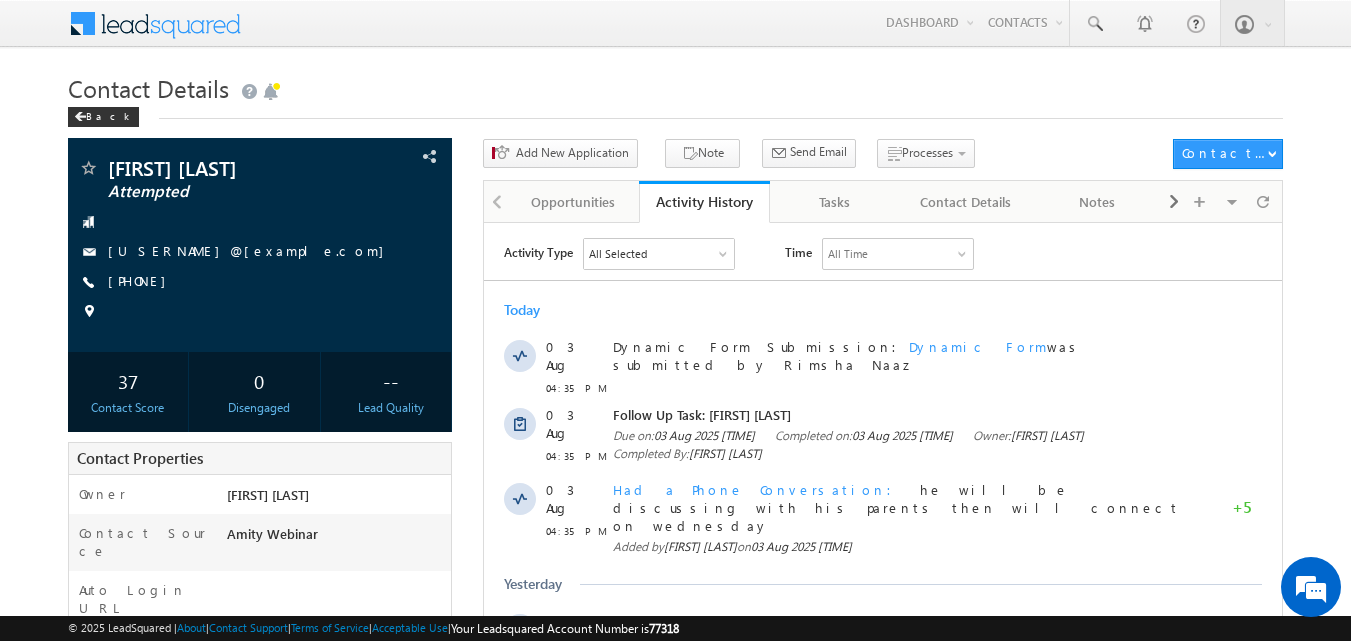 scroll, scrollTop: 0, scrollLeft: 0, axis: both 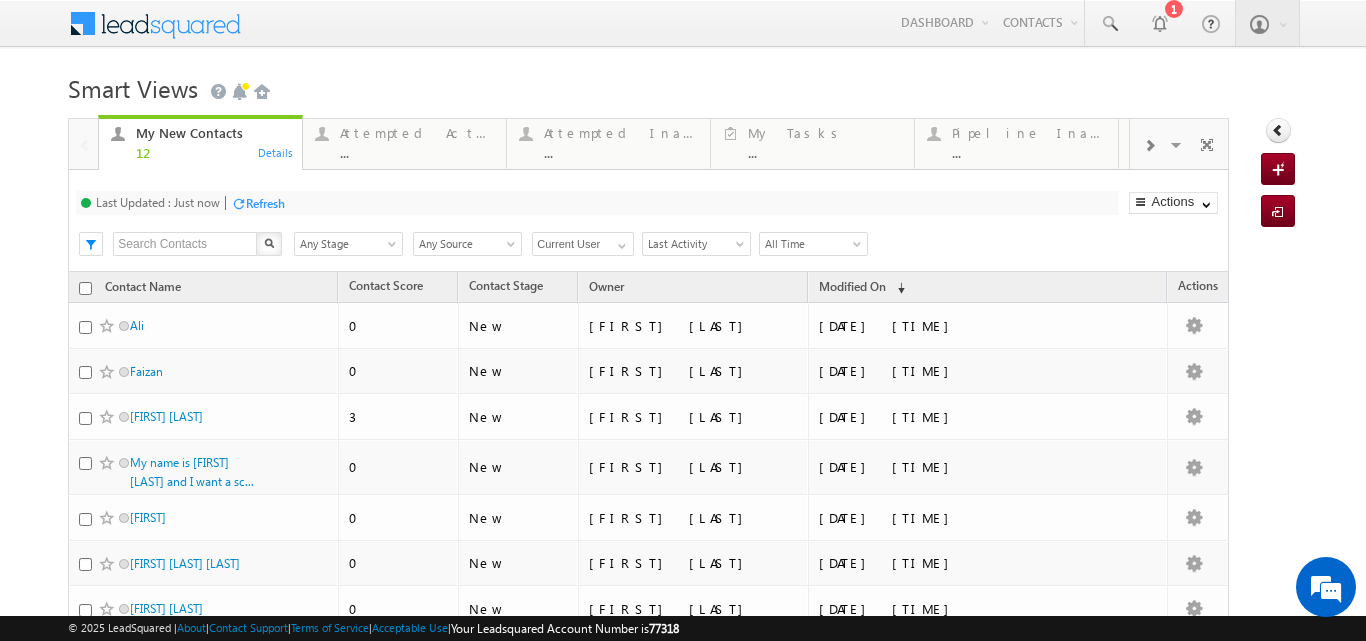click on "Refresh" at bounding box center (265, 203) 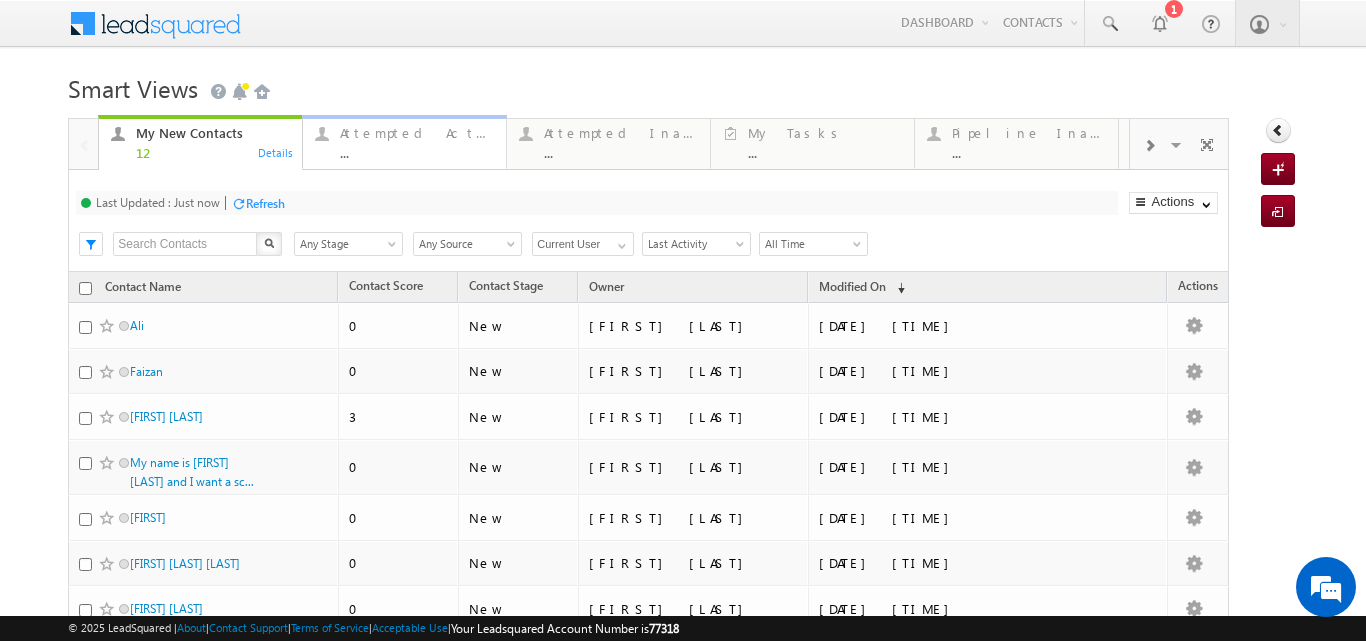click on "Attempted Active" at bounding box center (417, 133) 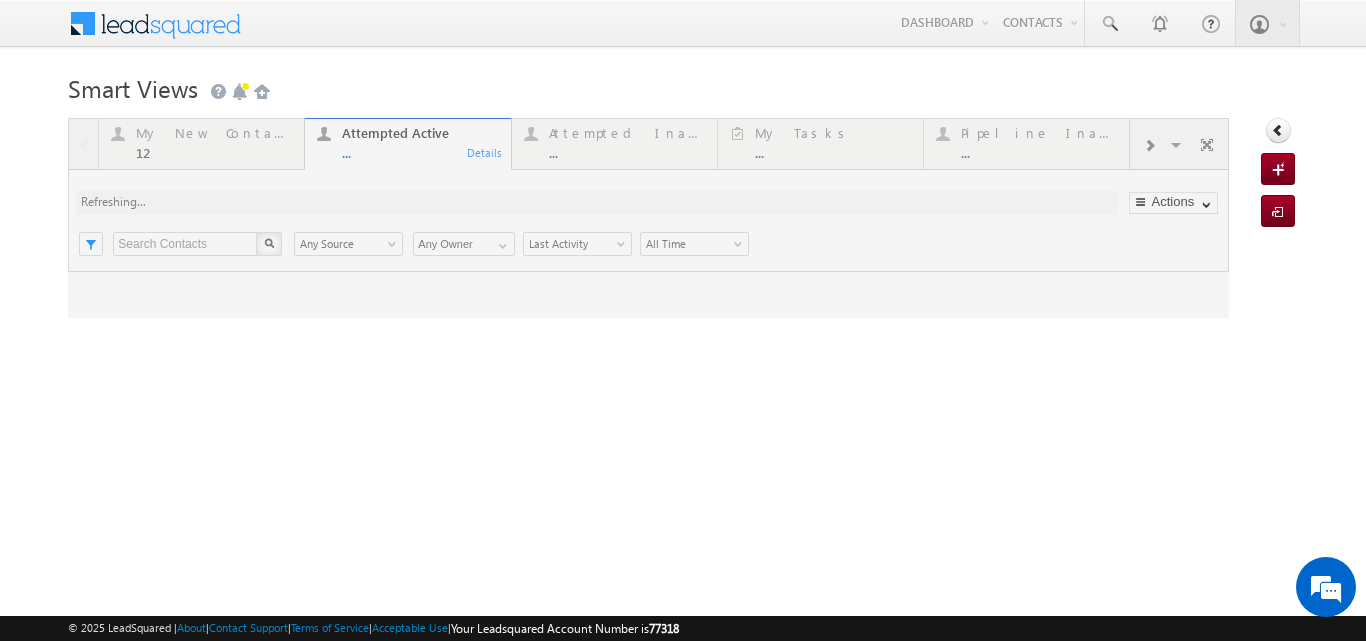 scroll, scrollTop: 0, scrollLeft: 0, axis: both 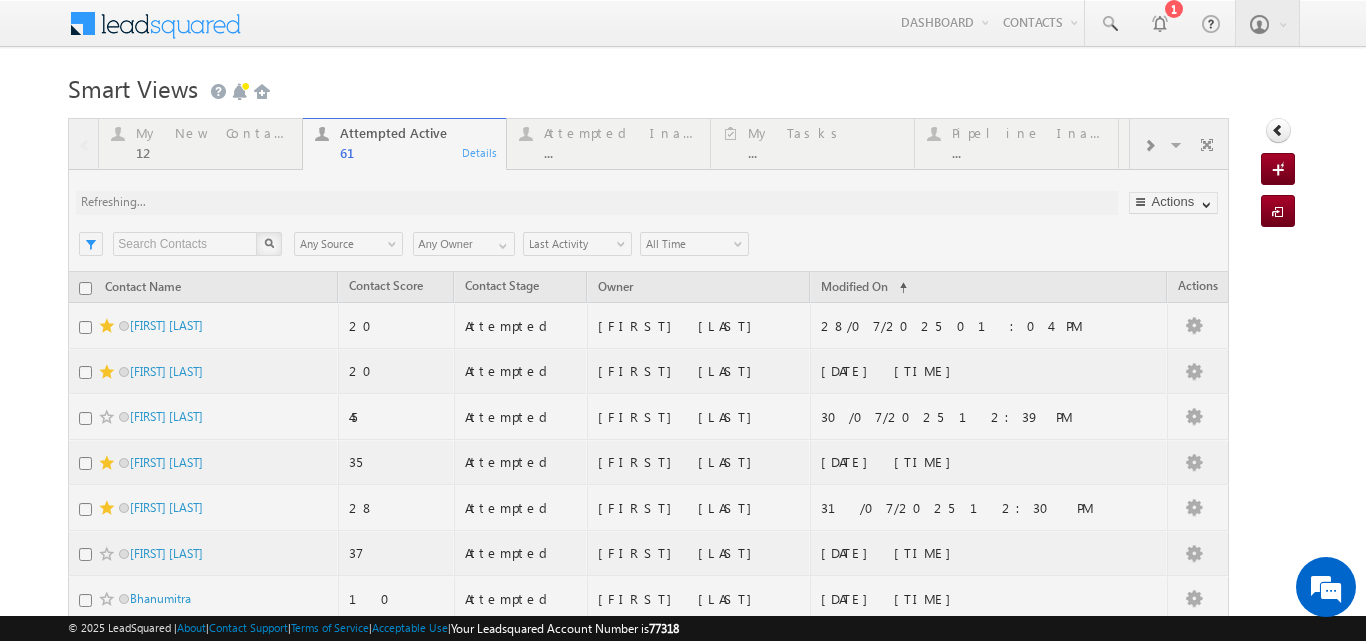 click at bounding box center [648, 834] 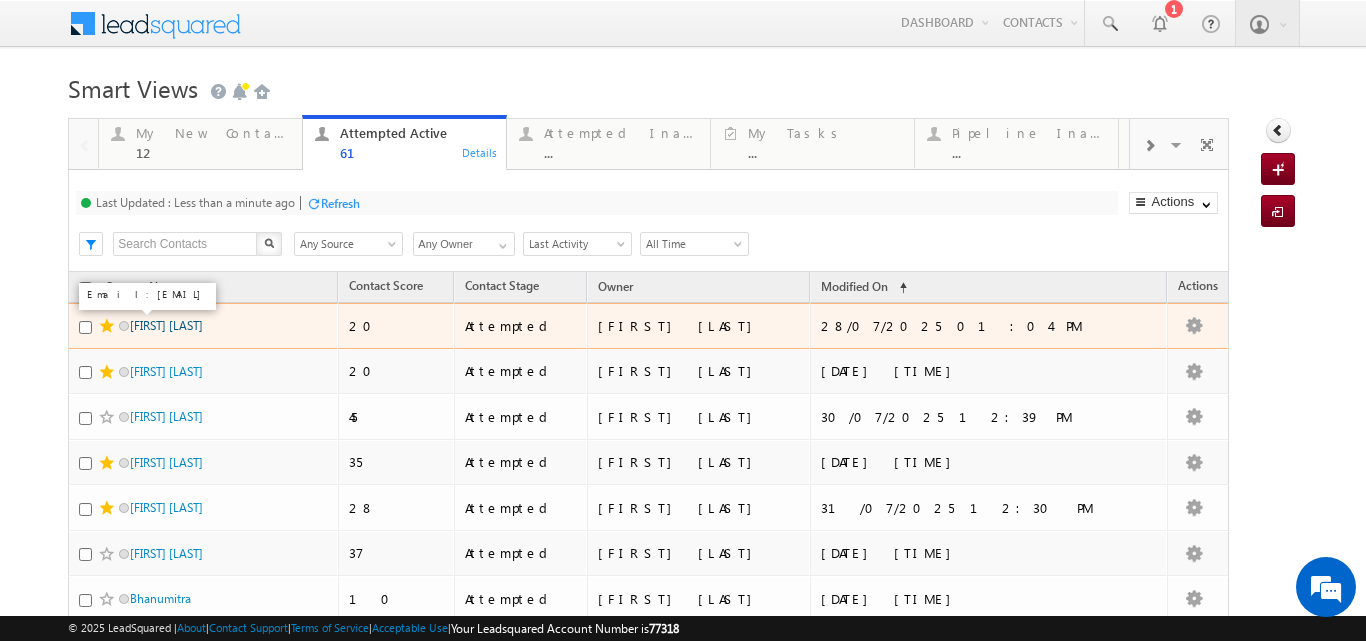 click on "Jasmine Kaur" at bounding box center (166, 325) 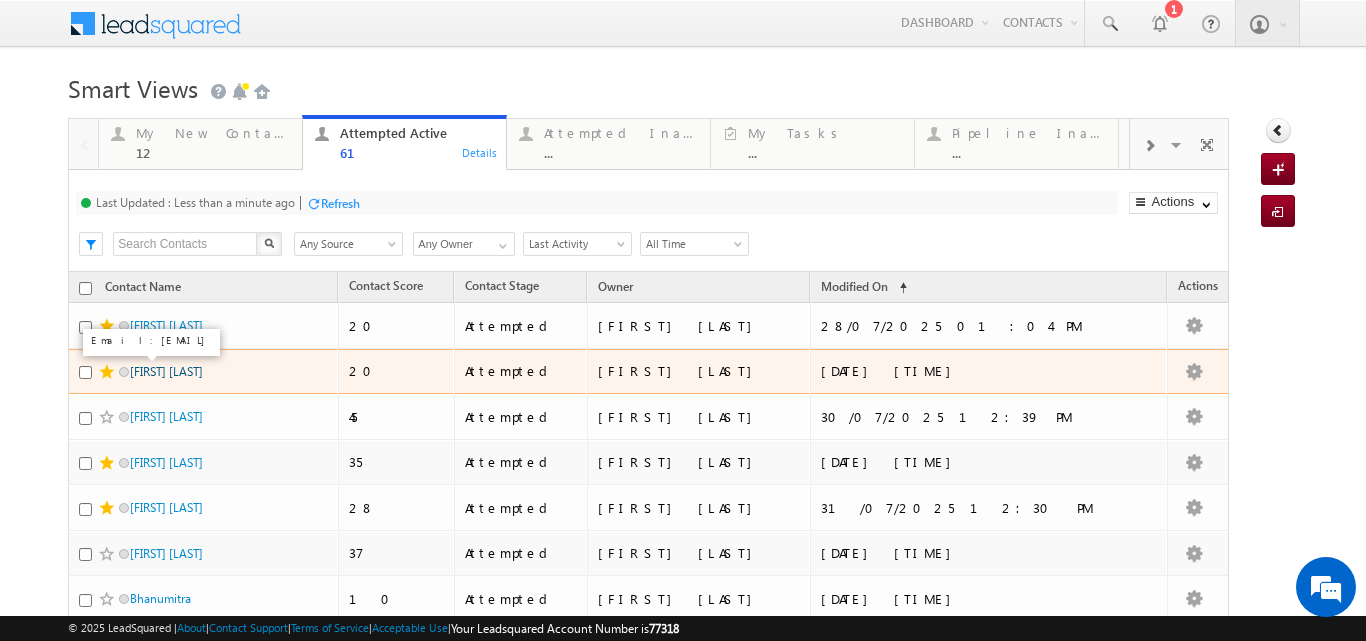 click on "Ritvika Mehra" at bounding box center (166, 371) 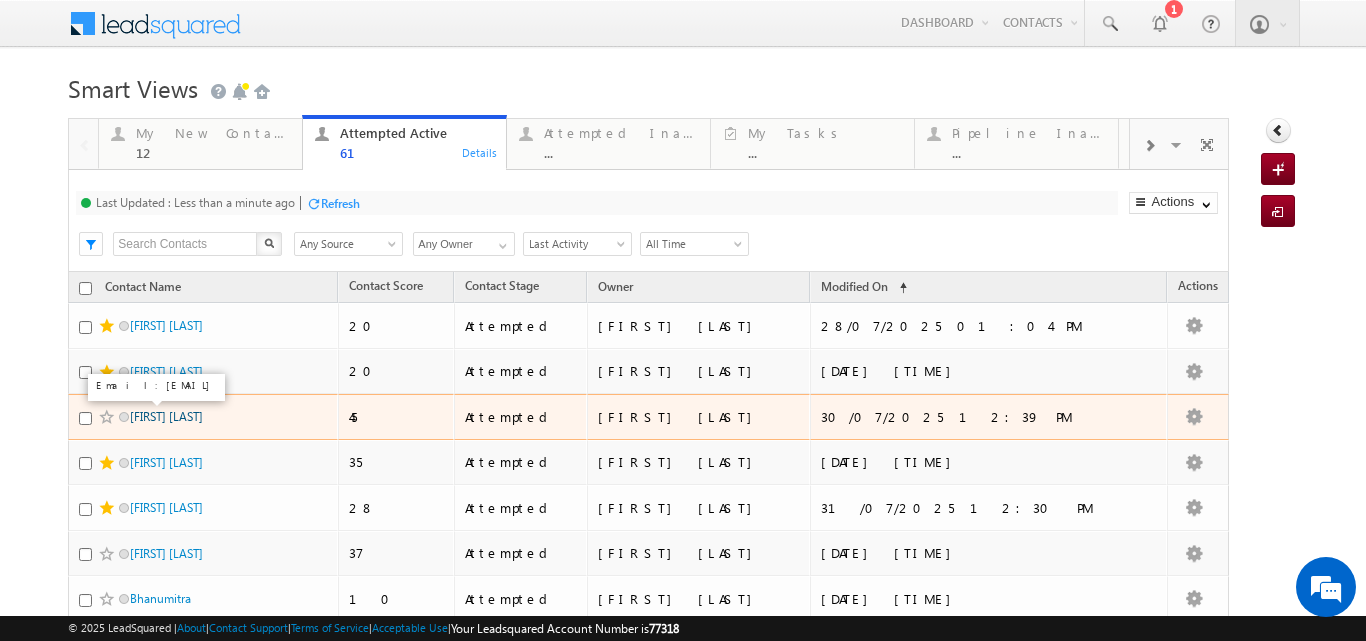 click on "Rajul Golchha" at bounding box center (166, 416) 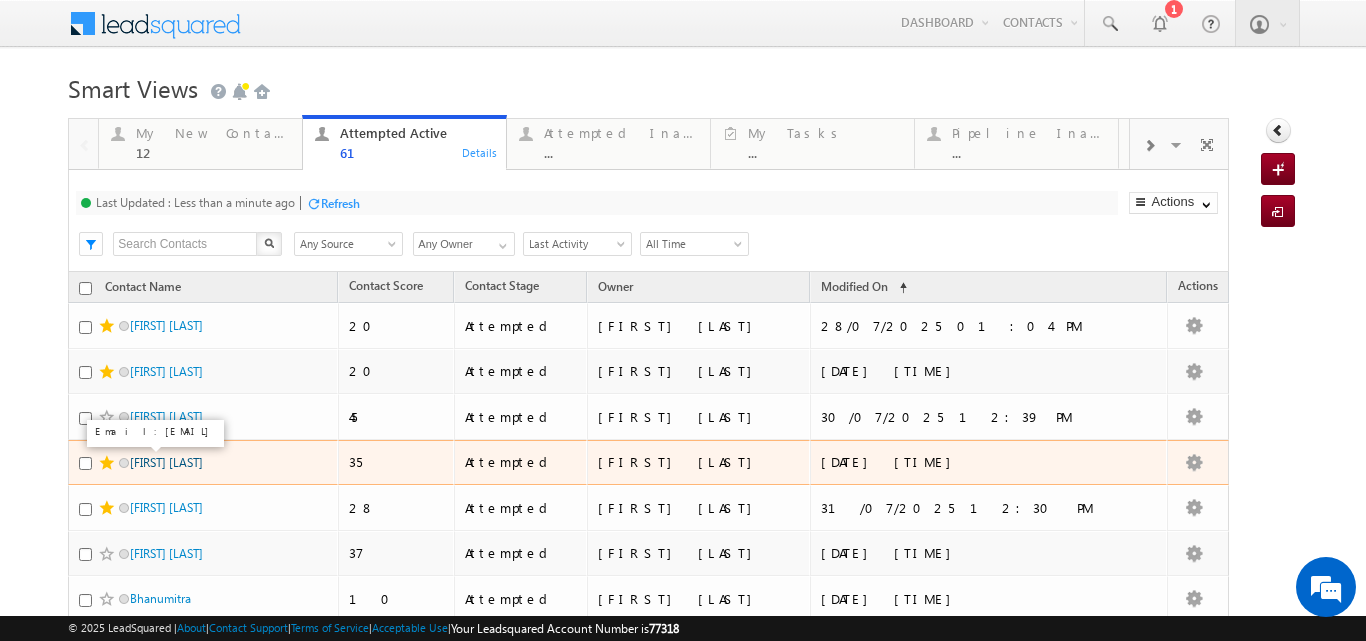 click on "Tanisha Singh" at bounding box center (166, 462) 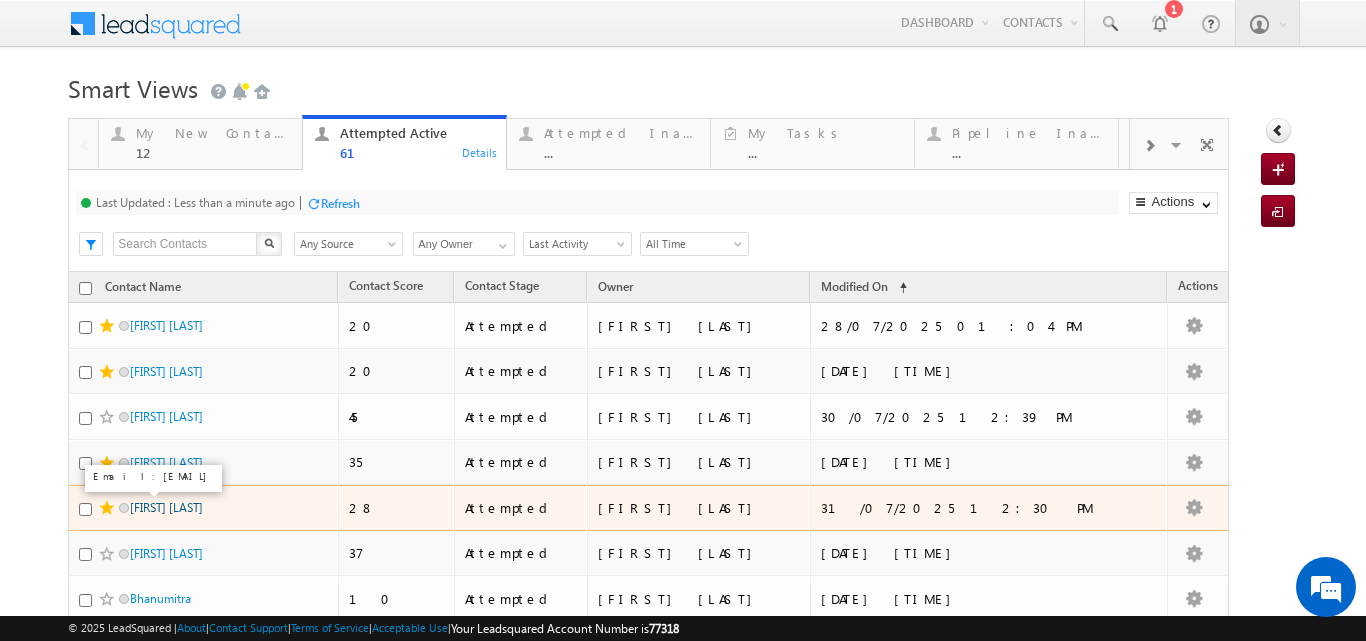 click on "Nitin Shukla" at bounding box center [166, 507] 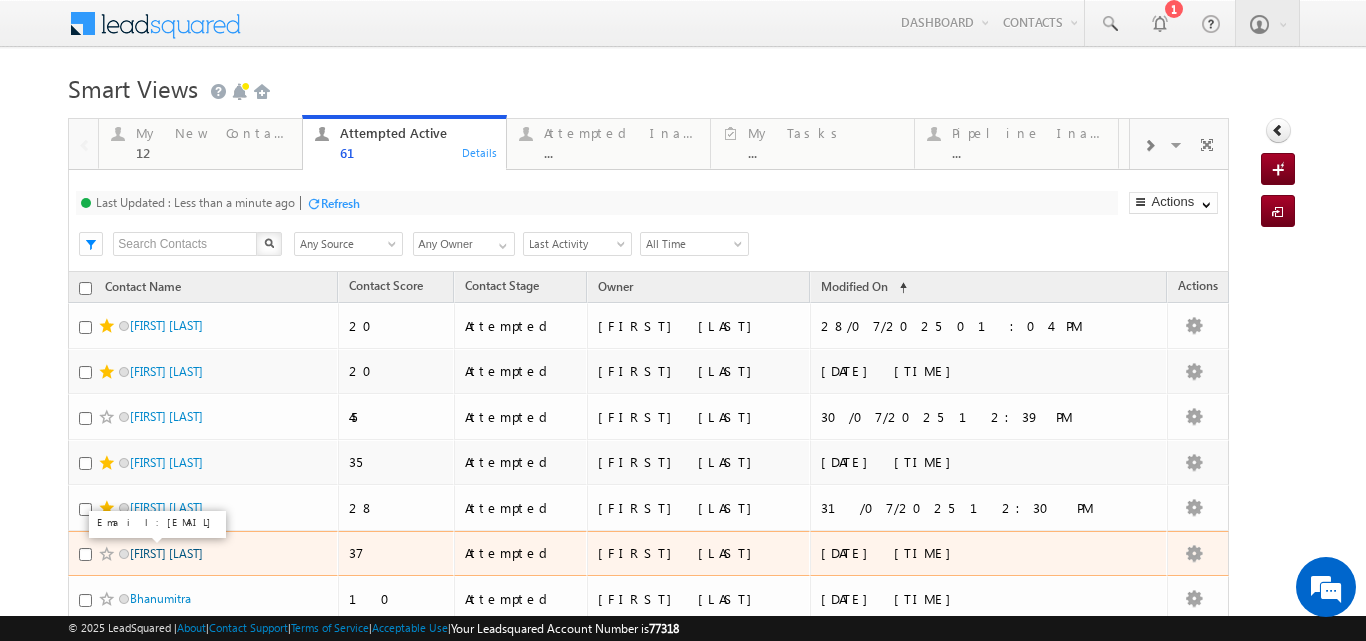 click on "sheeba Deepak" at bounding box center (166, 553) 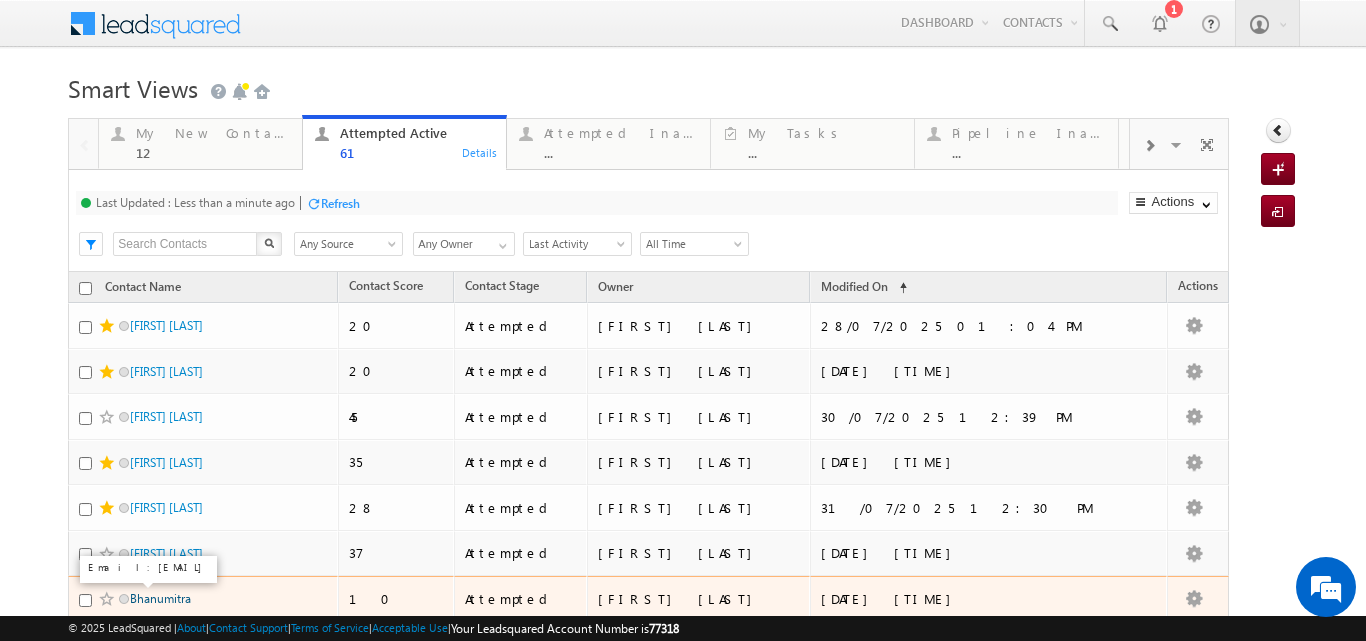 click on "Bhanumitra" at bounding box center (160, 598) 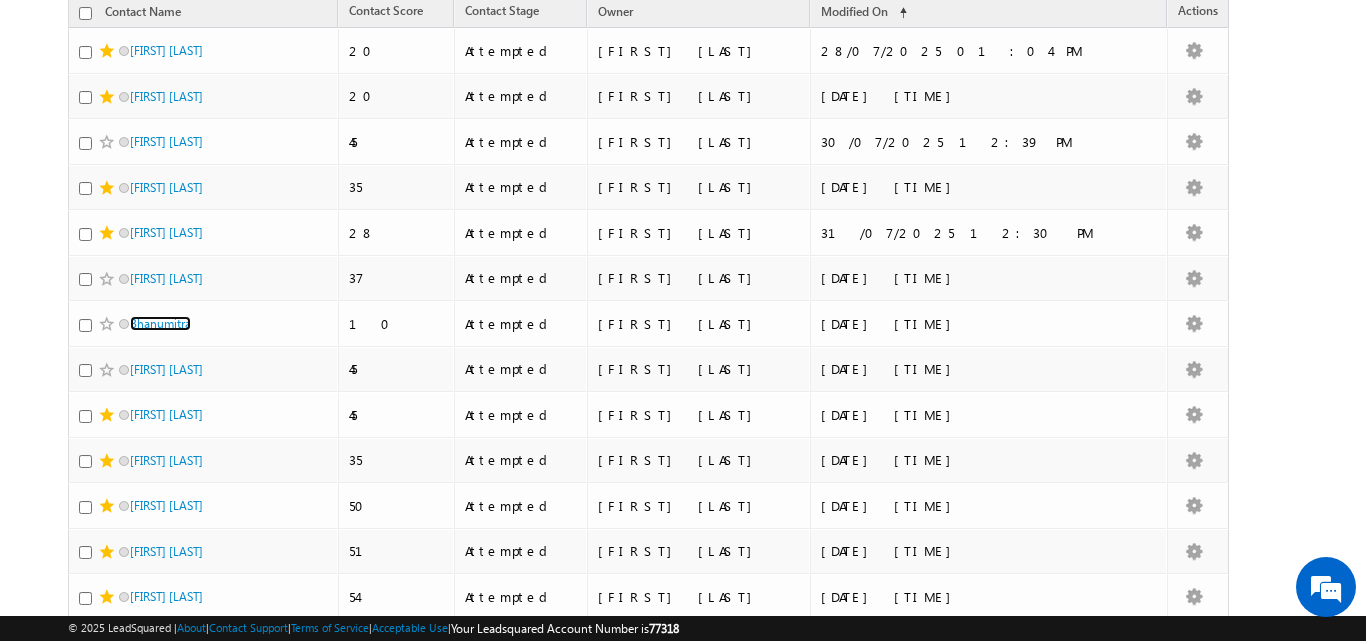 scroll, scrollTop: 291, scrollLeft: 0, axis: vertical 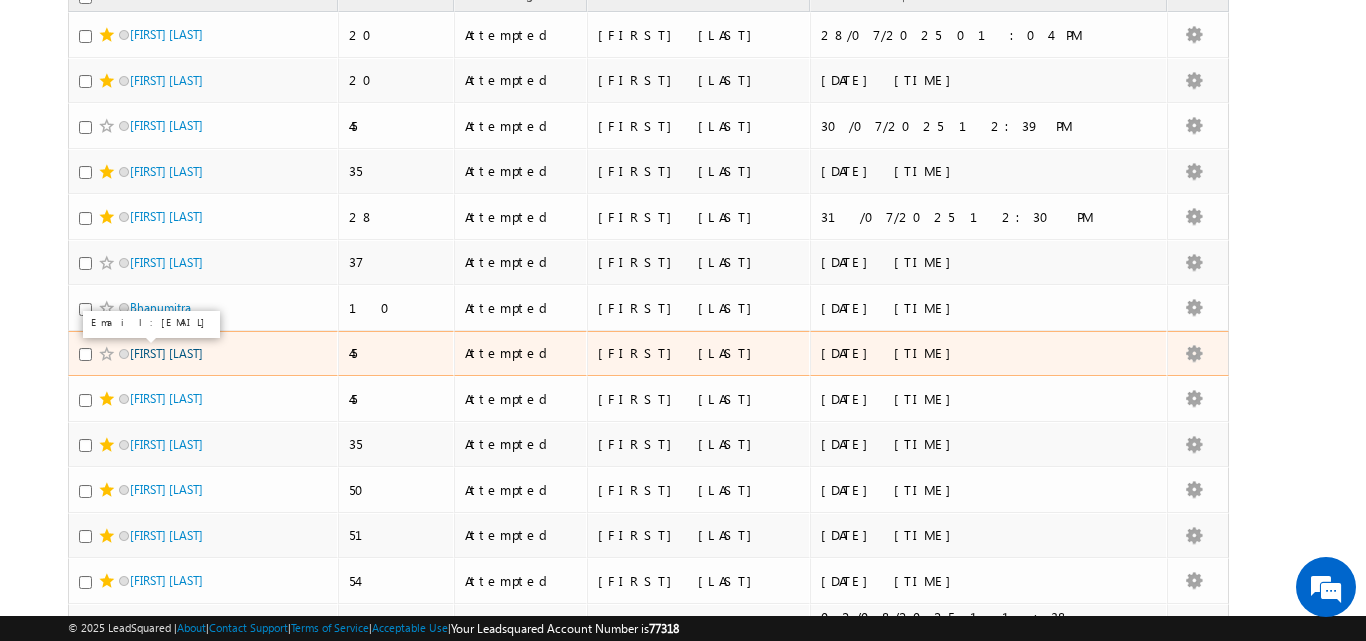 click on "BHAVYA JAIN" at bounding box center (166, 353) 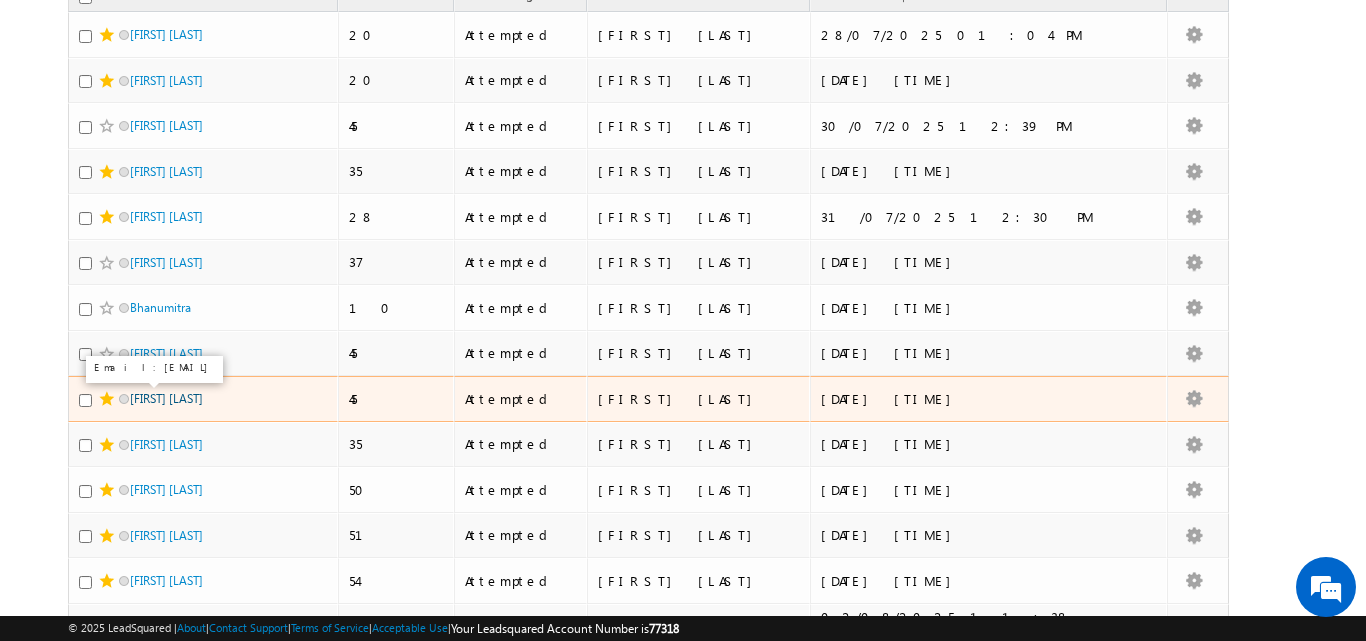 click on "Sabatini Saha" at bounding box center [166, 398] 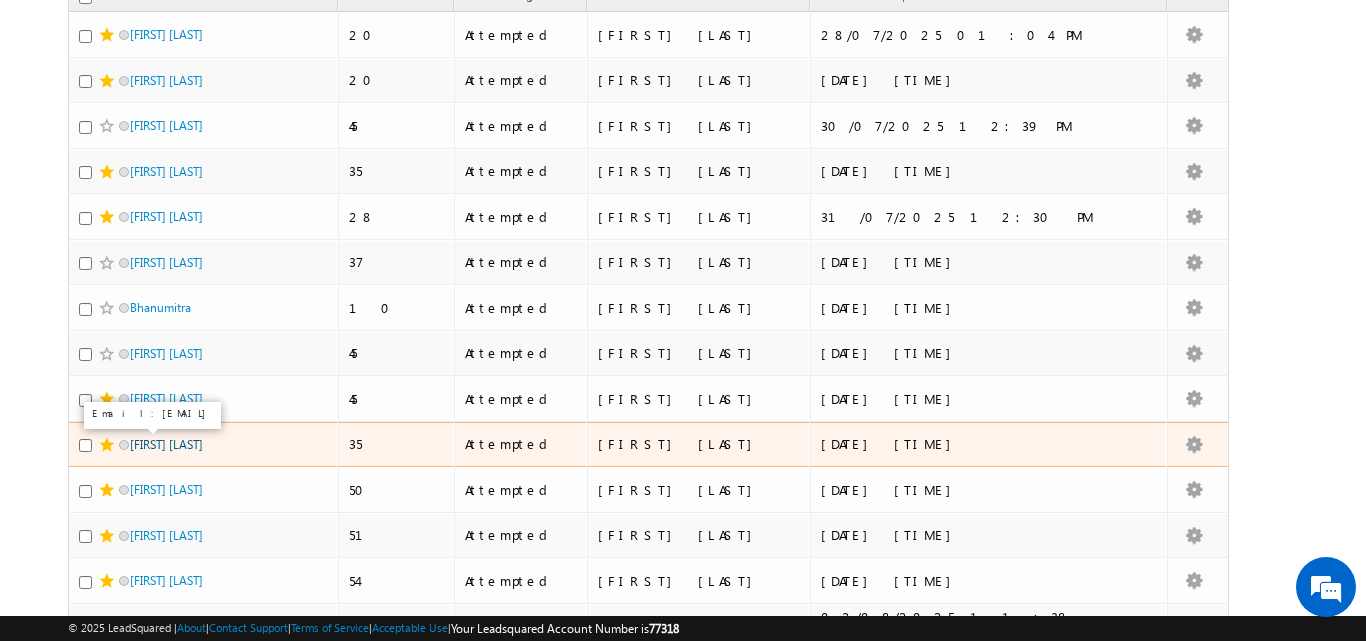 click on "Shaila Sood" at bounding box center (166, 444) 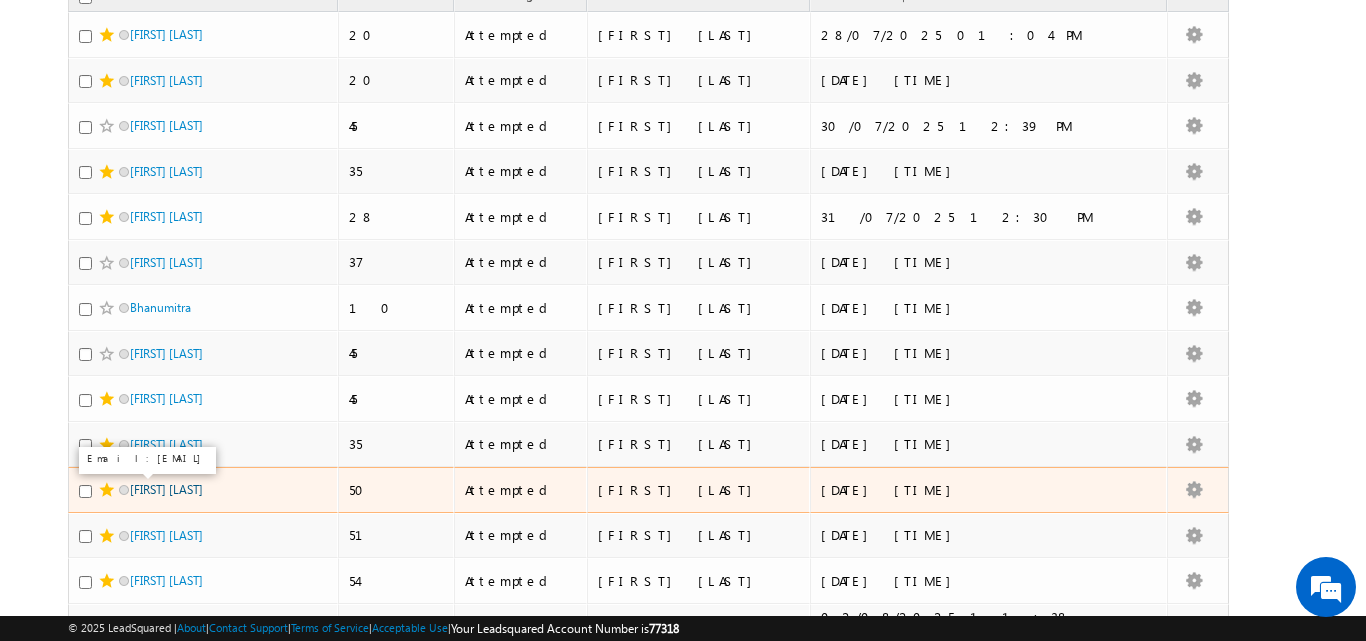 click on "Shivam Rathore" at bounding box center [166, 489] 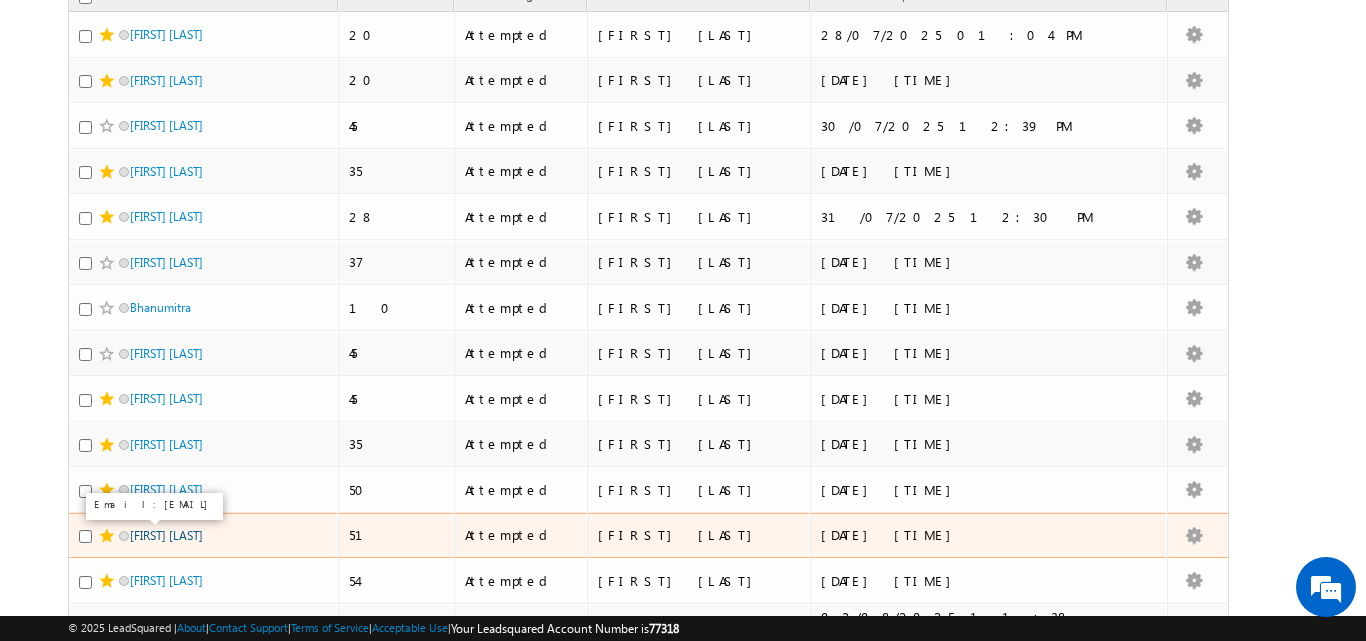 click on "Sunita Dutta" at bounding box center [166, 535] 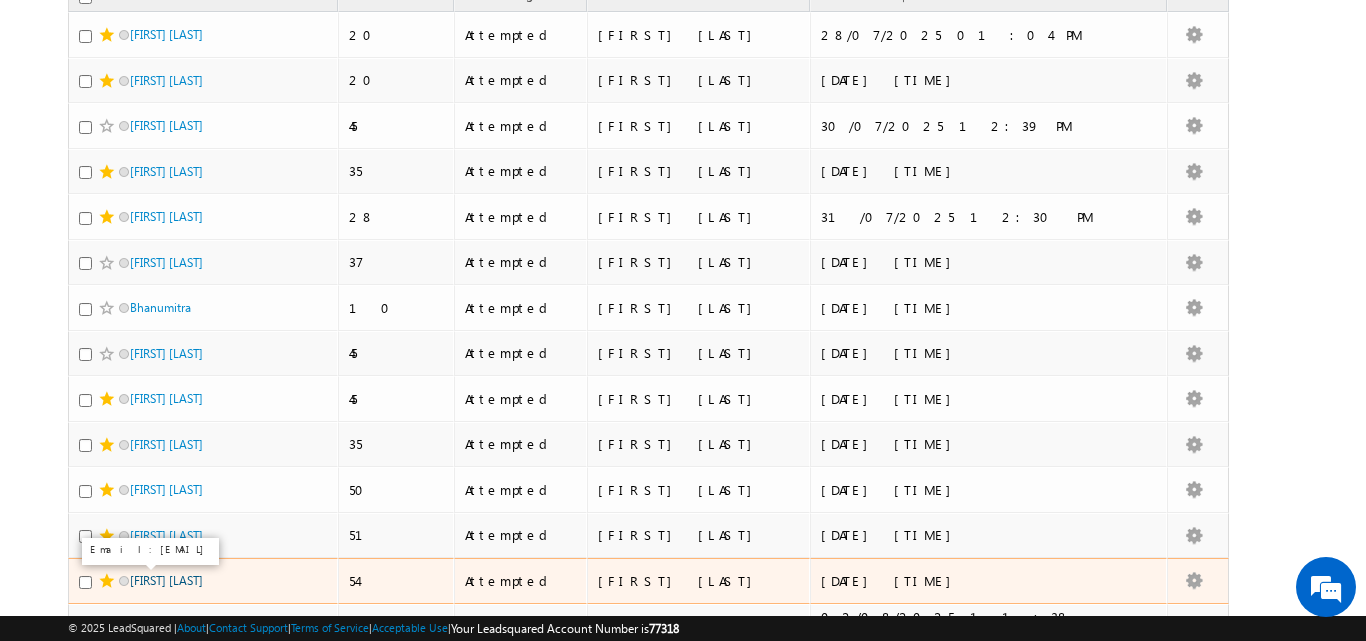 click on "Shubhi Mittal" at bounding box center (166, 580) 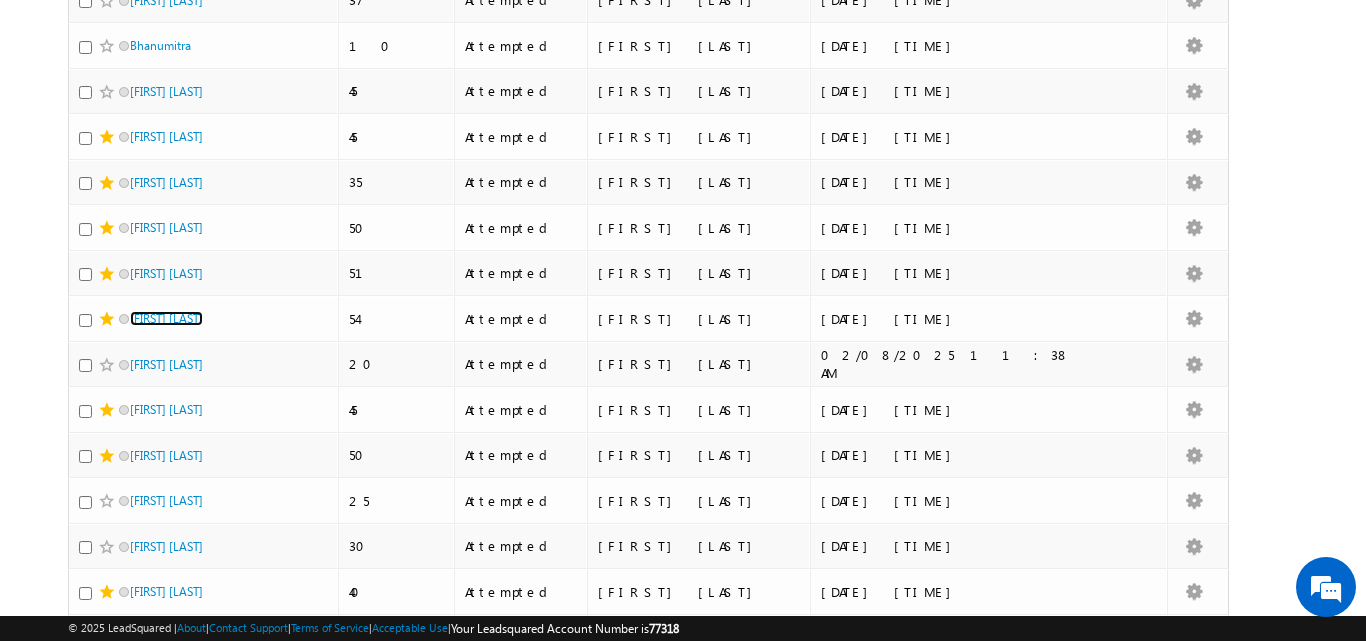 scroll, scrollTop: 0, scrollLeft: 0, axis: both 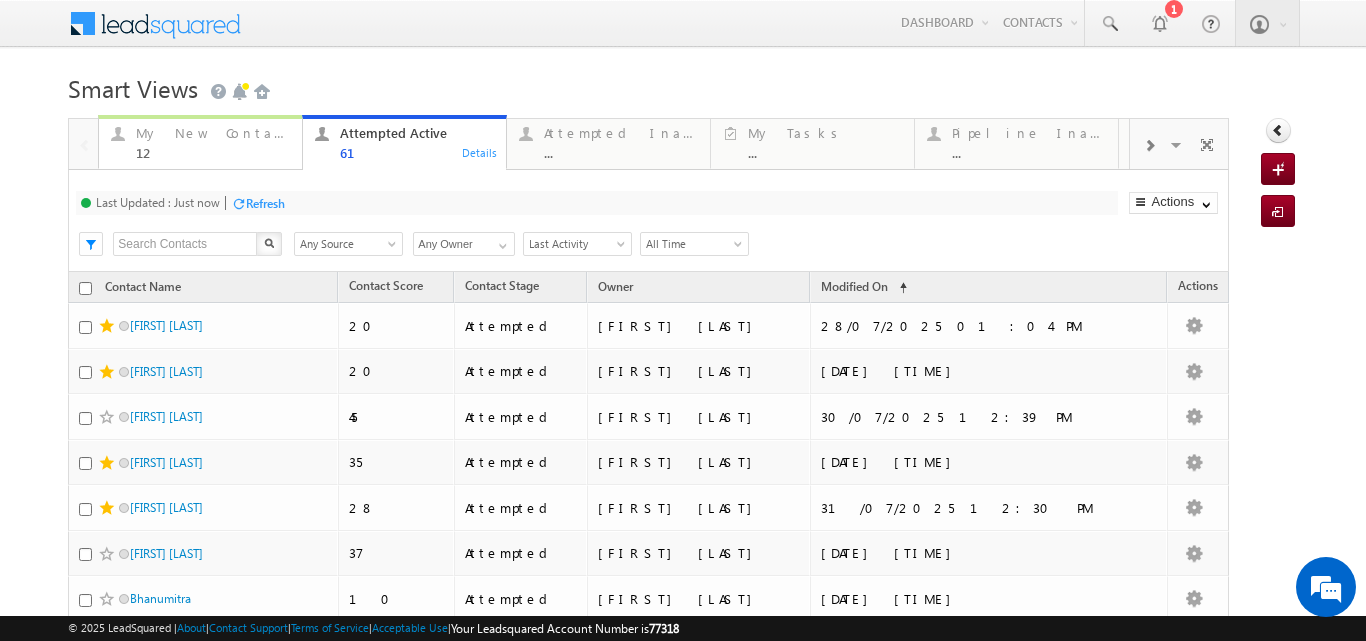 click on "My New Contact" at bounding box center (213, 133) 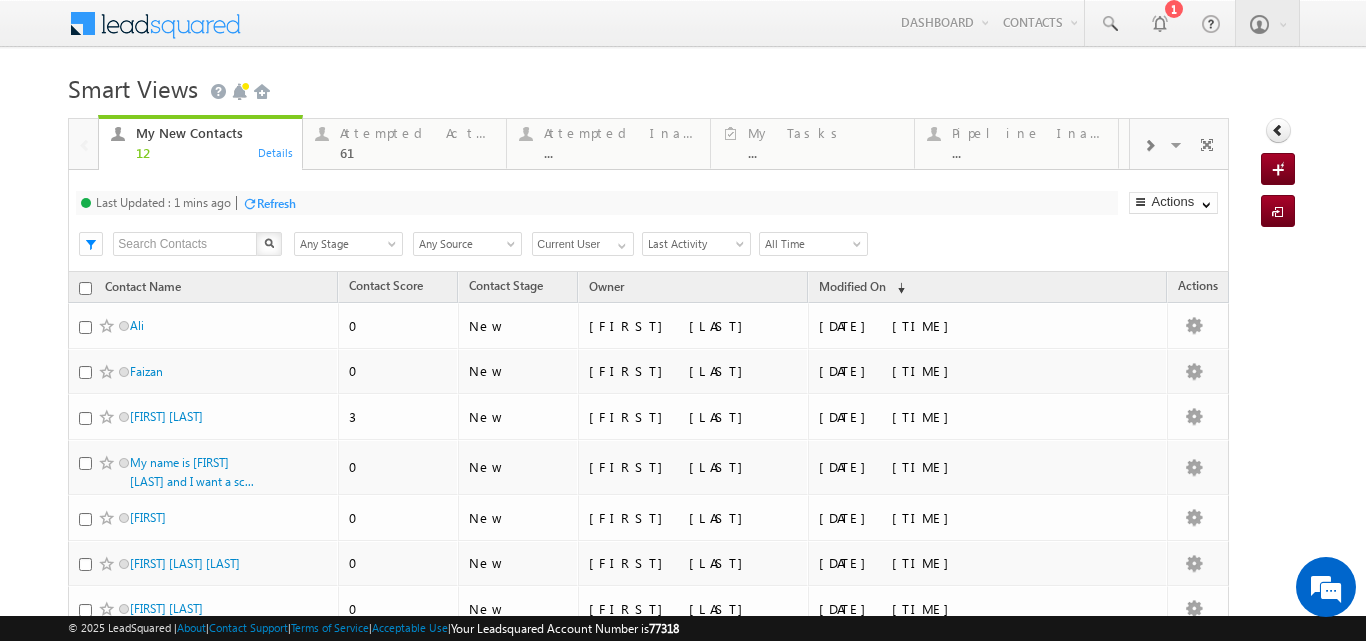 click on "Refresh" at bounding box center [276, 203] 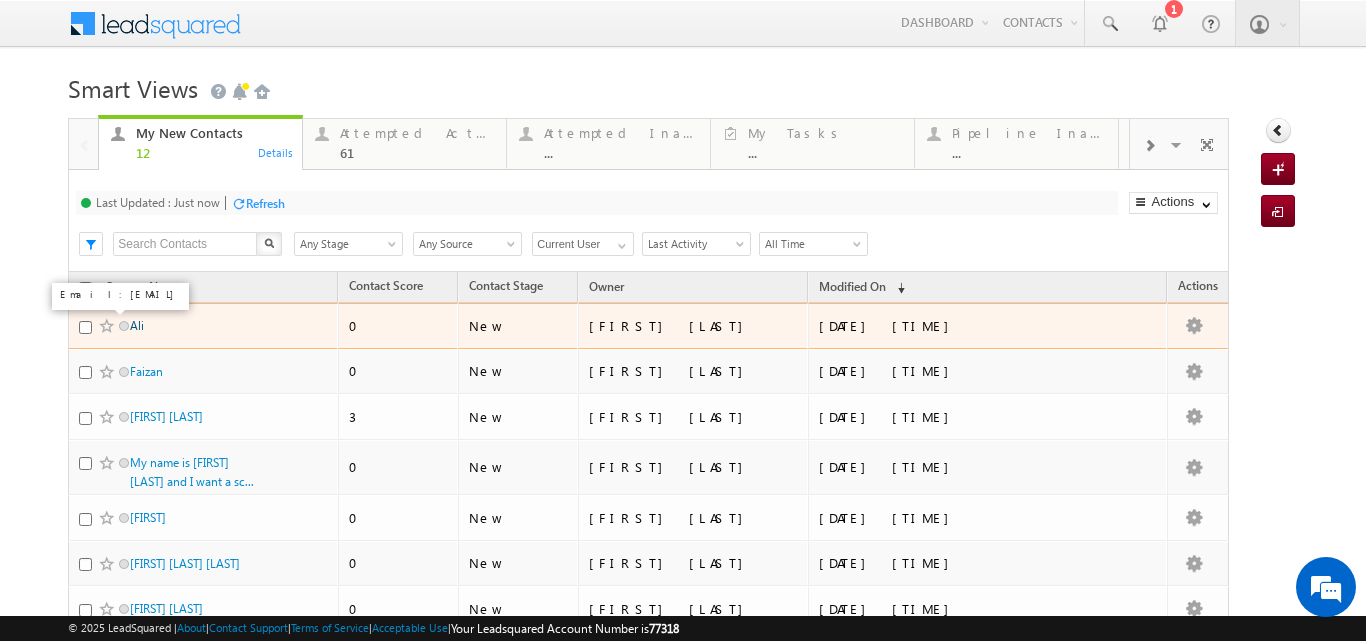 click on "Ali" at bounding box center [137, 325] 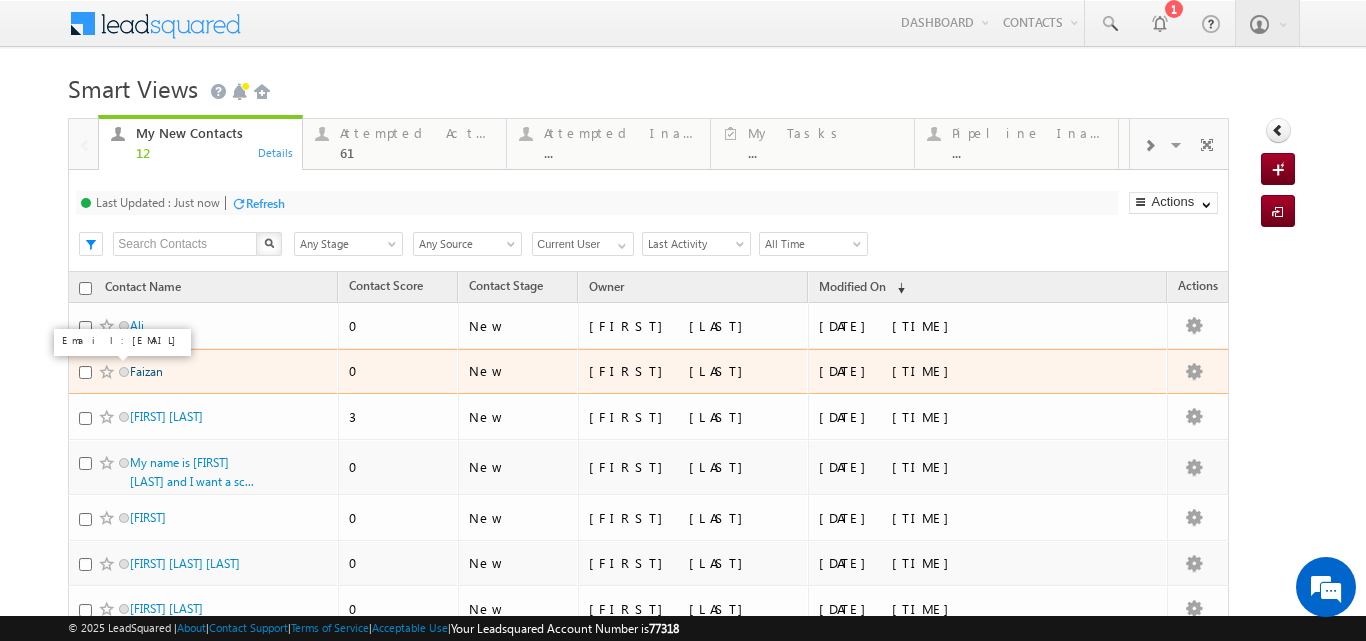 click on "Faizan" at bounding box center [146, 371] 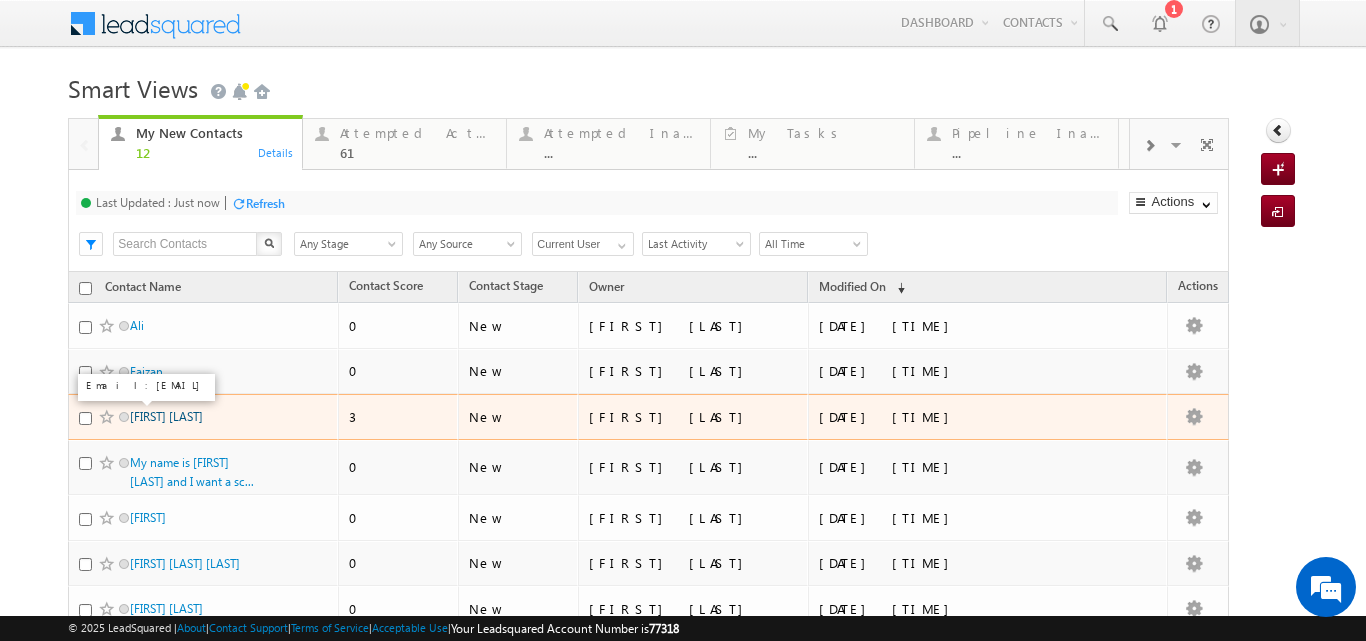 click on "Aditya Gaikwad" at bounding box center (166, 416) 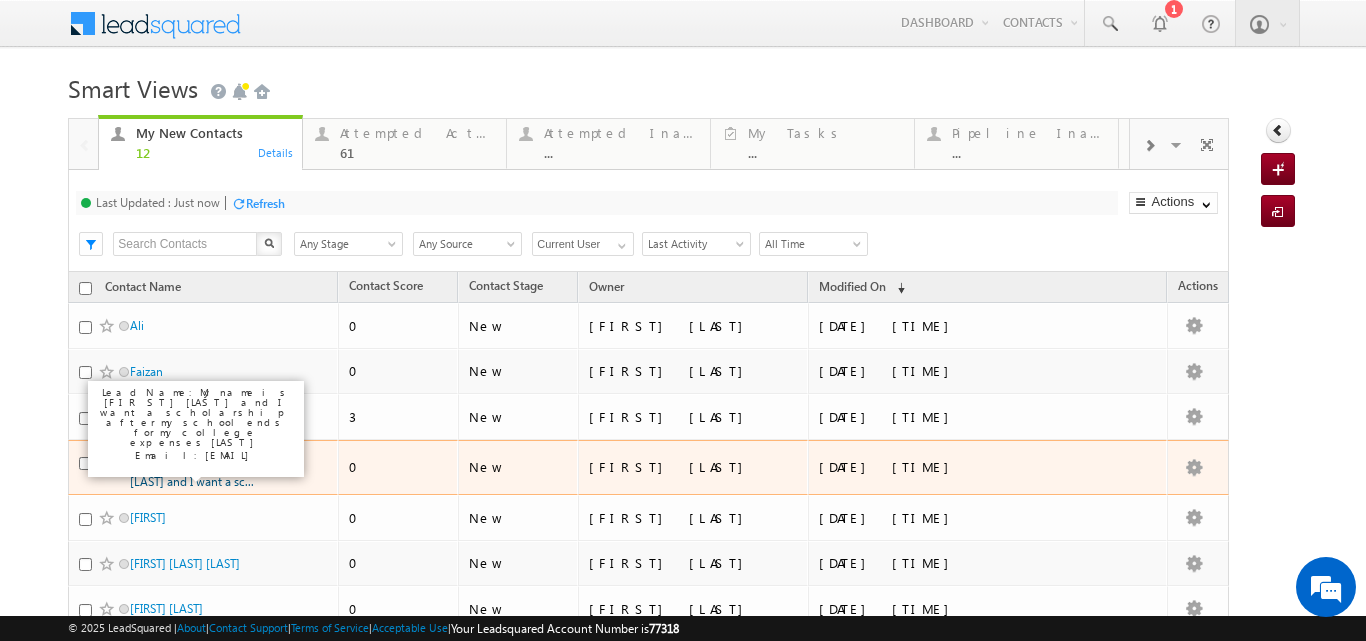click on "My name is nazma parveen and I want a sc..." at bounding box center (192, 472) 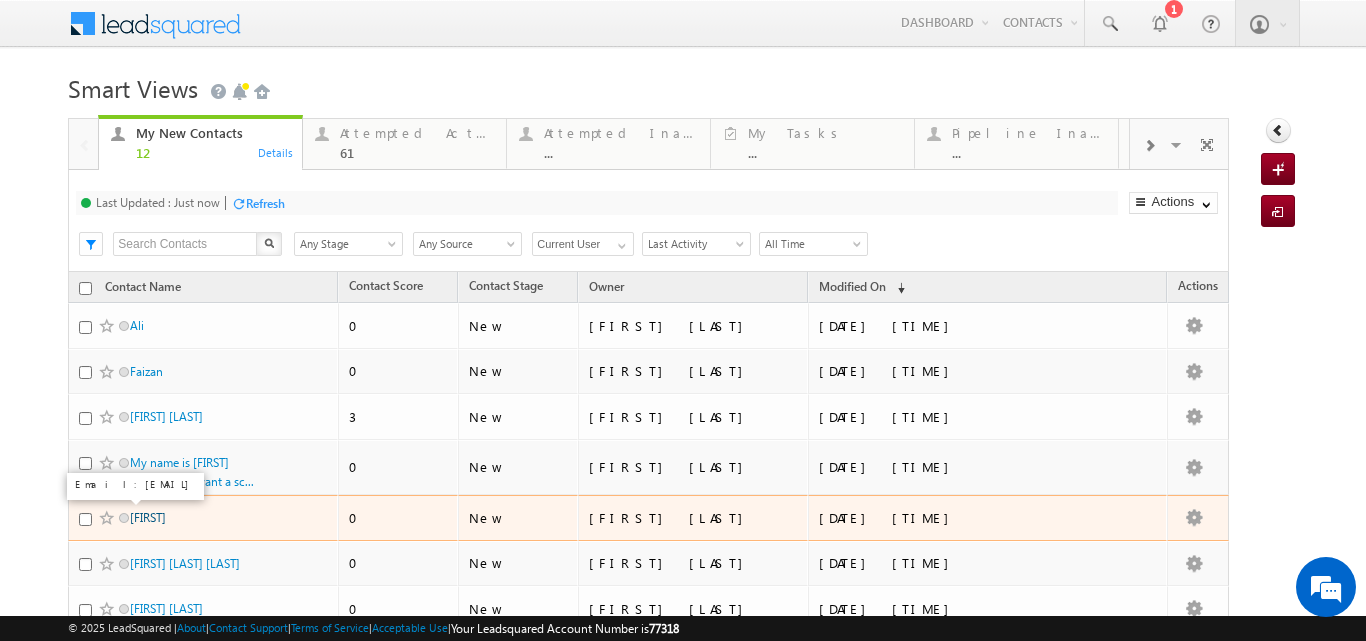 click on "Ishvinder" at bounding box center [148, 517] 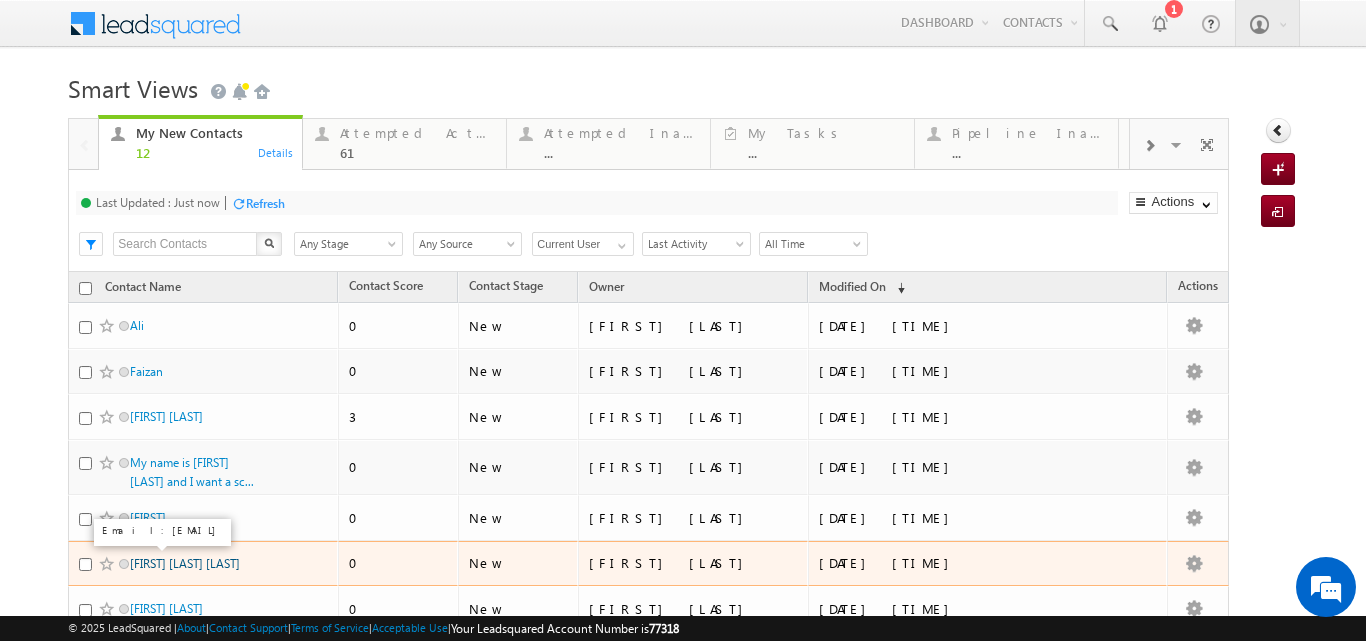 click on "Aryan Amit Sonar" at bounding box center [185, 563] 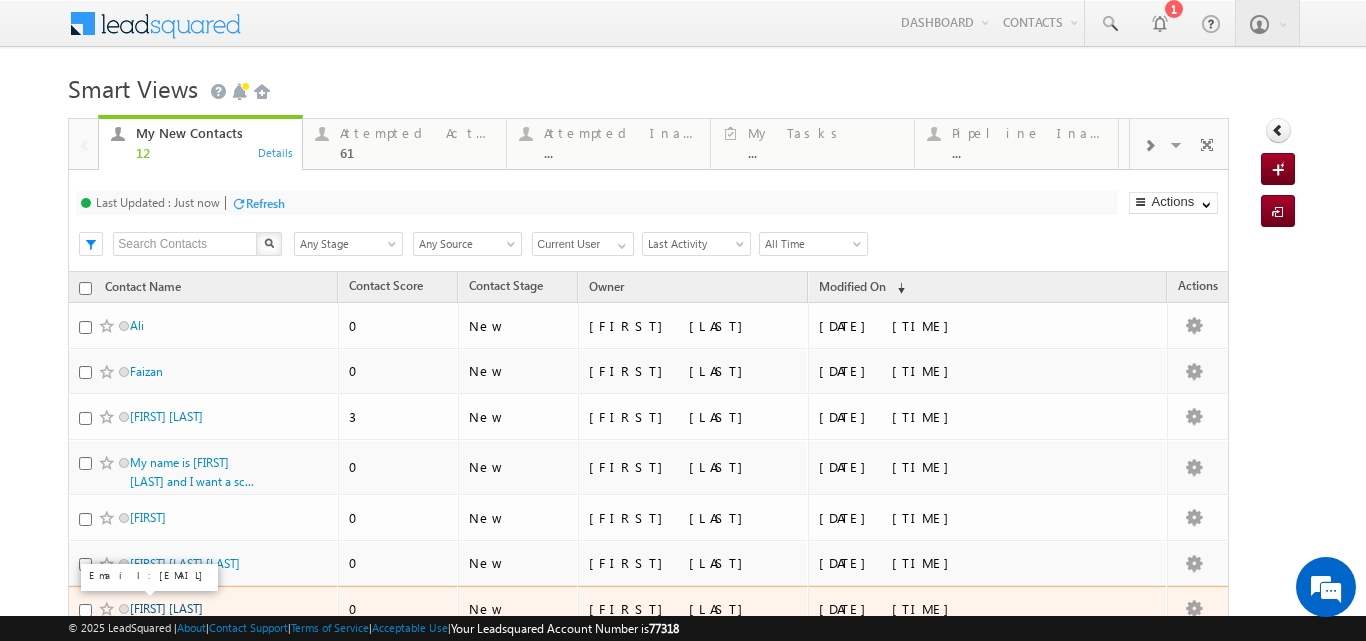 click on "Sagar Giri" at bounding box center [166, 608] 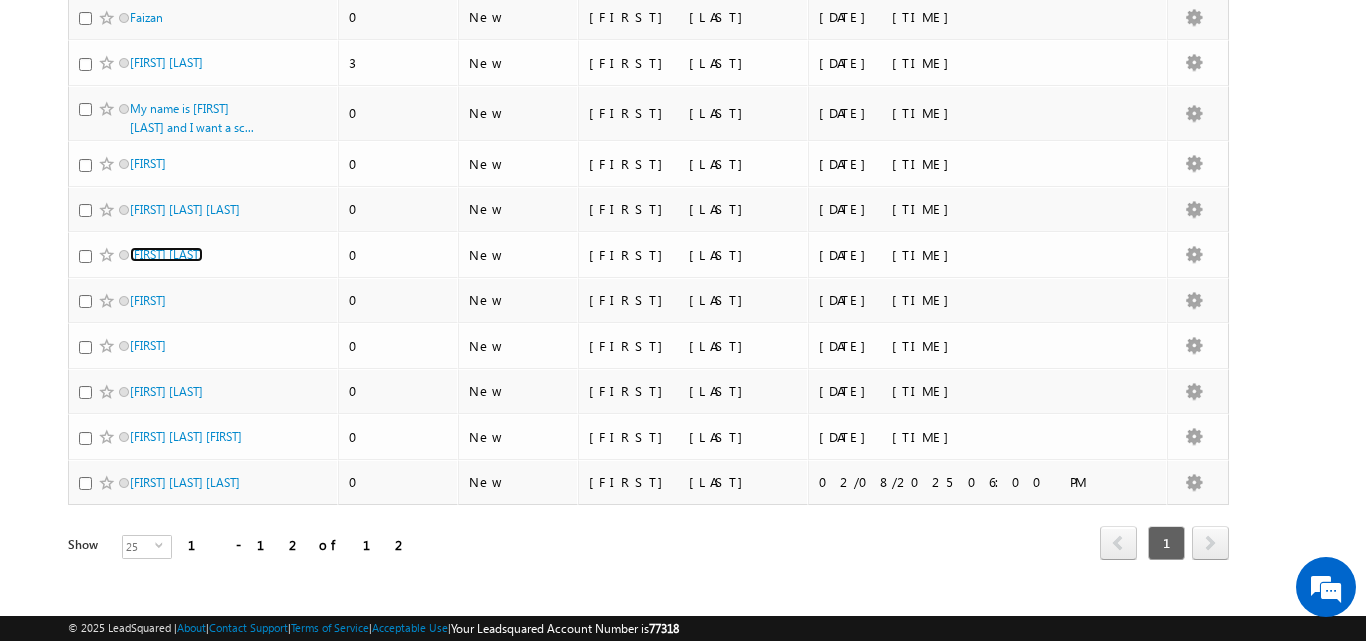 scroll, scrollTop: 357, scrollLeft: 0, axis: vertical 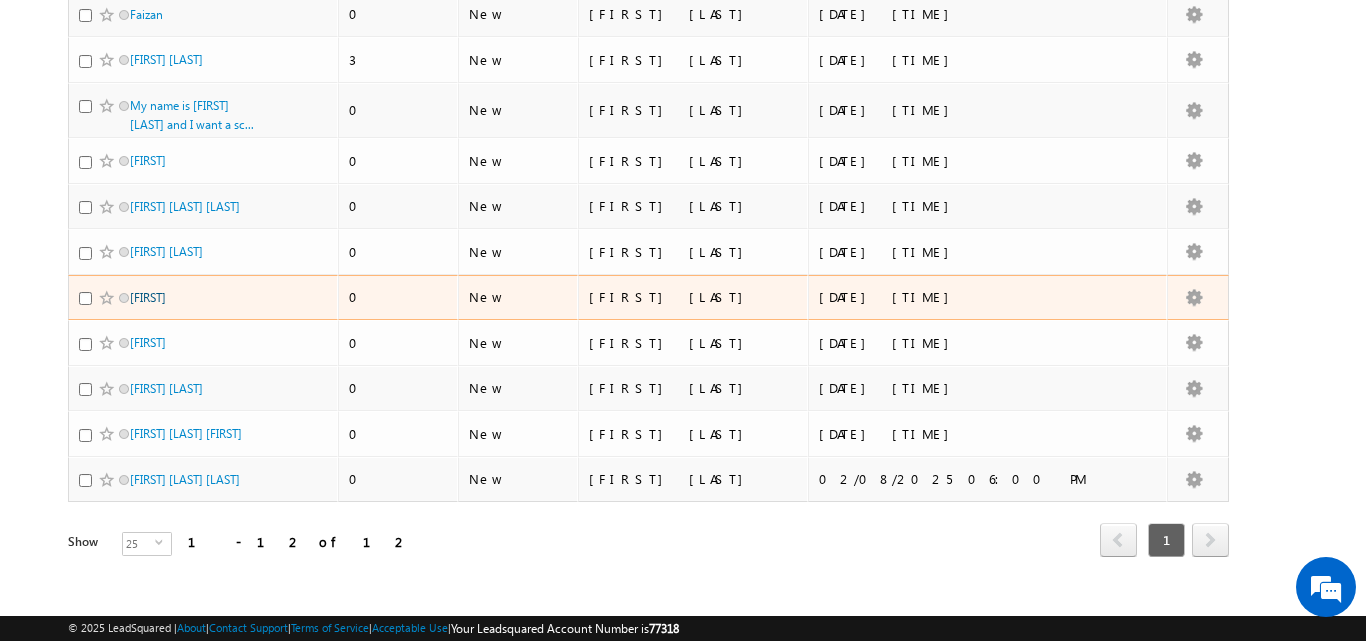 click on "Samit" at bounding box center (148, 297) 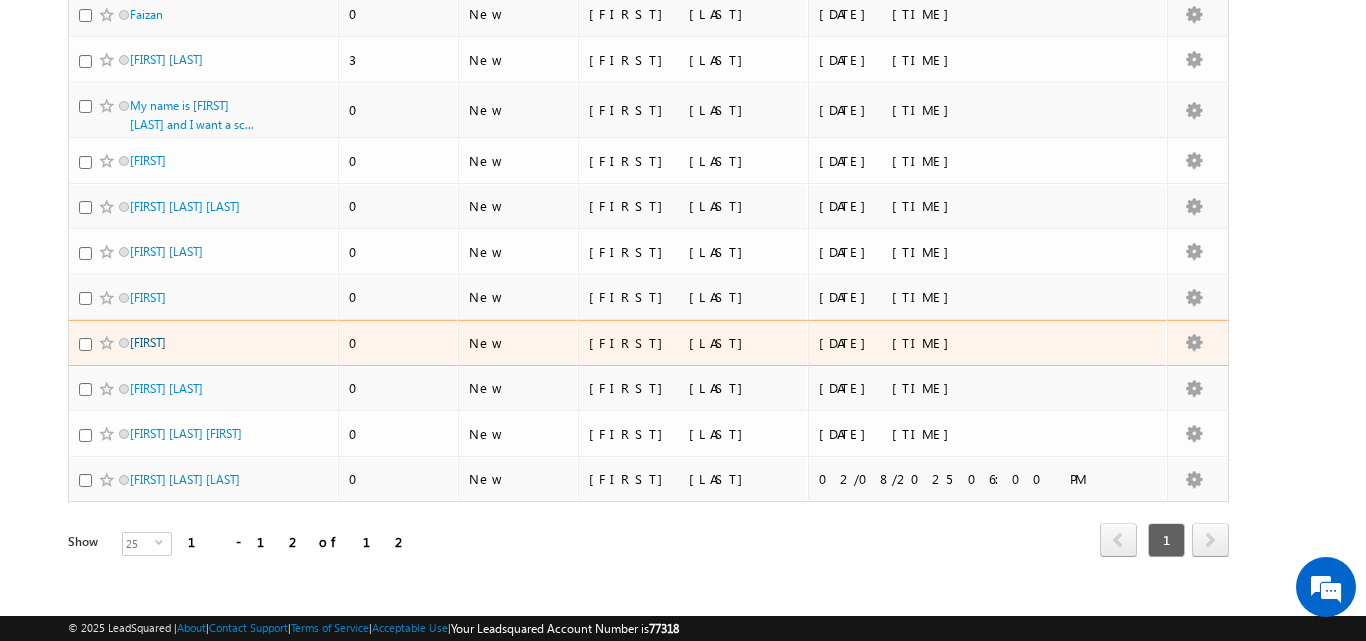 click on "Ashu" at bounding box center [148, 342] 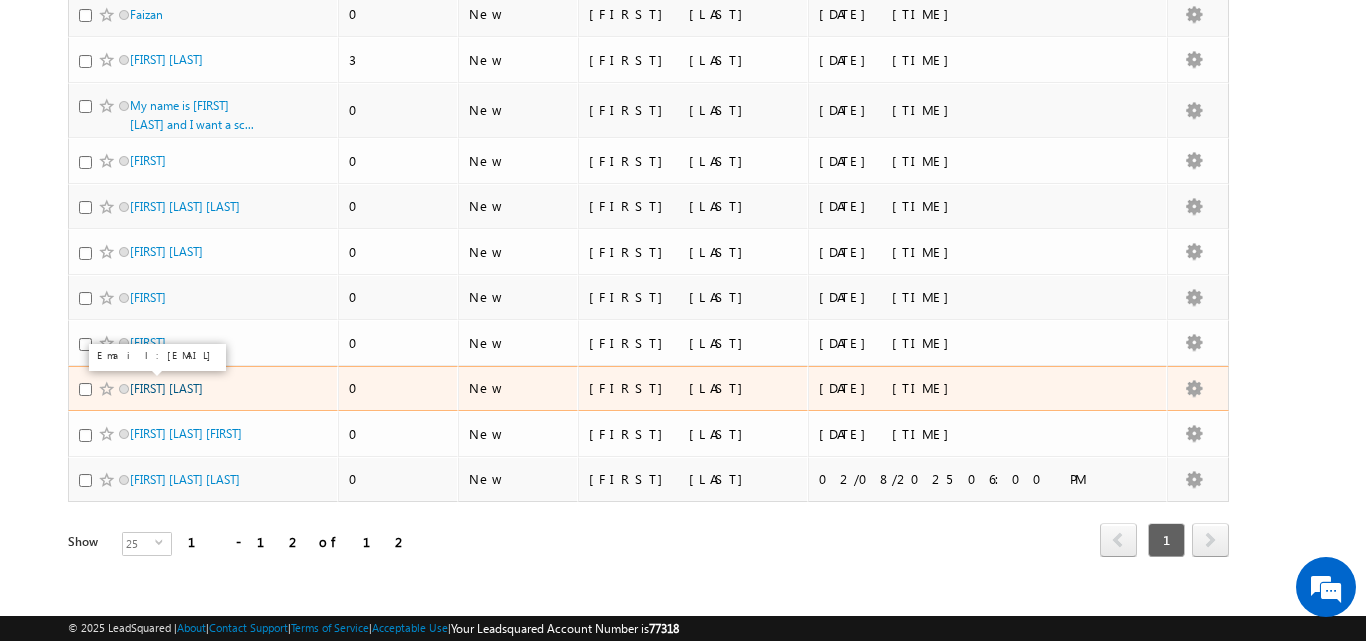 click on "Ramkidhor Pal" at bounding box center [166, 388] 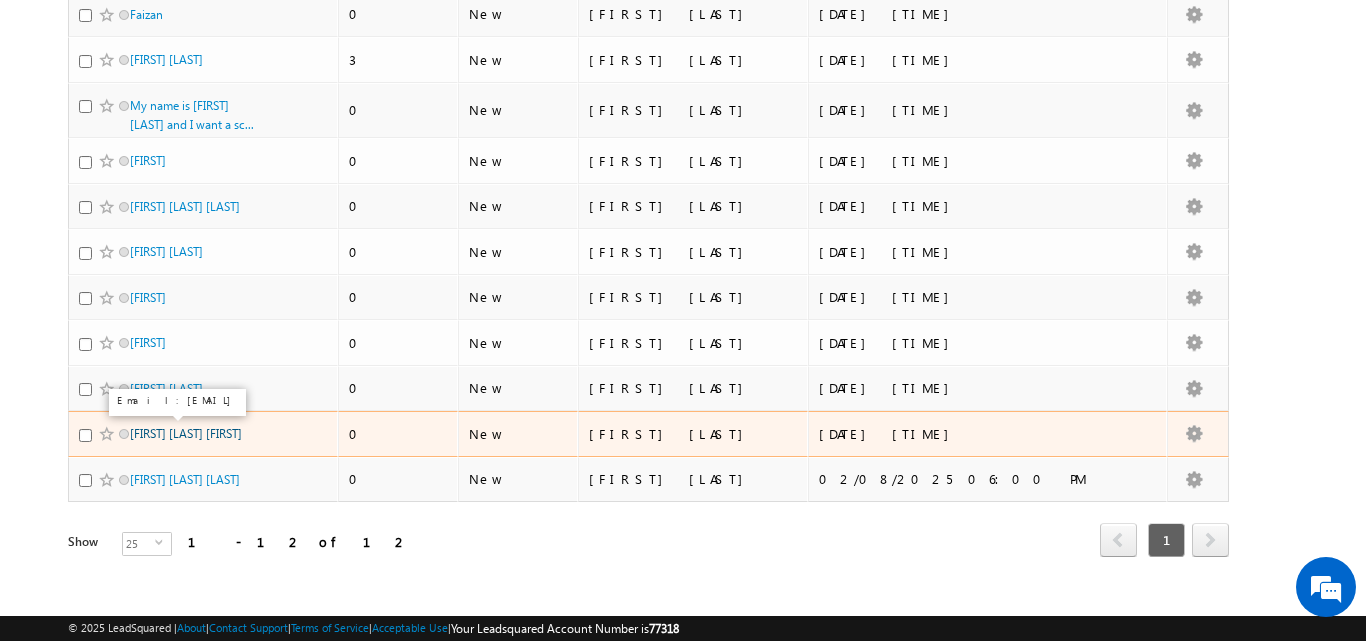 click on "Harshal nilesh Sonawane Harshal" at bounding box center (186, 433) 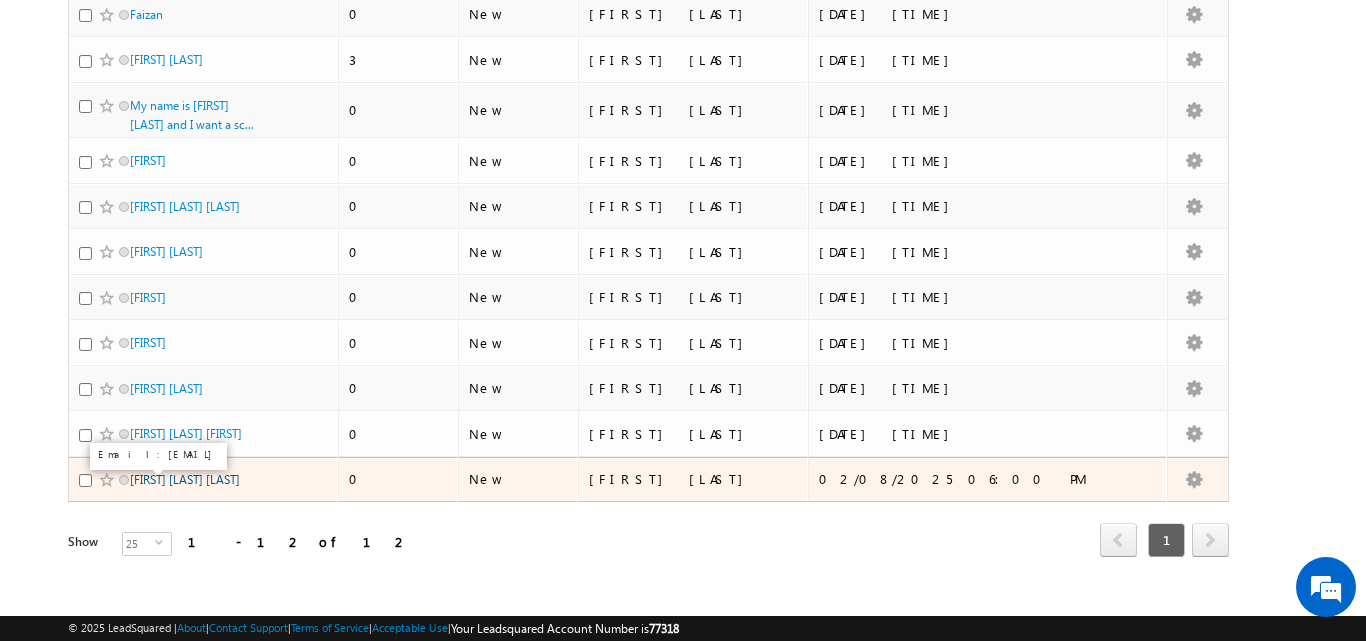 click on "Smit SanjayKumar Chavda" at bounding box center [185, 479] 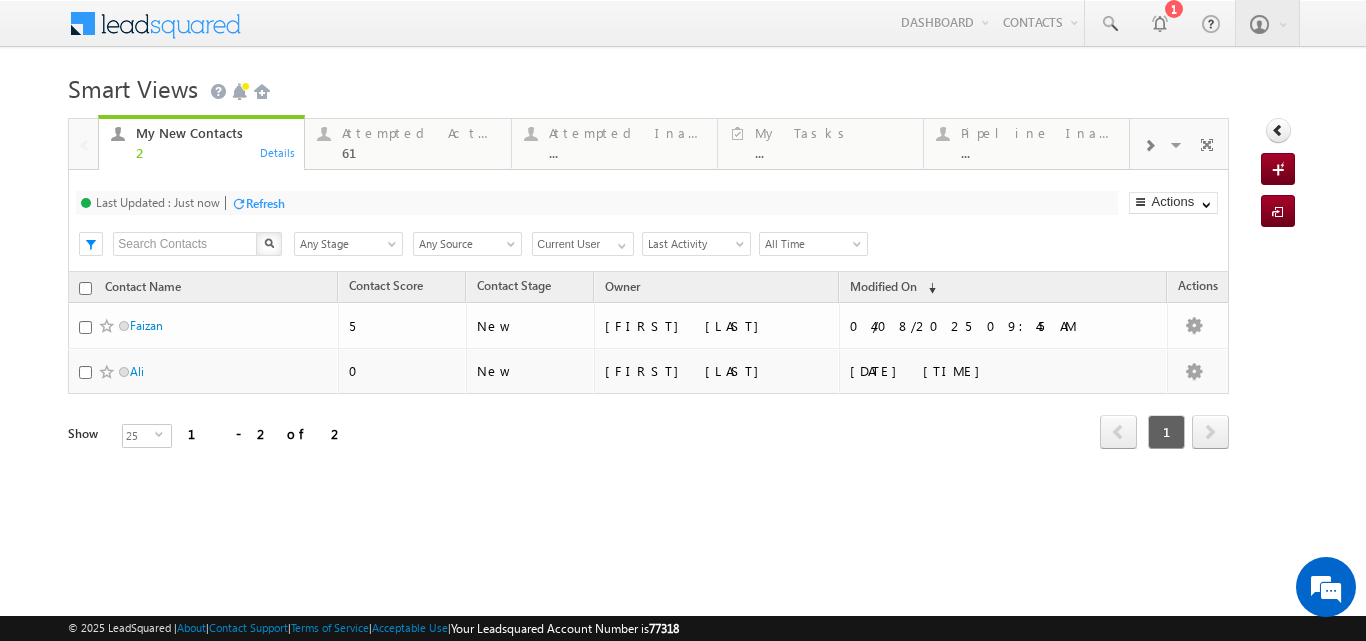 scroll, scrollTop: 0, scrollLeft: 0, axis: both 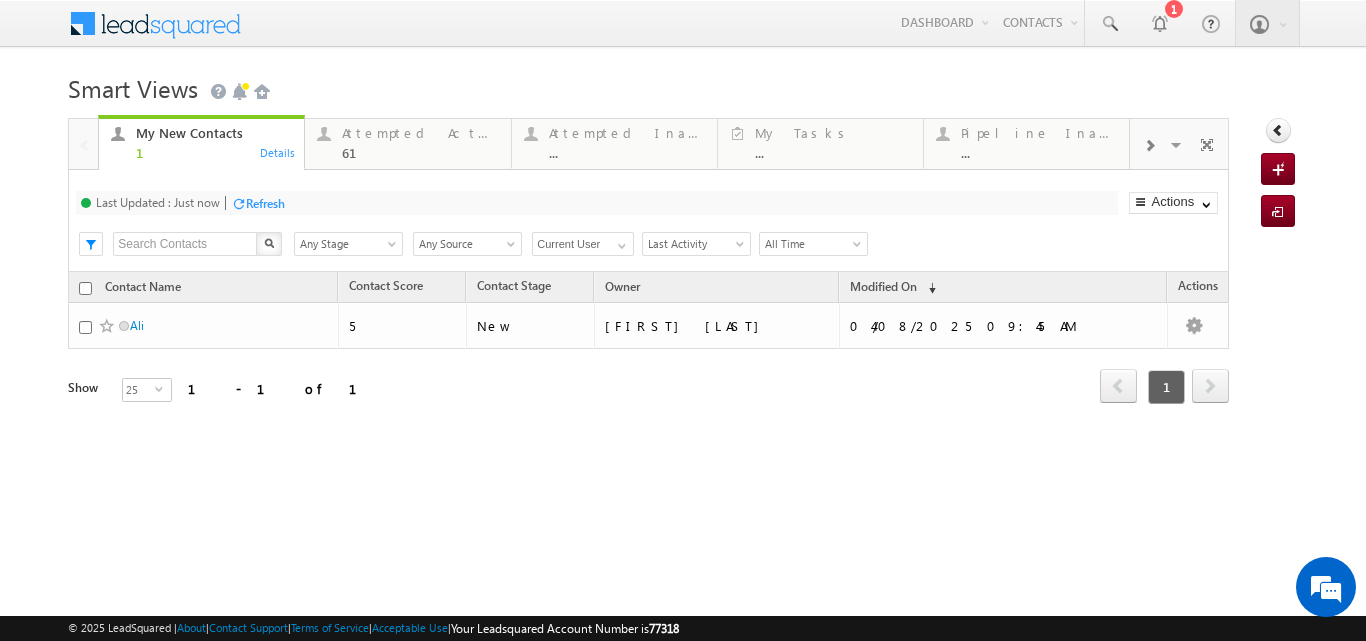 click on "Refresh" at bounding box center [258, 202] 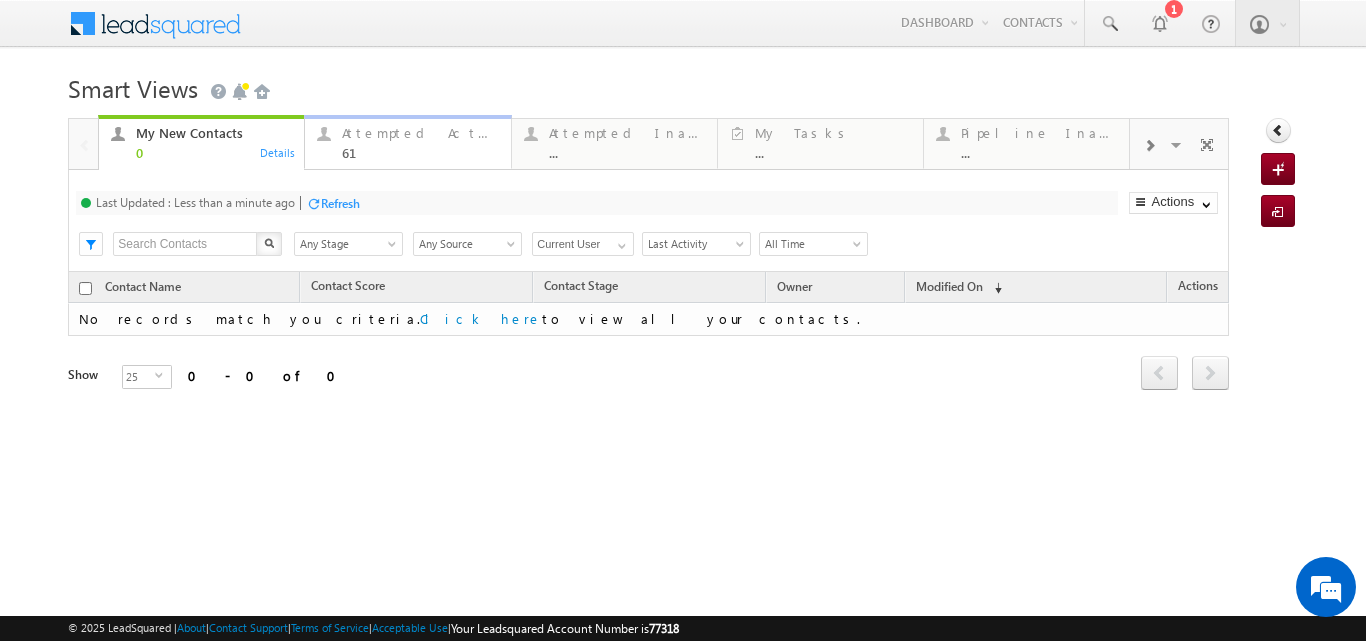 click on "Attempted Active" at bounding box center (420, 133) 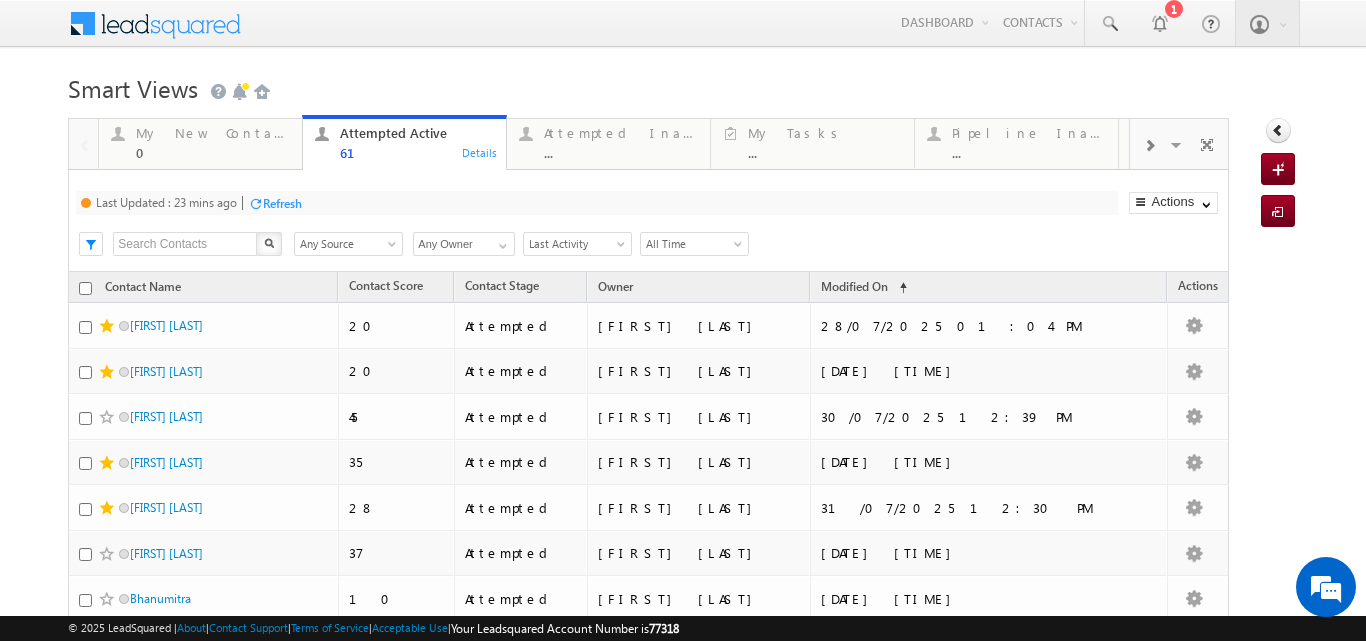 click on "Refresh" at bounding box center (282, 203) 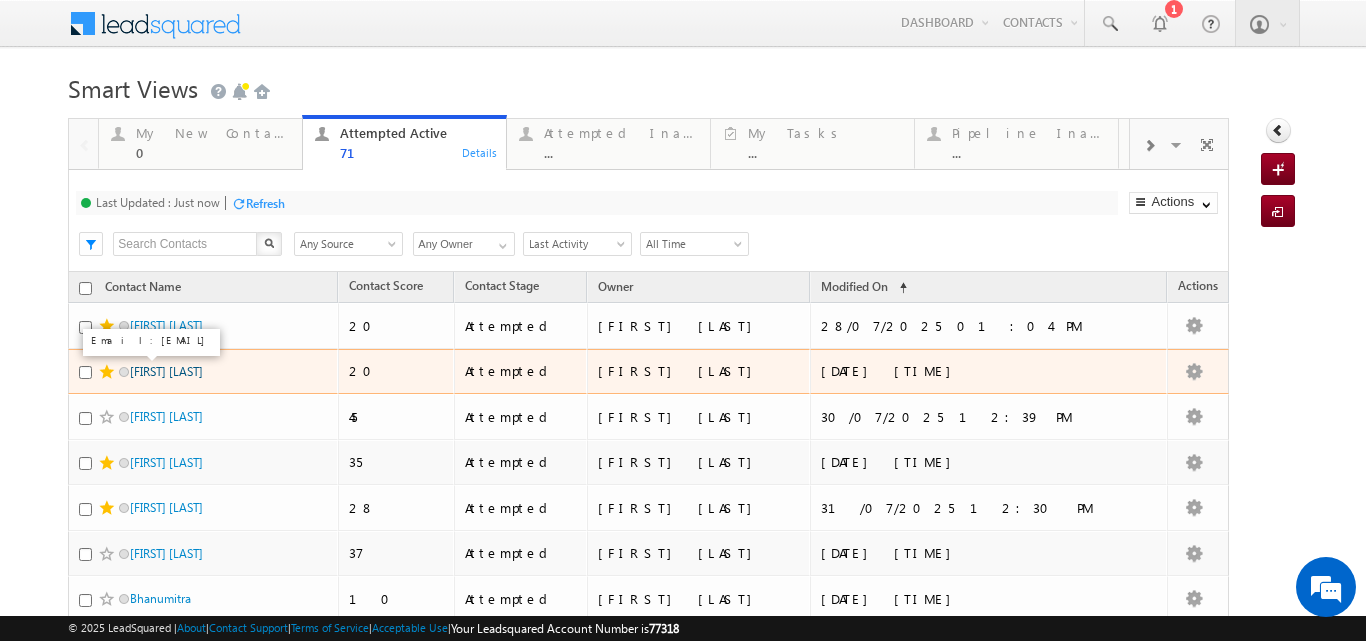 click on "Ritvika Mehra" at bounding box center (166, 371) 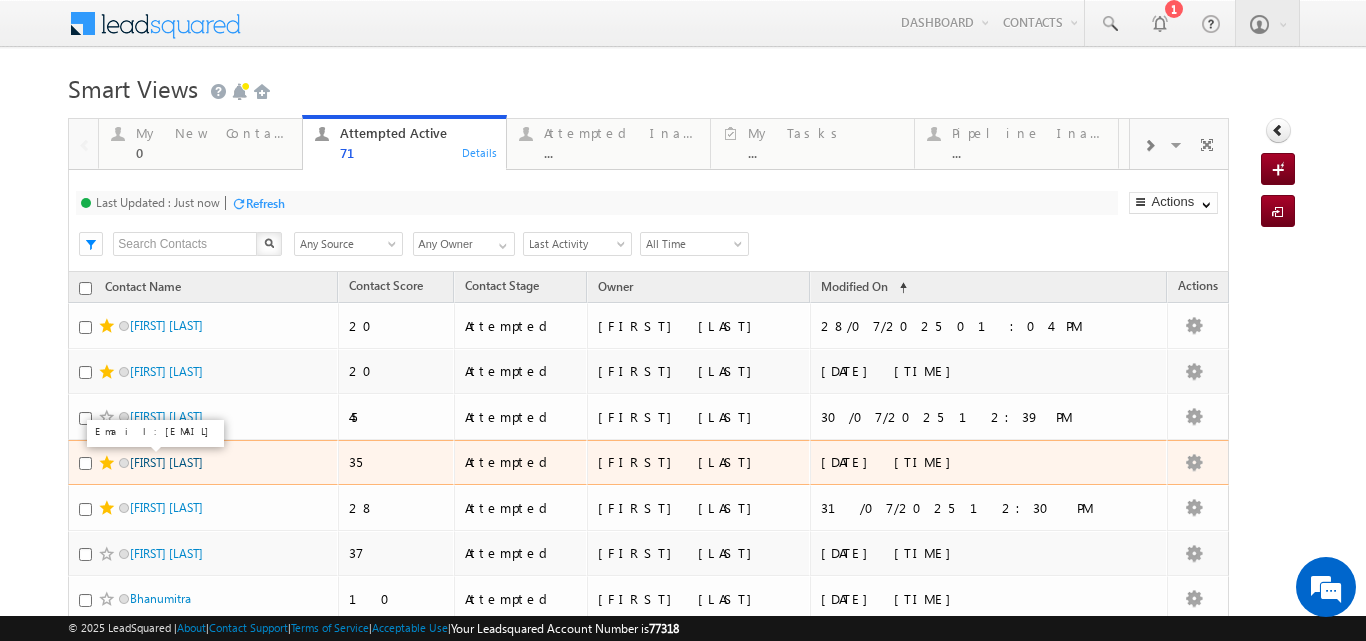 click on "Tanisha Singh" at bounding box center [166, 462] 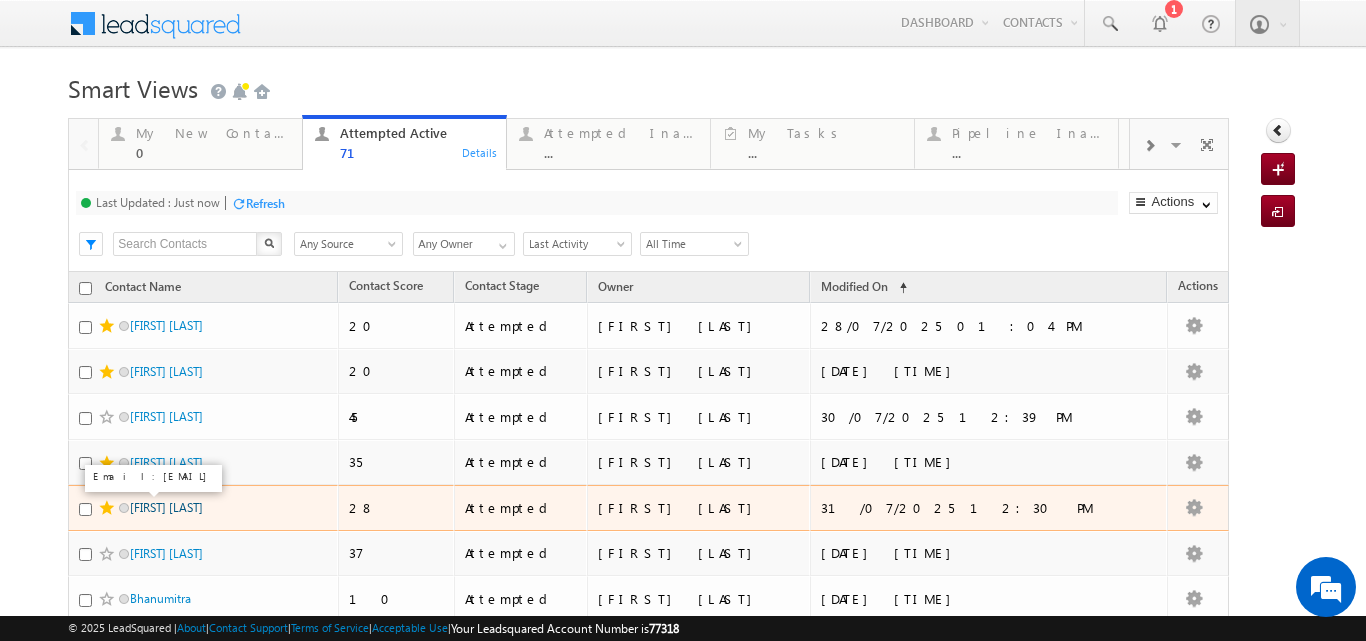 click on "Nitin Shukla" at bounding box center (166, 507) 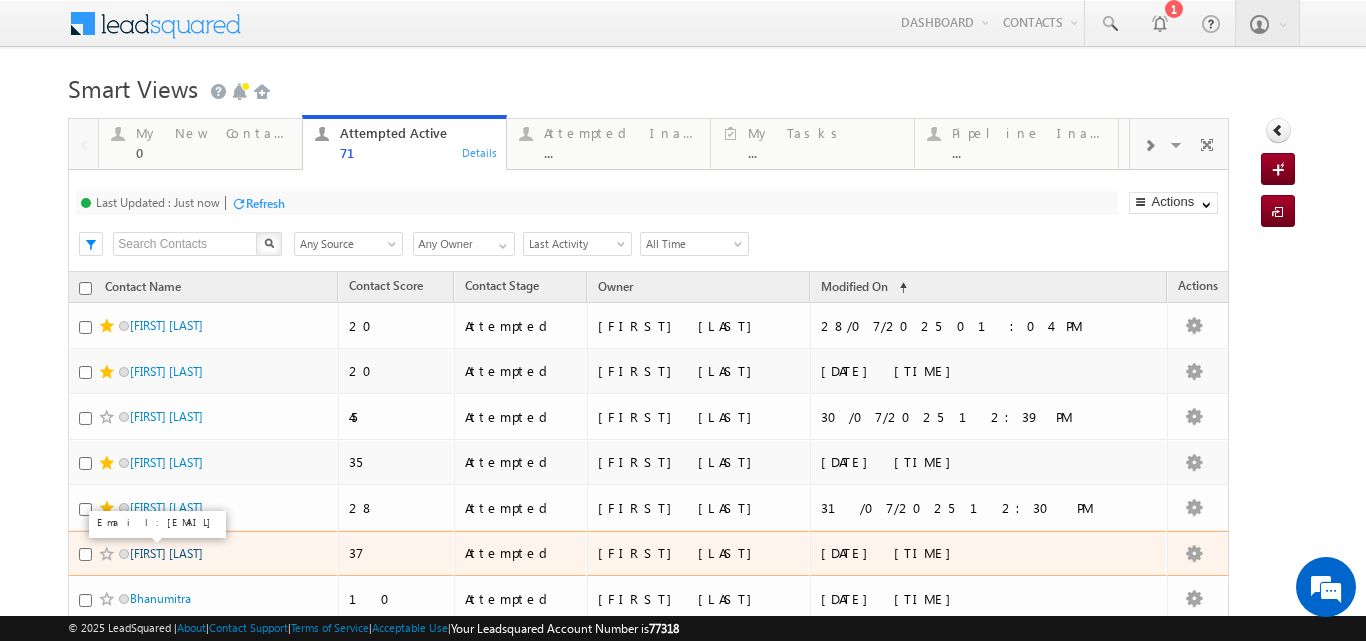 click on "sheeba Deepak" at bounding box center (166, 553) 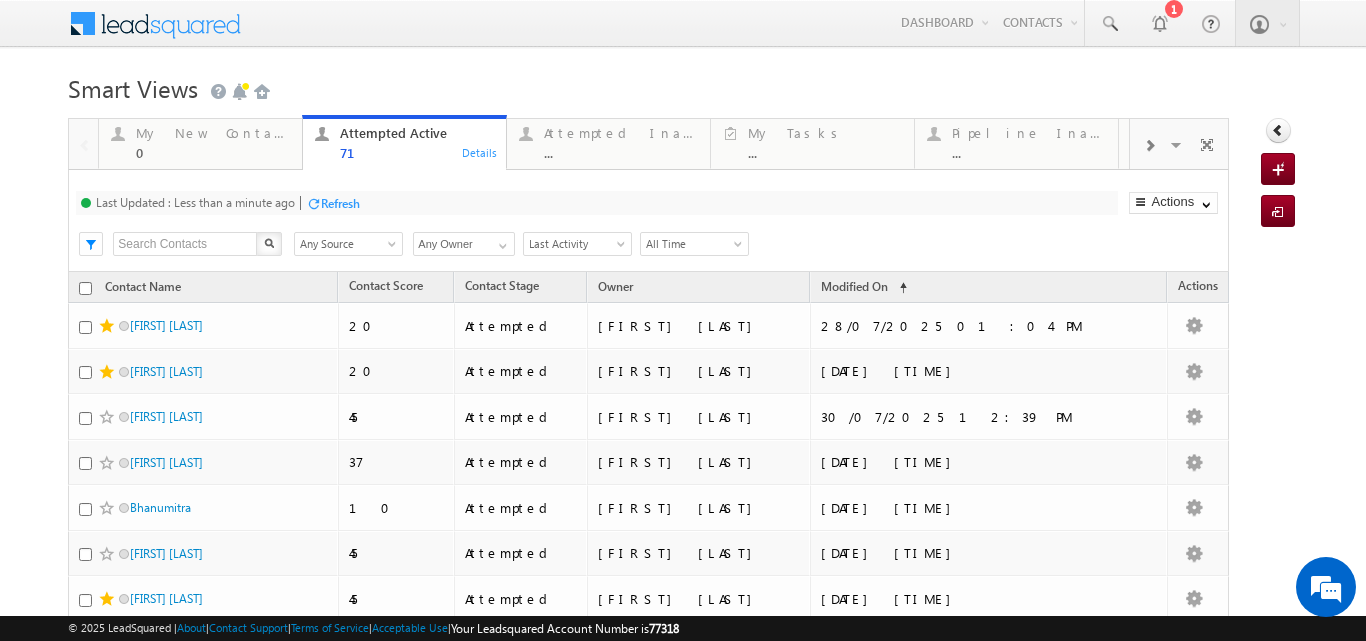 click on "Refresh" at bounding box center [340, 203] 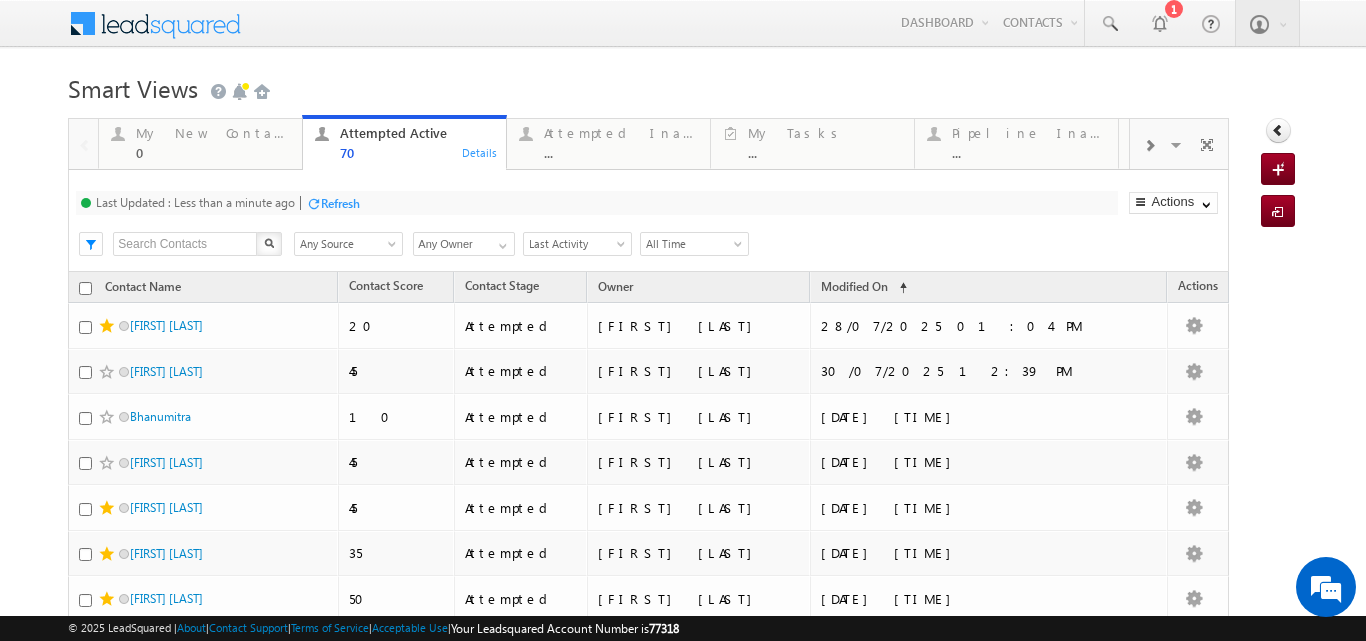 click on "Refresh" at bounding box center (340, 203) 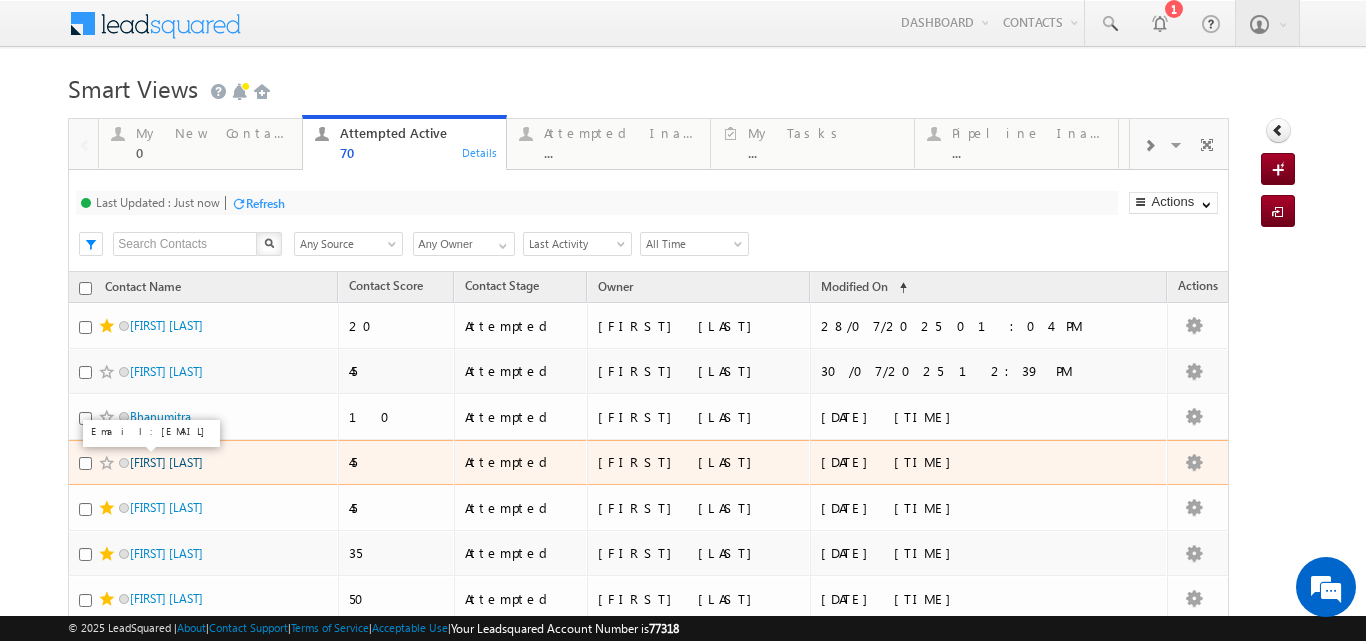 click on "BHAVYA JAIN" at bounding box center [166, 462] 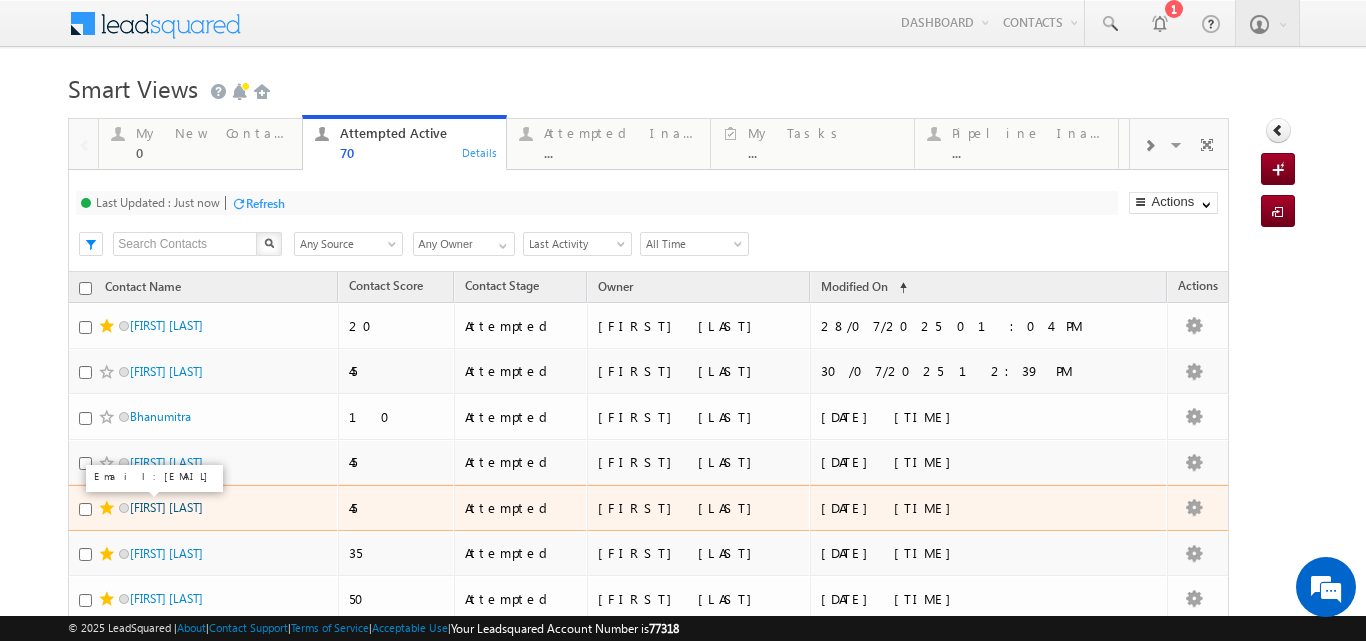 click on "Sabatini Saha" at bounding box center [166, 507] 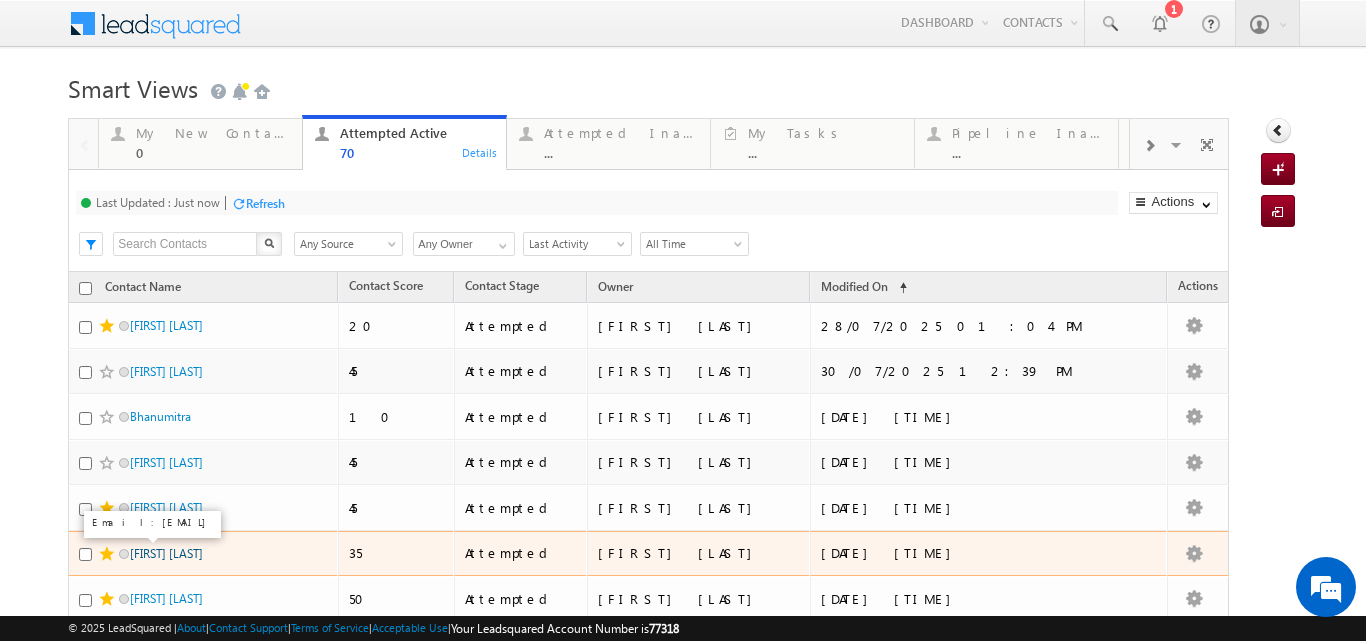 click on "Shaila Sood" at bounding box center (166, 553) 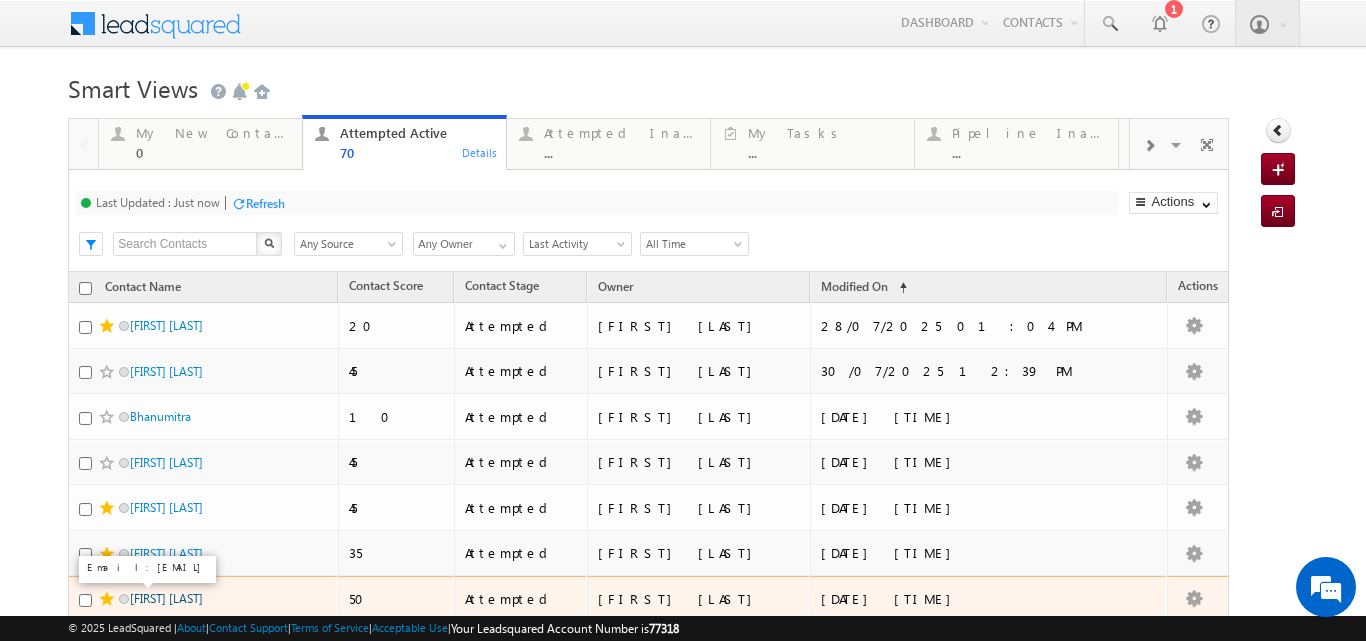 click on "Shivam Rathore" at bounding box center (166, 598) 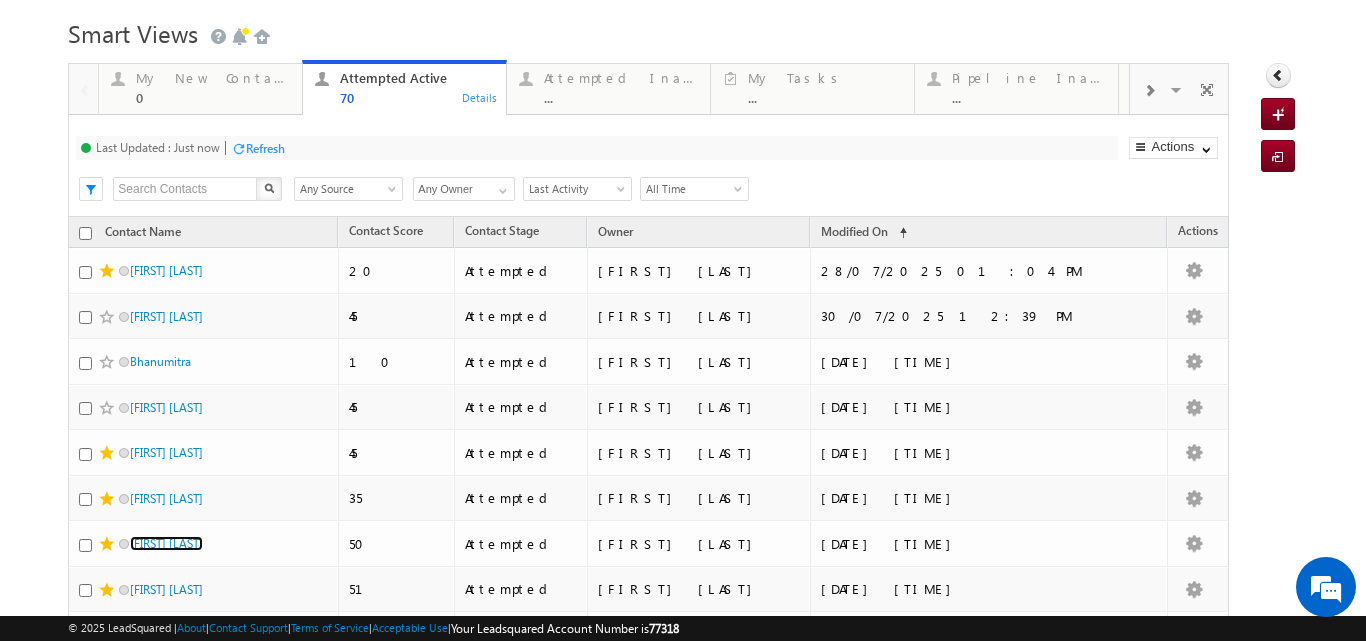 scroll, scrollTop: 73, scrollLeft: 0, axis: vertical 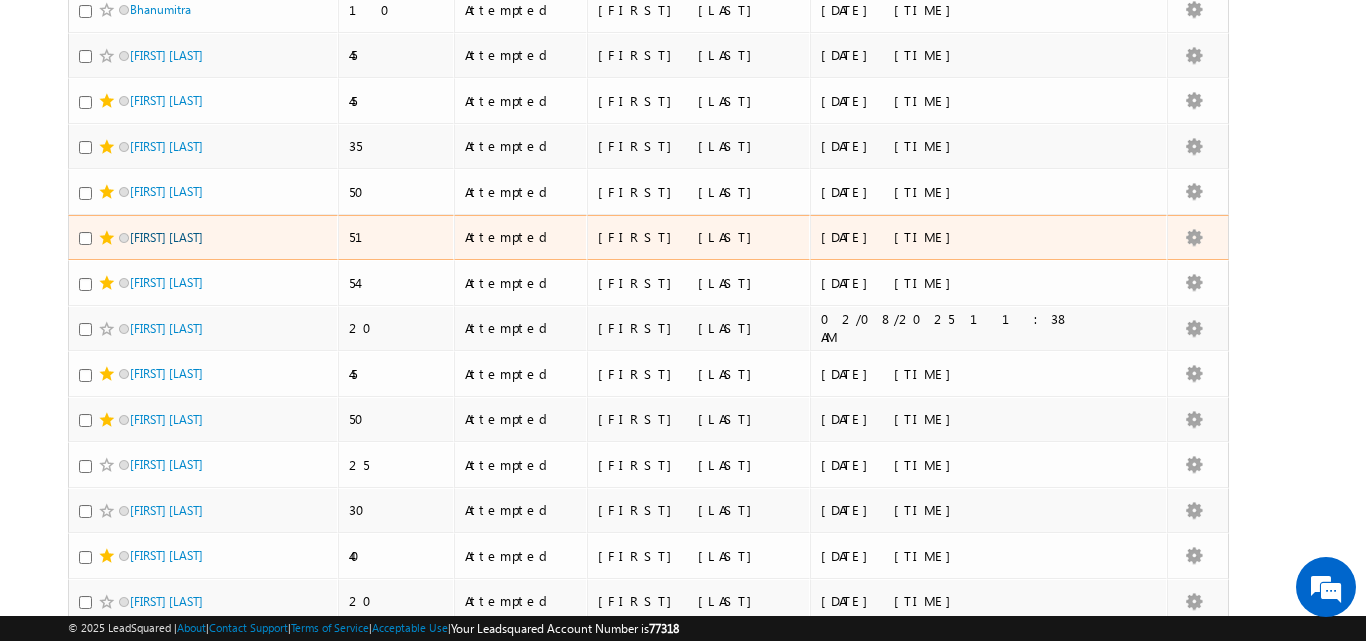 click on "Sunita Dutta" at bounding box center (166, 237) 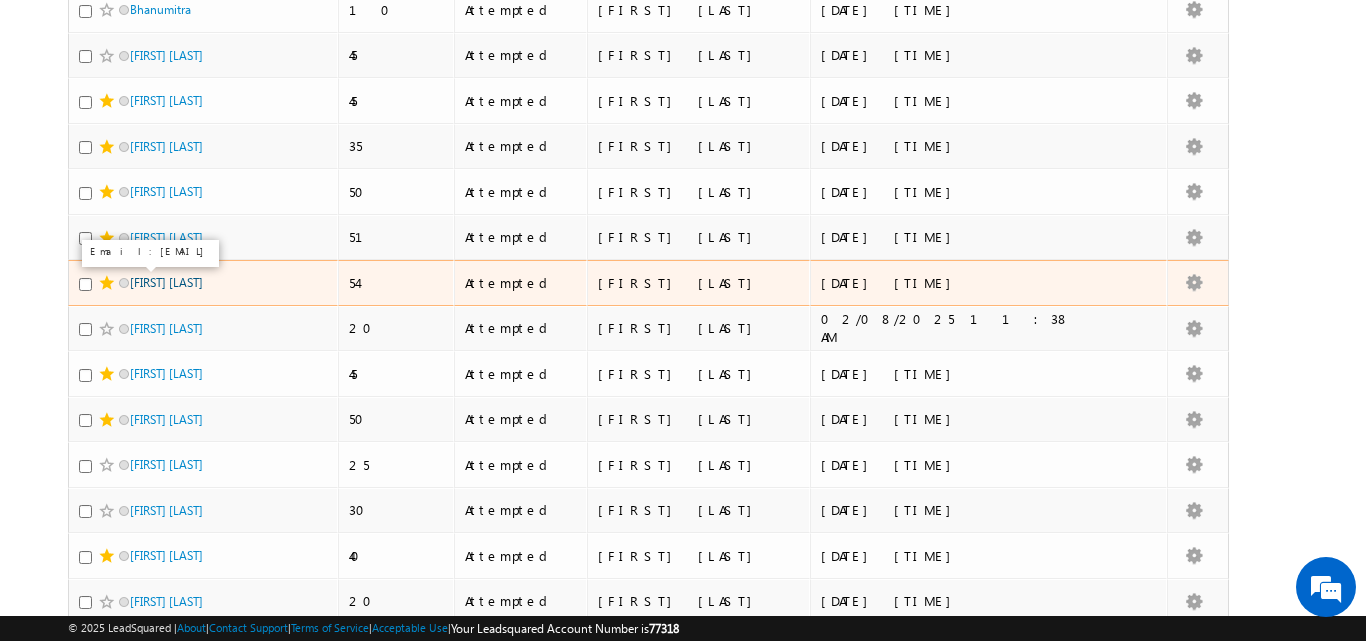 click on "Shubhi Mittal" at bounding box center (166, 282) 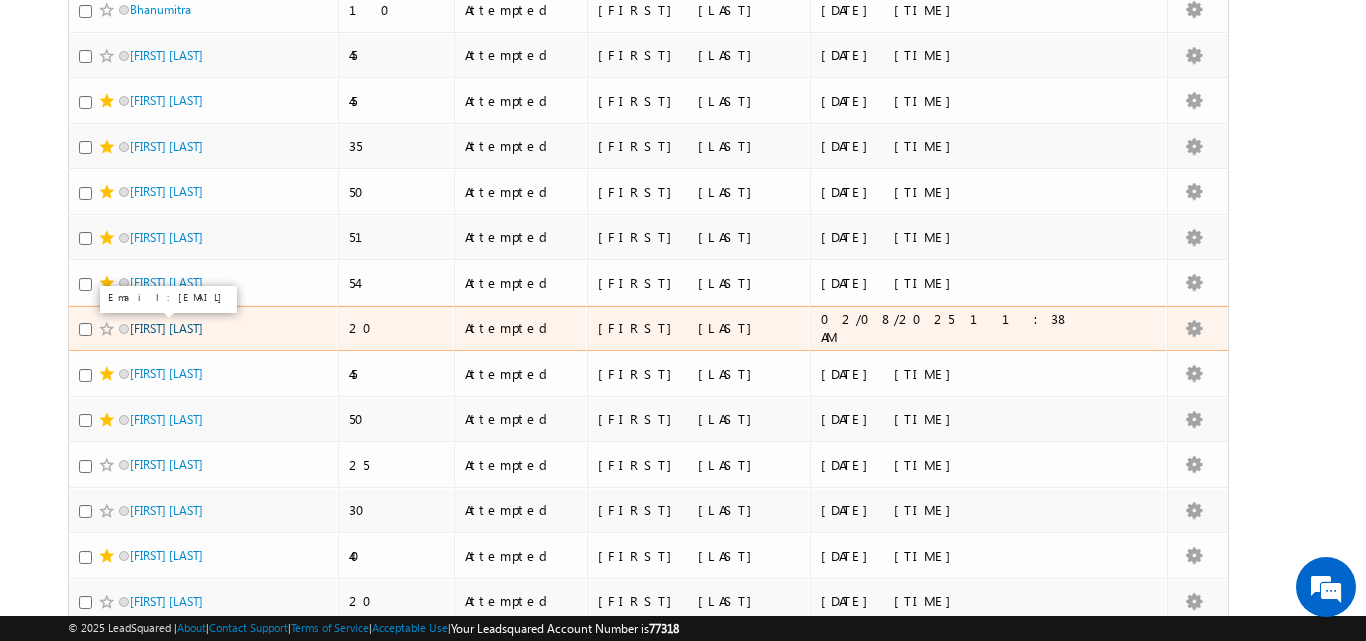 click on "Ankit Upadhyay" at bounding box center [166, 328] 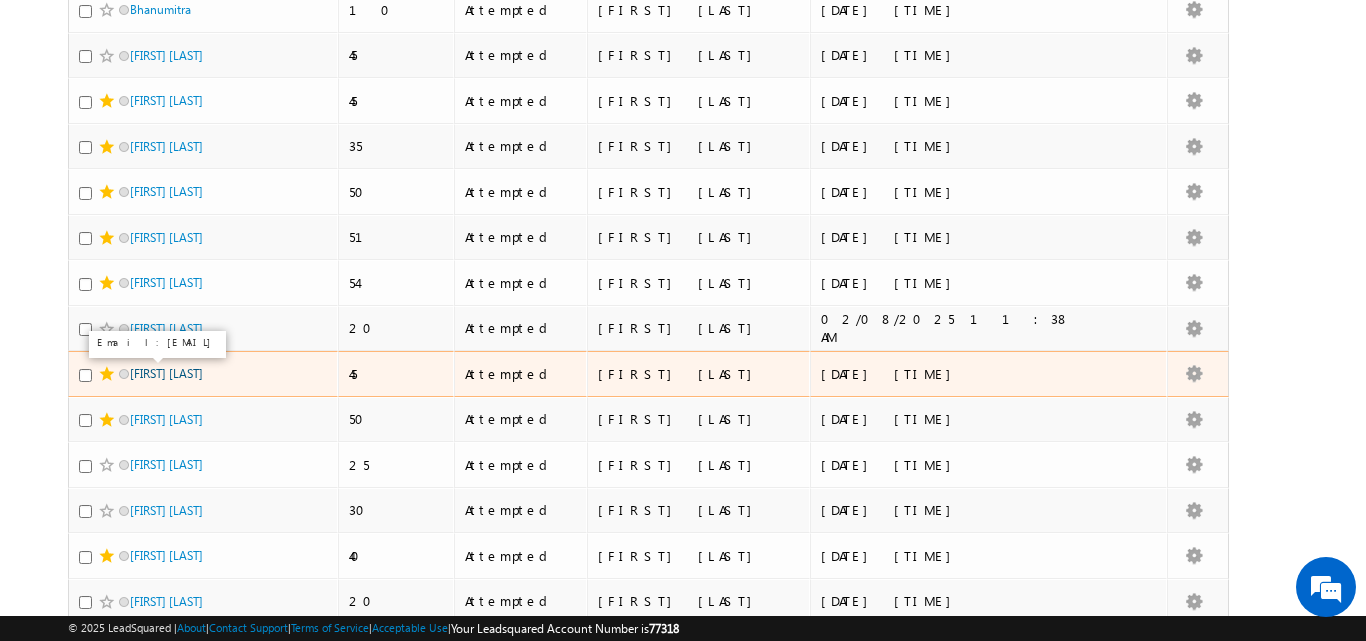 click on "Aneesh Goyal" at bounding box center (166, 373) 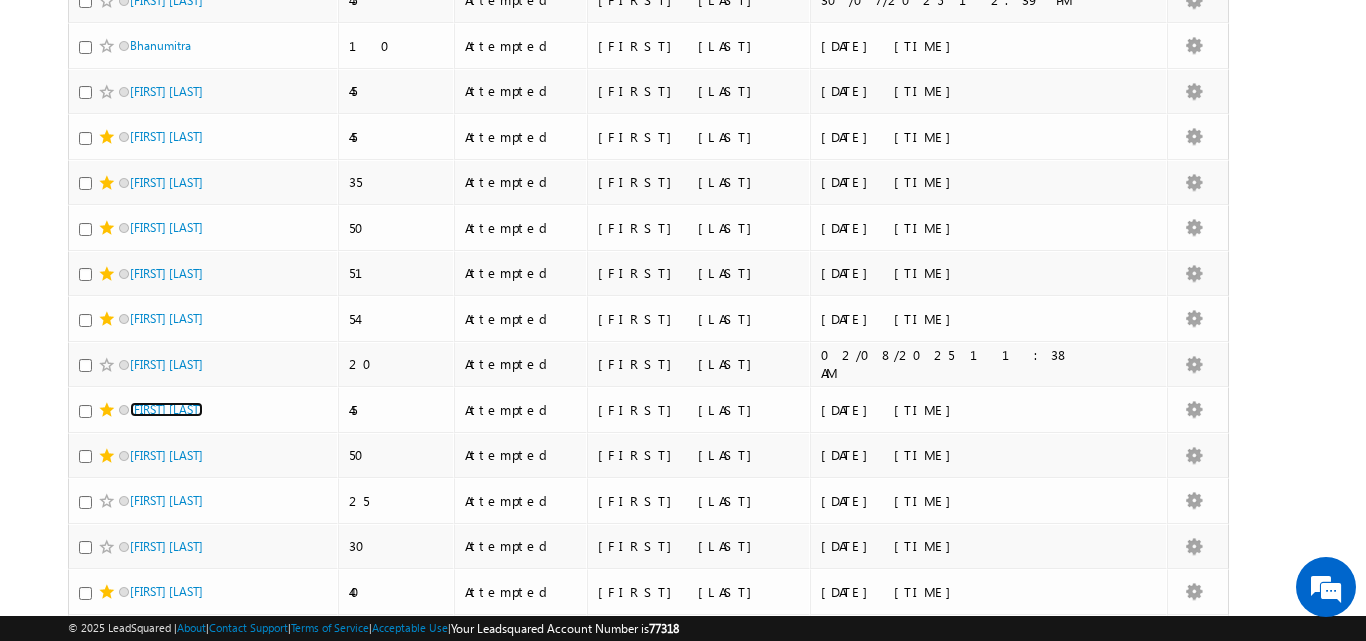 scroll, scrollTop: 0, scrollLeft: 0, axis: both 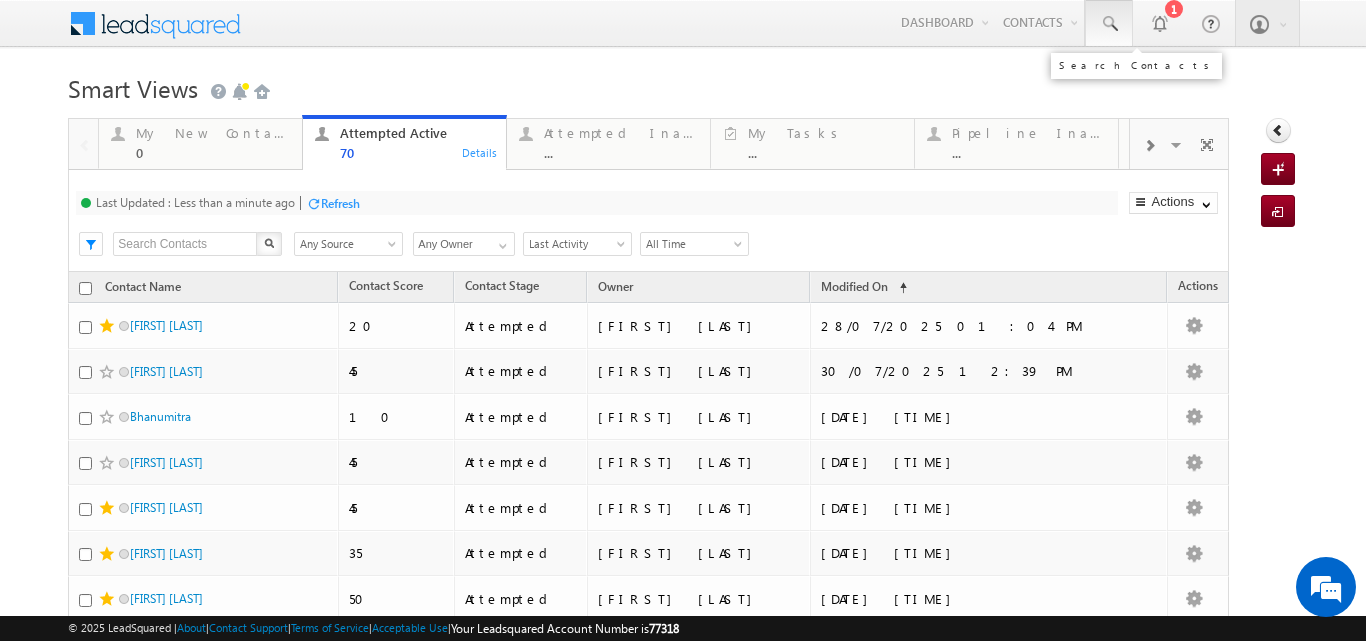 click at bounding box center [1109, 23] 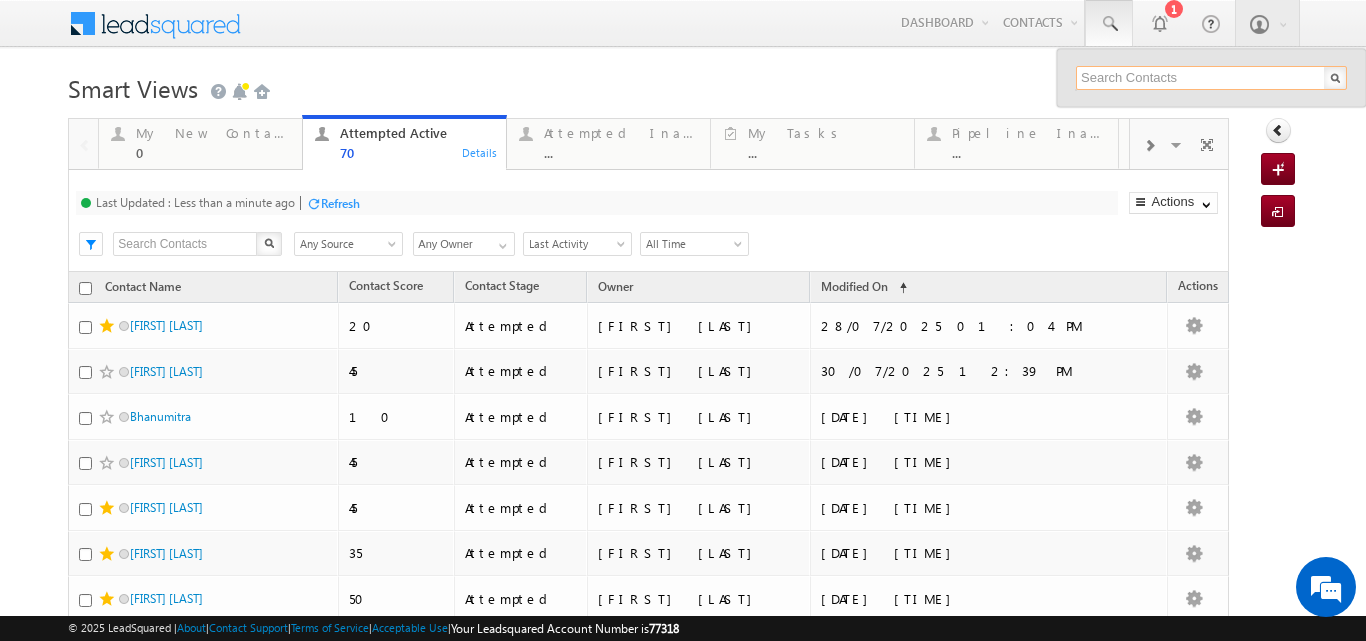 click at bounding box center [1211, 78] 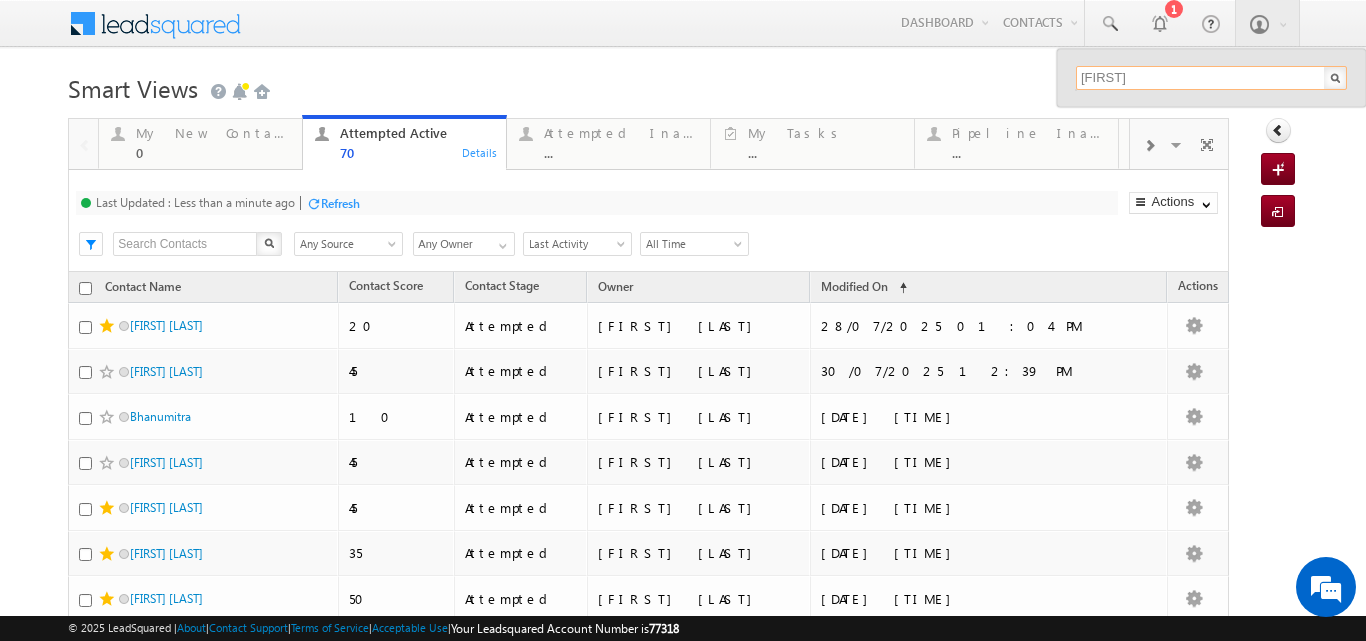 type on "shubhada" 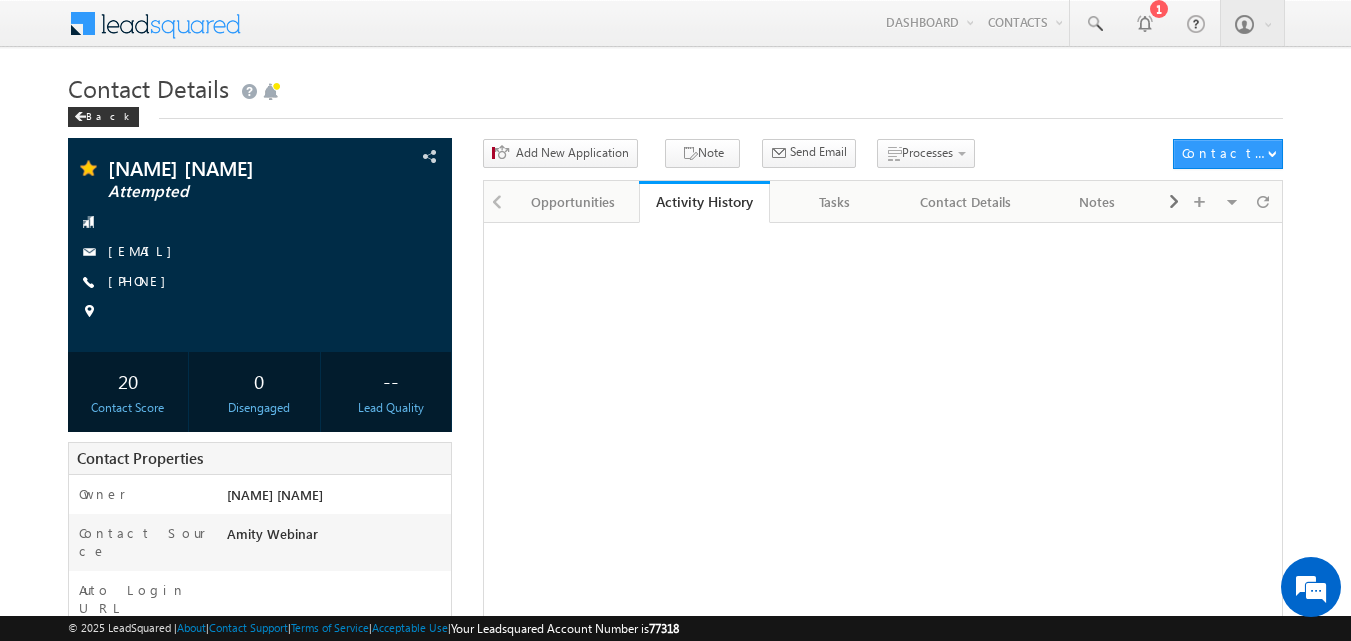 scroll, scrollTop: 0, scrollLeft: 0, axis: both 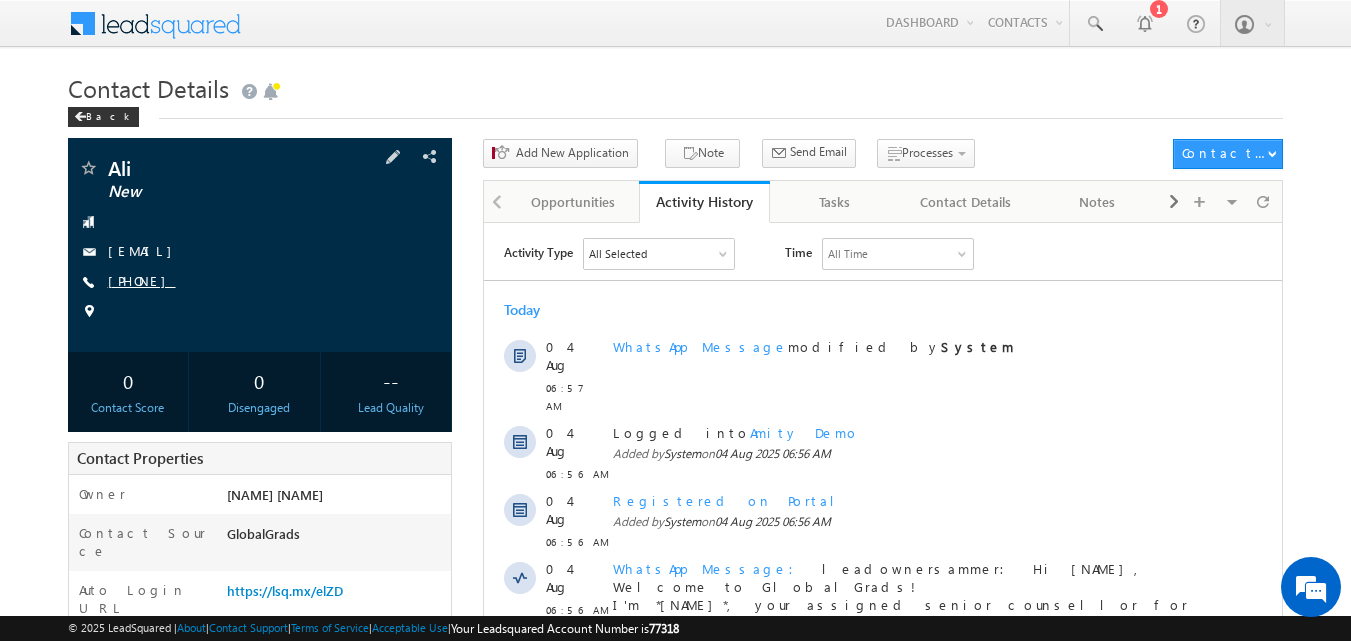 click on "[PHONE]" at bounding box center [142, 280] 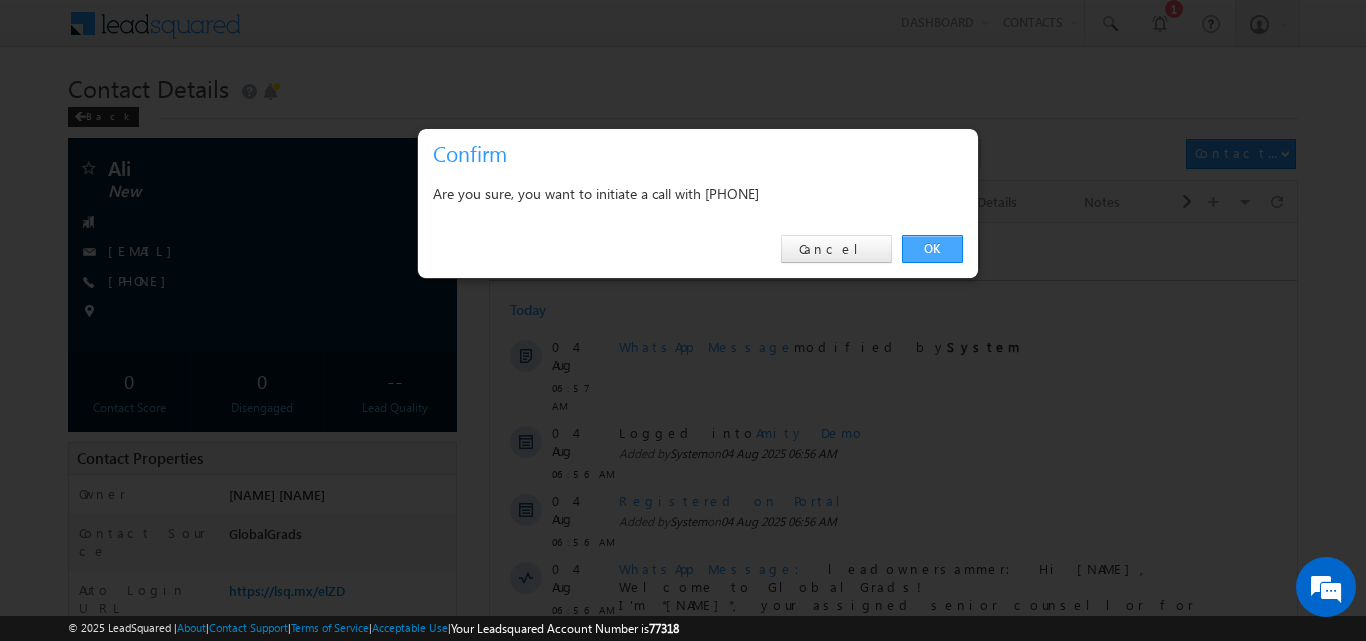 click on "OK" at bounding box center (932, 249) 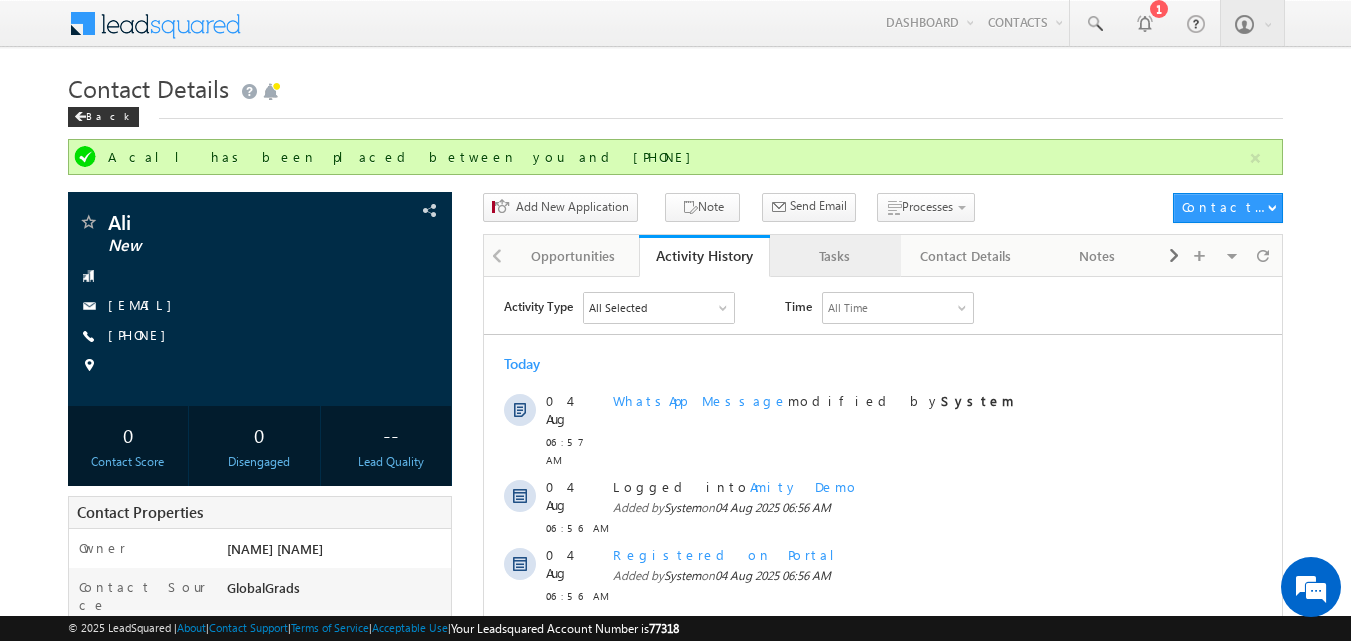 click on "Tasks" at bounding box center (834, 256) 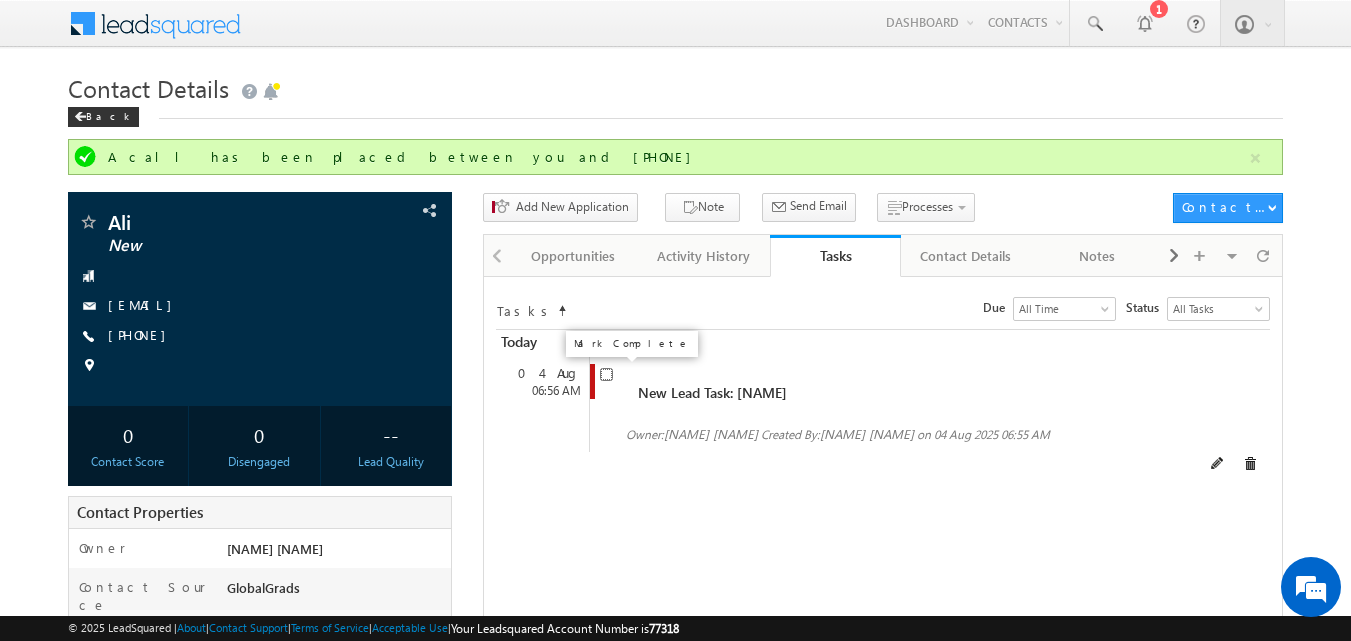 click at bounding box center (606, 374) 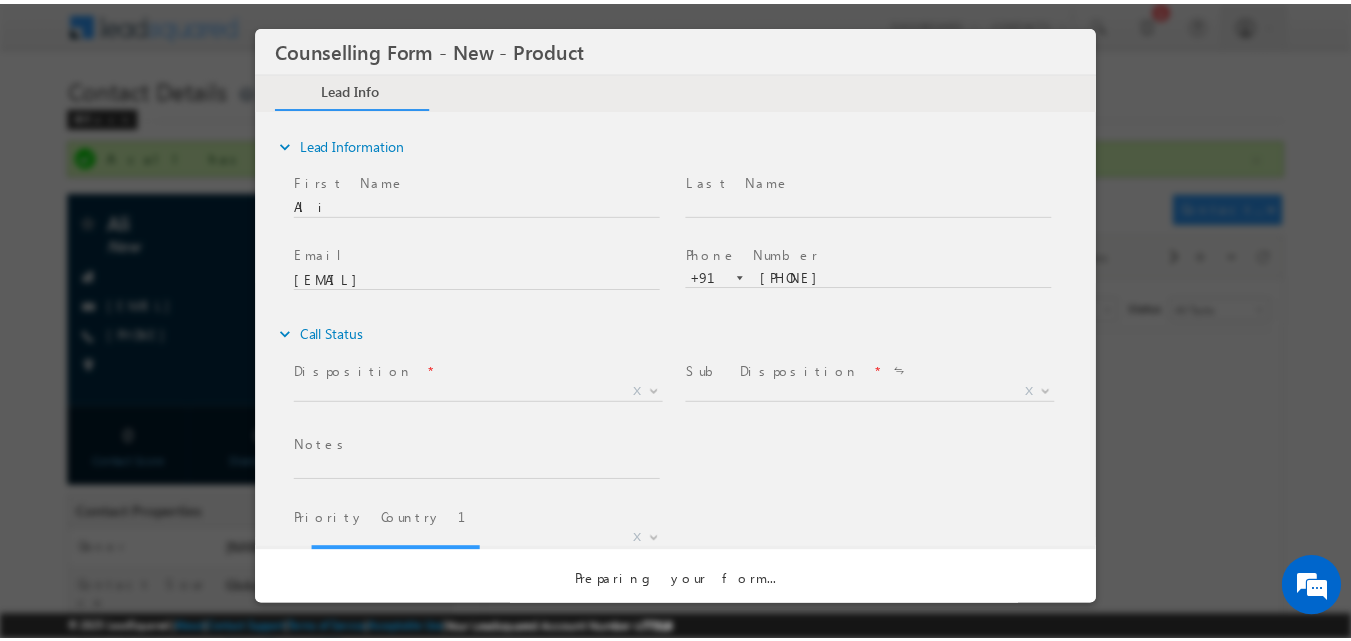 scroll, scrollTop: 0, scrollLeft: 0, axis: both 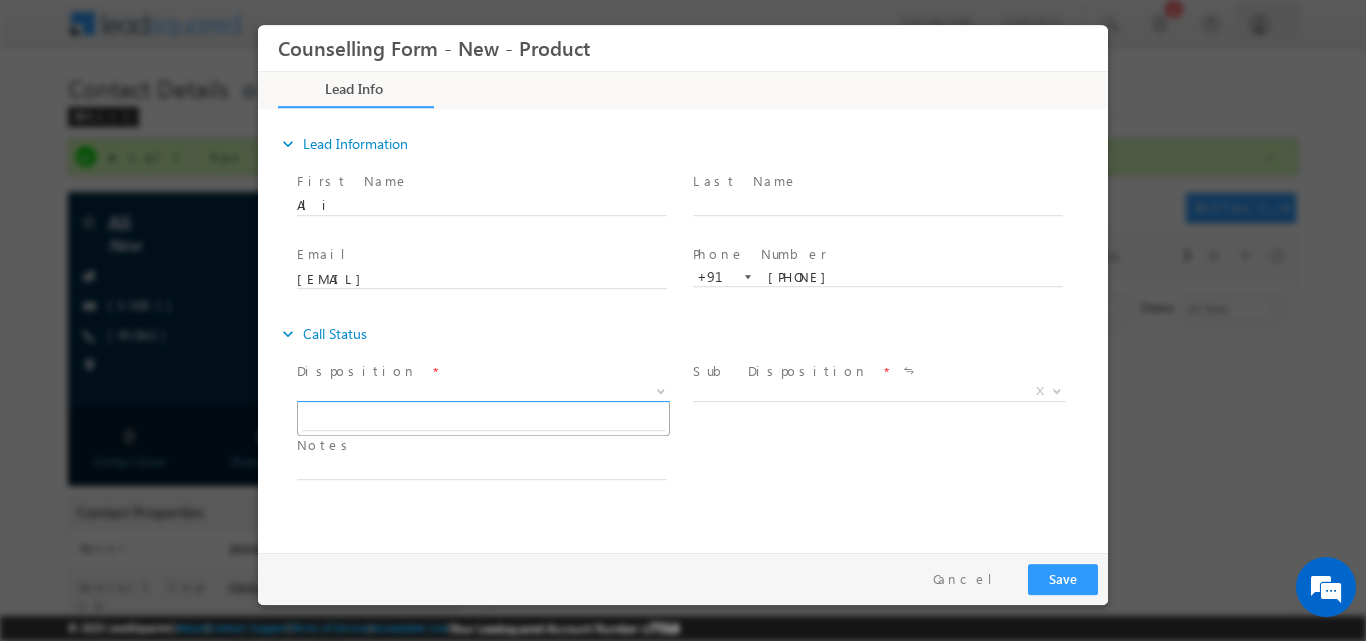 click at bounding box center (661, 389) 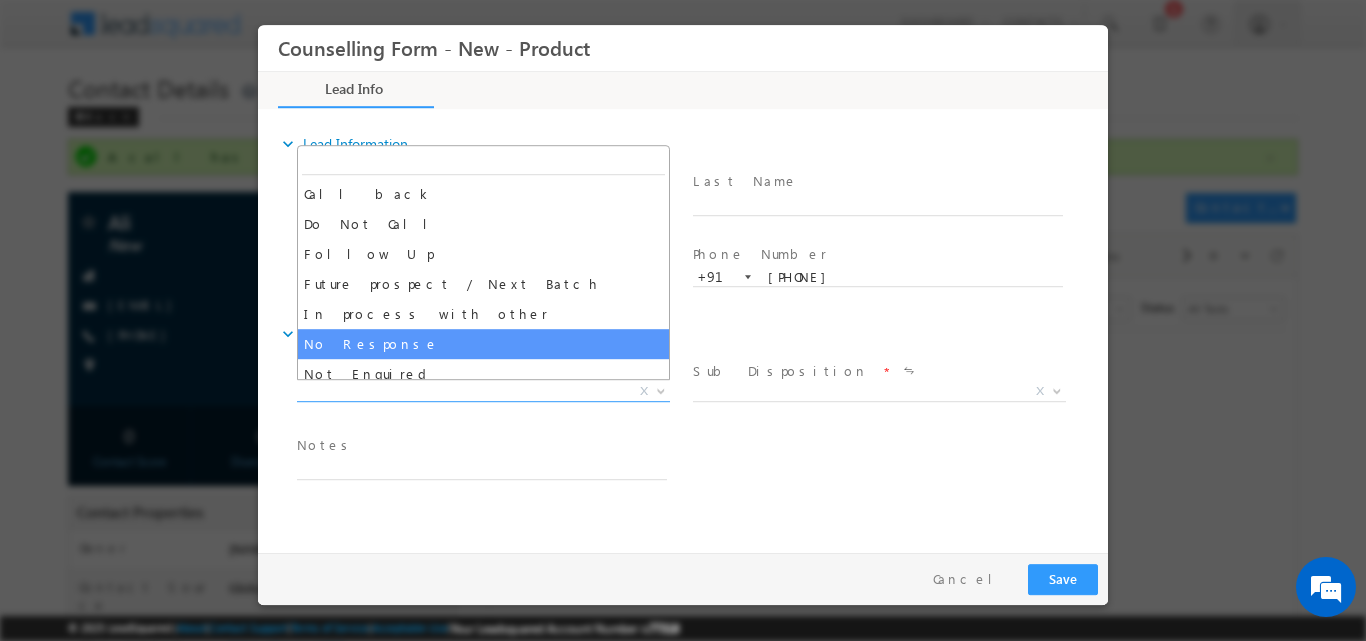 select on "No Response" 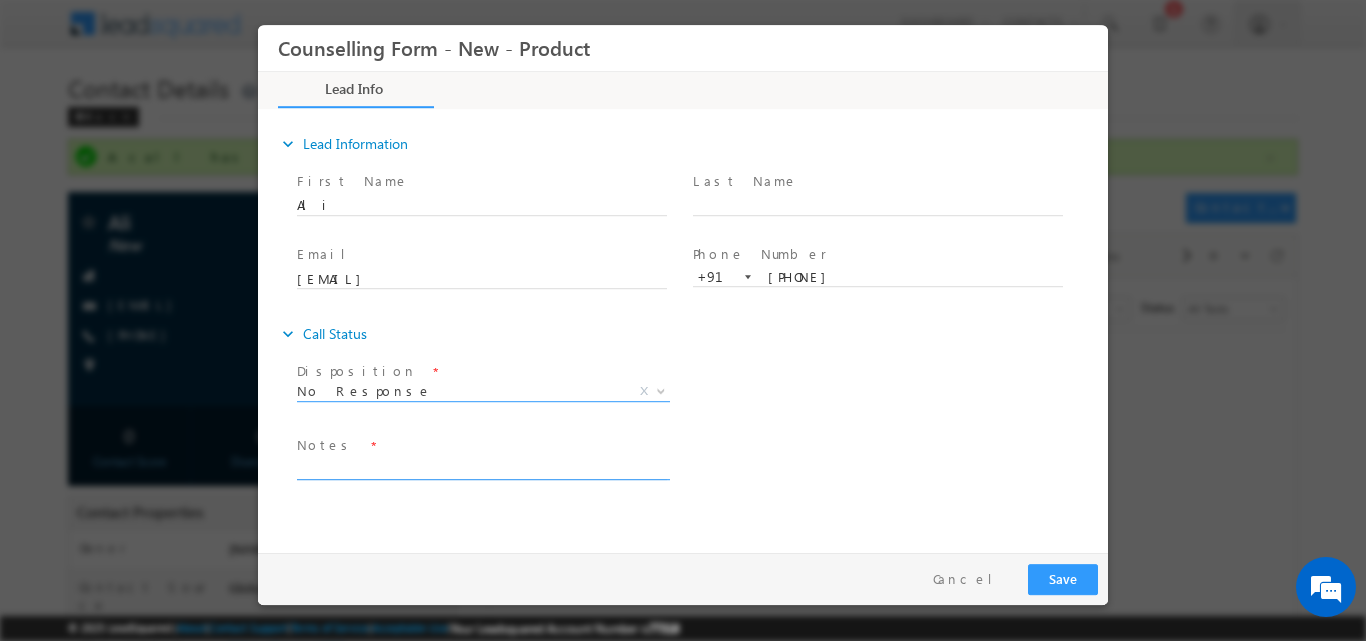 click at bounding box center (482, 467) 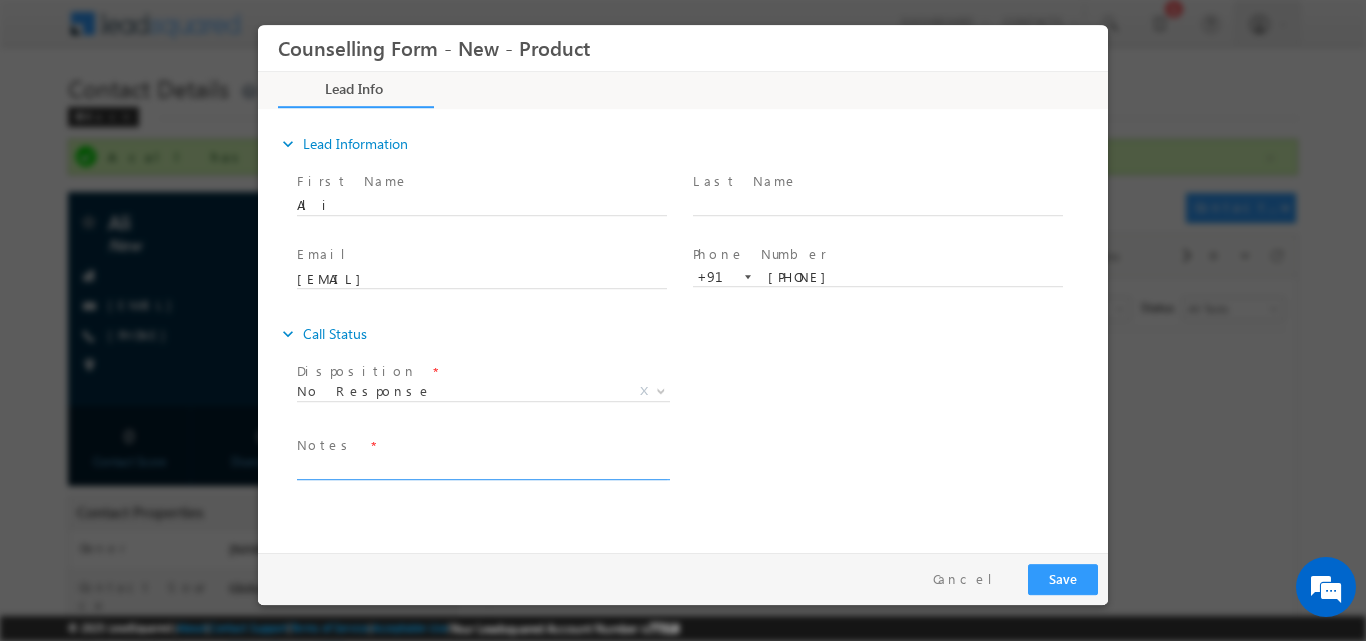 paste on "No response, dnp" 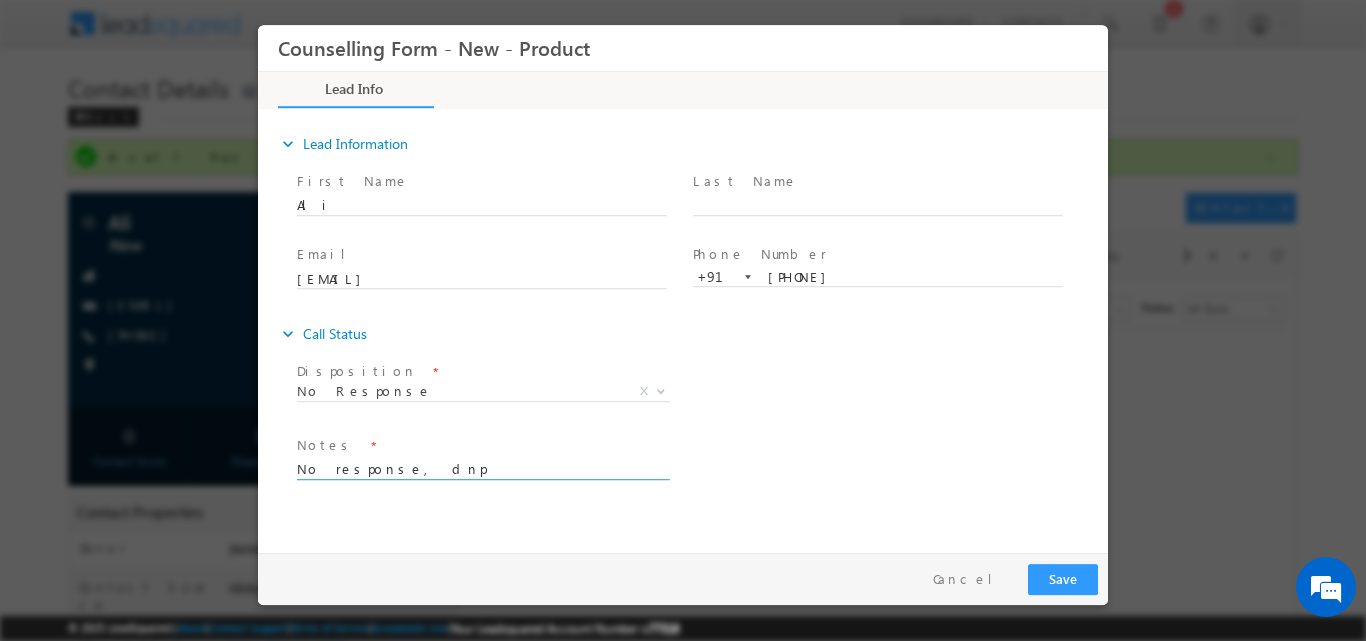 type on "No response, dnp" 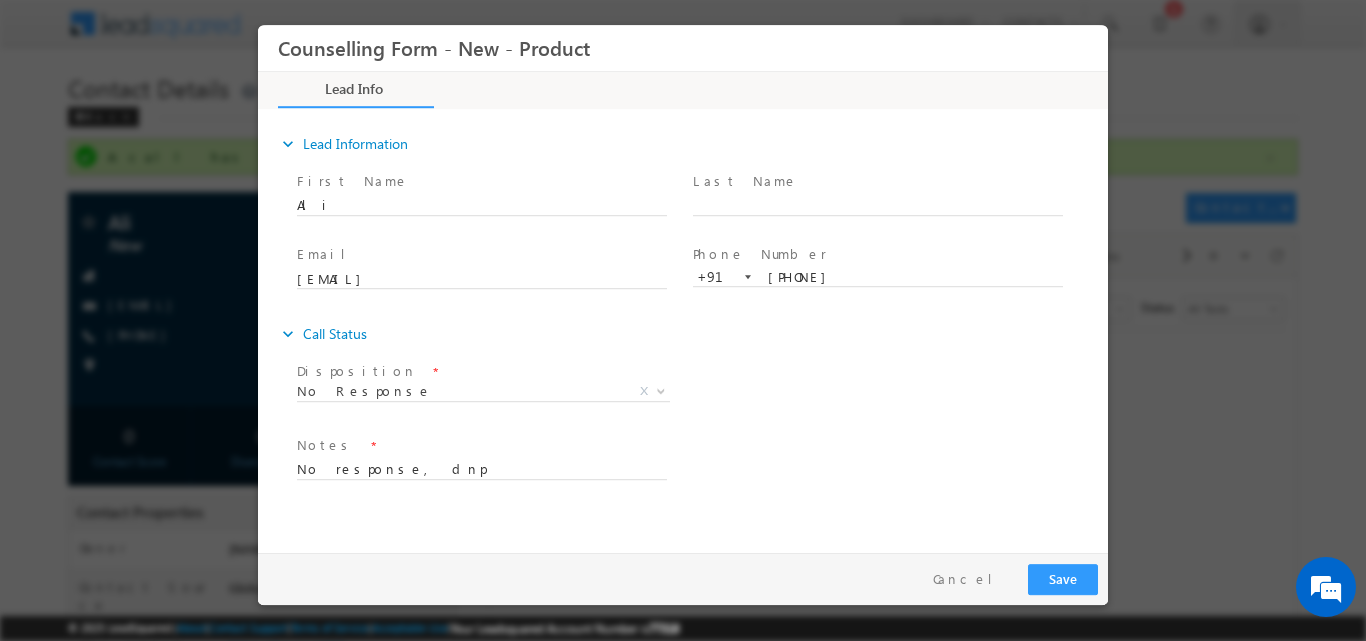 click on "Follow Up Date
*
Notes
*
No response, dnp" at bounding box center (700, 467) 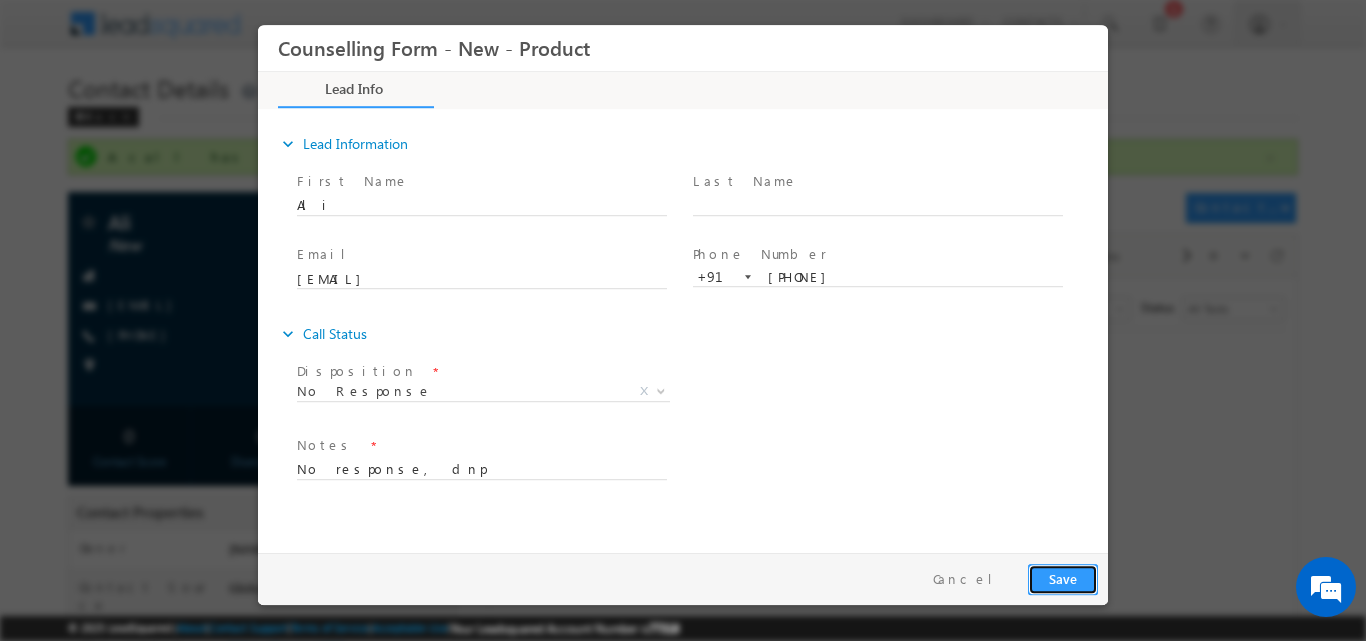 click on "Save" at bounding box center (1063, 578) 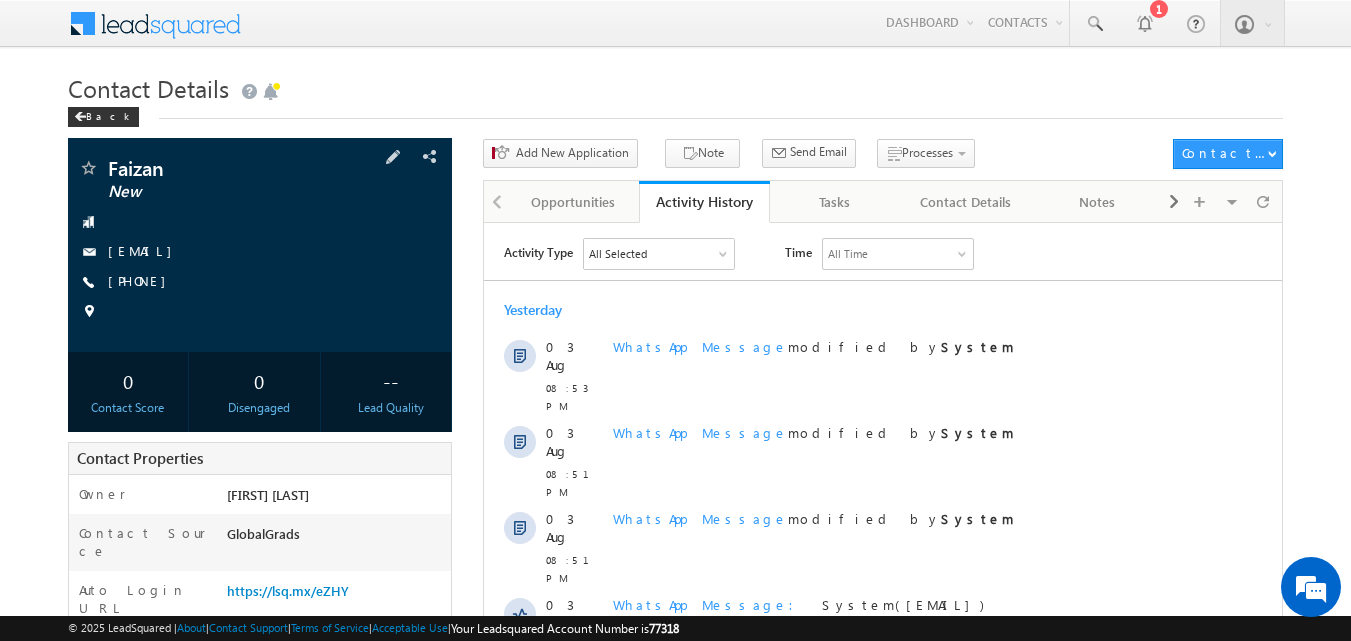 scroll, scrollTop: 0, scrollLeft: 0, axis: both 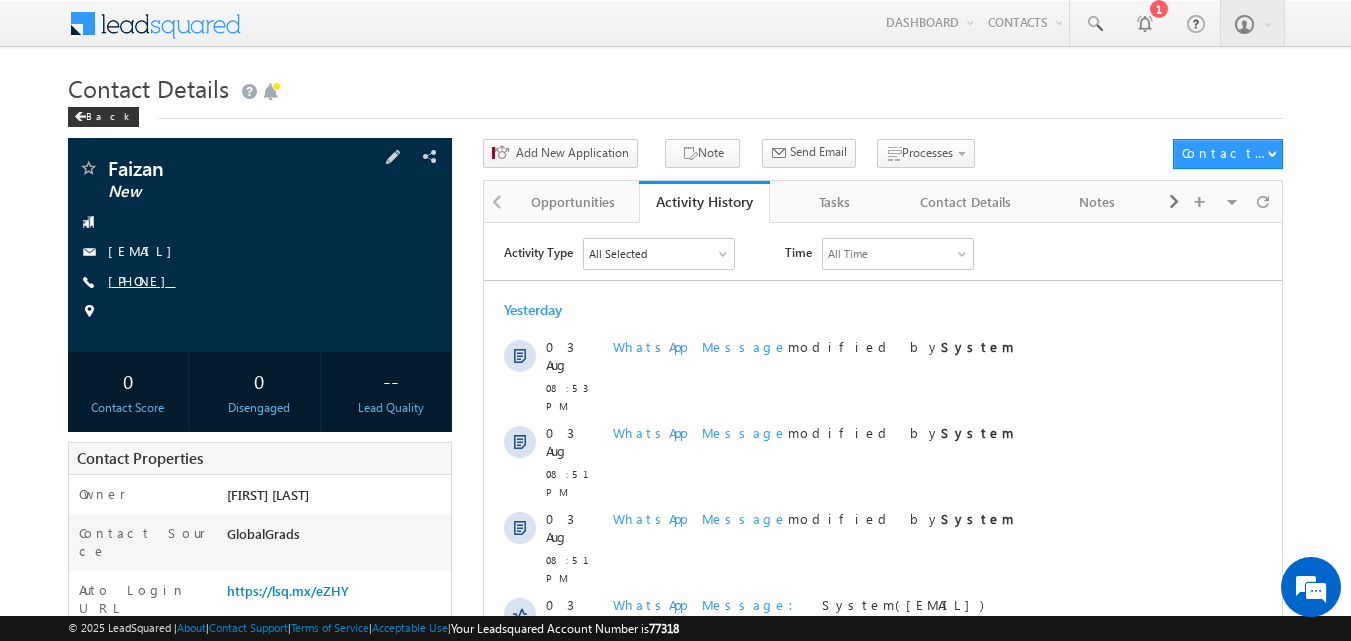 click on "+91-7265986178" at bounding box center (142, 280) 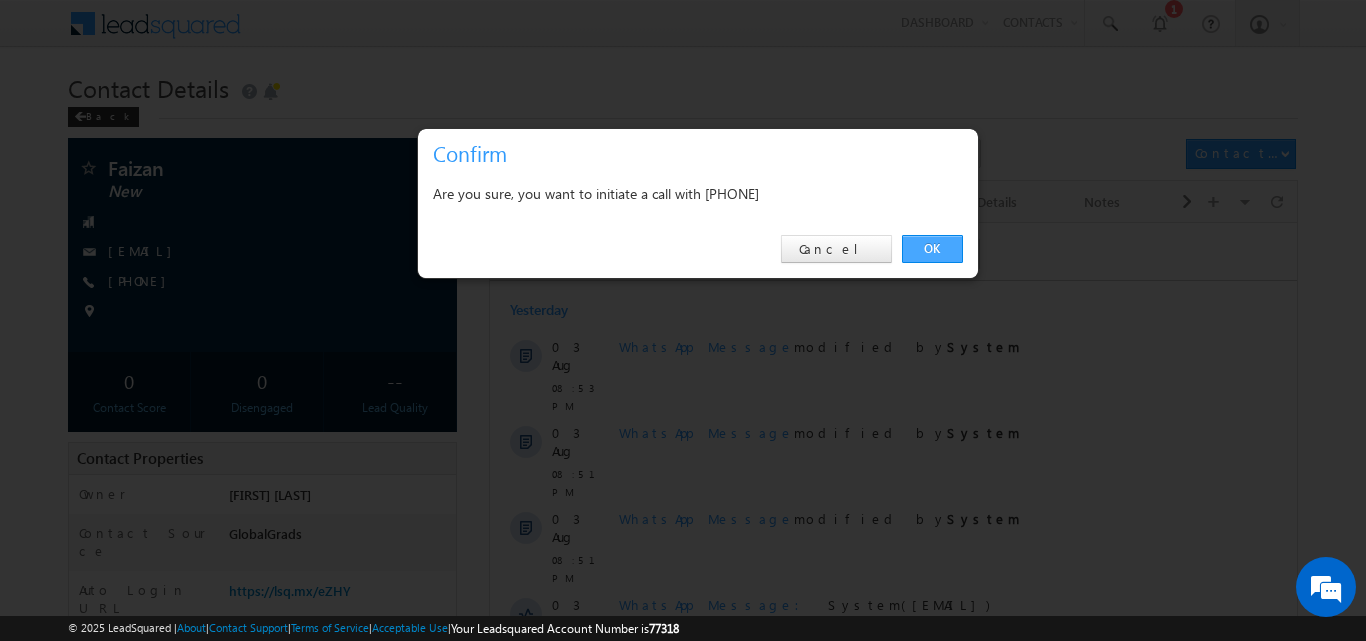 click on "OK" at bounding box center [932, 249] 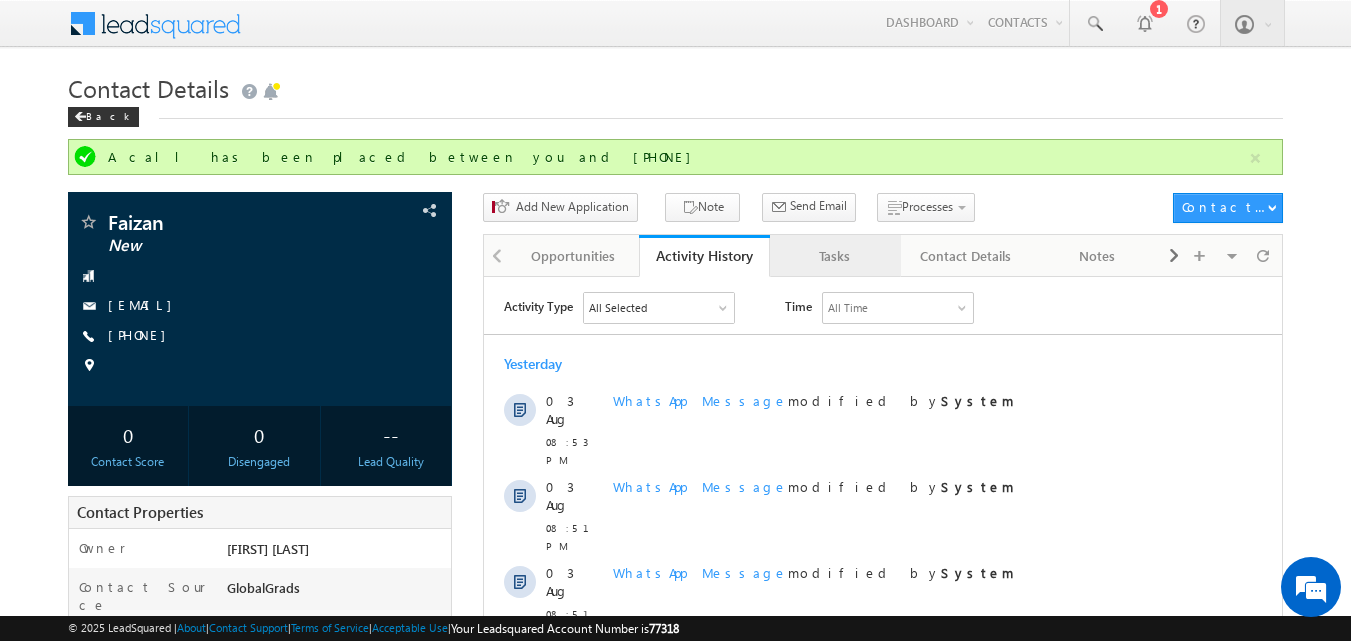 click on "Tasks" at bounding box center [835, 256] 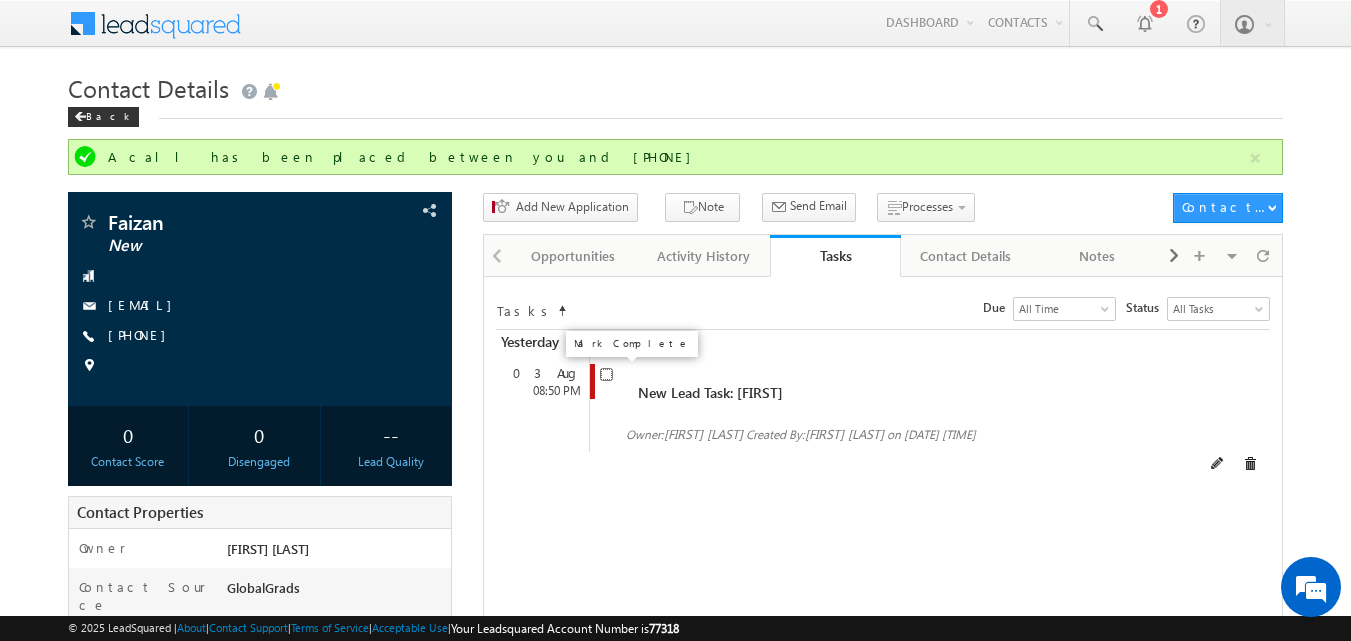 click at bounding box center (606, 374) 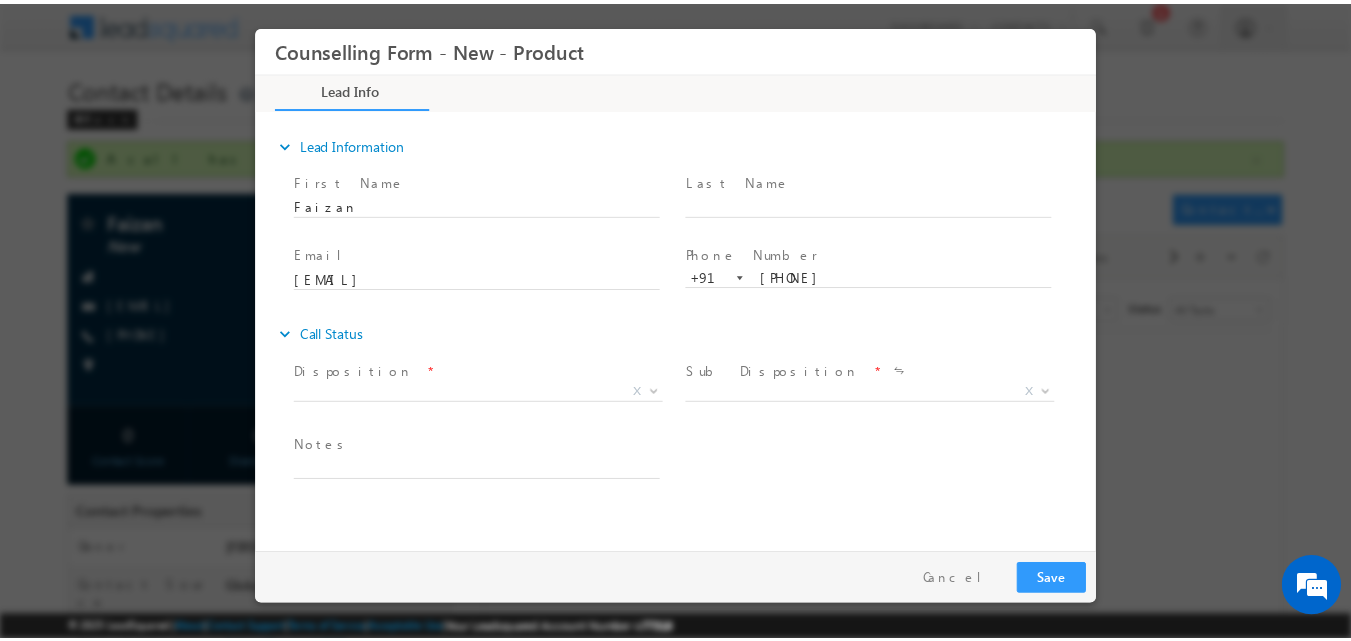 scroll, scrollTop: 0, scrollLeft: 0, axis: both 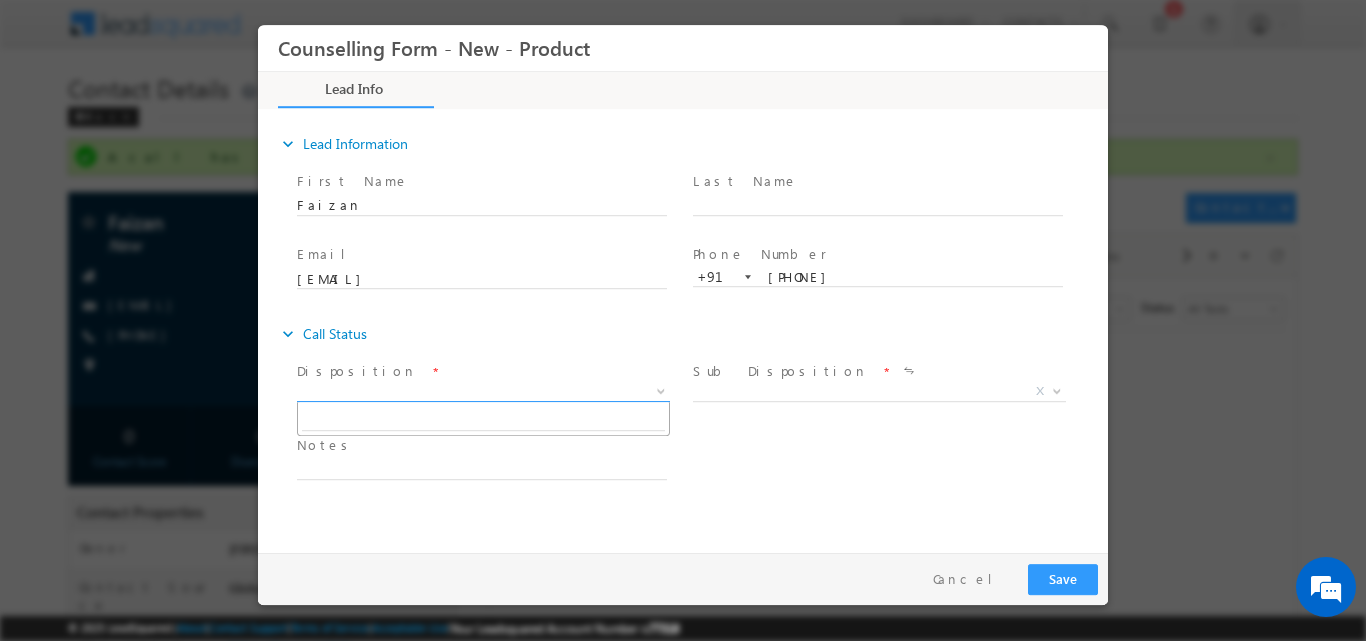 click at bounding box center (661, 389) 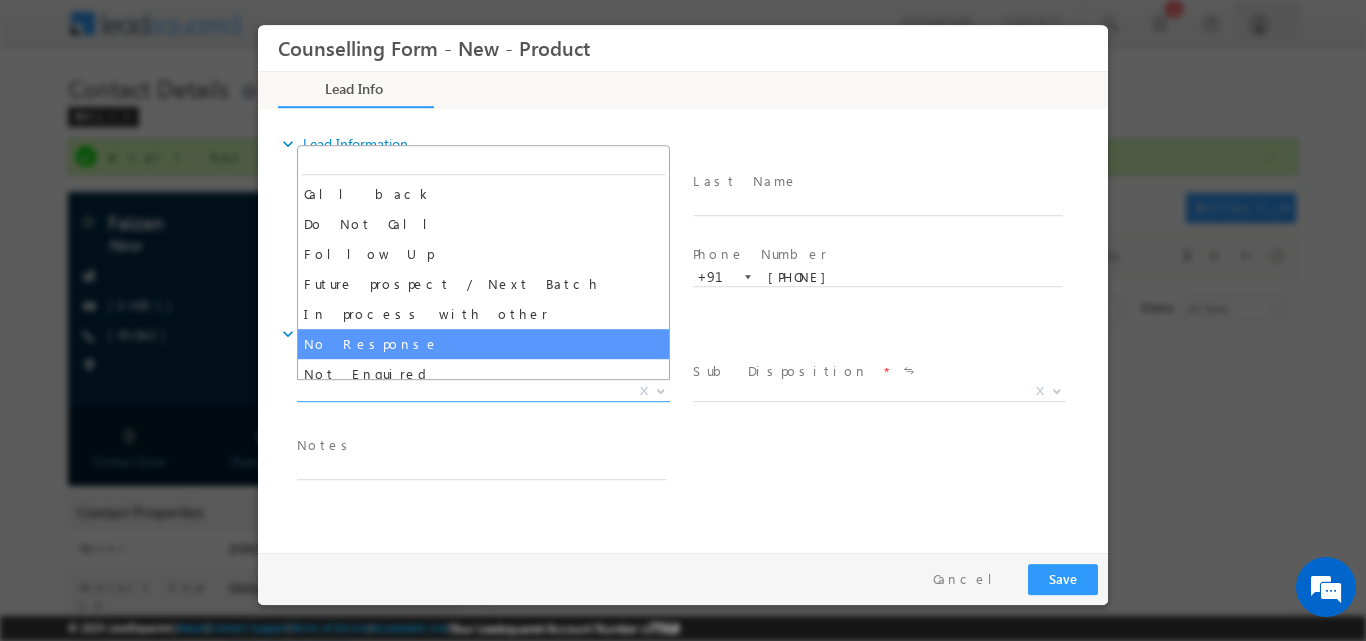 select on "No Response" 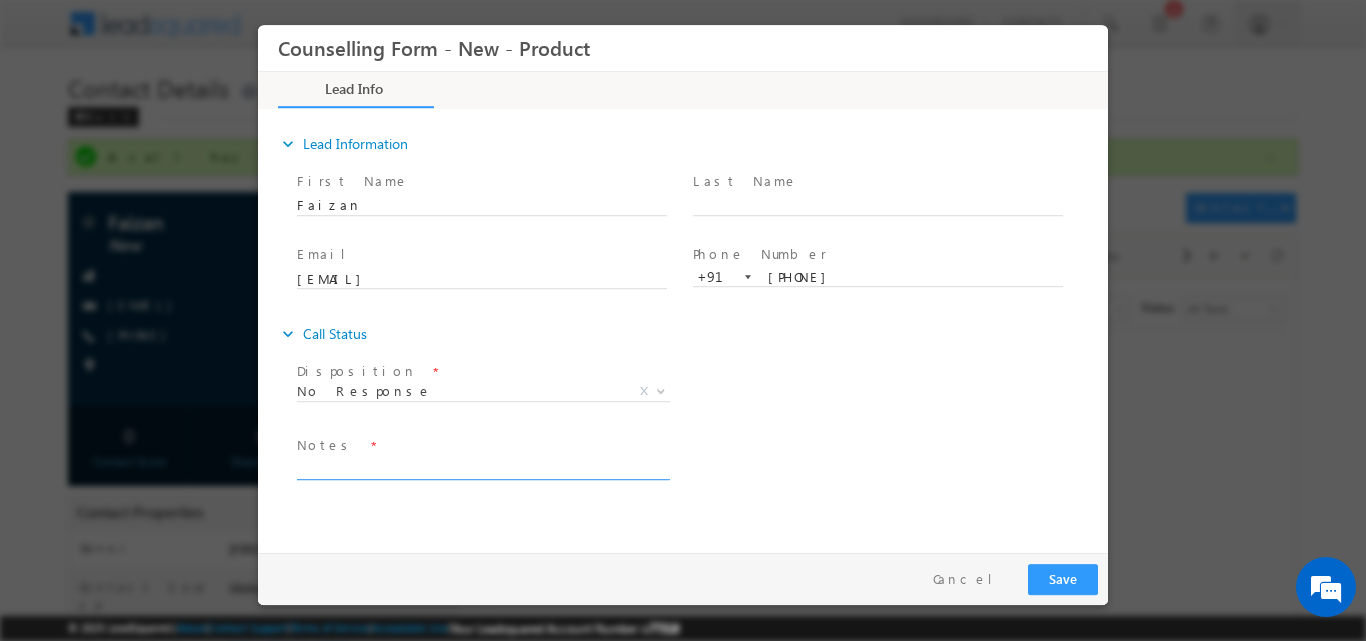 click at bounding box center (482, 467) 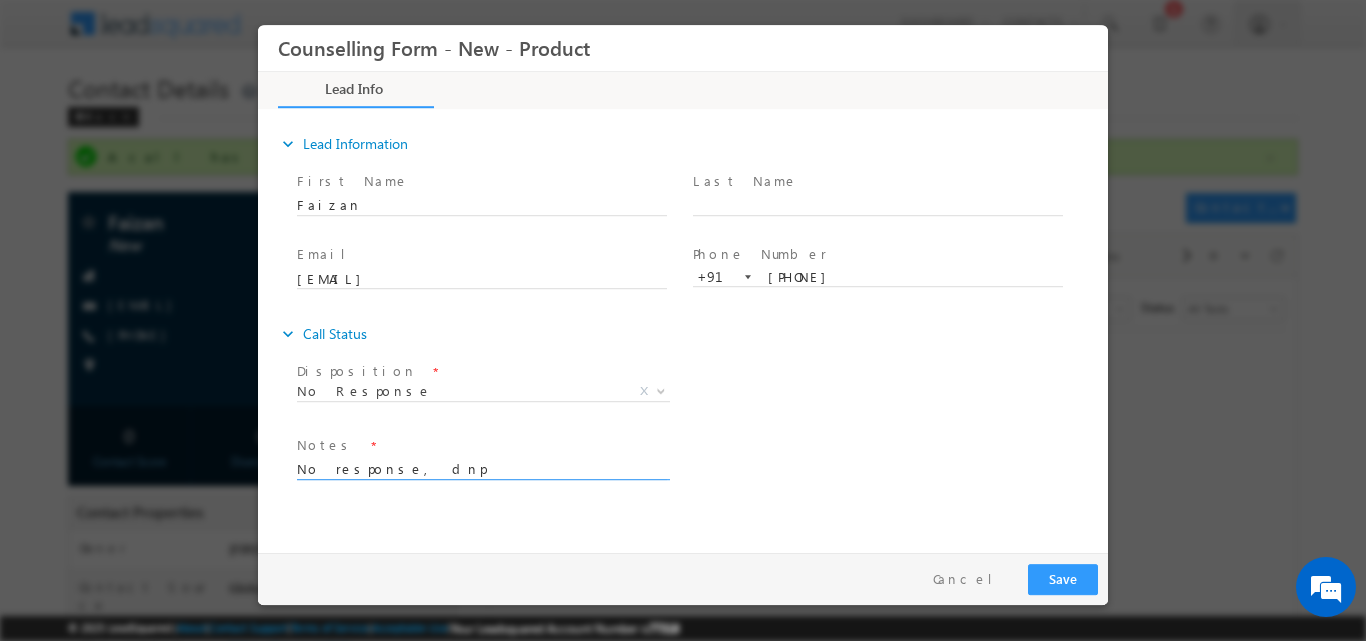 type on "No response, dnp" 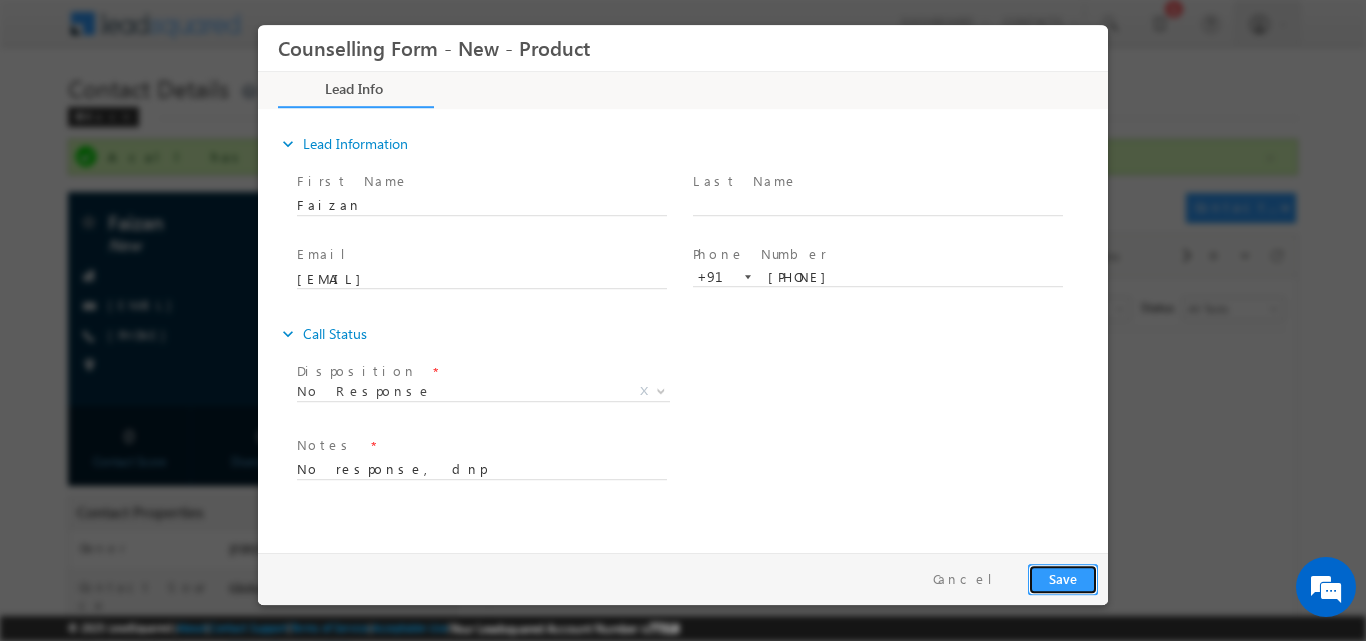 click on "Save" at bounding box center [1063, 578] 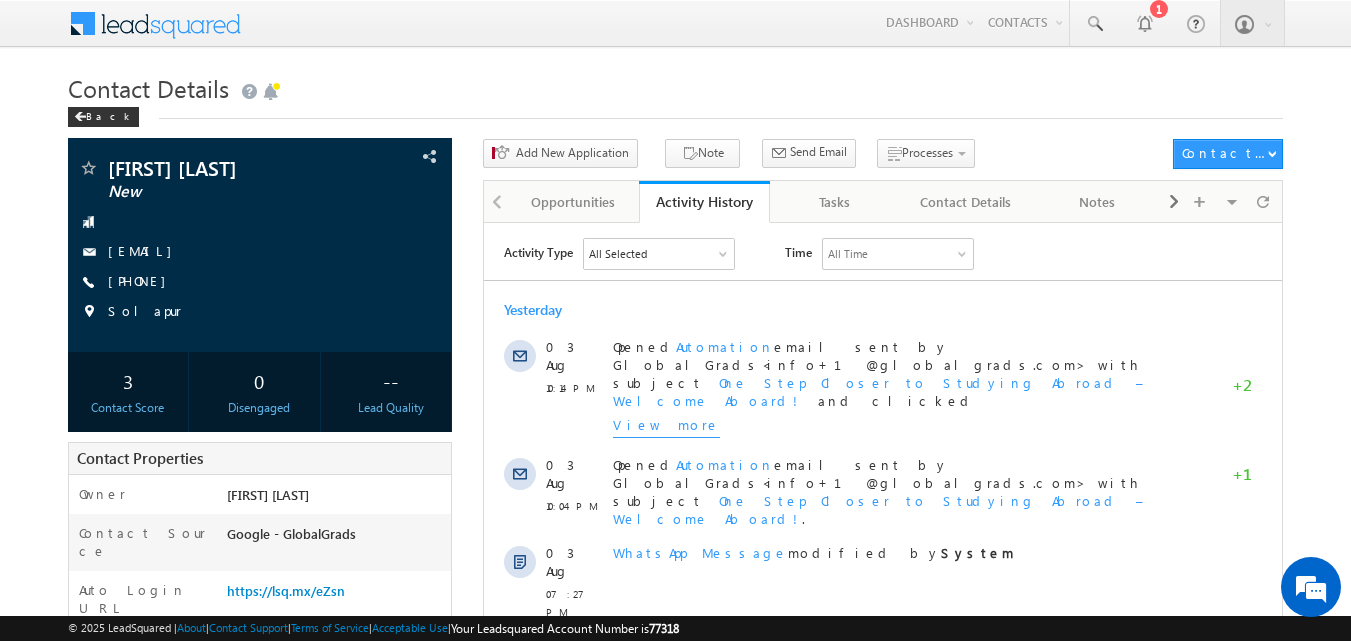 scroll, scrollTop: 0, scrollLeft: 0, axis: both 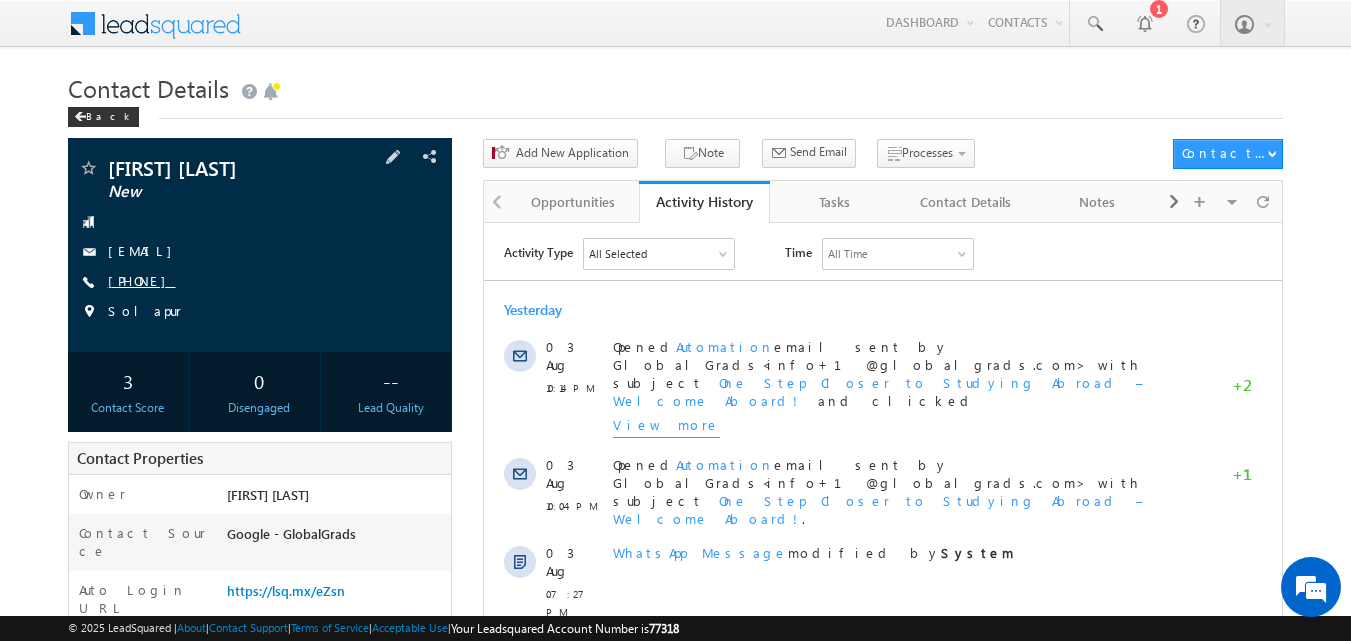 click on "[PHONE]" at bounding box center (142, 280) 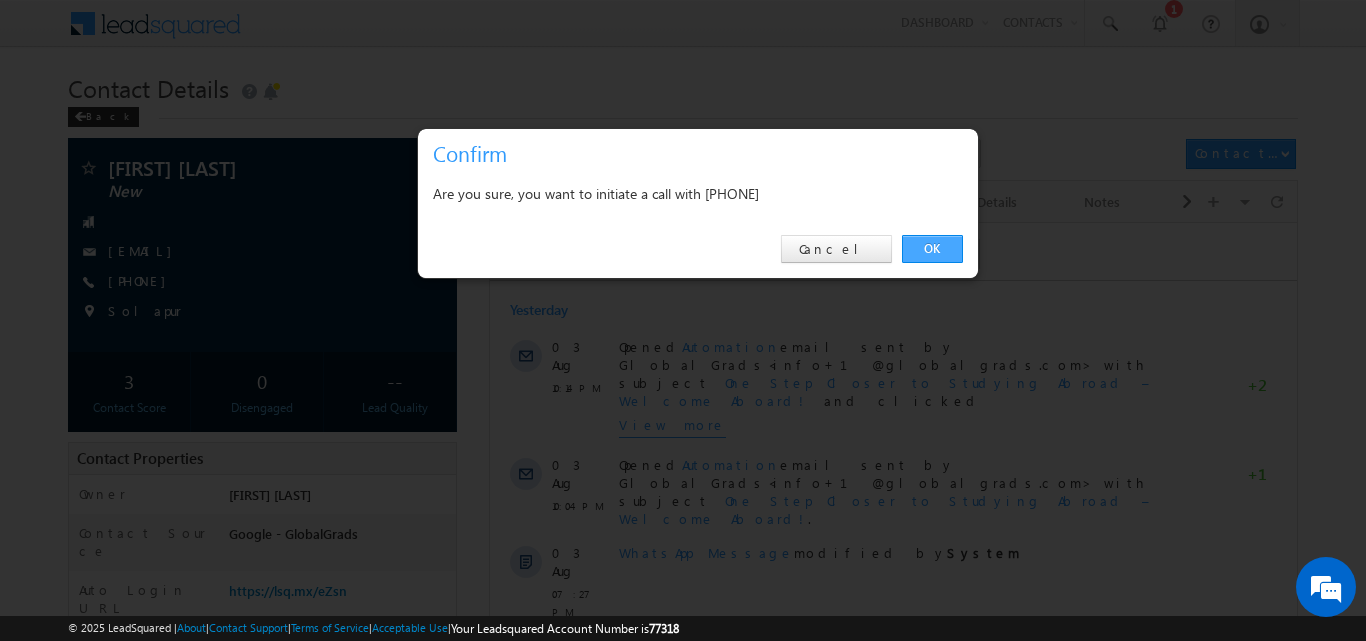 click on "OK" at bounding box center (932, 249) 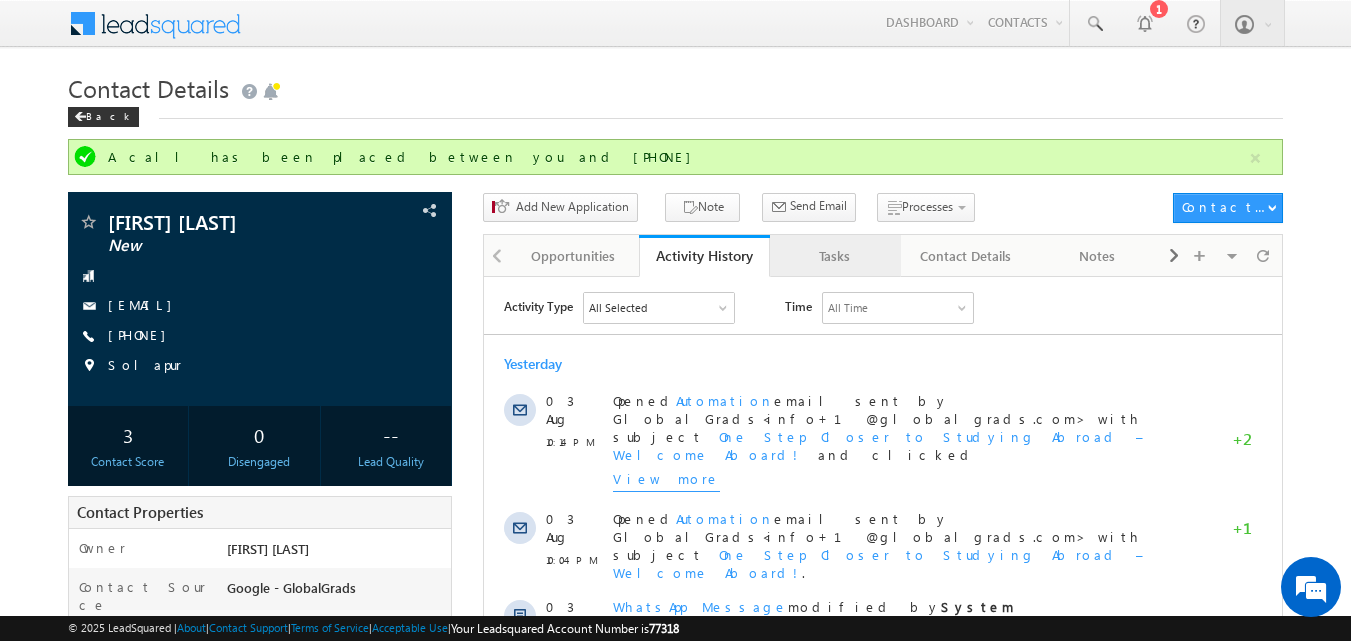 click on "Tasks" at bounding box center (834, 256) 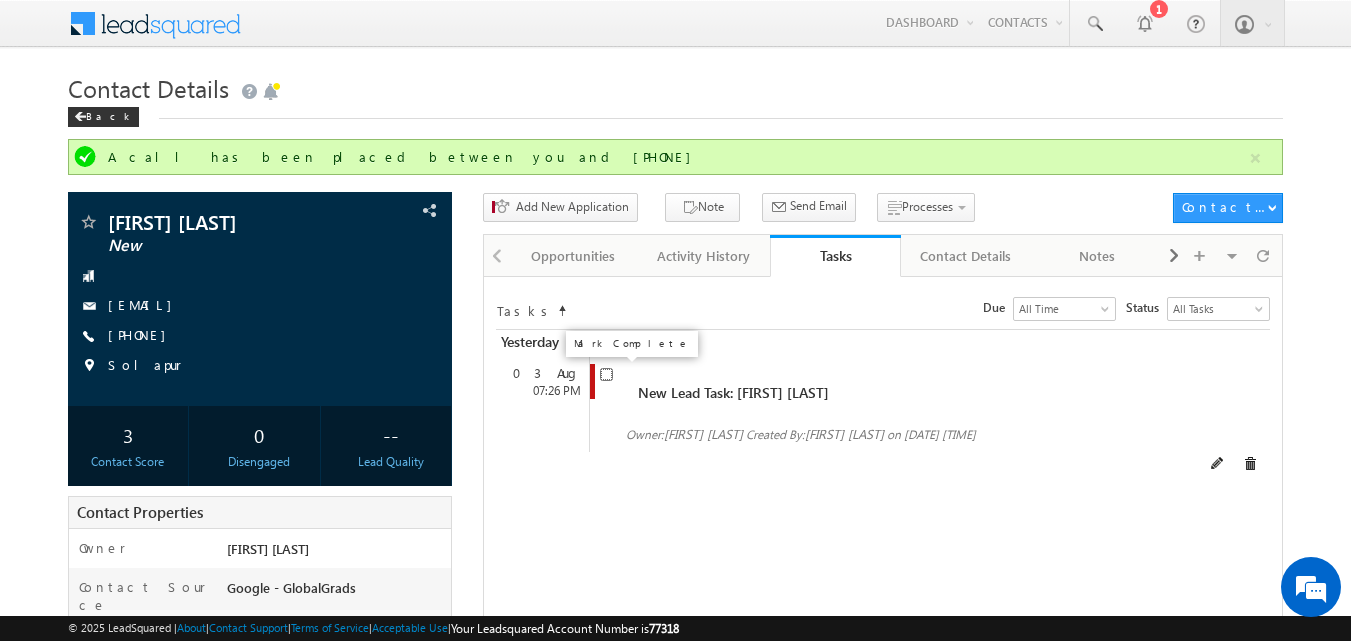 click at bounding box center (606, 374) 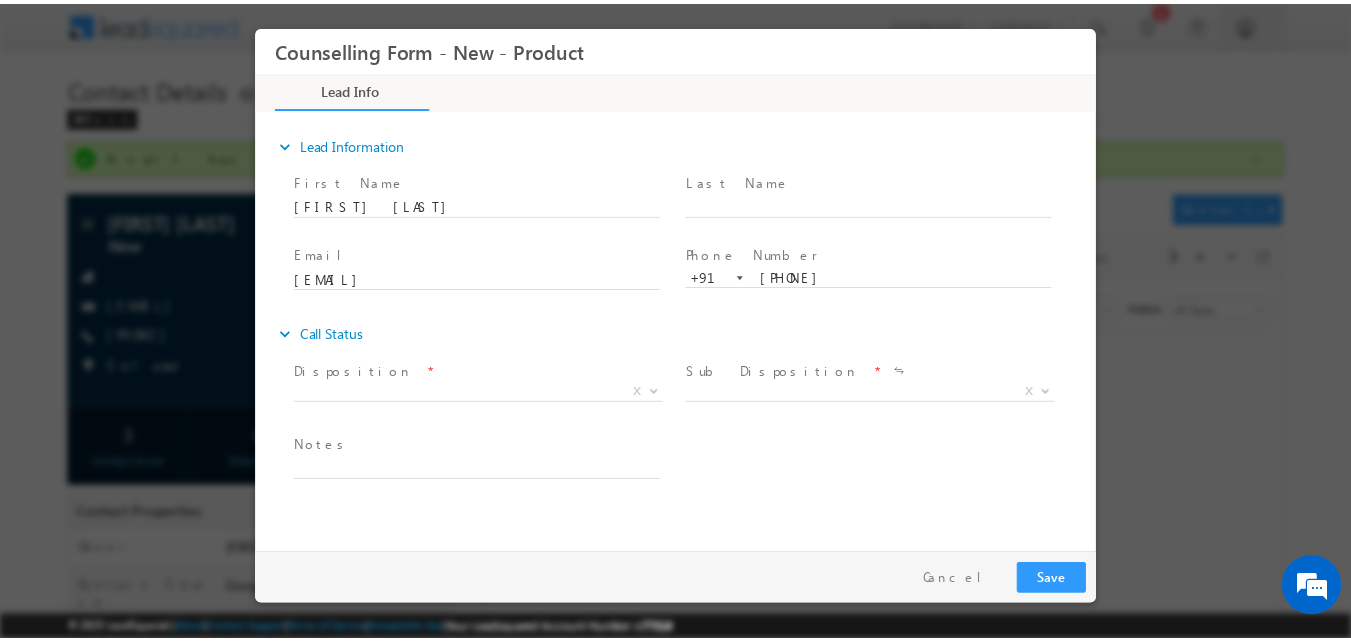 scroll, scrollTop: 0, scrollLeft: 0, axis: both 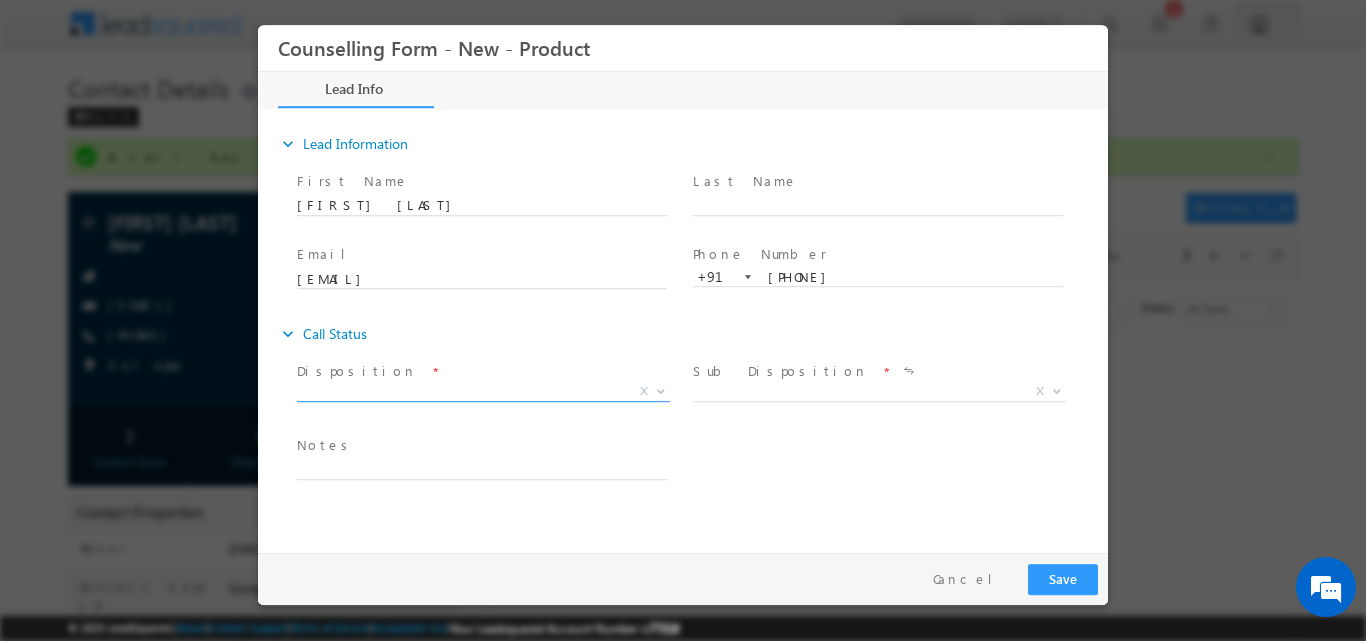click at bounding box center [661, 389] 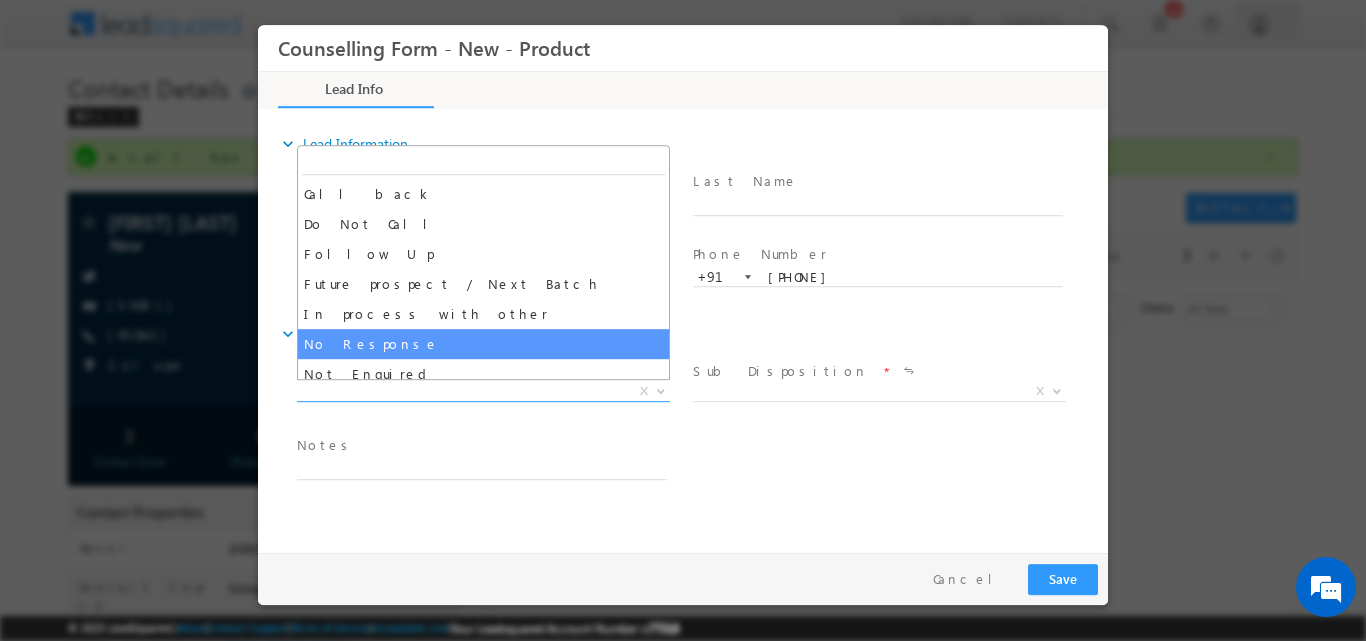 select on "No Response" 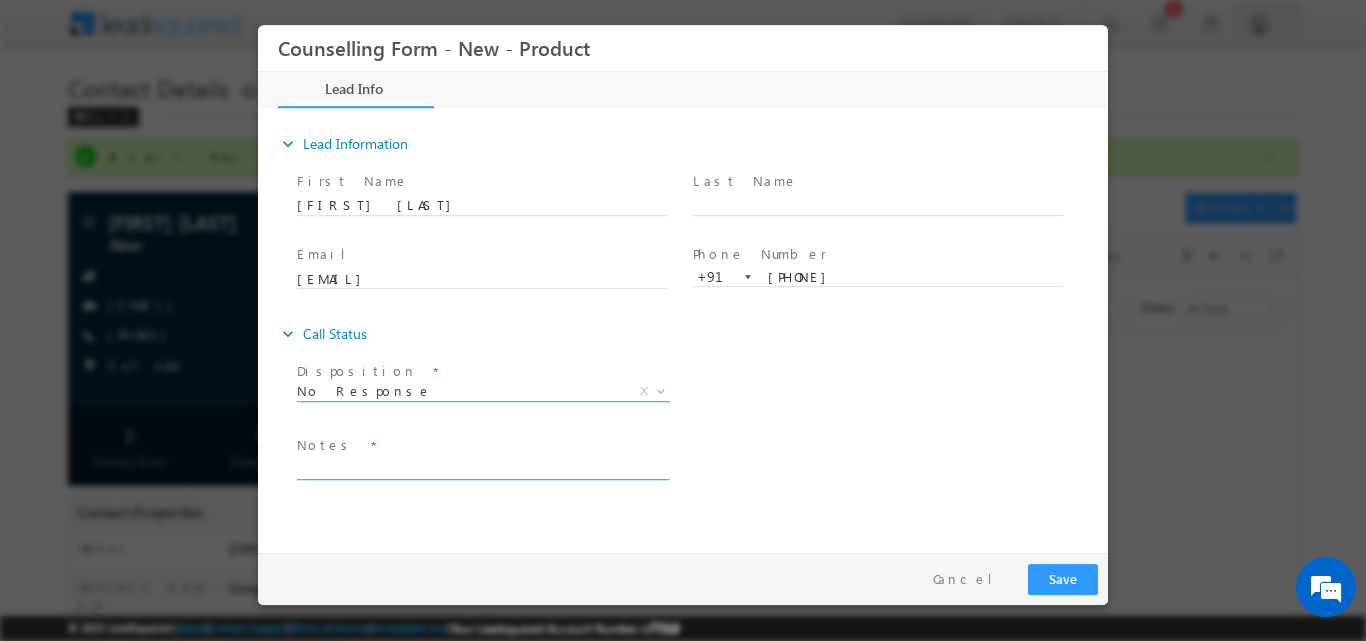click at bounding box center [482, 467] 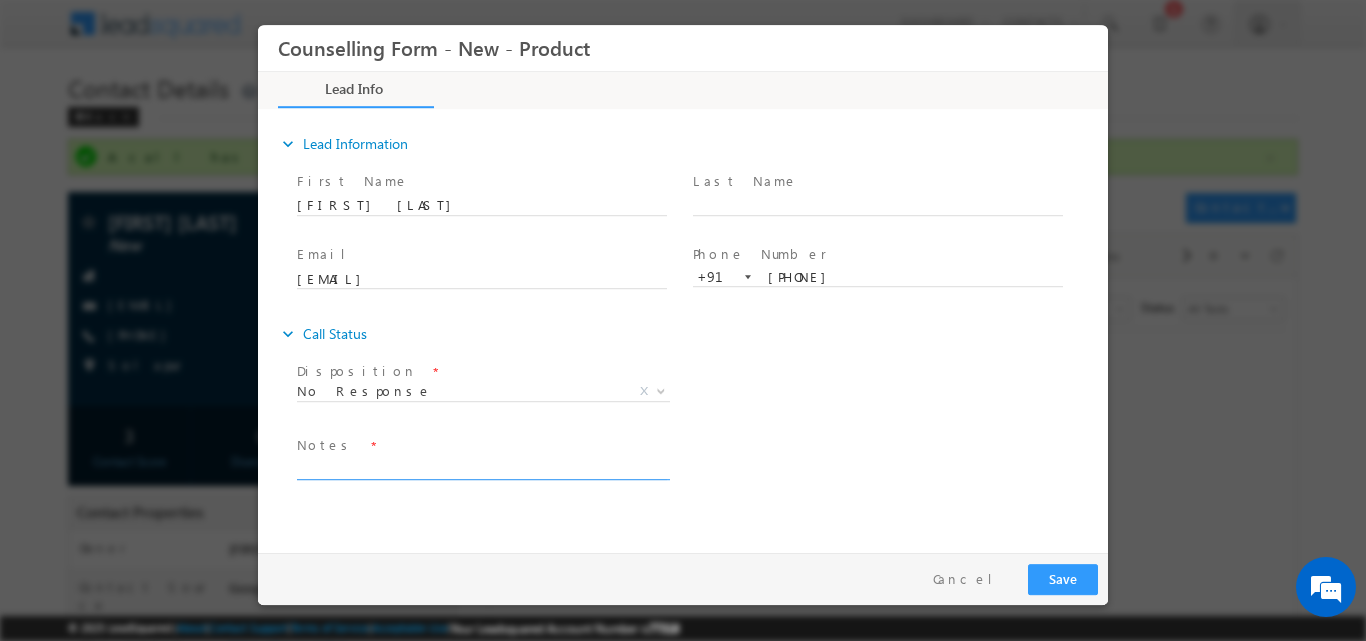 paste on "No response, dnp" 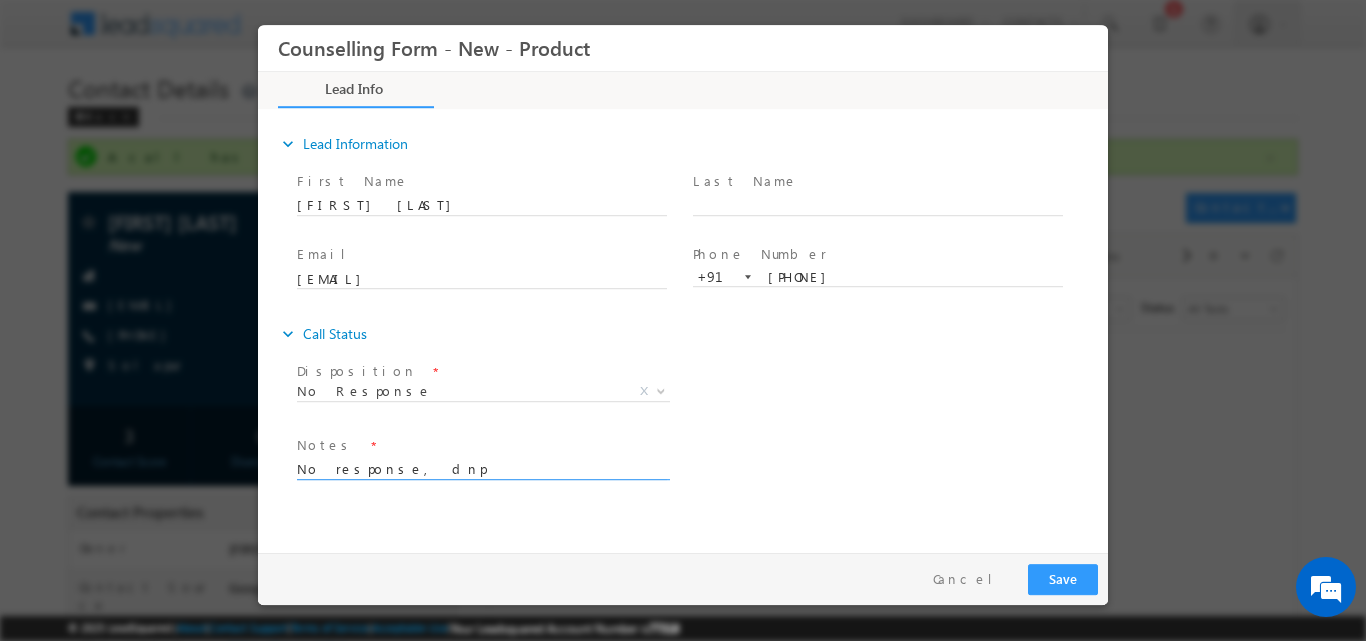 type on "No response, dnp" 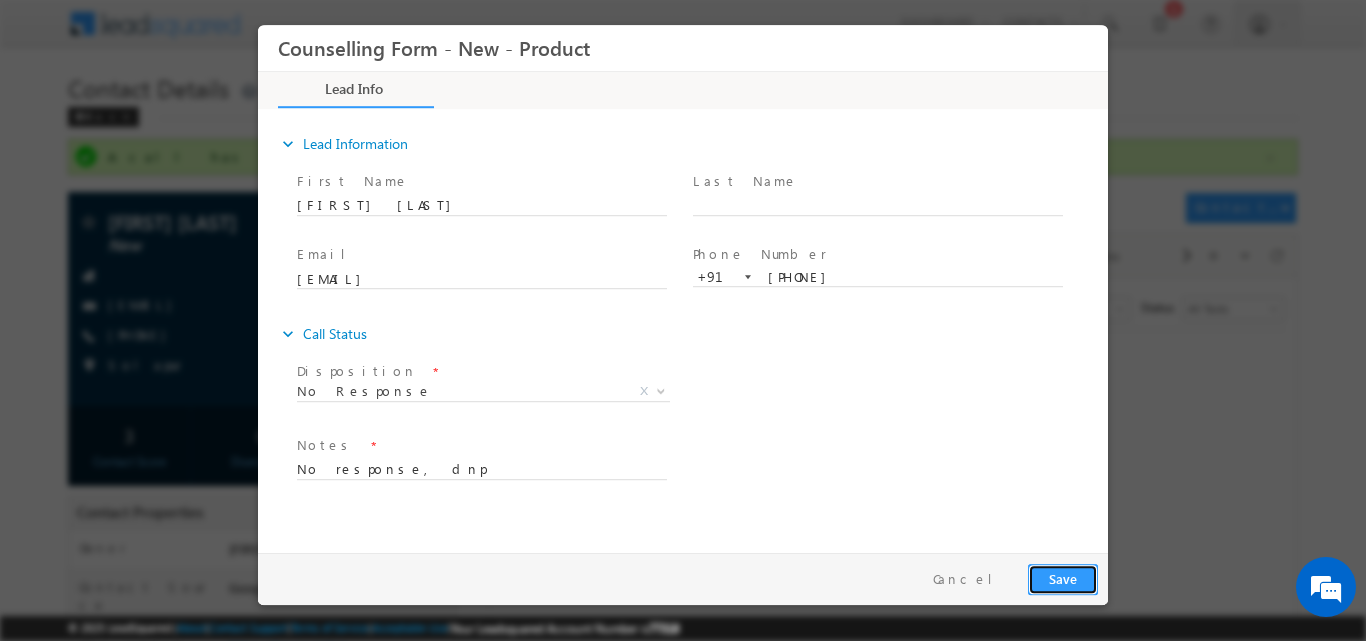 drag, startPoint x: 1042, startPoint y: 574, endPoint x: 1265, endPoint y: 51, distance: 568.5578 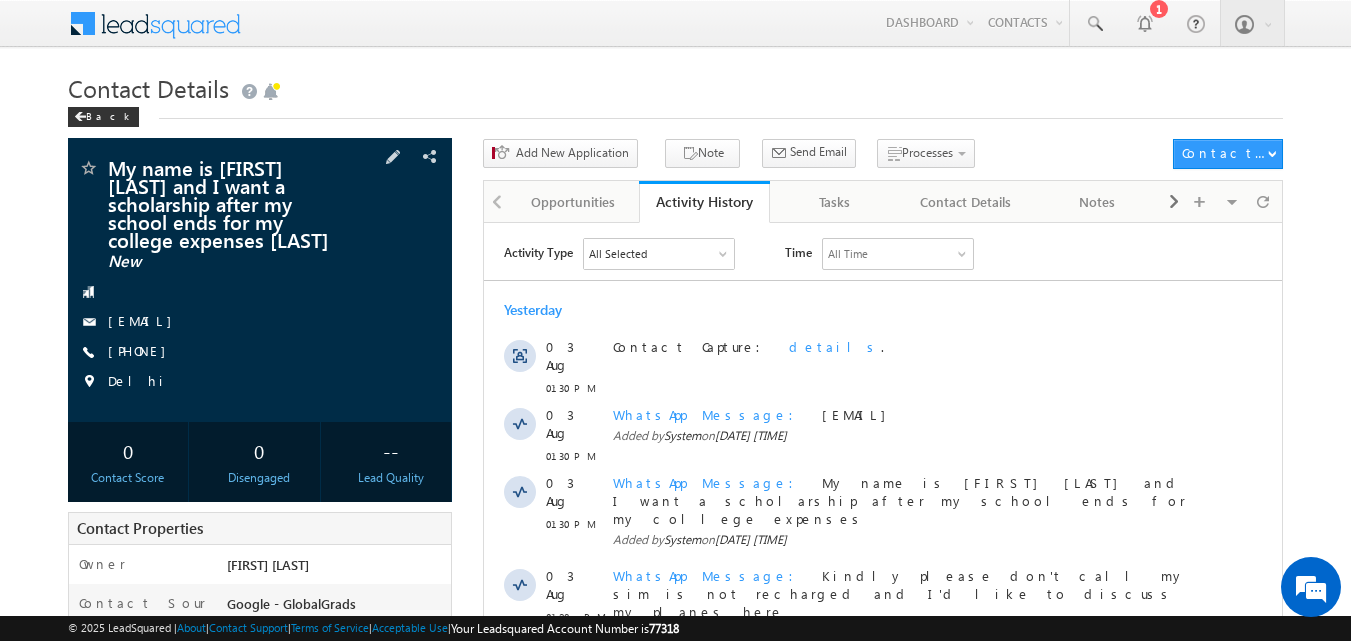 scroll, scrollTop: 0, scrollLeft: 0, axis: both 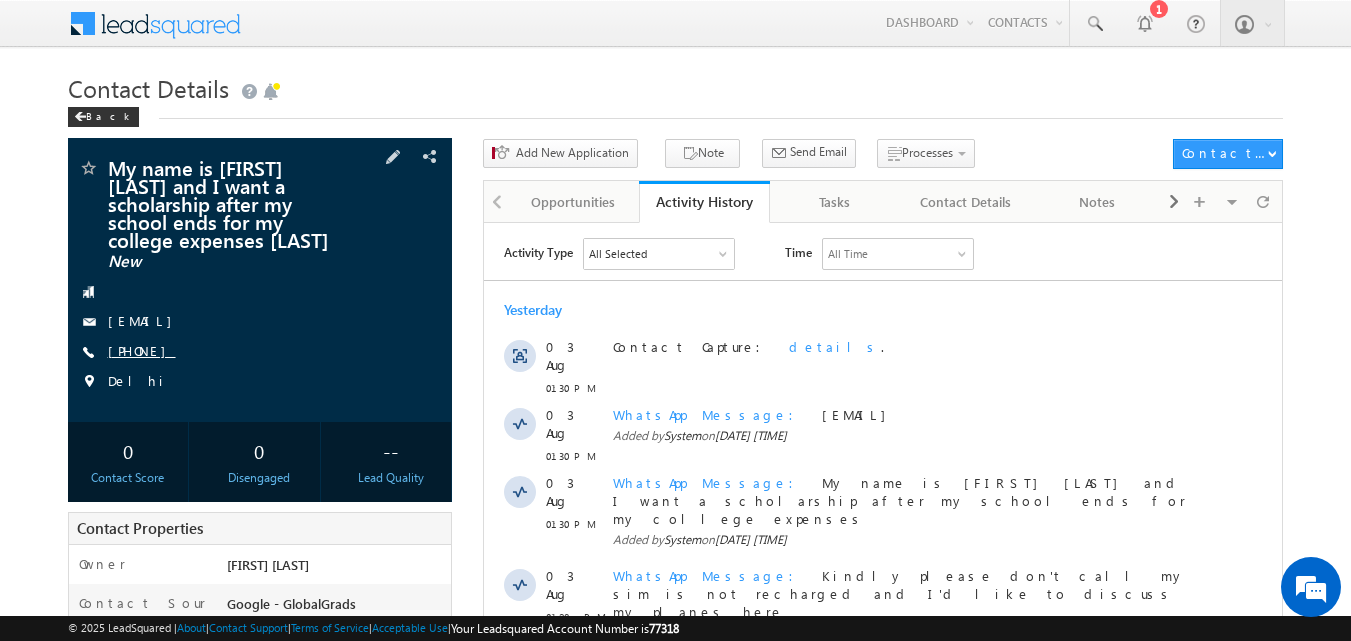 click on "[PHONE]" at bounding box center [142, 350] 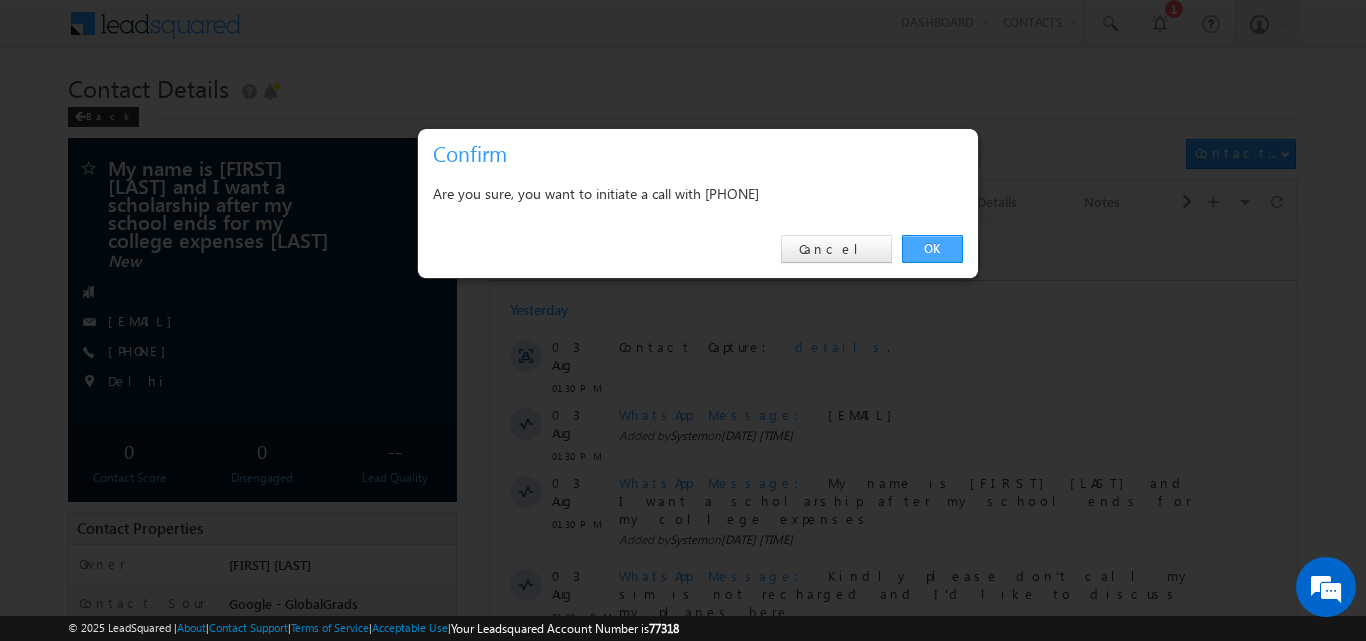 click on "OK" at bounding box center [932, 249] 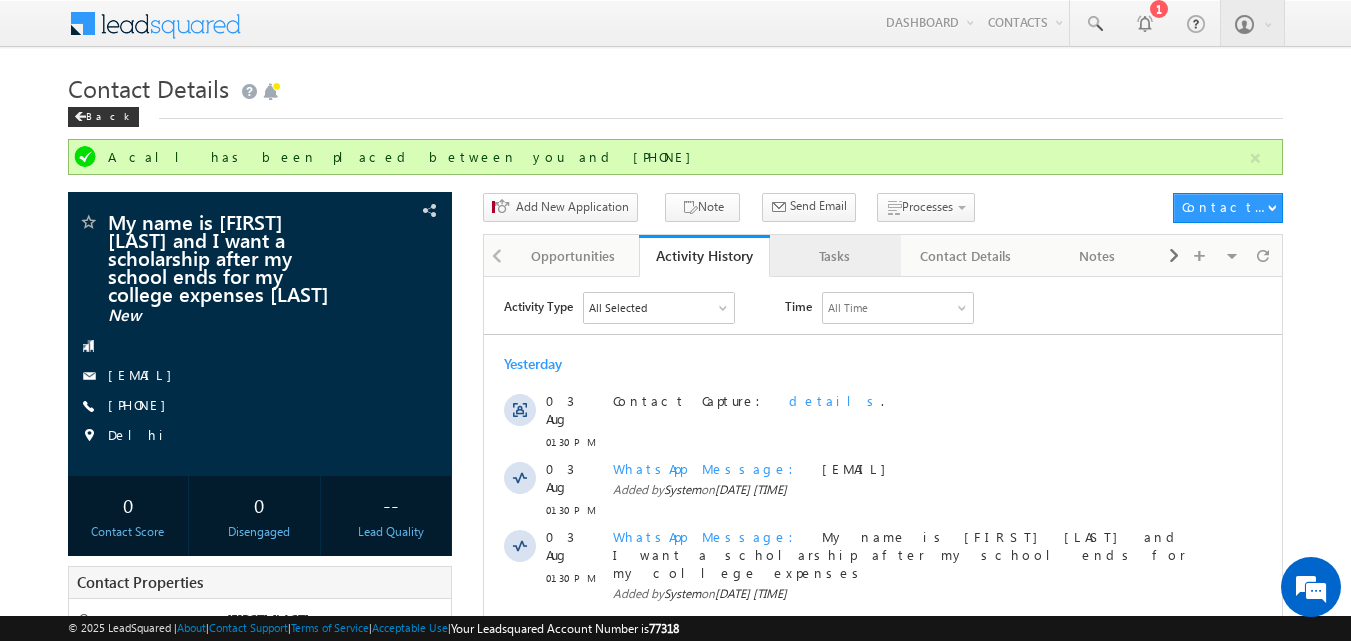 click on "Tasks" at bounding box center [834, 256] 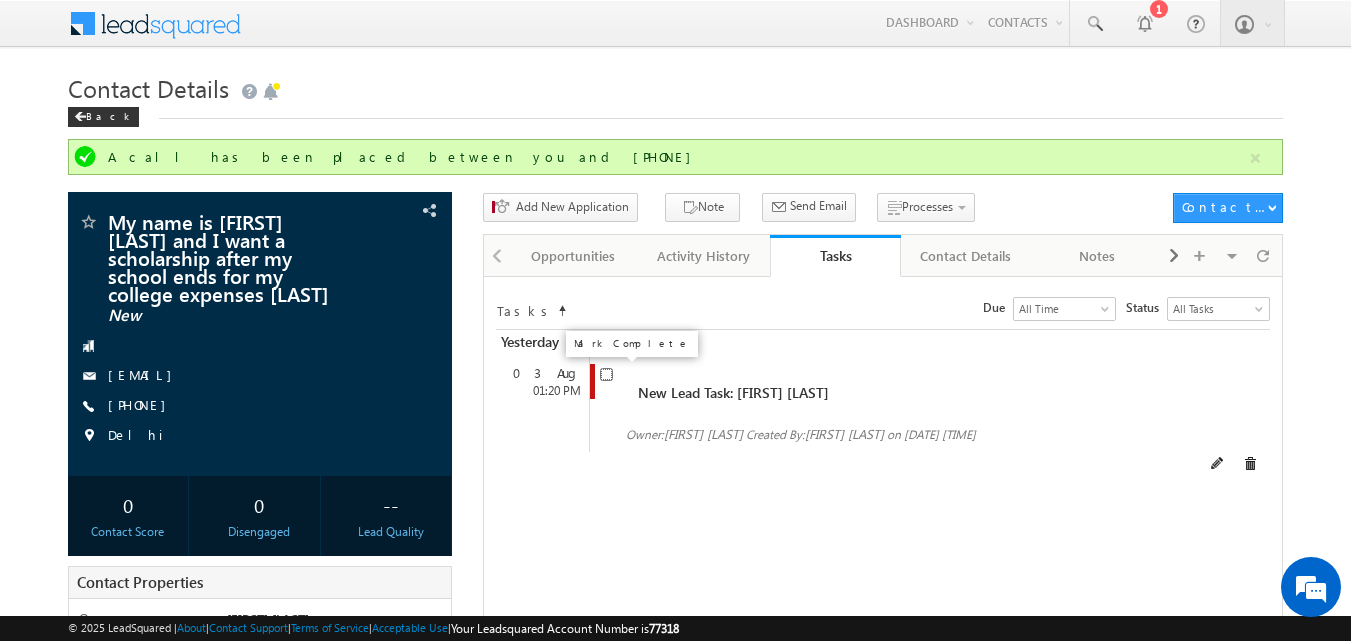 click at bounding box center [606, 374] 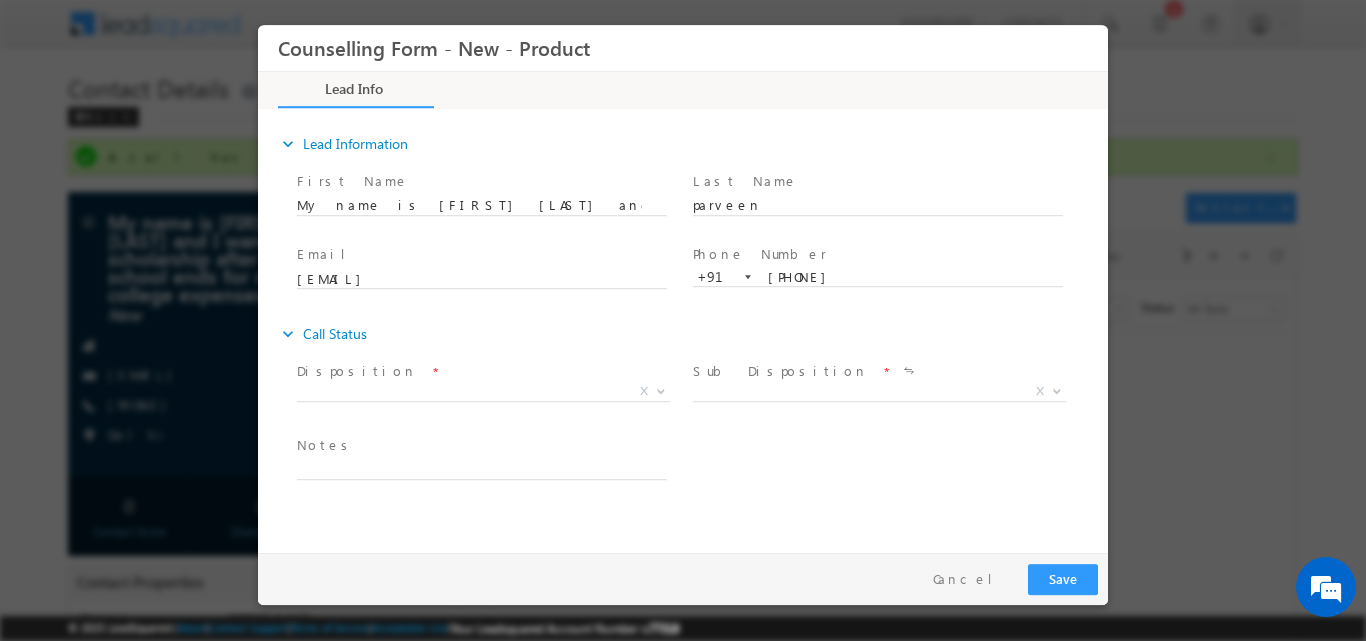 scroll, scrollTop: 0, scrollLeft: 0, axis: both 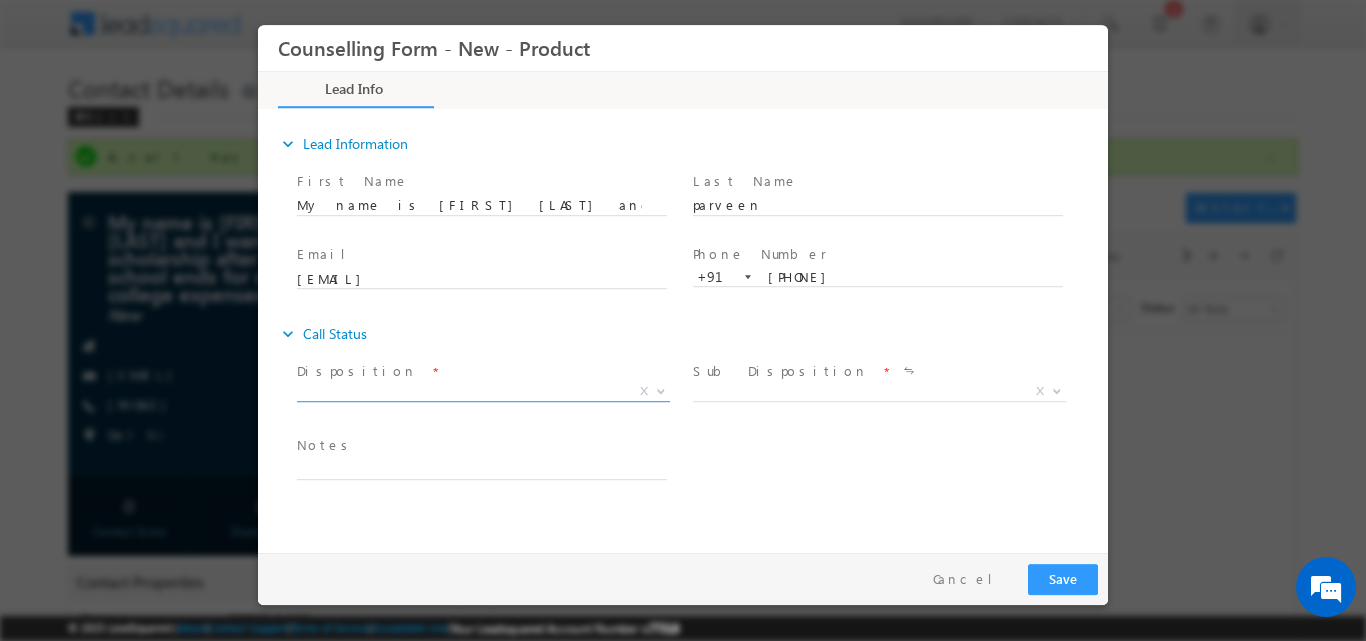 click at bounding box center (659, 390) 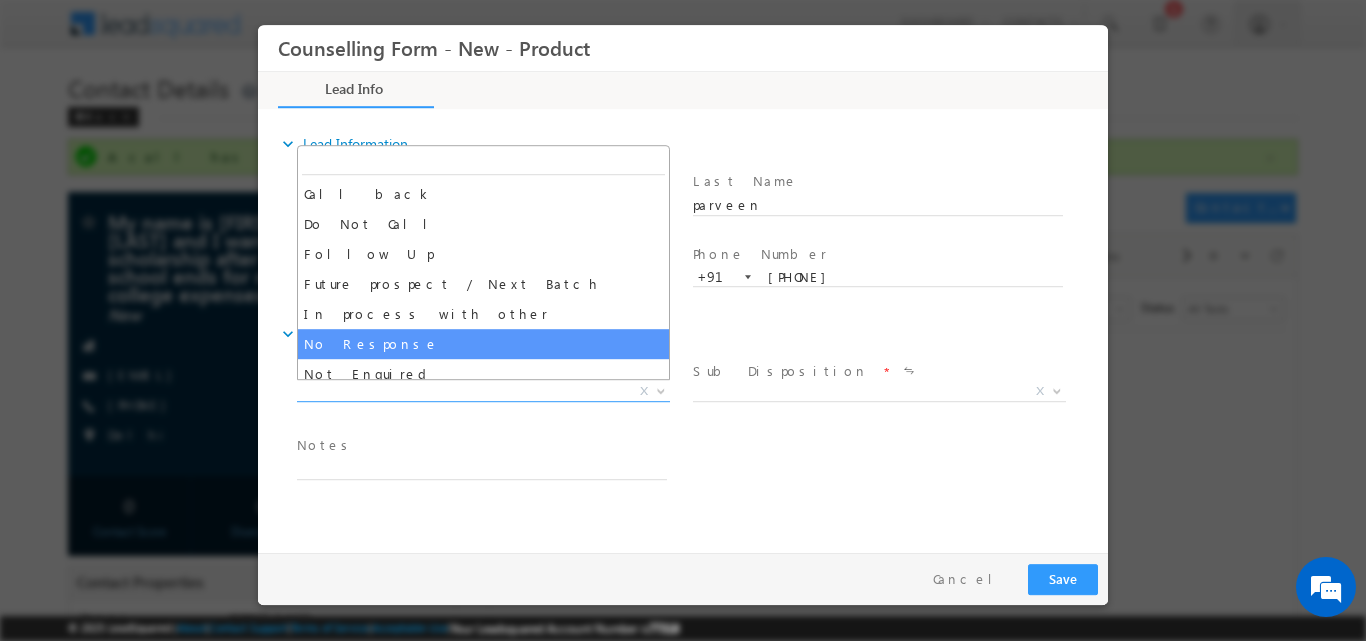 select on "No Response" 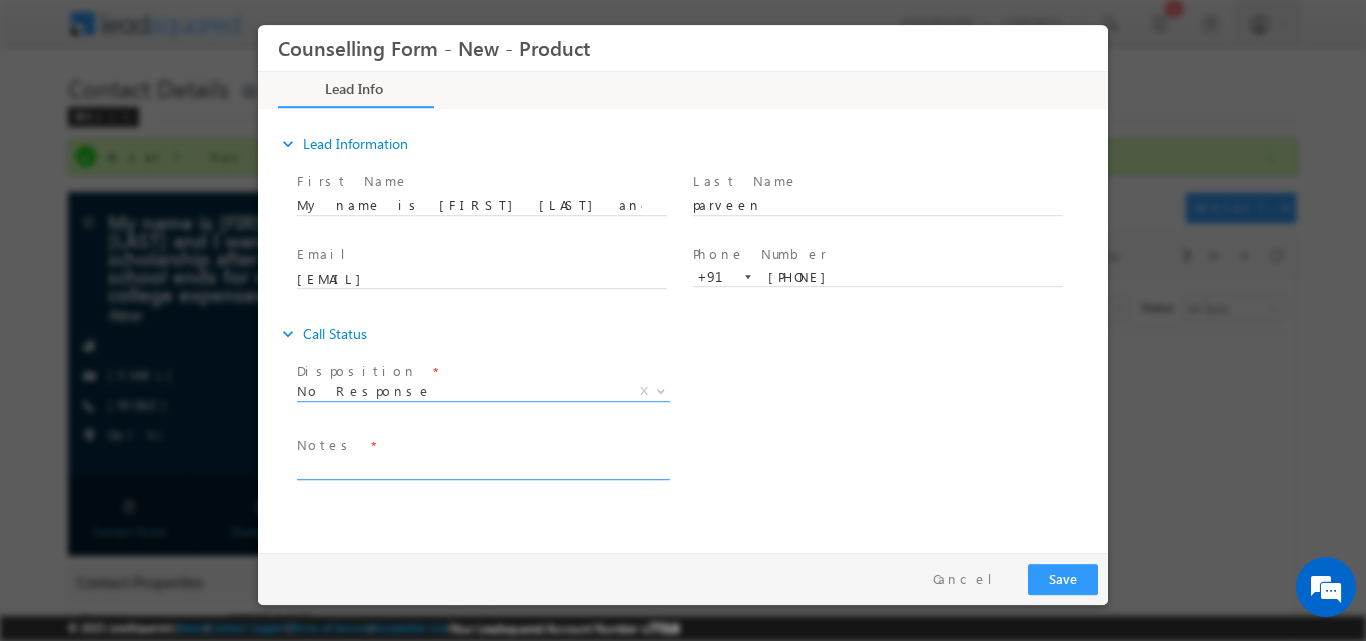 click at bounding box center [482, 467] 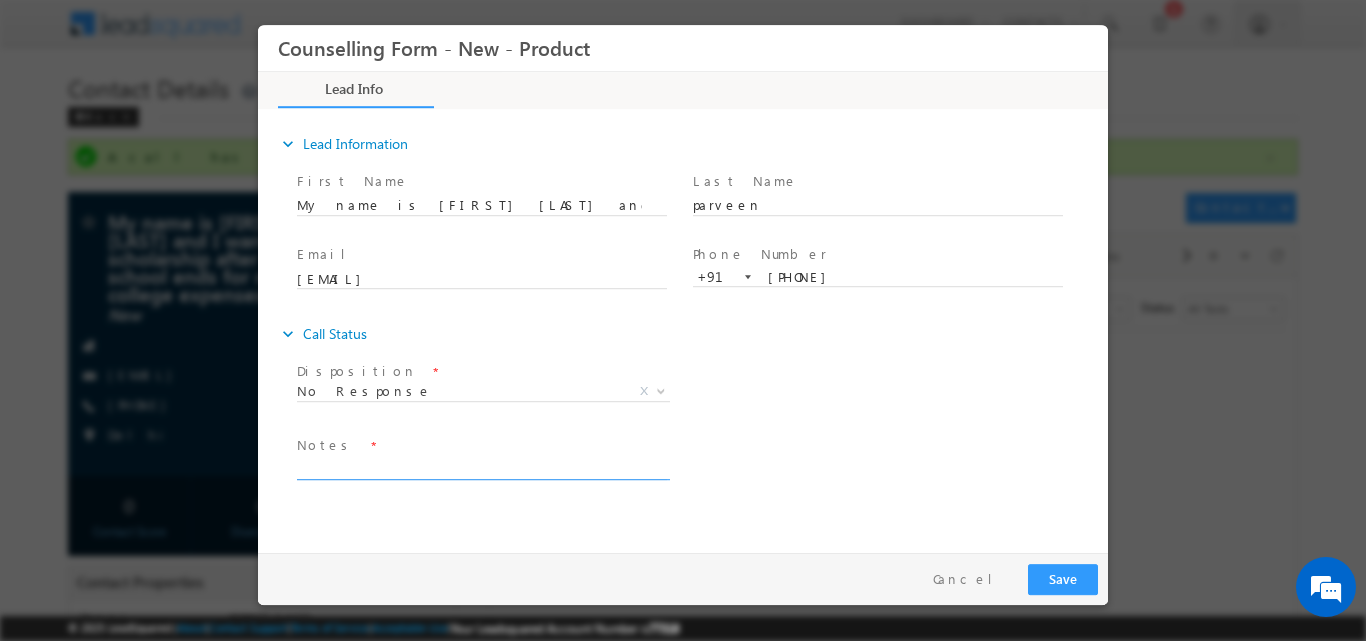 paste on "No response, dnp" 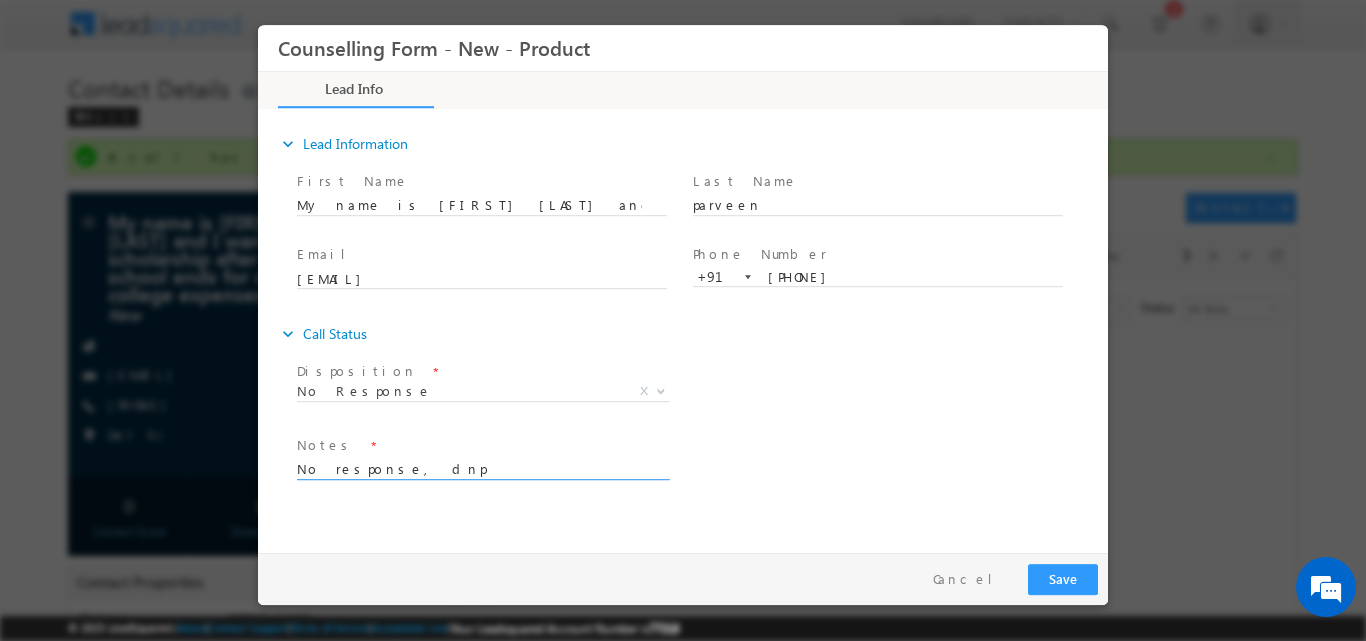 click on "No response, dnp" at bounding box center (482, 467) 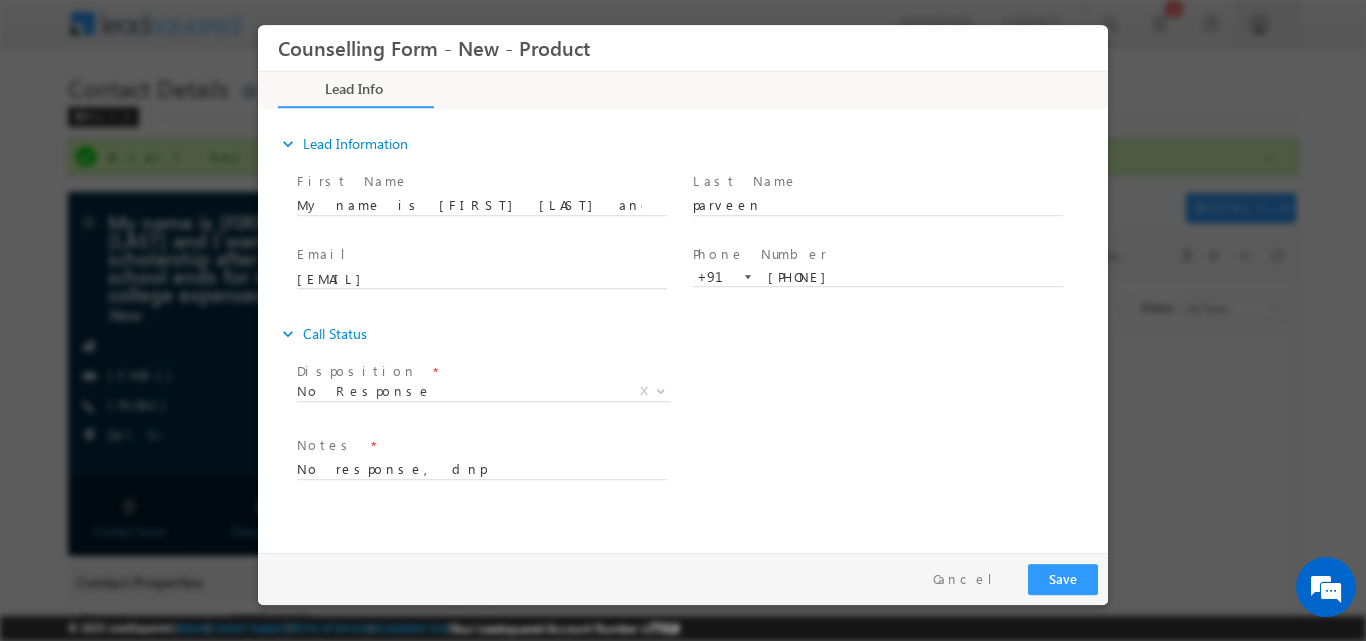 click on "Follow Up Date
*
Notes
*
No response, dnp" at bounding box center [700, 467] 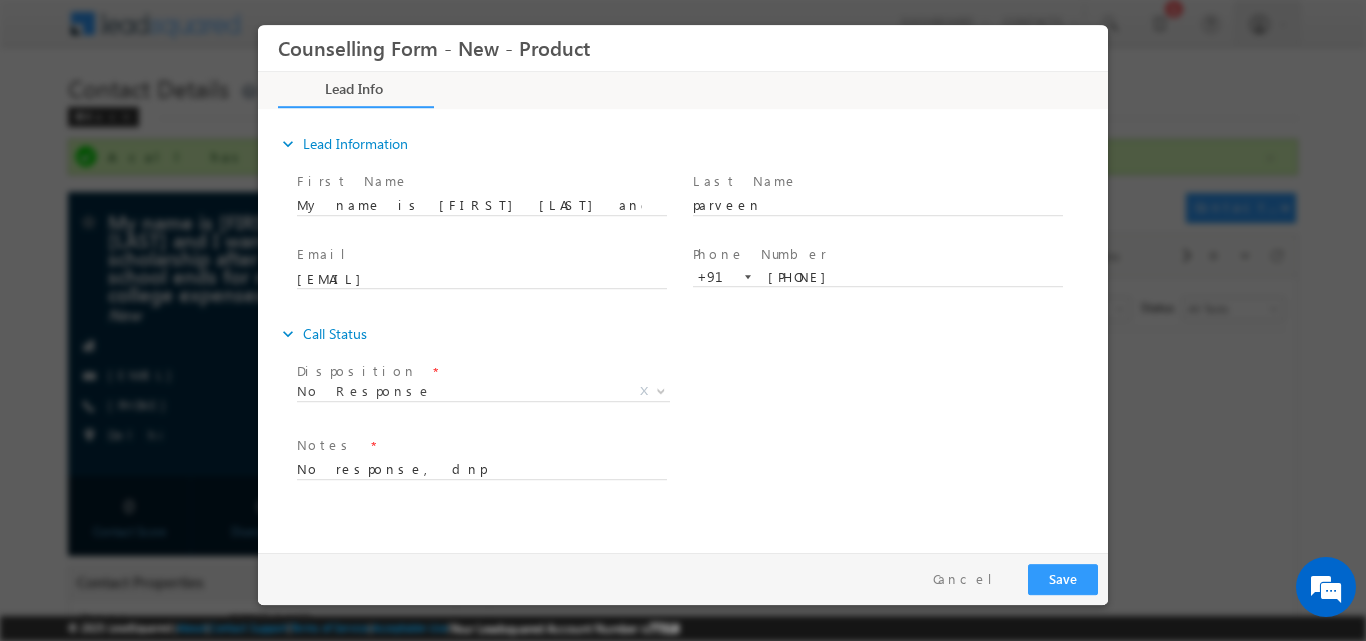 click on "Disposition
*
No Response No Response X
Sub Disposition
*
Attempts 1-9 X" at bounding box center [700, 393] 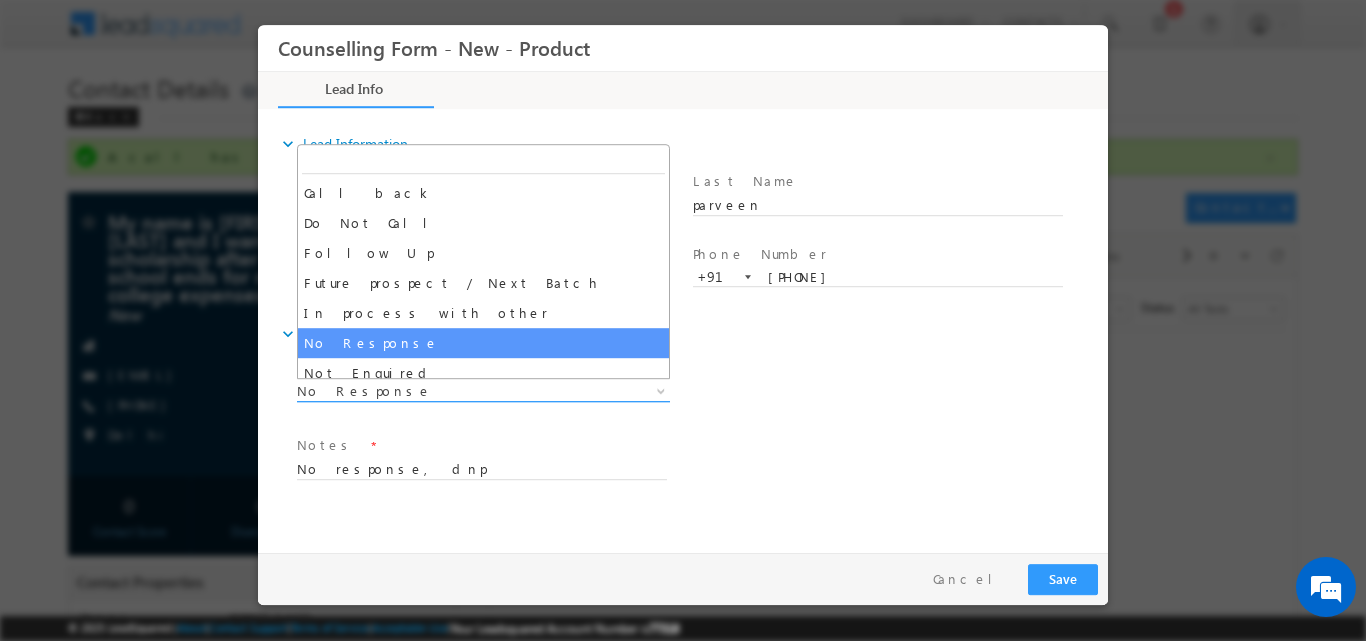 click at bounding box center [659, 390] 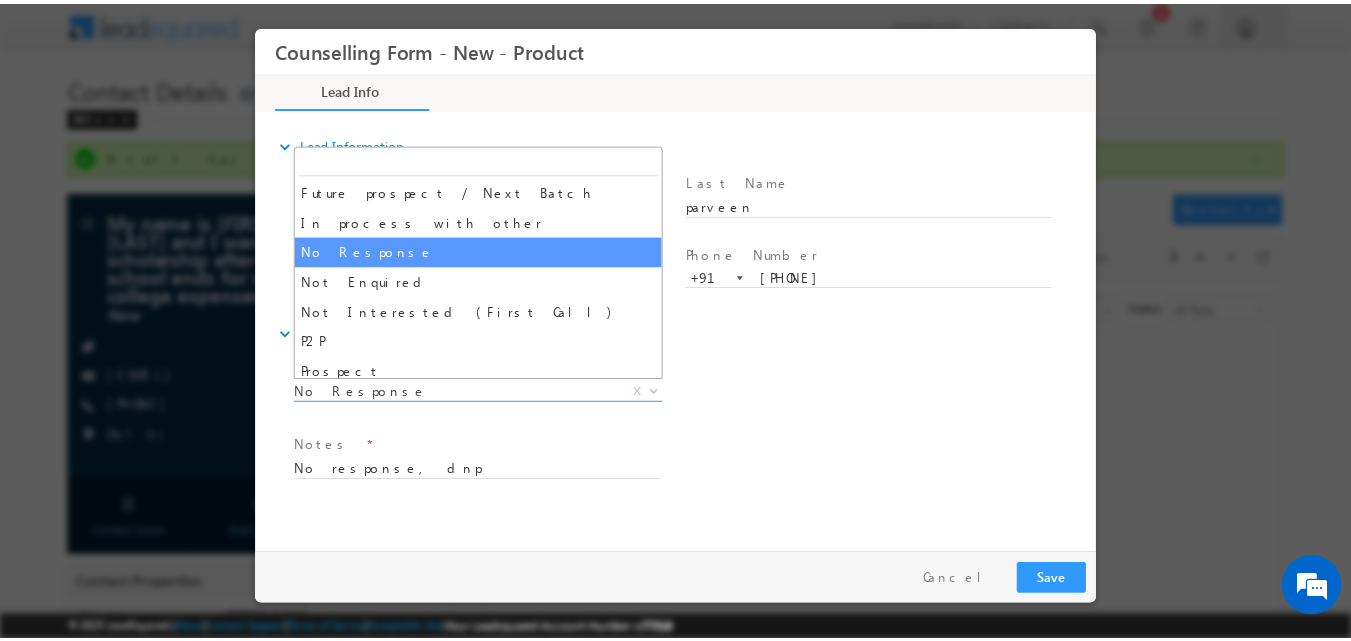scroll, scrollTop: 94, scrollLeft: 0, axis: vertical 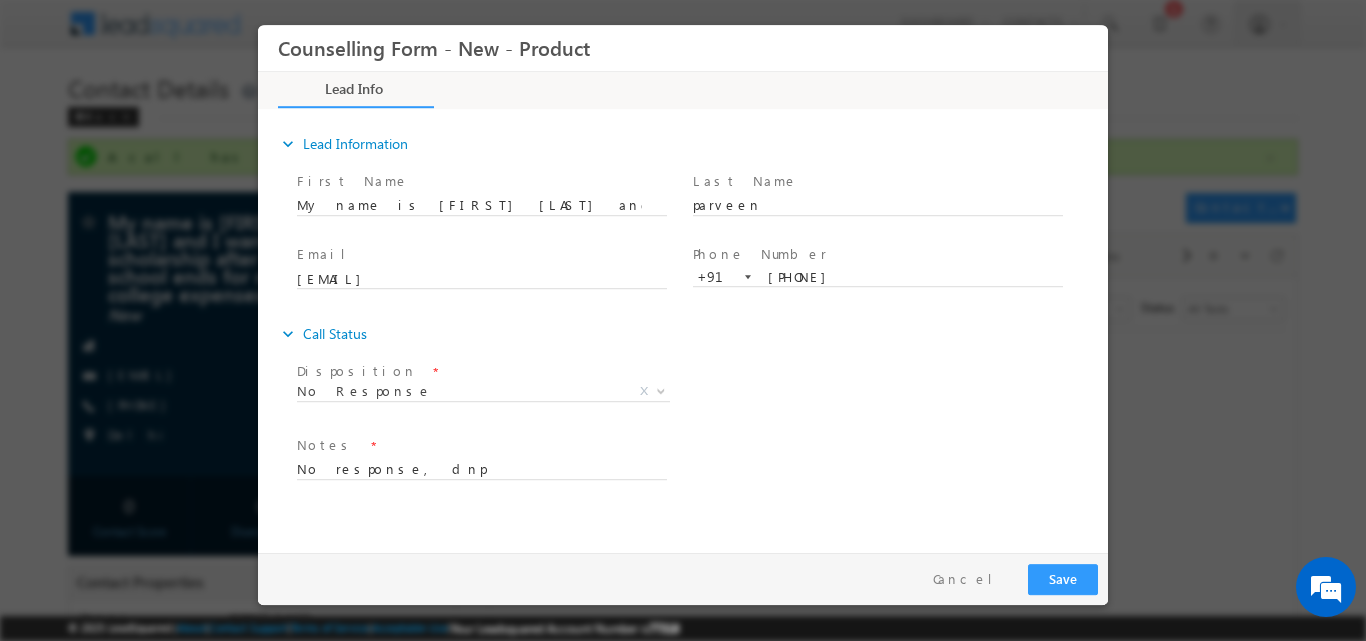 click on "expand_more Call Status" at bounding box center [693, 333] 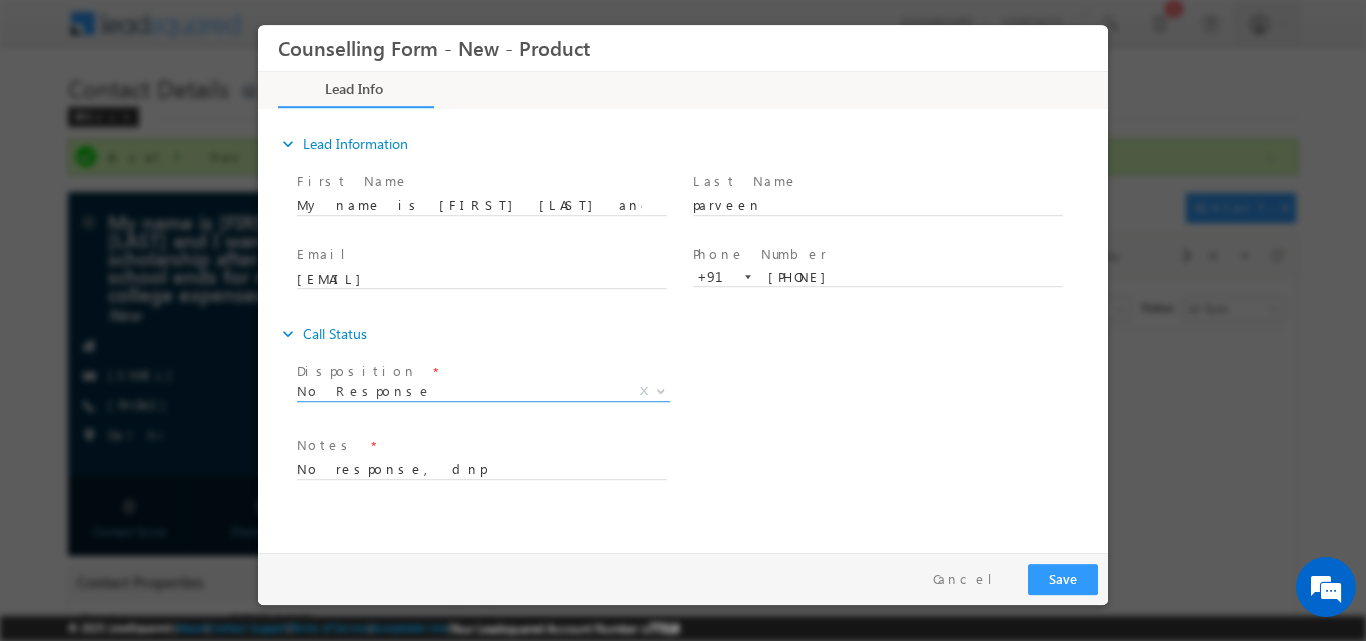click at bounding box center [659, 390] 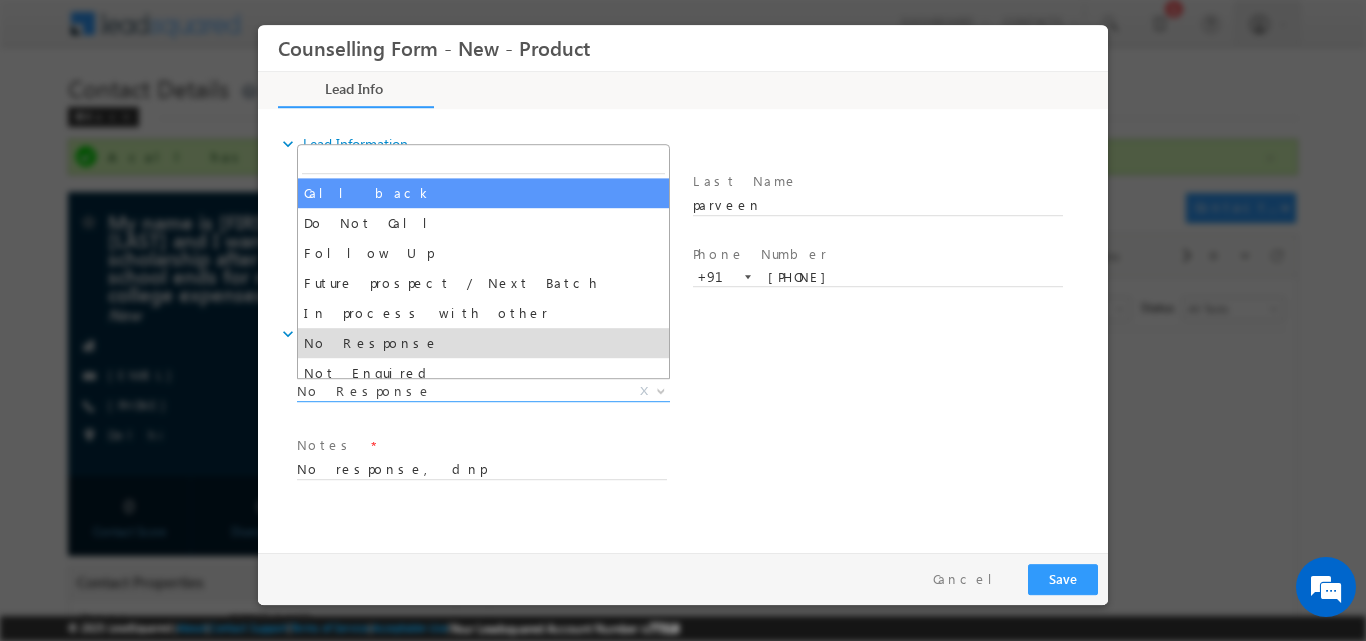 select on "Call back" 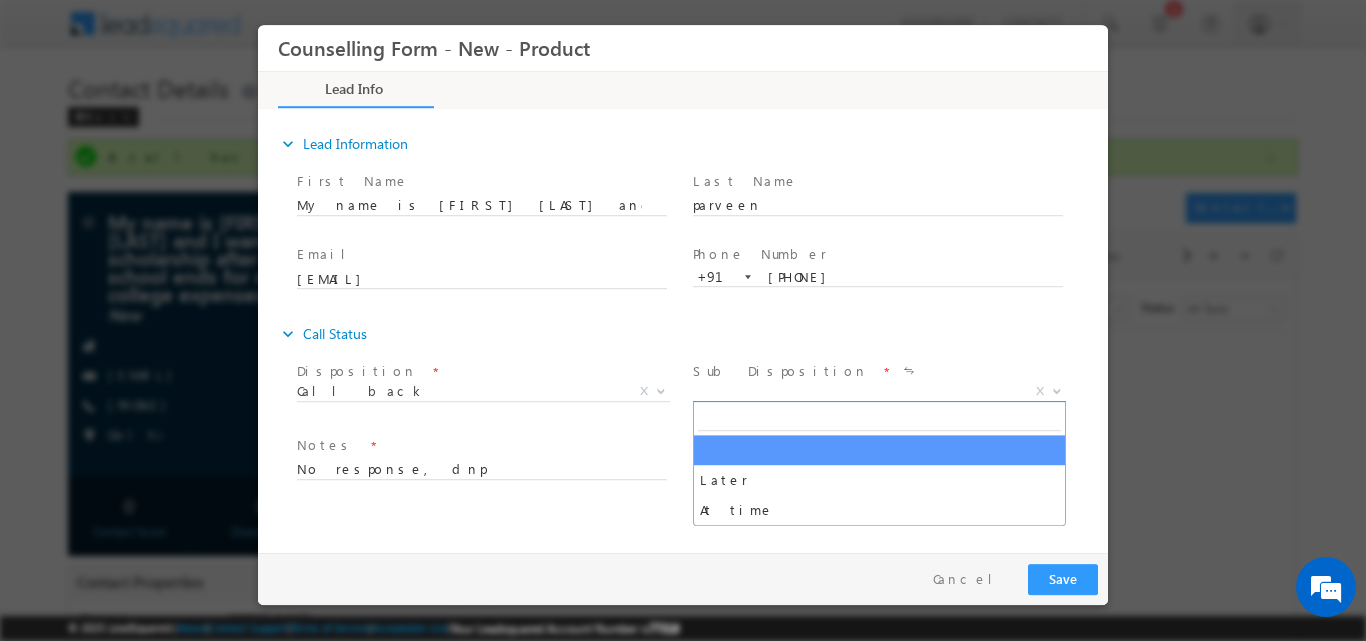 click at bounding box center (1055, 390) 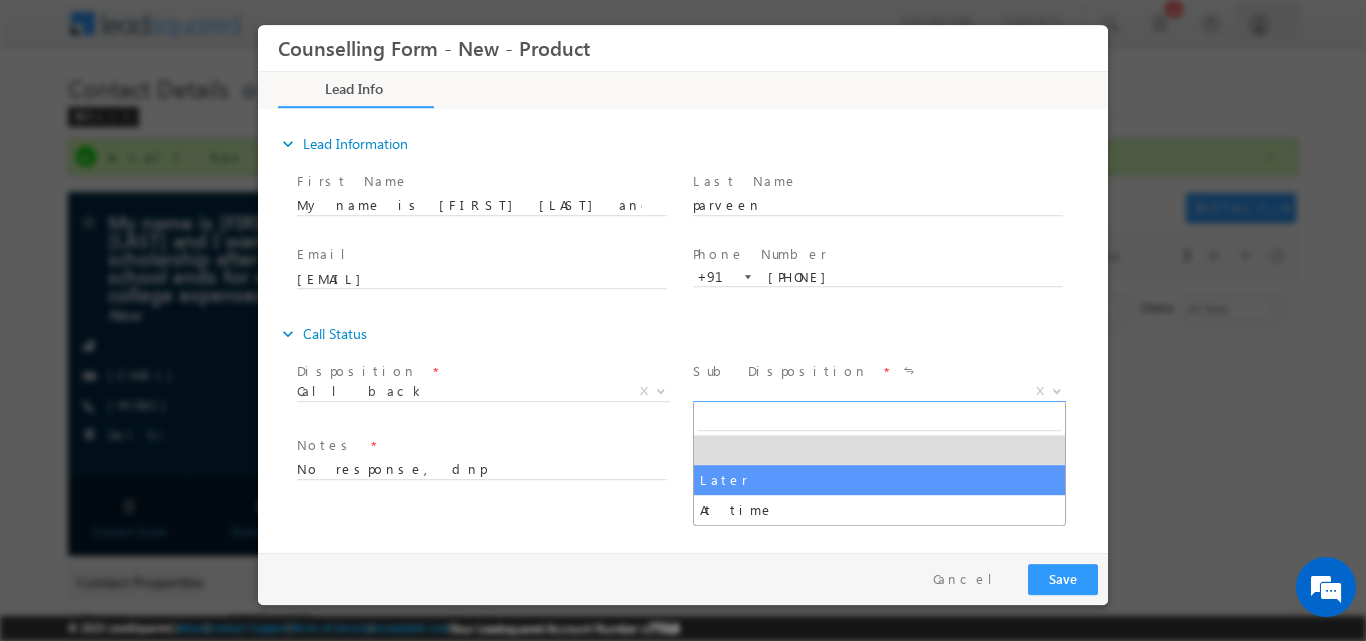 select on "Later" 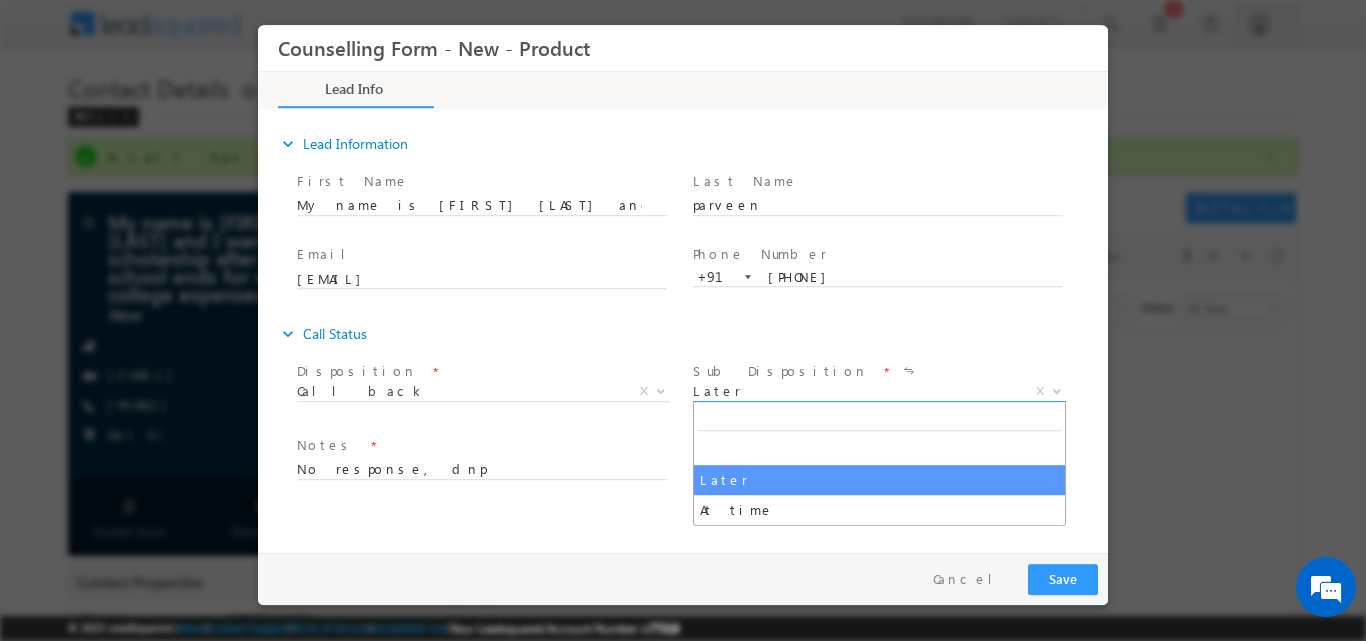 click at bounding box center (1057, 389) 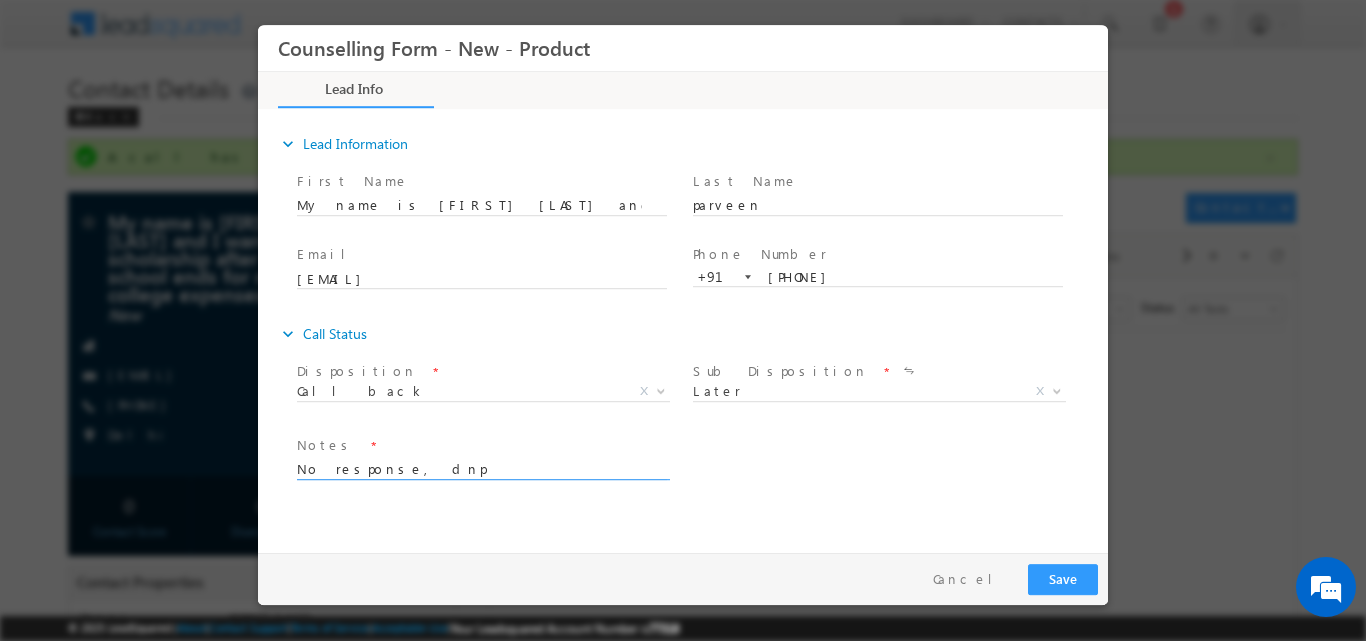 drag, startPoint x: 566, startPoint y: 473, endPoint x: 215, endPoint y: 489, distance: 351.36447 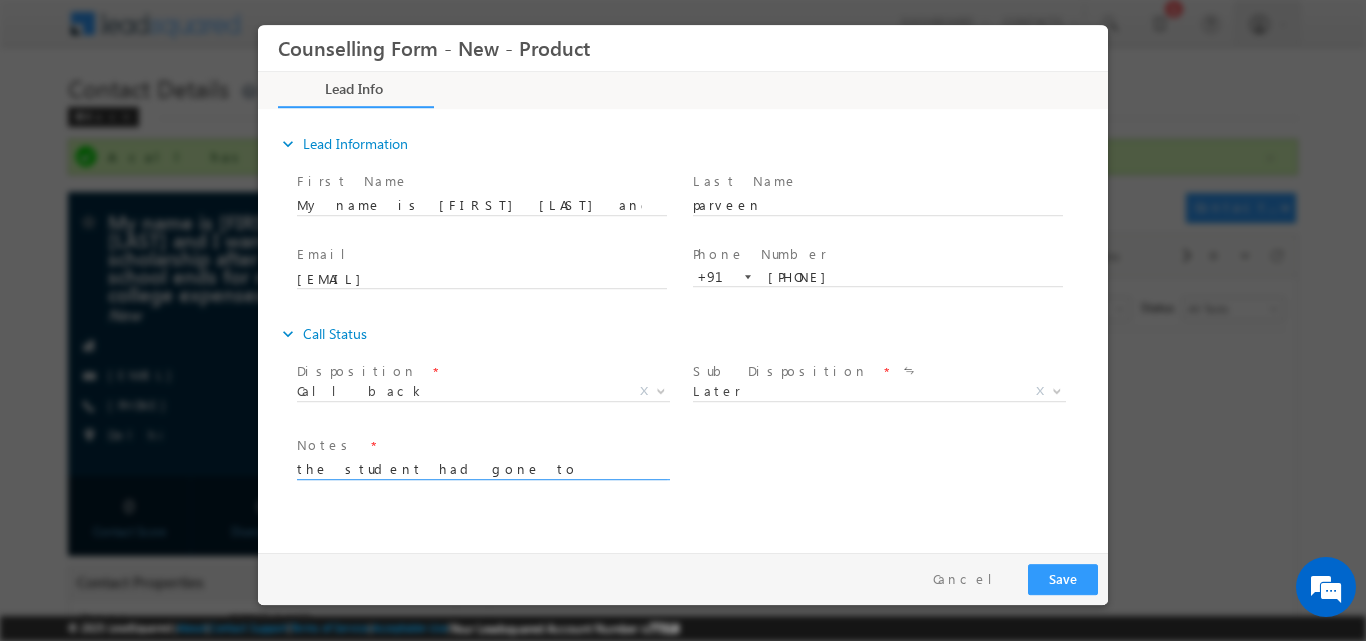 type on "the student had gone to school so will connect later" 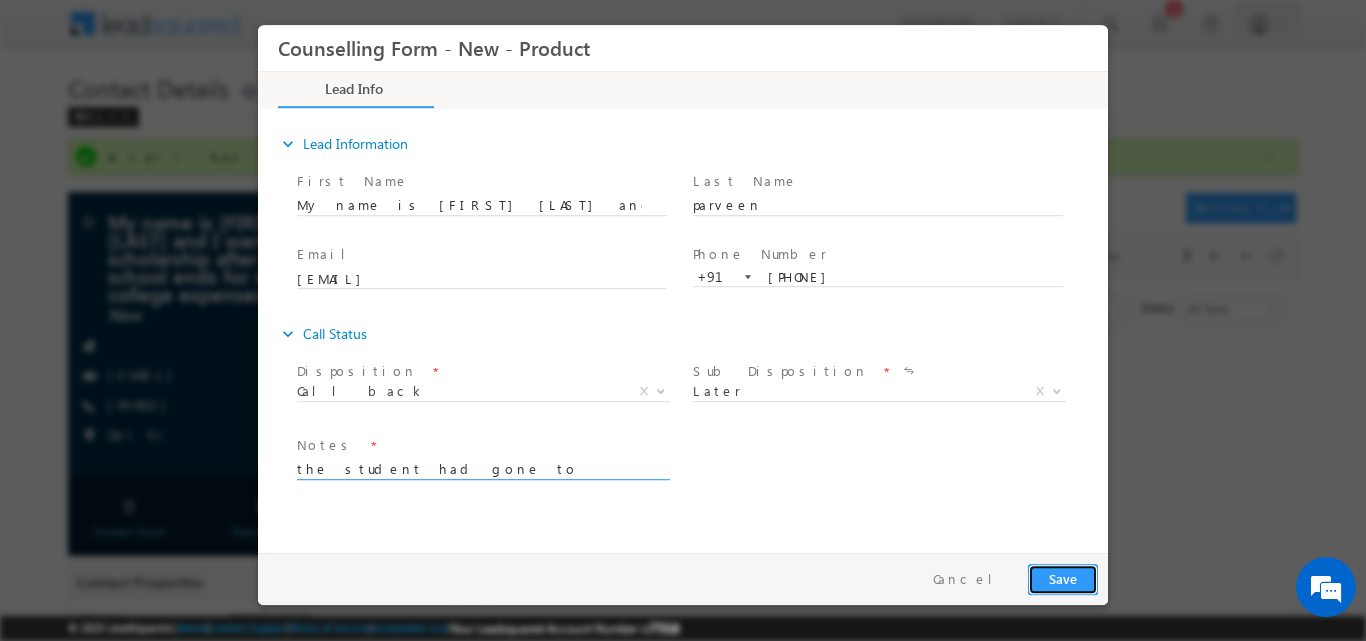 click on "Save" at bounding box center [1063, 578] 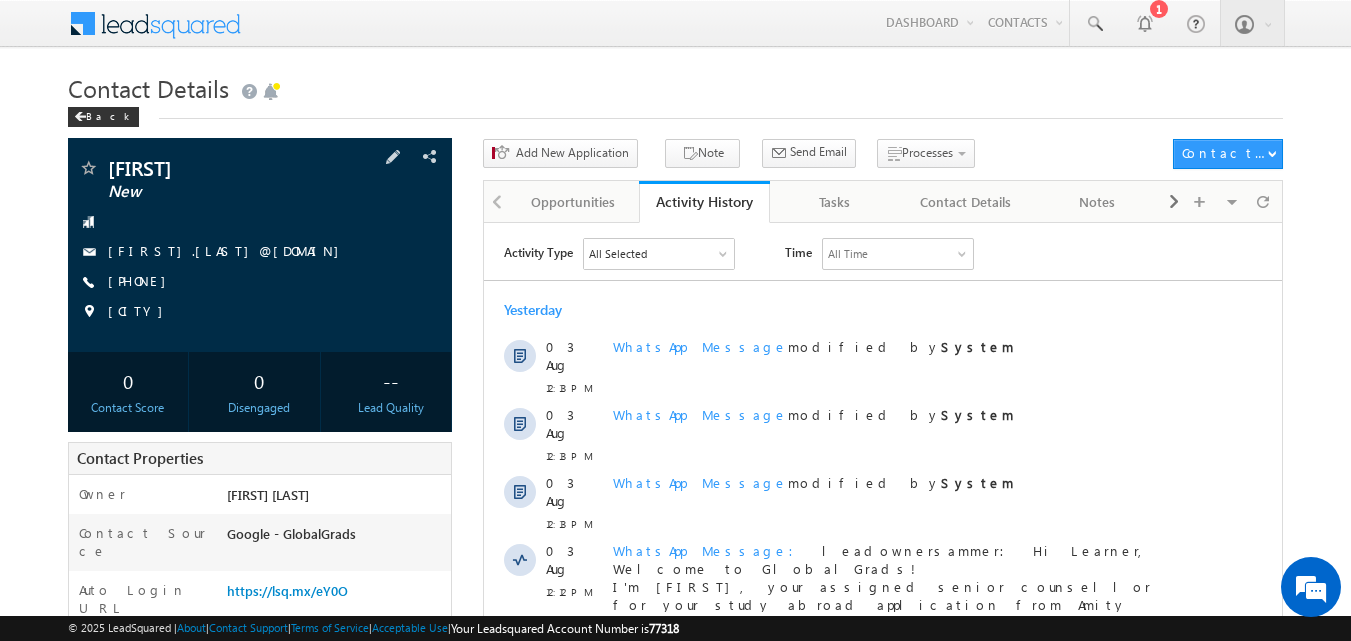 scroll, scrollTop: 0, scrollLeft: 0, axis: both 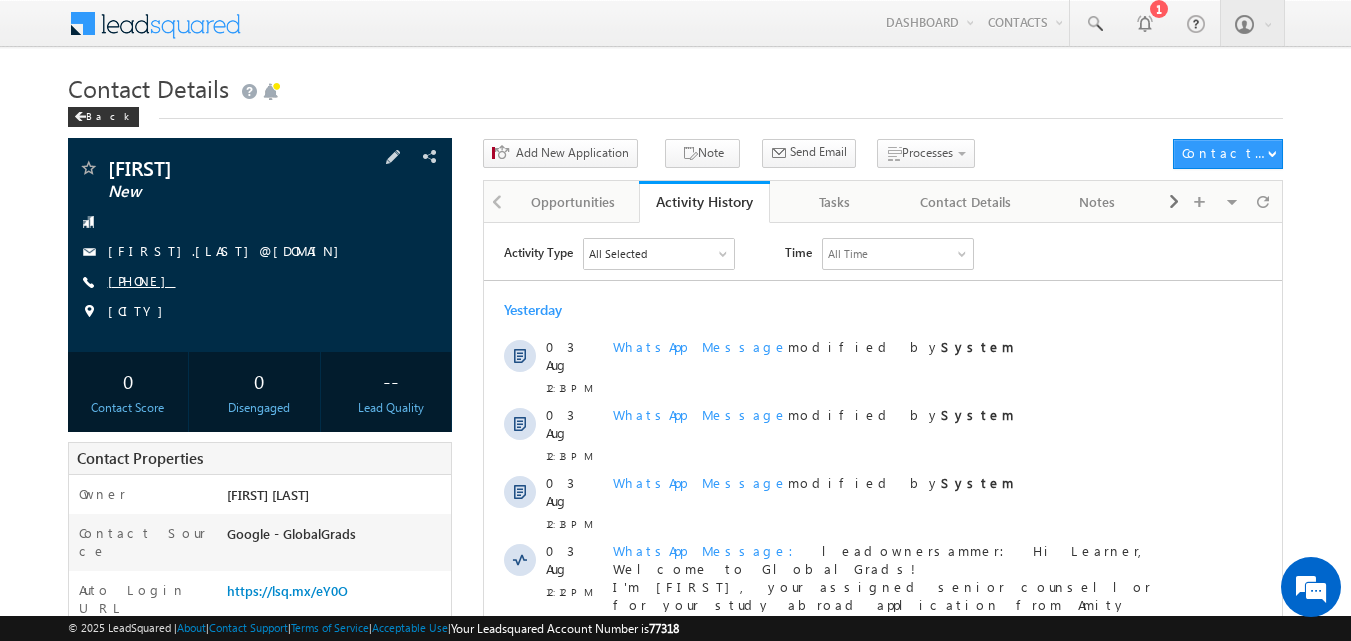 click on "+91-8729041349" at bounding box center (142, 280) 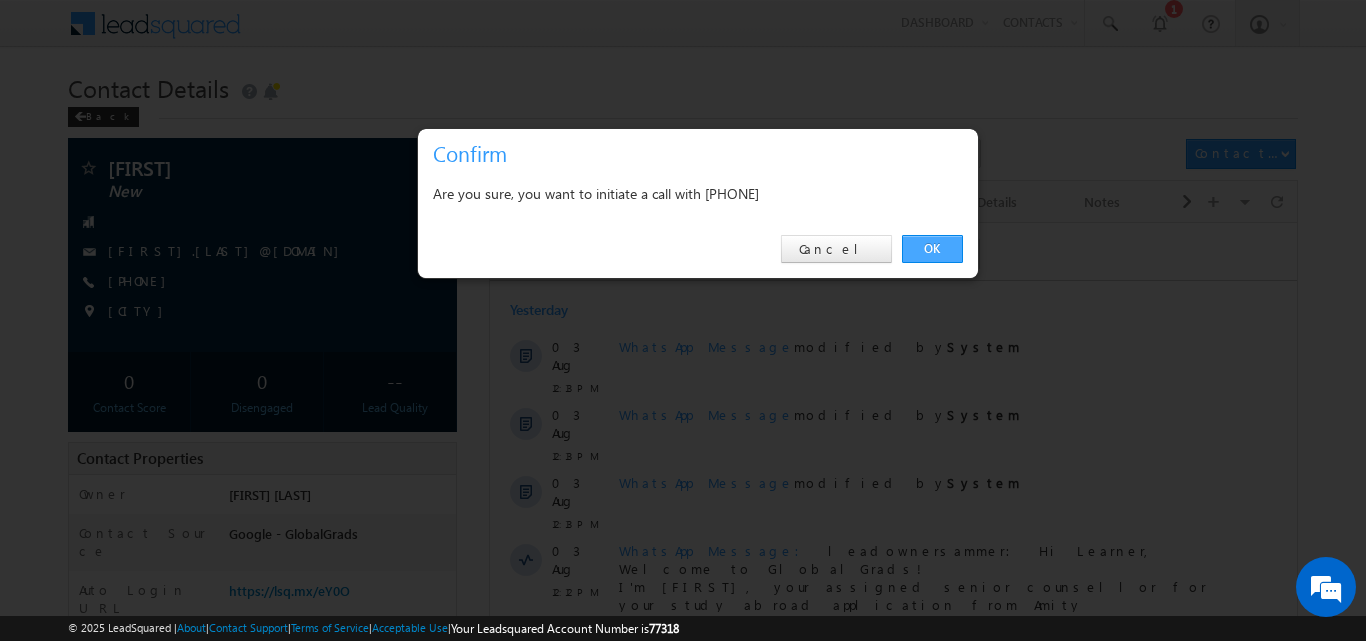 drag, startPoint x: 956, startPoint y: 254, endPoint x: 472, endPoint y: 17, distance: 538.91095 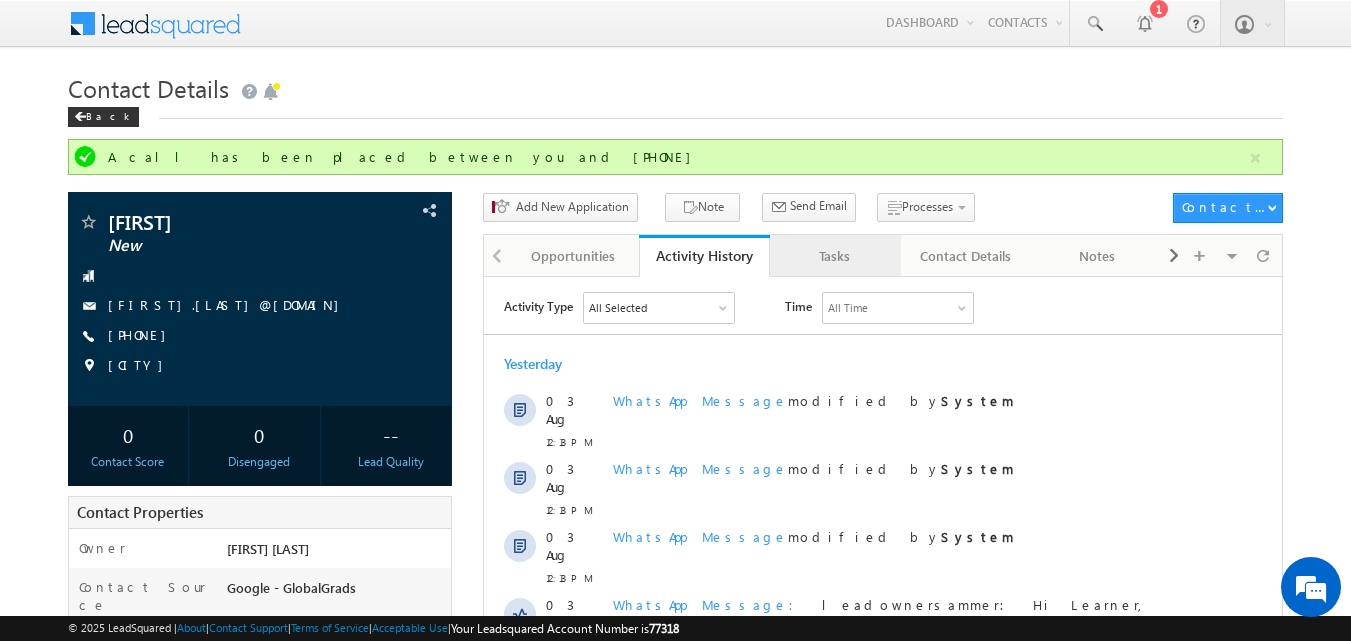 click on "Tasks" at bounding box center [835, 256] 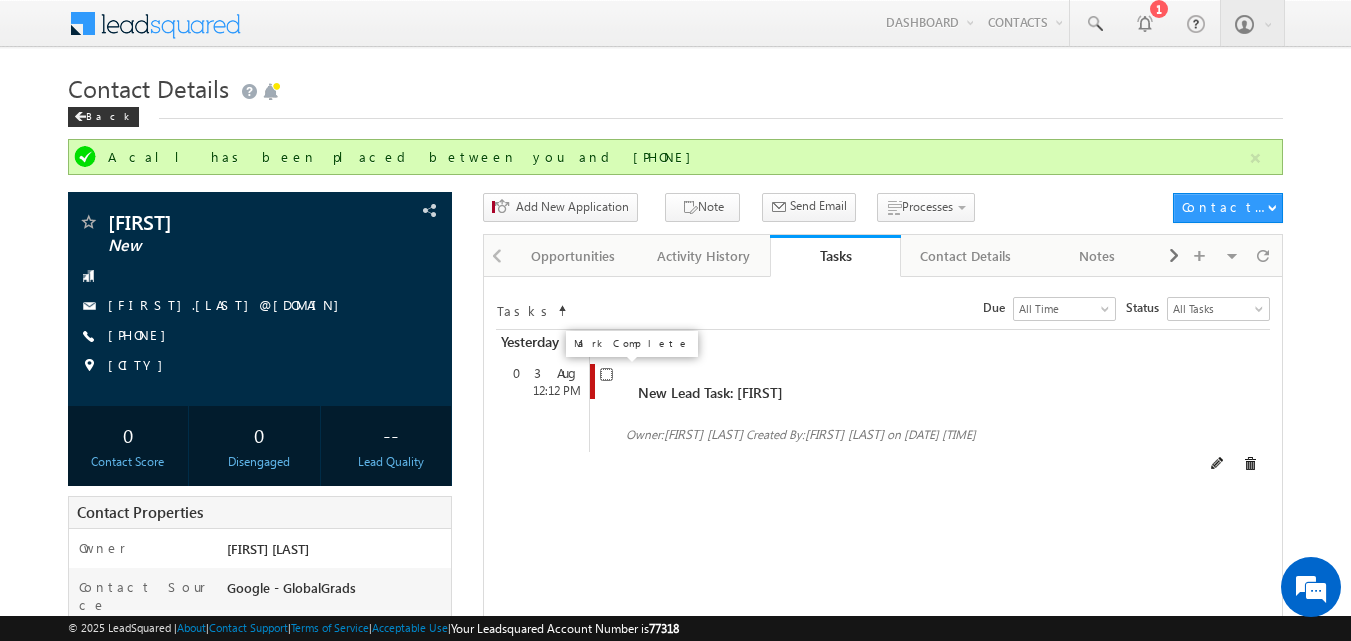 click at bounding box center (606, 374) 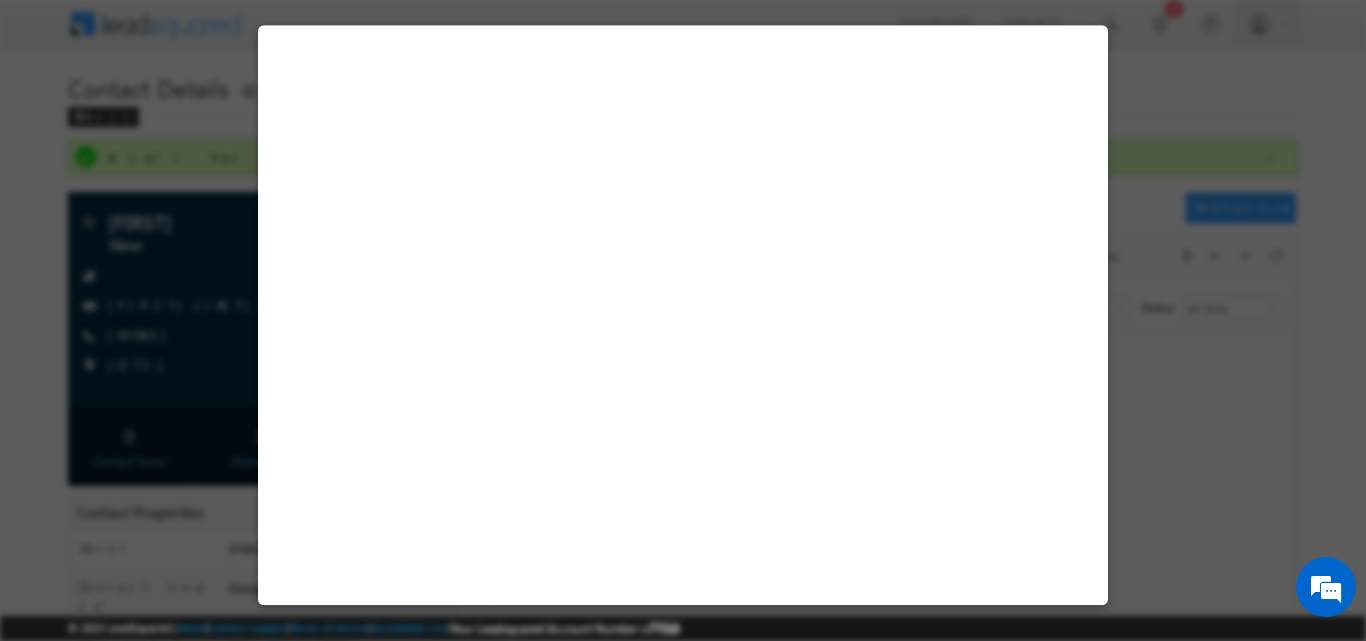 select on "New" 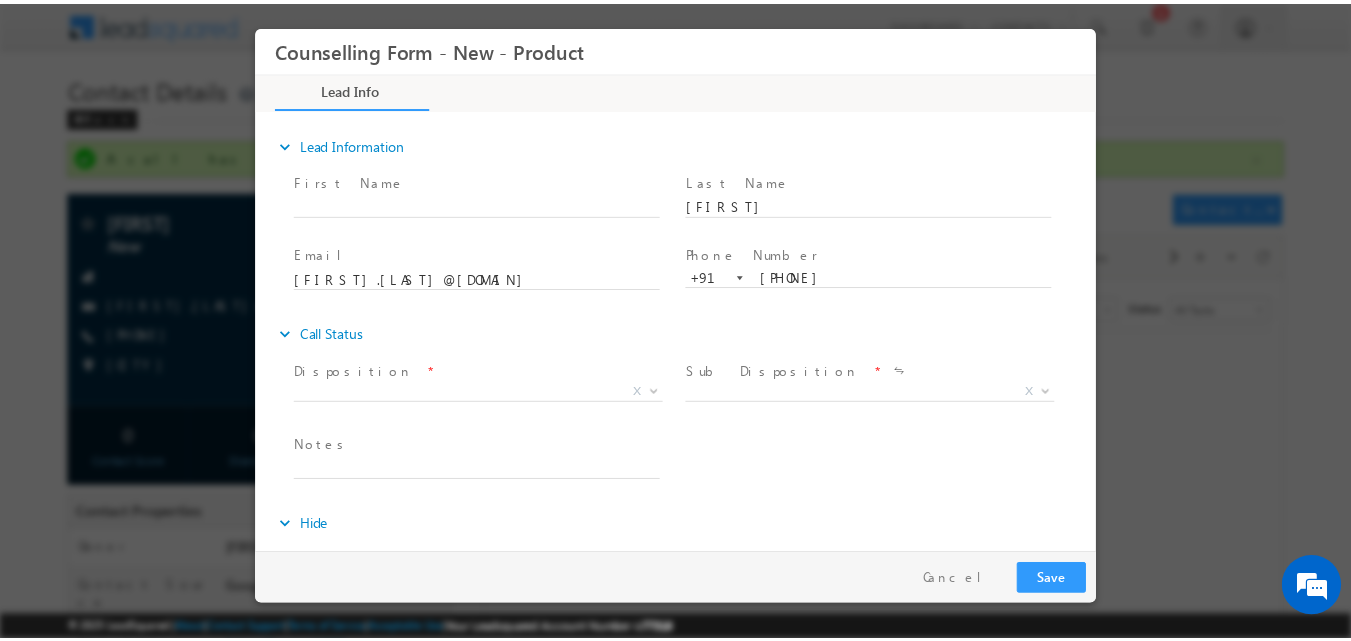 scroll, scrollTop: 0, scrollLeft: 0, axis: both 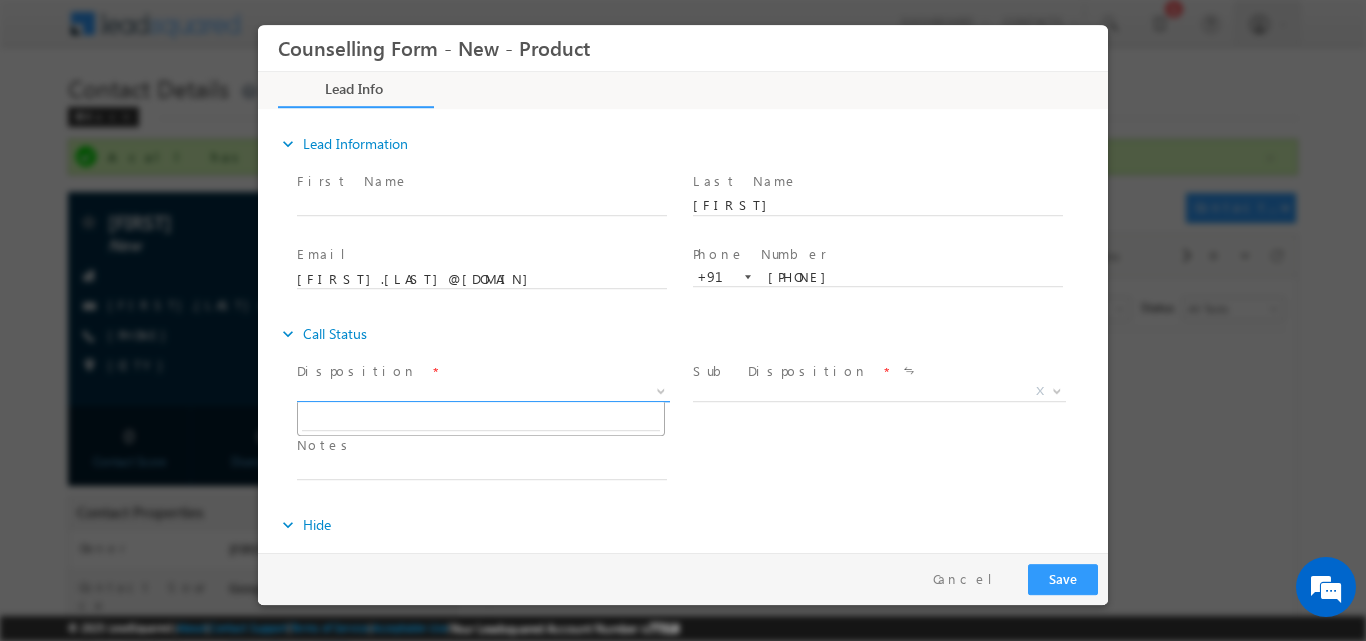 click at bounding box center [661, 389] 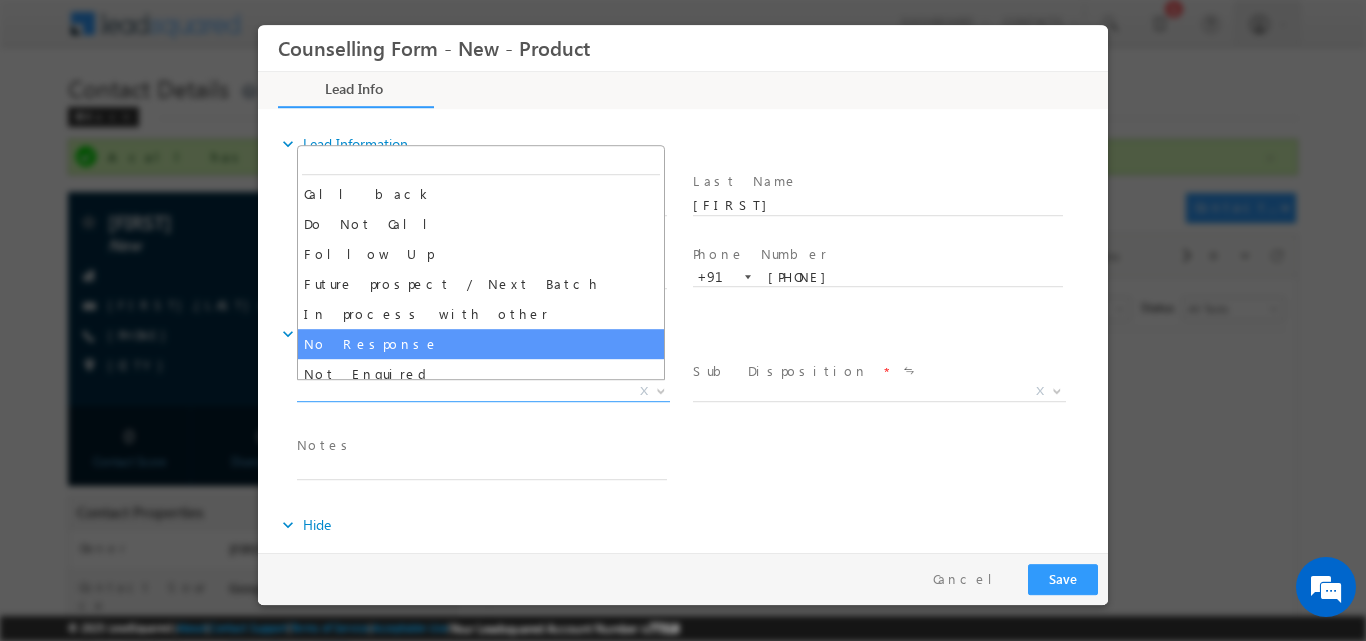 select on "No Response" 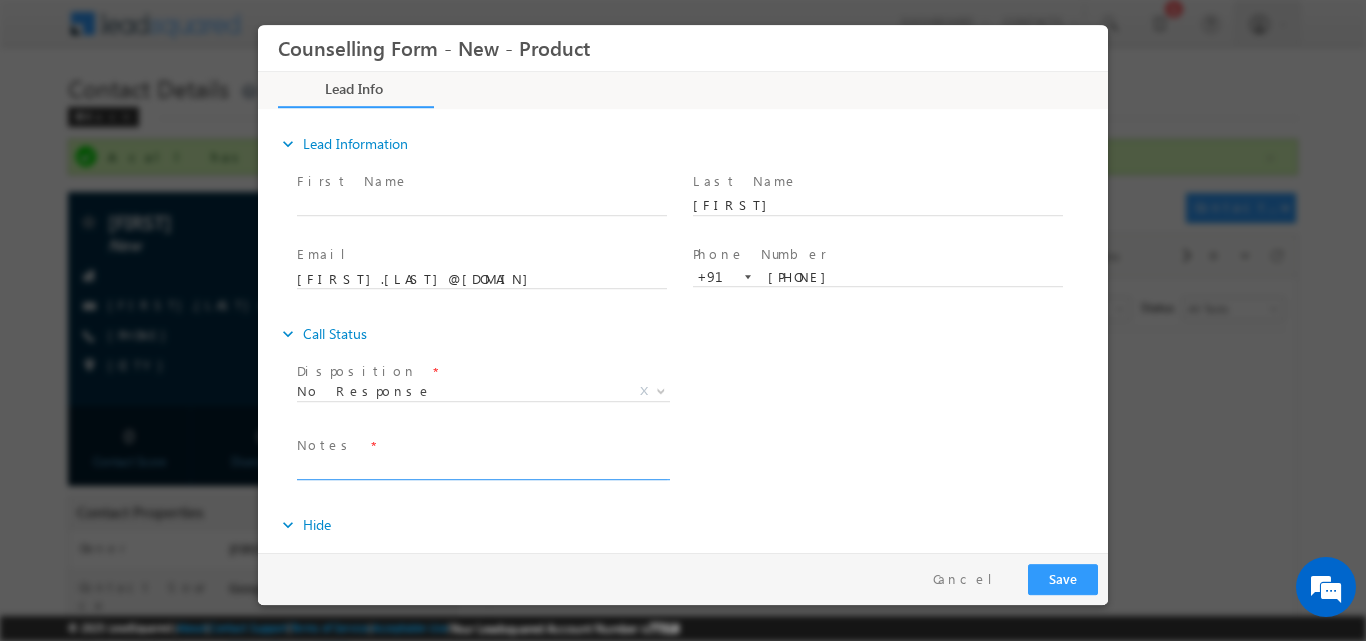 click at bounding box center (482, 467) 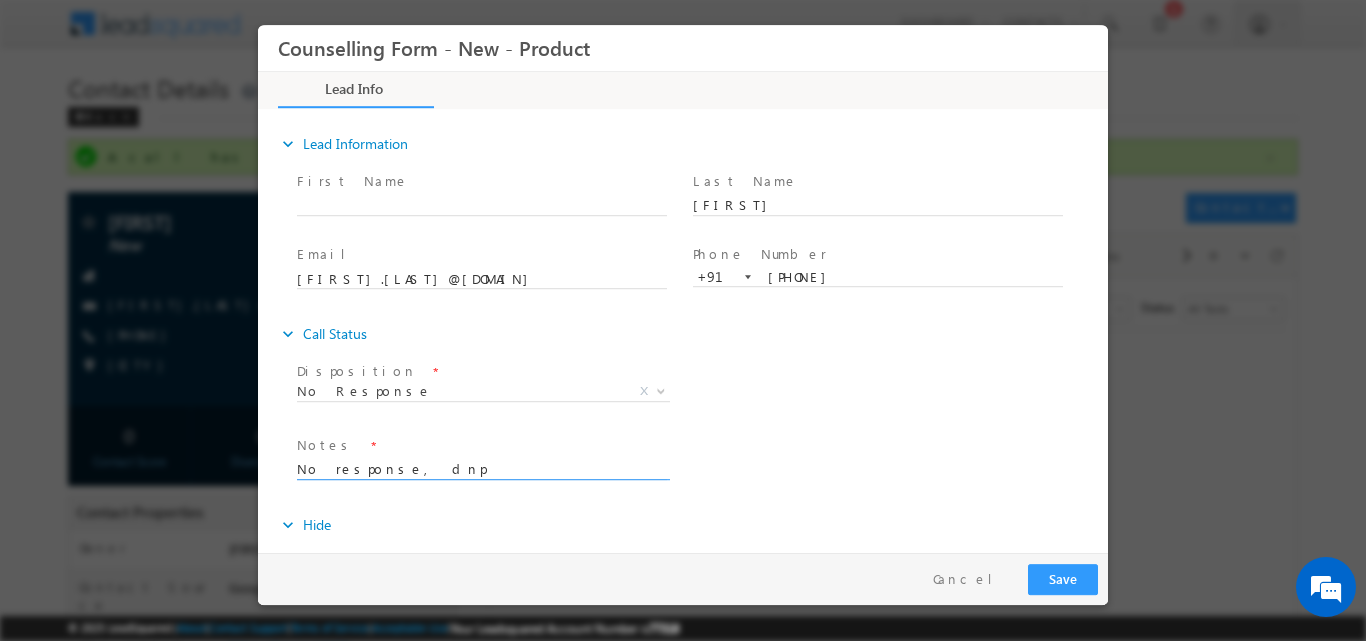 click on "No response, dnp" at bounding box center (482, 467) 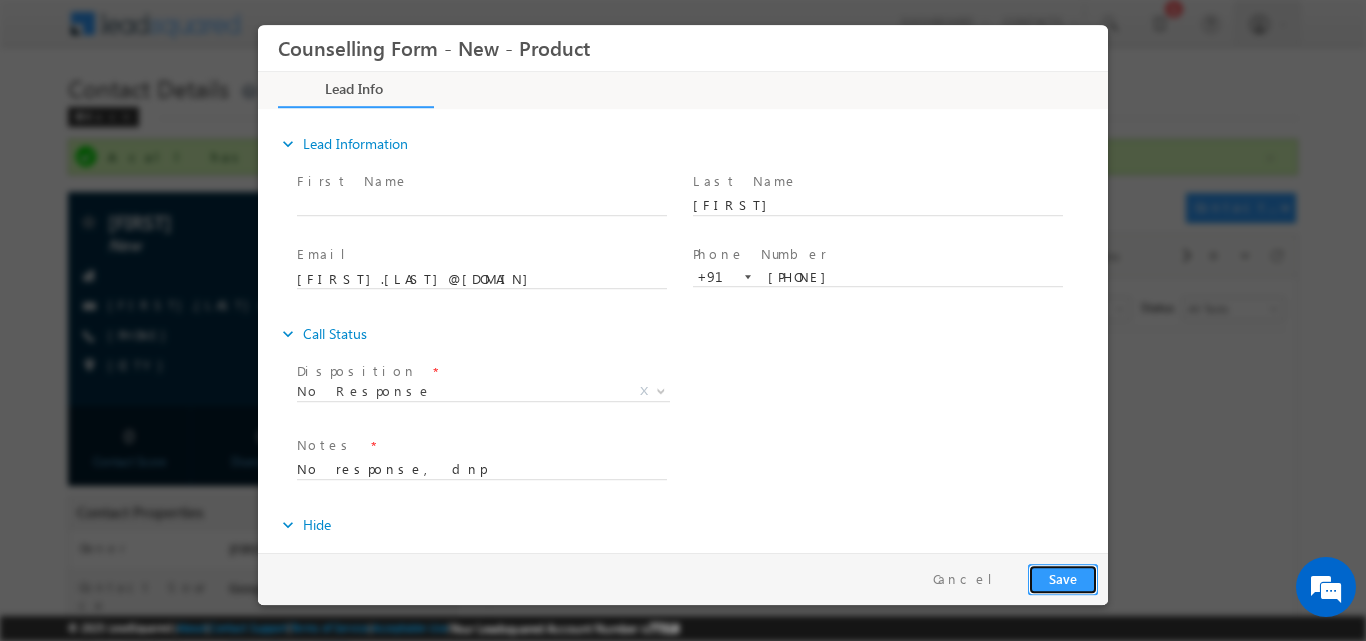 click on "Save" at bounding box center (1063, 578) 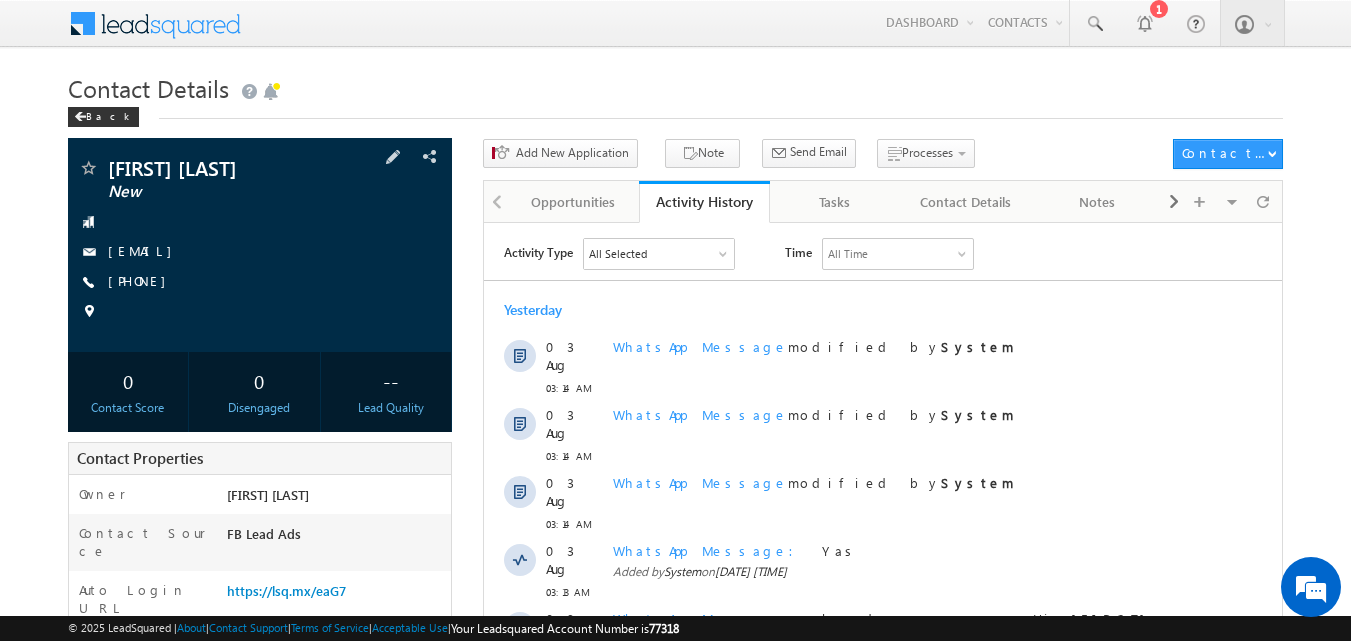 scroll, scrollTop: 0, scrollLeft: 0, axis: both 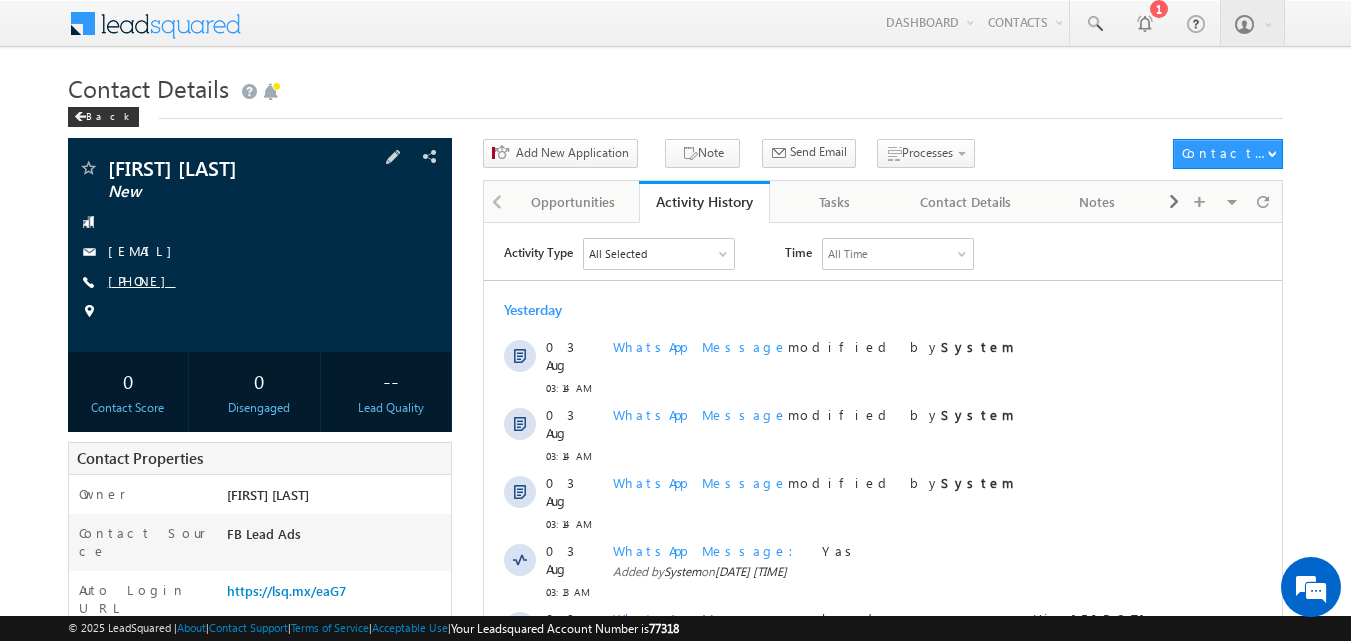 click on "[PHONE]" at bounding box center (142, 280) 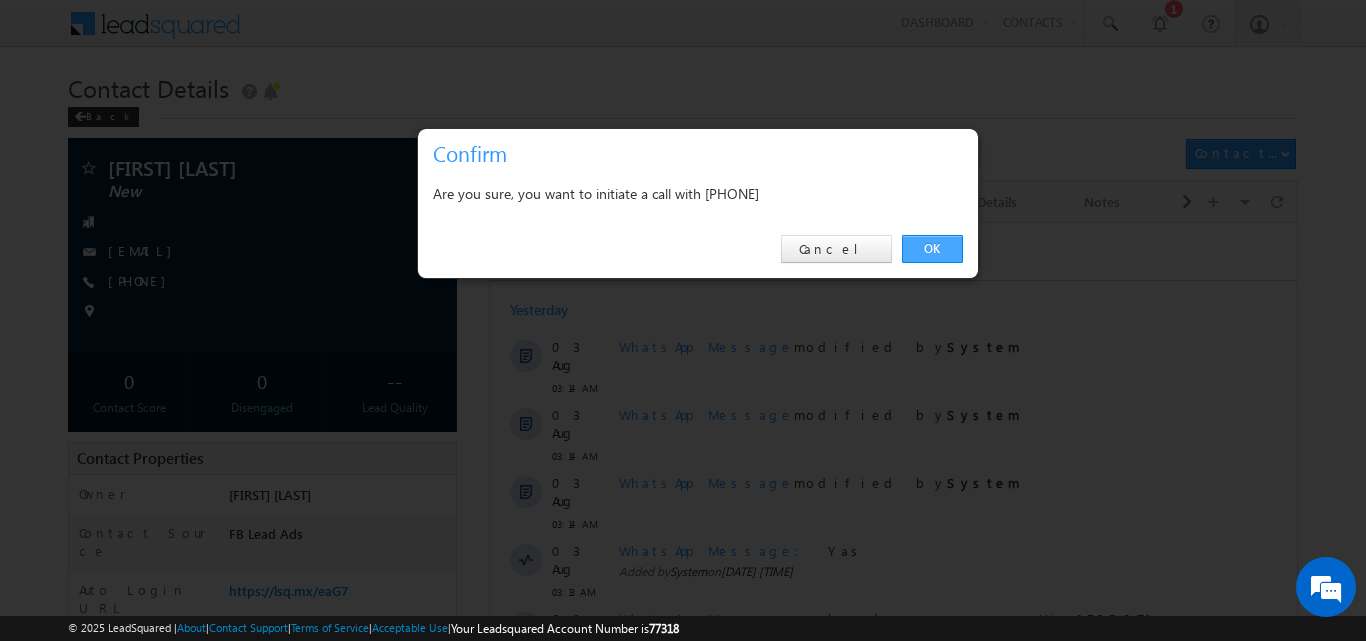 click on "OK" at bounding box center (932, 249) 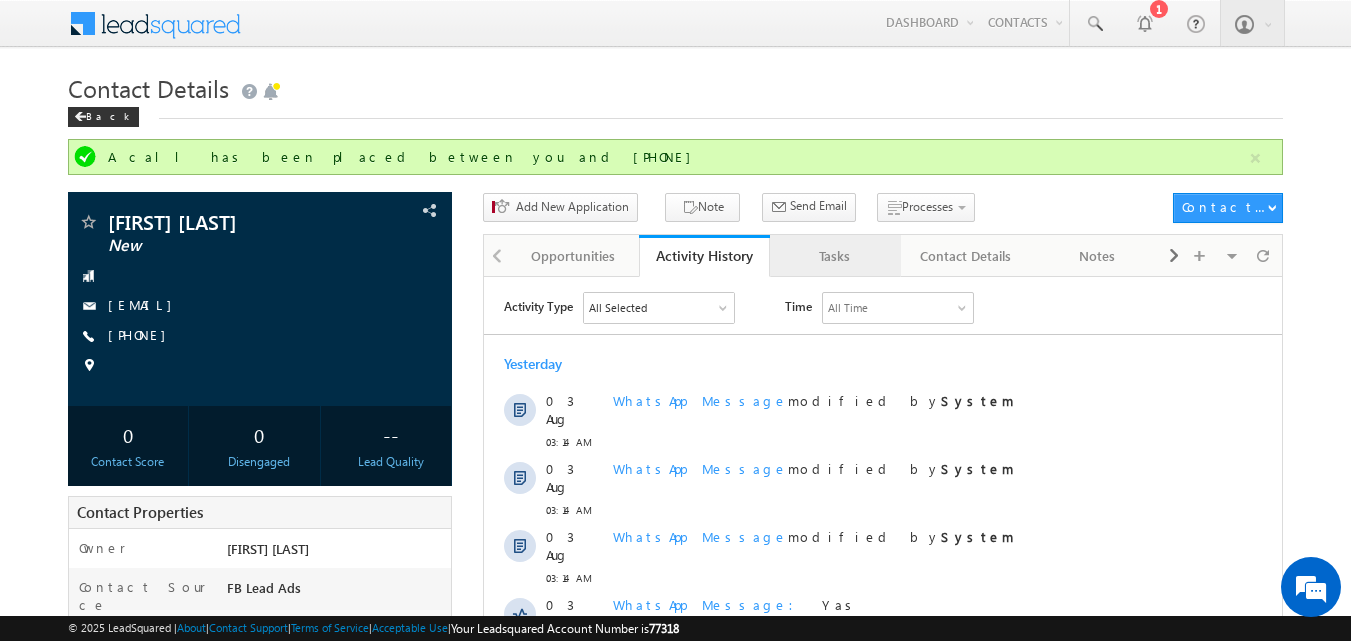 click on "Tasks" at bounding box center [834, 256] 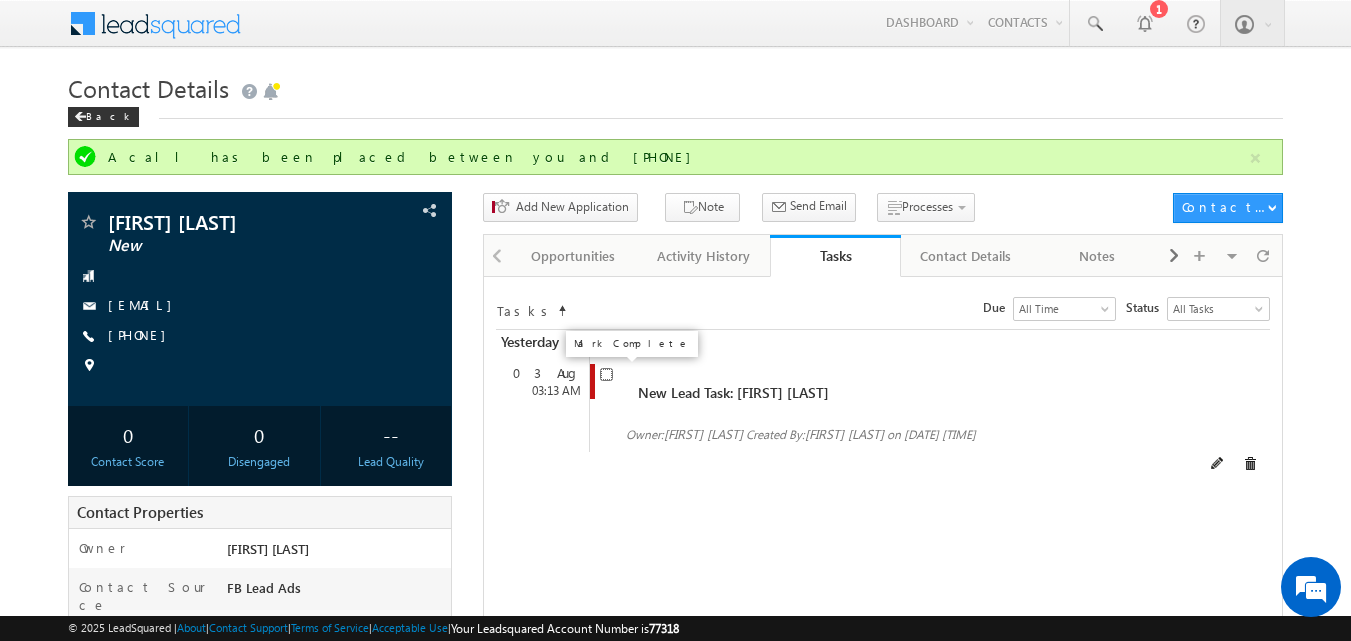 click at bounding box center [606, 374] 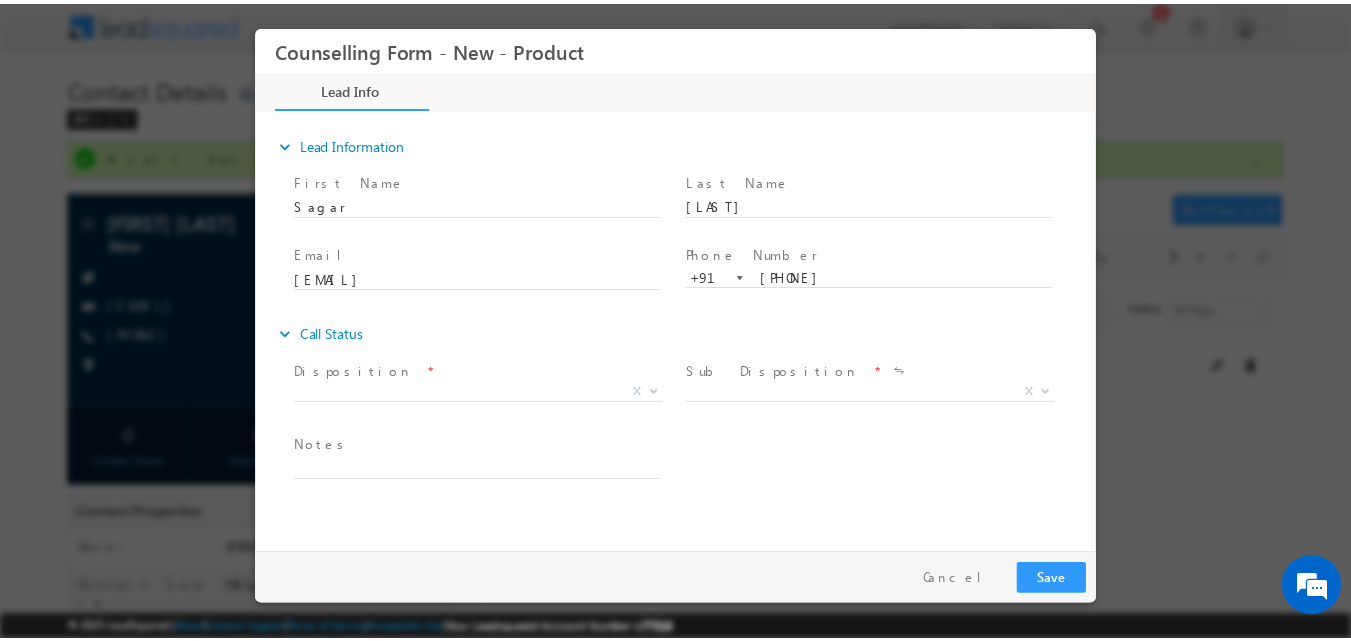 scroll, scrollTop: 0, scrollLeft: 0, axis: both 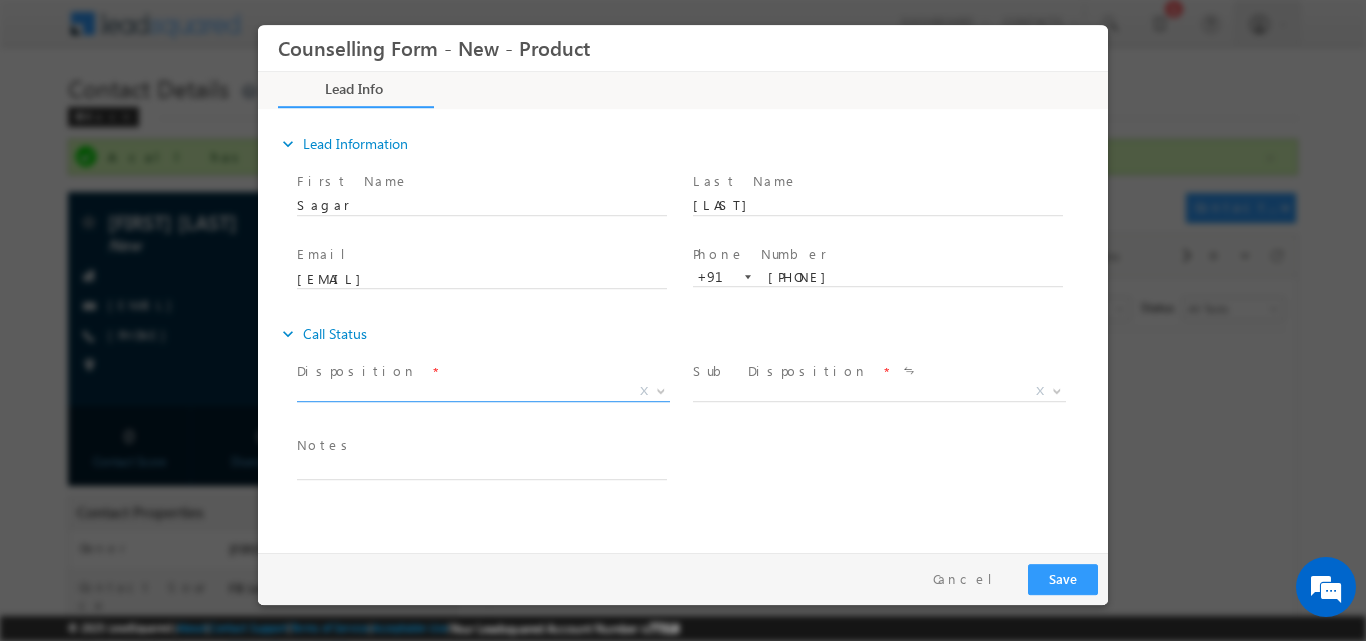 click at bounding box center (661, 389) 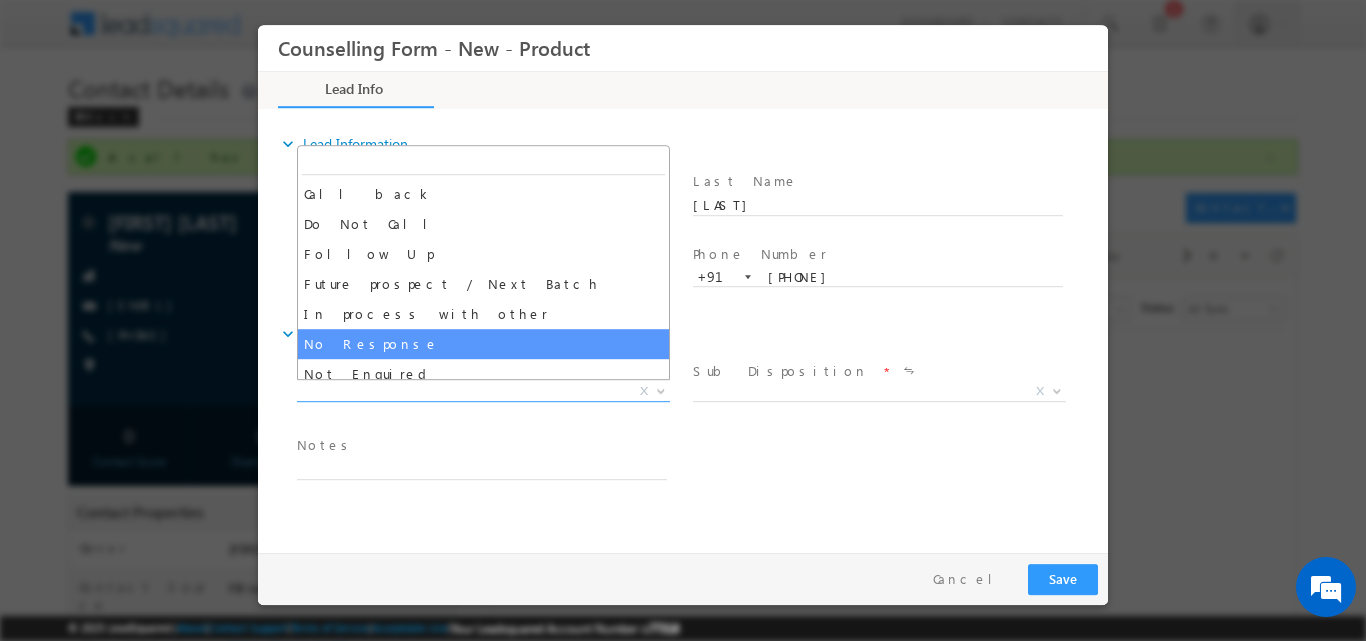 select on "No Response" 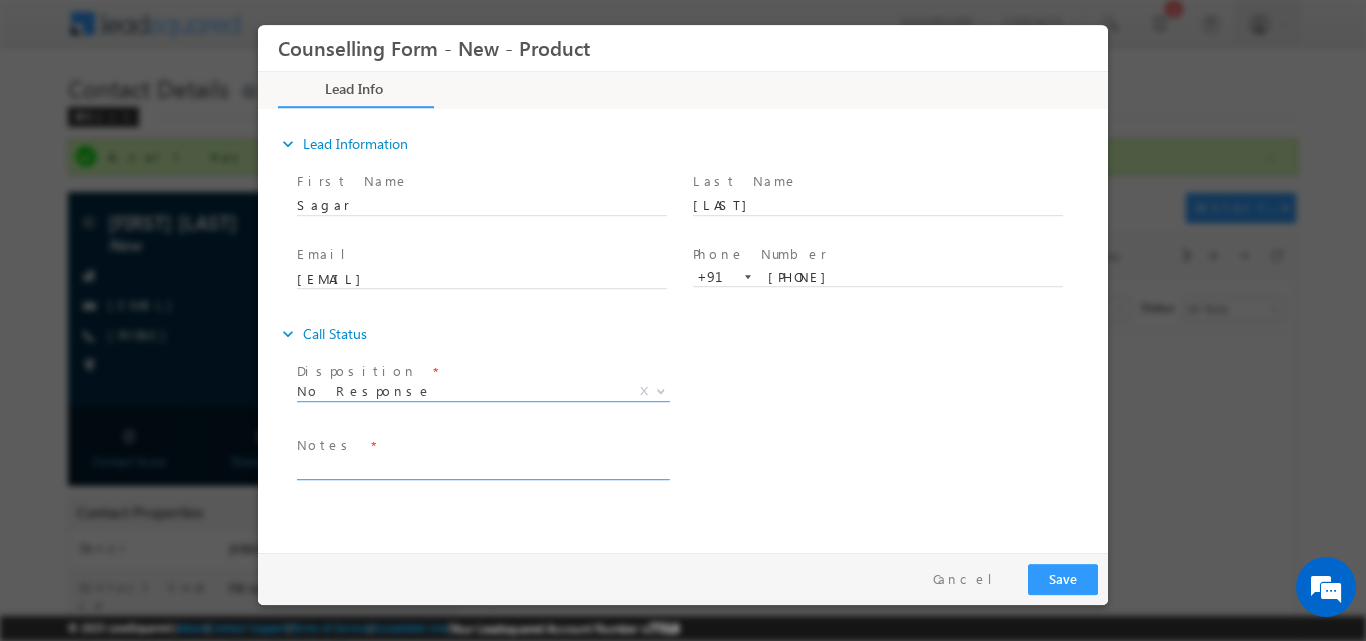 click at bounding box center [482, 467] 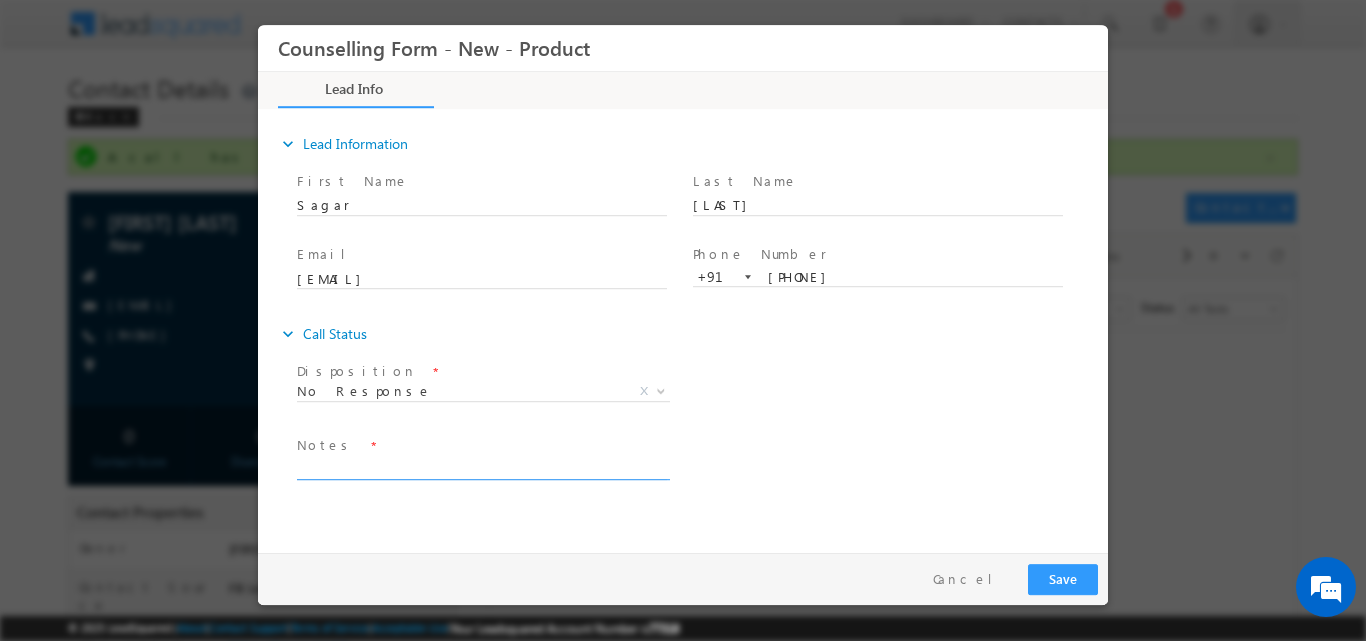 paste on "No response, dnp" 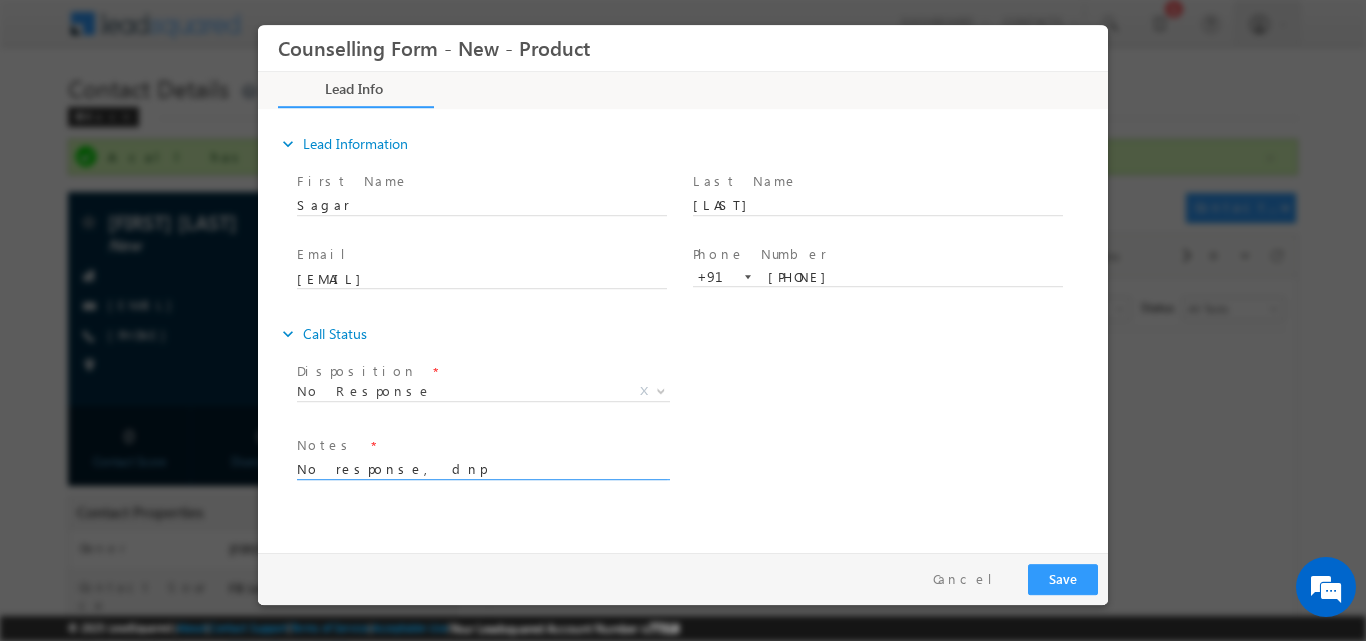 type on "No response, dnp" 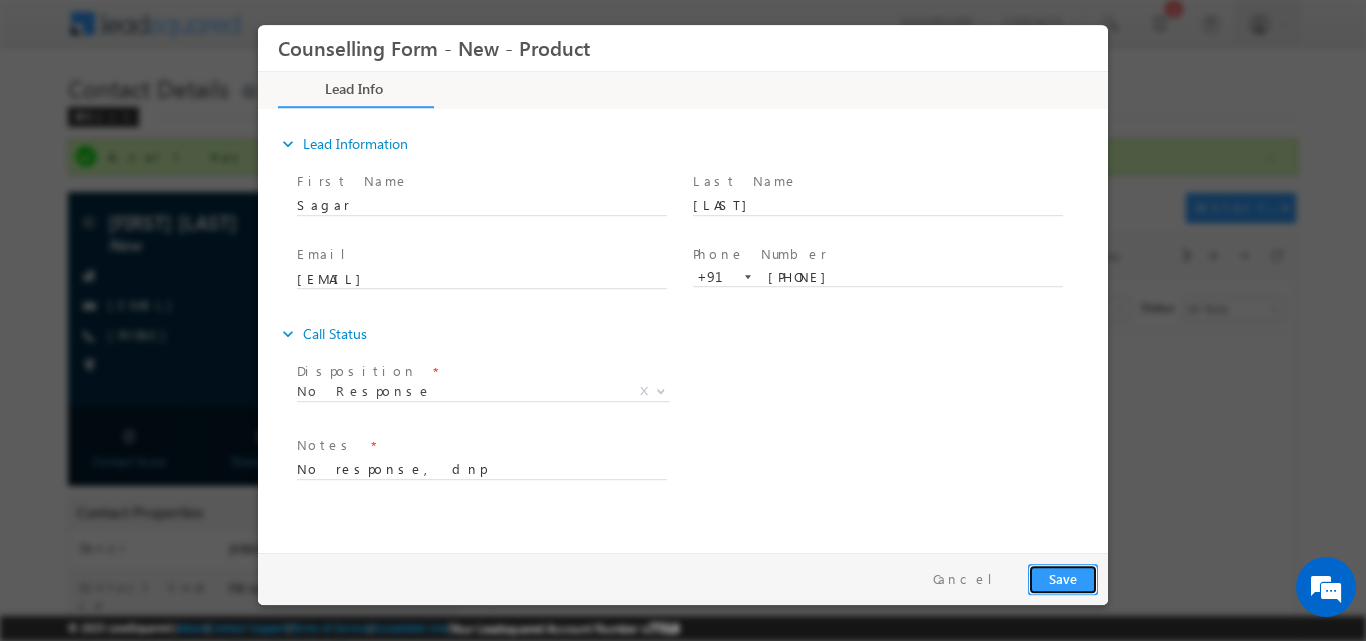 click on "Save" at bounding box center (1063, 578) 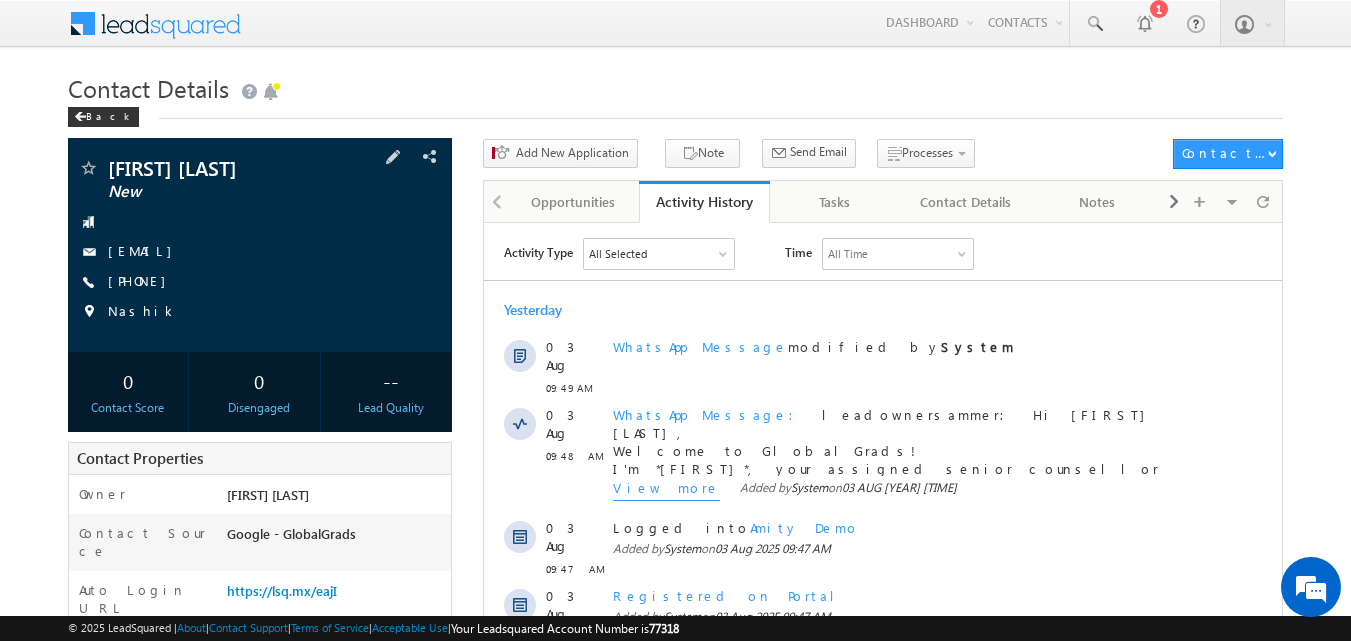 scroll, scrollTop: 0, scrollLeft: 0, axis: both 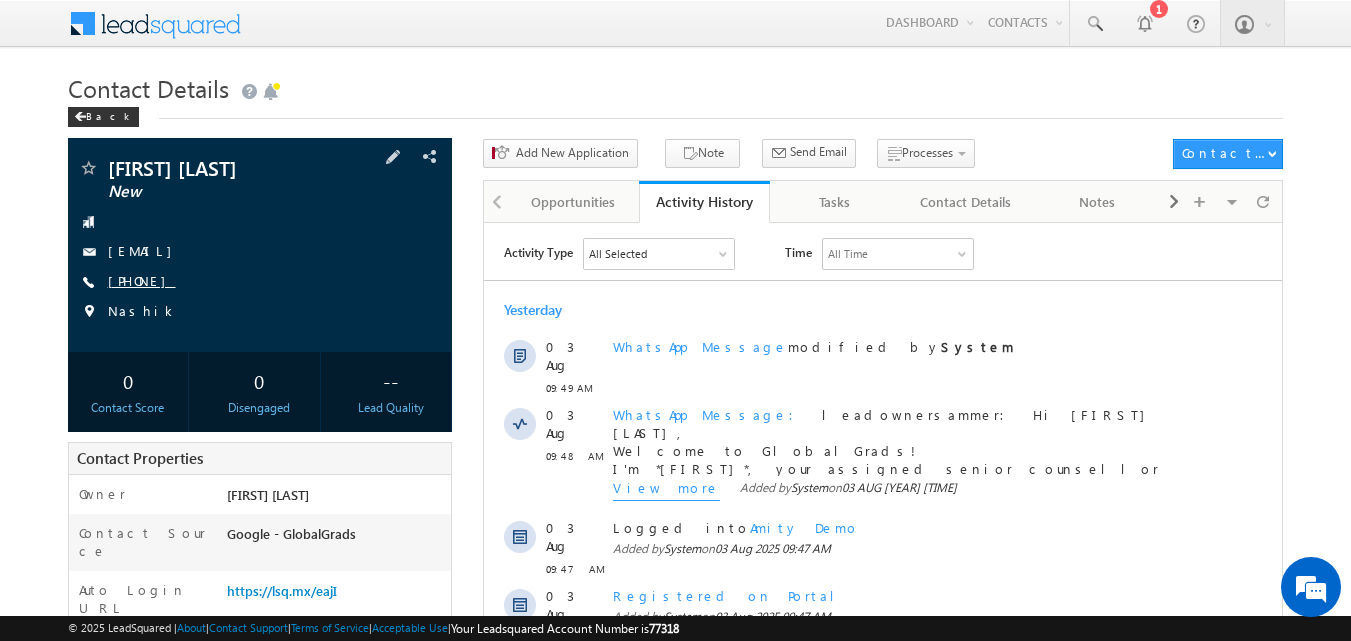 click on "[PHONE]" at bounding box center [142, 280] 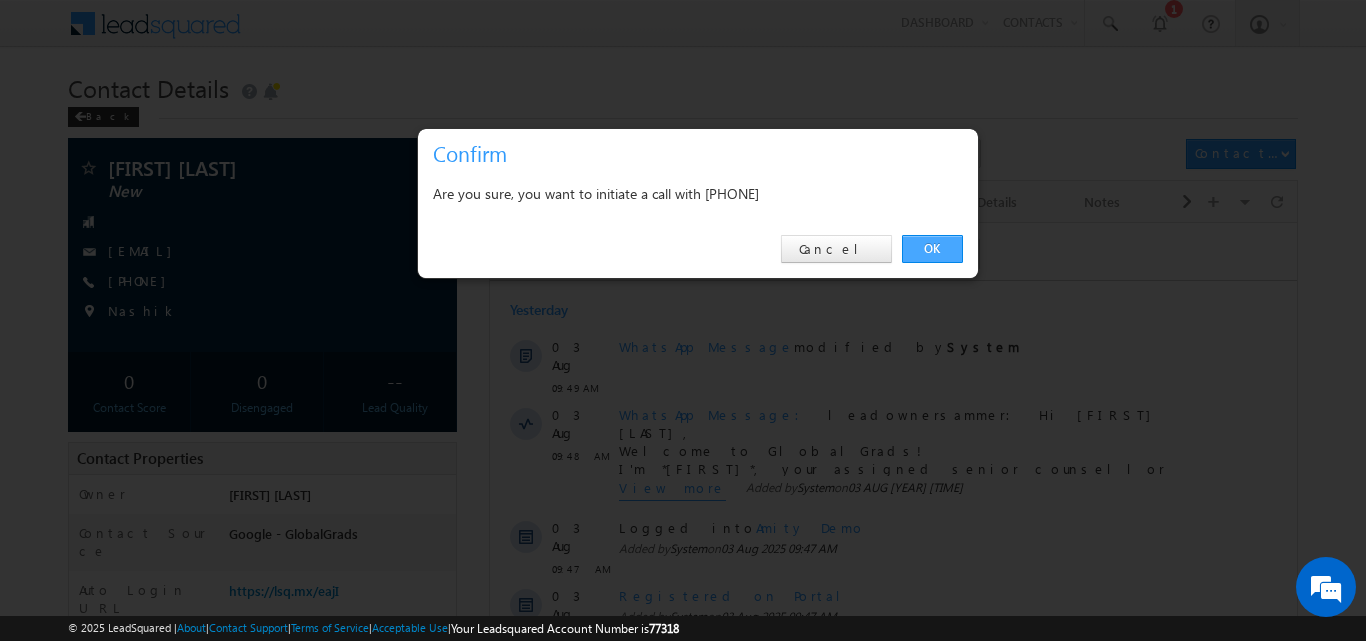 click on "OK" at bounding box center [932, 249] 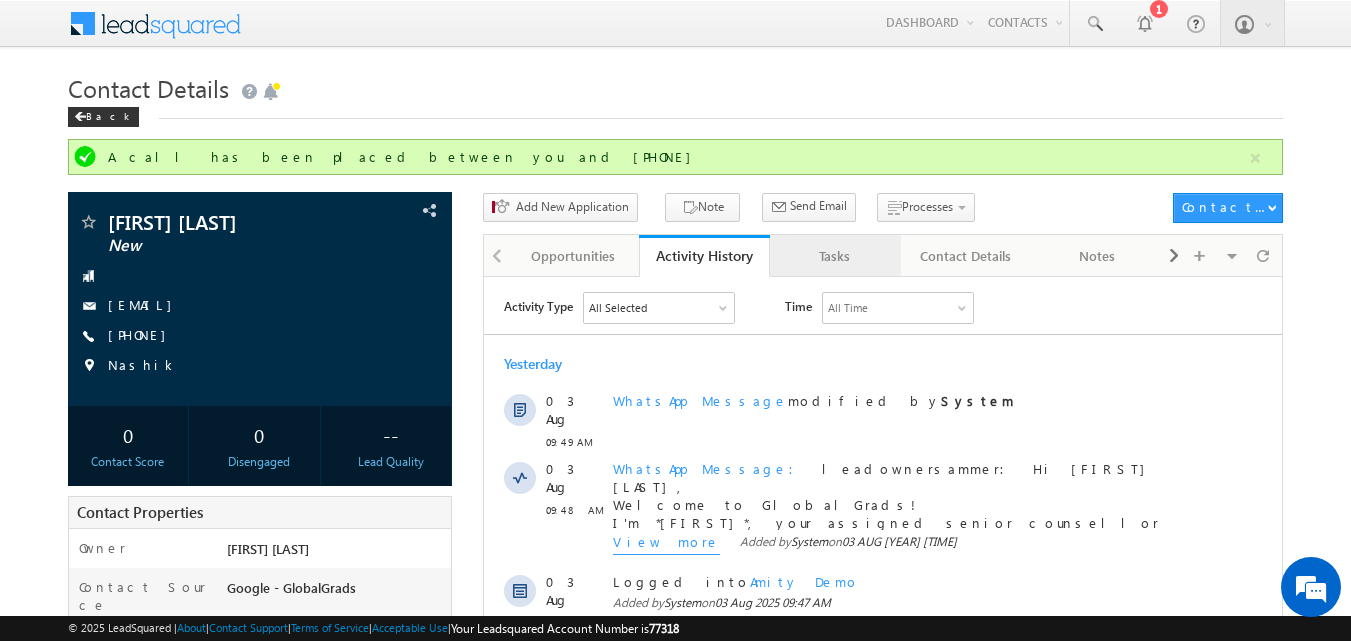 click on "Tasks" at bounding box center [834, 256] 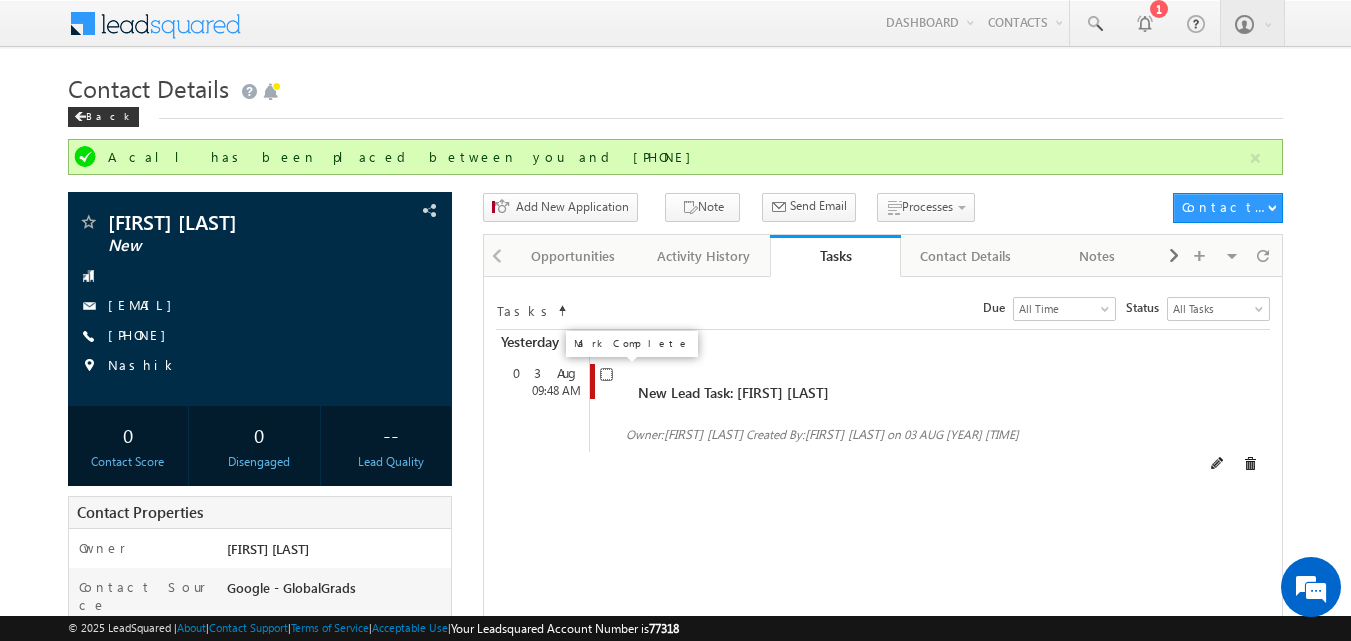 click at bounding box center [606, 374] 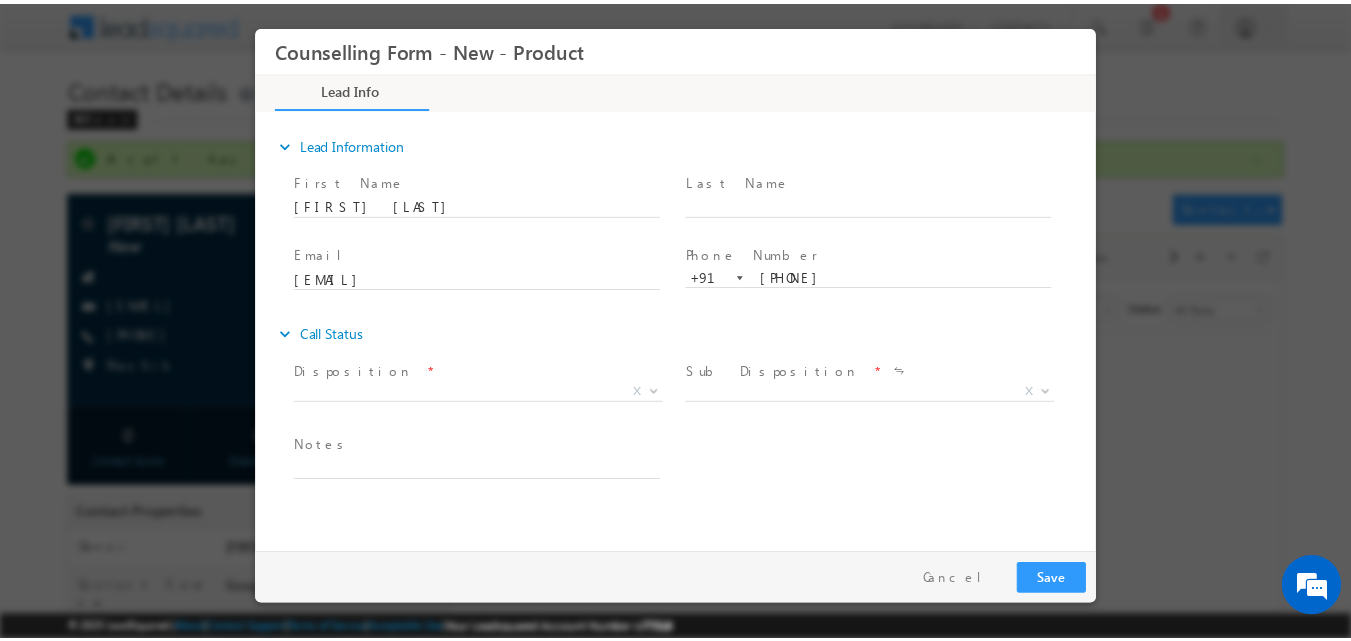 scroll, scrollTop: 0, scrollLeft: 0, axis: both 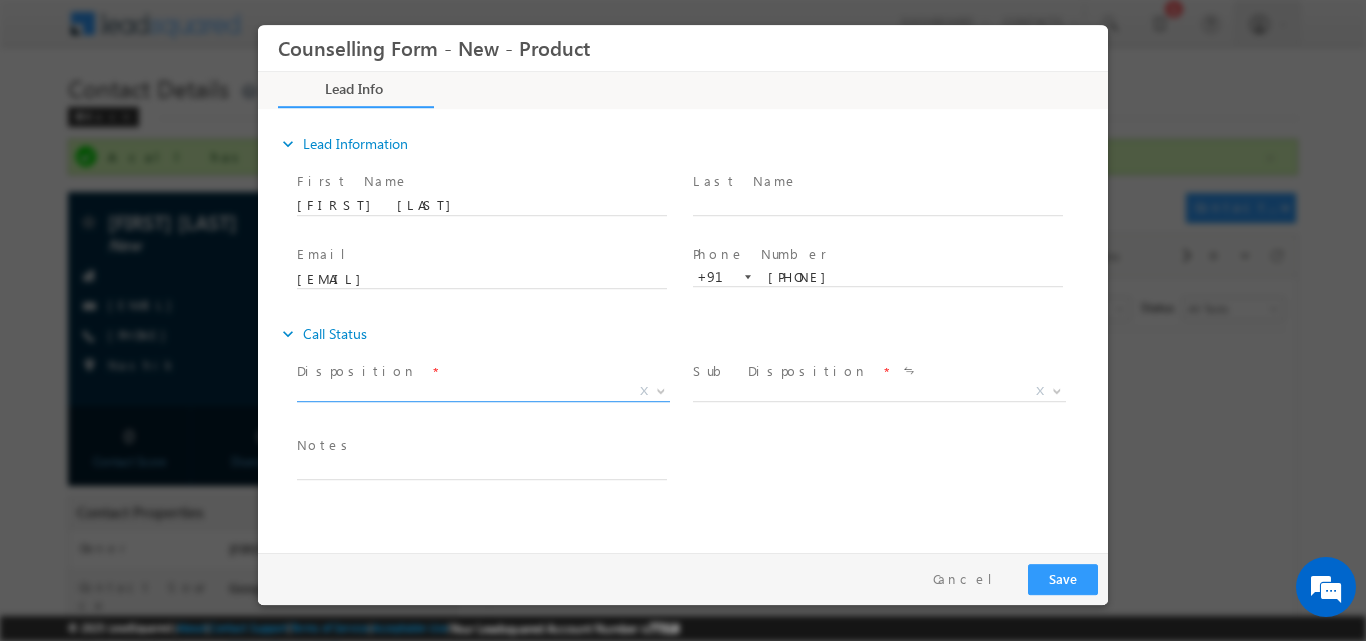 click at bounding box center (661, 389) 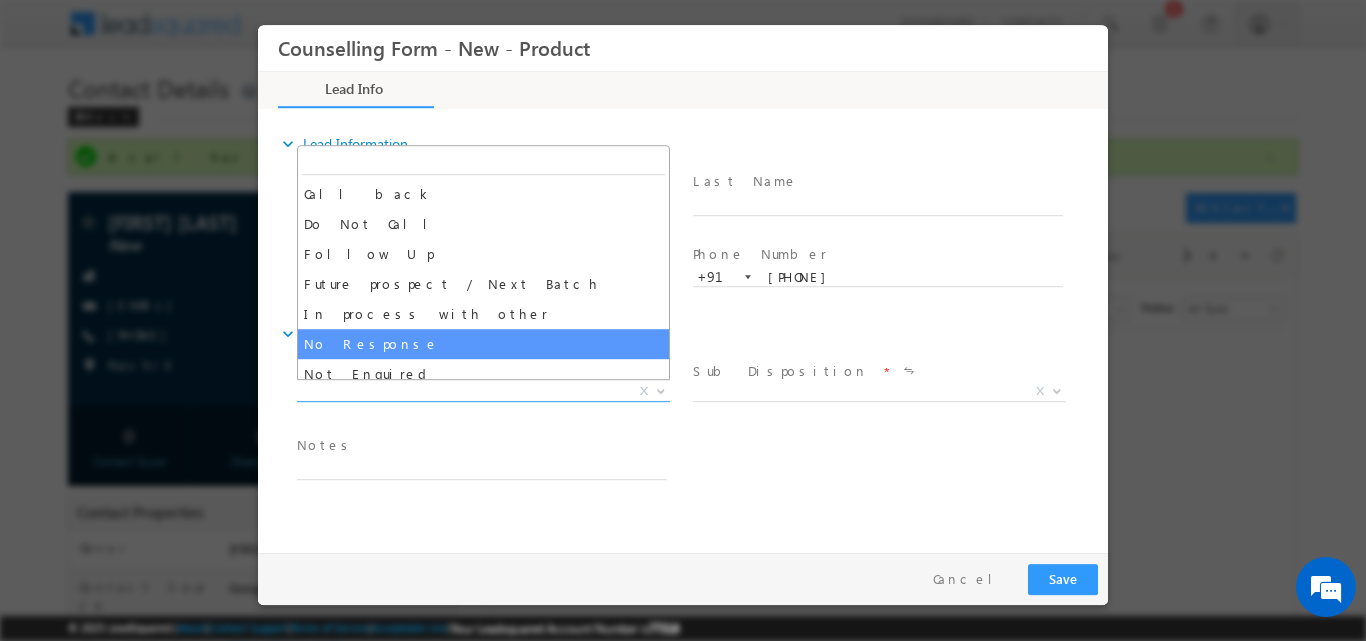 select on "No Response" 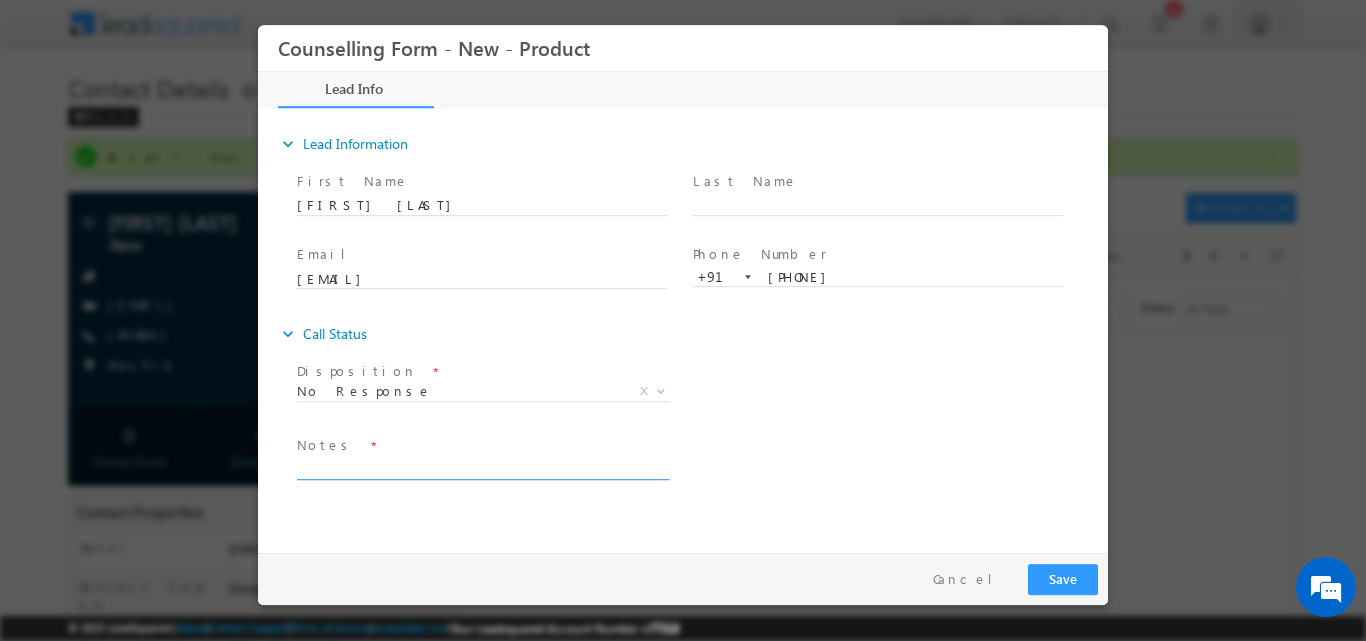 click at bounding box center (482, 467) 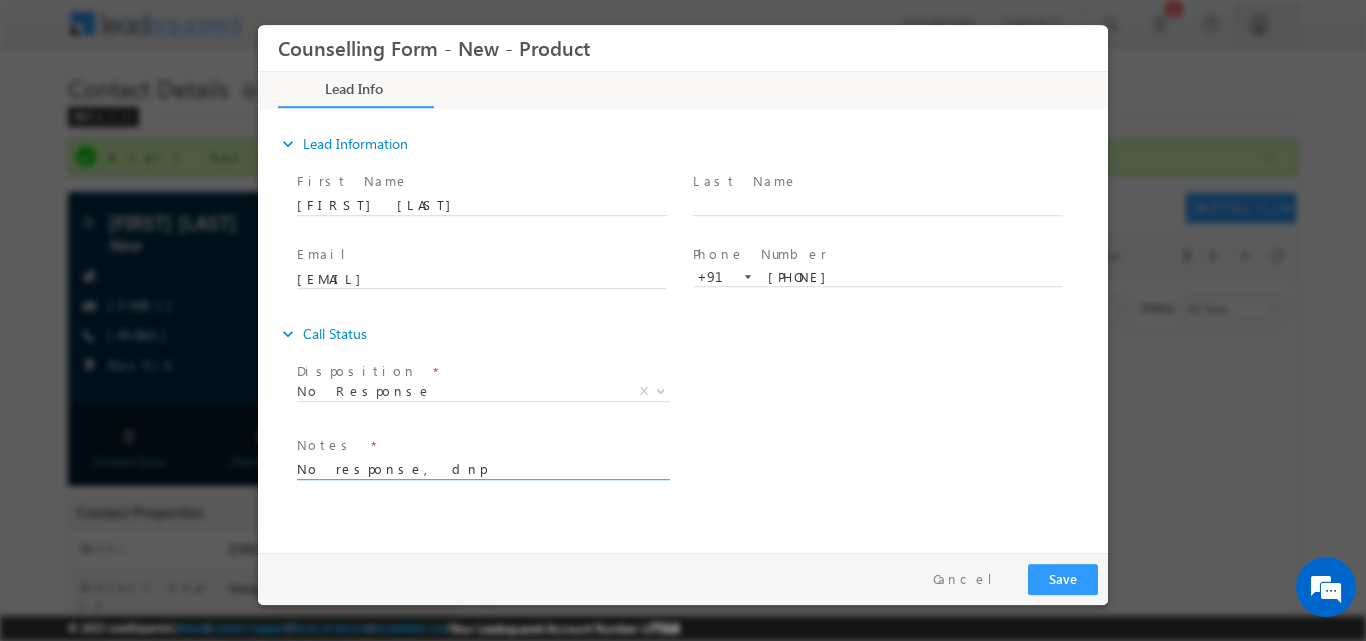 type on "No response, dnp" 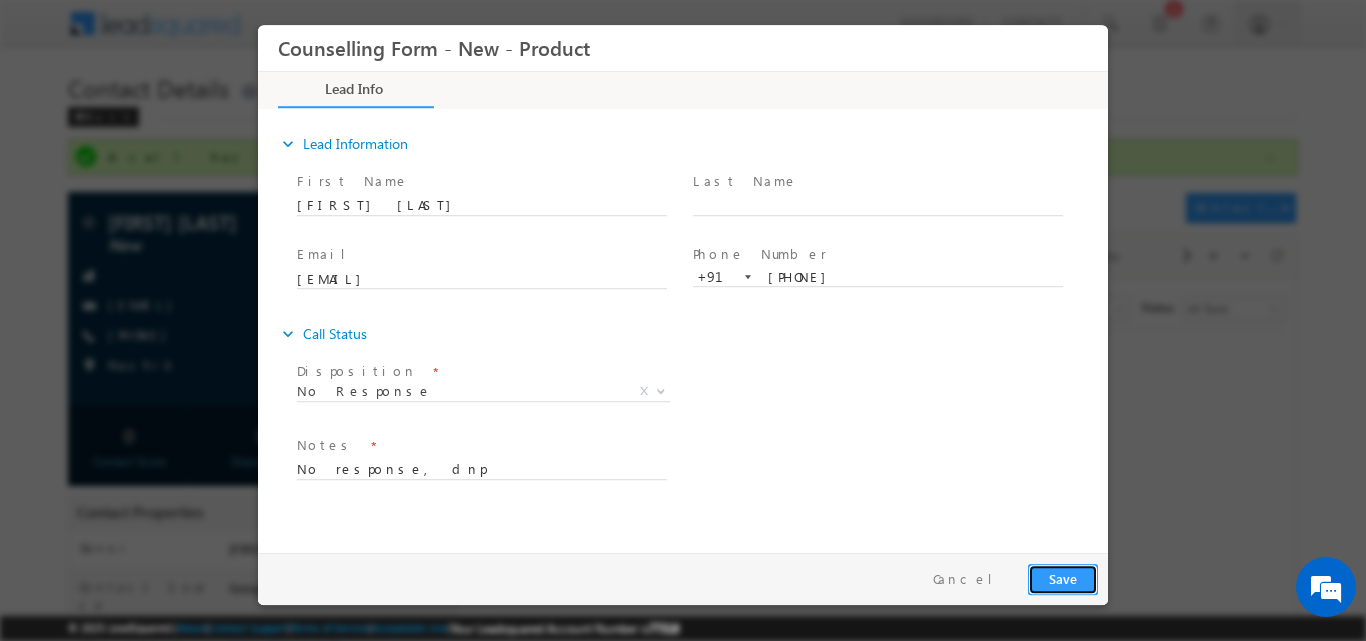 click on "Save" at bounding box center [1063, 578] 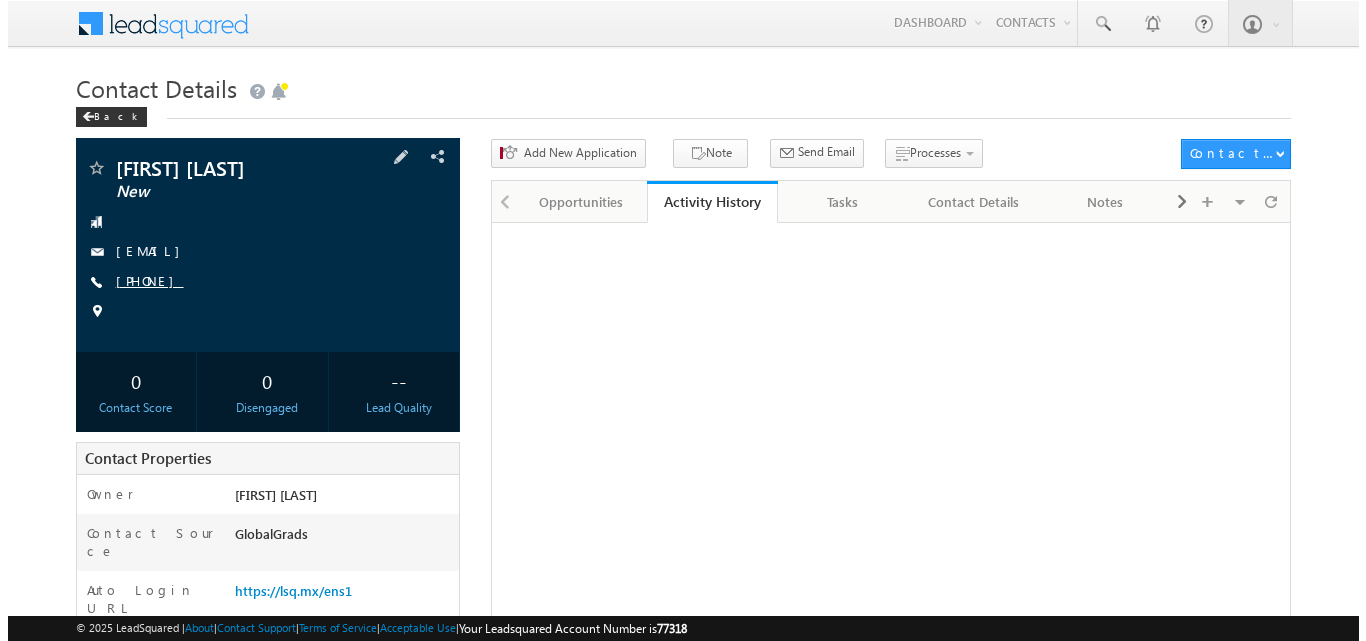 scroll, scrollTop: 0, scrollLeft: 0, axis: both 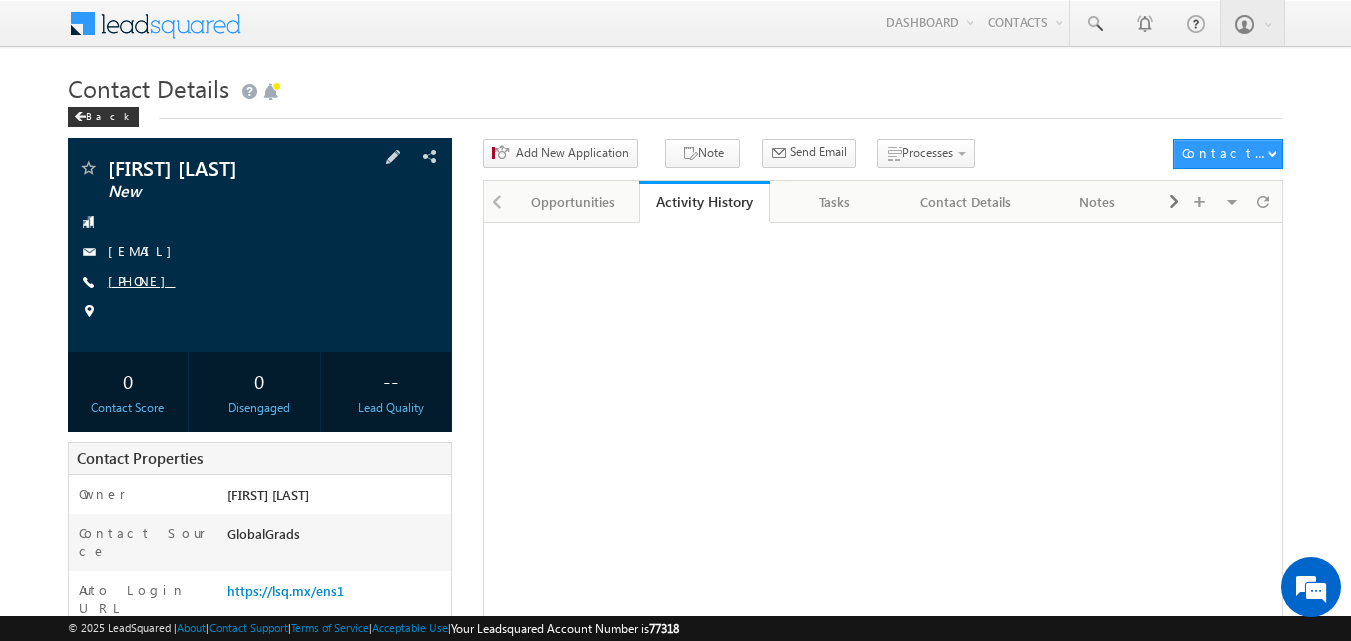 click on "[PHONE]" at bounding box center (142, 280) 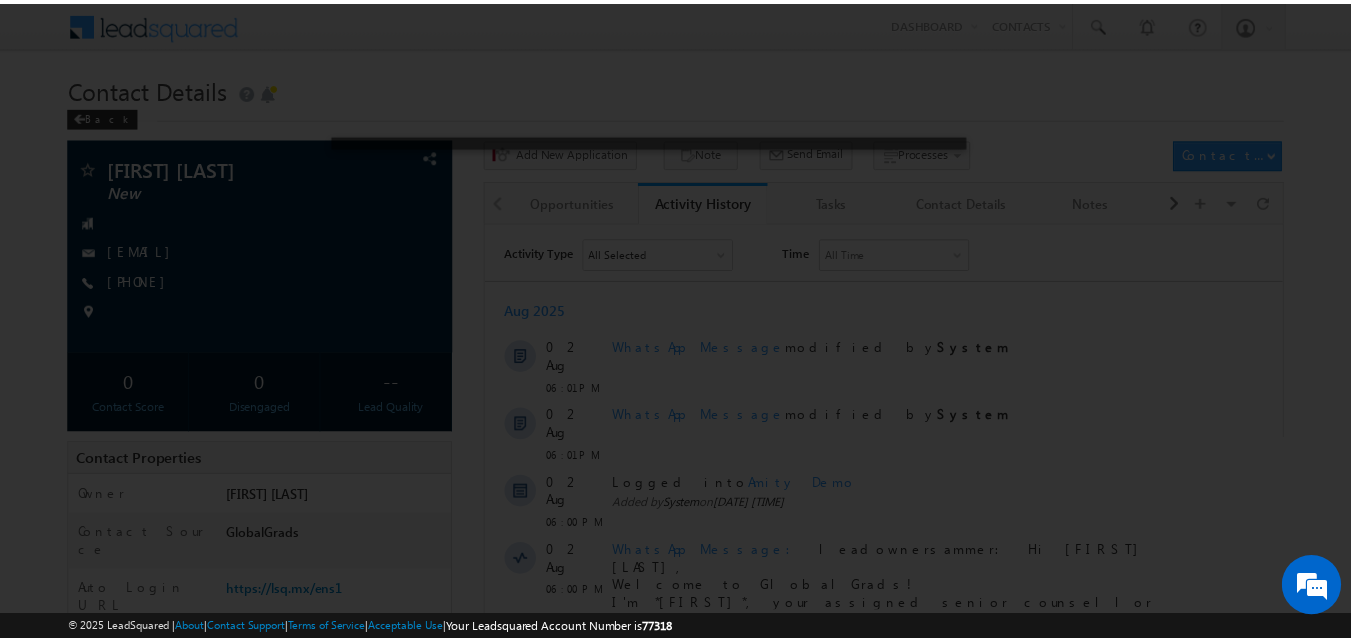 scroll, scrollTop: 0, scrollLeft: 0, axis: both 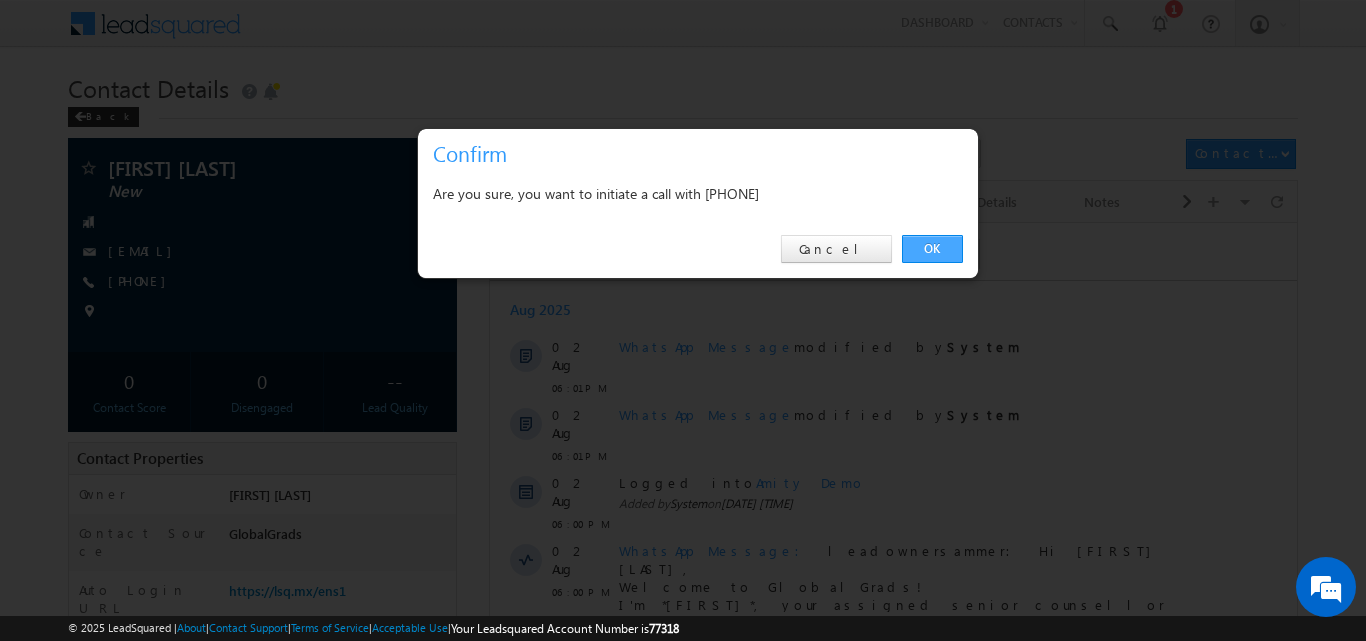 click on "OK" at bounding box center (932, 249) 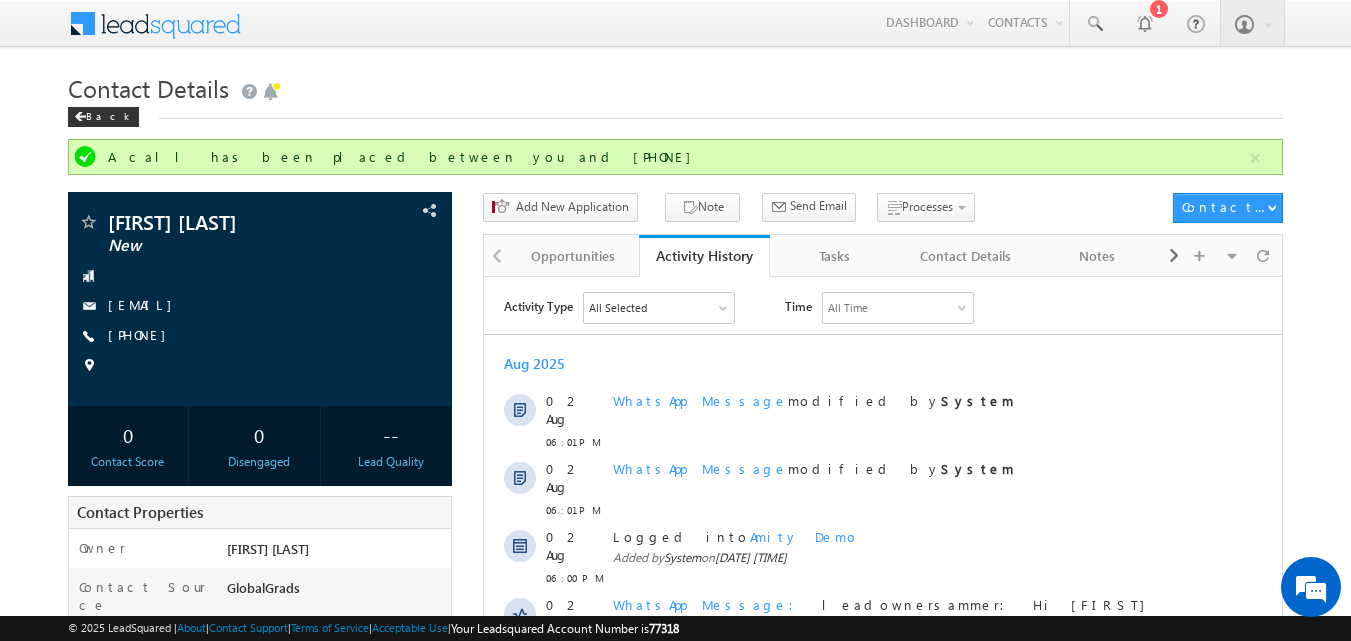 scroll, scrollTop: 0, scrollLeft: 0, axis: both 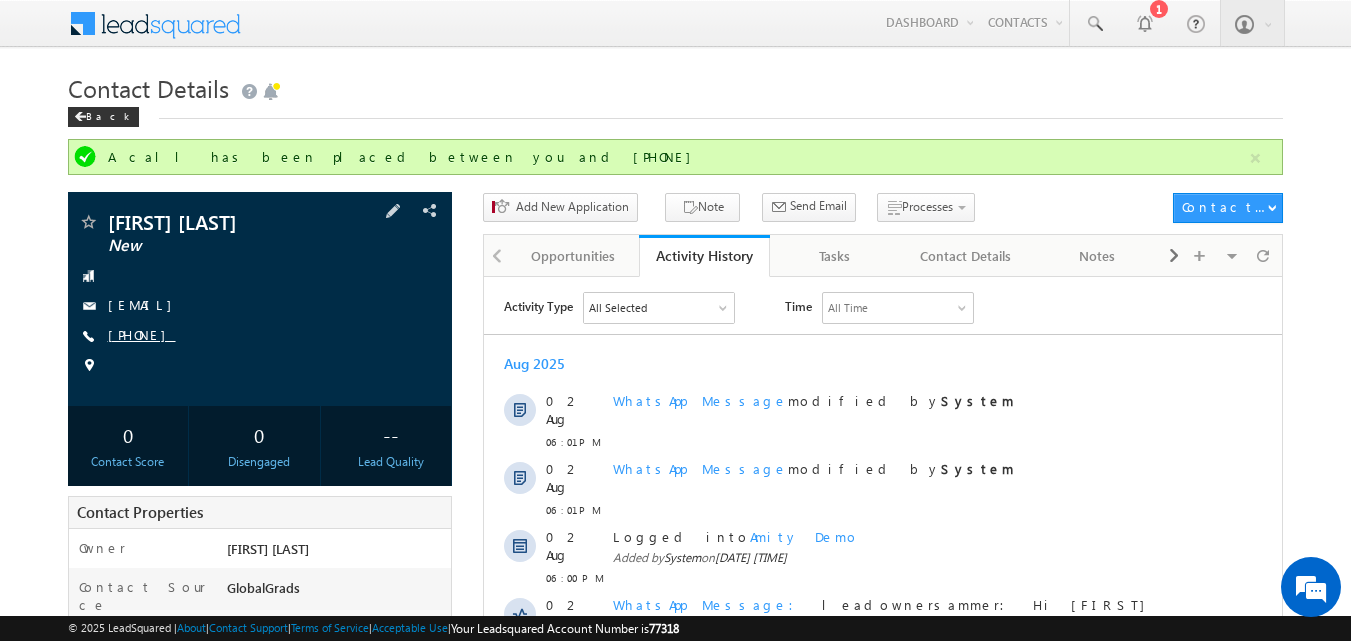 click on "+91-7016697420" at bounding box center [142, 334] 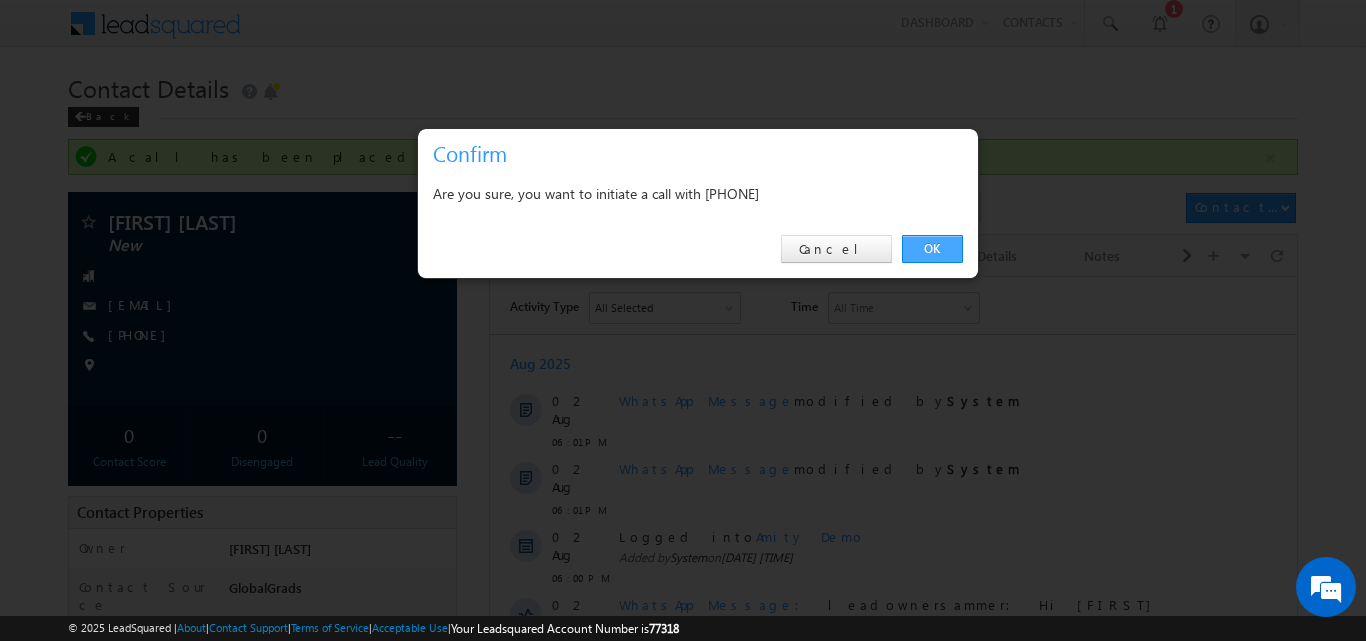 click on "OK" at bounding box center (932, 249) 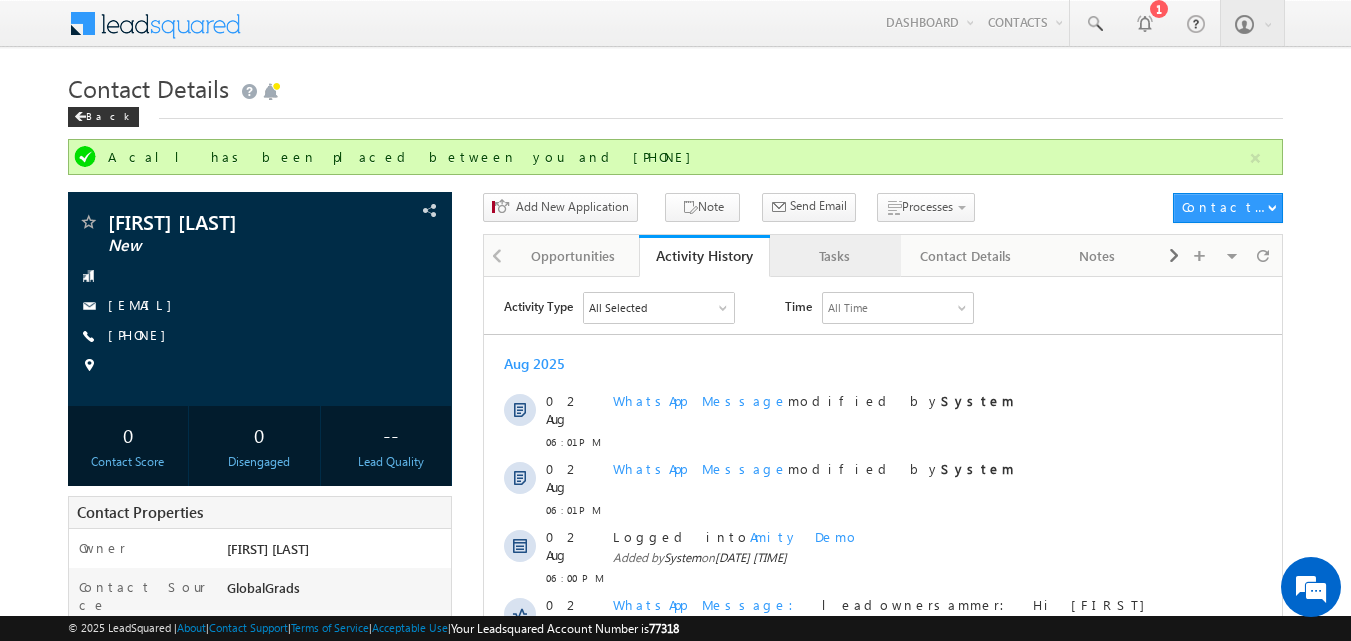 click on "Tasks" at bounding box center [834, 256] 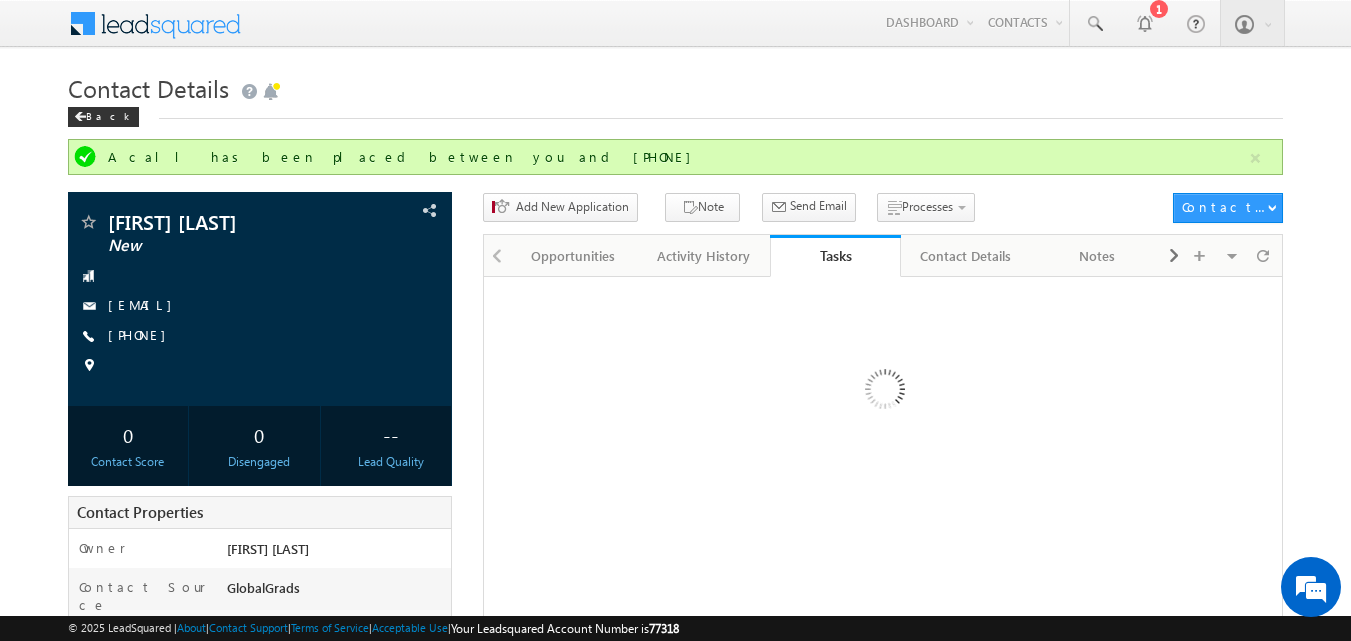 click on "Tasks" at bounding box center (835, 255) 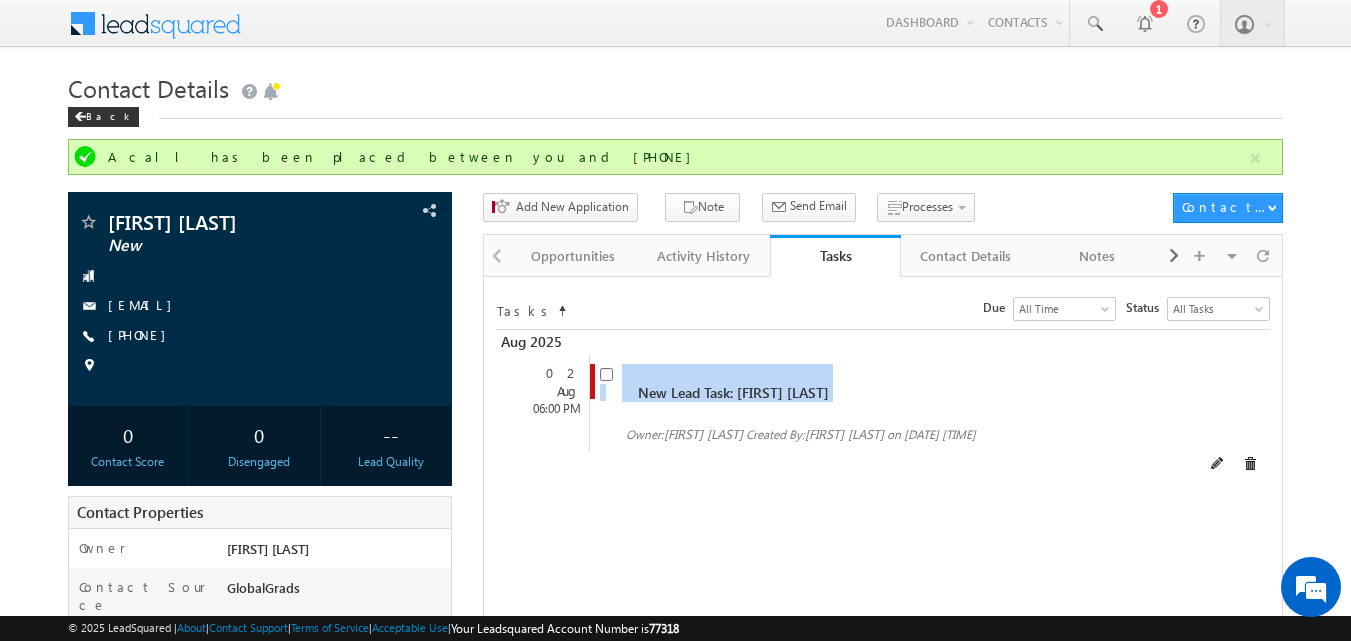 drag, startPoint x: 598, startPoint y: 388, endPoint x: 607, endPoint y: 379, distance: 12.727922 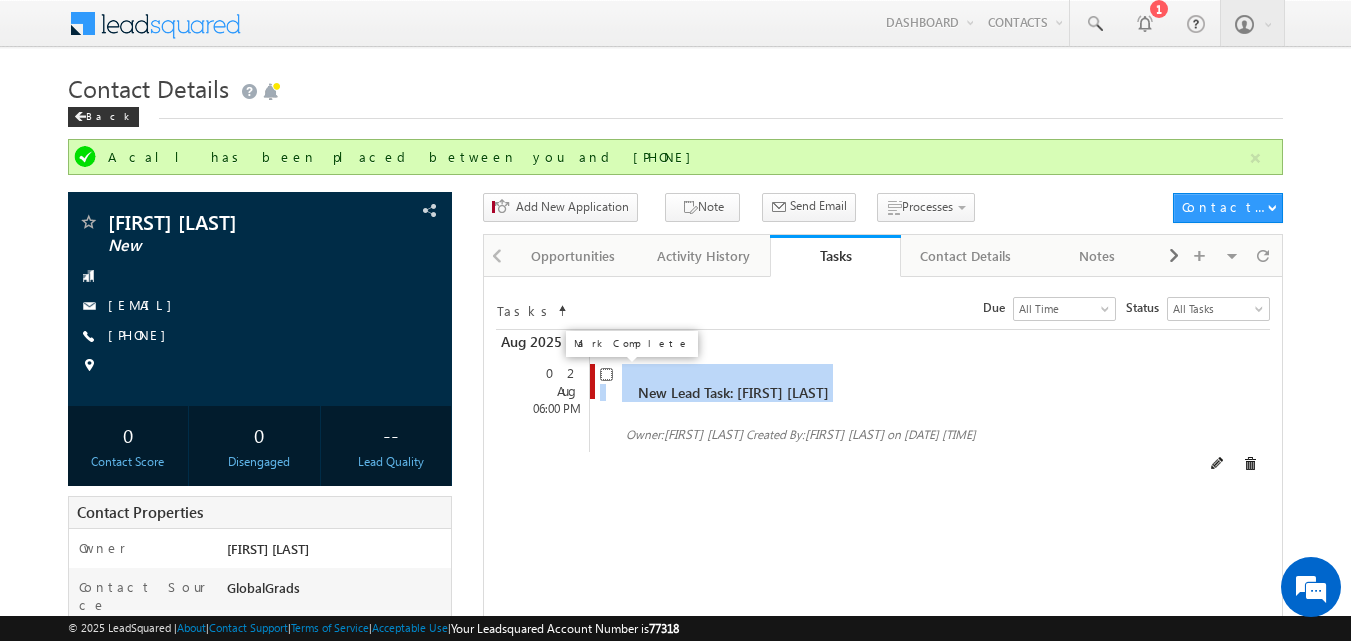 click at bounding box center [606, 374] 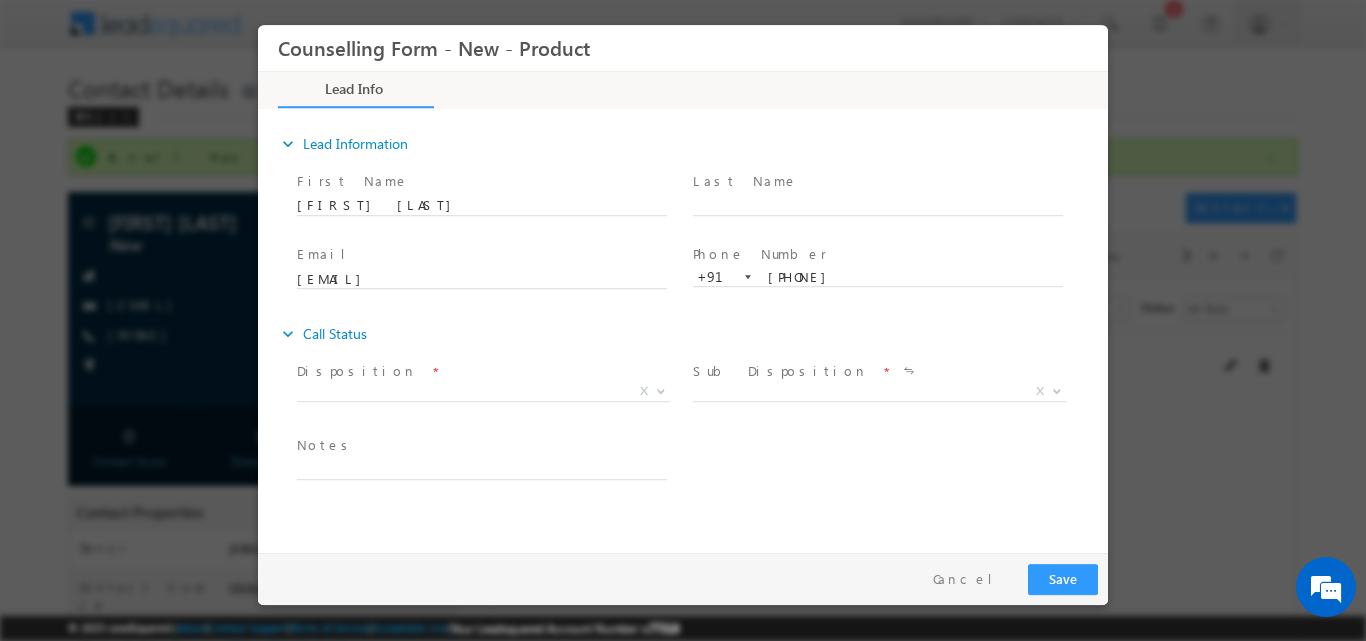 scroll, scrollTop: 0, scrollLeft: 0, axis: both 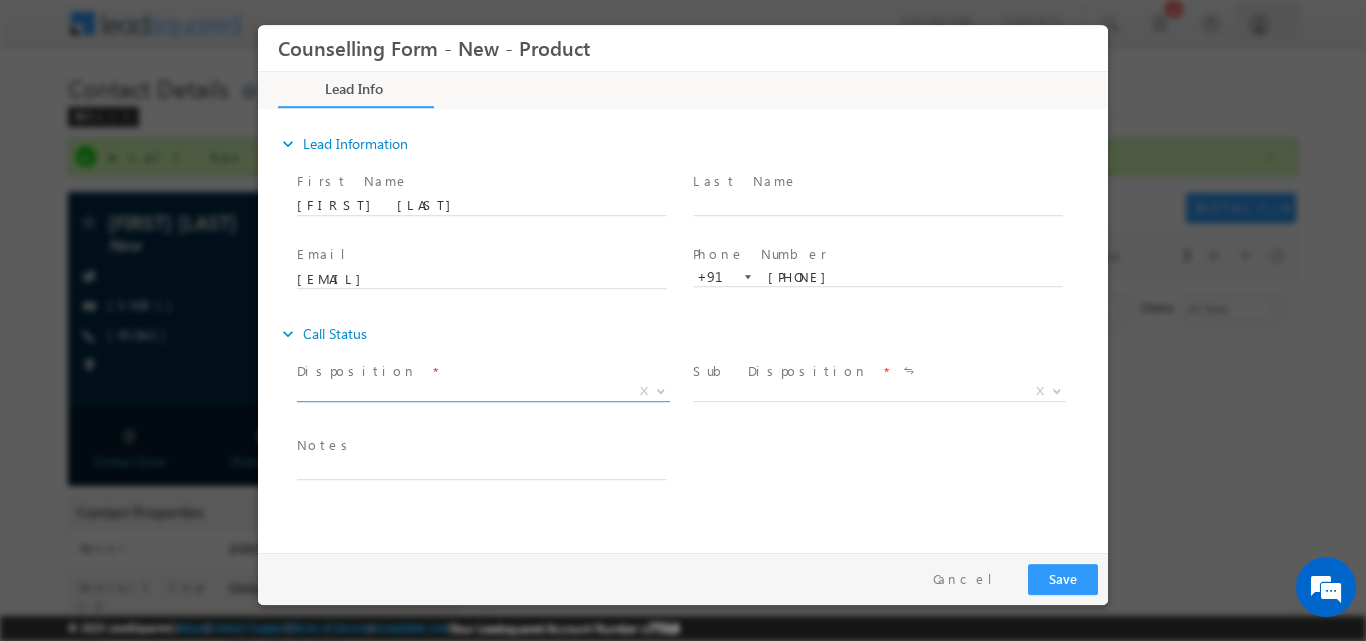 click at bounding box center (661, 389) 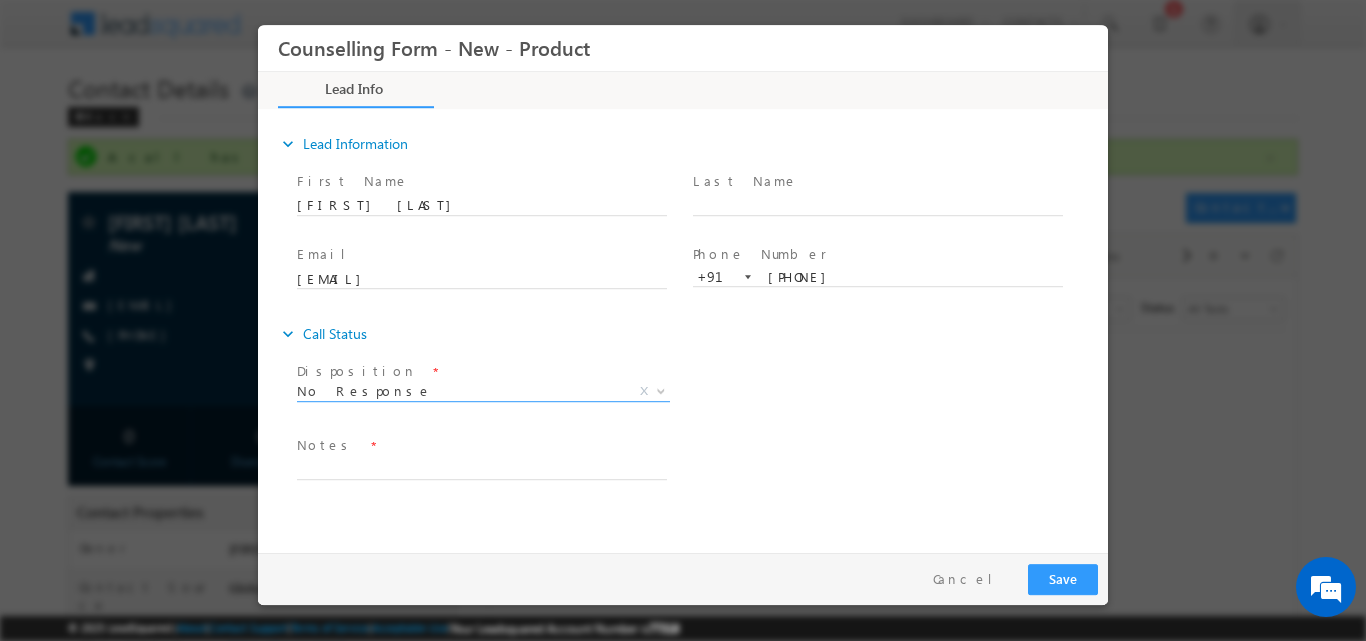 select on "No Response" 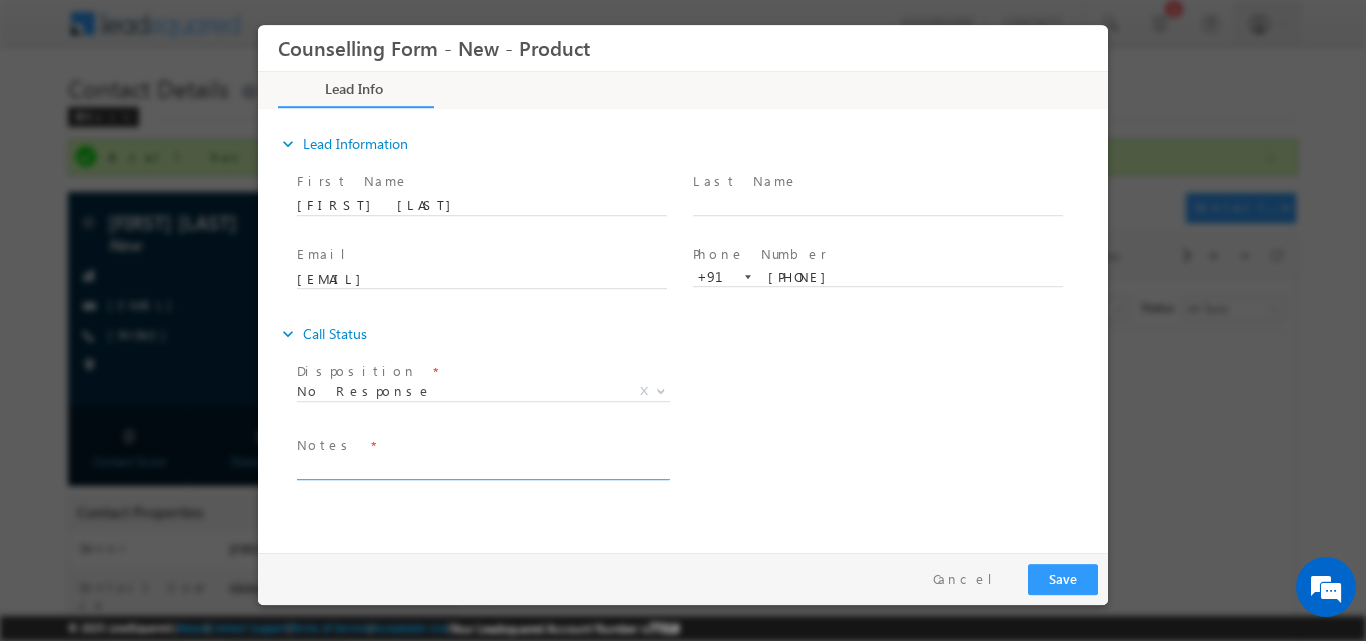 click at bounding box center (482, 467) 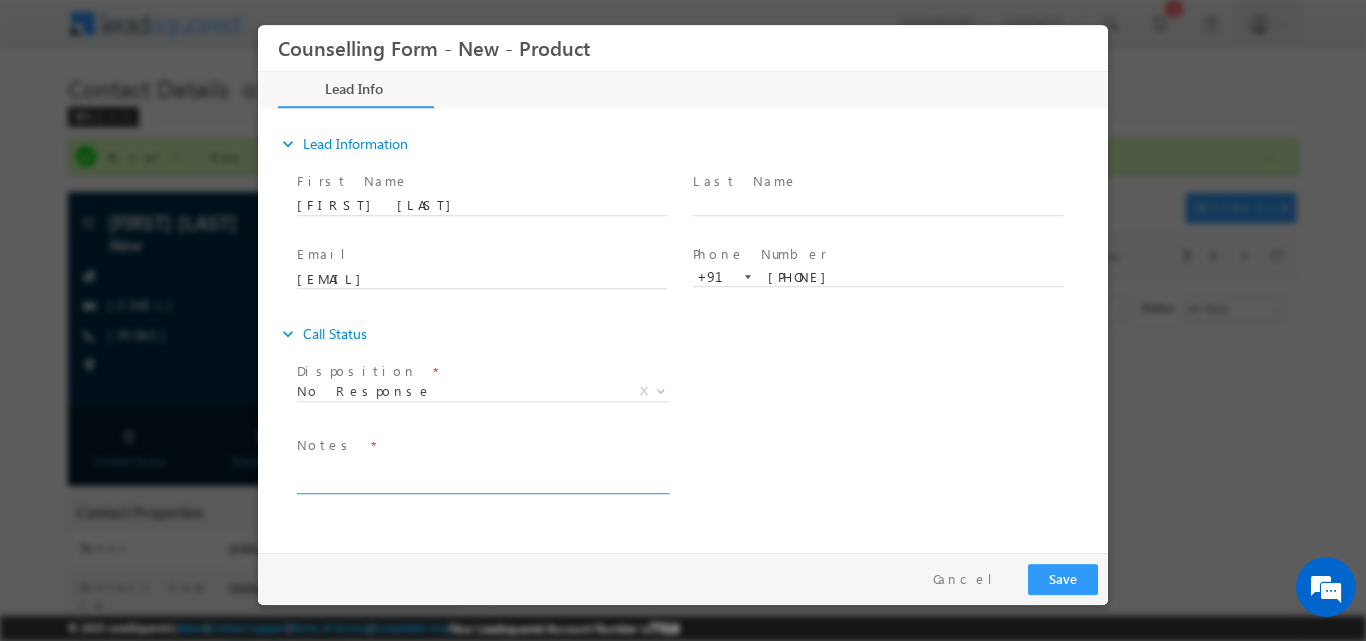 scroll, scrollTop: 0, scrollLeft: 0, axis: both 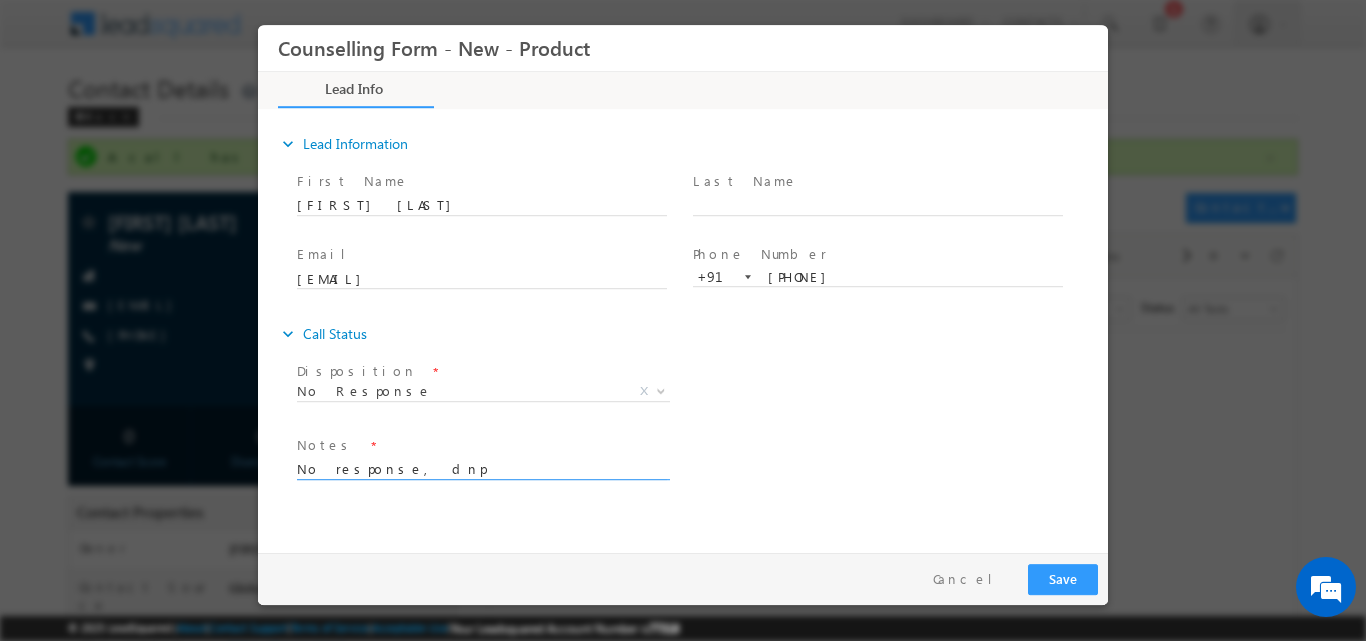 drag, startPoint x: 519, startPoint y: 465, endPoint x: 383, endPoint y: 531, distance: 151.16878 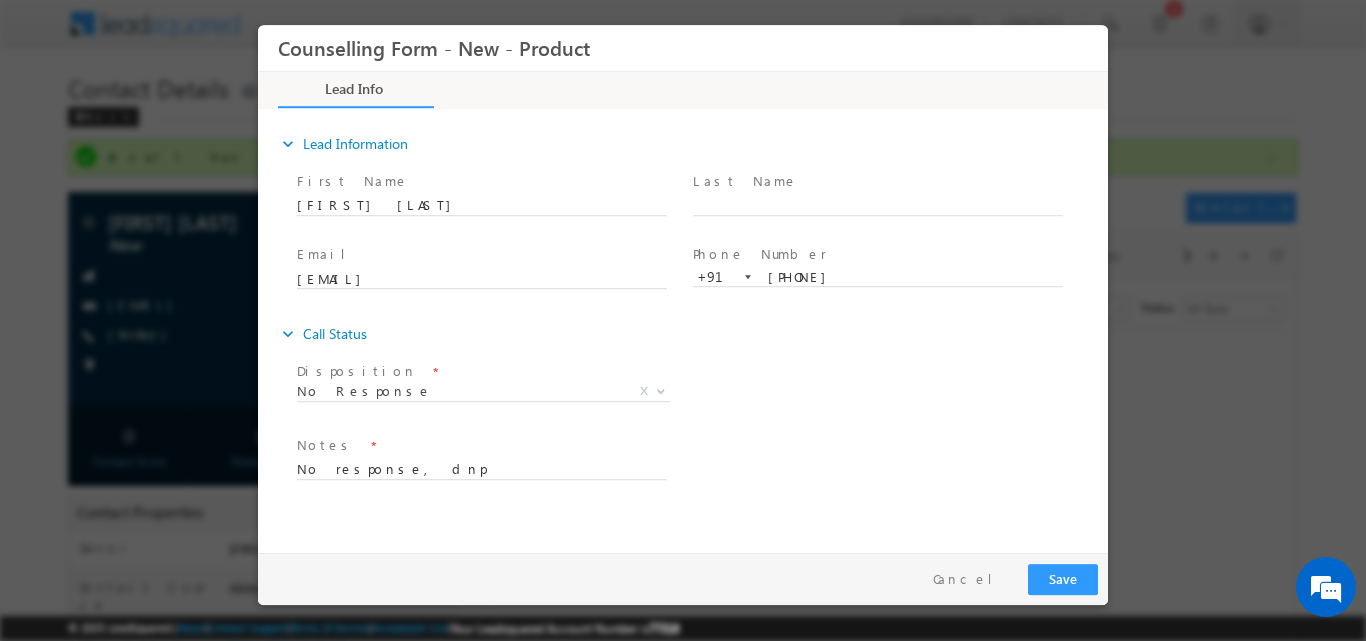 click on "Follow Up Date
*
Notes
*
No response, dnp" at bounding box center [700, 467] 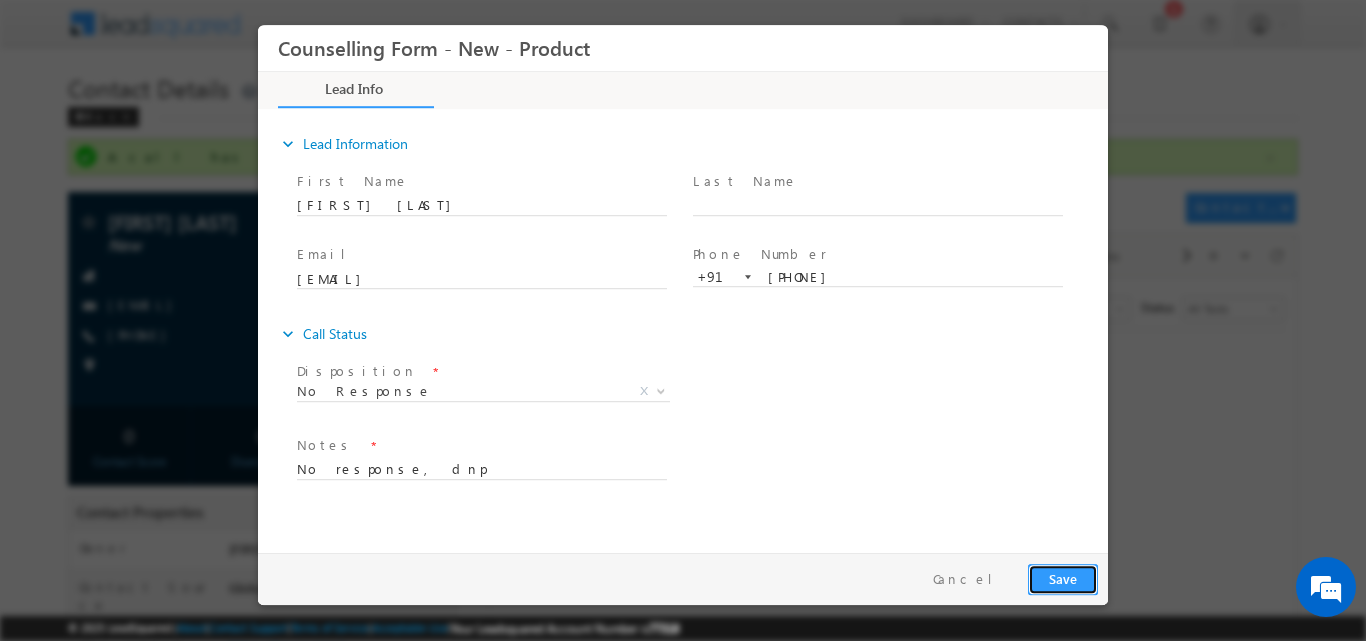 click on "Save" at bounding box center (1063, 578) 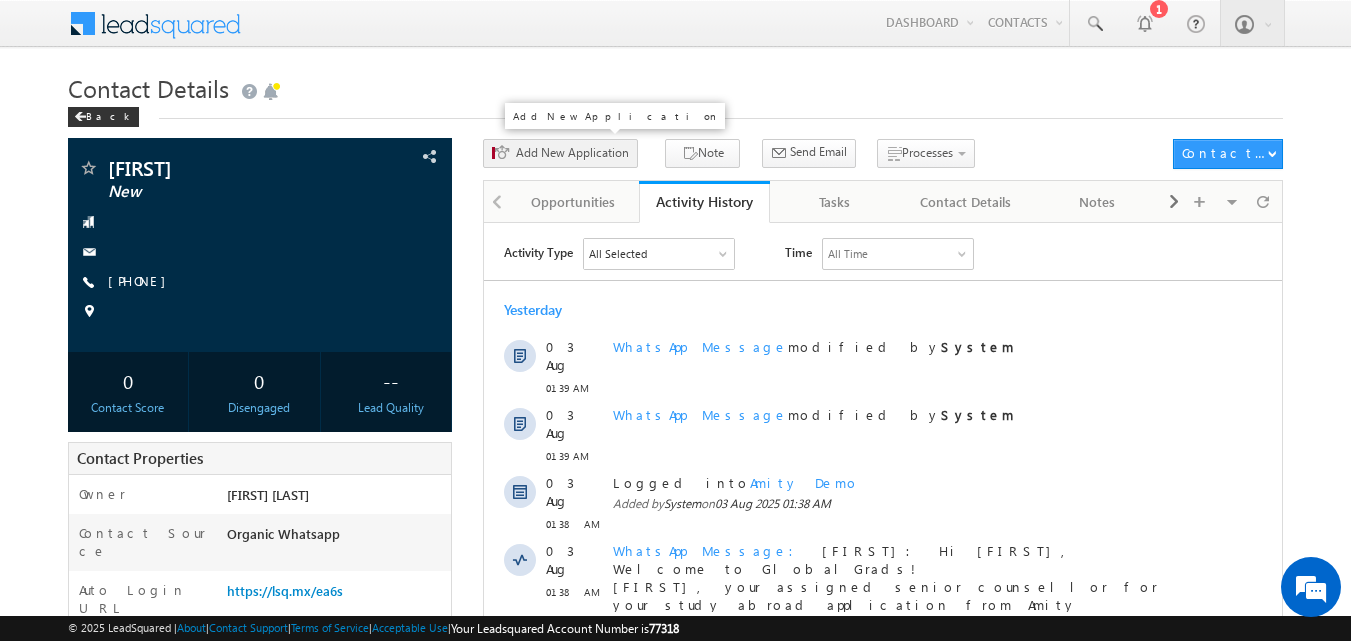 scroll, scrollTop: 0, scrollLeft: 0, axis: both 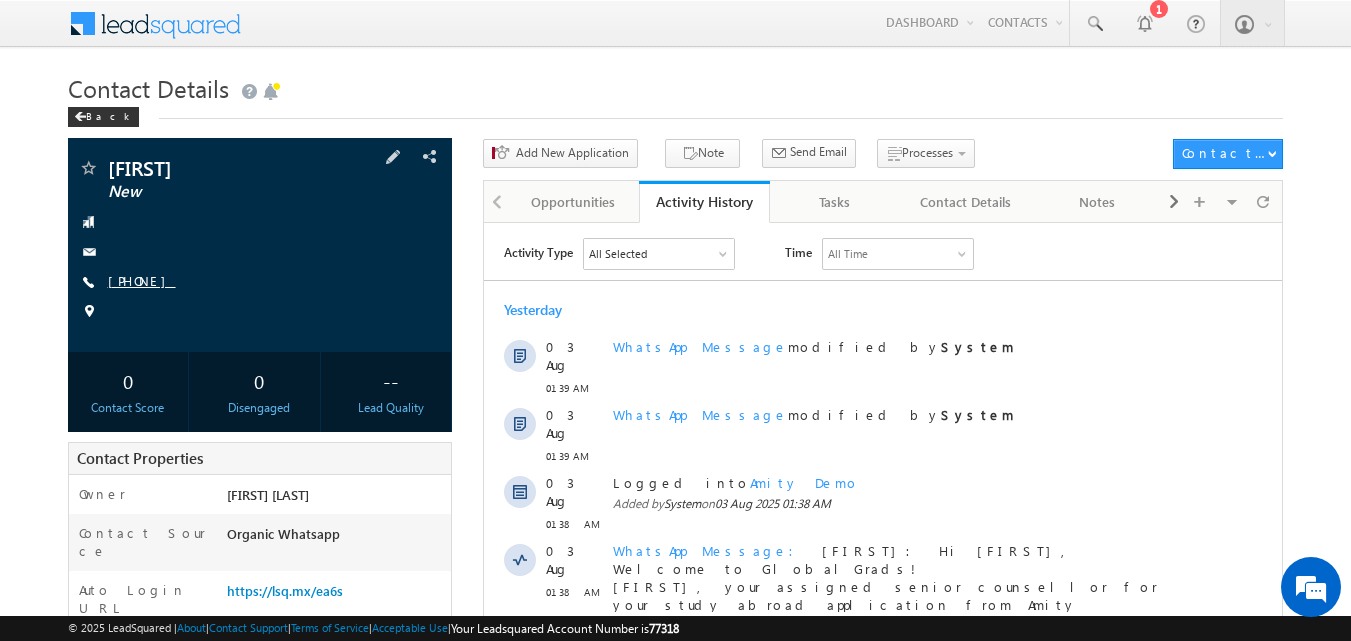 click on "[PHONE]" at bounding box center [142, 280] 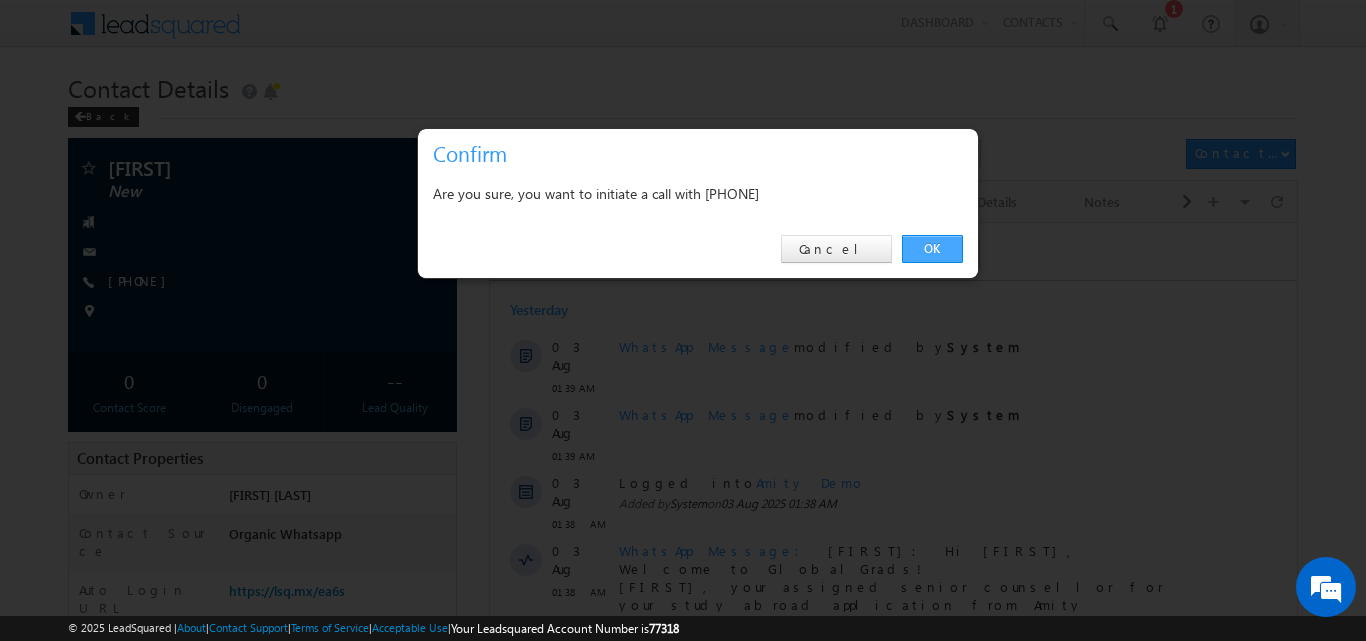 click on "OK" at bounding box center (932, 249) 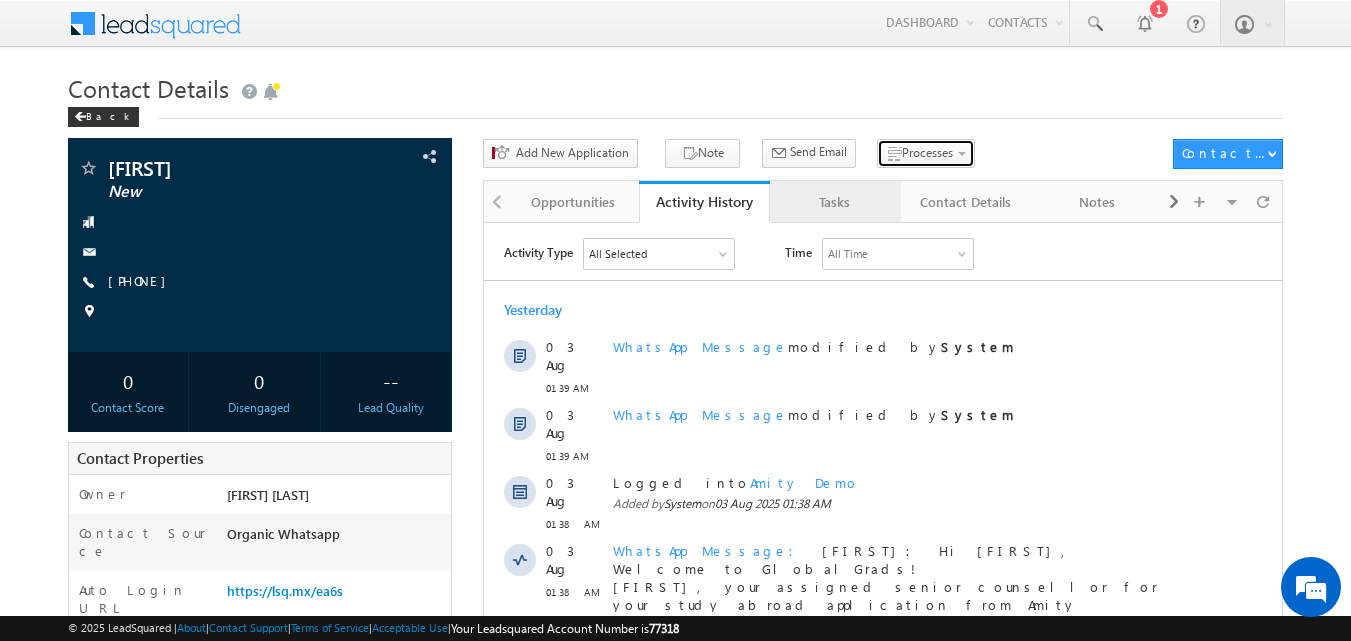 click on "Processes" at bounding box center [926, 153] 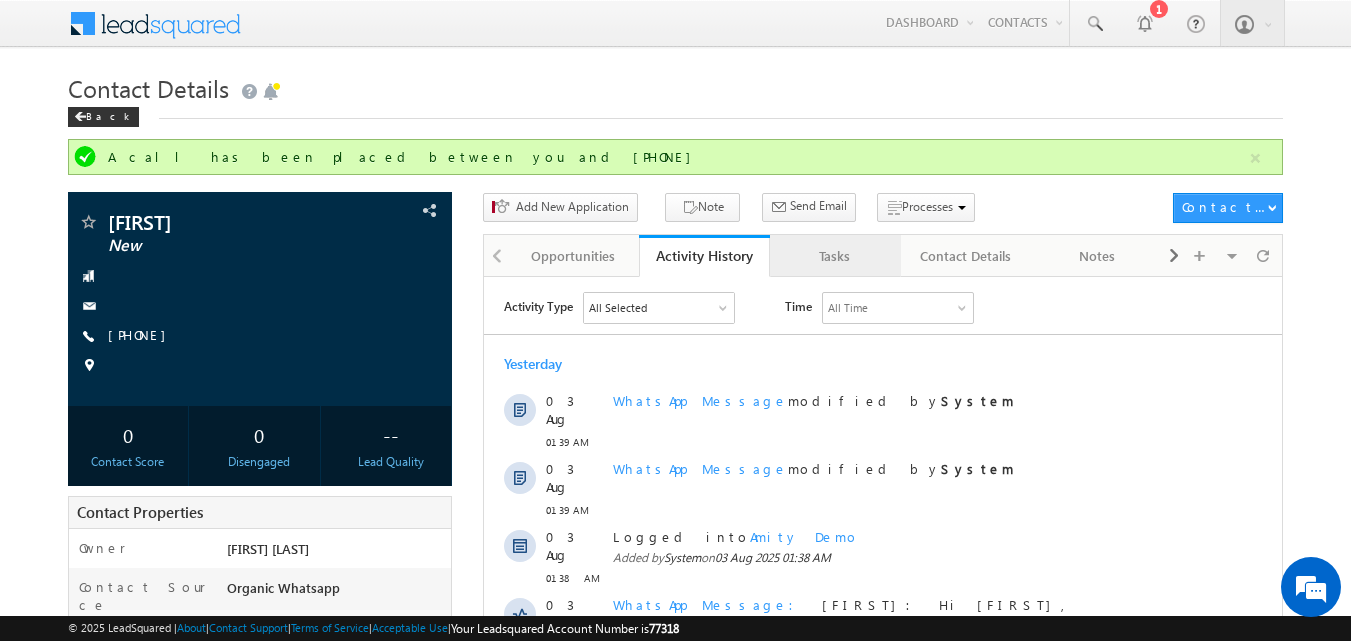 click on "Tasks" at bounding box center (834, 256) 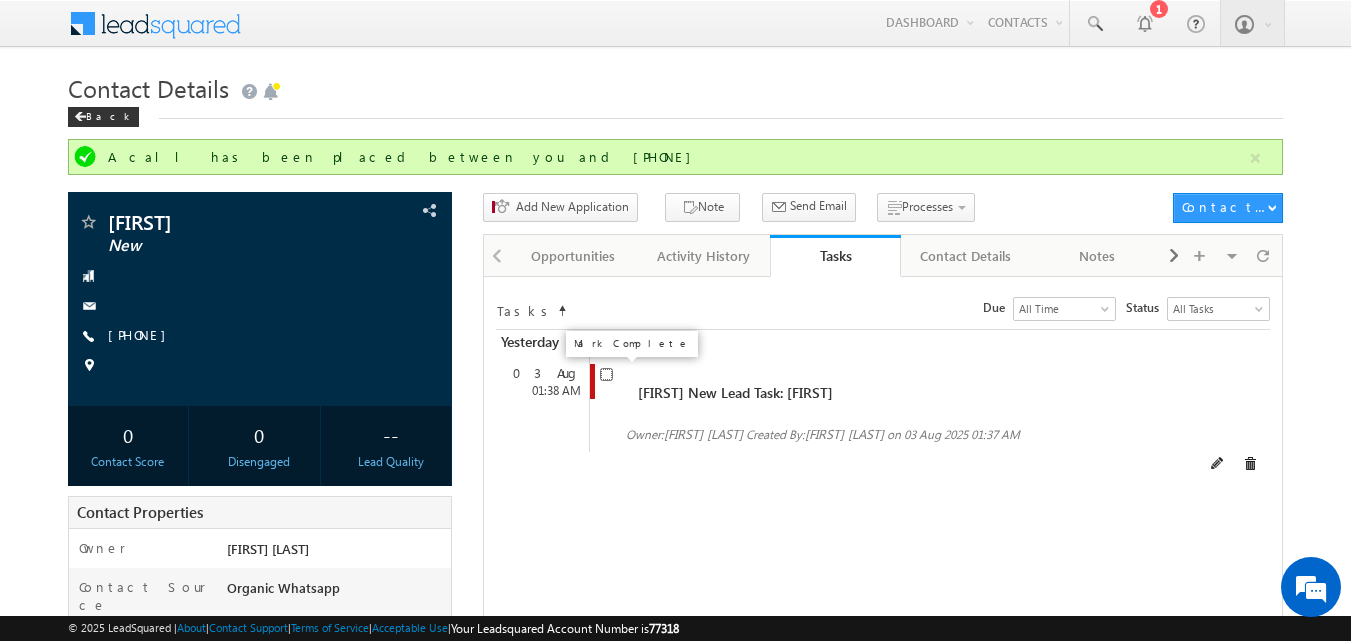 click at bounding box center [606, 374] 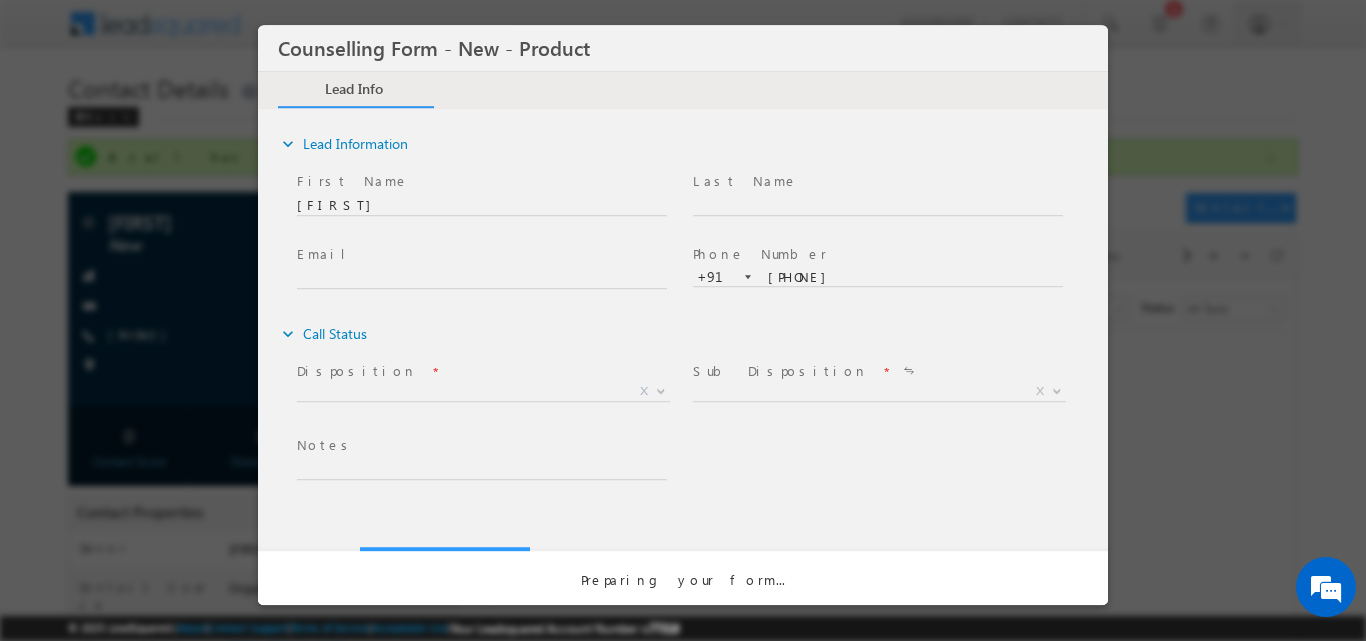 scroll, scrollTop: 0, scrollLeft: 0, axis: both 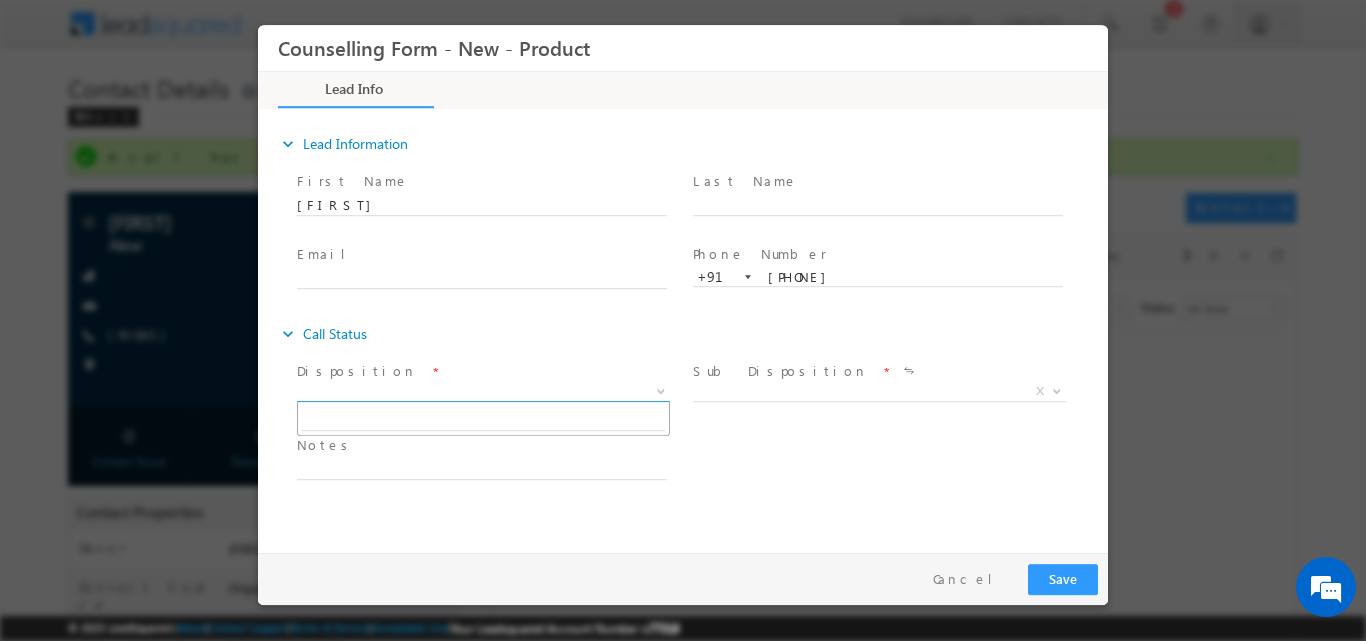 click at bounding box center [661, 389] 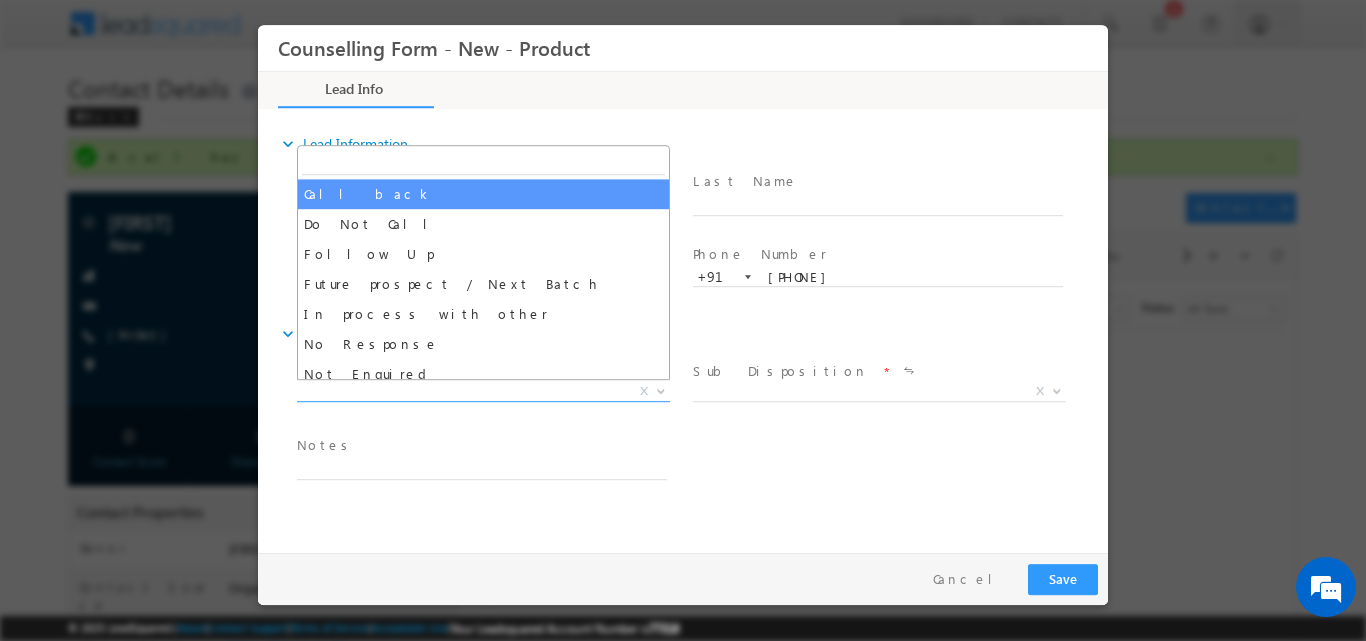 scroll, scrollTop: 130, scrollLeft: 0, axis: vertical 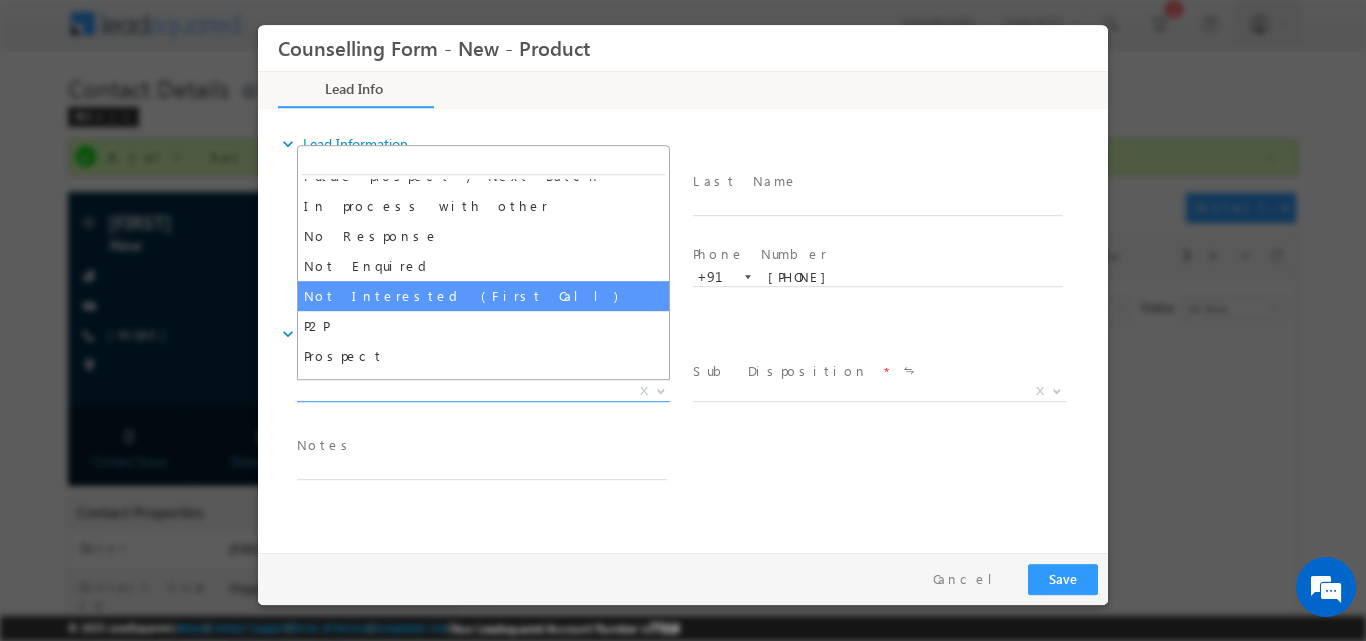 select on "Not Interested (First Call)" 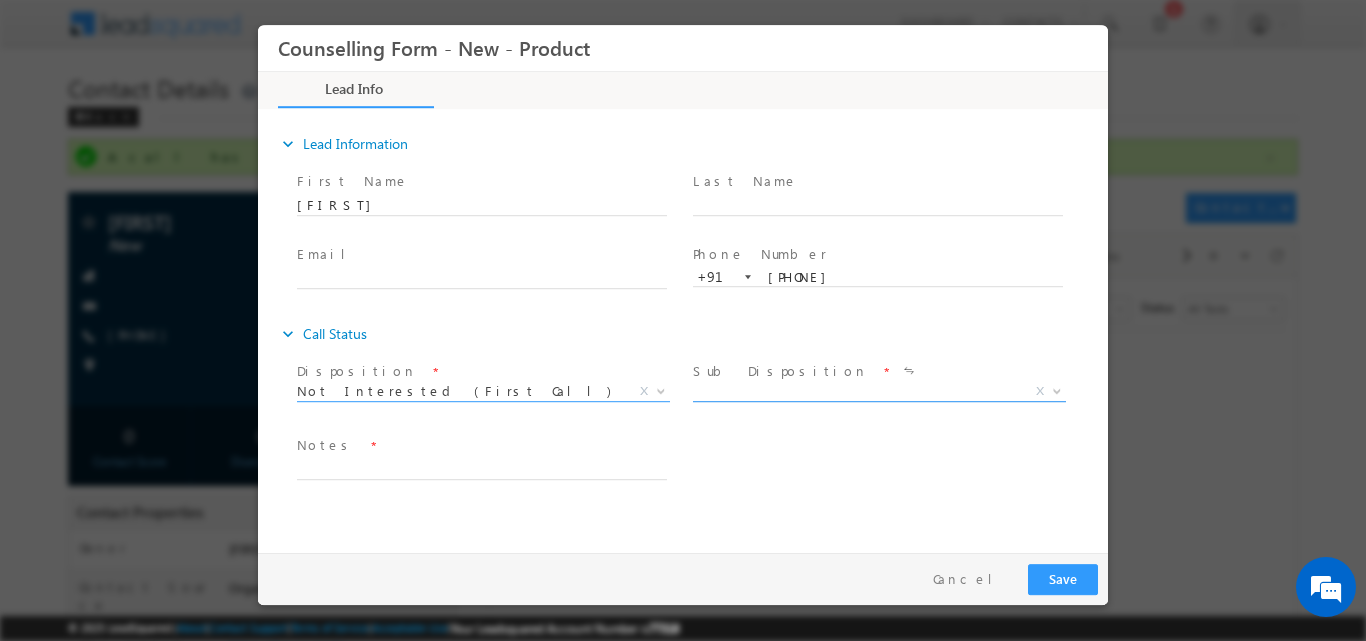 click at bounding box center (1057, 389) 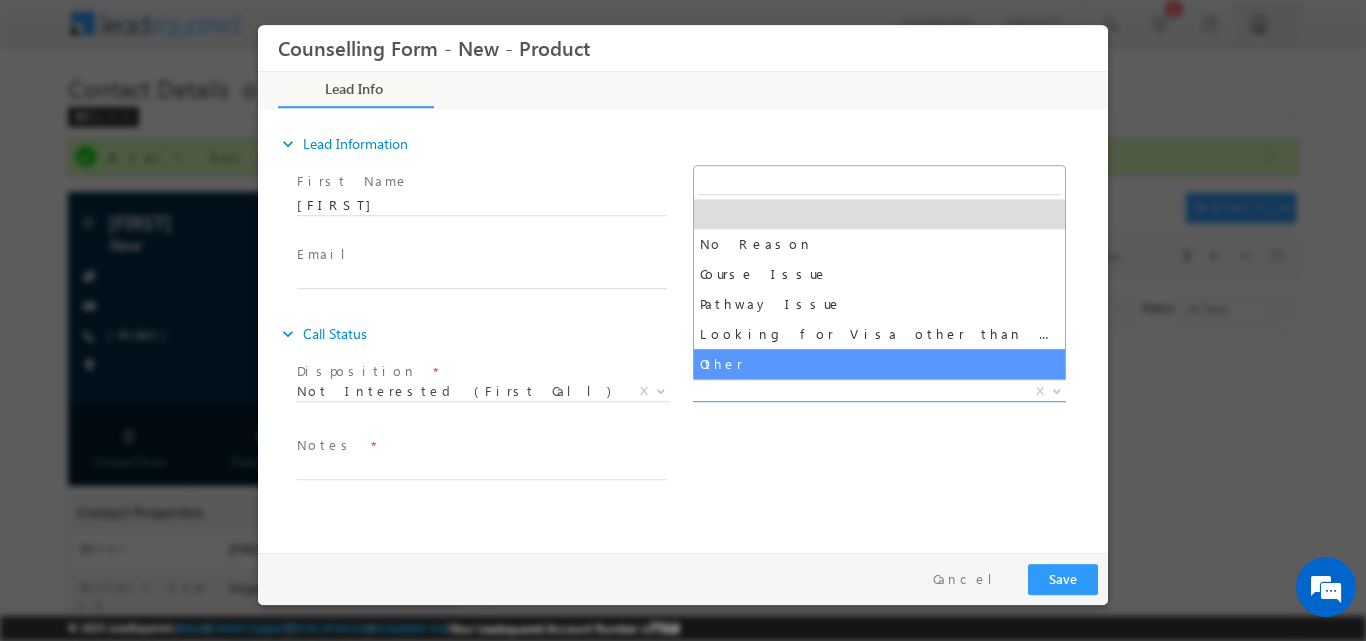 select on "Other" 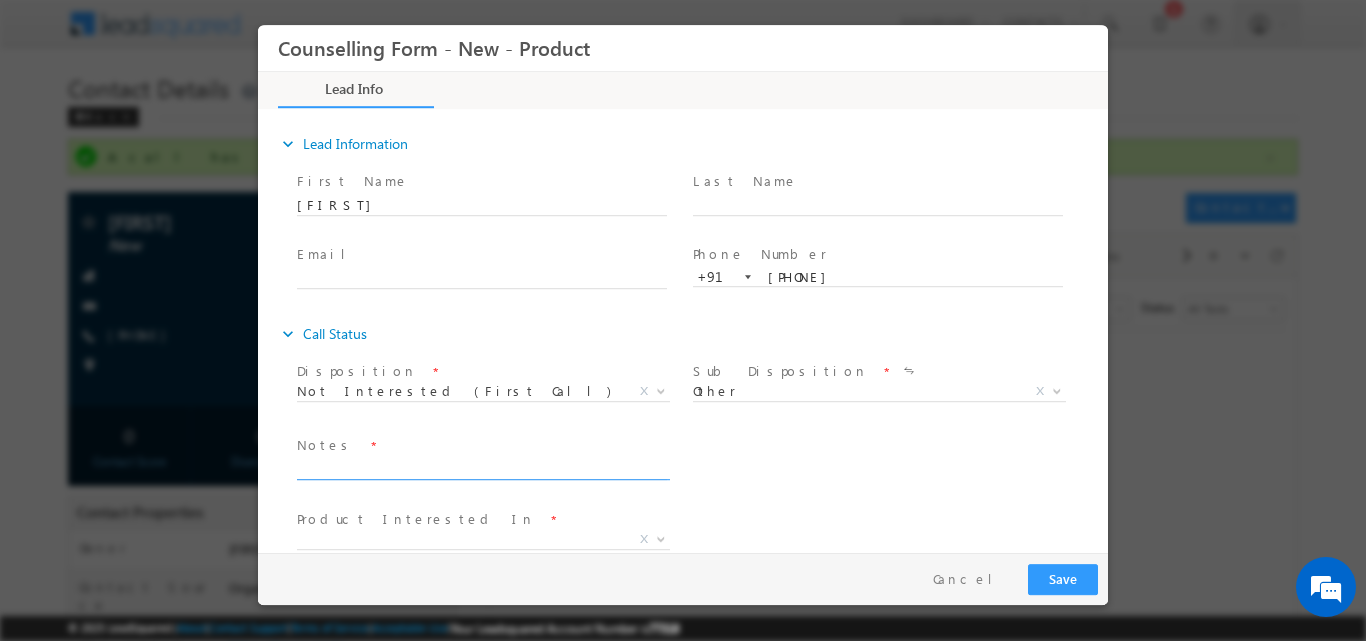click at bounding box center (482, 467) 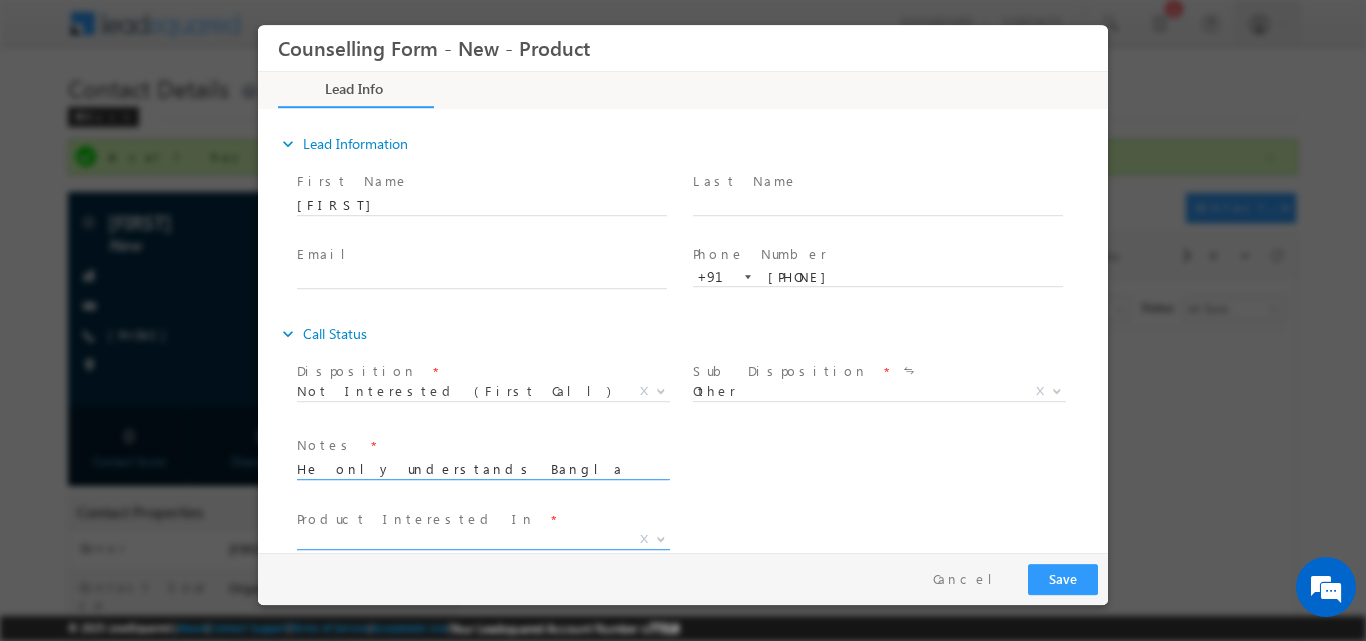 type on "He only understands Bangla" 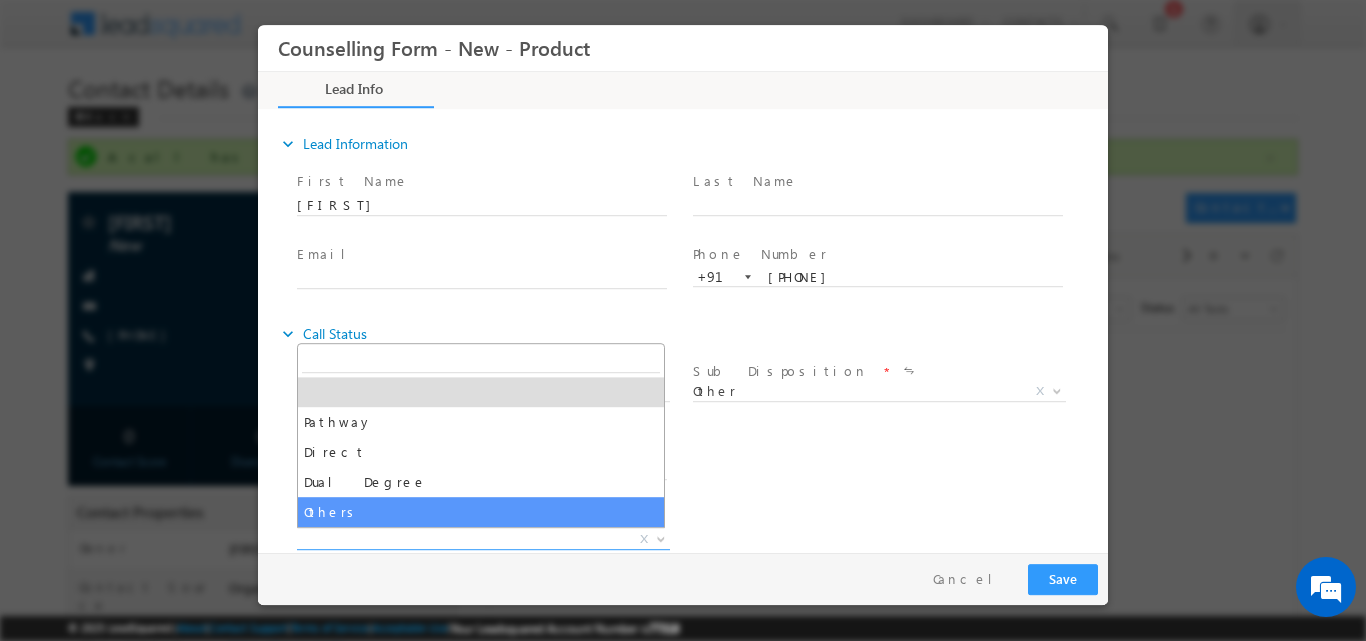 select on "Others" 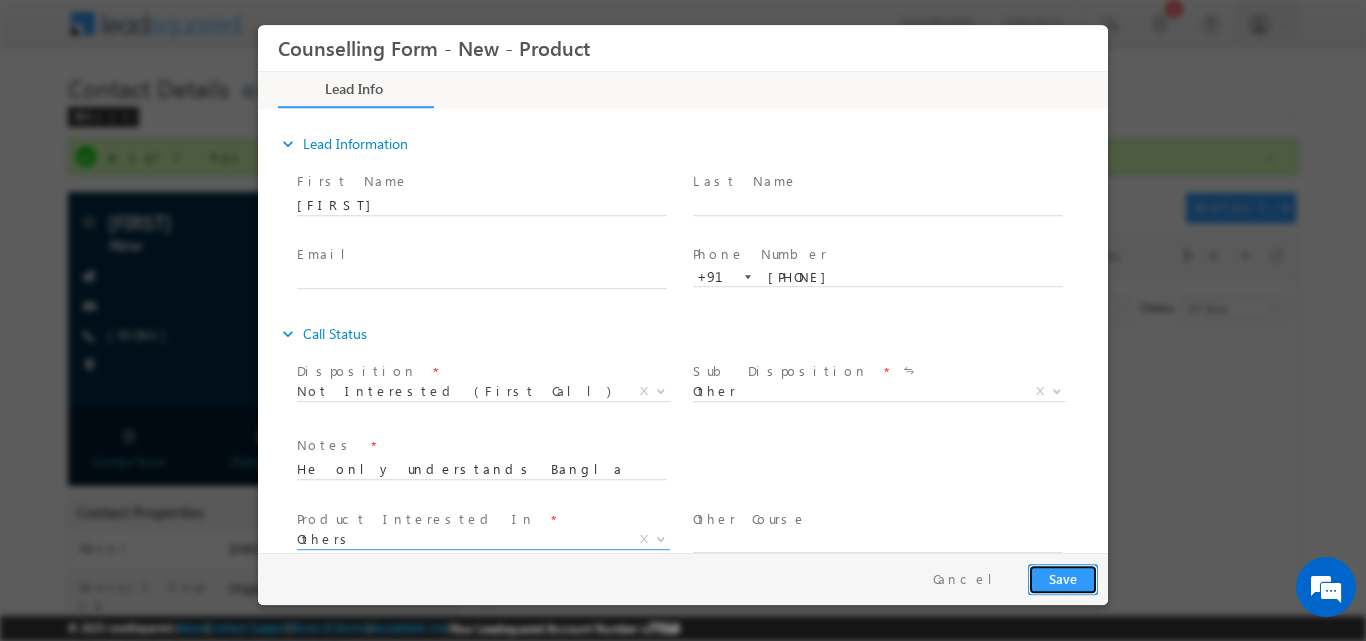click on "Save" at bounding box center [1063, 578] 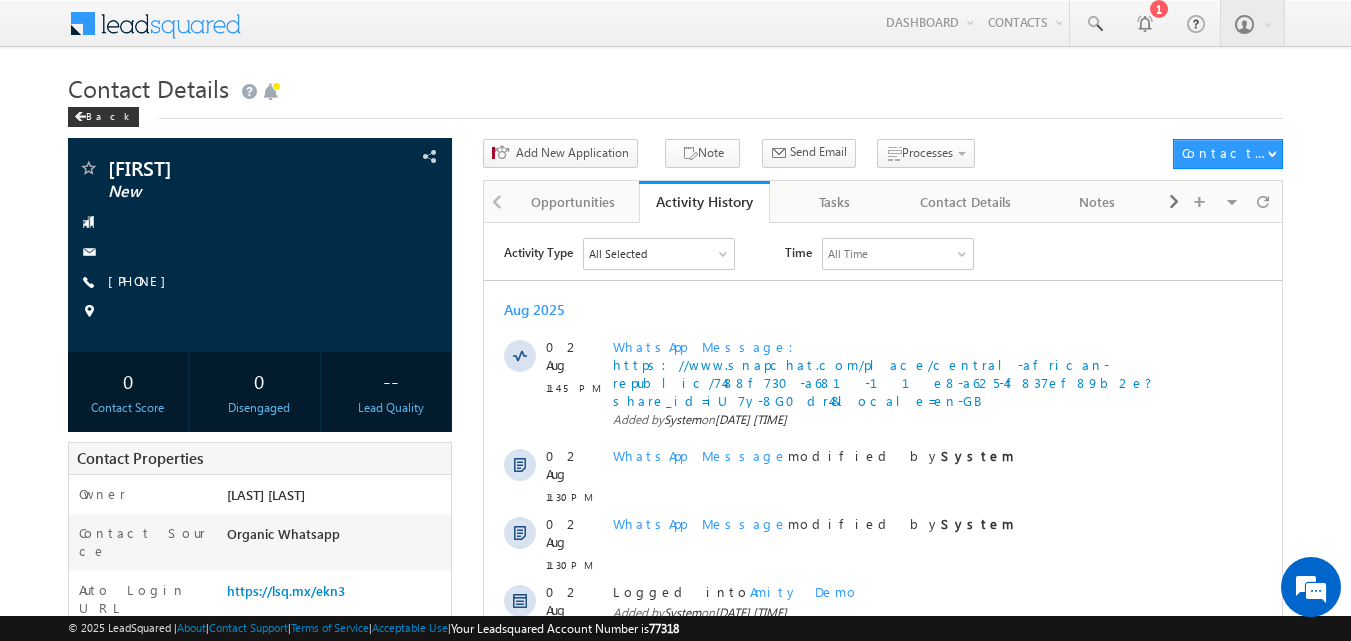 scroll, scrollTop: 0, scrollLeft: 0, axis: both 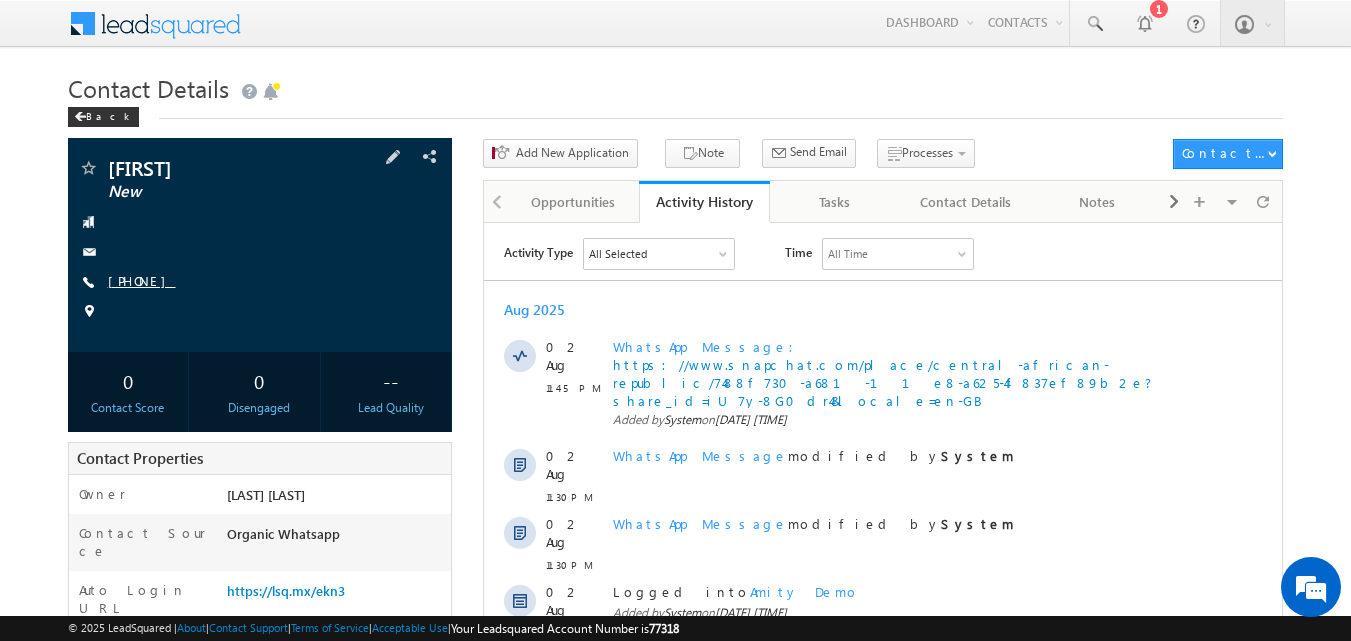 click on "[PHONE]" at bounding box center (142, 280) 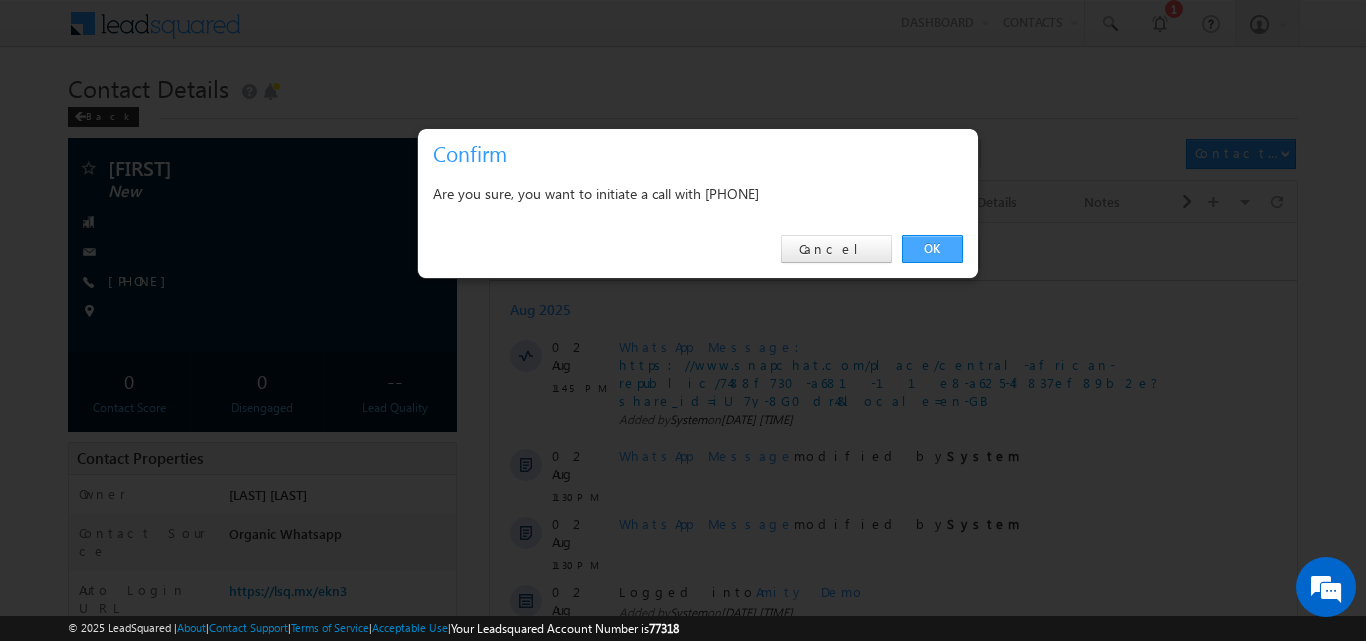 click on "OK" at bounding box center [932, 249] 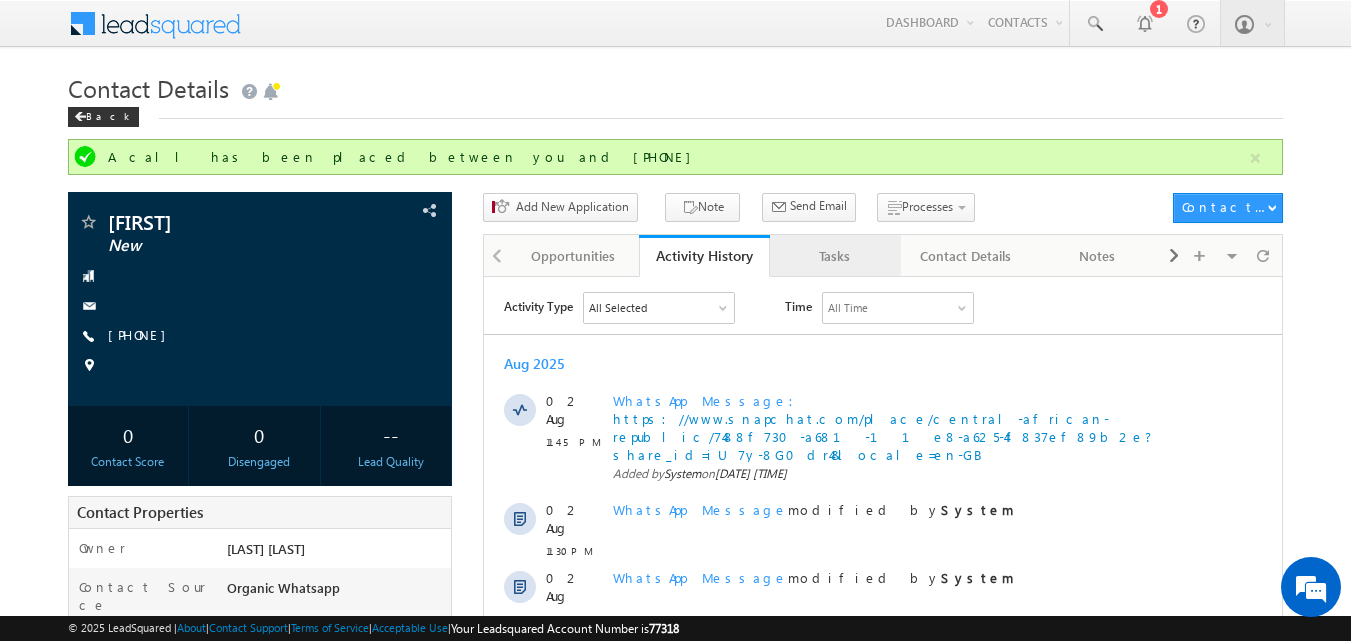 click on "Tasks" at bounding box center [834, 256] 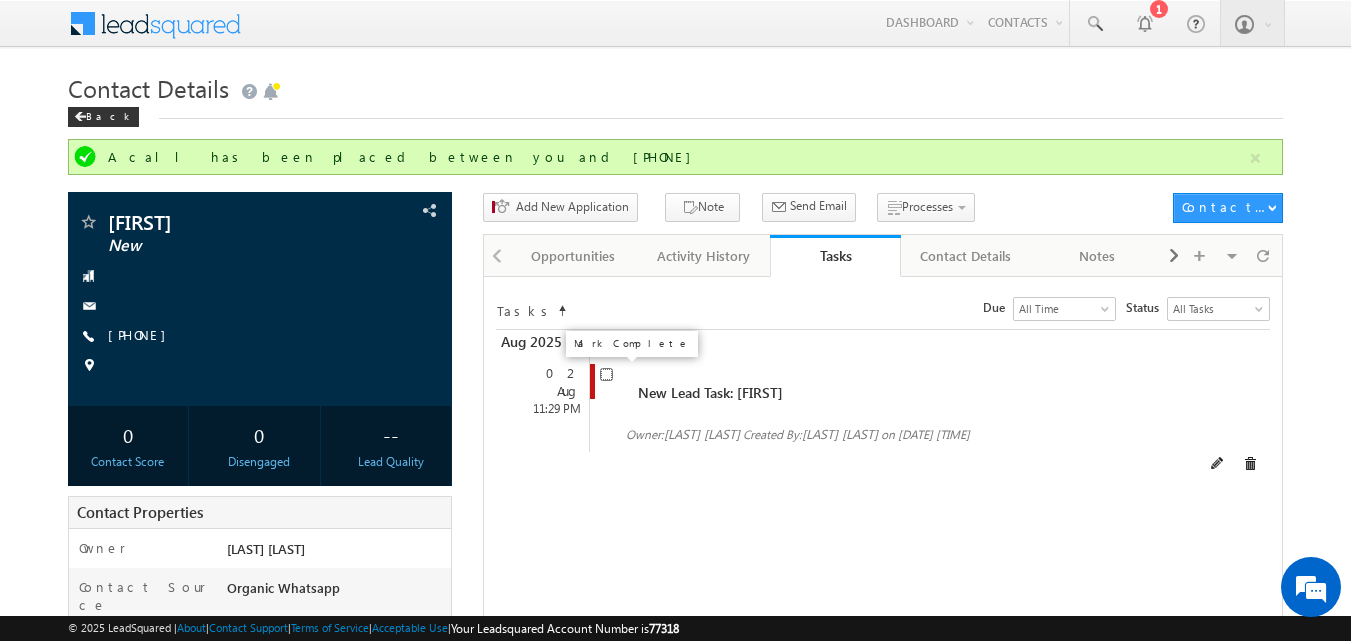 click at bounding box center (606, 374) 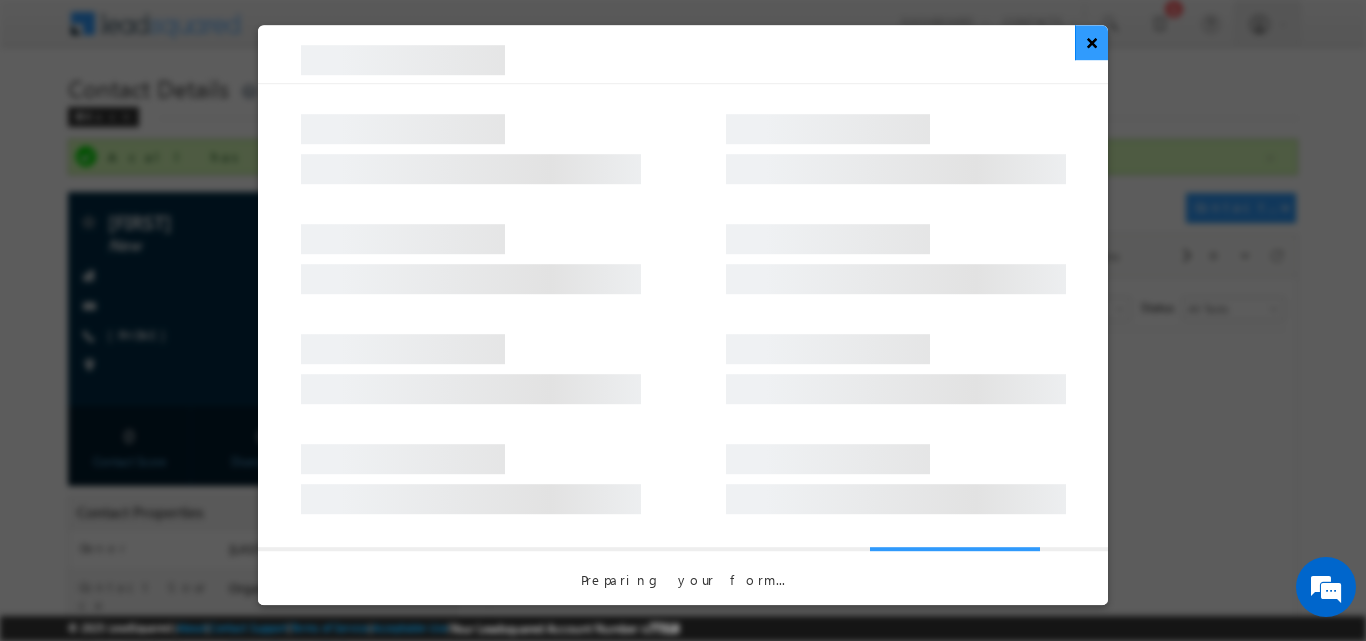 click on "×" at bounding box center [1091, 42] 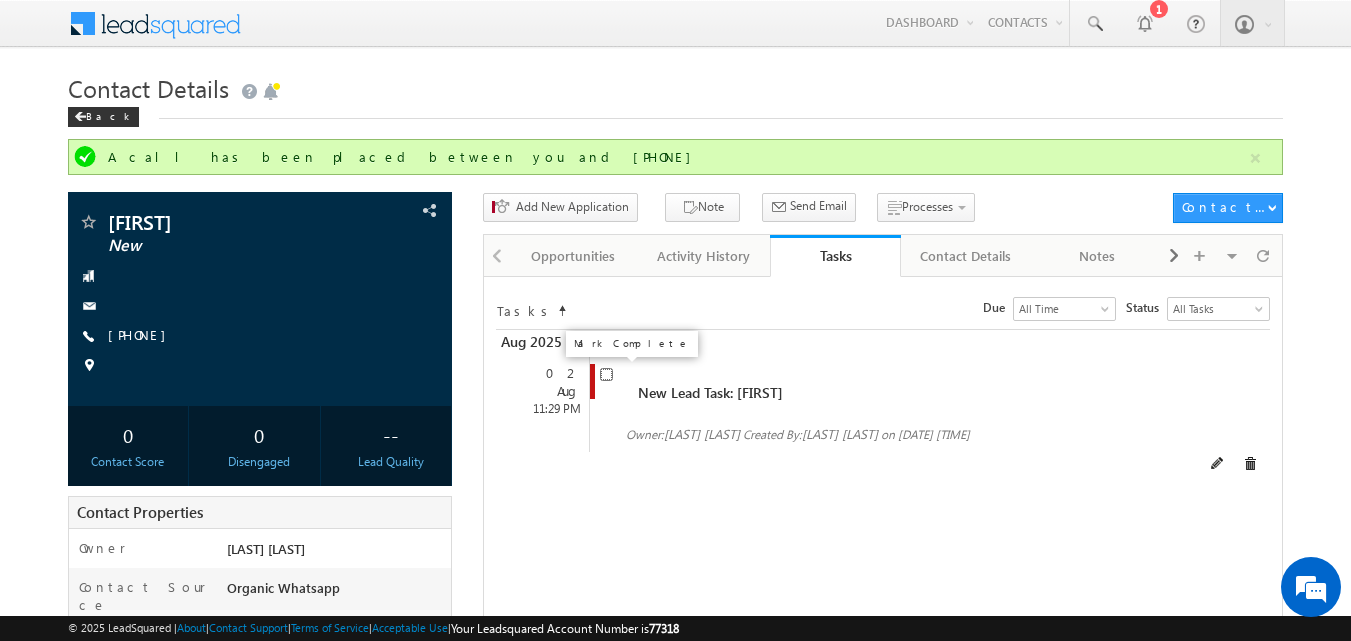 click at bounding box center [606, 374] 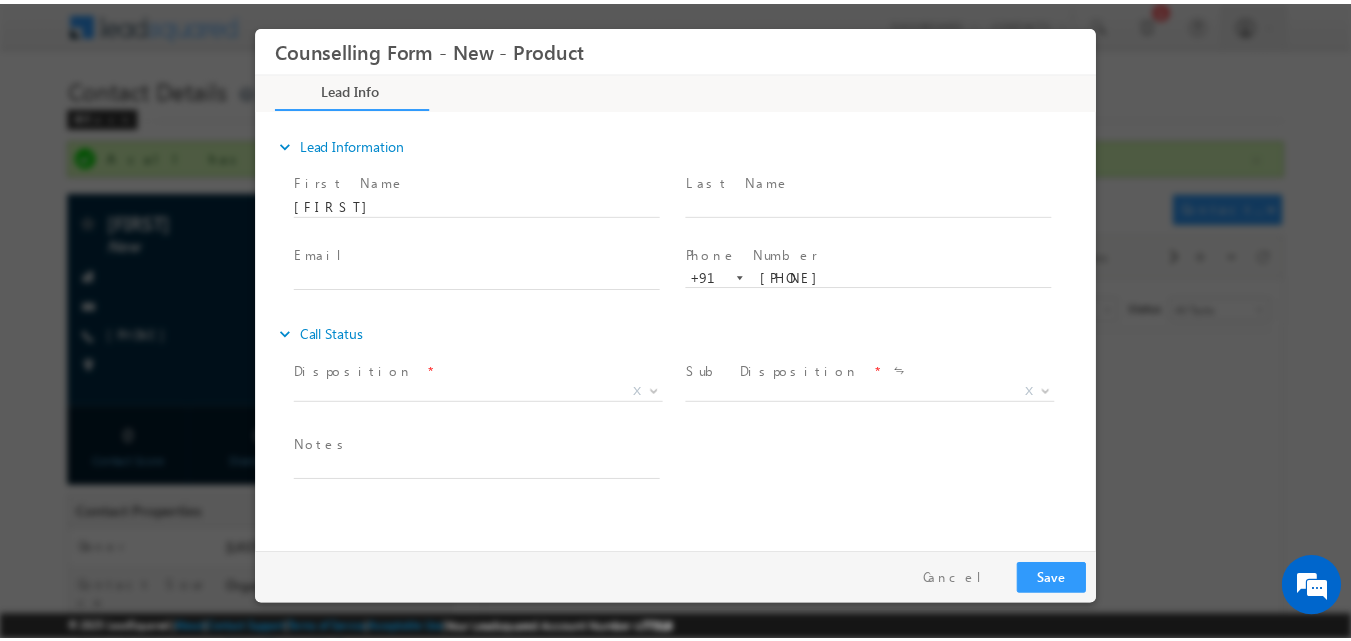 scroll, scrollTop: 0, scrollLeft: 0, axis: both 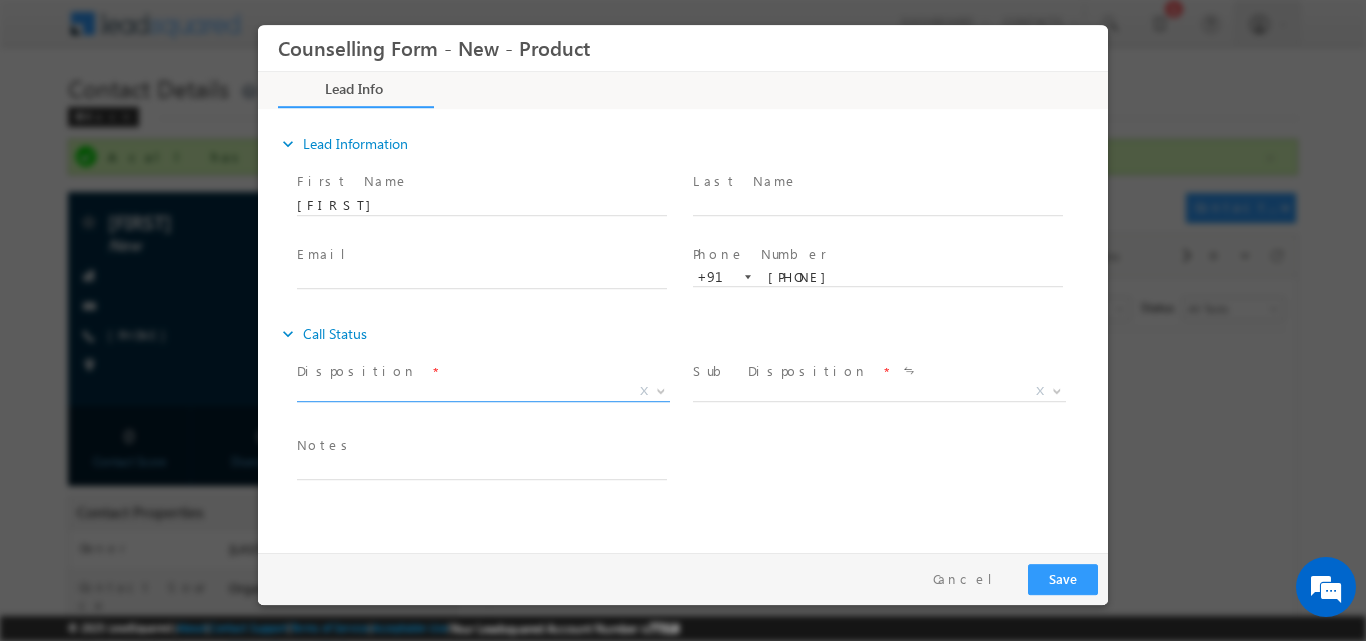 click at bounding box center (659, 390) 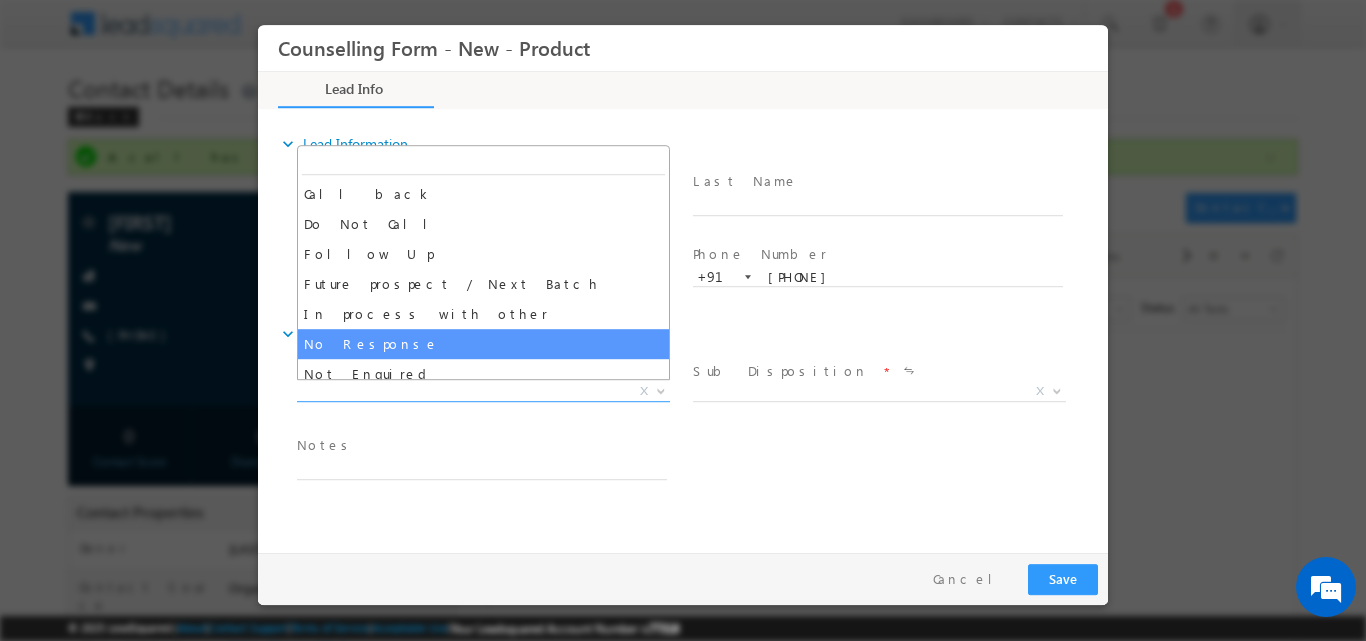 select on "No Response" 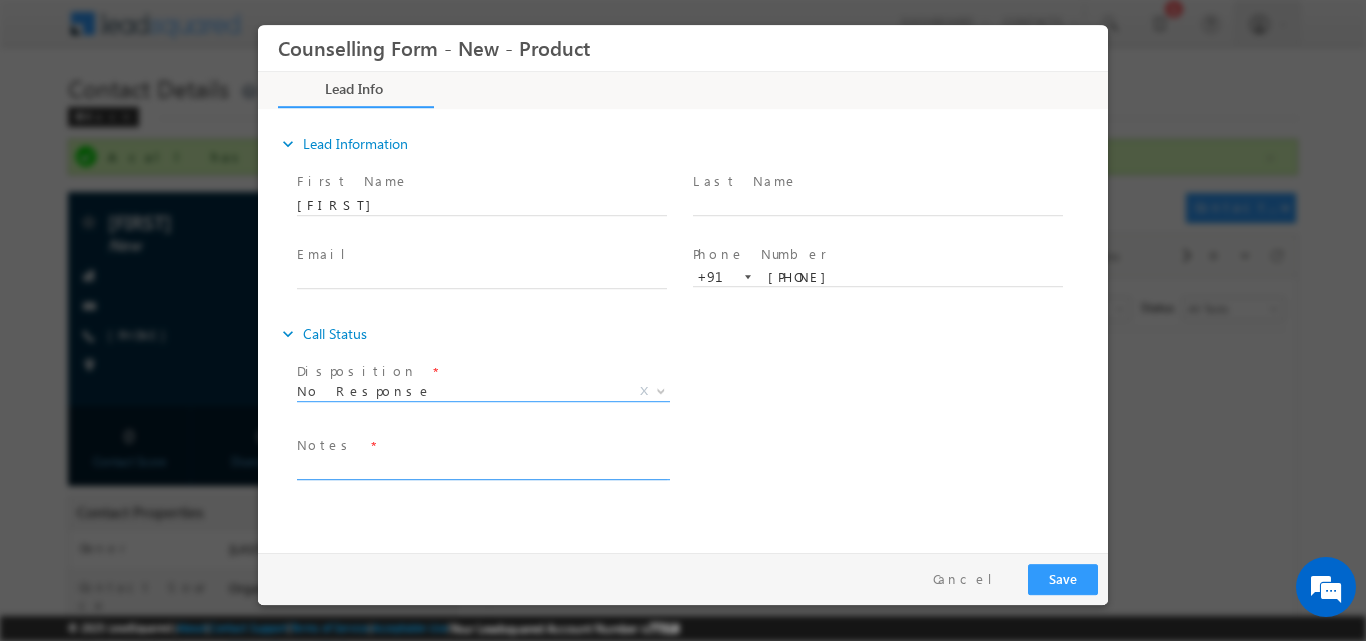 click at bounding box center [482, 467] 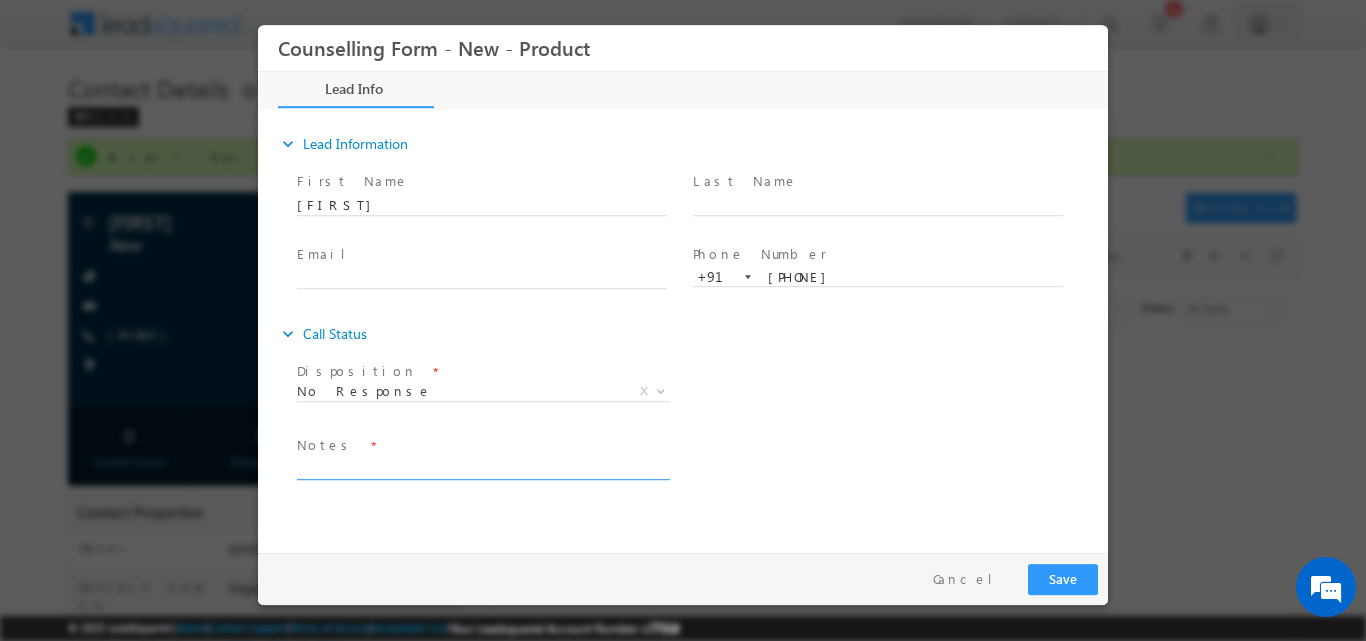 paste on "No response, dnp" 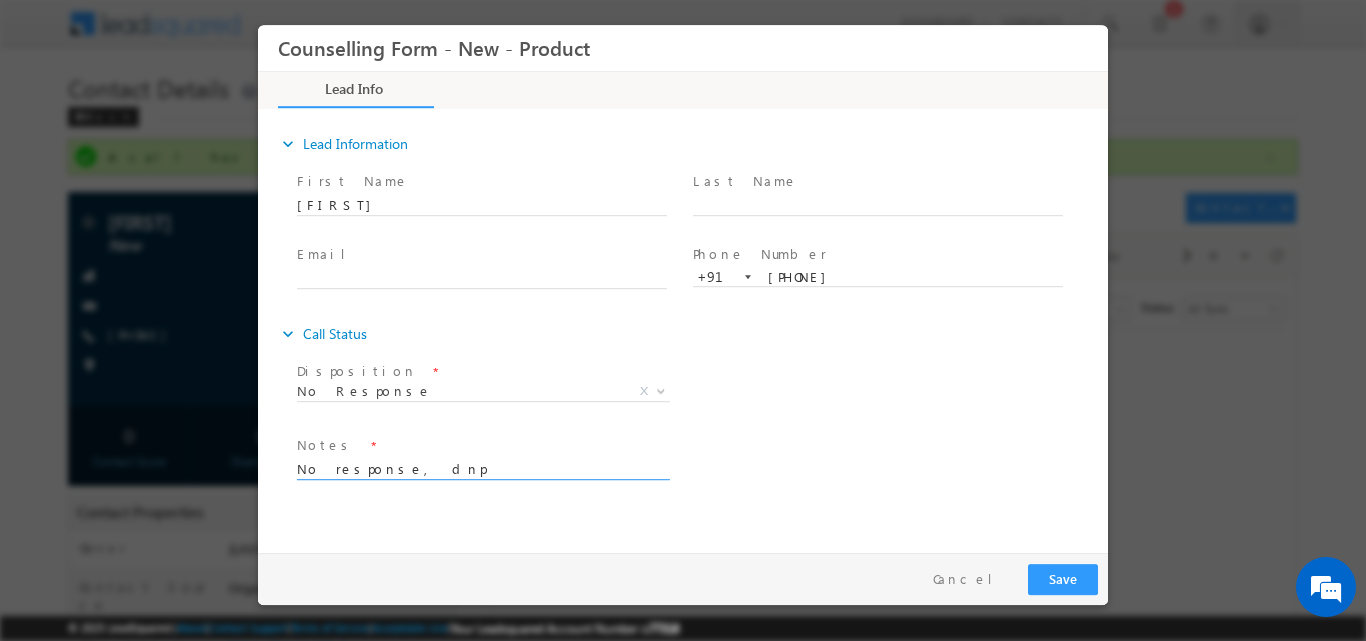 type on "No response, dnp" 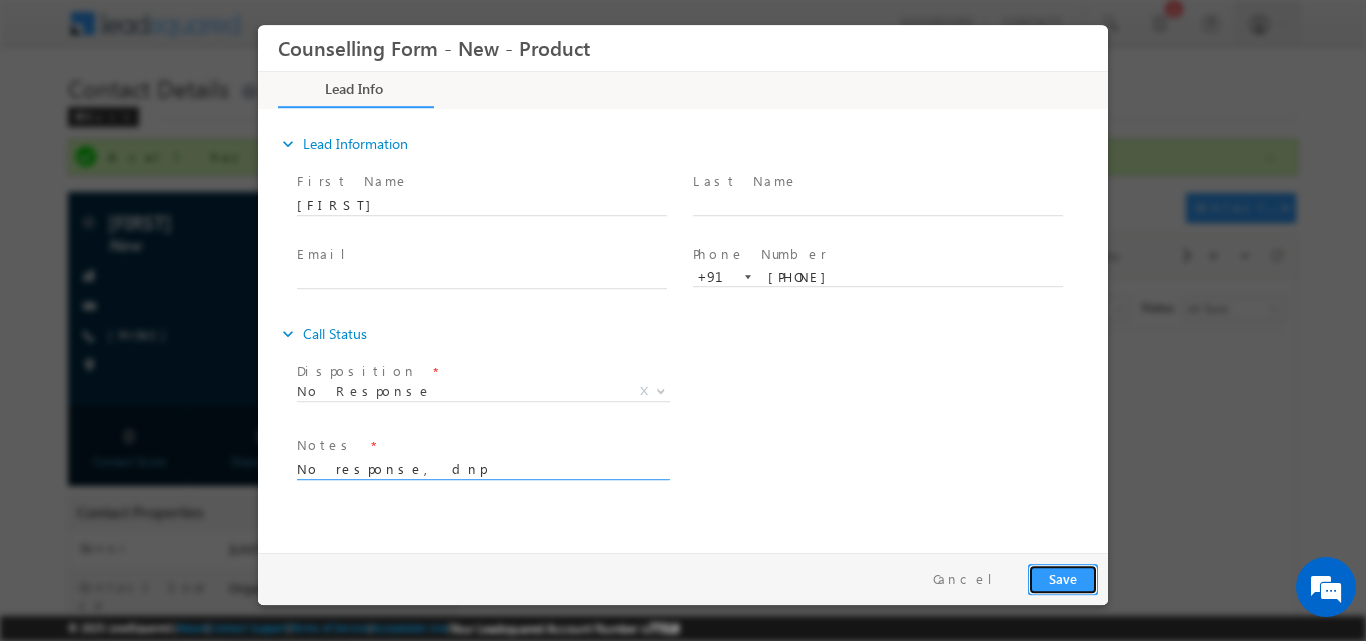 click on "Save" at bounding box center [1063, 578] 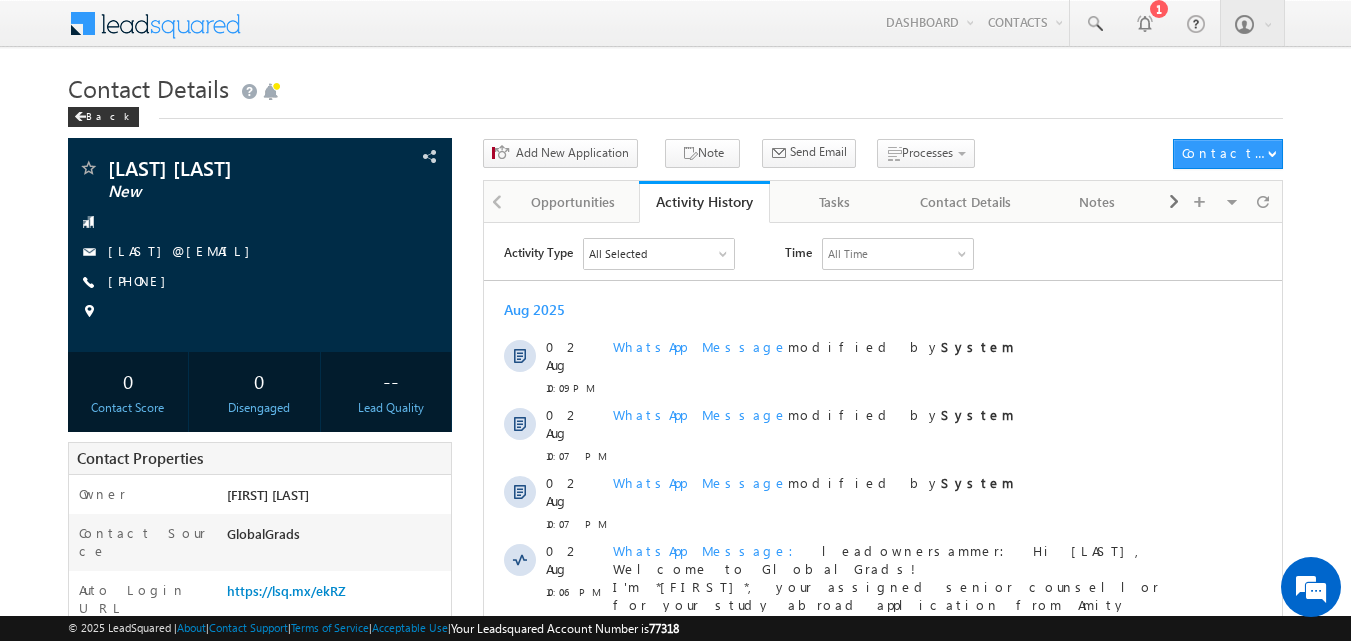 scroll, scrollTop: 0, scrollLeft: 0, axis: both 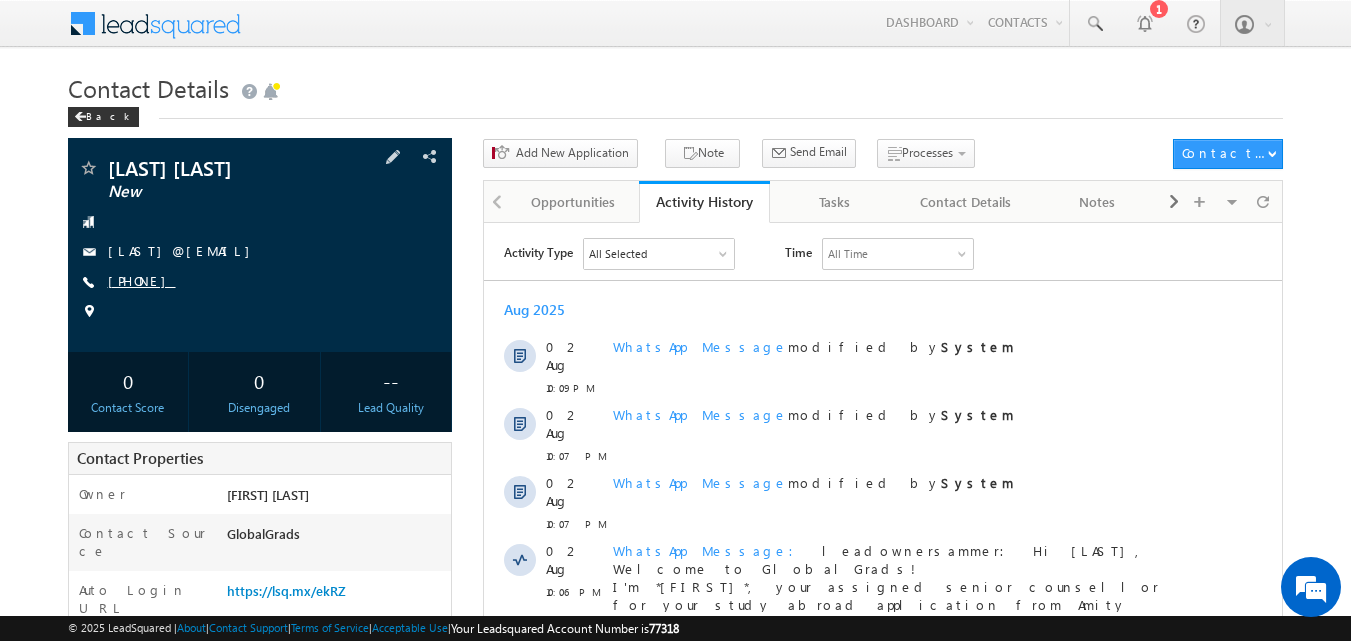 click on "[PHONE]" at bounding box center [142, 280] 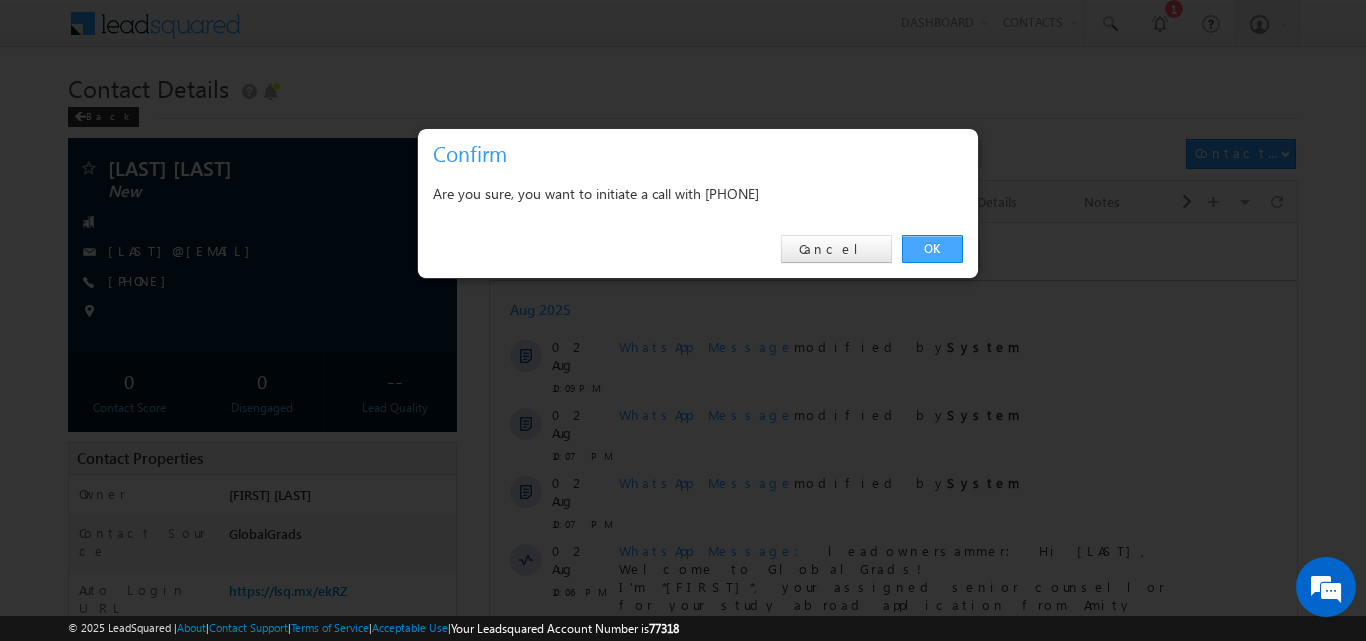click on "OK" at bounding box center (932, 249) 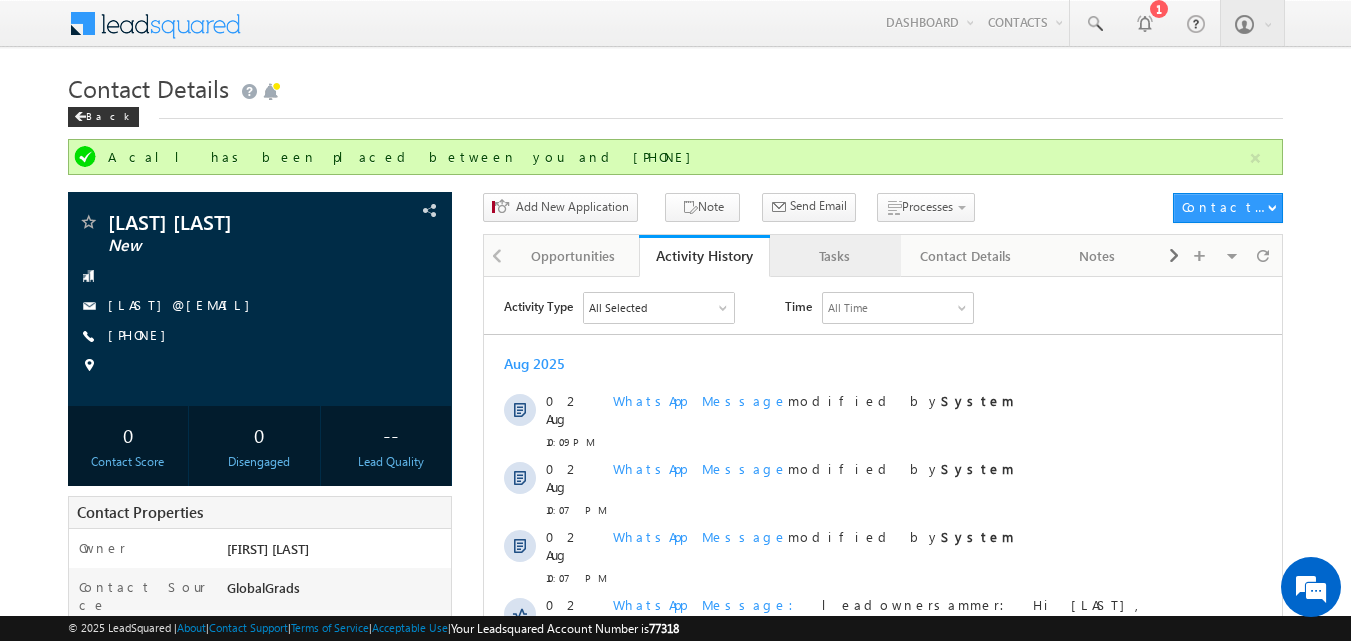 click on "Tasks" at bounding box center [834, 256] 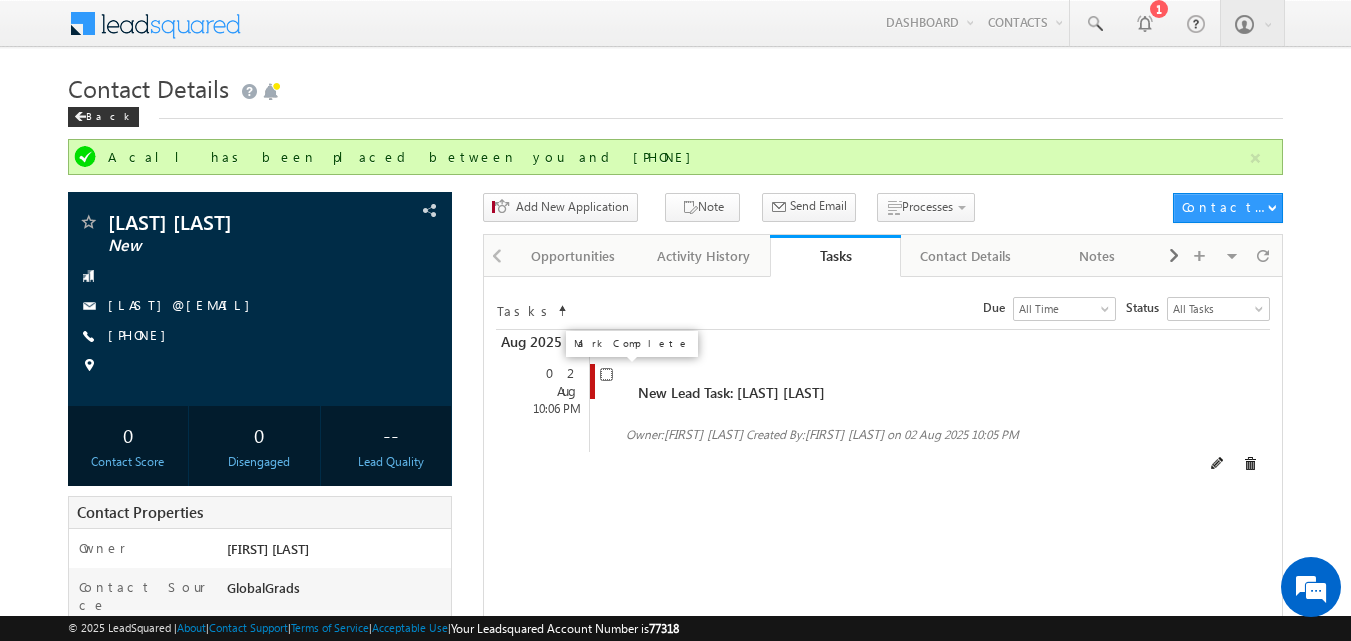 click at bounding box center [606, 374] 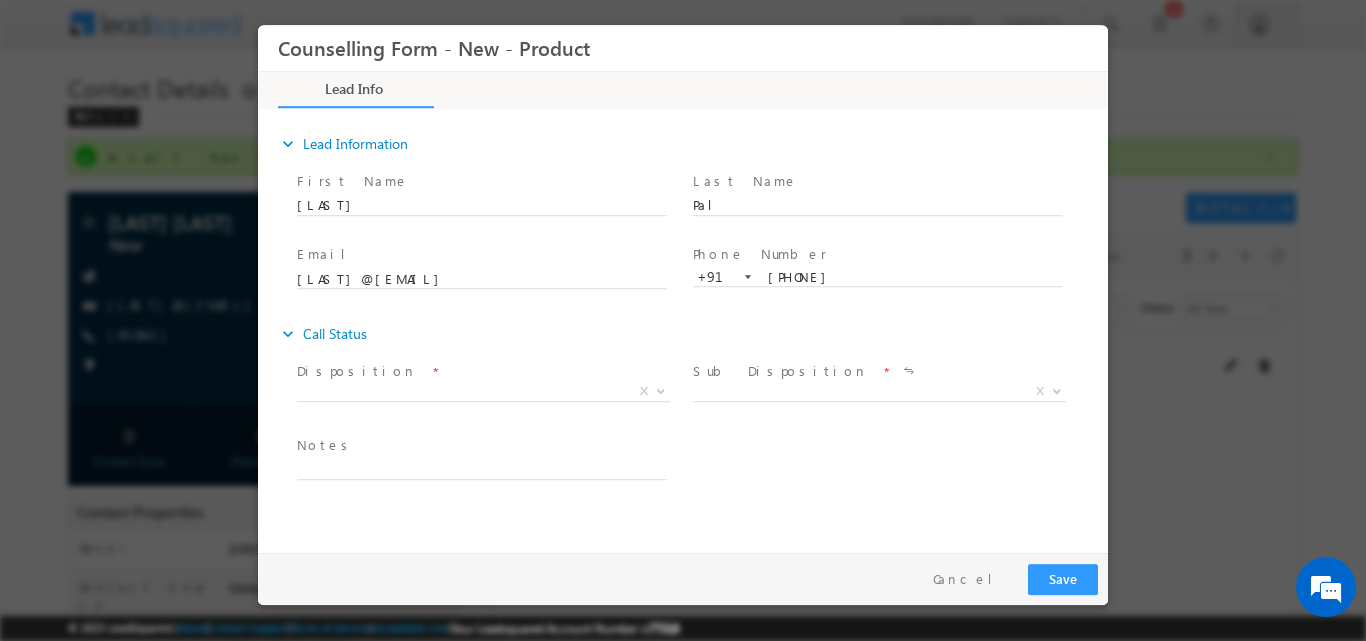 scroll, scrollTop: 0, scrollLeft: 0, axis: both 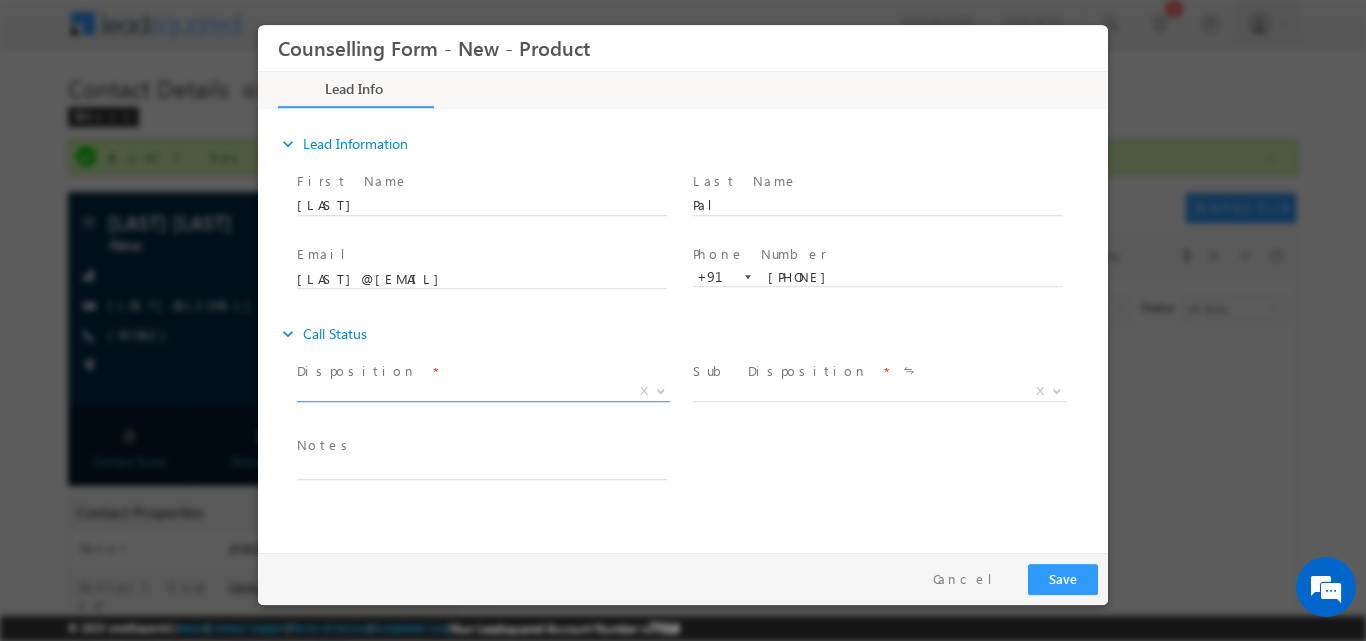 click at bounding box center (661, 389) 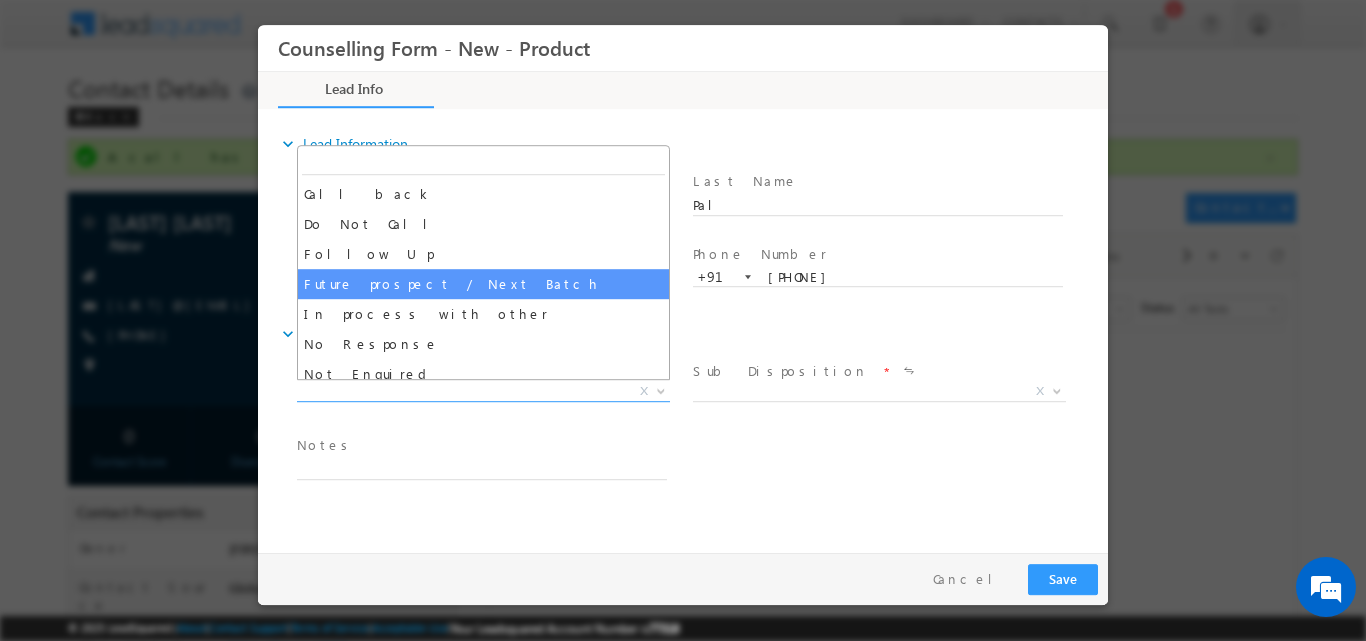 drag, startPoint x: 669, startPoint y: 277, endPoint x: 669, endPoint y: 327, distance: 50 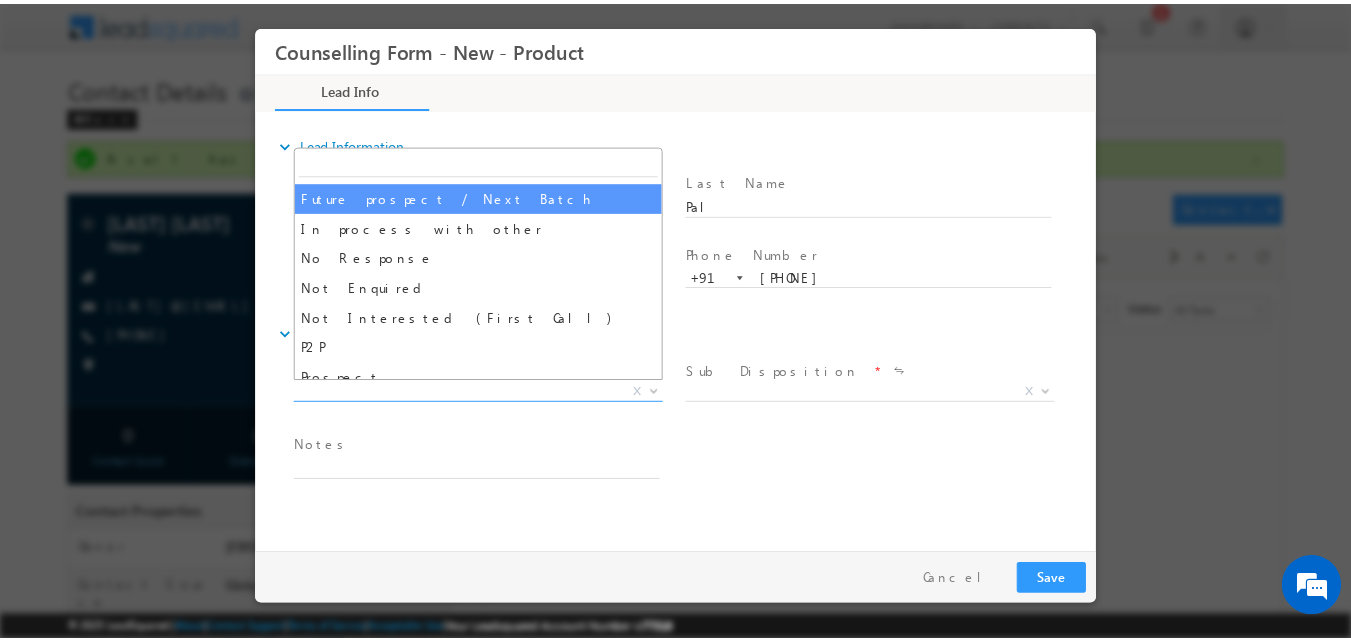 scroll, scrollTop: 92, scrollLeft: 0, axis: vertical 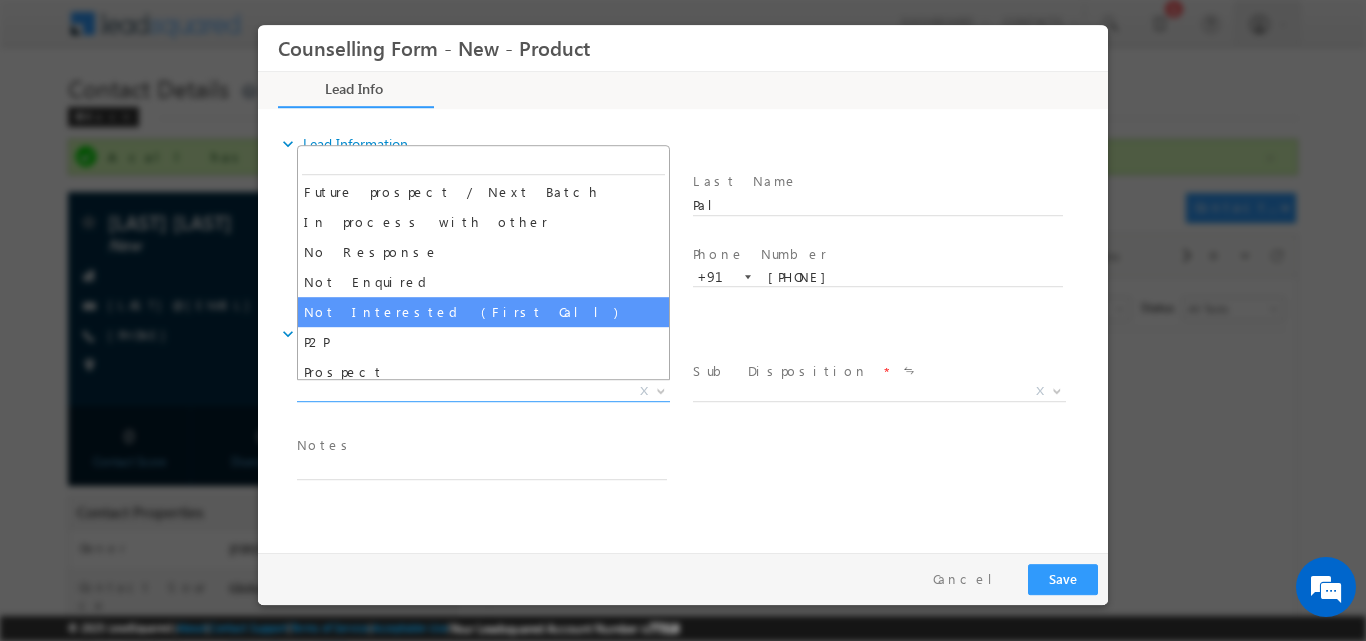 select on "Not Interested (First Call)" 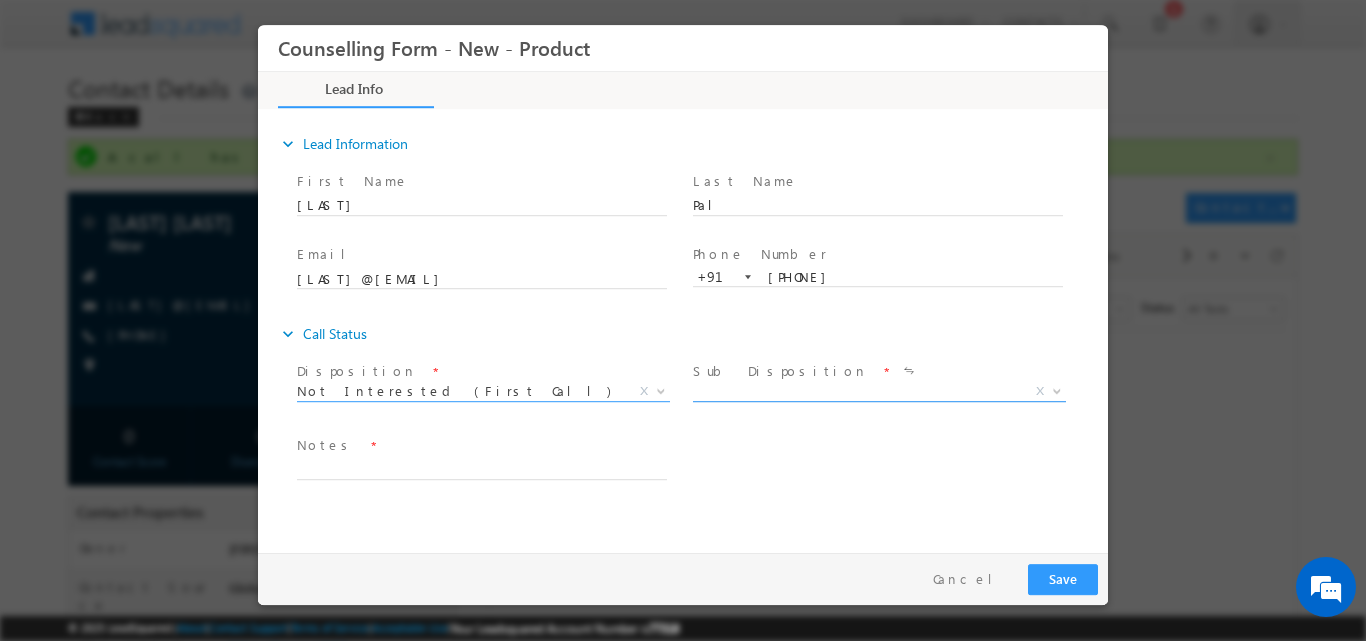 click at bounding box center [1055, 390] 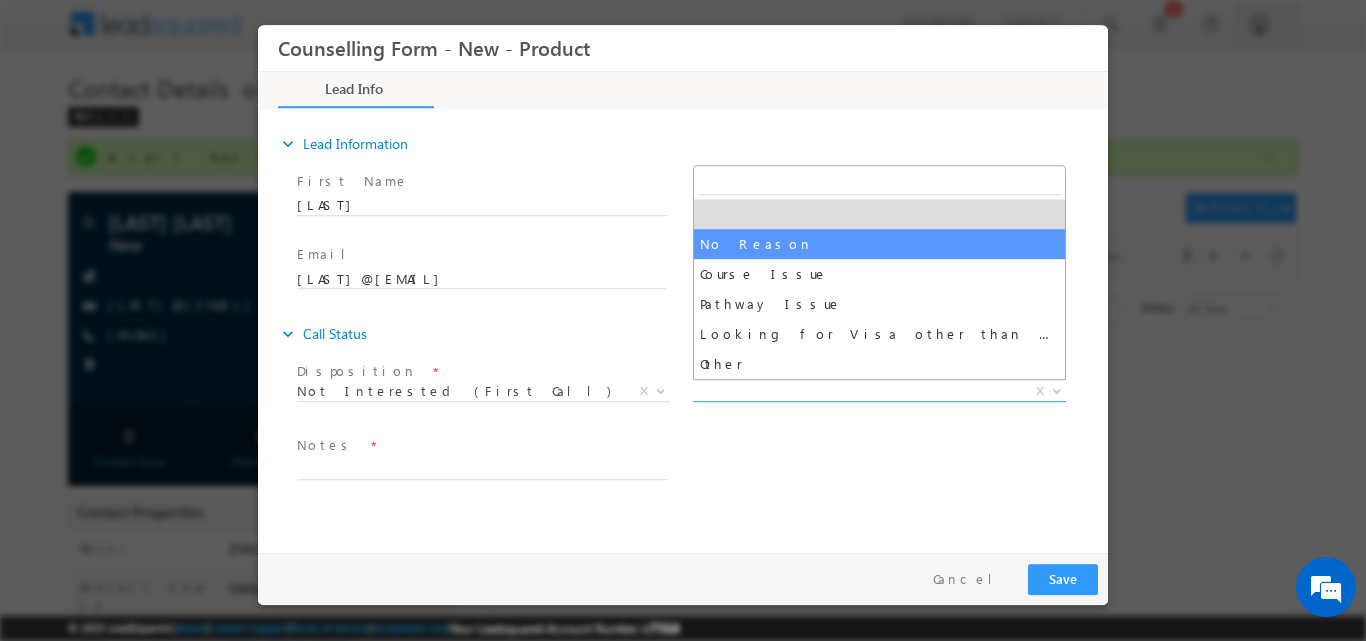 select on "No Reason" 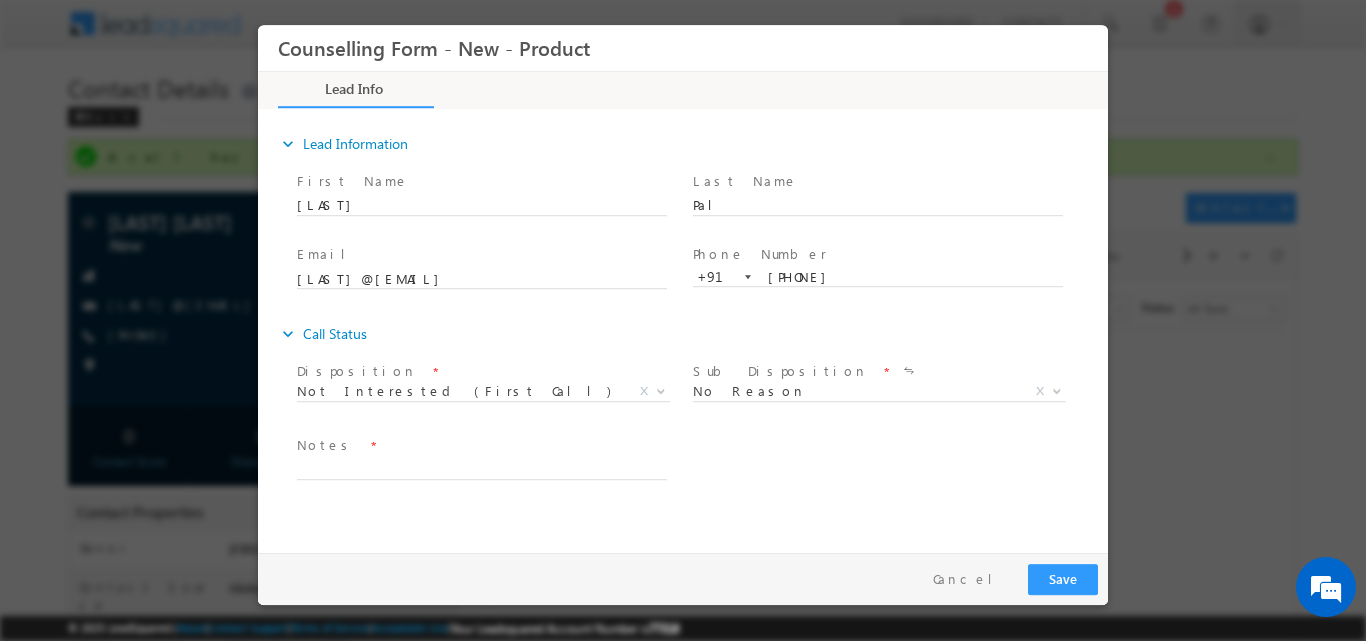 click on "Phone Number
*" at bounding box center [877, 255] 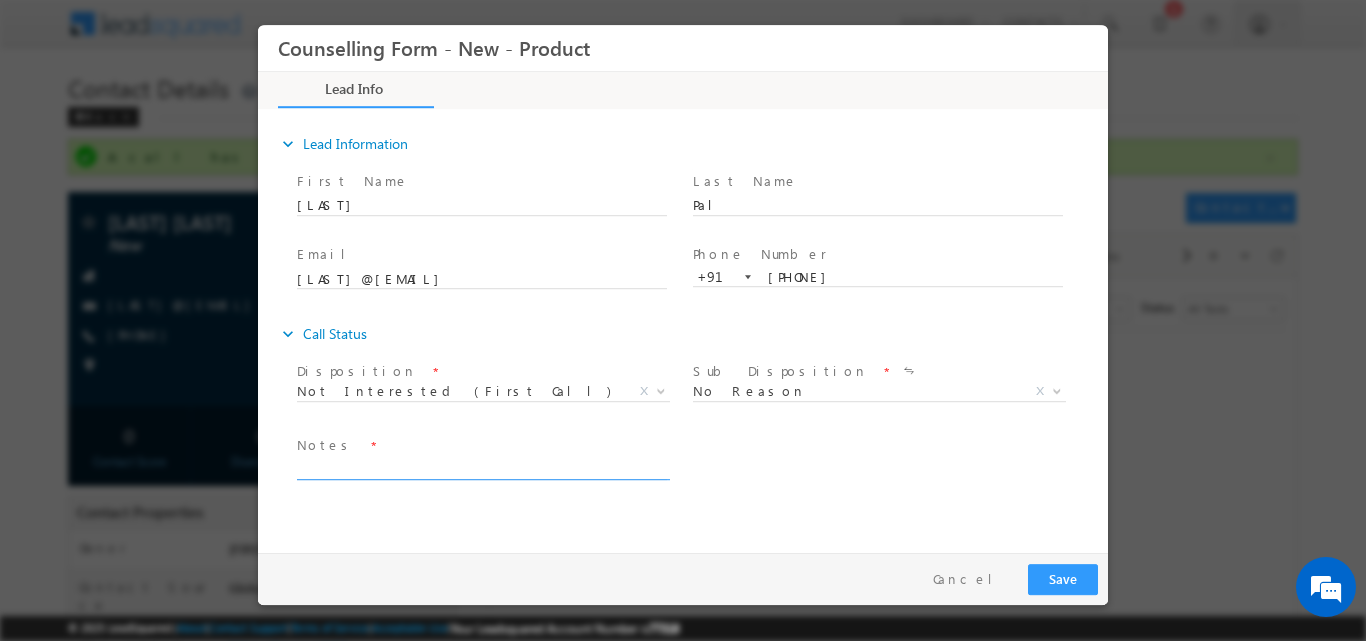 click at bounding box center [482, 467] 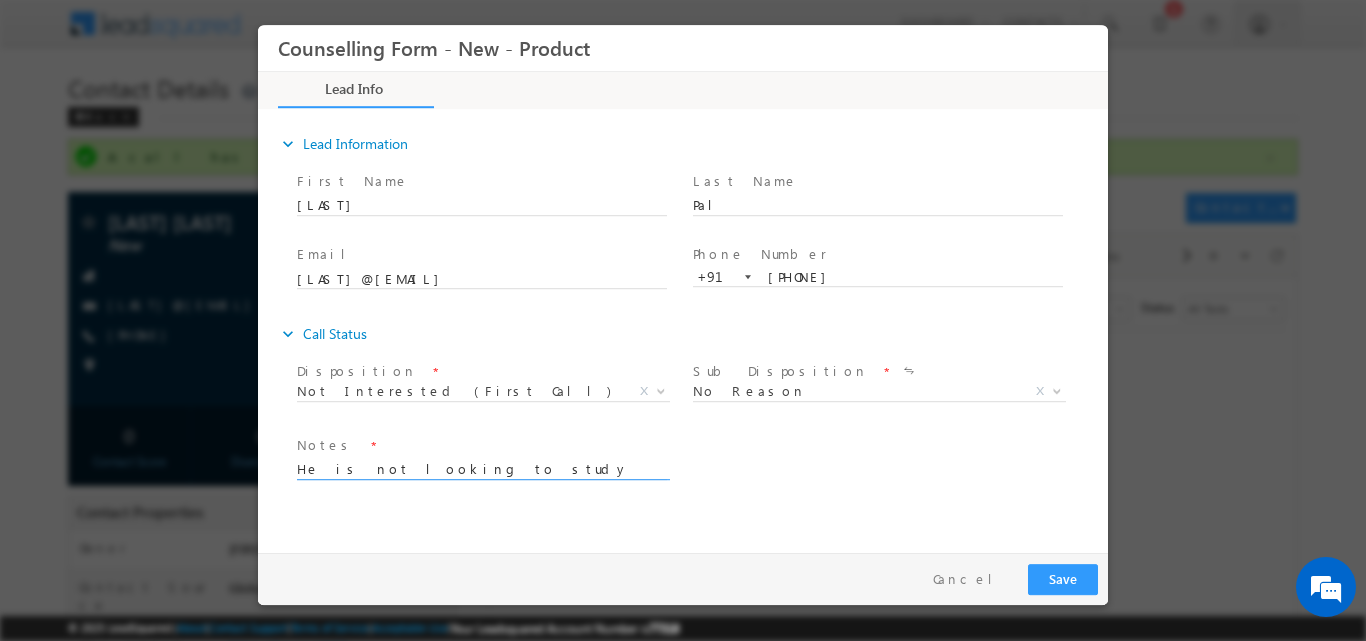 type on "He is not looking to study abroad" 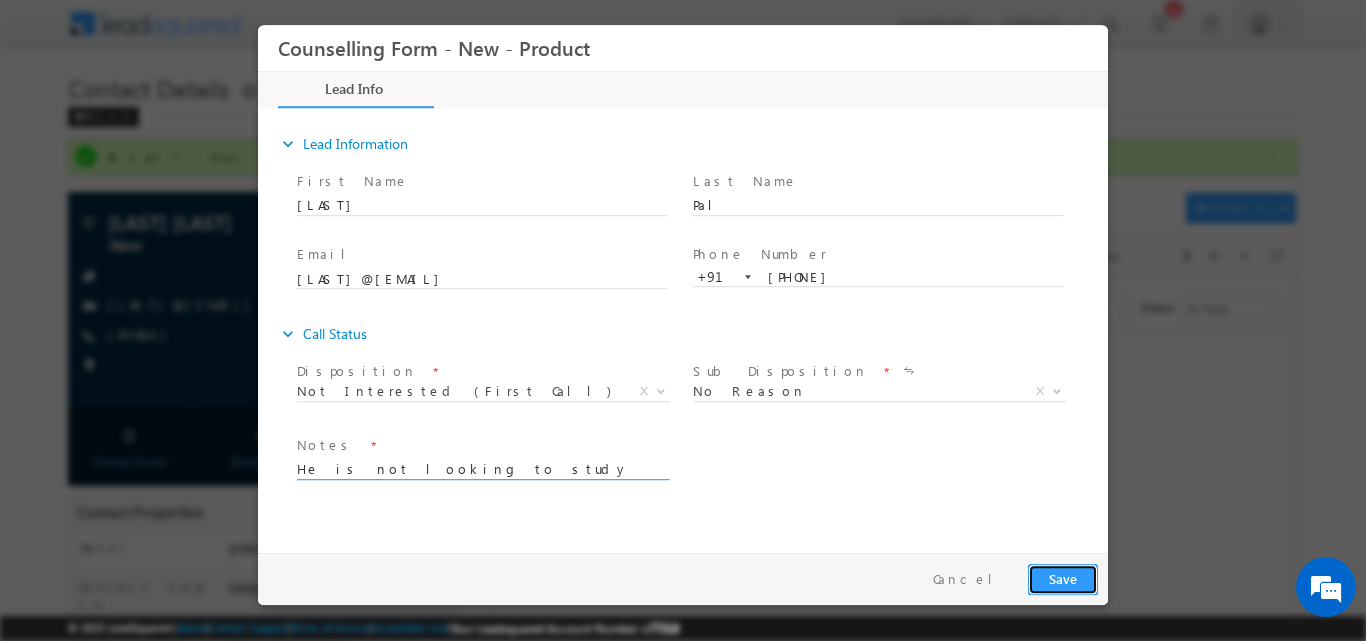 click on "Save" at bounding box center [1063, 578] 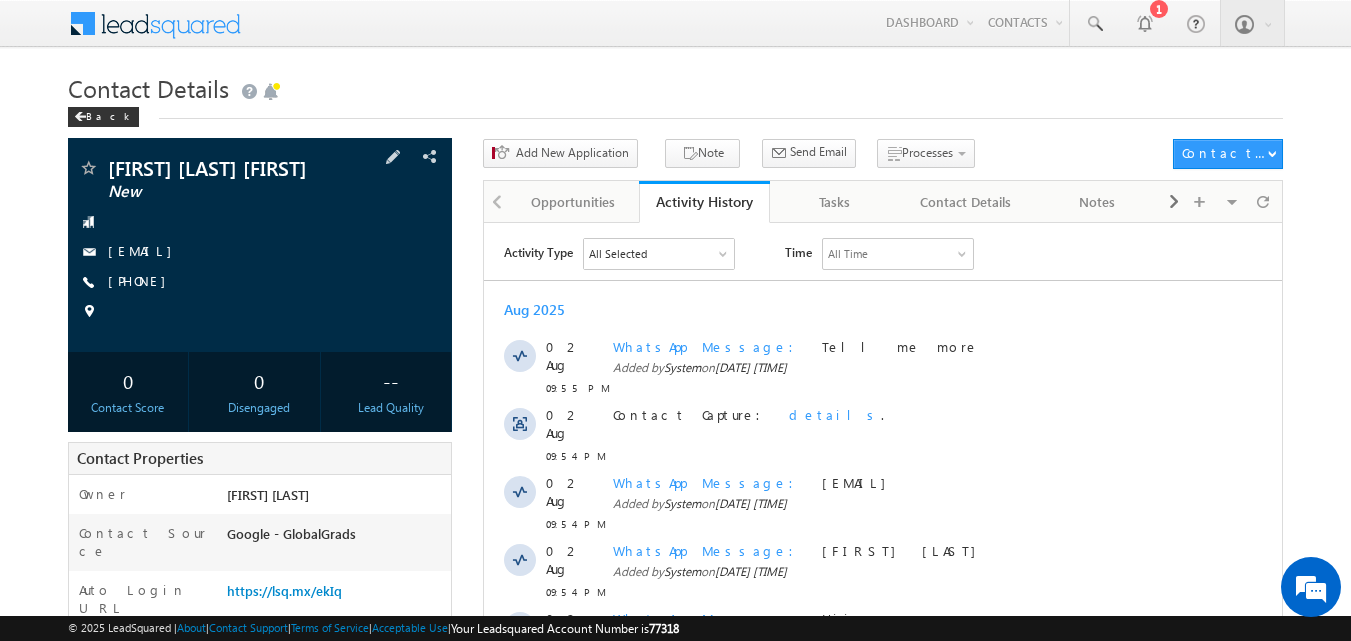 scroll, scrollTop: 0, scrollLeft: 0, axis: both 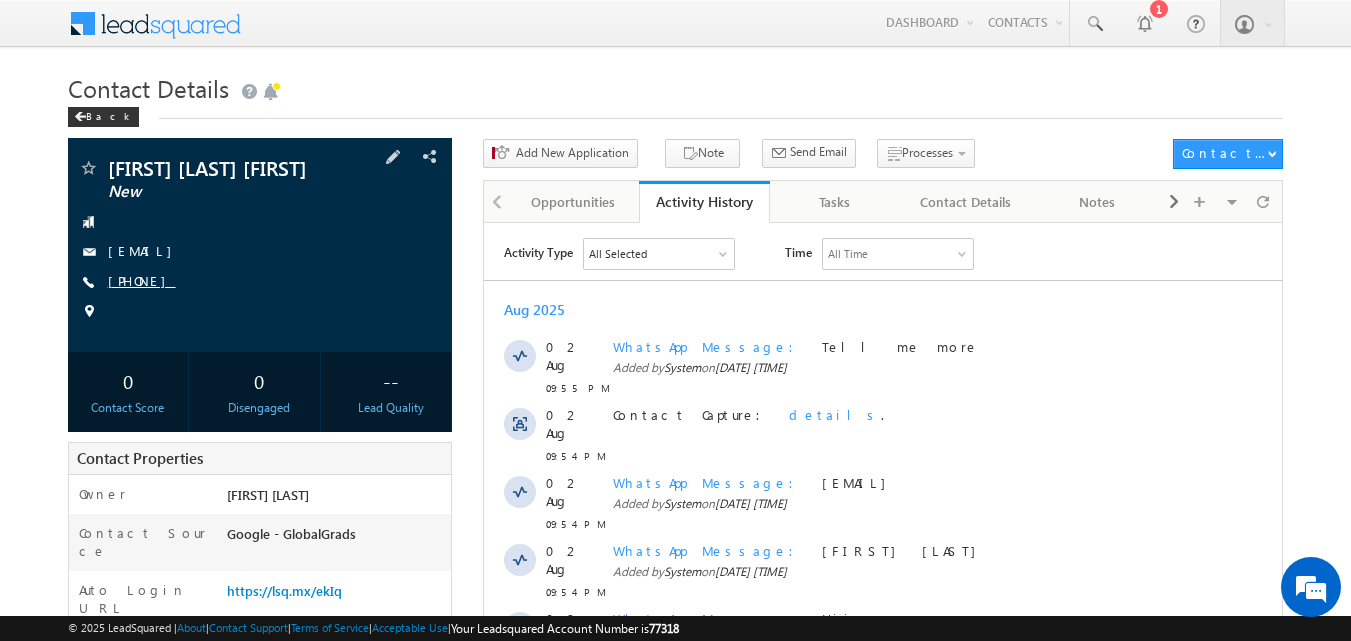 click on "[PHONE]" at bounding box center [142, 280] 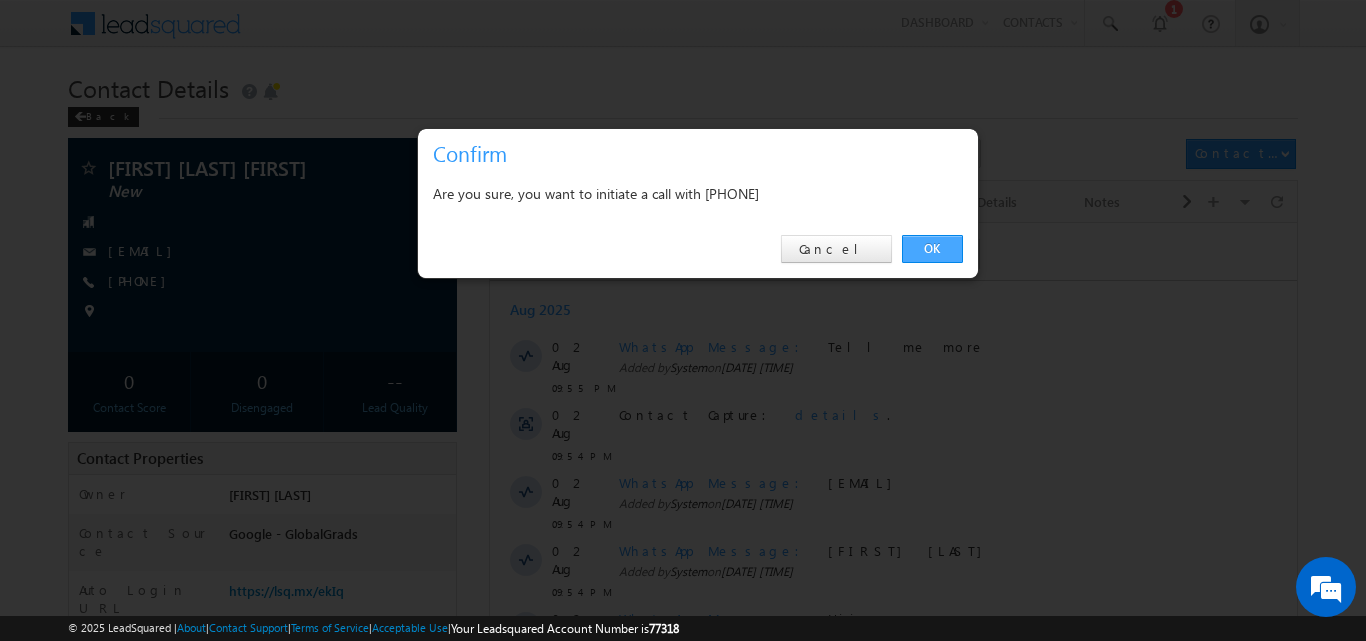 click on "OK" at bounding box center [932, 249] 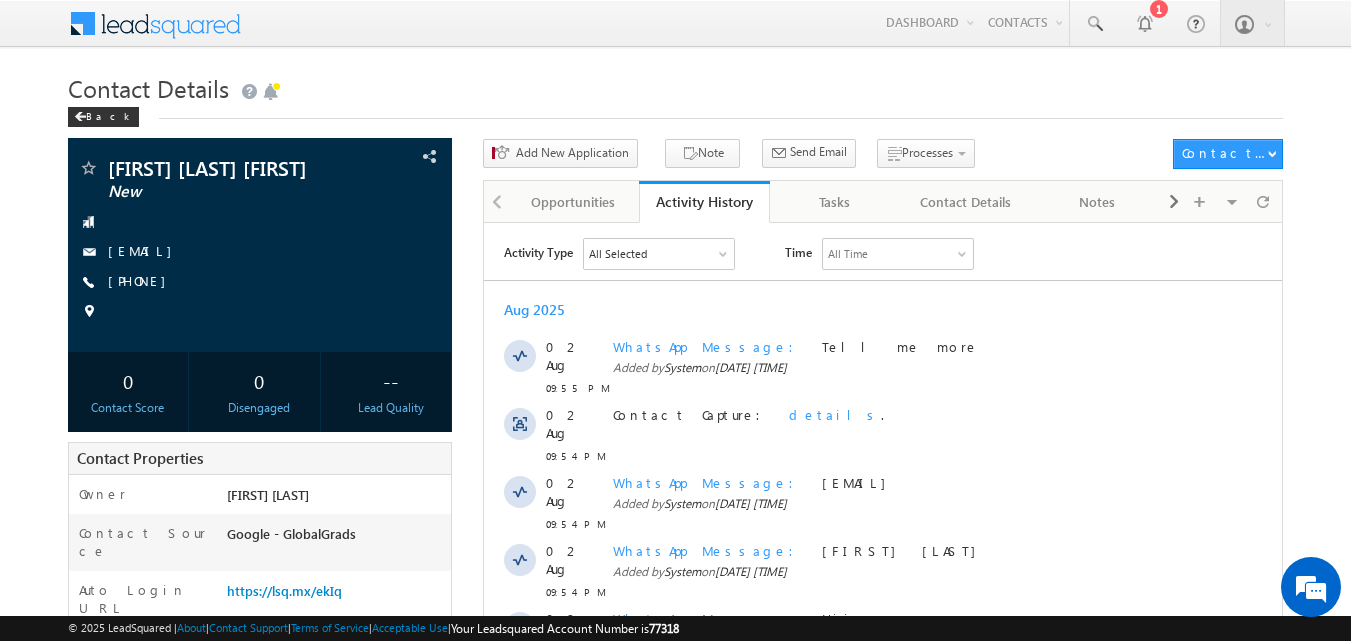 click on "All Time" at bounding box center (898, 253) 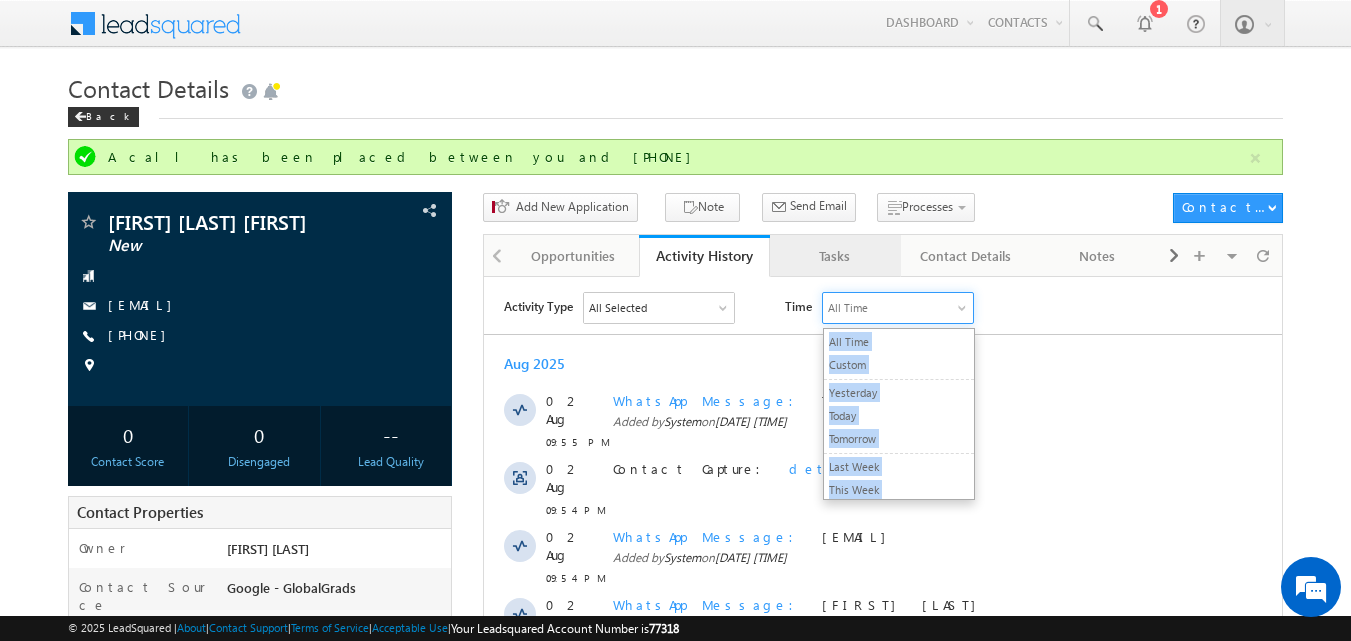 click on "Tasks" at bounding box center (834, 256) 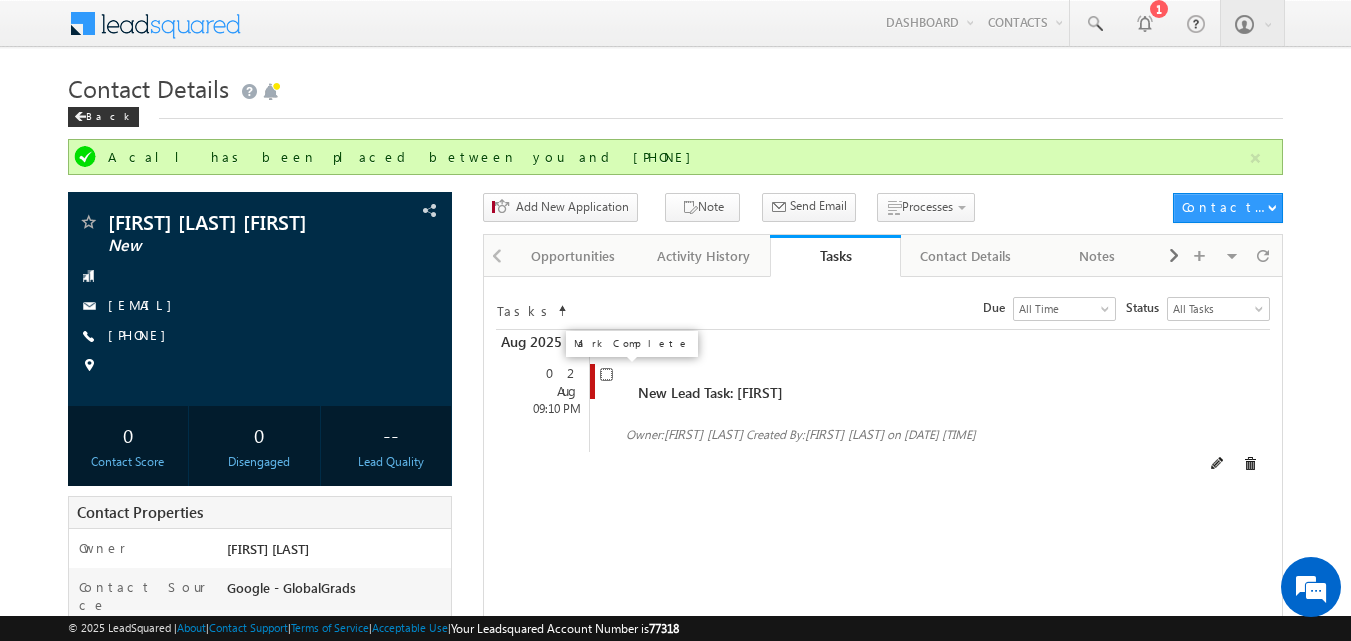 click at bounding box center [606, 374] 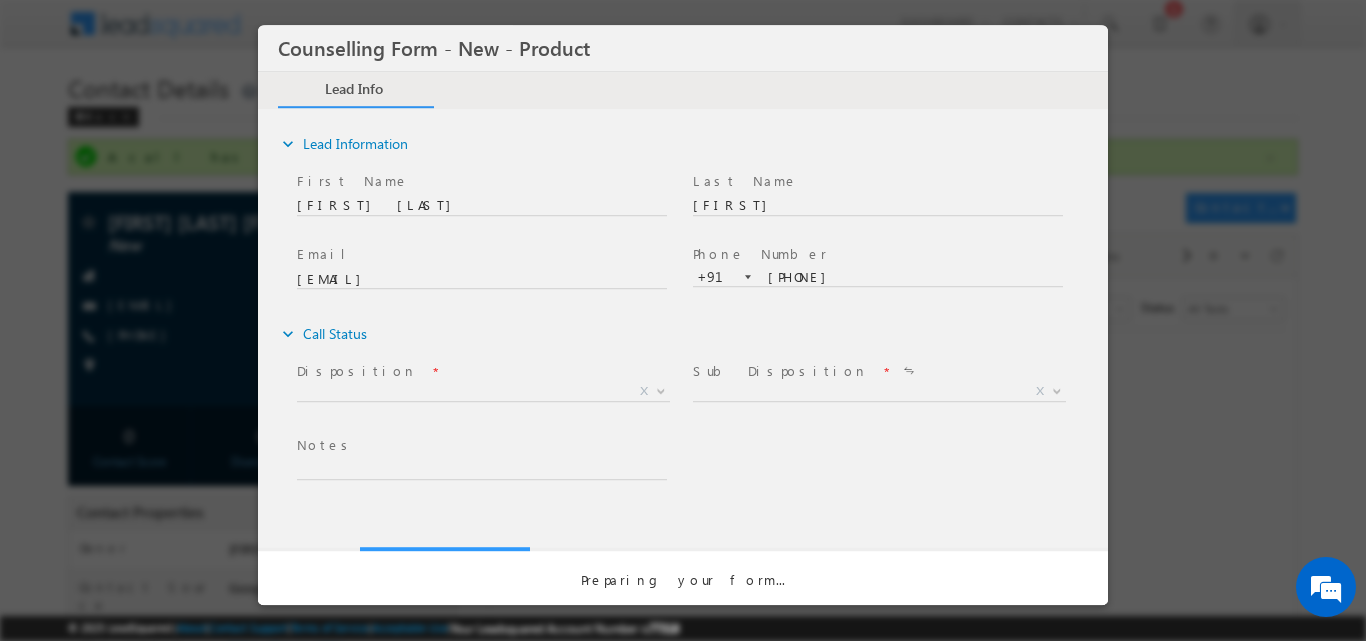 scroll, scrollTop: 0, scrollLeft: 0, axis: both 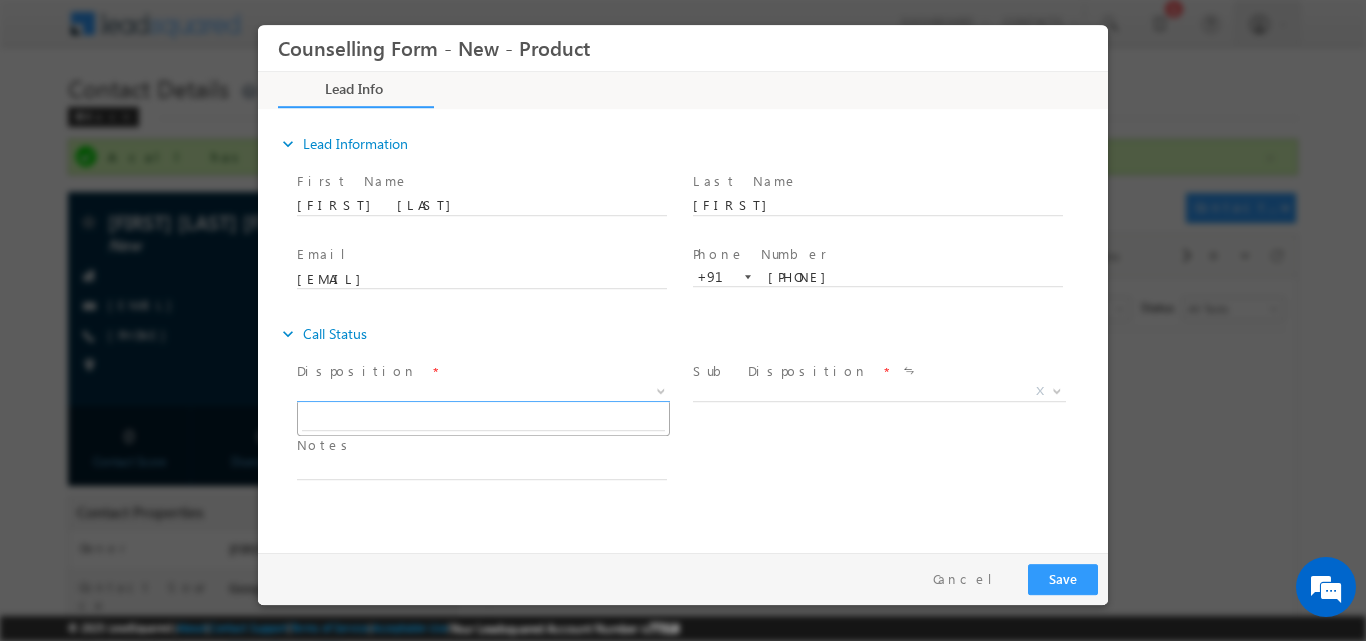 click on "Counselling Form - New - Product
Lead Info Documents *" at bounding box center (683, 283) 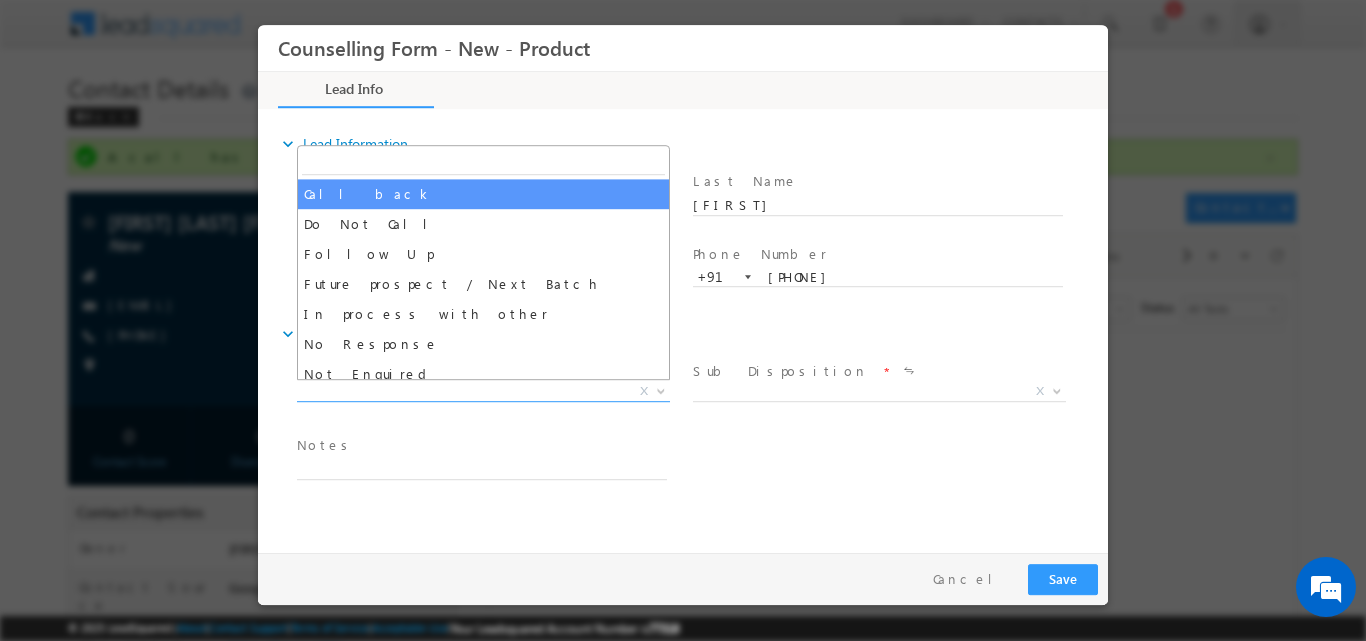 select on "Call back" 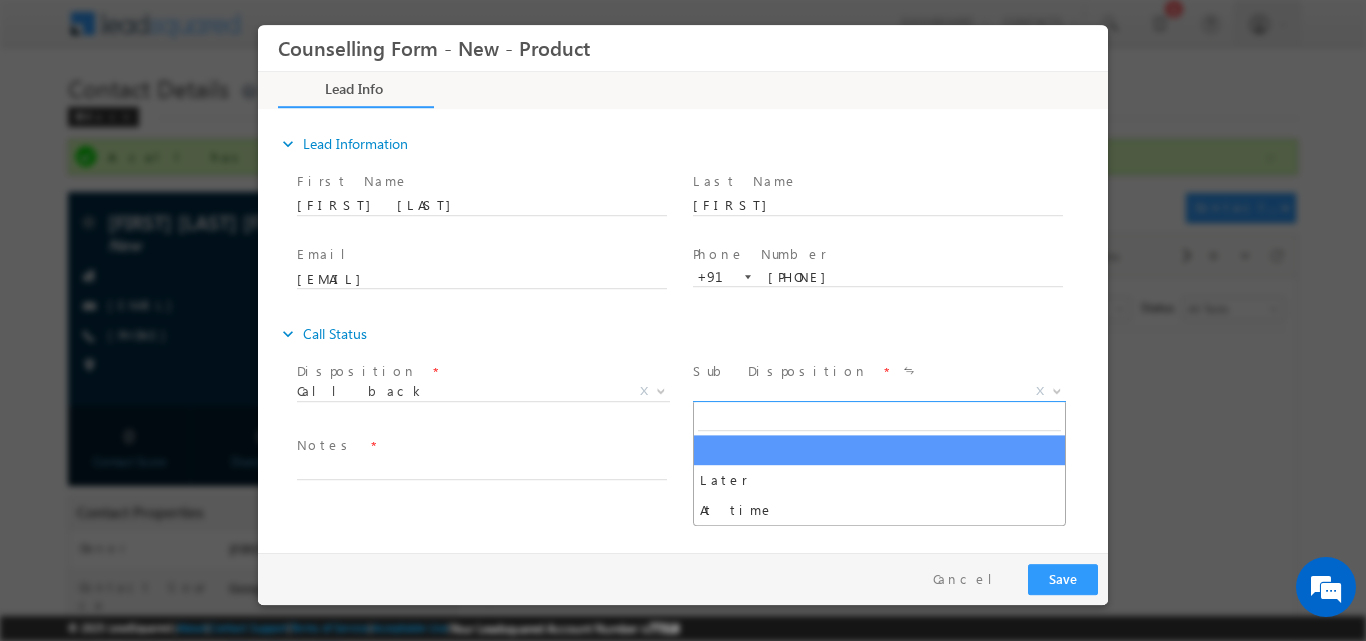 click at bounding box center (1057, 389) 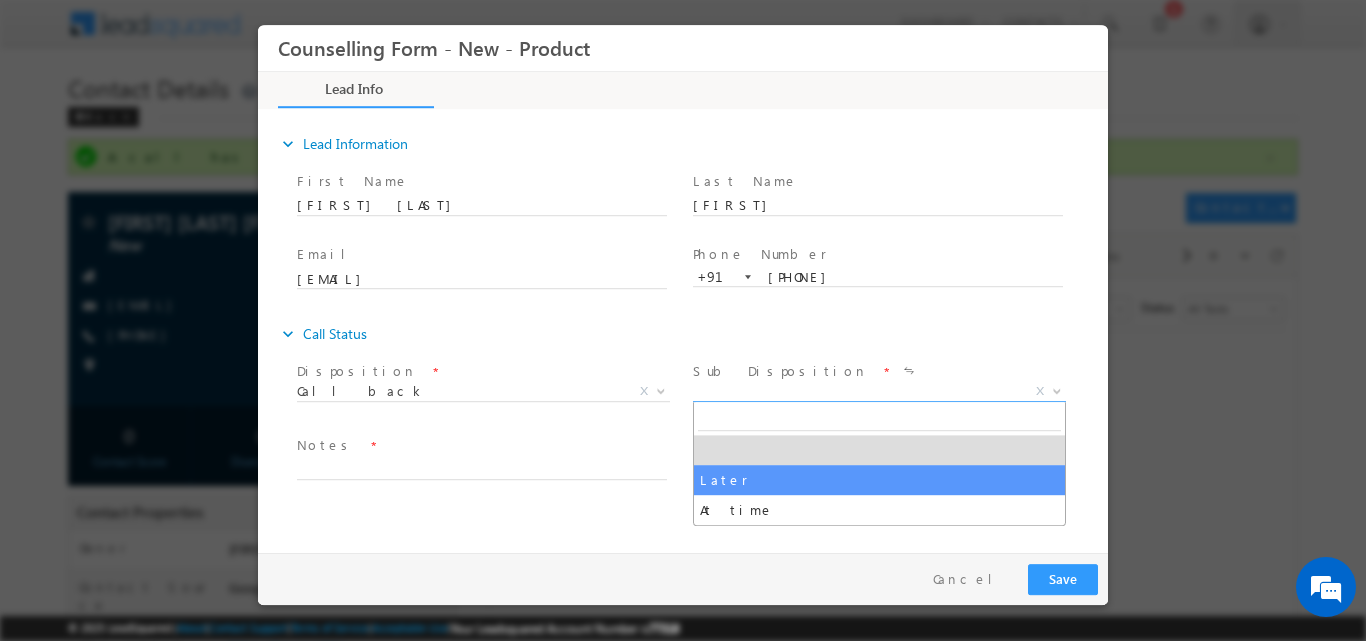 select on "Later" 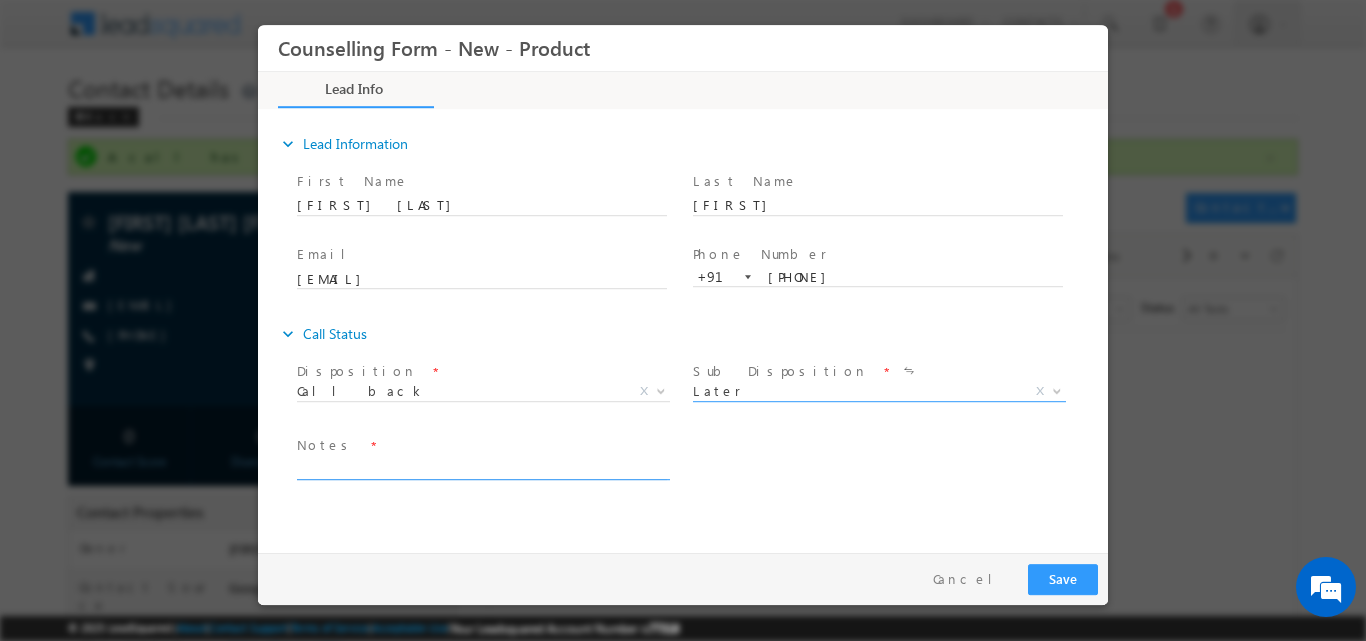 click at bounding box center (482, 467) 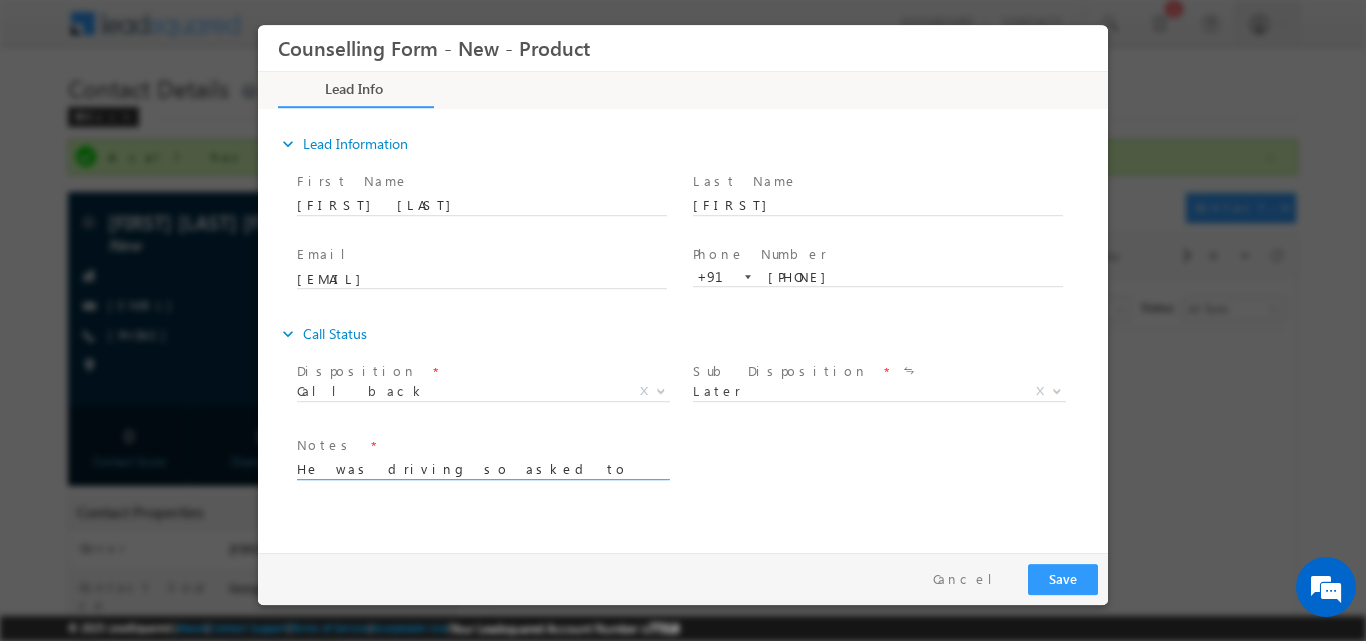 type on "He was driving so asked to connect later" 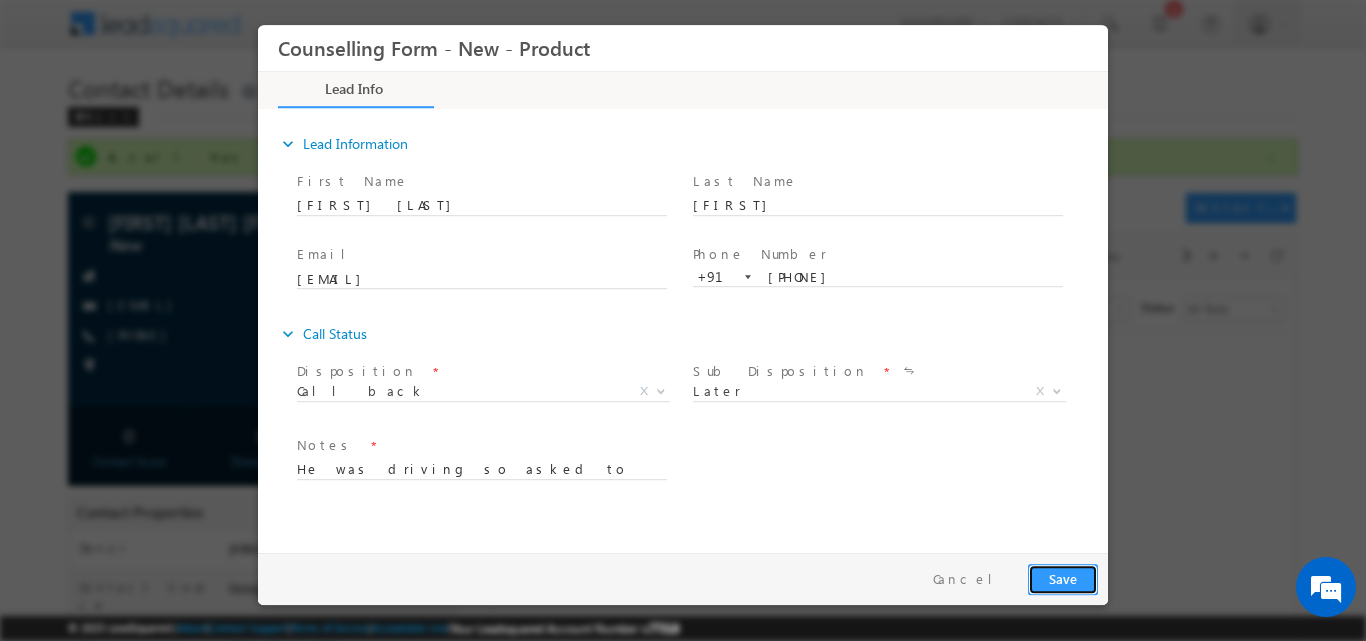 click on "Save" at bounding box center [1063, 578] 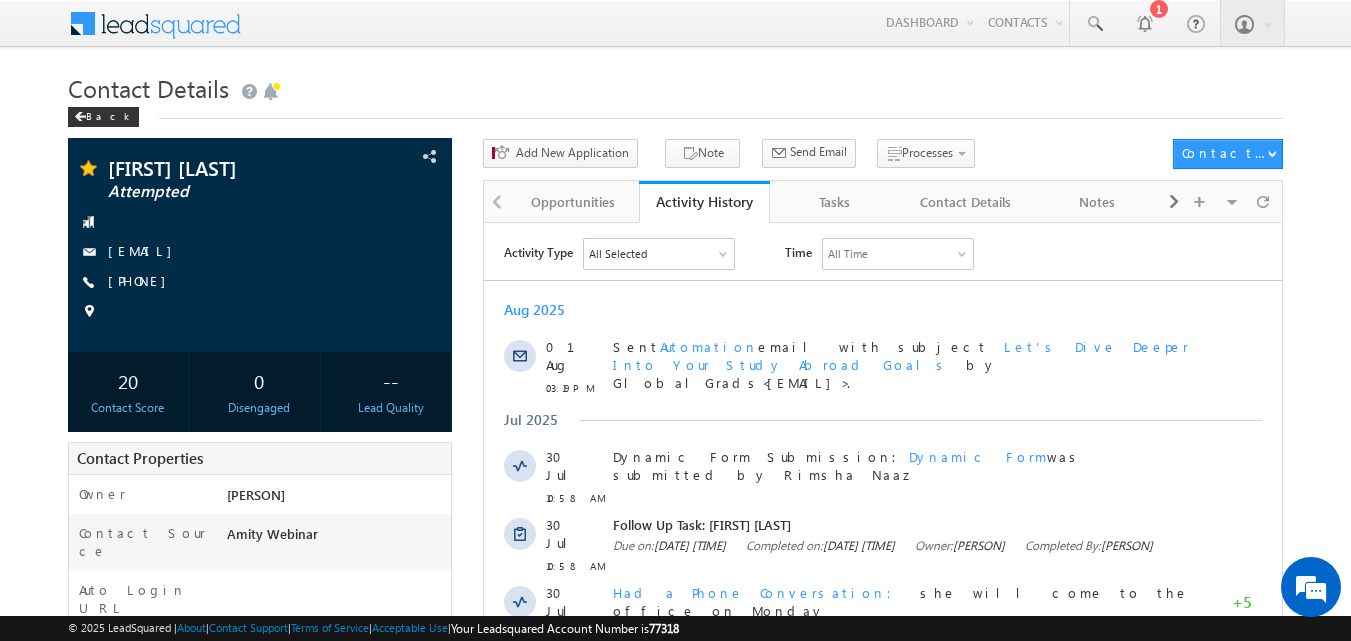 scroll, scrollTop: 0, scrollLeft: 0, axis: both 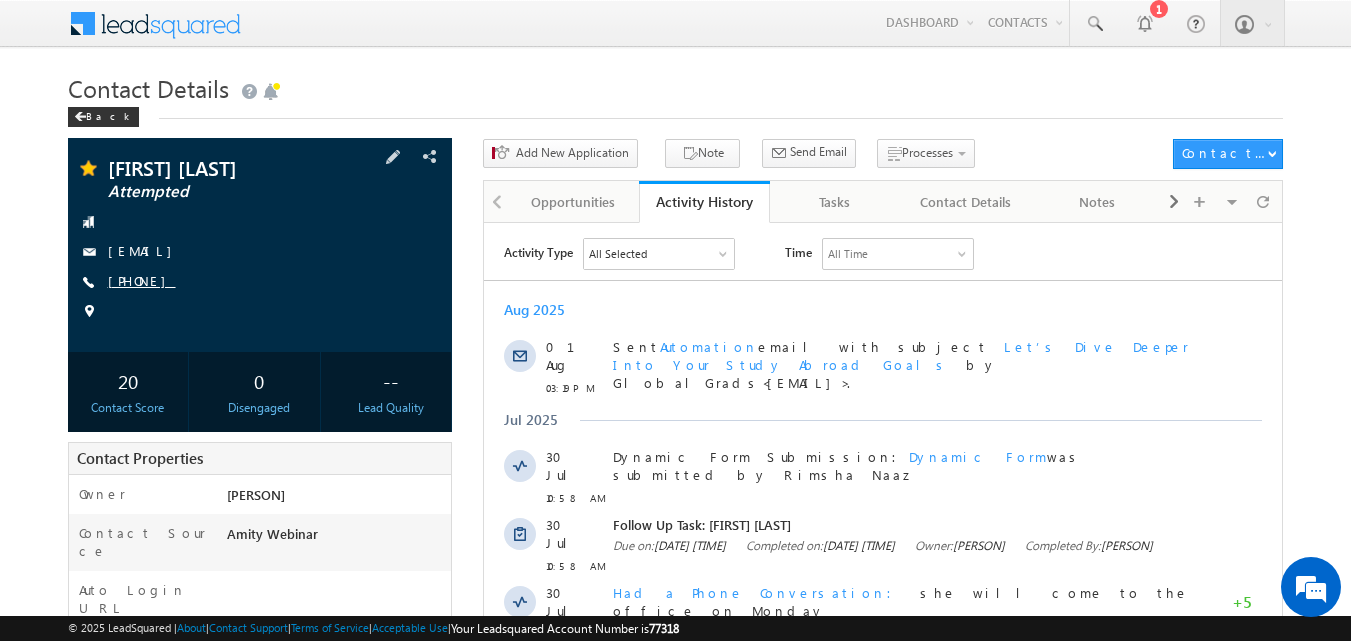 click on "[PHONE]" at bounding box center [142, 280] 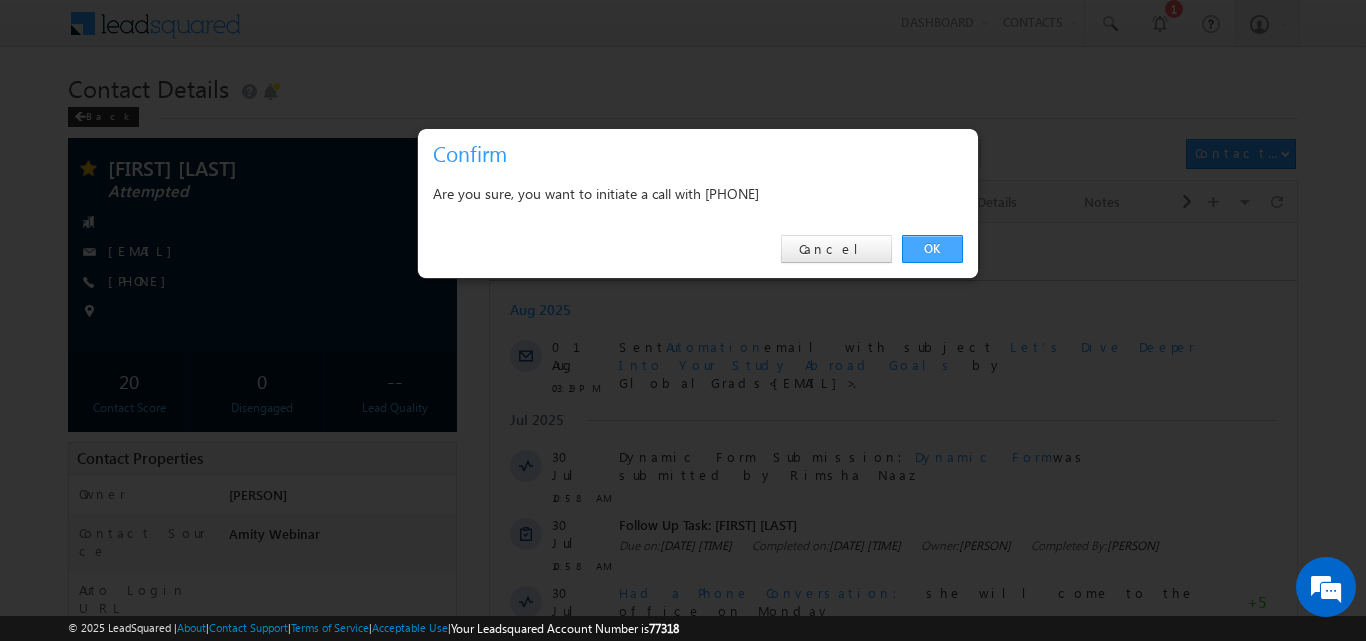 click on "OK" at bounding box center (932, 249) 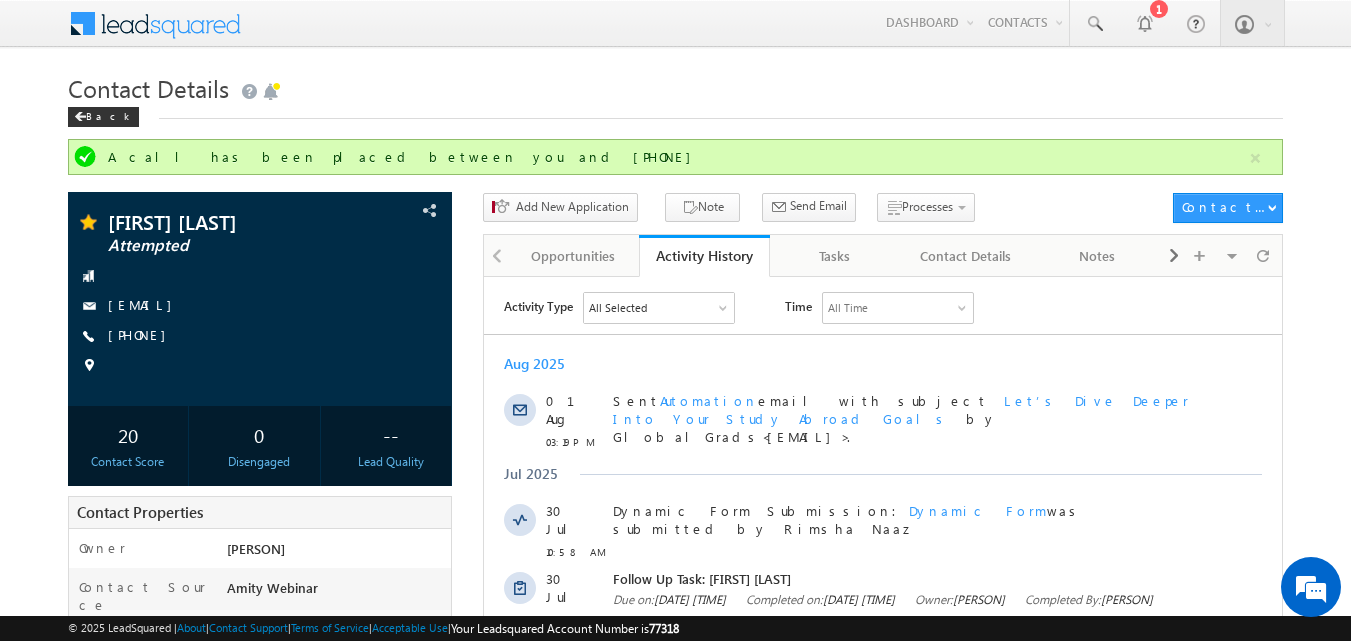 click on "Contact Details" at bounding box center (676, 86) 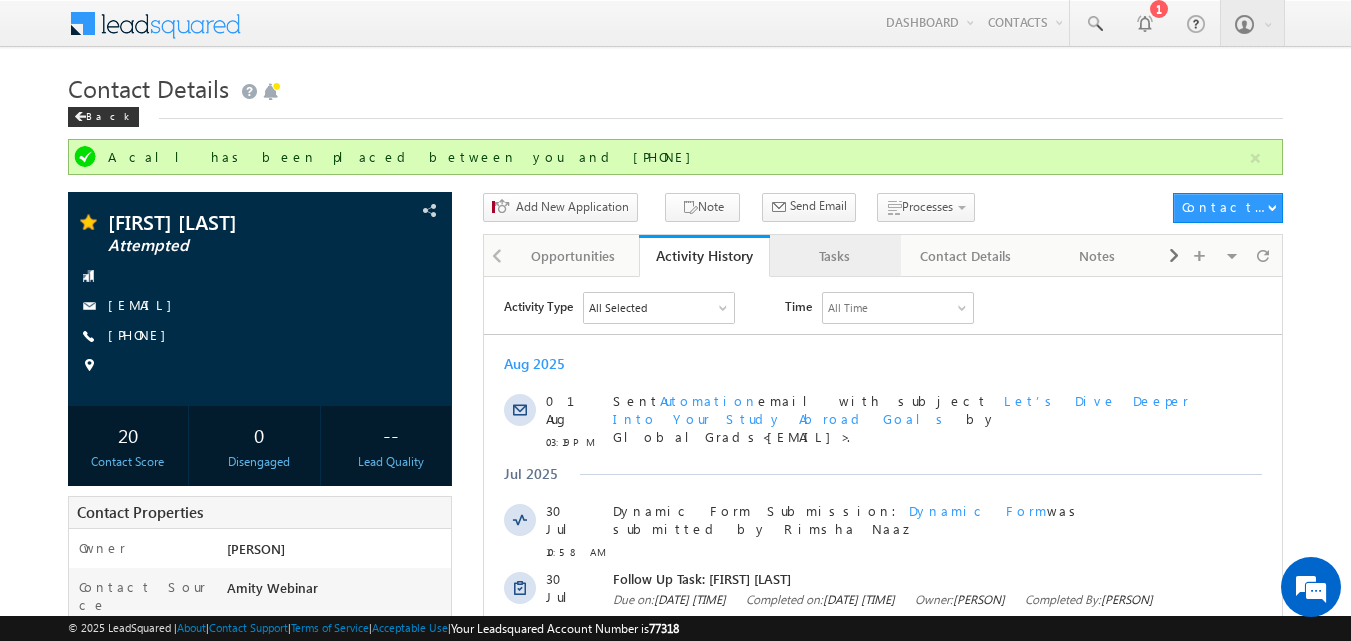 click on "Tasks" at bounding box center [834, 256] 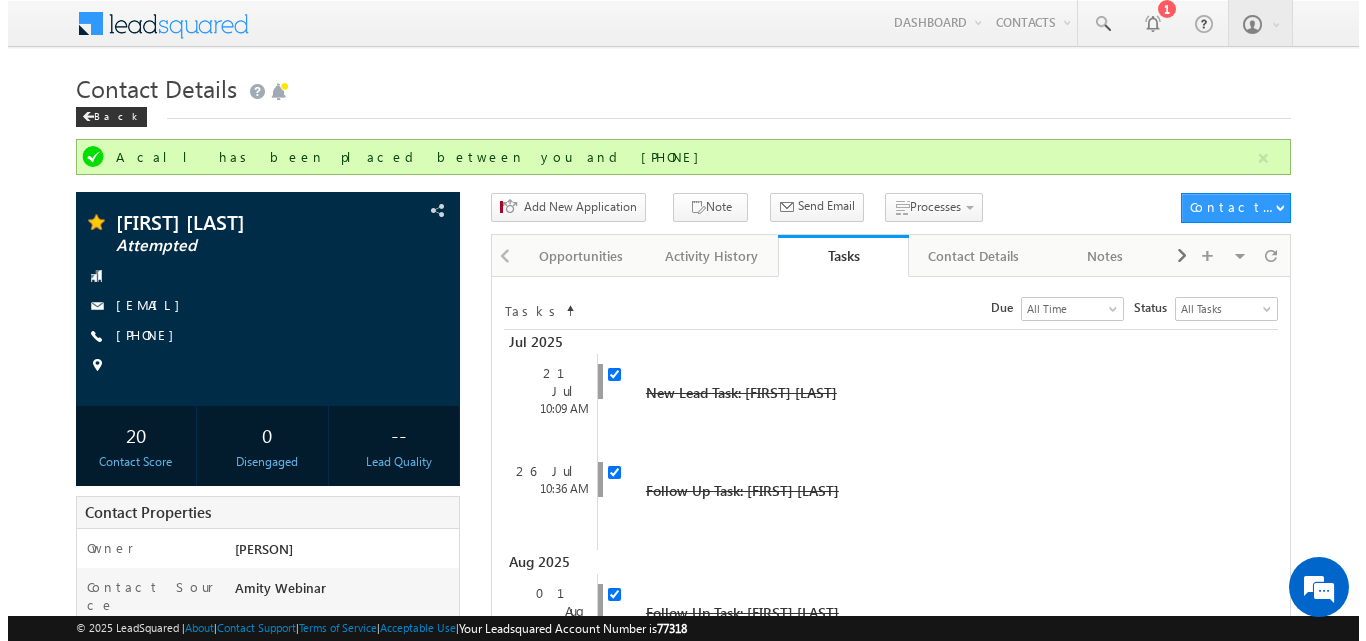 scroll, scrollTop: 497, scrollLeft: 0, axis: vertical 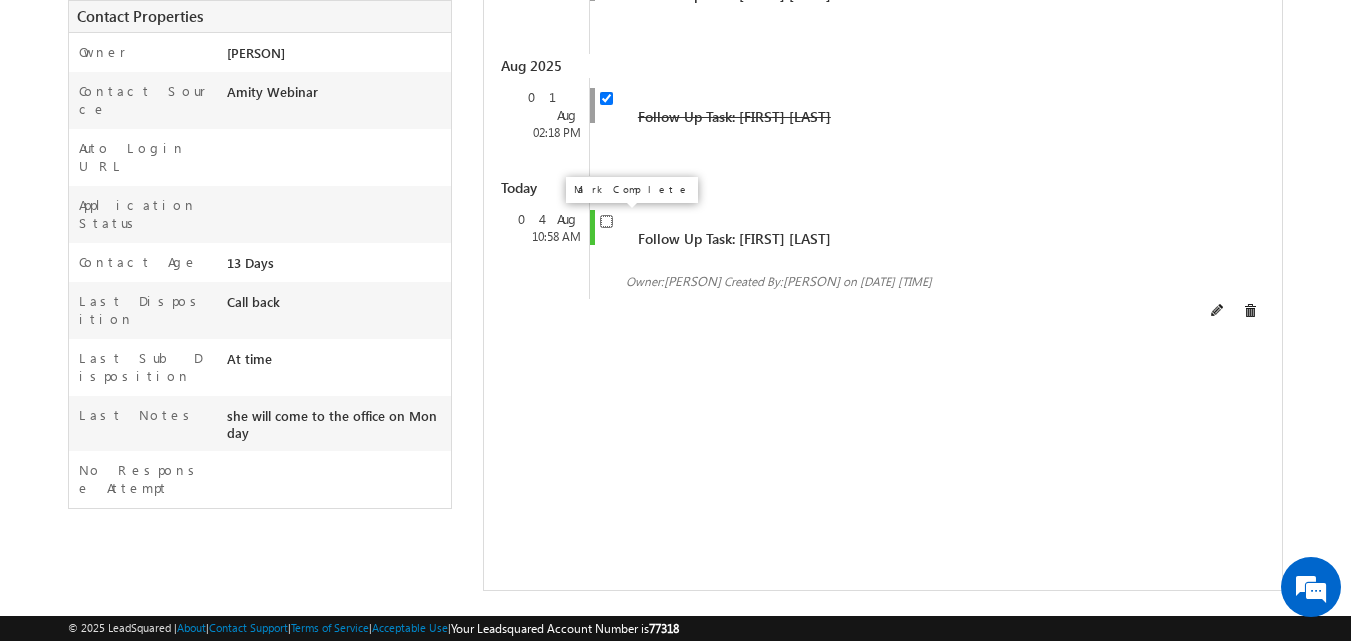 click at bounding box center (606, 221) 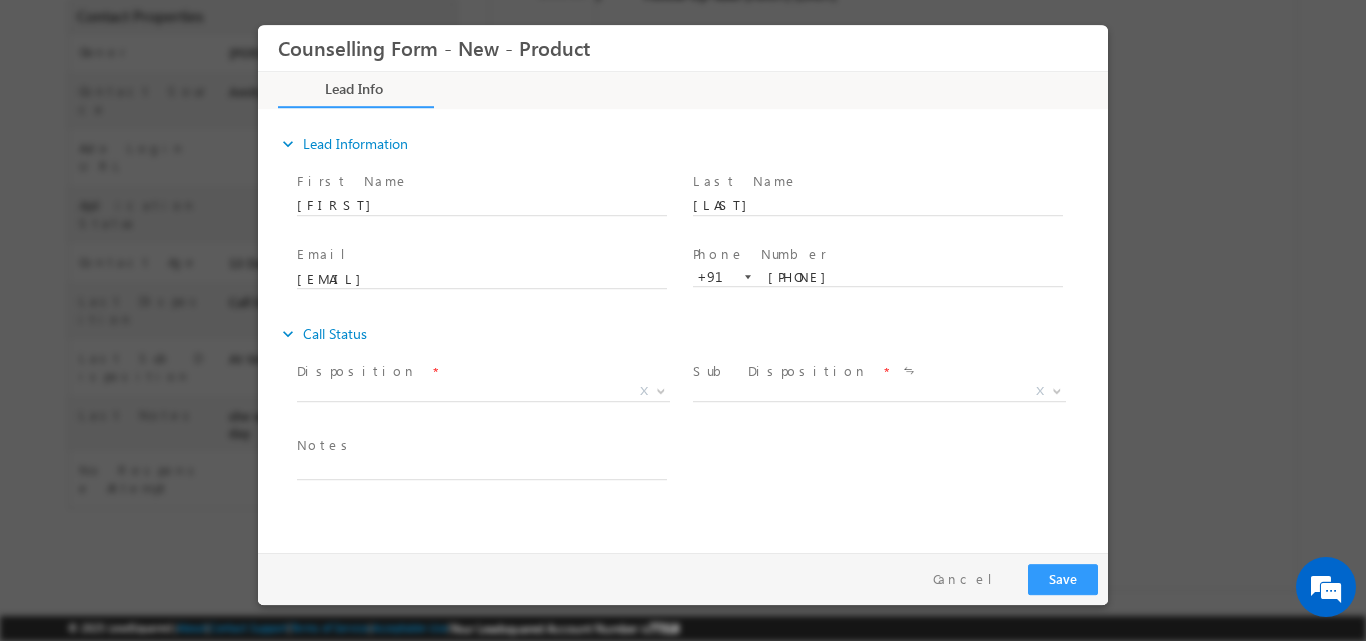 scroll, scrollTop: 0, scrollLeft: 0, axis: both 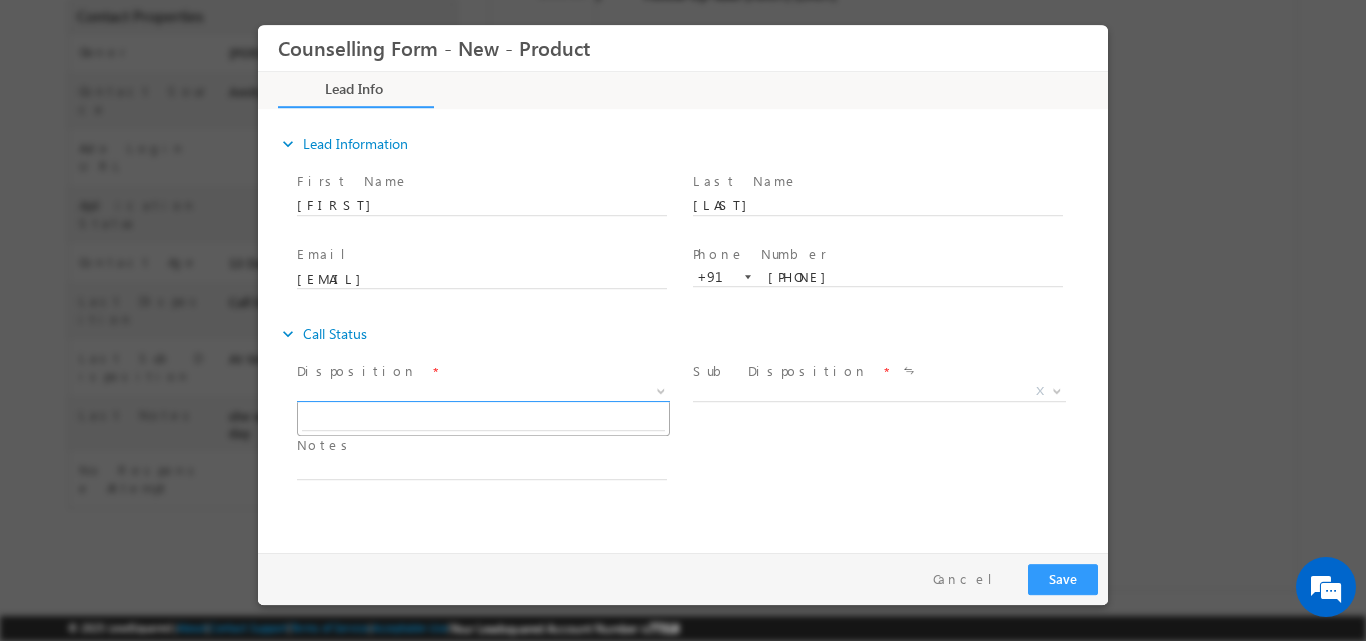 click at bounding box center (661, 389) 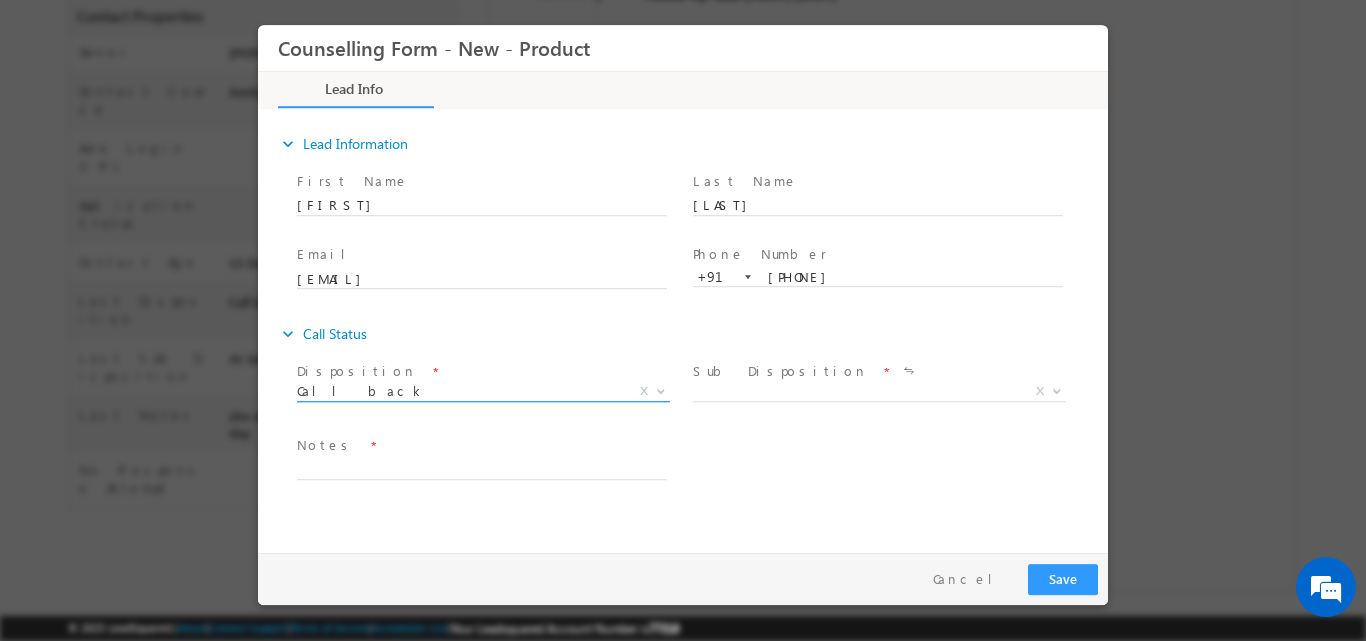 click at bounding box center [659, 390] 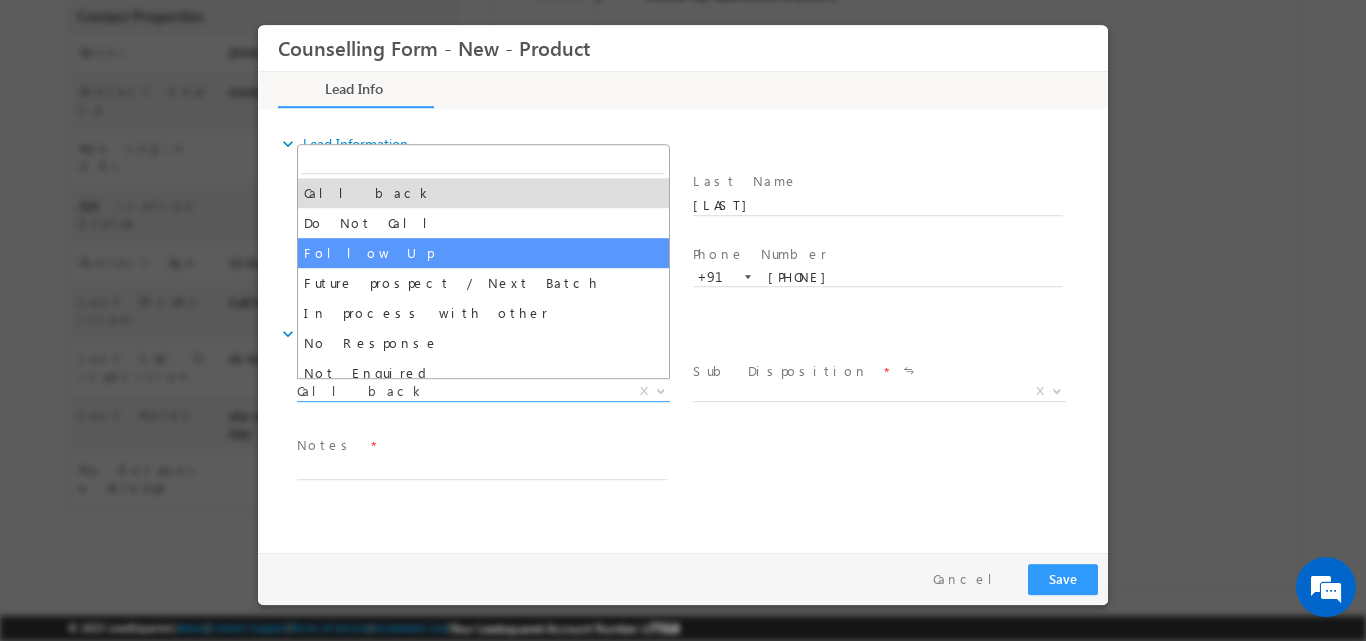 select on "Follow Up" 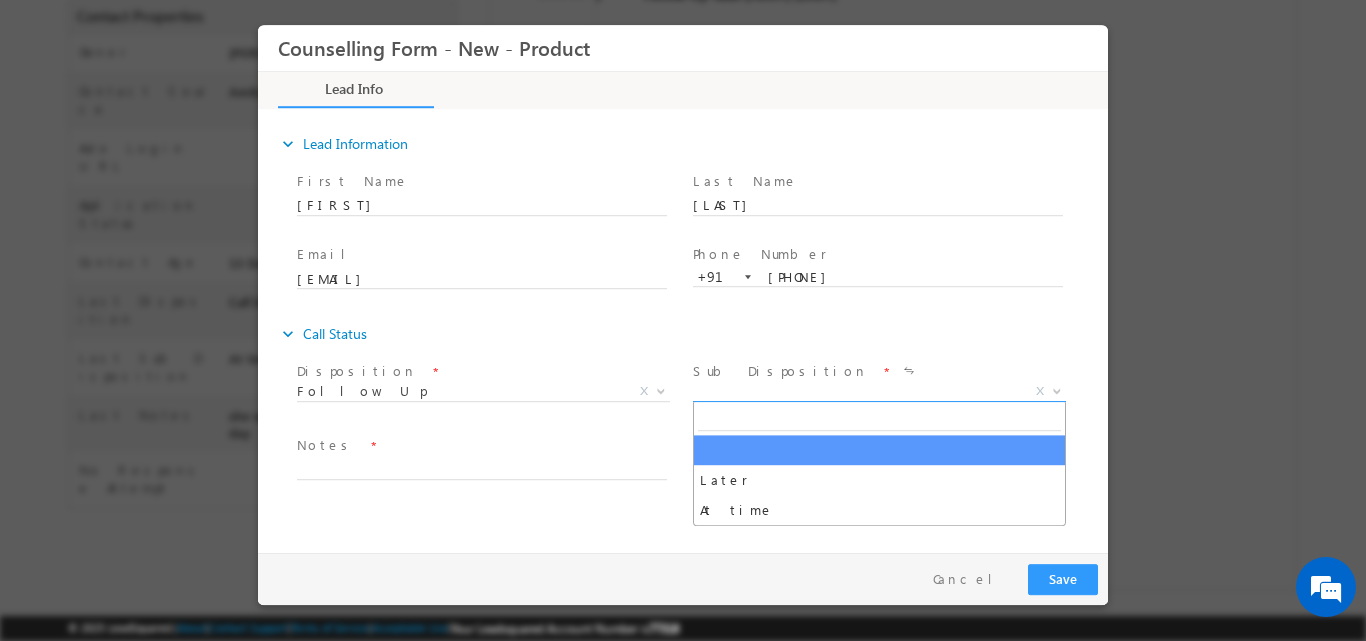 click at bounding box center (1055, 390) 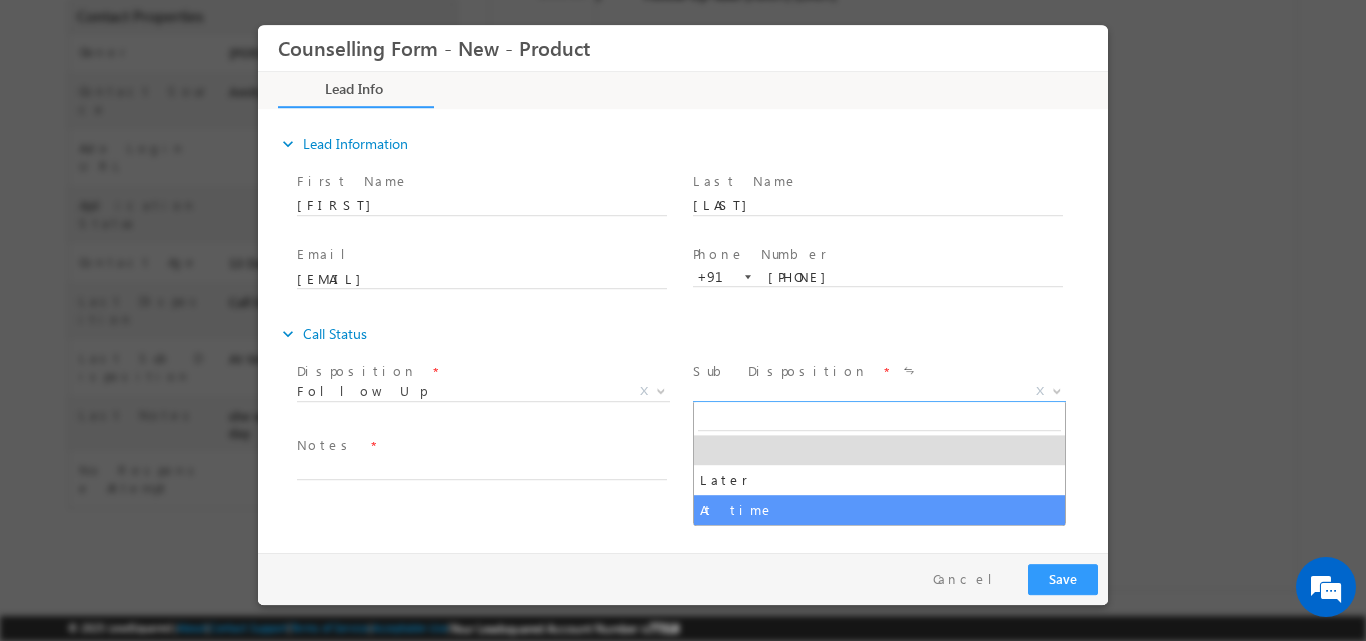 select on "At time" 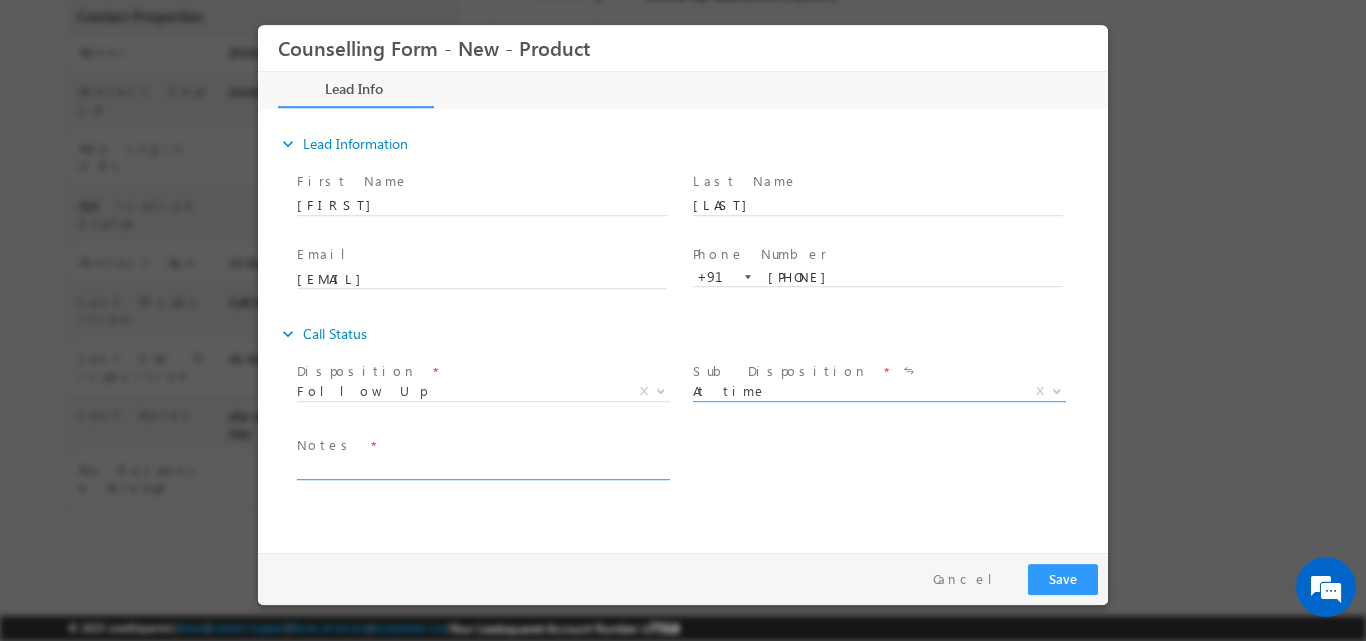 click at bounding box center [482, 467] 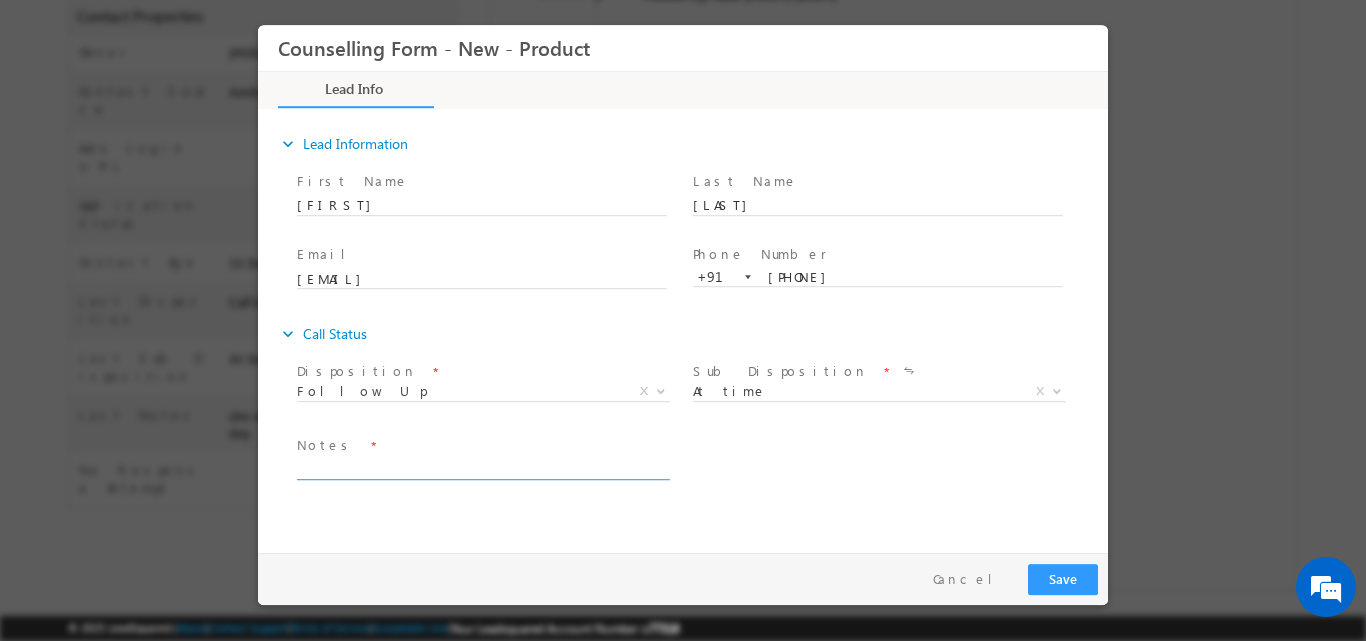 click at bounding box center [482, 467] 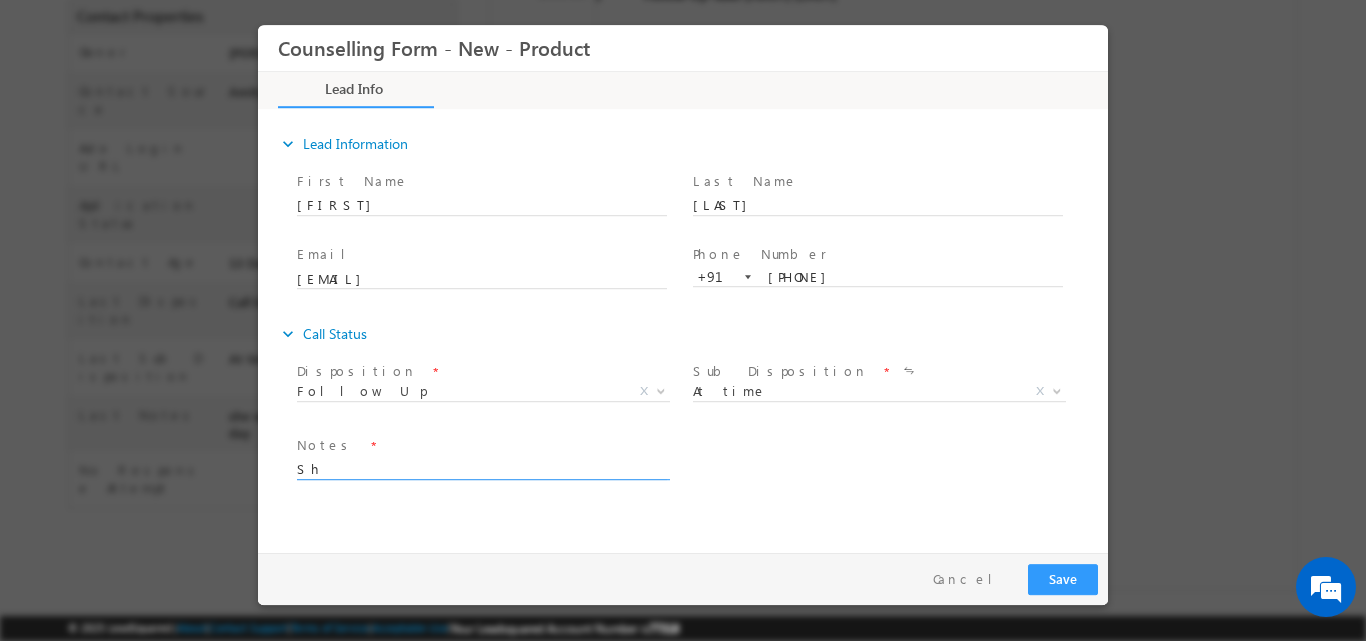 type on "S" 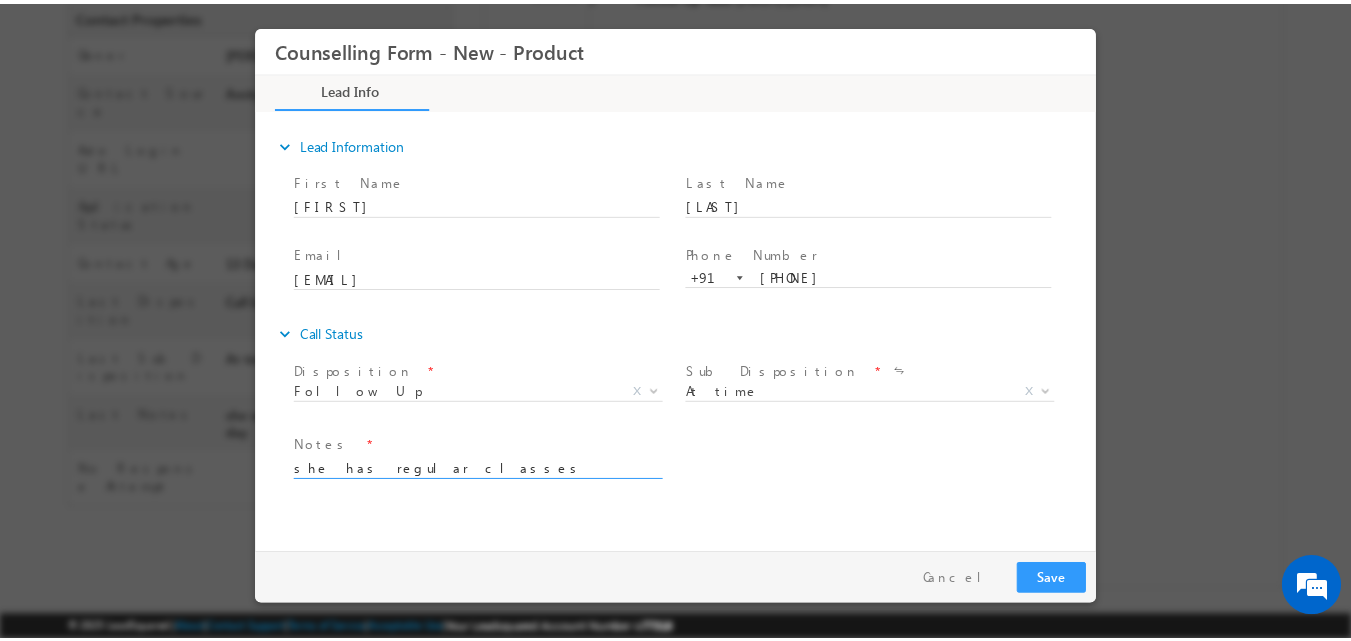 scroll, scrollTop: 4, scrollLeft: 0, axis: vertical 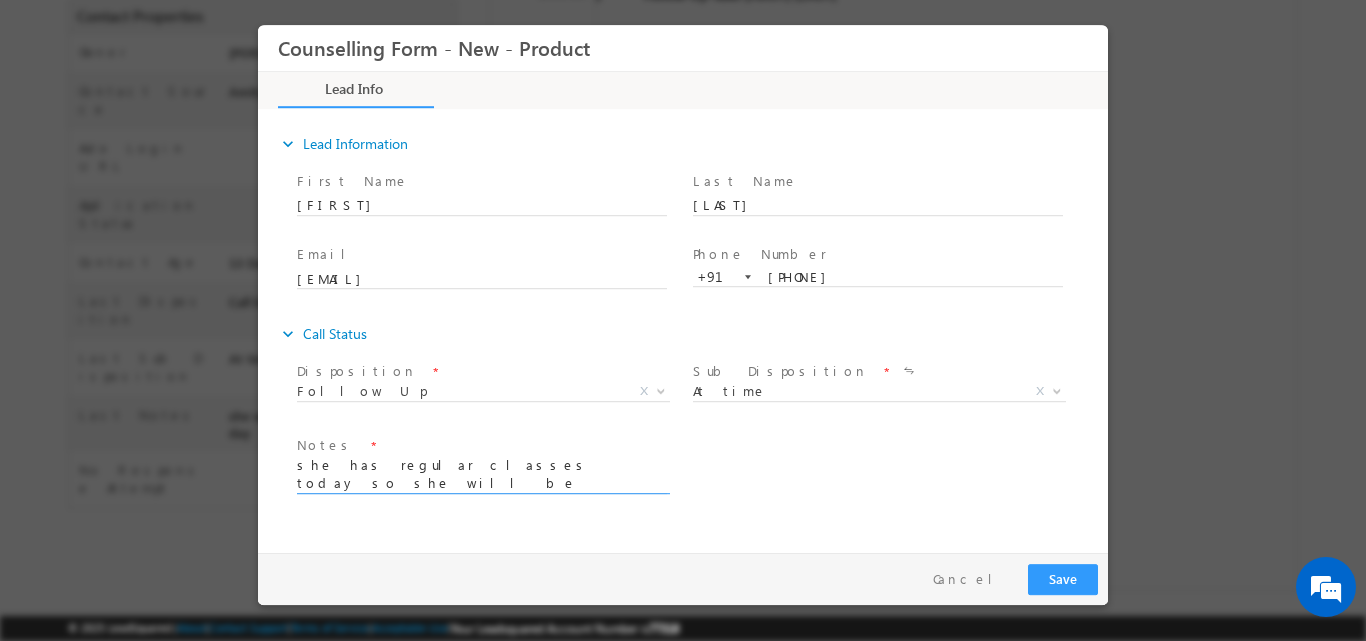 type on "she has regular classes today so she will be coming to the office tomorrow" 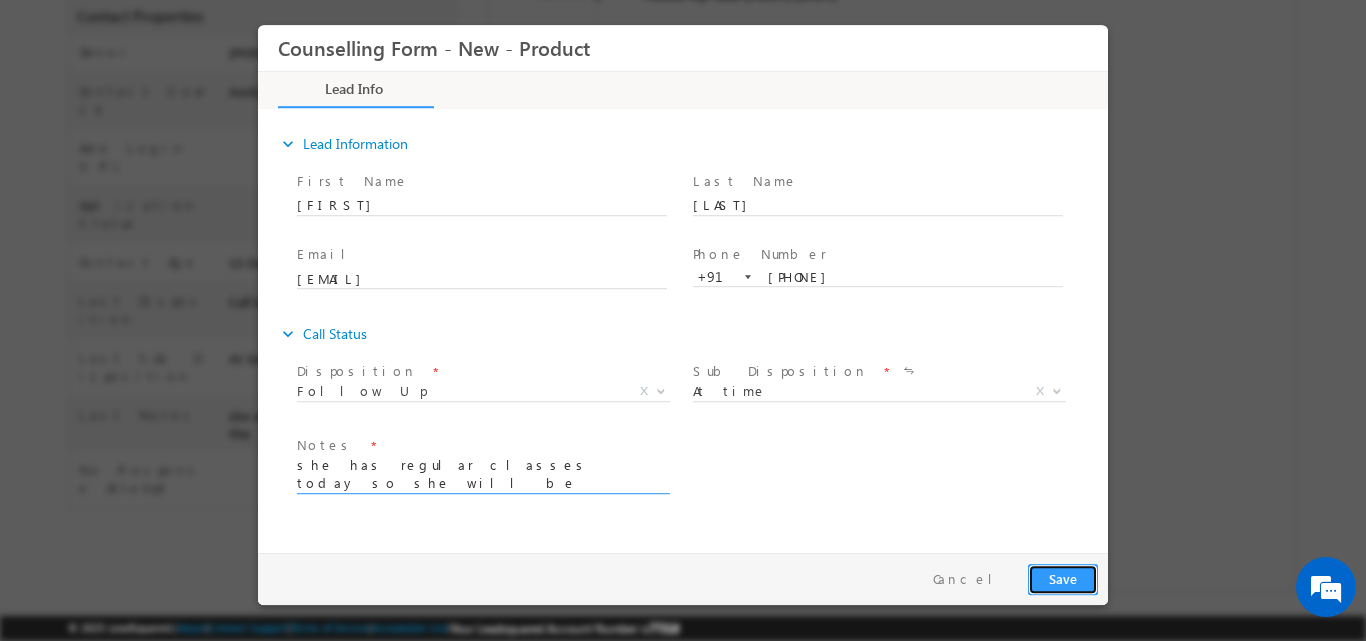 click on "Save" at bounding box center (1063, 578) 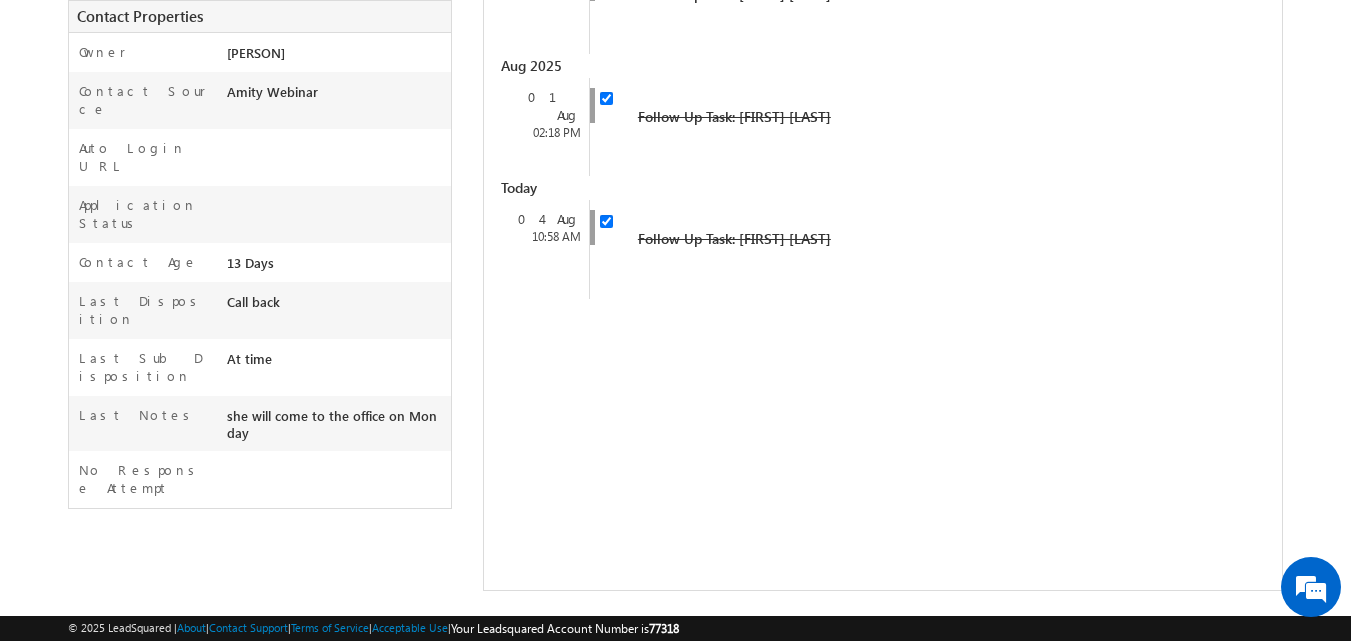 scroll, scrollTop: 137, scrollLeft: 0, axis: vertical 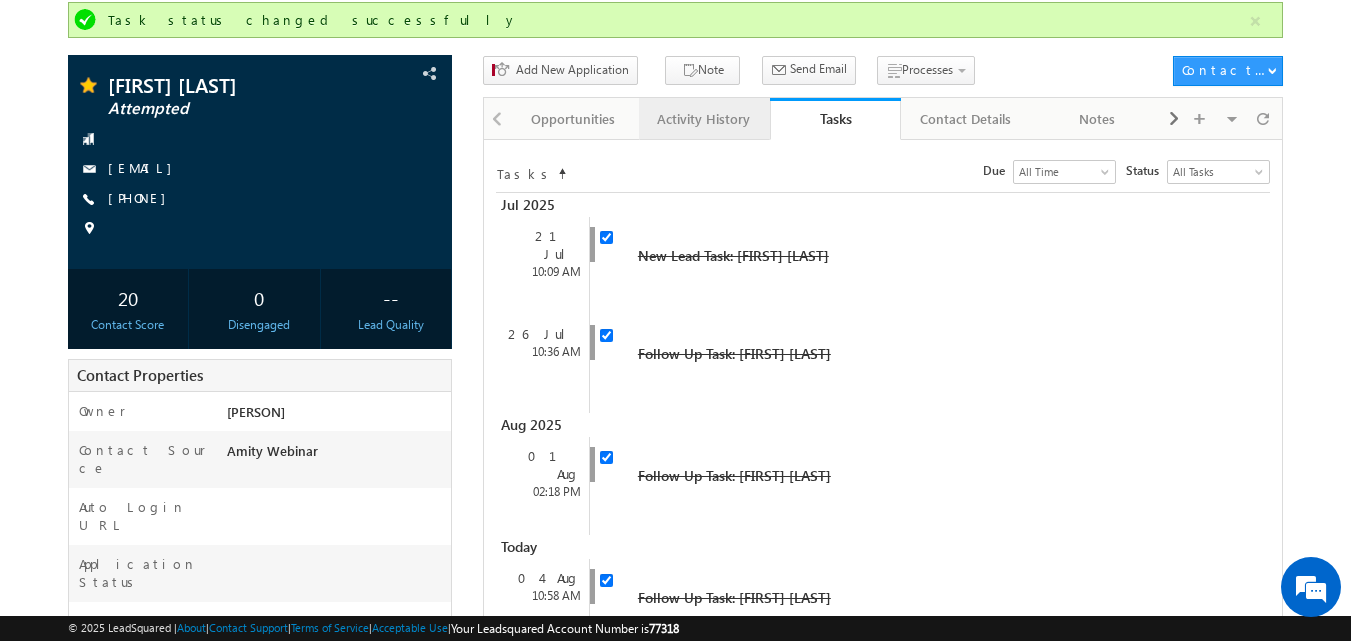 click on "Activity History" at bounding box center [703, 119] 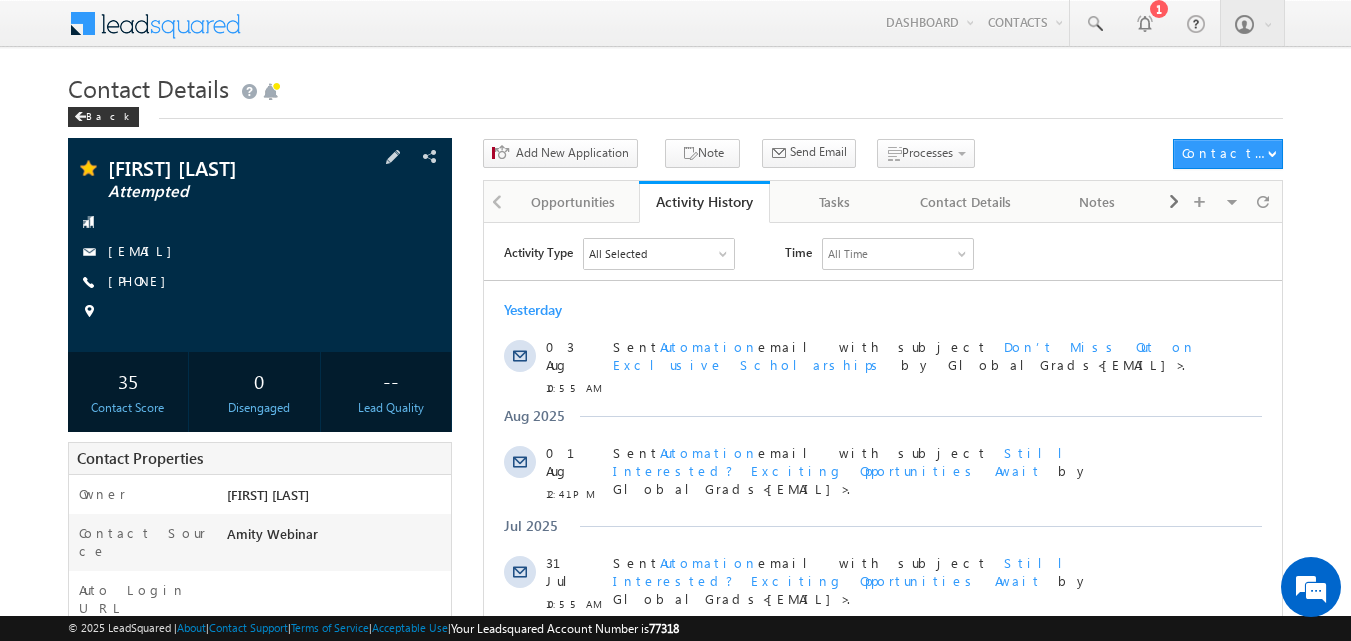 scroll, scrollTop: 0, scrollLeft: 0, axis: both 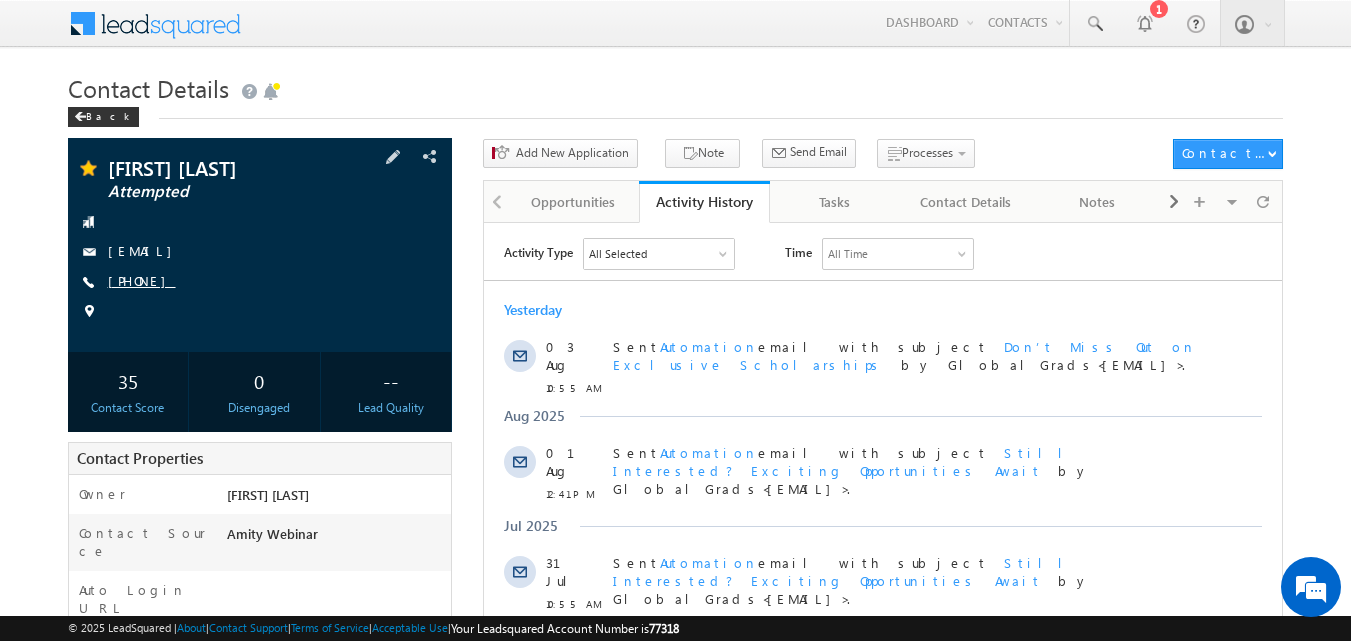 click on "[PHONE]" at bounding box center (142, 280) 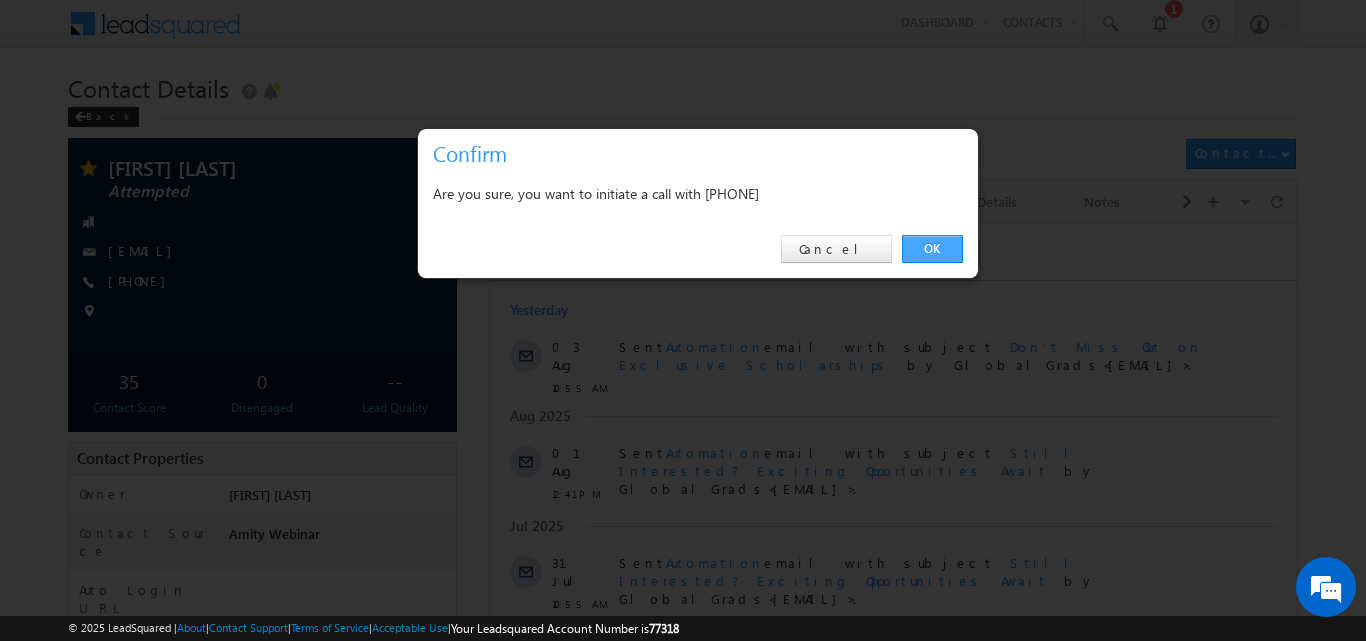 click on "OK" at bounding box center [932, 249] 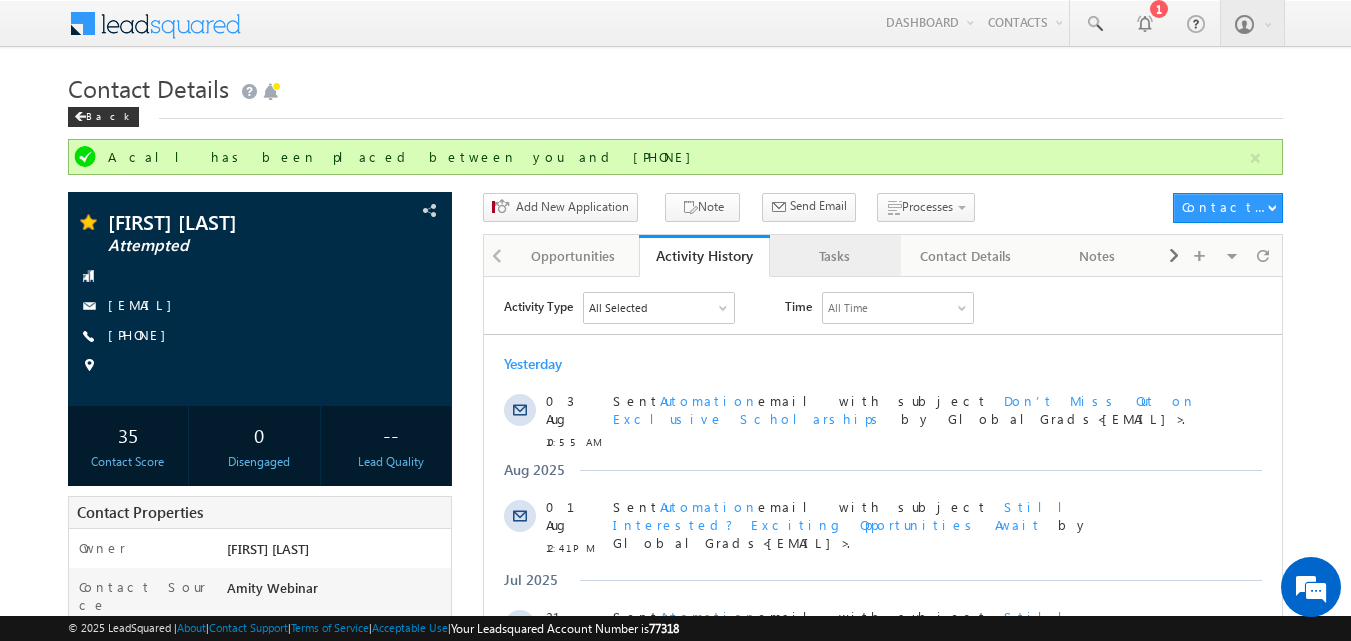 click on "Tasks" at bounding box center (834, 256) 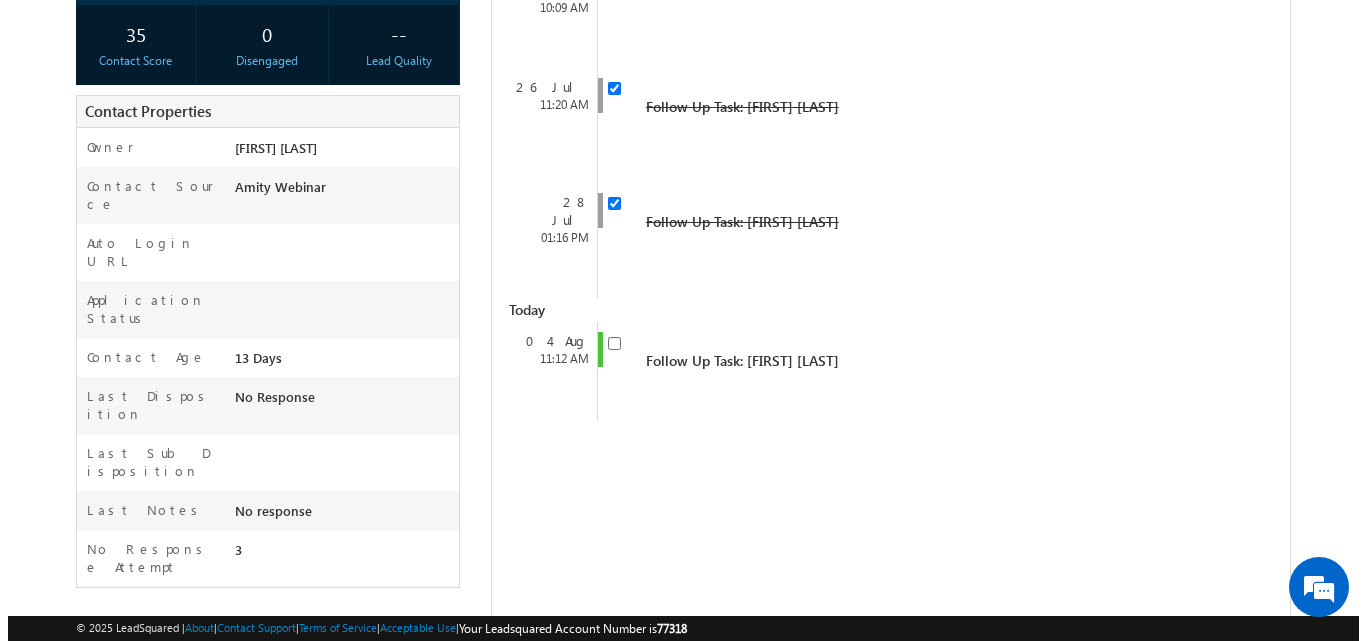 scroll, scrollTop: 420, scrollLeft: 0, axis: vertical 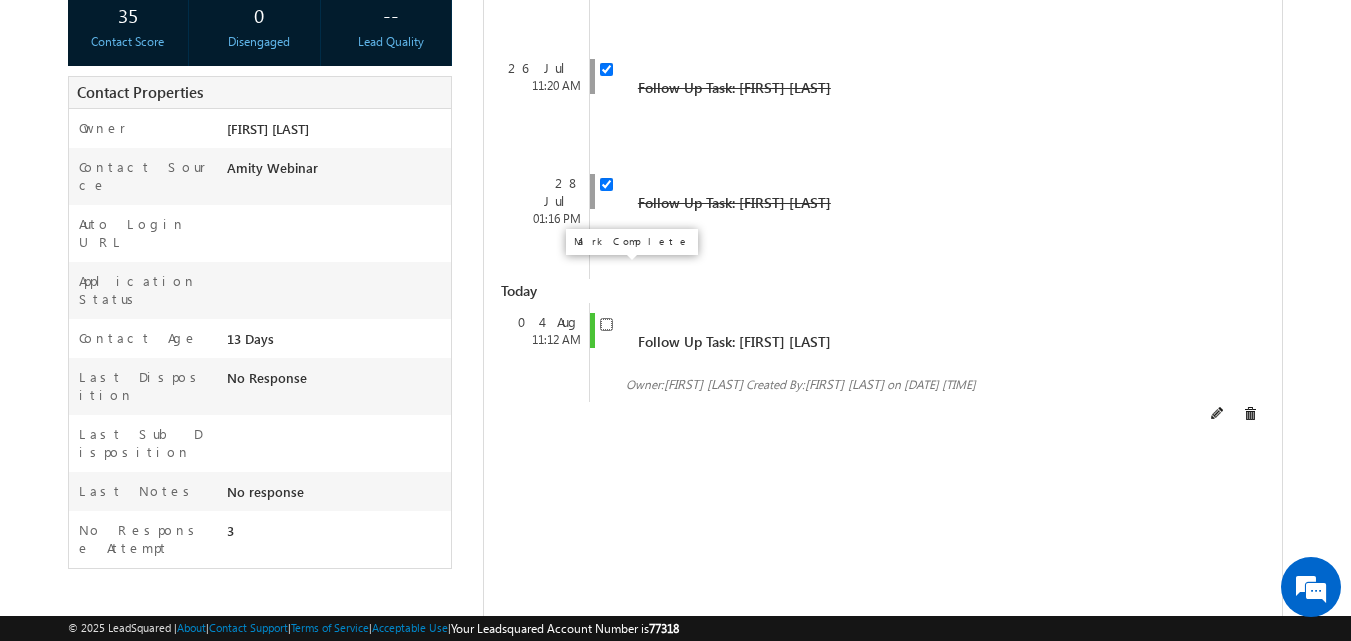 click at bounding box center (606, 324) 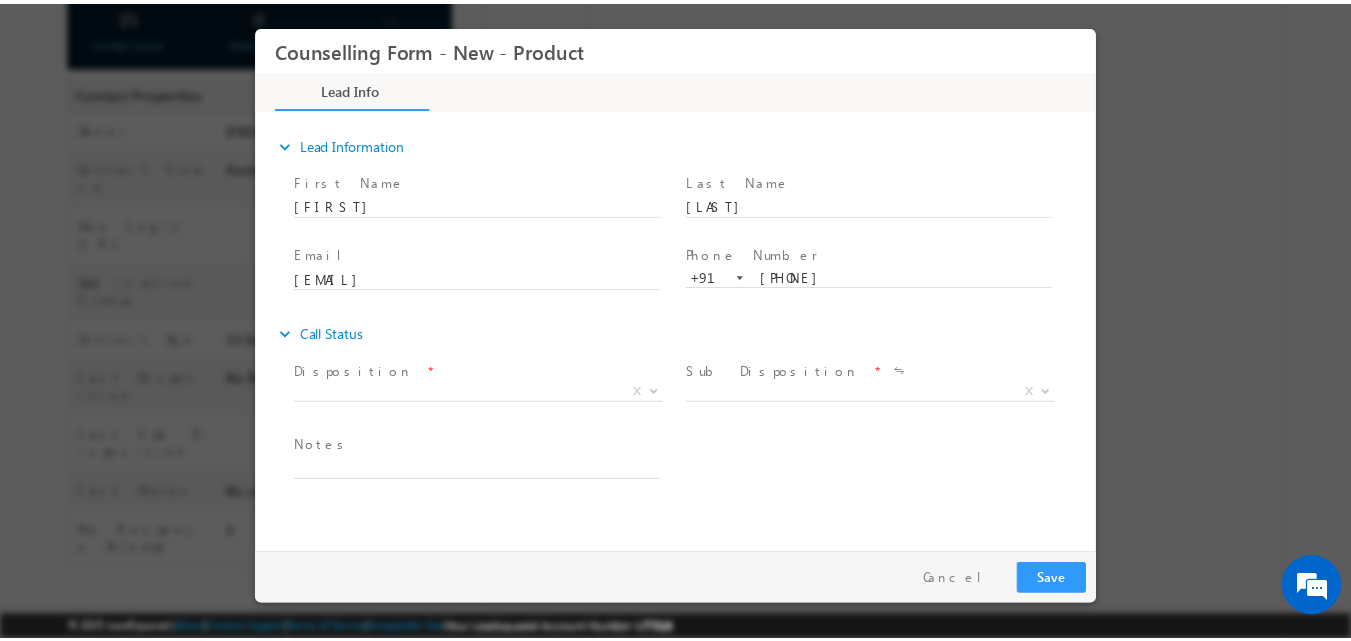 scroll, scrollTop: 0, scrollLeft: 0, axis: both 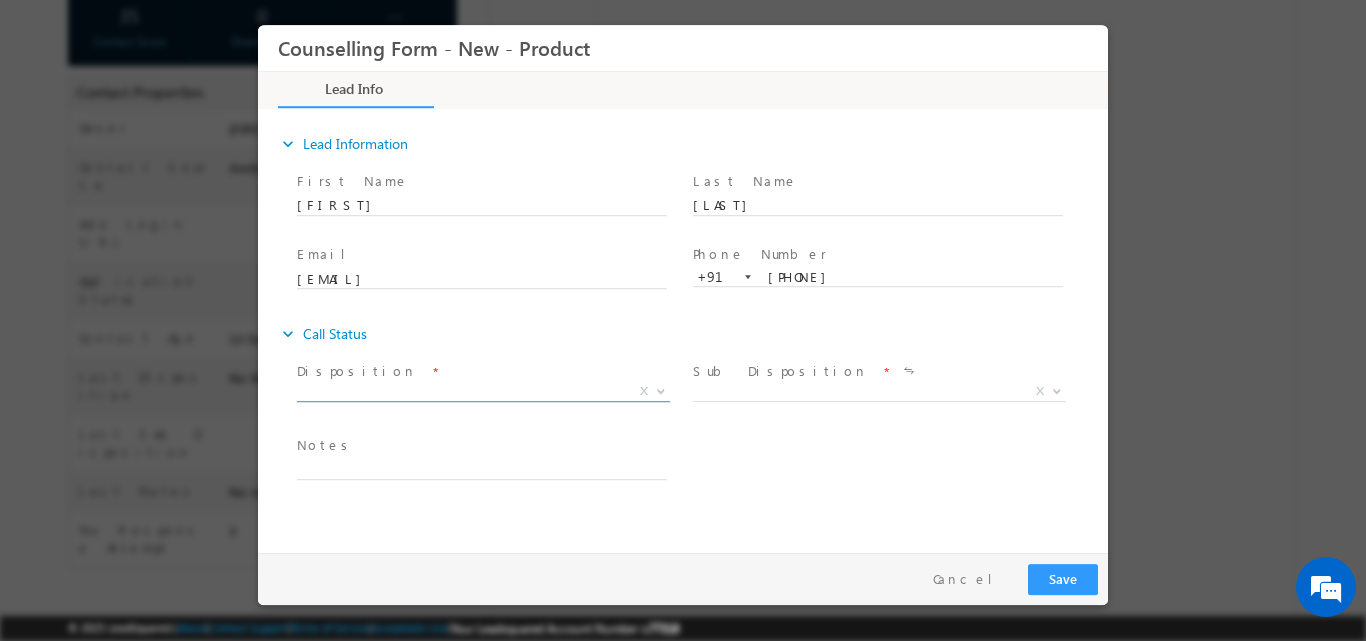 click at bounding box center [661, 389] 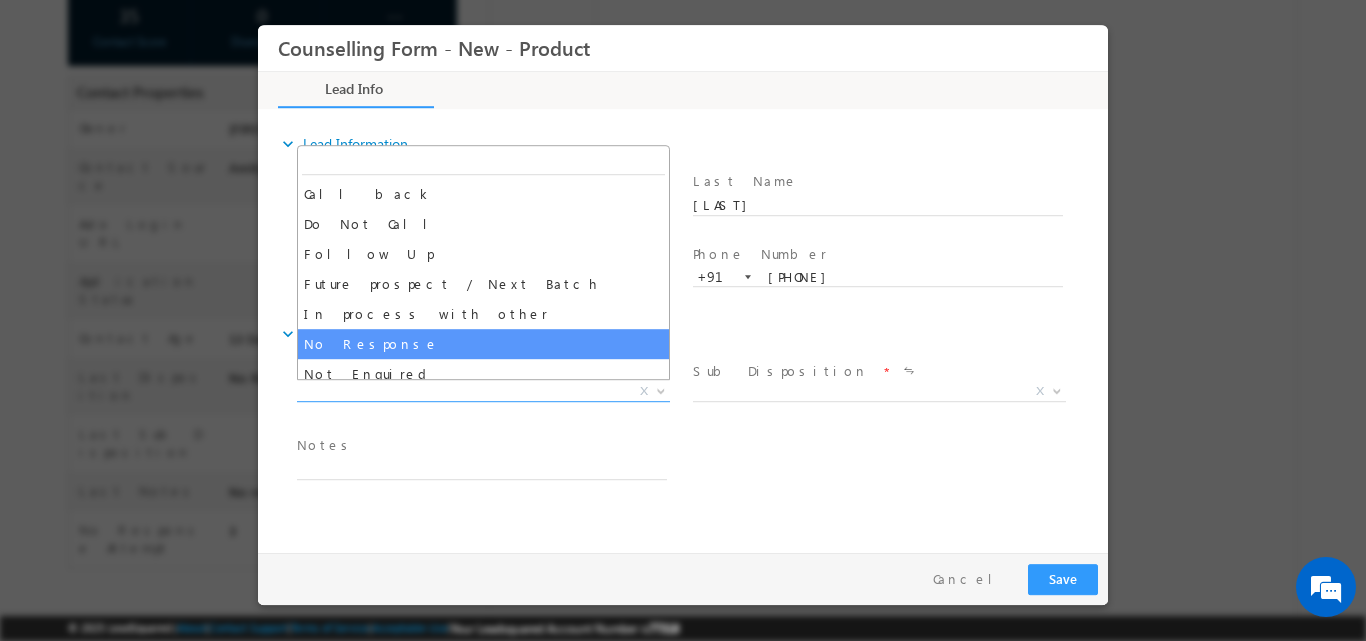 select on "No Response" 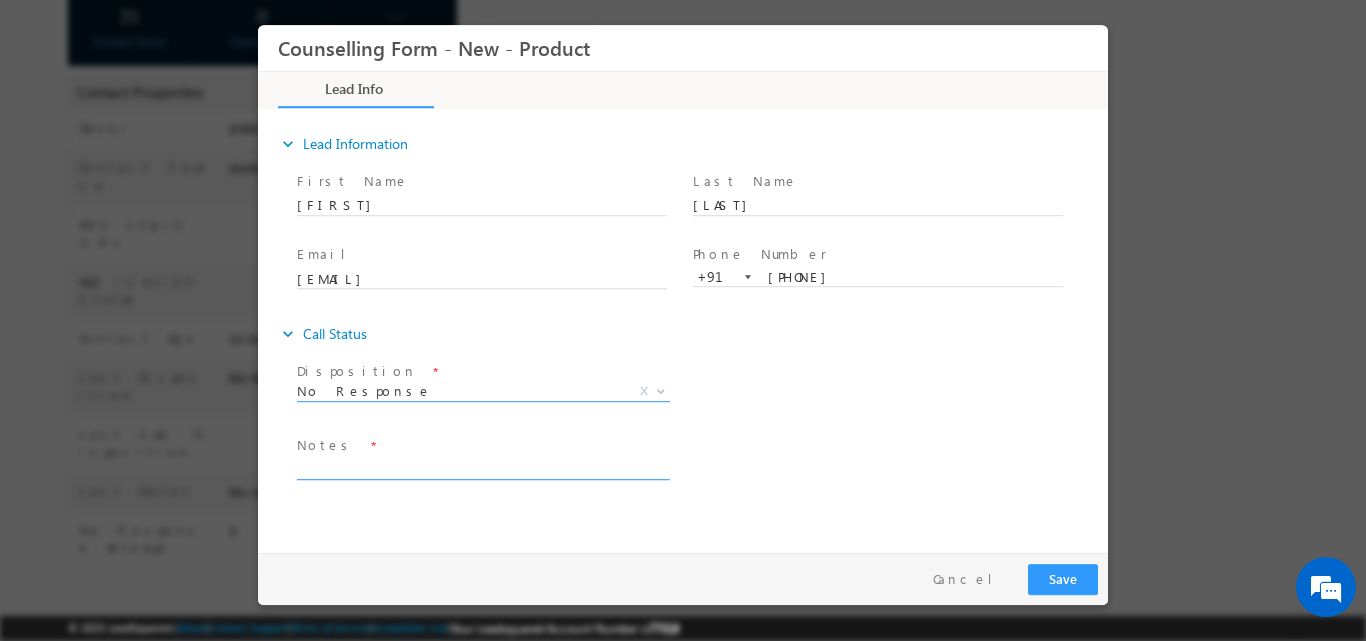 click at bounding box center [482, 467] 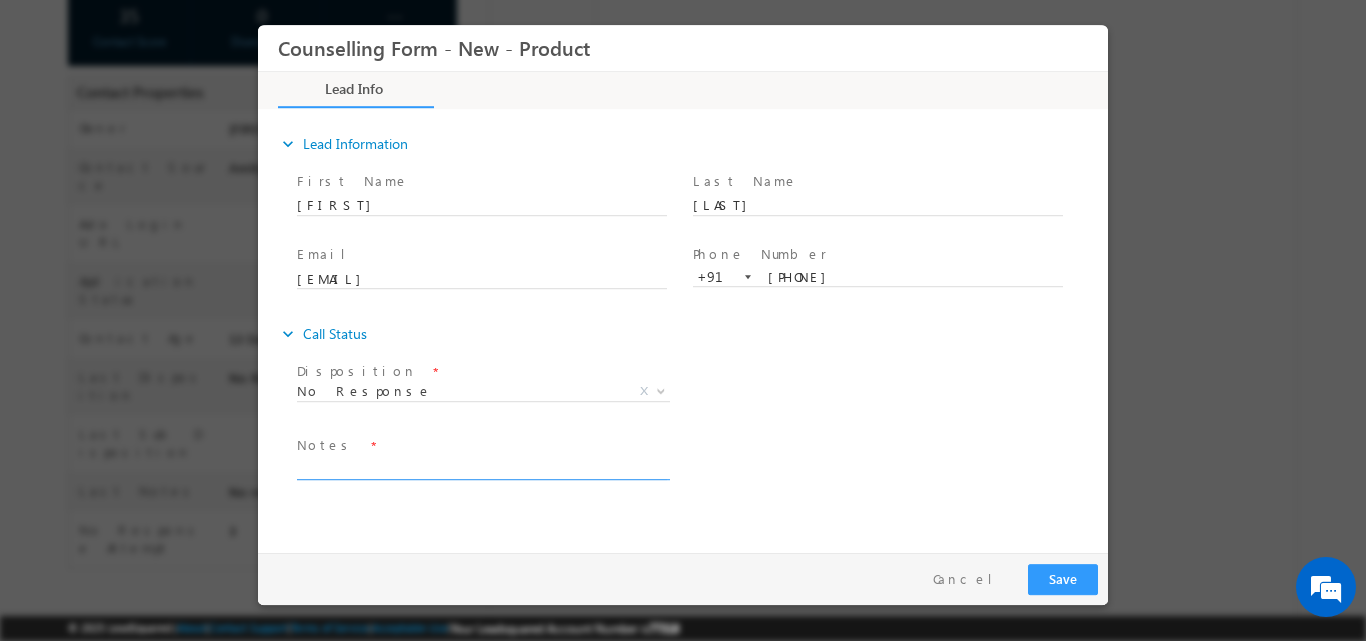 paste on "9389118266" 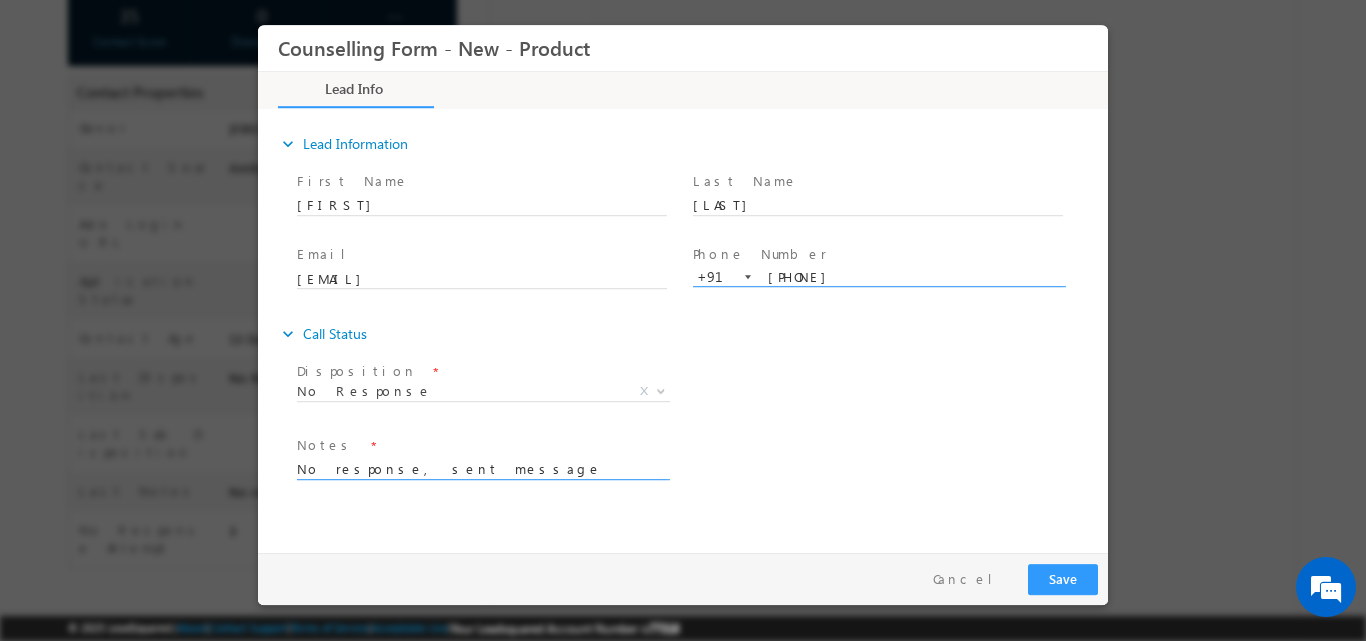 type on "No response, sent message" 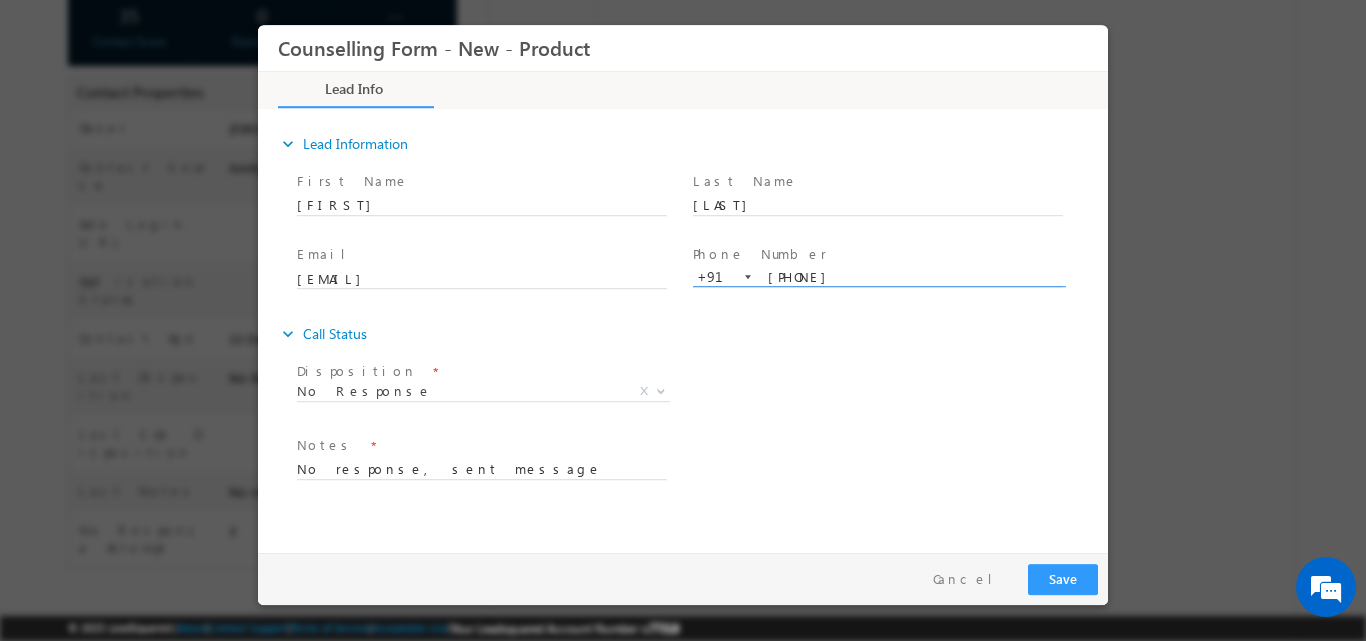 drag, startPoint x: 768, startPoint y: 275, endPoint x: 881, endPoint y: 269, distance: 113.15918 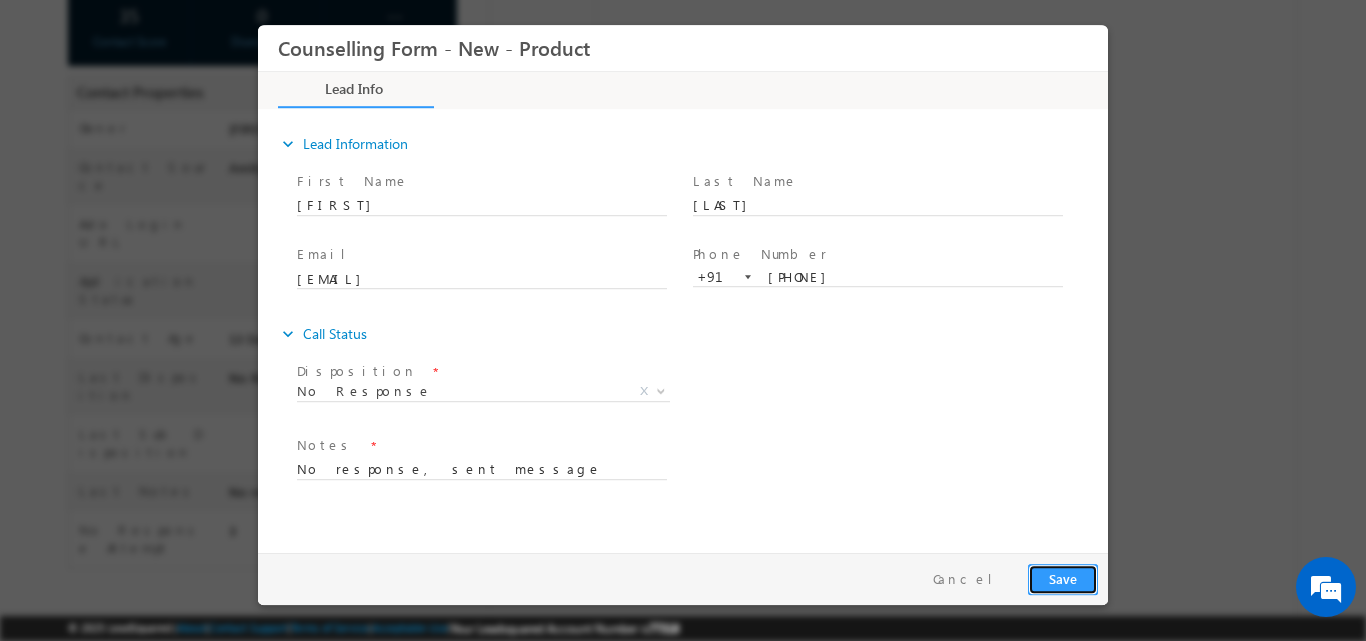 click on "Save" at bounding box center (1063, 578) 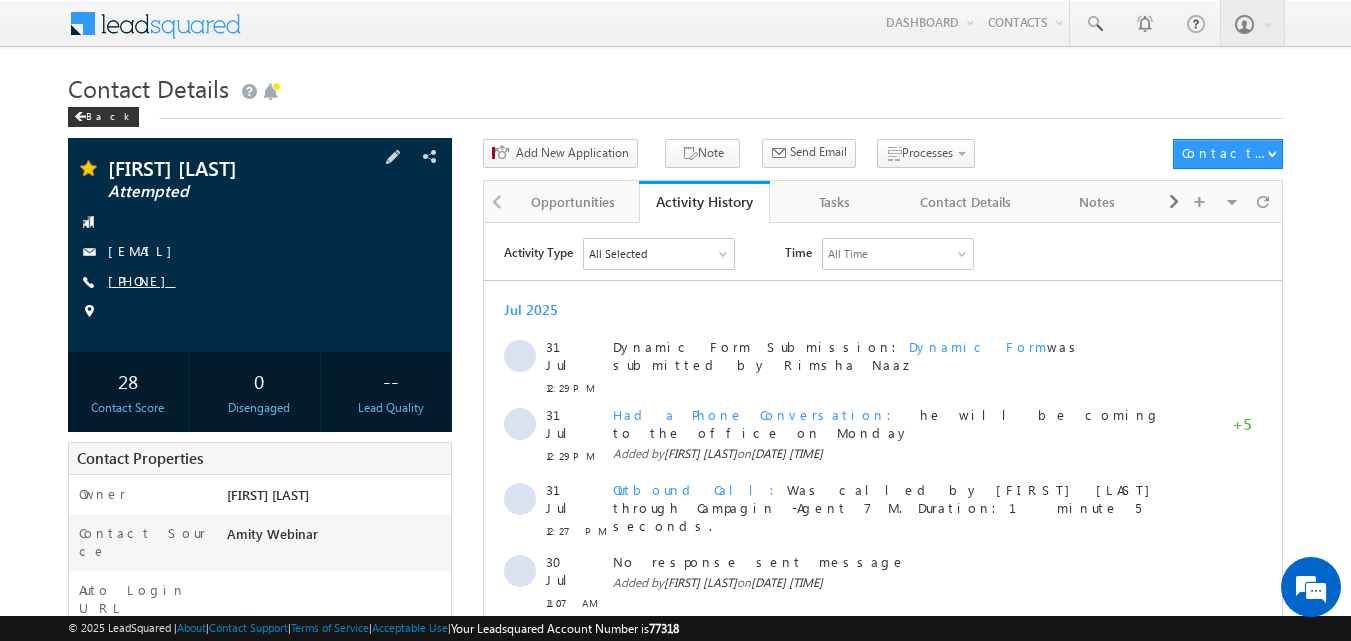 scroll, scrollTop: 0, scrollLeft: 0, axis: both 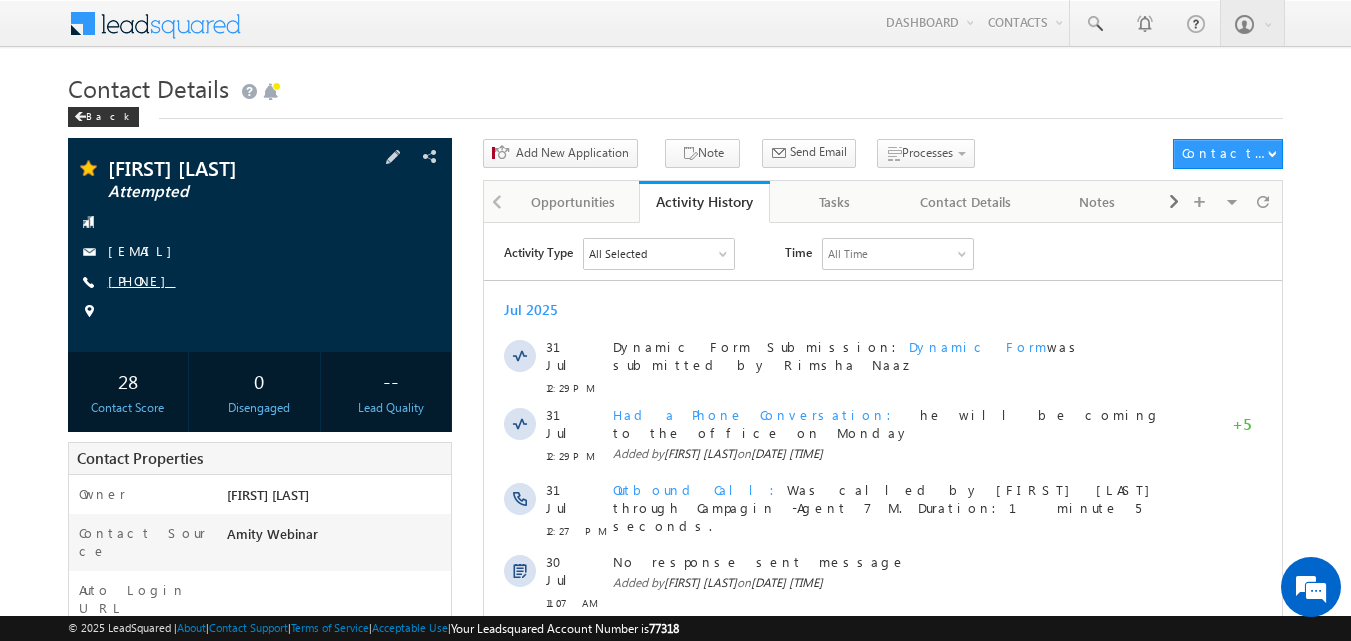 click on "[PHONE]" at bounding box center [142, 280] 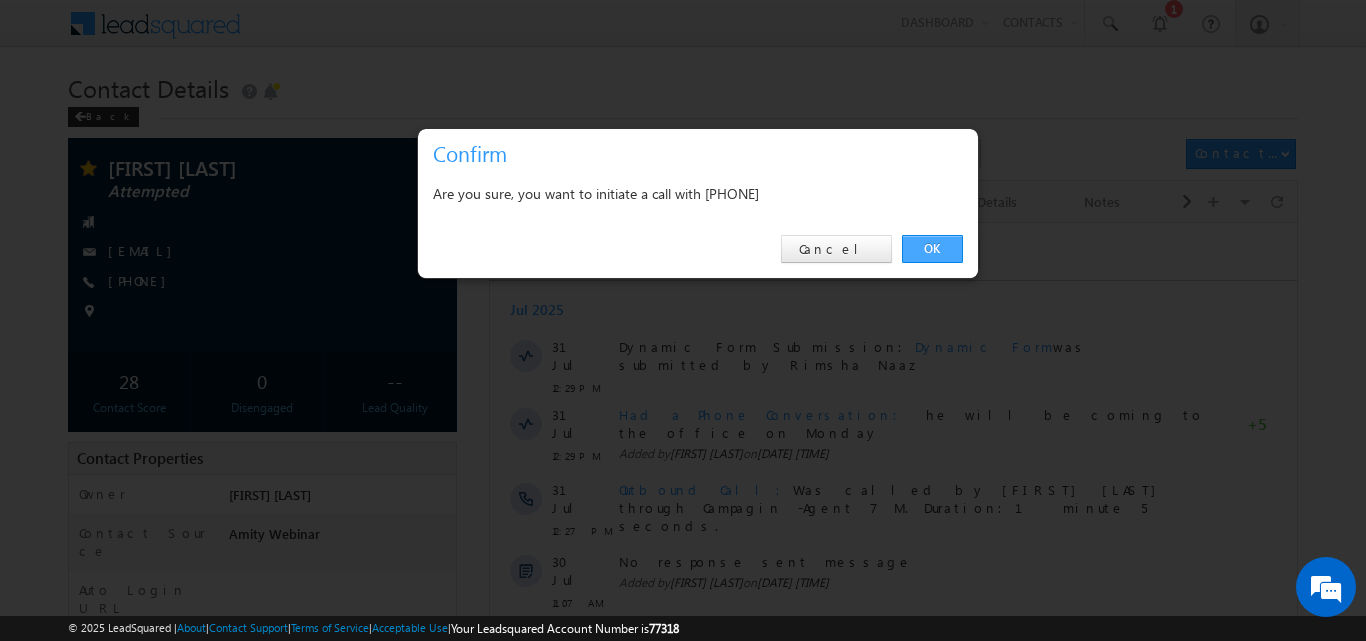 click on "OK" at bounding box center (932, 249) 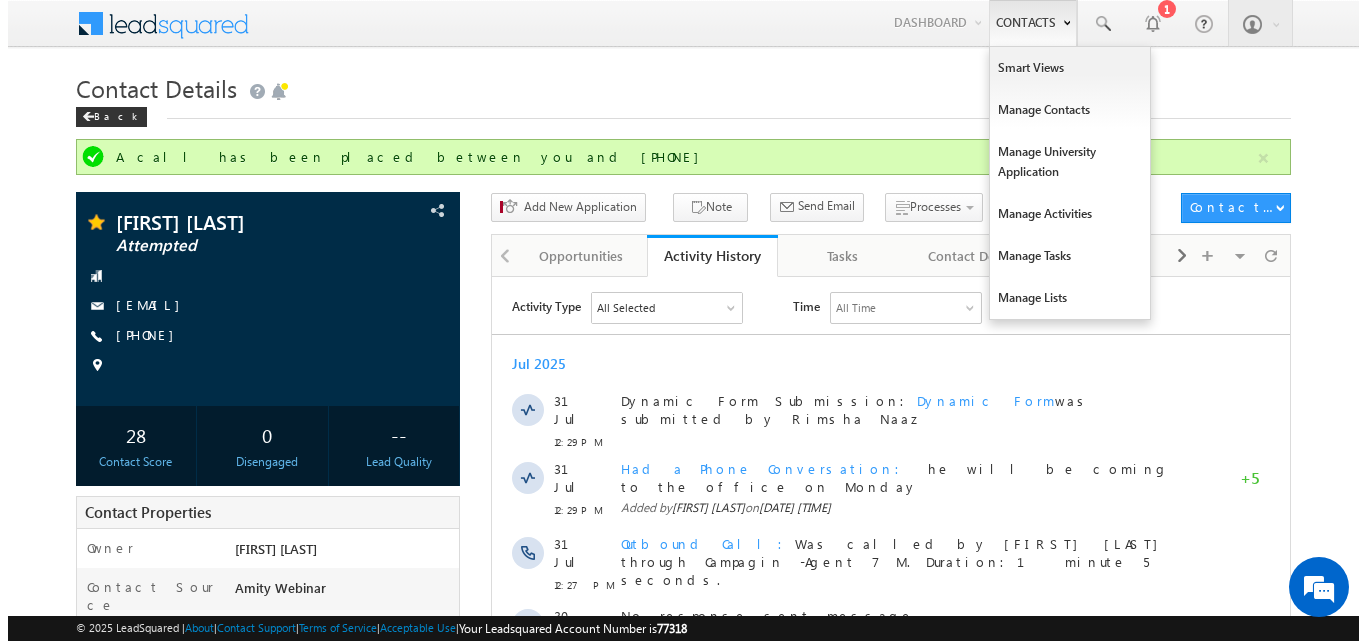 scroll, scrollTop: 0, scrollLeft: 0, axis: both 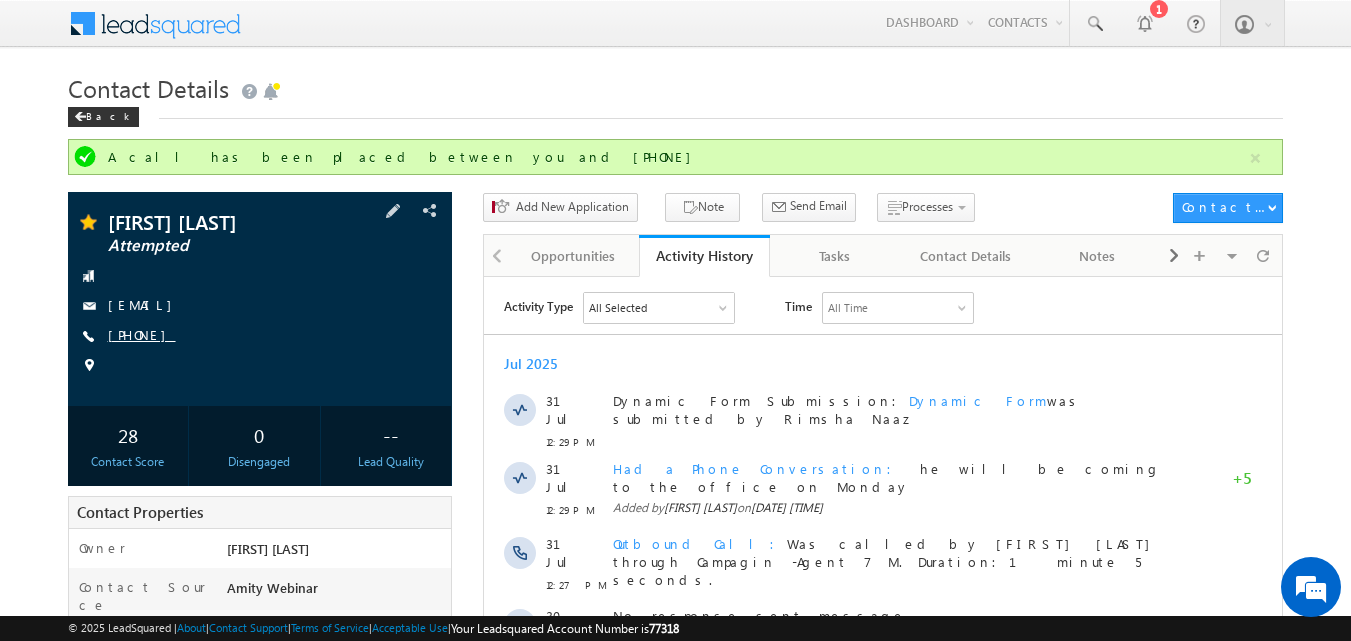 click on "[PHONE]" at bounding box center (142, 334) 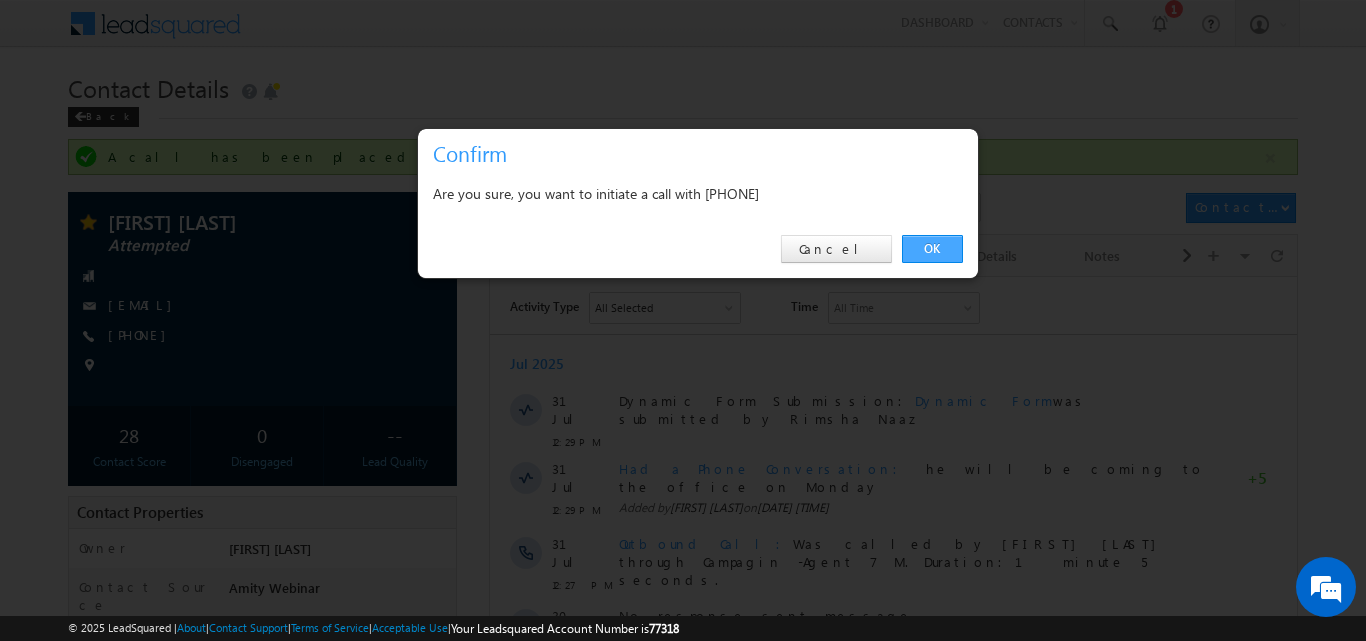 click on "OK" at bounding box center (932, 249) 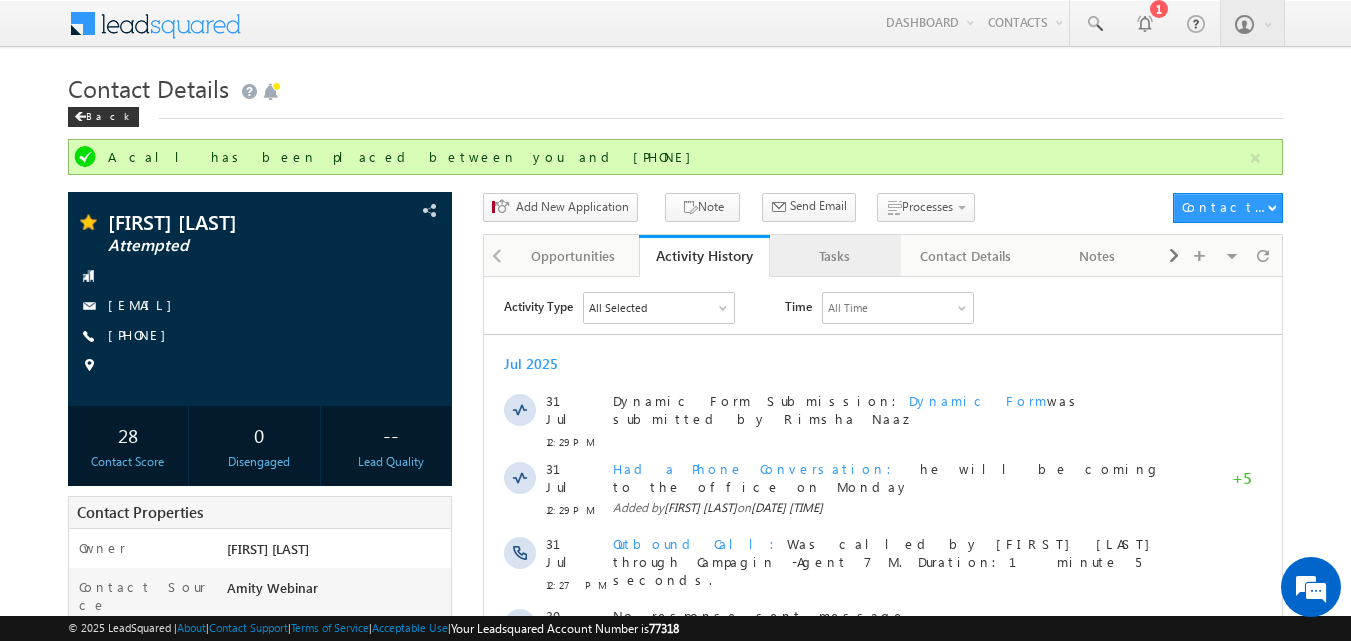 click on "Tasks" at bounding box center [834, 256] 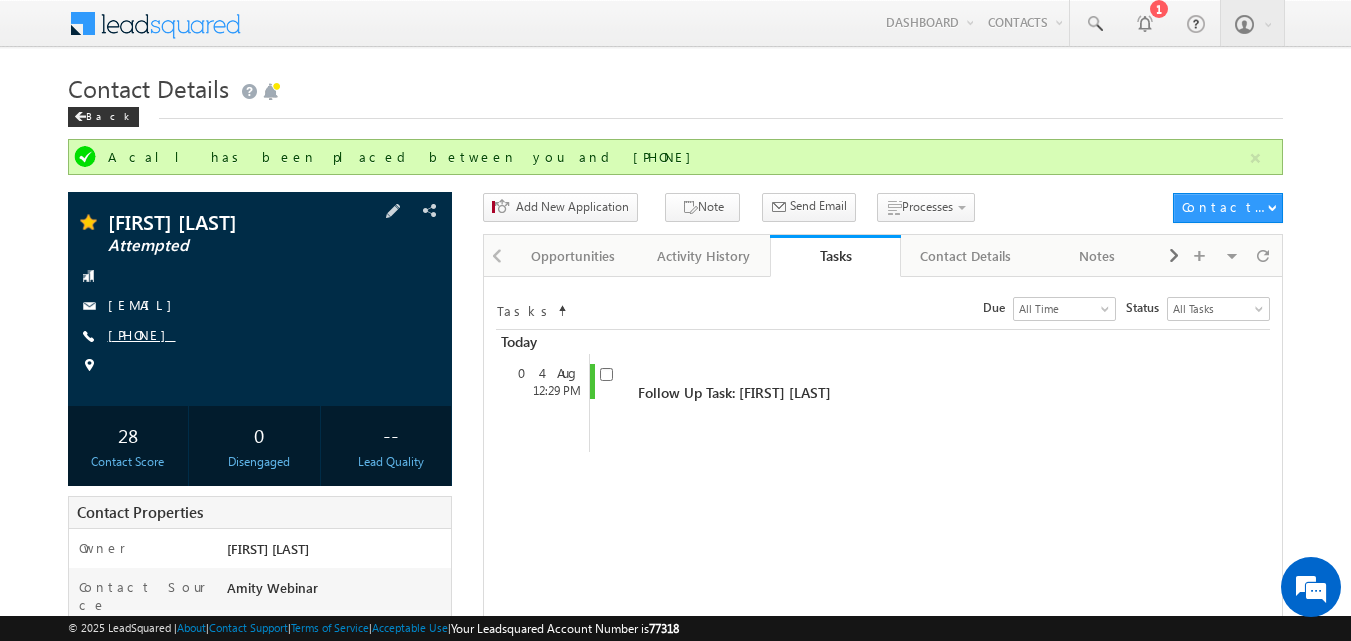 copy on "[PHONE]" 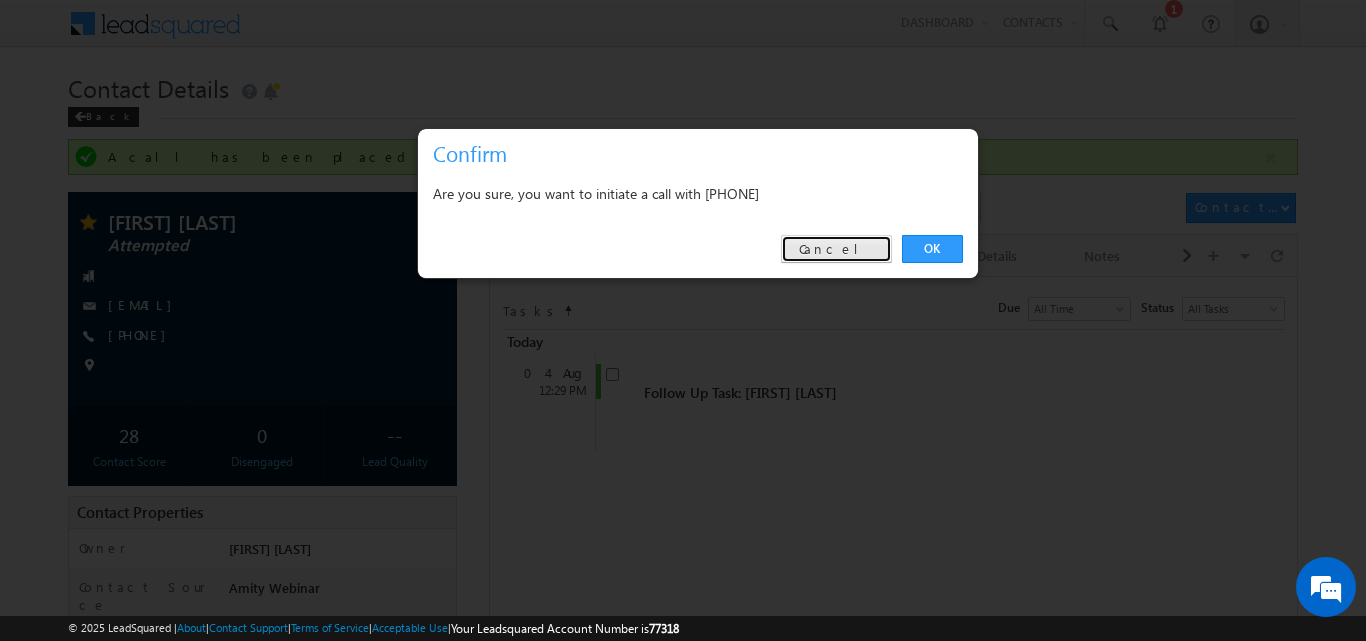 click on "Cancel" at bounding box center (836, 249) 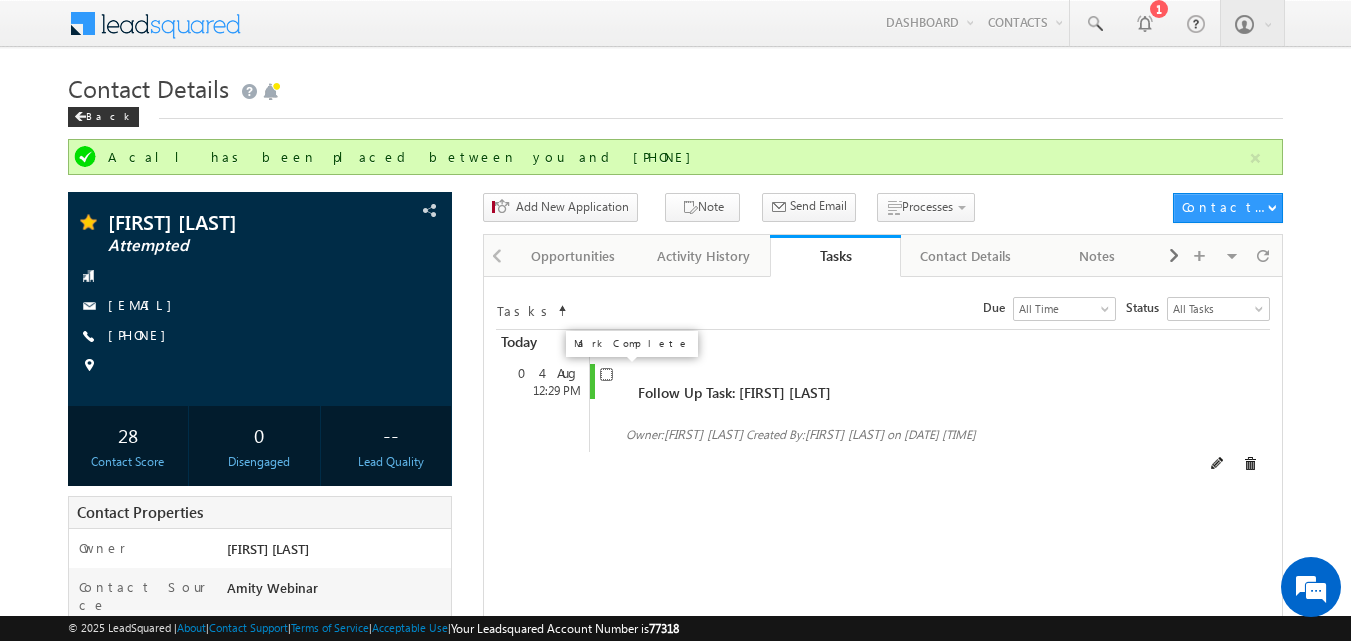 click at bounding box center [606, 374] 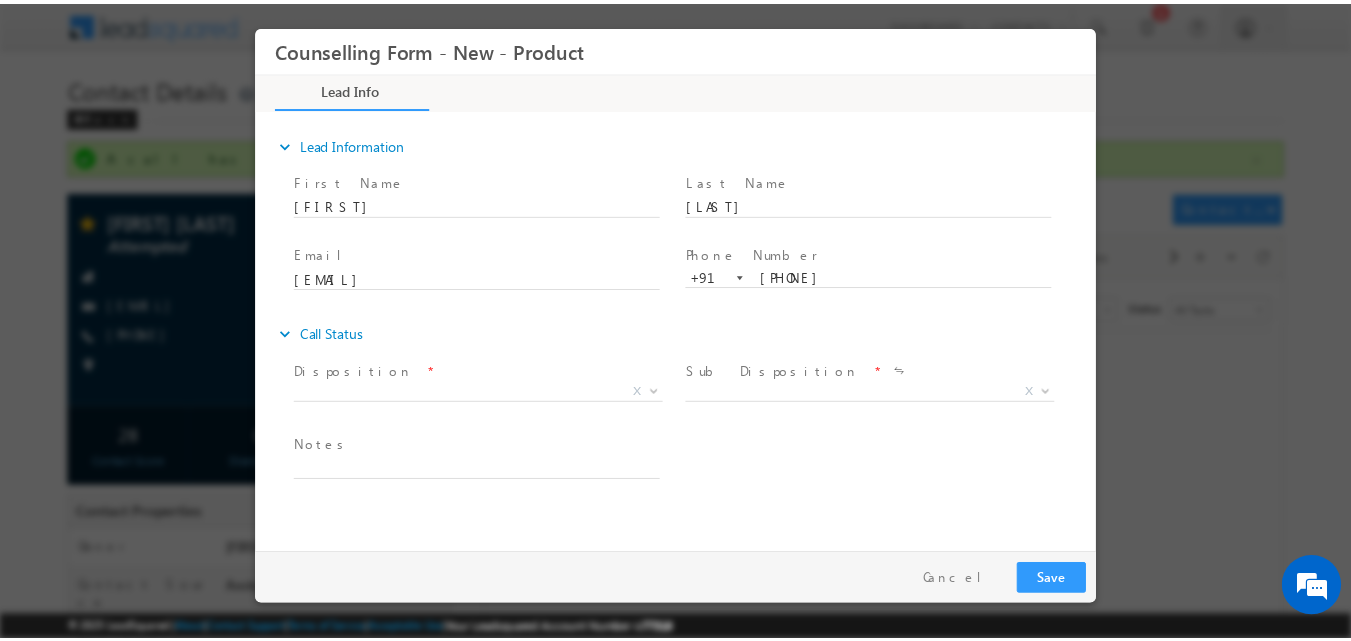 scroll, scrollTop: 0, scrollLeft: 0, axis: both 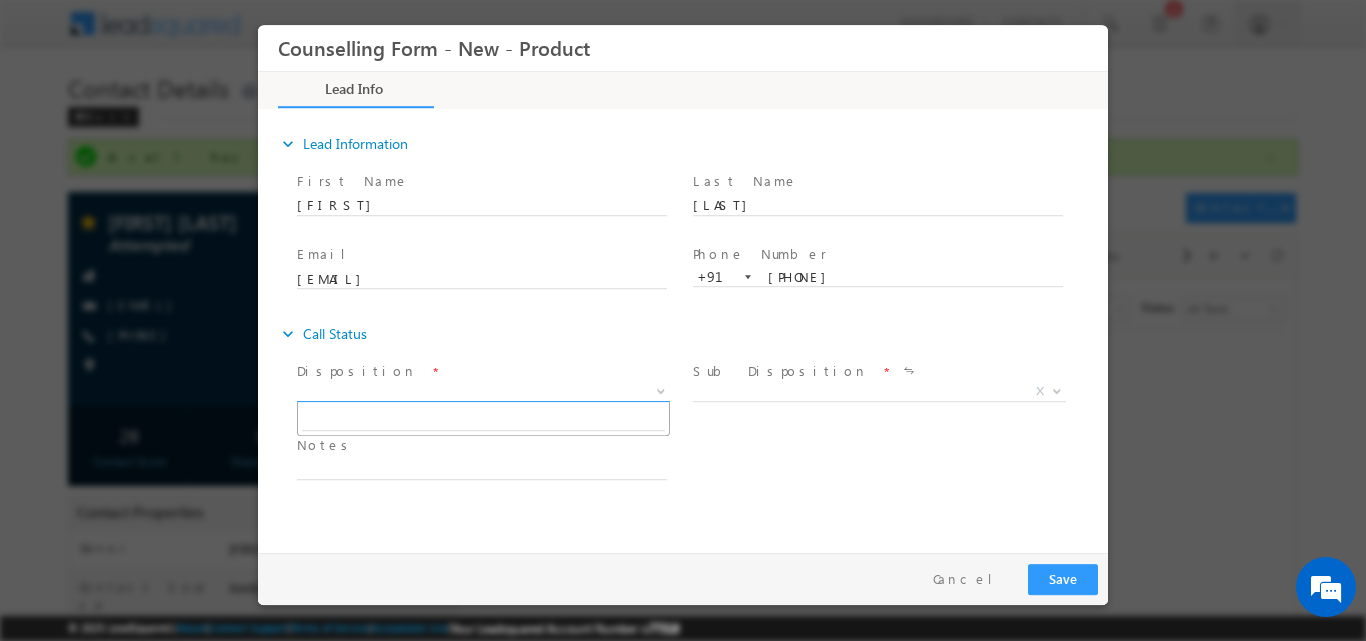 click at bounding box center [659, 390] 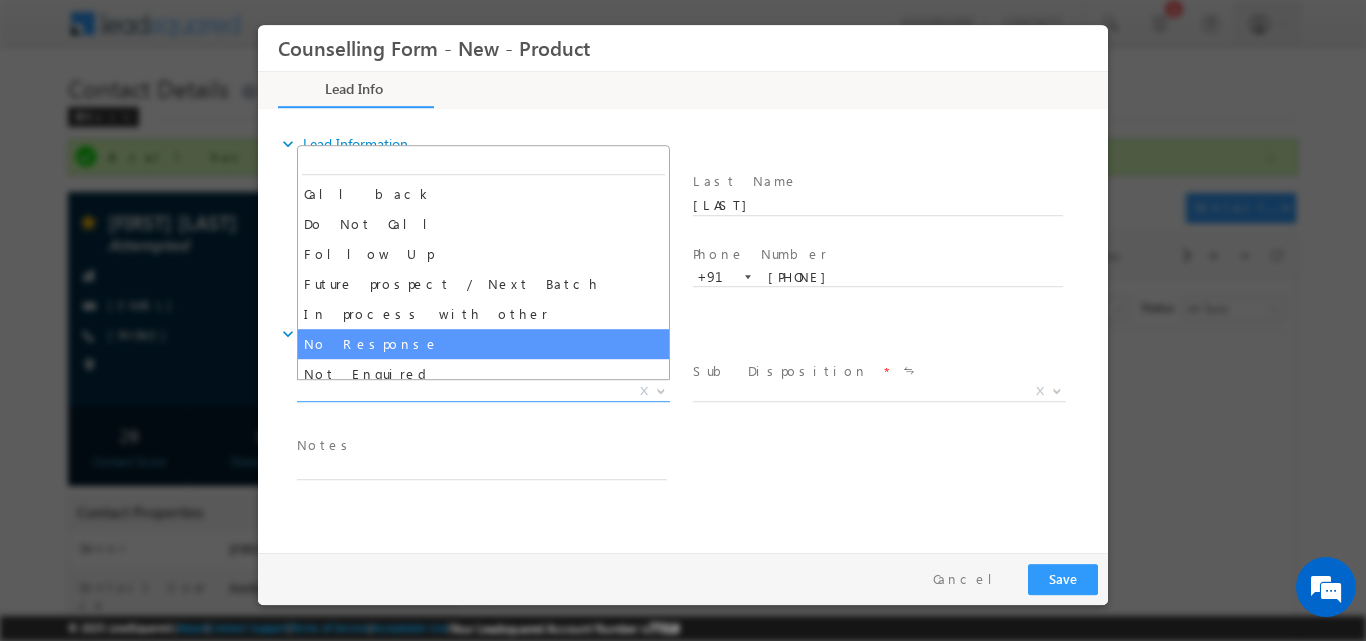 select on "No Response" 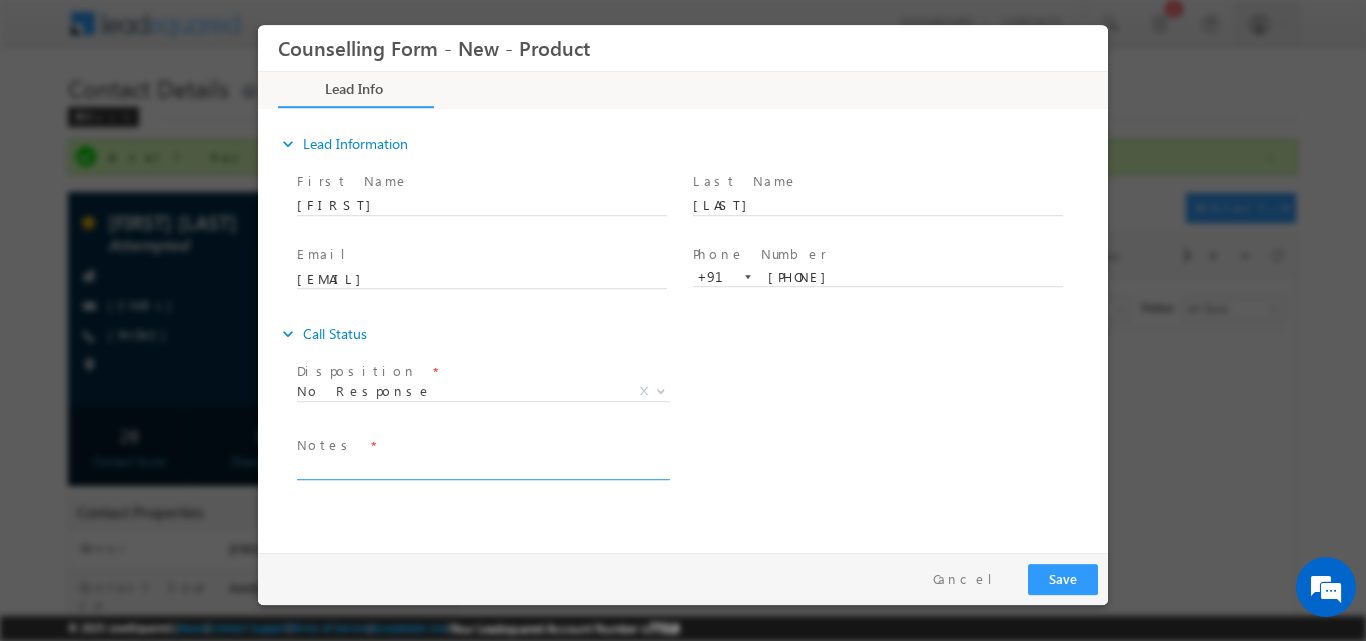 click at bounding box center [482, 467] 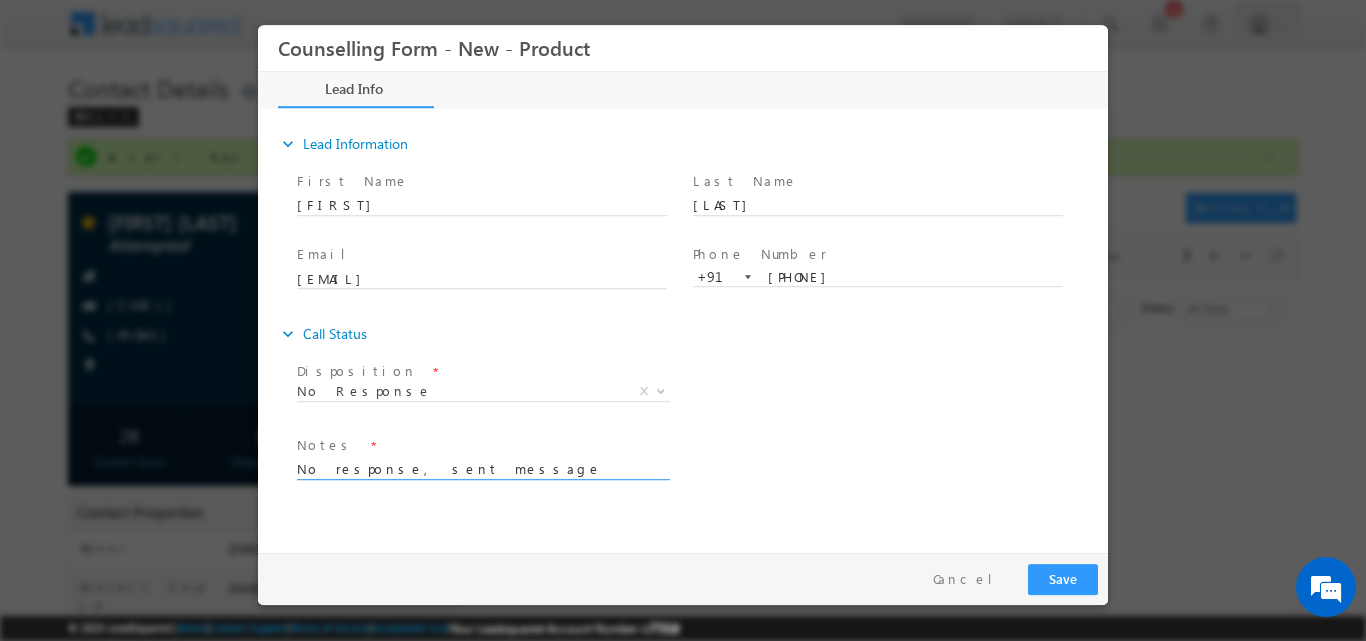 type on "No response, sent message" 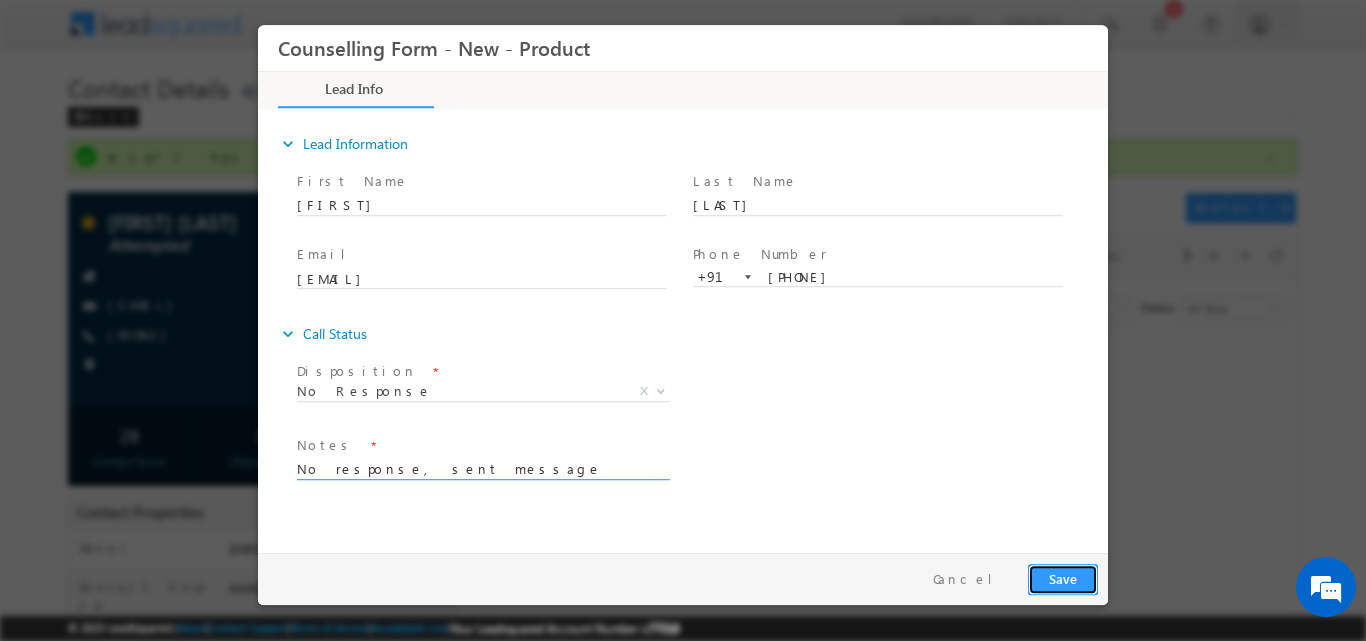 click on "Save" at bounding box center [1063, 578] 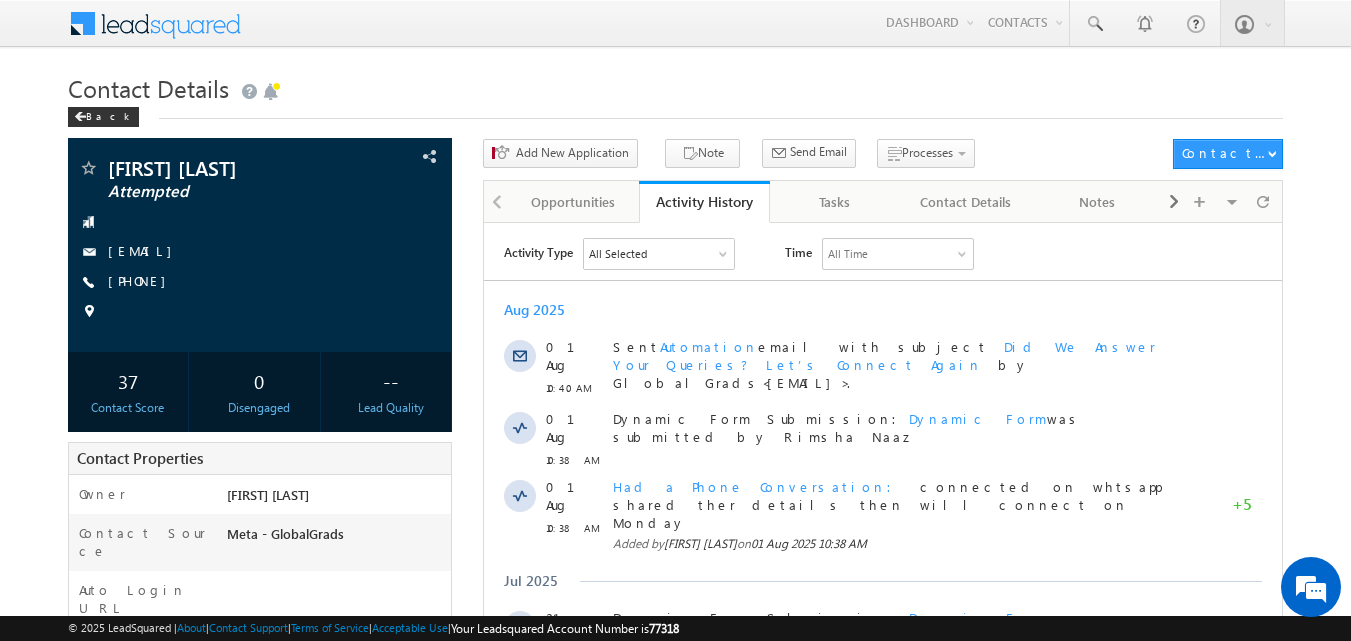scroll, scrollTop: 0, scrollLeft: 0, axis: both 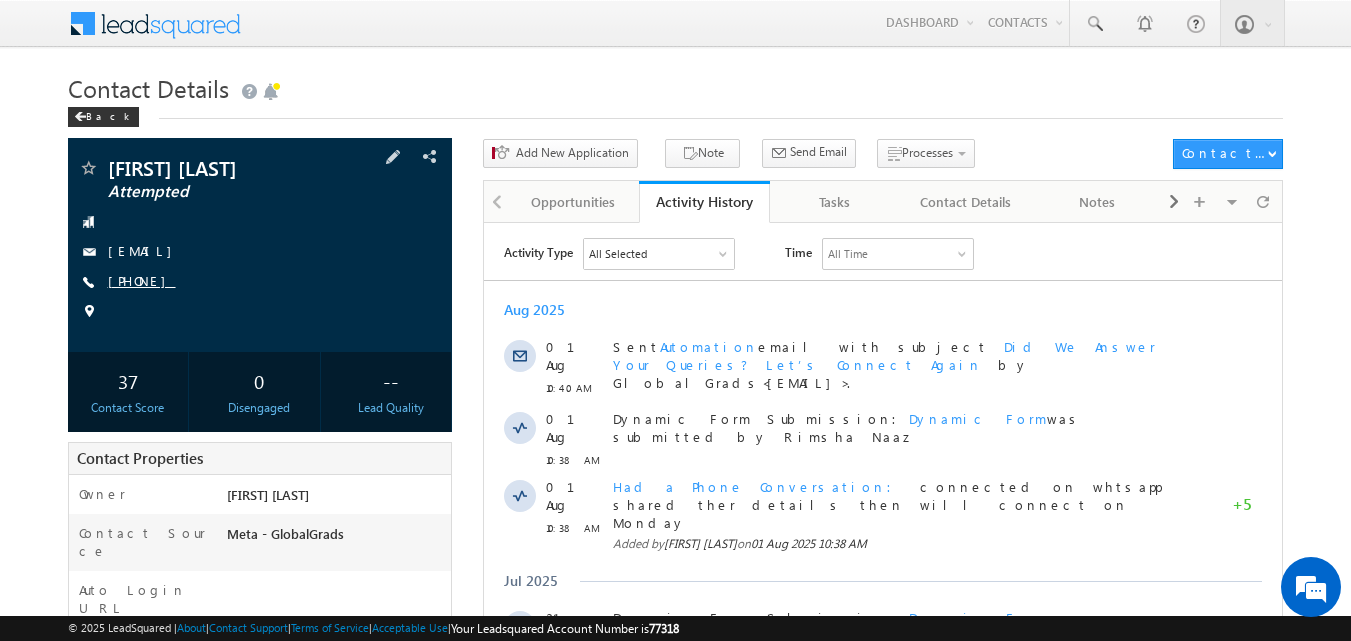 click on "[FIRST] [LAST]
Attempted
[EMAIL]
[PHONE]" at bounding box center [260, 245] 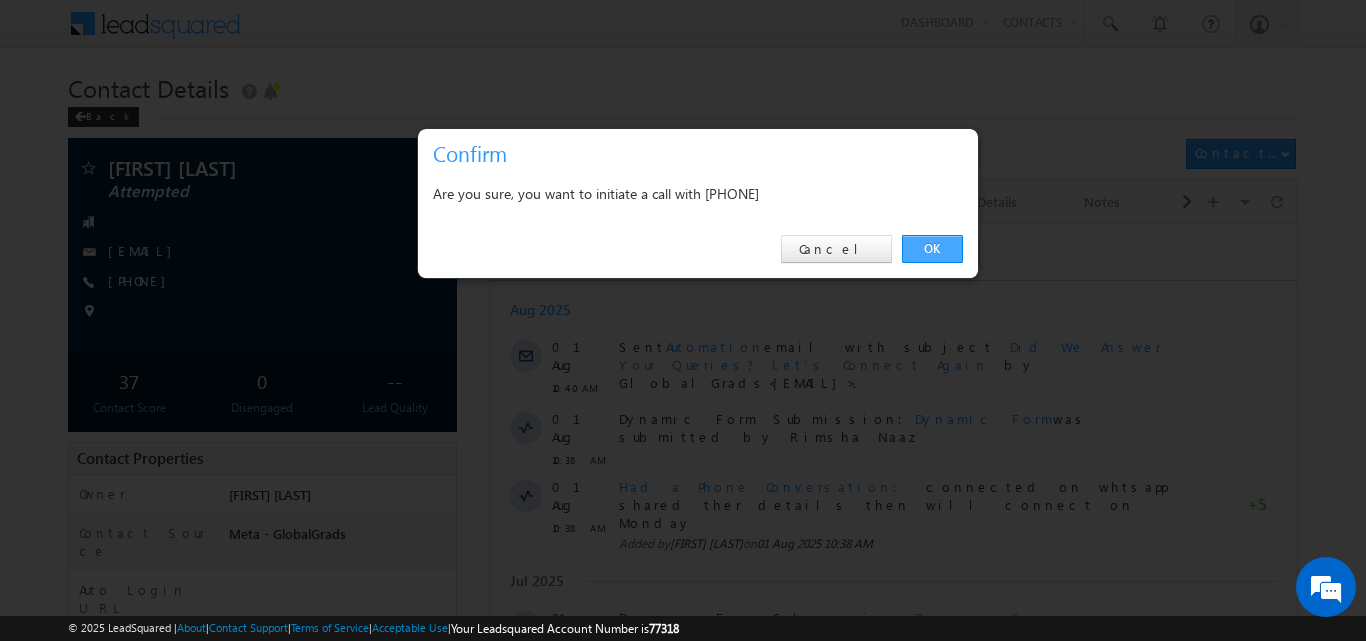 click on "OK" at bounding box center [932, 249] 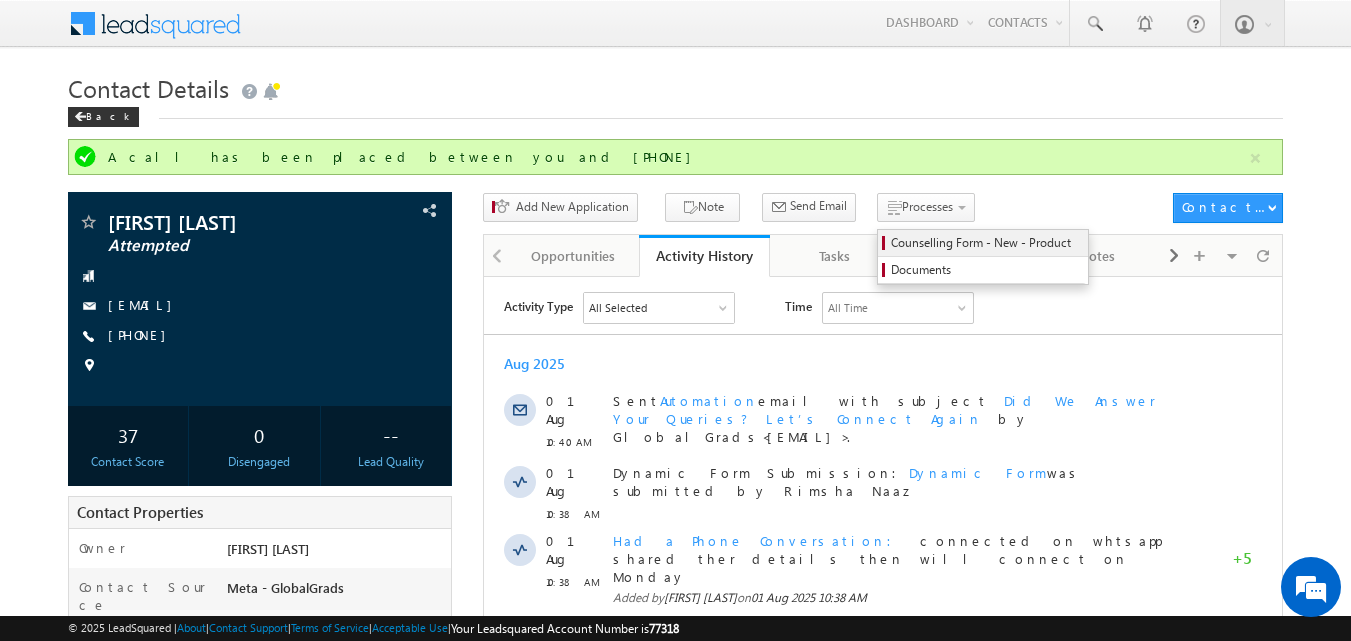 click on "Counselling Form - New - Product" at bounding box center (986, 243) 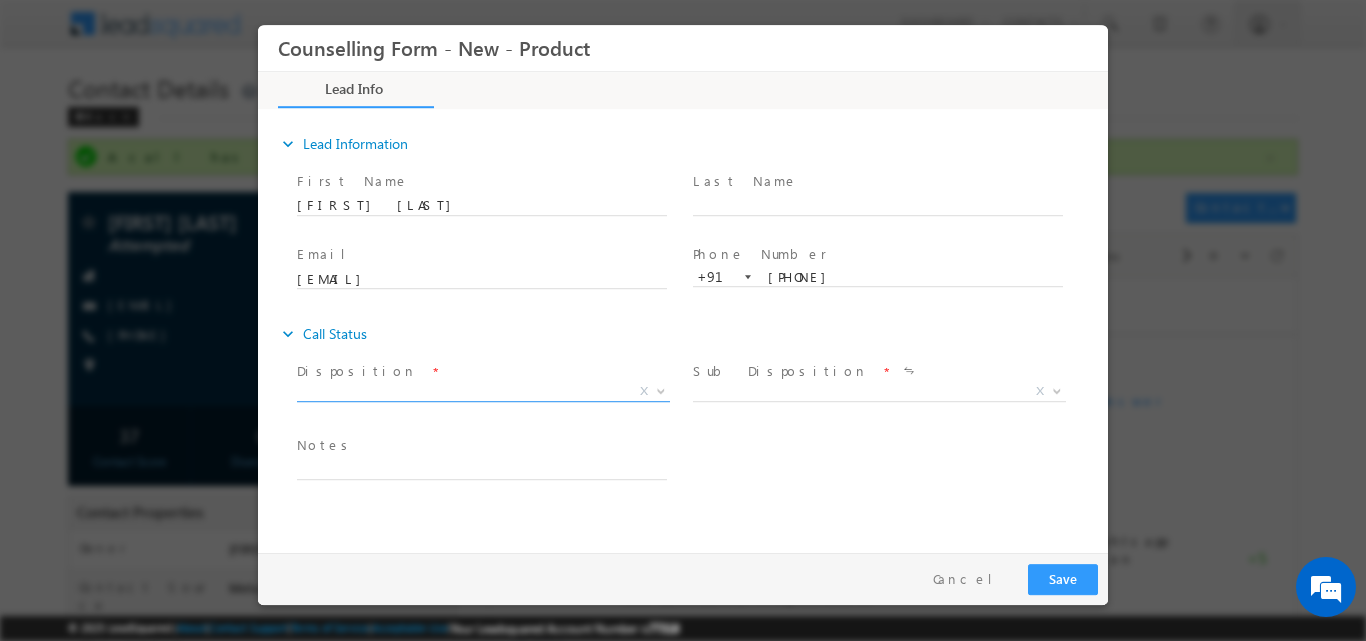 scroll, scrollTop: 0, scrollLeft: 0, axis: both 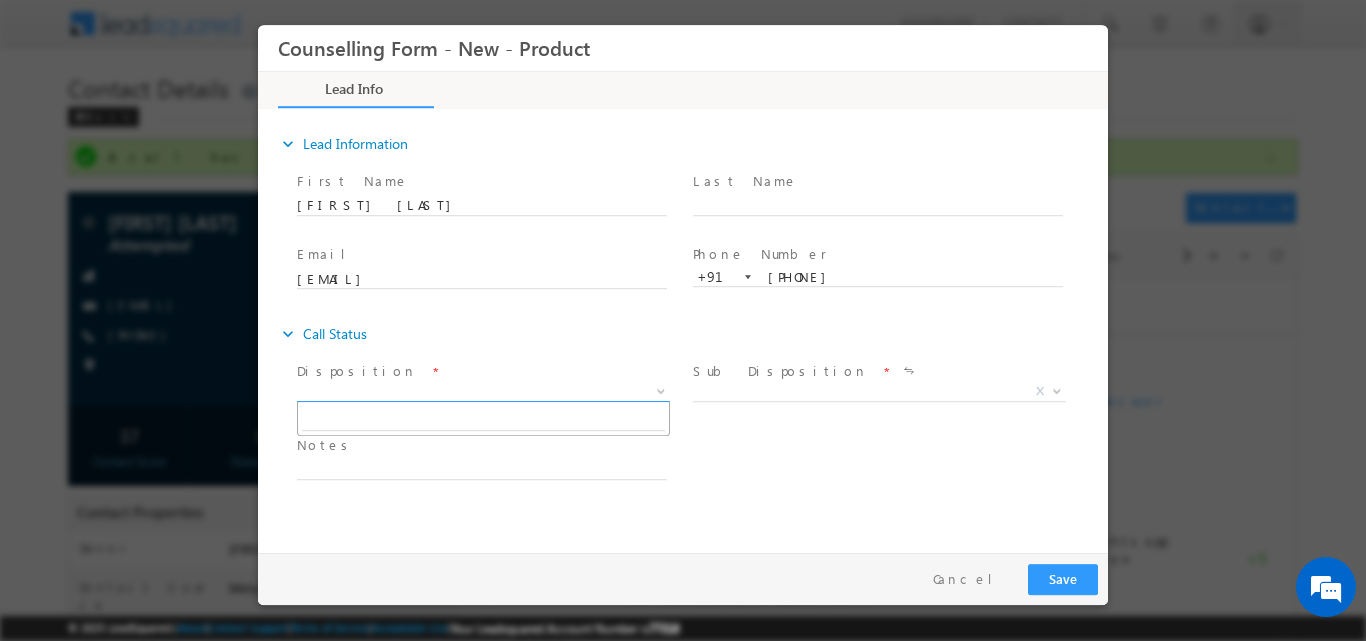 click at bounding box center (659, 390) 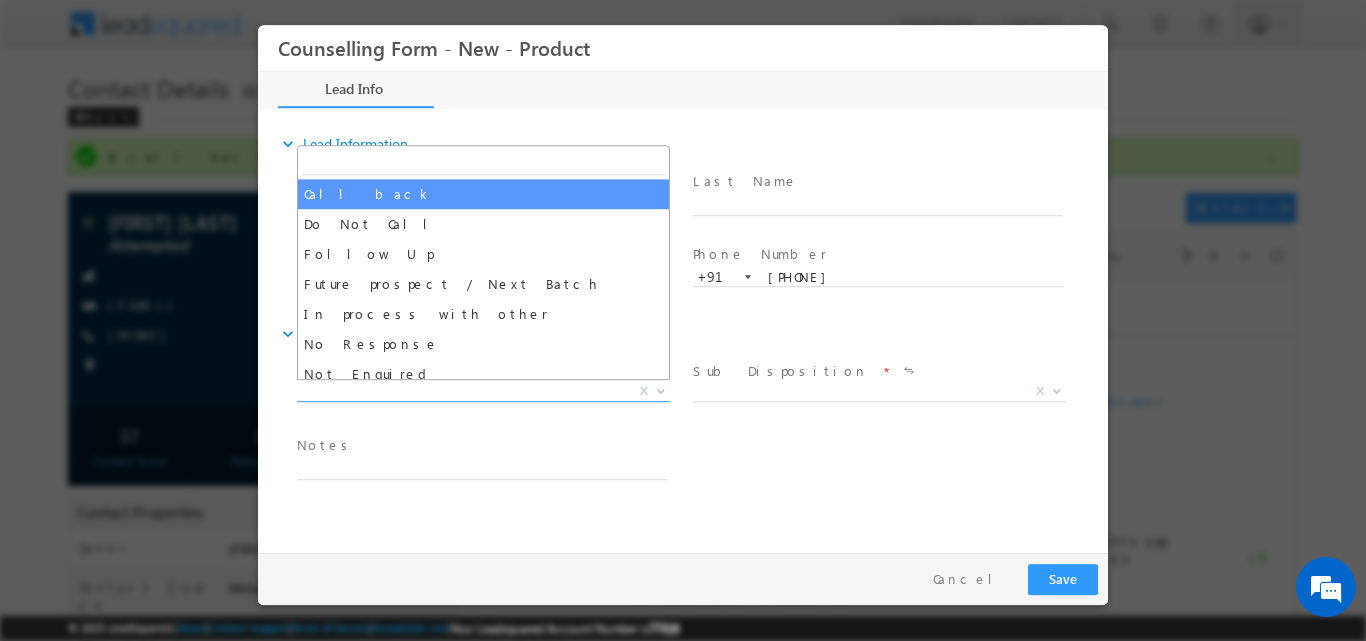 select on "Call back" 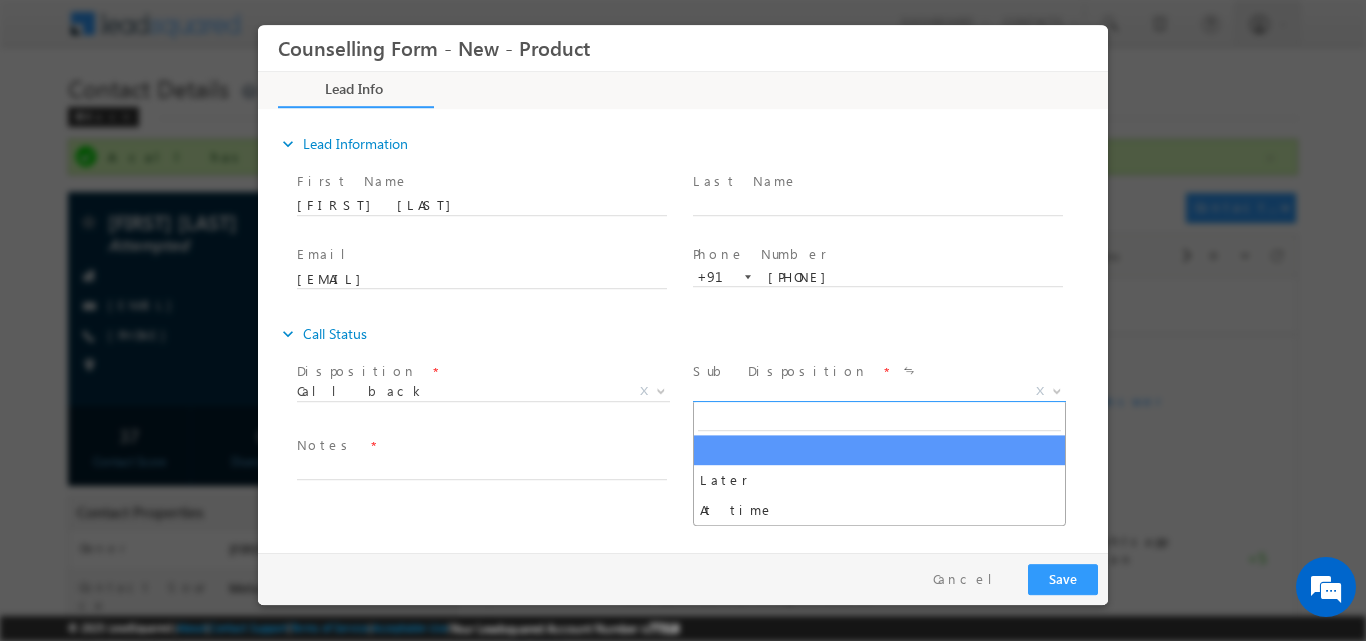 click at bounding box center (1055, 390) 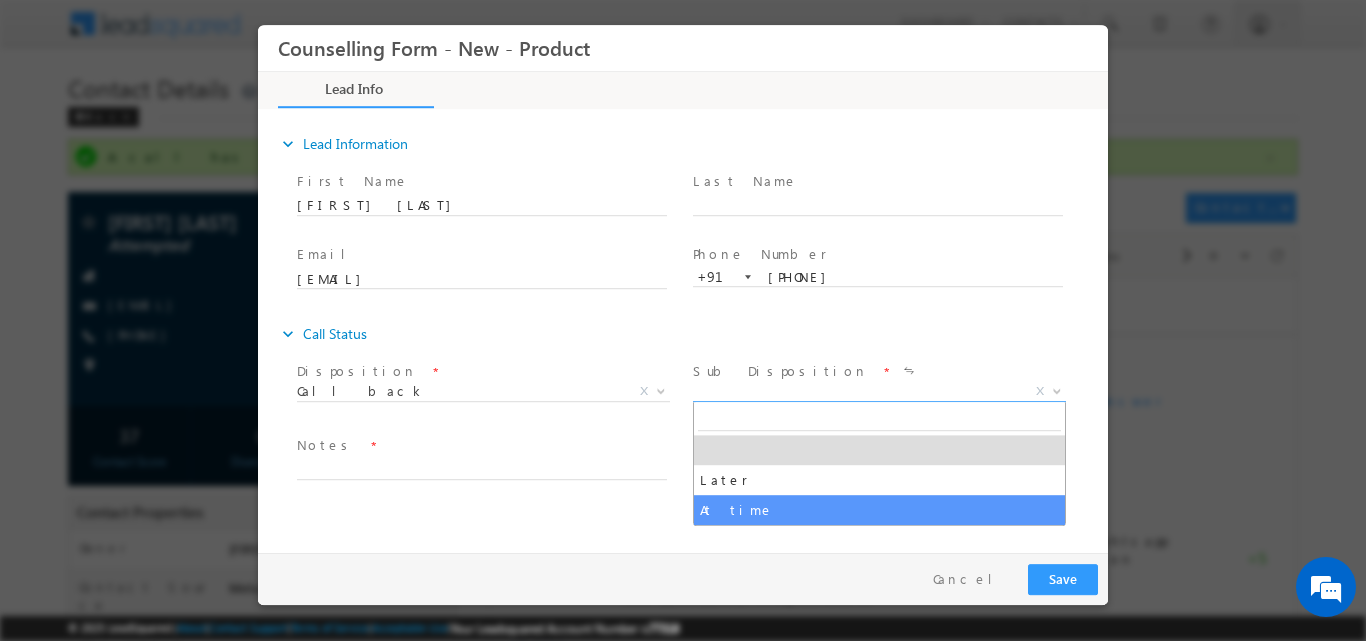 select on "At time" 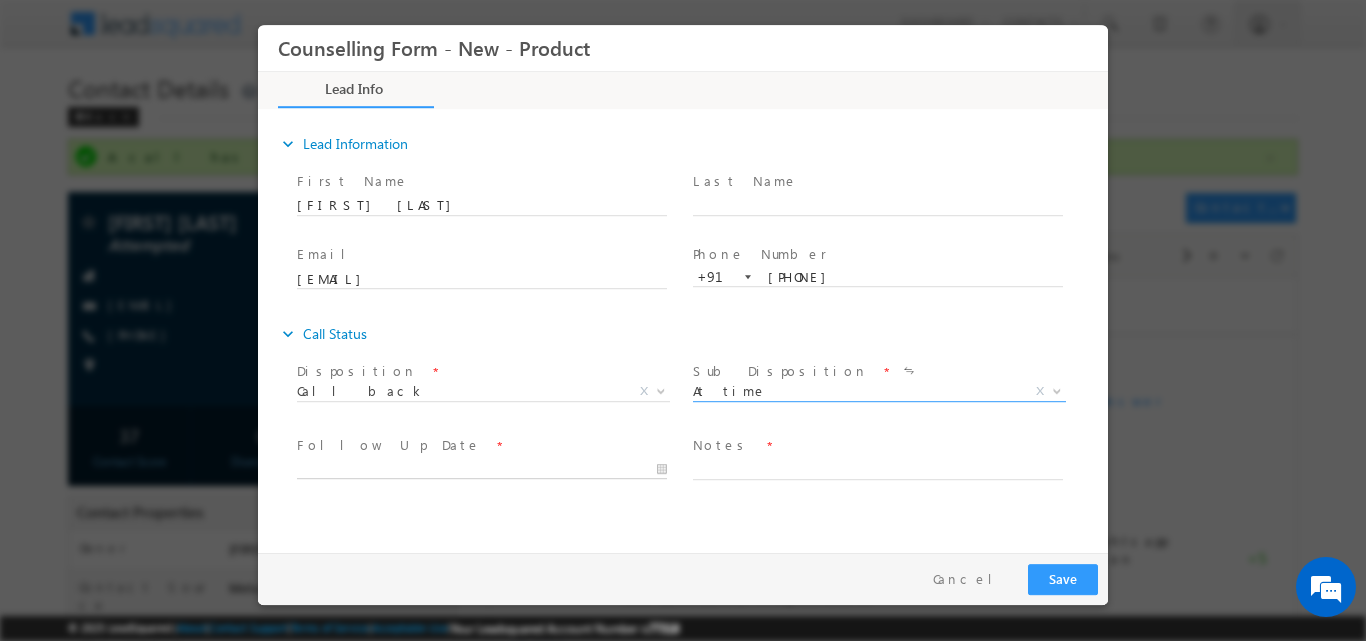type on "04/08/2025 10:02 AM" 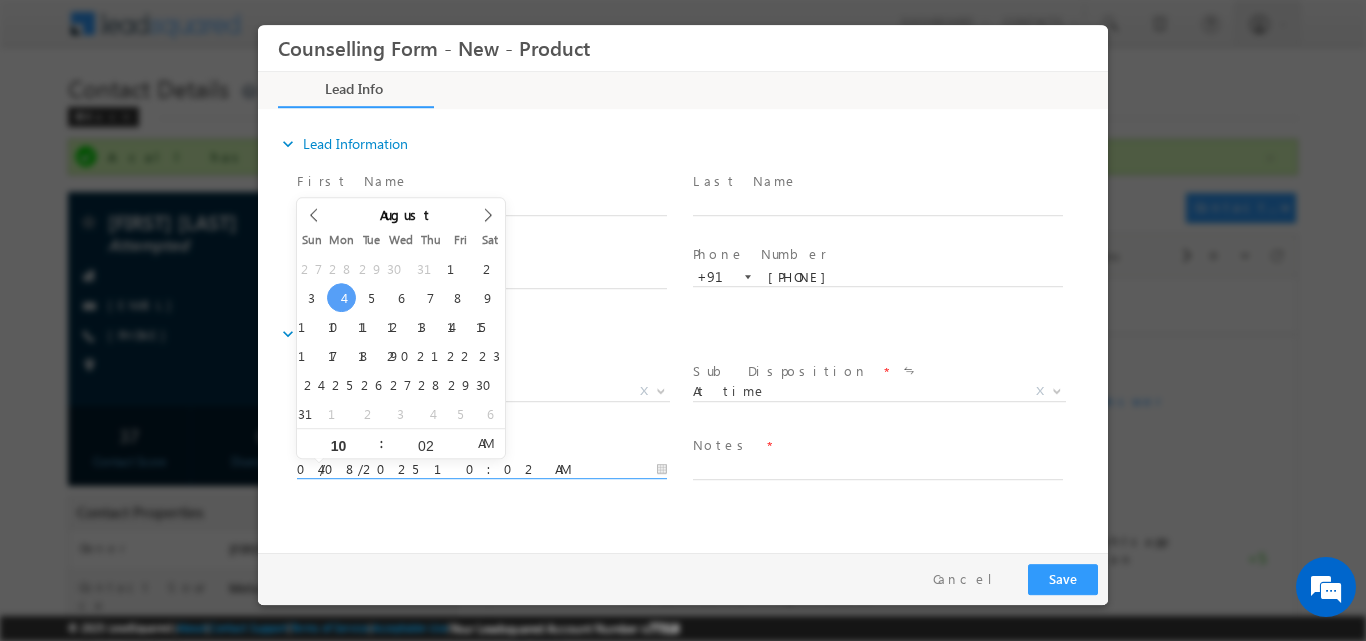 click on "04/08/2025 10:02 AM" at bounding box center (482, 469) 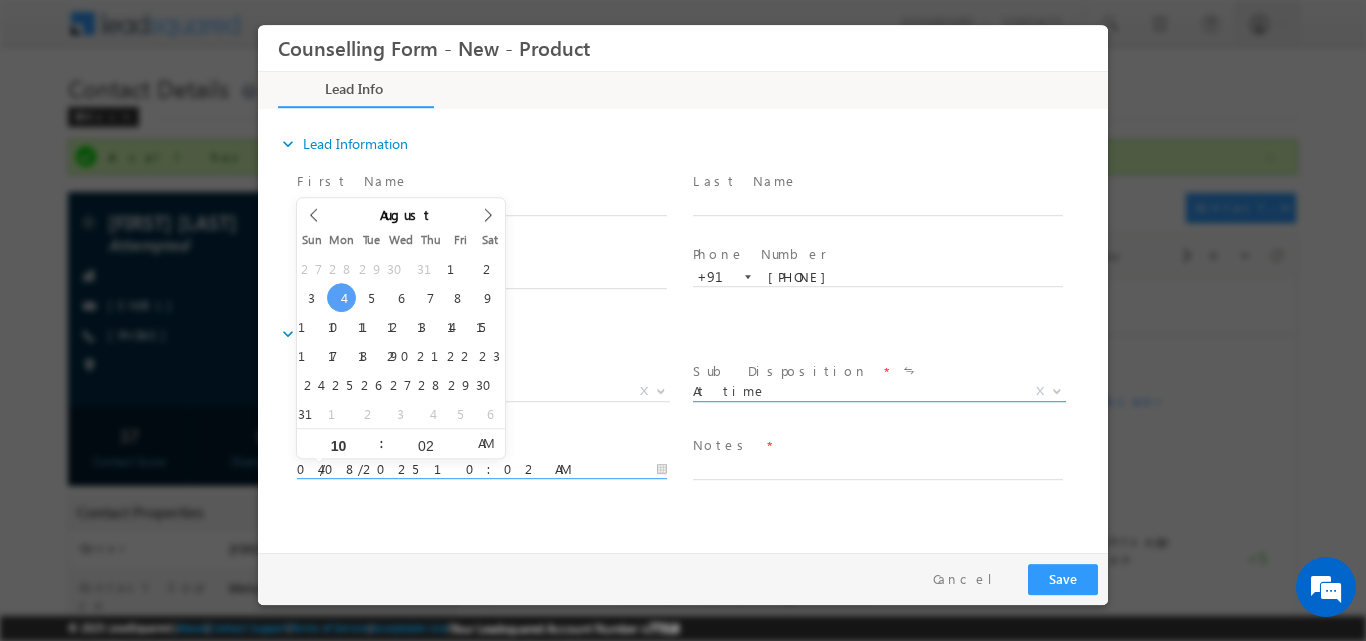 click at bounding box center (1057, 389) 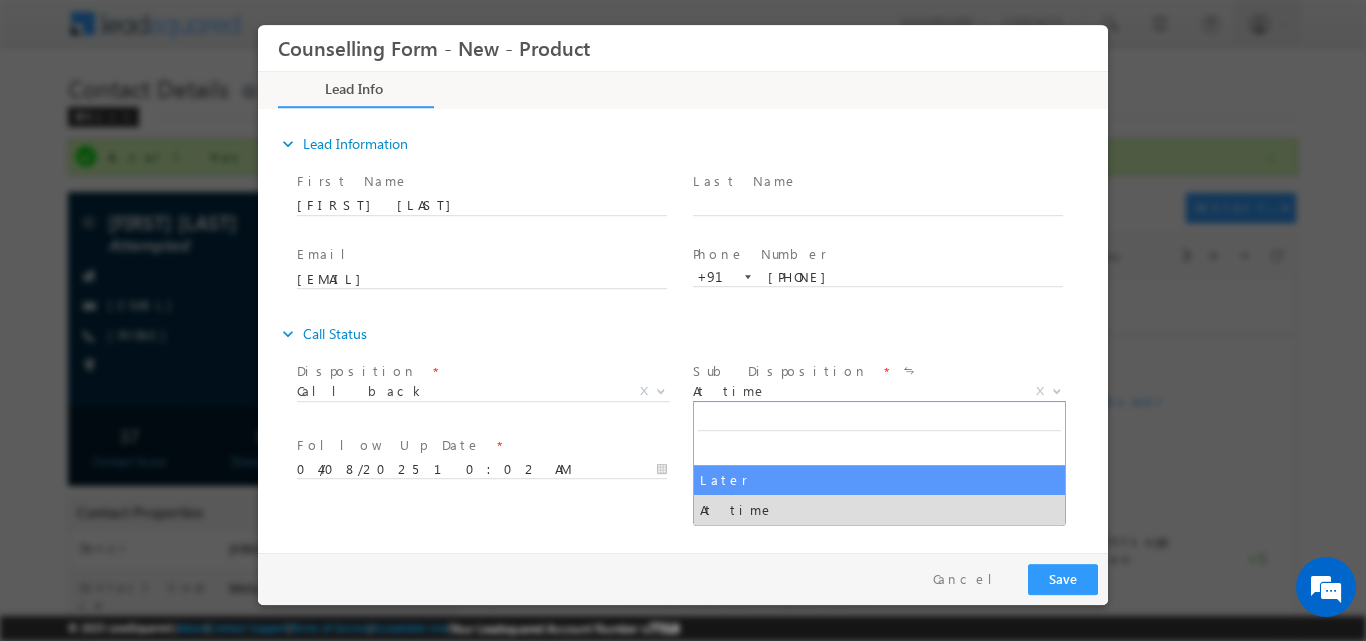 select on "Later" 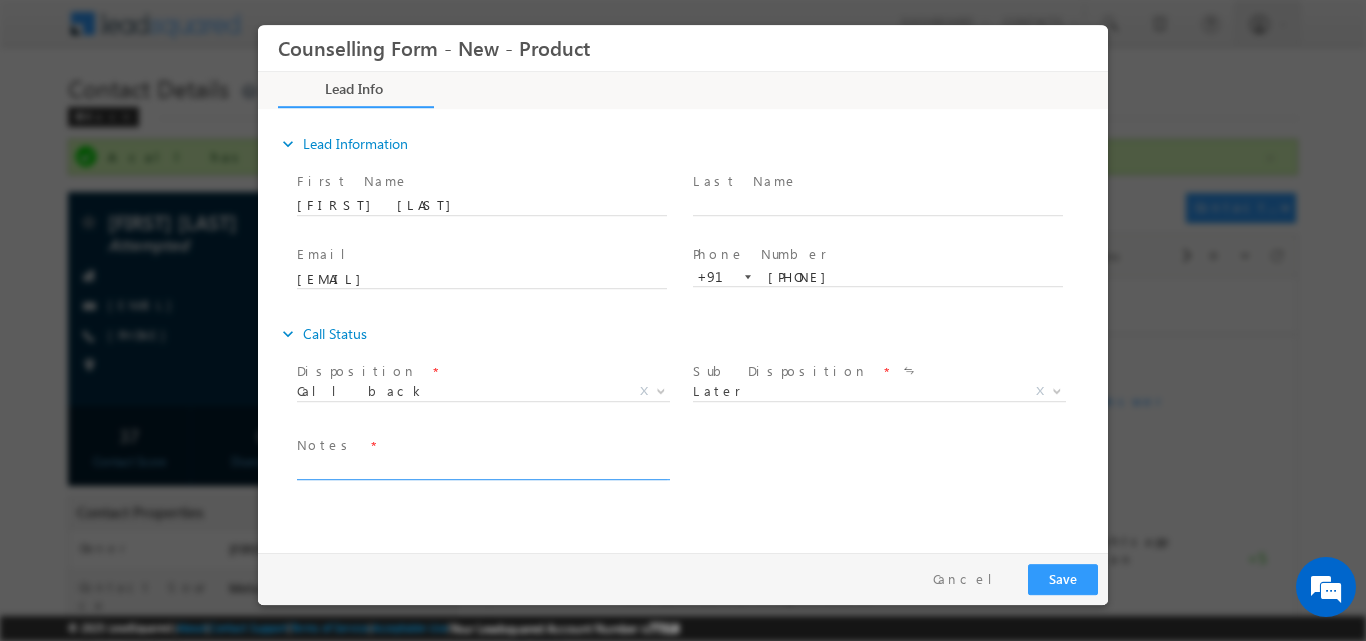 click at bounding box center [482, 467] 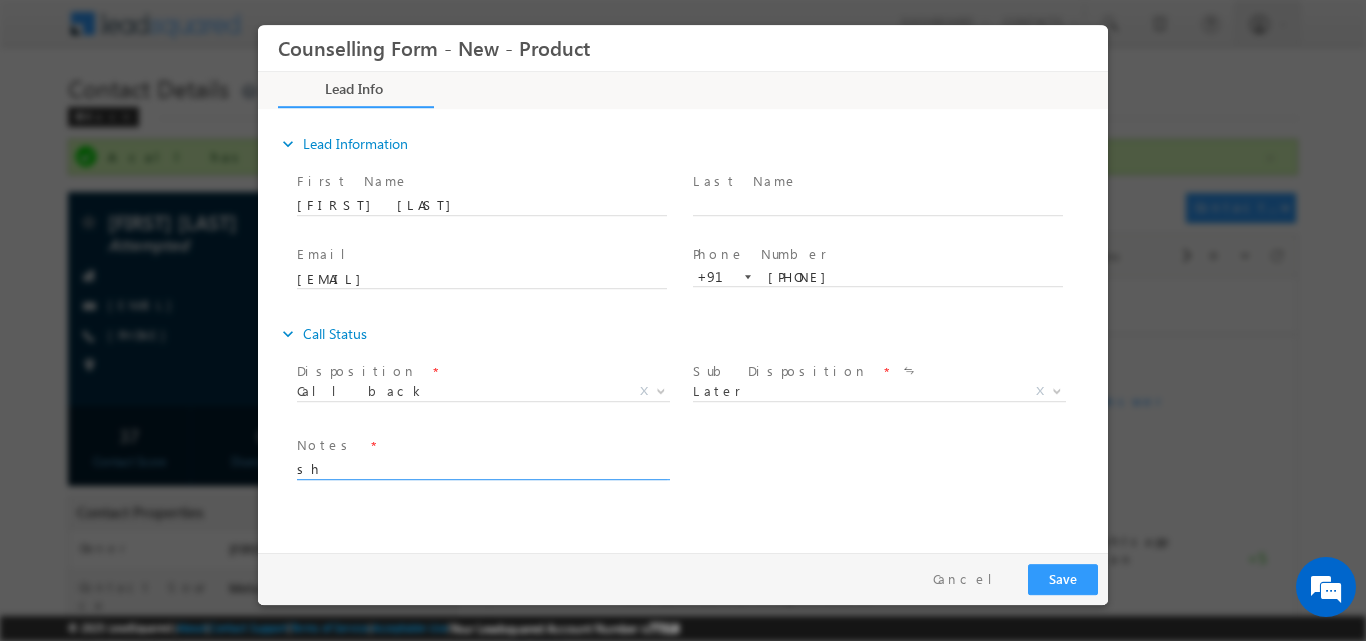 type on "s" 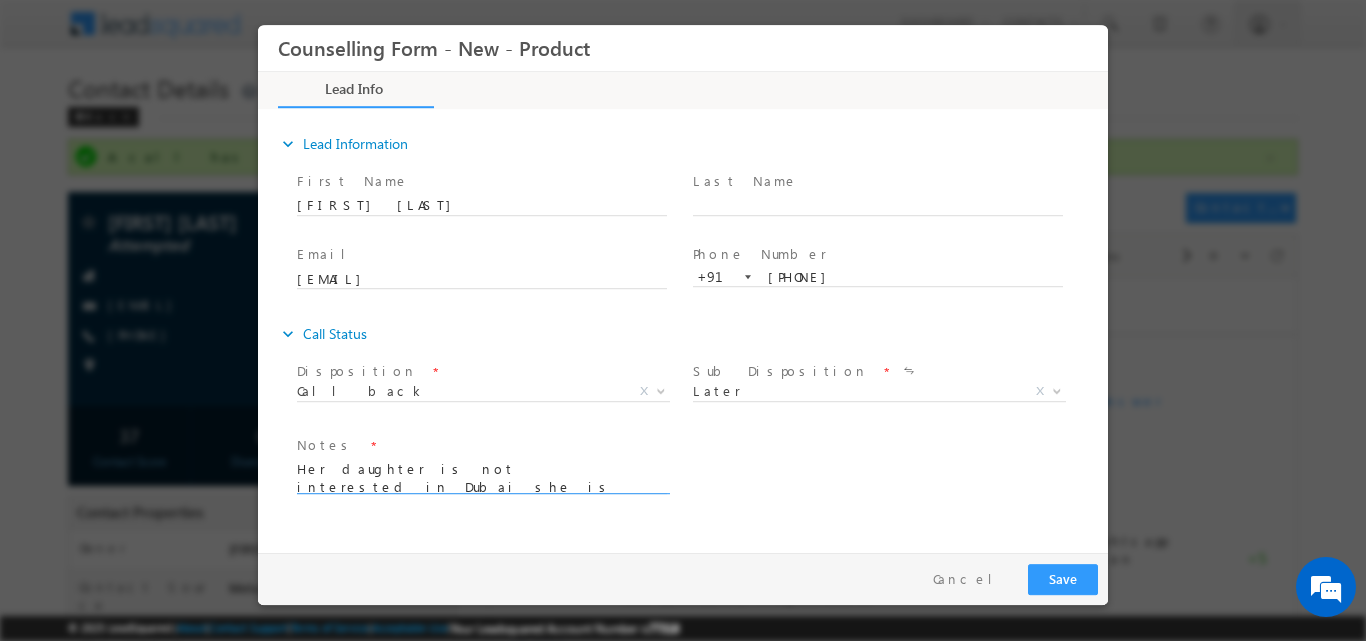 scroll, scrollTop: 4, scrollLeft: 0, axis: vertical 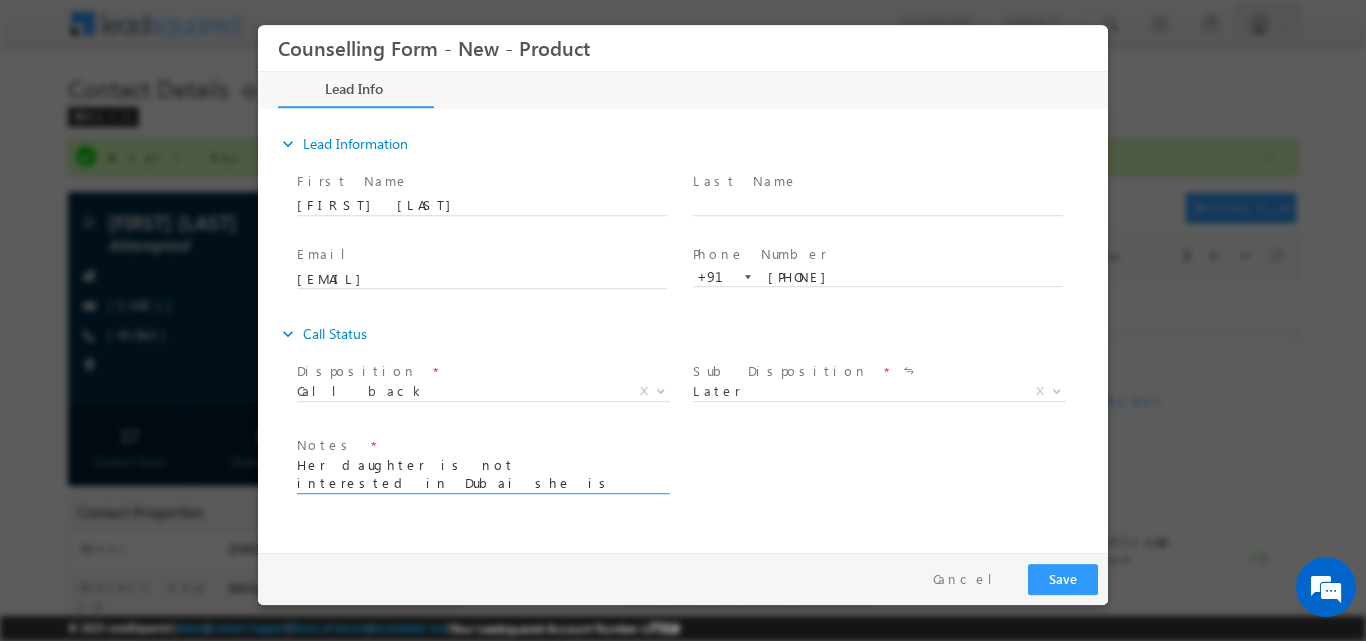 type on "Her daughter is not interested in Dubai she is only interested in USA masters in Law" 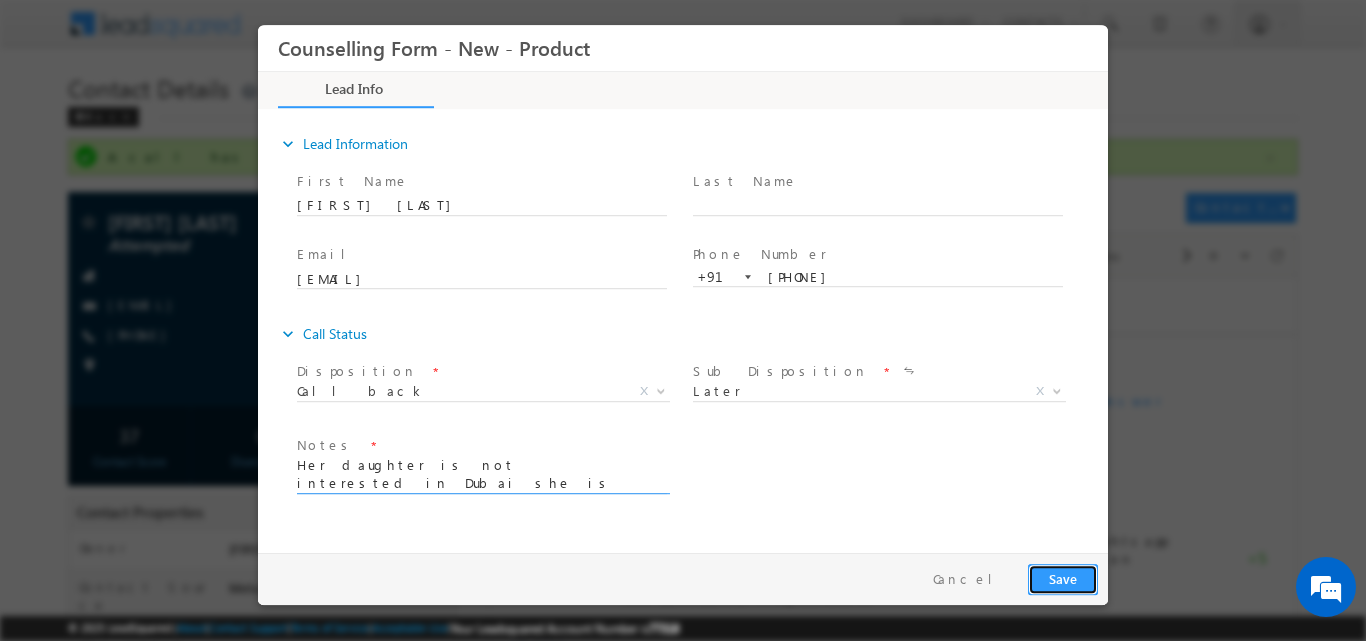 click on "Save" at bounding box center (1063, 578) 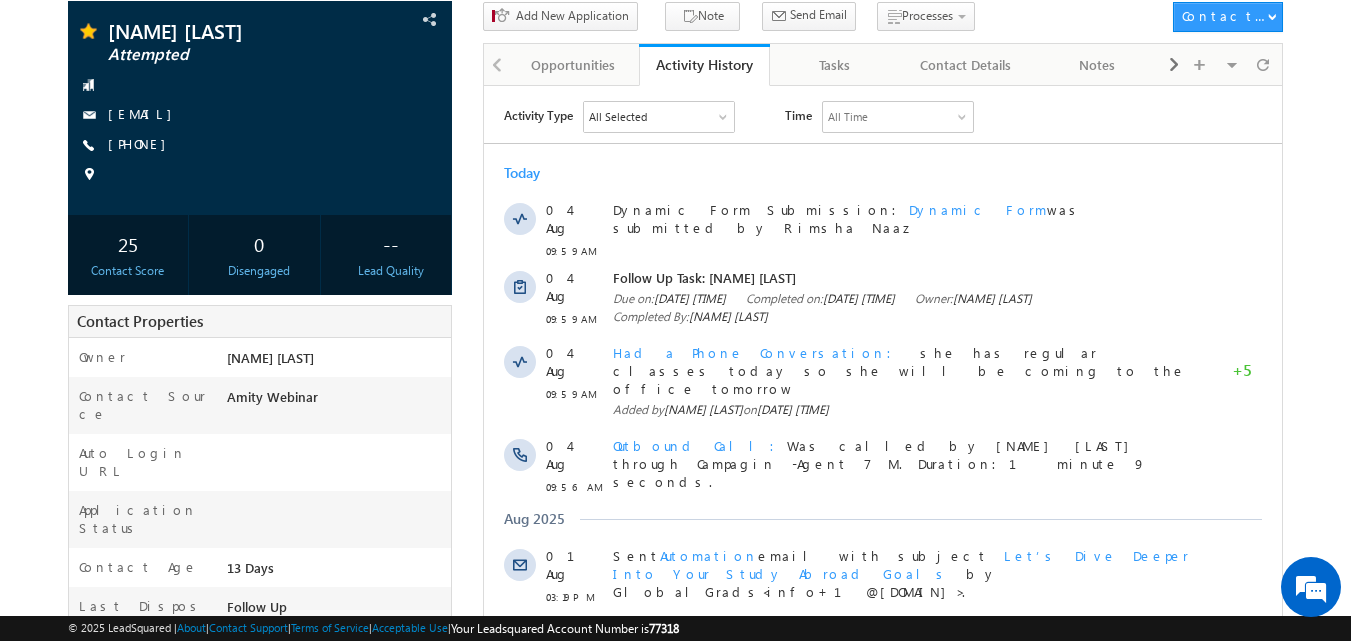 scroll, scrollTop: 0, scrollLeft: 0, axis: both 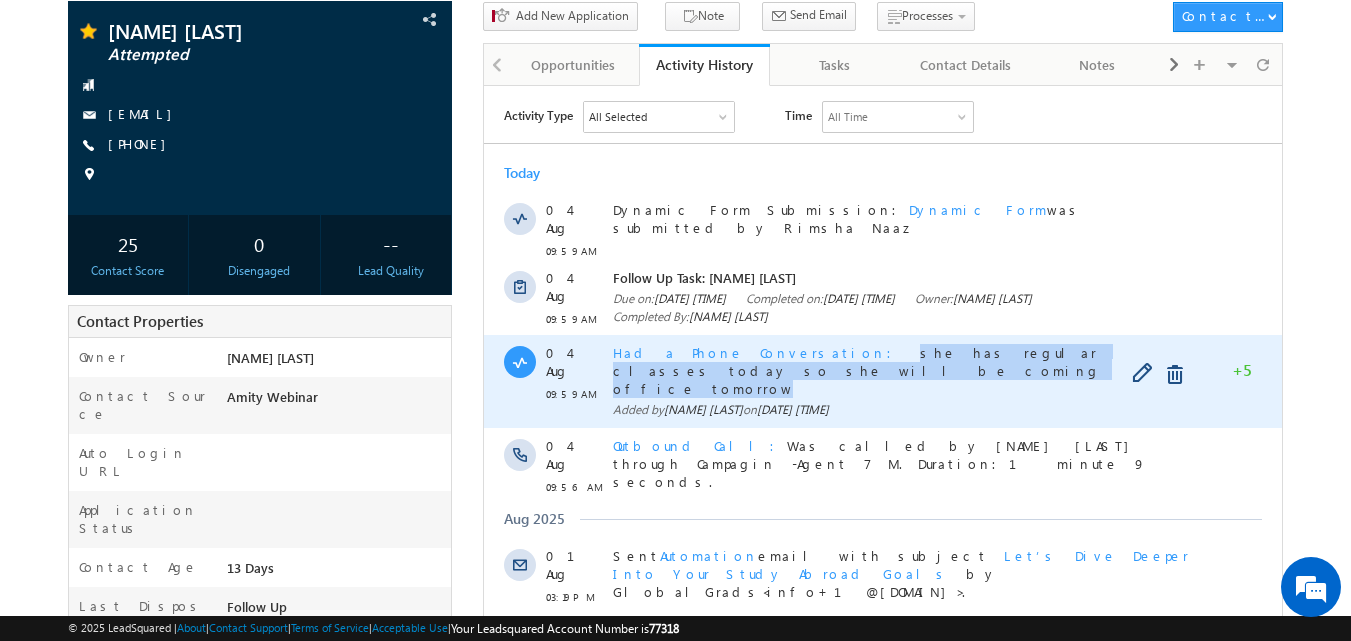 drag, startPoint x: 776, startPoint y: 342, endPoint x: 782, endPoint y: 365, distance: 23.769728 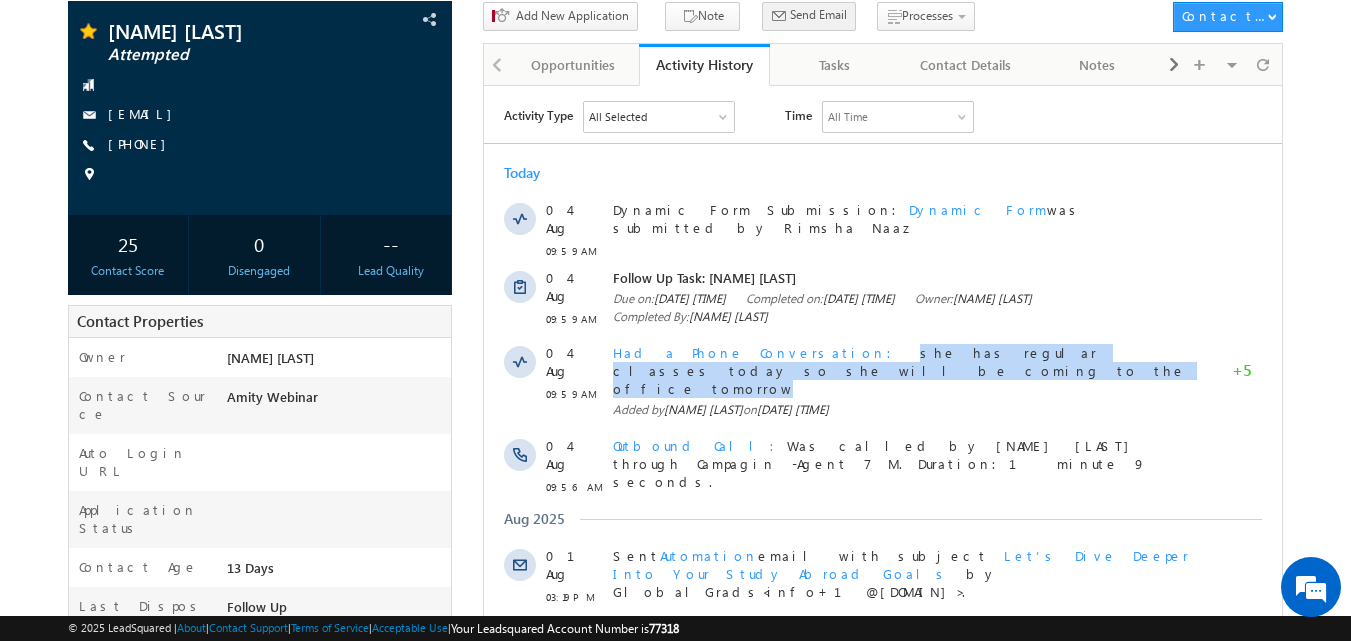 scroll, scrollTop: 0, scrollLeft: 0, axis: both 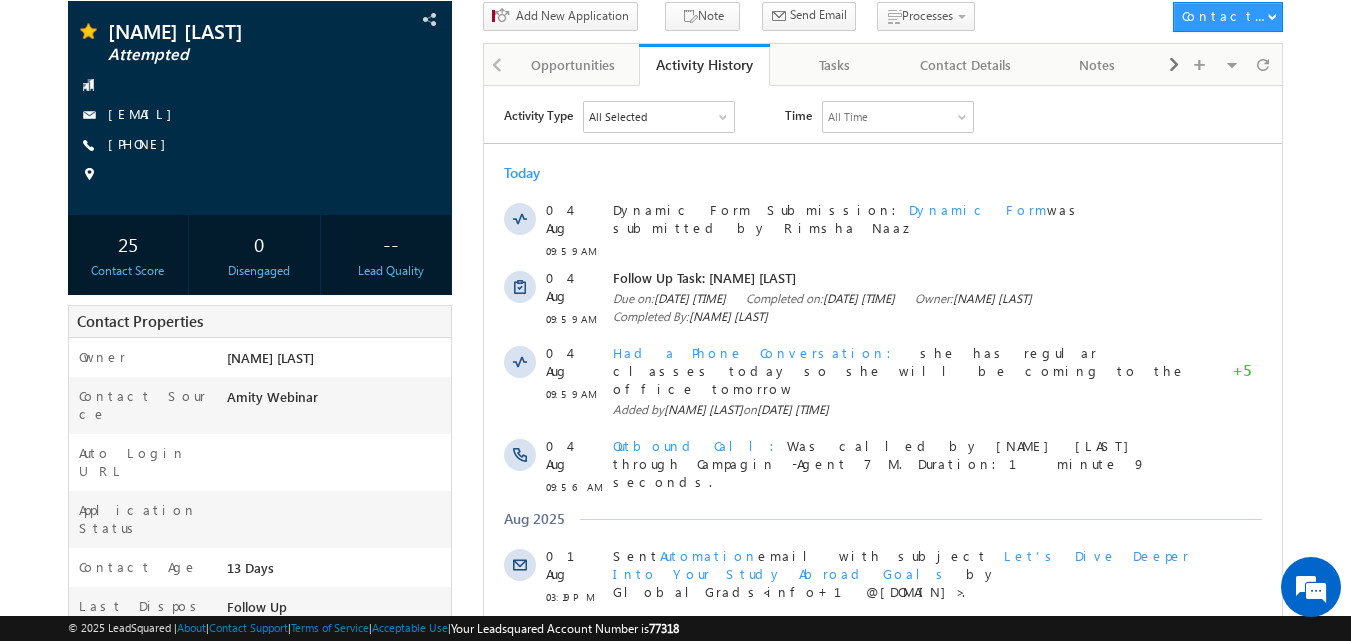 click on "Today" at bounding box center (883, 172) 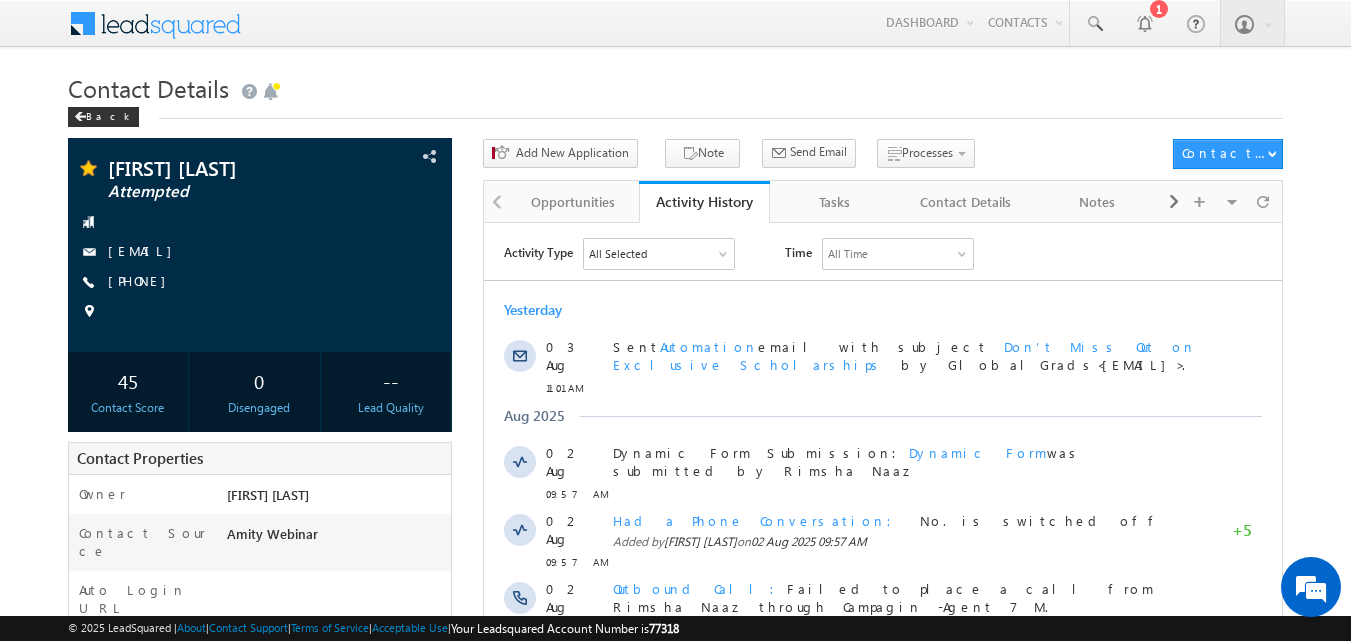 scroll, scrollTop: 0, scrollLeft: 0, axis: both 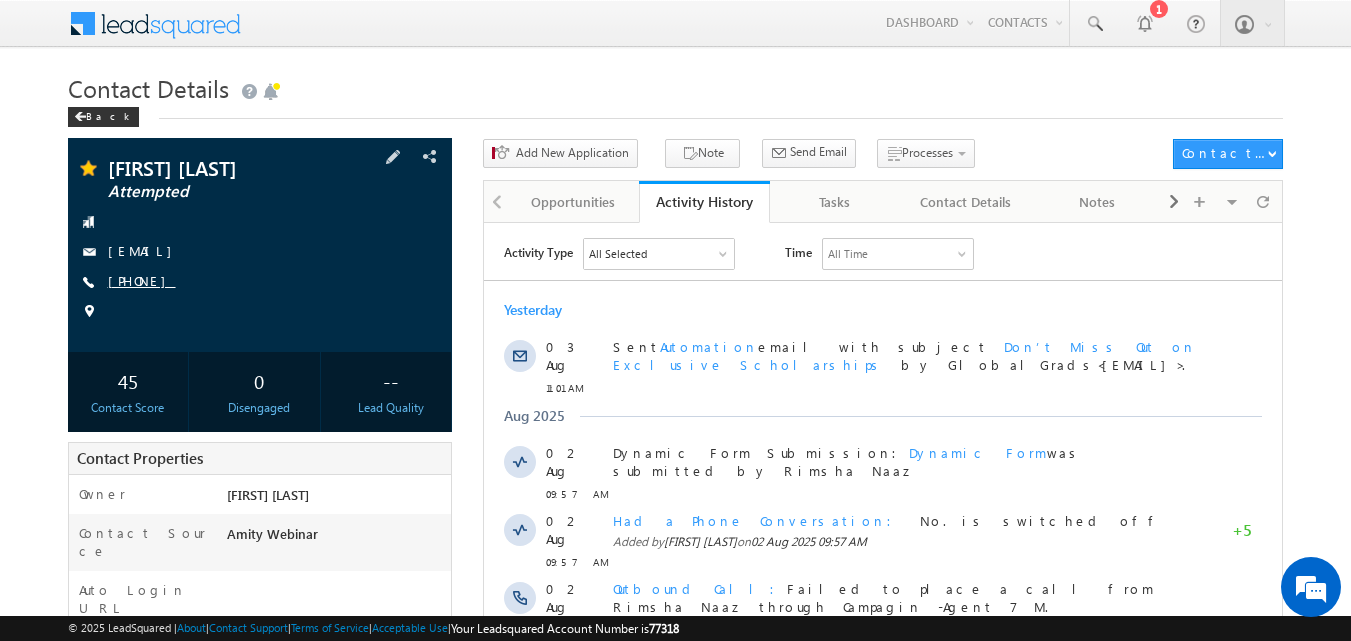 click on "[PHONE]" at bounding box center (142, 280) 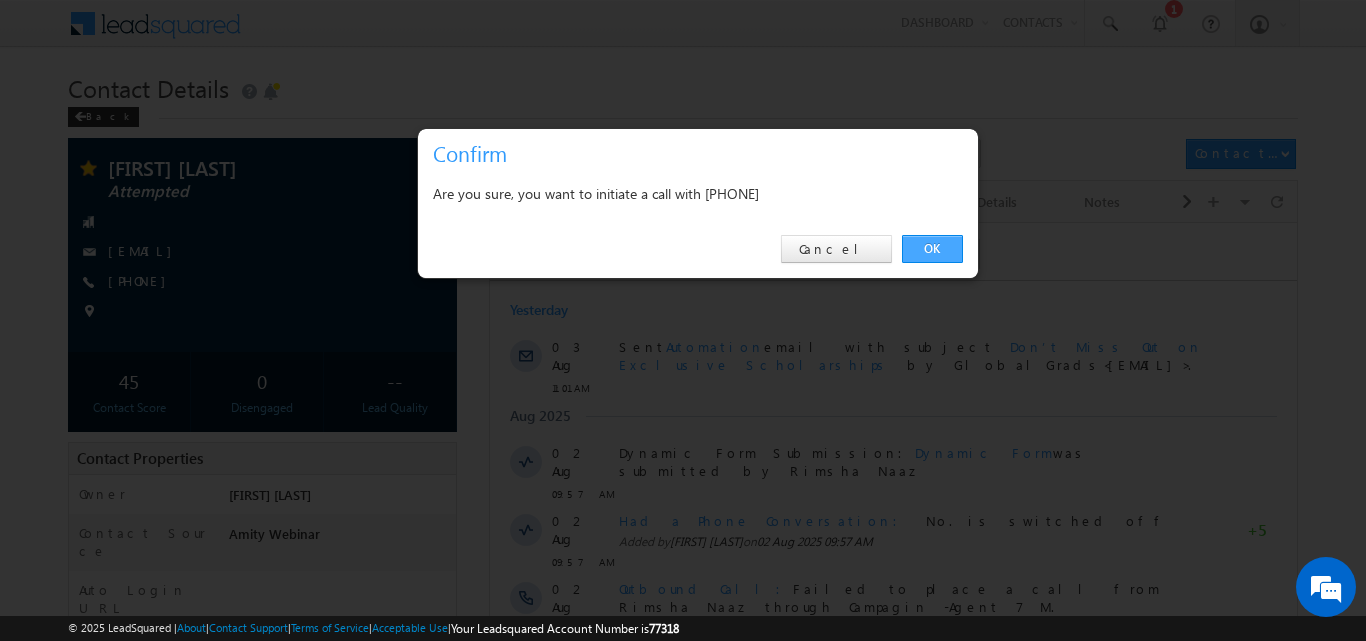 click on "OK" at bounding box center [932, 249] 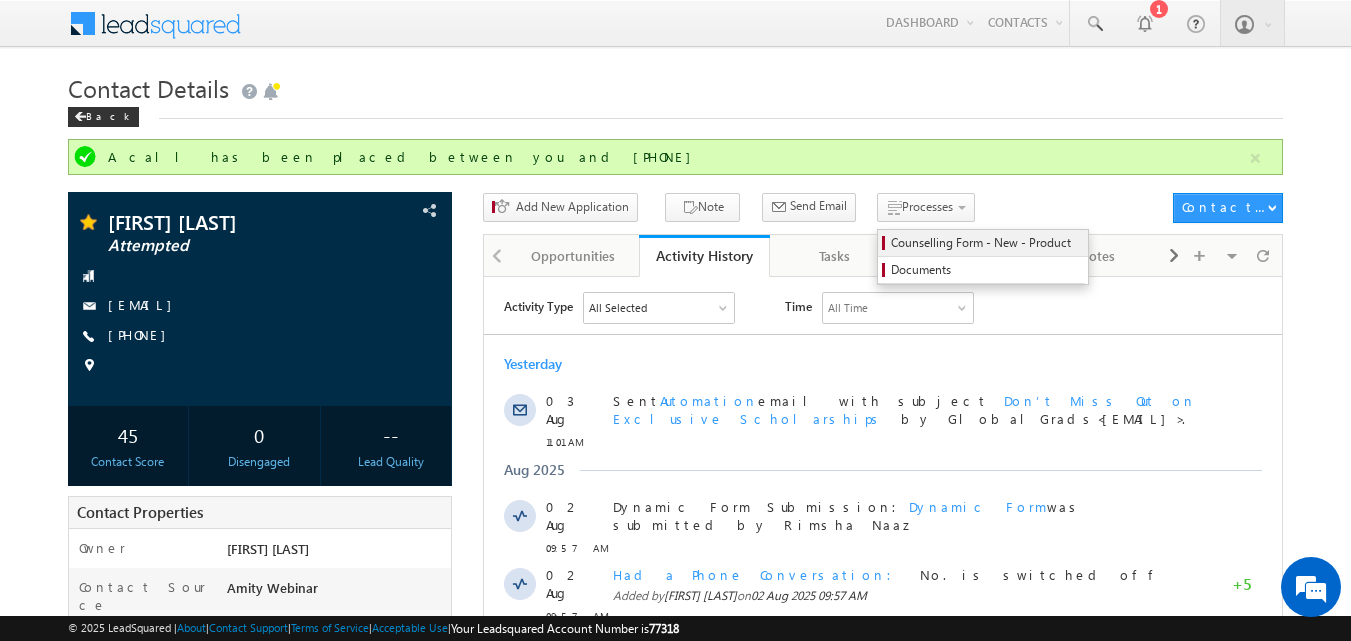 click on "Counselling Form - New - Product" at bounding box center (986, 243) 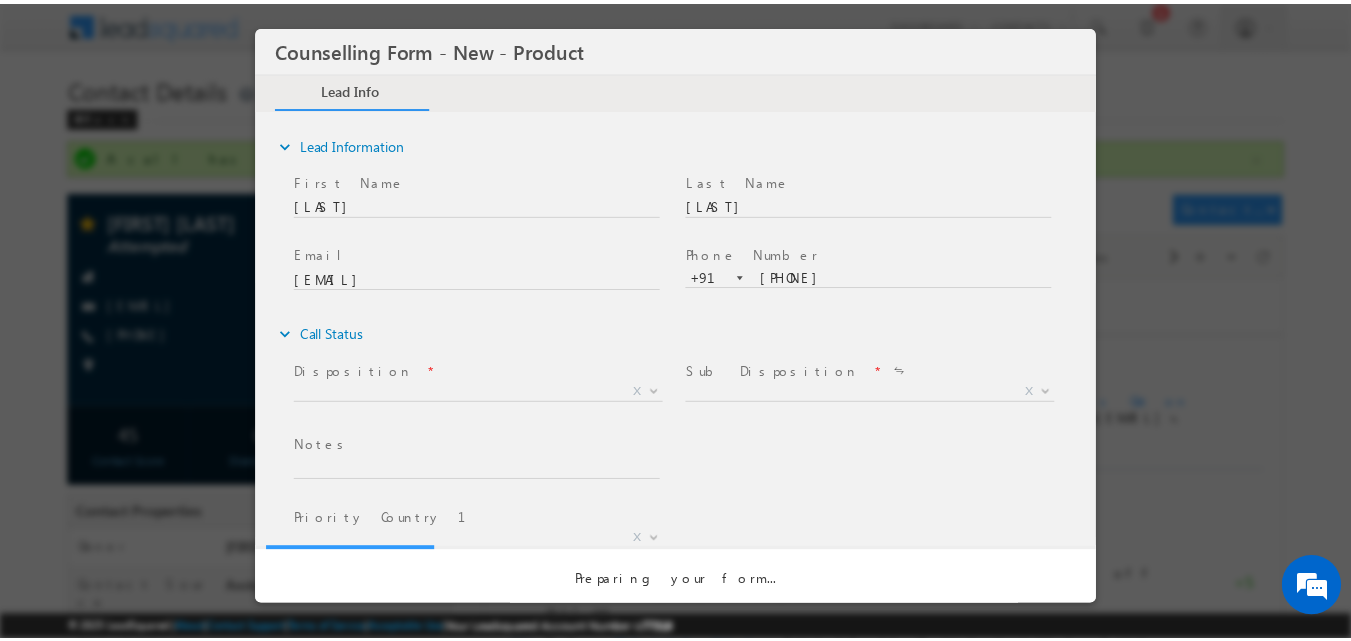 scroll, scrollTop: 0, scrollLeft: 0, axis: both 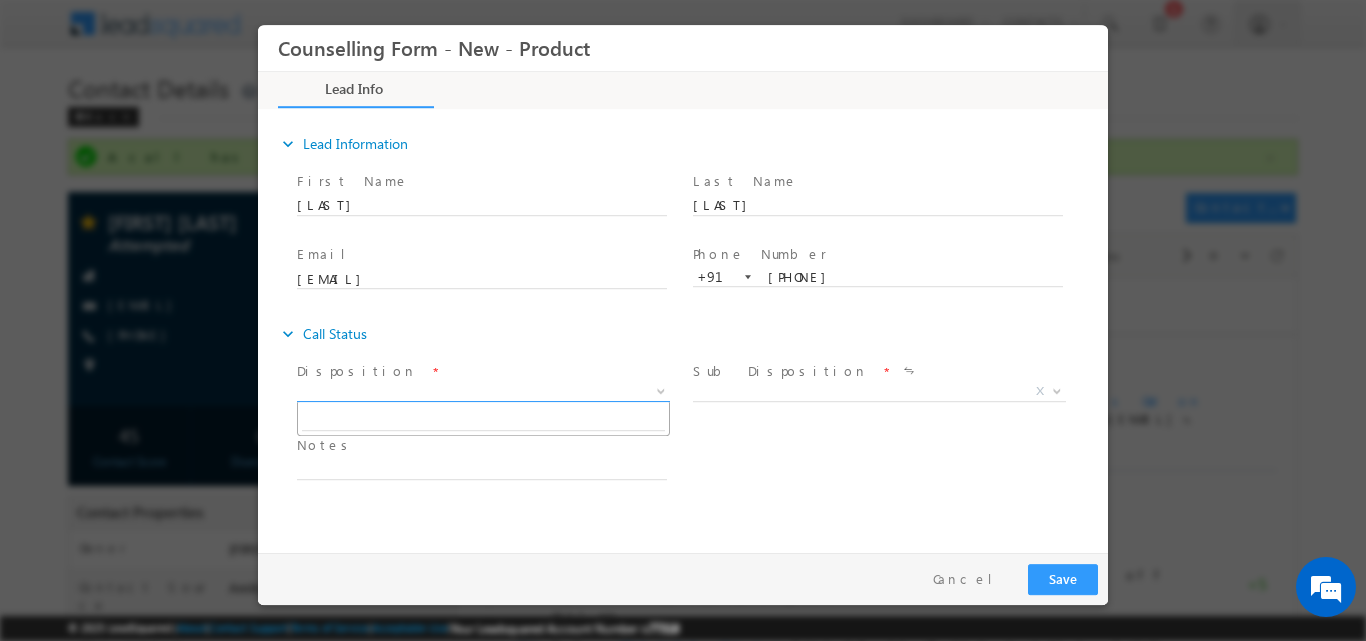 click at bounding box center [661, 389] 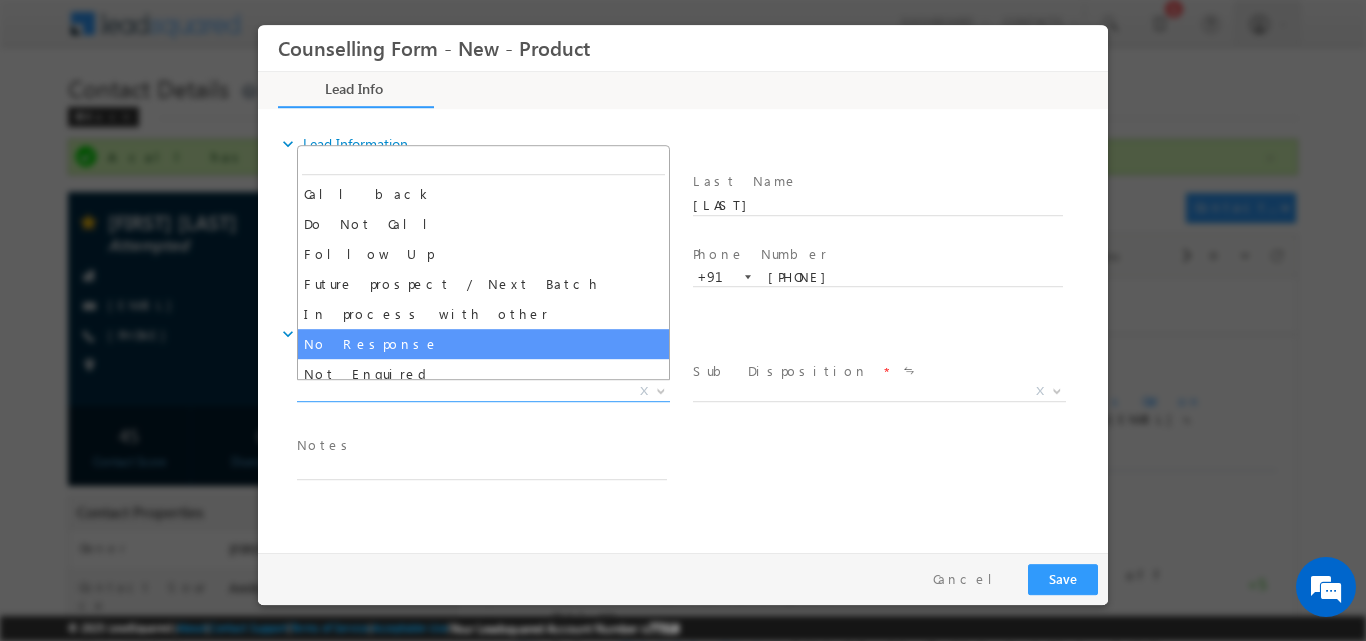 select on "No Response" 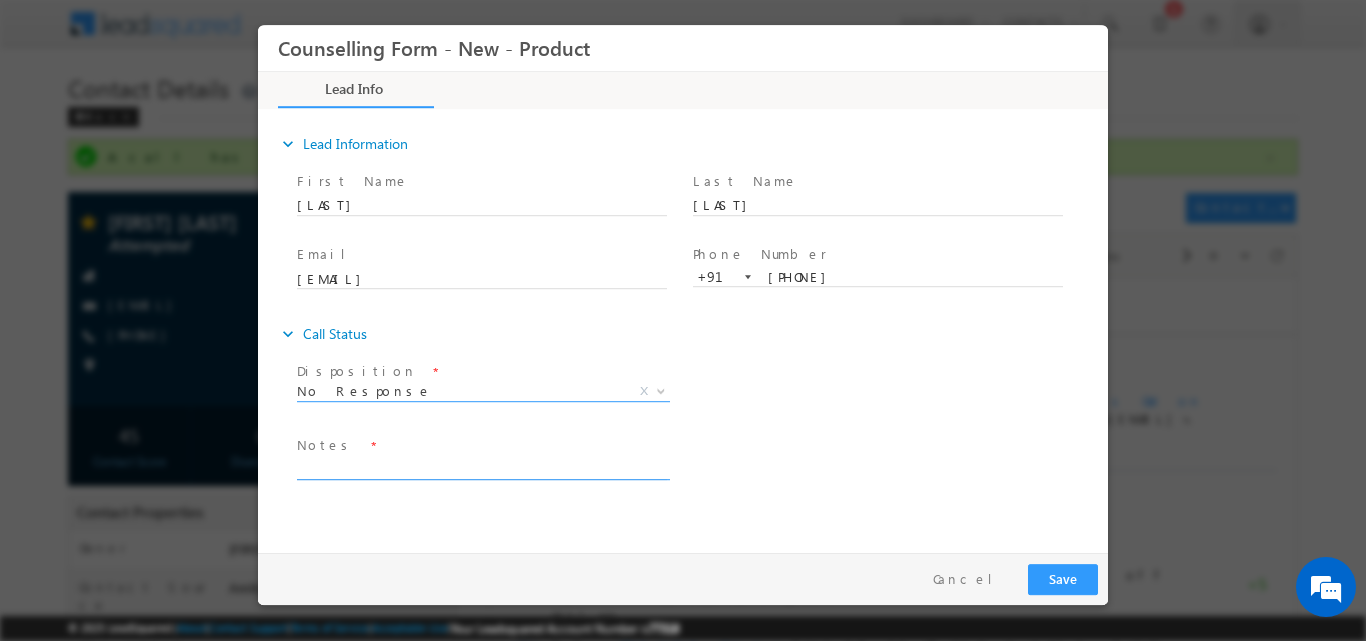 click at bounding box center [482, 467] 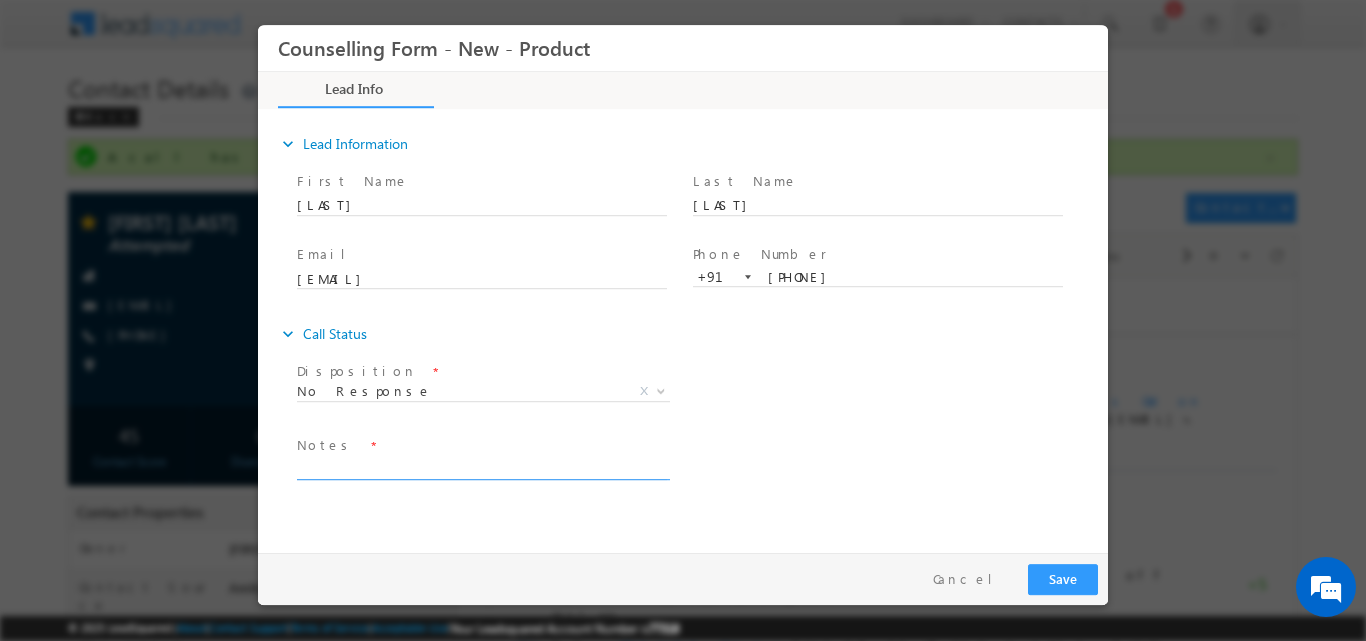 paste on "No response, dnp" 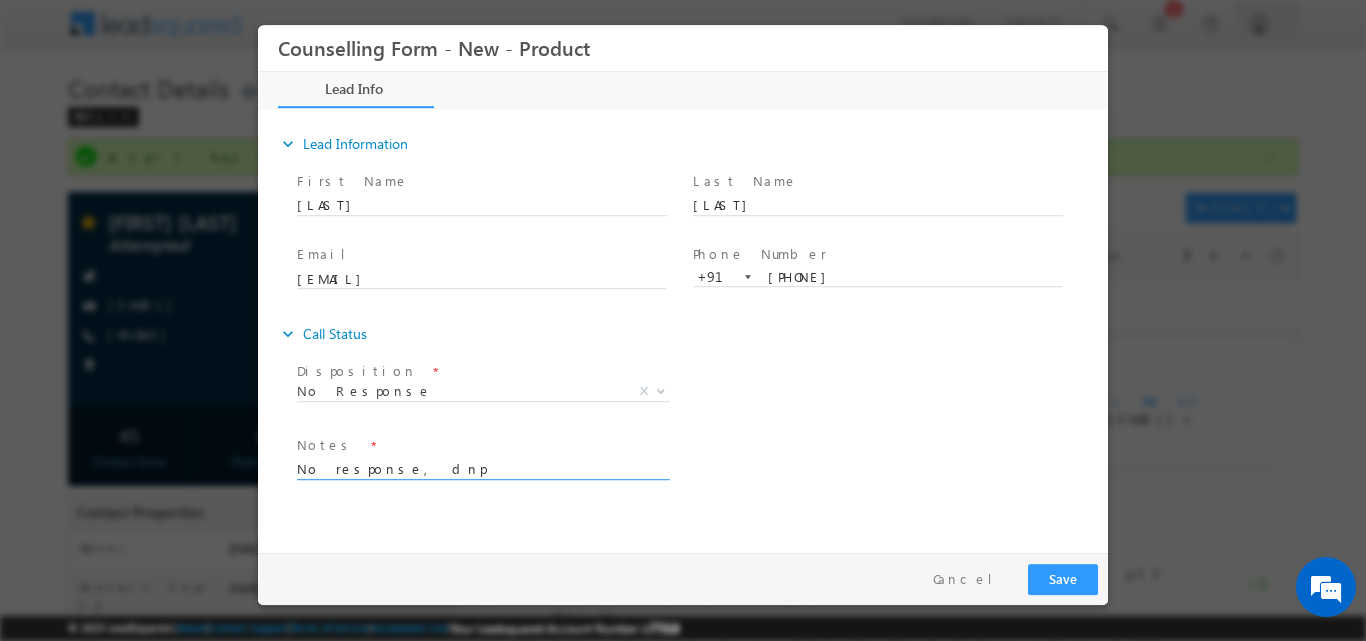 type on "No response, dnp" 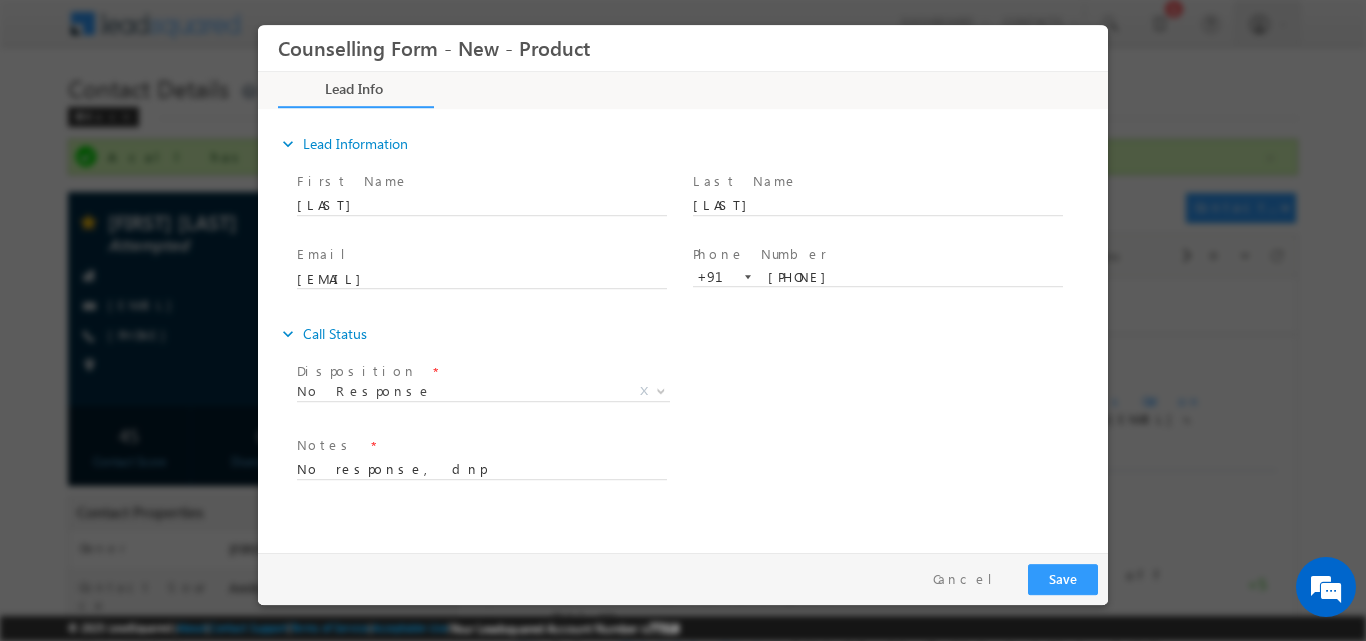 click on "Follow Up Date
*
Notes
*
No response, dnp" at bounding box center [700, 467] 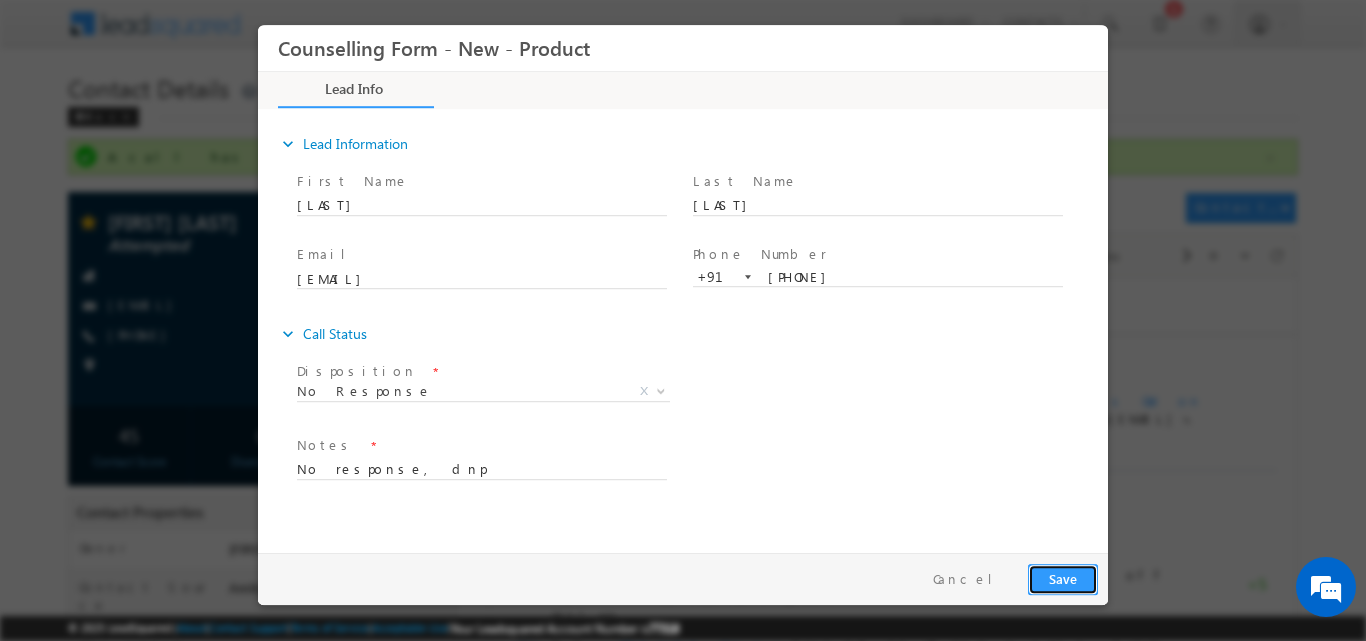 click on "Save" at bounding box center [1063, 578] 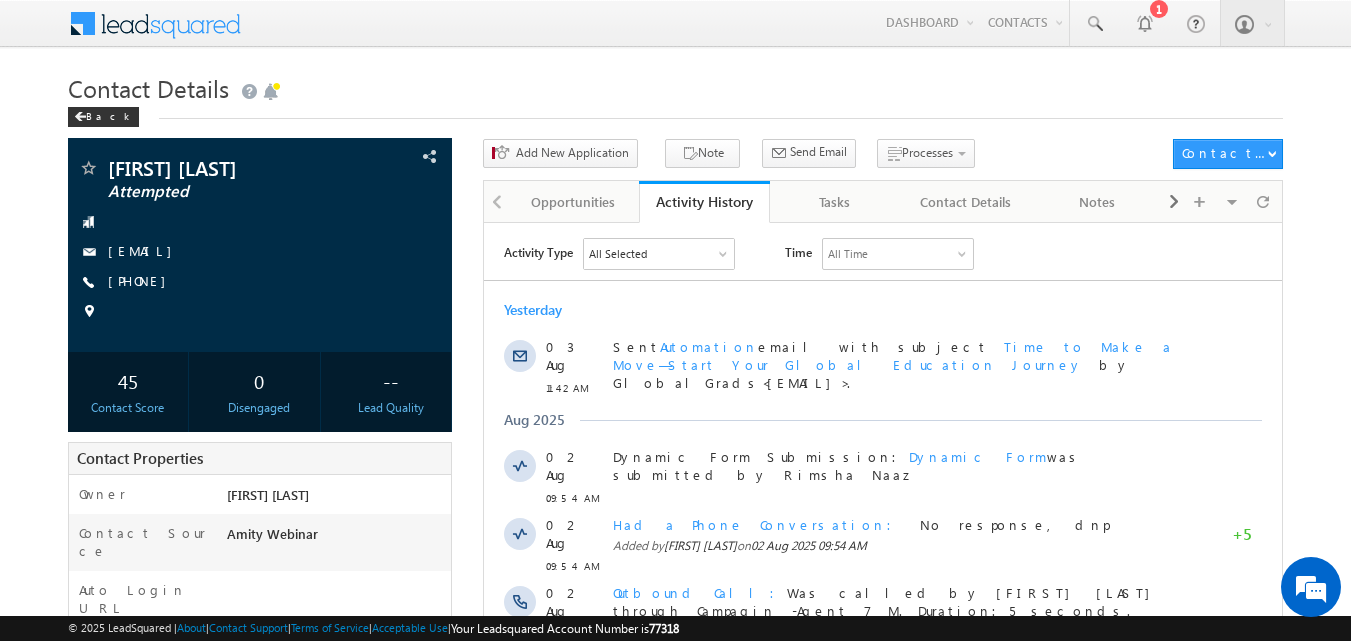 scroll, scrollTop: 0, scrollLeft: 0, axis: both 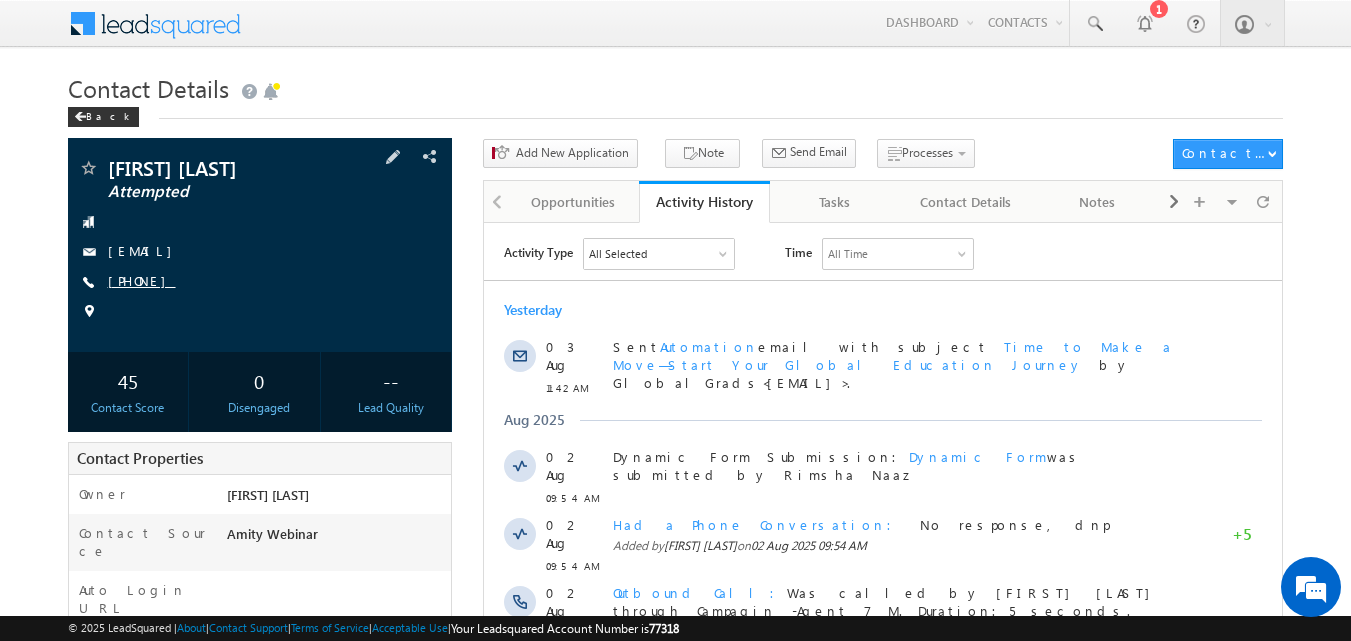 click on "[PHONE]" at bounding box center [142, 280] 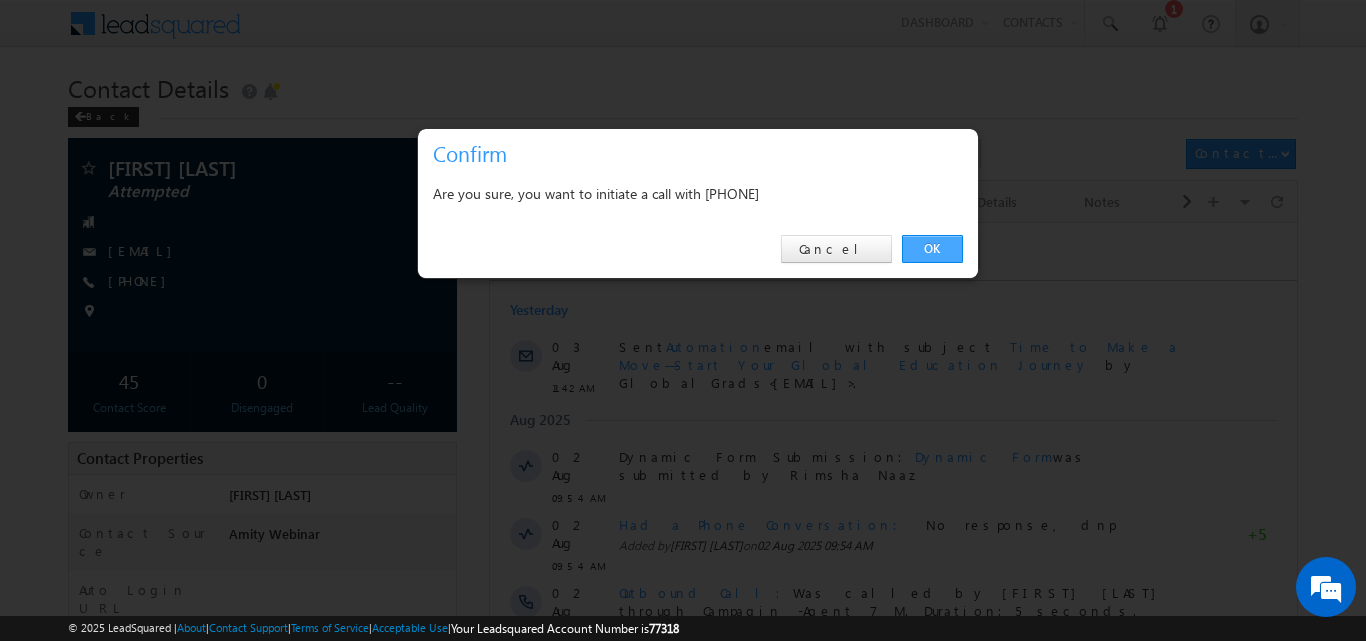 click on "OK" at bounding box center (932, 249) 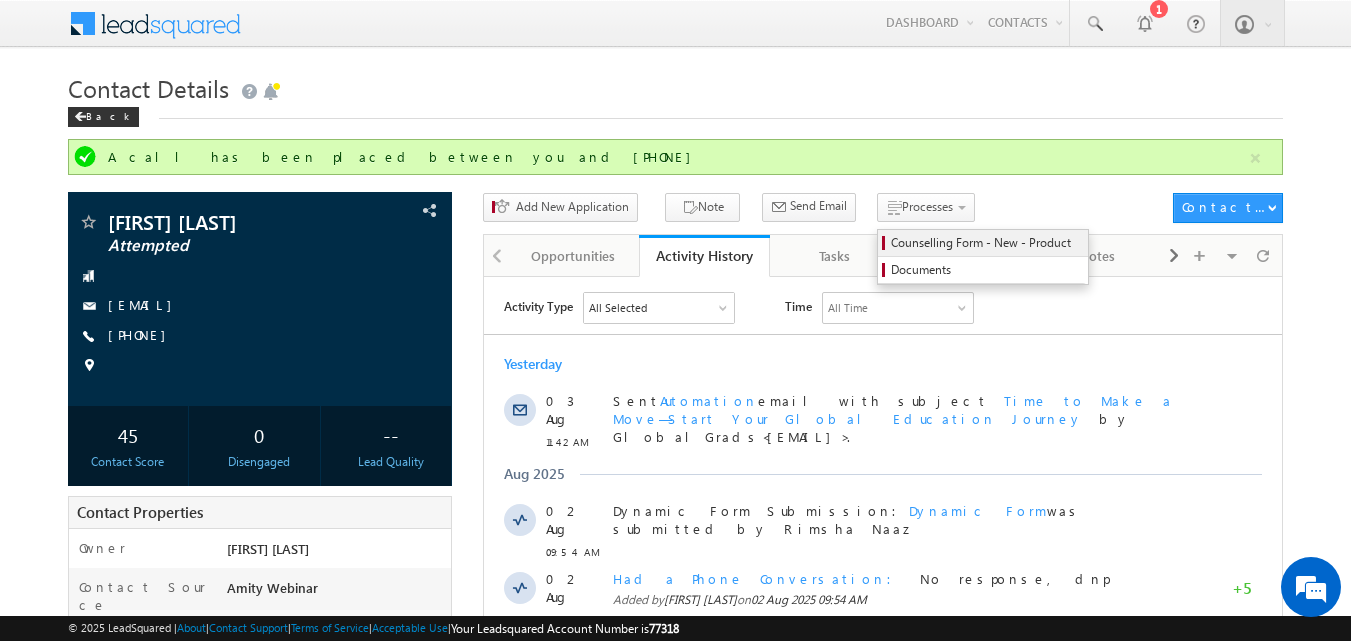 click on "Counselling Form - New - Product" at bounding box center (986, 243) 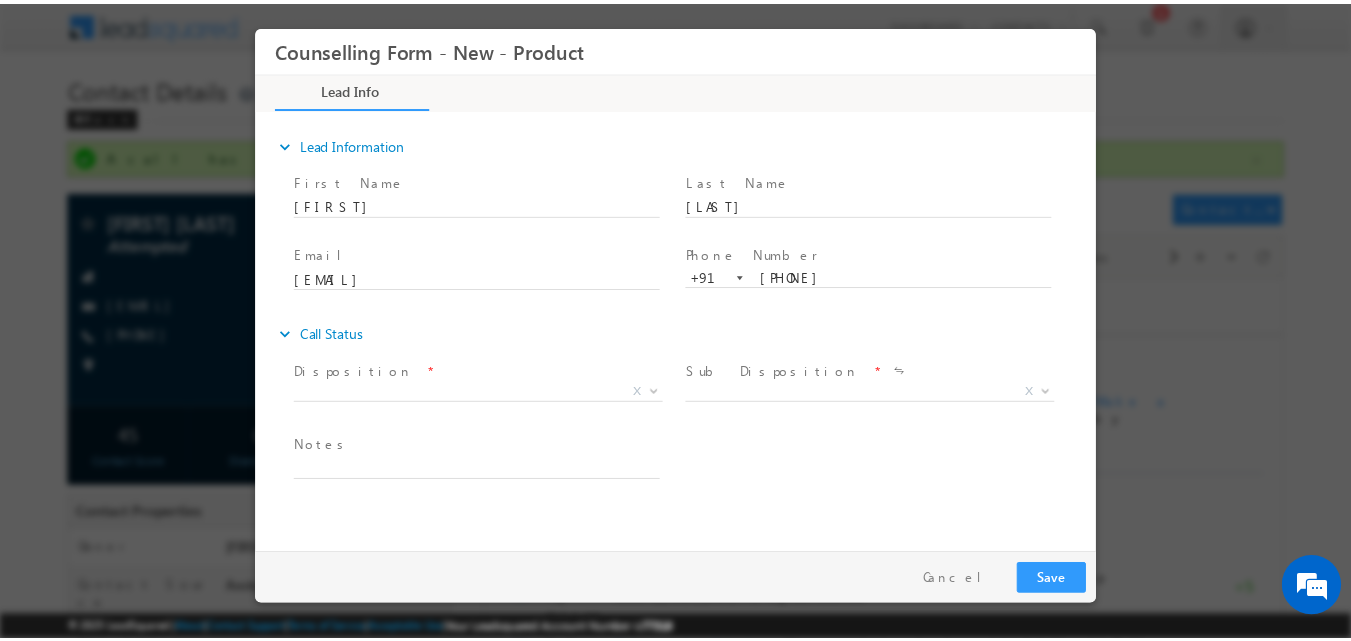 scroll, scrollTop: 0, scrollLeft: 0, axis: both 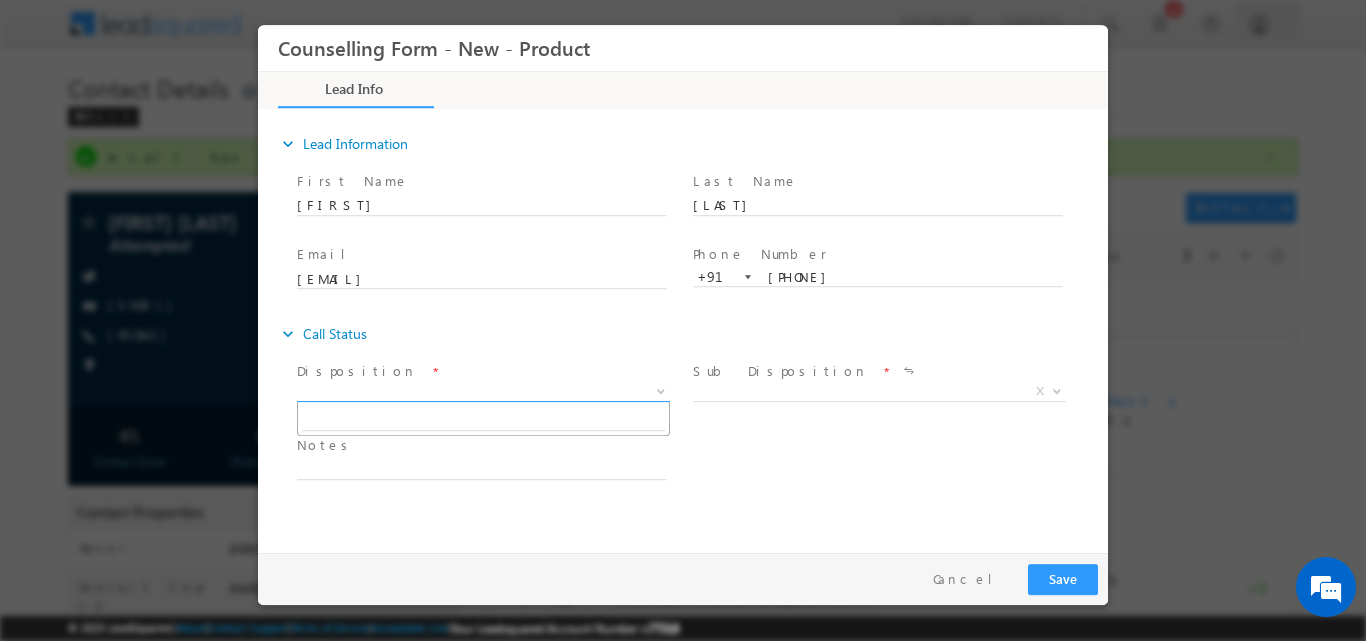 click at bounding box center [661, 389] 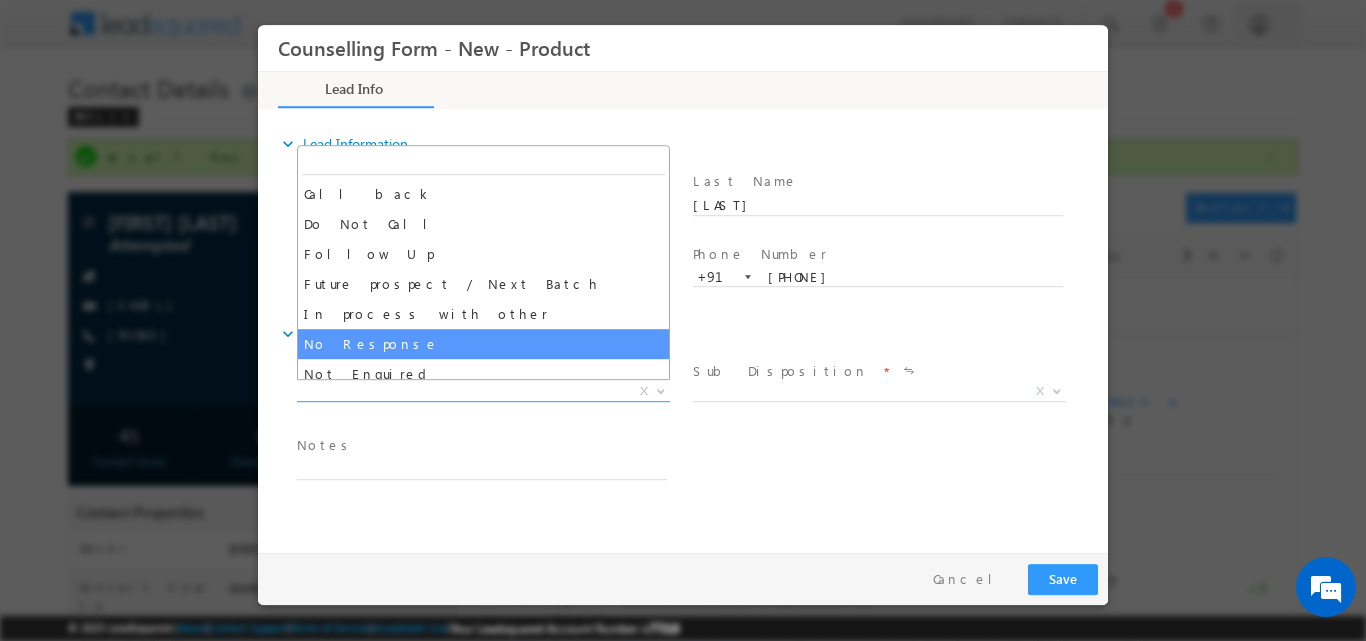select on "No Response" 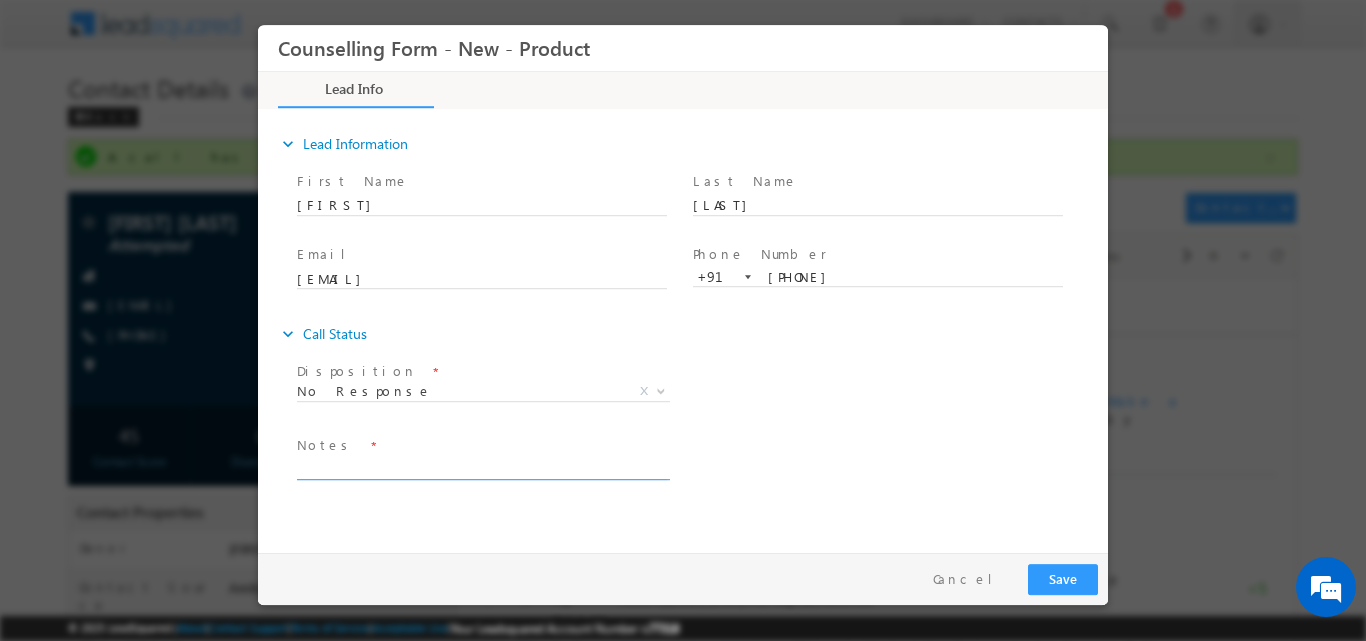 click at bounding box center (482, 467) 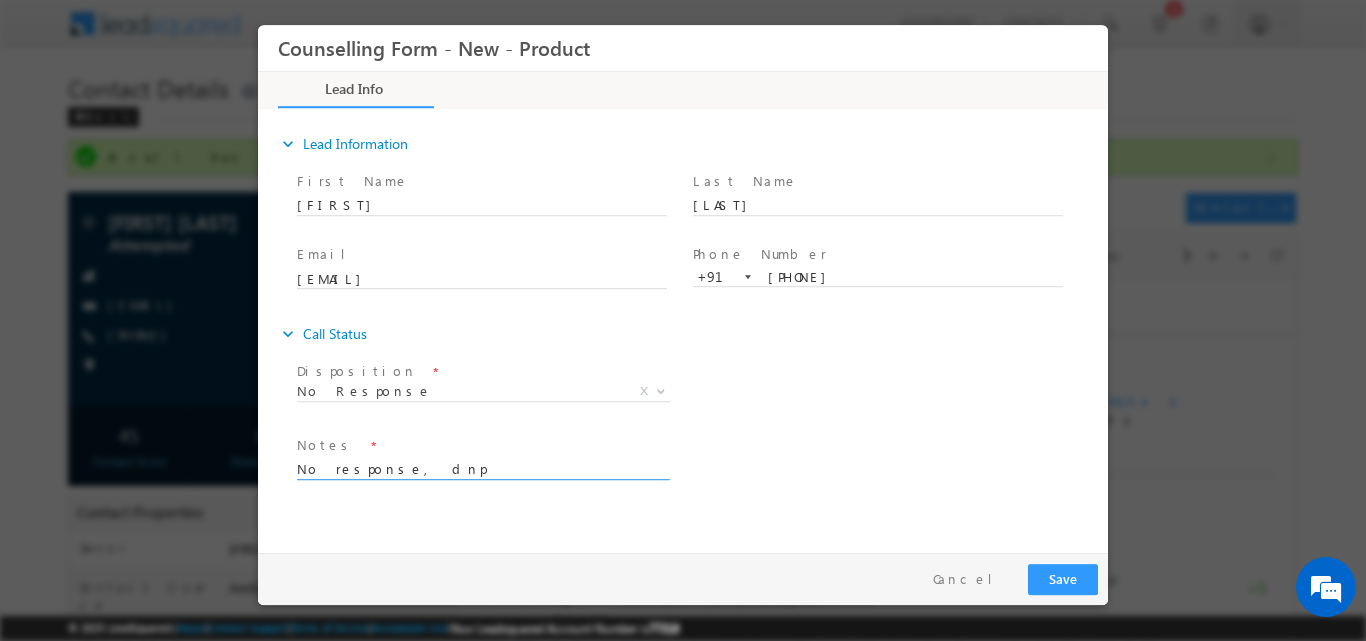 type on "No response, dnp" 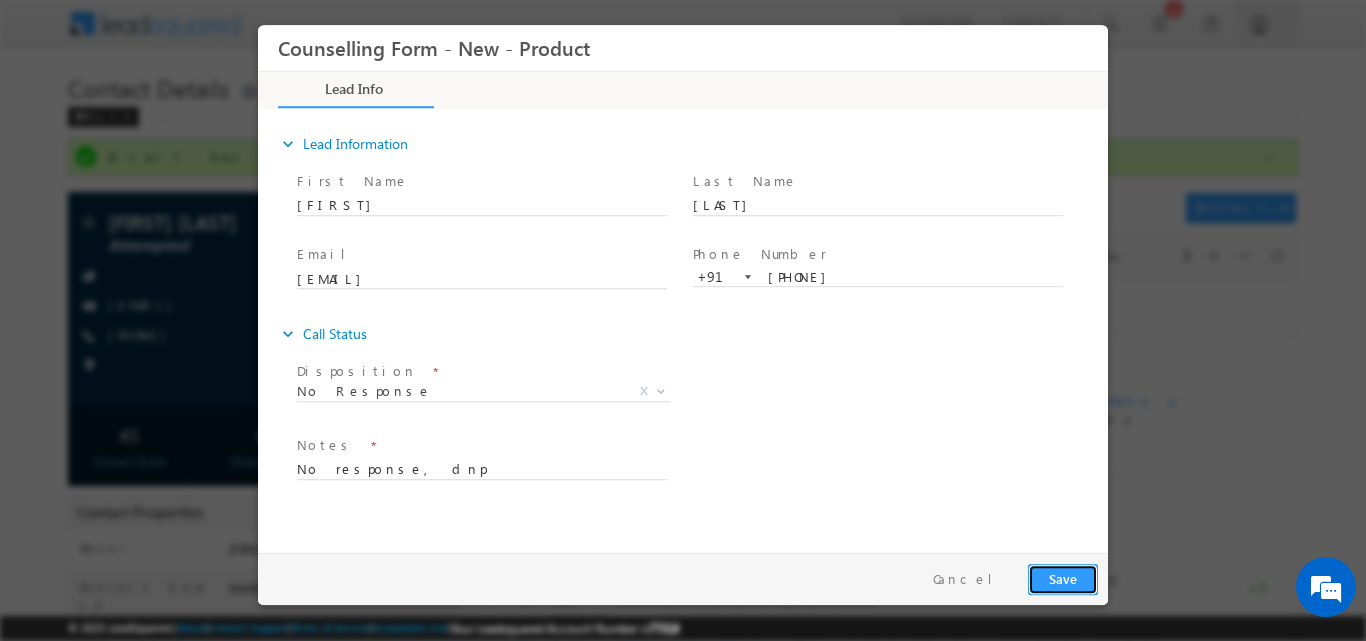 click on "Save" at bounding box center (1063, 578) 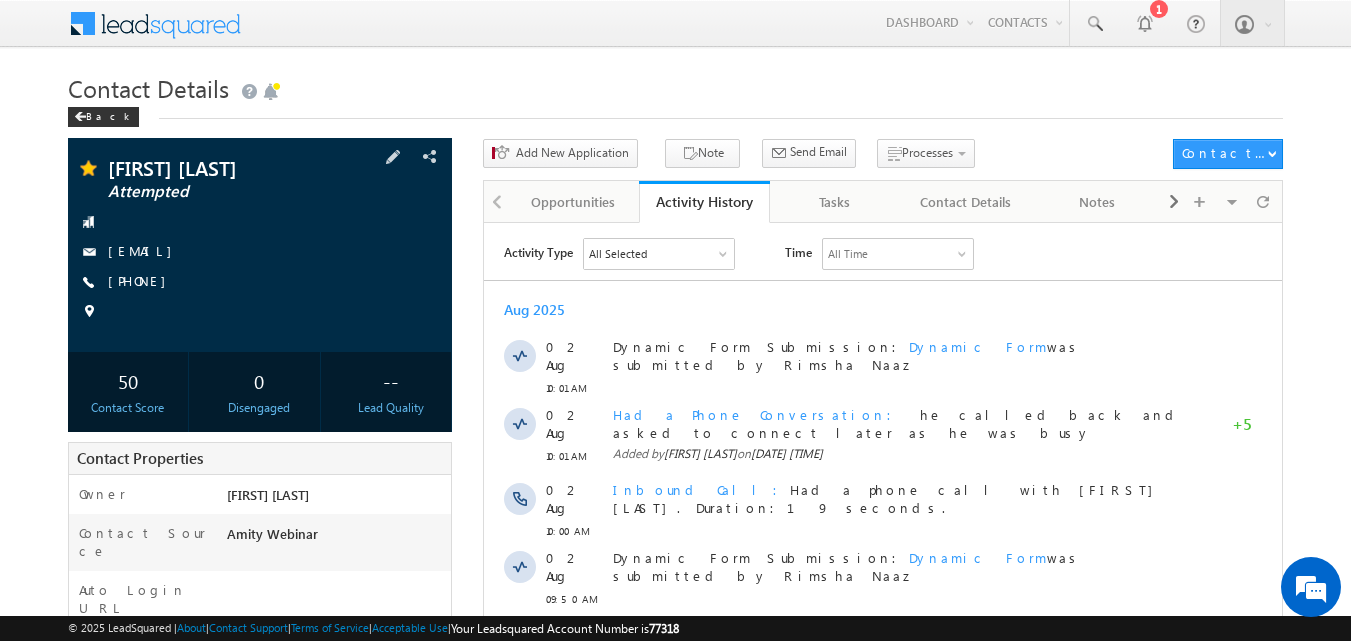 scroll, scrollTop: 0, scrollLeft: 0, axis: both 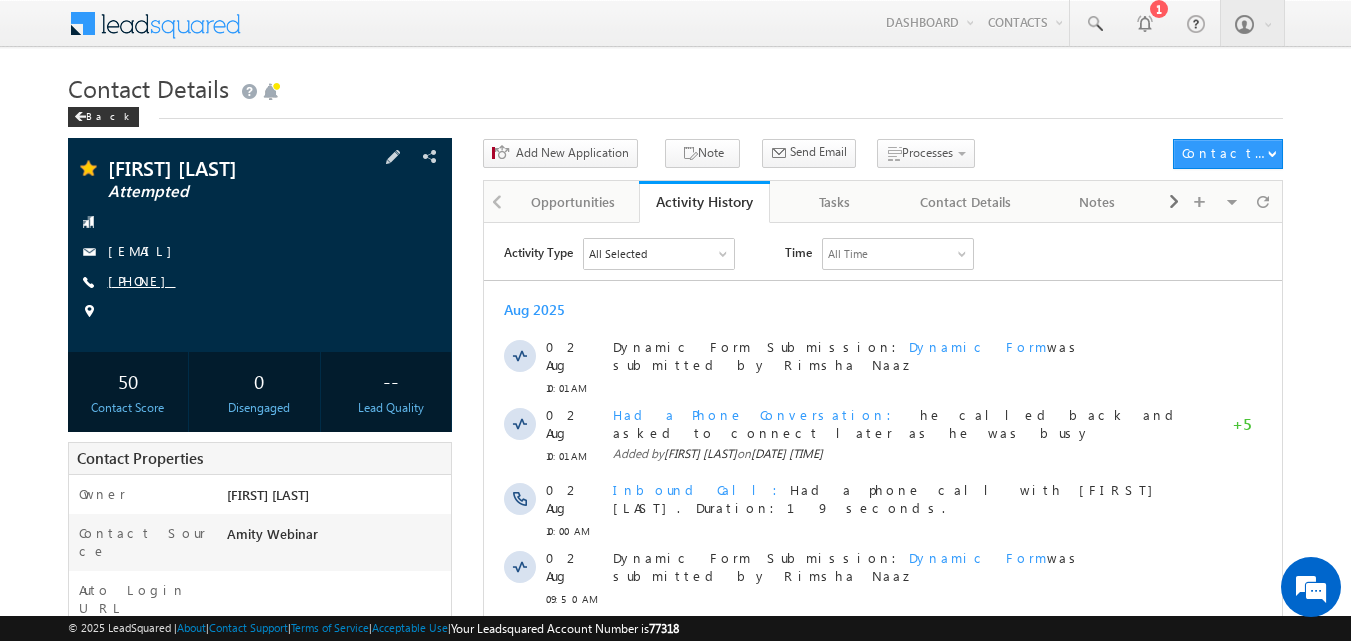 click on "[PHONE]" at bounding box center (142, 280) 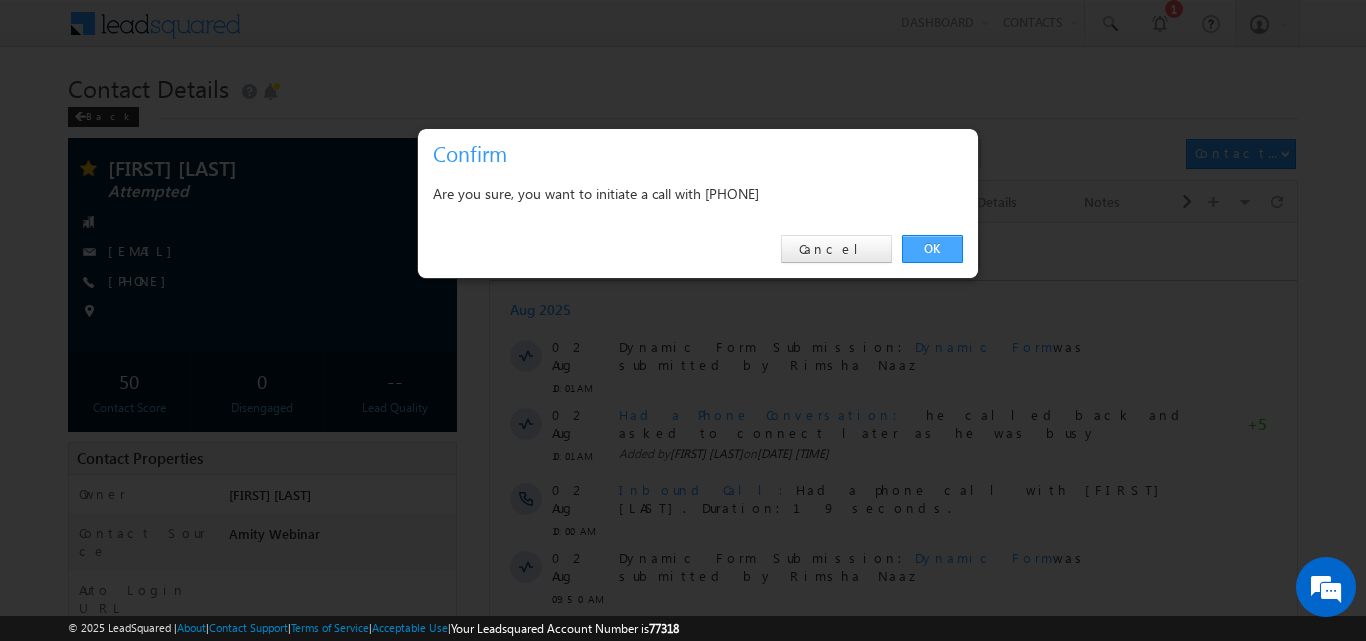 click on "OK" at bounding box center [932, 249] 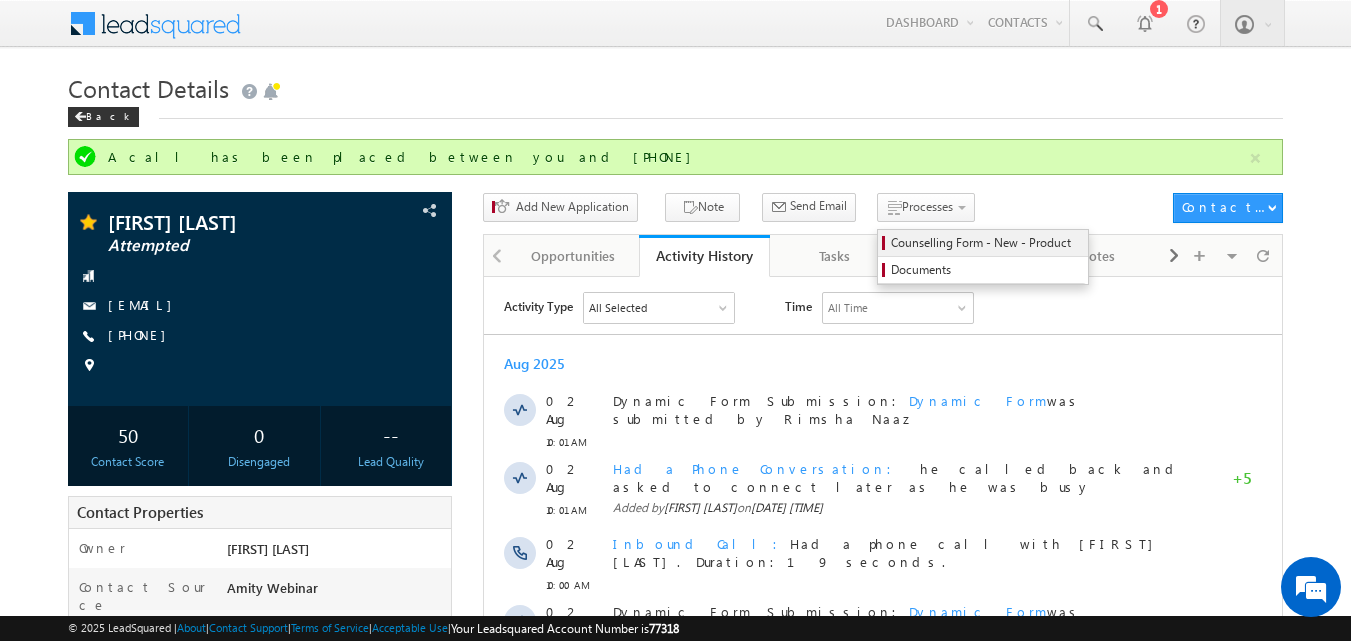 click on "Counselling Form - New - Product" at bounding box center (986, 243) 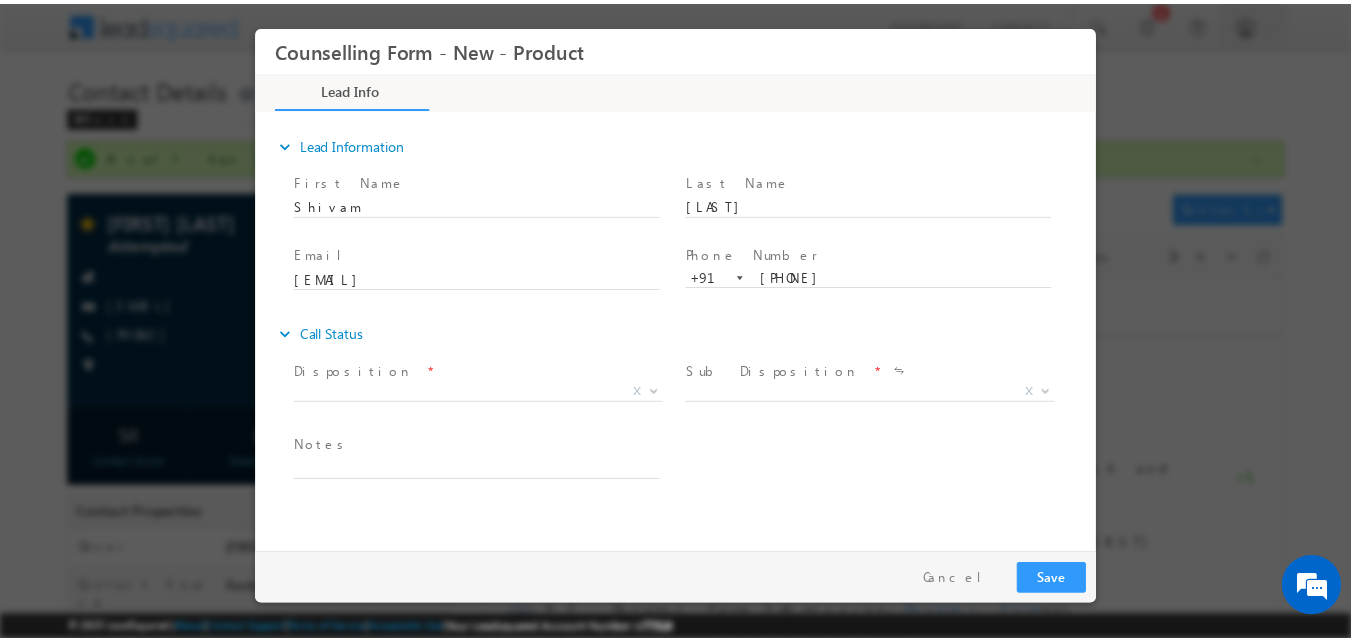 scroll, scrollTop: 0, scrollLeft: 0, axis: both 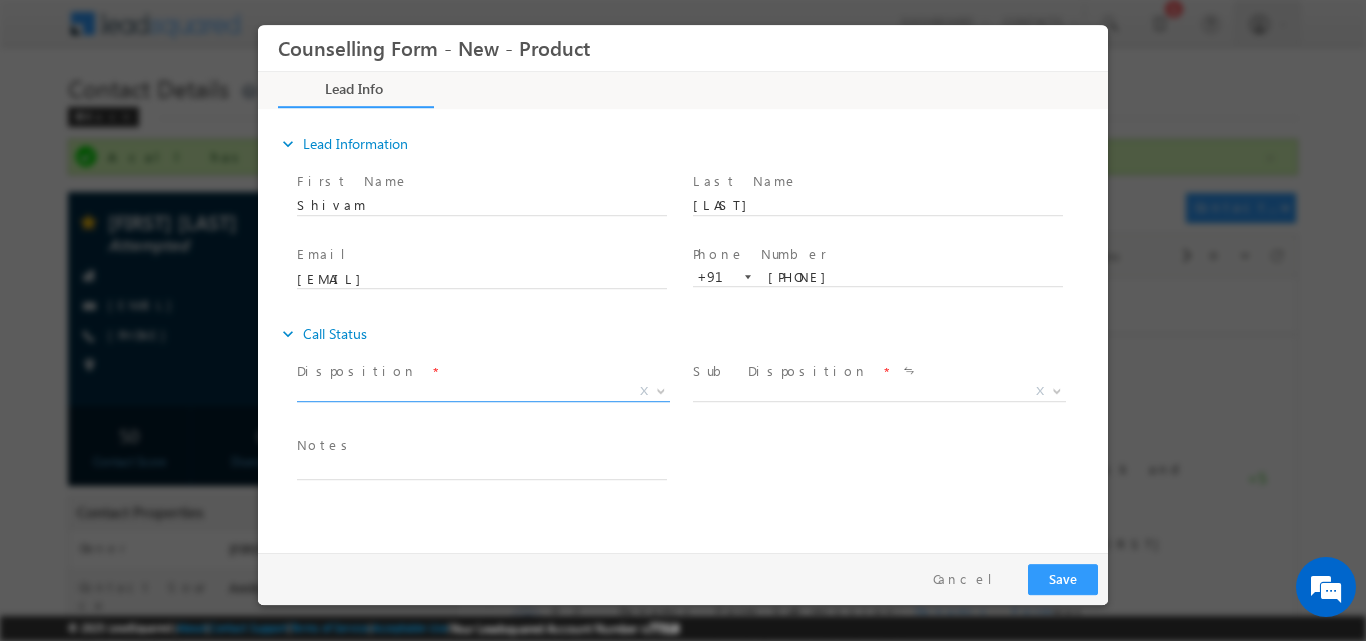 click at bounding box center [661, 389] 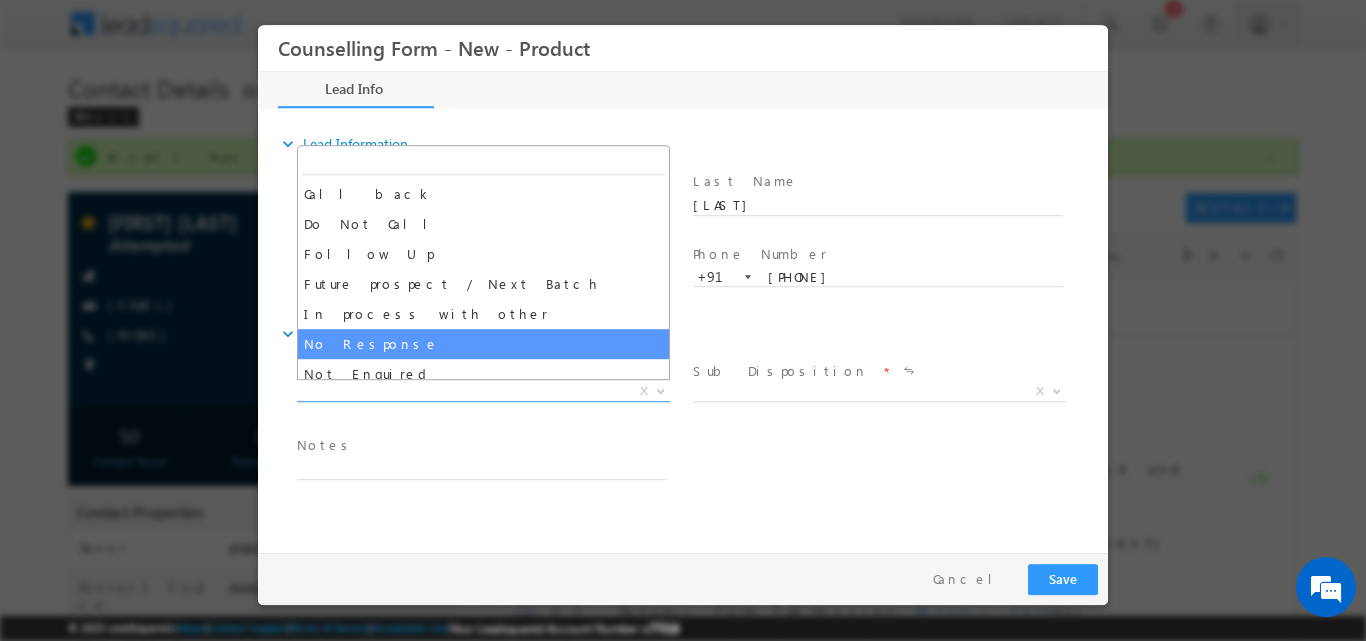select on "No Response" 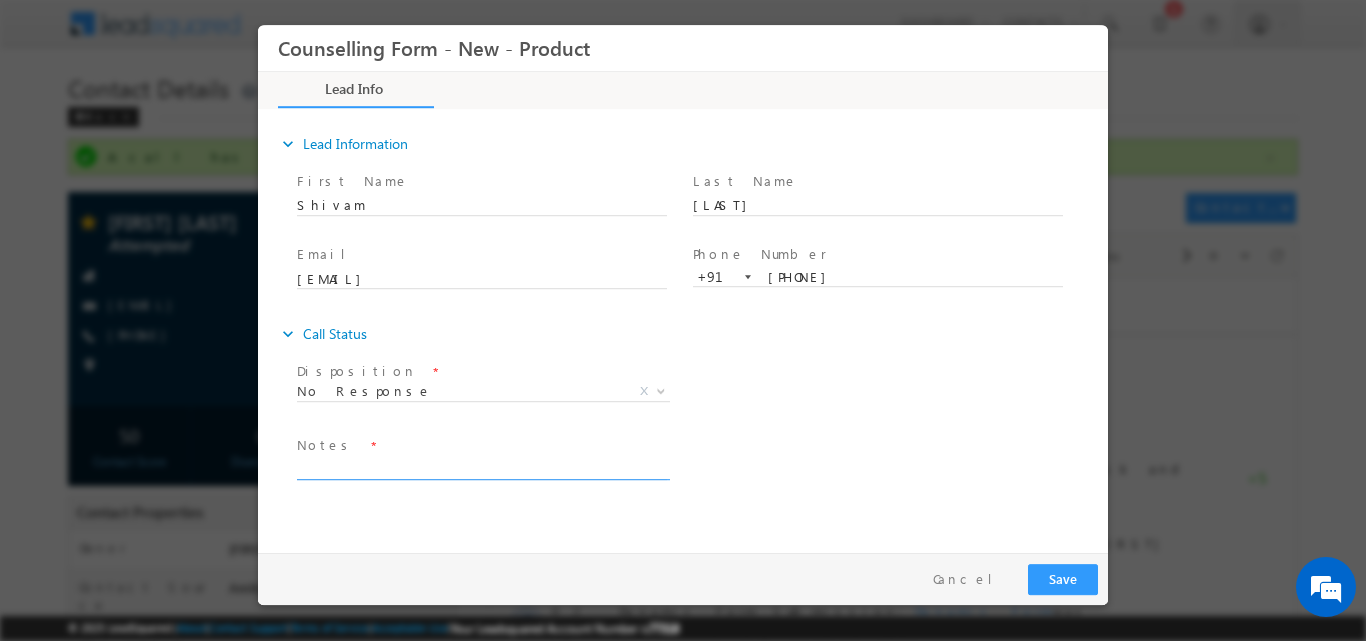 click at bounding box center [482, 467] 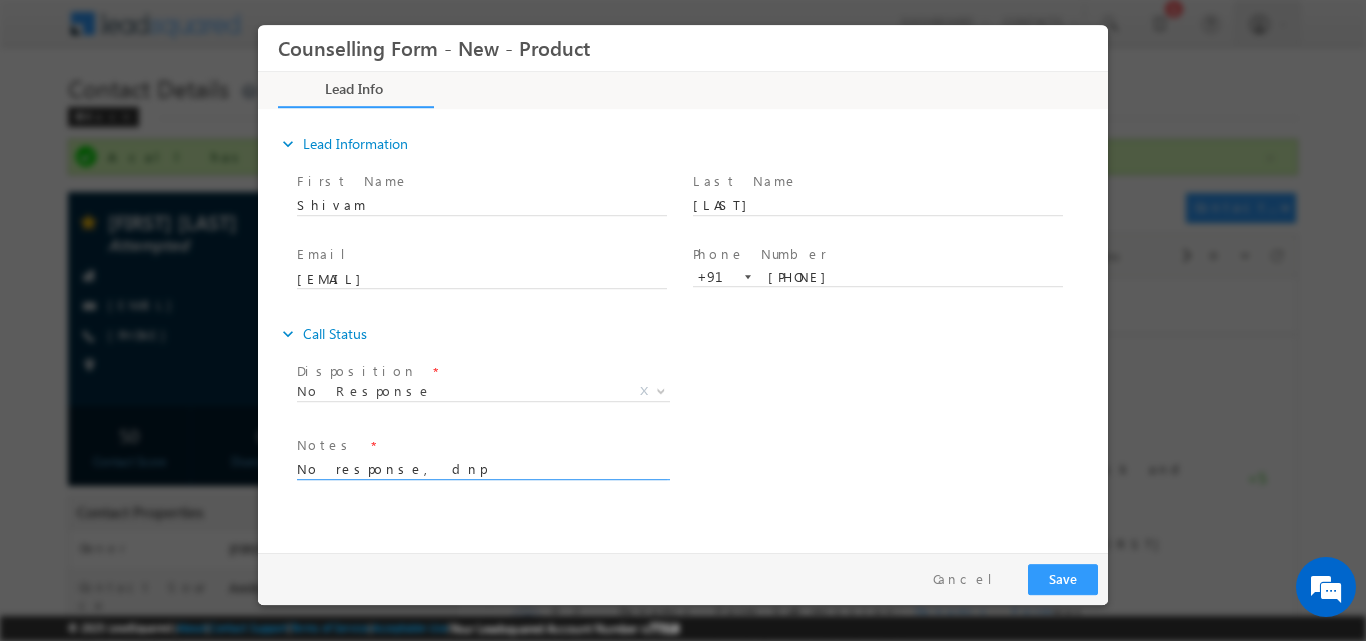 type on "No response, dnp" 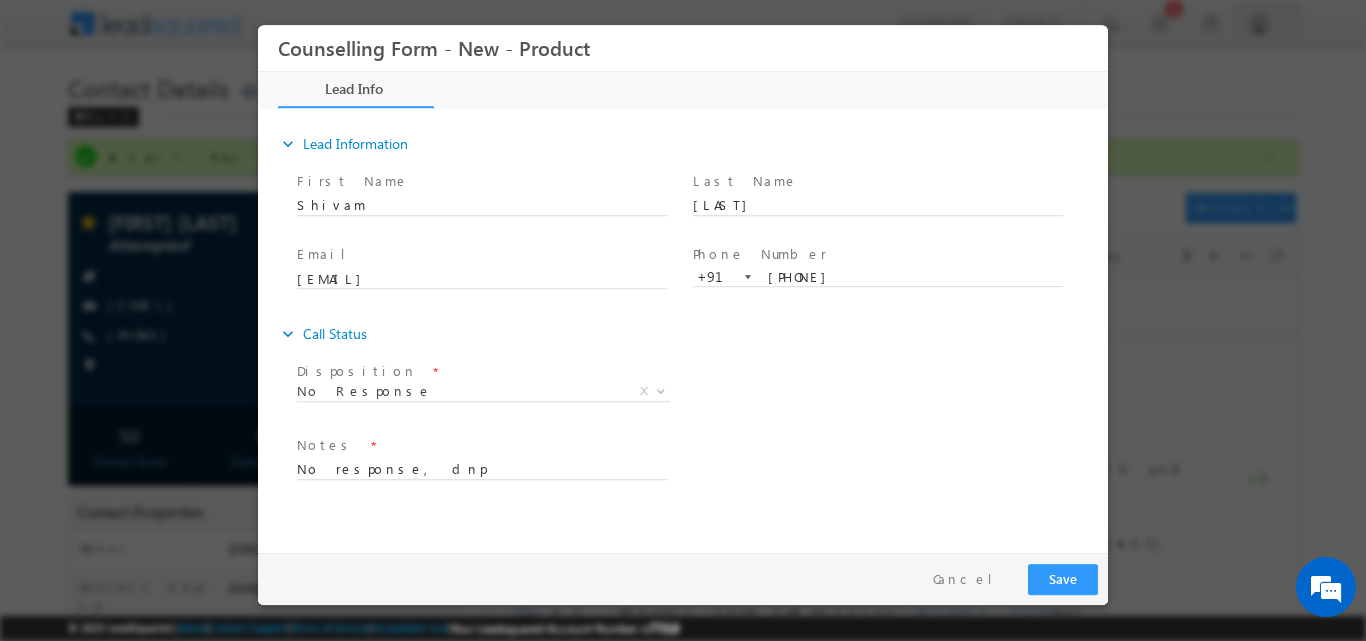 click on "Follow Up Date
*
Notes
*
No response, dnp" at bounding box center (700, 467) 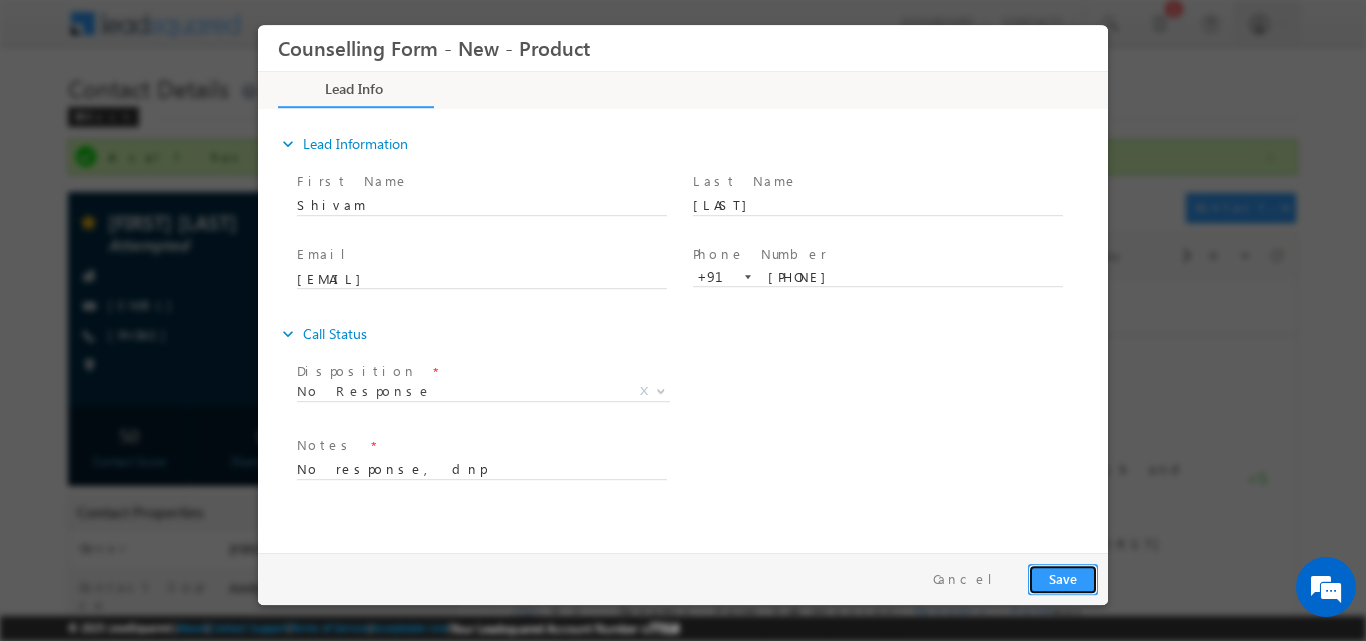 click on "Save" at bounding box center [1063, 578] 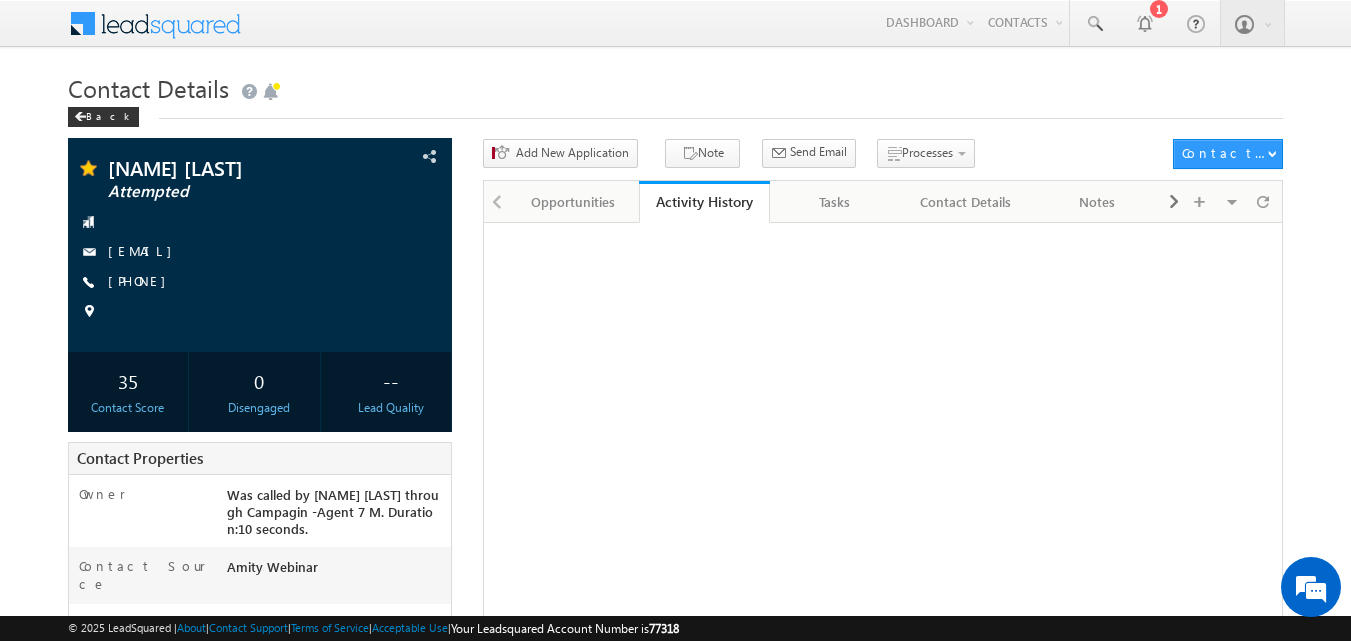 scroll, scrollTop: 0, scrollLeft: 0, axis: both 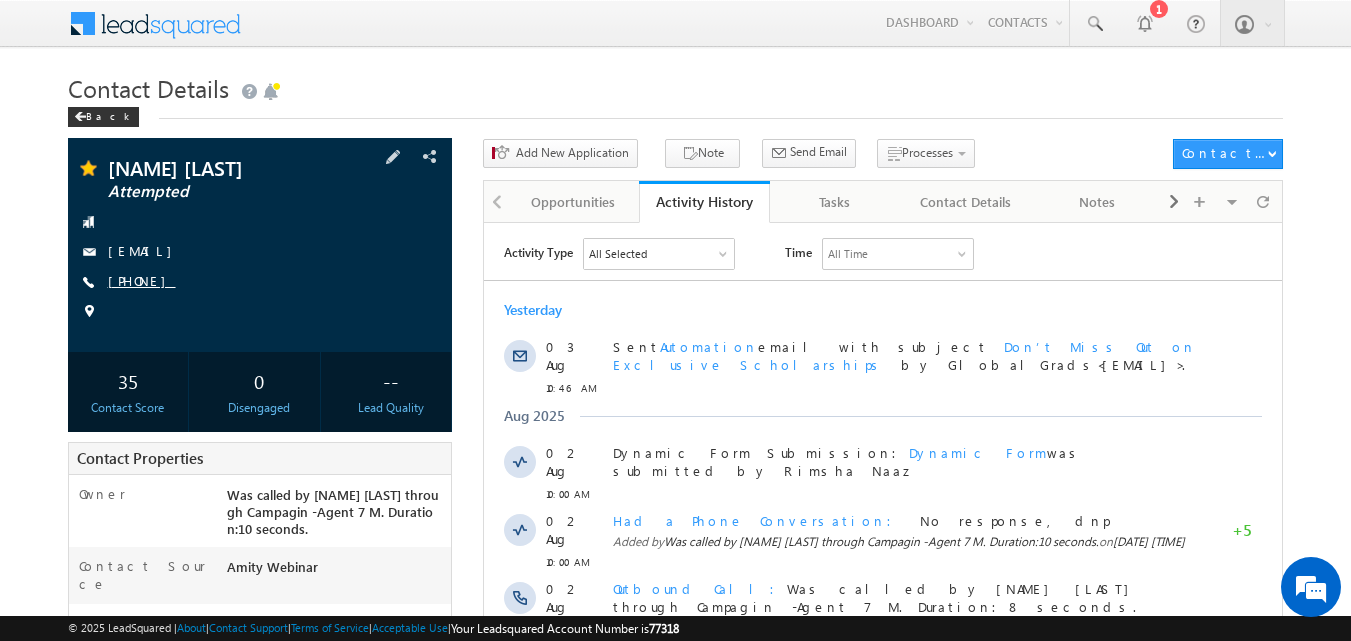 click on "[PHONE]" at bounding box center (142, 280) 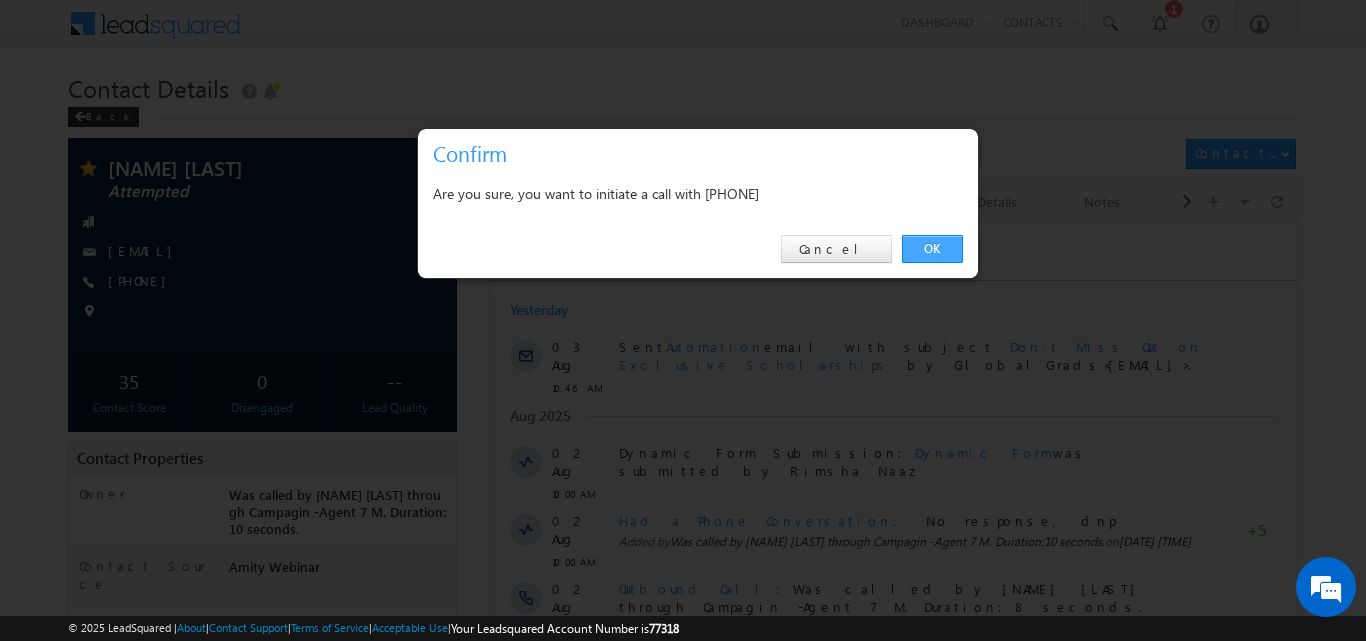 click on "OK" at bounding box center [932, 249] 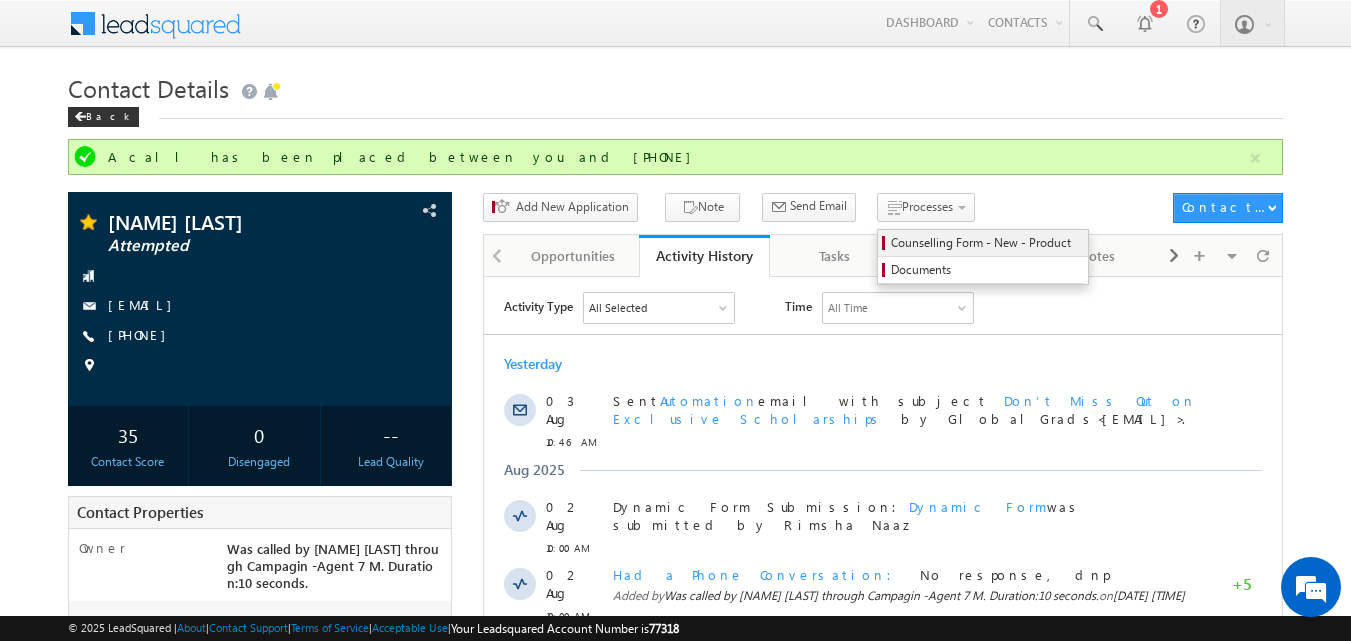 click on "Counselling Form - New - Product" at bounding box center [986, 243] 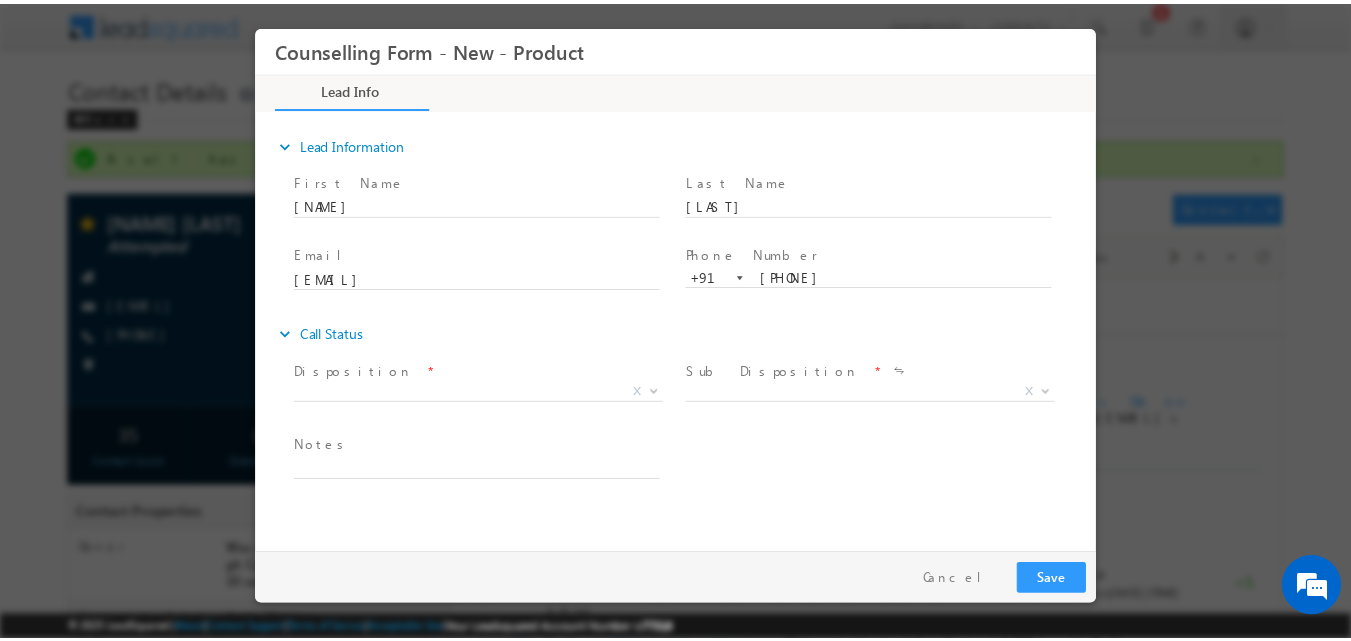 scroll, scrollTop: 0, scrollLeft: 0, axis: both 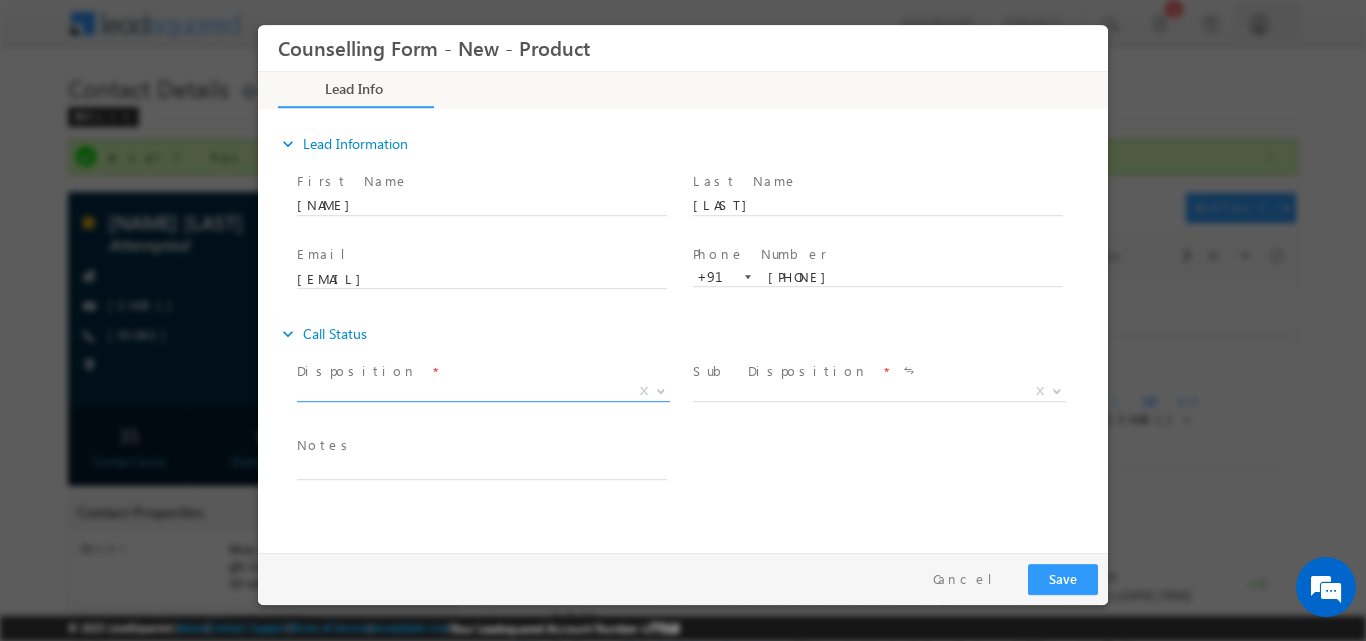 click at bounding box center [661, 389] 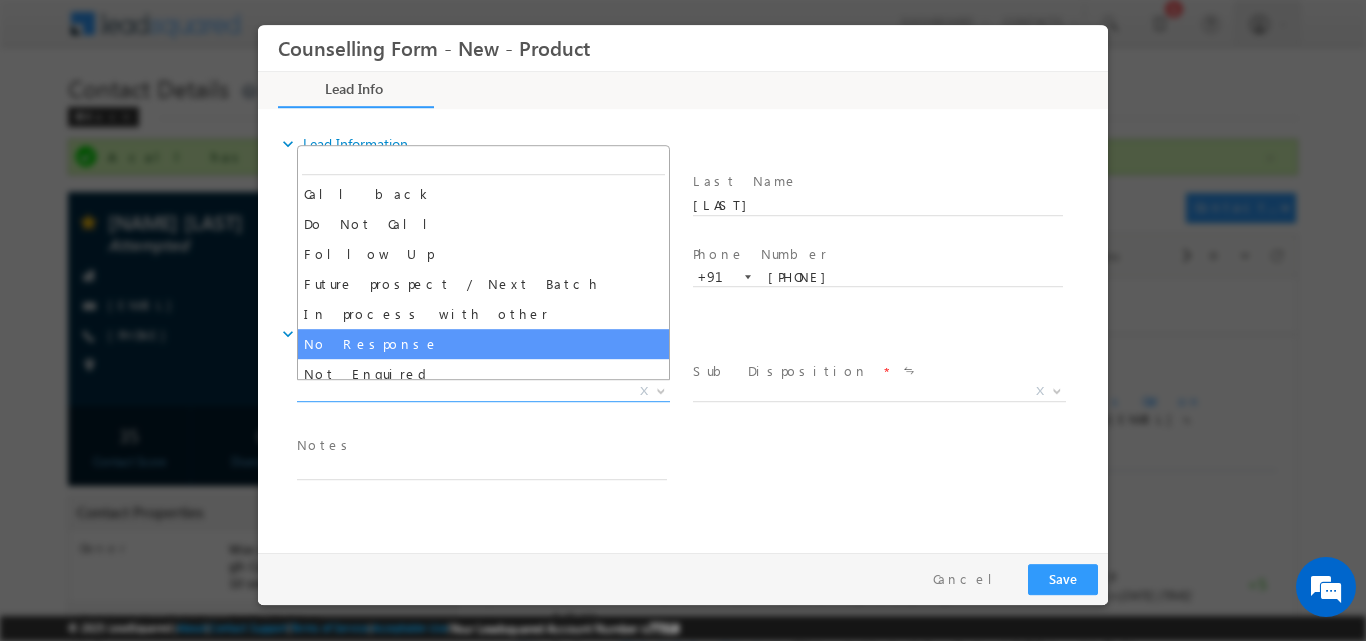 select on "No Response" 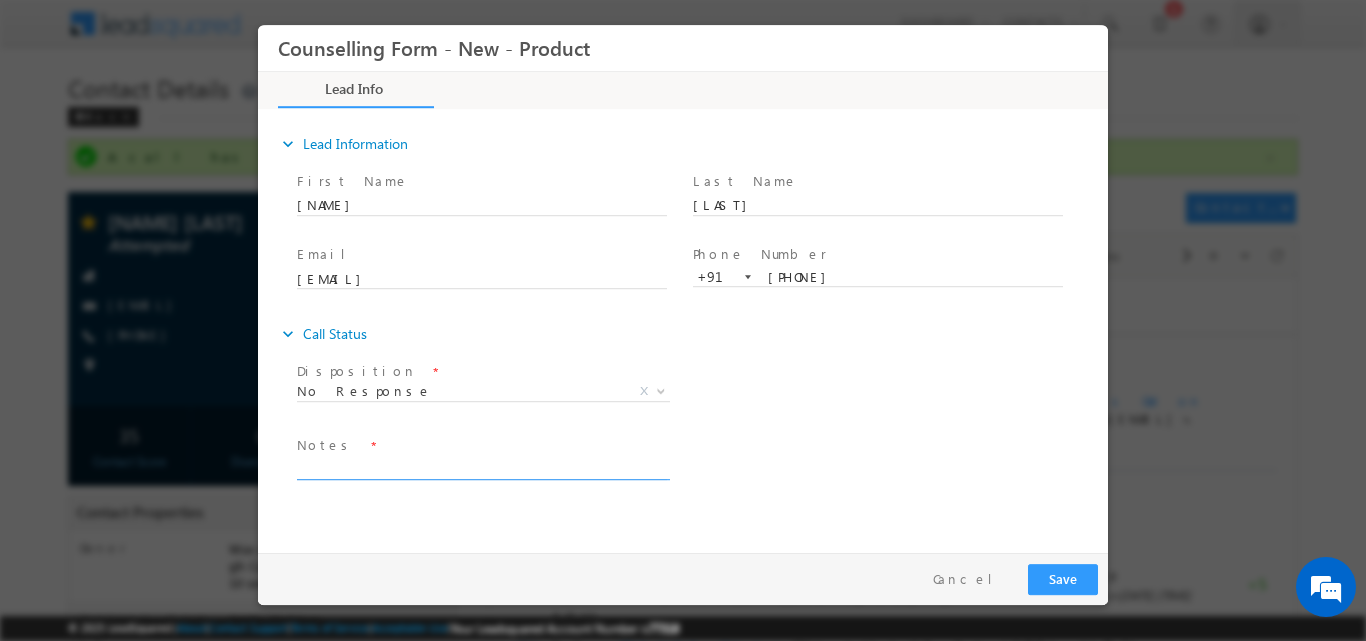 click at bounding box center (482, 467) 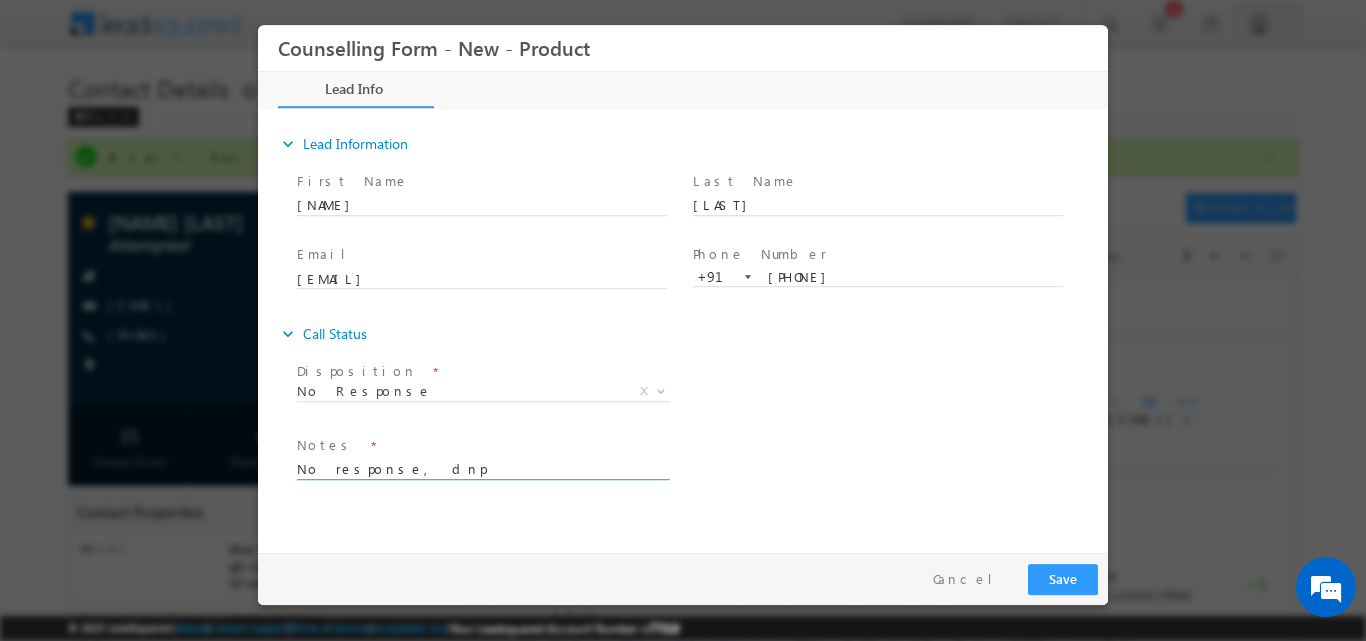 type on "No response, dnp" 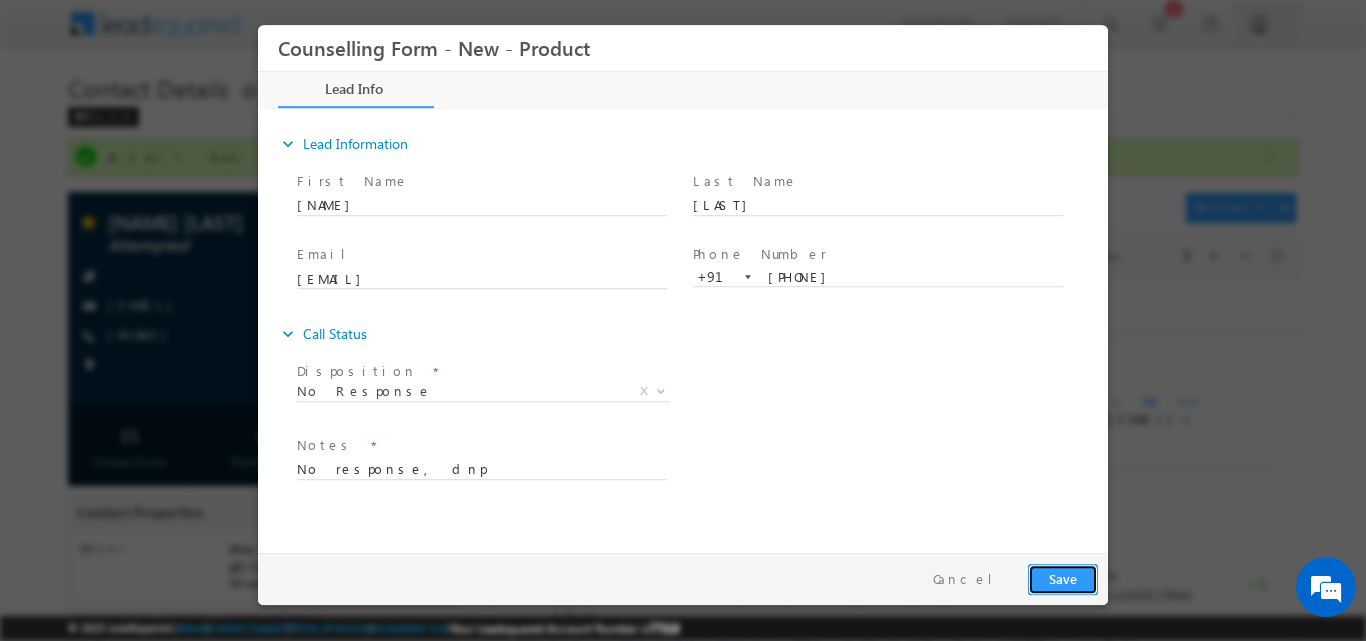 click on "Save" at bounding box center [1063, 578] 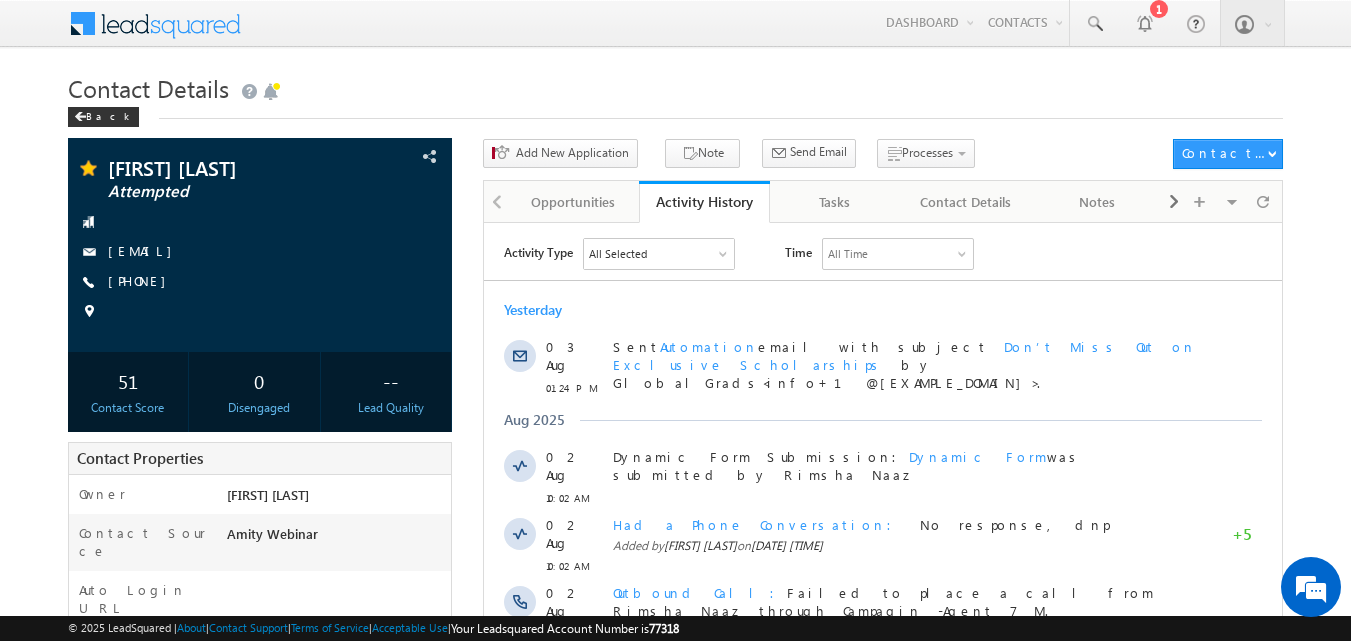scroll, scrollTop: 0, scrollLeft: 0, axis: both 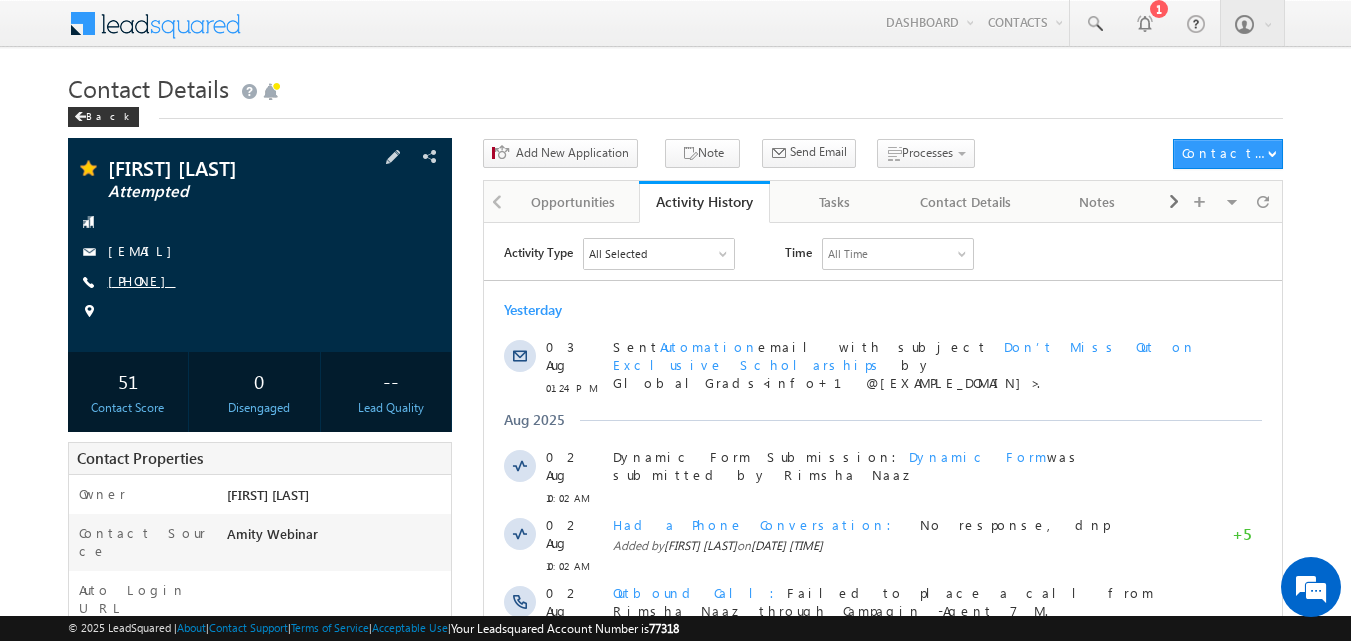 click on "[PHONE]" at bounding box center [142, 280] 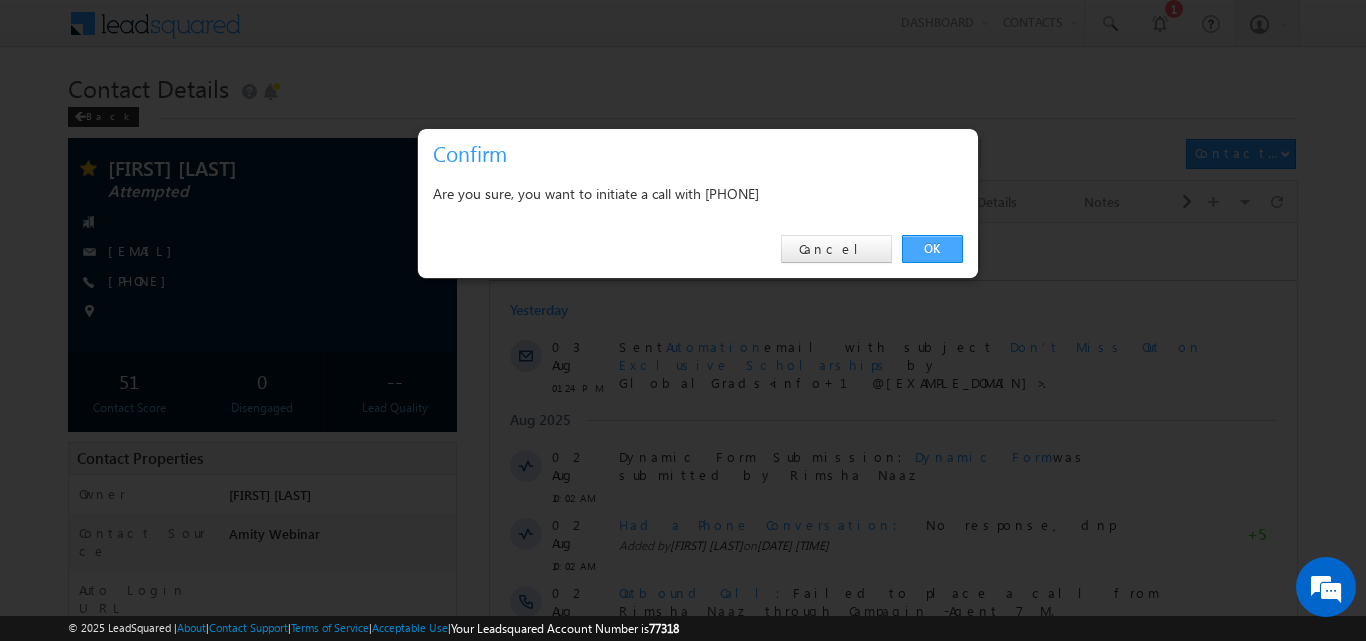 click on "OK" at bounding box center (932, 249) 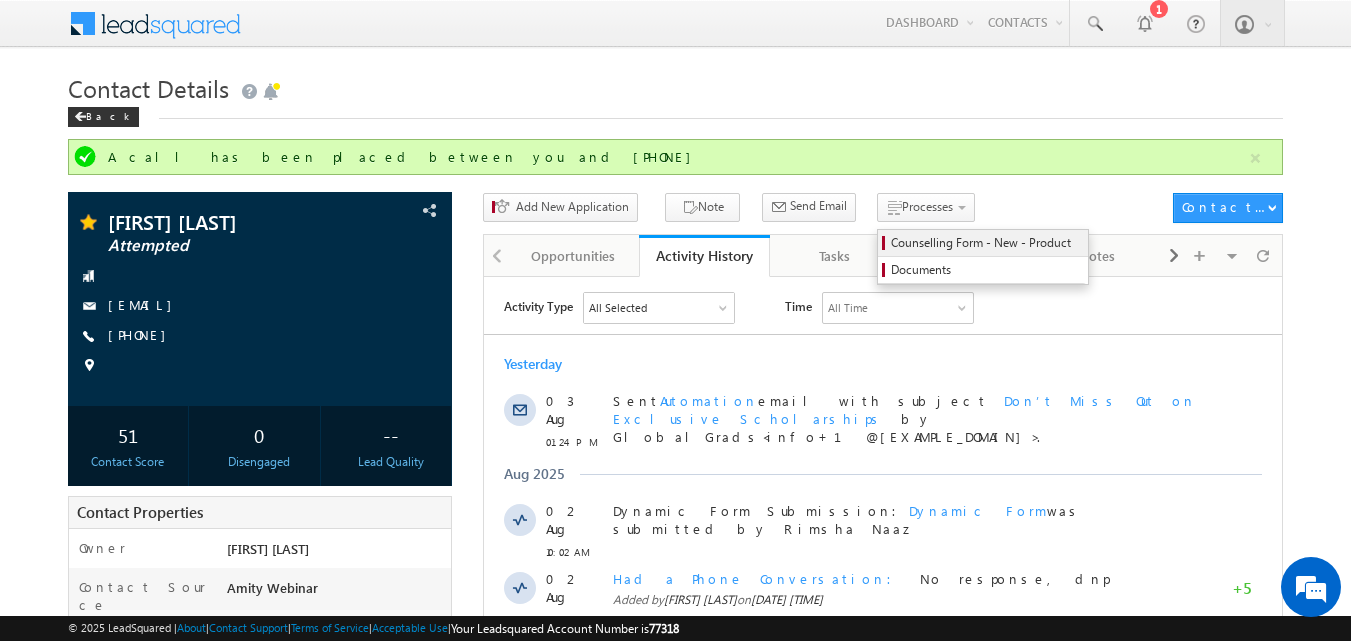 click on "Counselling Form - New - Product" at bounding box center (986, 243) 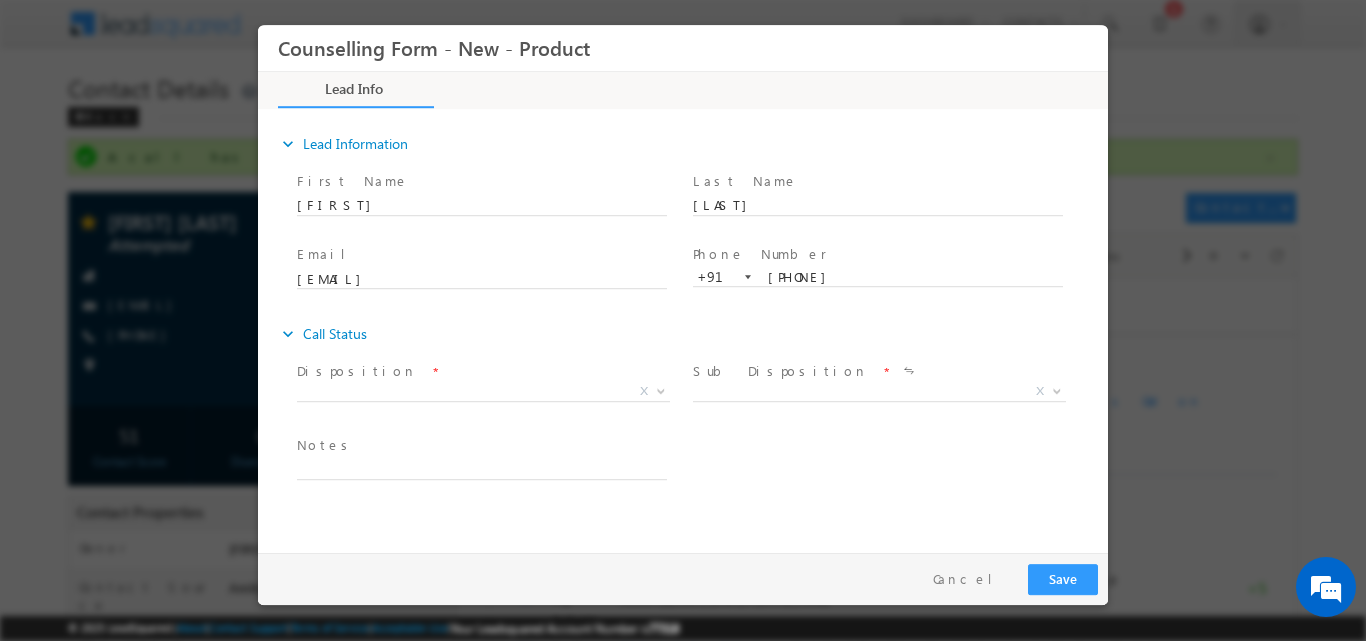scroll, scrollTop: 0, scrollLeft: 0, axis: both 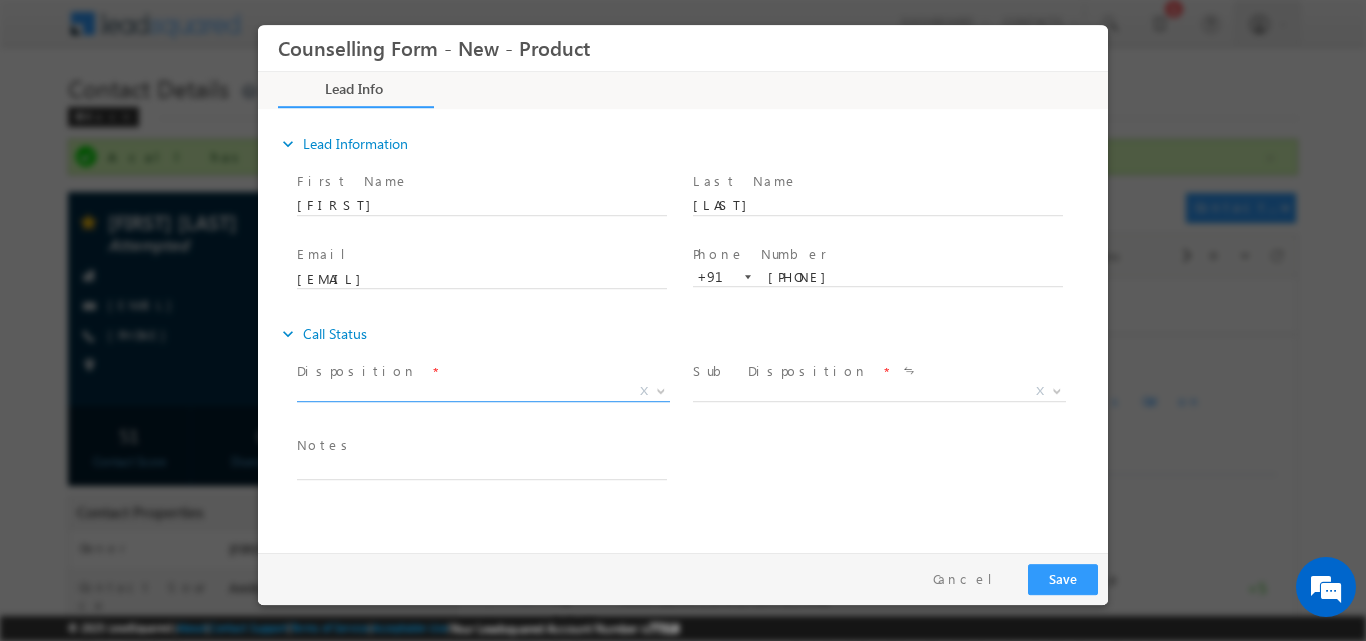click at bounding box center (661, 389) 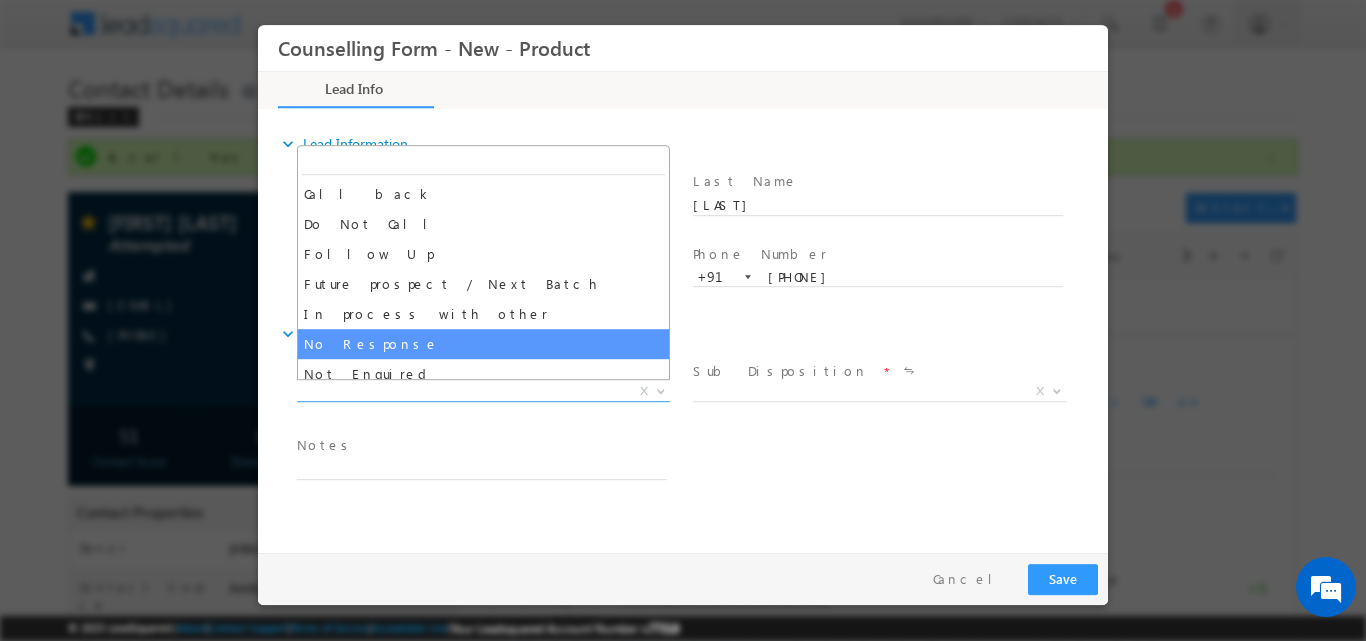 select on "No Response" 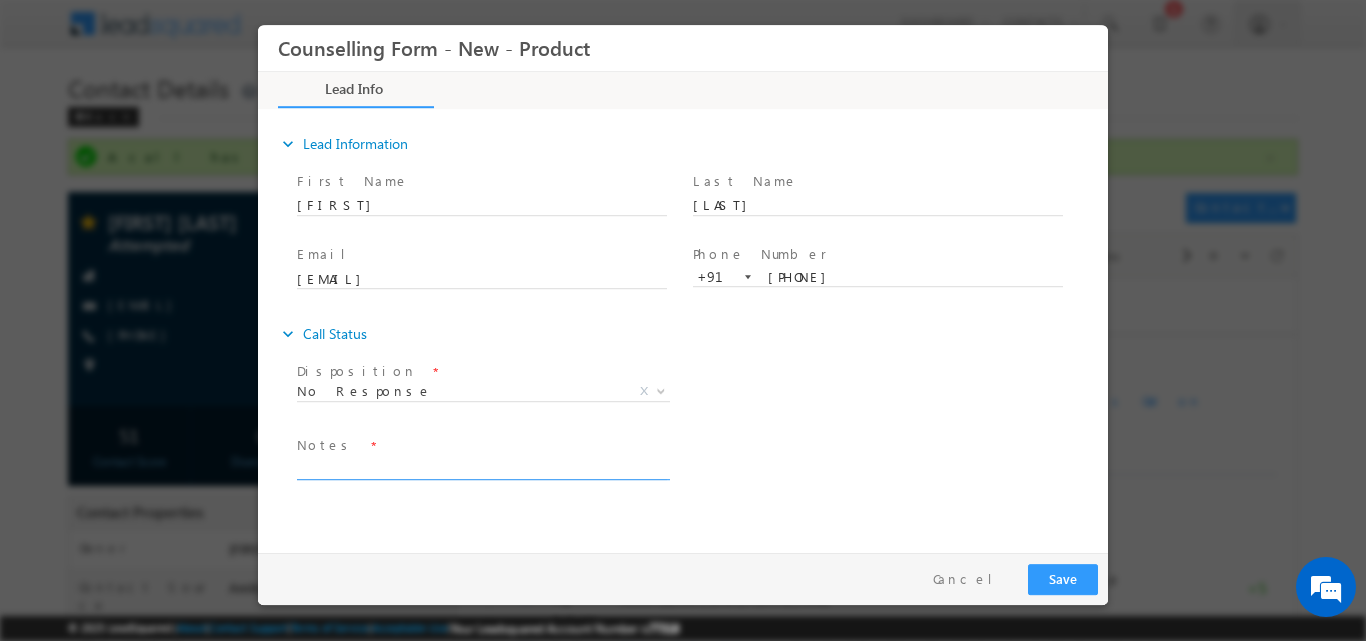 click at bounding box center (482, 467) 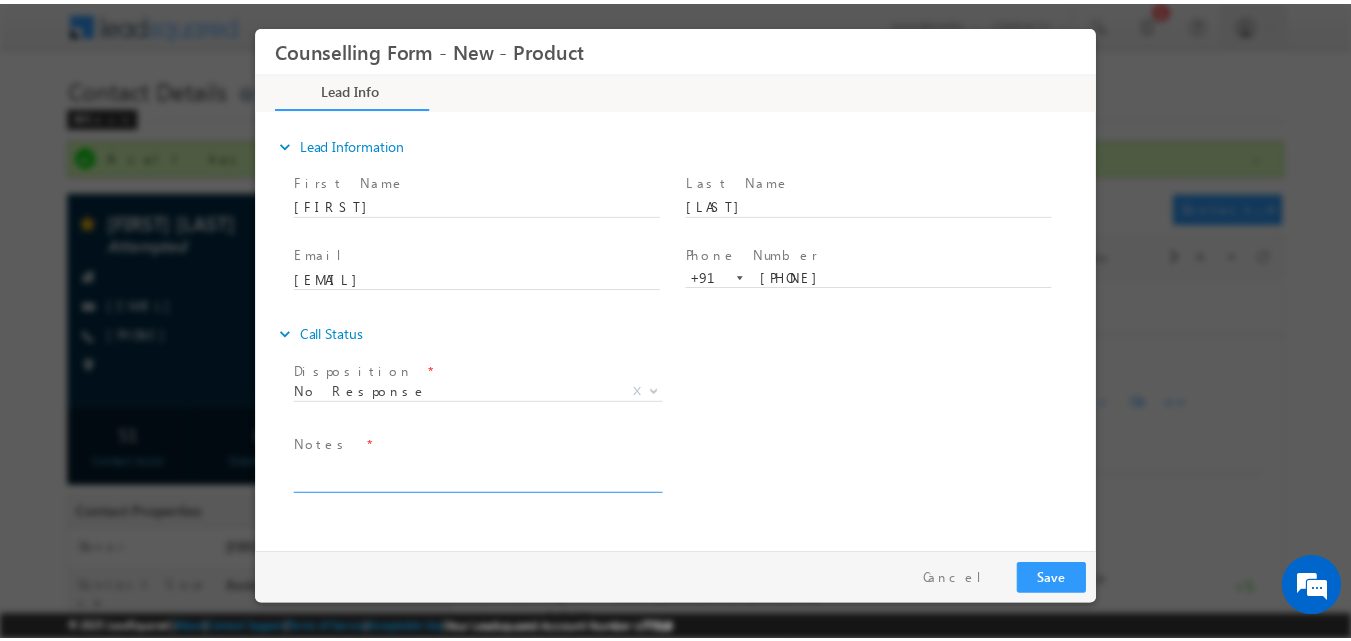 scroll, scrollTop: 0, scrollLeft: 0, axis: both 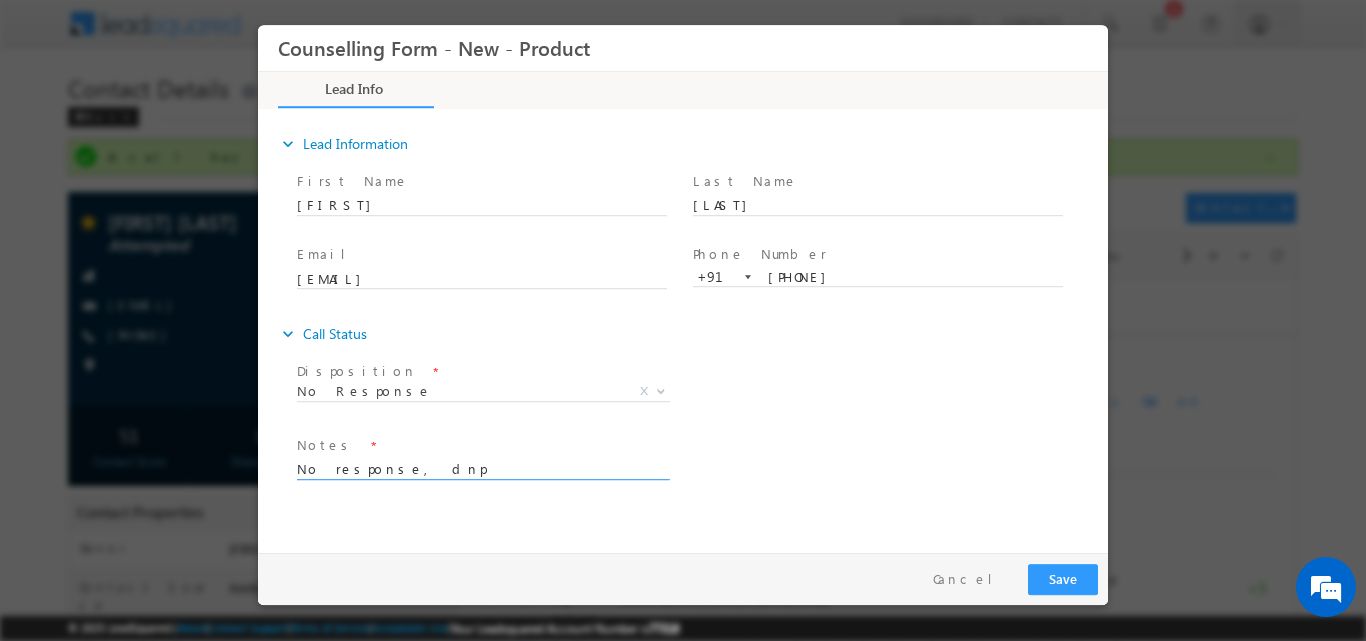 drag, startPoint x: 470, startPoint y: 461, endPoint x: 503, endPoint y: 516, distance: 64.14047 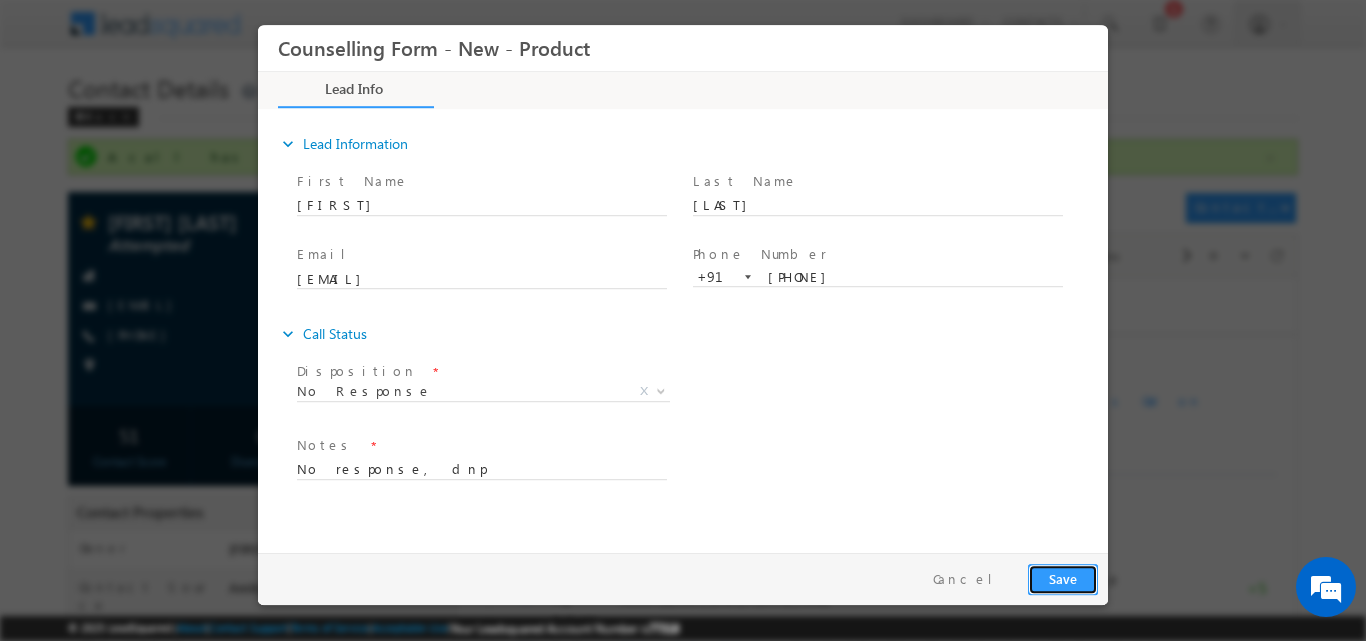 click on "Save" at bounding box center [1063, 578] 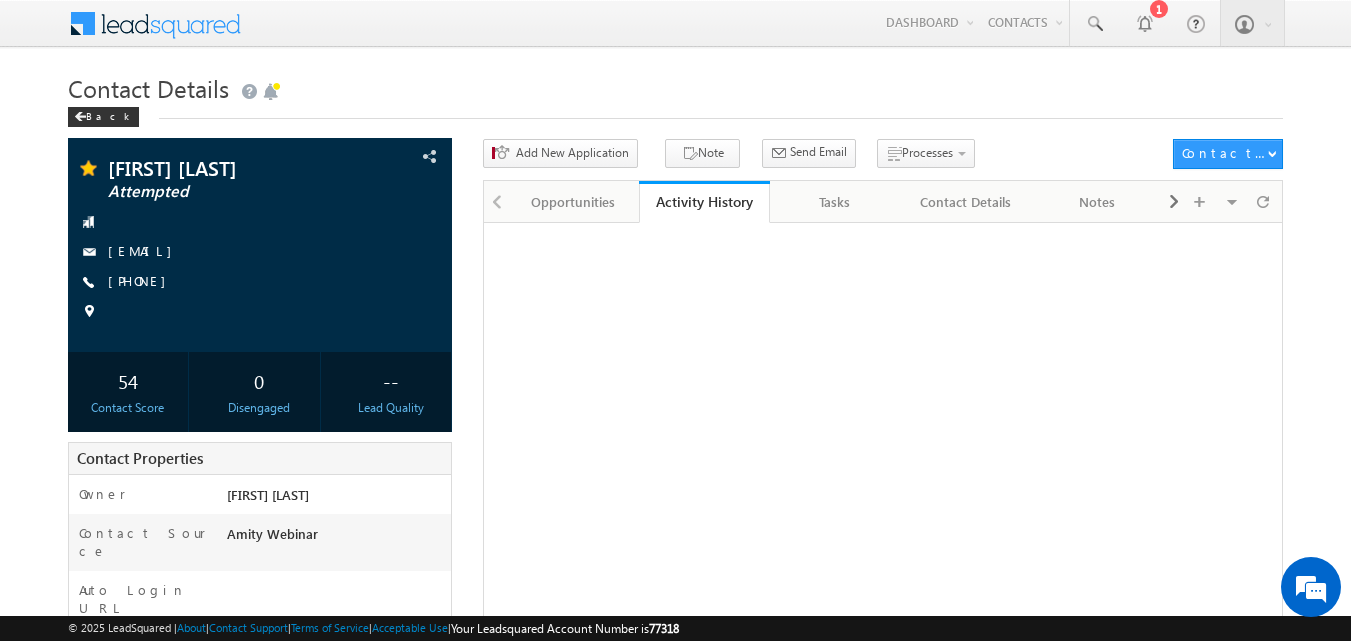 scroll, scrollTop: 0, scrollLeft: 0, axis: both 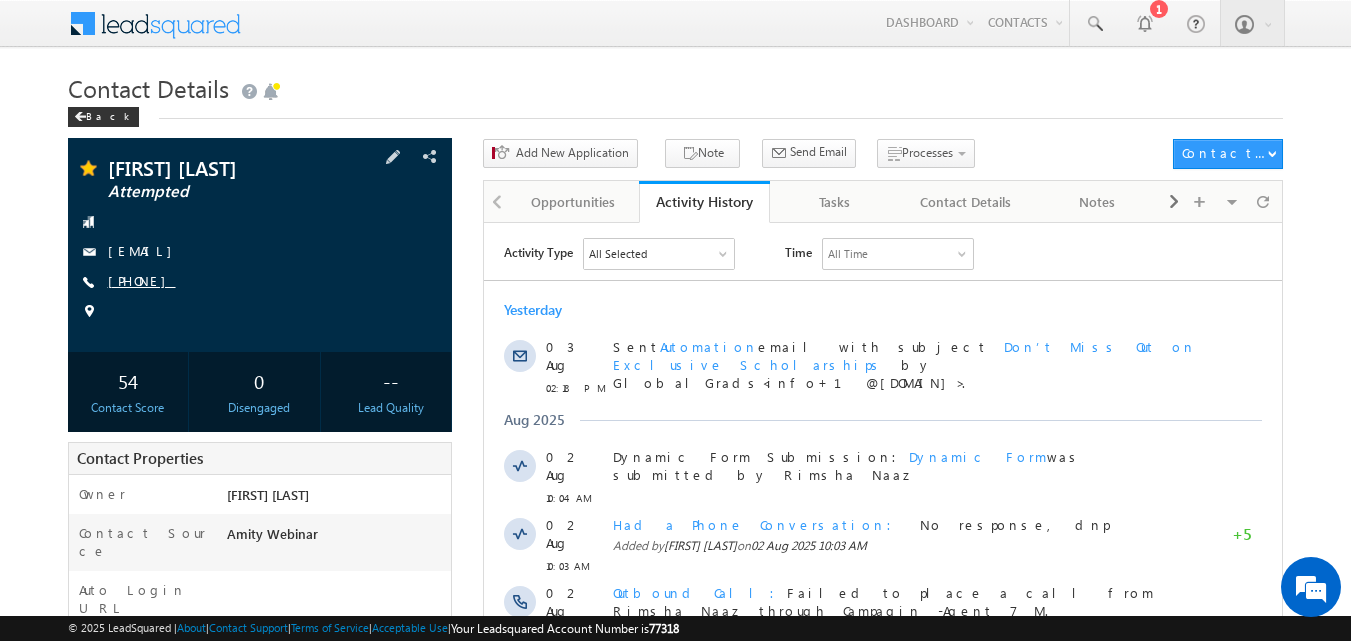 click on "[PHONE]" at bounding box center (142, 280) 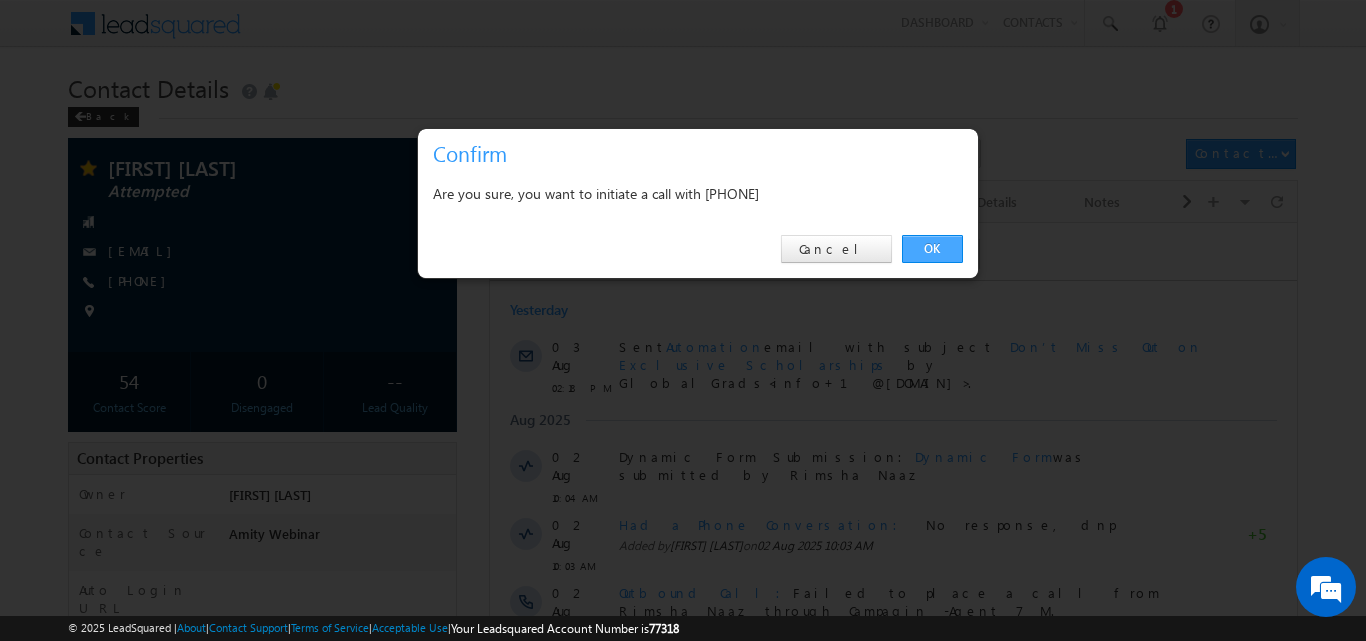click on "OK" at bounding box center (932, 249) 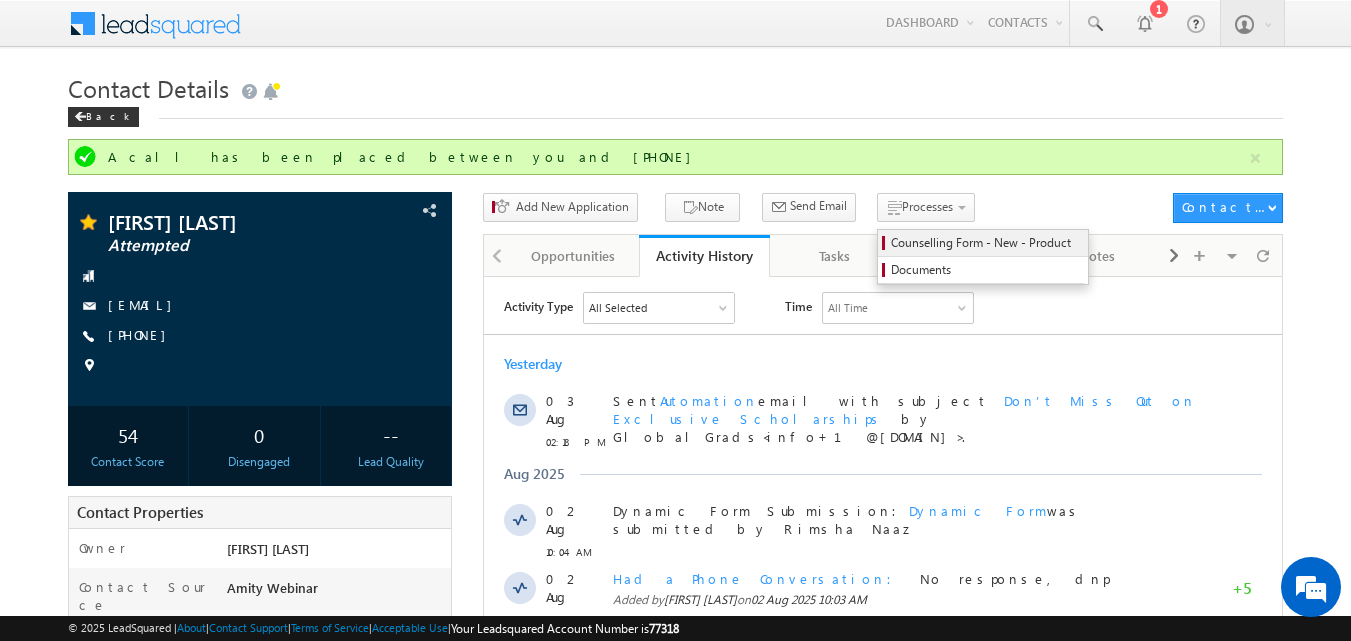 click on "Counselling Form - New - Product" at bounding box center [983, 243] 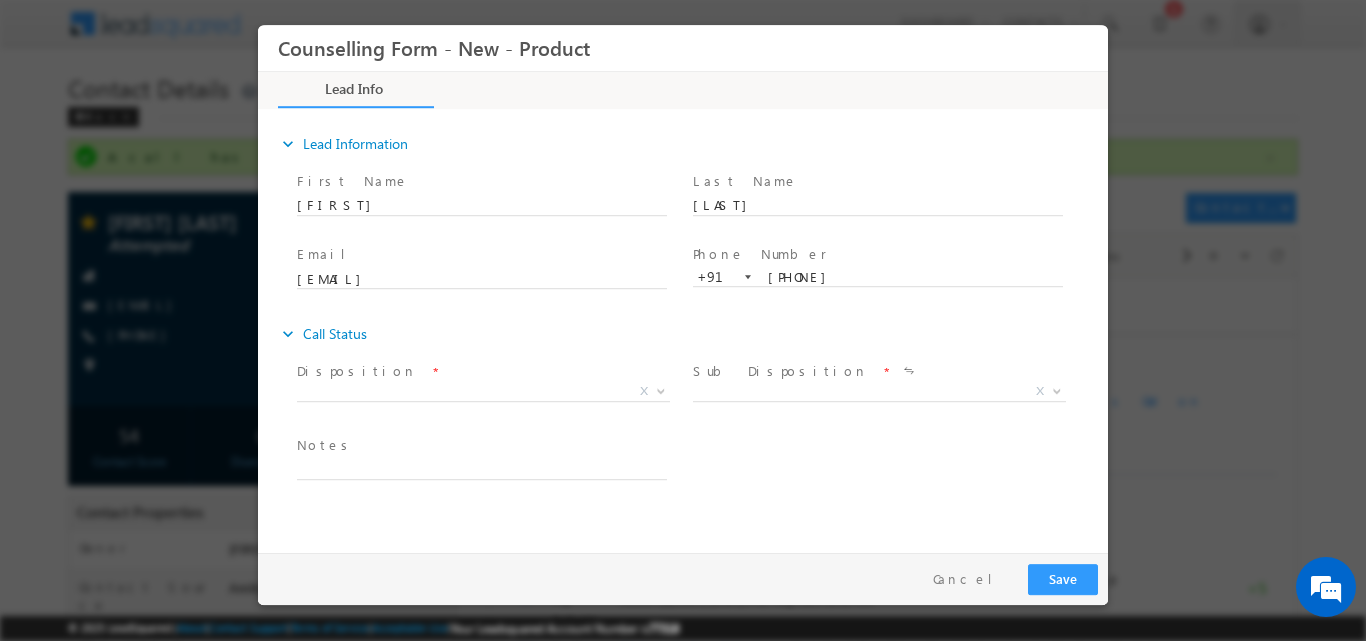 scroll, scrollTop: 0, scrollLeft: 0, axis: both 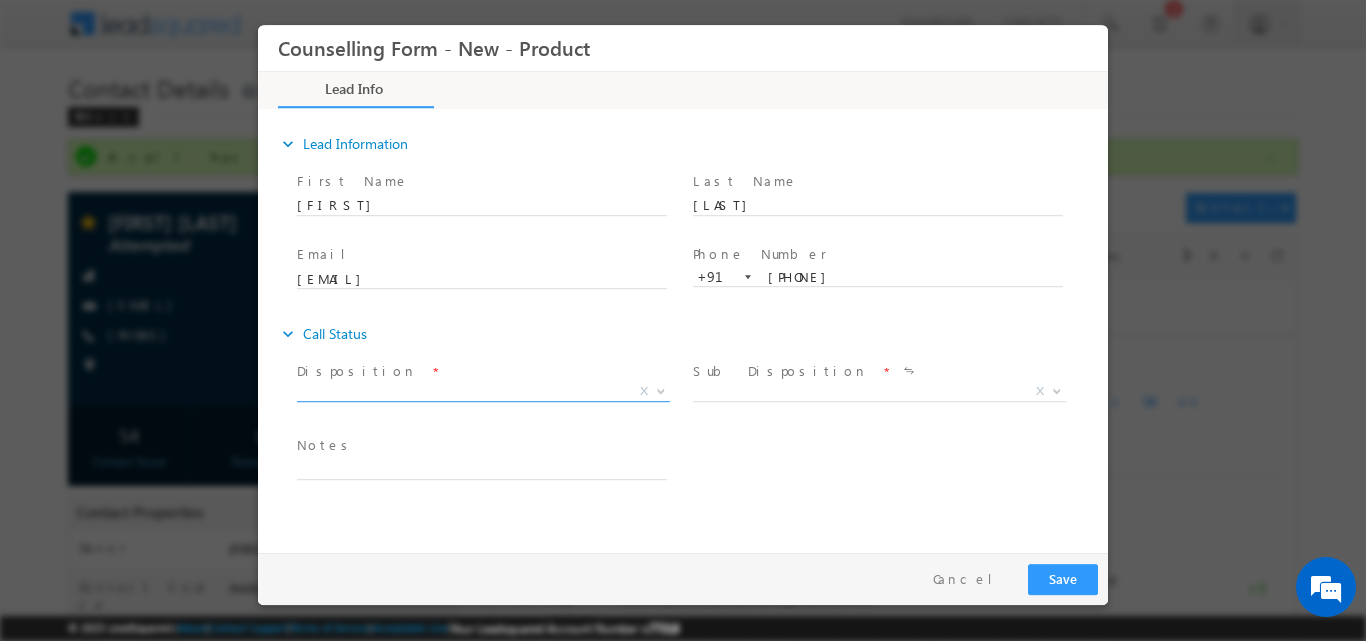 click at bounding box center (659, 390) 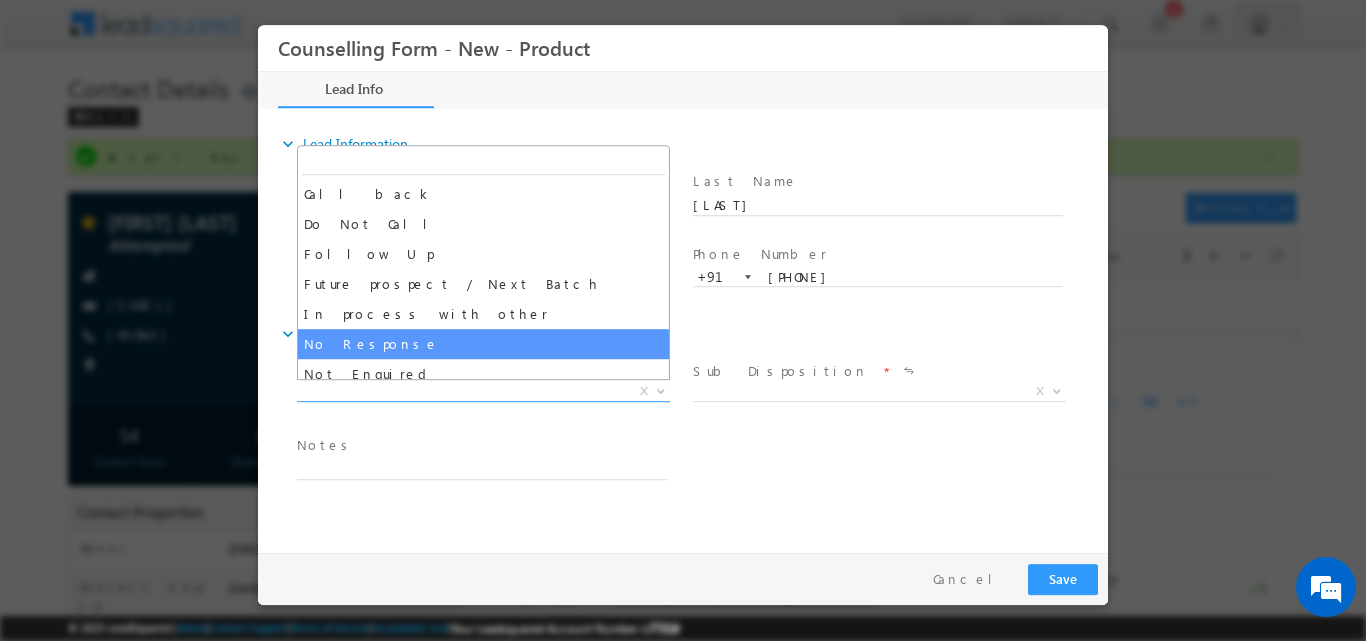 select on "No Response" 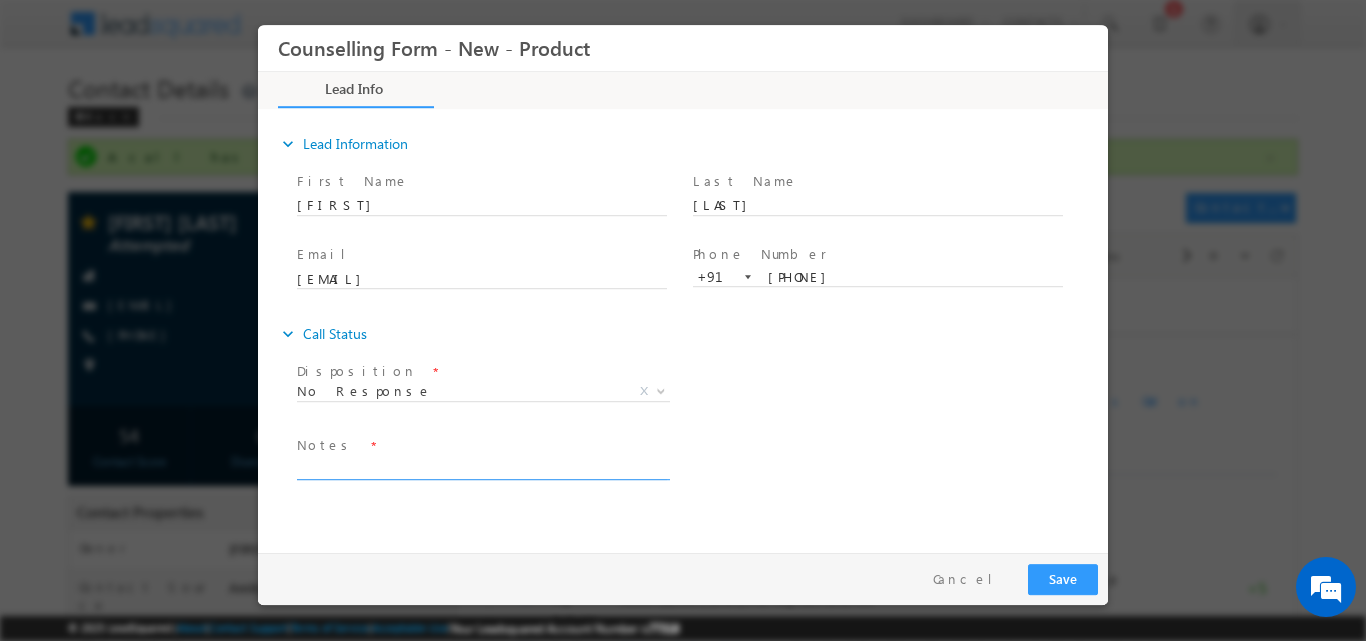 click at bounding box center [482, 467] 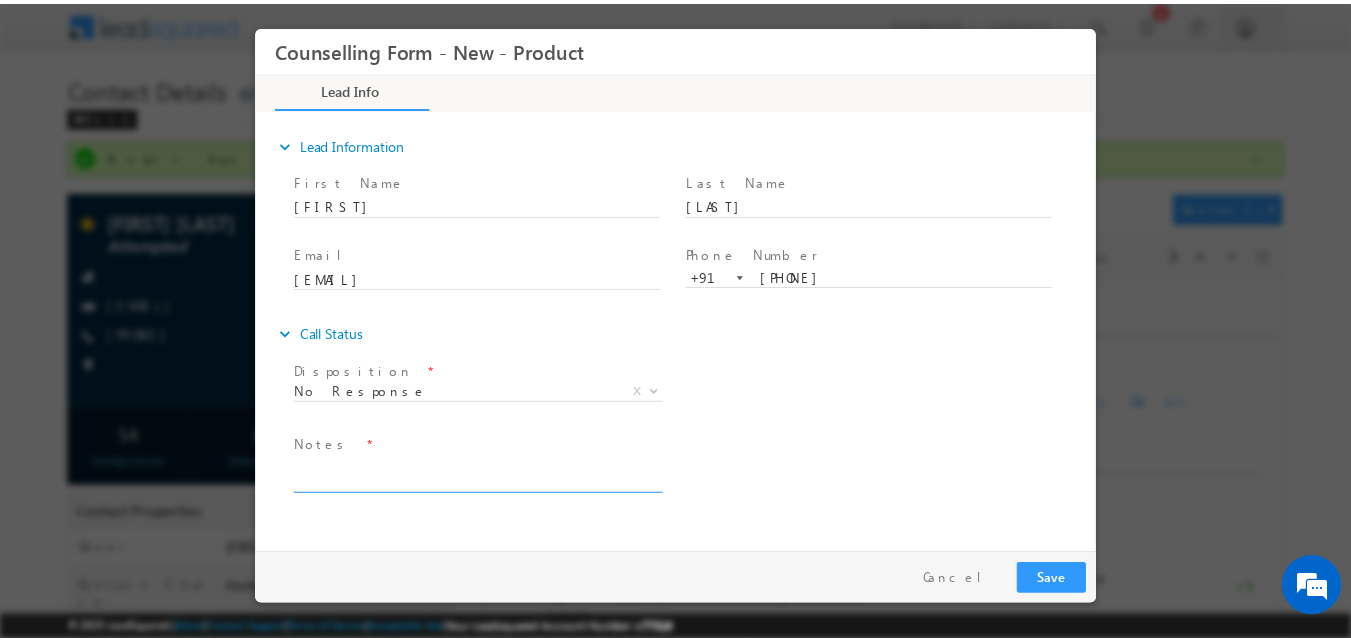 scroll, scrollTop: 0, scrollLeft: 0, axis: both 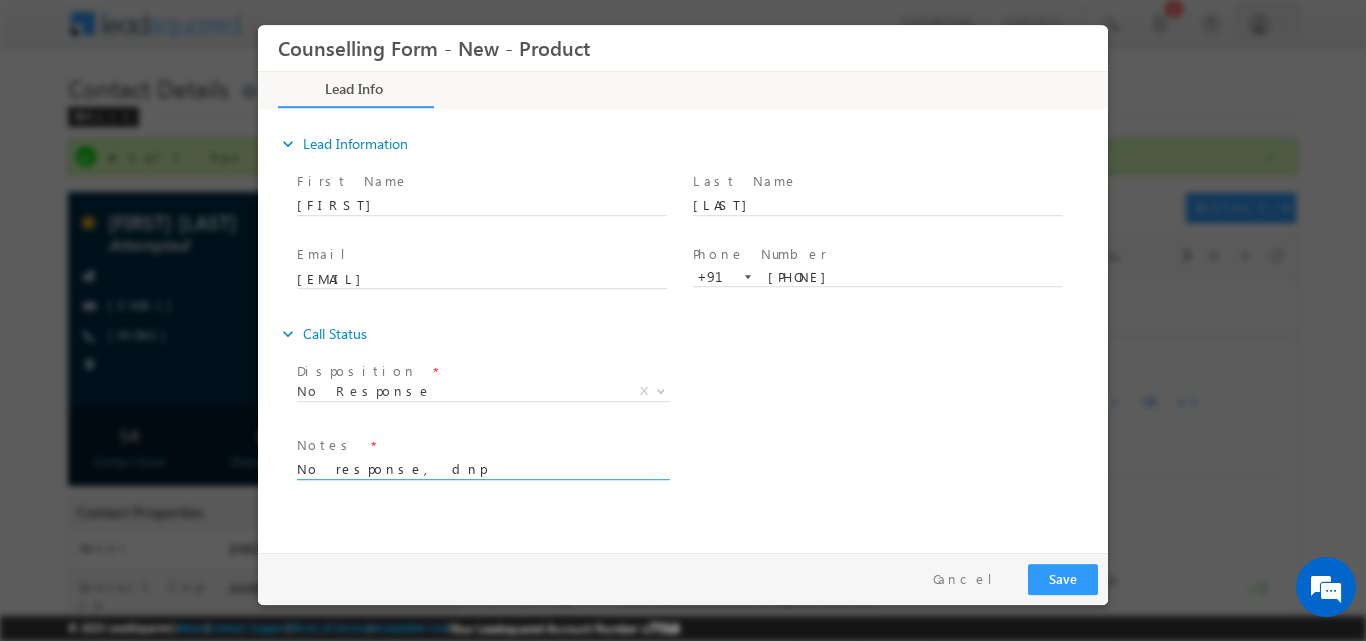 click at bounding box center (483, 478) 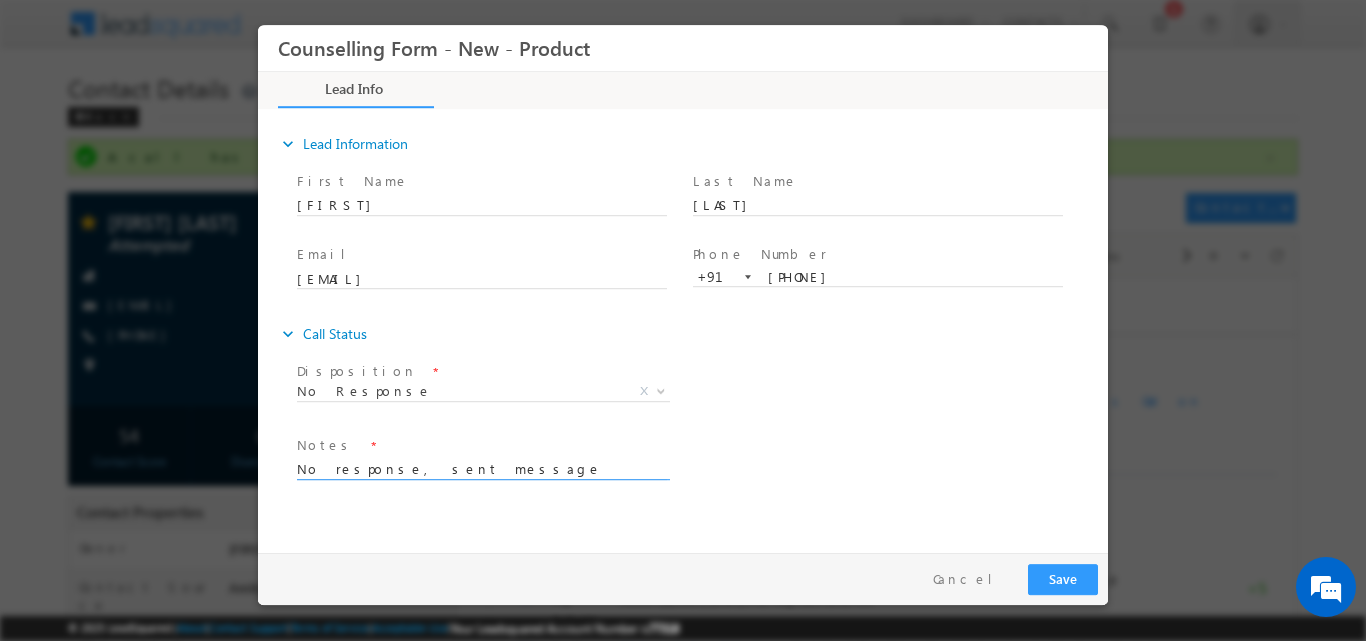 type on "No response, sent message" 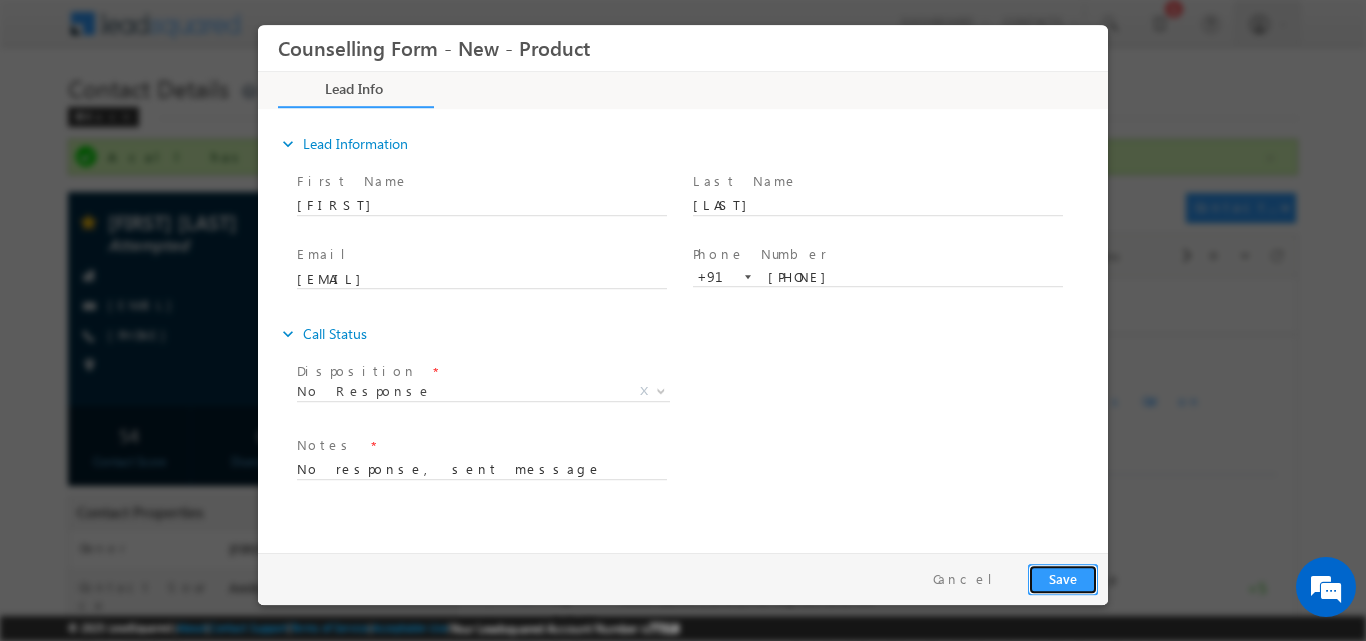 click on "Save" at bounding box center (1063, 578) 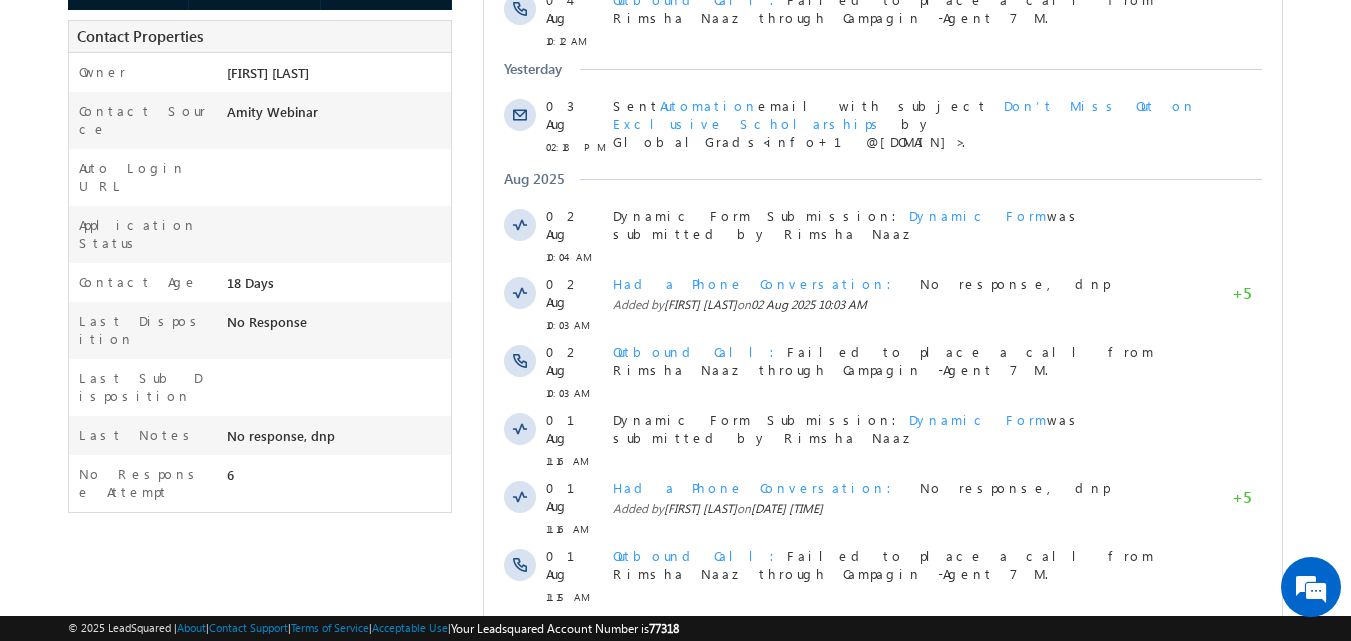 scroll, scrollTop: 594, scrollLeft: 0, axis: vertical 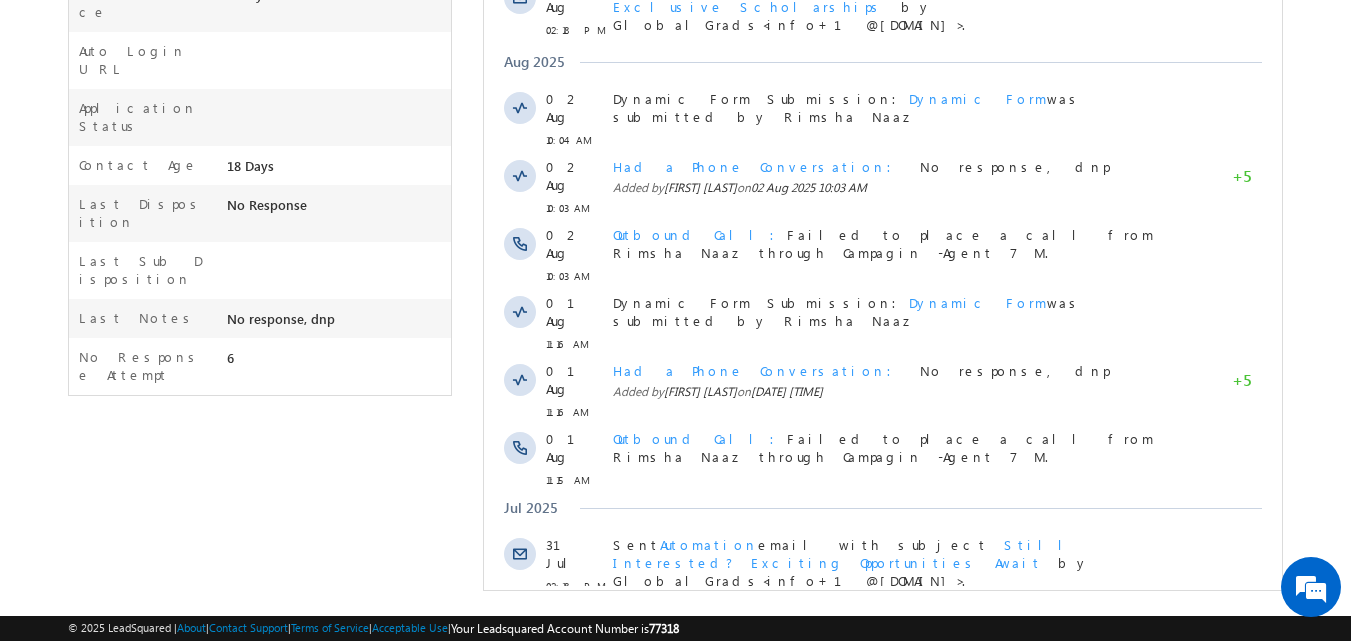 click on "Show More" at bounding box center (892, 634) 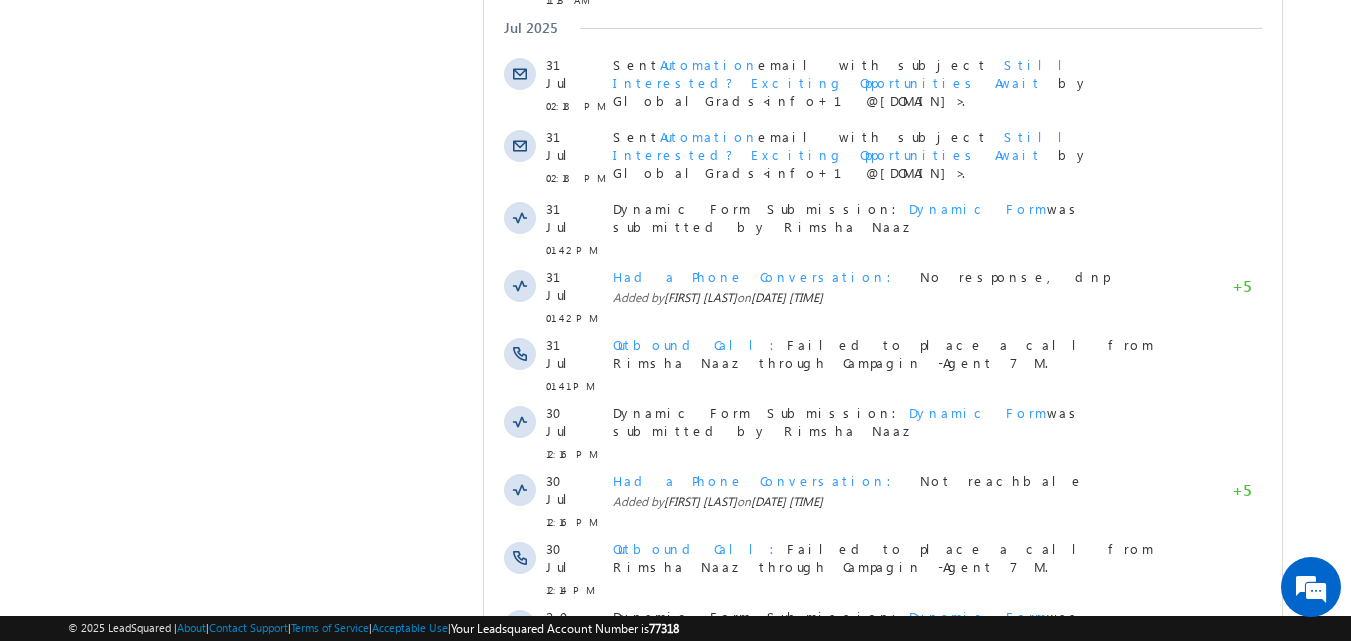 scroll, scrollTop: 1194, scrollLeft: 0, axis: vertical 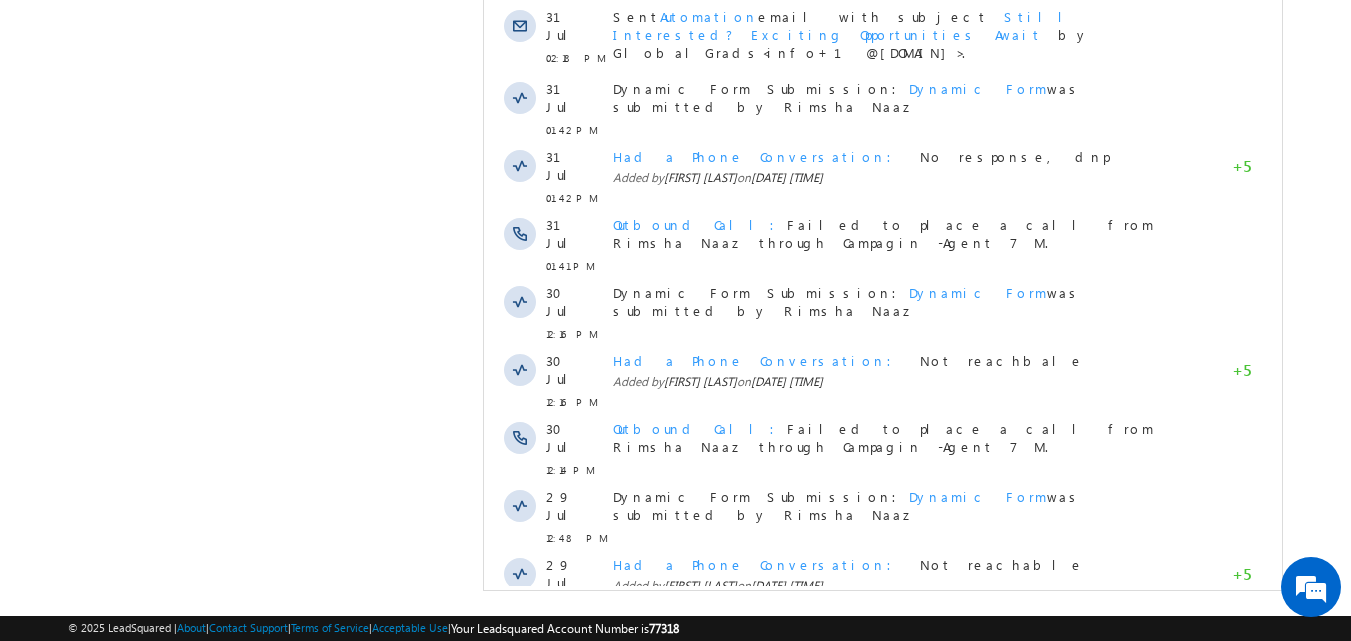 click on "Show More" at bounding box center (892, 718) 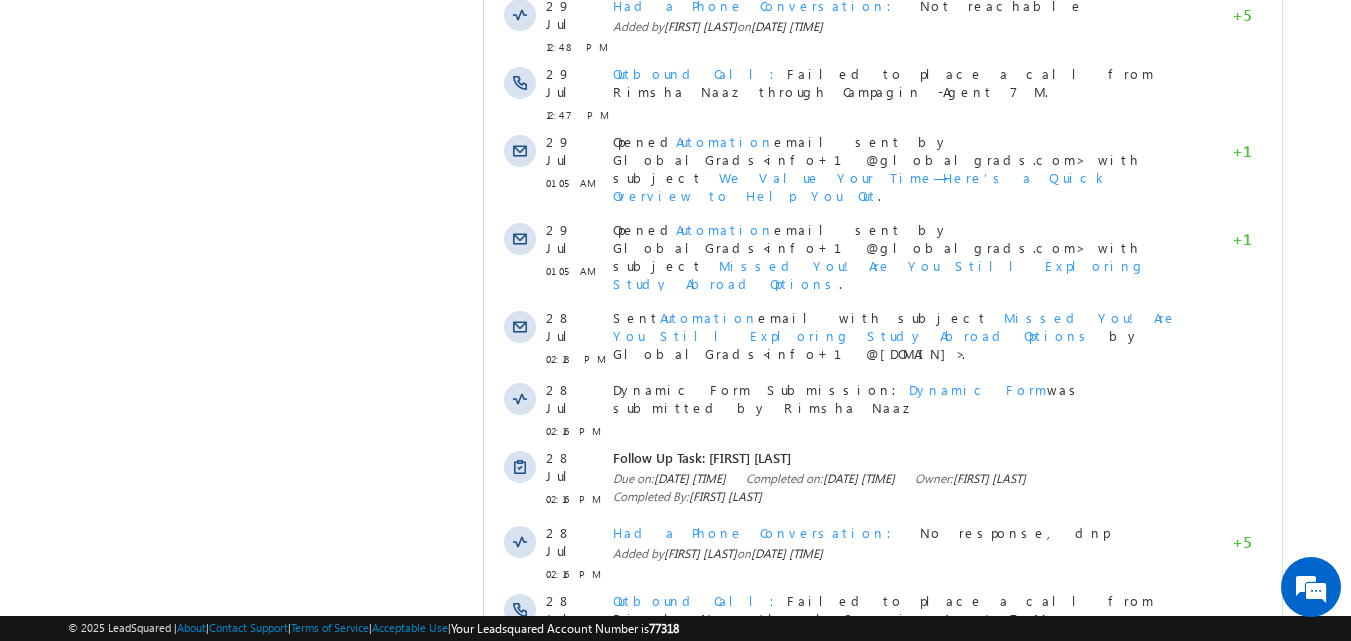scroll, scrollTop: 1809, scrollLeft: 0, axis: vertical 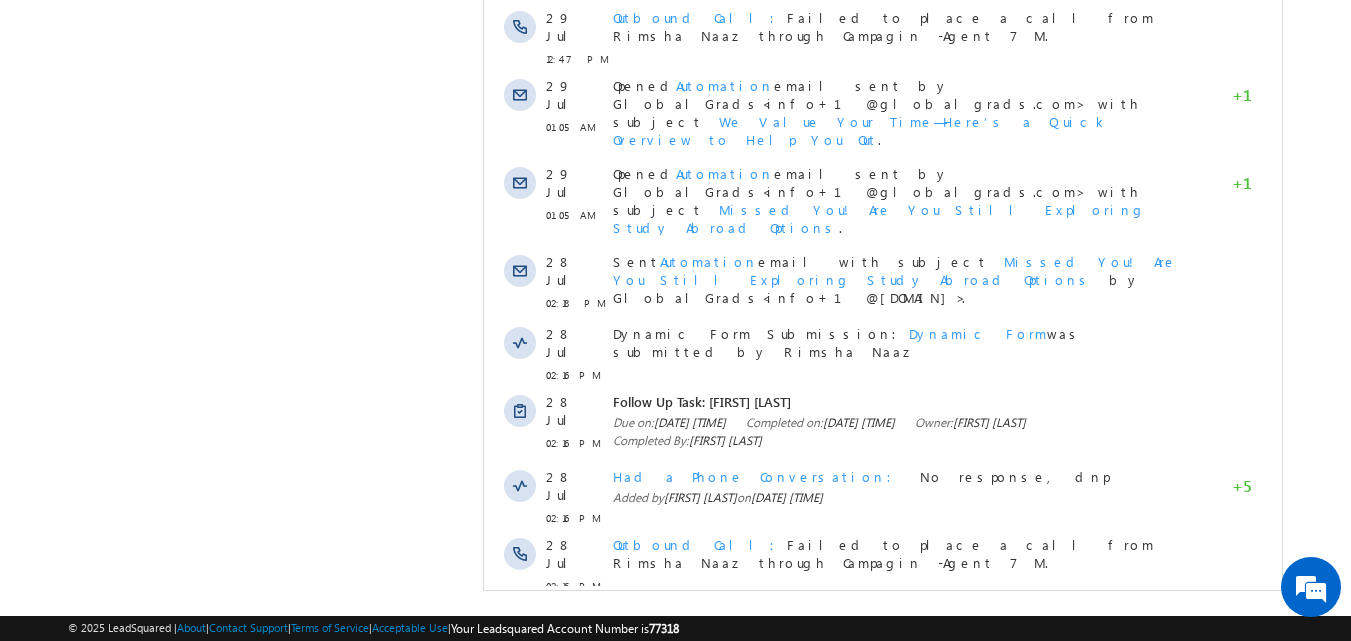click on "Show More" at bounding box center (883, 834) 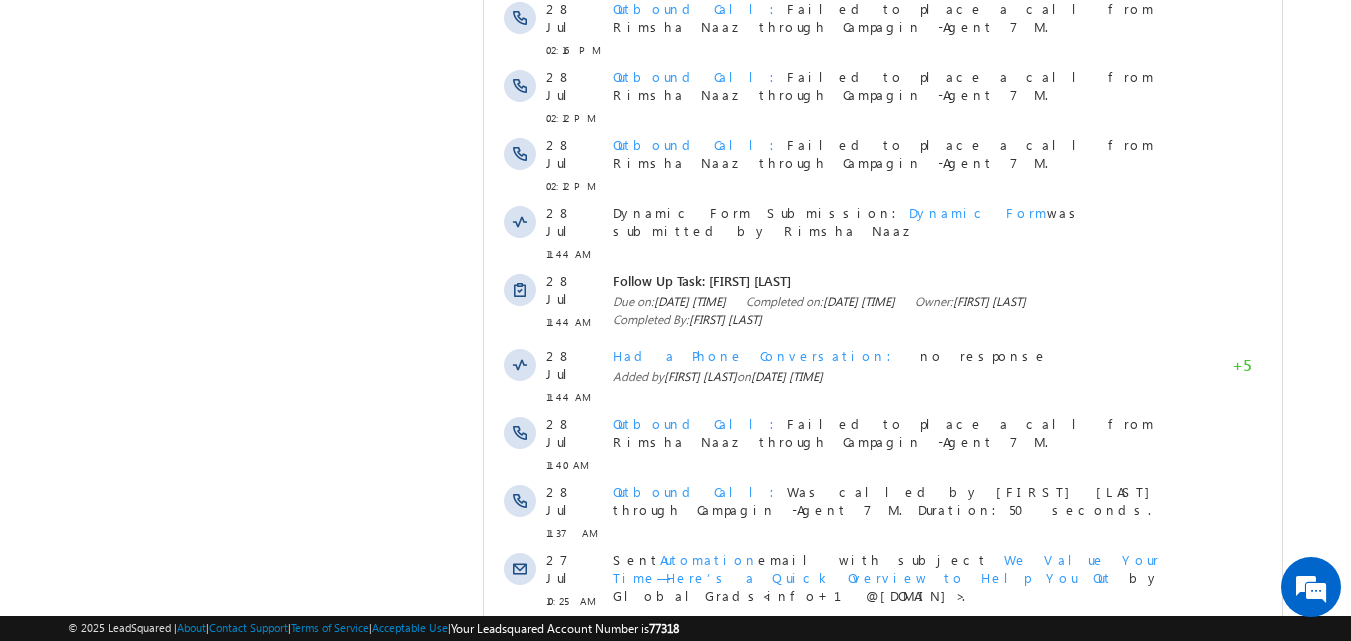 scroll, scrollTop: 2354, scrollLeft: 0, axis: vertical 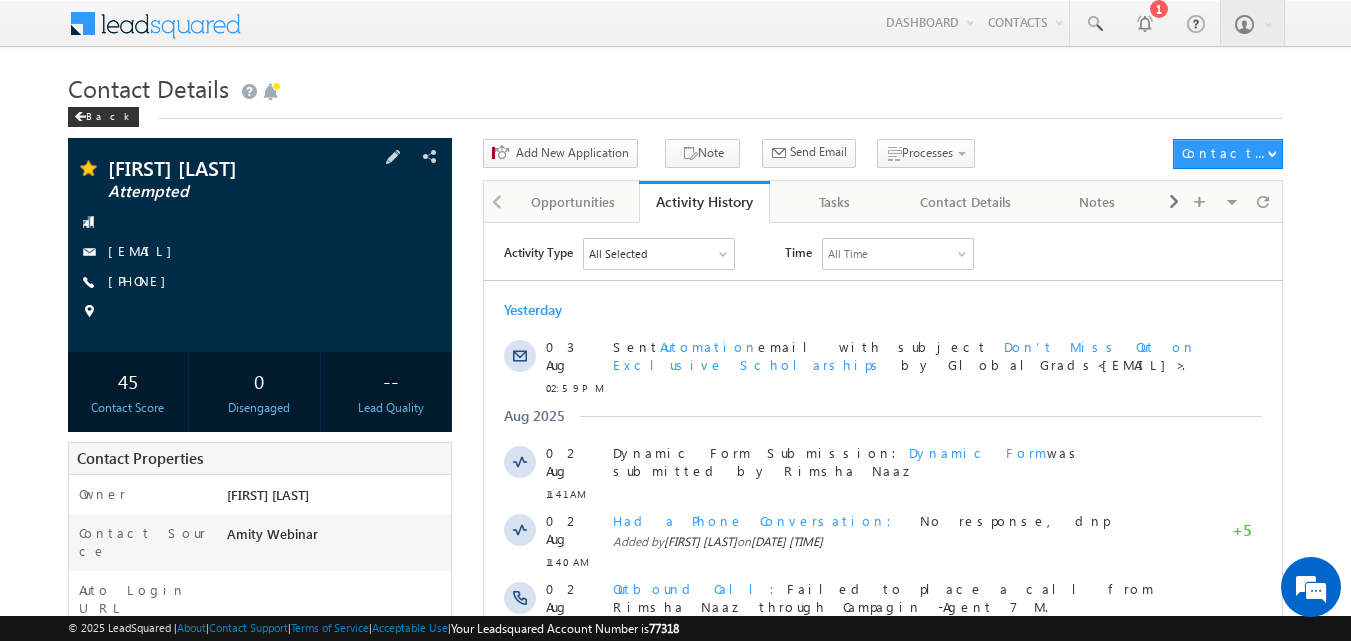 click on "[FIRST] [LAST]
Attempted
[EMAIL]
[PHONE]" at bounding box center (260, 245) 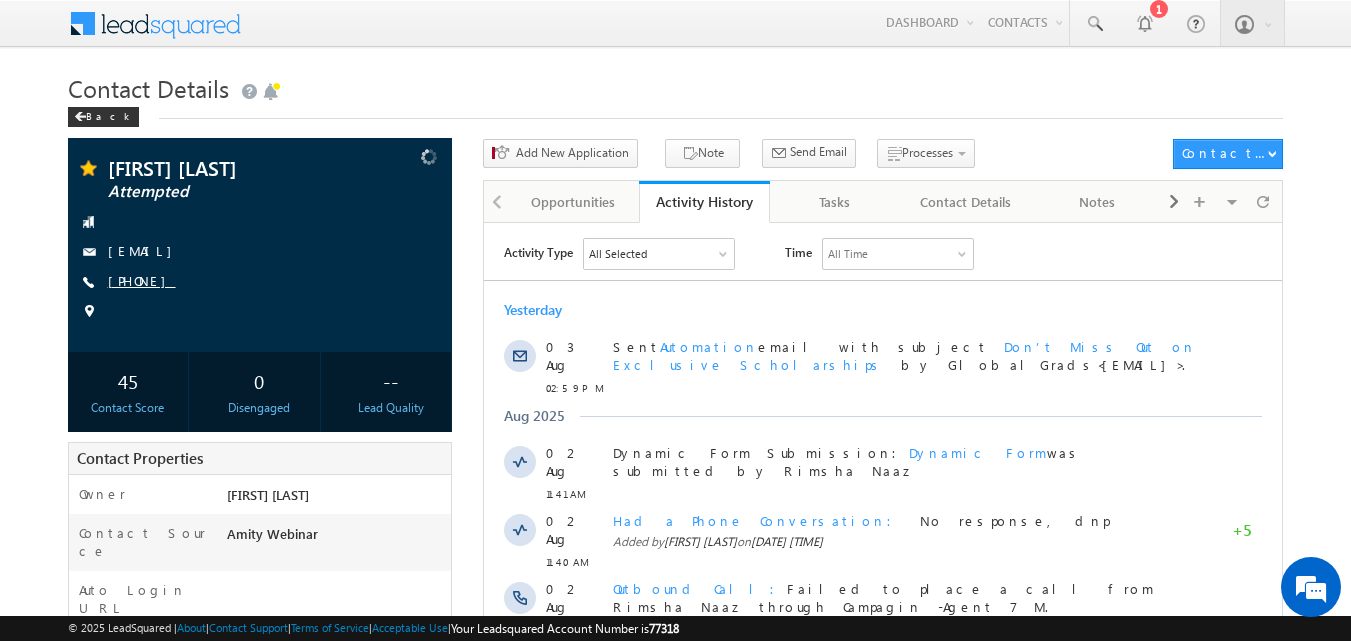 click on "[PHONE]" at bounding box center [142, 280] 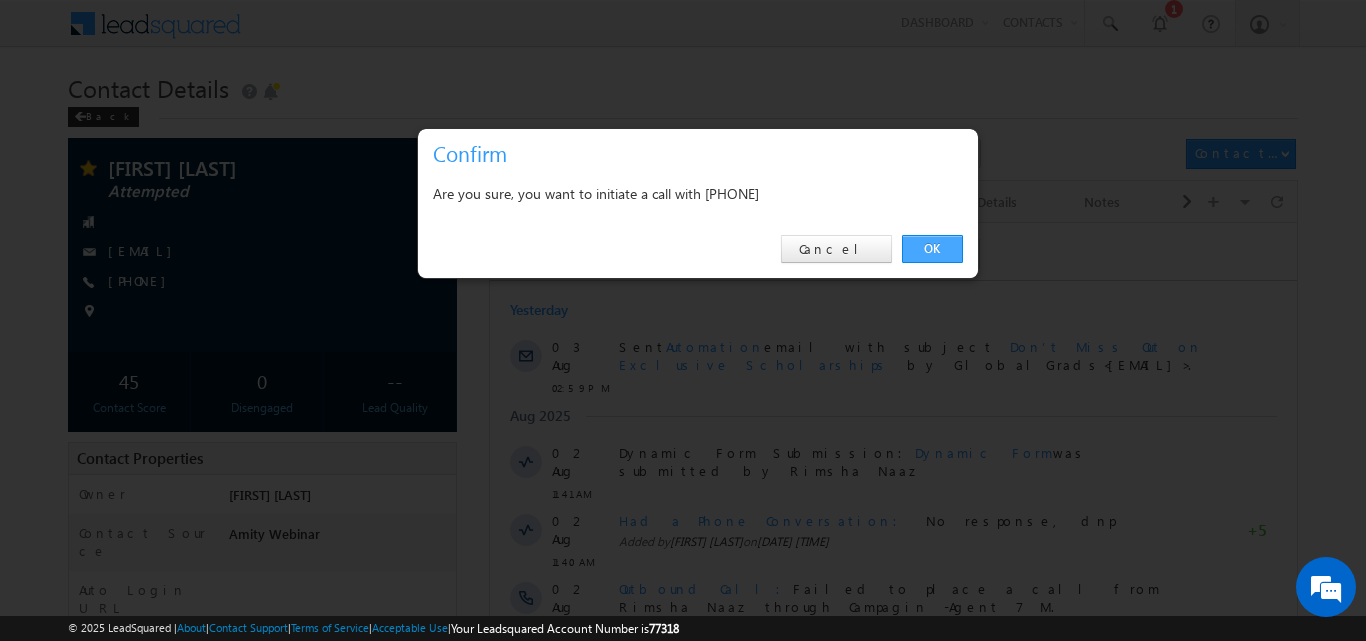 click on "OK" at bounding box center [932, 249] 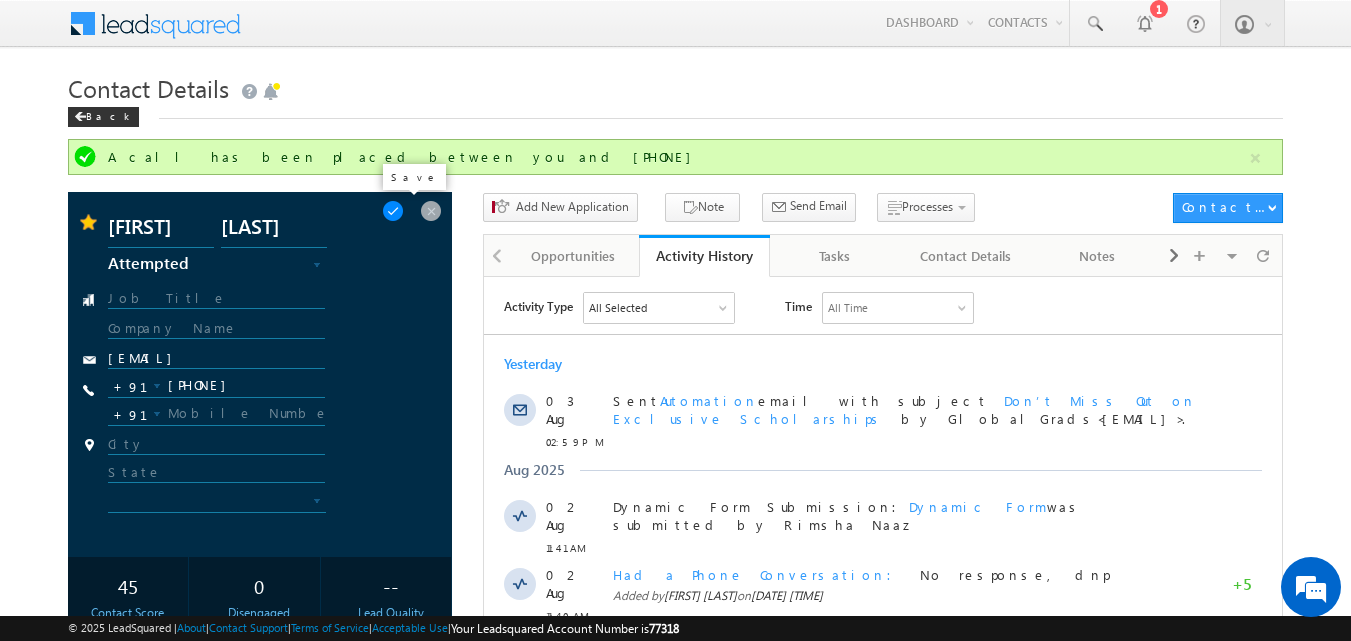 click at bounding box center (393, 211) 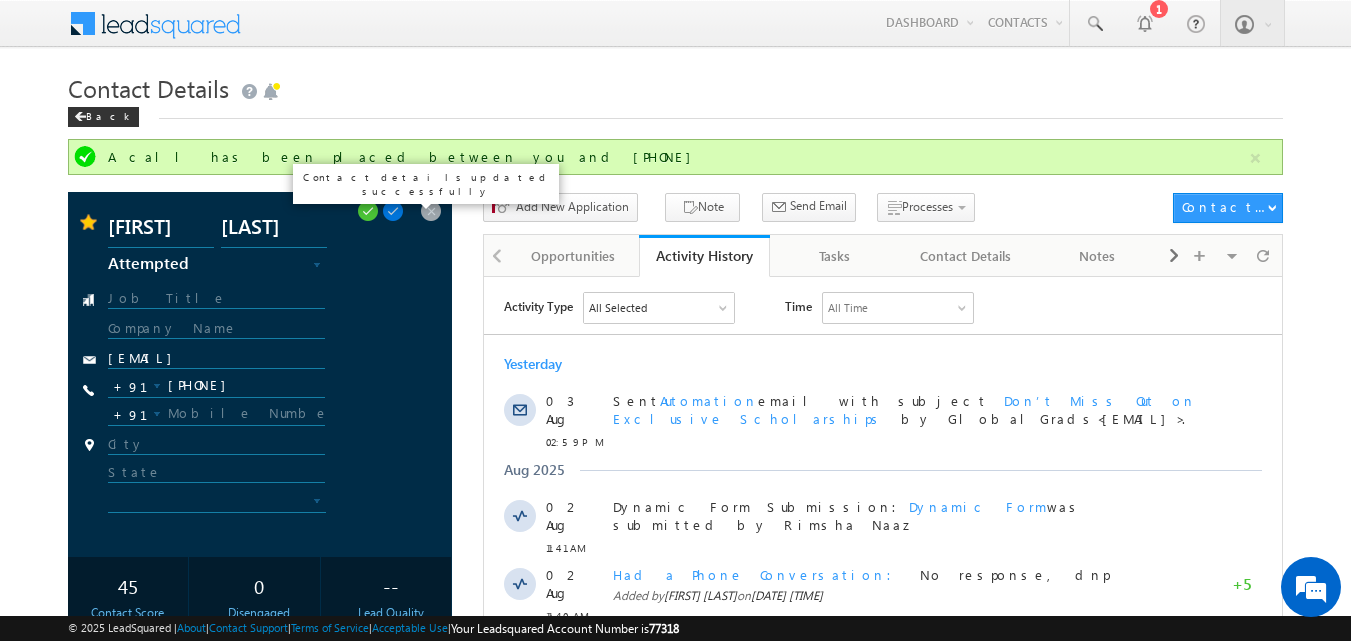 click at bounding box center [368, 211] 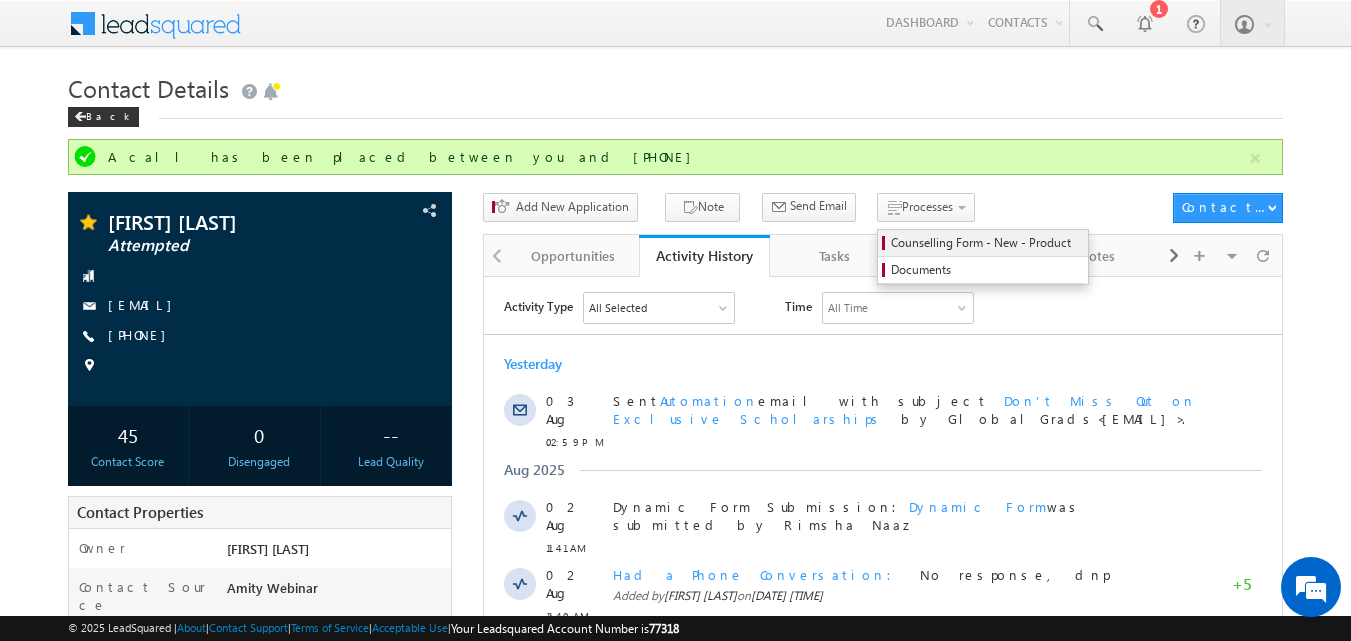 click on "Counselling Form - New - Product" at bounding box center (986, 243) 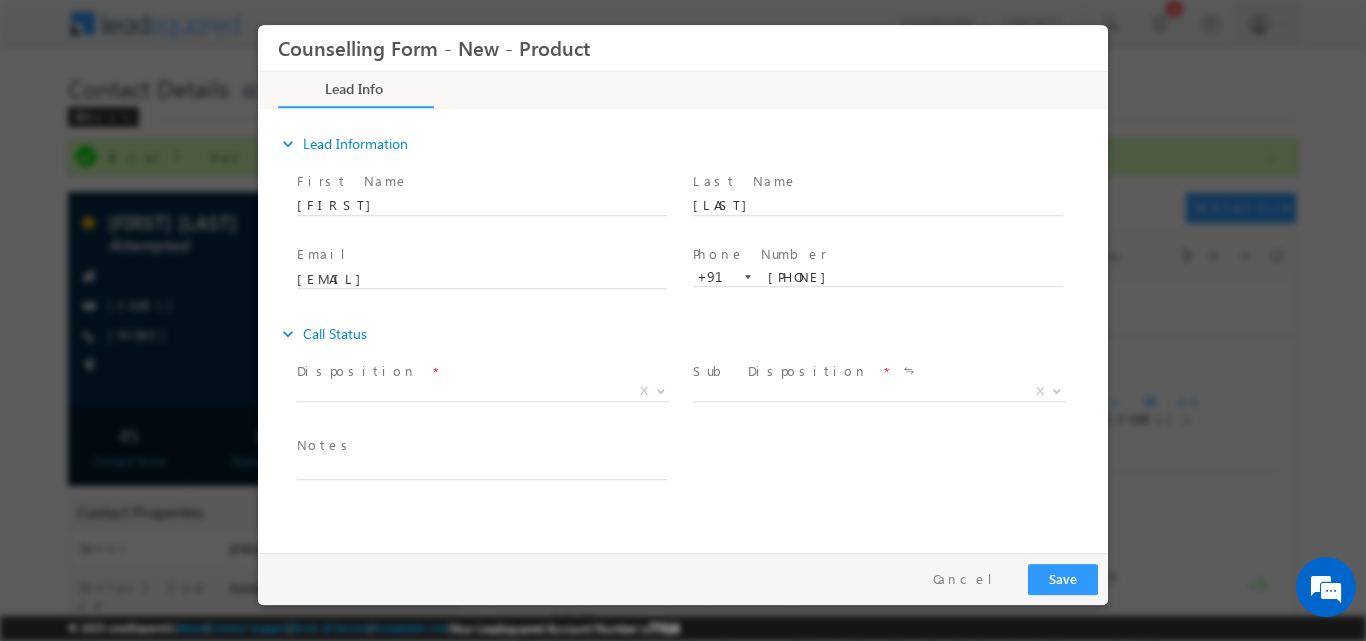 scroll, scrollTop: 0, scrollLeft: 0, axis: both 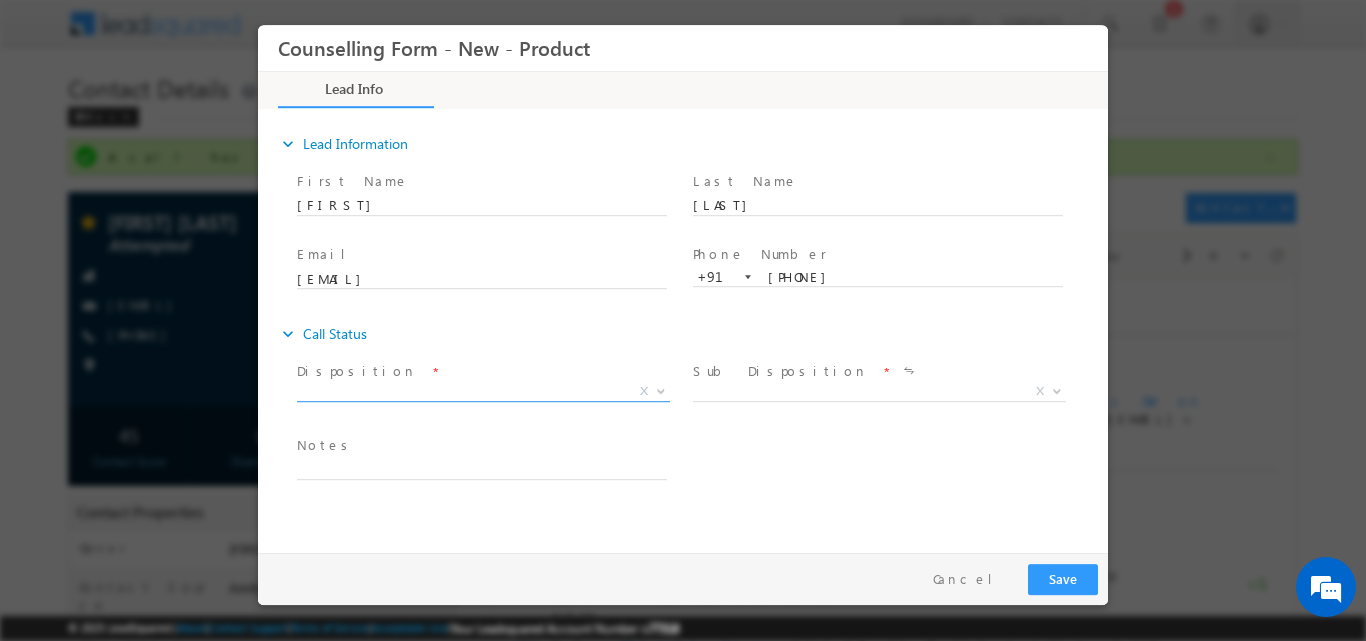 click at bounding box center (661, 389) 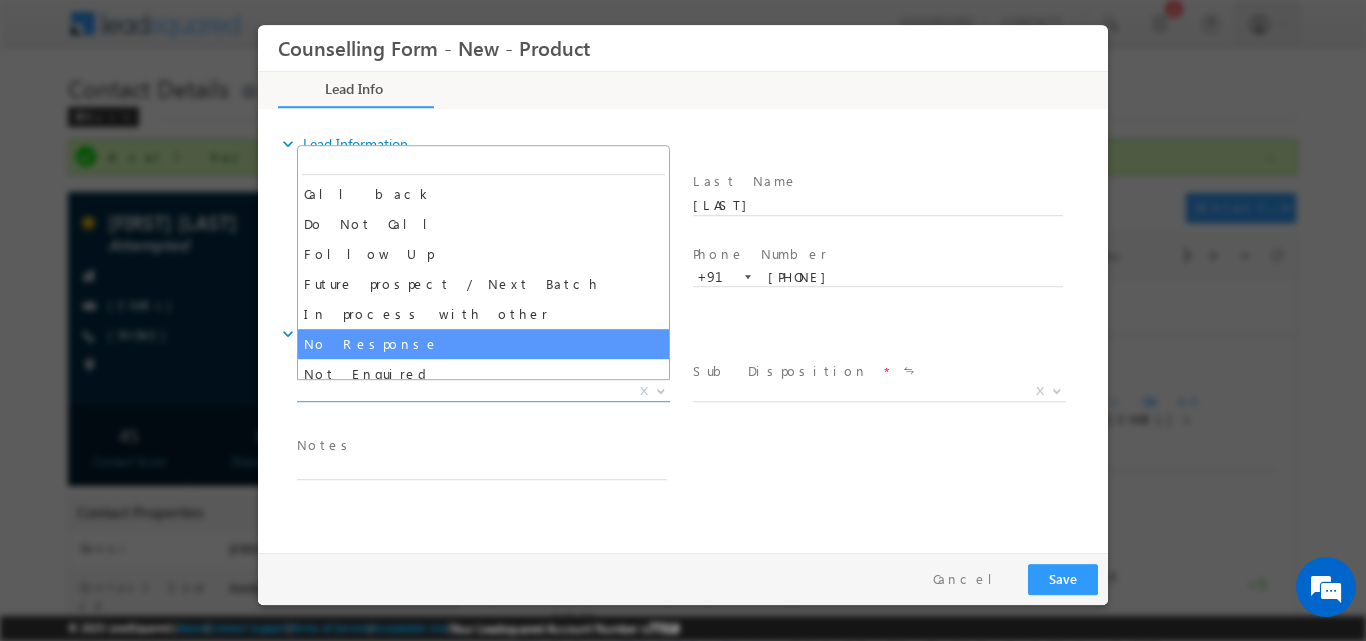 select on "No Response" 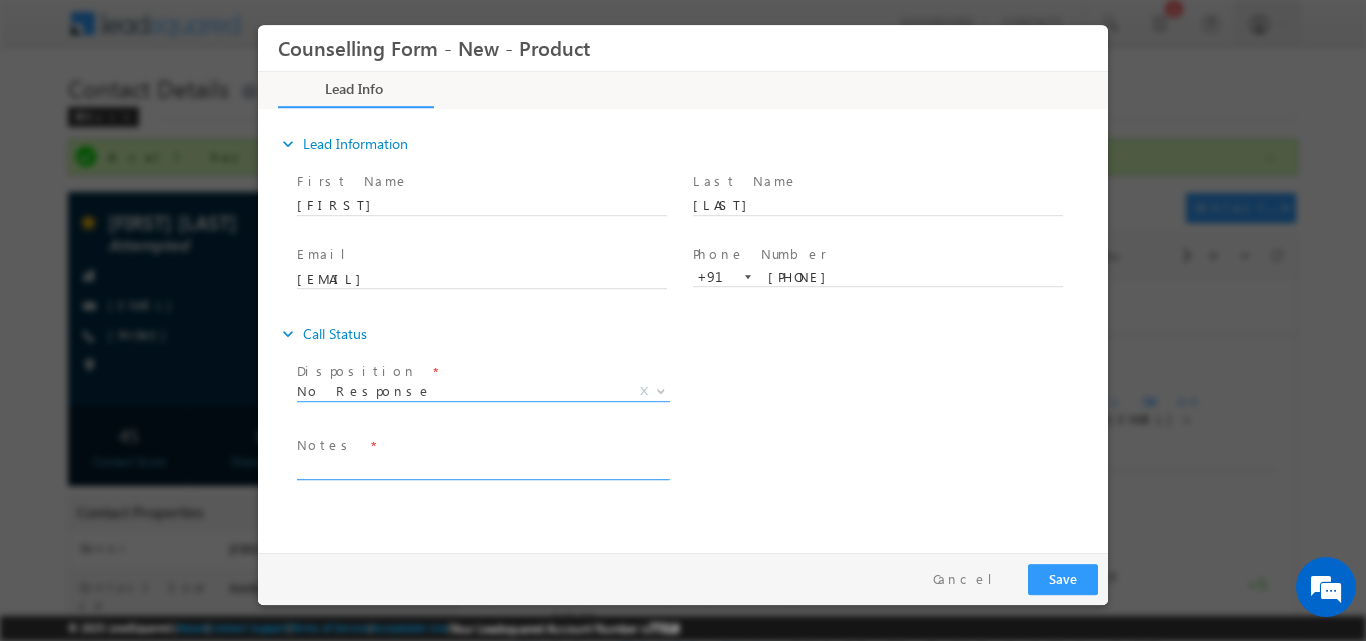 click at bounding box center (482, 467) 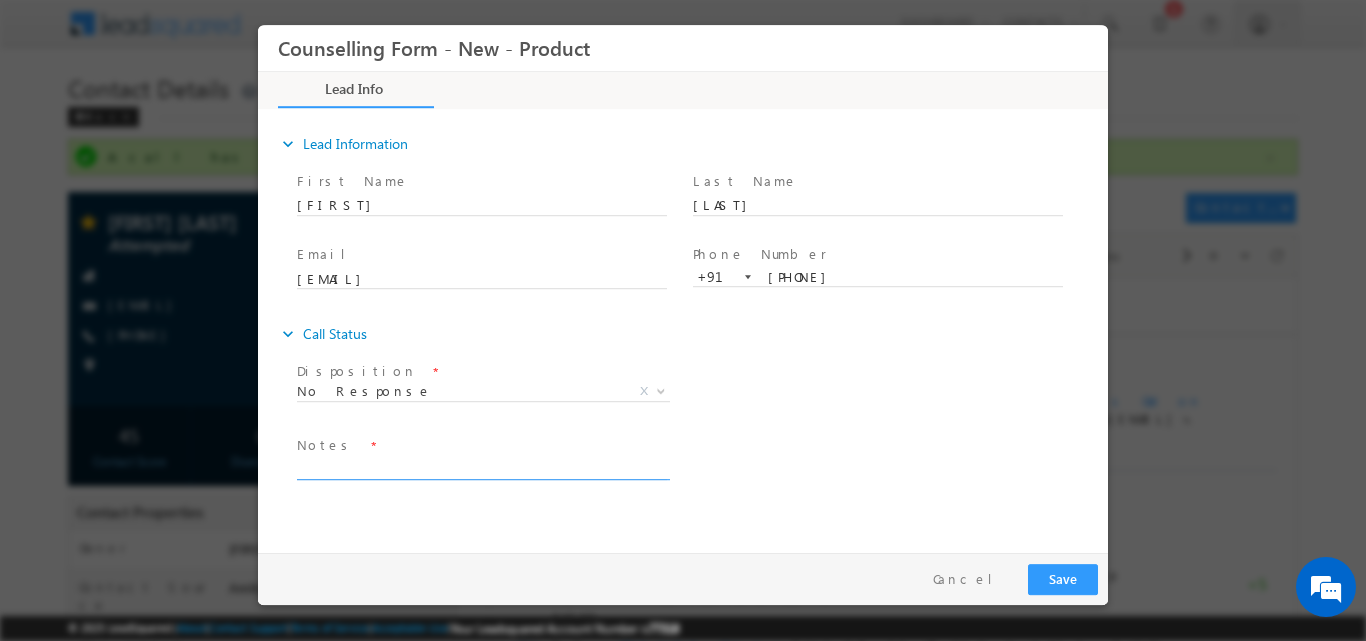 paste on "she has regular classes today so she will be coming to the office tomorrow" 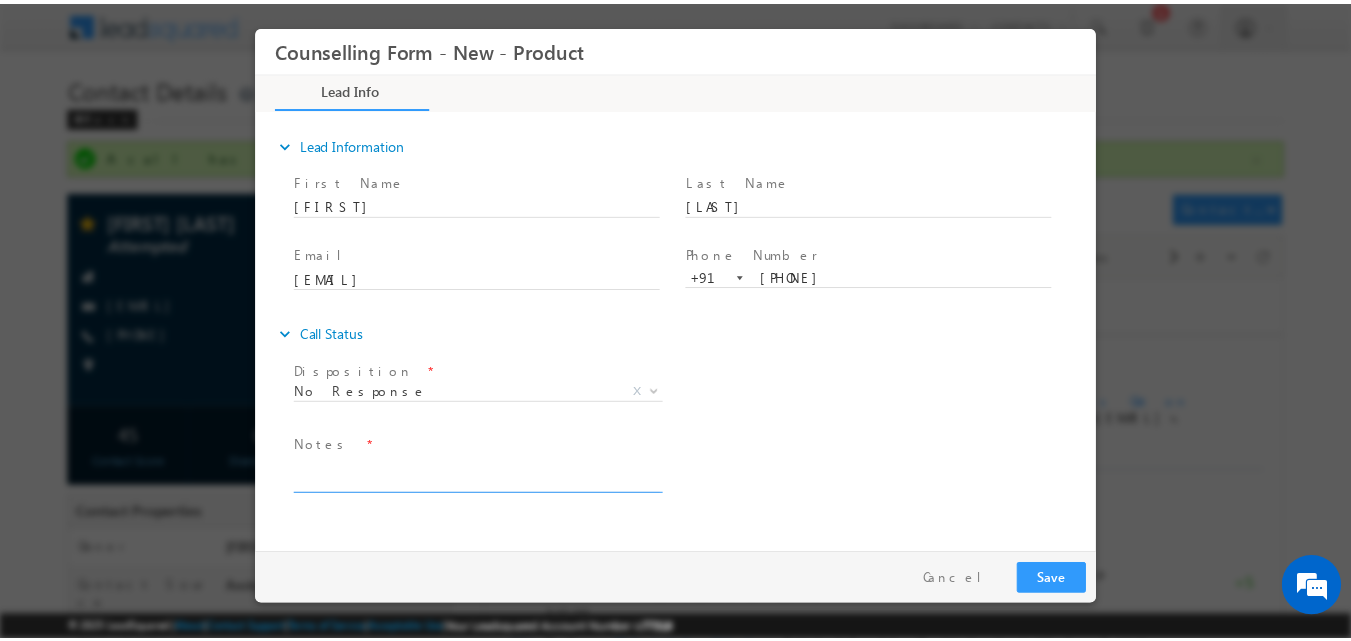 scroll, scrollTop: 0, scrollLeft: 0, axis: both 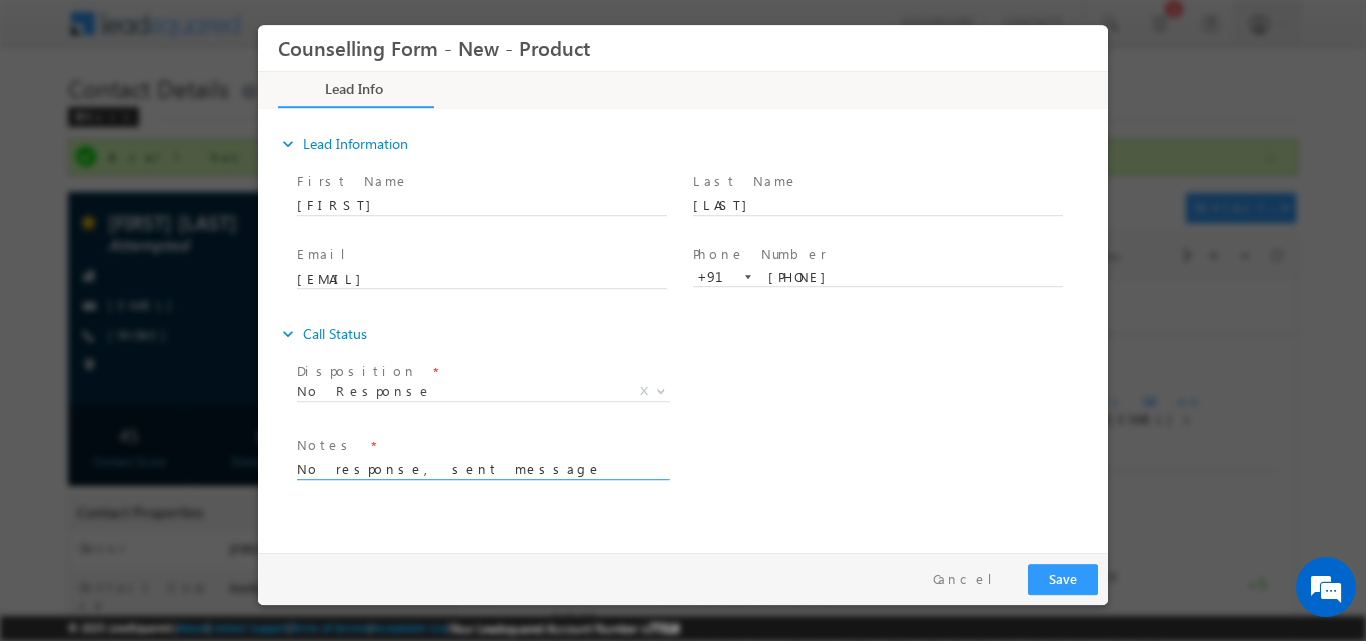 type on "No response, sent message" 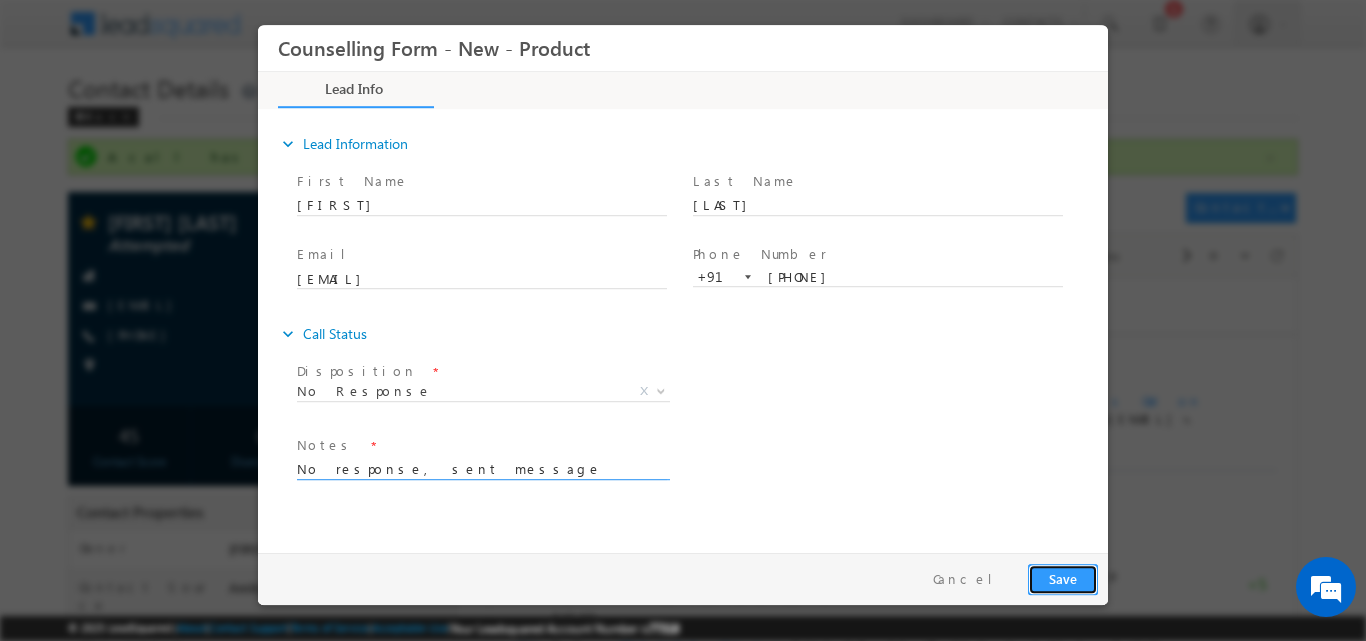 click on "Save" at bounding box center [1063, 578] 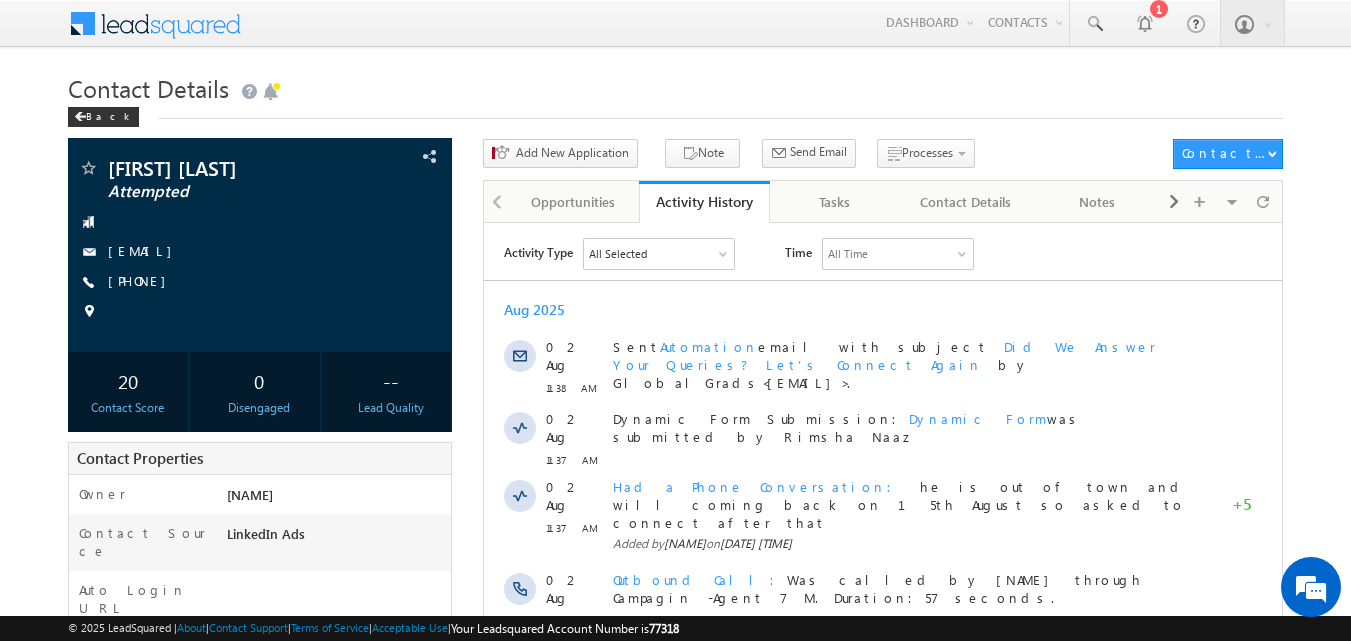 scroll, scrollTop: 0, scrollLeft: 0, axis: both 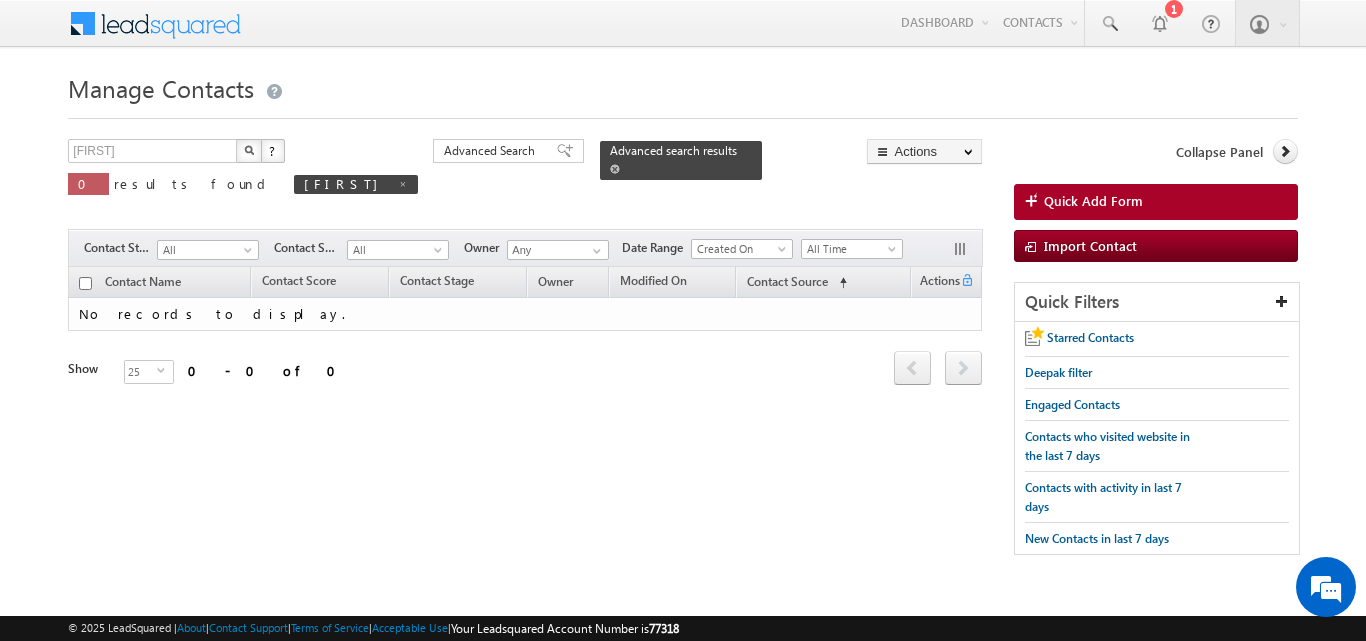 click at bounding box center (615, 169) 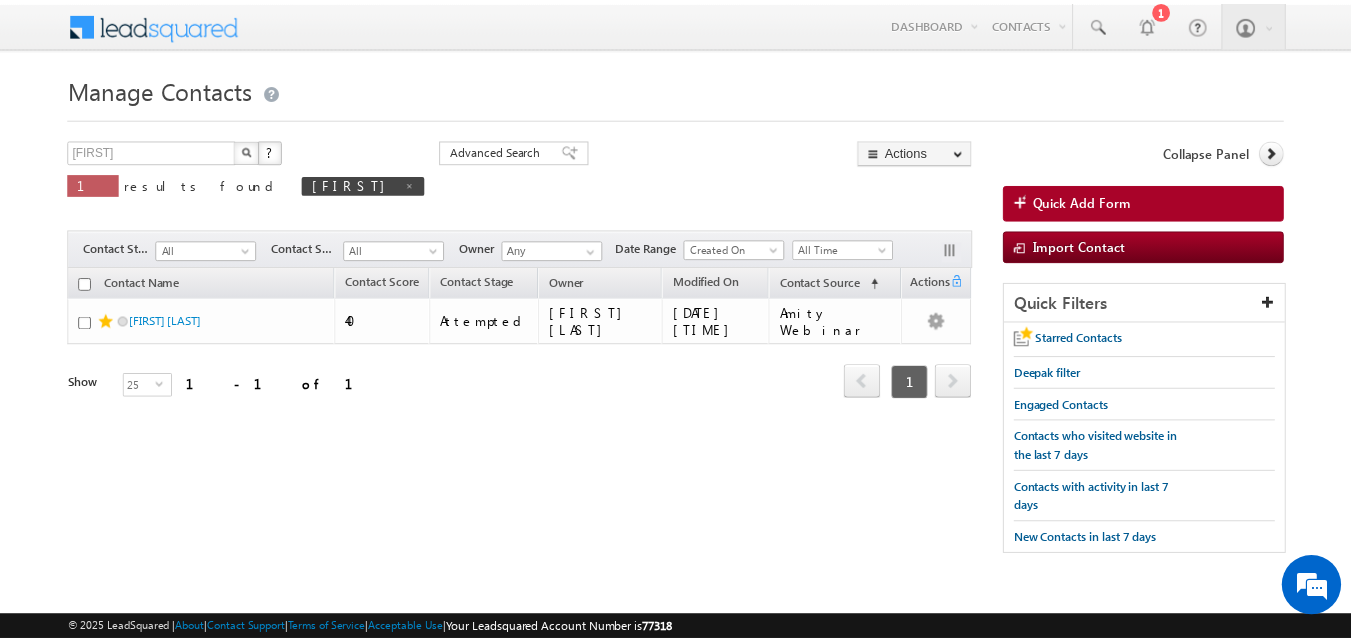 scroll, scrollTop: 0, scrollLeft: 0, axis: both 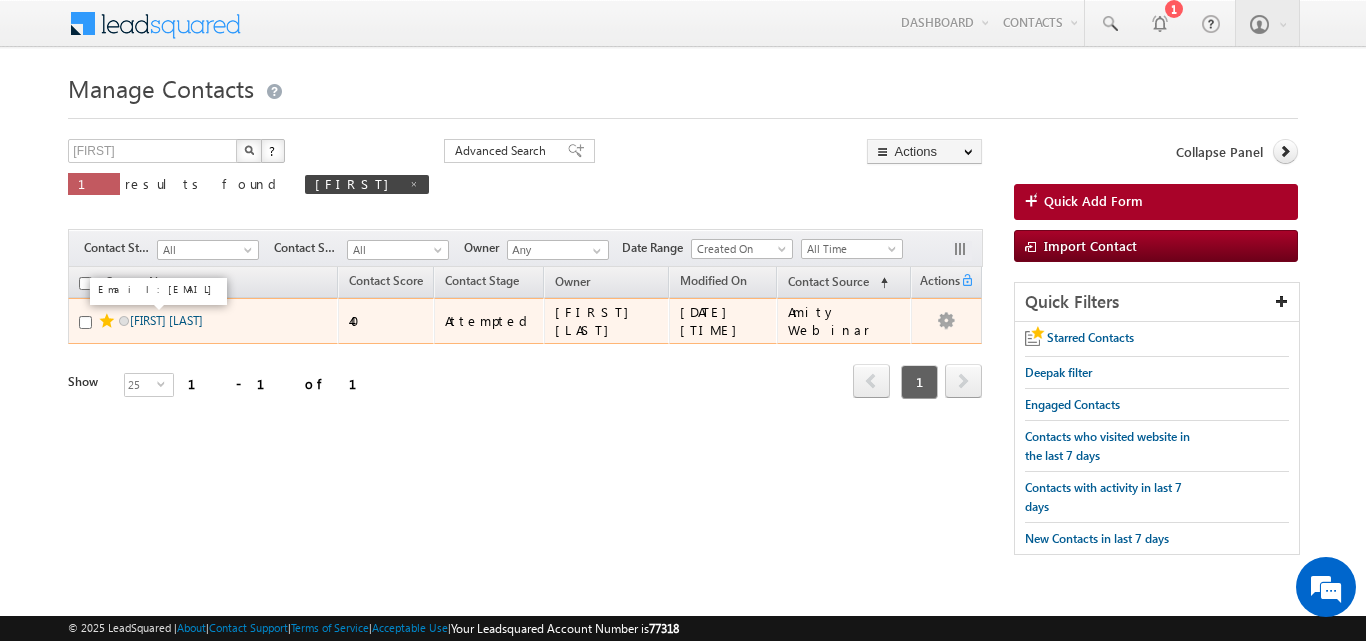 click on "[FIRST] [LAST]" at bounding box center (166, 320) 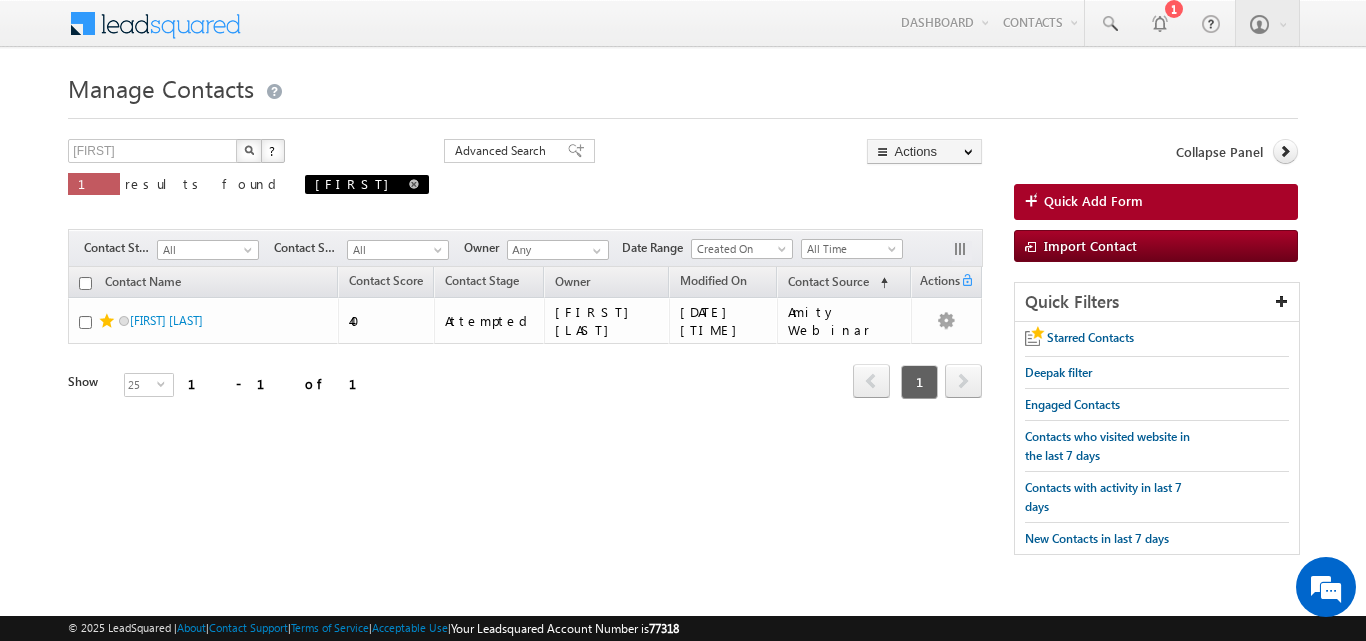 click at bounding box center (414, 184) 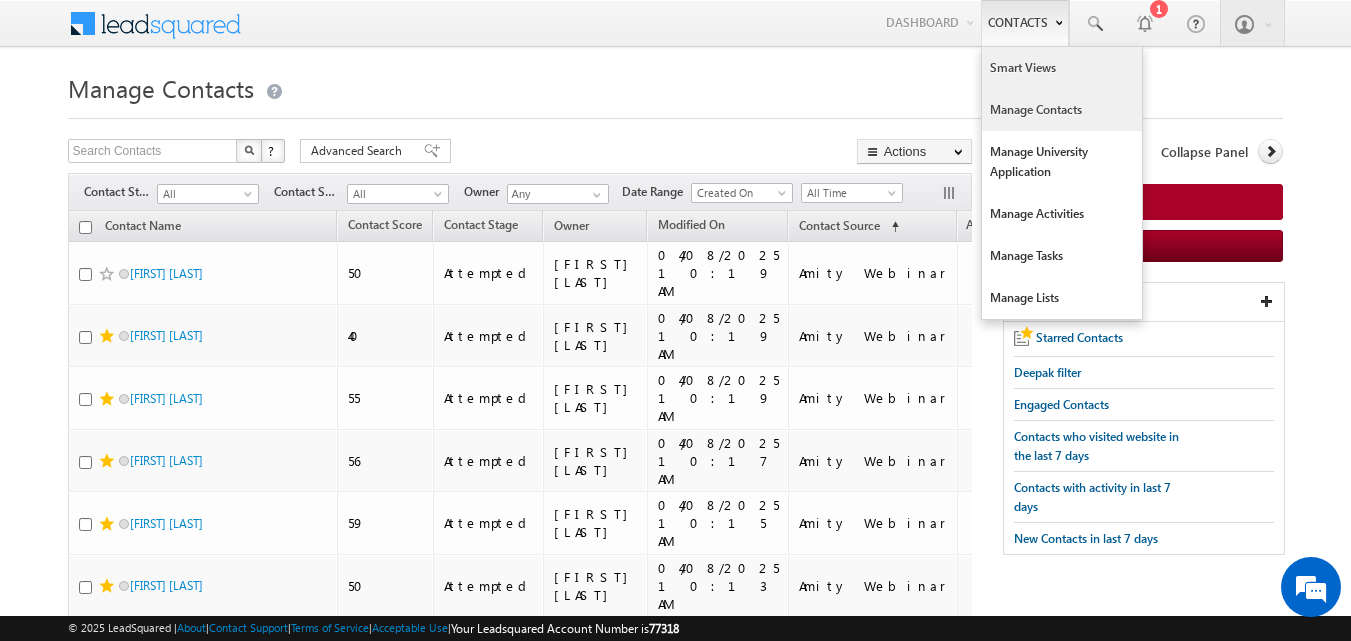 click on "Smart Views" at bounding box center [1062, 68] 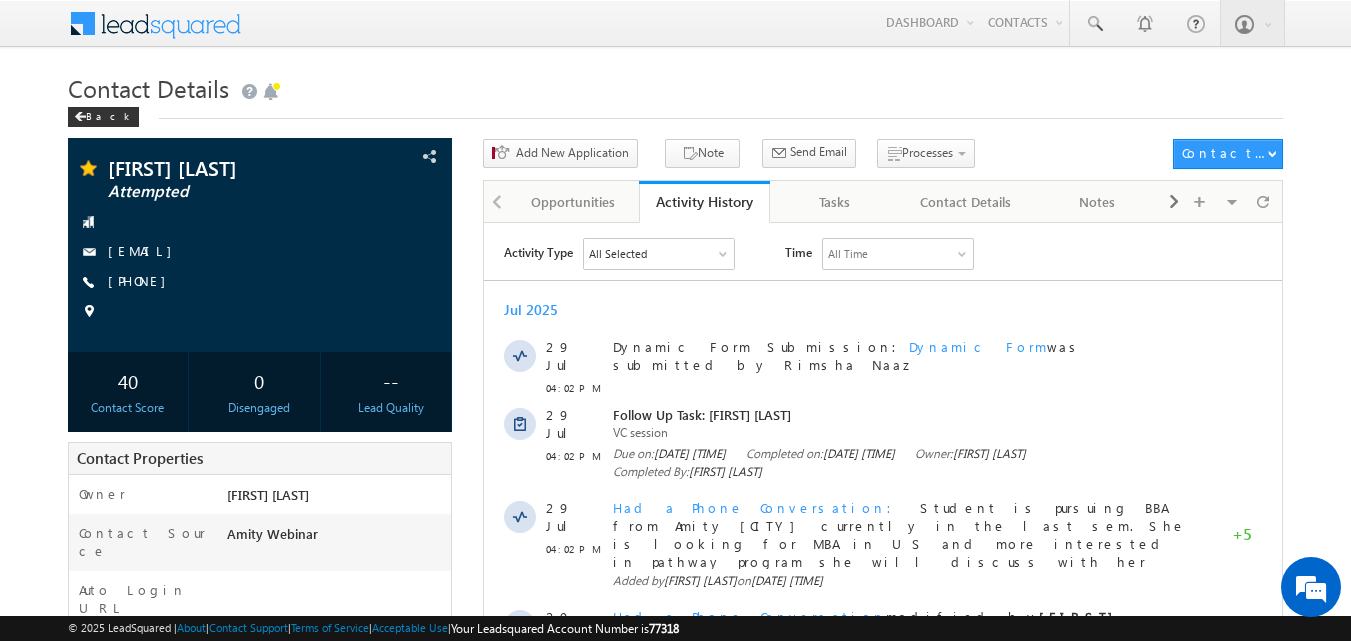 scroll, scrollTop: 0, scrollLeft: 0, axis: both 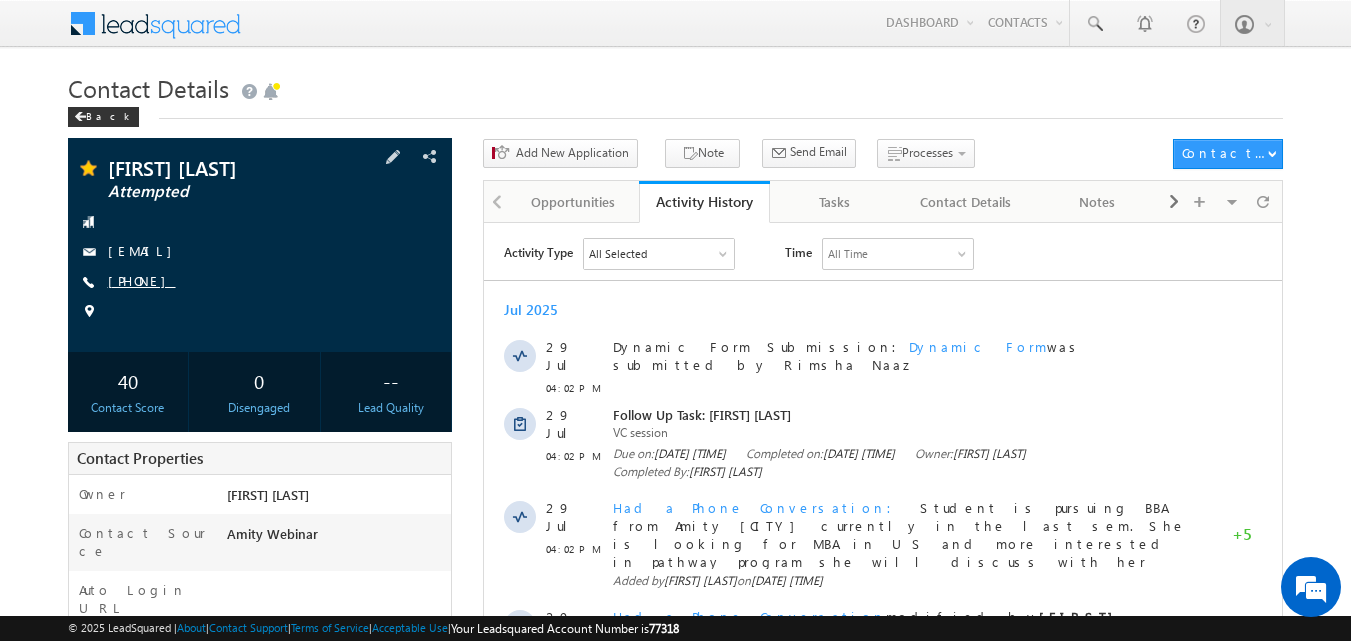 click on "[PHONE]" at bounding box center [142, 280] 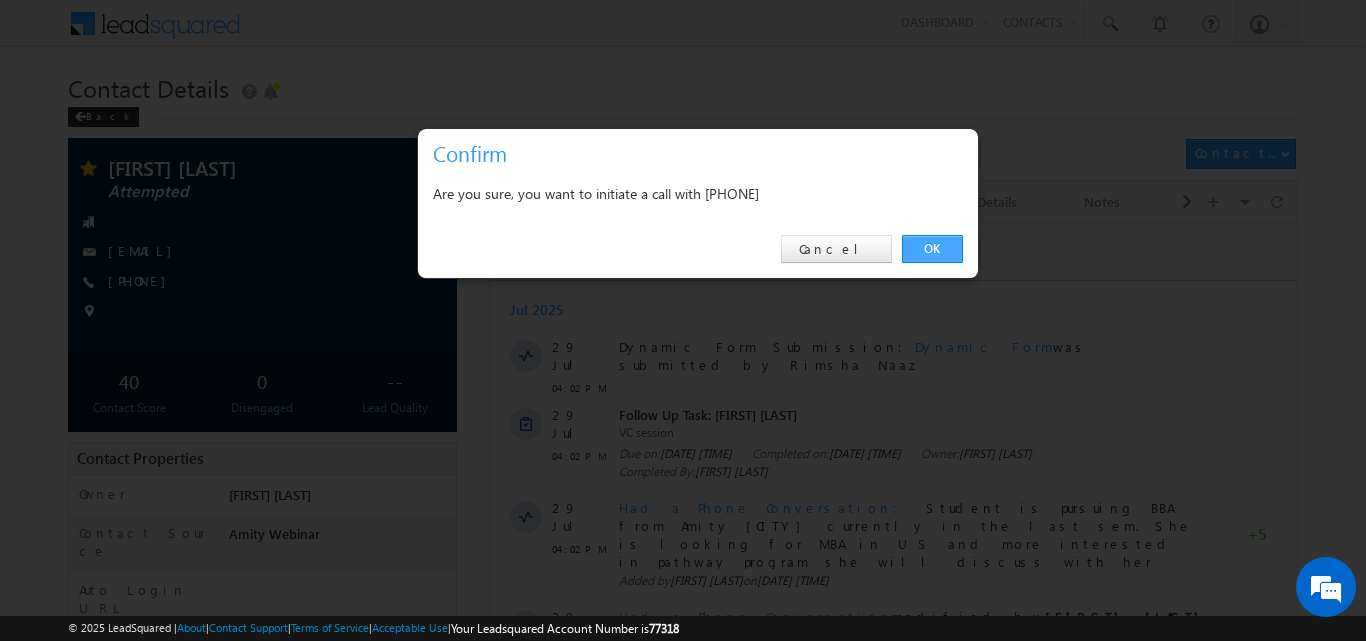 click on "OK" at bounding box center [932, 249] 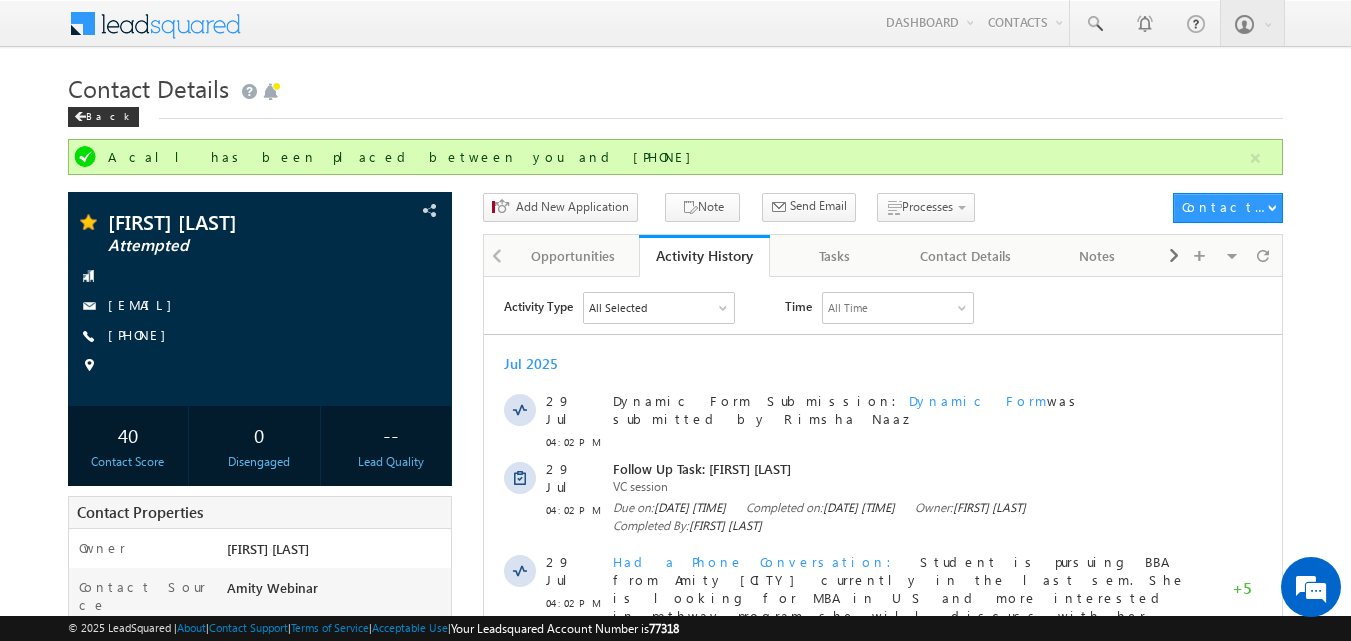 scroll, scrollTop: 0, scrollLeft: 0, axis: both 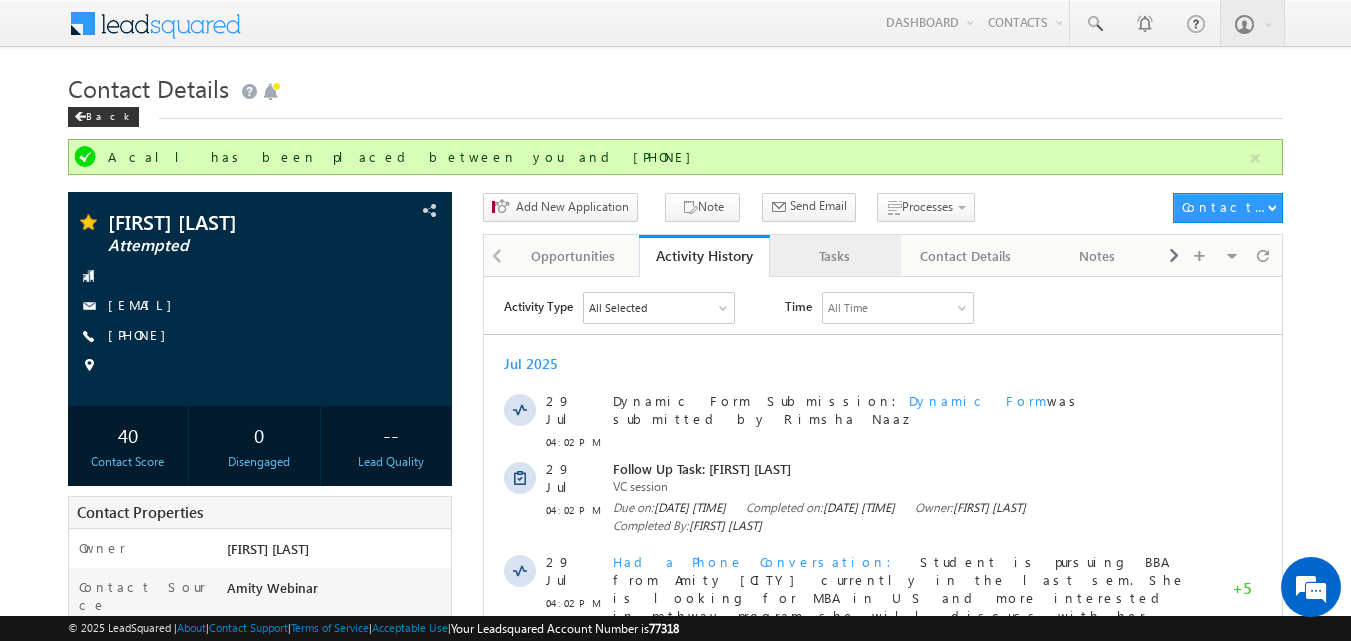 click on "Tasks" at bounding box center [834, 256] 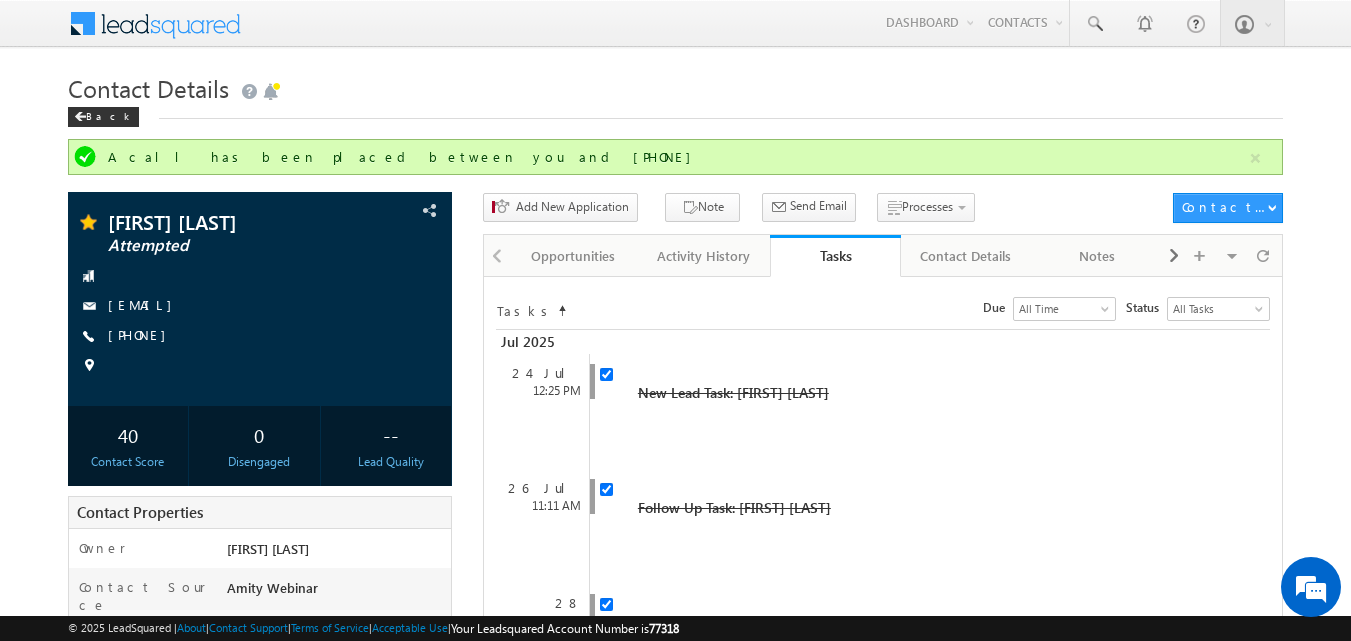 scroll, scrollTop: 256, scrollLeft: 0, axis: vertical 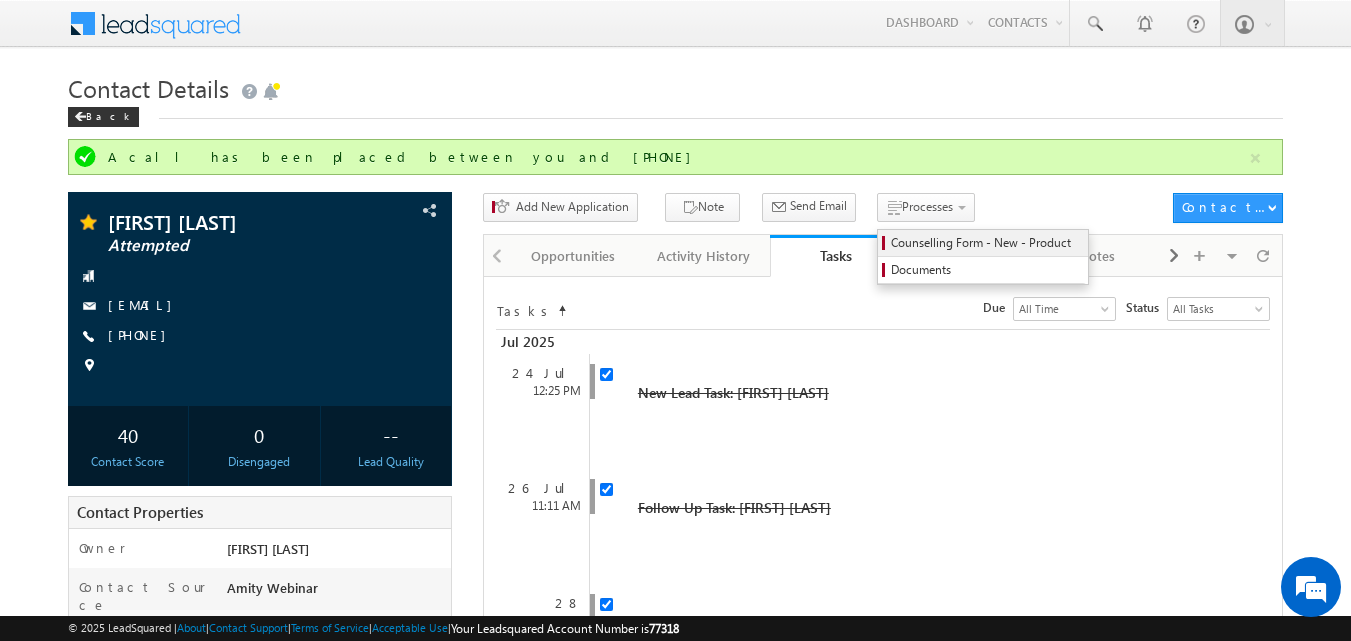 click on "Counselling Form - New - Product" at bounding box center [986, 243] 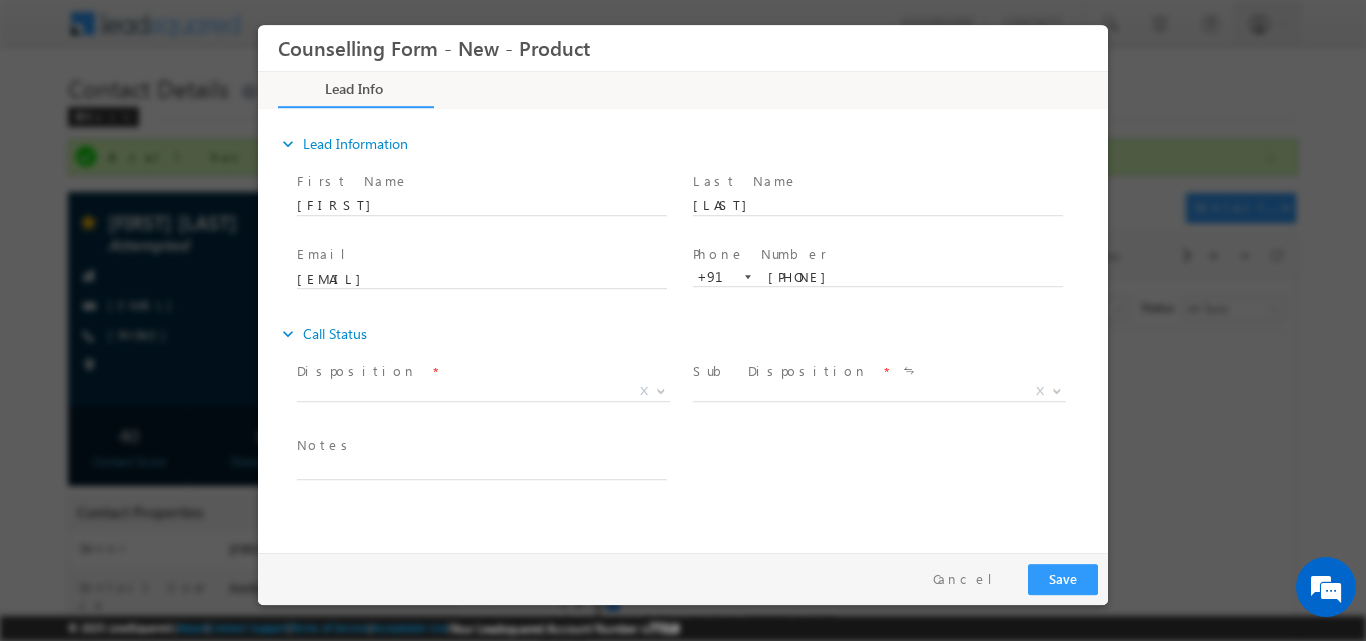 scroll, scrollTop: 0, scrollLeft: 0, axis: both 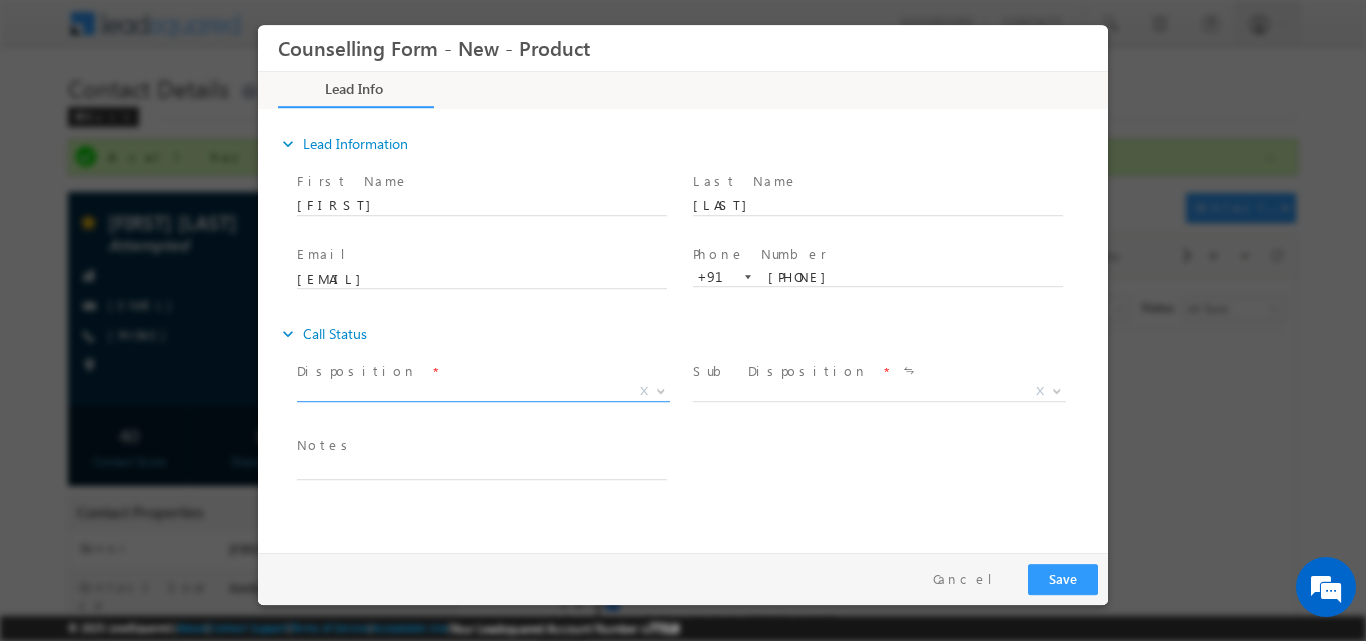 click at bounding box center (661, 389) 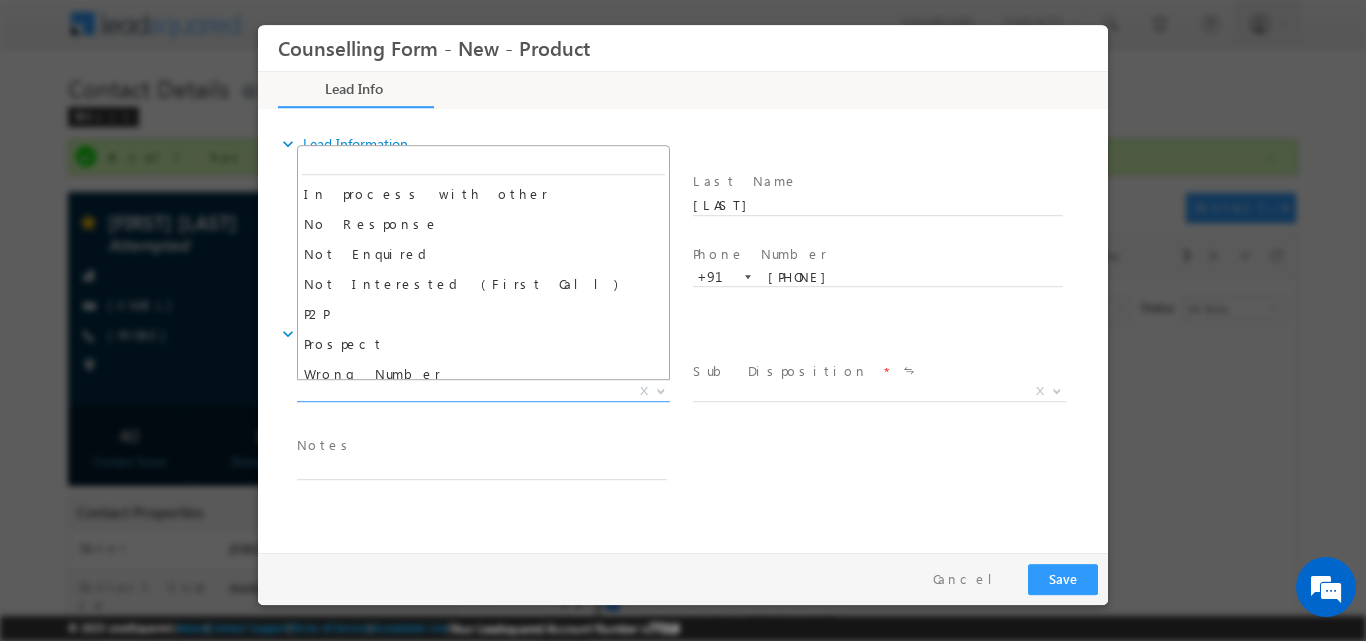 scroll, scrollTop: 130, scrollLeft: 0, axis: vertical 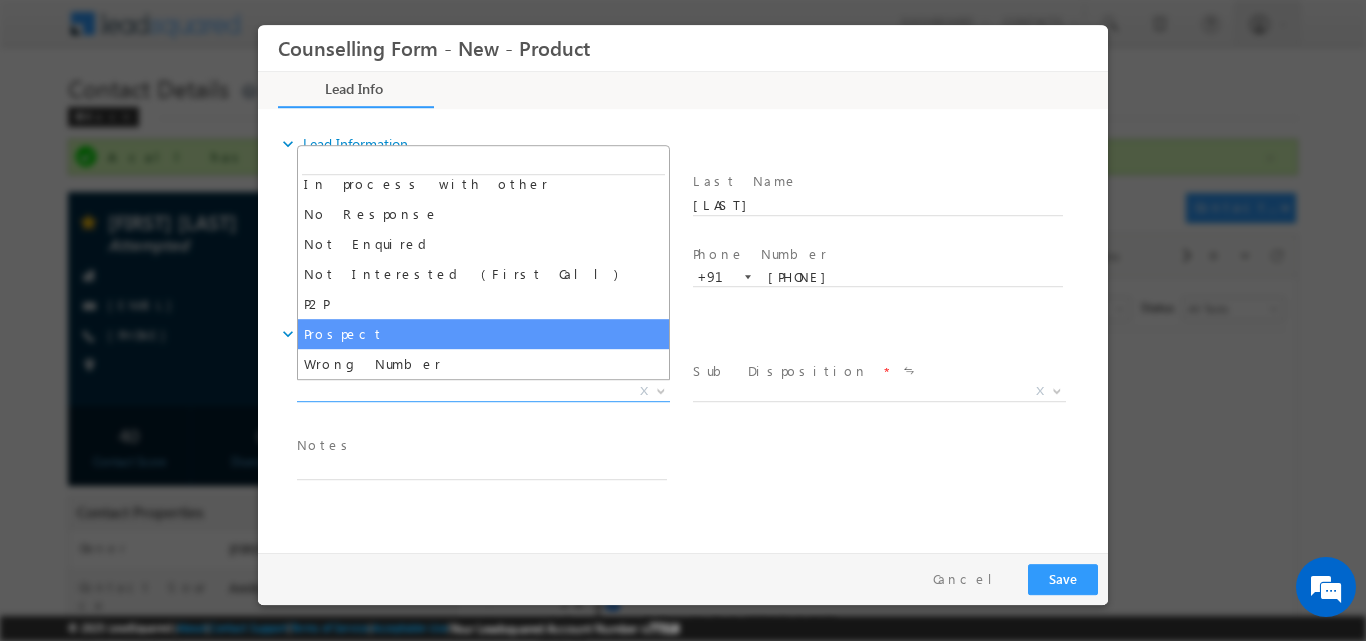 select on "Prospect" 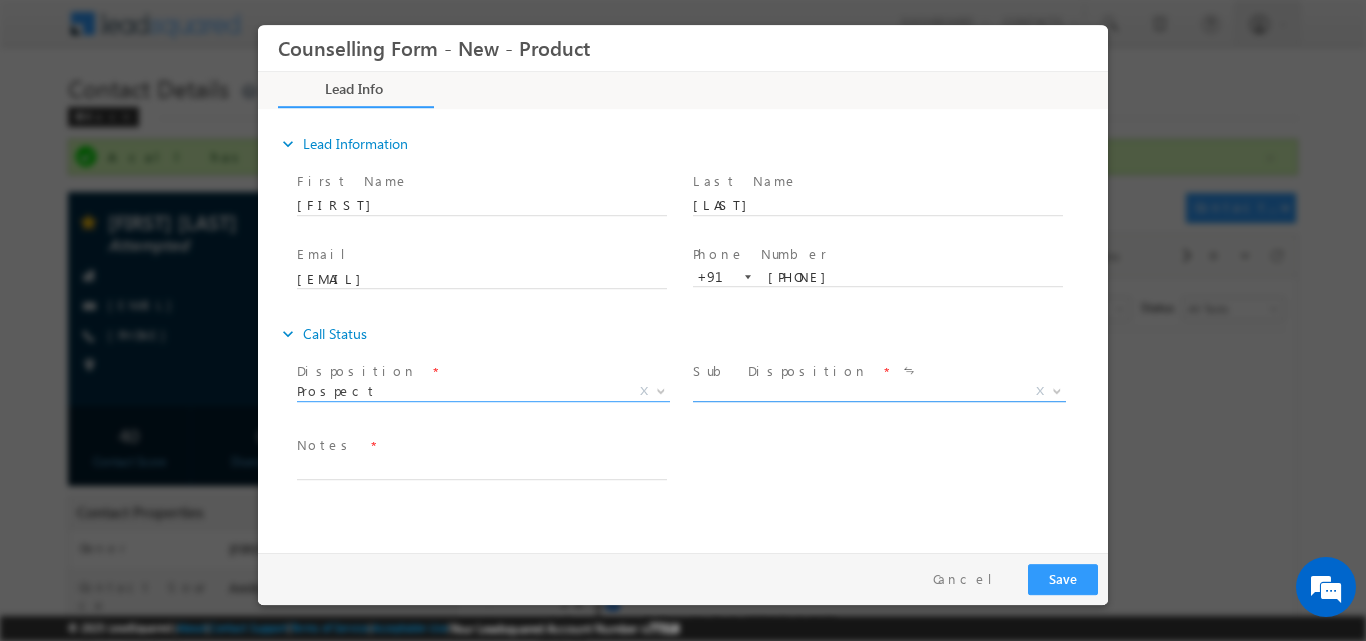 click at bounding box center (1057, 389) 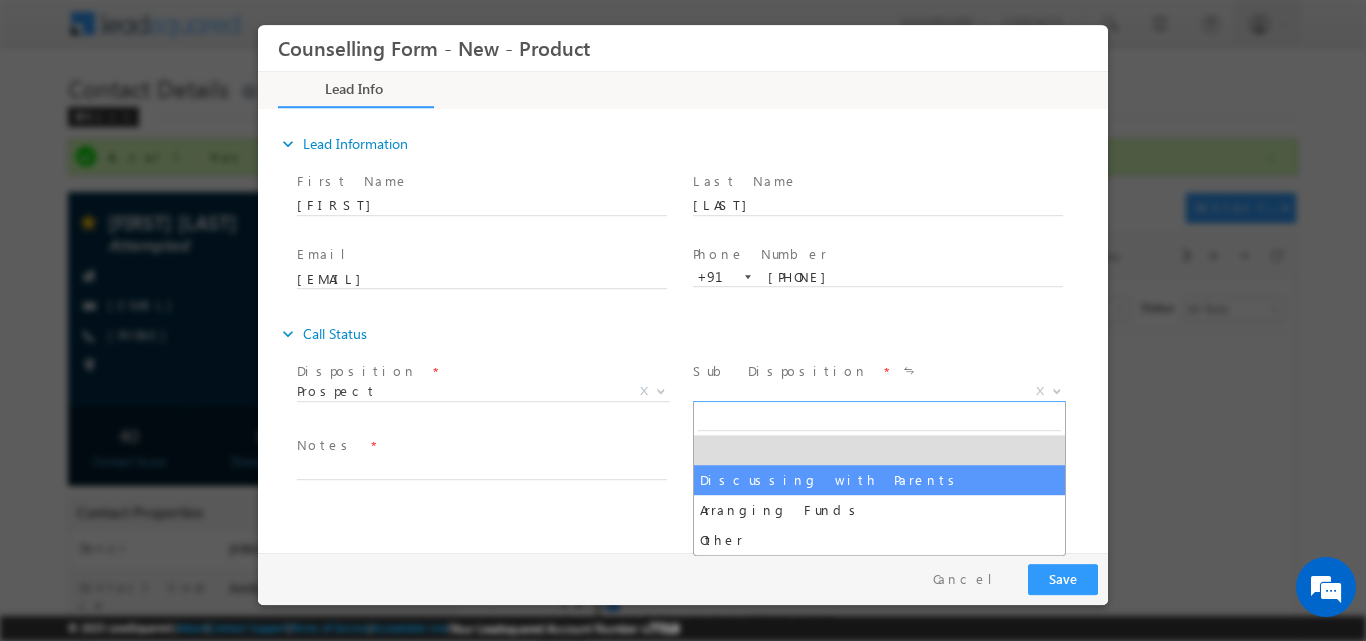 select on "Discussing with Parents" 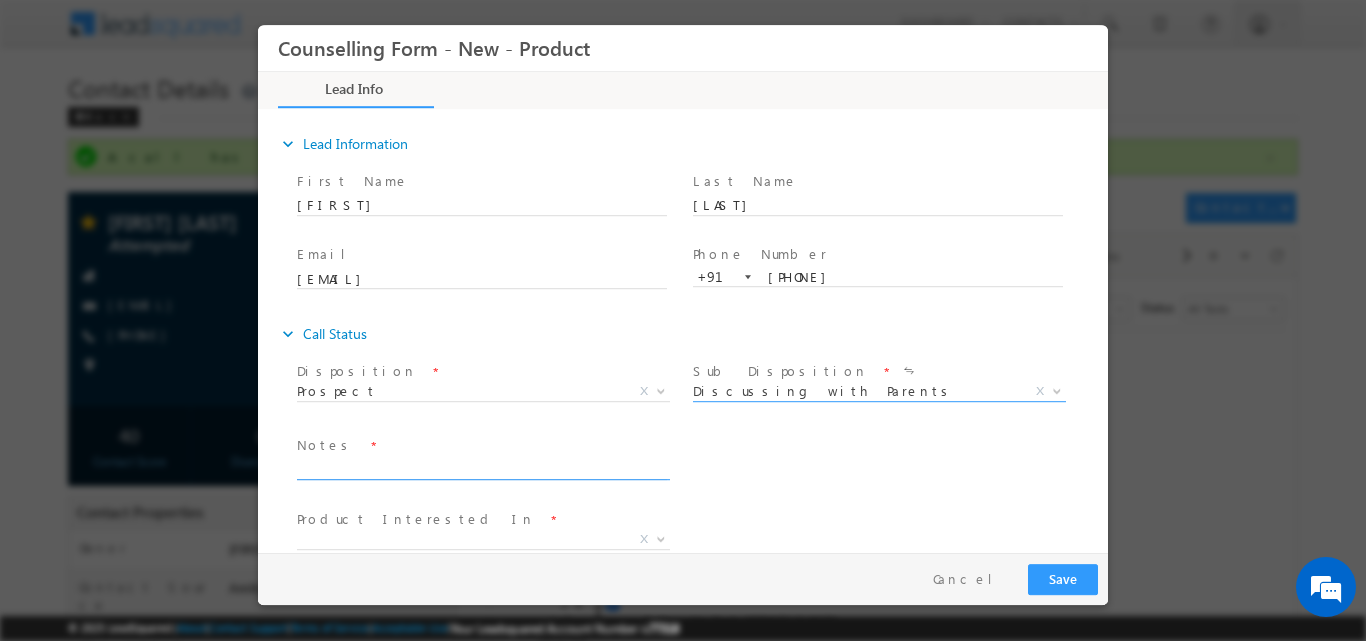 click at bounding box center (482, 467) 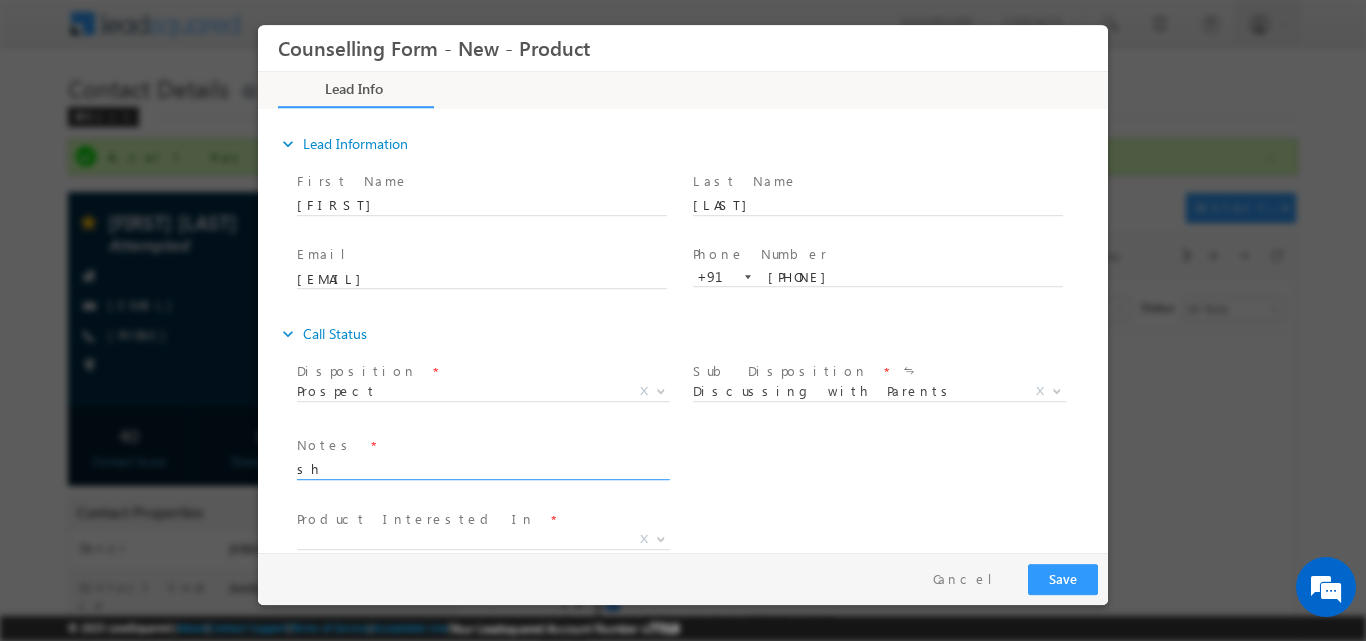 type on "s" 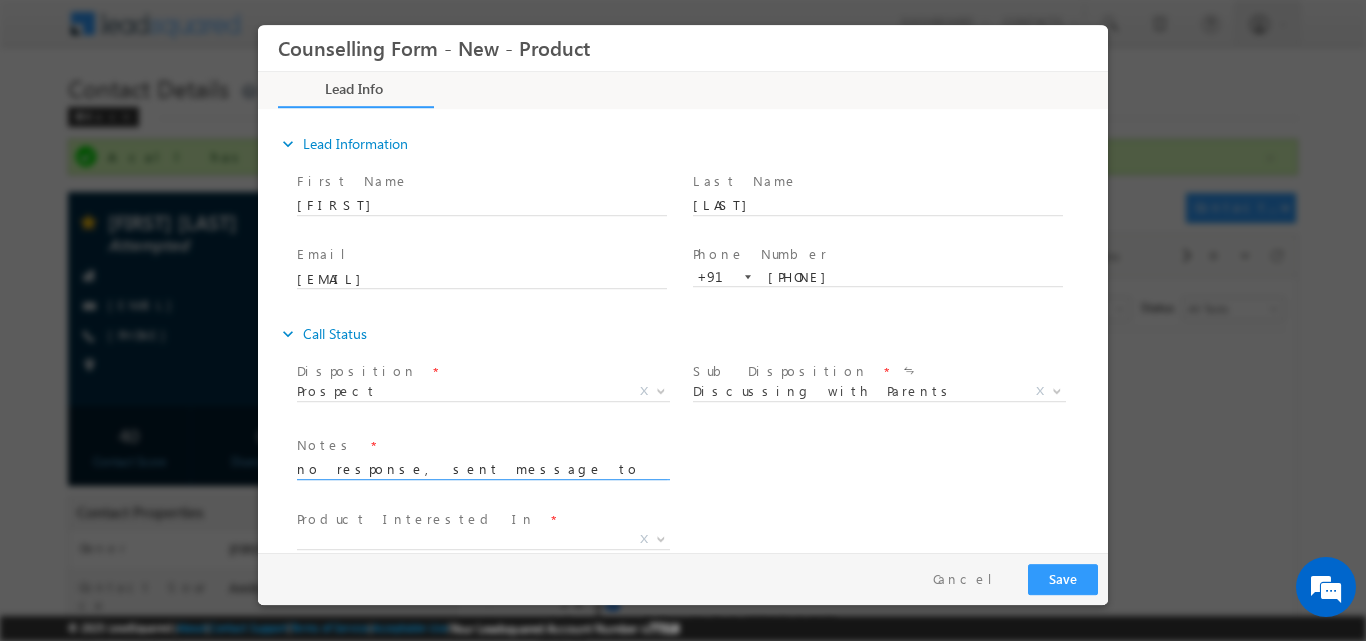 scroll, scrollTop: 4, scrollLeft: 0, axis: vertical 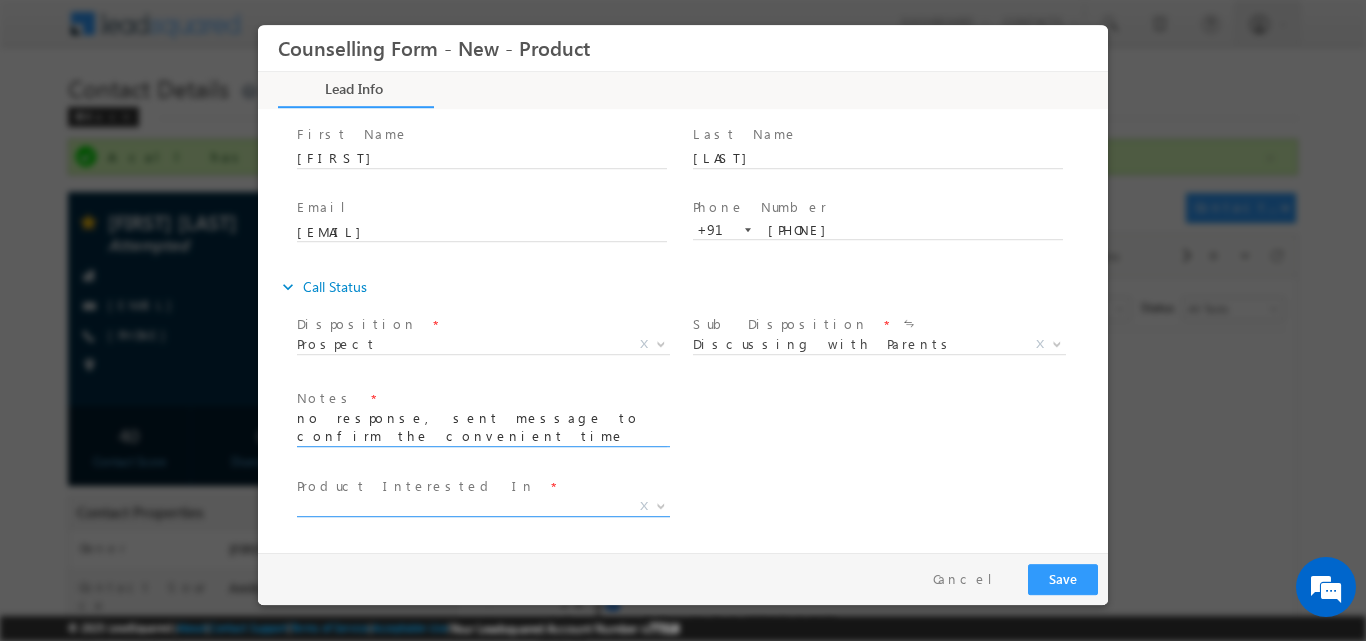 type on "no response, sent message to confirm the convenient time to connect" 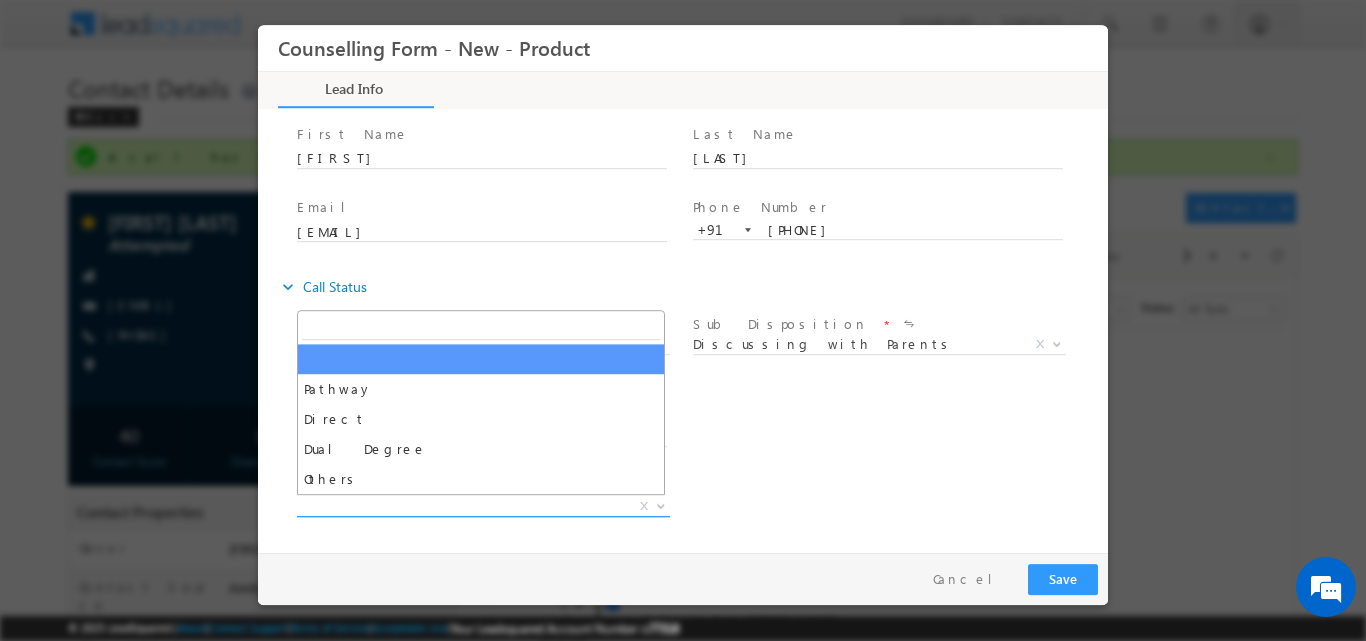 click at bounding box center [659, 505] 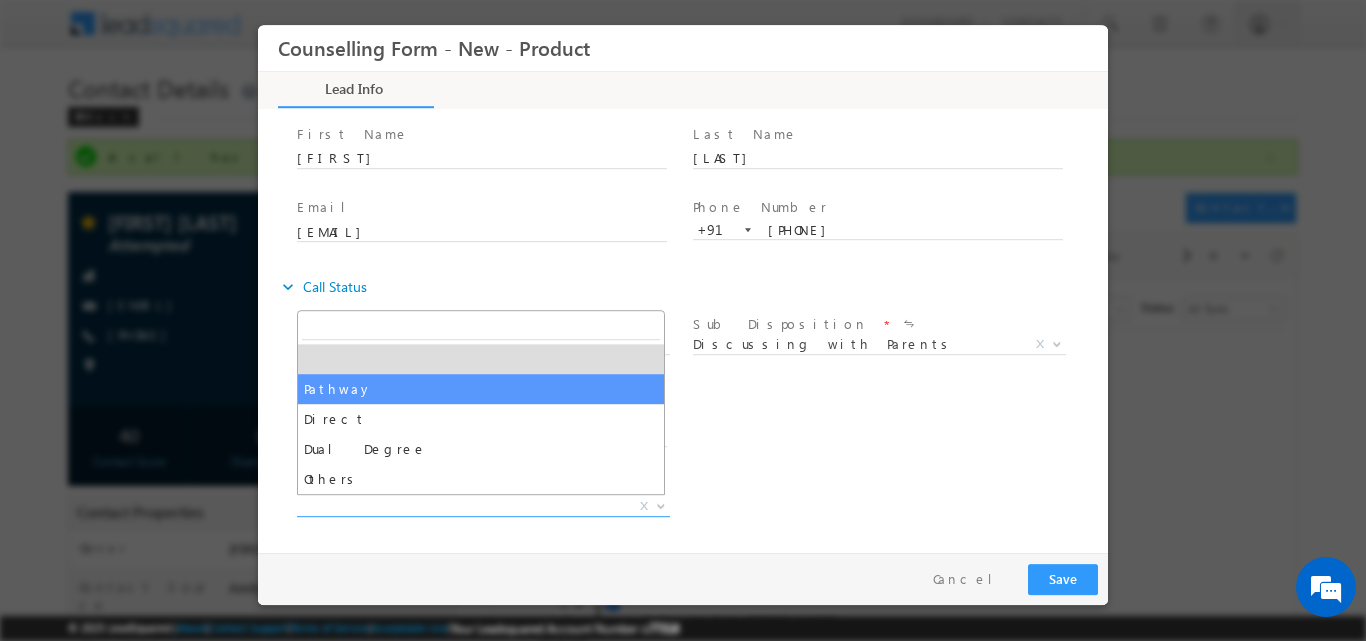 select on "Pathway" 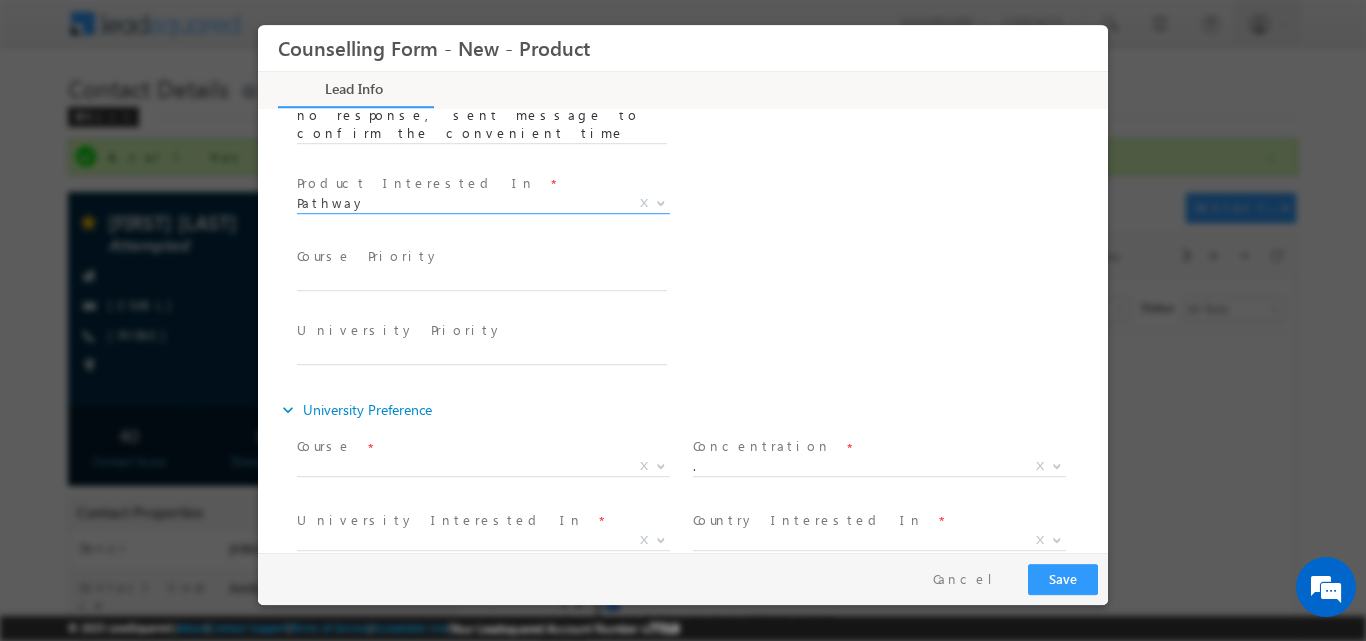scroll, scrollTop: 384, scrollLeft: 0, axis: vertical 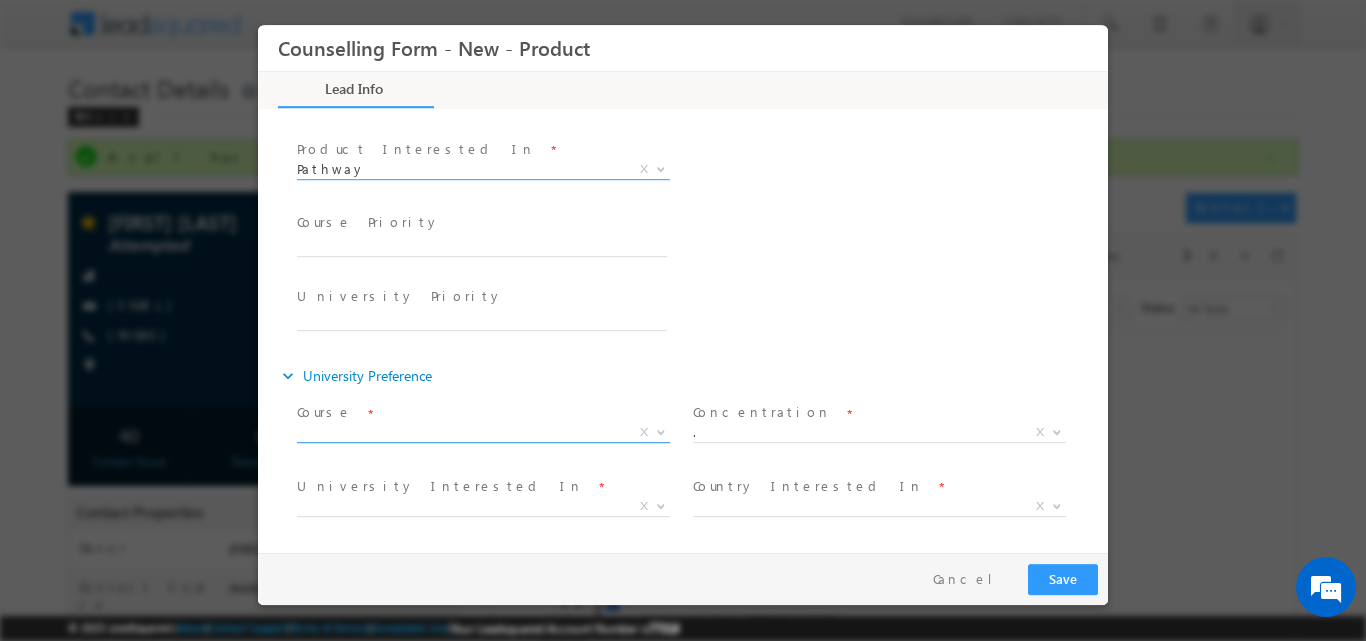 click at bounding box center [661, 430] 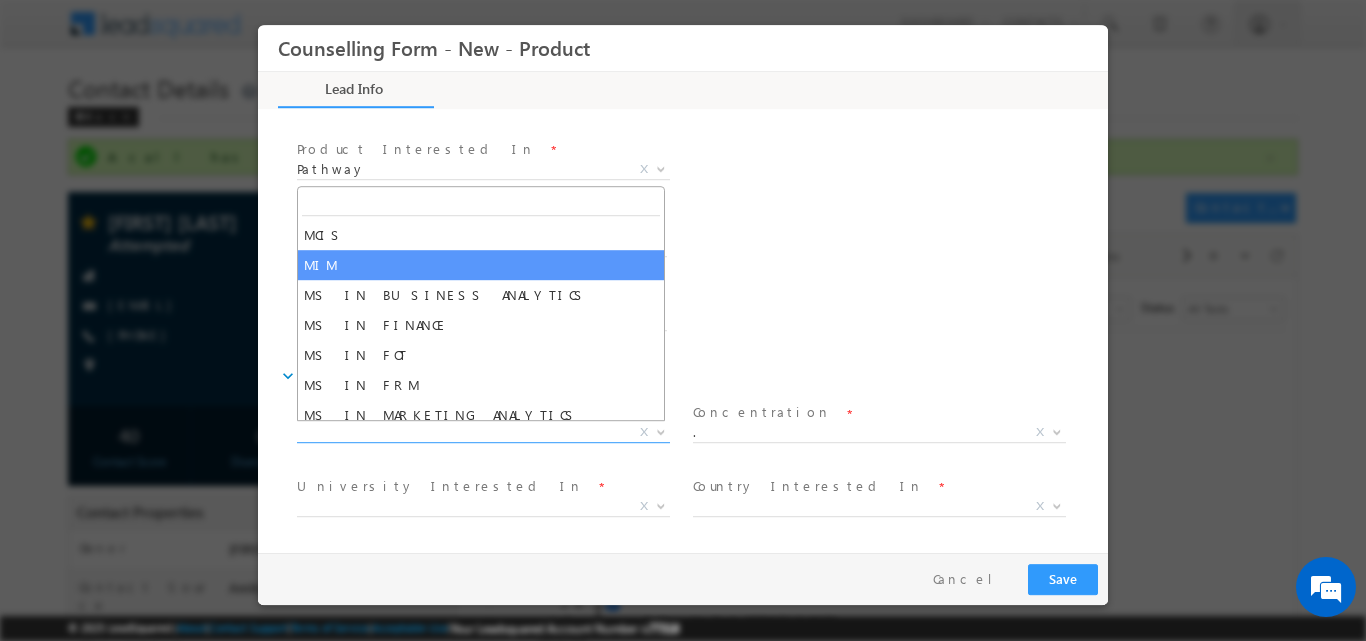 scroll, scrollTop: 70, scrollLeft: 0, axis: vertical 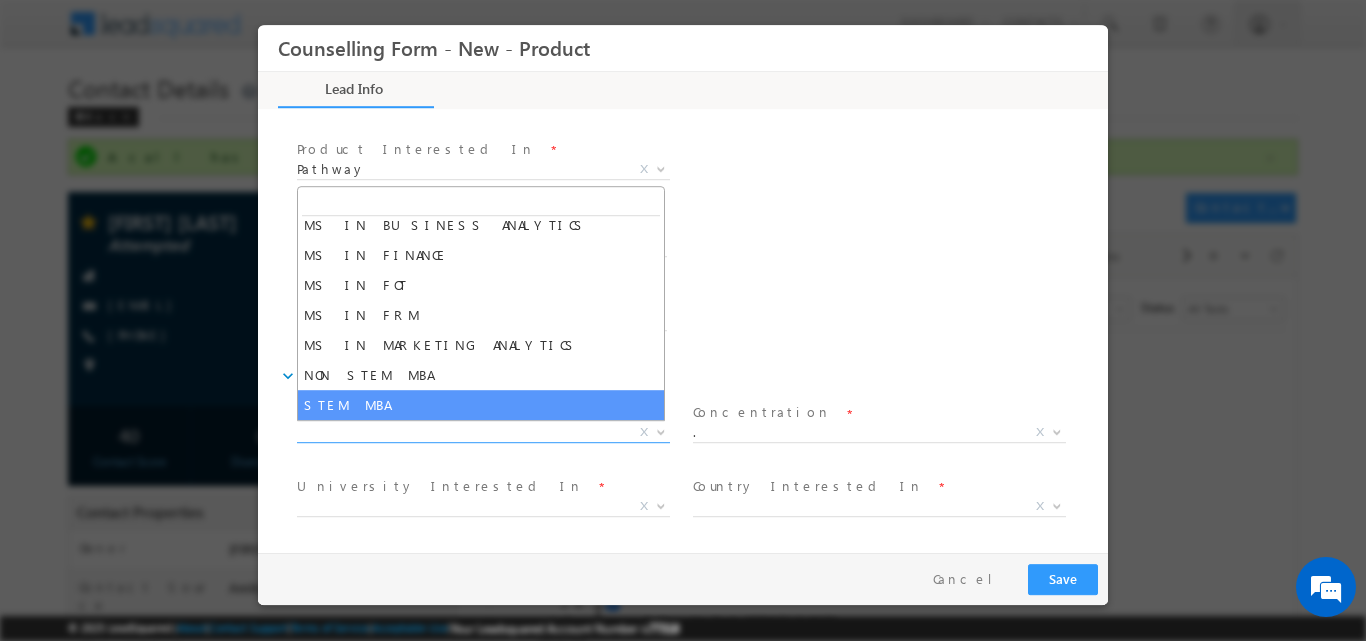 select on "STEM MBA" 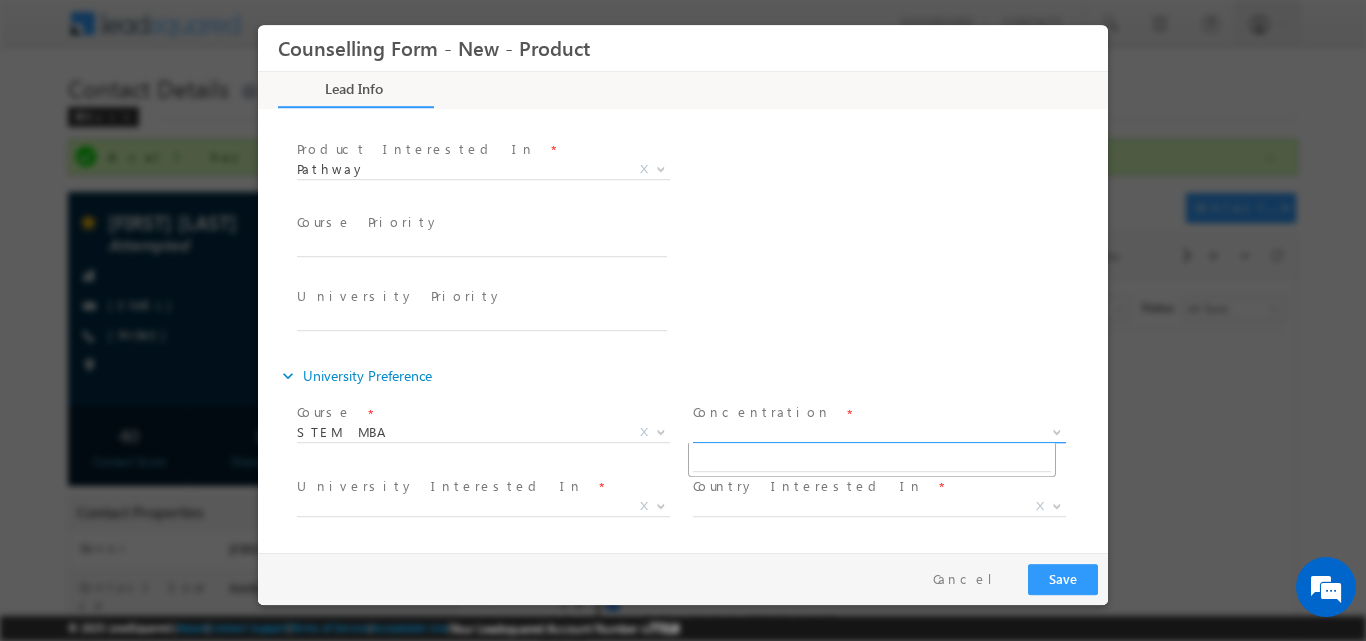 click at bounding box center [1057, 430] 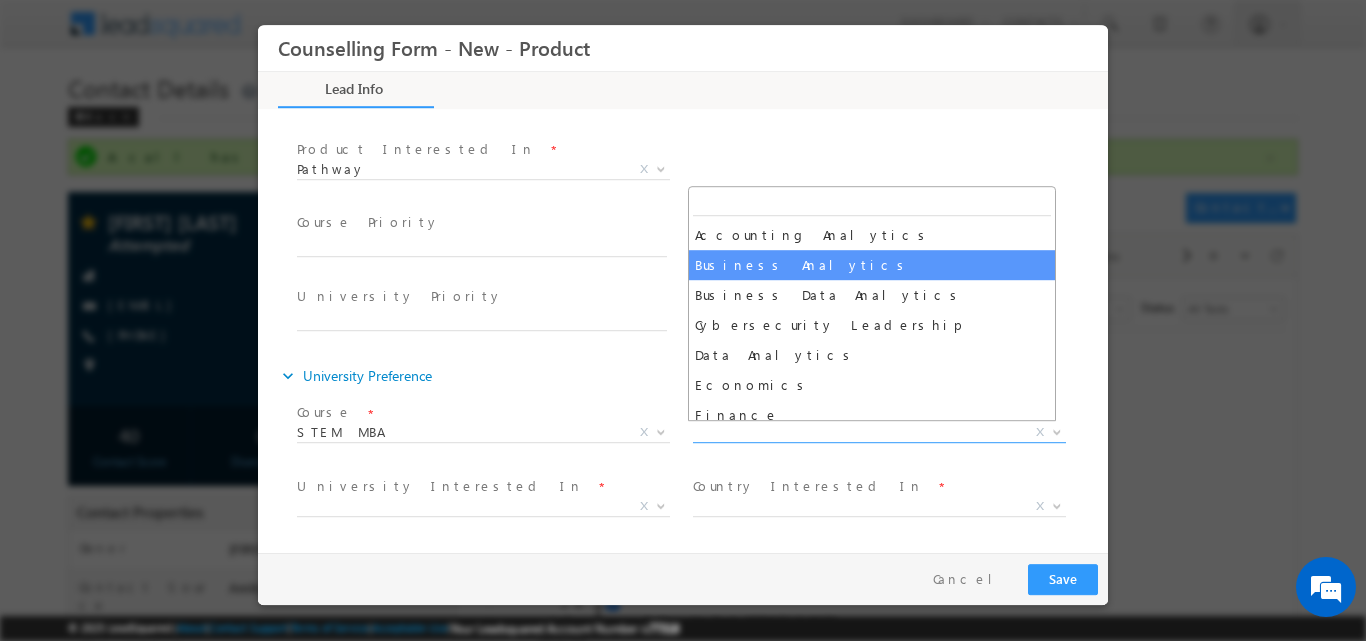 select on "Business Analytics" 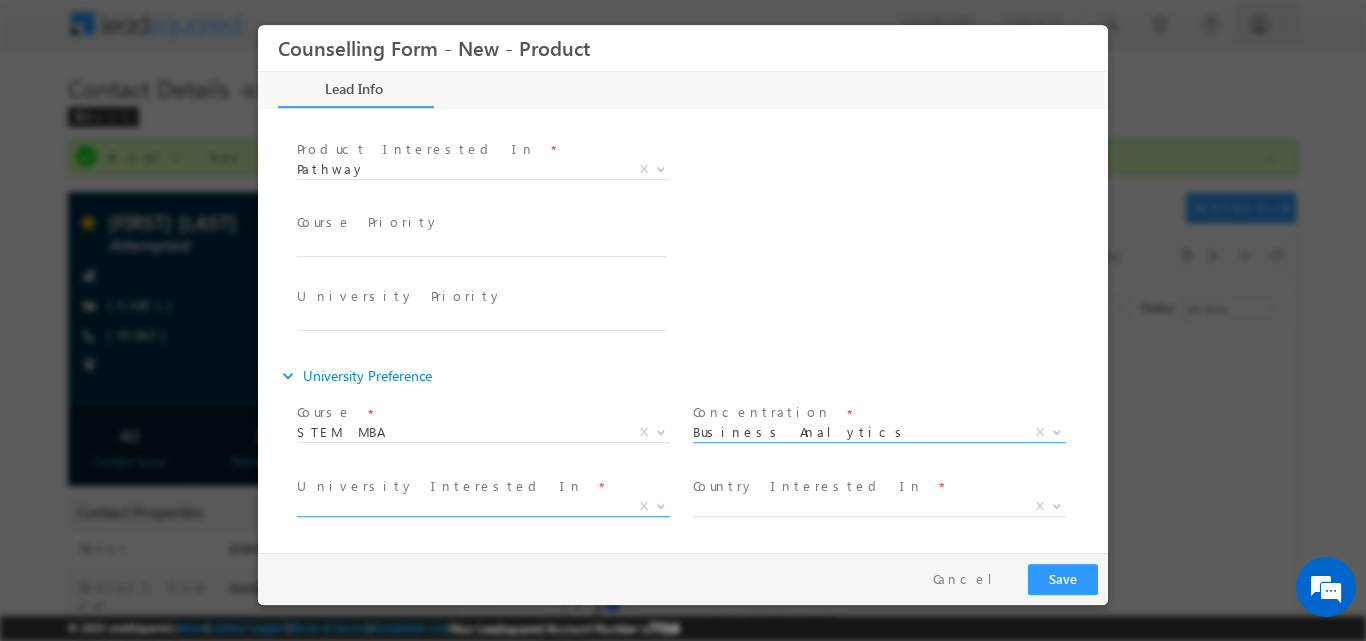 click at bounding box center (661, 504) 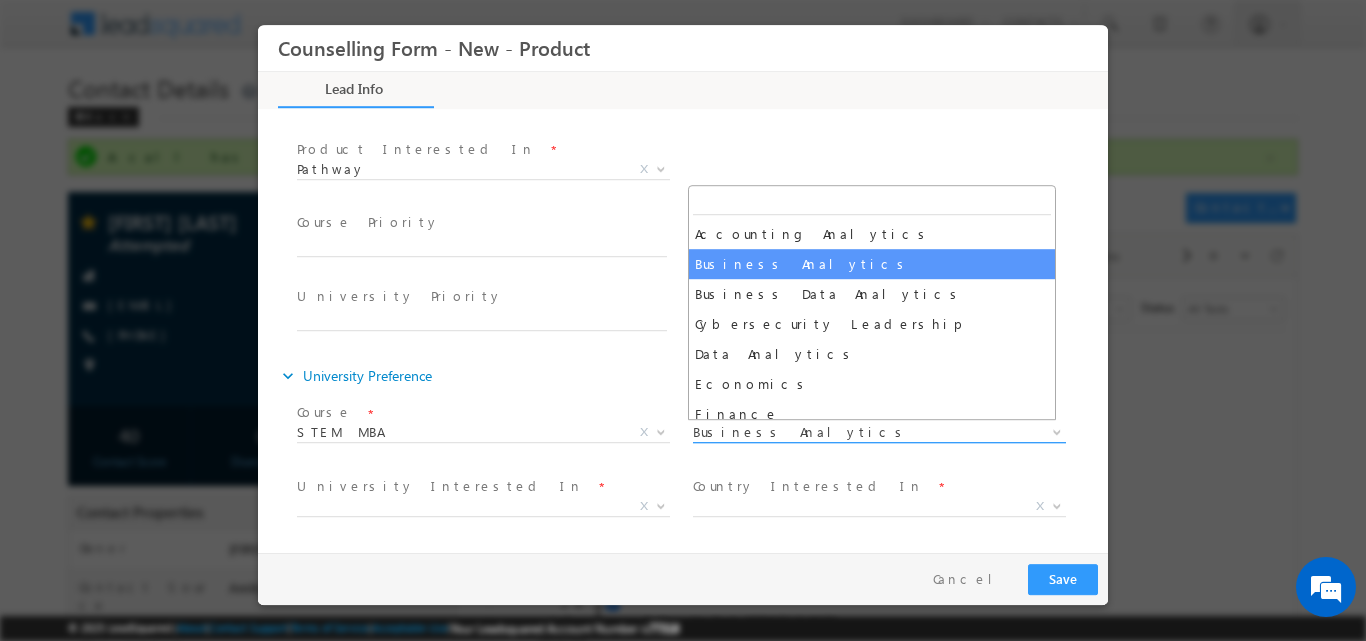 click at bounding box center [1055, 431] 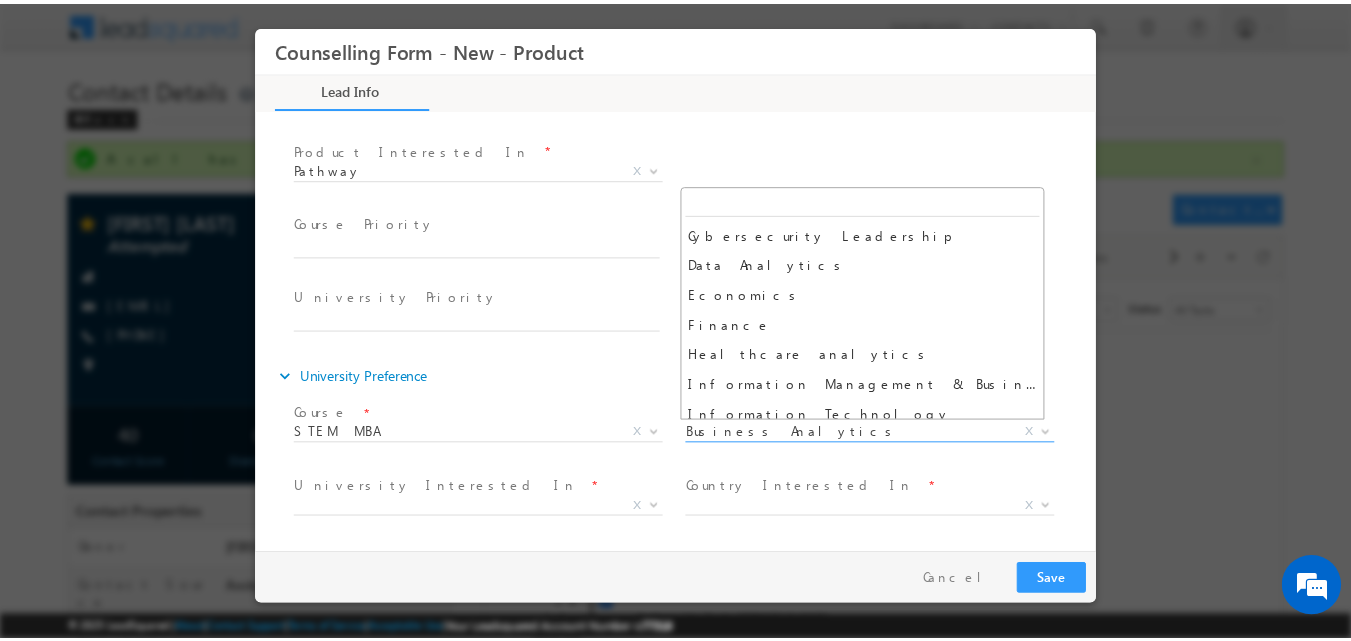 scroll, scrollTop: 112, scrollLeft: 0, axis: vertical 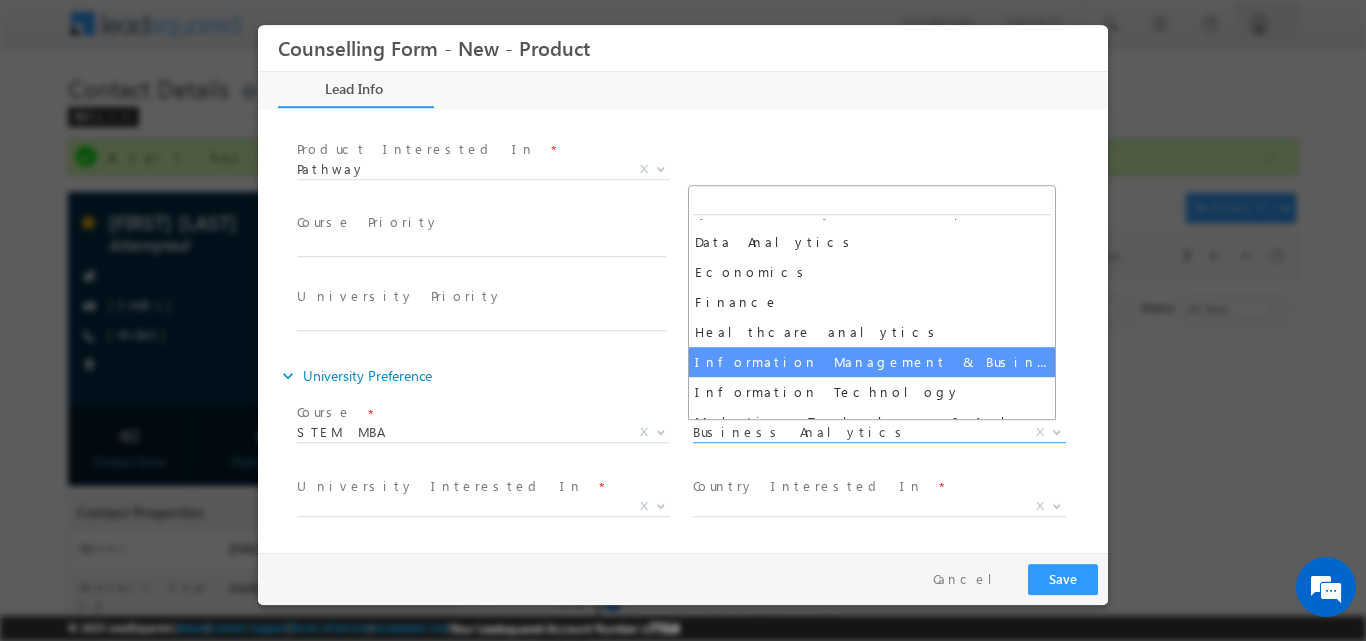 select on "Information Management & Business Analytics" 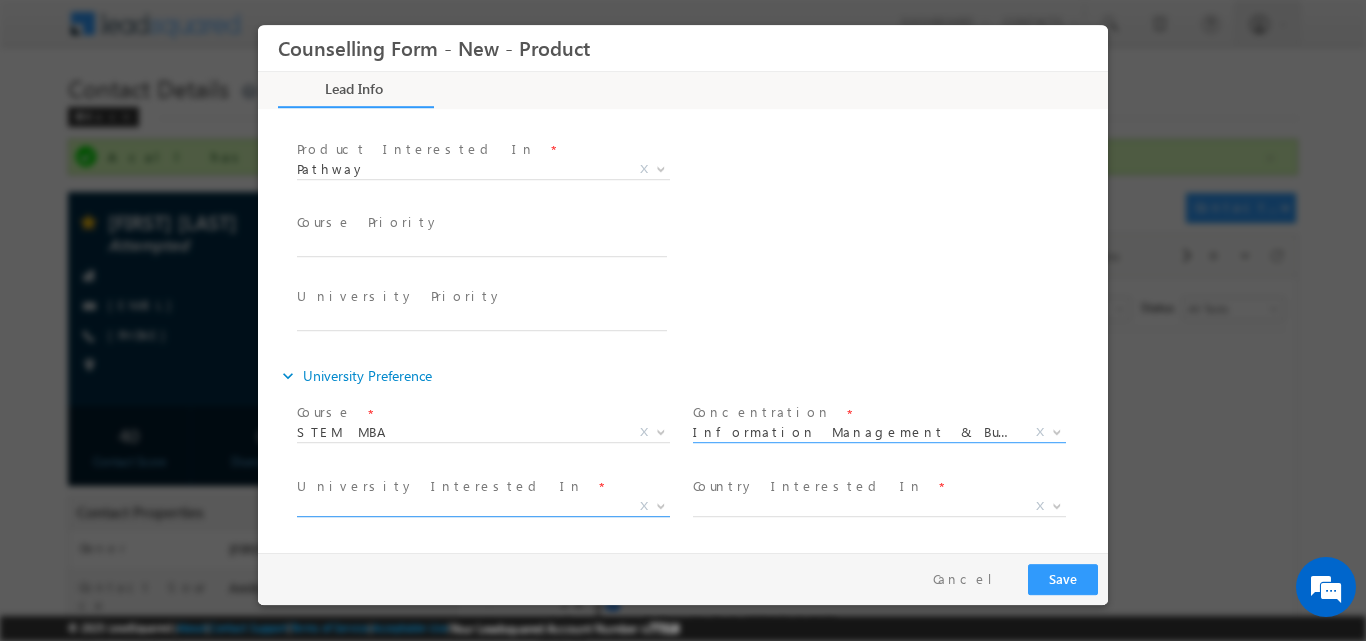 click at bounding box center [659, 505] 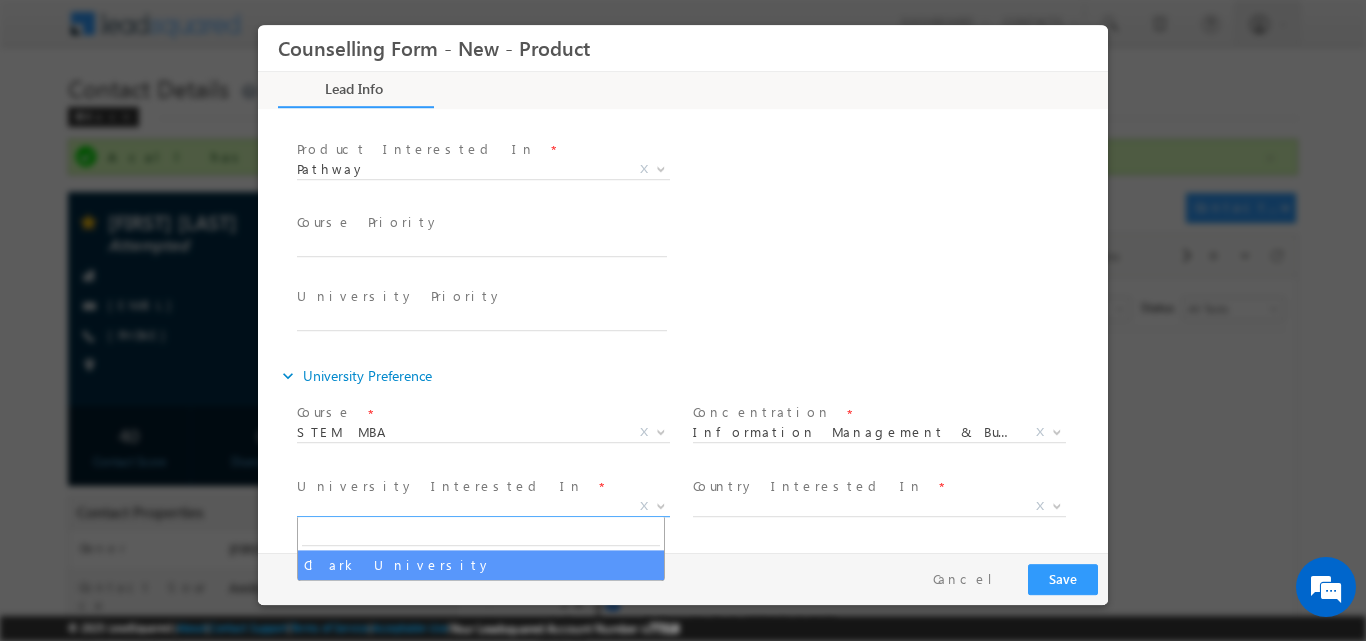 select on "Clark University" 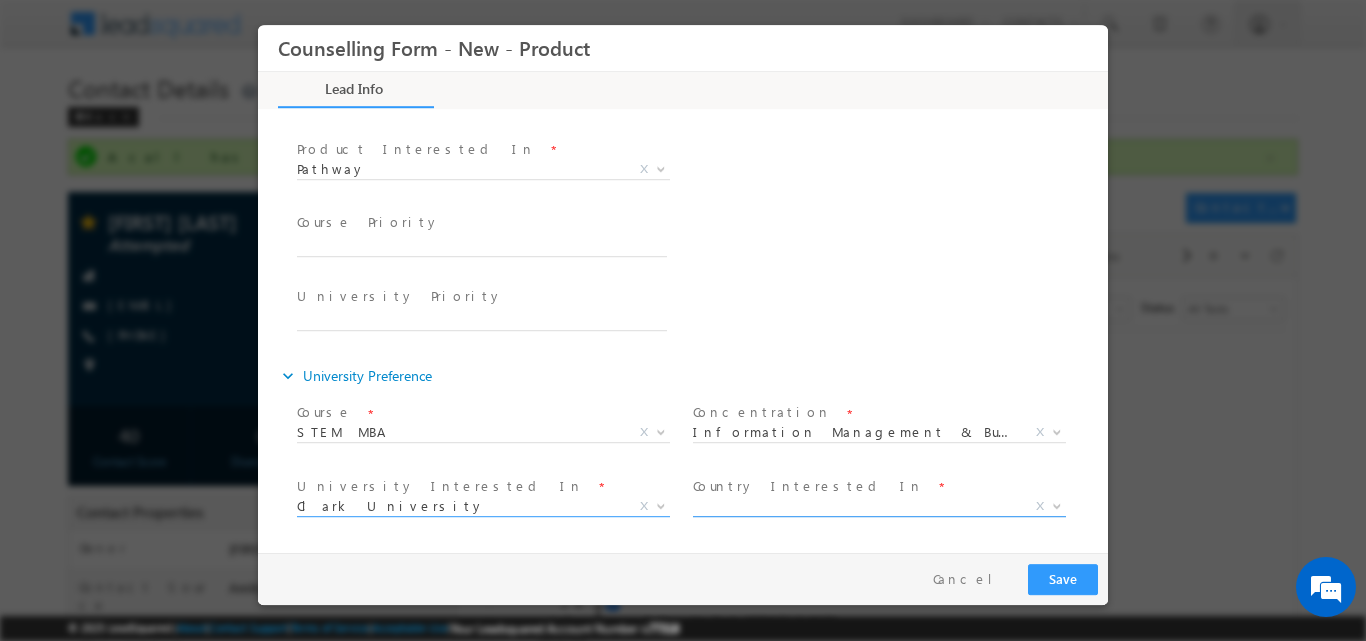 click at bounding box center (1055, 505) 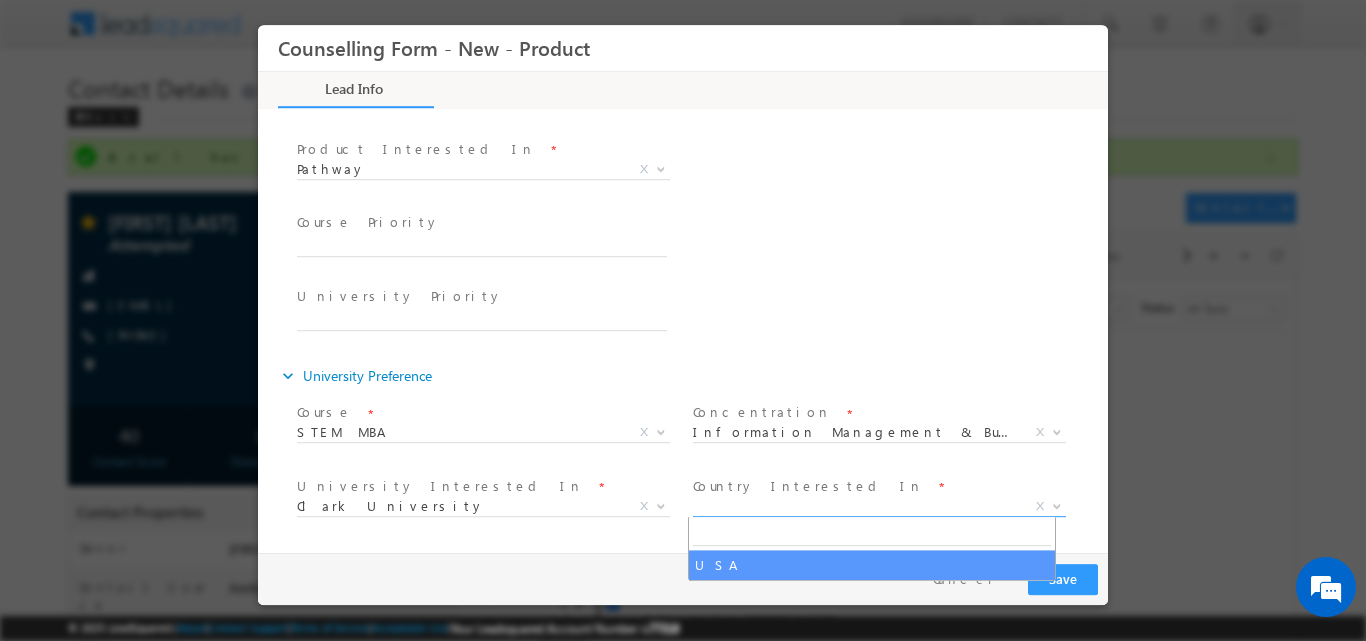 select on "USA" 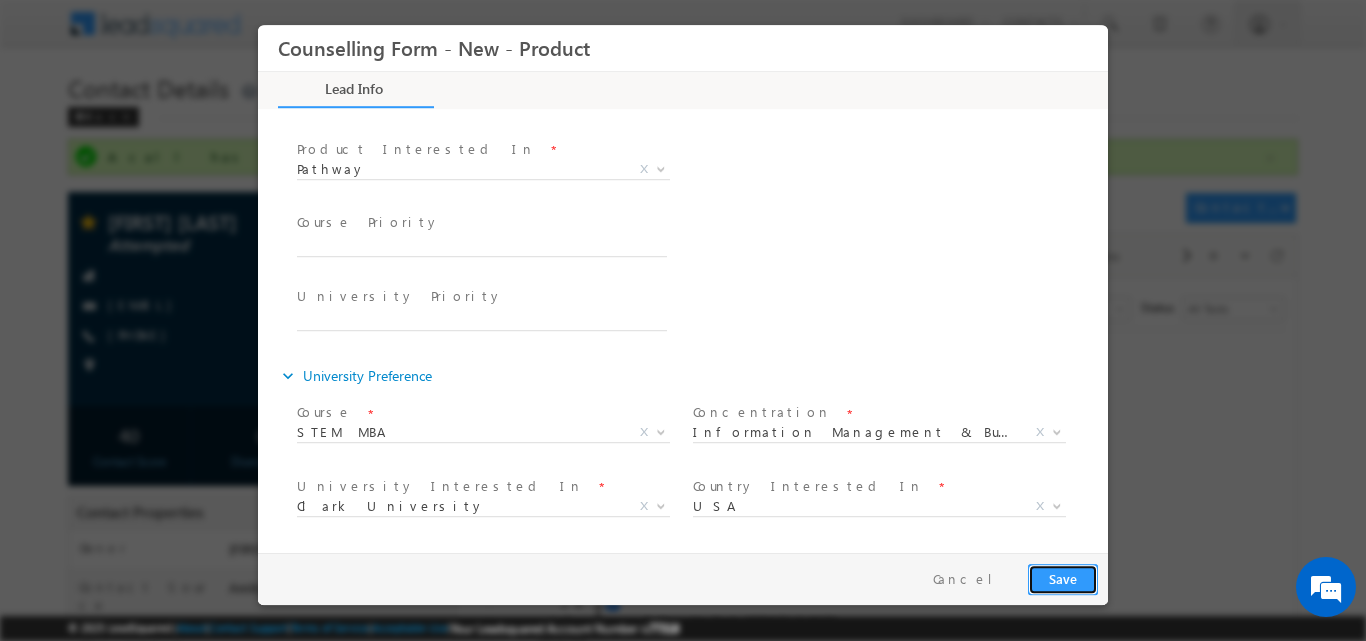 click on "Save" at bounding box center [1063, 578] 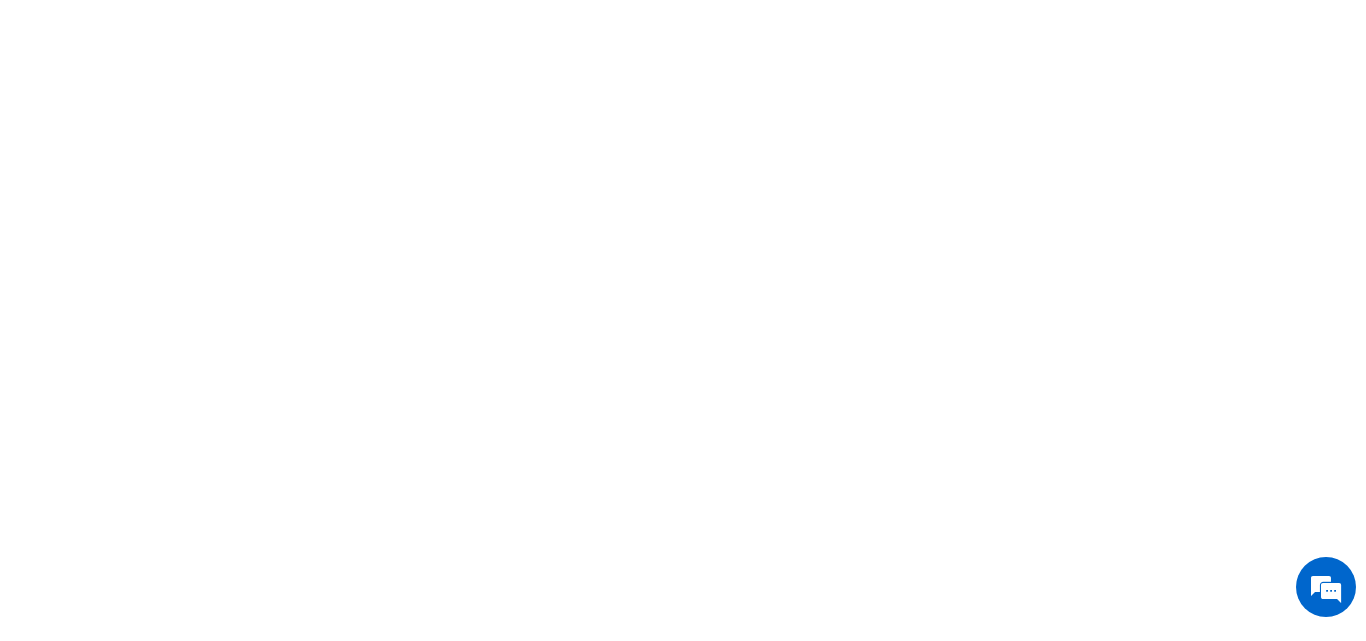 scroll, scrollTop: 0, scrollLeft: 0, axis: both 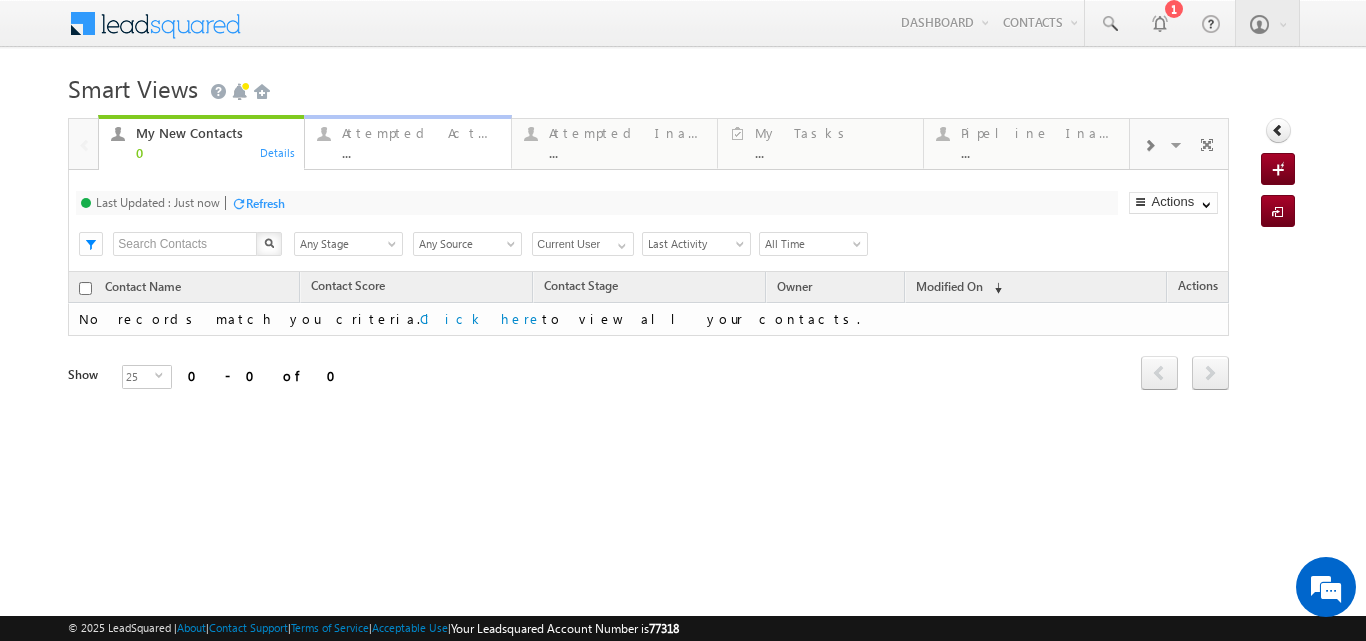 click on "Attempted Active" at bounding box center [420, 133] 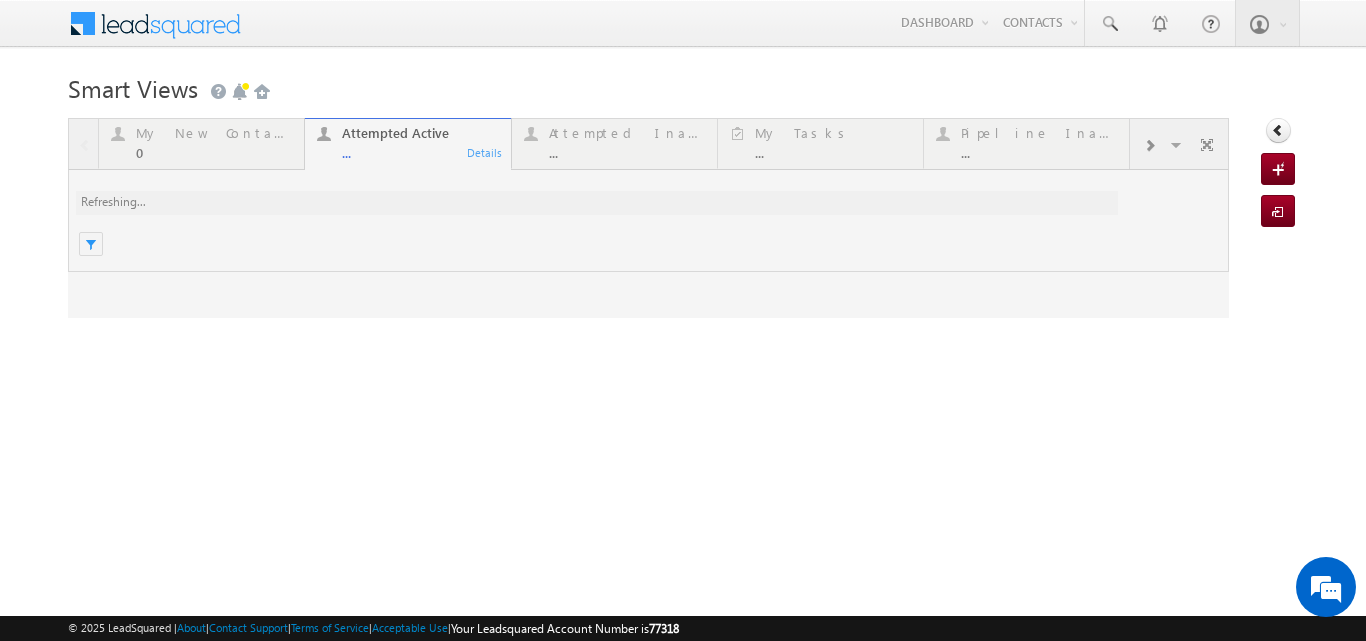scroll, scrollTop: 0, scrollLeft: 0, axis: both 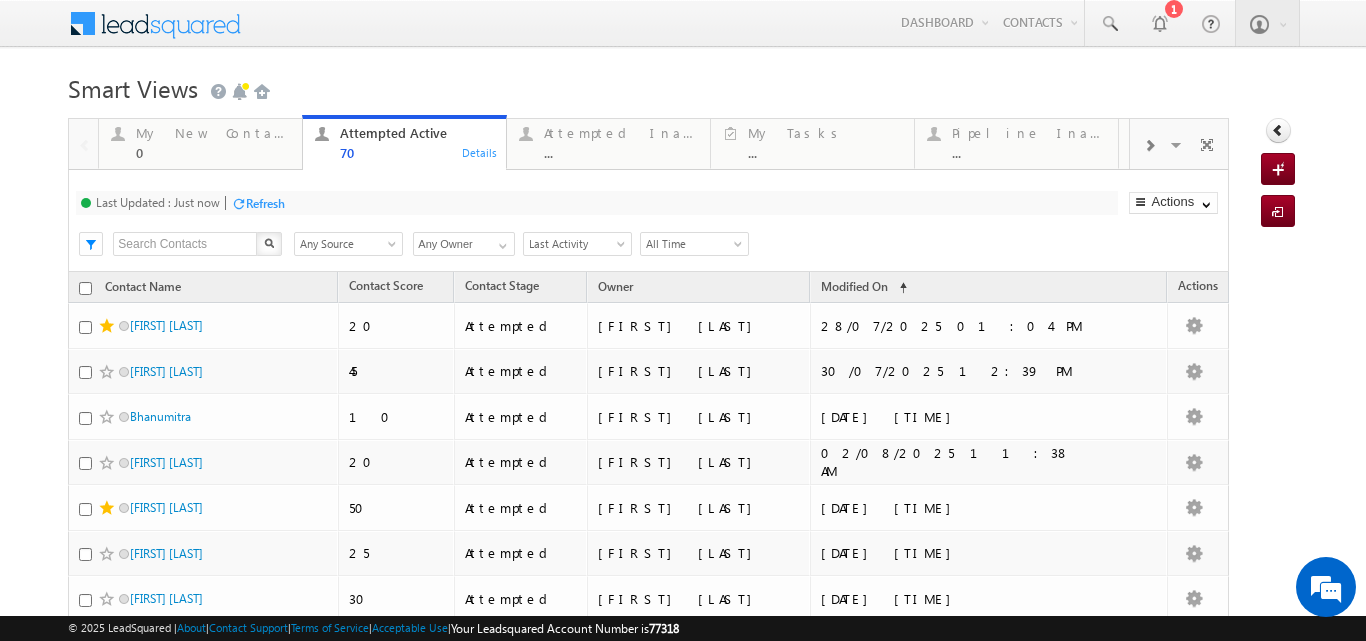 click on "Refresh" at bounding box center (258, 202) 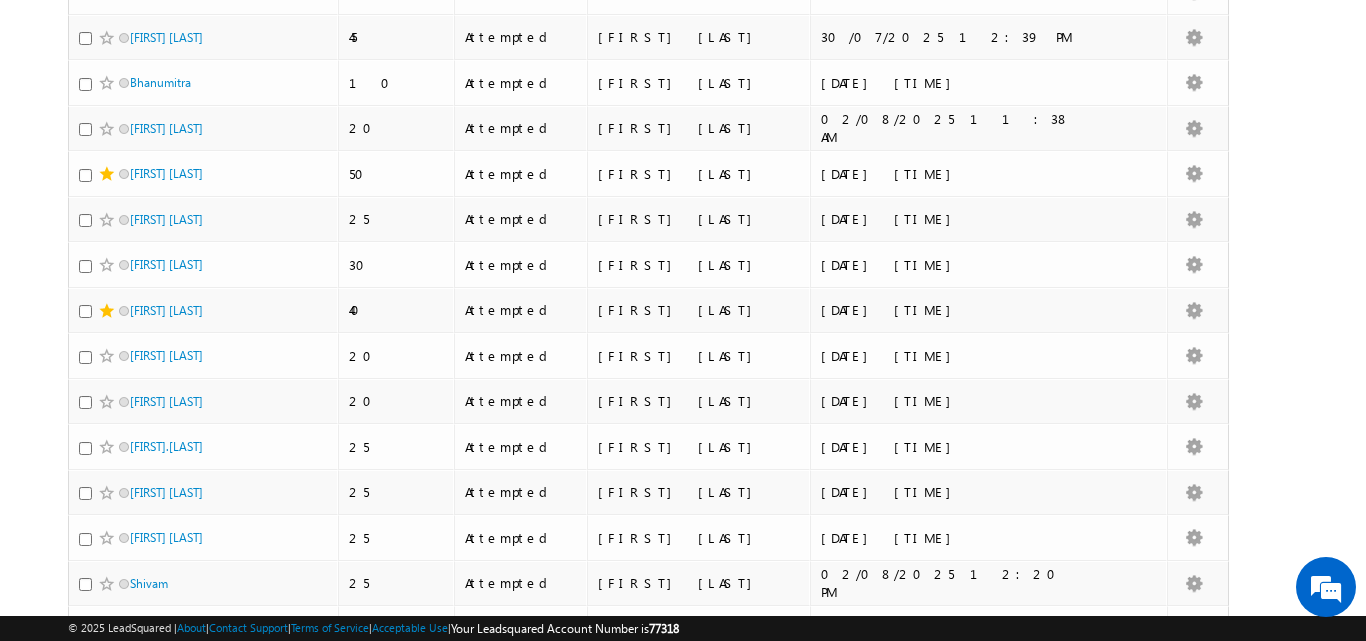 scroll, scrollTop: 0, scrollLeft: 0, axis: both 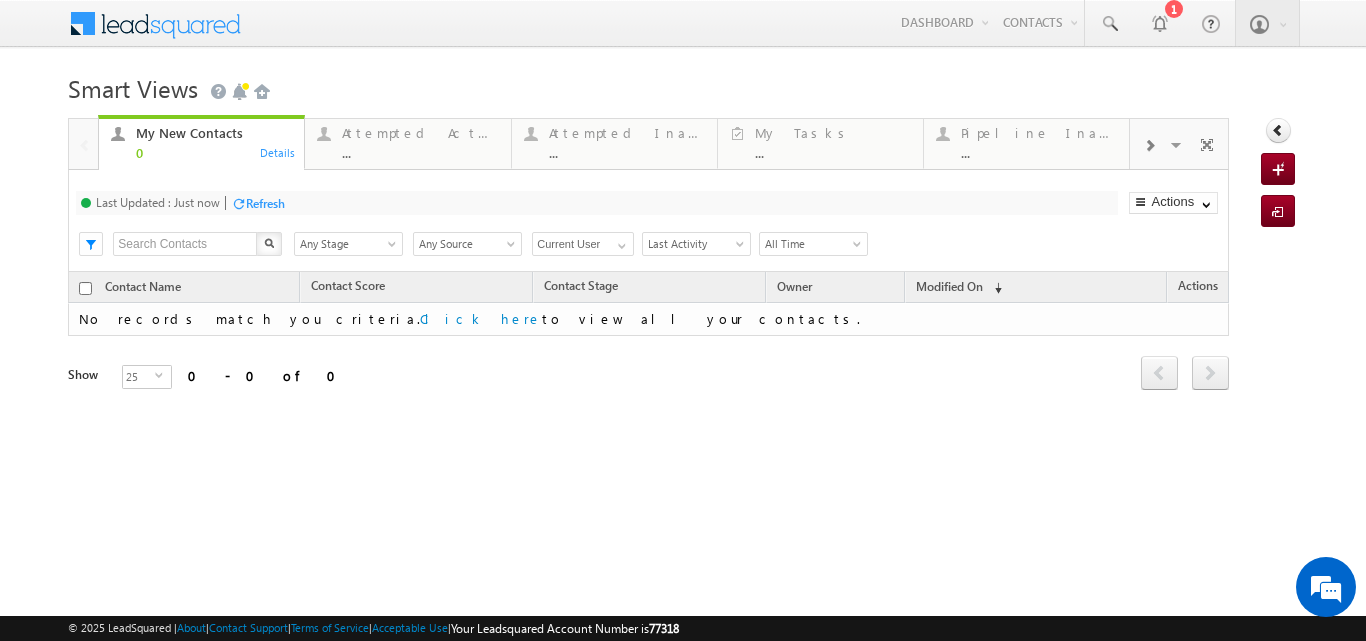 click at bounding box center (682, 112) 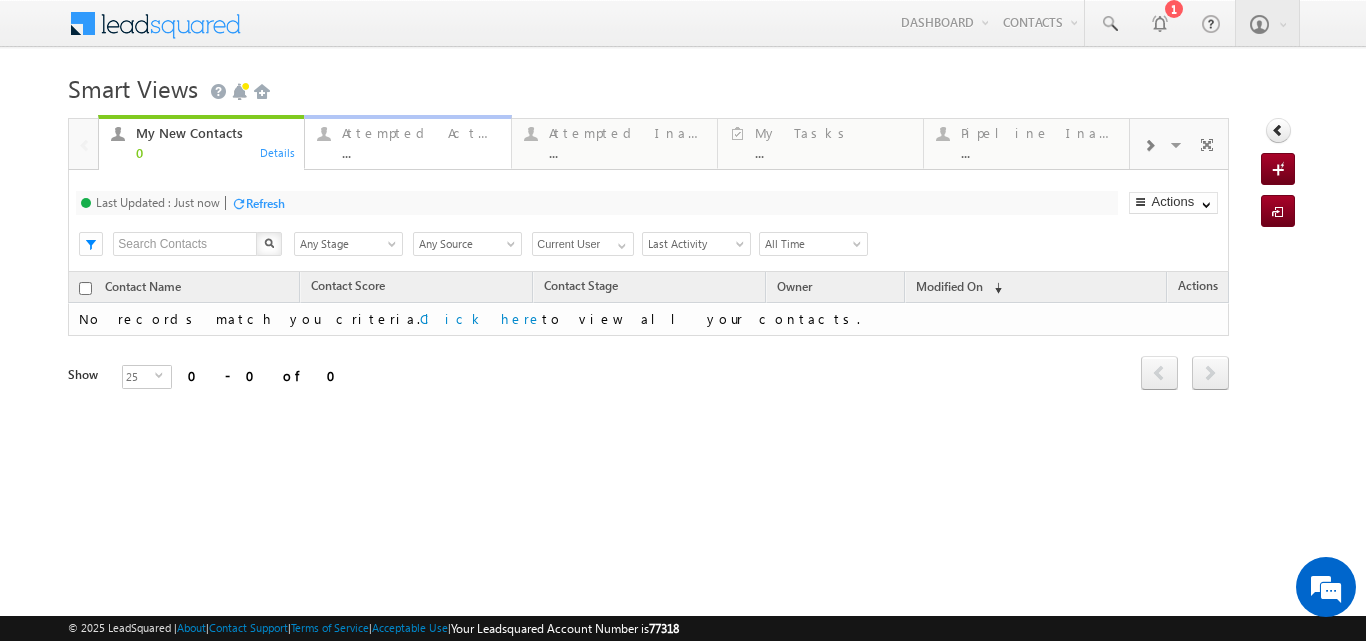click on "Attempted Active" at bounding box center [420, 133] 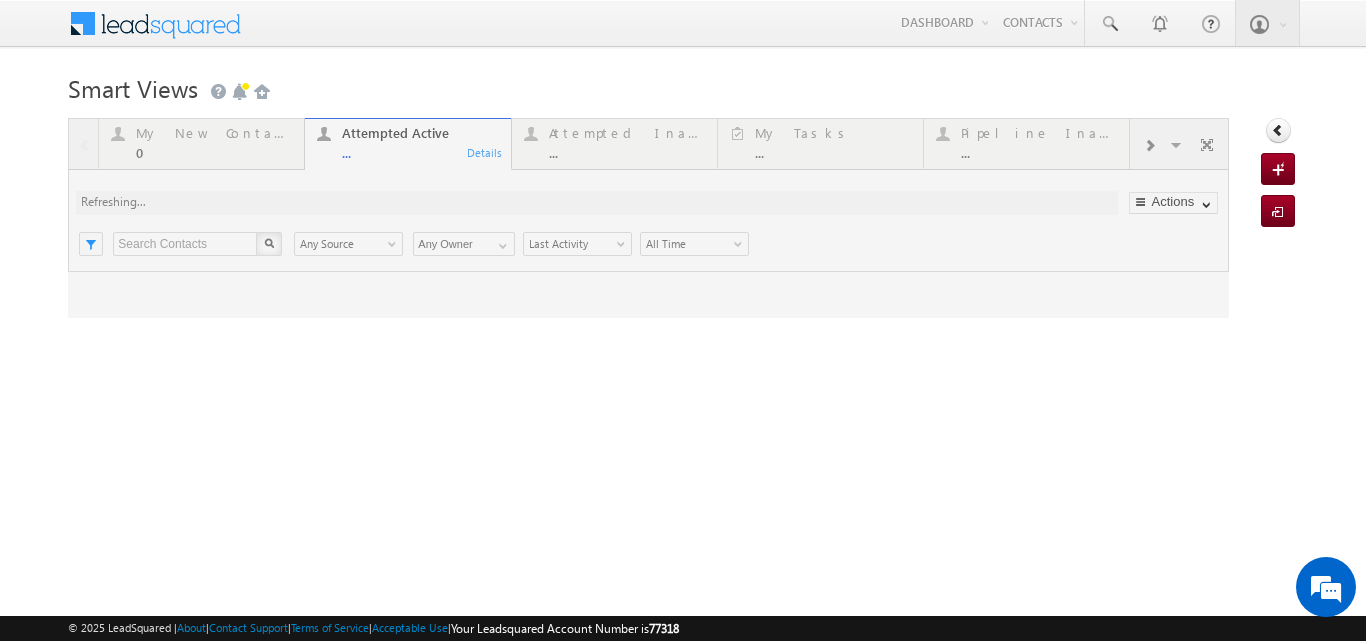 scroll, scrollTop: 0, scrollLeft: 0, axis: both 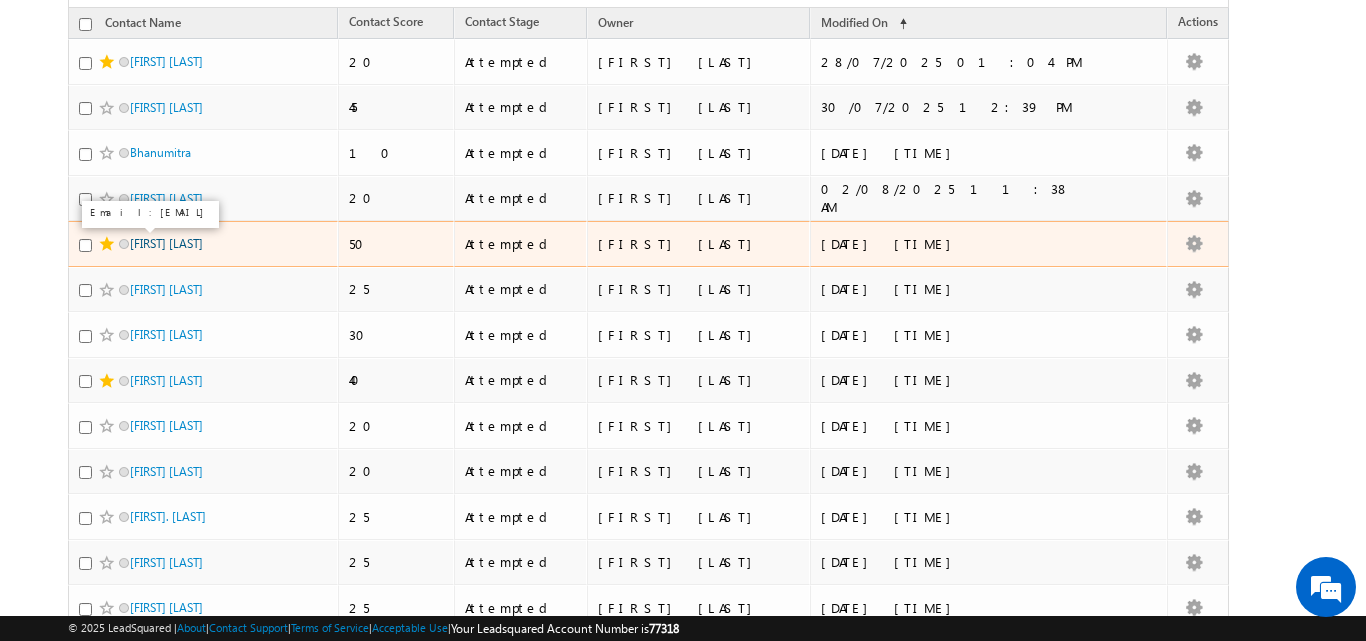click on "[NAME] [LAST]" at bounding box center [166, 243] 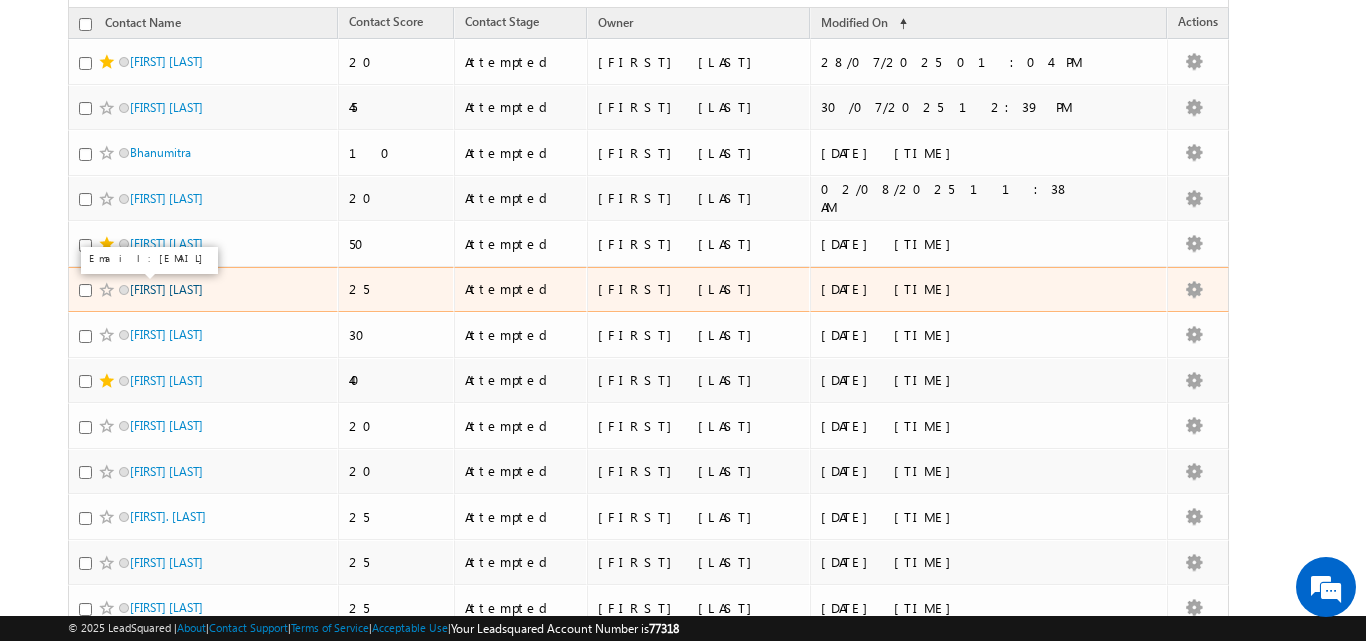 click on "[FIRST] [LAST]" at bounding box center (166, 289) 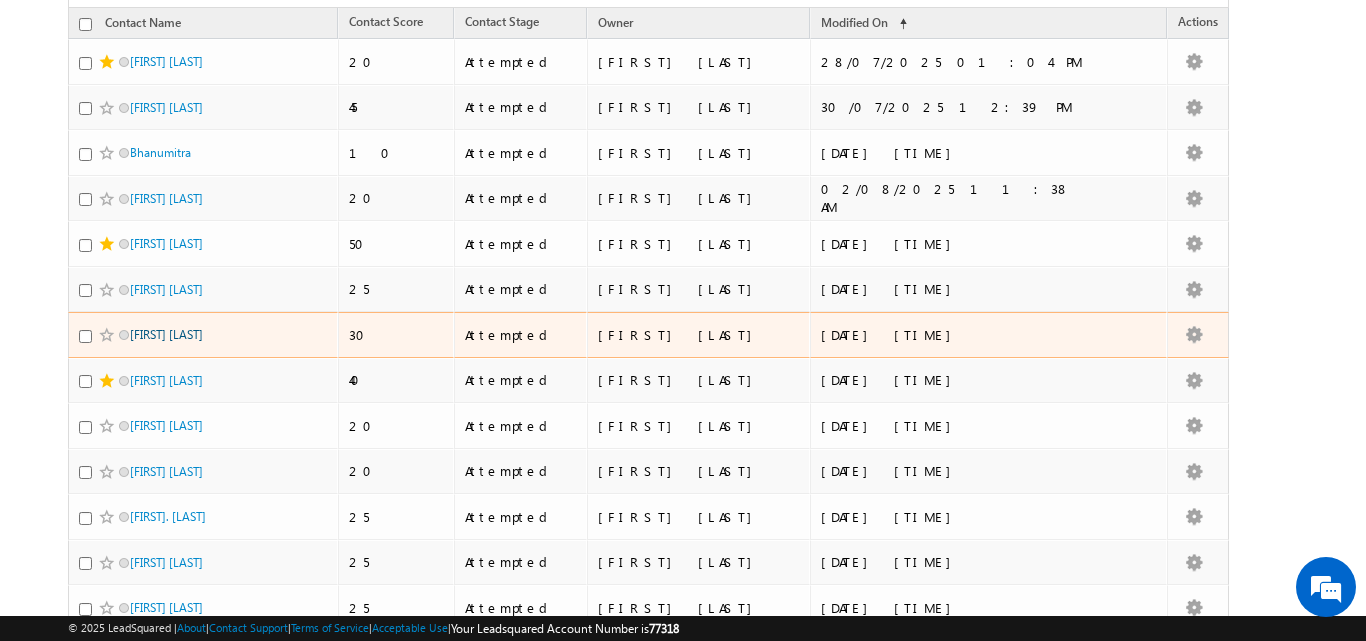 click on "Ritik Rana" at bounding box center [166, 334] 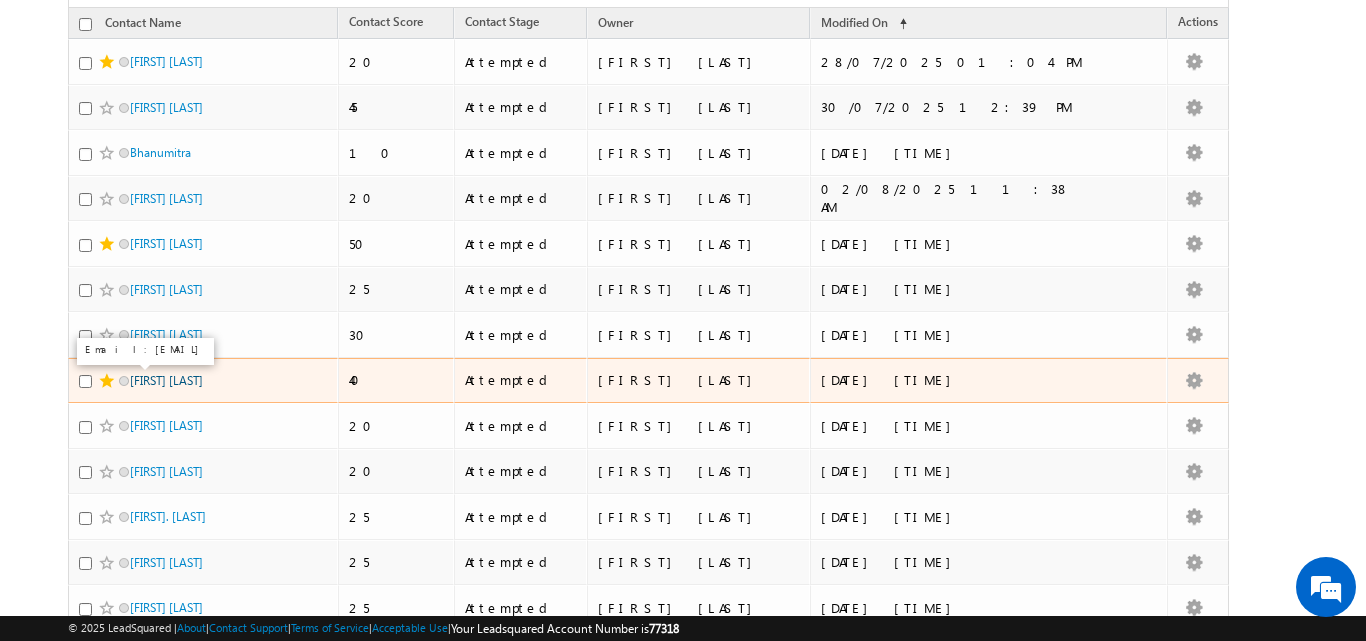 click on "Khushi Garg" at bounding box center [166, 380] 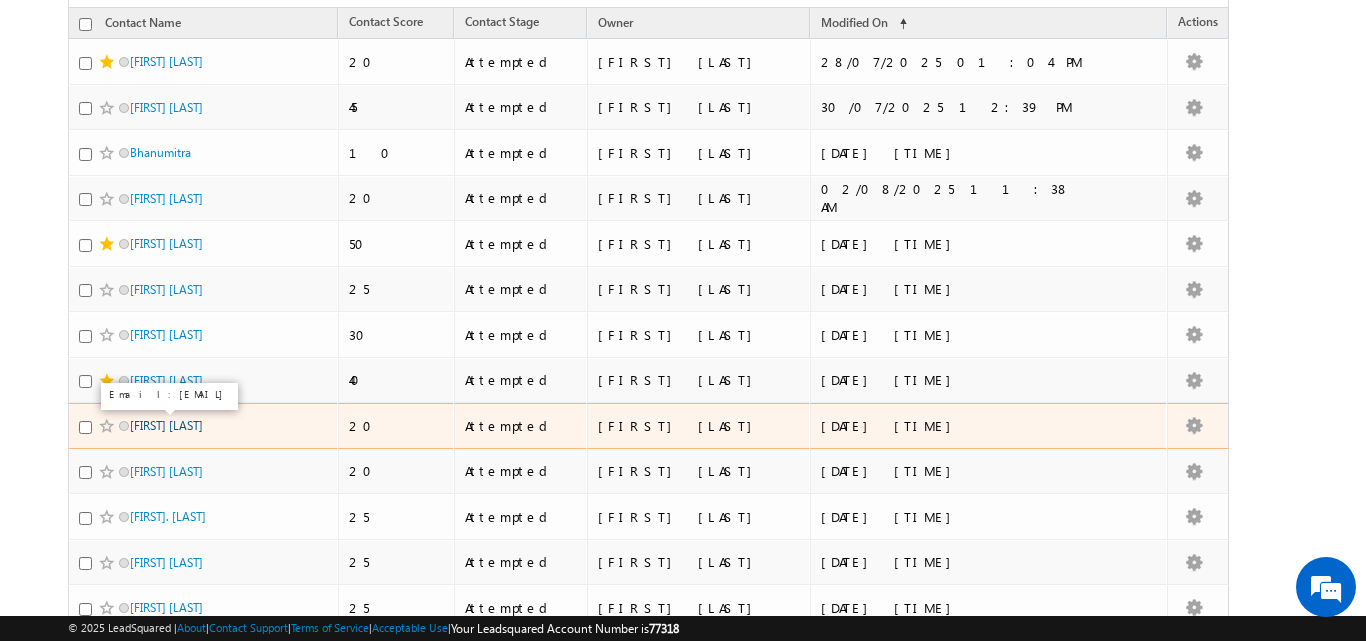 click on "Sharvari Mowh fe" at bounding box center [166, 425] 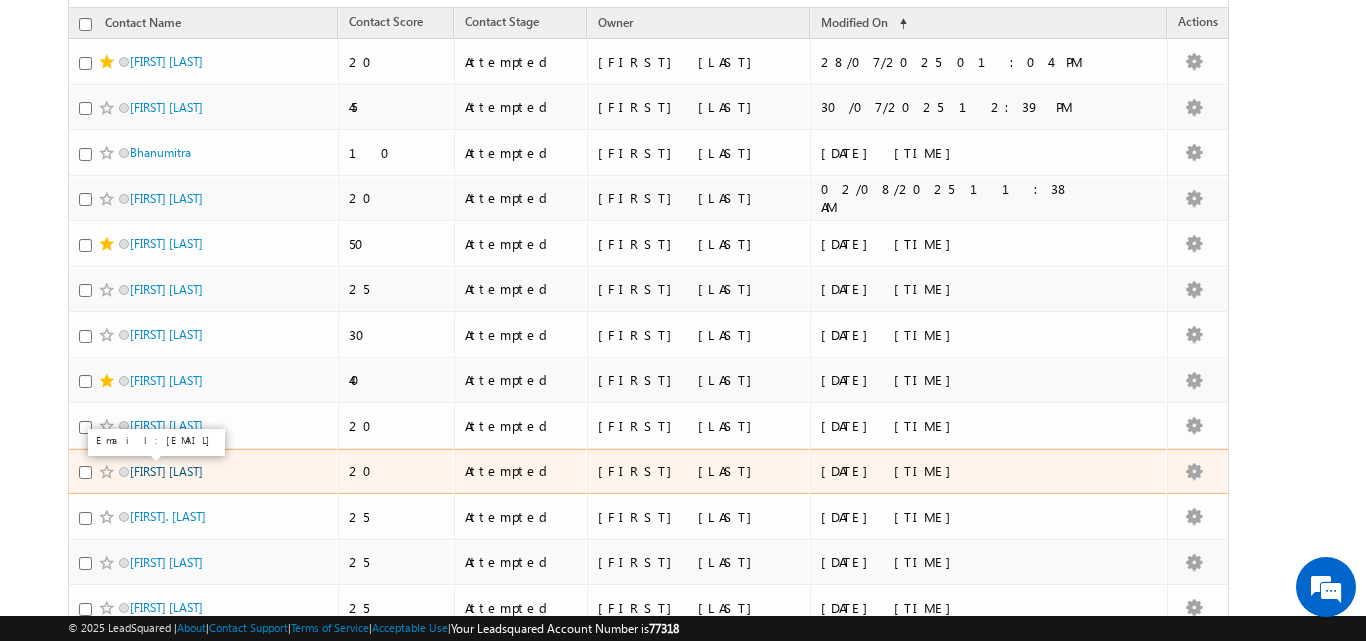 click on "Arpan Naru" at bounding box center (166, 471) 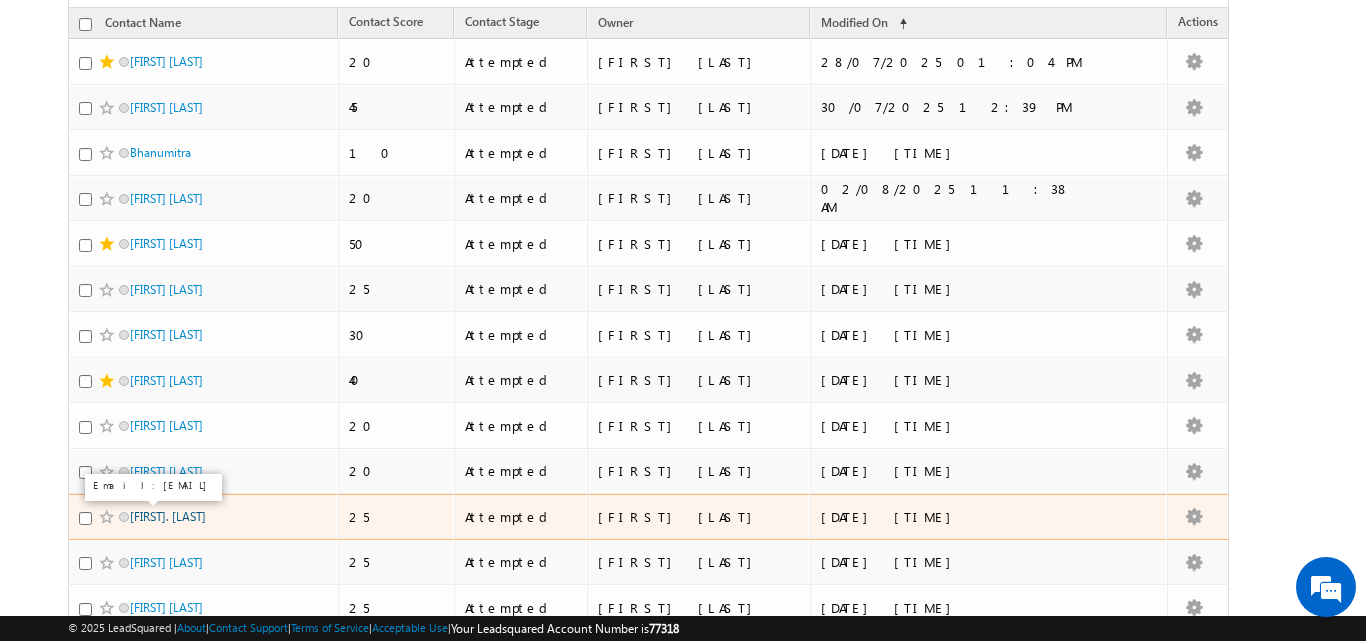 click on "Derangula. Ramaiah" at bounding box center (168, 516) 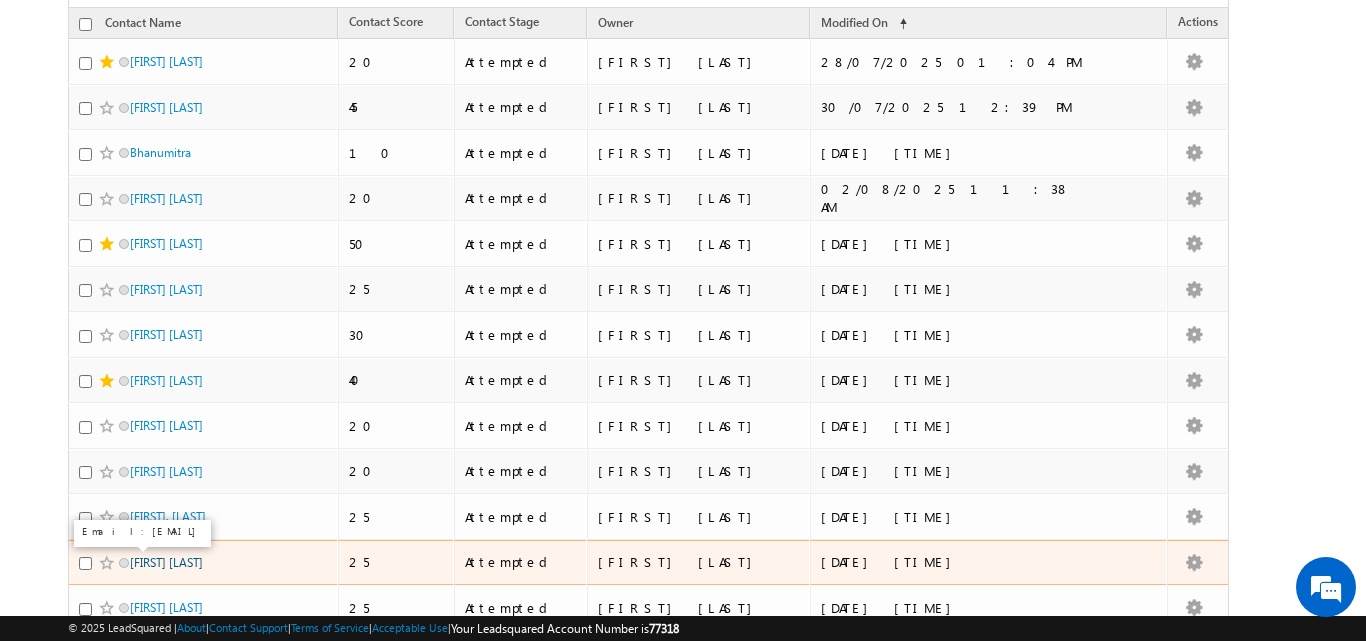 click on "Mithun  kumar" at bounding box center [166, 562] 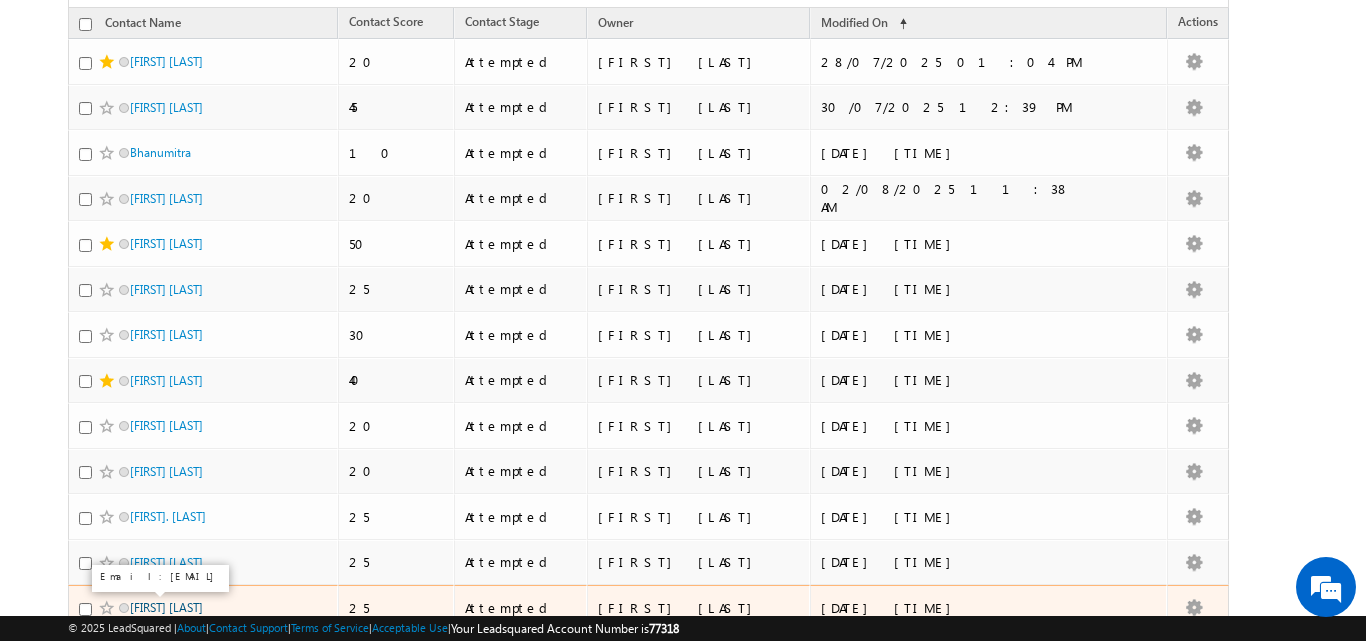 click on "Manjunatha N" at bounding box center [166, 607] 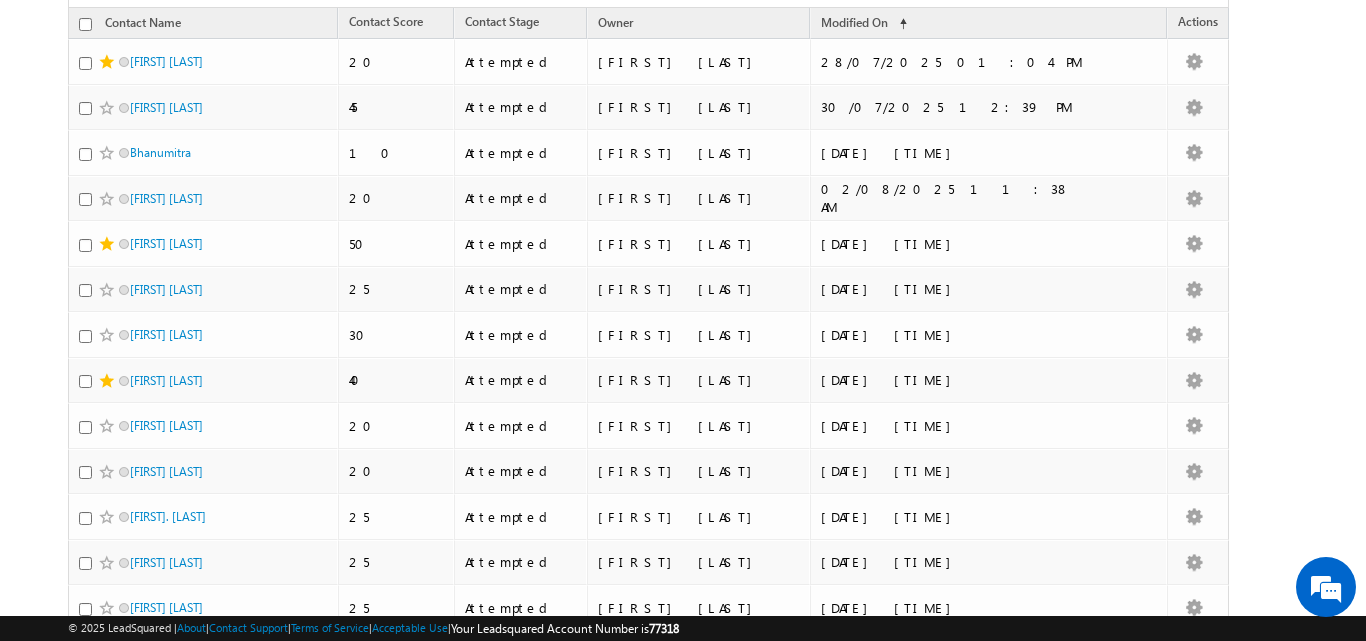 scroll, scrollTop: 0, scrollLeft: 0, axis: both 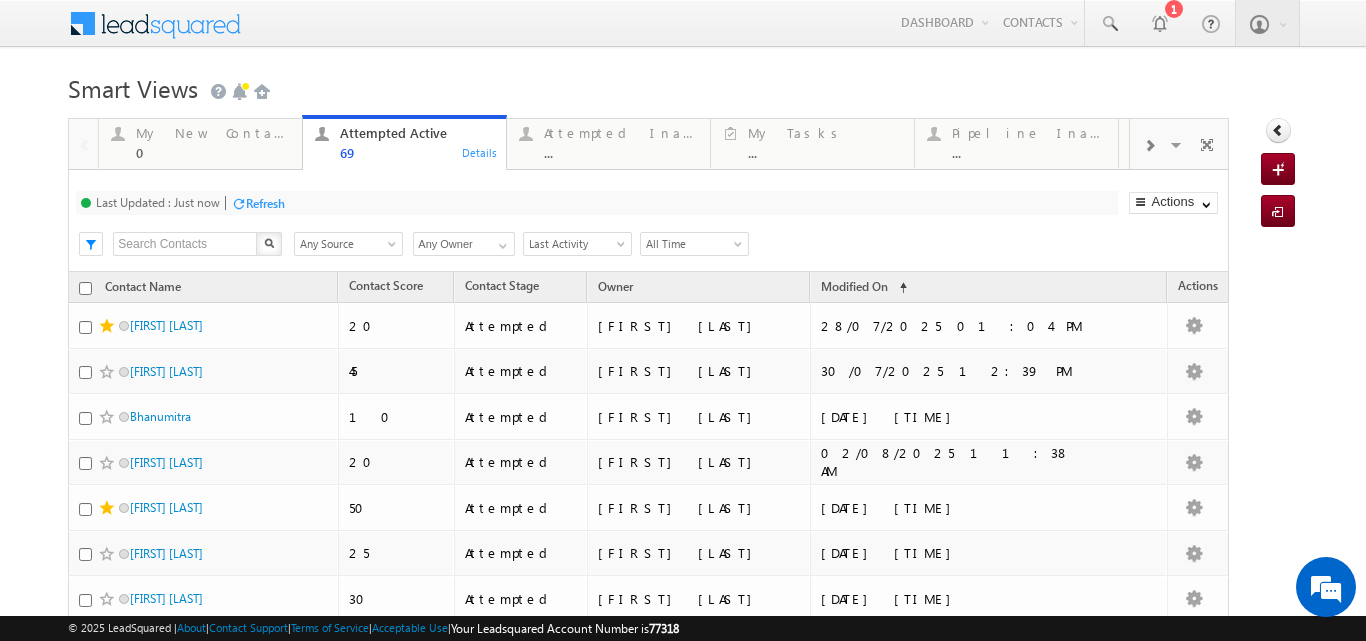 click on "Refresh" at bounding box center [265, 203] 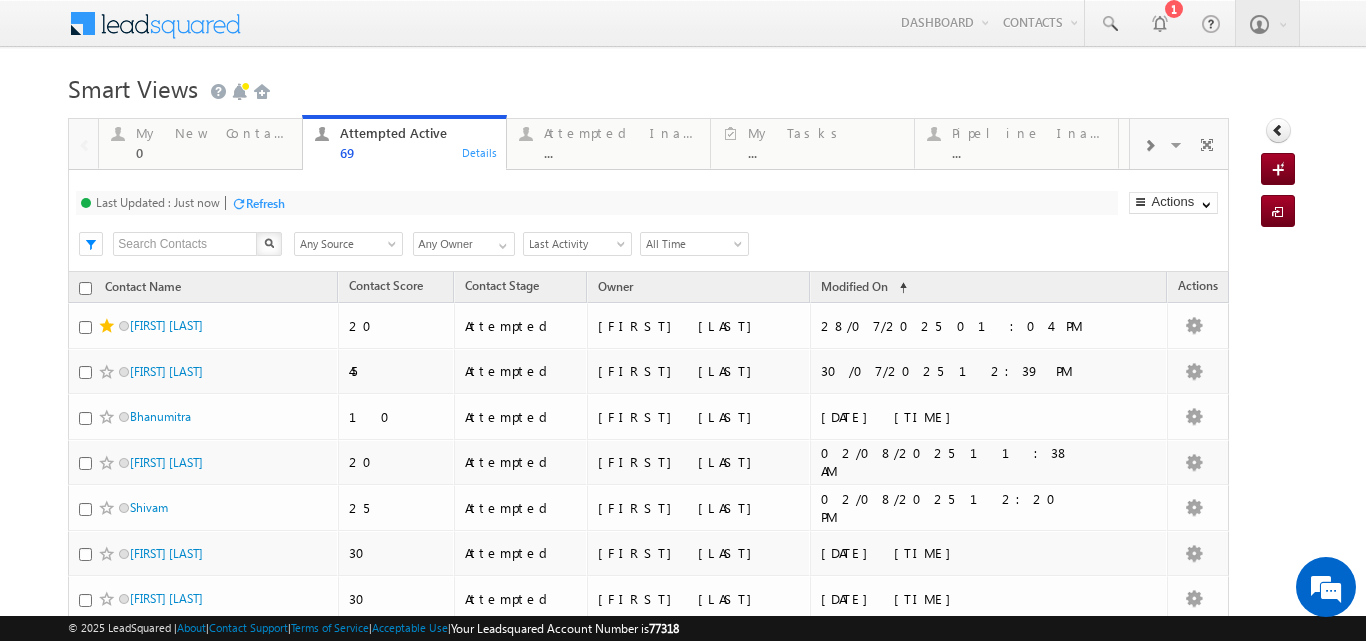 click on "Refresh" at bounding box center (265, 203) 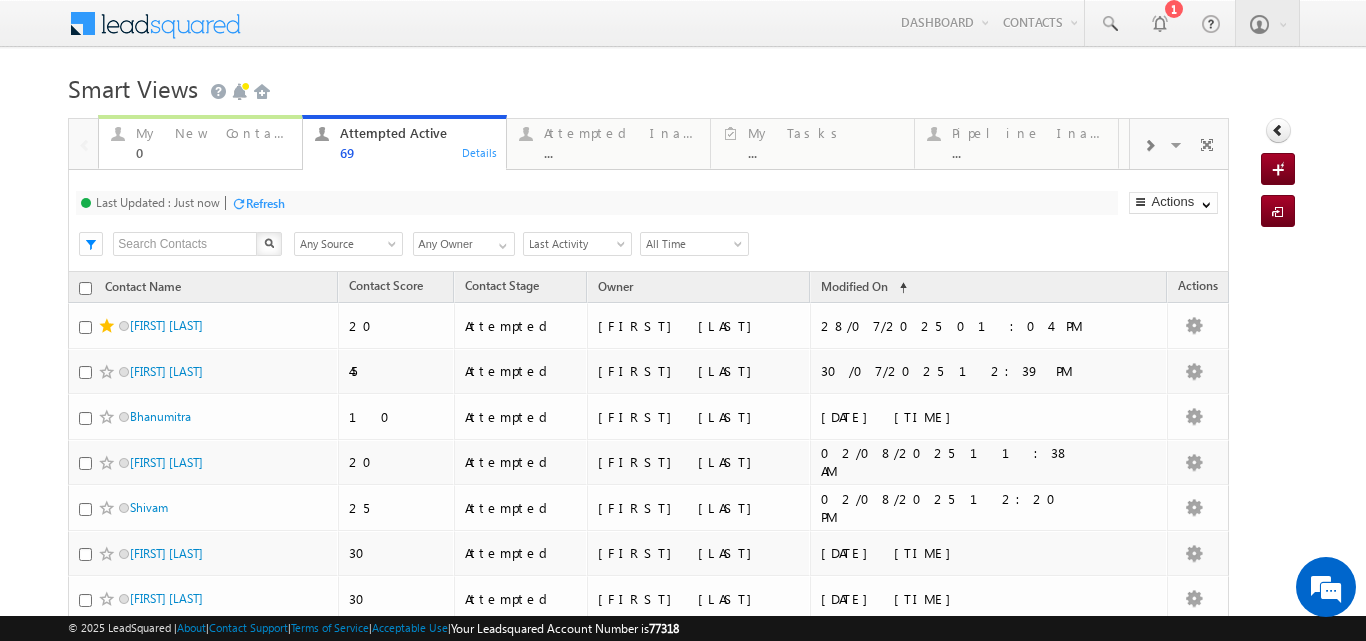 click on "My New Contact" at bounding box center (213, 133) 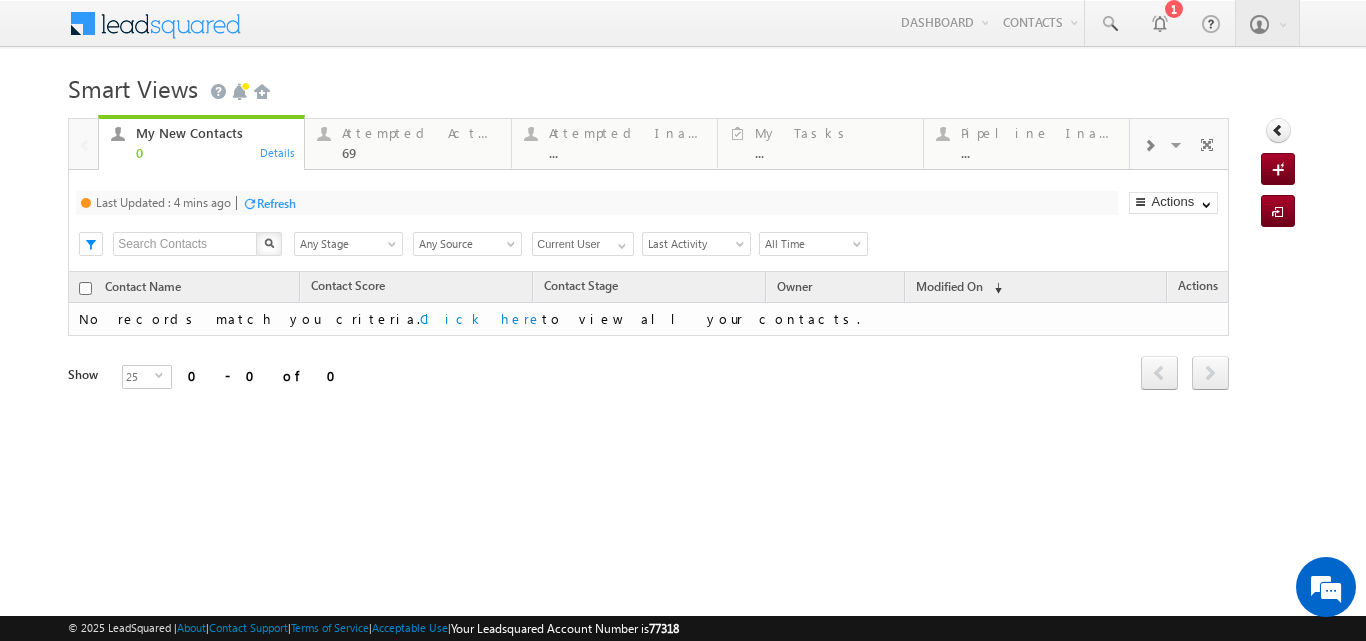 click on "Refresh" at bounding box center (276, 203) 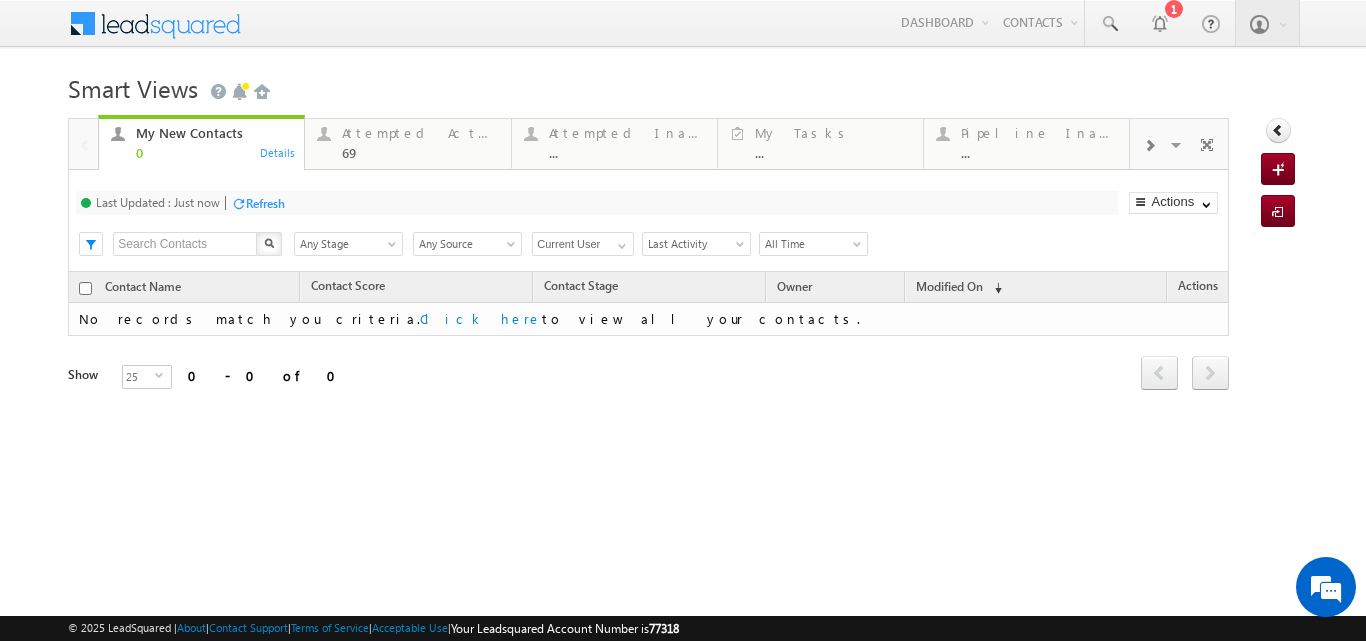 click on "Refresh" at bounding box center (265, 203) 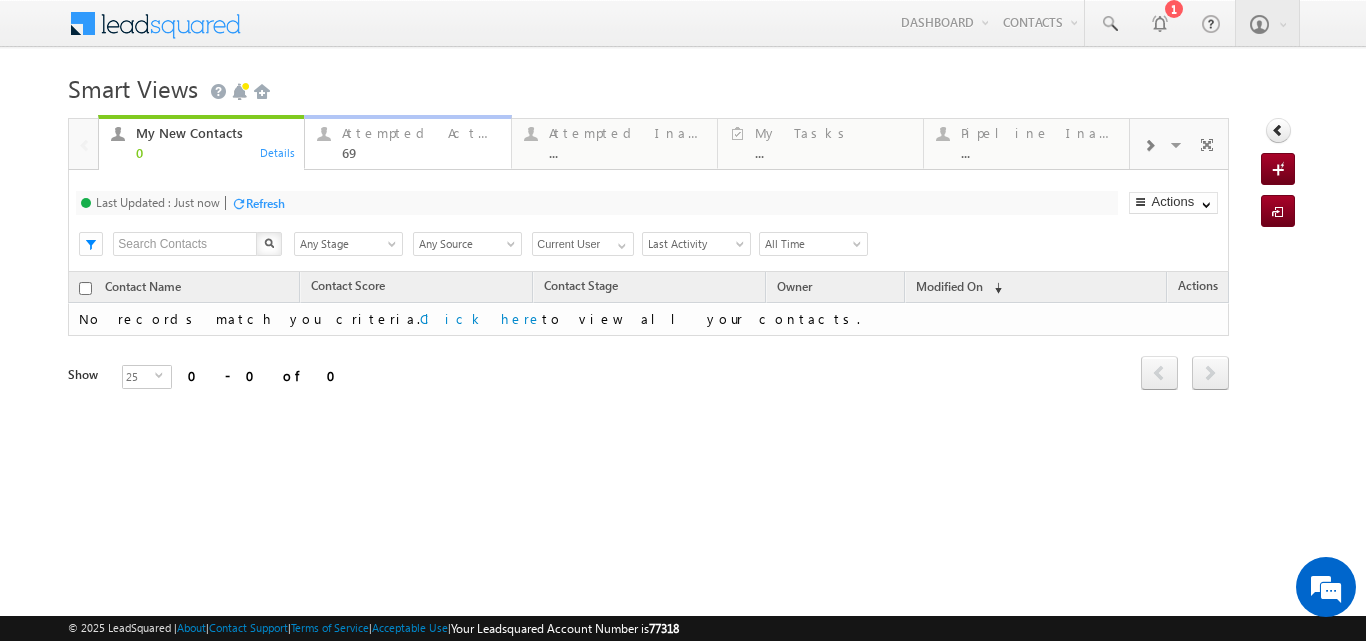 click on "Attempted Active" at bounding box center (420, 133) 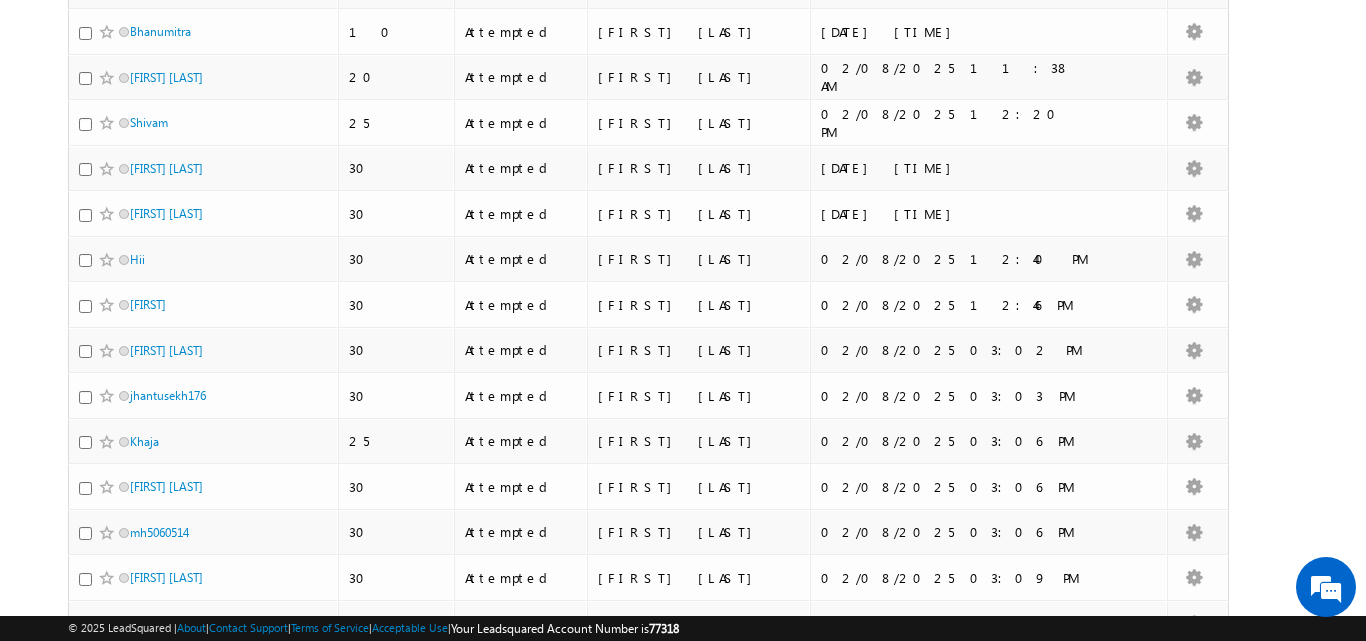 scroll, scrollTop: 391, scrollLeft: 0, axis: vertical 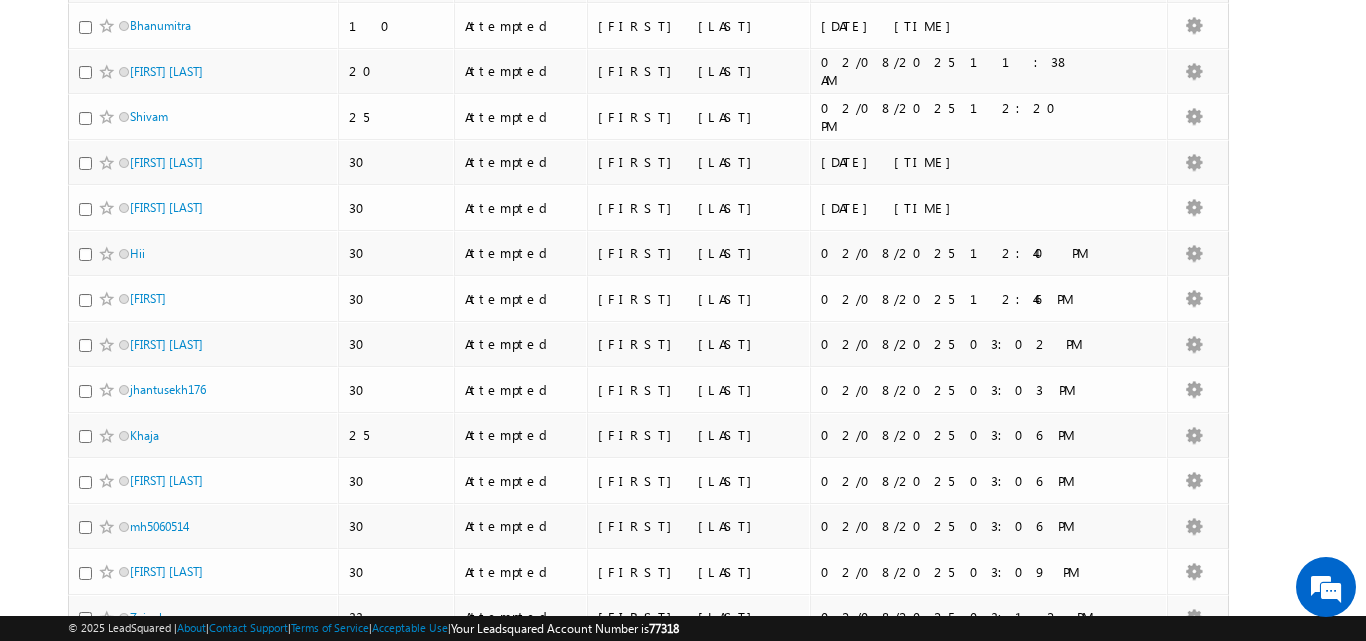 click at bounding box center [1109, -367] 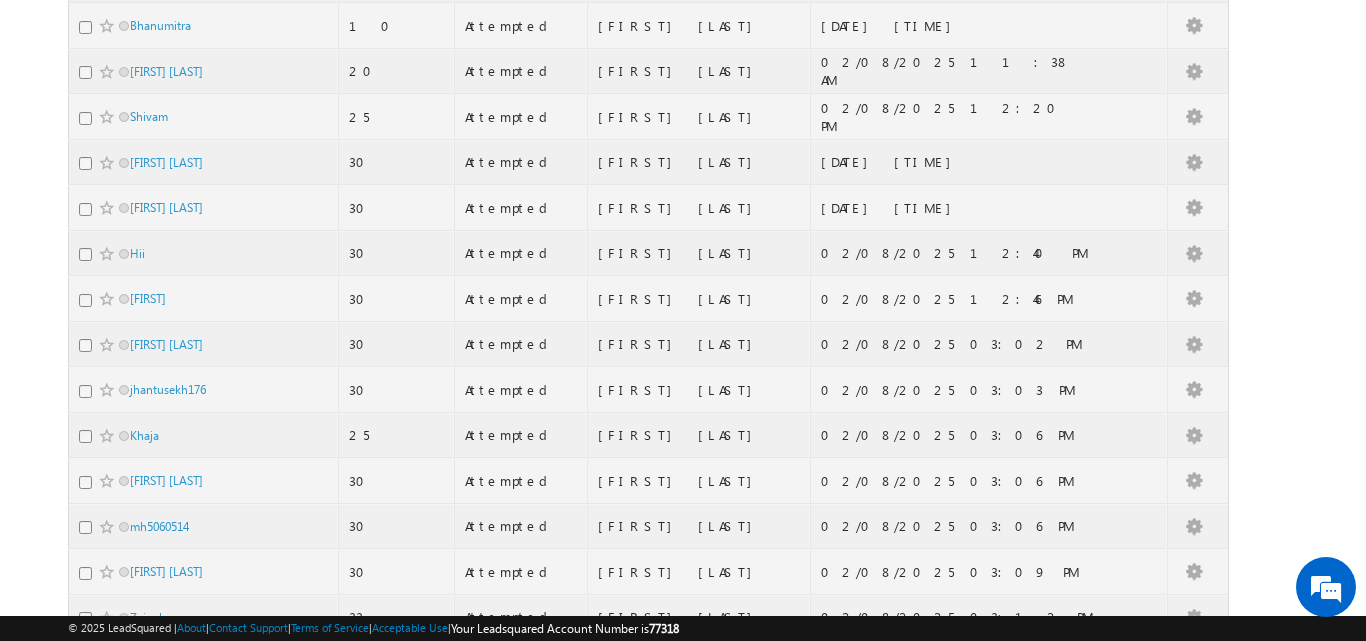 scroll, scrollTop: 0, scrollLeft: 0, axis: both 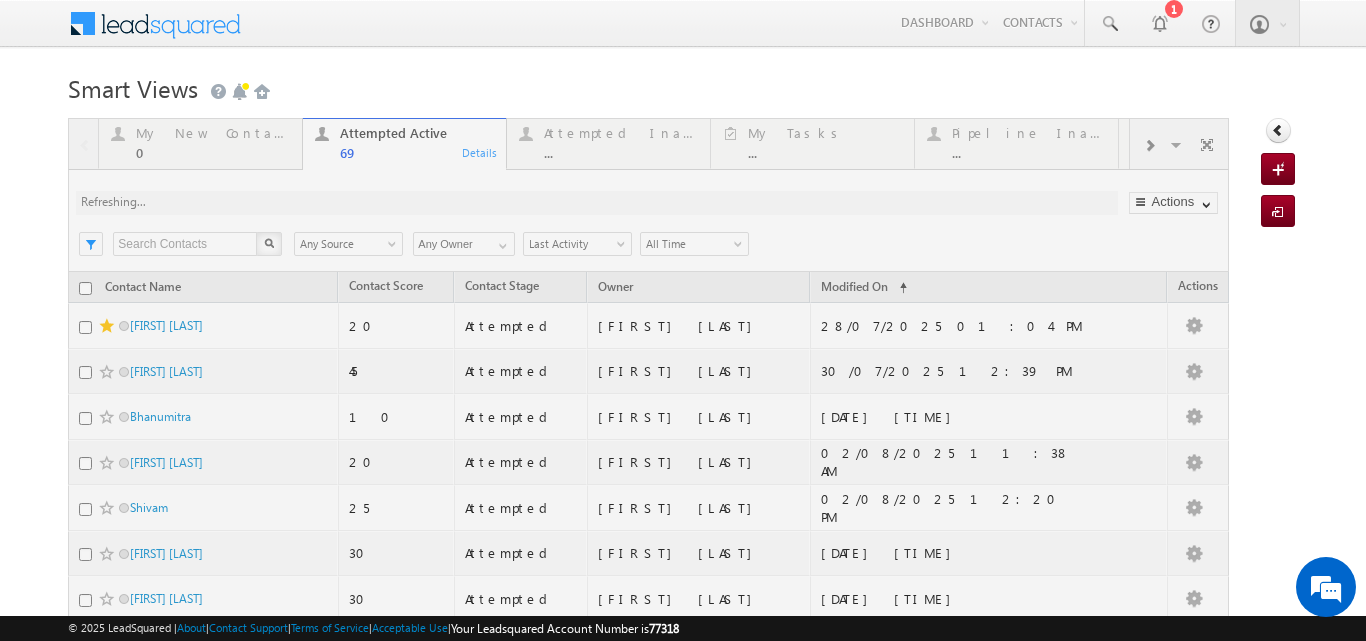 click on "Smart Views Getting Started" at bounding box center [682, 86] 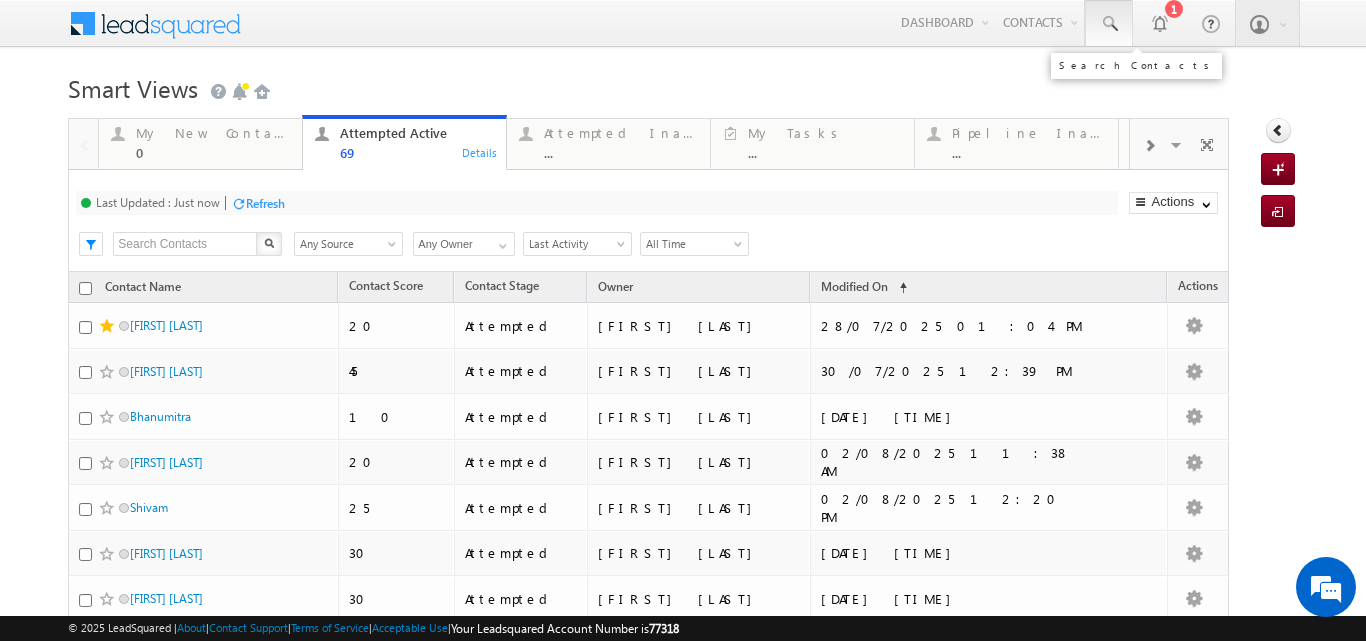 click at bounding box center [1109, 24] 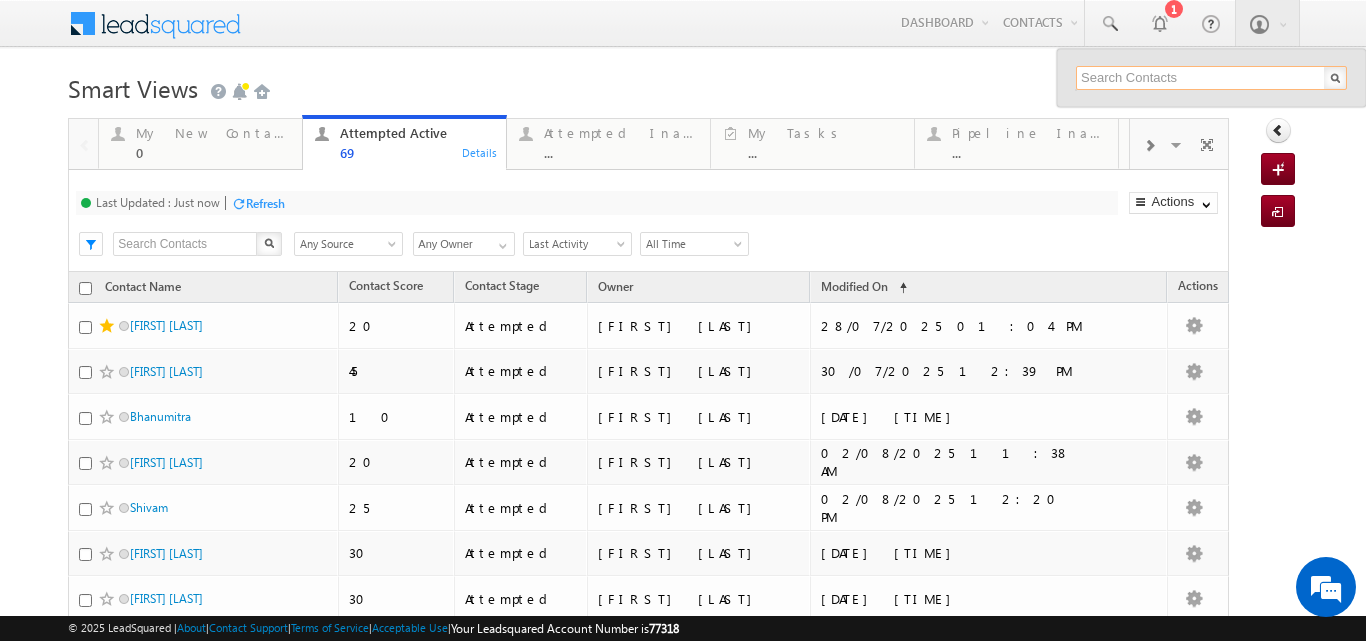 click at bounding box center [1211, 78] 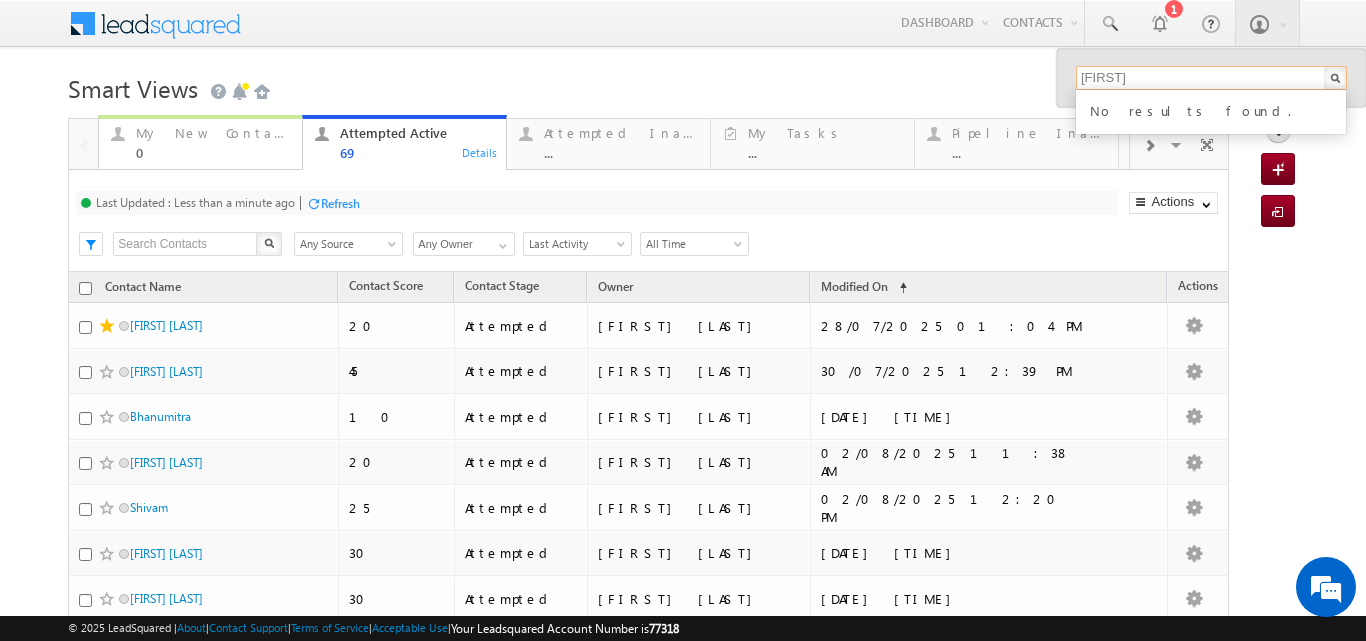 click on "My New Contacts" at bounding box center (213, 133) 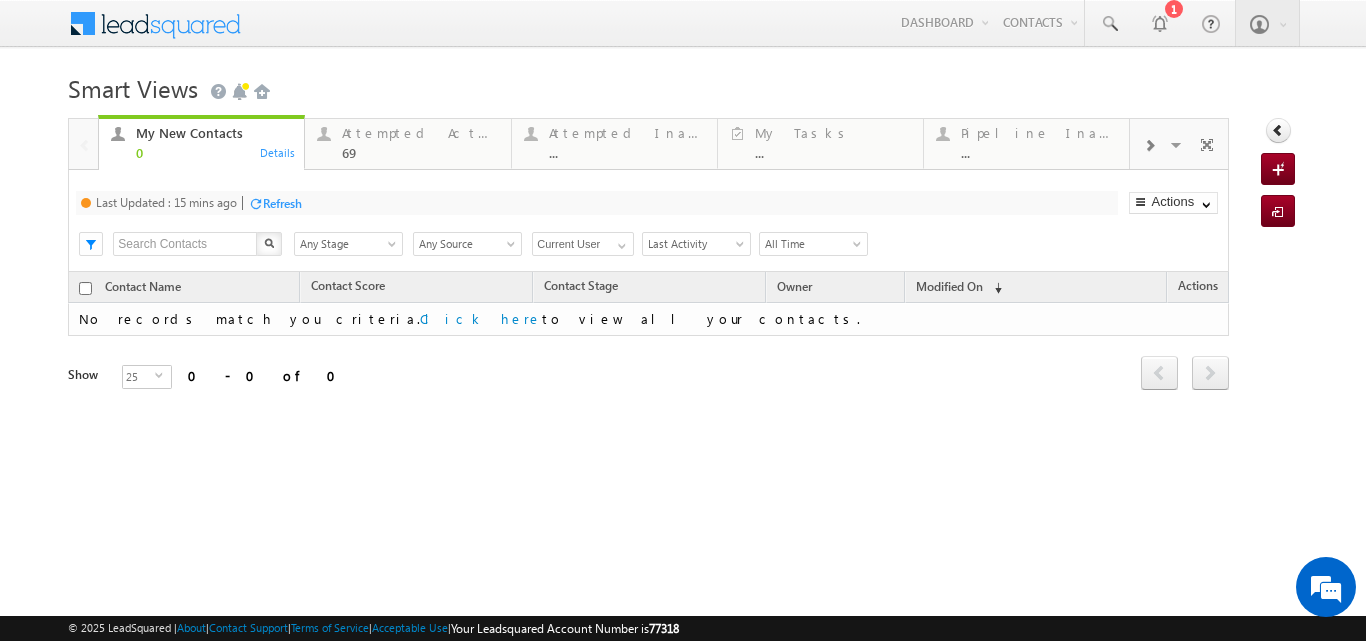 click on "Refresh" at bounding box center [282, 203] 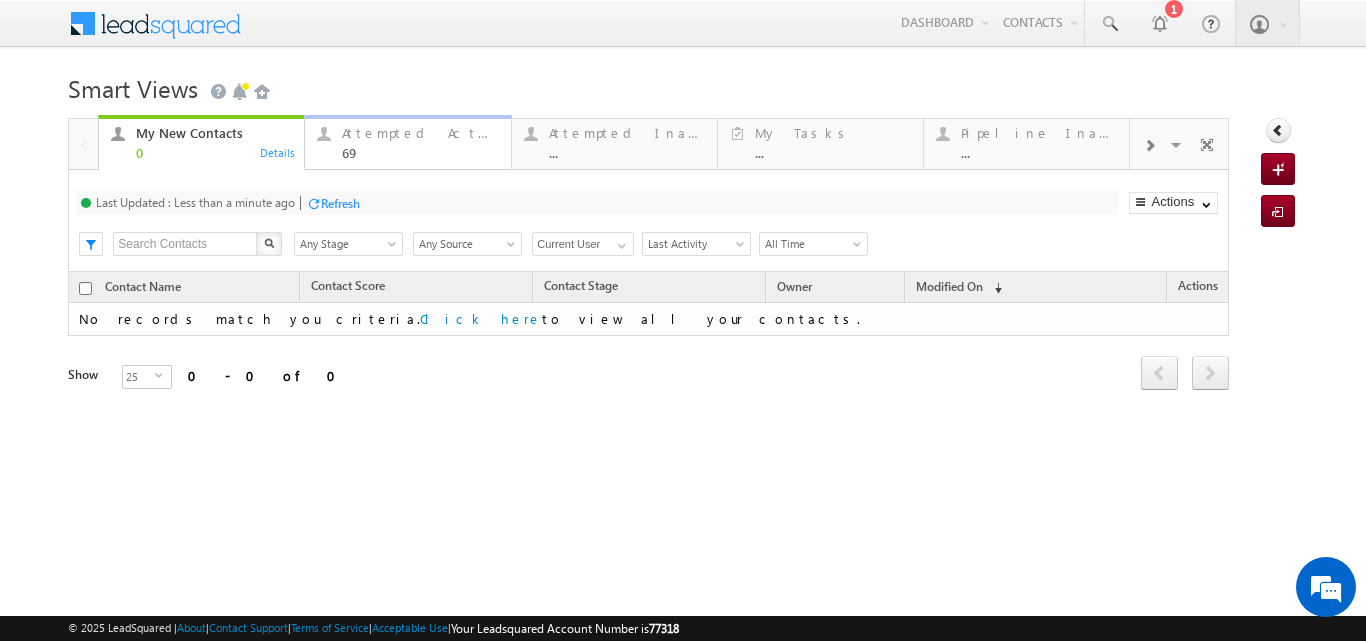 click on "Attempted Active" at bounding box center [420, 133] 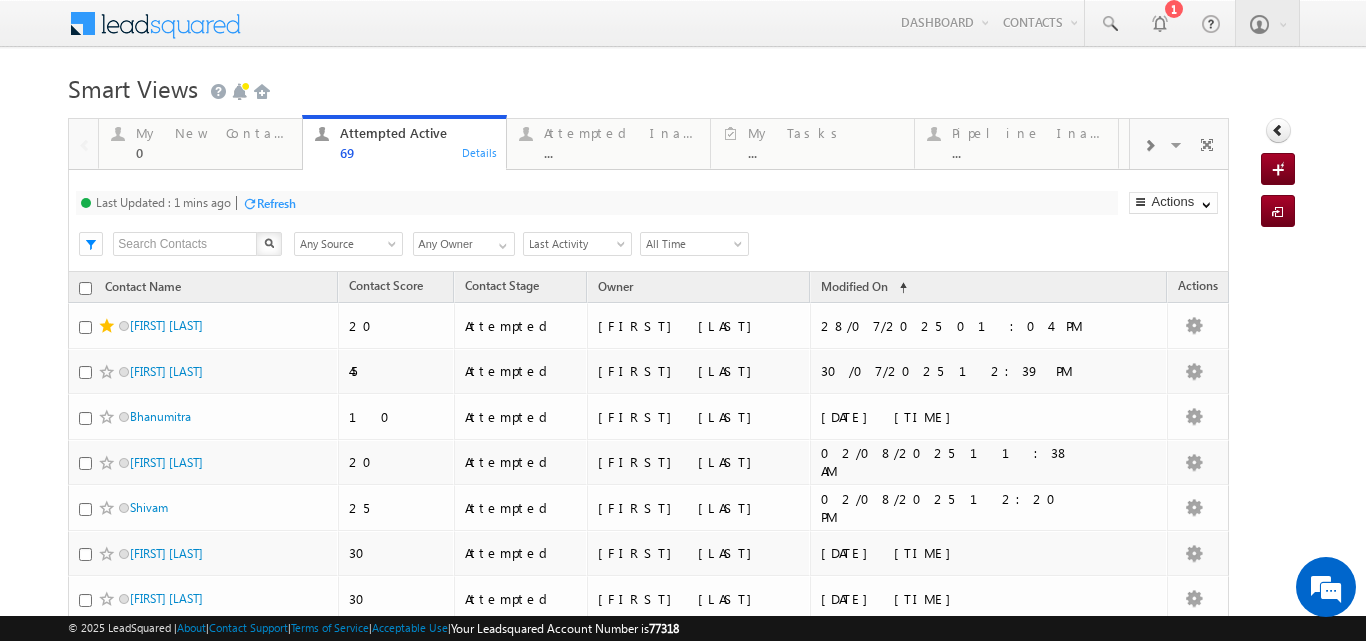 click on "Refresh" at bounding box center [276, 203] 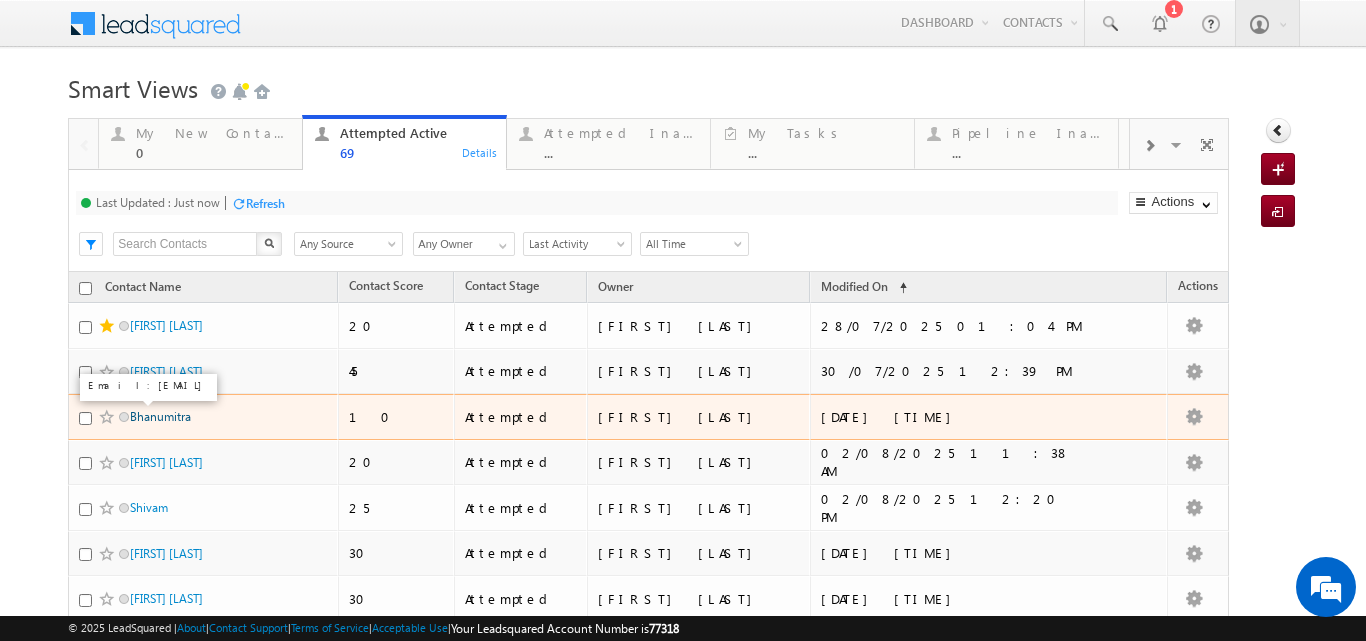 click on "Bhanumitra" at bounding box center [160, 416] 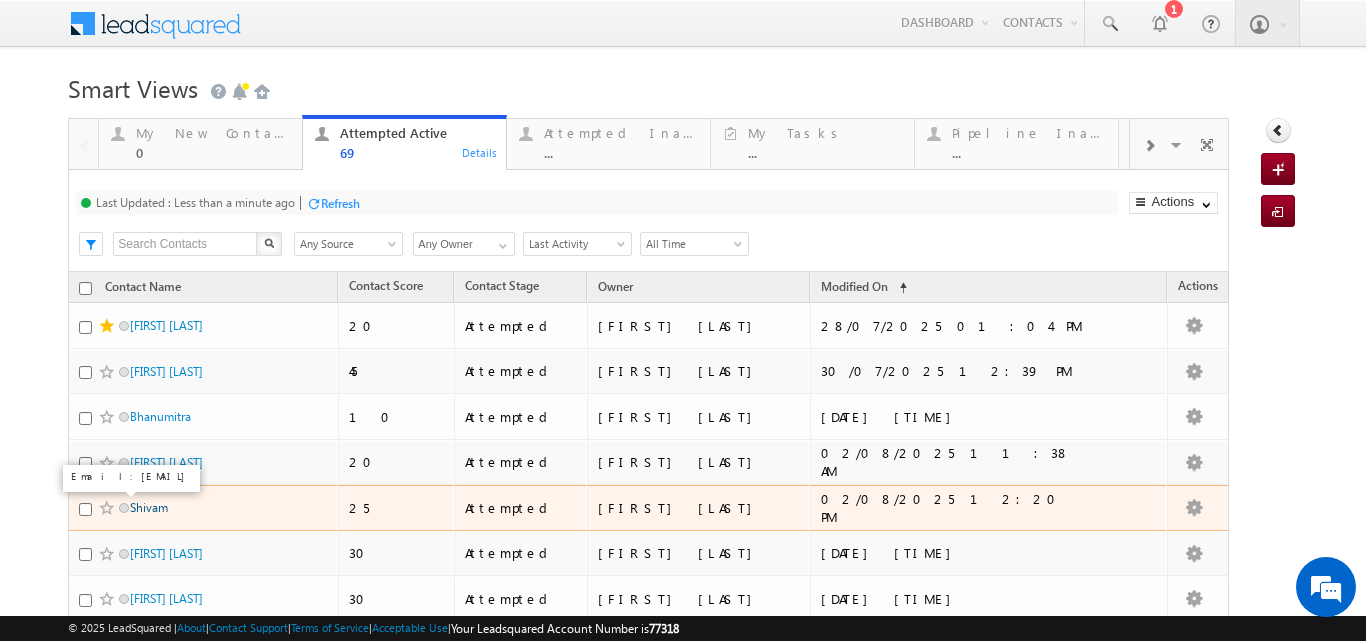 click on "Shivam" at bounding box center [149, 507] 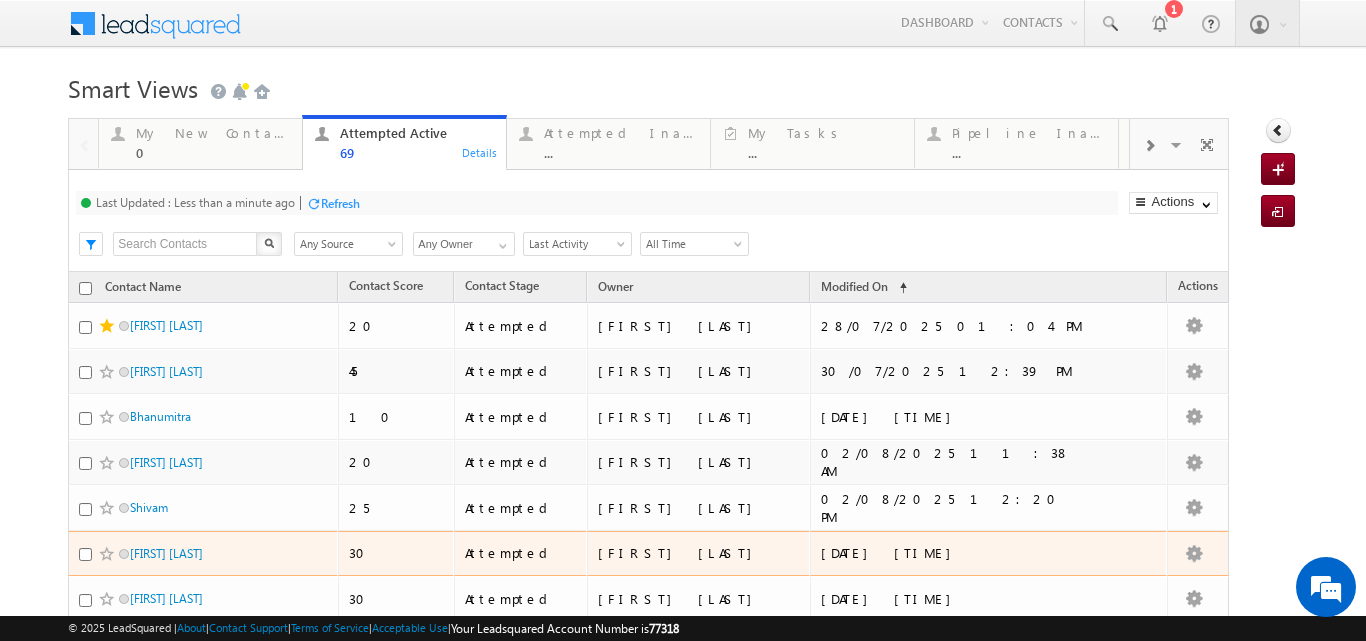 click on "Swathy Suresh" at bounding box center [197, 553] 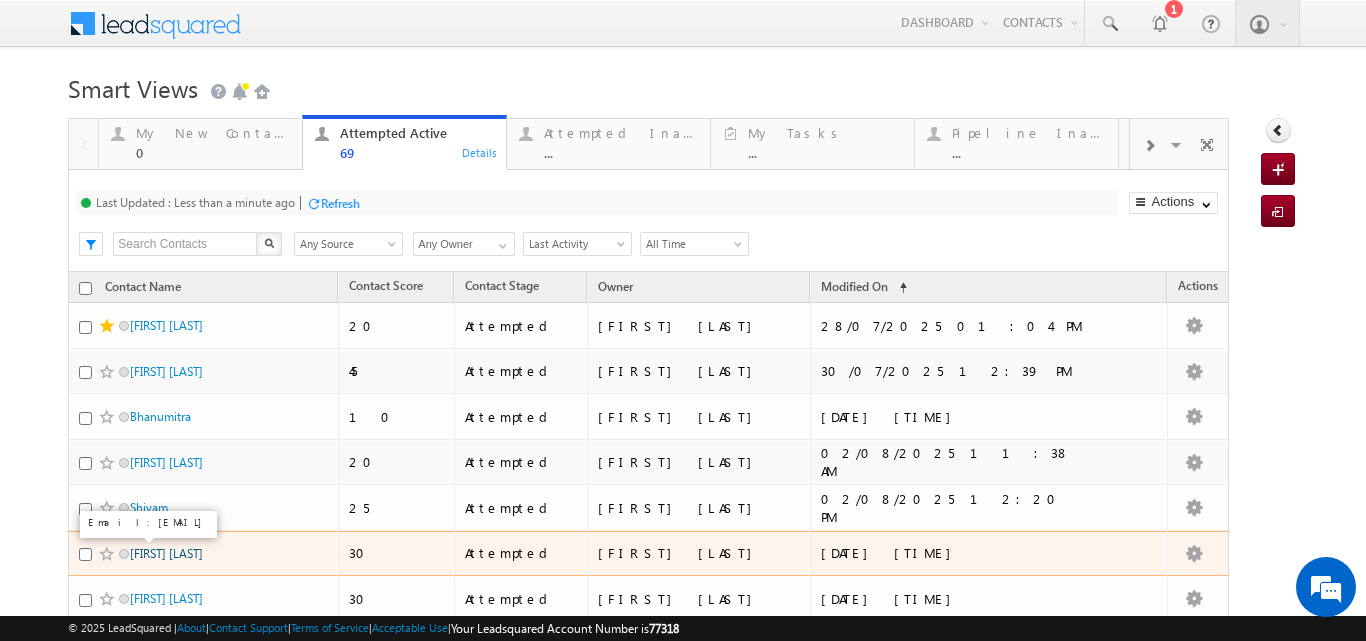 click on "Swathy Suresh" at bounding box center (166, 553) 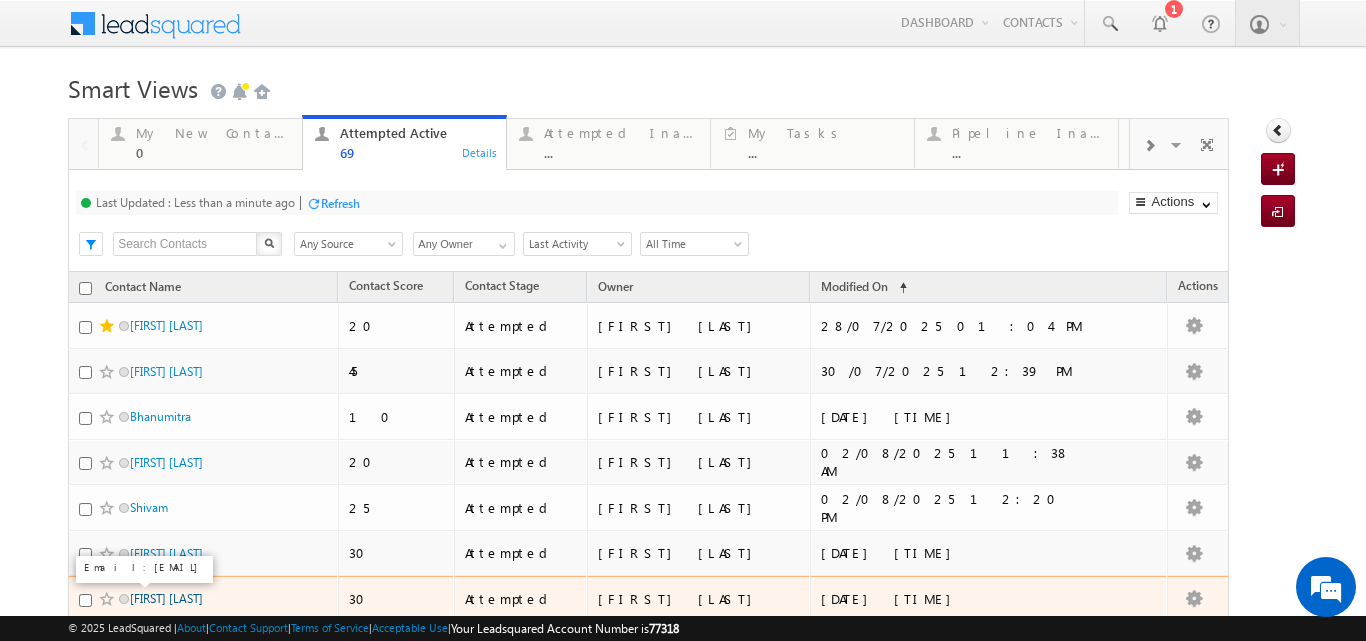 click on "Gargi pande" at bounding box center [166, 598] 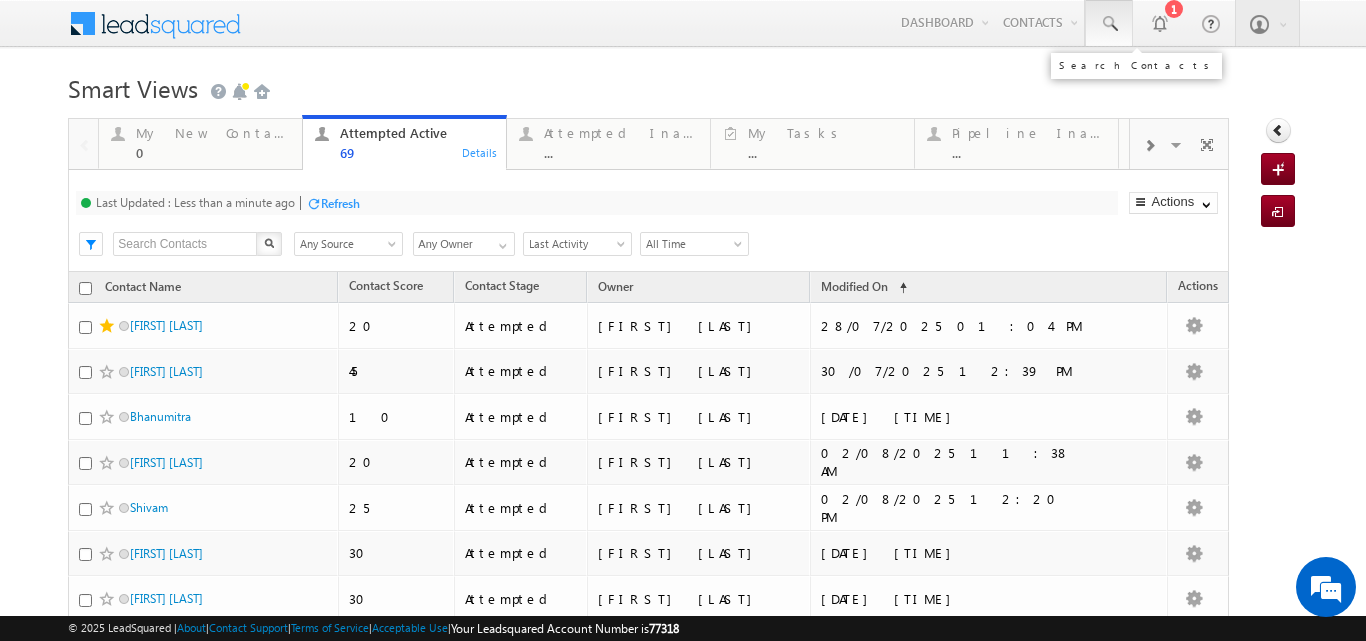 click at bounding box center (1109, 23) 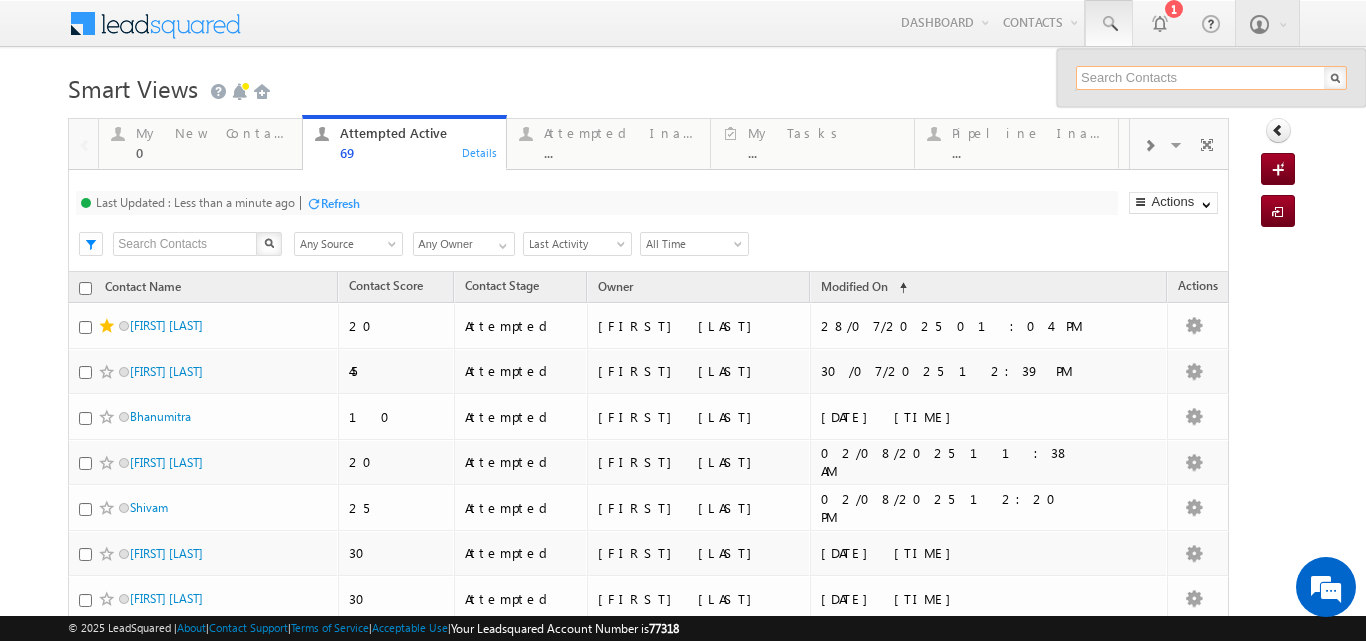click at bounding box center [1211, 78] 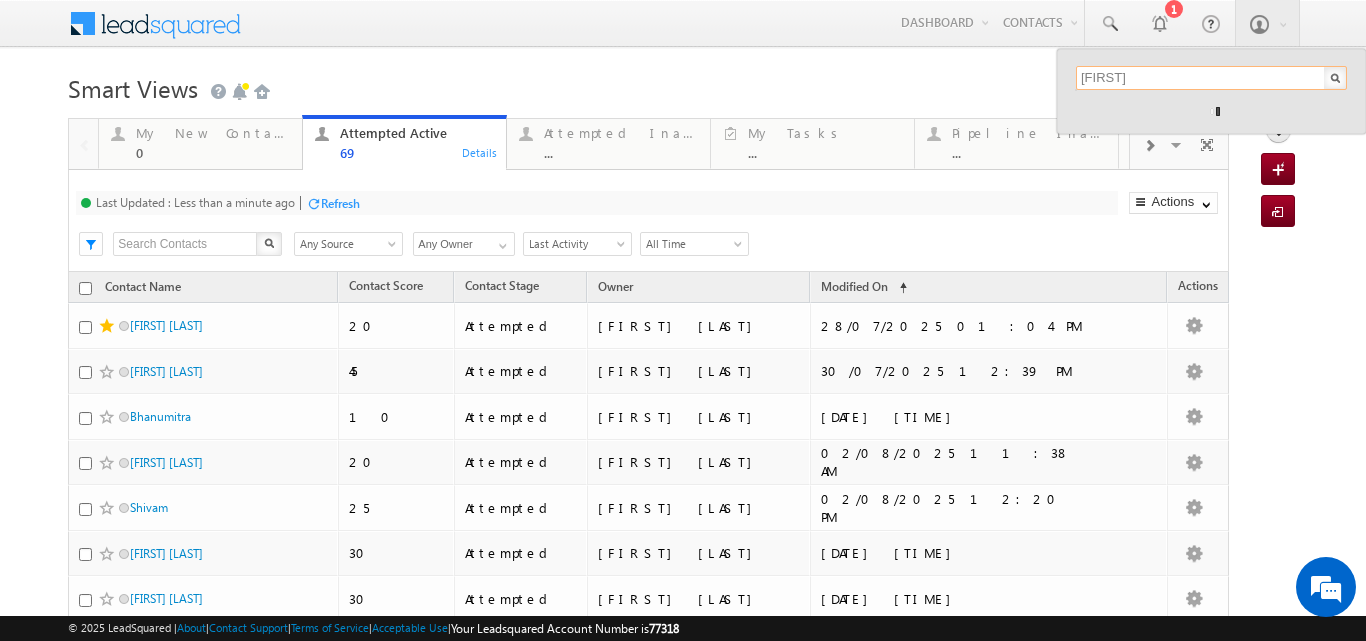 type on "N" 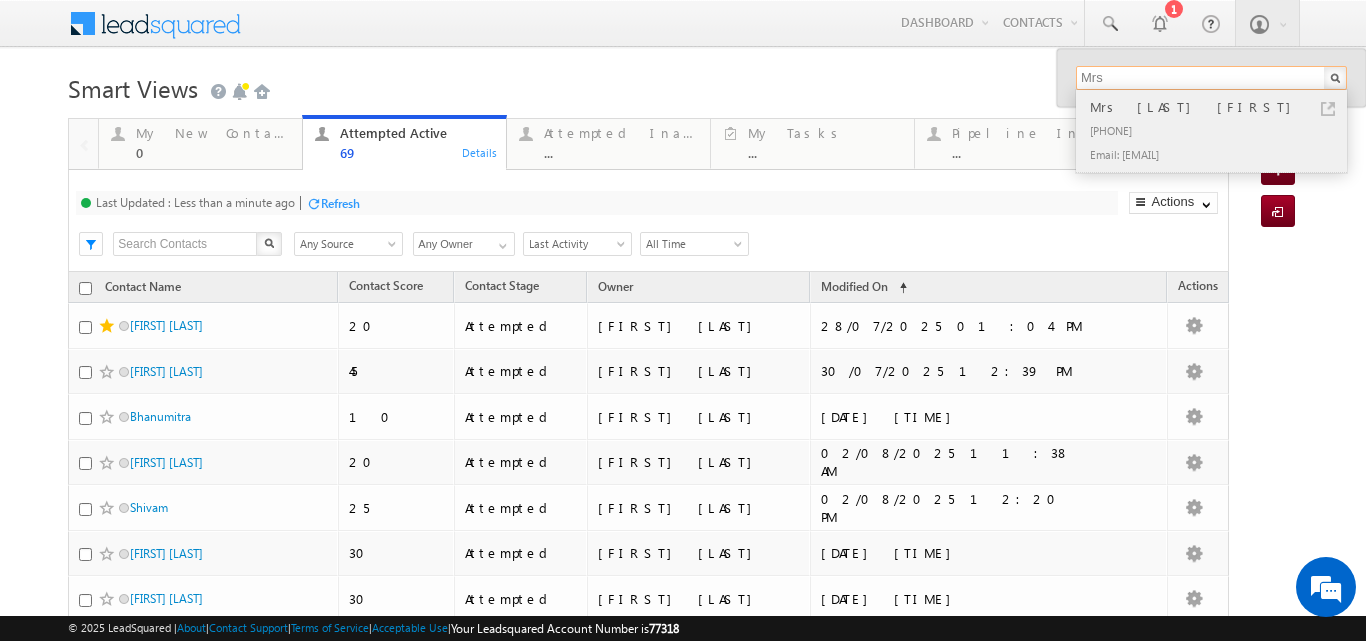 type on "Mrs" 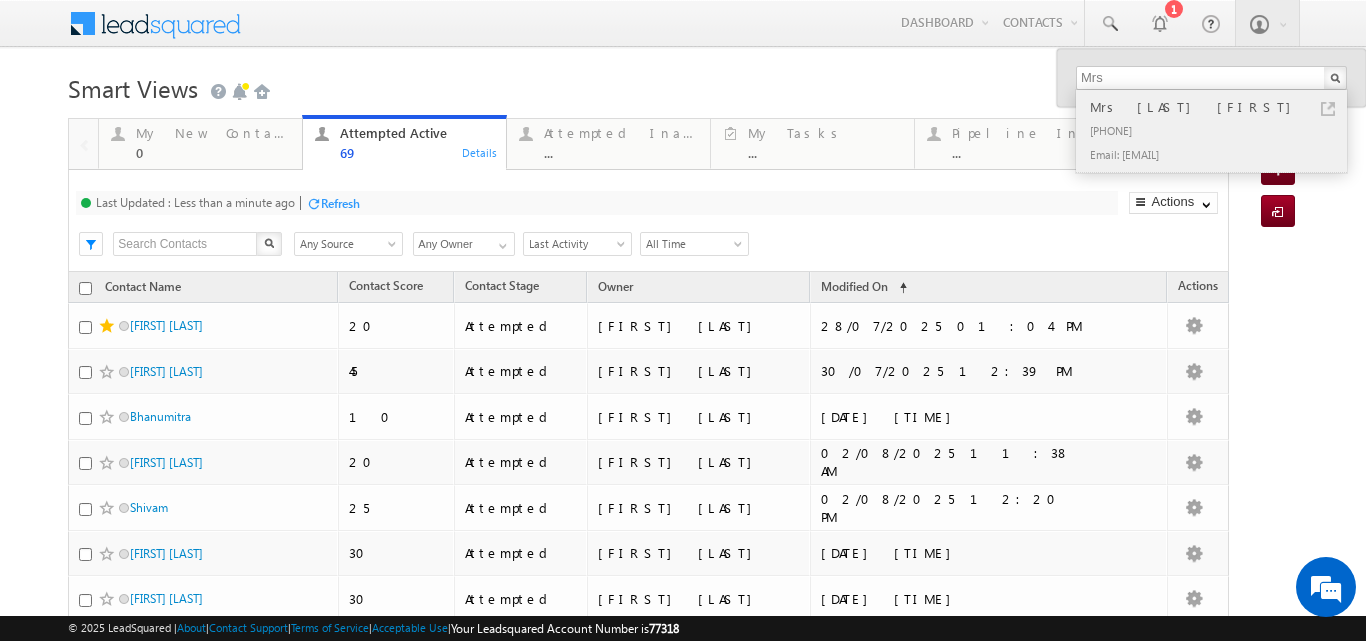 click on "+91-9884250682" at bounding box center [1220, 130] 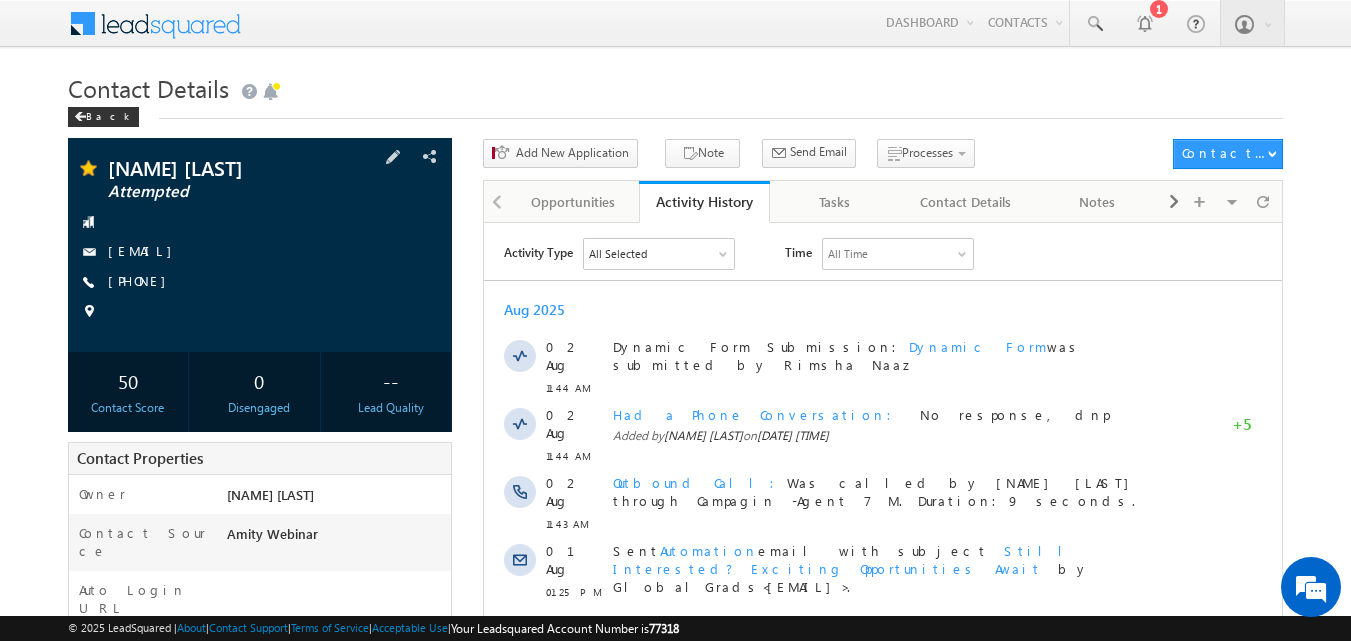scroll, scrollTop: 0, scrollLeft: 0, axis: both 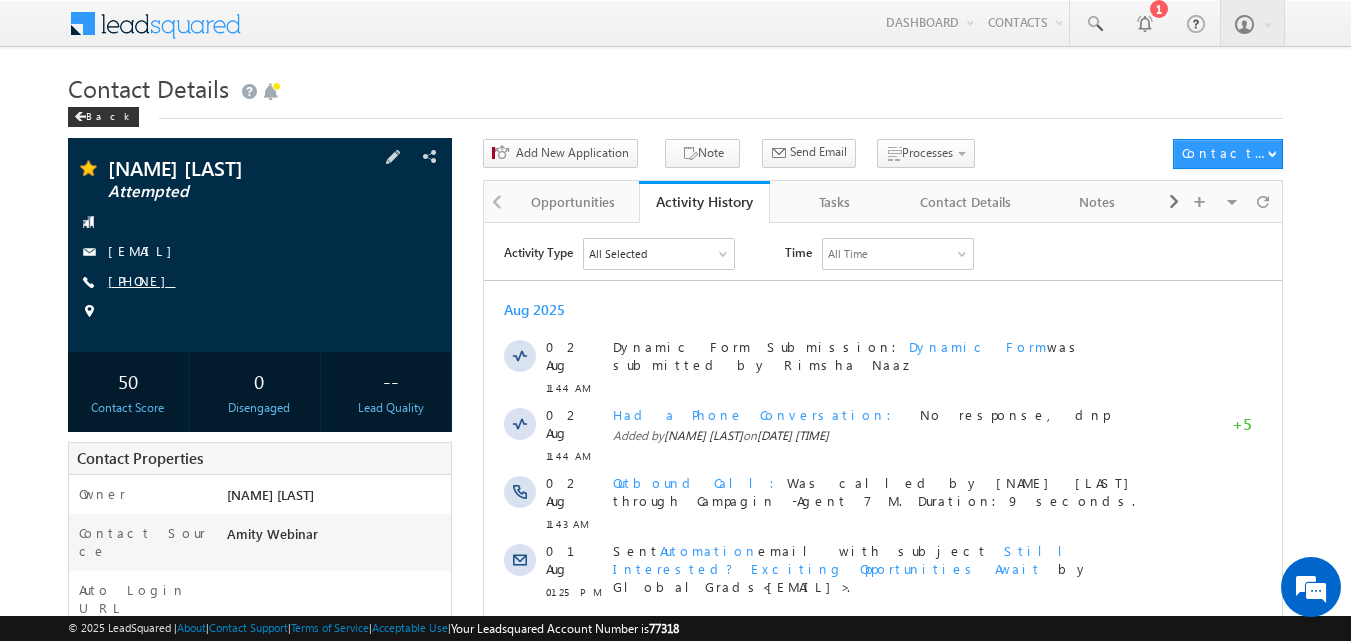 click on "[PHONE]" at bounding box center [142, 280] 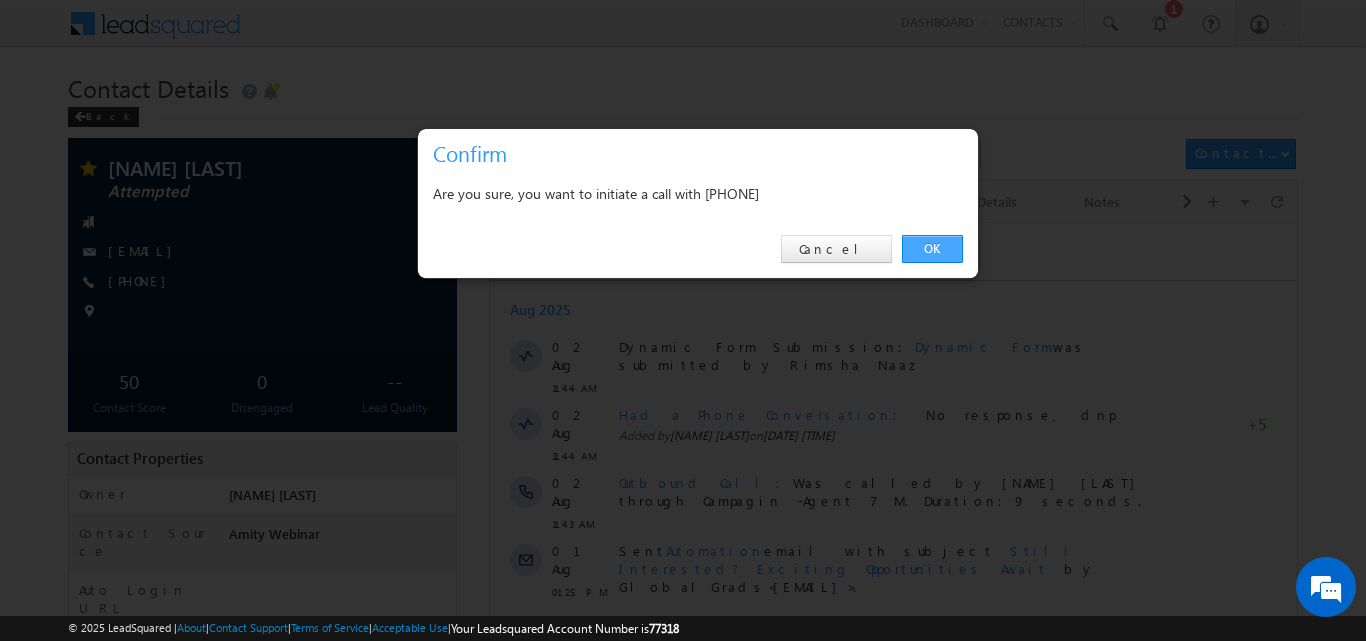 click on "OK" at bounding box center [932, 249] 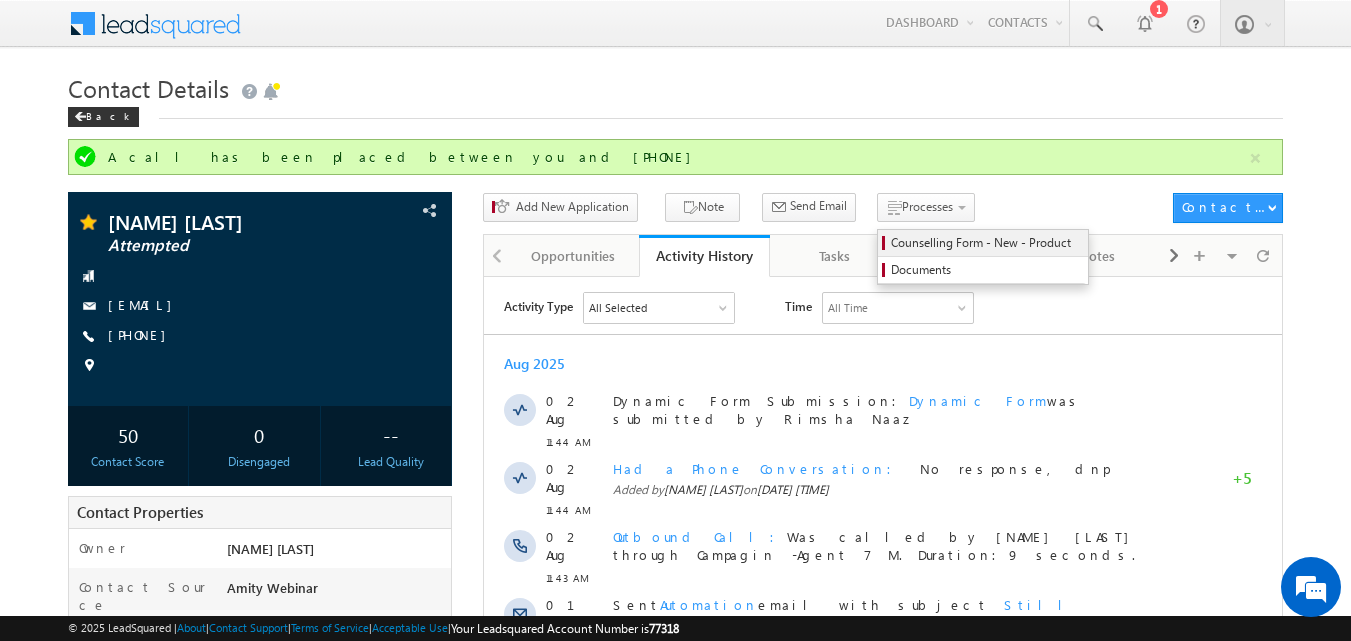 click on "Counselling Form - New - Product" at bounding box center [986, 243] 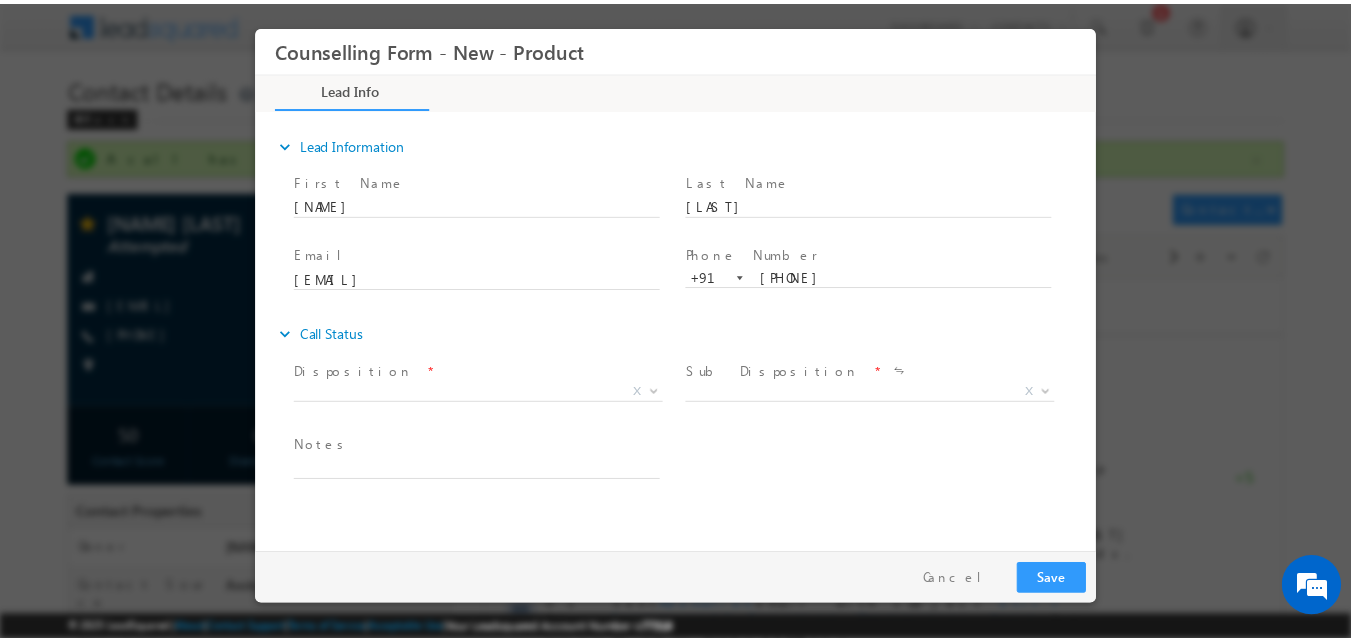 scroll, scrollTop: 0, scrollLeft: 0, axis: both 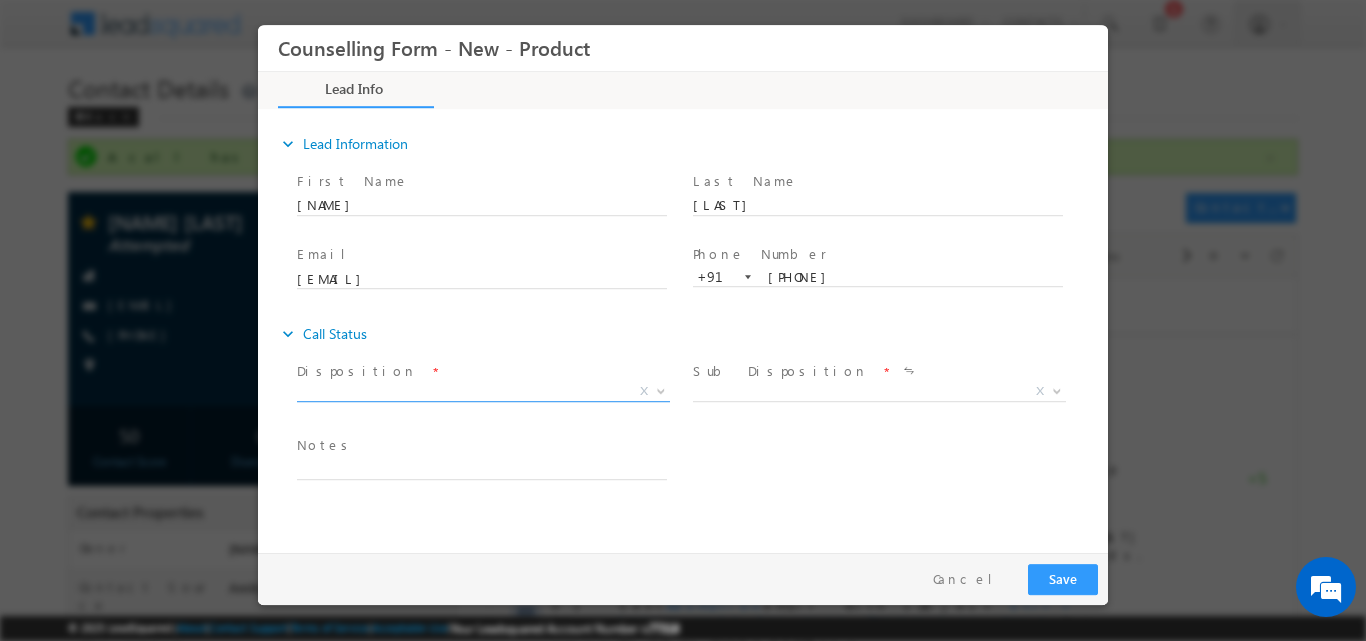 click at bounding box center [661, 389] 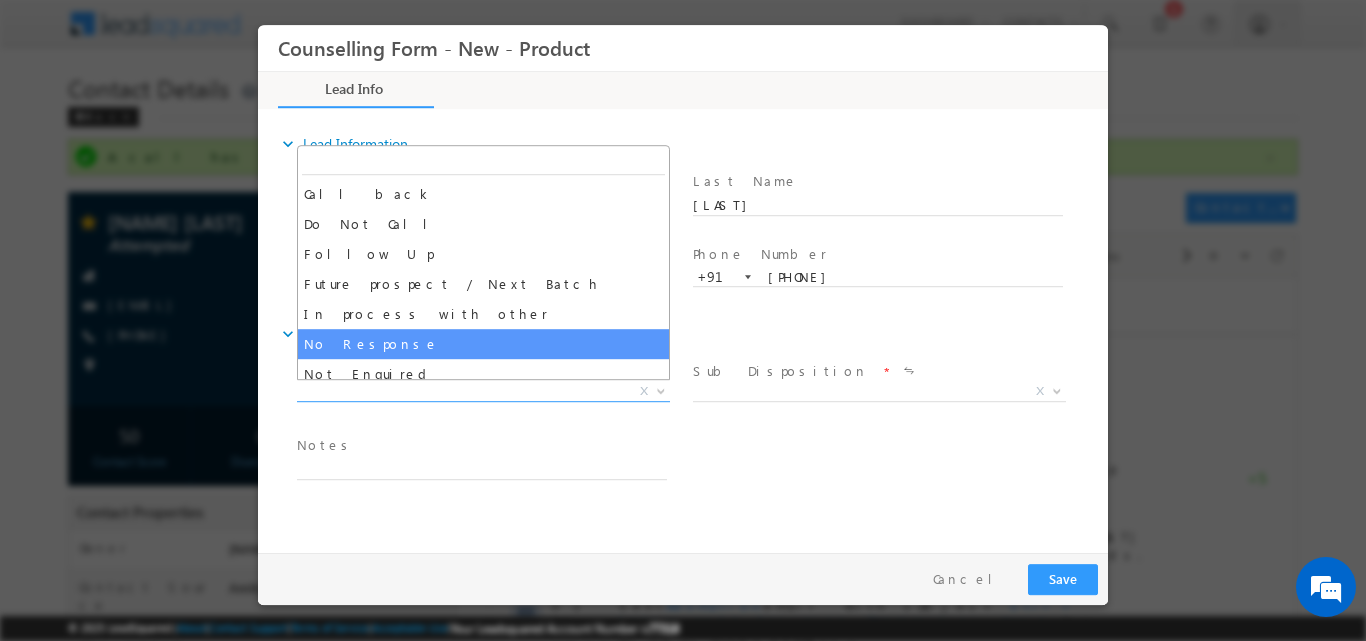 select on "No Response" 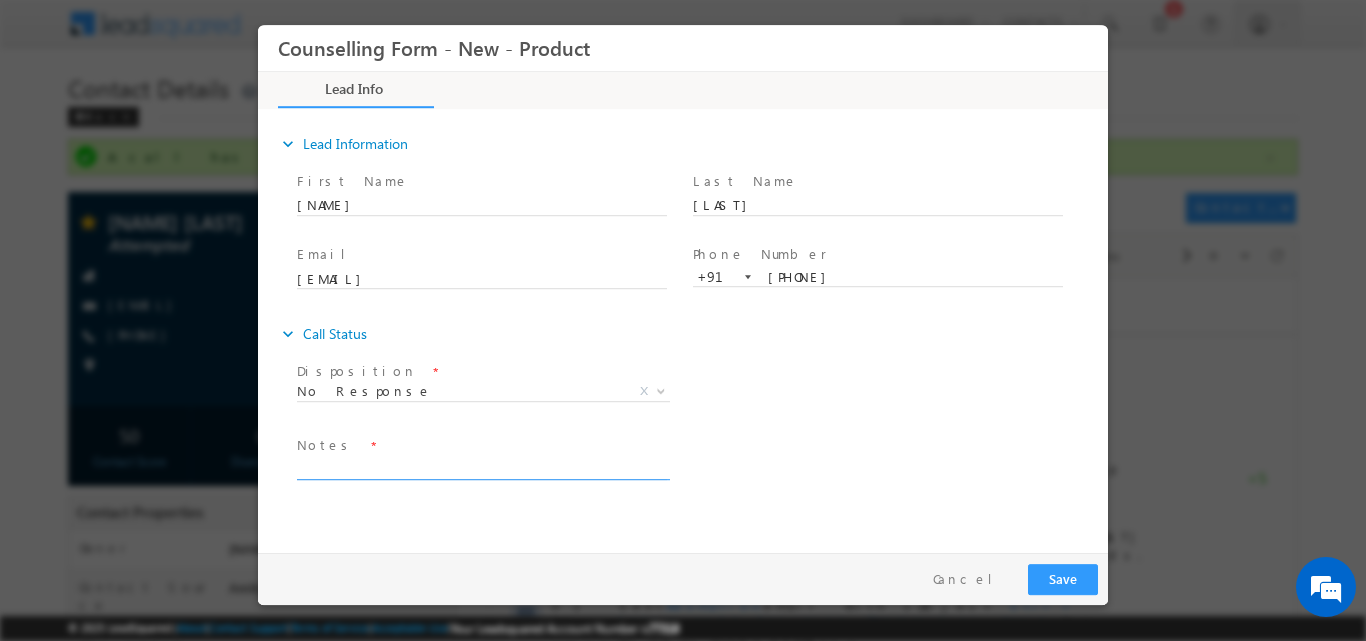 click at bounding box center (482, 467) 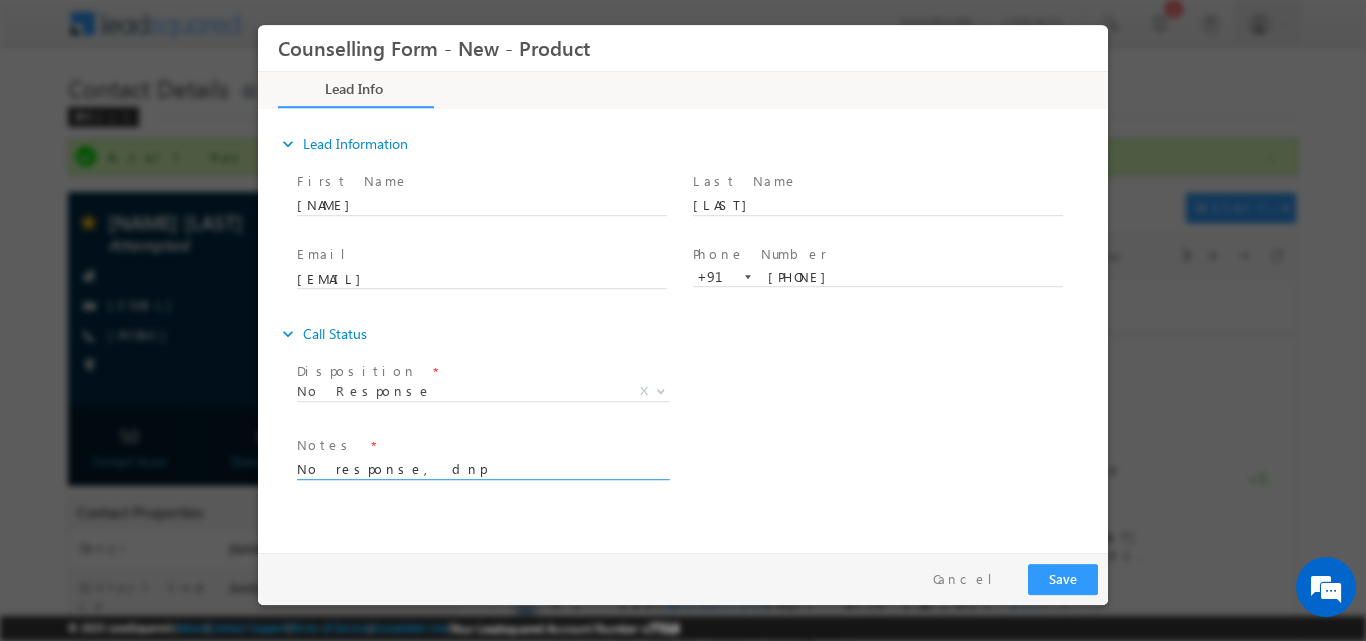 type on "No response, dnp" 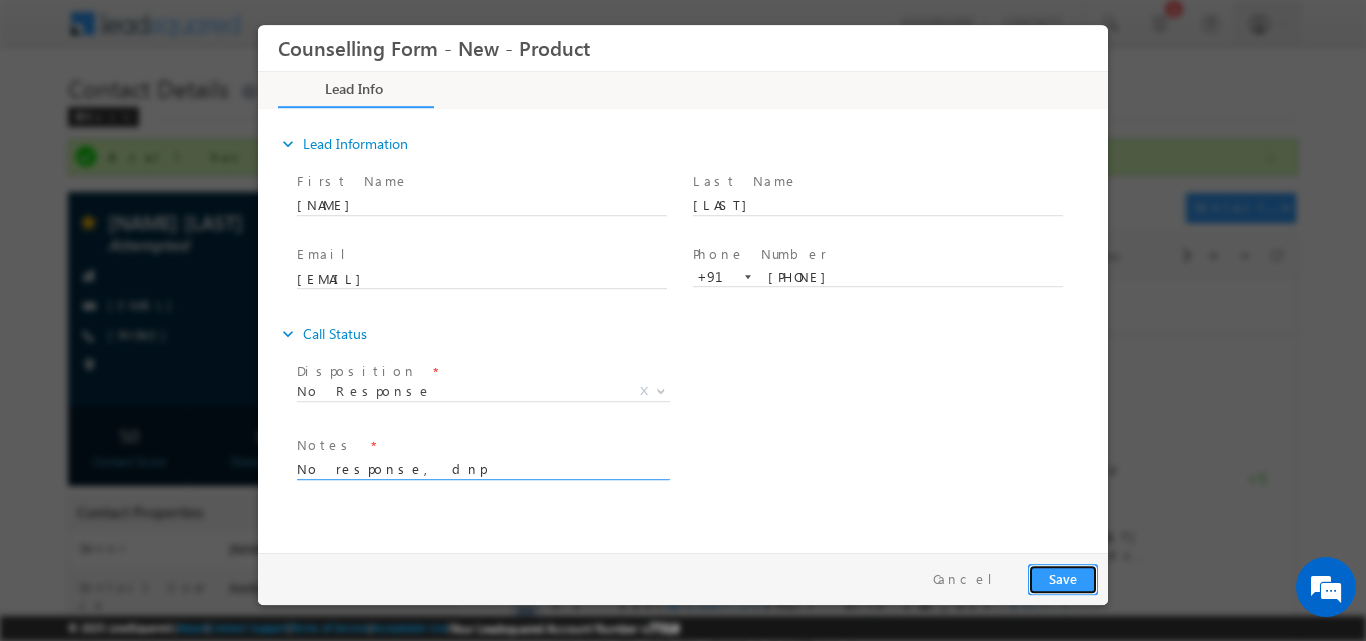 click on "Save" at bounding box center (1063, 578) 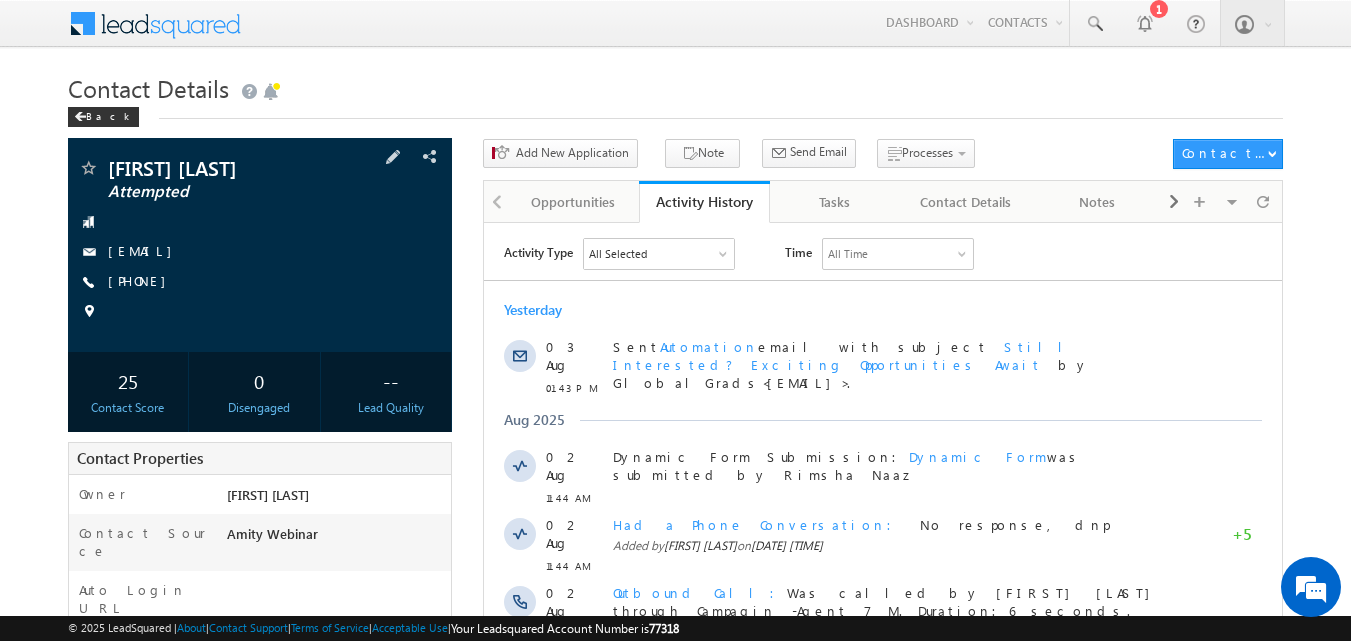 scroll, scrollTop: 0, scrollLeft: 0, axis: both 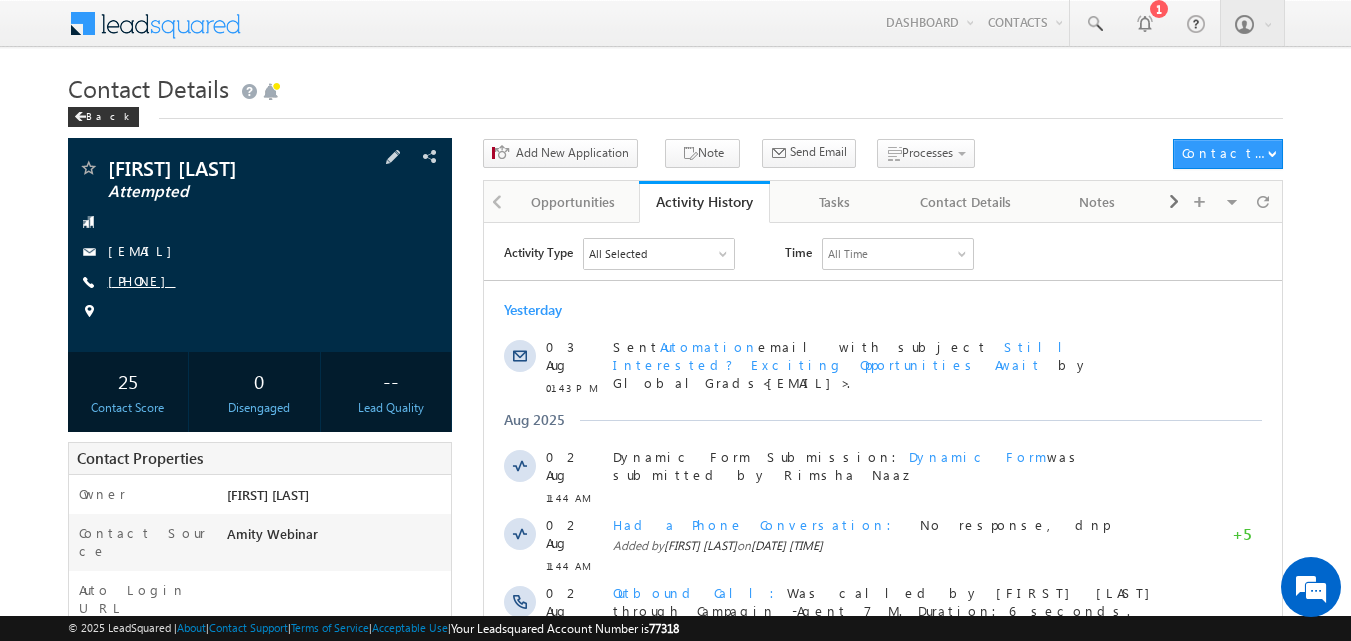click on "[PHONE]" at bounding box center [142, 280] 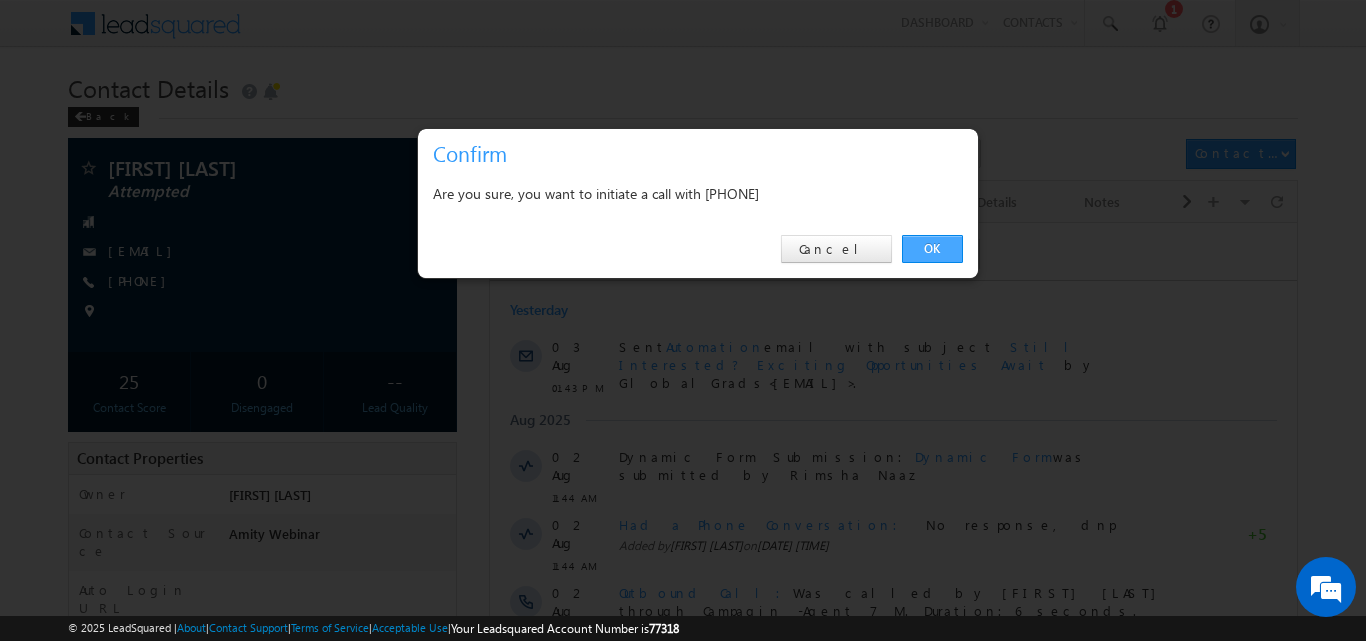click on "OK" at bounding box center (932, 249) 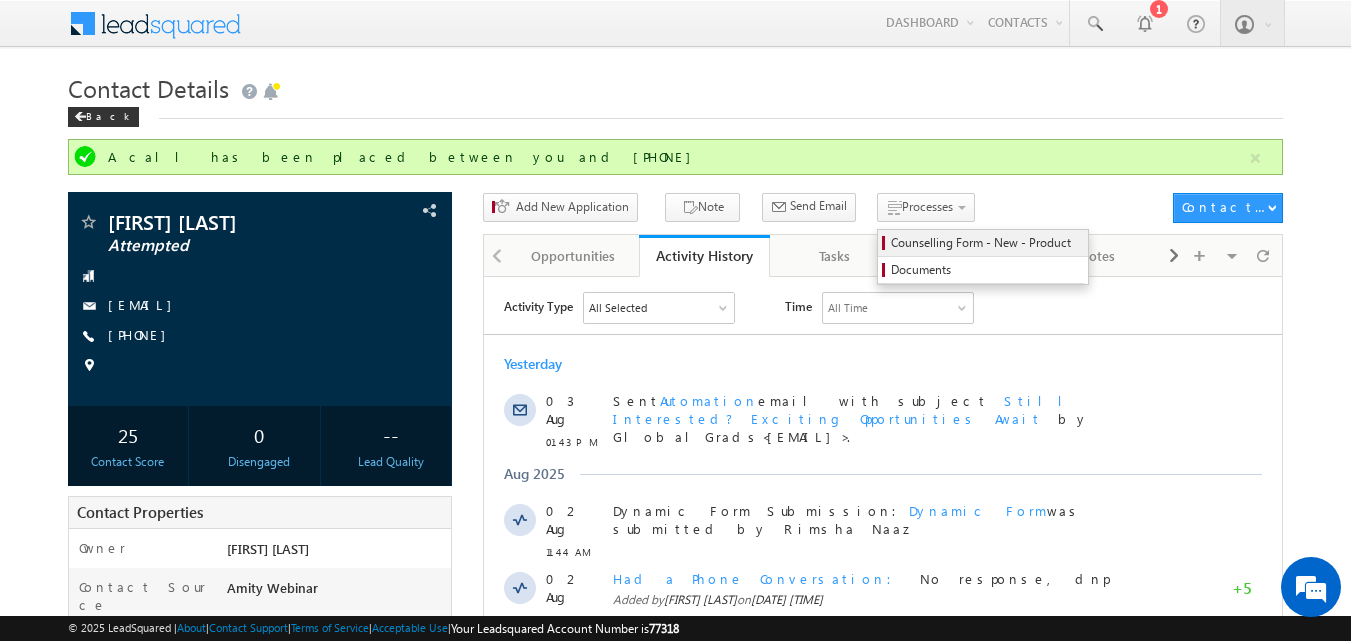 click on "Counselling Form - New - Product" at bounding box center [986, 243] 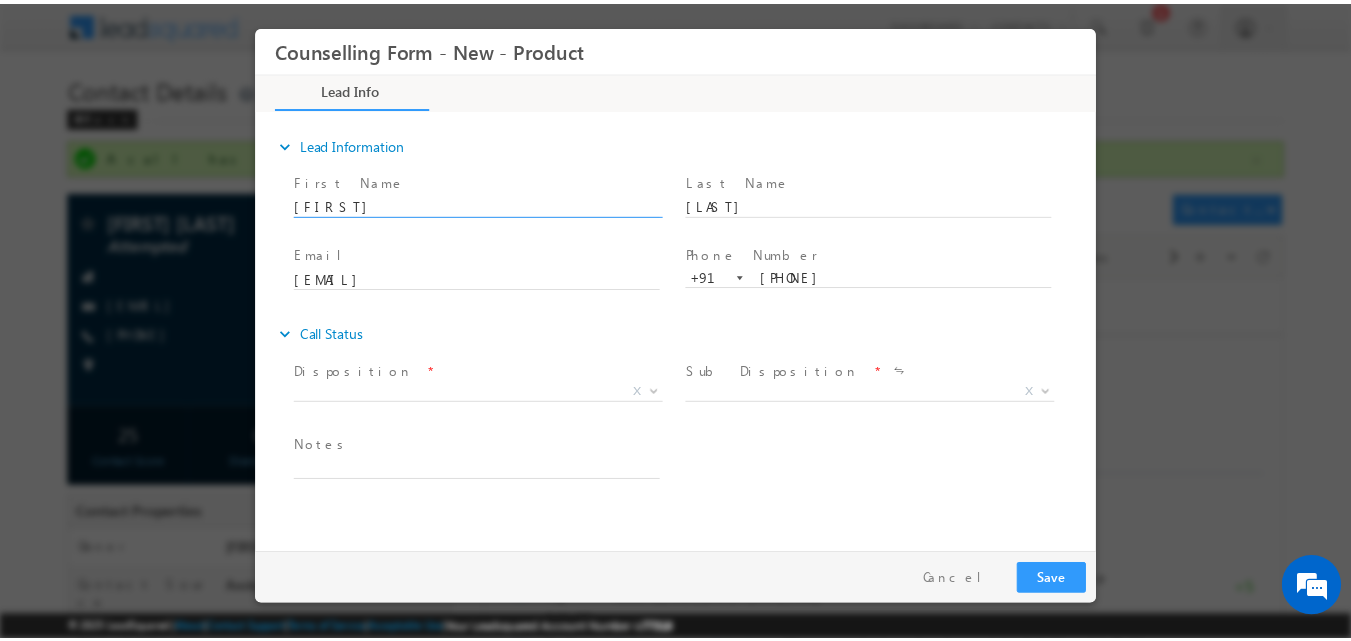 scroll, scrollTop: 0, scrollLeft: 0, axis: both 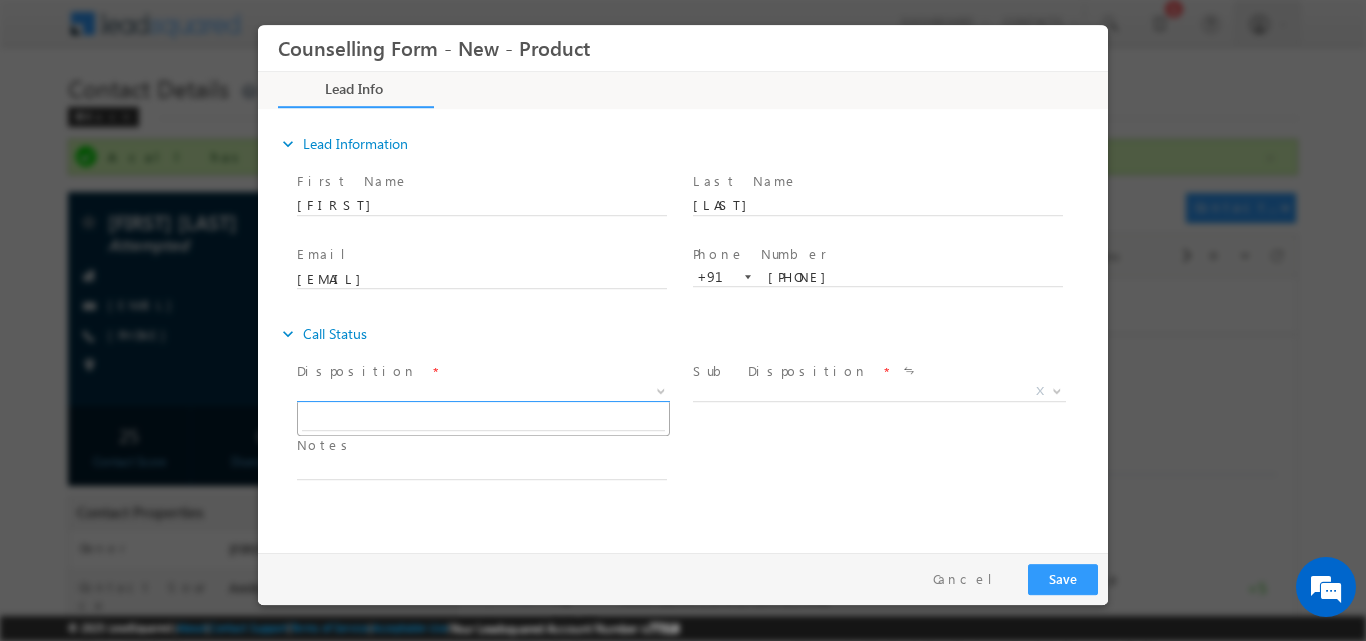 click at bounding box center (661, 389) 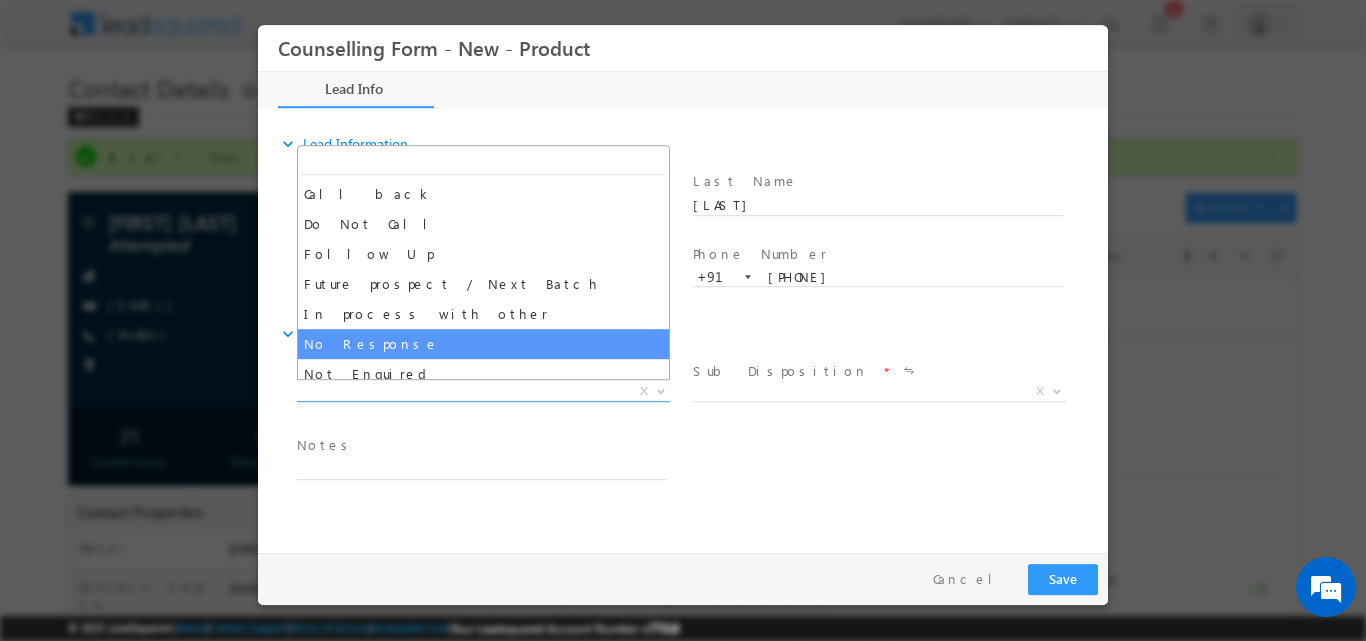 select on "No Response" 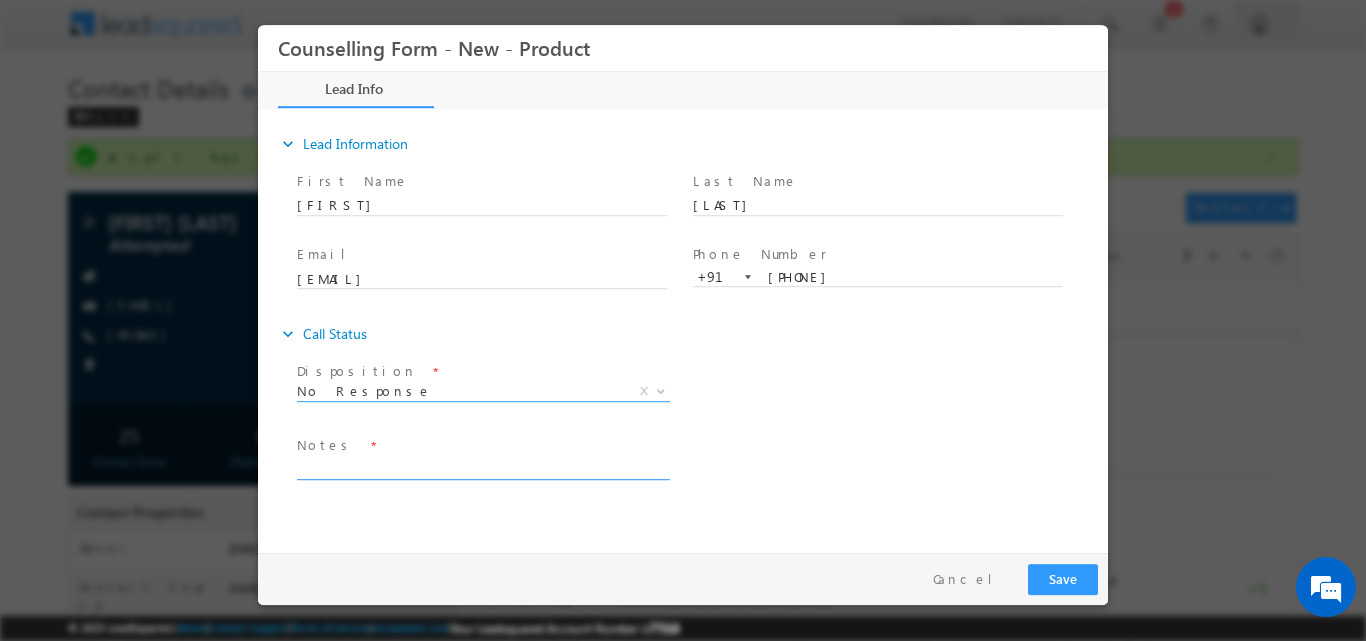 click at bounding box center (482, 467) 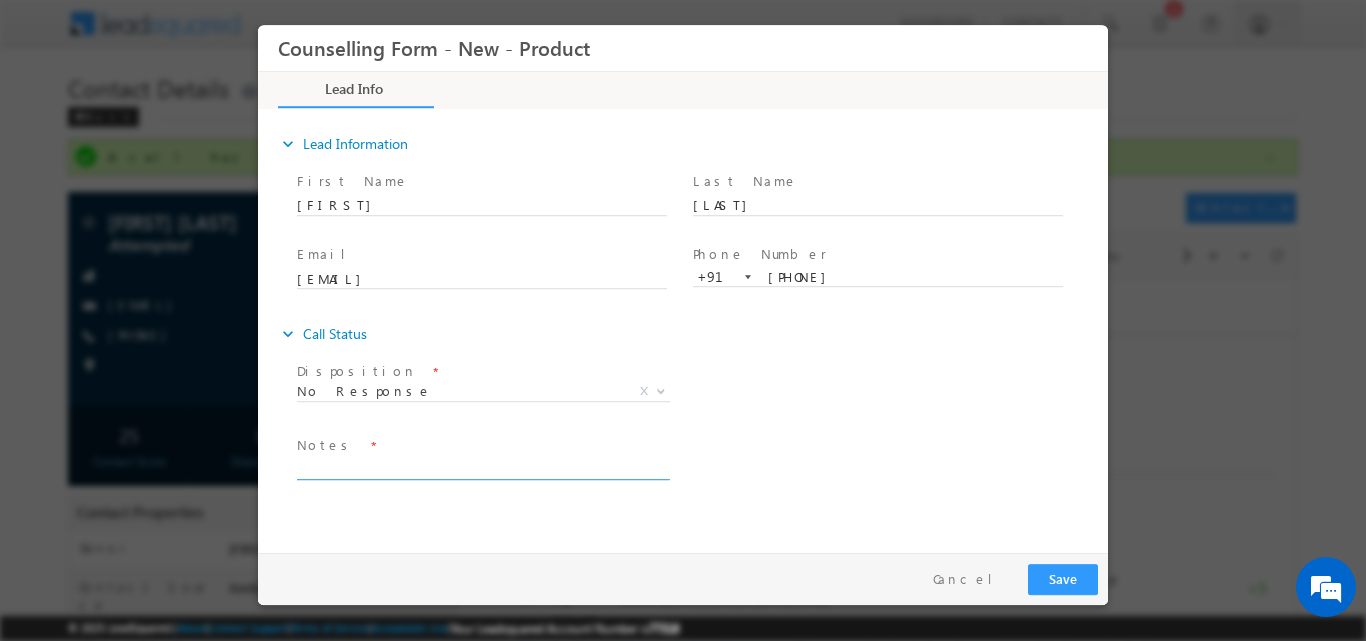 paste on "No response, dnp" 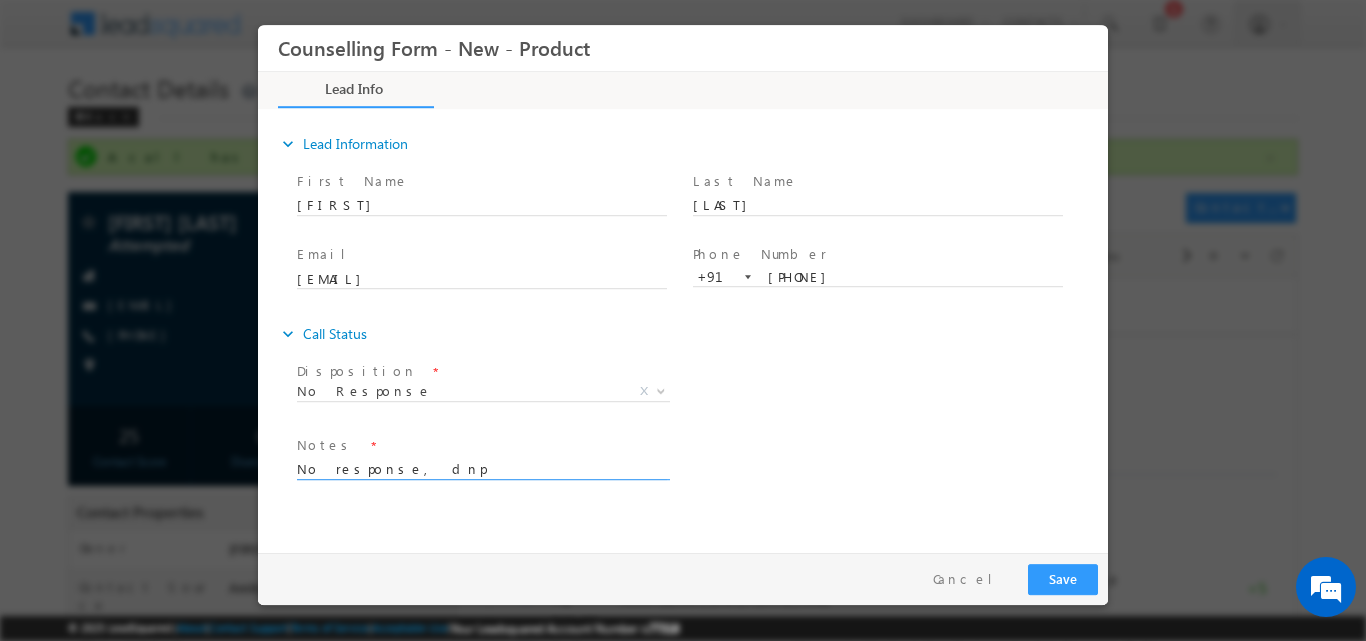 click on "No response, dnp" at bounding box center [482, 467] 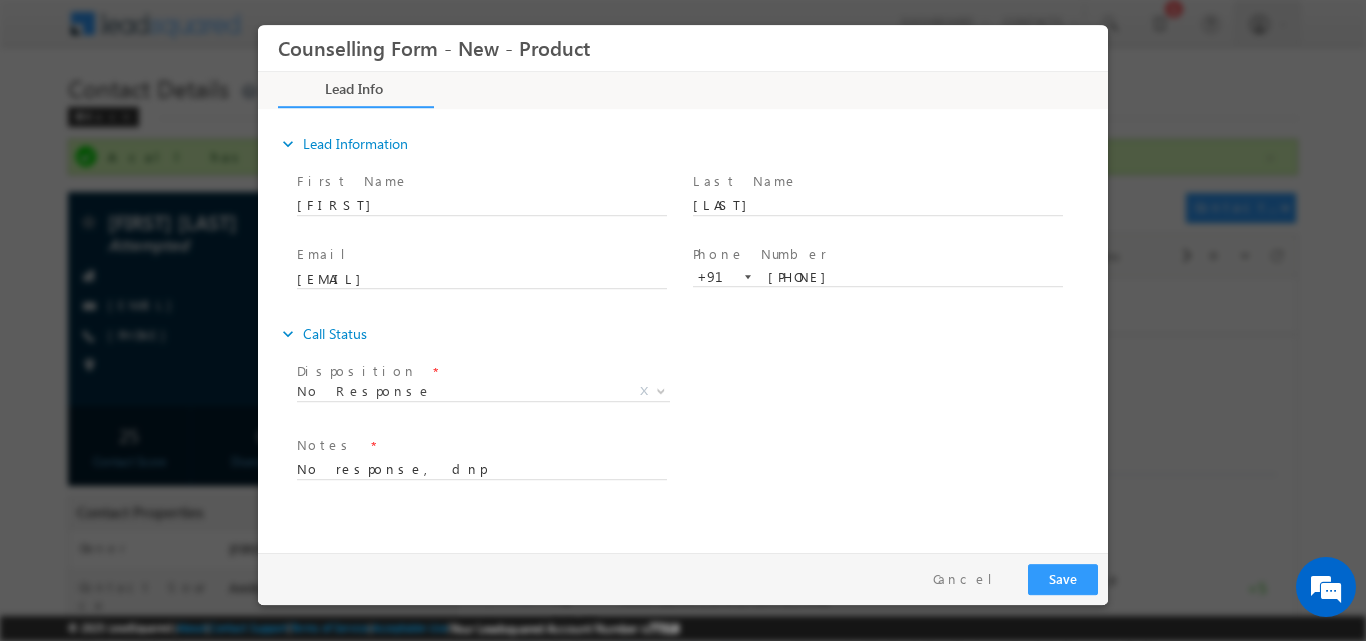 click on "Follow Up Date
*
Notes
*
No response, dnp" at bounding box center [700, 467] 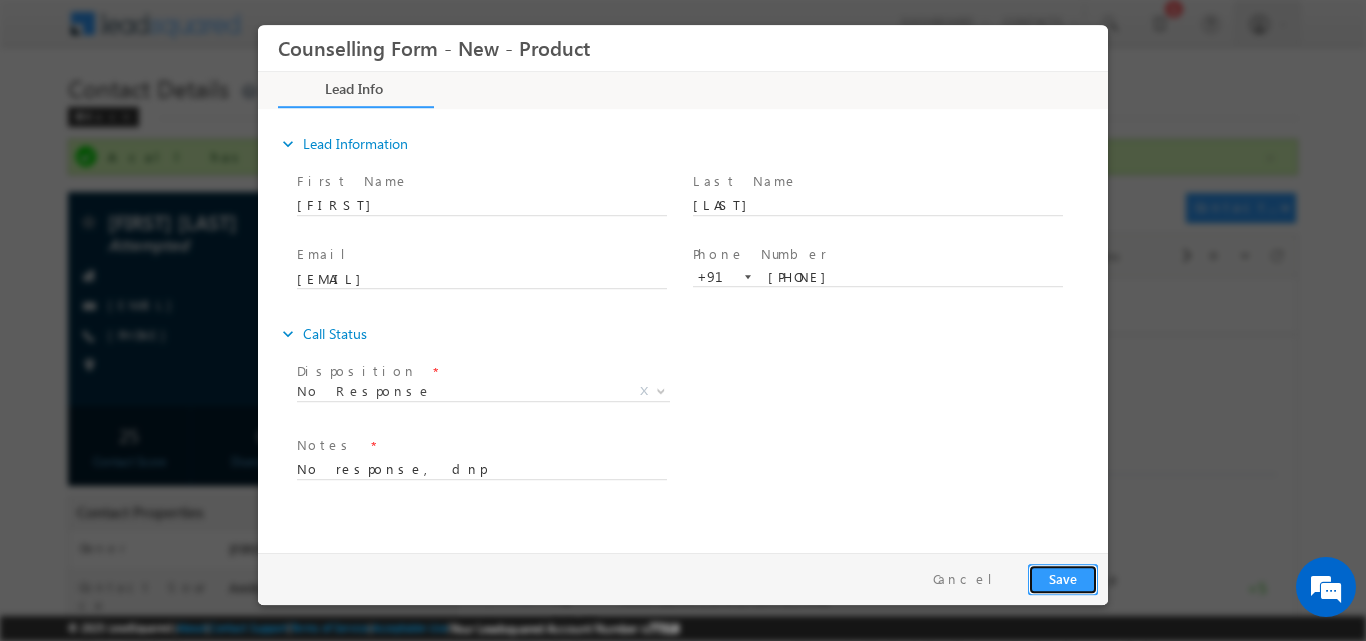 click on "Save" at bounding box center [1063, 578] 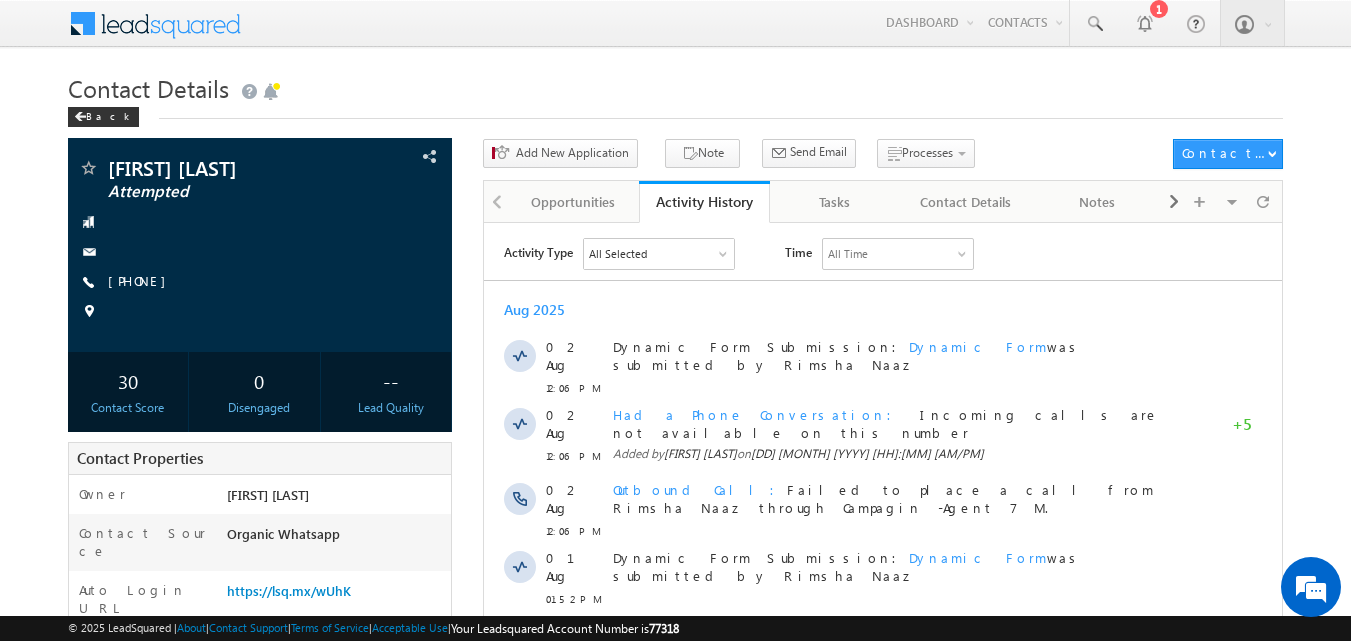 scroll, scrollTop: 0, scrollLeft: 0, axis: both 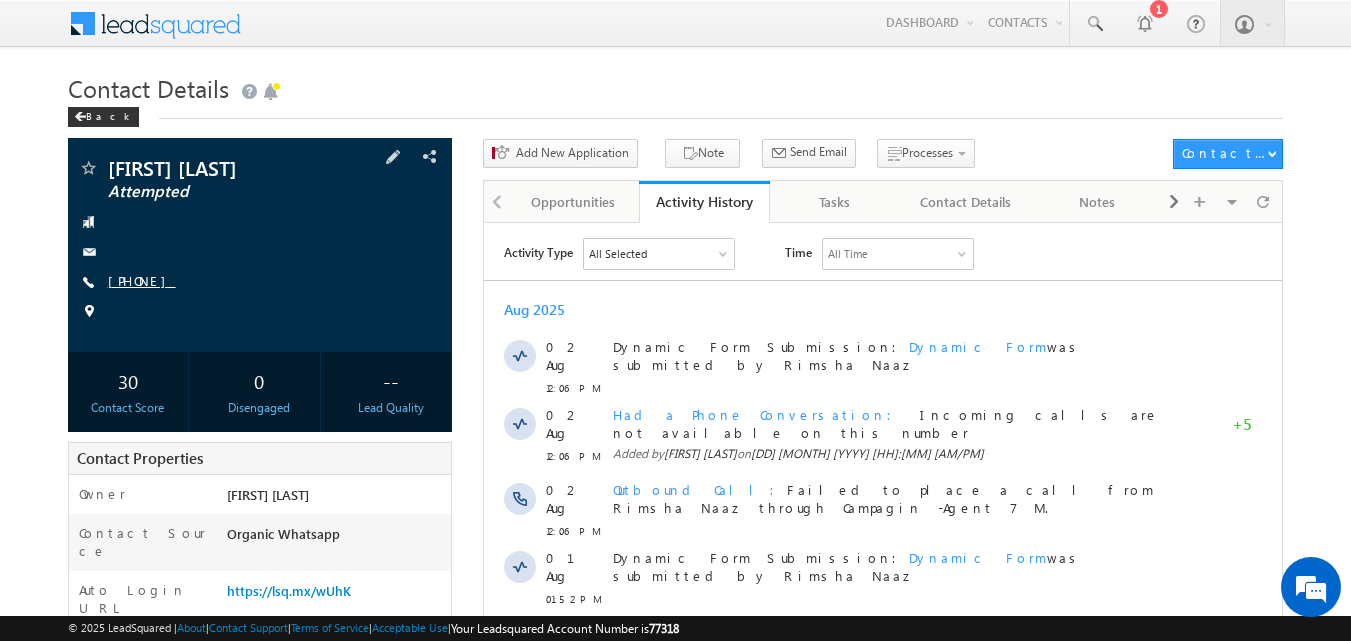 click on "+91-7807879257" at bounding box center [142, 280] 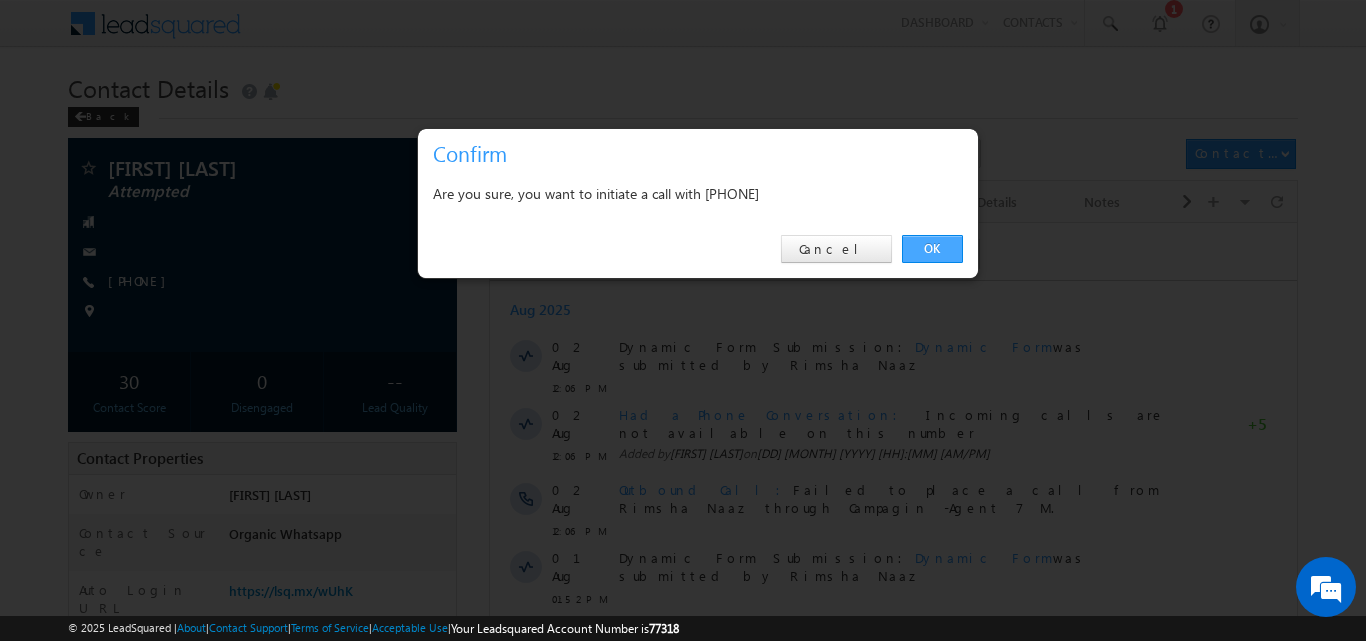 click on "OK" at bounding box center (932, 249) 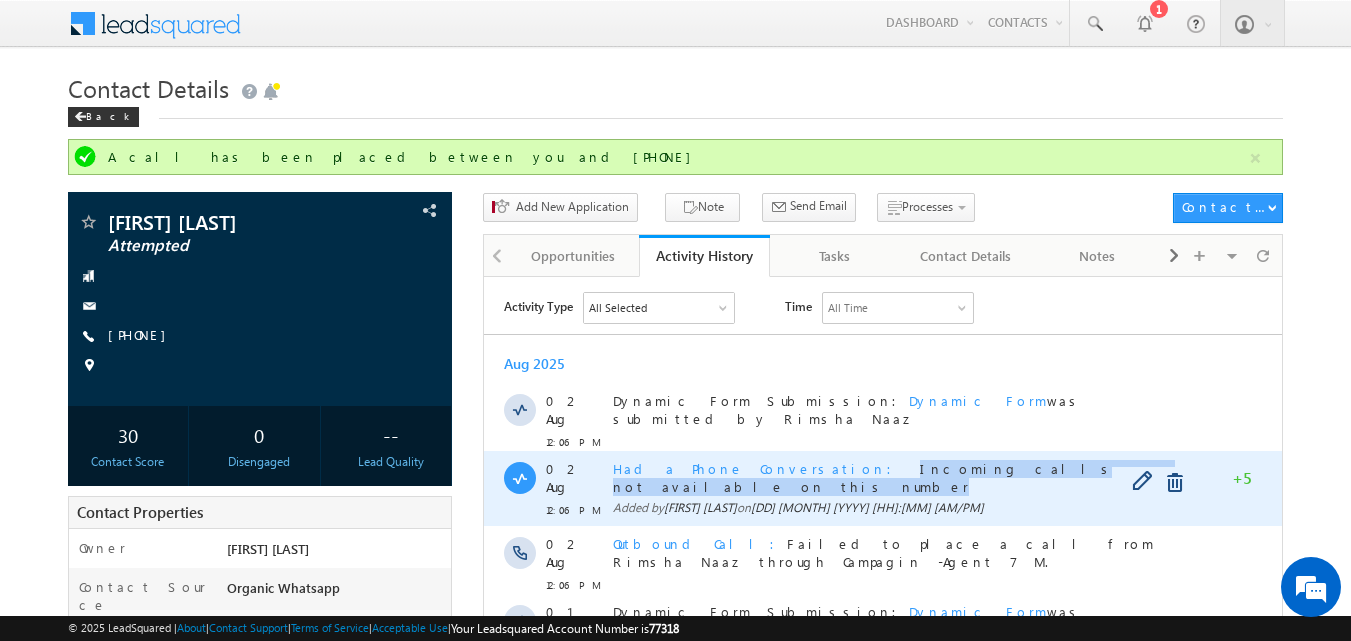 copy on "Incoming calls are not available on this number" 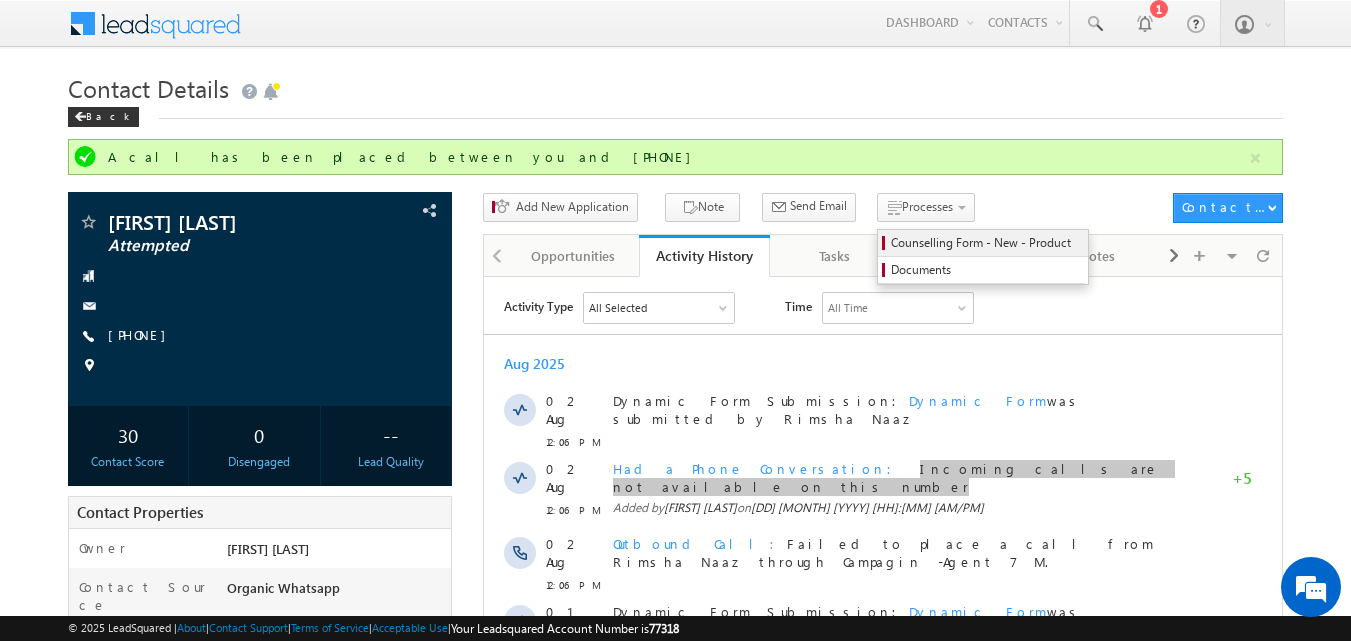 click on "Counselling Form - New - Product" at bounding box center [986, 243] 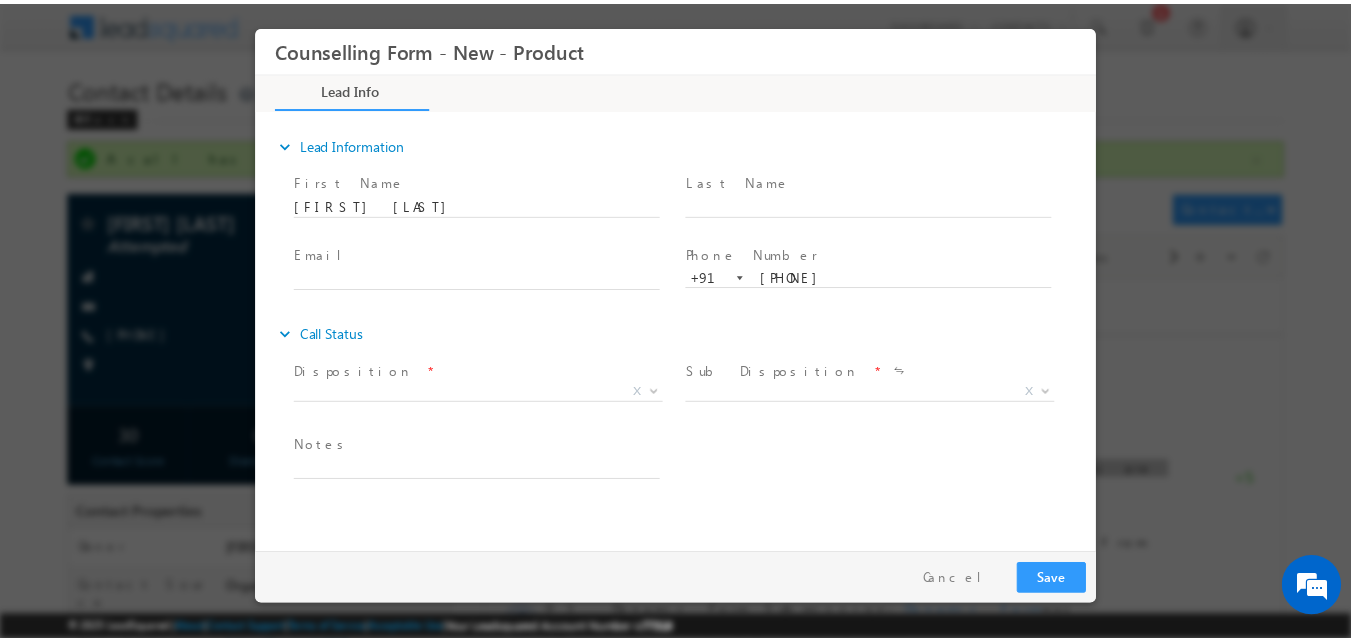 scroll, scrollTop: 0, scrollLeft: 0, axis: both 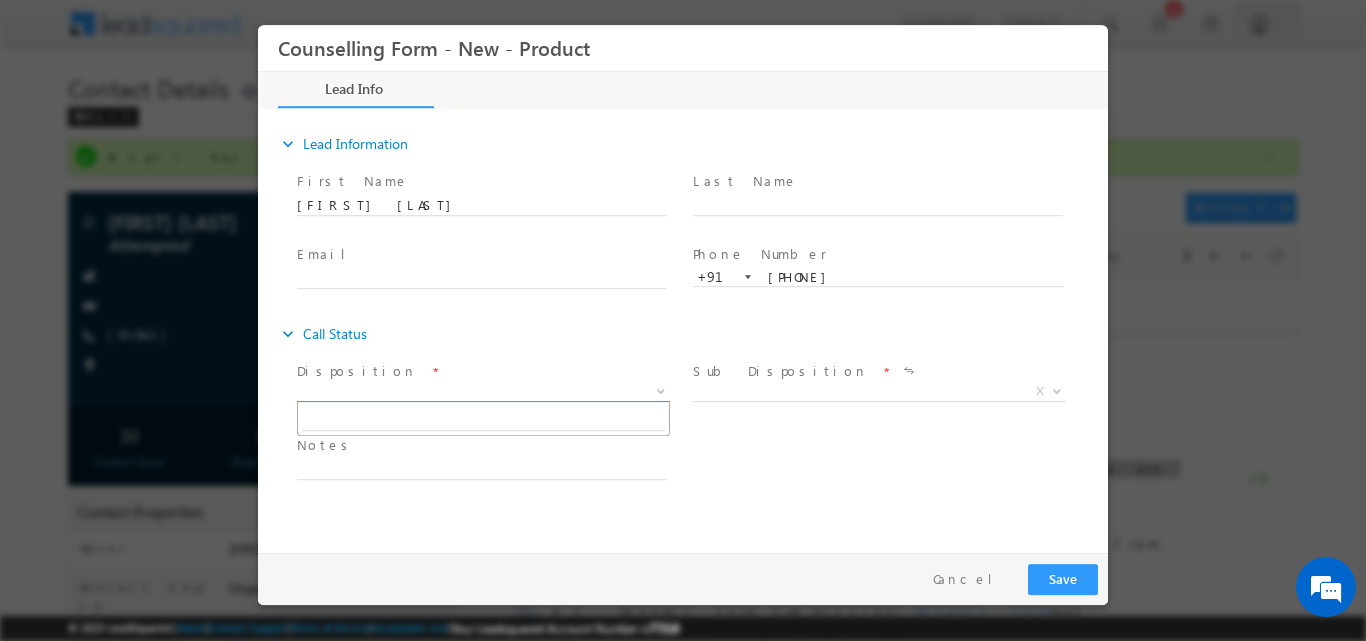 click at bounding box center [661, 389] 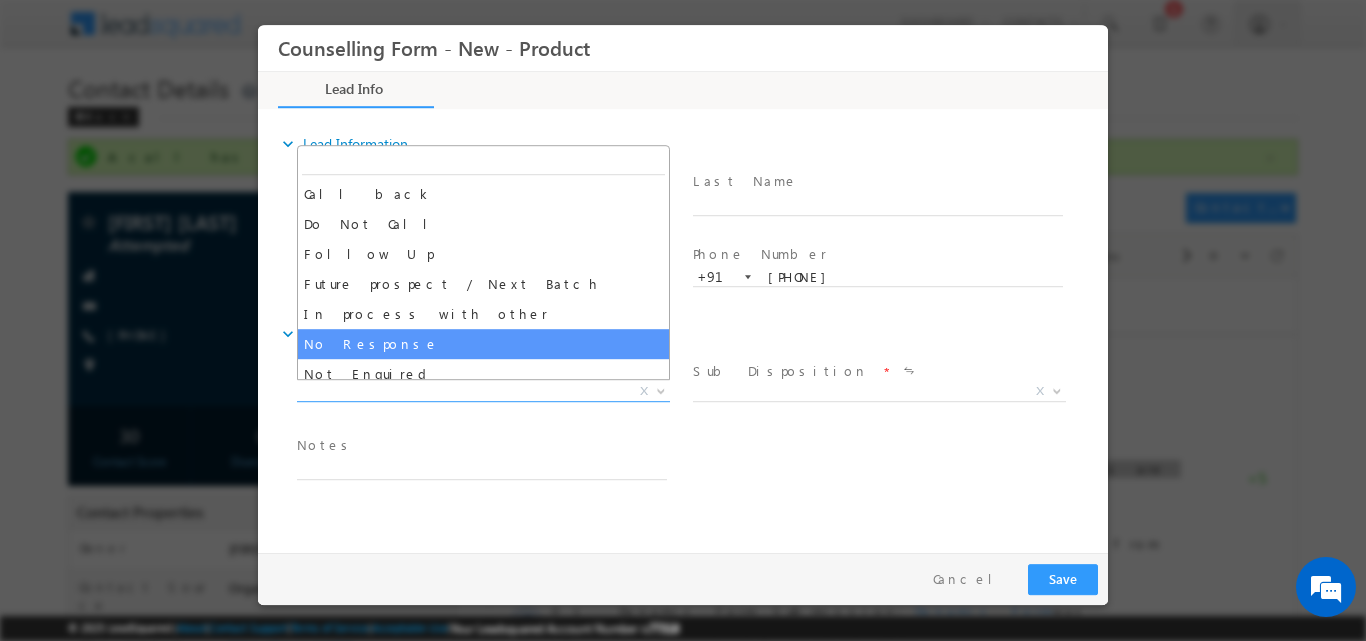 select on "No Response" 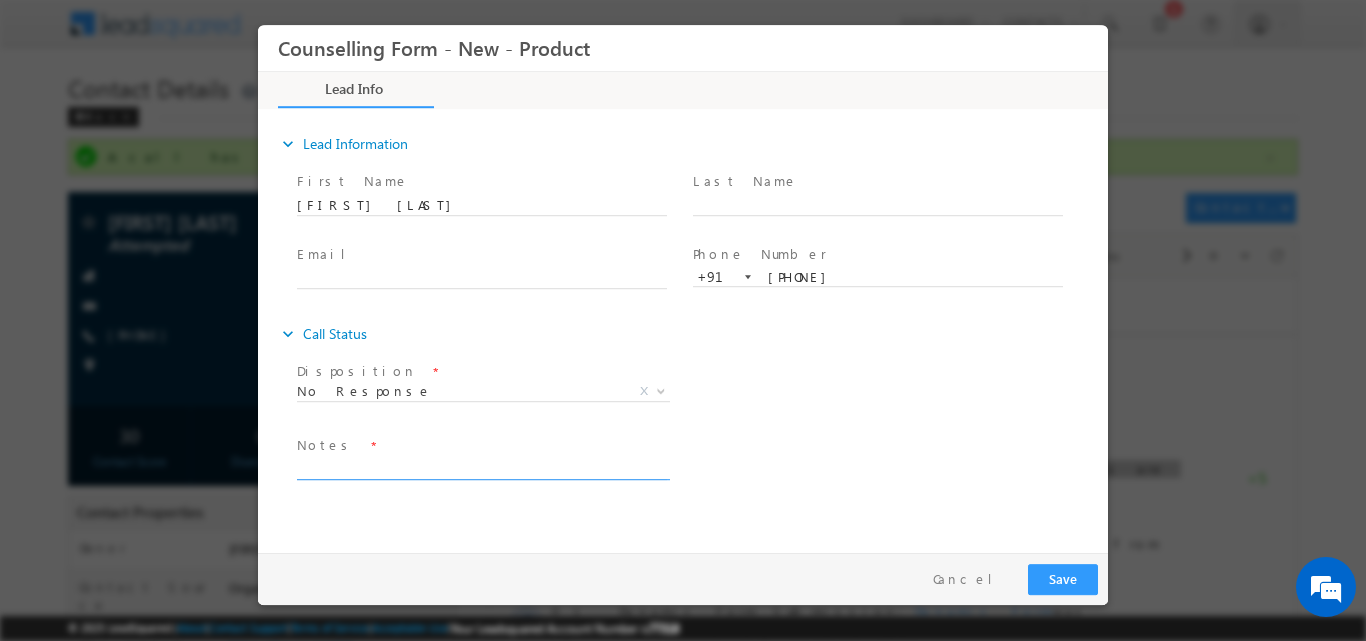 click at bounding box center [482, 467] 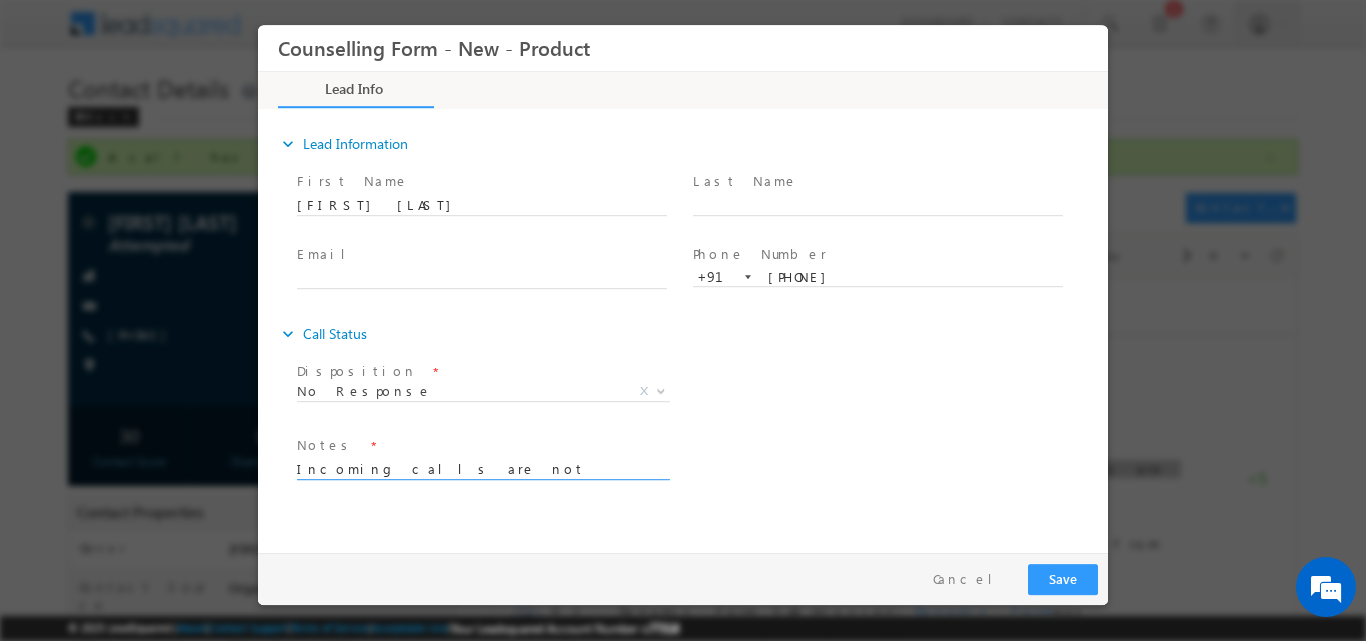 drag, startPoint x: 541, startPoint y: 467, endPoint x: 288, endPoint y: 506, distance: 255.98828 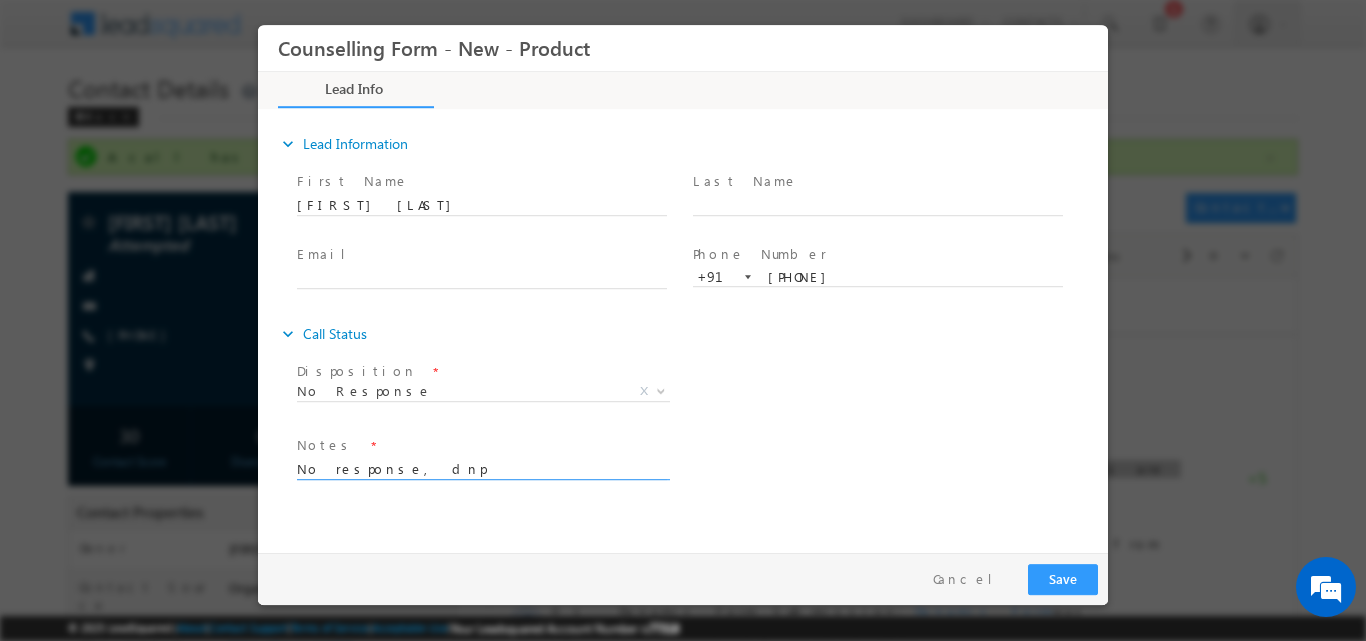 drag, startPoint x: 327, startPoint y: 470, endPoint x: 253, endPoint y: 468, distance: 74.02702 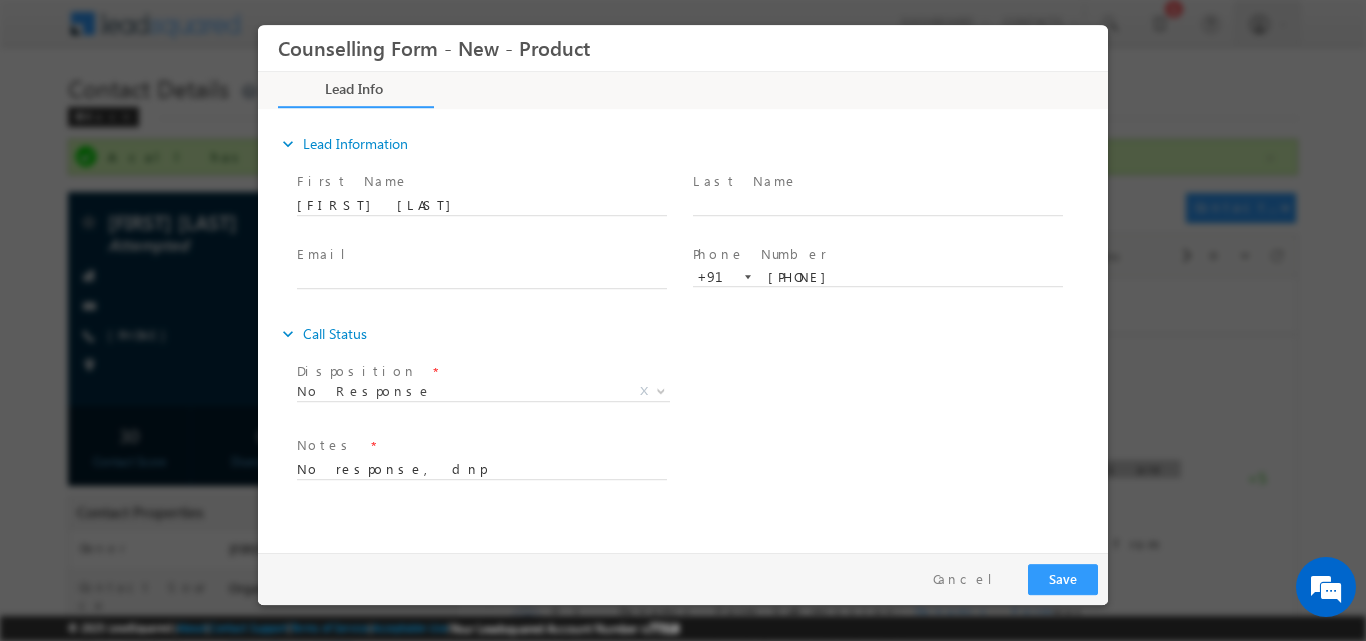click at bounding box center (683, 320) 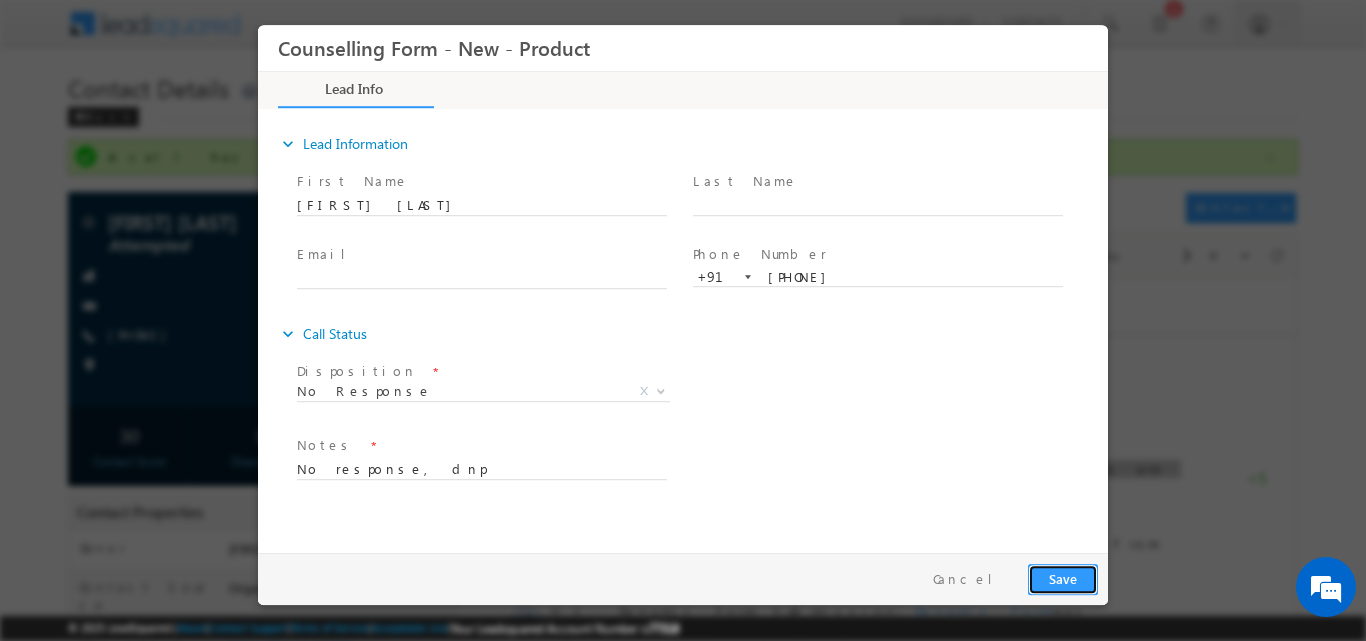 click on "Save" at bounding box center (1063, 578) 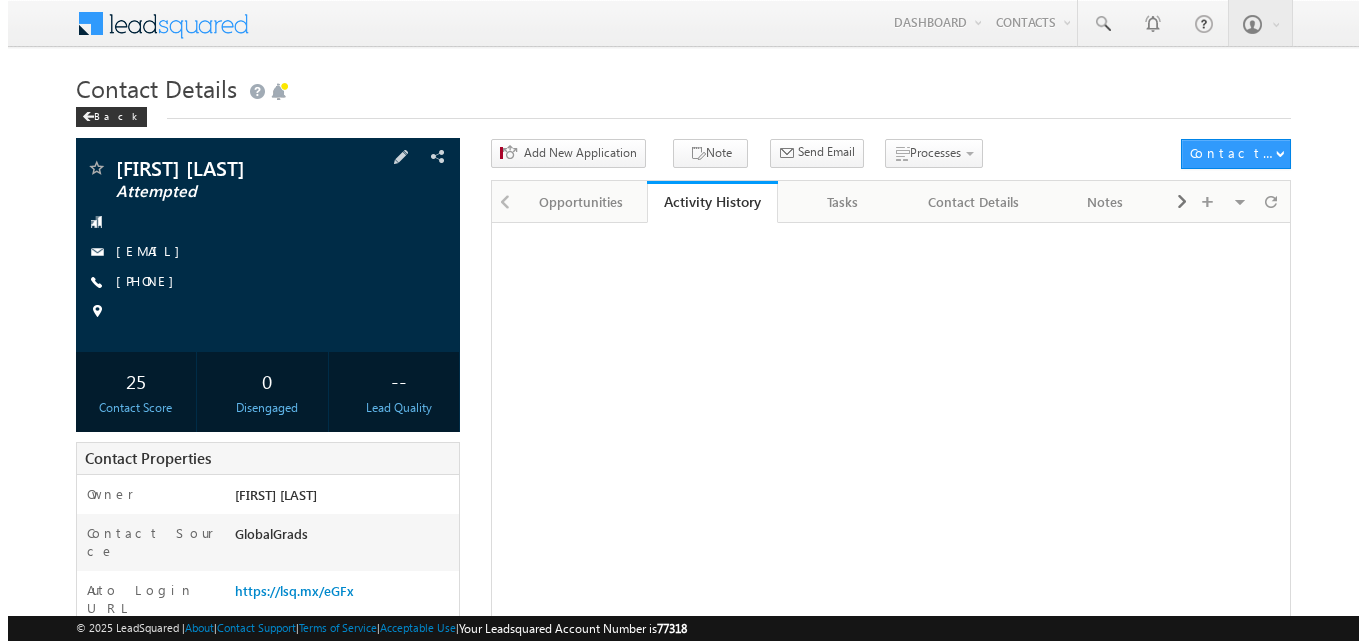 scroll, scrollTop: 0, scrollLeft: 0, axis: both 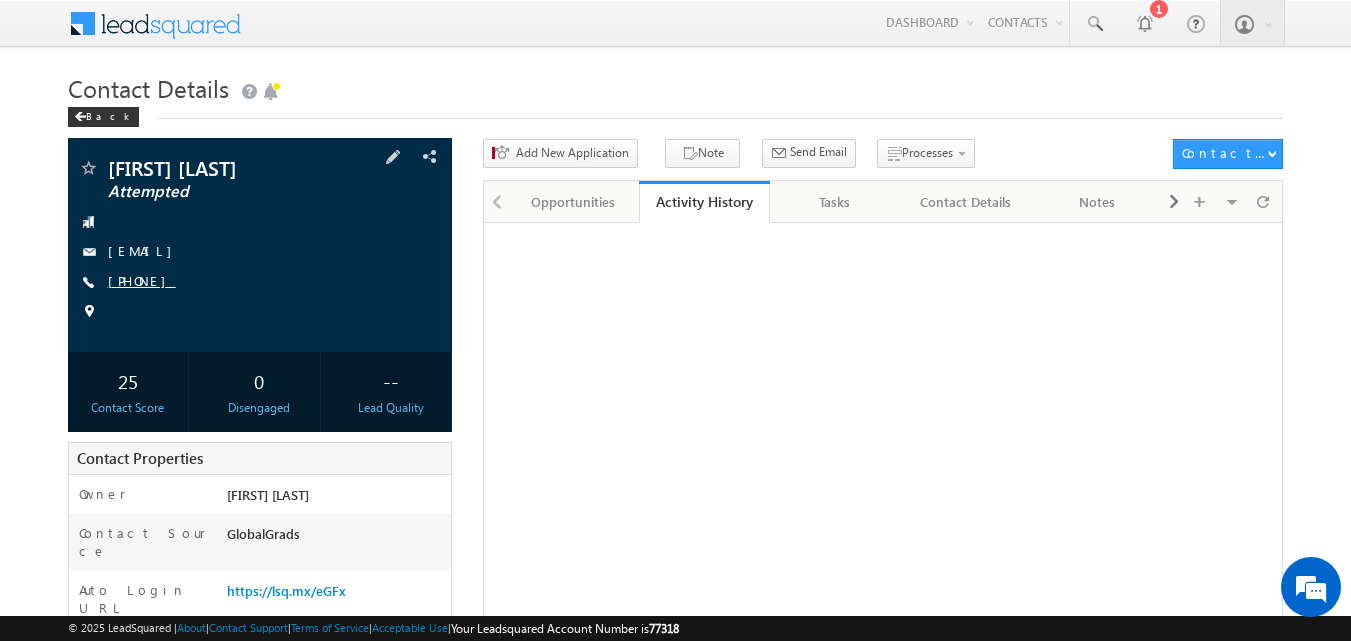 click on "[PHONE]" at bounding box center [142, 280] 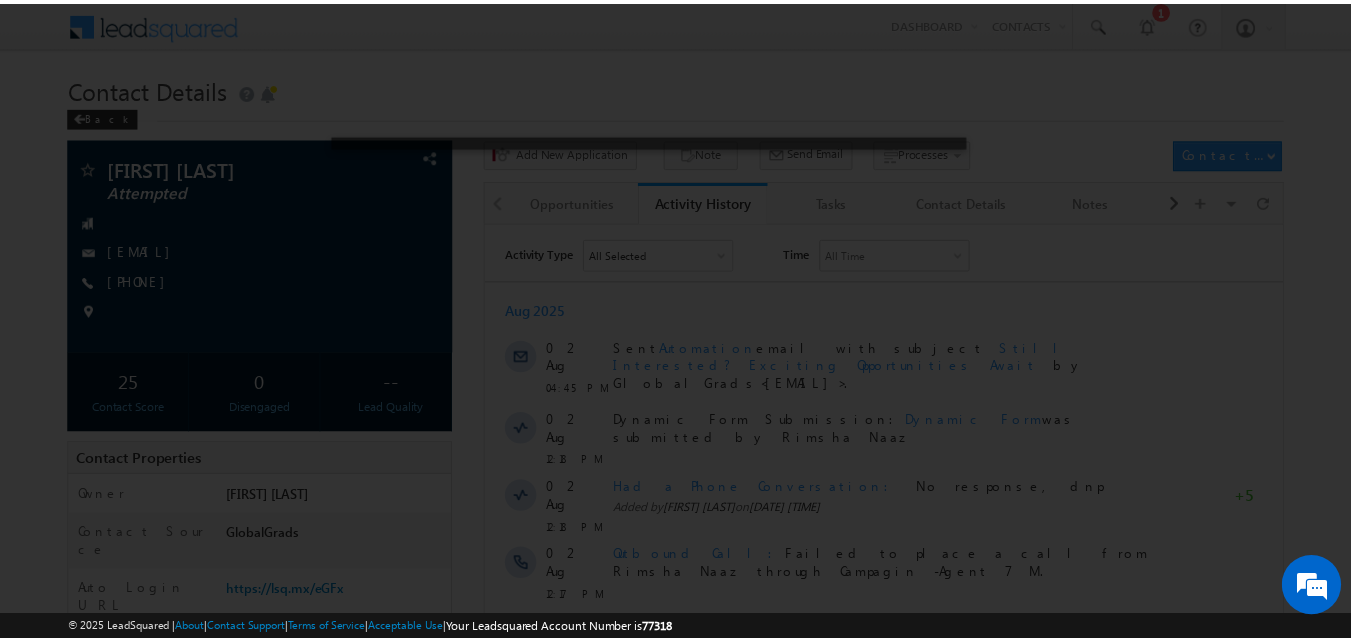 scroll, scrollTop: 0, scrollLeft: 0, axis: both 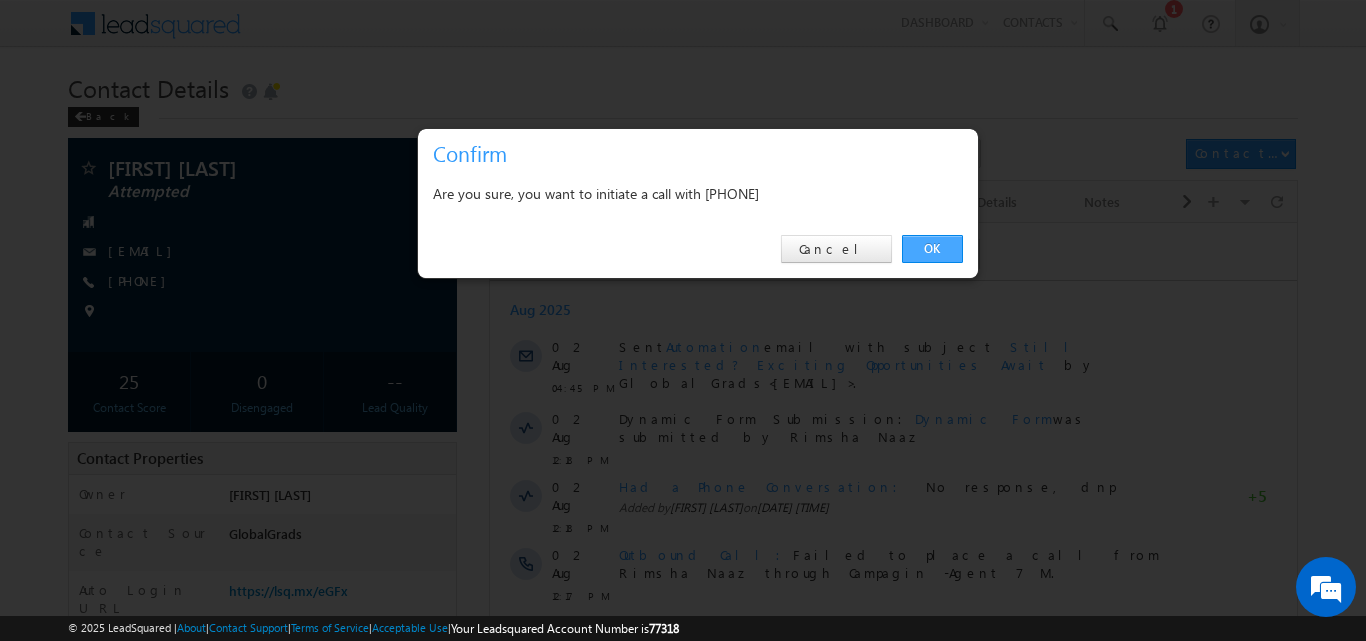click on "OK" at bounding box center [932, 249] 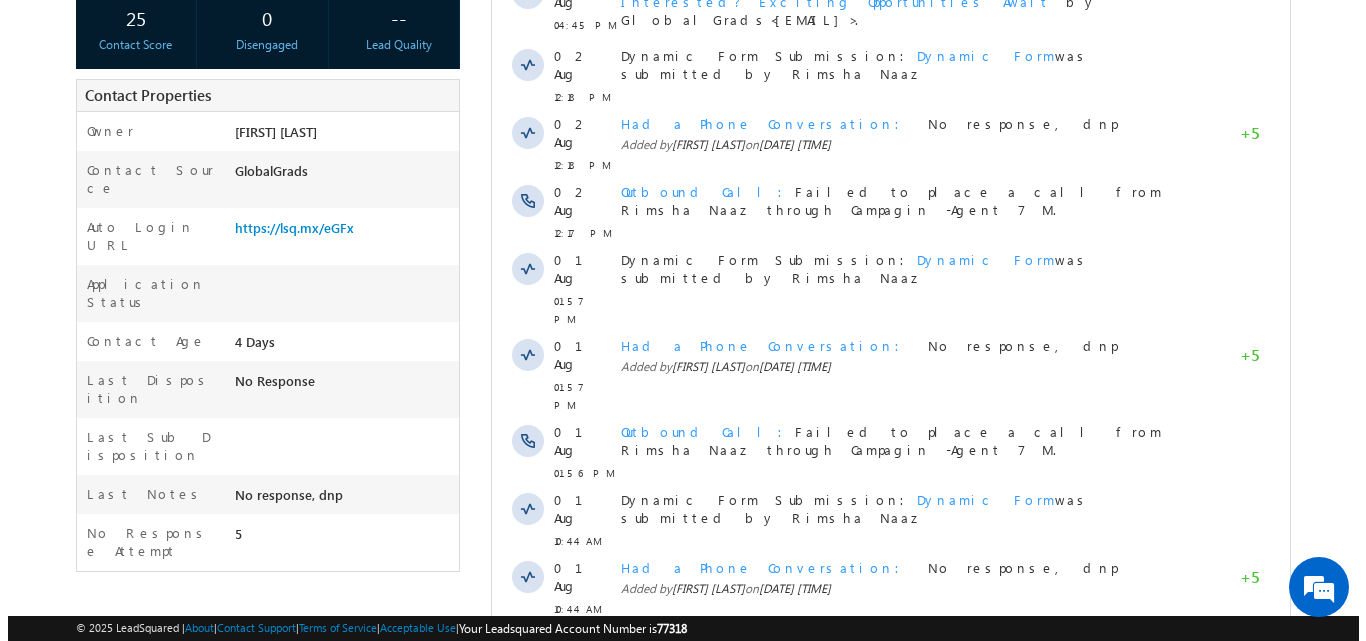 scroll, scrollTop: 0, scrollLeft: 0, axis: both 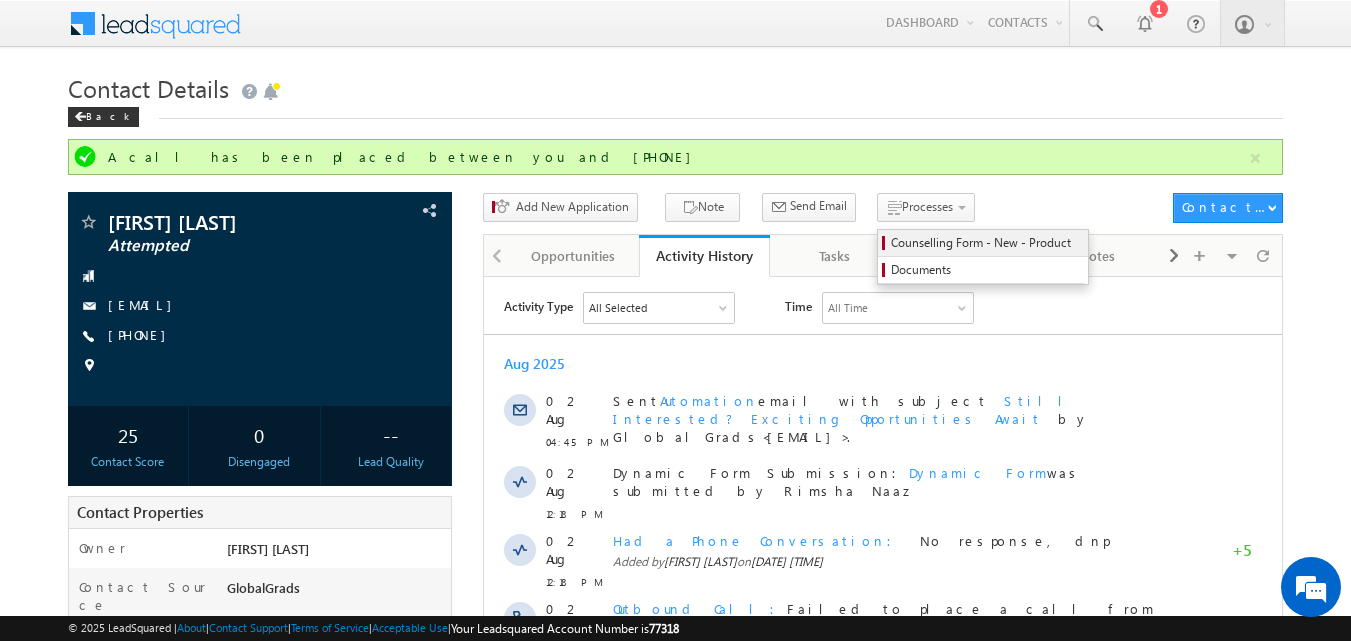 click on "Counselling Form - New - Product" at bounding box center (986, 243) 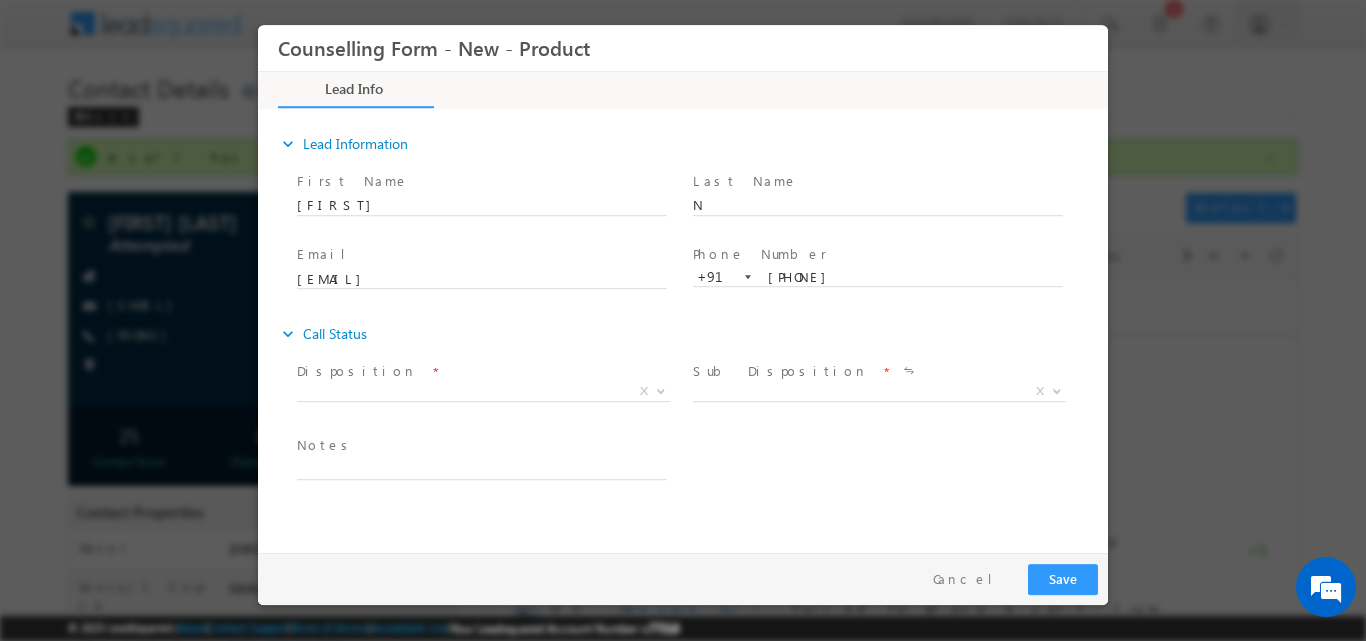 scroll, scrollTop: 0, scrollLeft: 0, axis: both 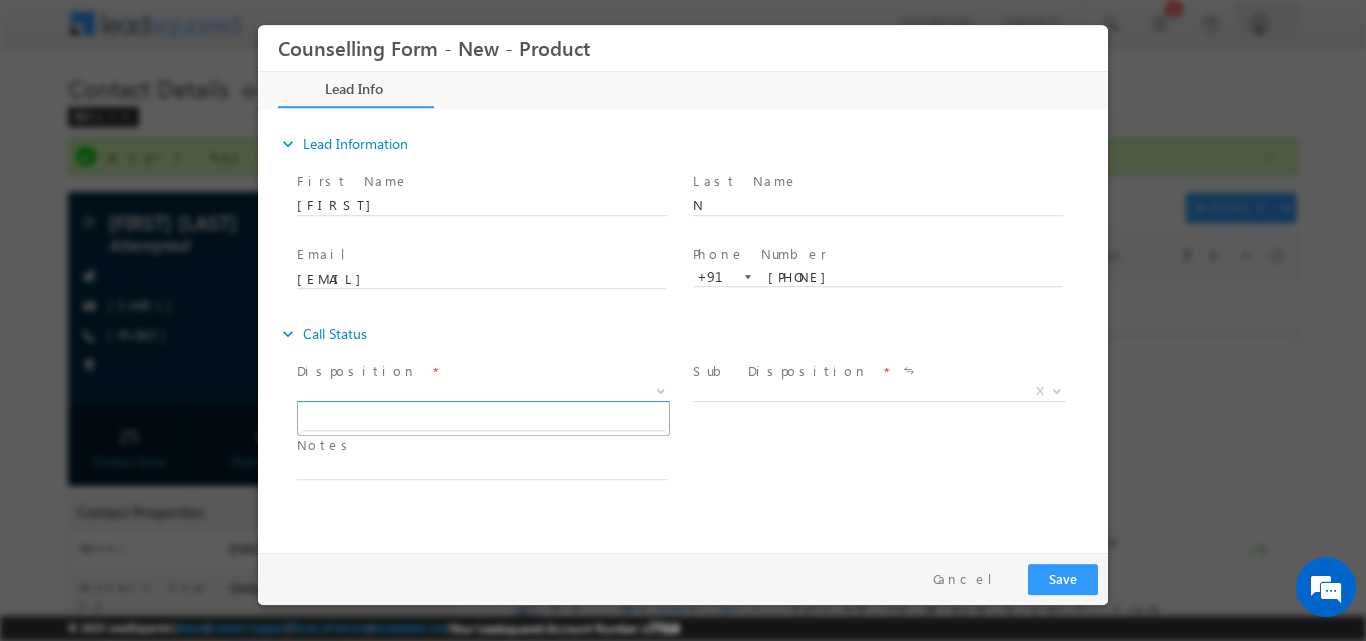 click at bounding box center (661, 389) 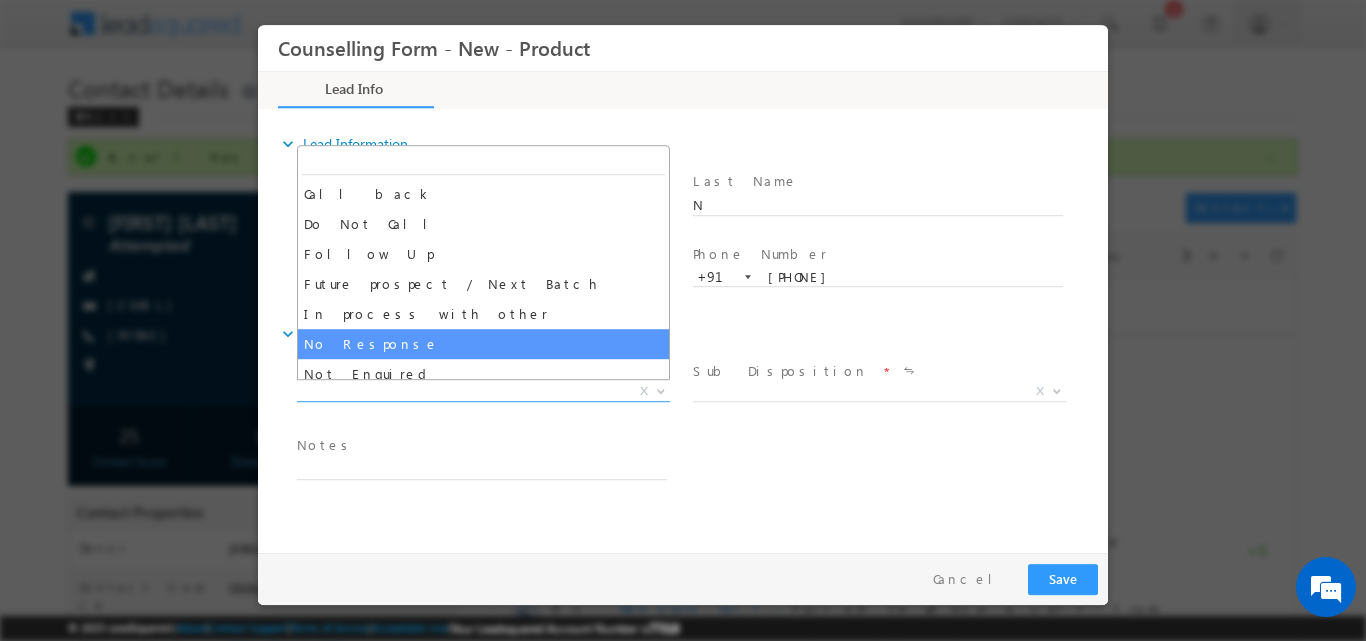 select on "No Response" 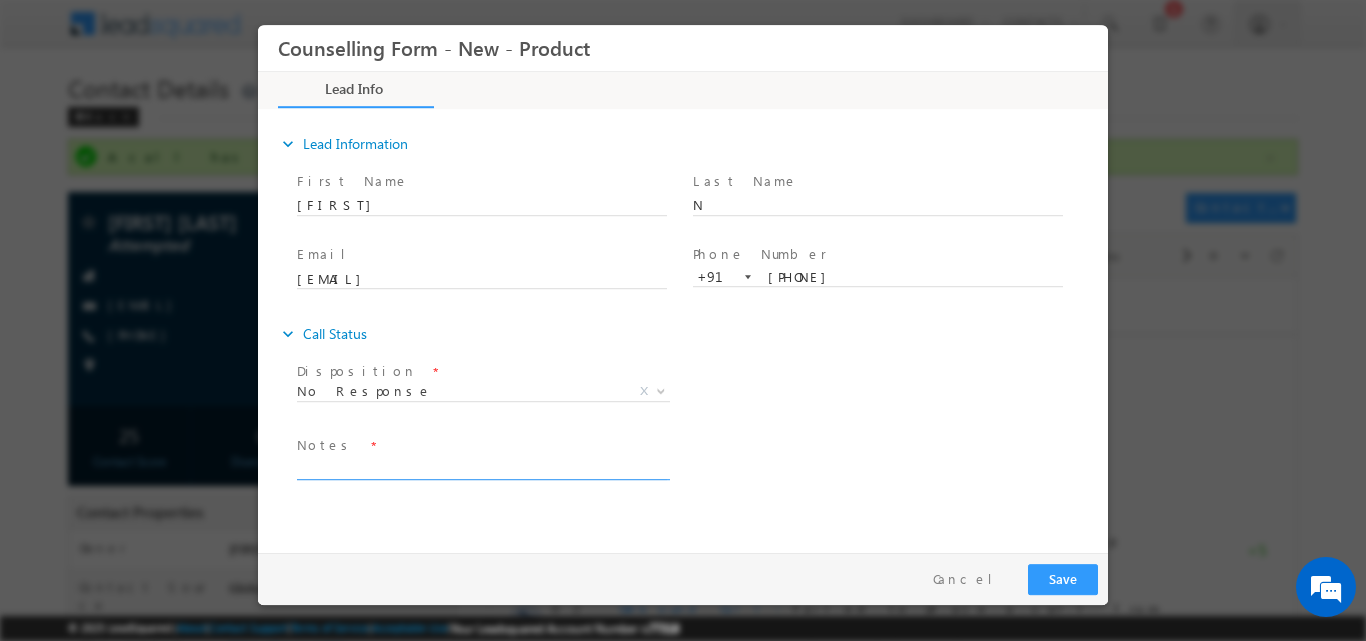click at bounding box center [482, 467] 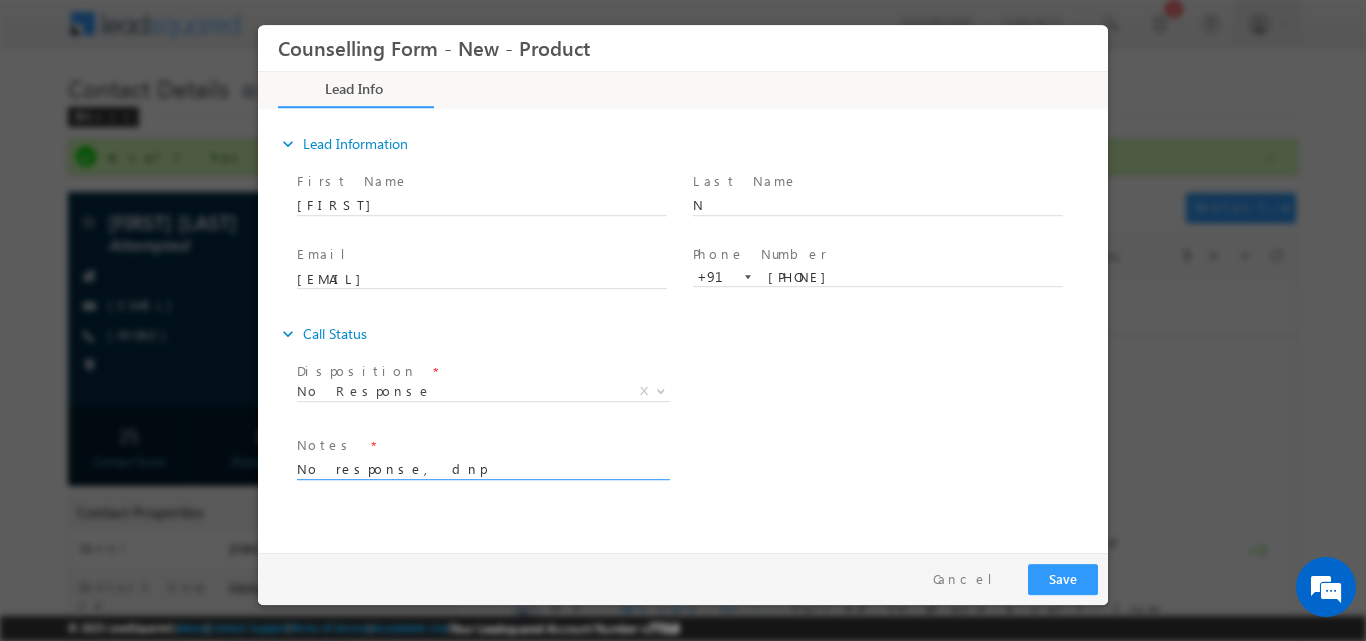type on "No response, dnp" 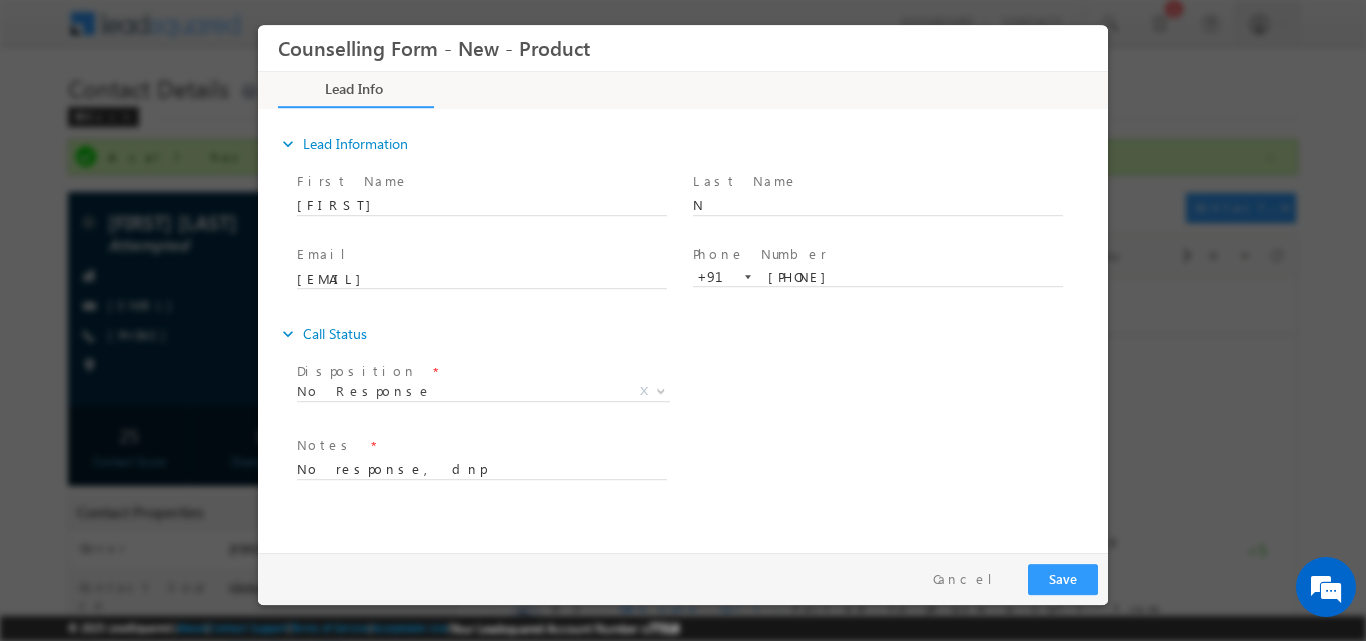 click on "Follow Up Date
*
Notes
*
No response, dnp" at bounding box center (700, 467) 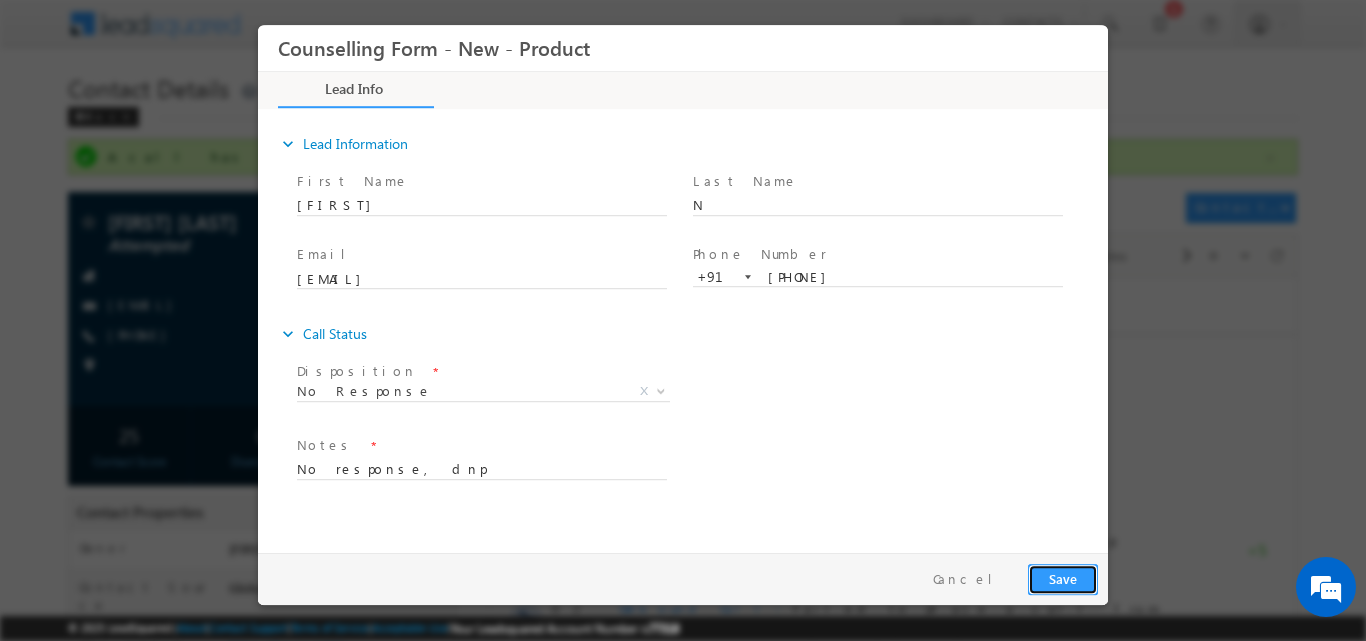 click on "Save" at bounding box center [1063, 578] 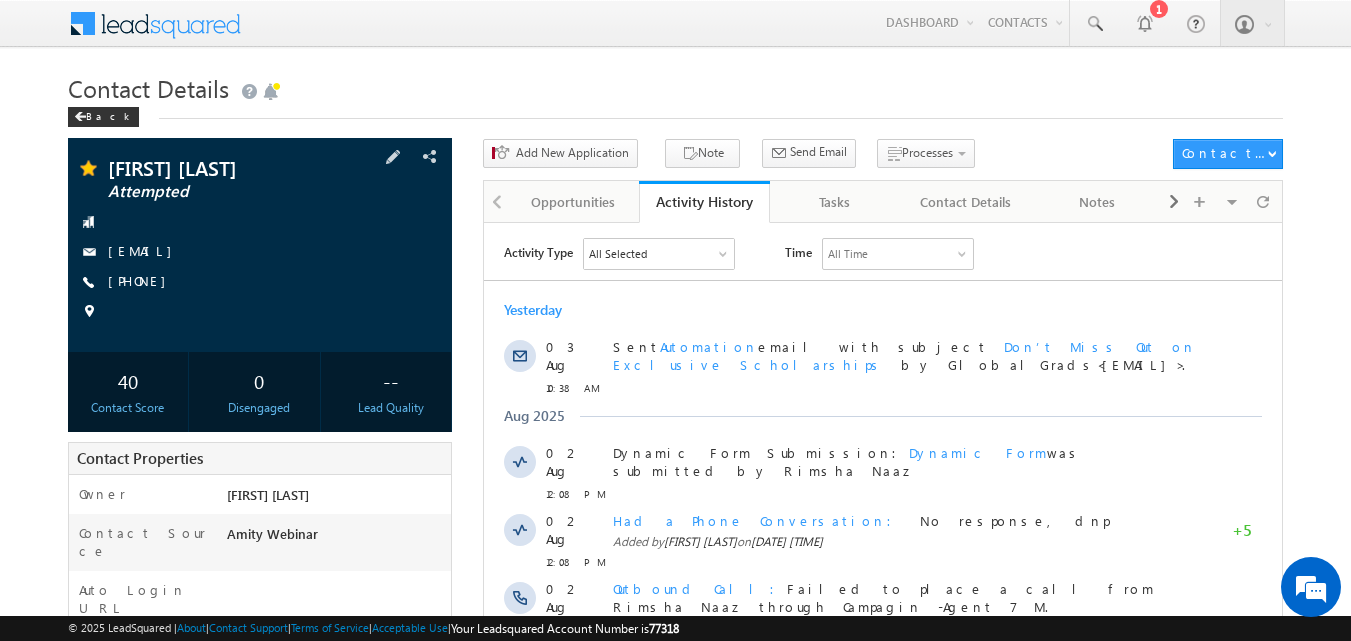 scroll, scrollTop: 0, scrollLeft: 0, axis: both 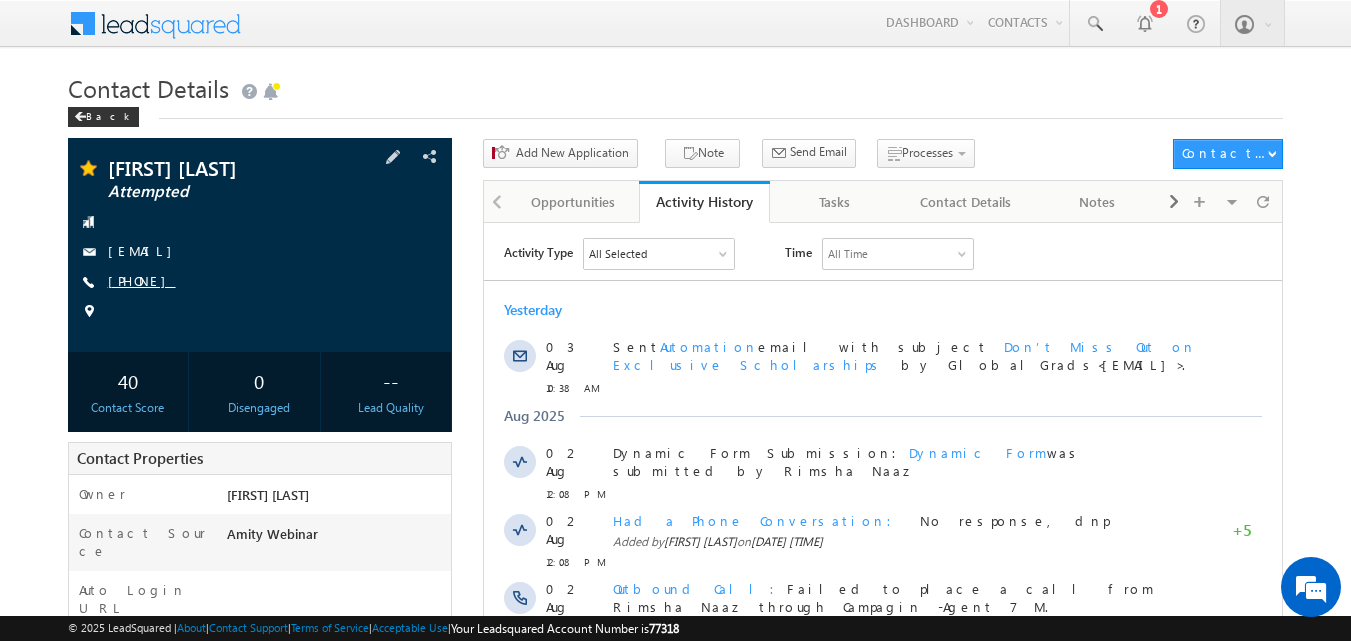 click on "[PHONE]" at bounding box center [142, 280] 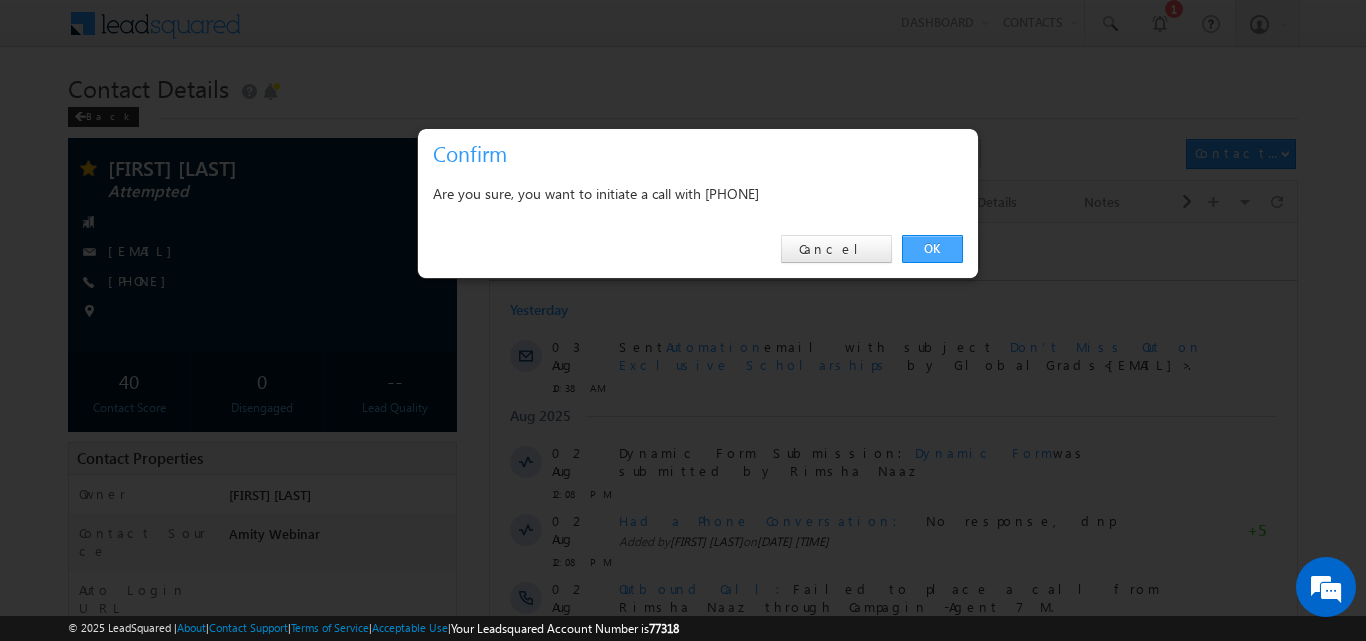 click on "OK" at bounding box center [932, 249] 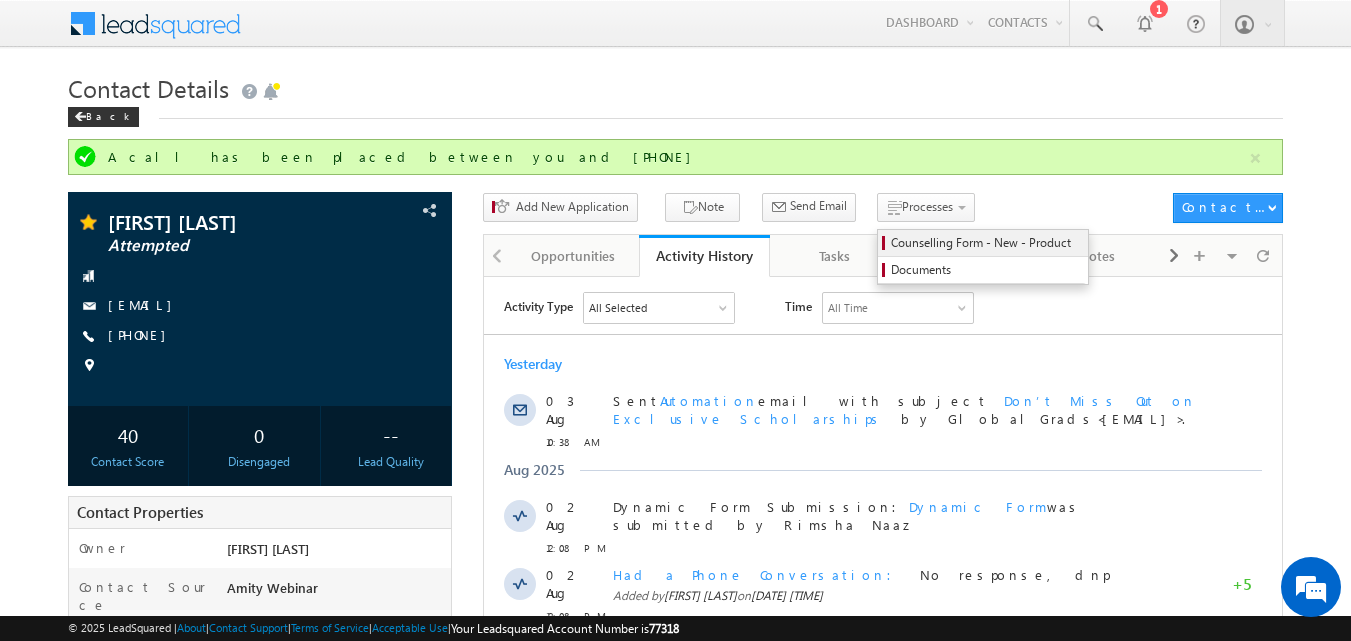click on "Counselling Form - New - Product" at bounding box center [986, 243] 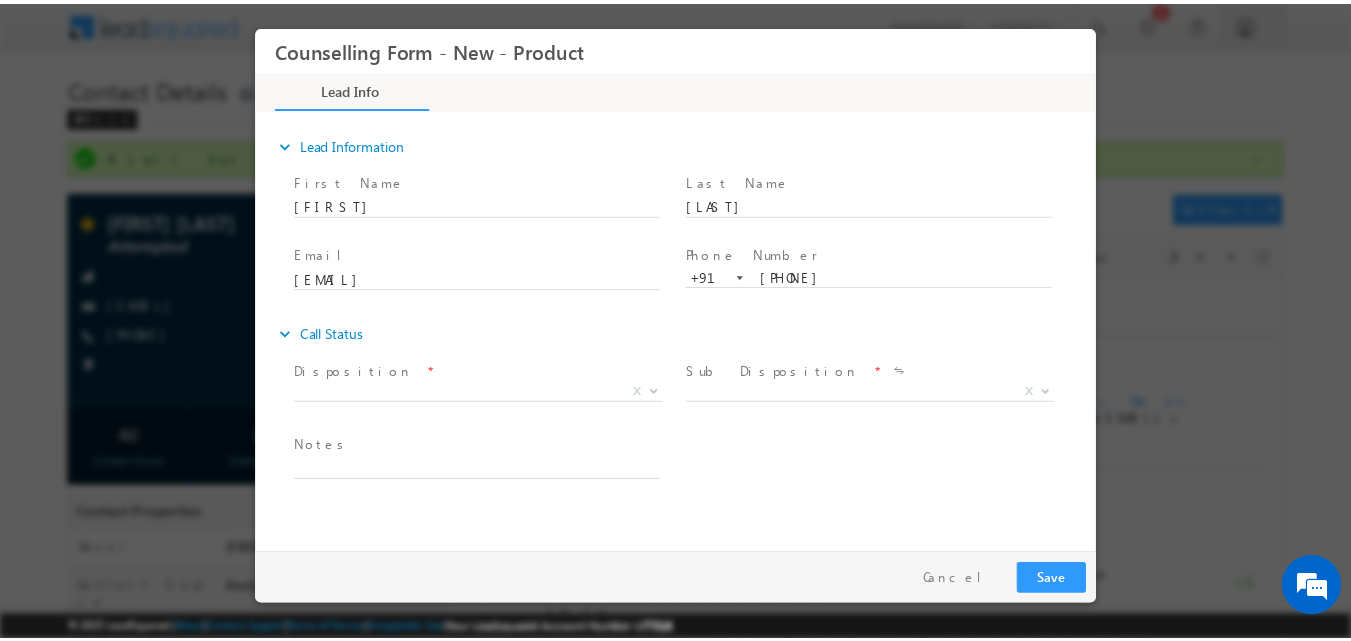 scroll, scrollTop: 0, scrollLeft: 0, axis: both 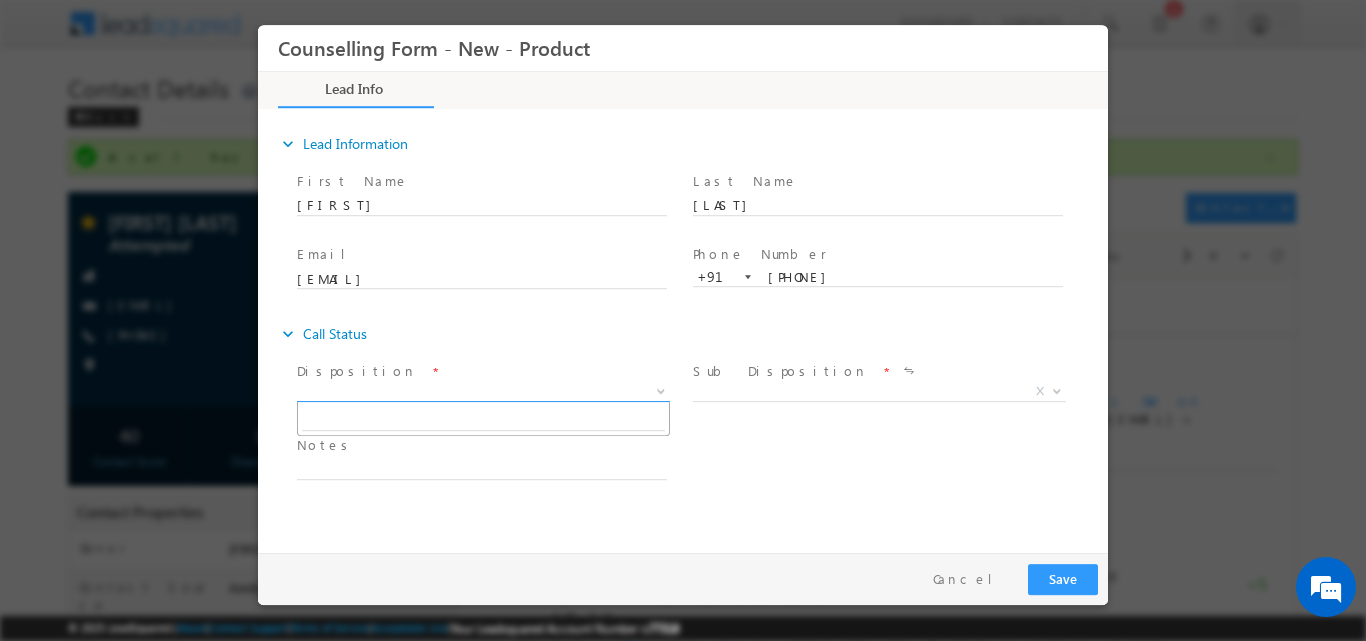 click at bounding box center [661, 389] 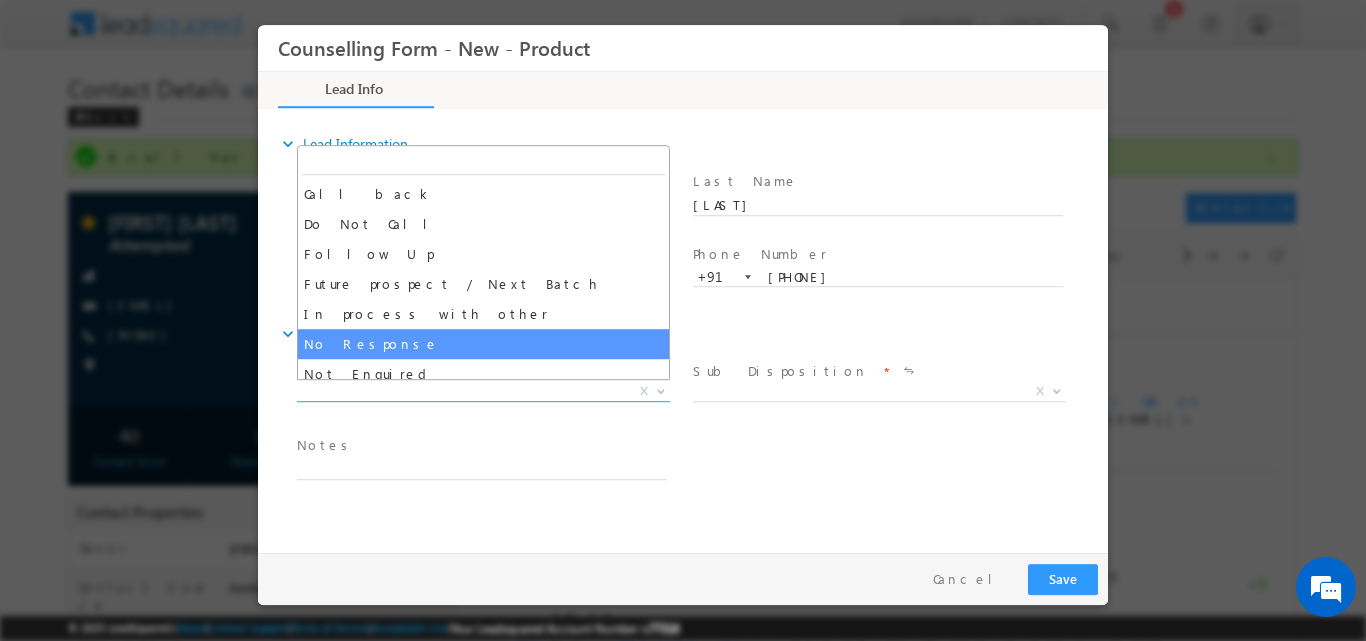 select on "No Response" 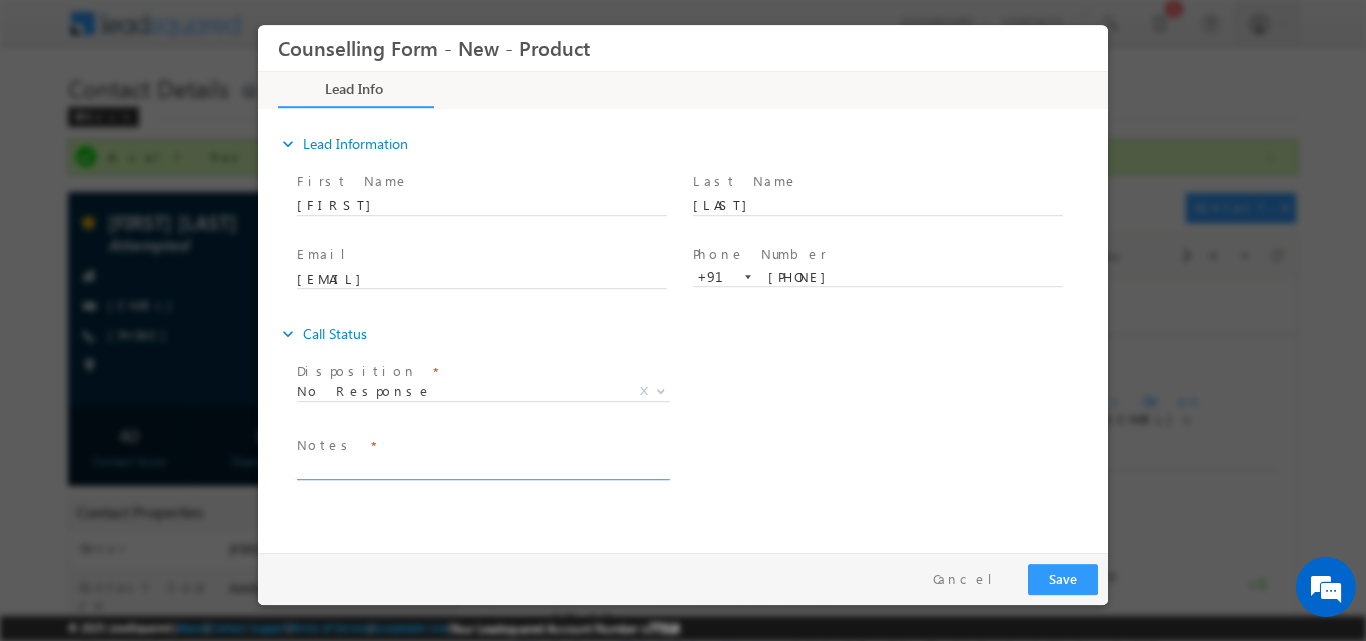 click at bounding box center [482, 467] 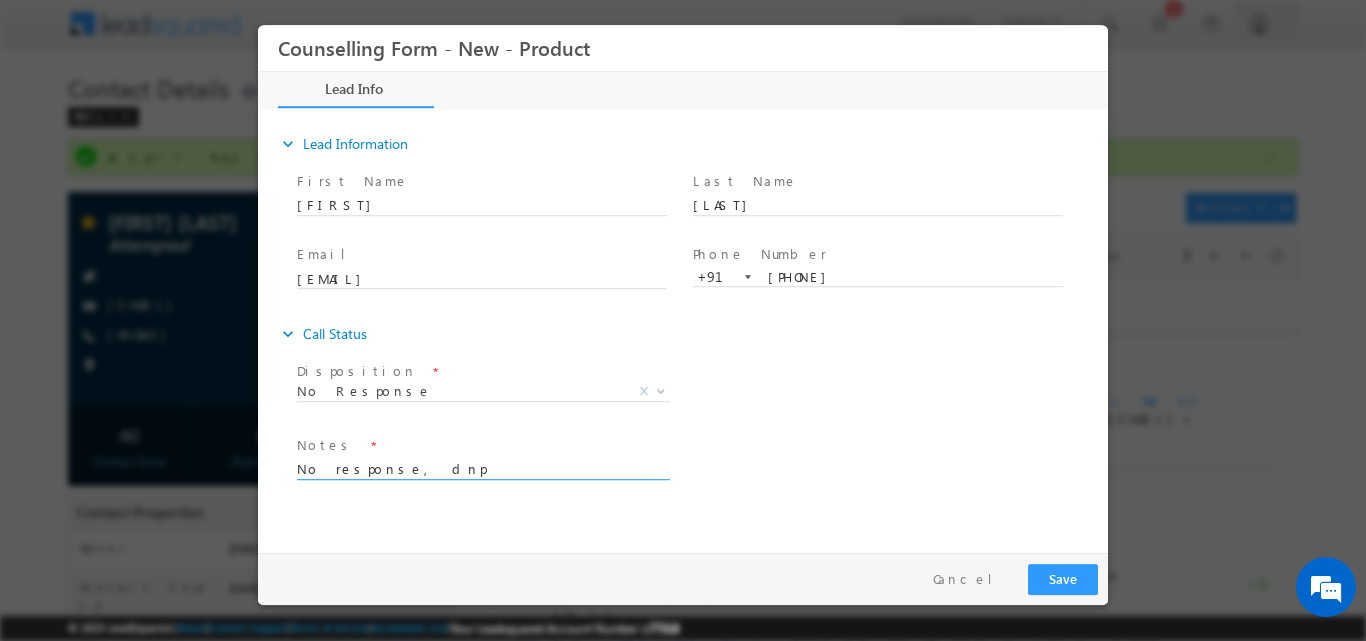 click on "No response, dnp" at bounding box center (482, 467) 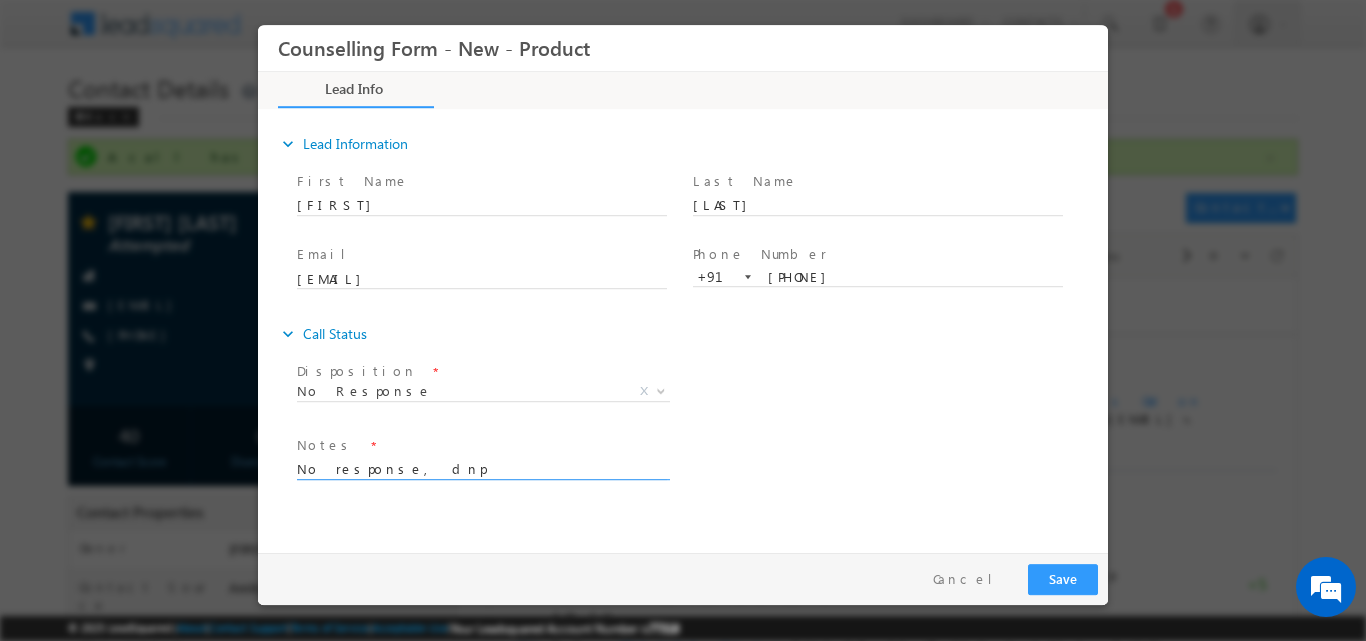 type on "No response, dnp" 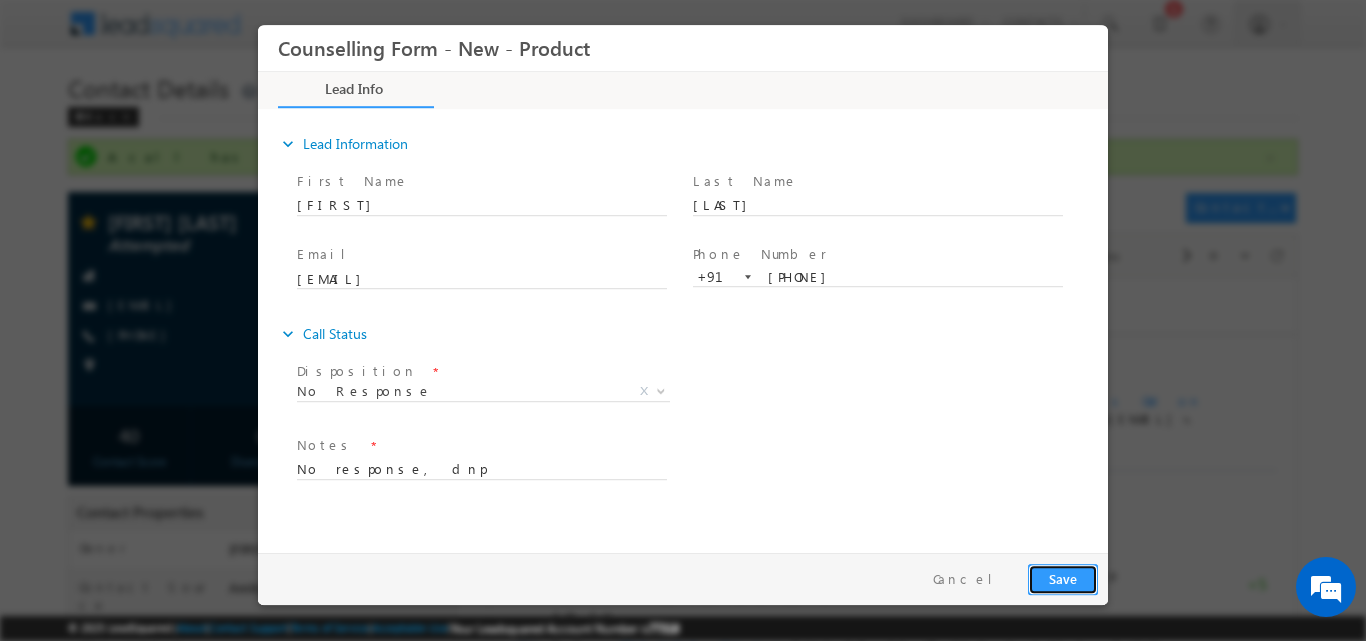 click on "Save" at bounding box center (1063, 578) 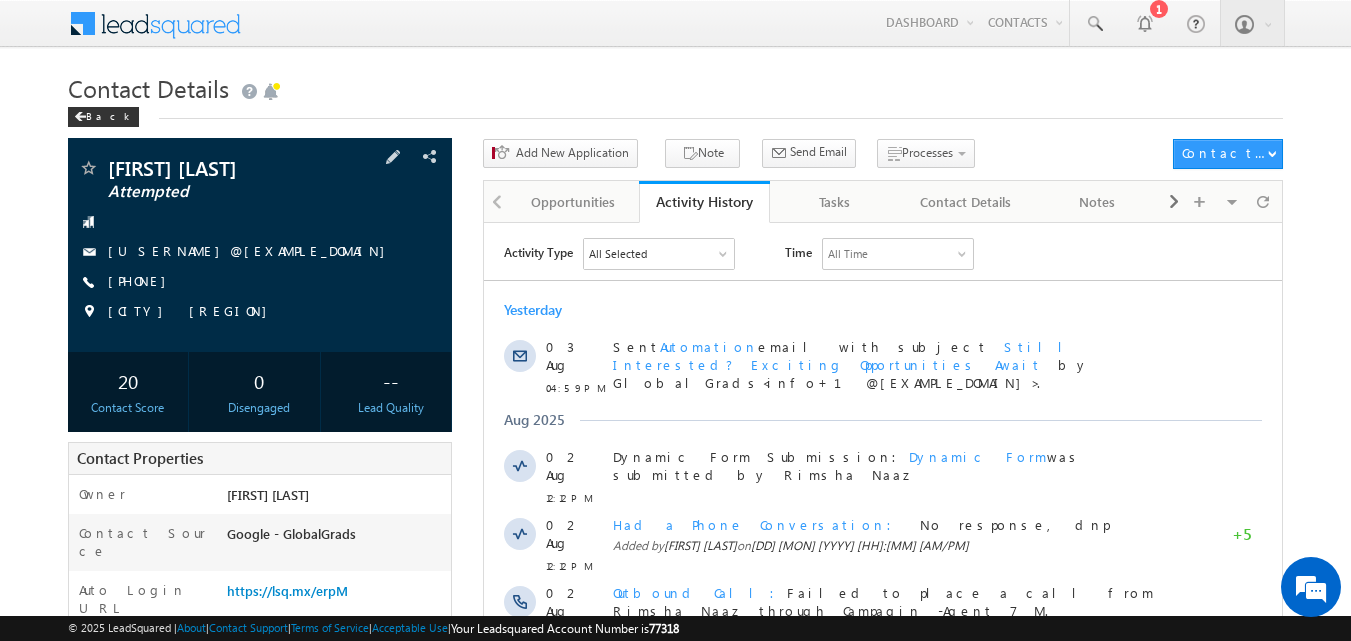 scroll, scrollTop: 0, scrollLeft: 0, axis: both 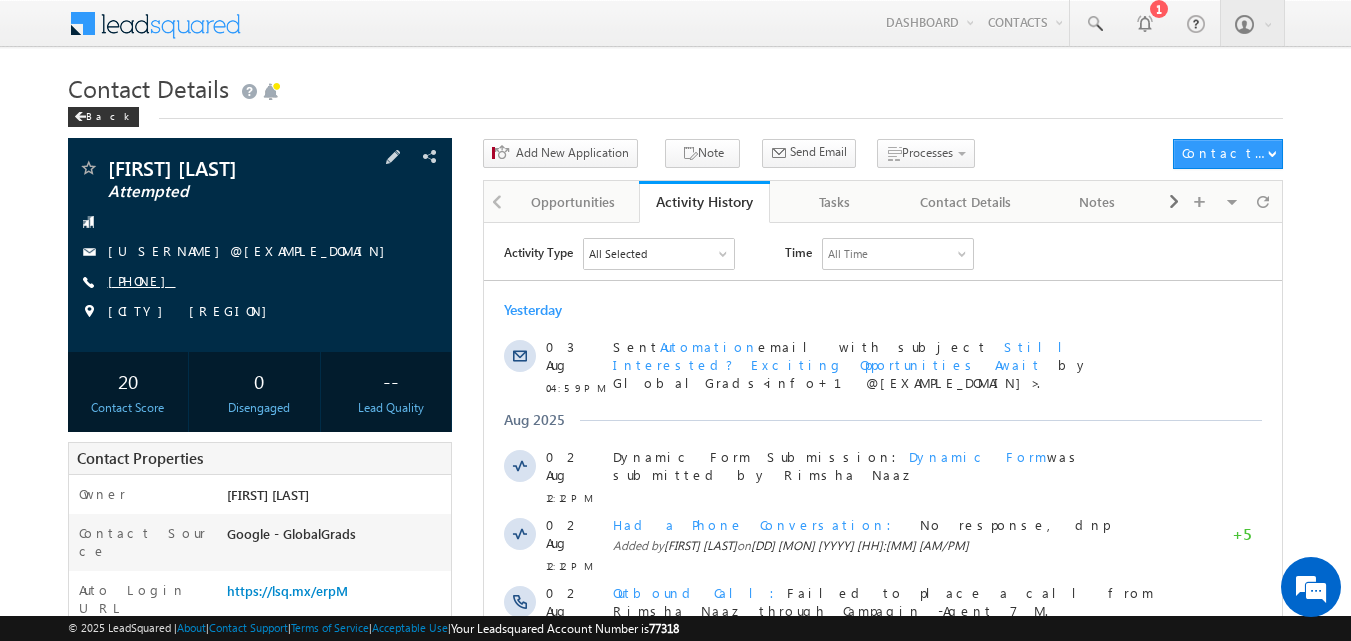 click on "[PHONE]" at bounding box center [142, 280] 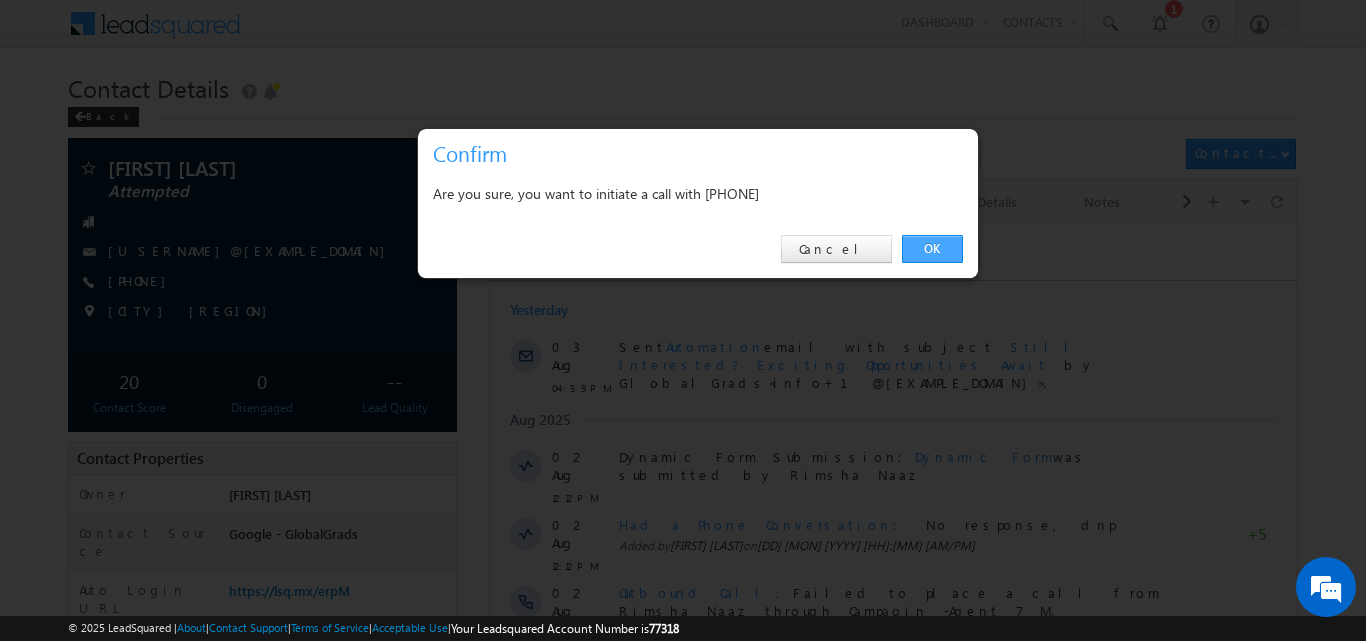 click on "OK" at bounding box center (932, 249) 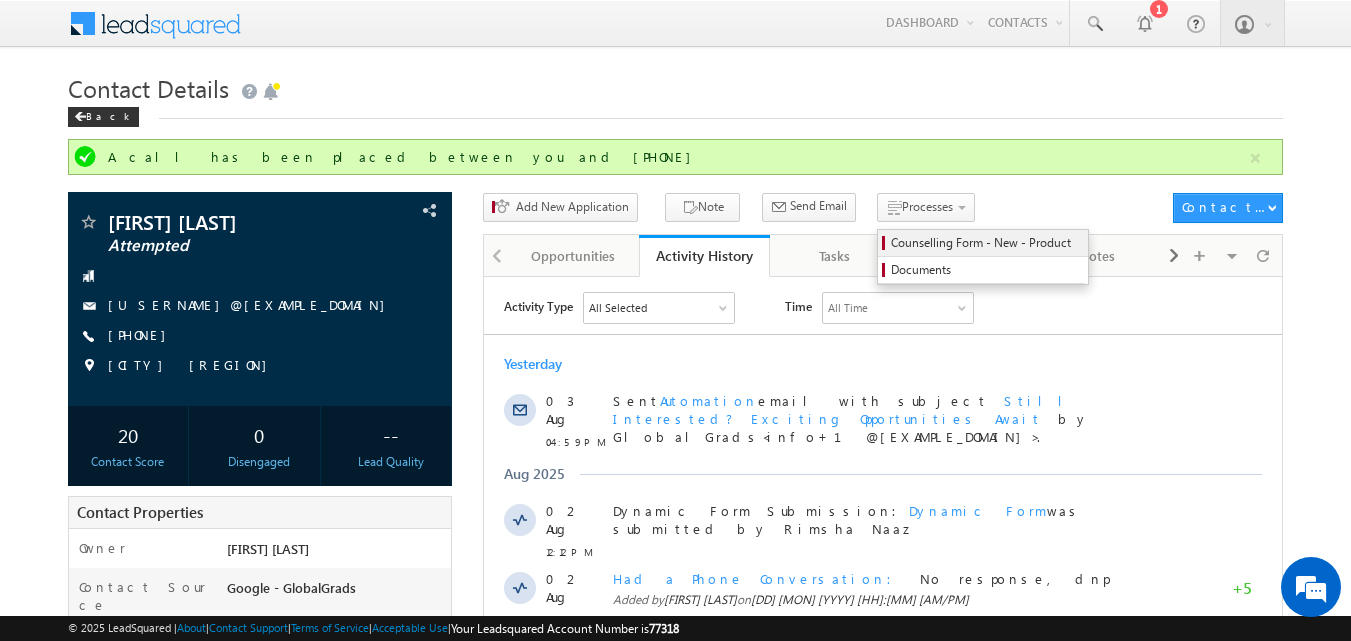 click on "Counselling Form - New - Product" at bounding box center [986, 243] 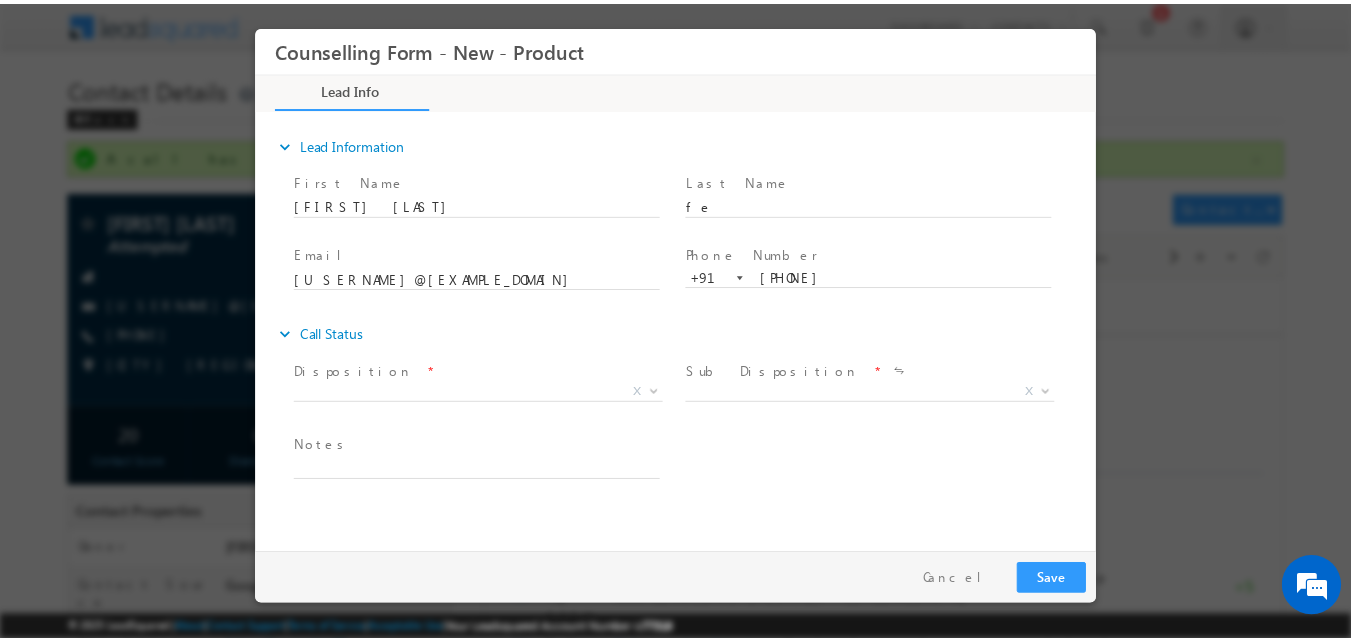 scroll, scrollTop: 0, scrollLeft: 0, axis: both 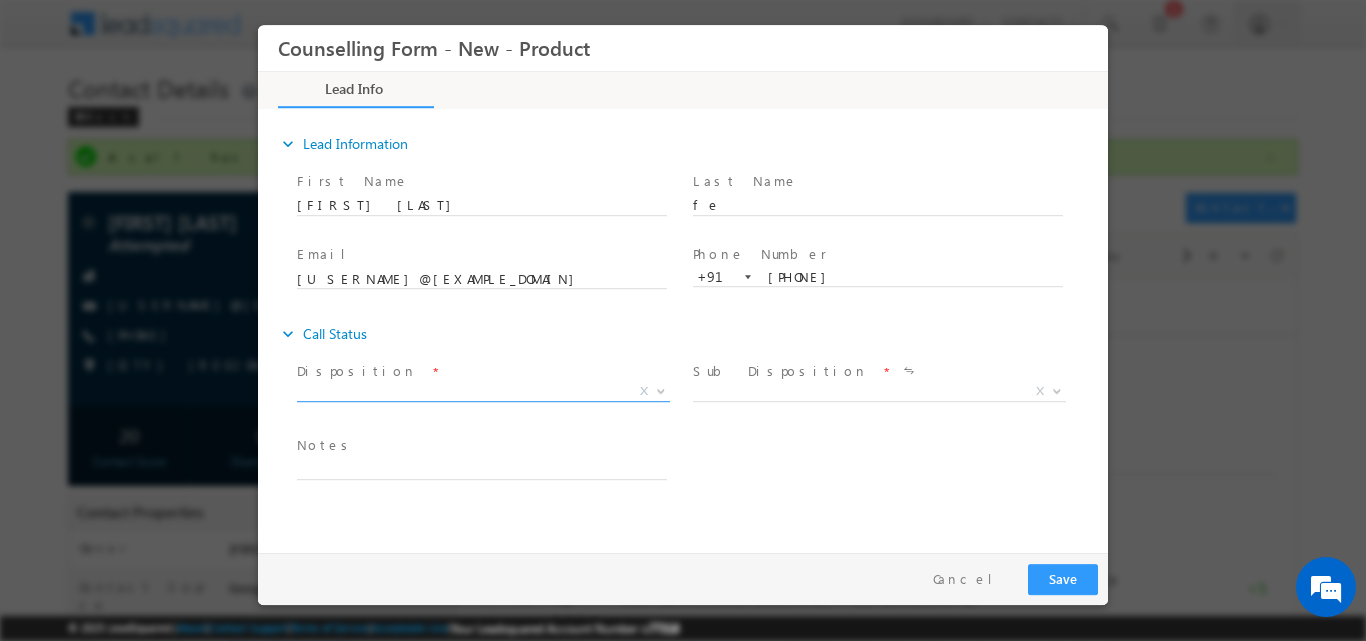 click at bounding box center [661, 389] 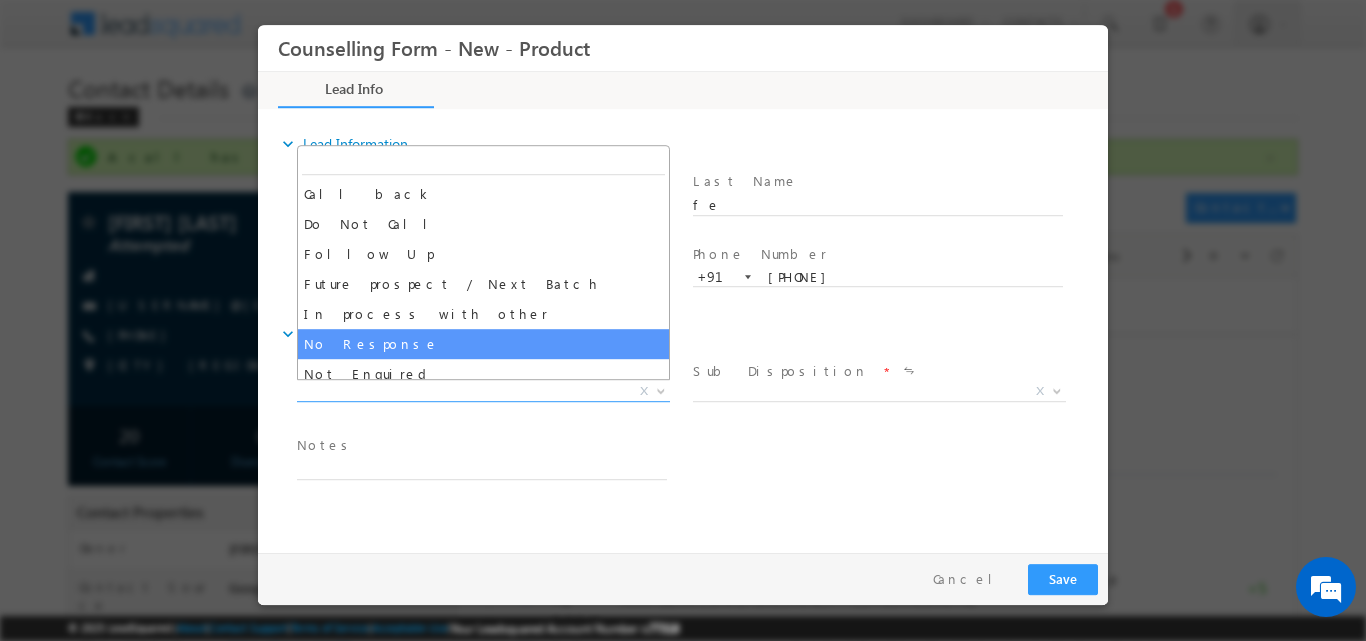 select on "No Response" 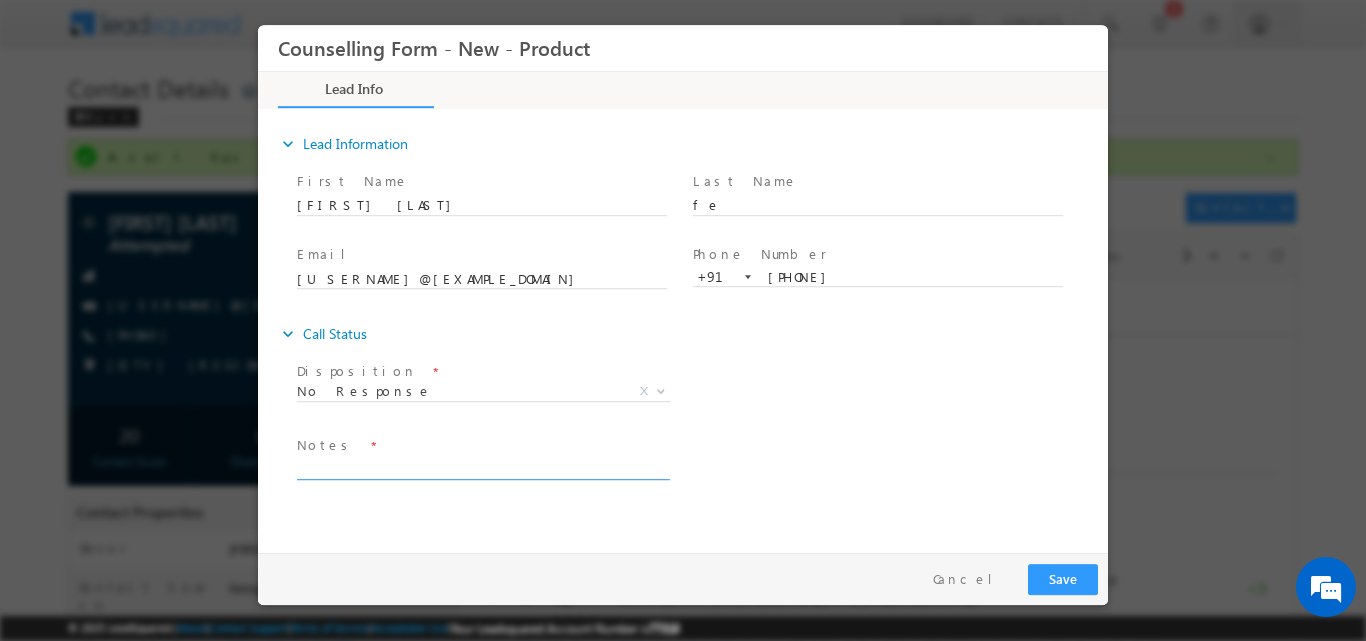click at bounding box center (482, 467) 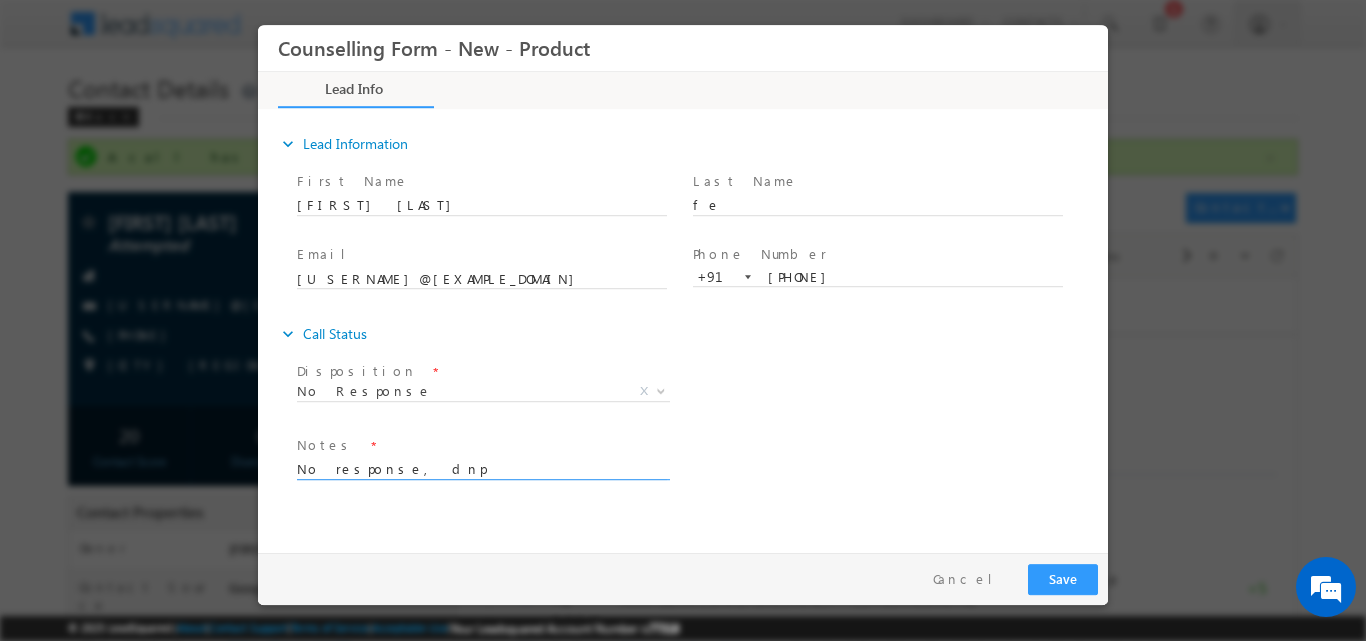 type on "No response, dnp" 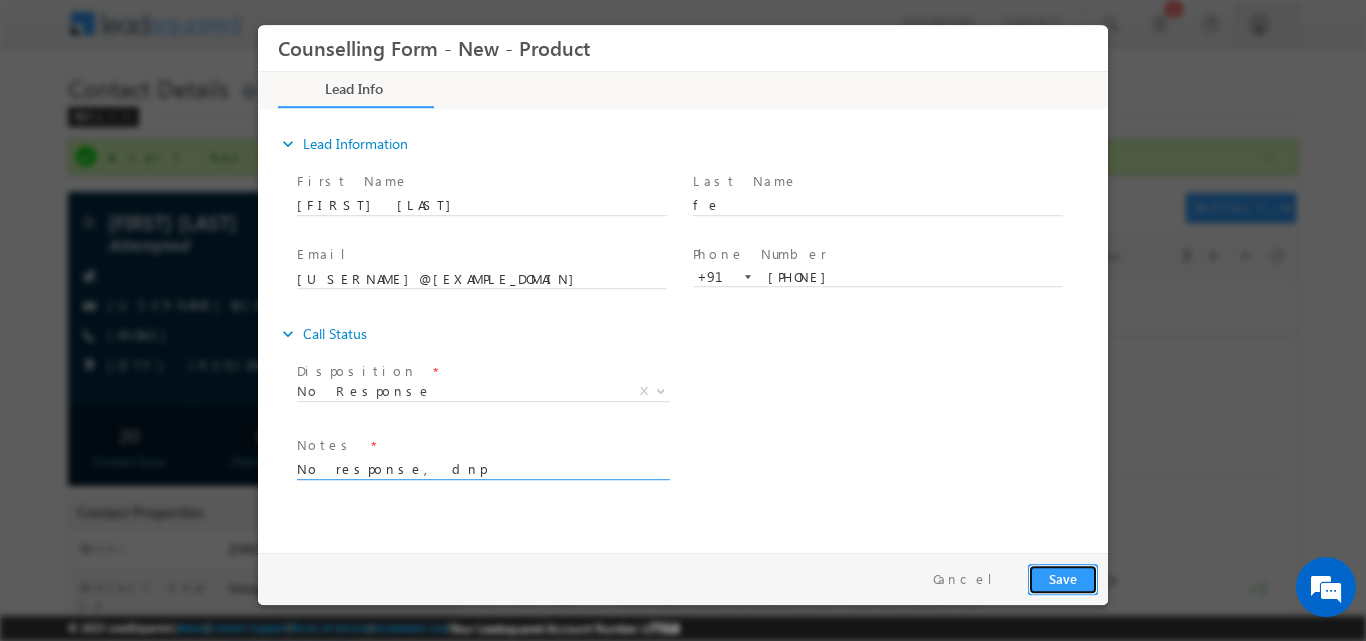click on "Save" at bounding box center [1063, 578] 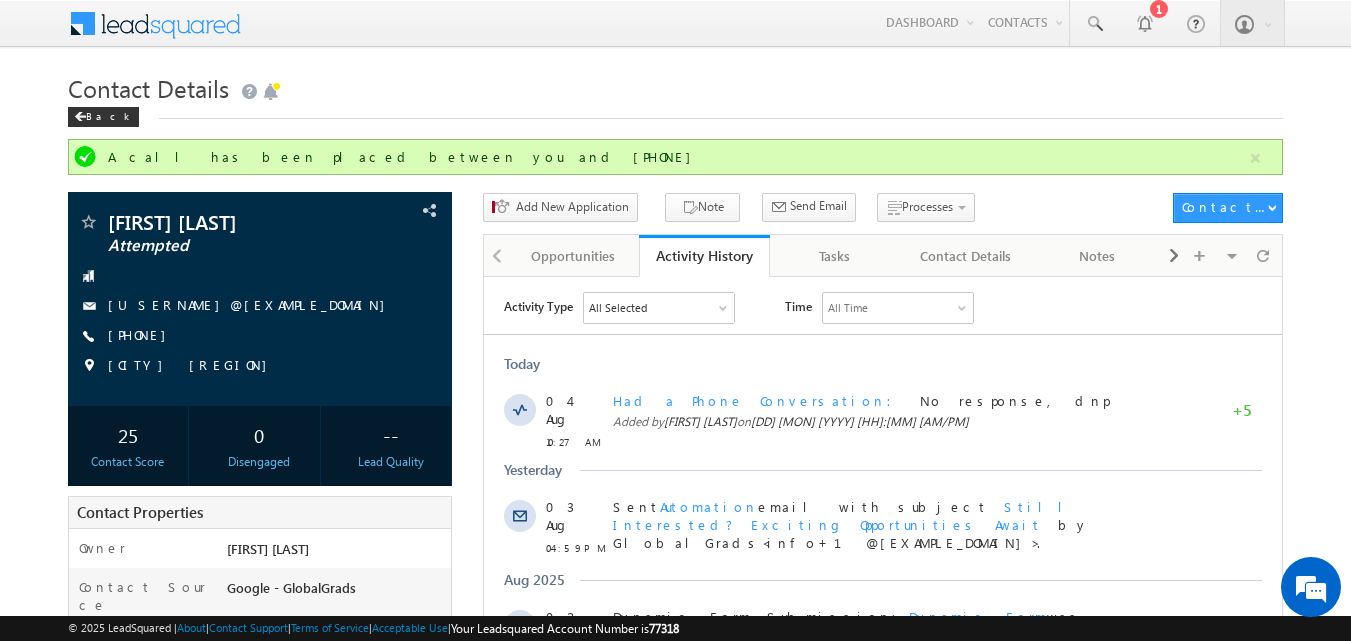 click on "Contact Details" at bounding box center [676, 86] 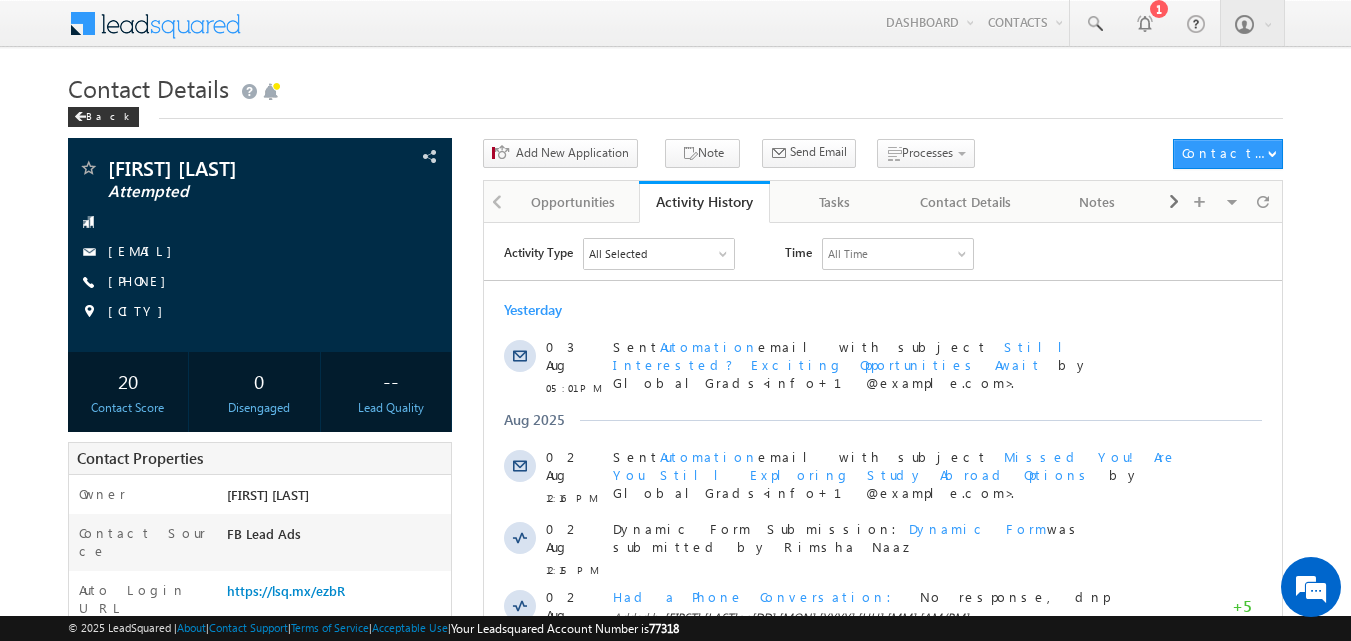 scroll, scrollTop: 0, scrollLeft: 0, axis: both 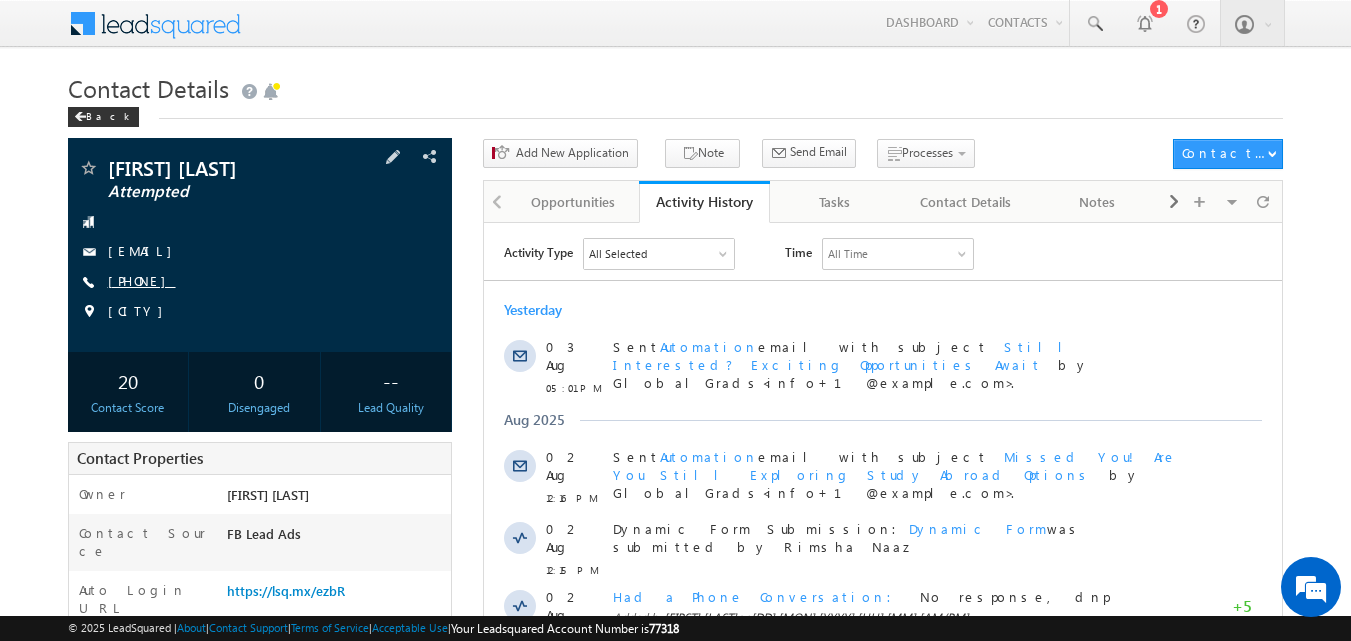 click on "+91-8274829325" at bounding box center (142, 280) 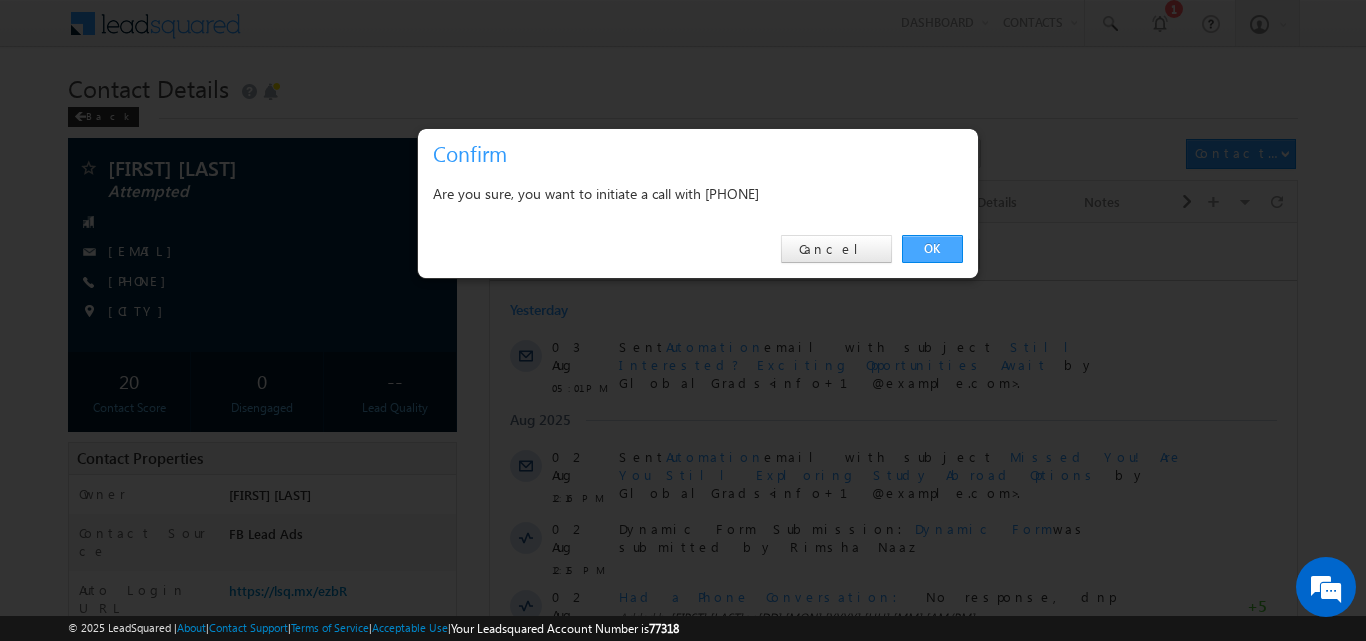 click on "OK" at bounding box center [932, 249] 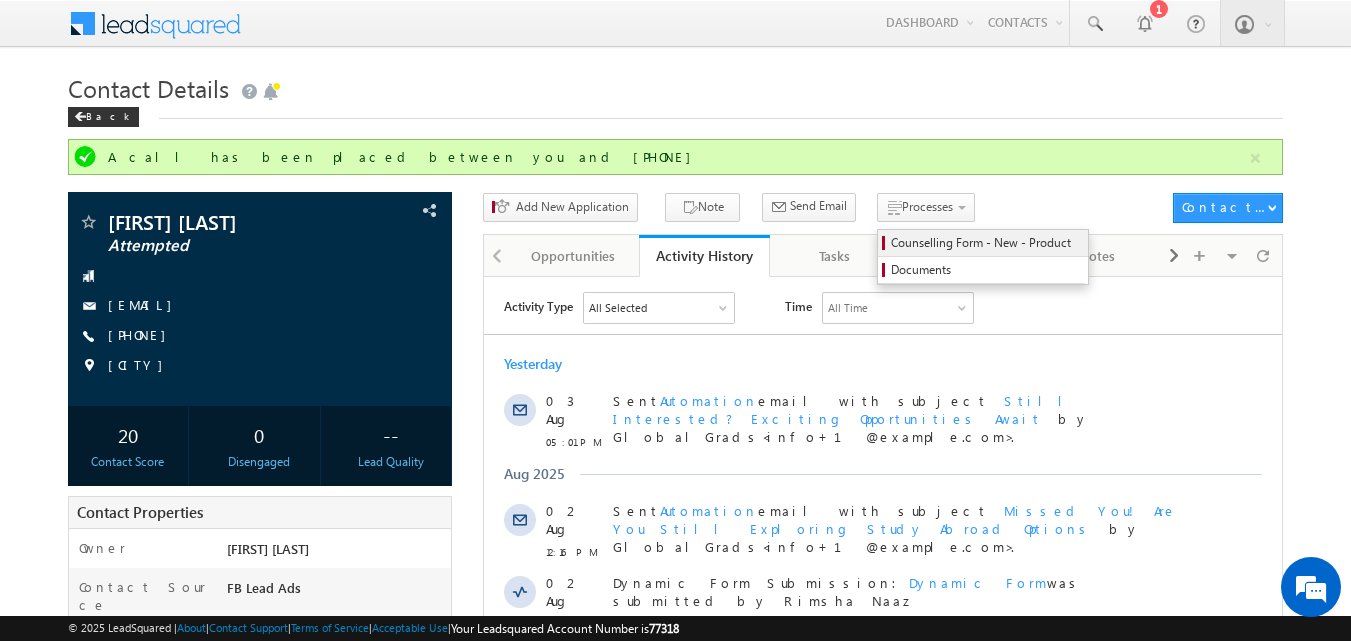 click on "Counselling Form - New - Product" at bounding box center (986, 243) 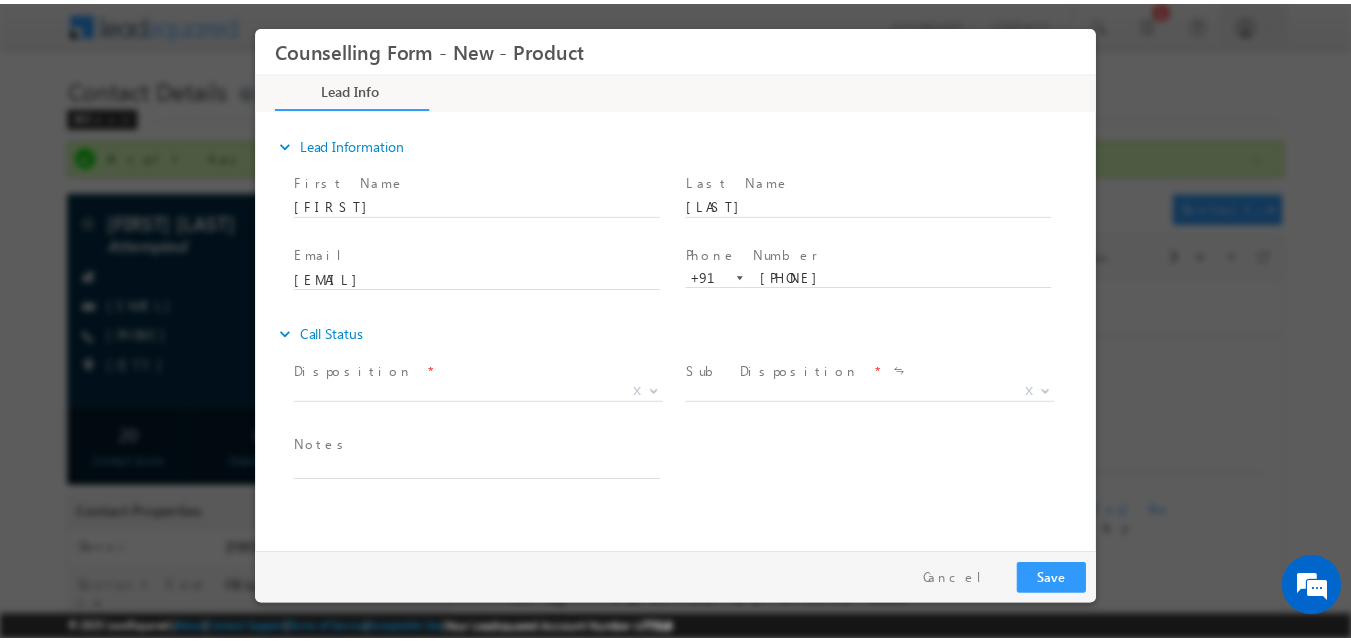 scroll, scrollTop: 0, scrollLeft: 0, axis: both 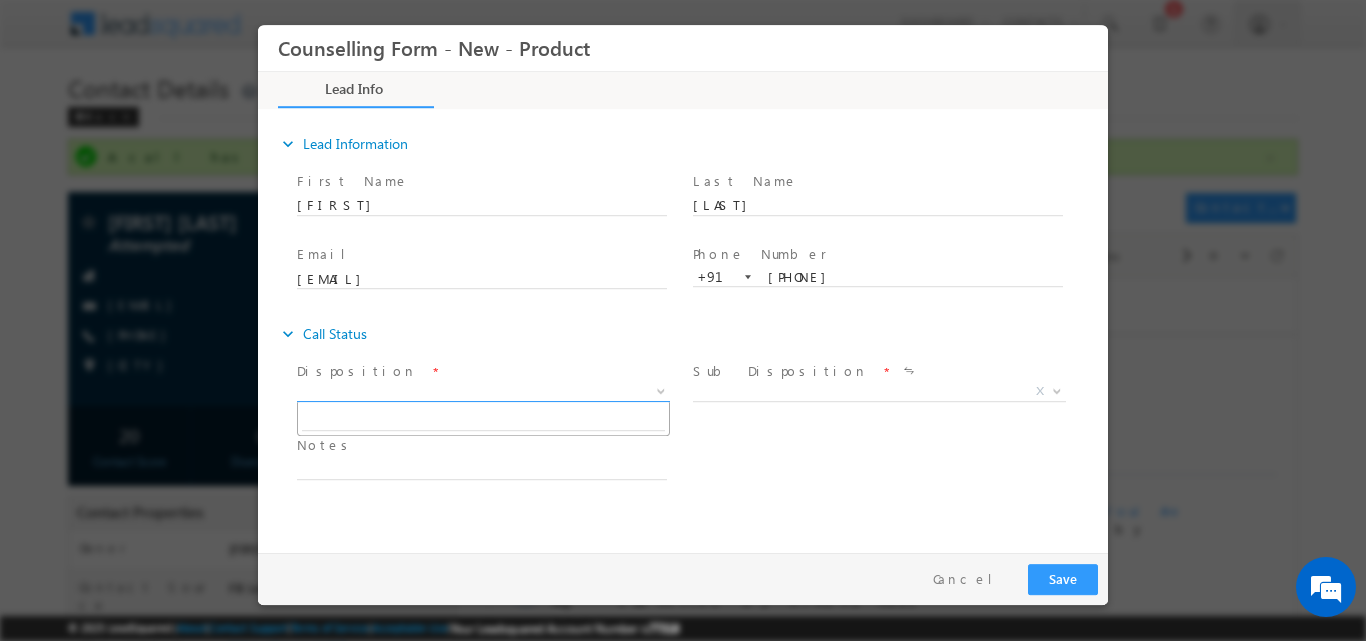 click at bounding box center [661, 389] 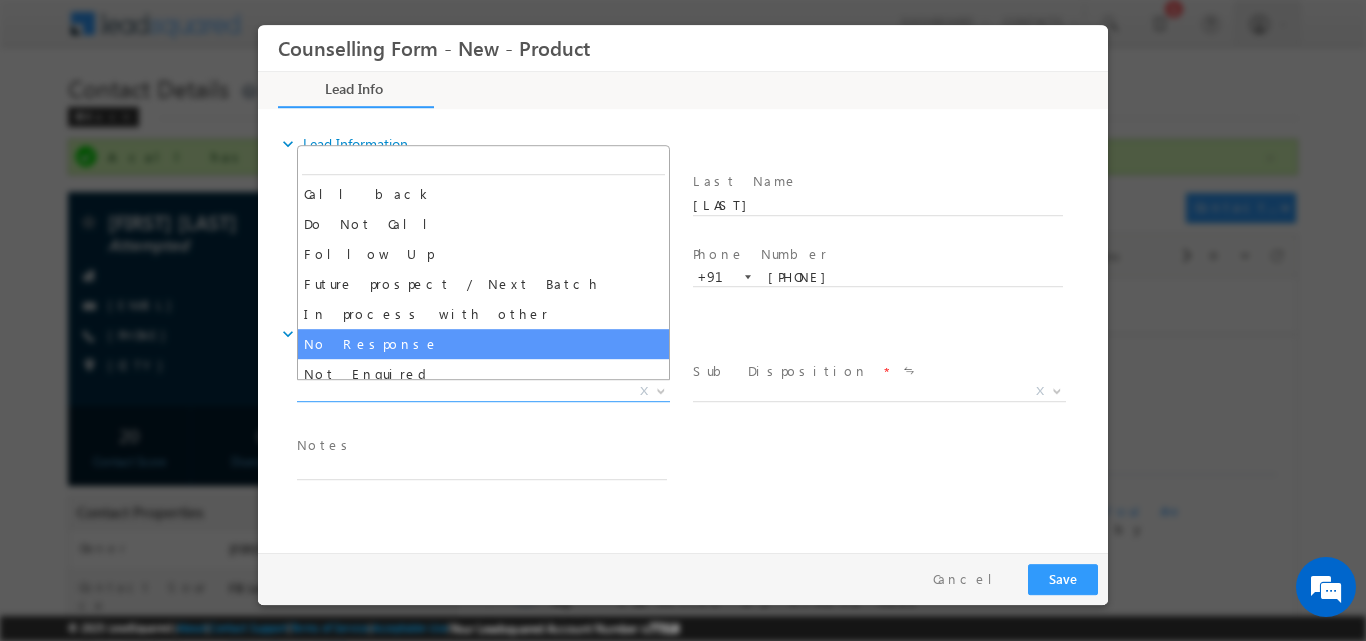 select on "No Response" 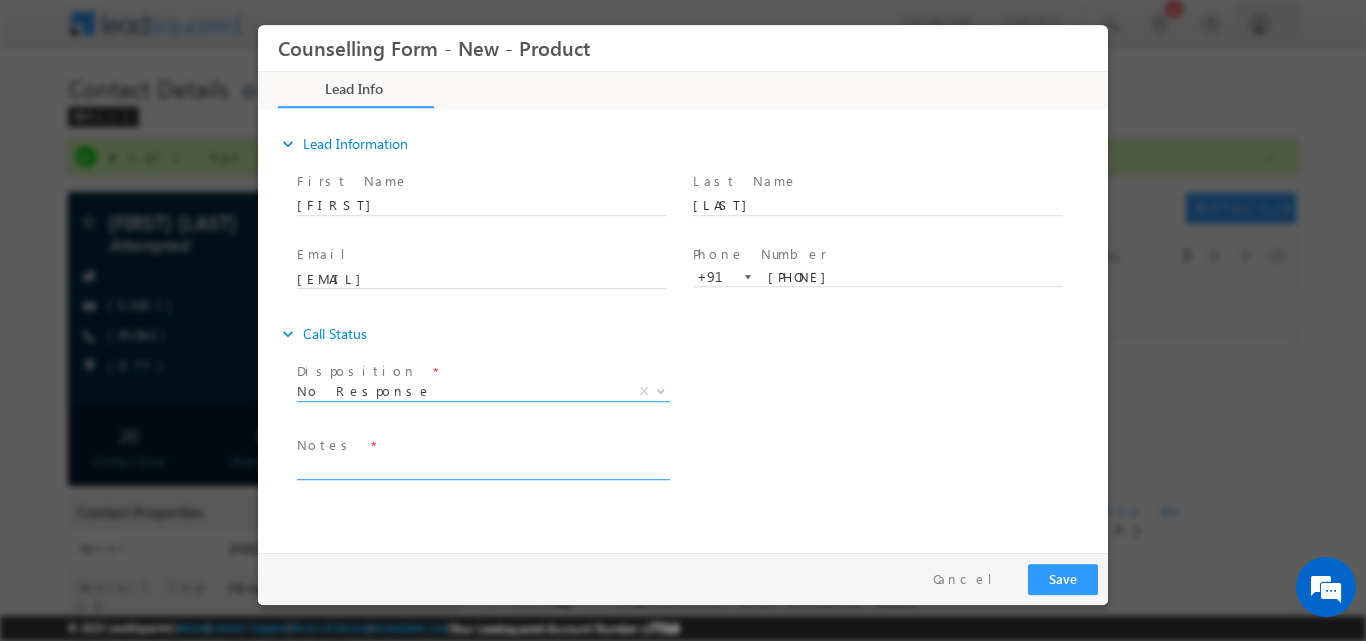 click at bounding box center (482, 467) 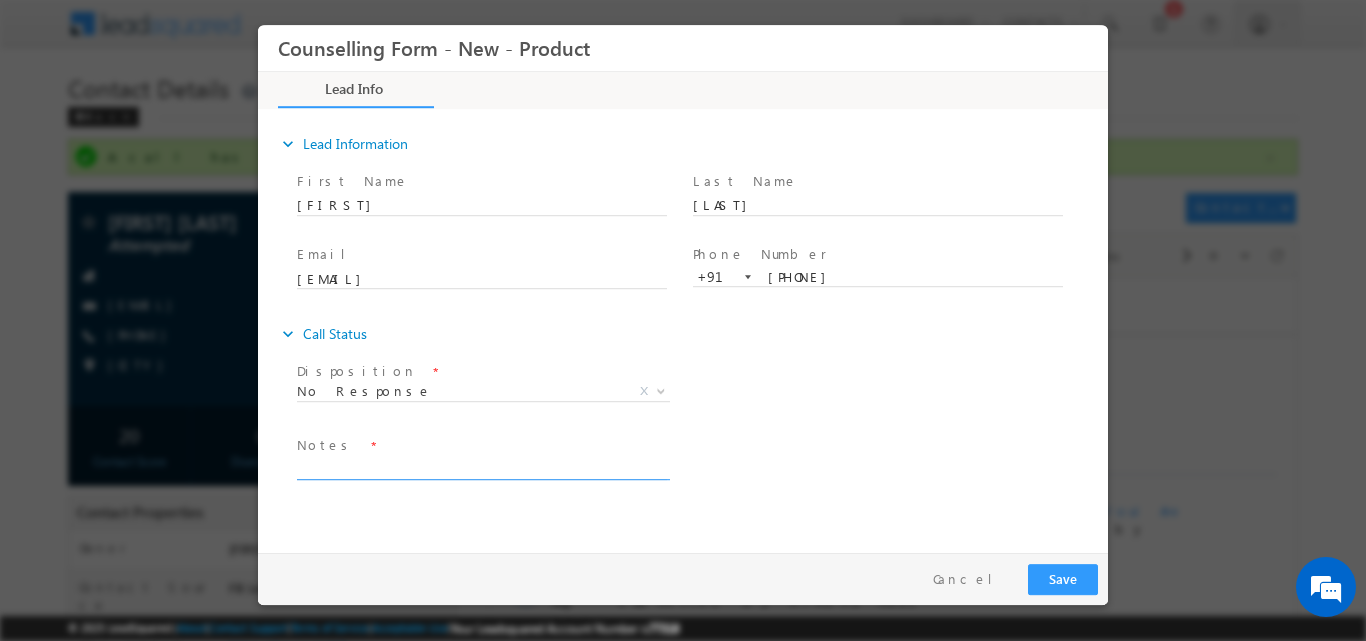 paste on "No response, dnp" 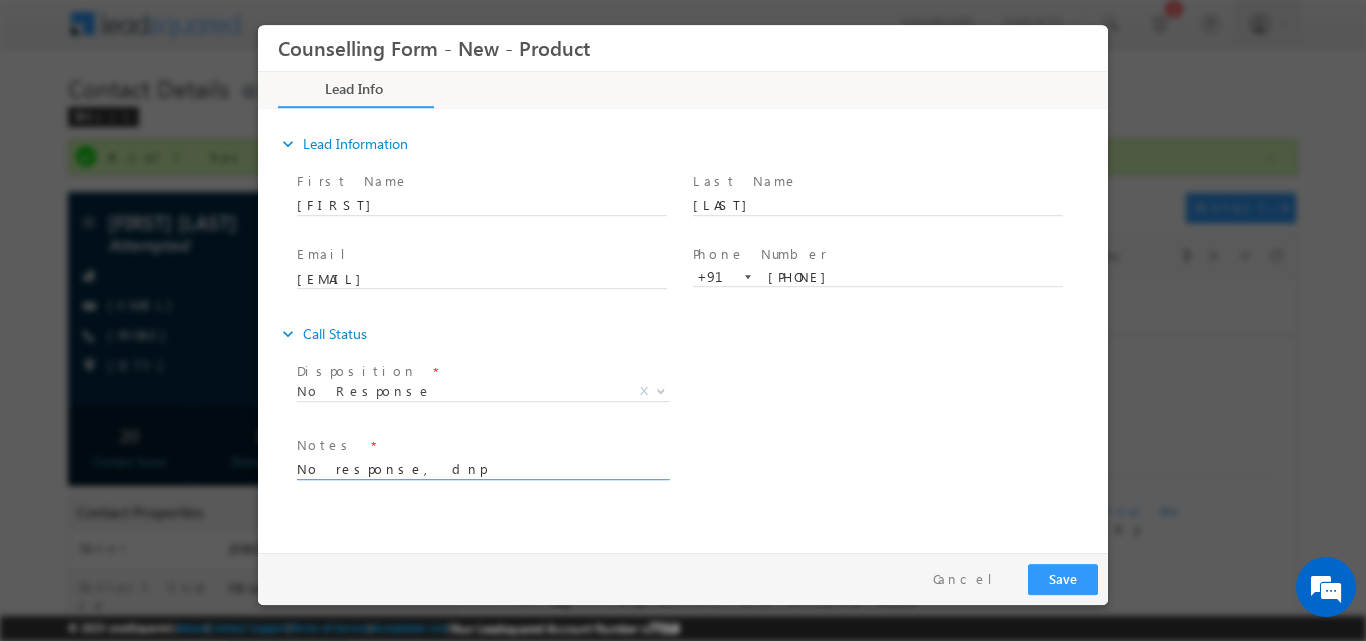 type on "No response, dnp" 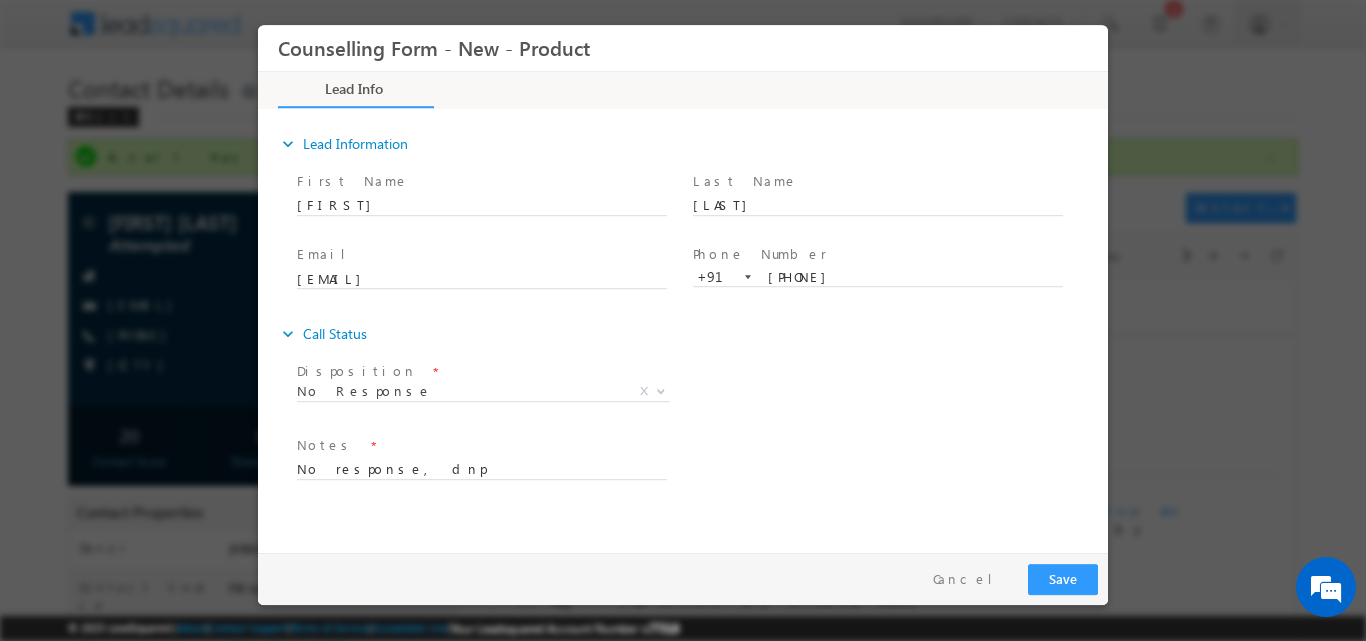 click on "Follow Up Date
*
Notes
*
No response, dnp" at bounding box center (700, 467) 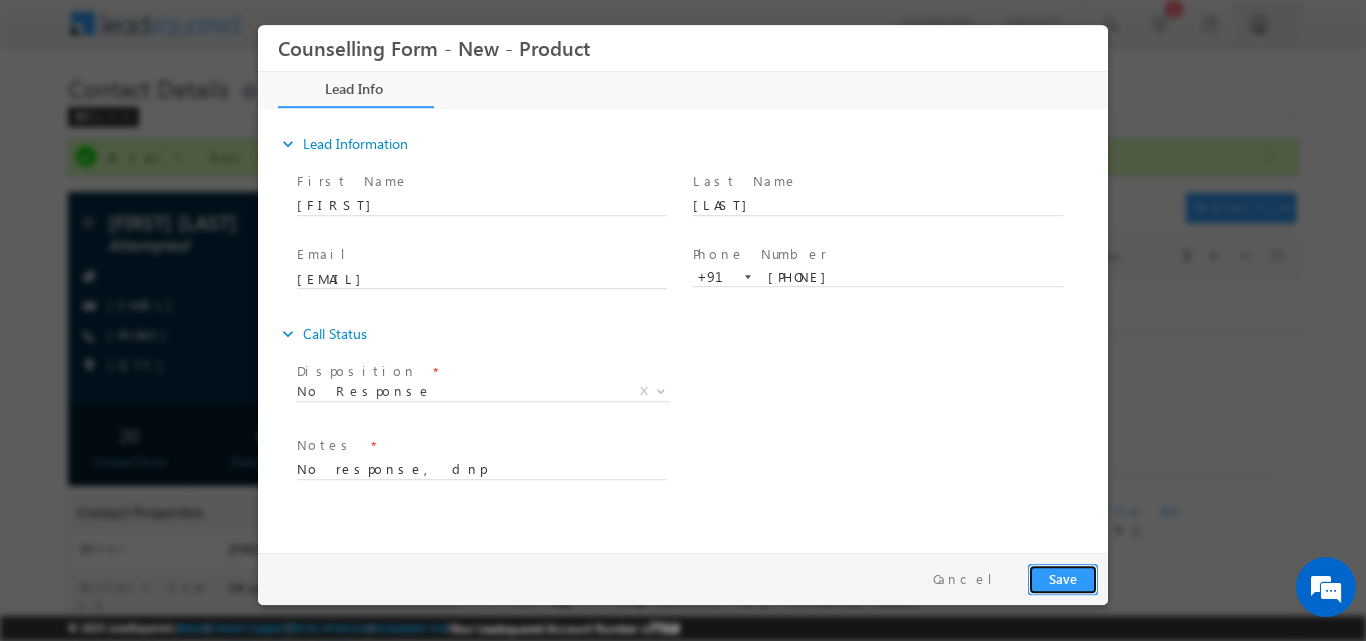 click on "Save" at bounding box center [1063, 578] 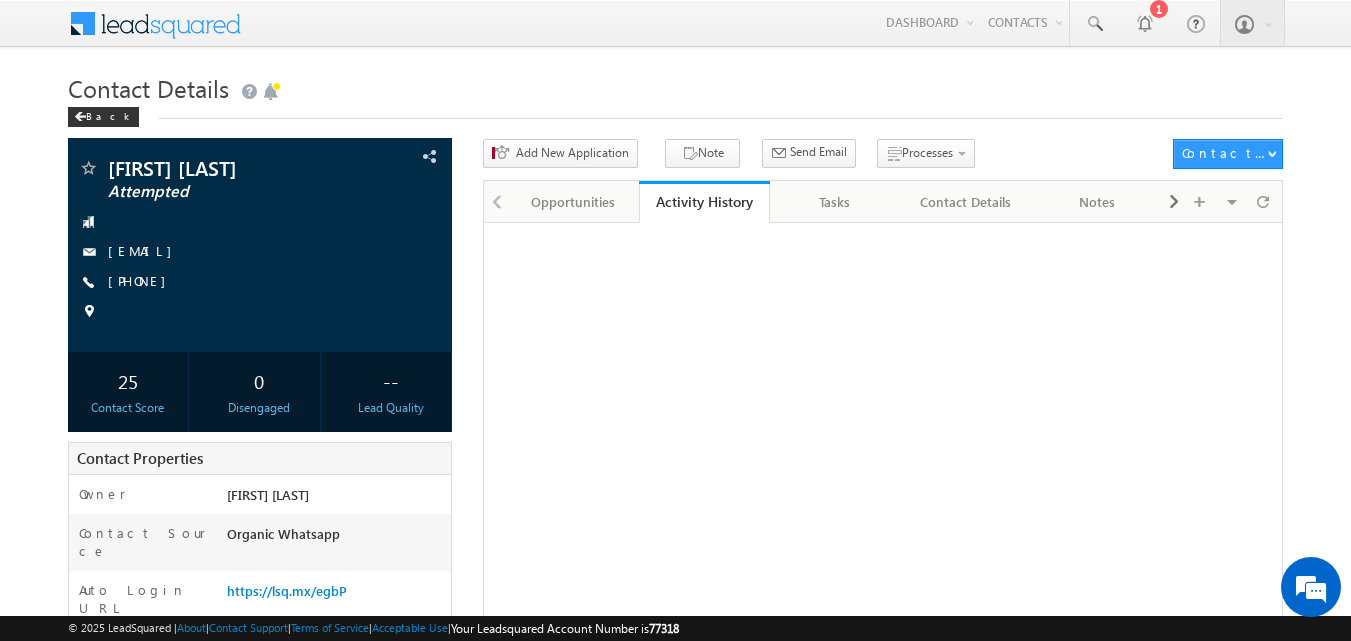 scroll, scrollTop: 0, scrollLeft: 0, axis: both 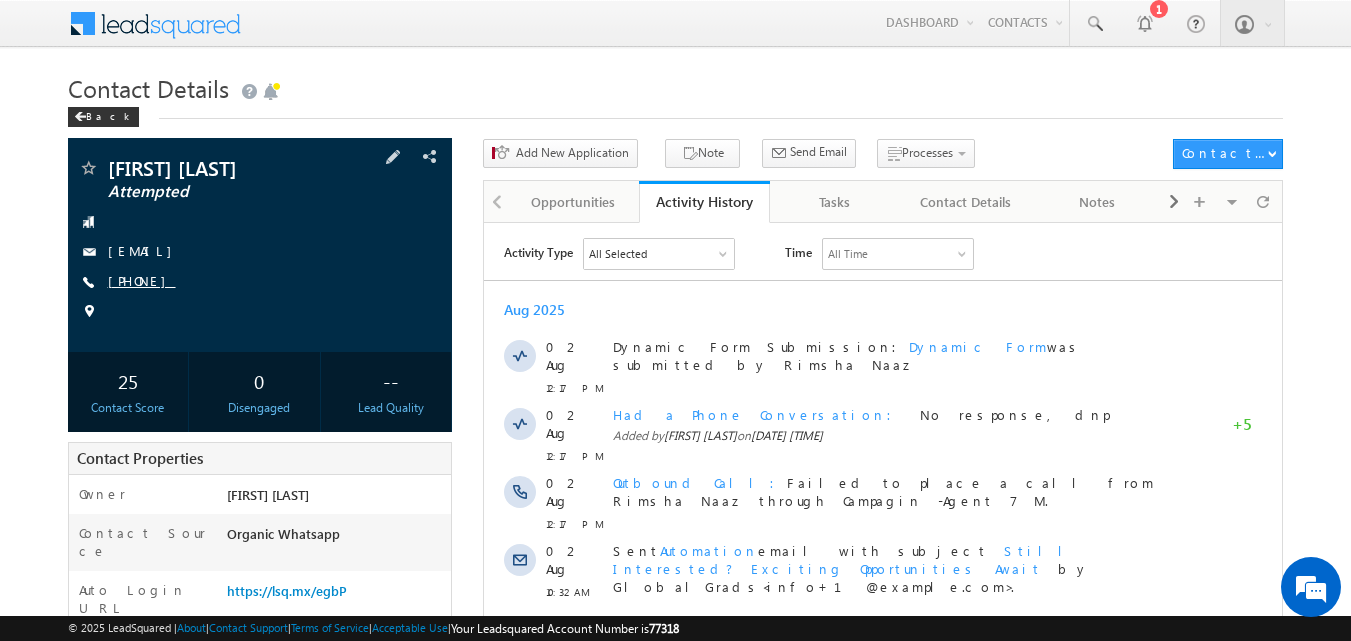 click on "[PHONE]" at bounding box center [142, 280] 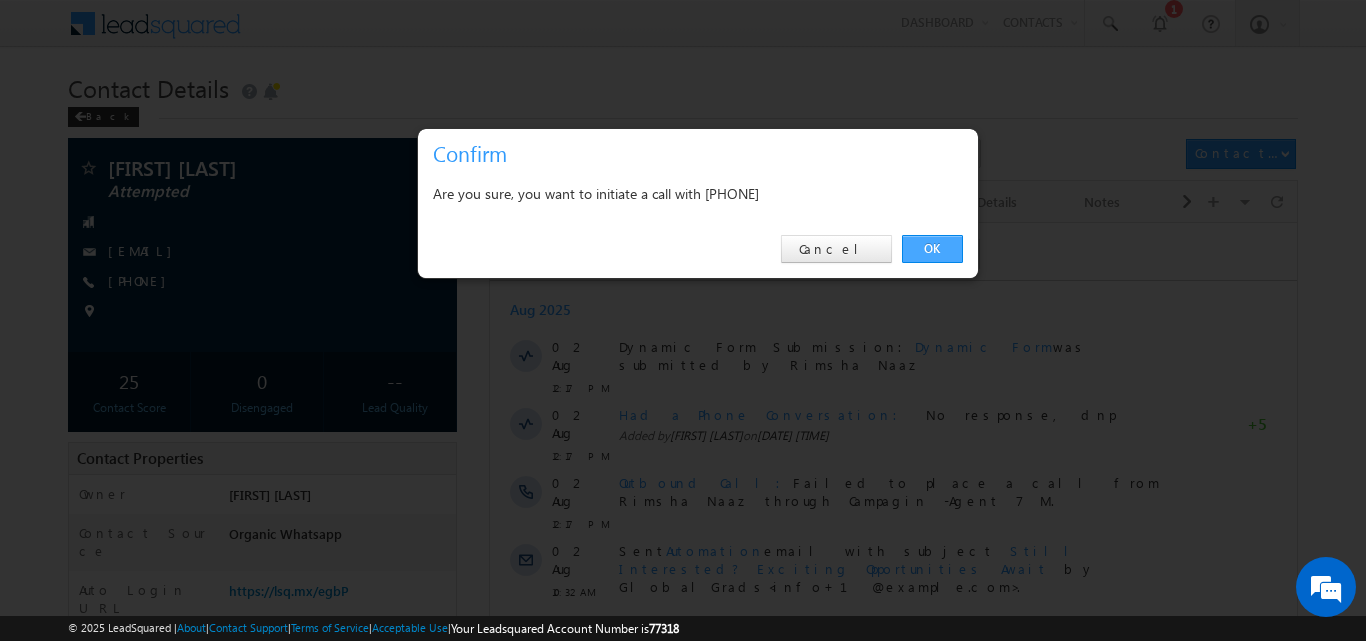 click on "OK" at bounding box center (932, 249) 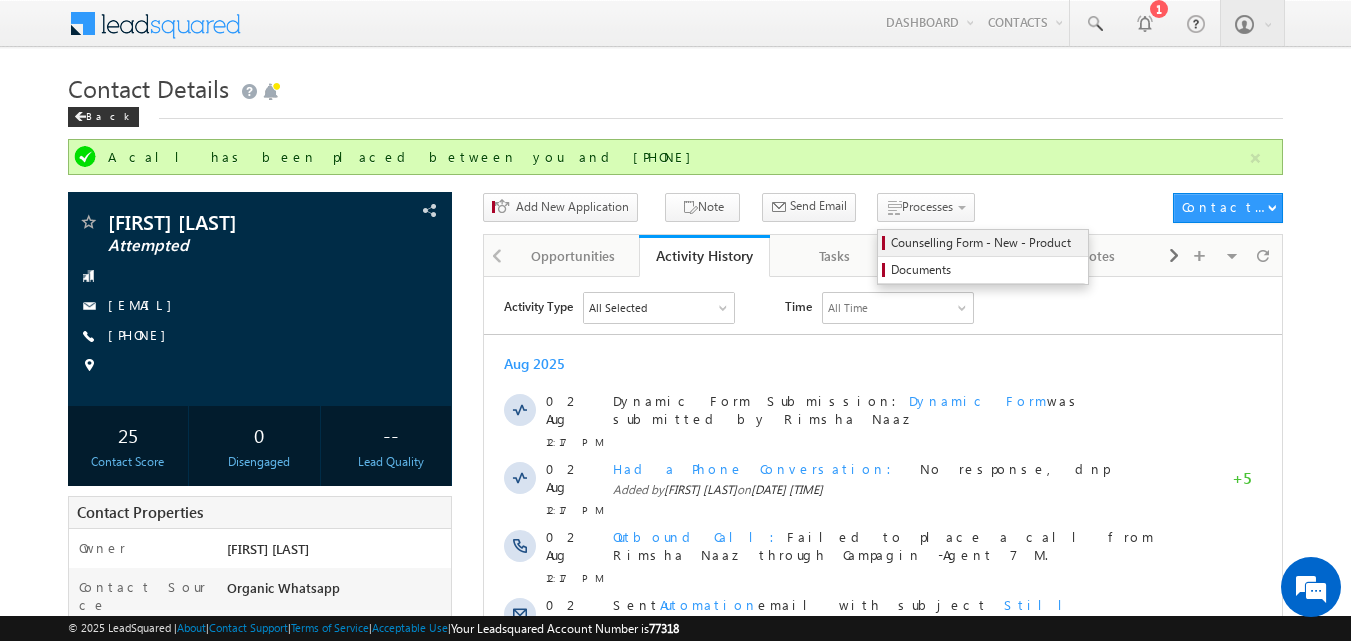 click on "Counselling Form - New - Product" at bounding box center [986, 243] 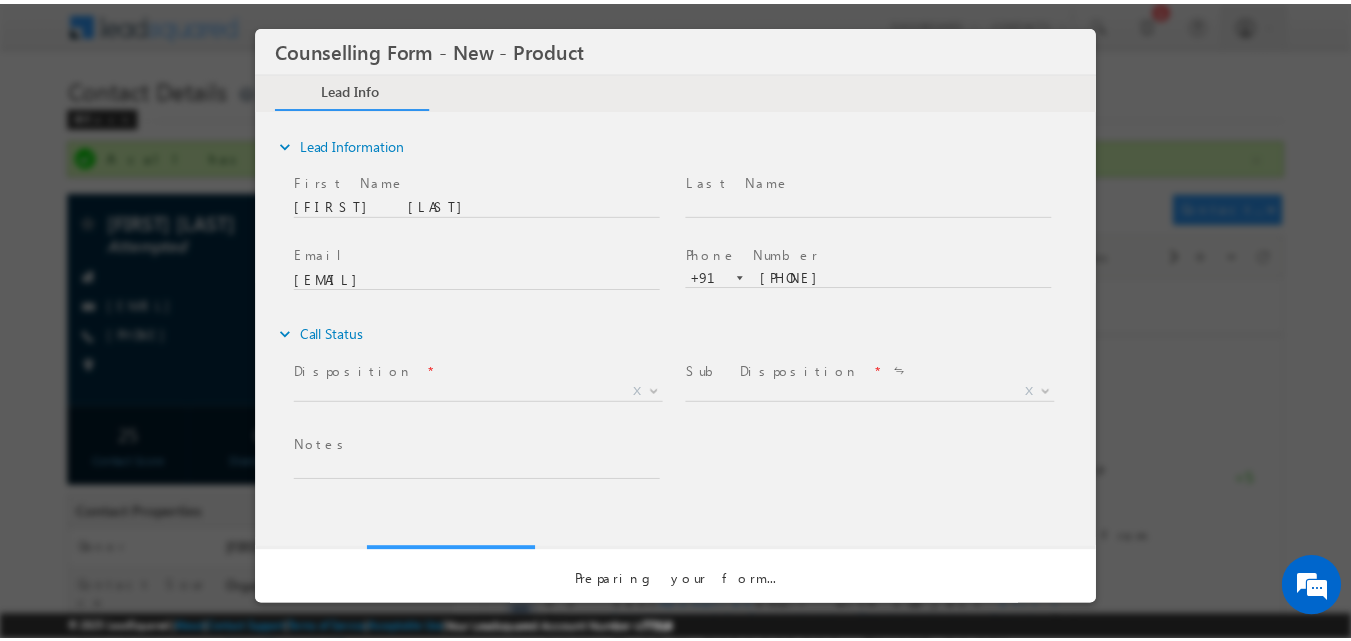 scroll, scrollTop: 0, scrollLeft: 0, axis: both 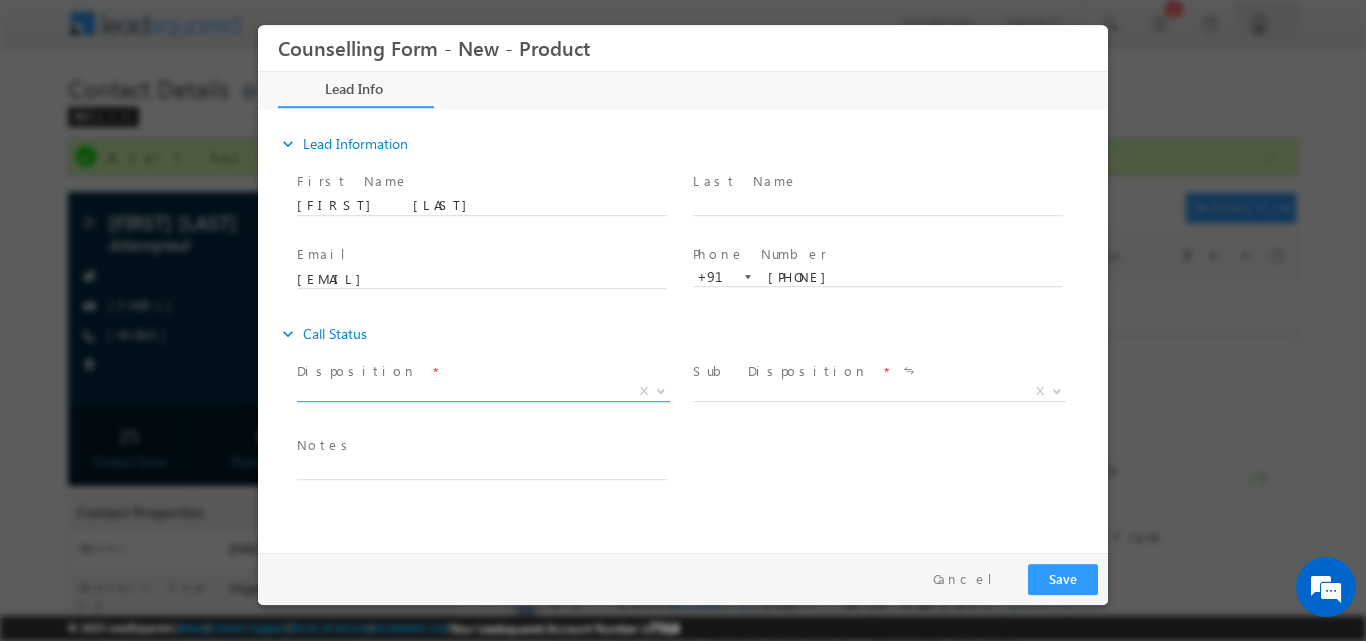 click at bounding box center [661, 389] 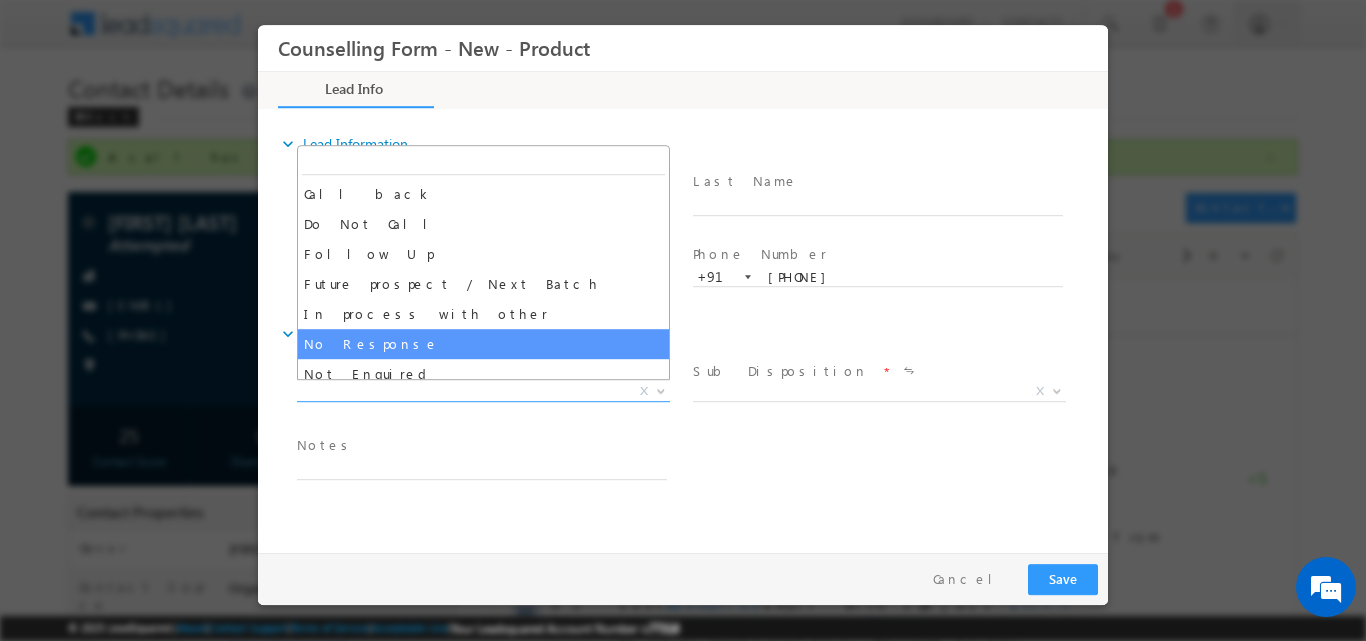 select on "No Response" 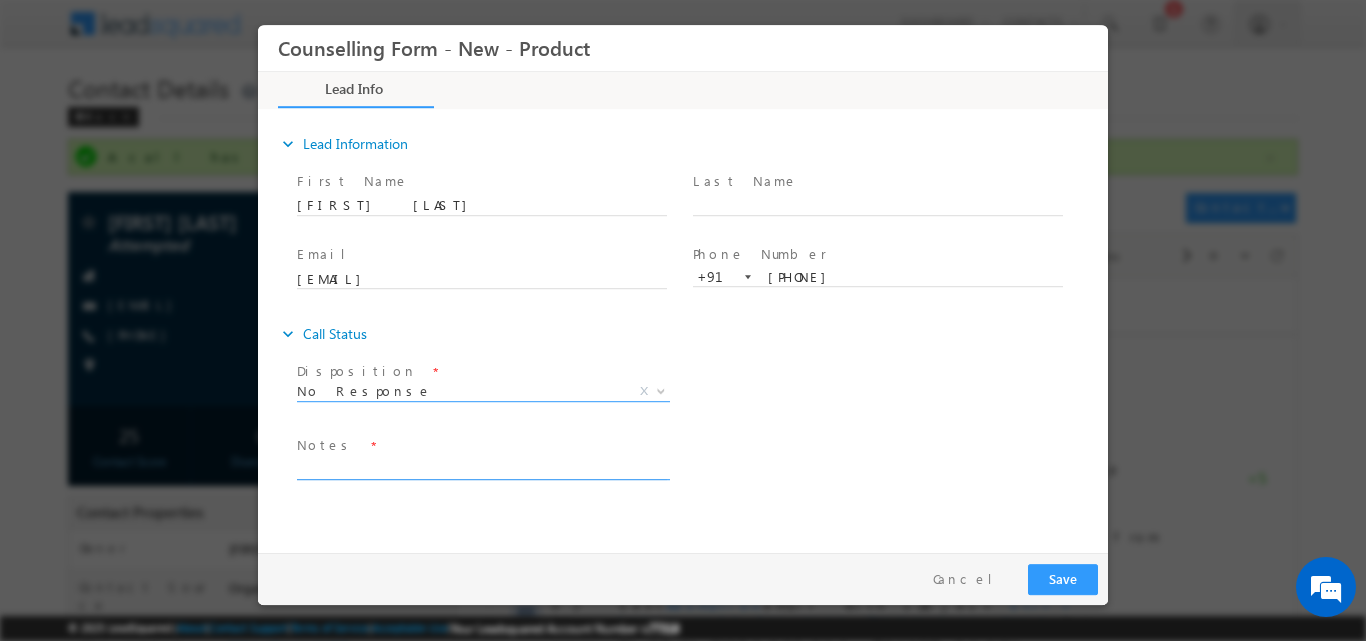 click at bounding box center (482, 467) 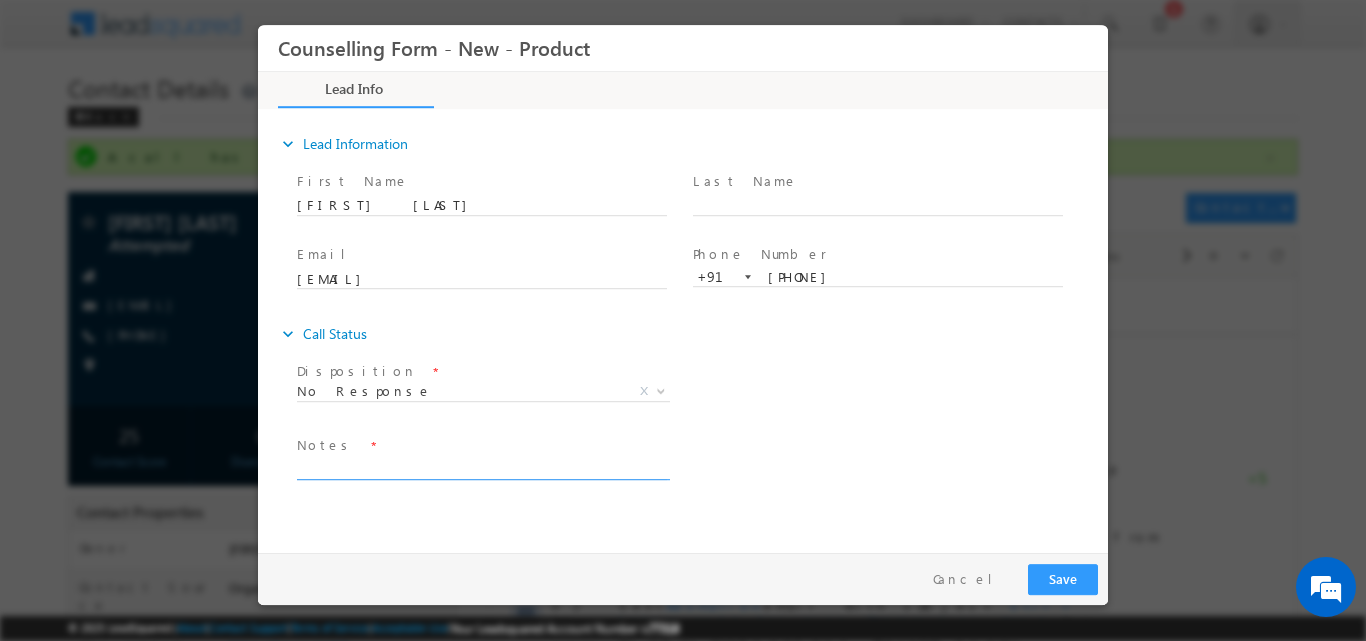 paste on "No response, dnp" 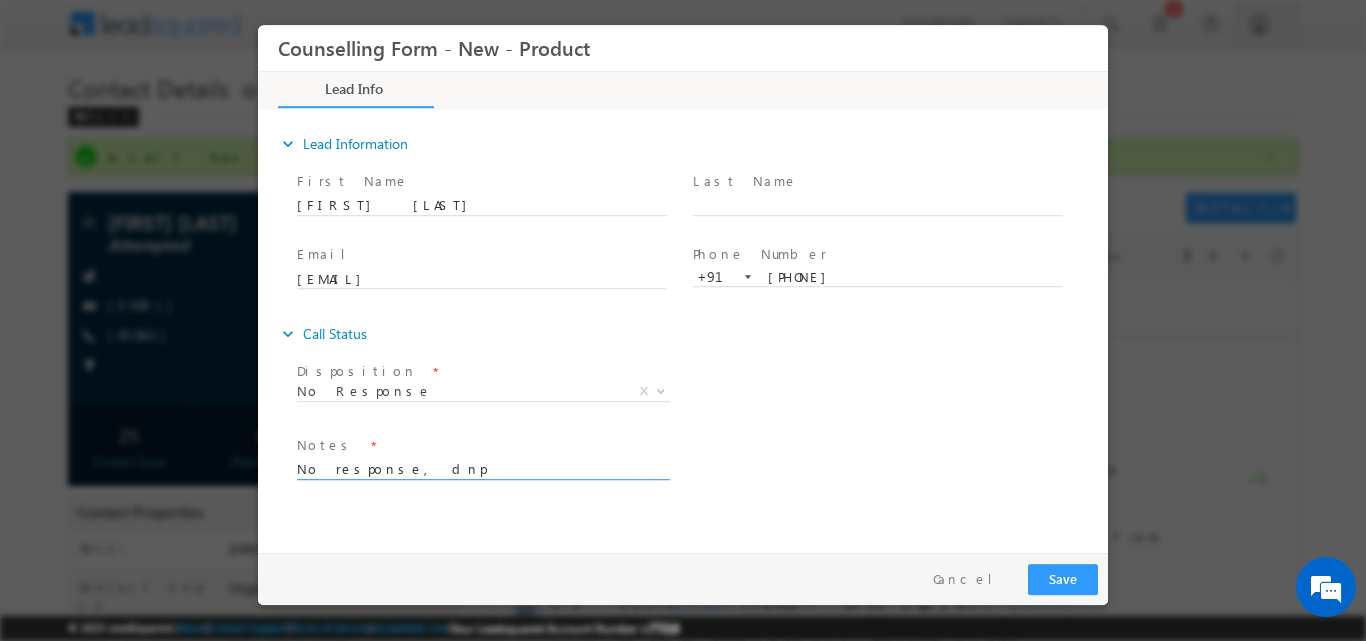 type on "No response, dnp" 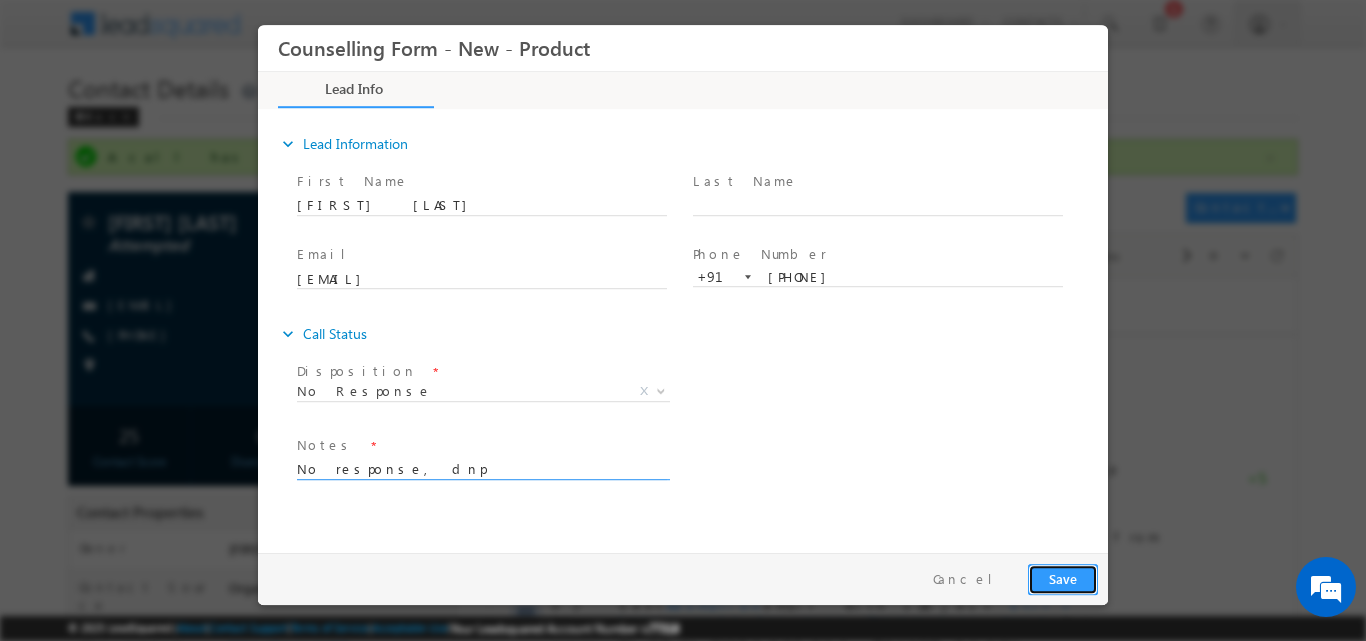 click on "Save" at bounding box center [1063, 578] 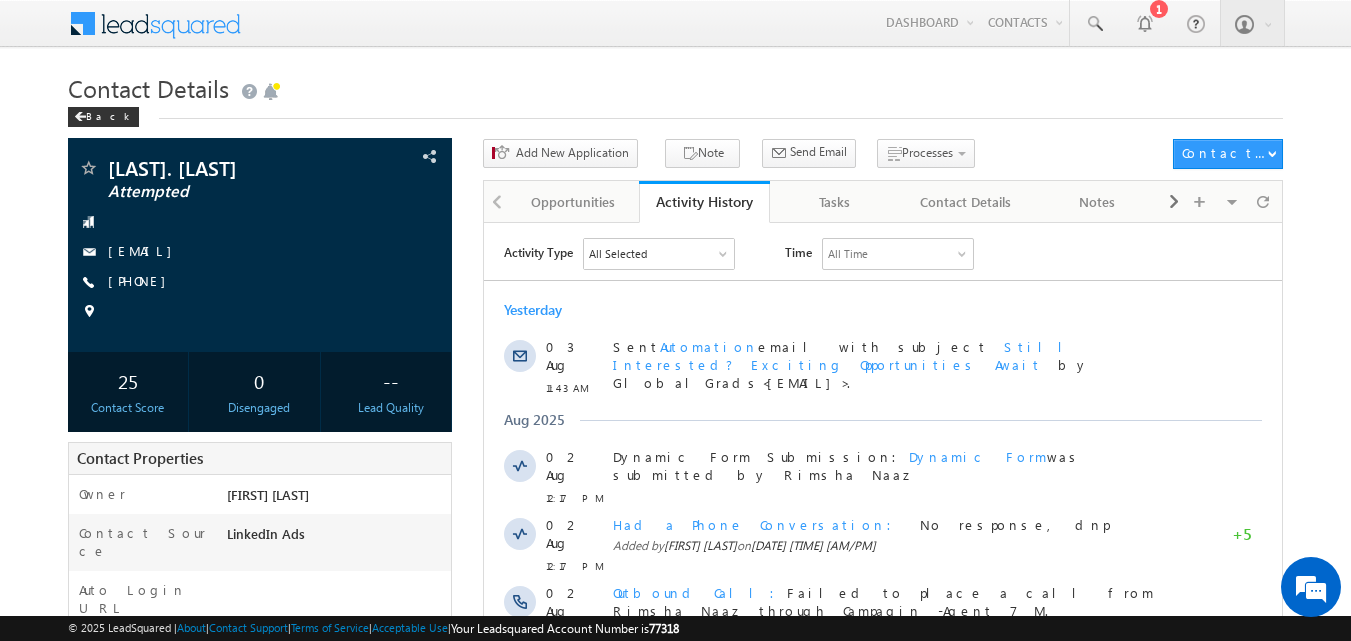 scroll, scrollTop: 0, scrollLeft: 0, axis: both 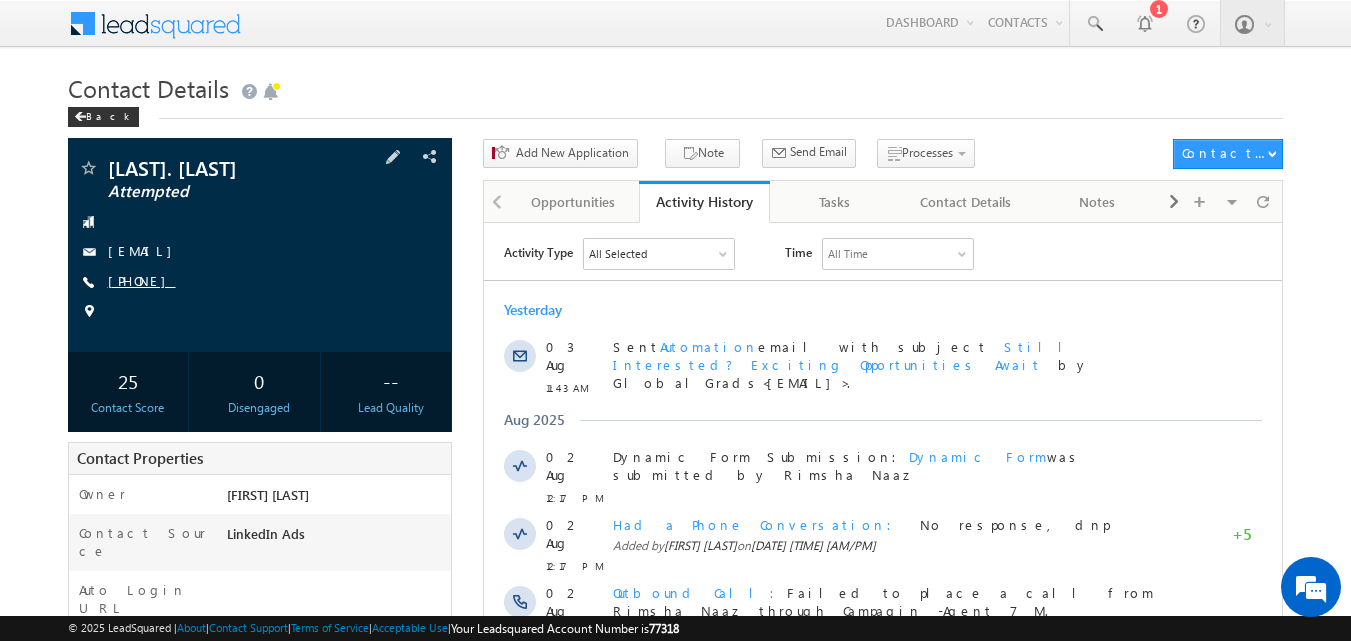 click on "[PHONE]" at bounding box center (142, 280) 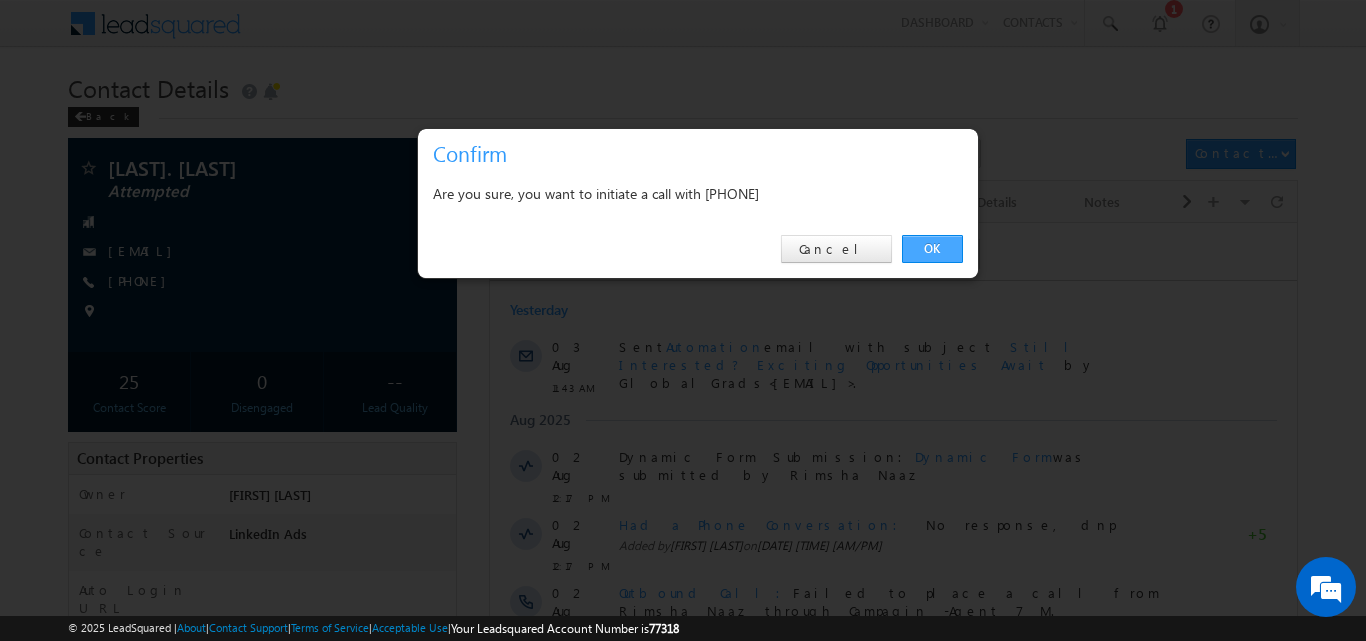 click on "OK" at bounding box center [932, 249] 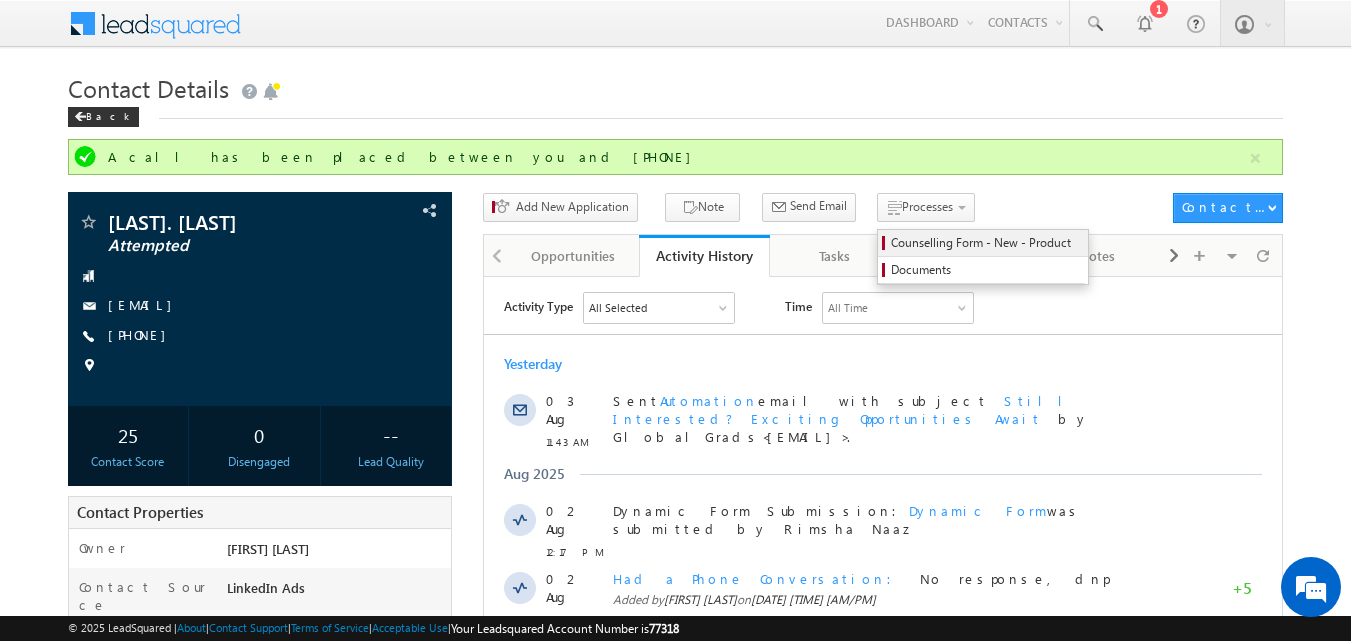 click on "Counselling Form - New - Product" at bounding box center (986, 243) 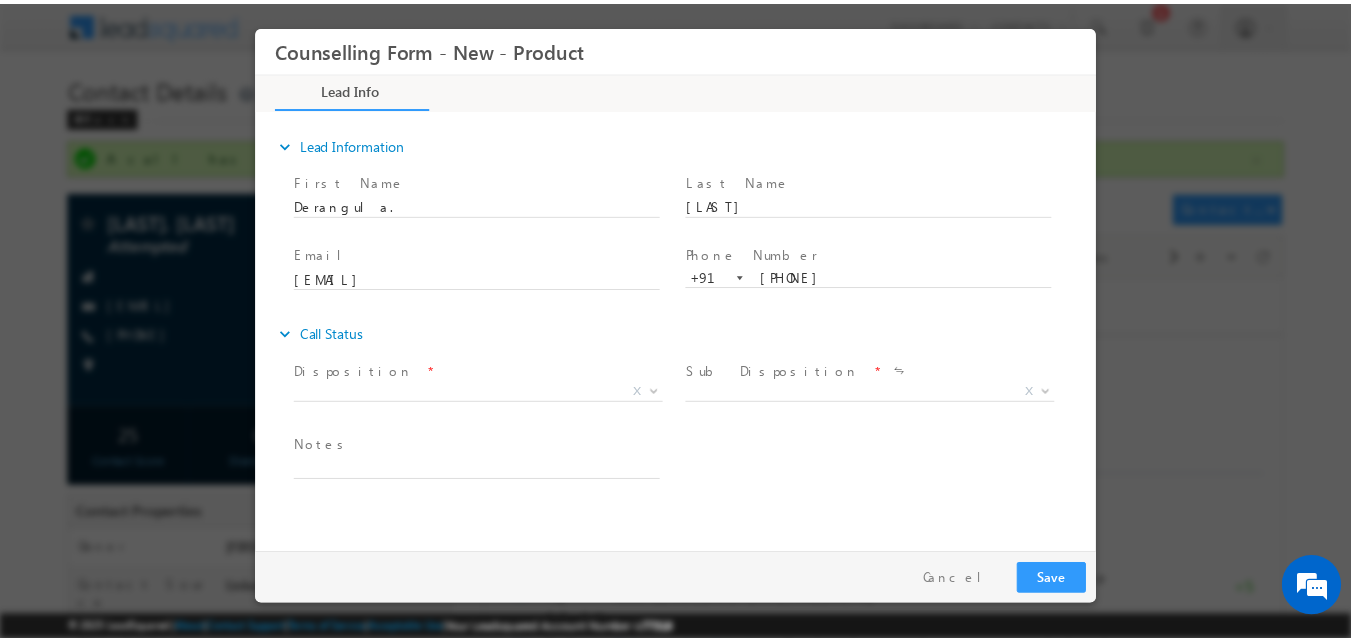 scroll, scrollTop: 0, scrollLeft: 0, axis: both 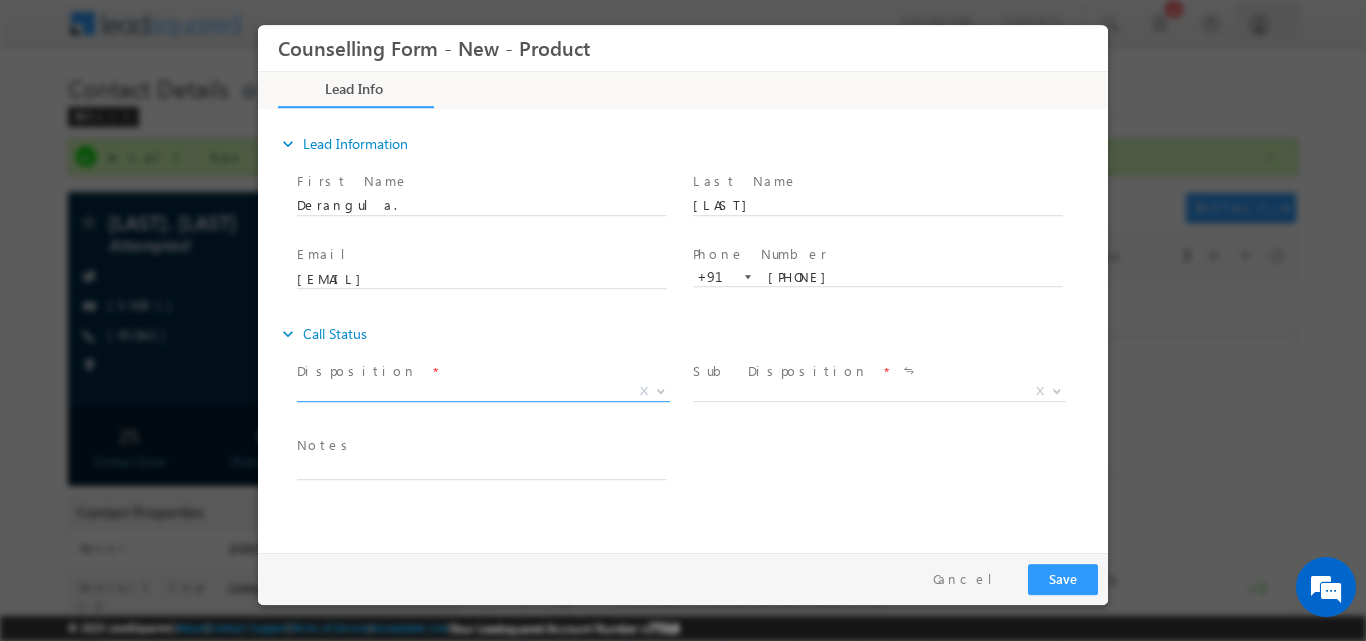 click at bounding box center [659, 390] 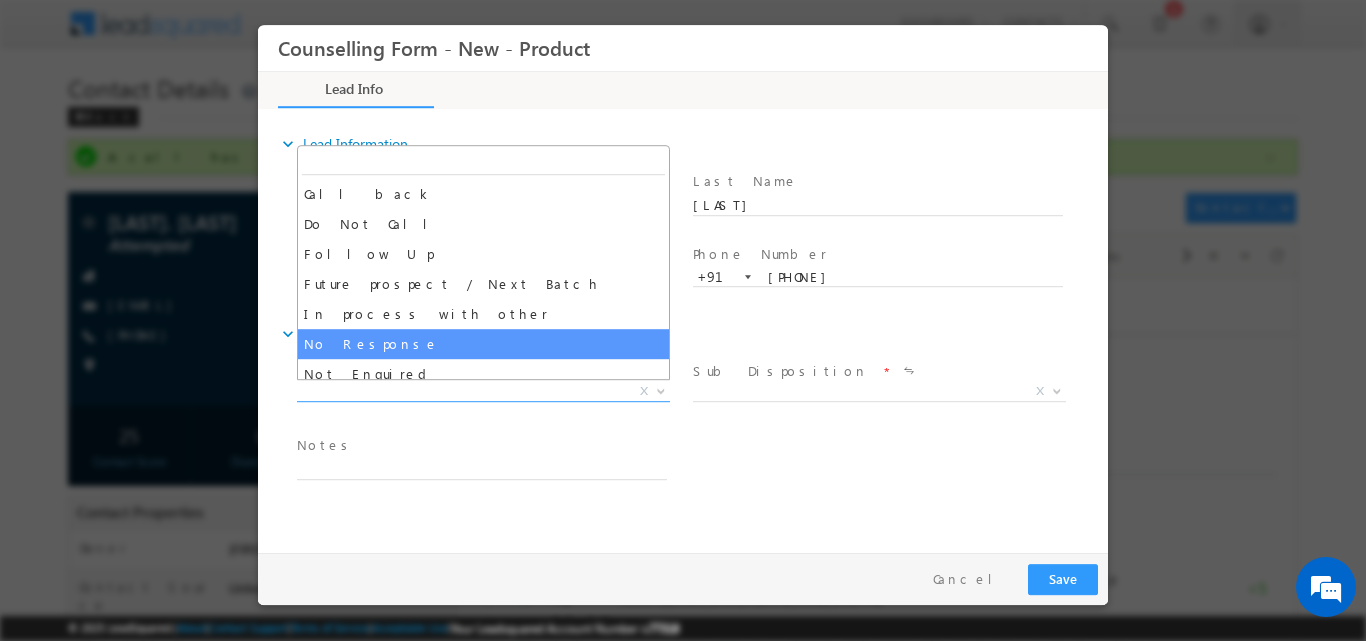 select on "No Response" 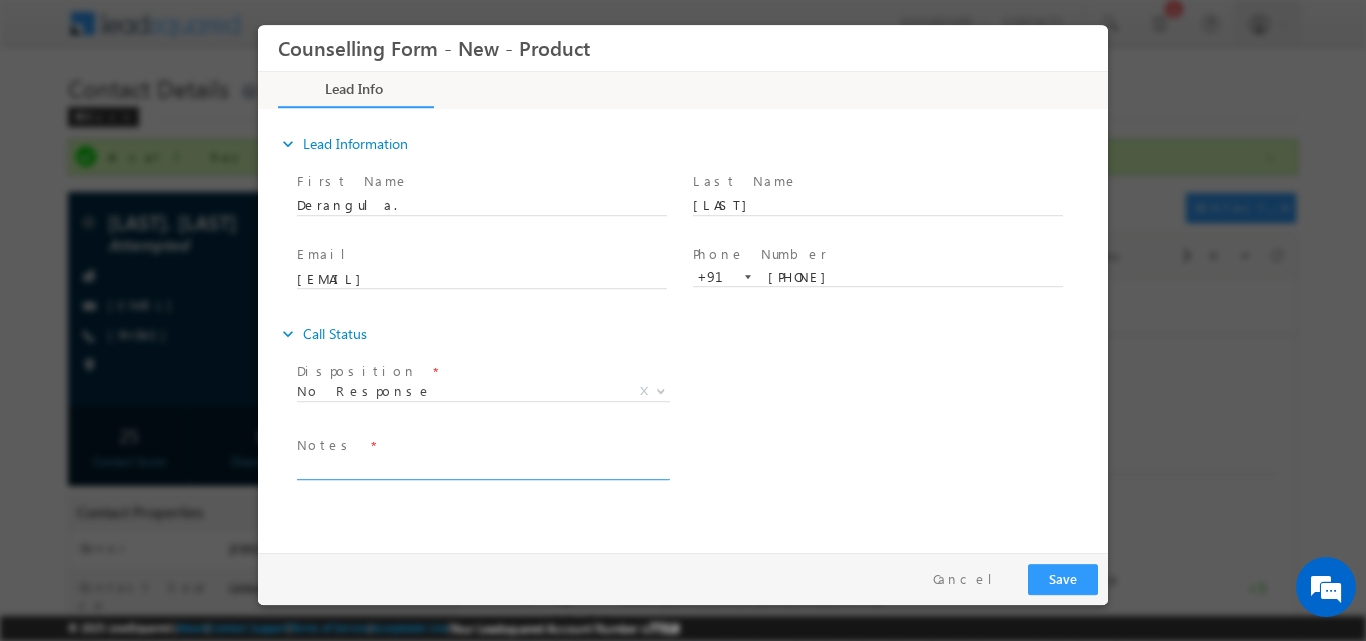 click at bounding box center (482, 467) 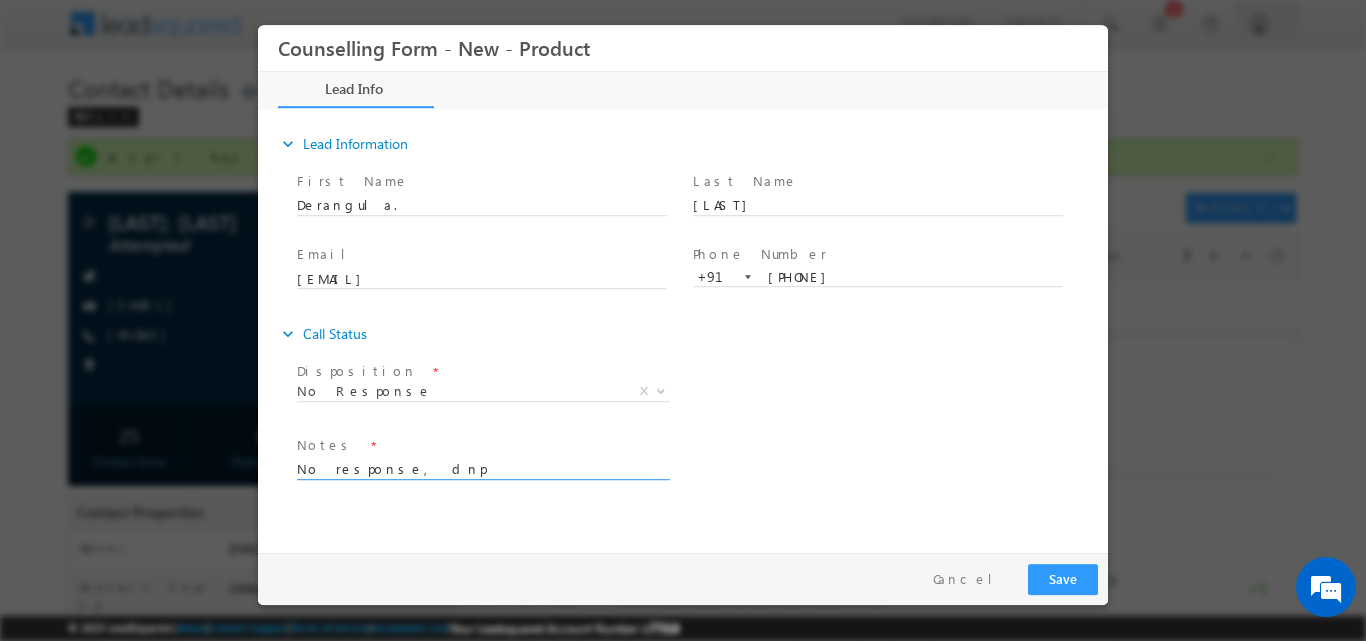 type on "No response, dnp" 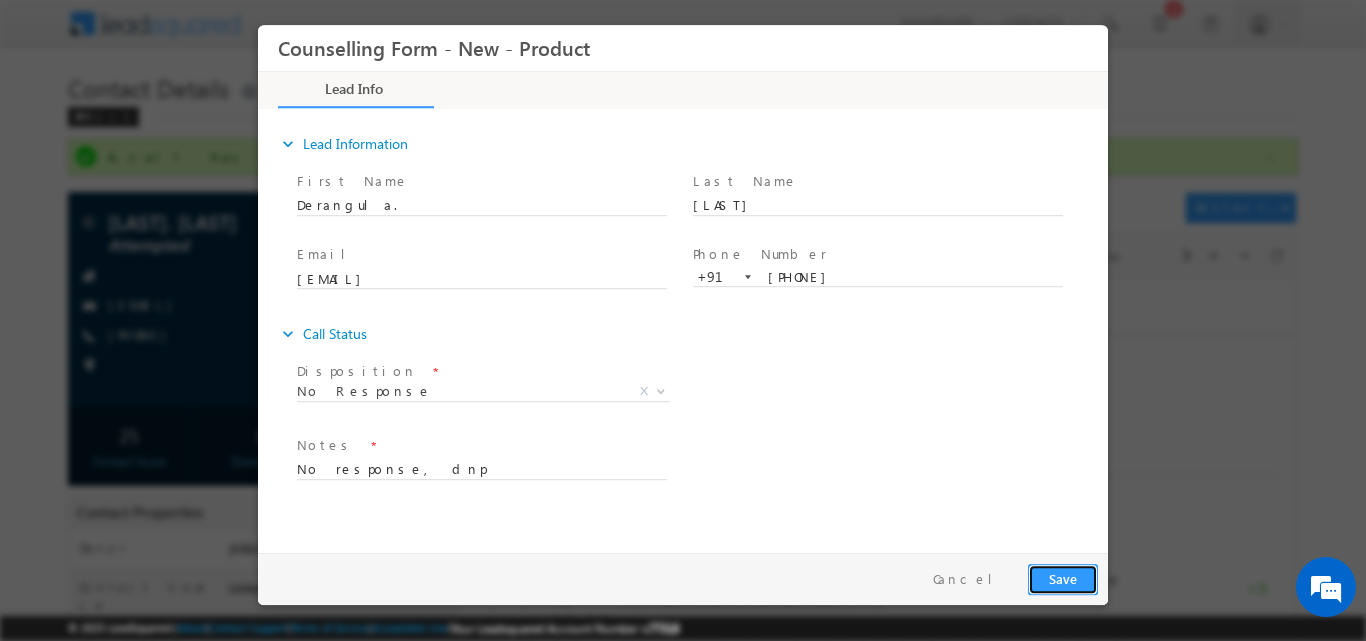 click on "Save" at bounding box center [1063, 578] 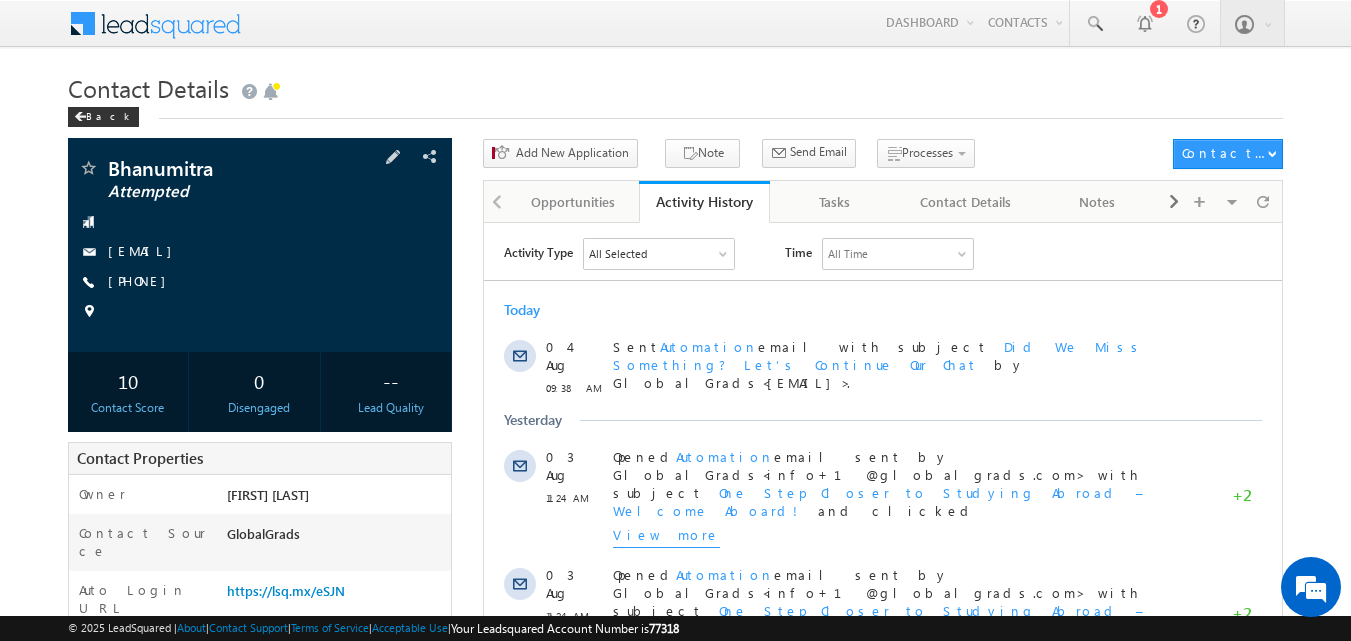 scroll, scrollTop: 0, scrollLeft: 0, axis: both 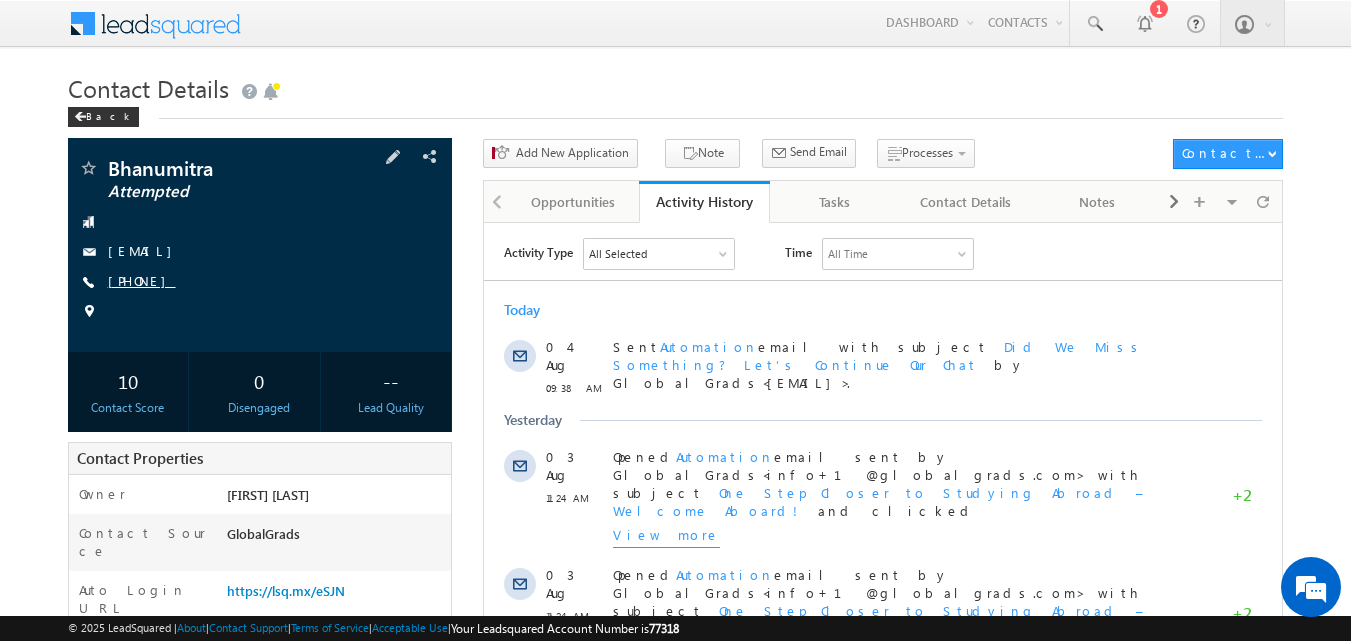click on "[PHONE]" at bounding box center [142, 280] 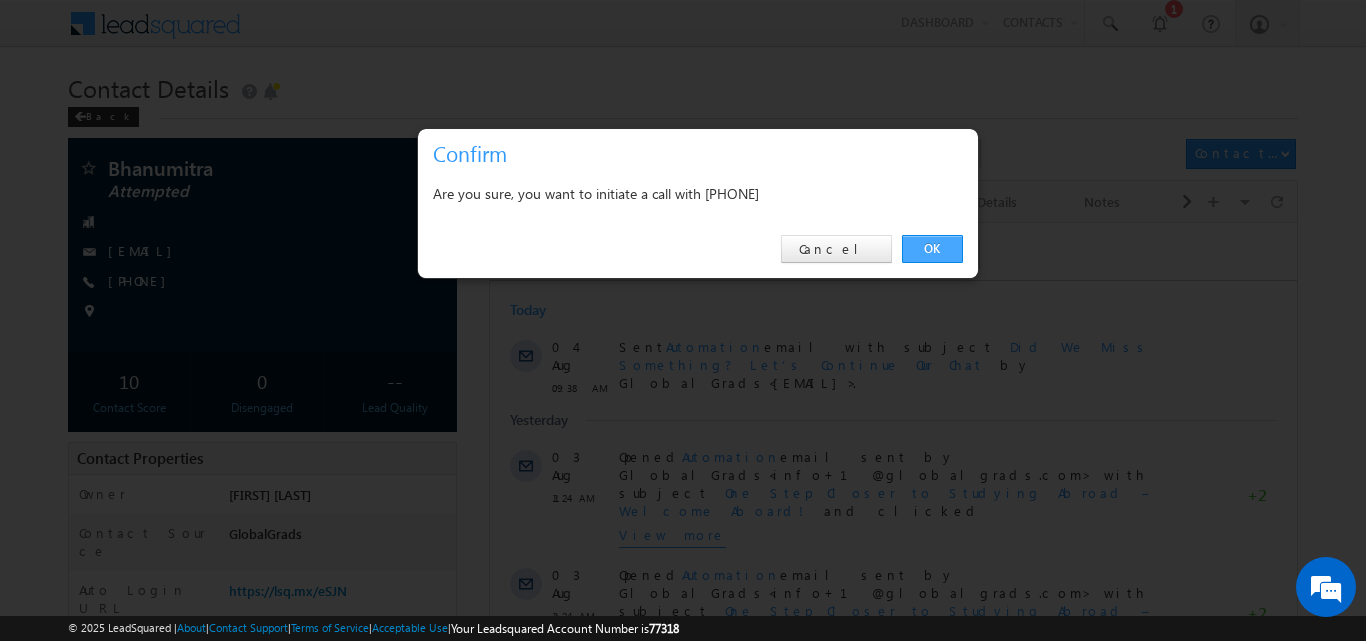 click on "OK" at bounding box center (932, 249) 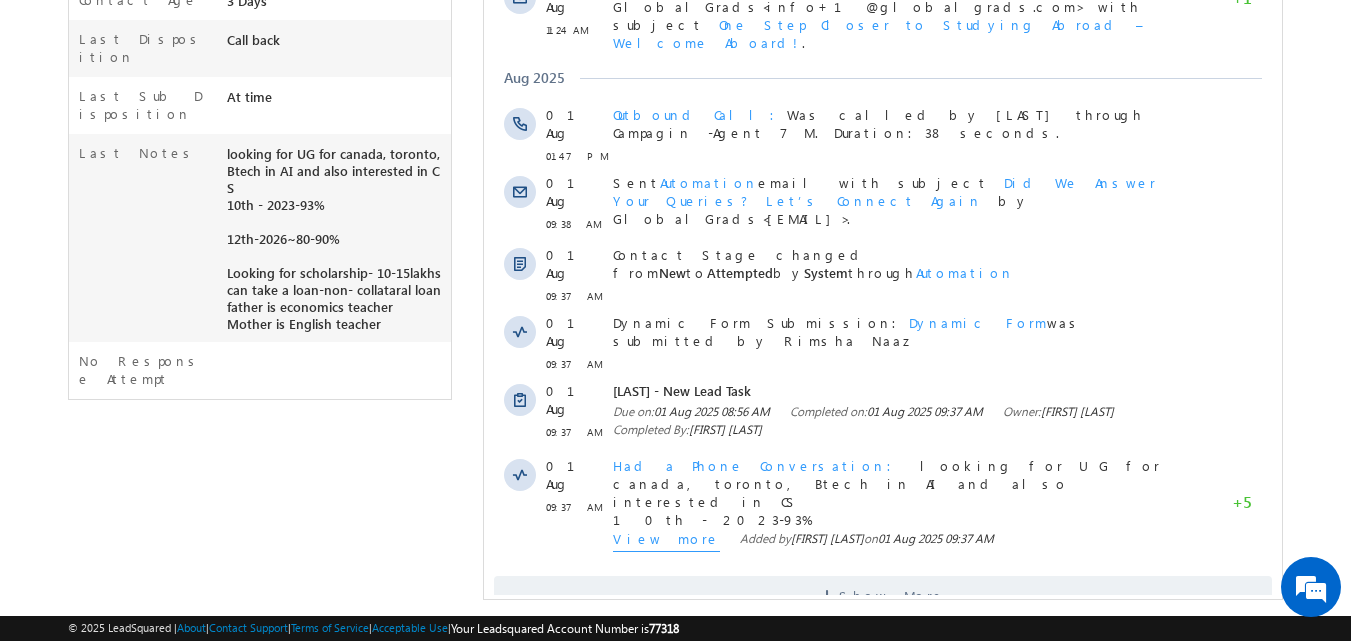 scroll, scrollTop: 768, scrollLeft: 0, axis: vertical 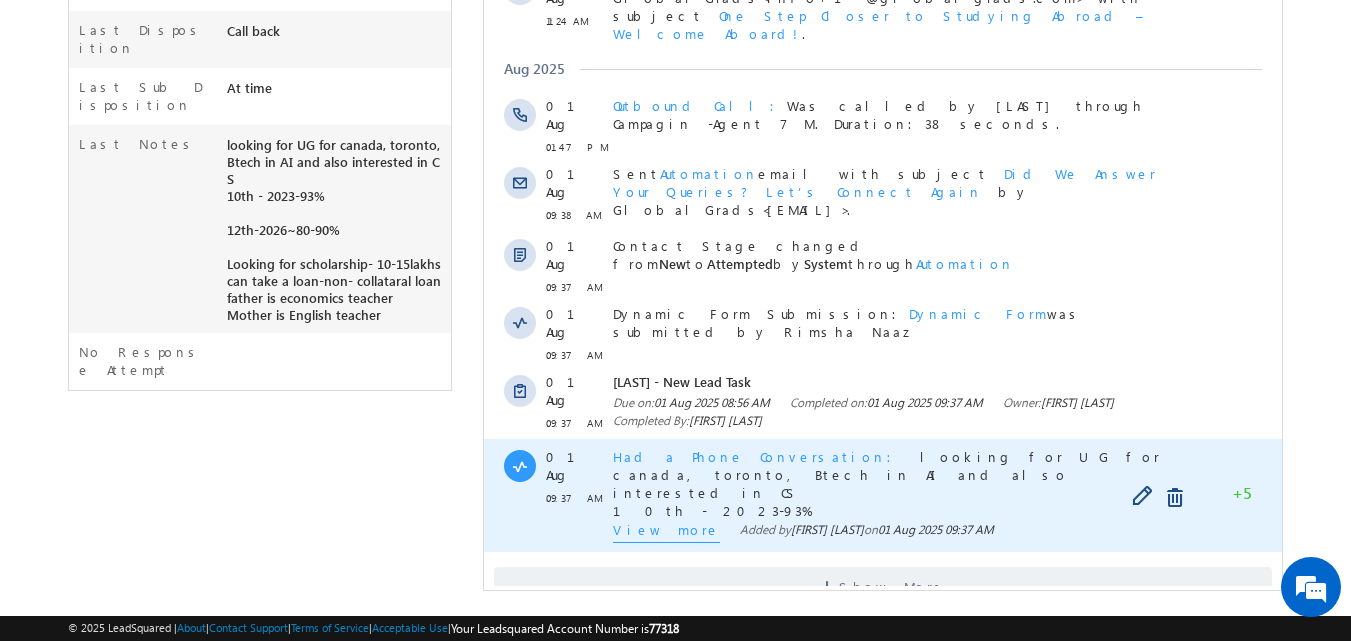 click on "View more" at bounding box center [666, 532] 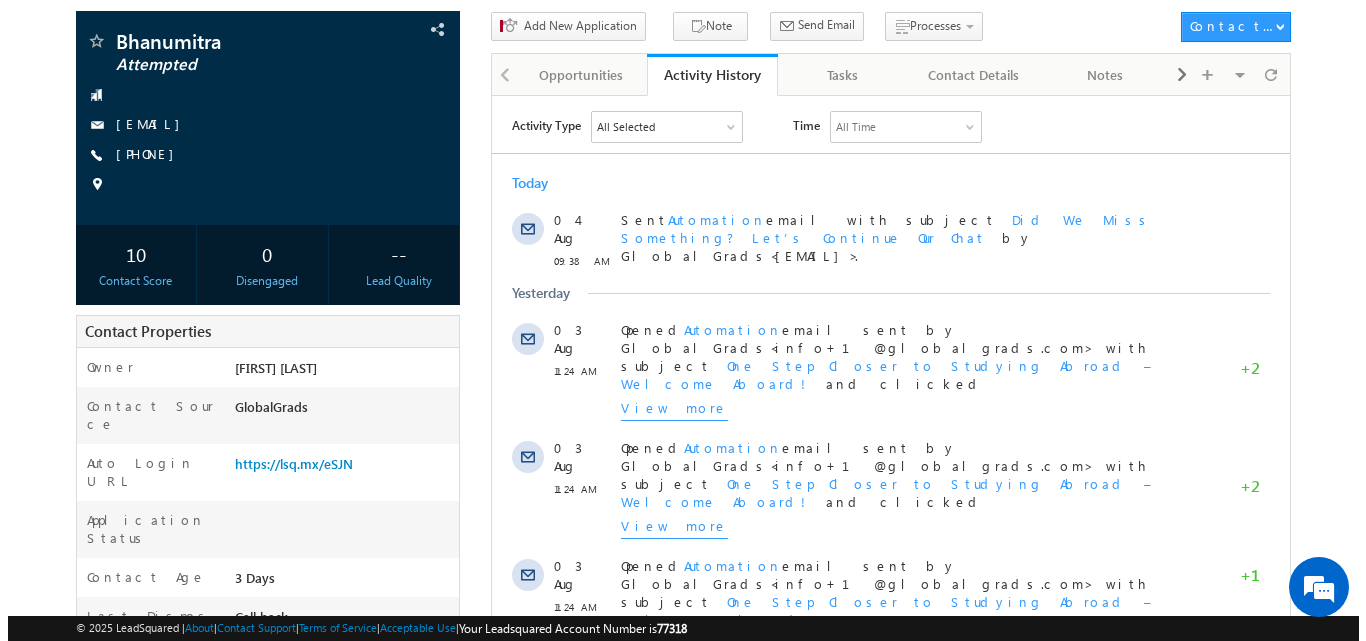 scroll, scrollTop: 0, scrollLeft: 0, axis: both 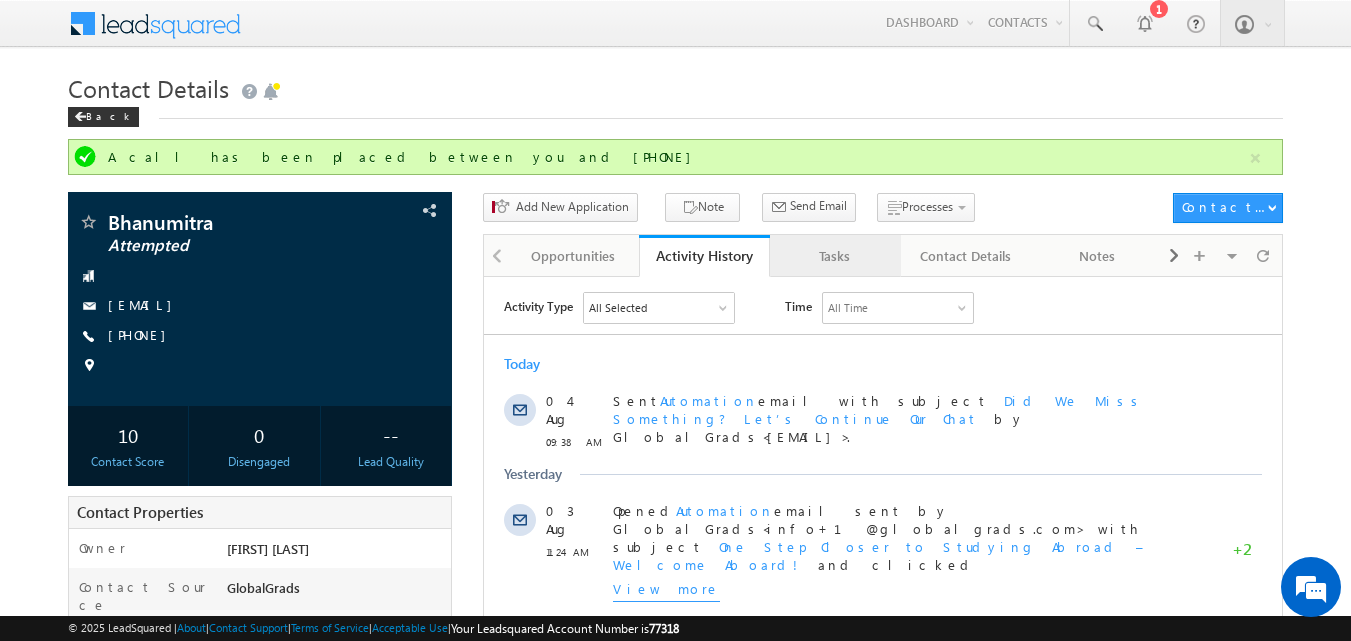 click on "Tasks" at bounding box center [834, 256] 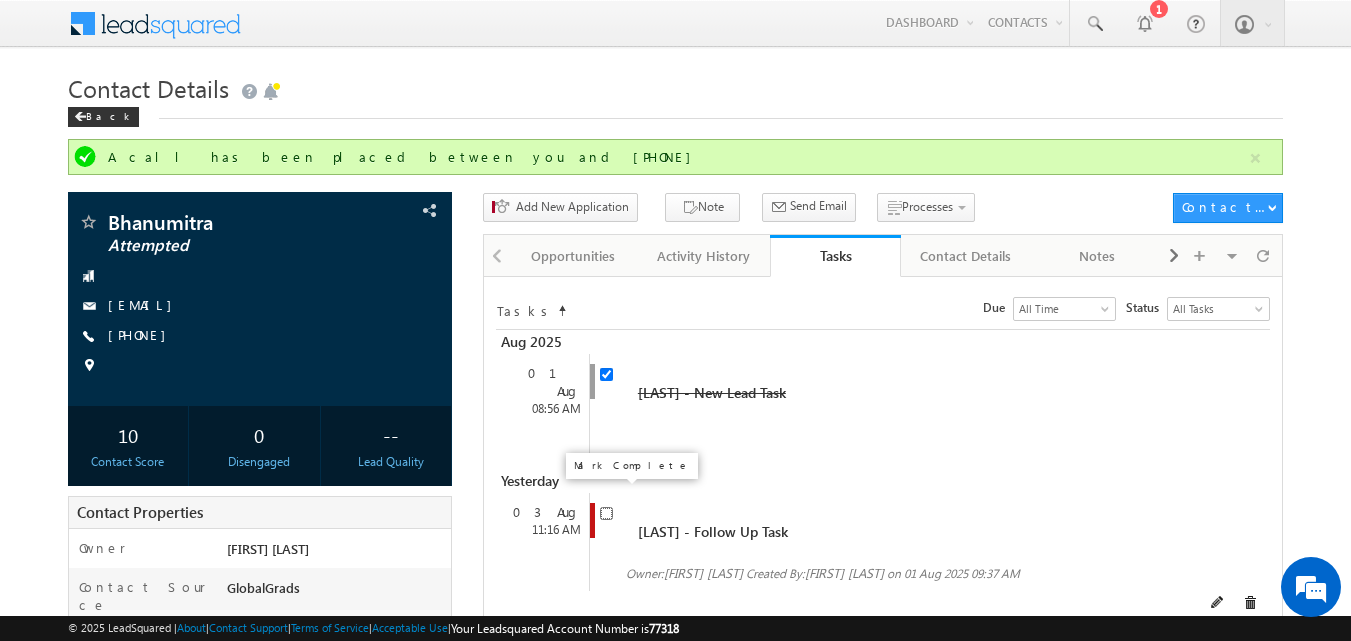 click at bounding box center (606, 513) 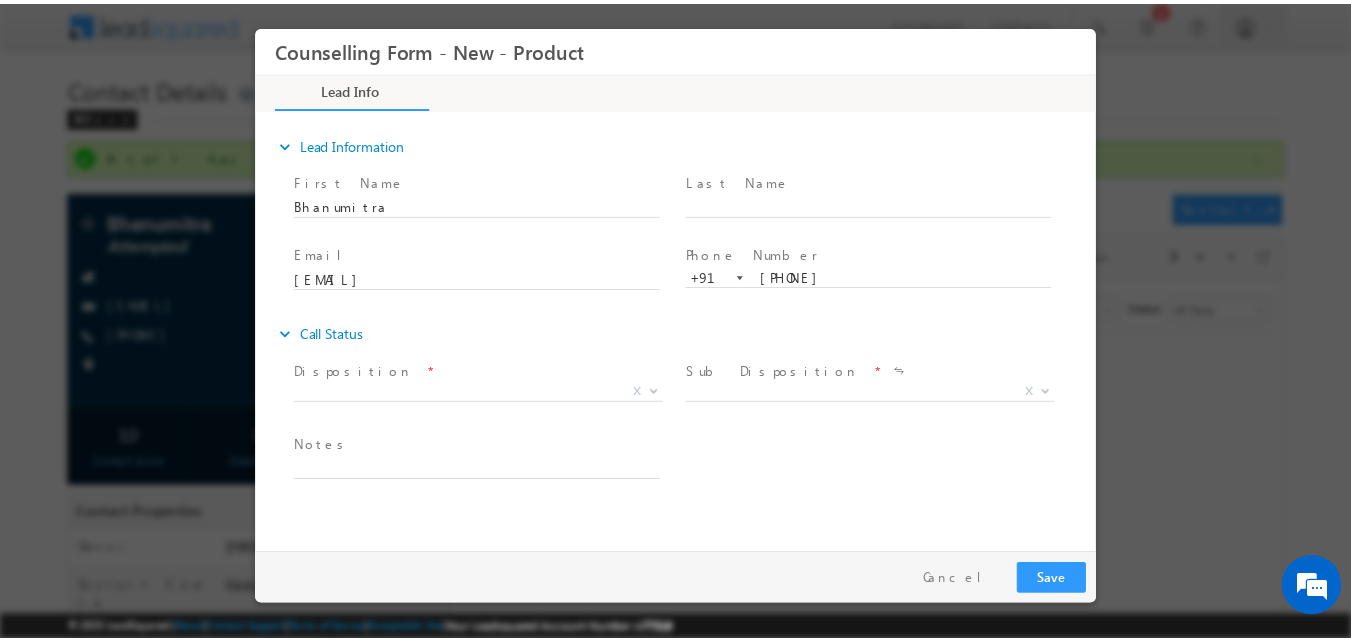 scroll, scrollTop: 0, scrollLeft: 0, axis: both 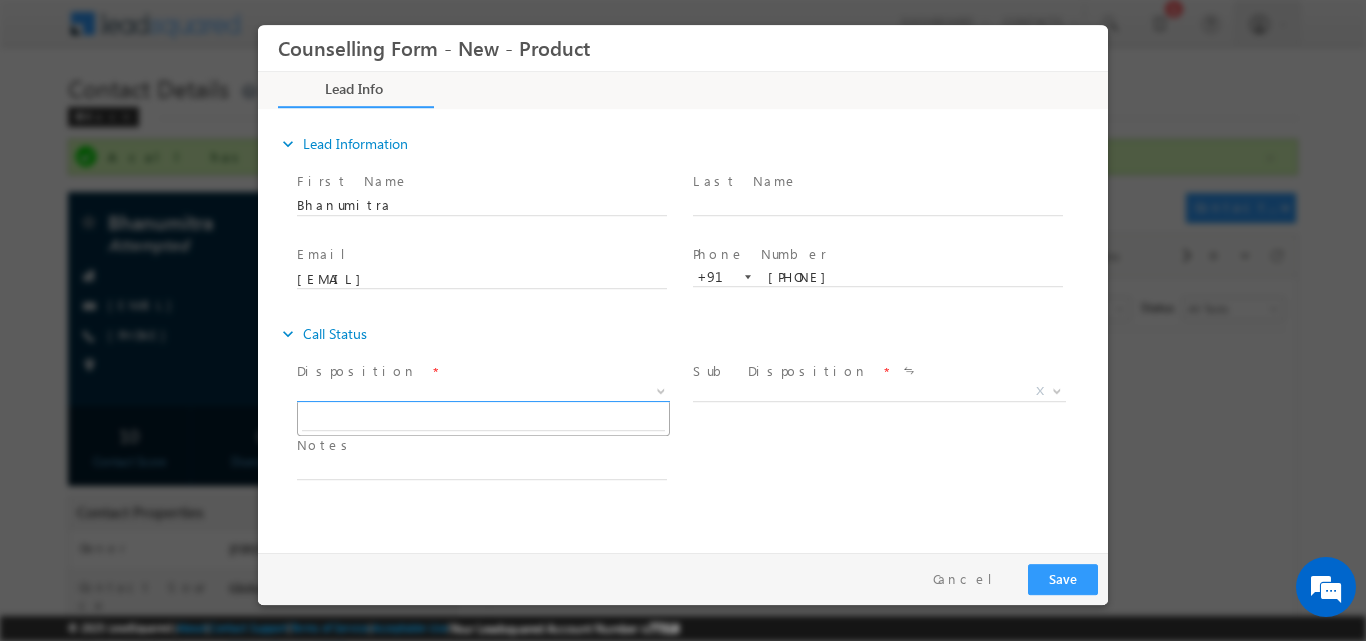 click at bounding box center (659, 390) 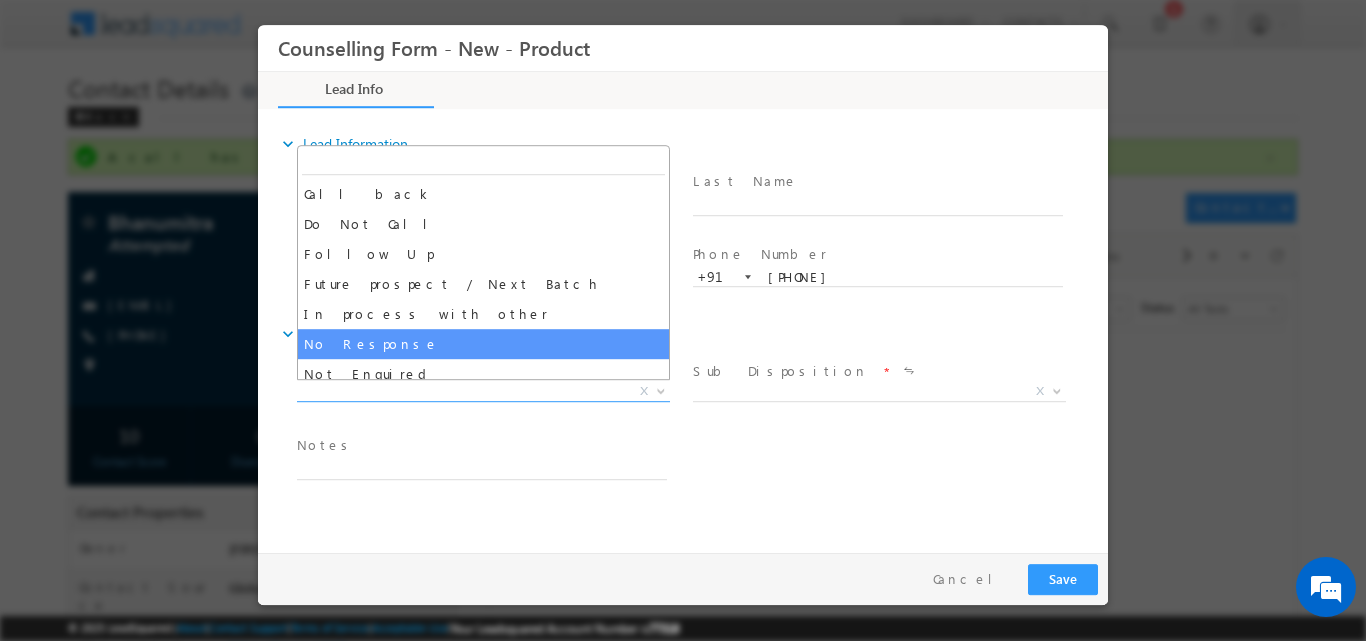 select on "No Response" 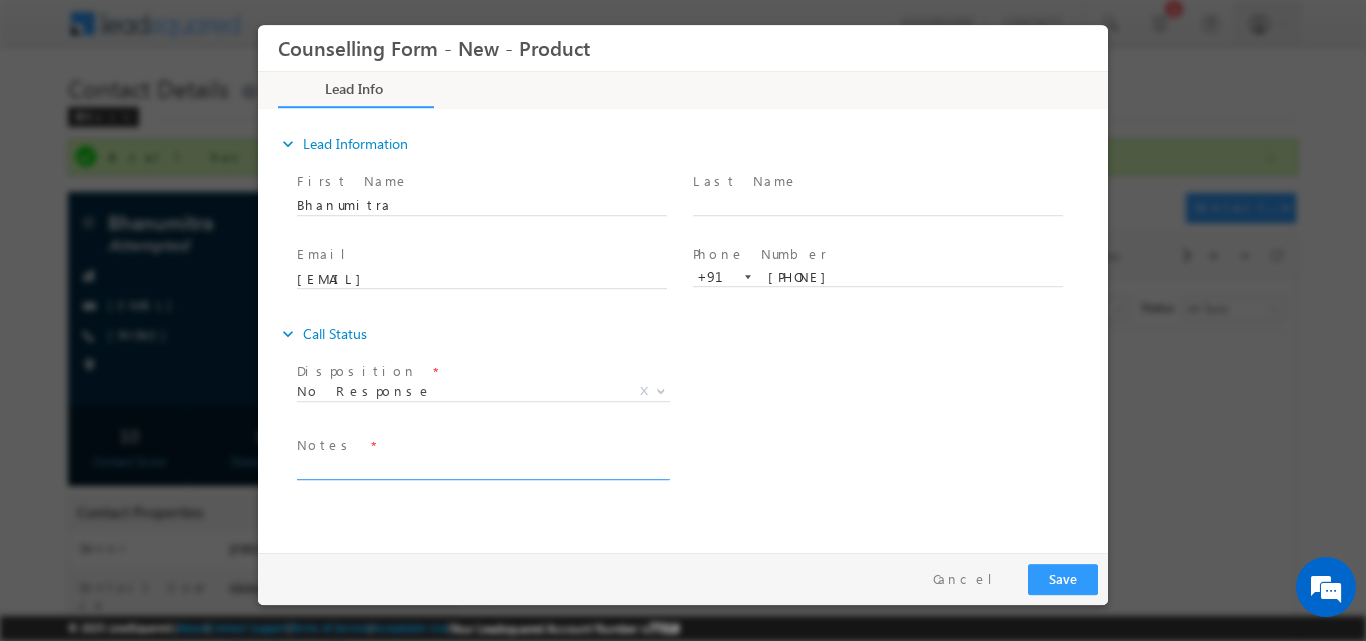 click at bounding box center [482, 467] 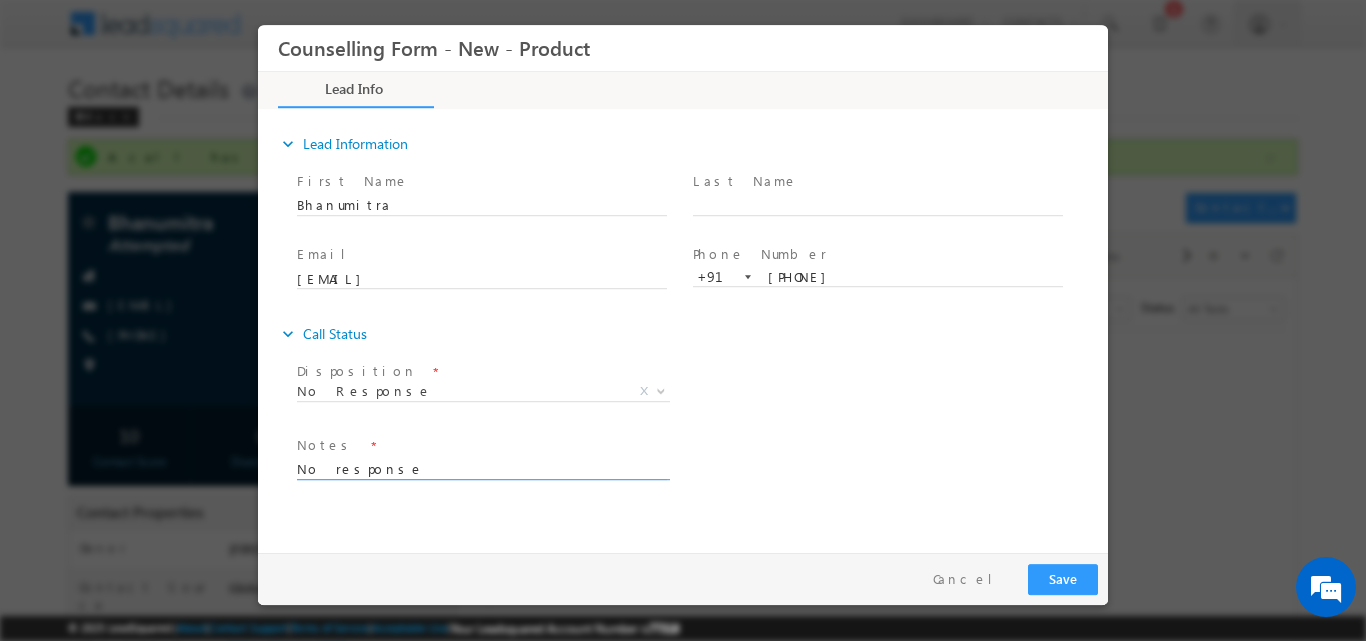 click on "No response" at bounding box center [482, 467] 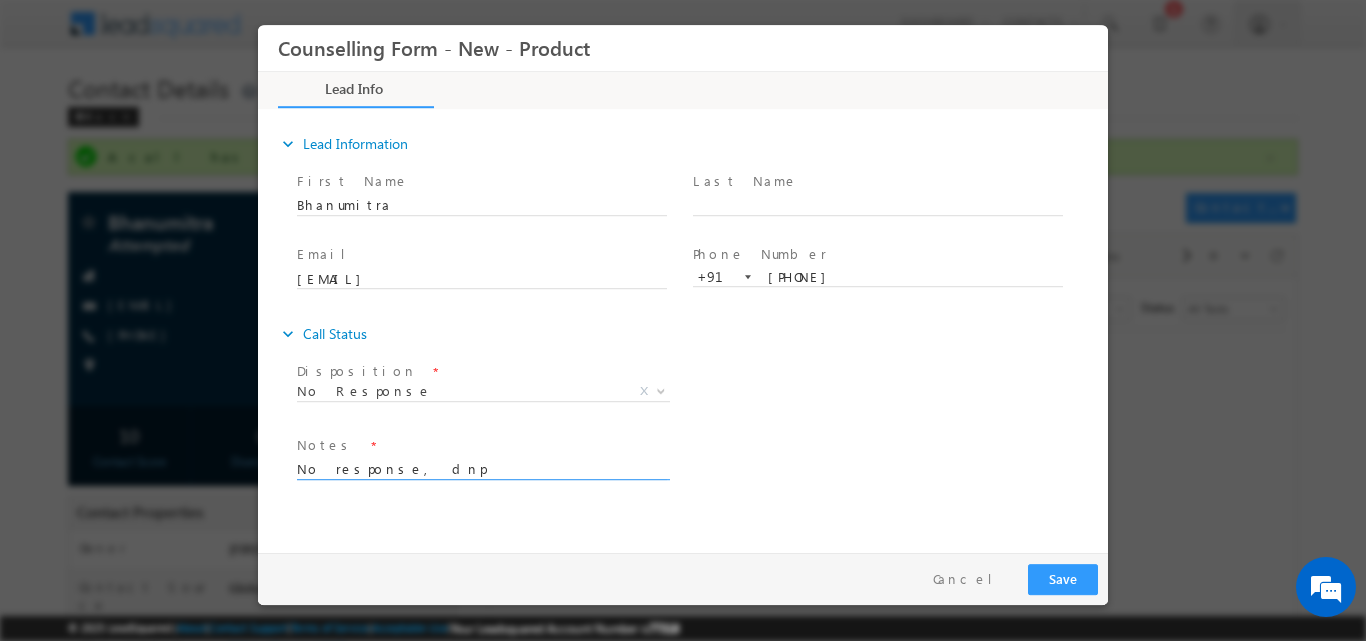 drag, startPoint x: 492, startPoint y: 470, endPoint x: 106, endPoint y: 488, distance: 386.41946 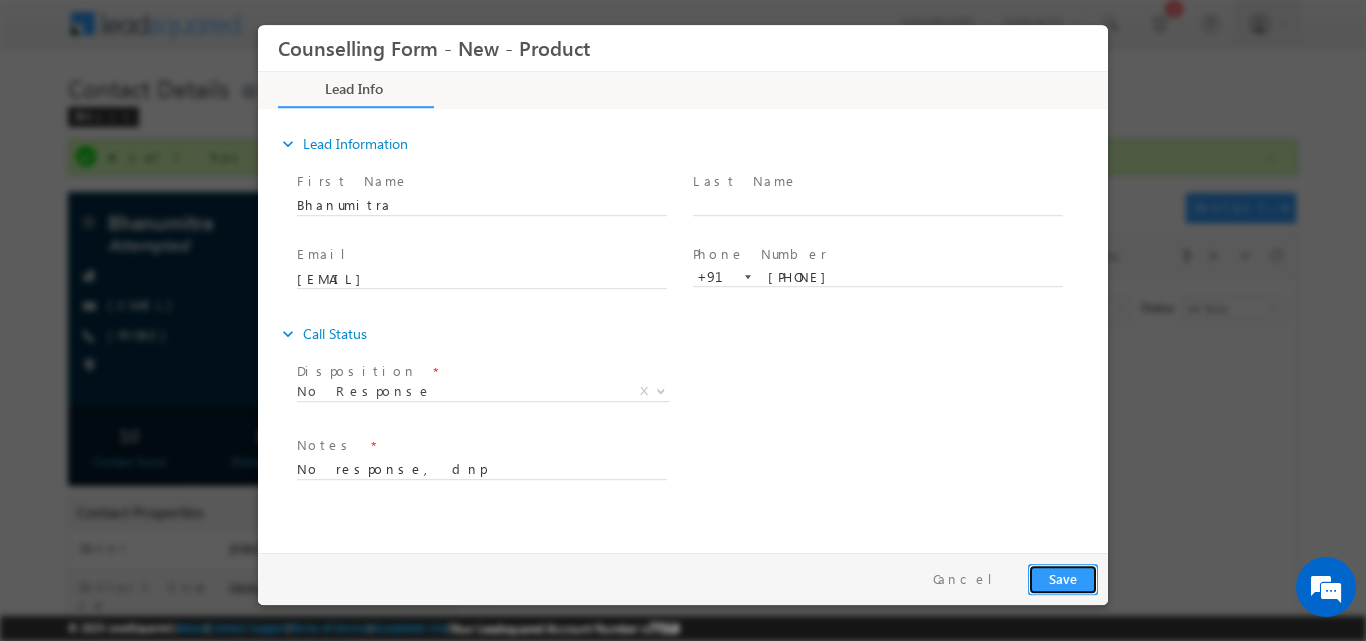 click on "Save" at bounding box center [1063, 578] 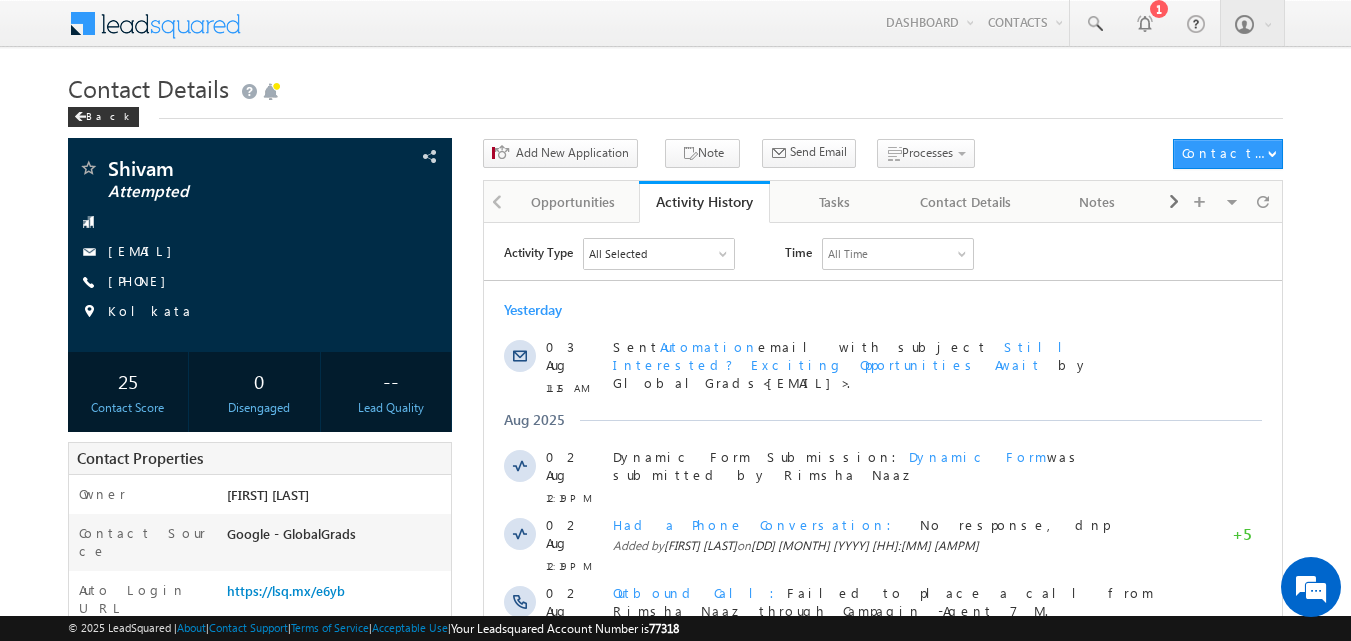 scroll, scrollTop: 0, scrollLeft: 0, axis: both 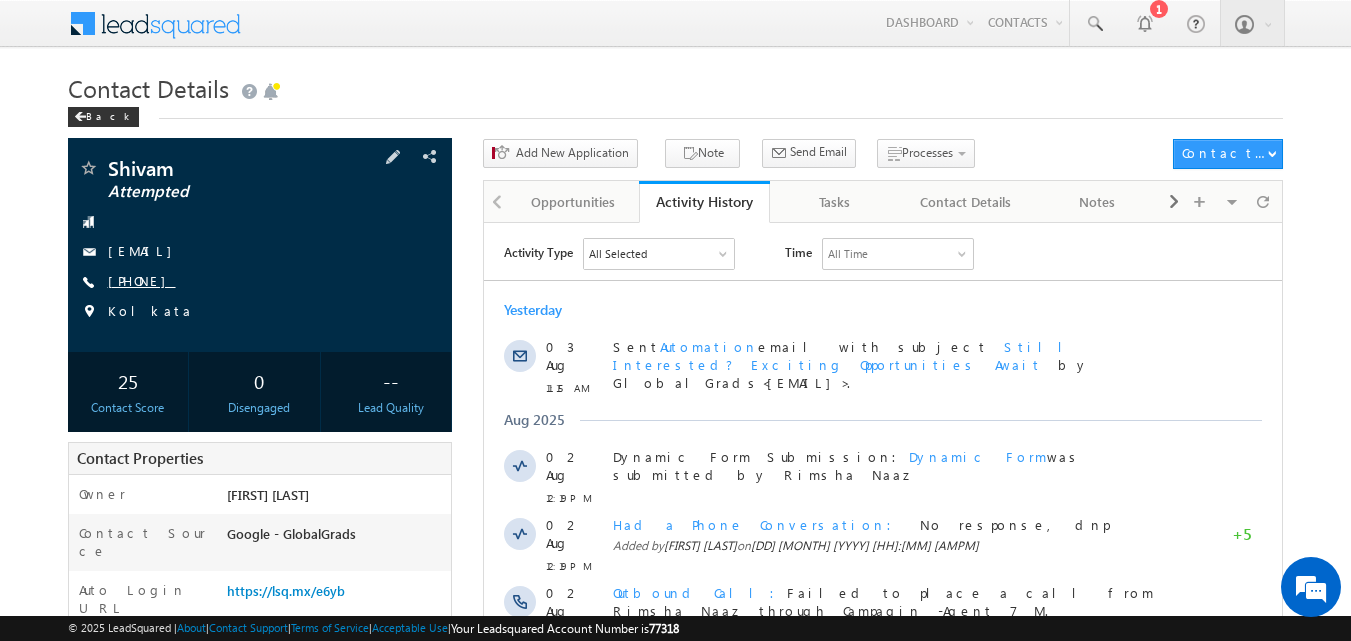 click on "[PHONE]" at bounding box center [142, 280] 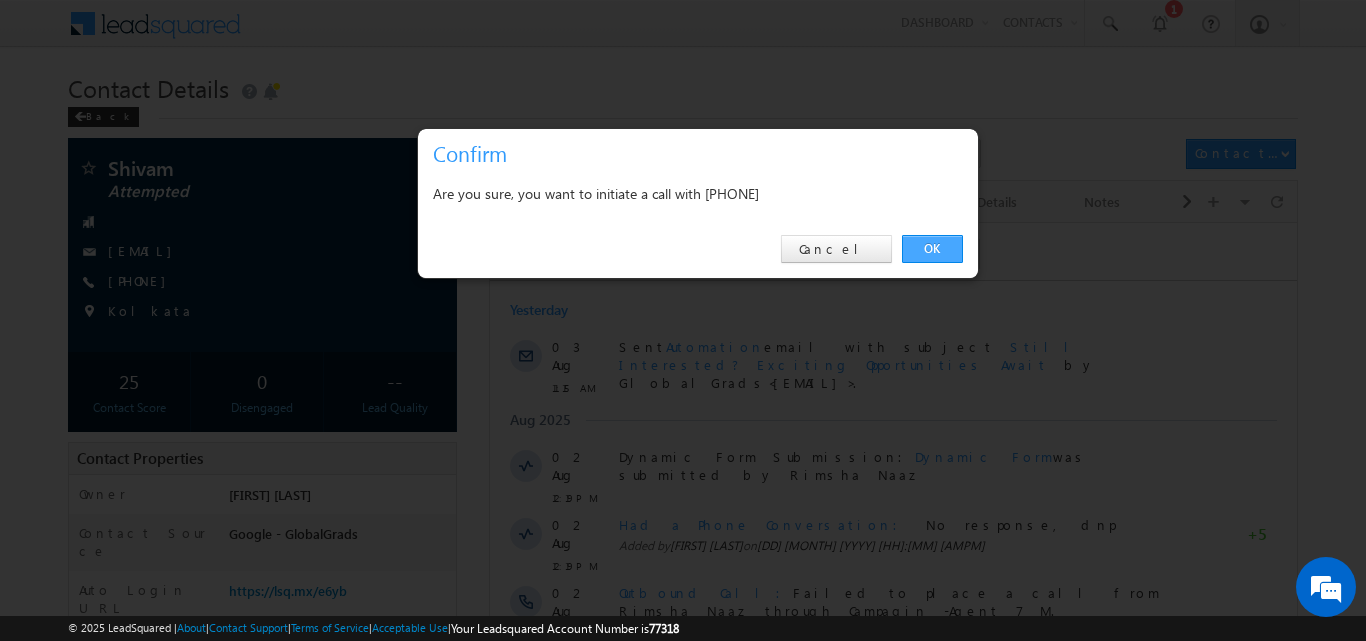 click on "OK" at bounding box center (932, 249) 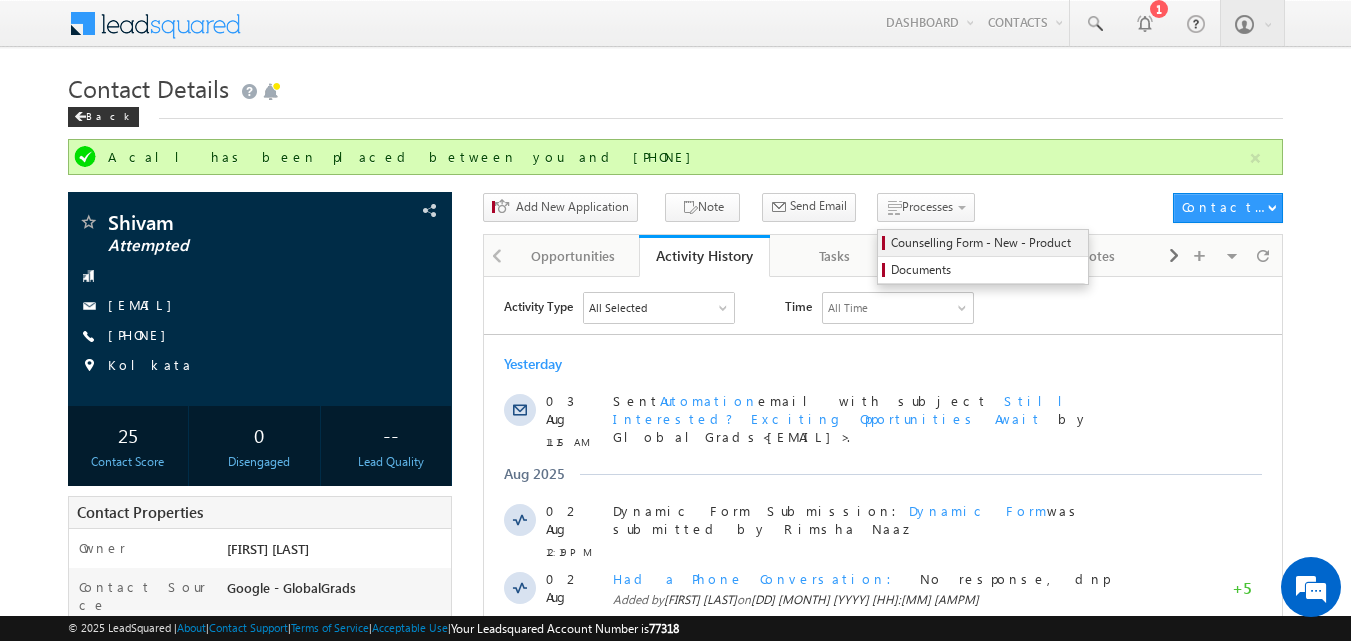 click on "Counselling Form - New - Product" at bounding box center [986, 243] 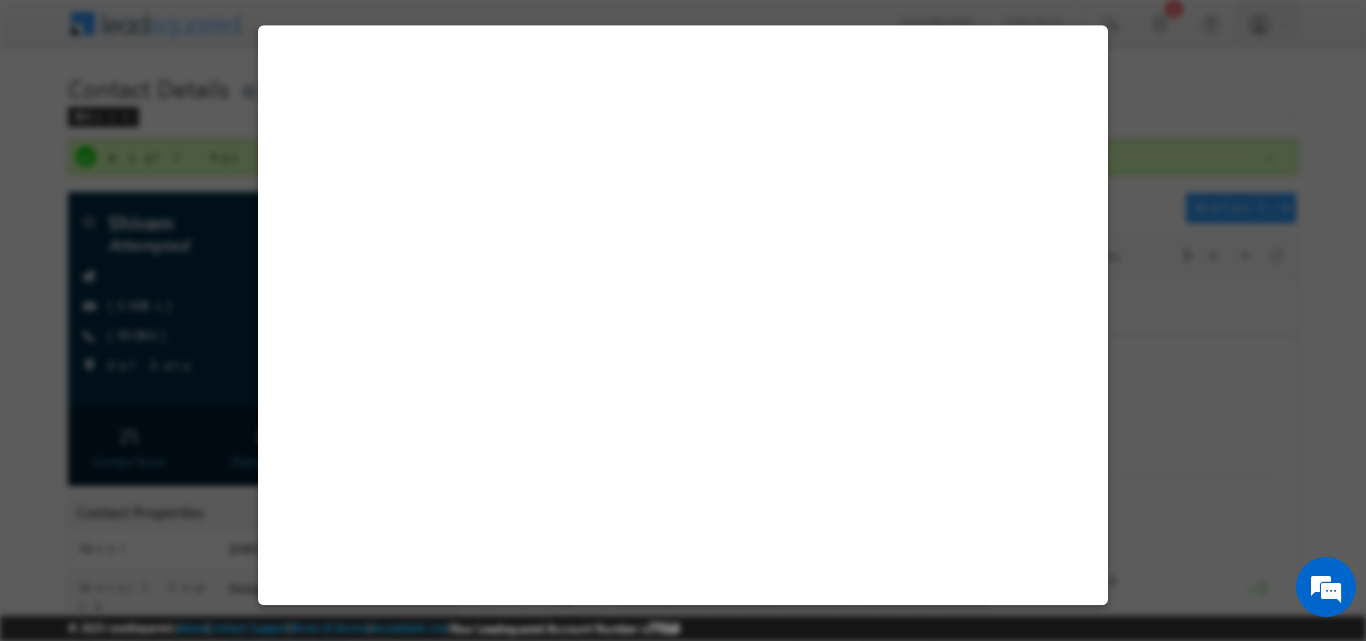 select on "Attempted" 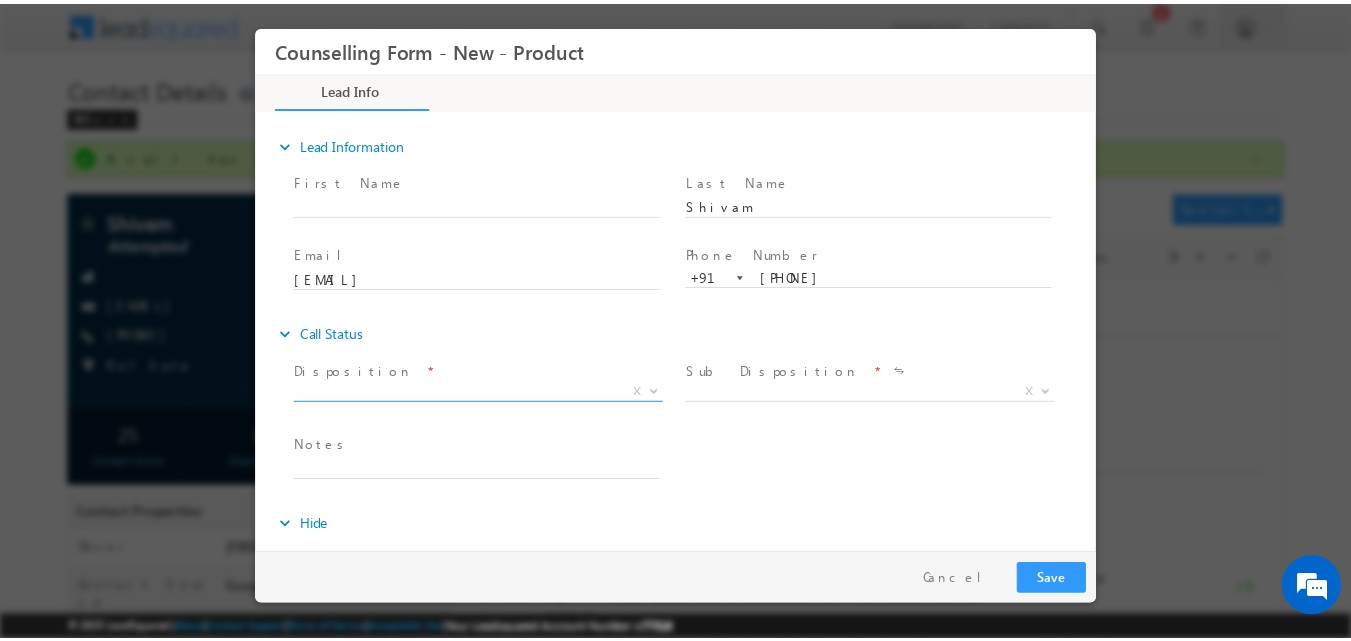 scroll, scrollTop: 0, scrollLeft: 0, axis: both 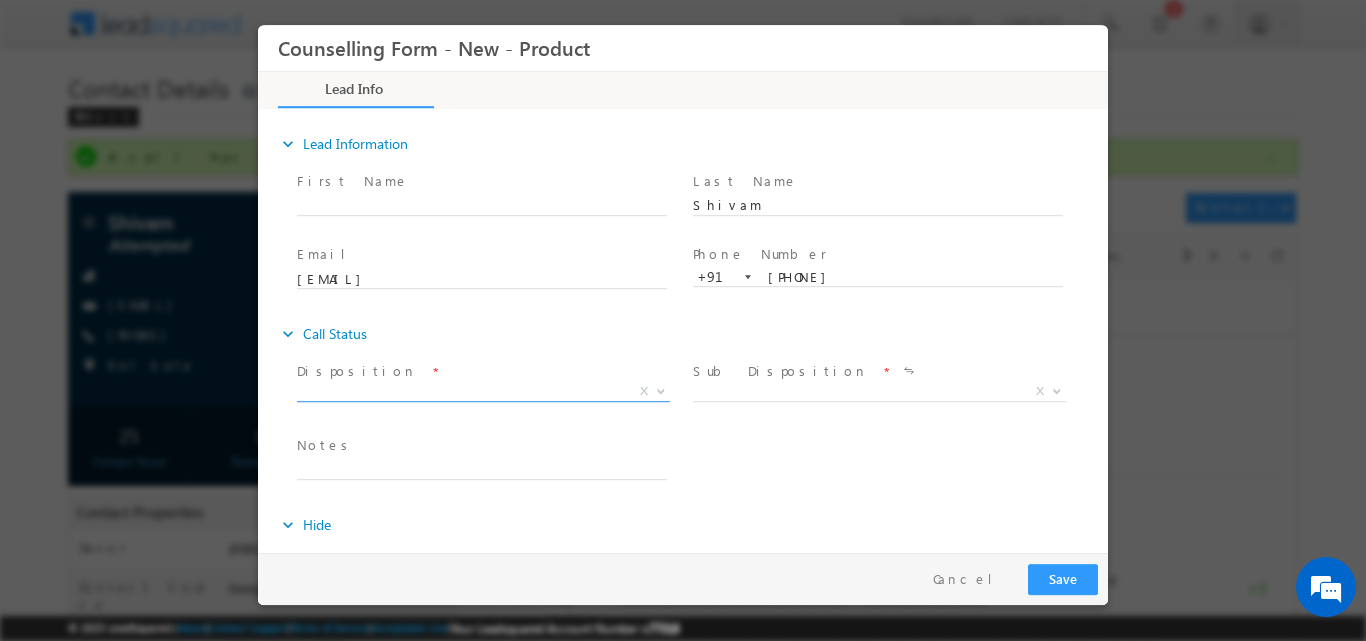 click at bounding box center [661, 389] 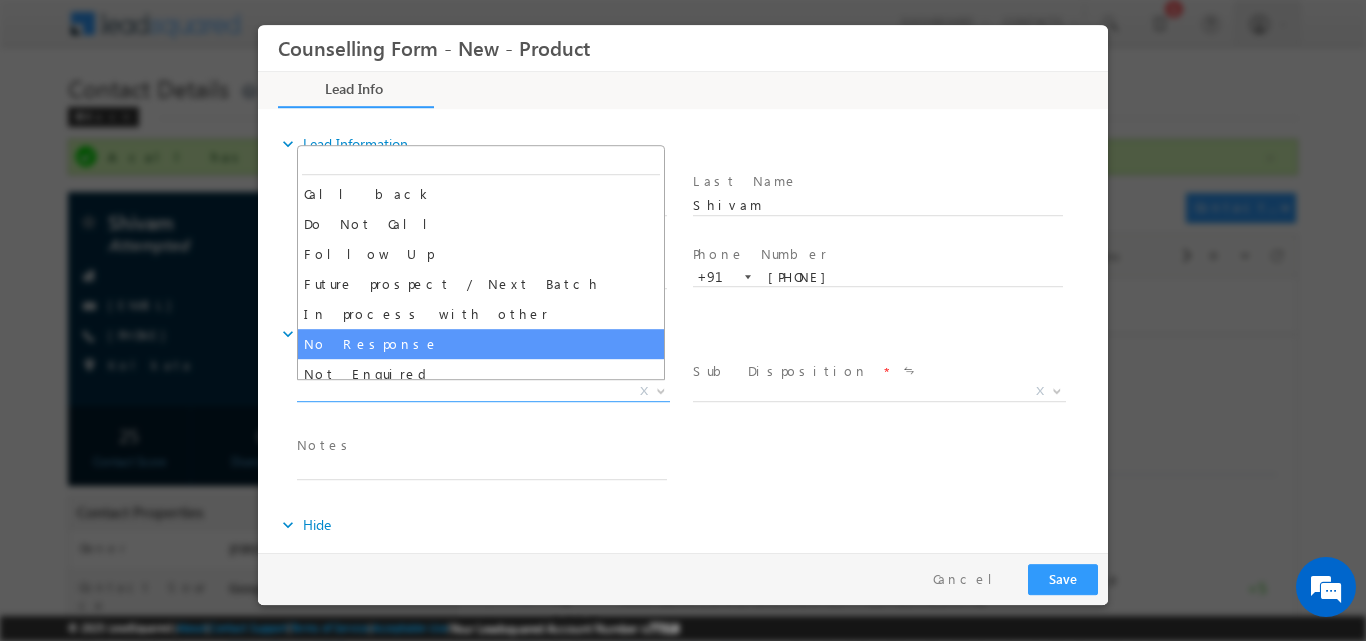 select on "No Response" 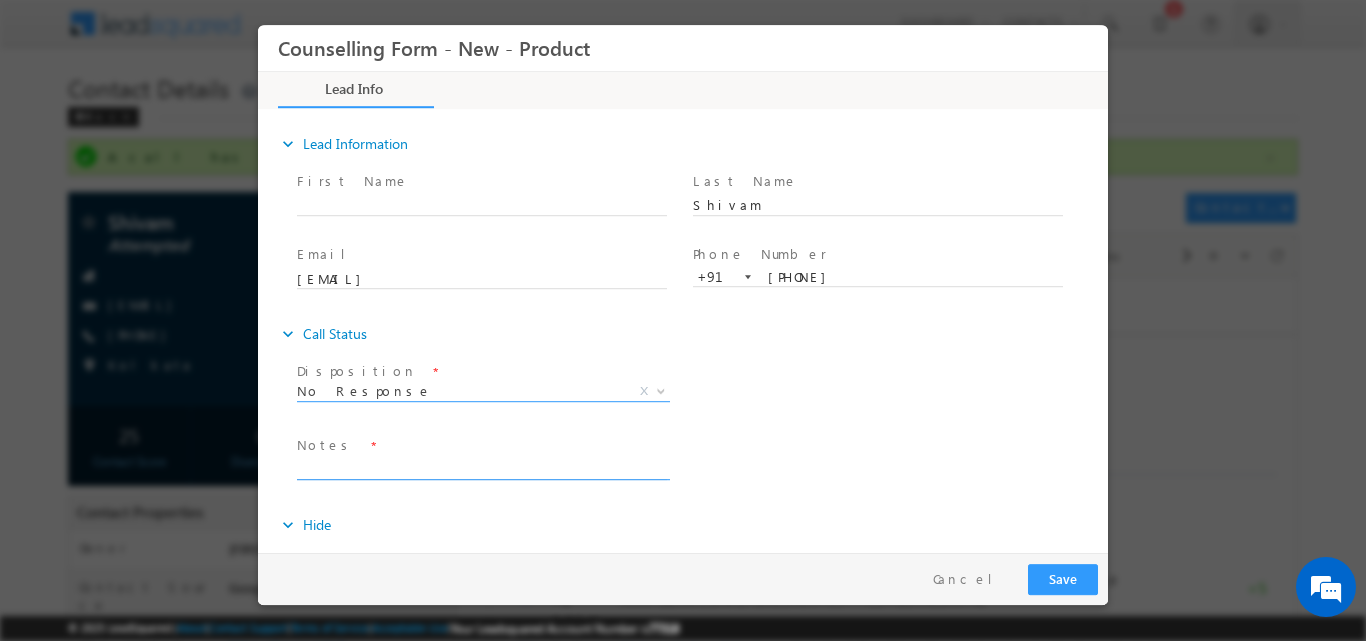 click at bounding box center [482, 467] 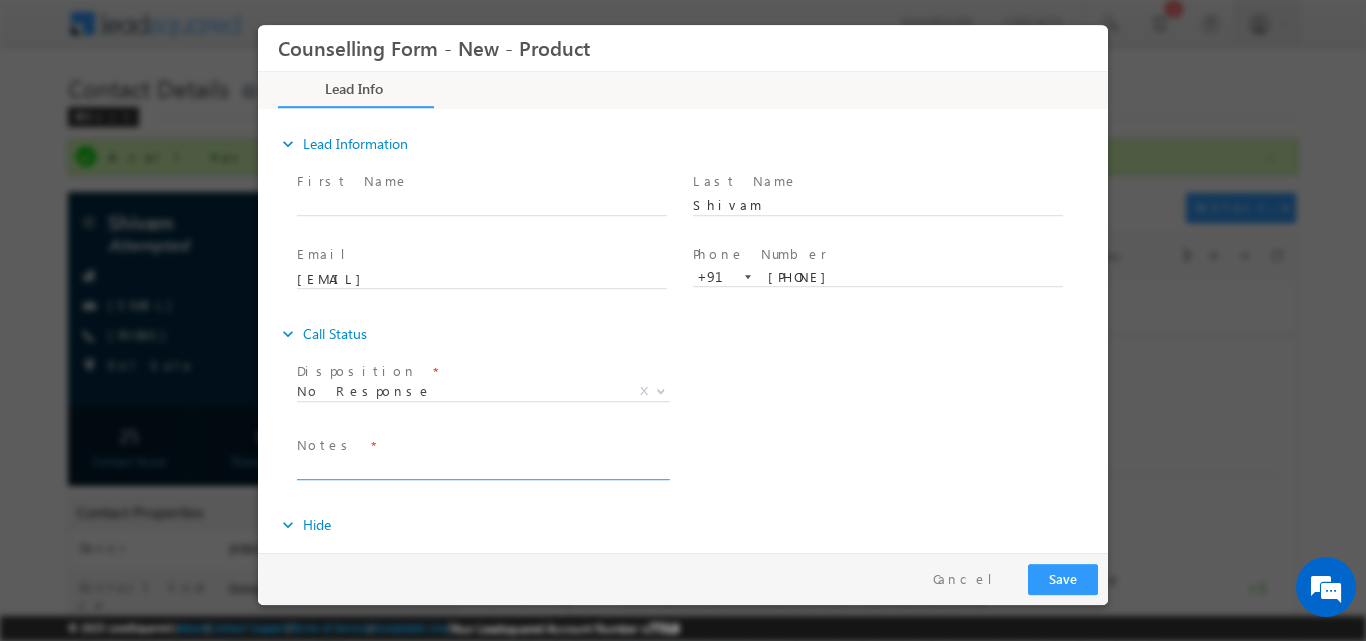 paste on "No response, dnp" 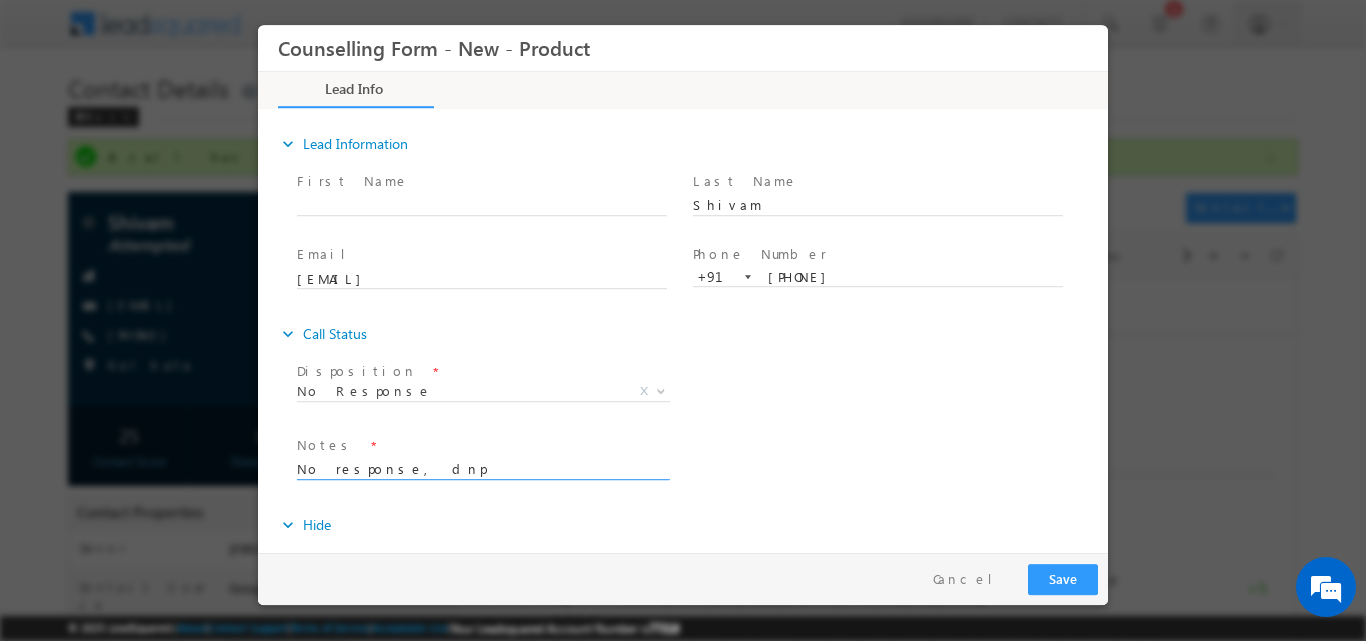 type on "No response, dnp" 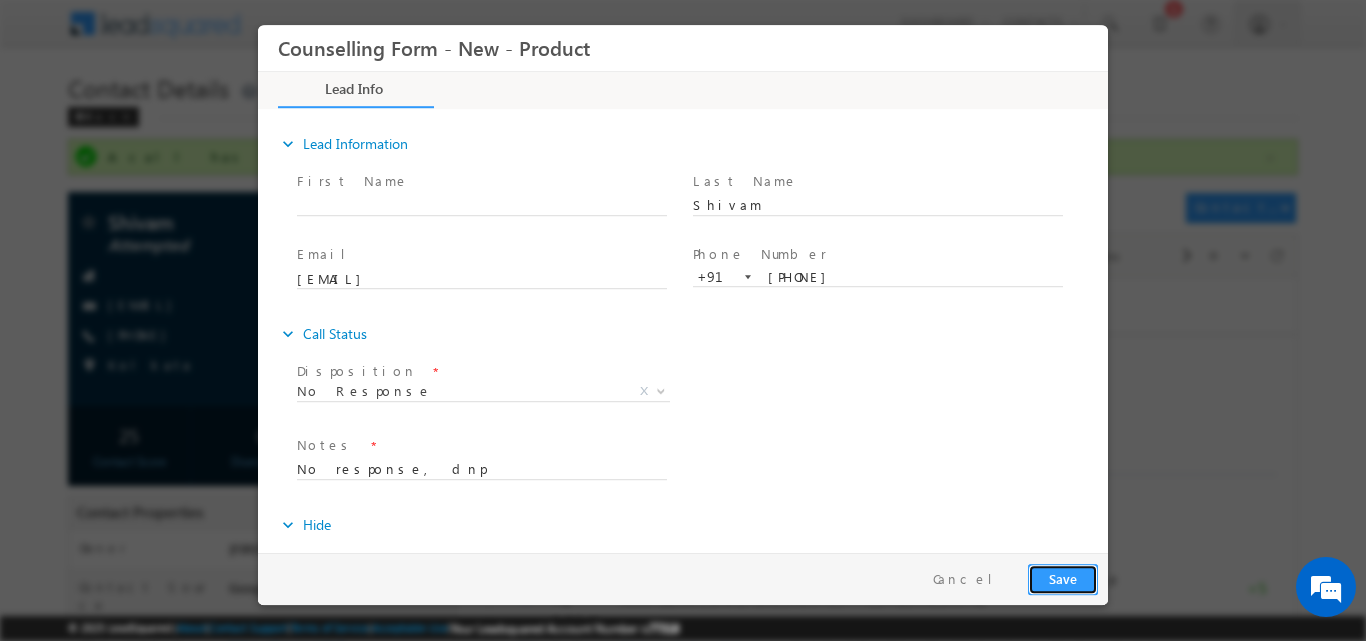 click on "Save" at bounding box center (1063, 578) 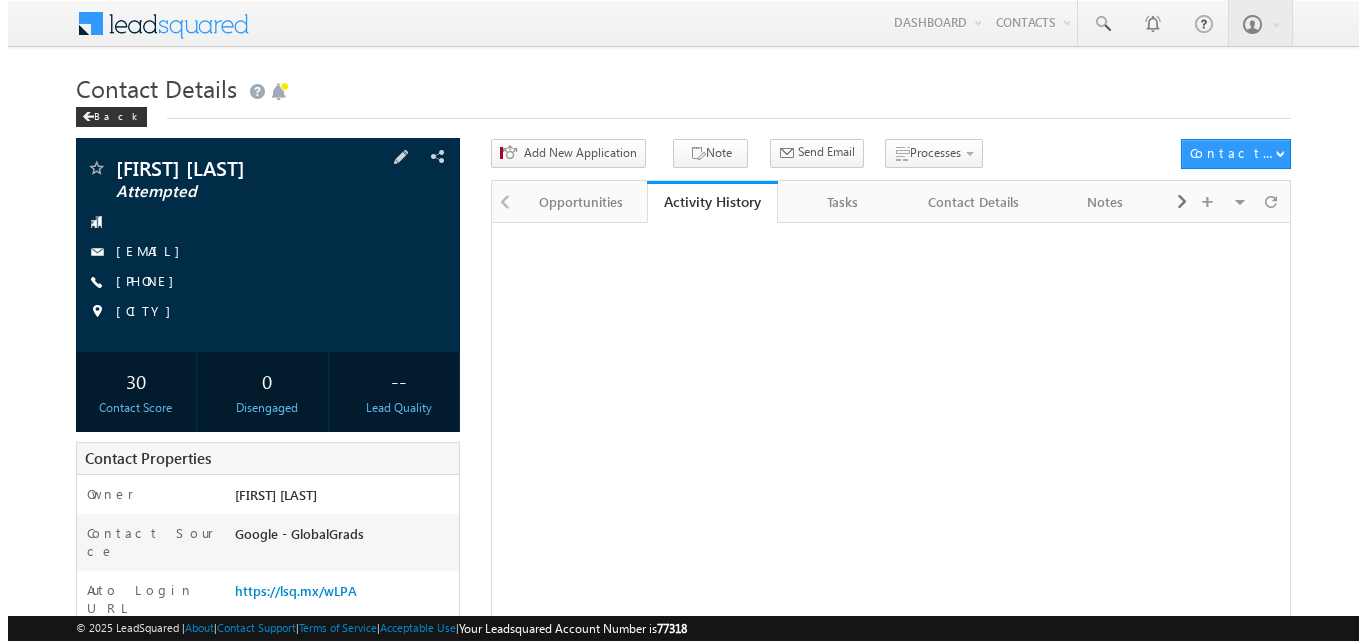scroll, scrollTop: 0, scrollLeft: 0, axis: both 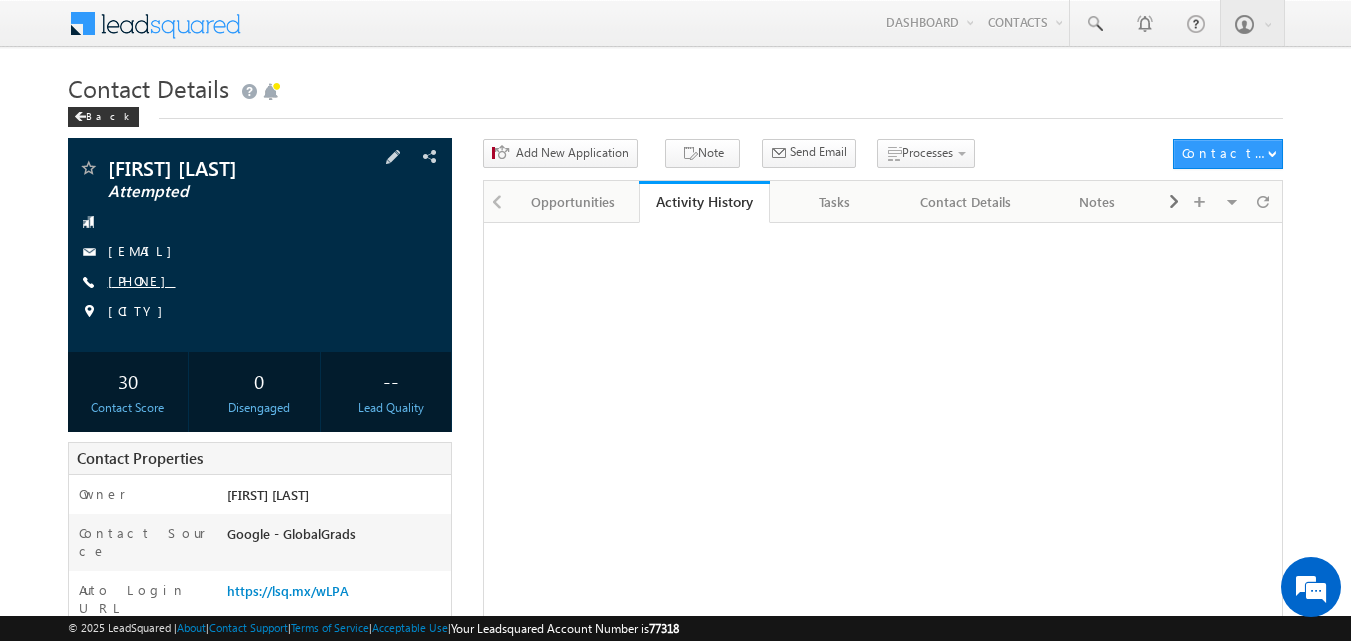 click on "[PHONE]" at bounding box center [142, 280] 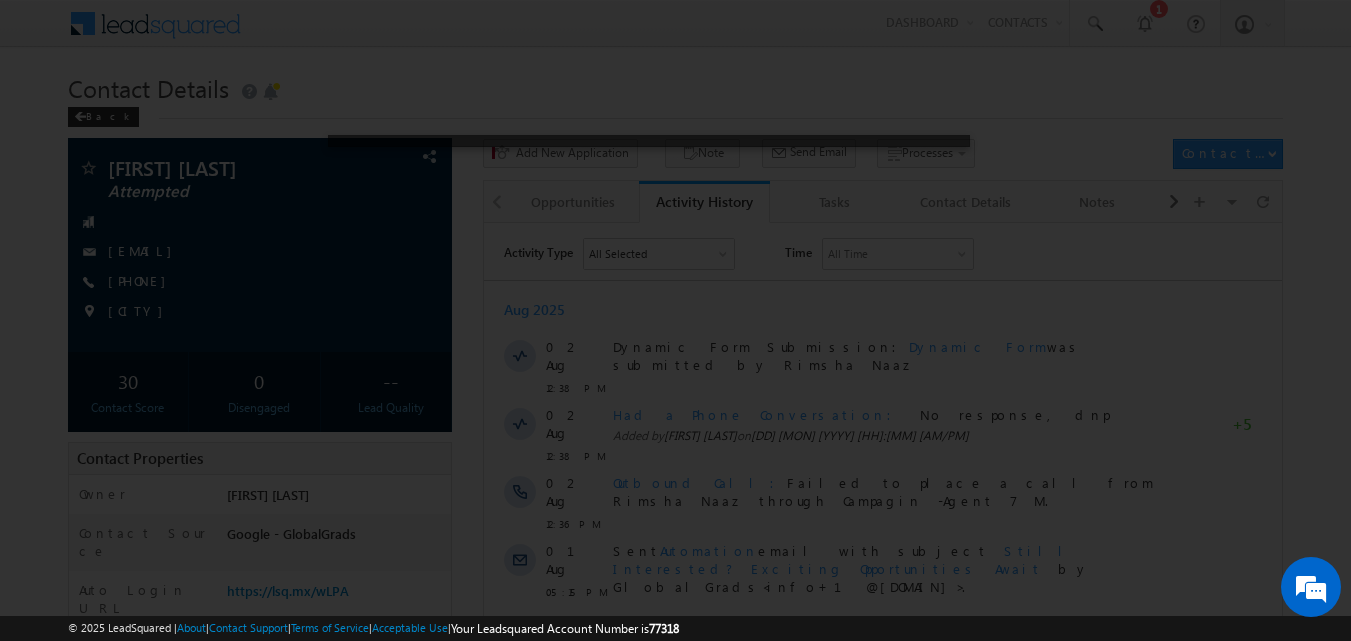 scroll, scrollTop: 0, scrollLeft: 0, axis: both 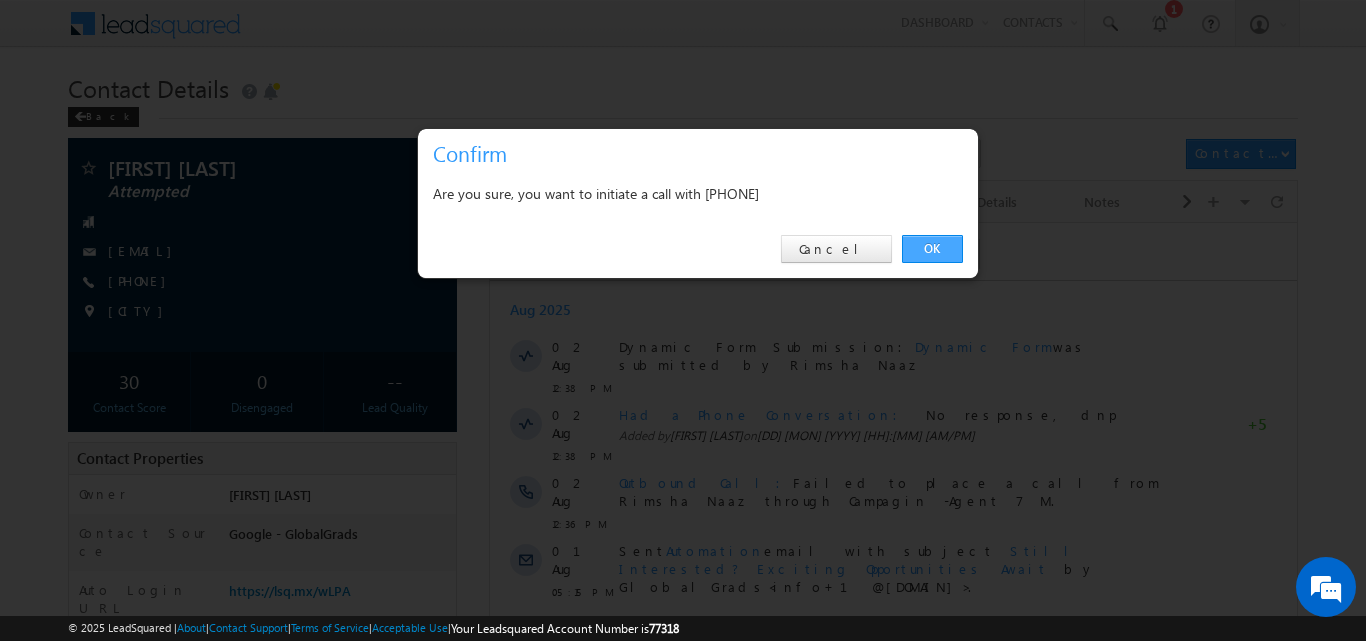 click on "OK" at bounding box center [932, 249] 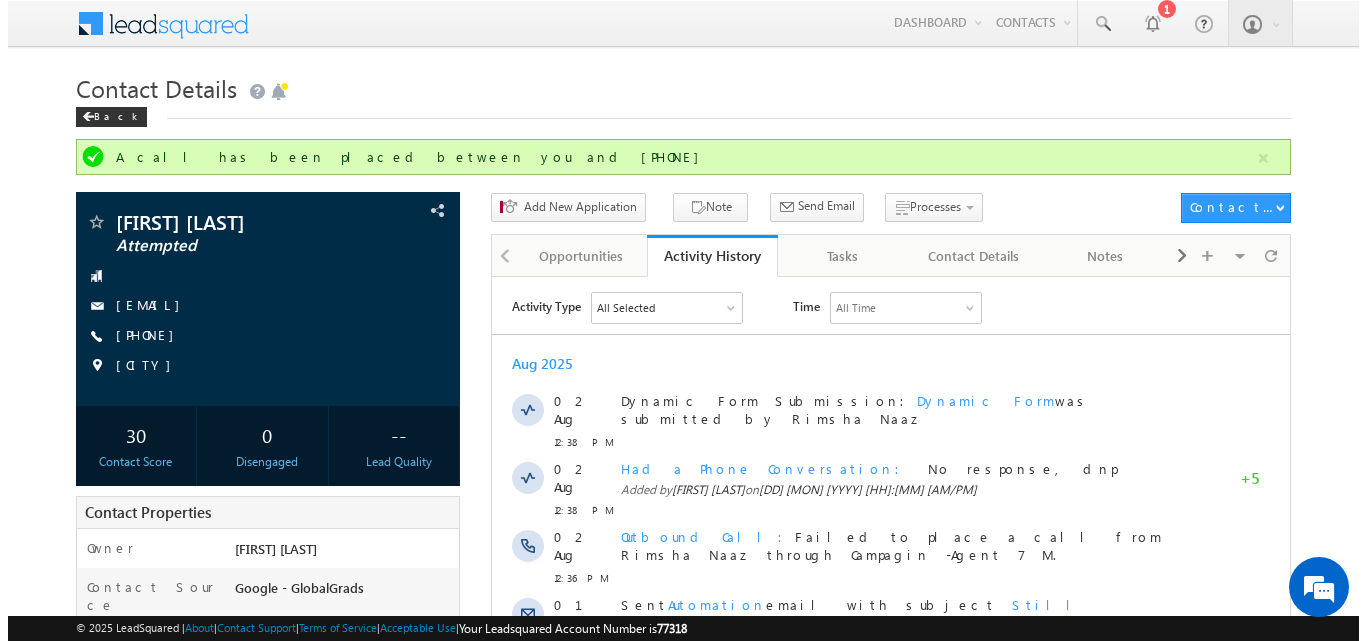 scroll, scrollTop: 0, scrollLeft: 0, axis: both 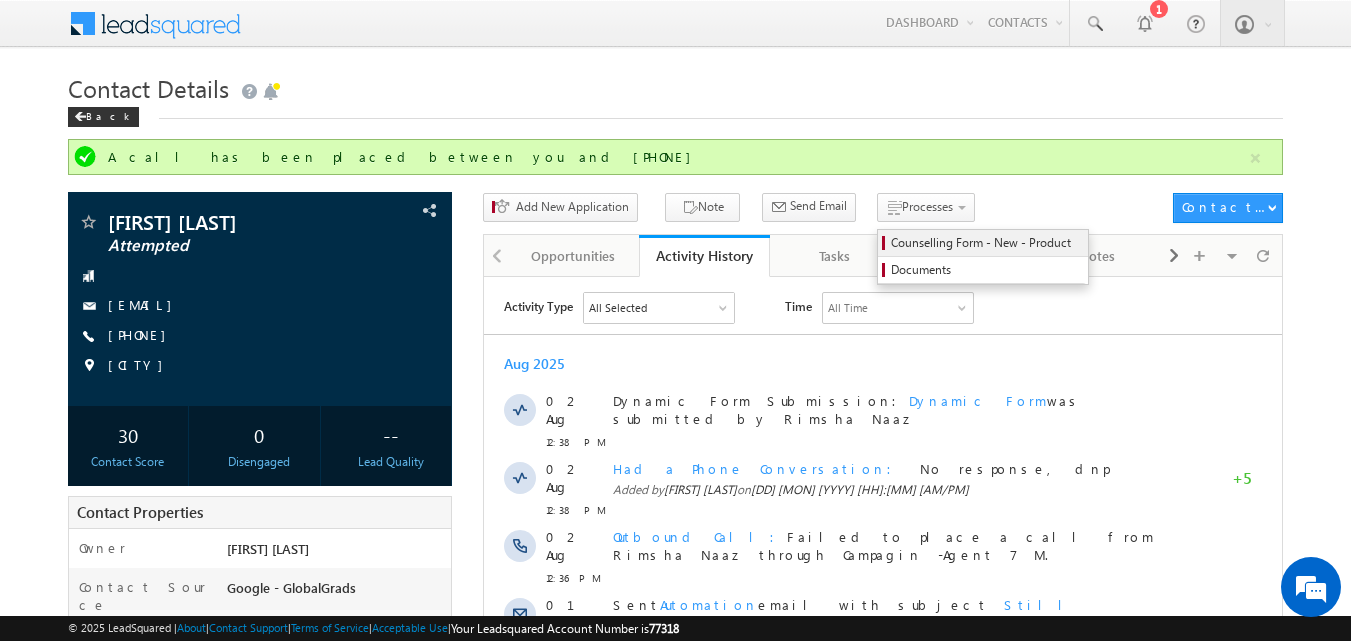 click on "Counselling Form - New - Product" at bounding box center (986, 243) 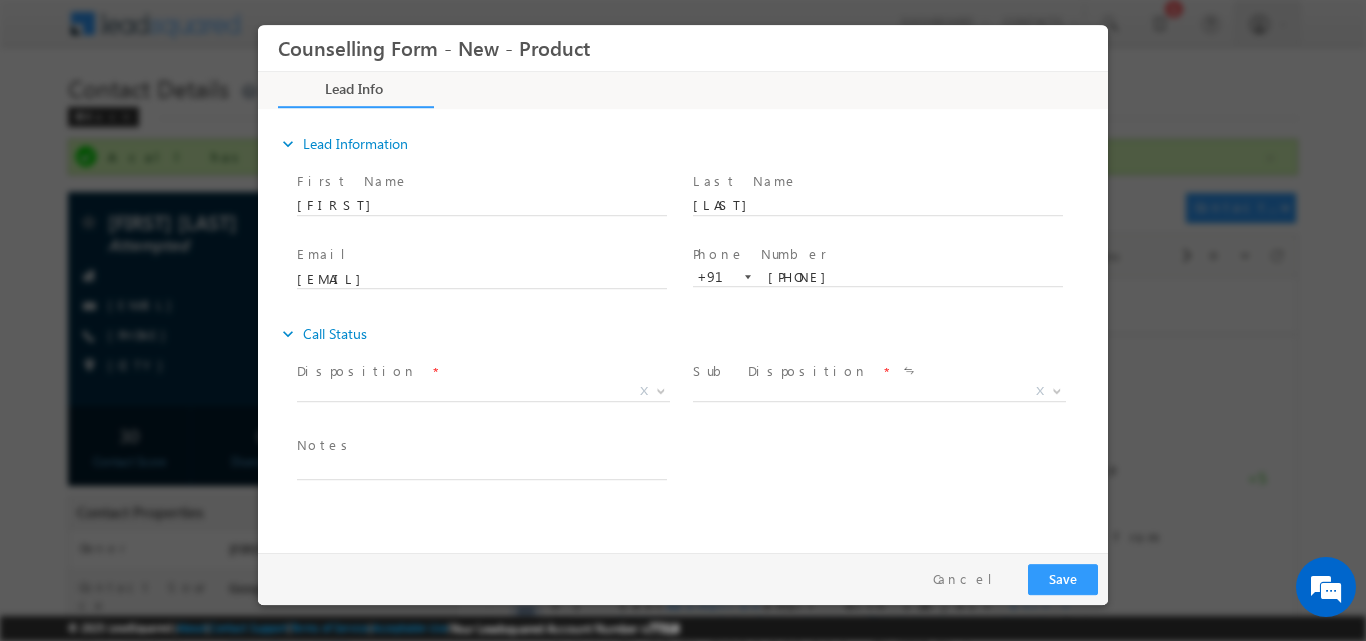 scroll, scrollTop: 0, scrollLeft: 0, axis: both 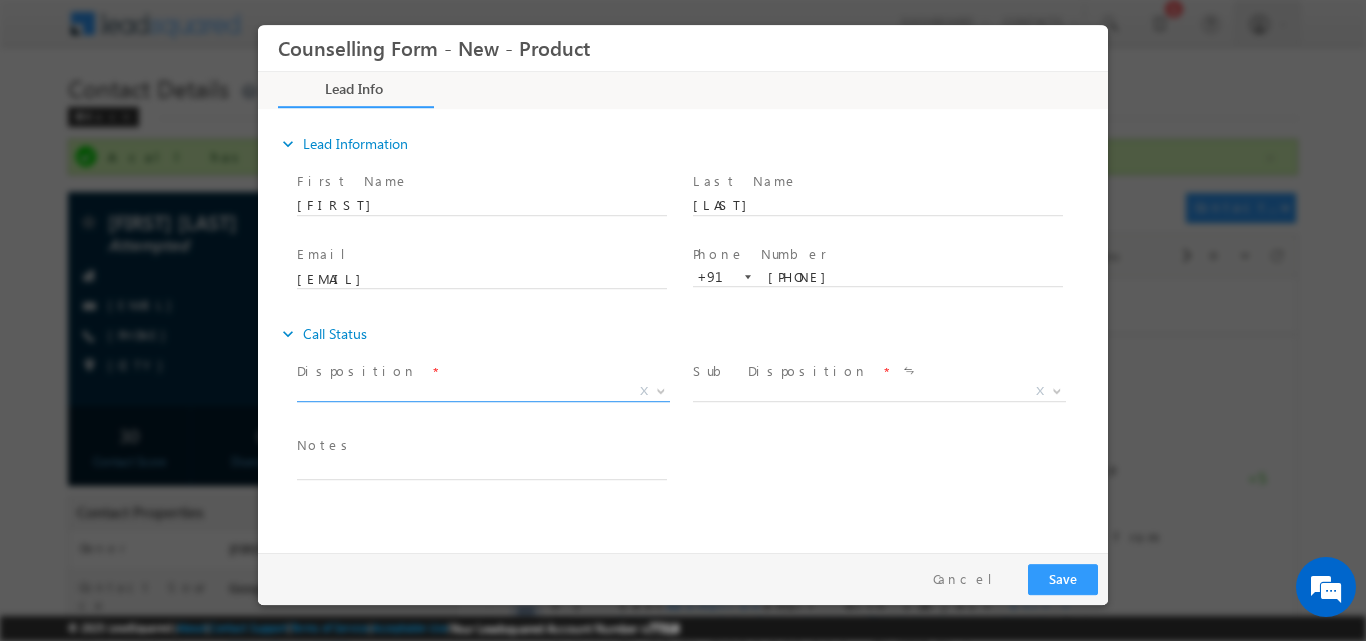click at bounding box center [659, 390] 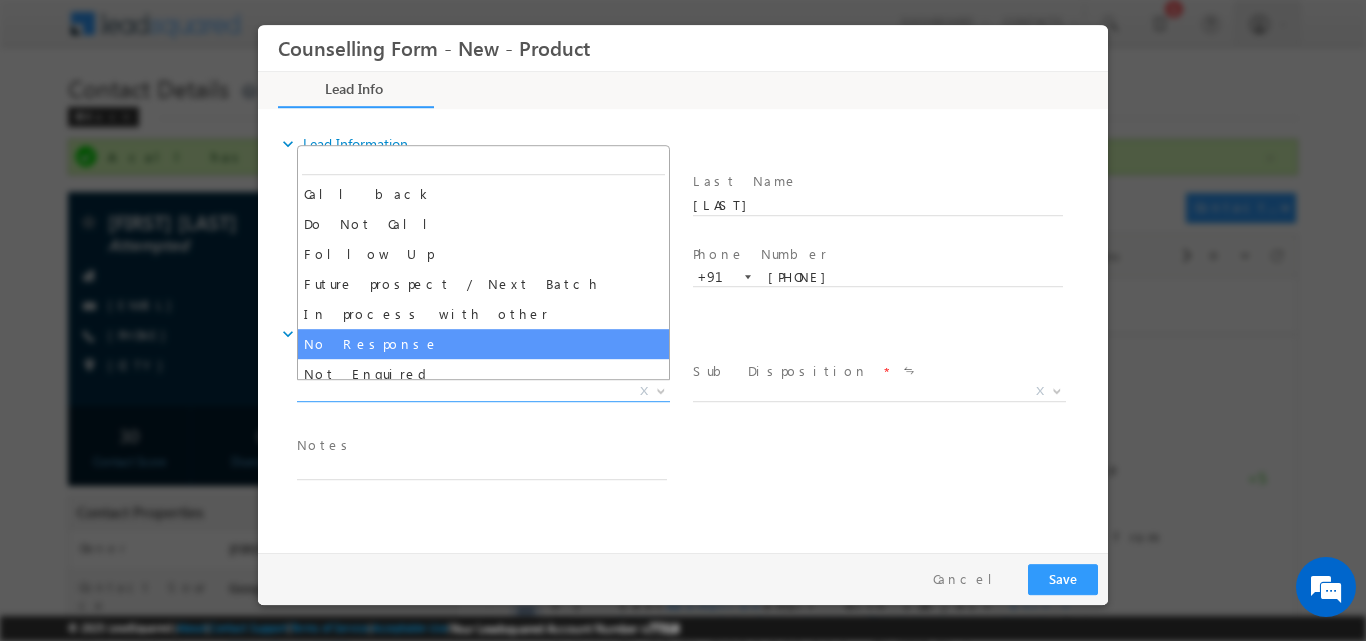 select on "No Response" 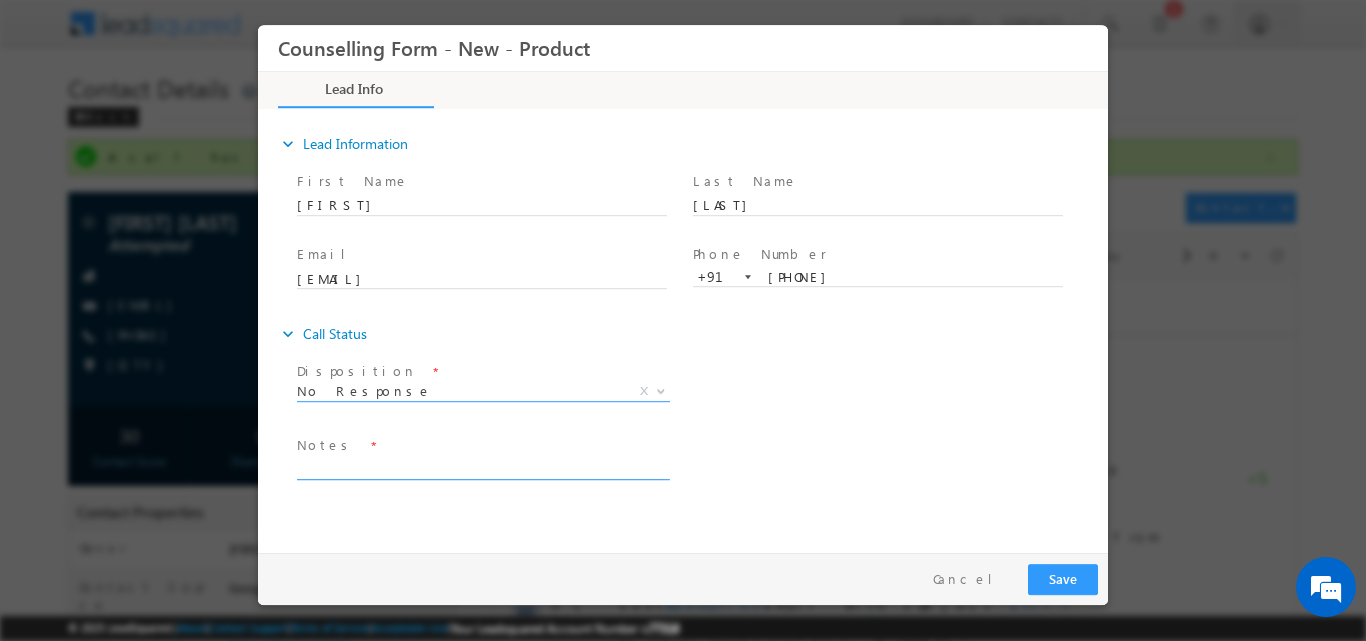 click at bounding box center (482, 467) 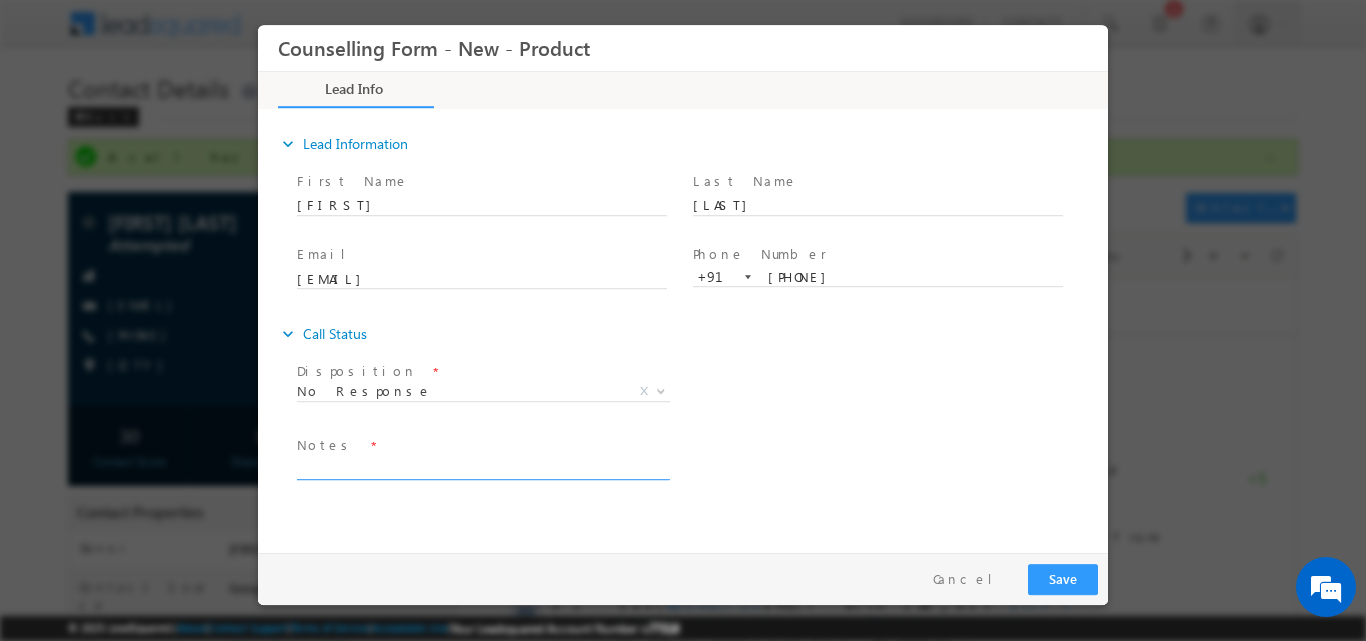 paste on "Retrieving data. Wait a few seconds and try to cut or copy again." 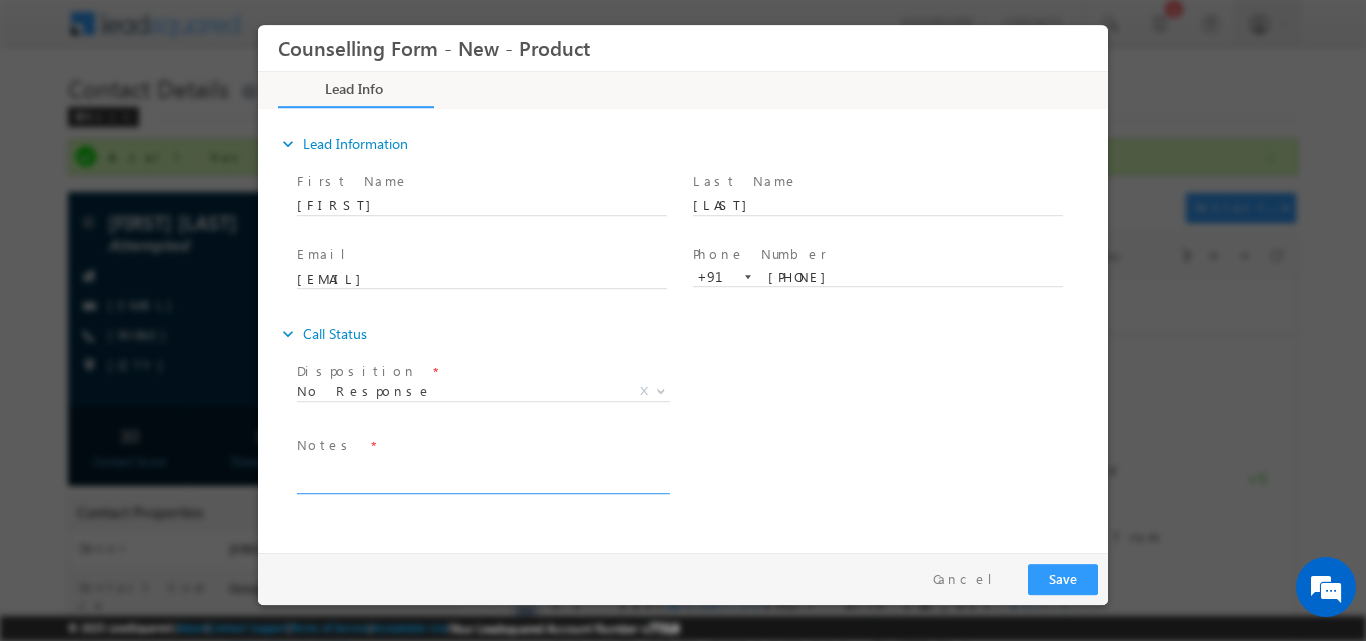 scroll, scrollTop: 0, scrollLeft: 0, axis: both 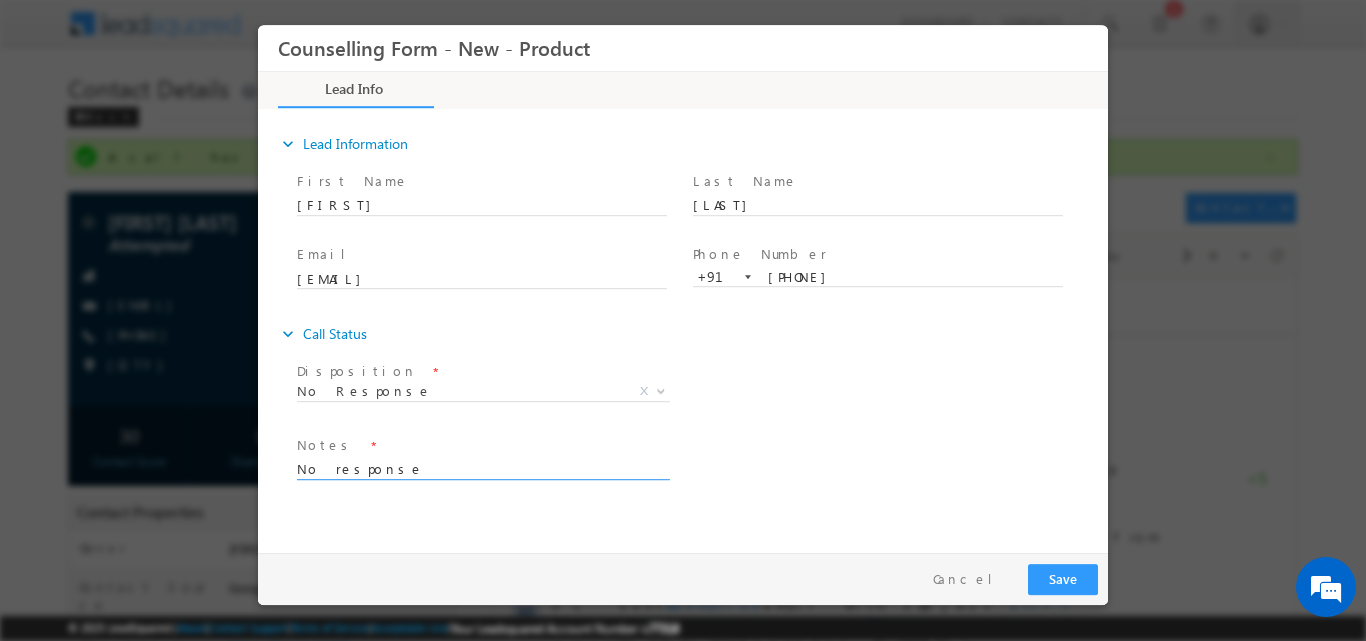drag, startPoint x: 408, startPoint y: 463, endPoint x: 170, endPoint y: 471, distance: 238.13441 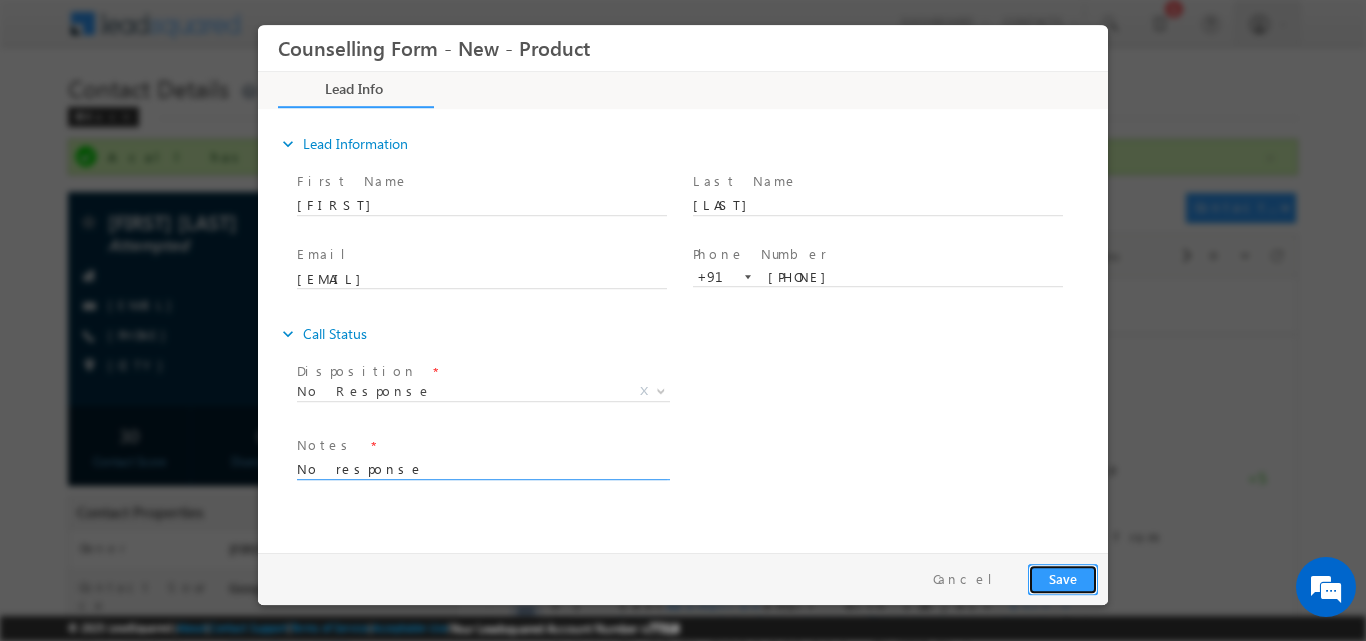 click on "Save" at bounding box center [1063, 578] 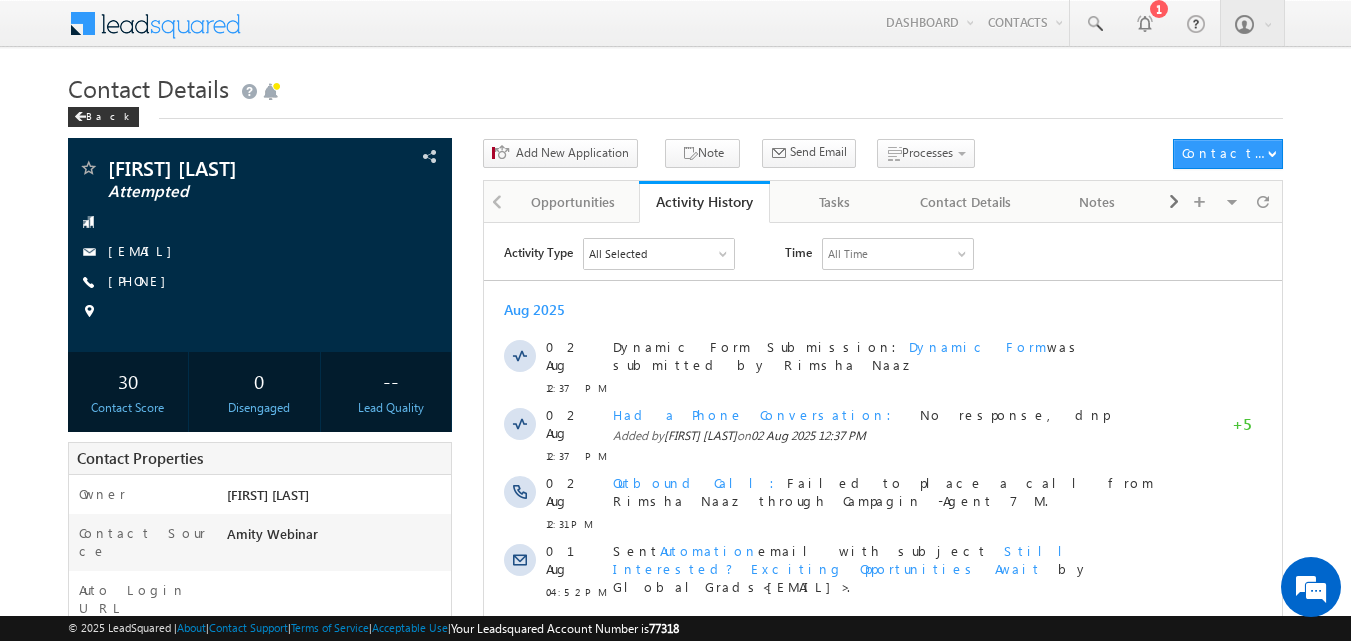 scroll, scrollTop: 0, scrollLeft: 0, axis: both 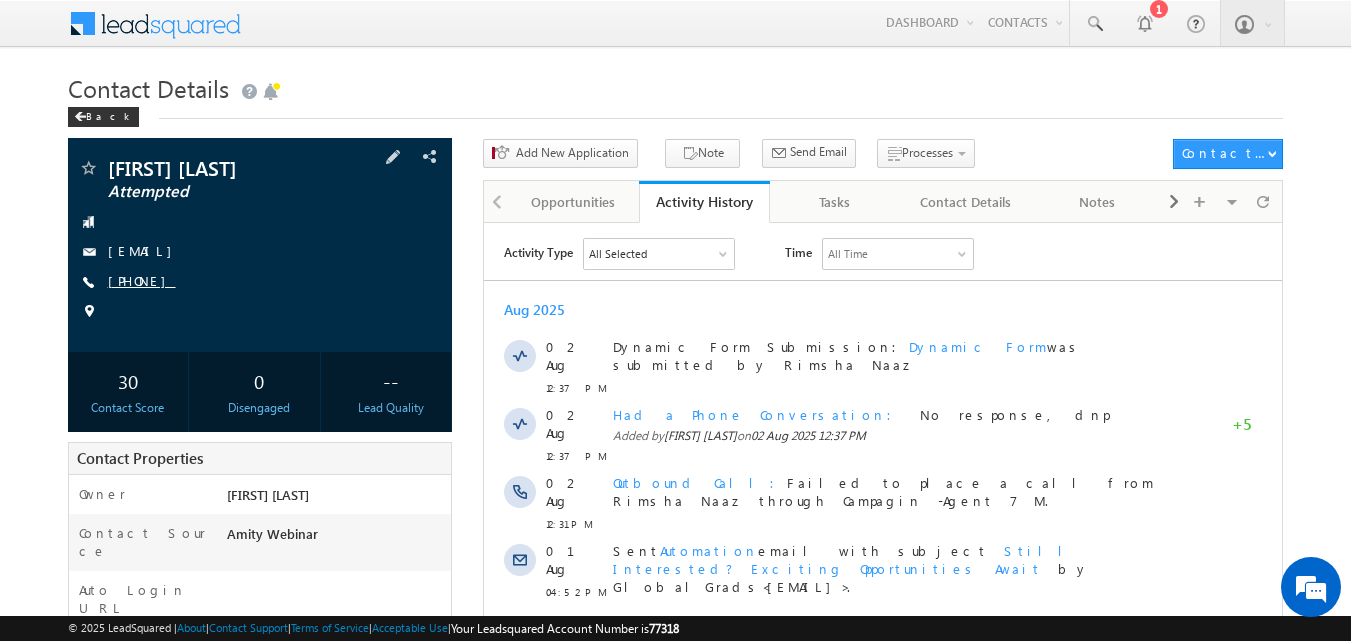 click on "+91-7428702504" at bounding box center (142, 280) 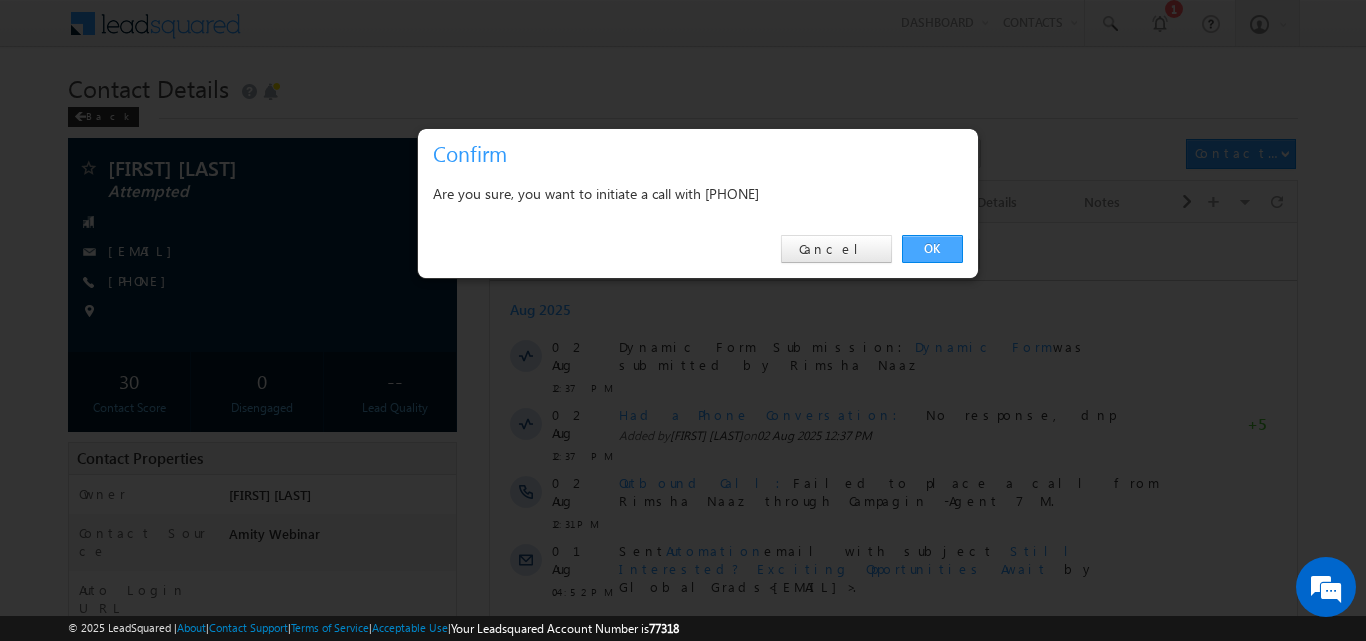 click on "OK" at bounding box center [932, 249] 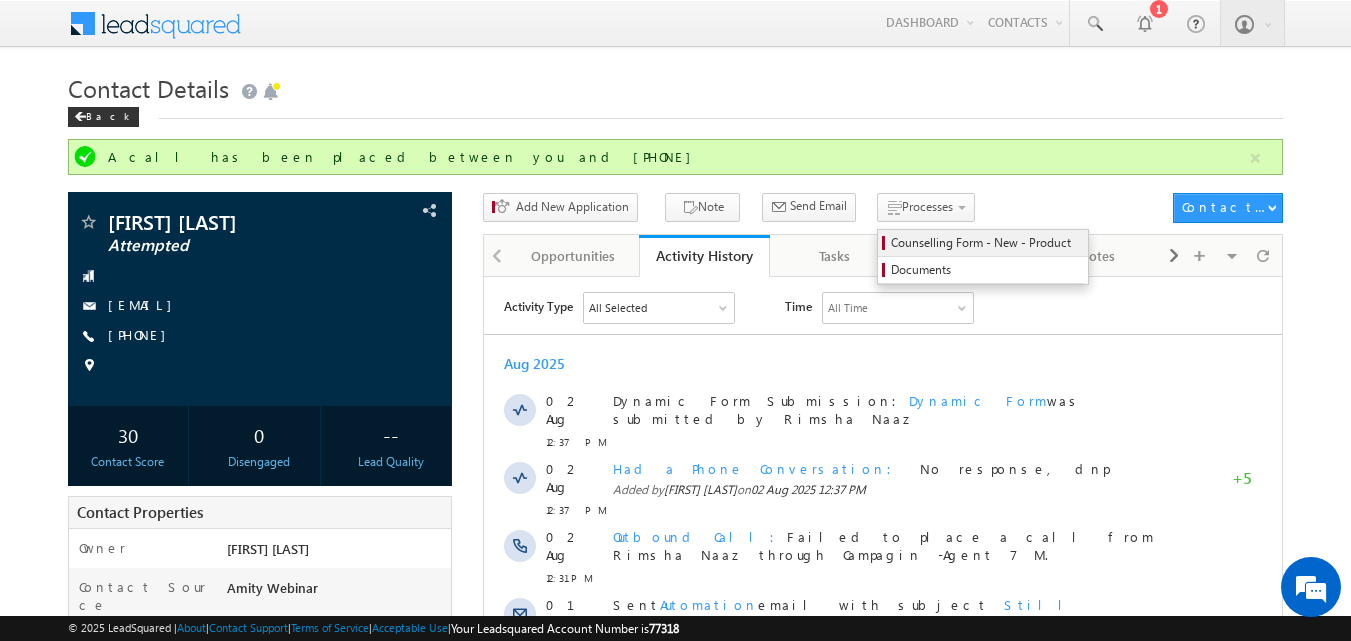 click on "Counselling Form - New - Product" at bounding box center [986, 243] 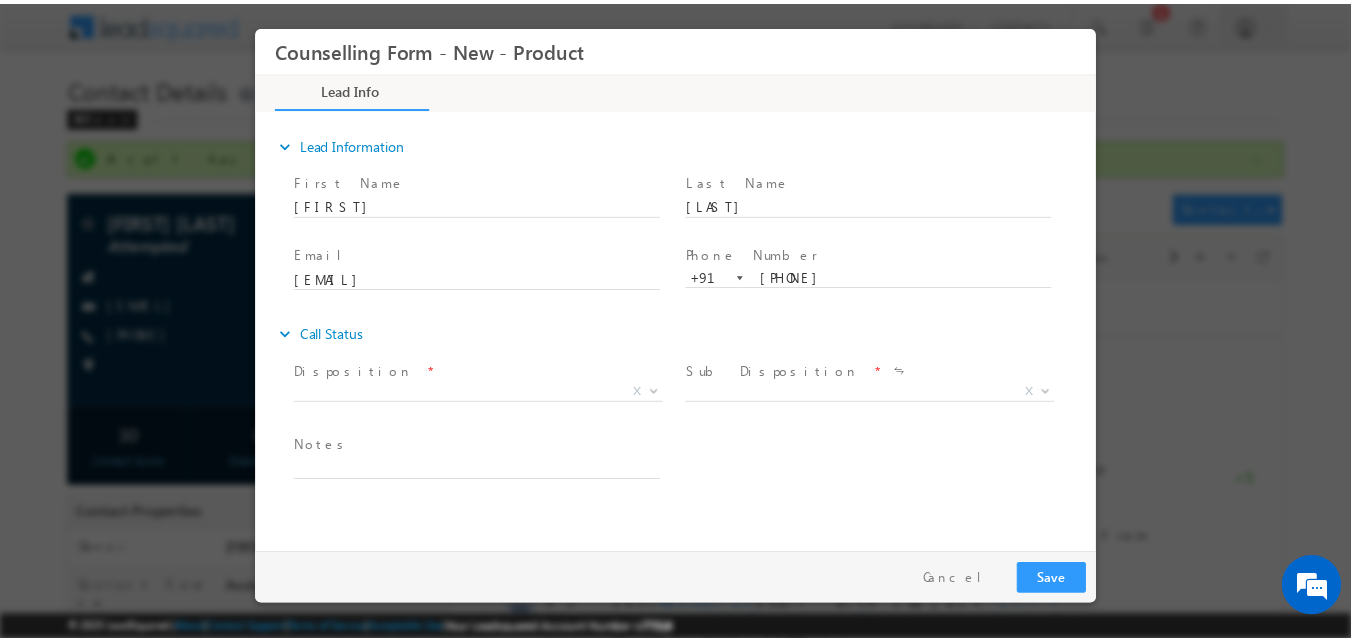 scroll, scrollTop: 0, scrollLeft: 0, axis: both 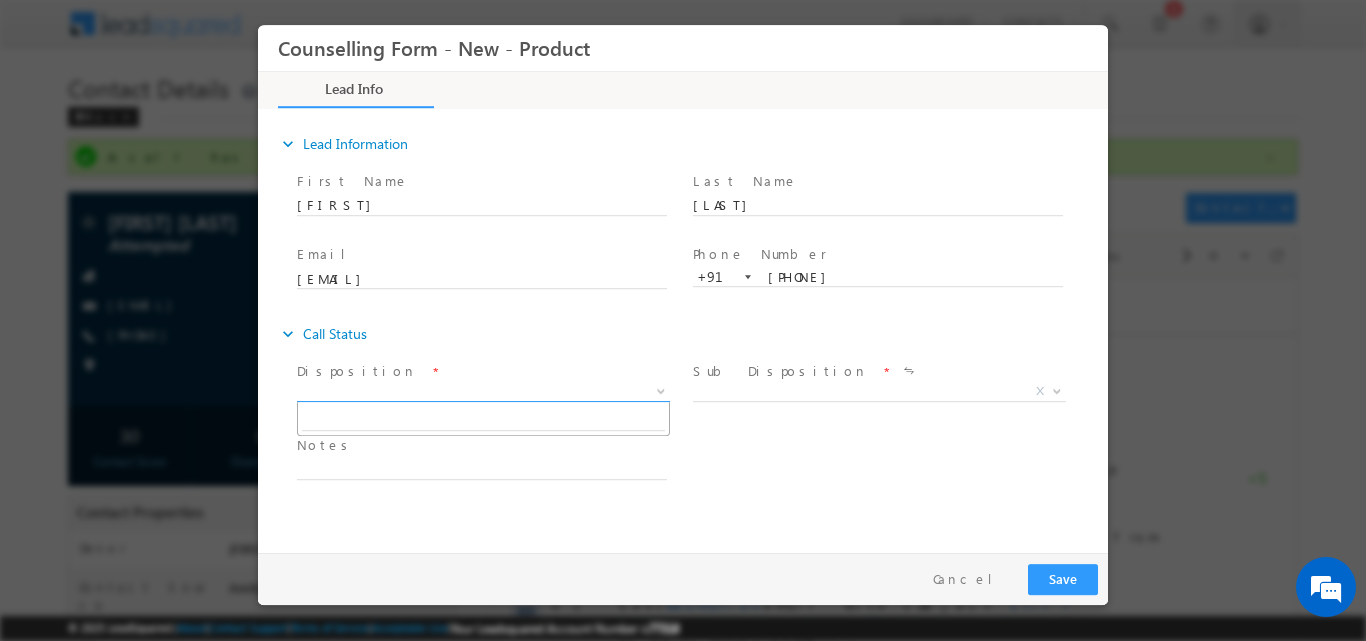 click at bounding box center (659, 390) 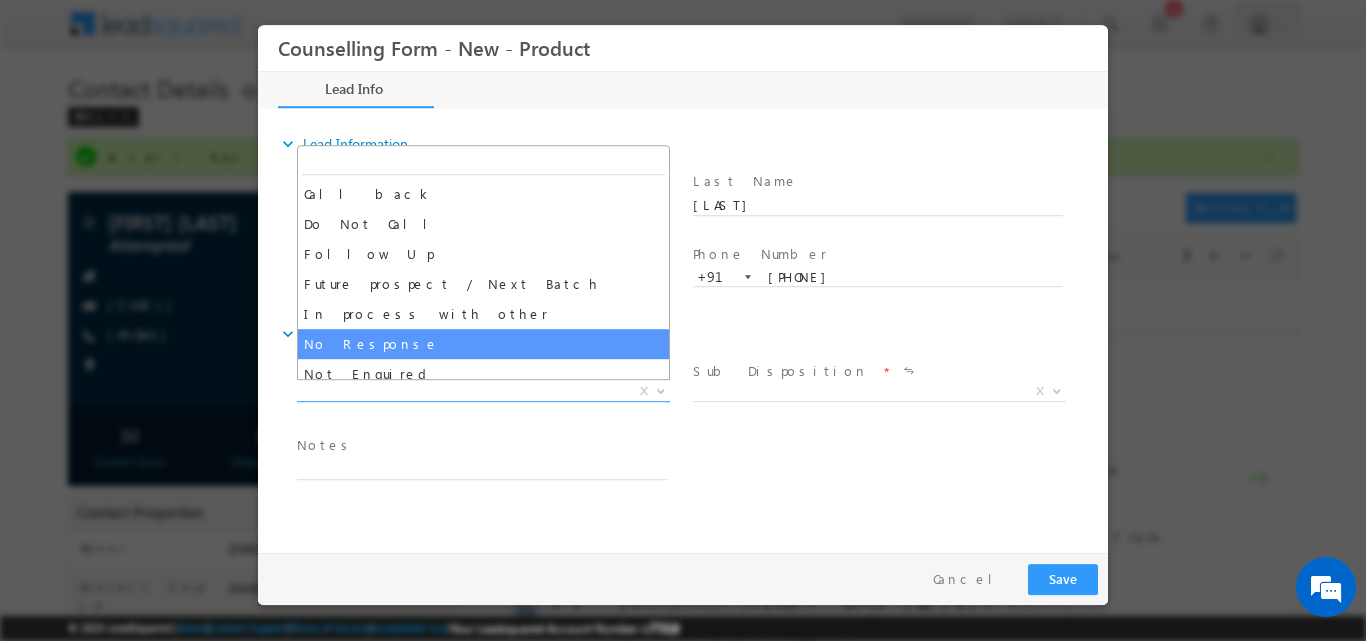select on "No Response" 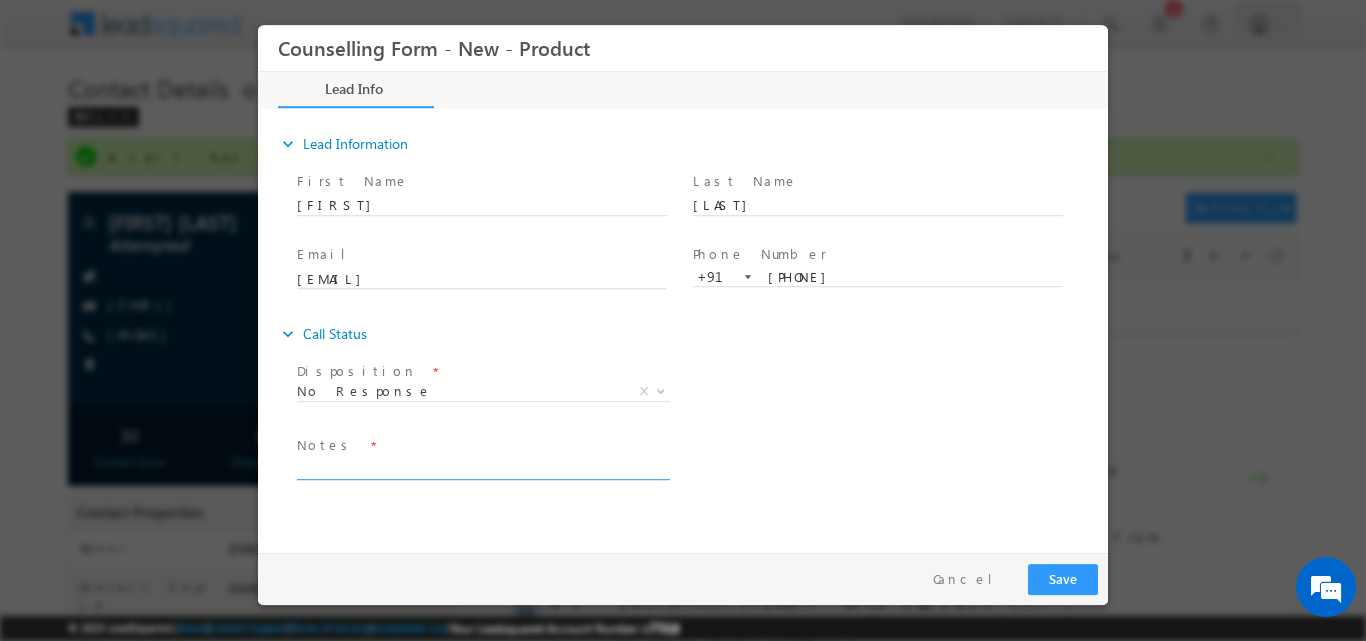 click at bounding box center (482, 467) 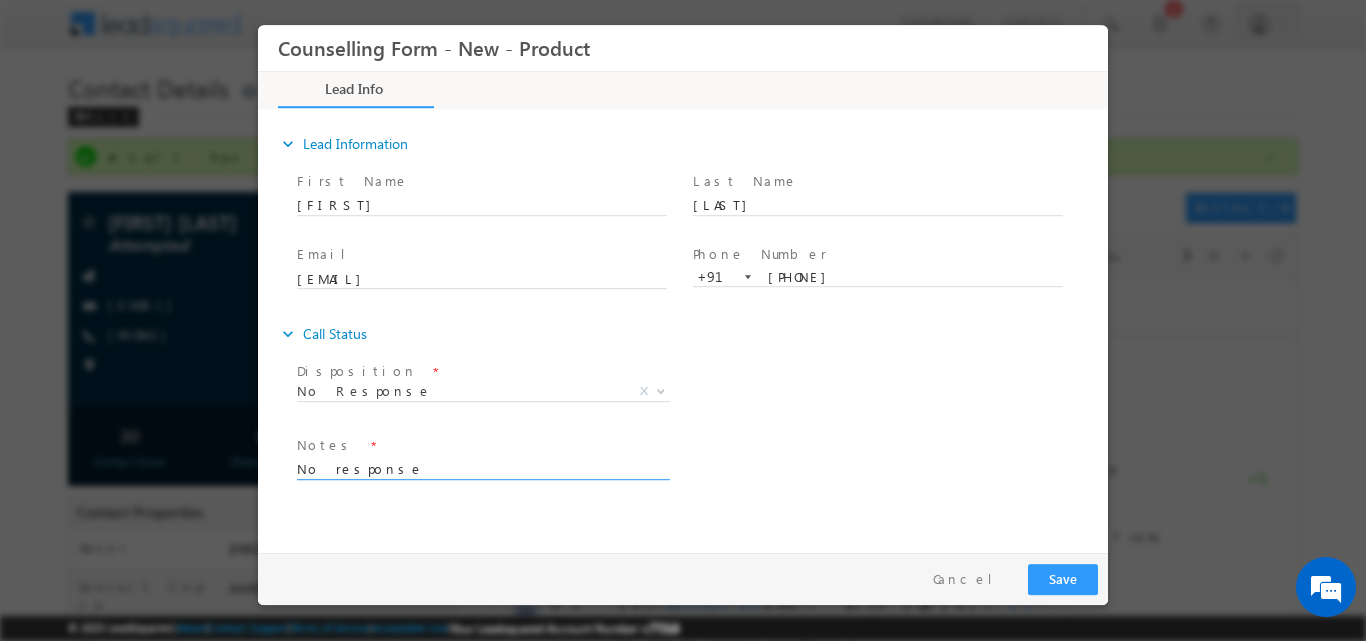 type on "No response" 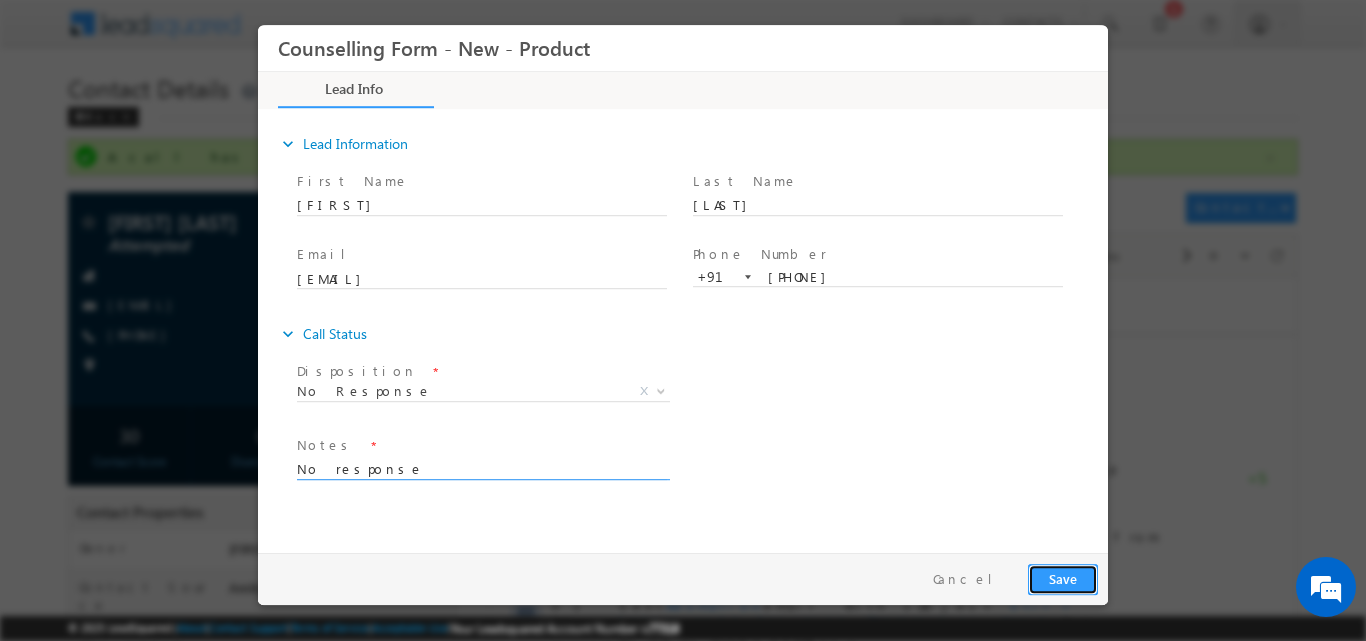 click on "Save" at bounding box center (1063, 578) 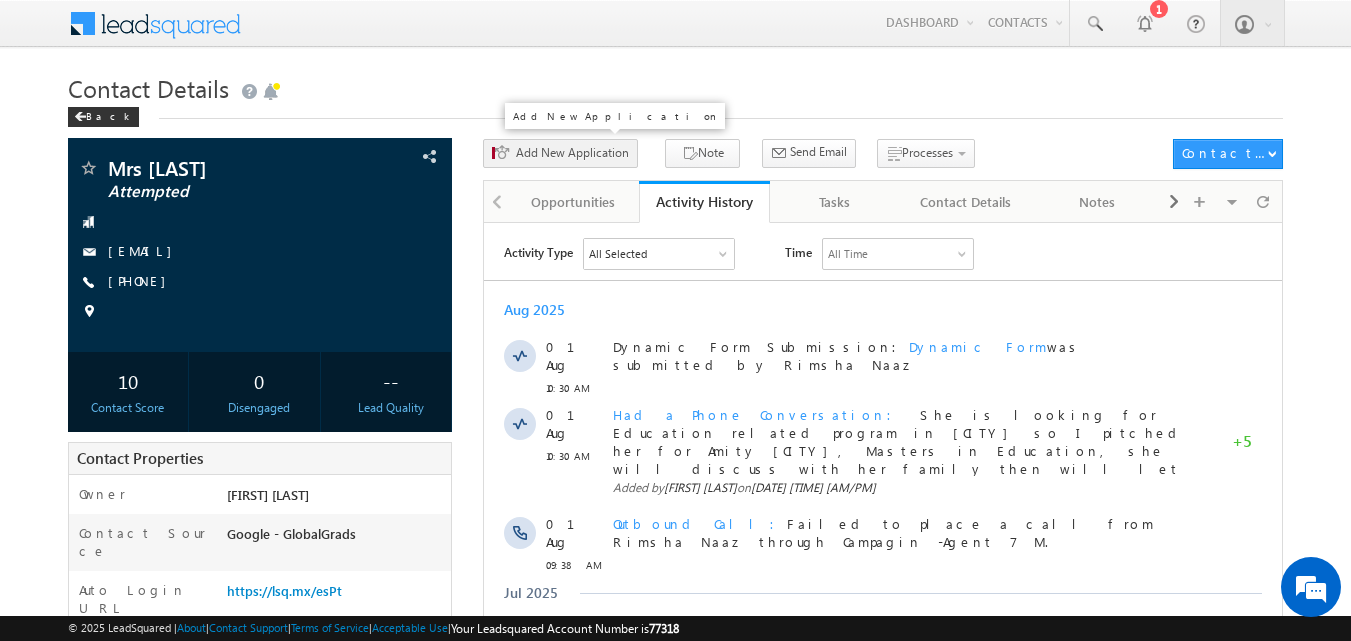 scroll, scrollTop: 0, scrollLeft: 0, axis: both 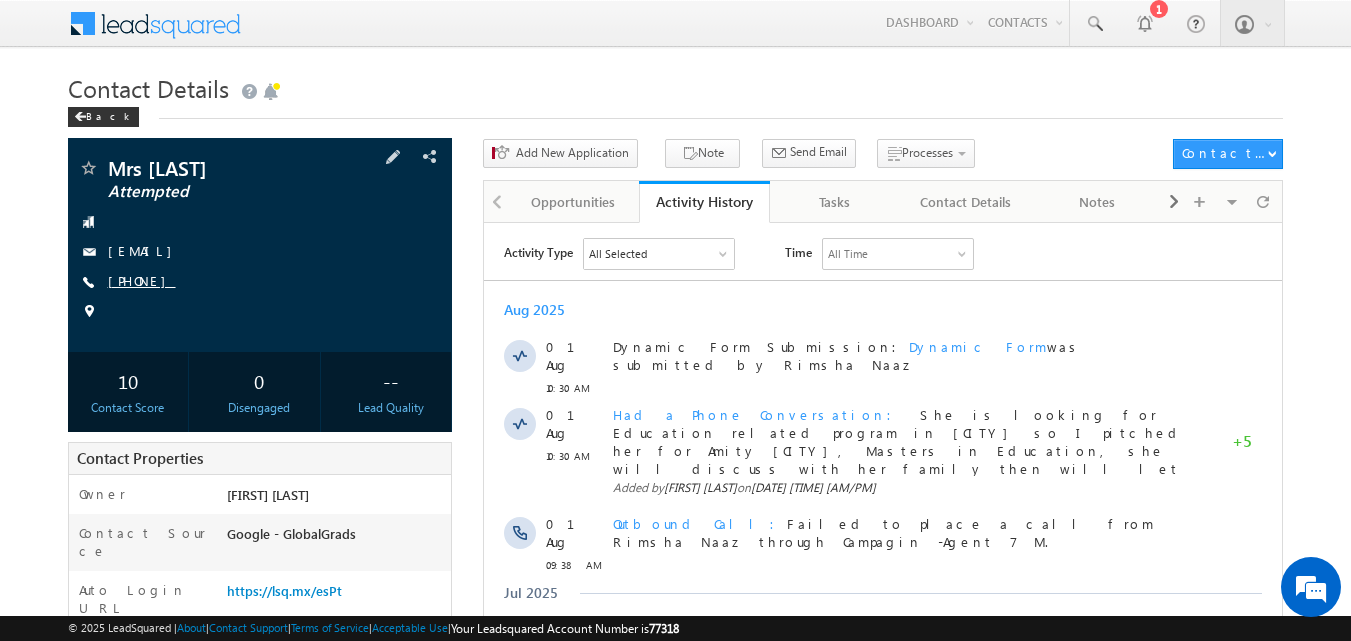 click on "[PHONE]" at bounding box center (142, 280) 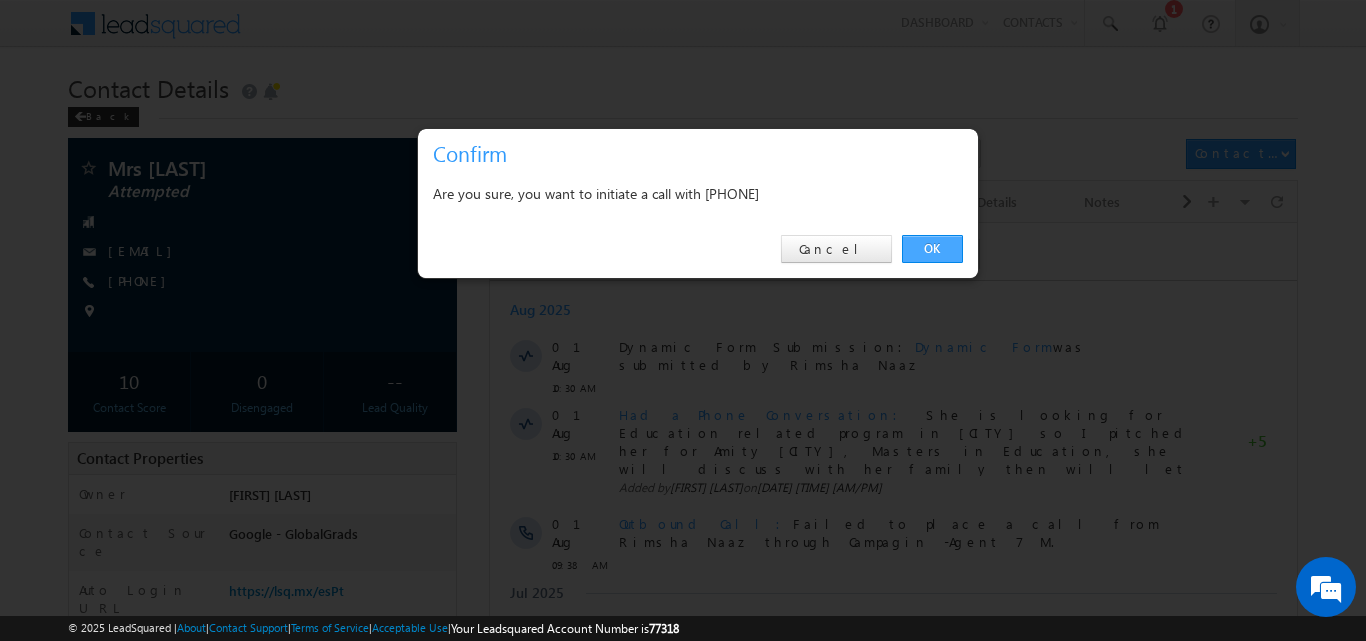 click on "OK" at bounding box center [932, 249] 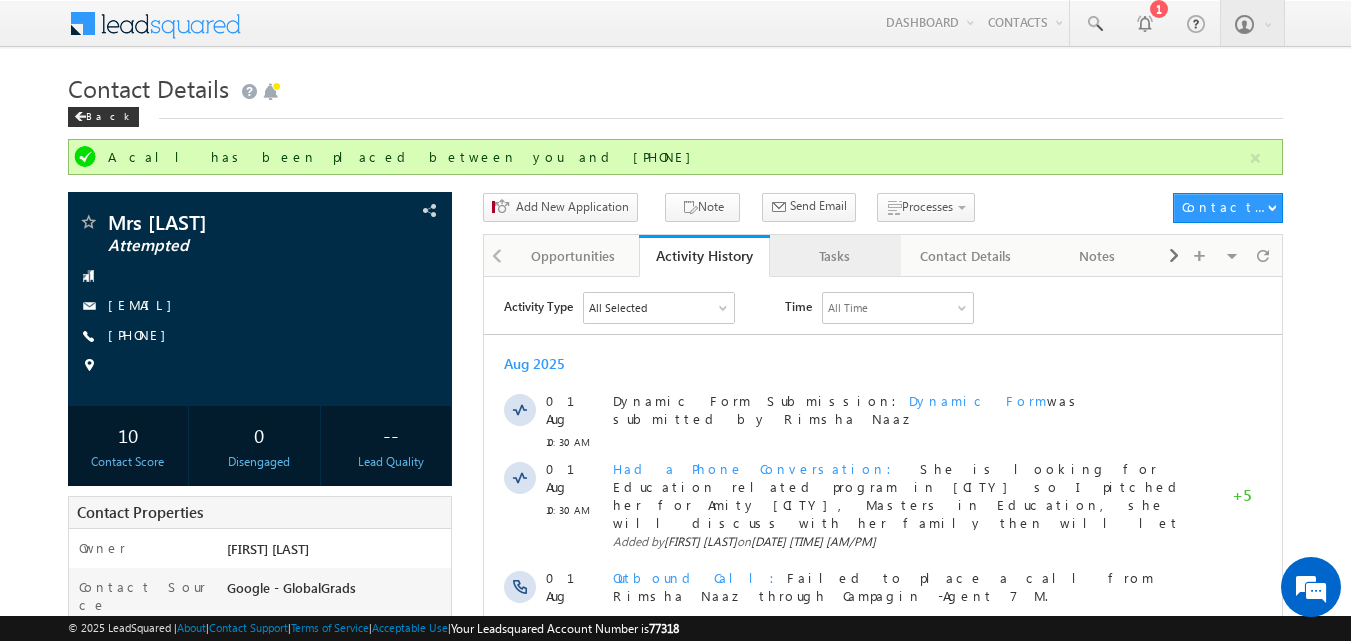 click on "Tasks" at bounding box center [834, 256] 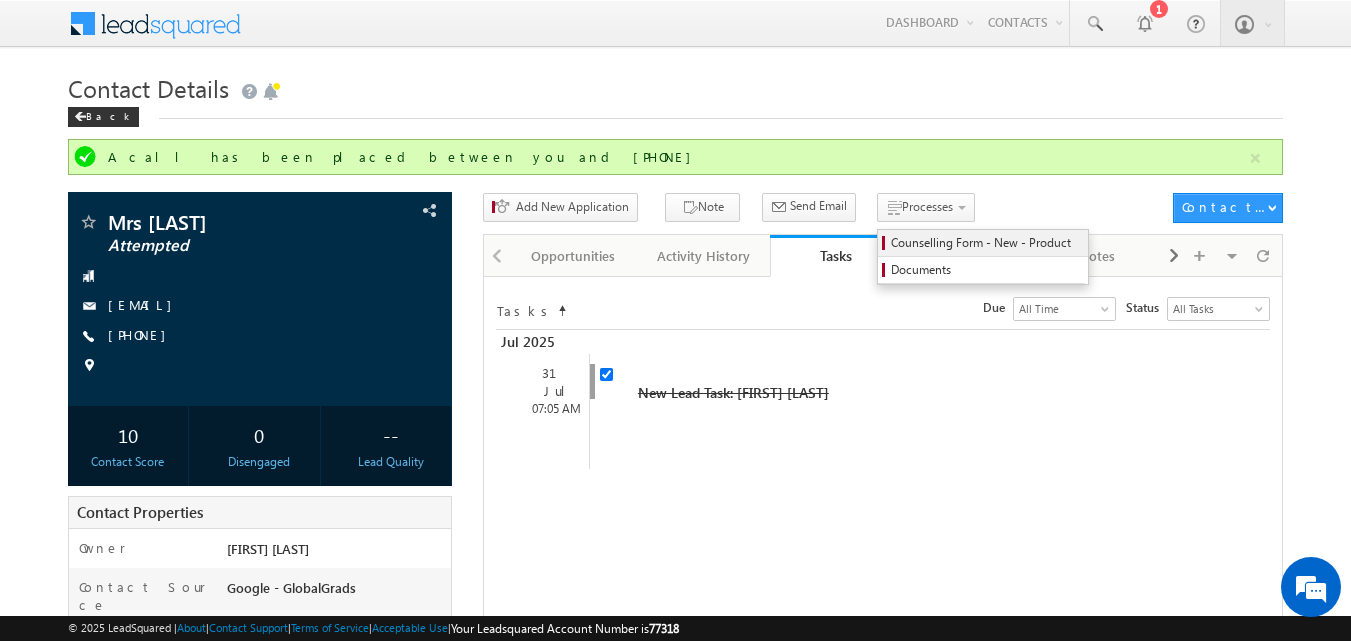 click on "Counselling Form - New - Product" at bounding box center (986, 243) 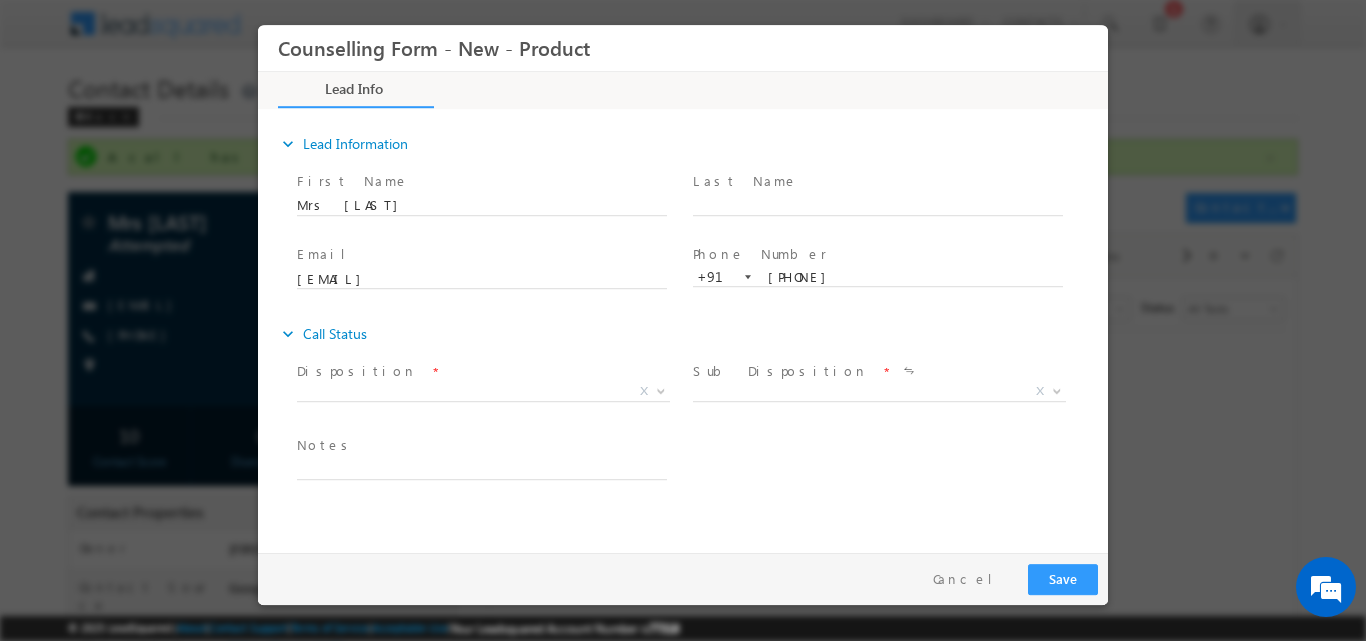 scroll, scrollTop: 0, scrollLeft: 0, axis: both 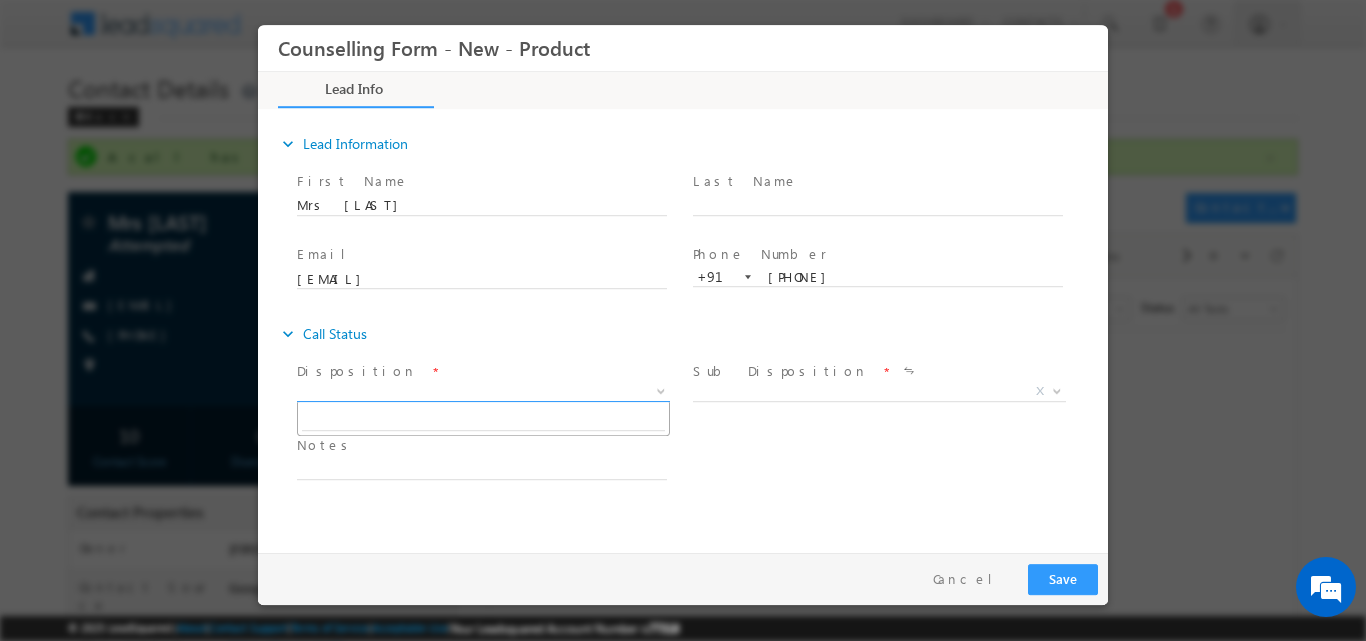 click at bounding box center [659, 390] 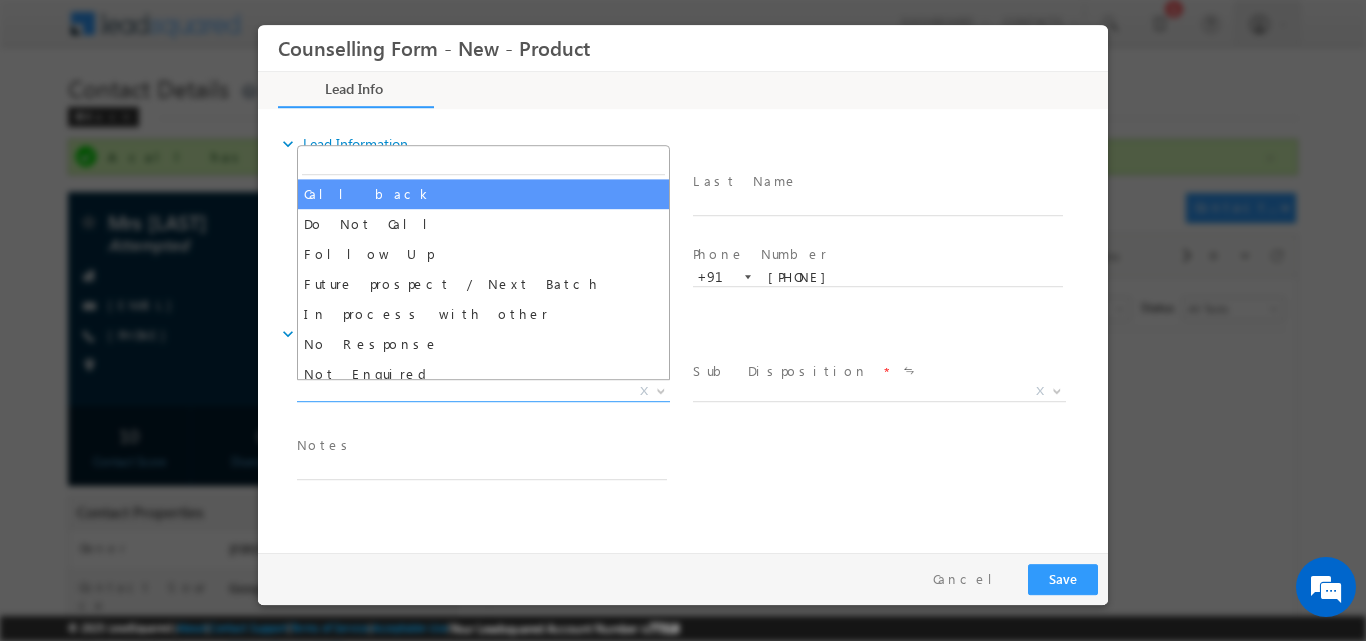 select on "Call back" 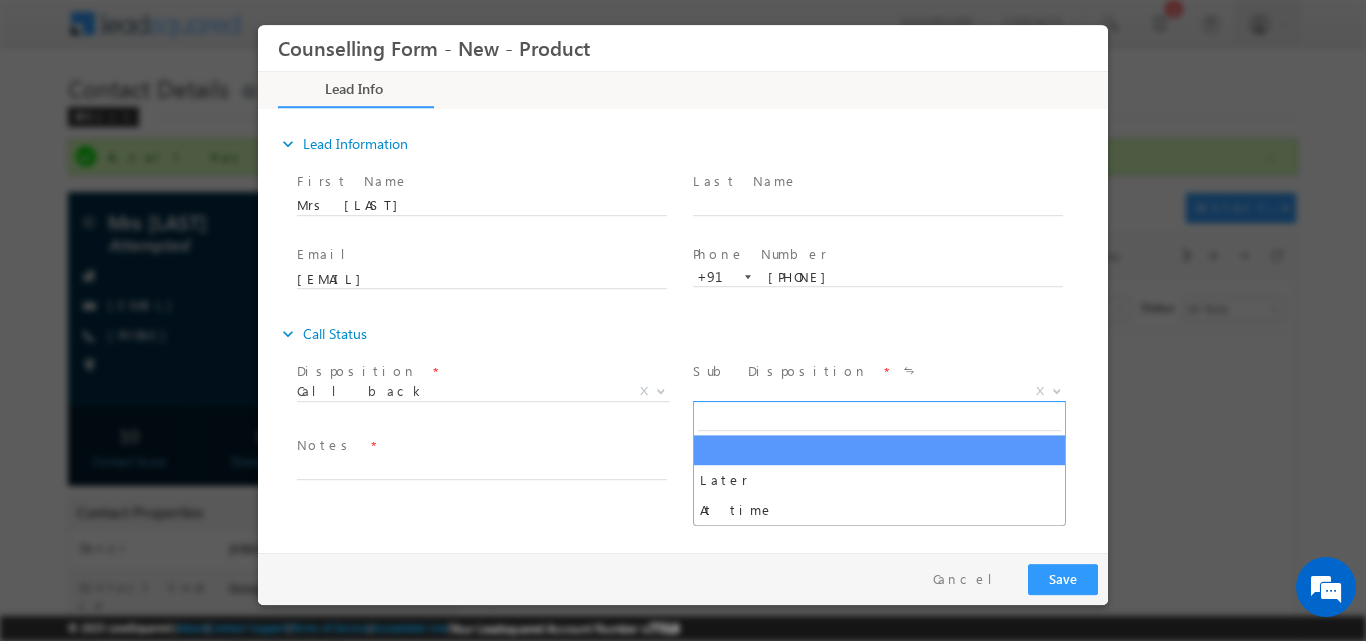 click at bounding box center [1055, 390] 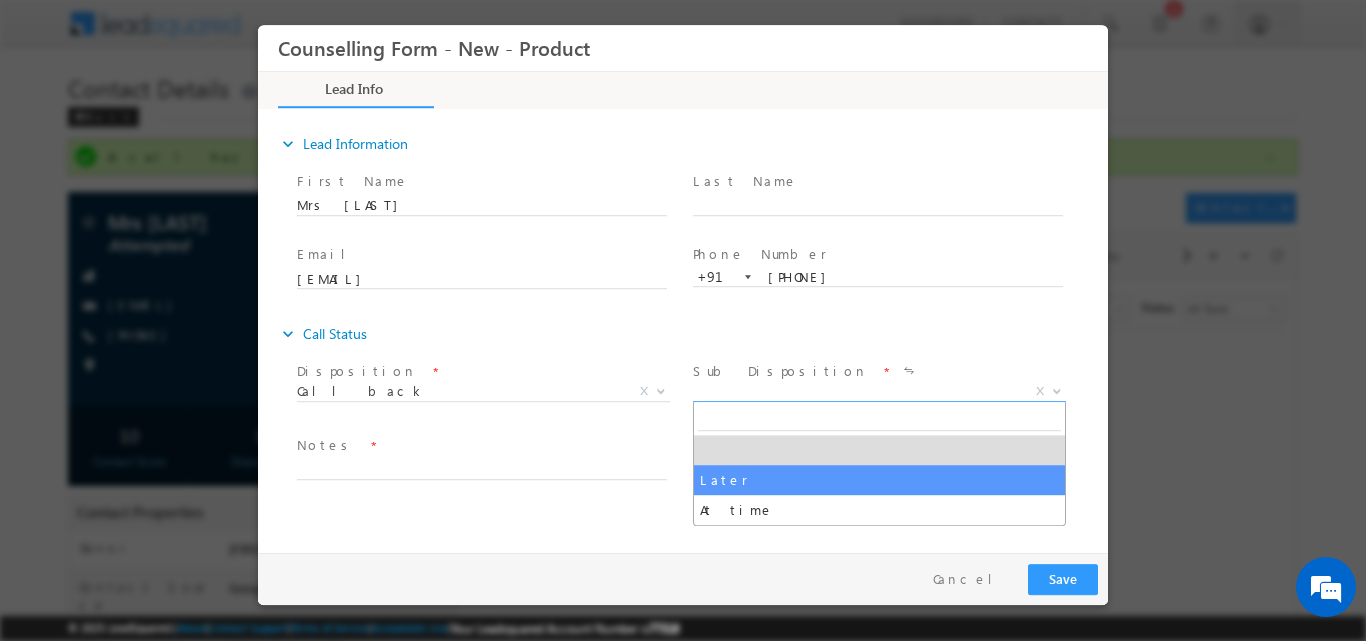 select on "Later" 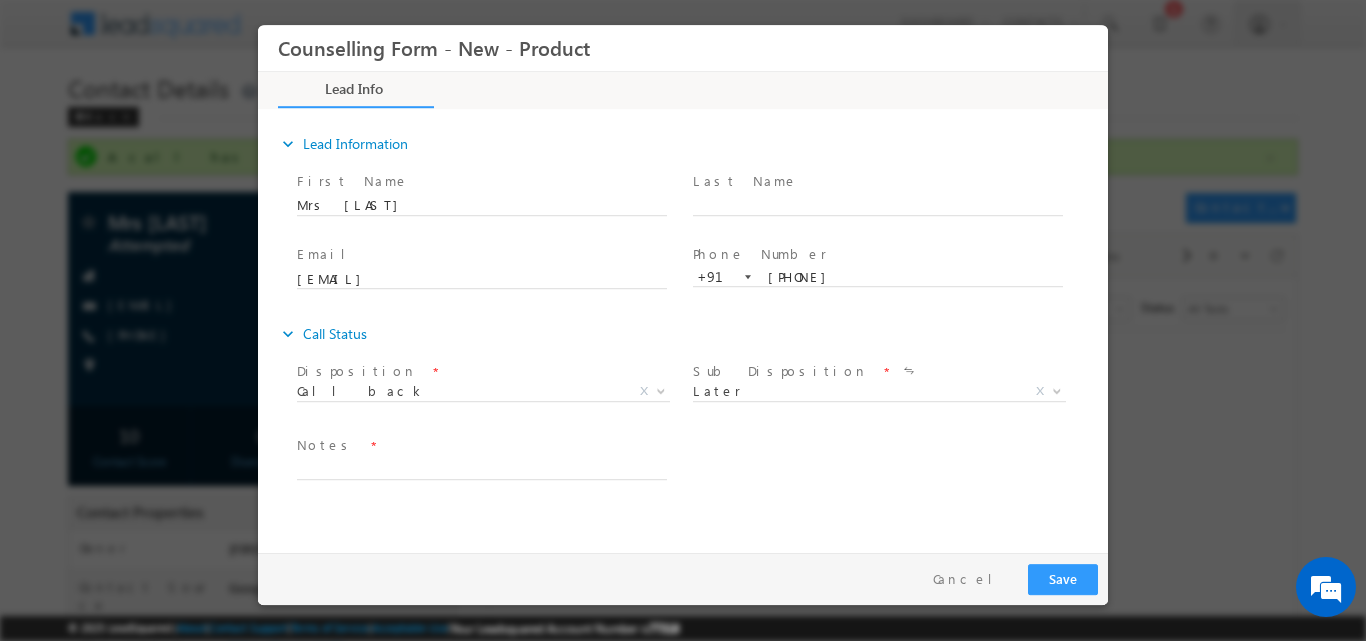 click on "Notes
*" at bounding box center (481, 445) 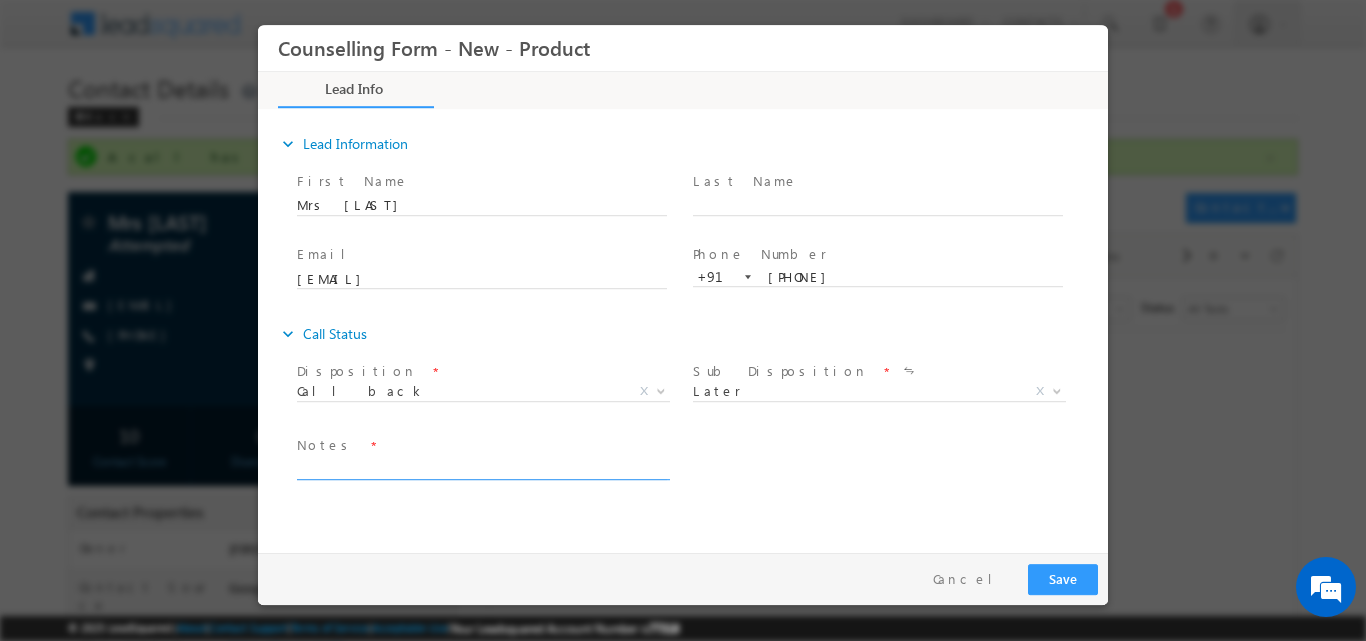 click at bounding box center (482, 467) 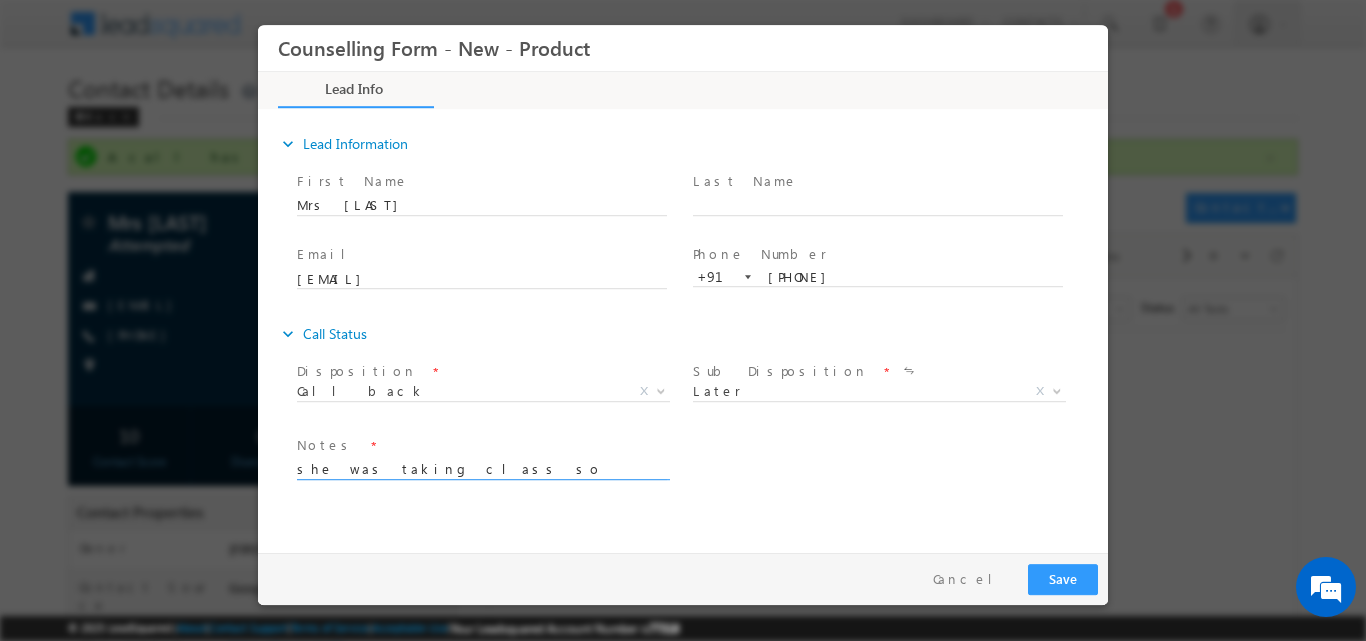 type on "she was taking class so asked to connect later" 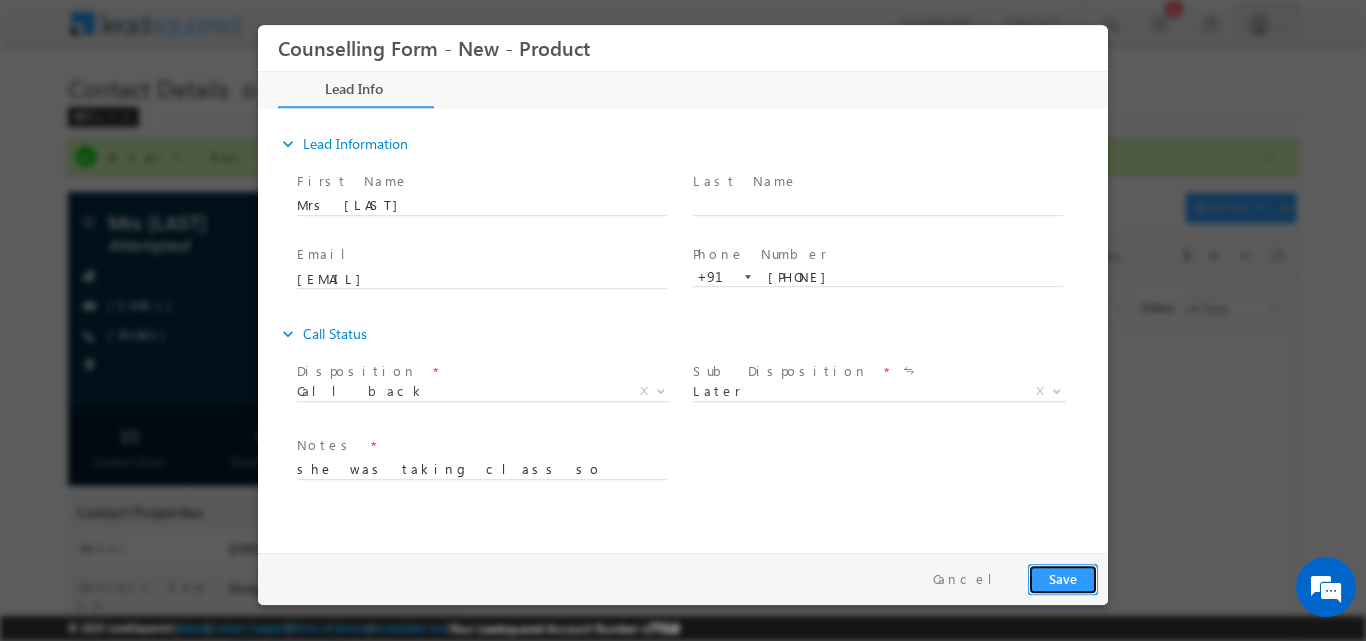 click on "Save" at bounding box center [1063, 578] 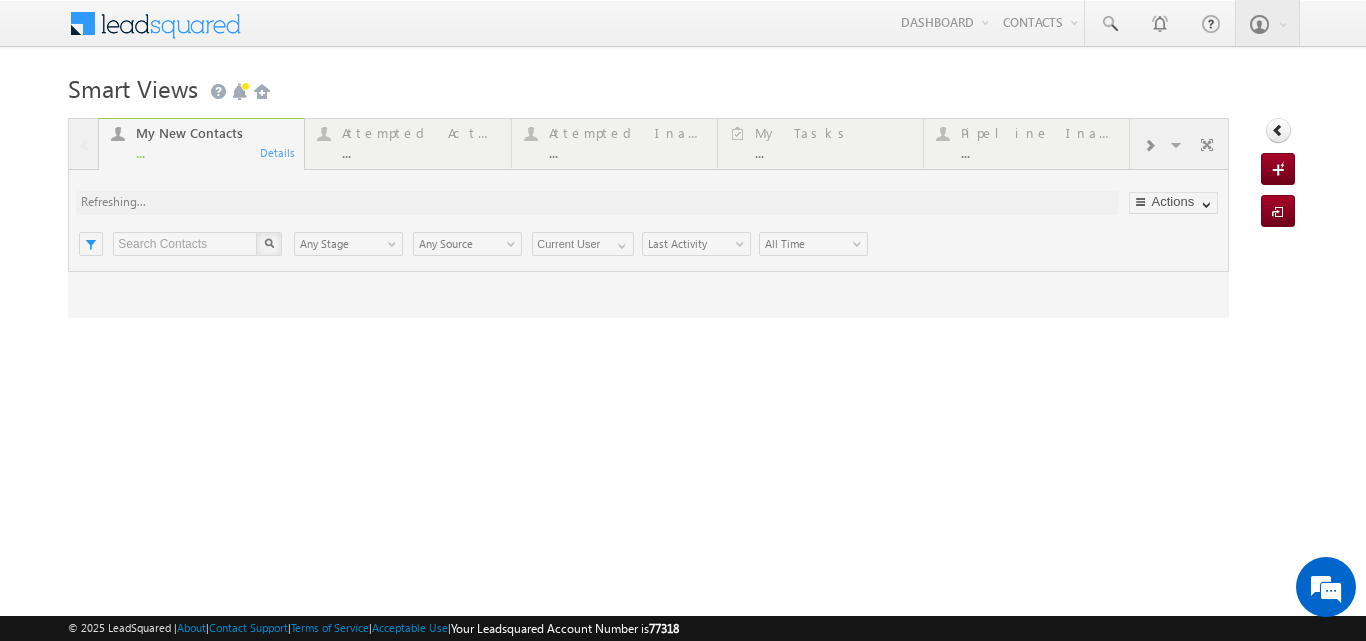 scroll, scrollTop: 0, scrollLeft: 0, axis: both 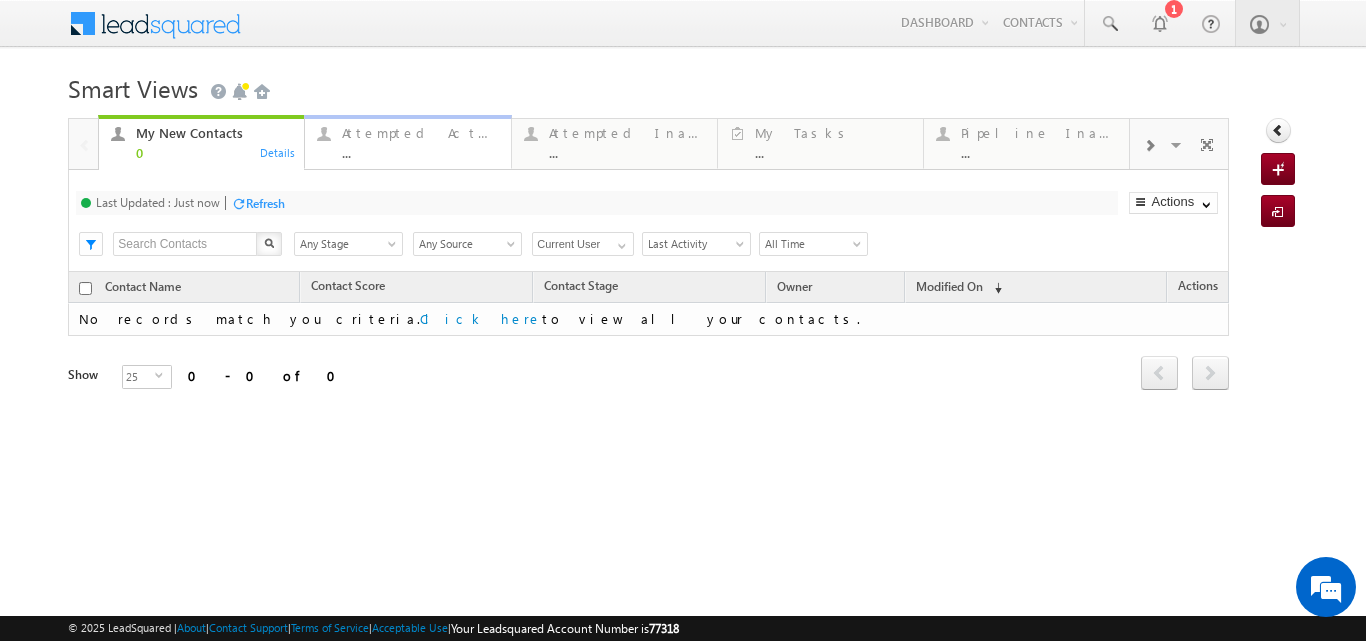 click on "Attempted Active" at bounding box center [420, 133] 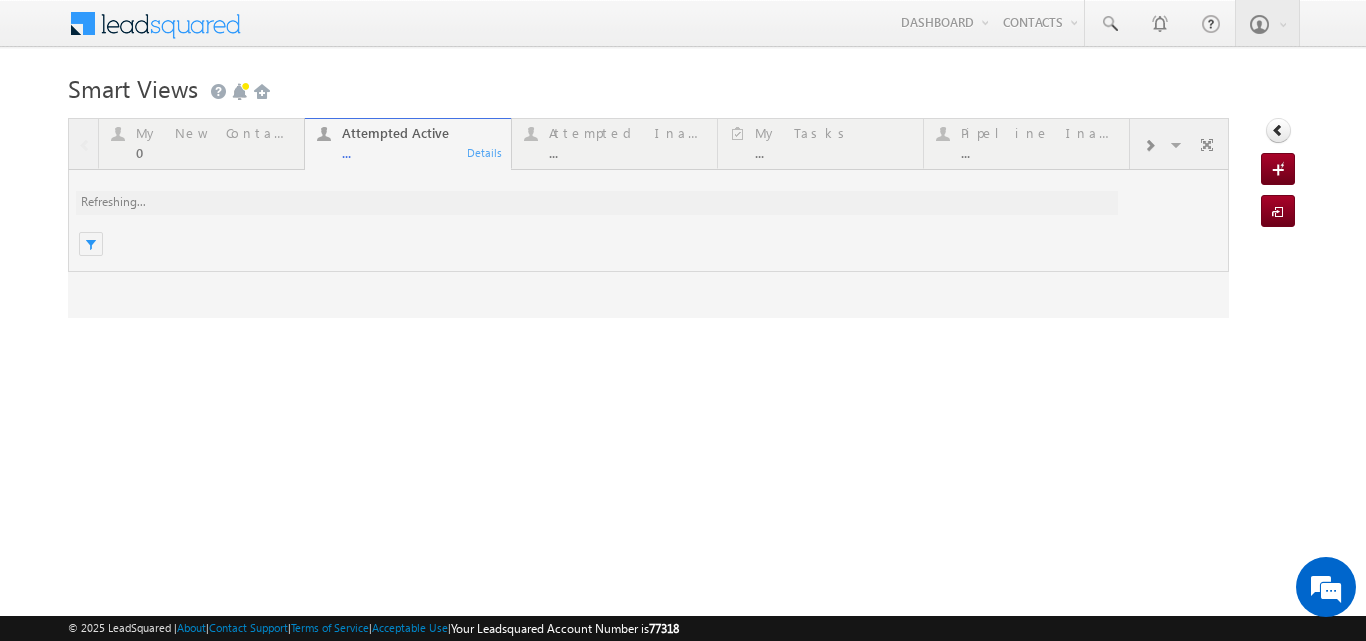 scroll, scrollTop: 0, scrollLeft: 0, axis: both 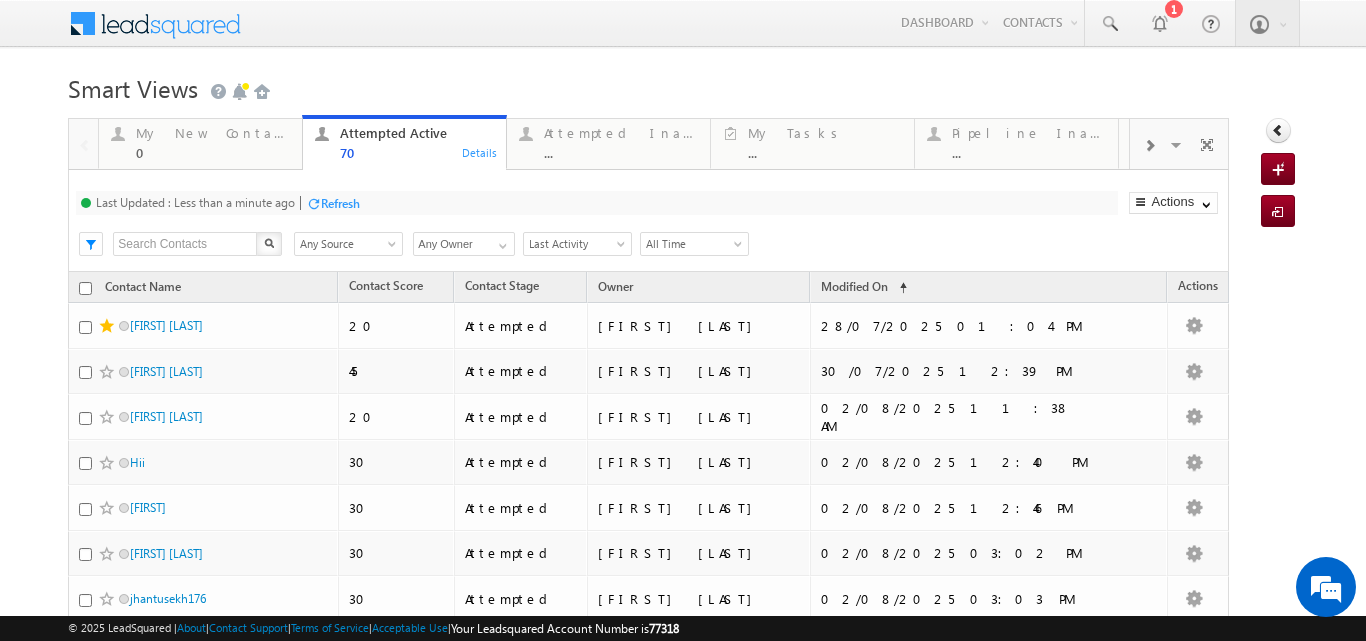 click on "Smart Views Getting Started" at bounding box center (682, 86) 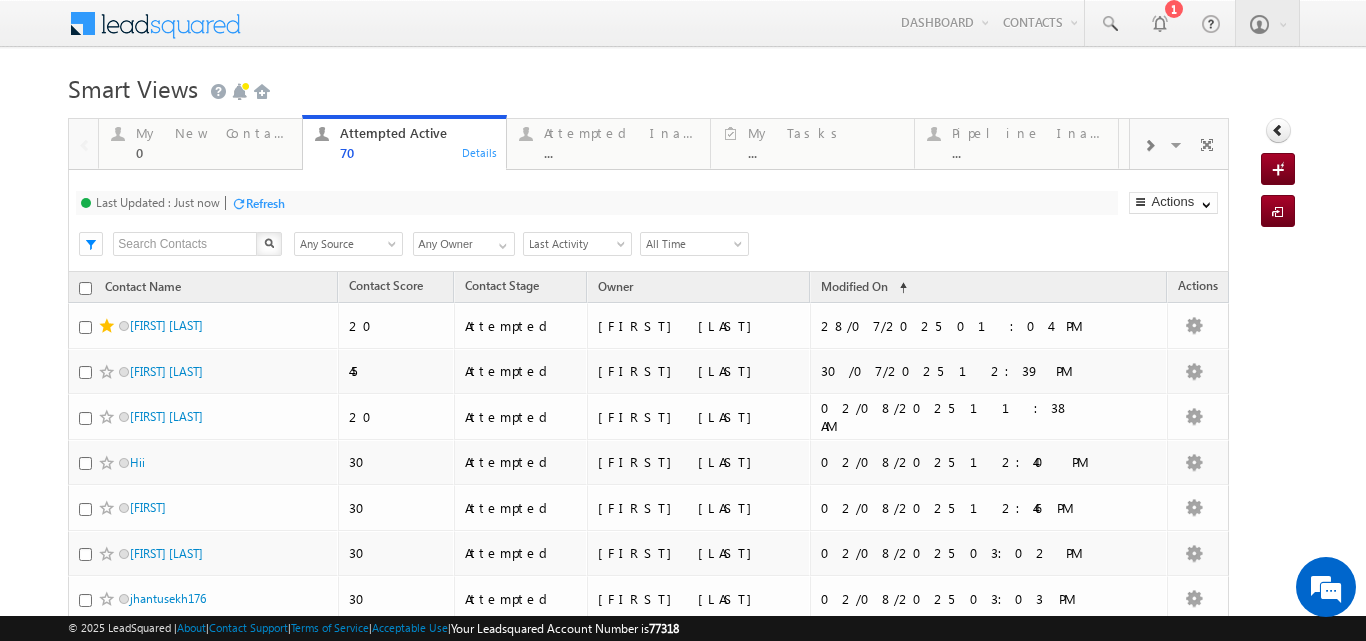 click on "Smart Views Getting Started" at bounding box center [682, 86] 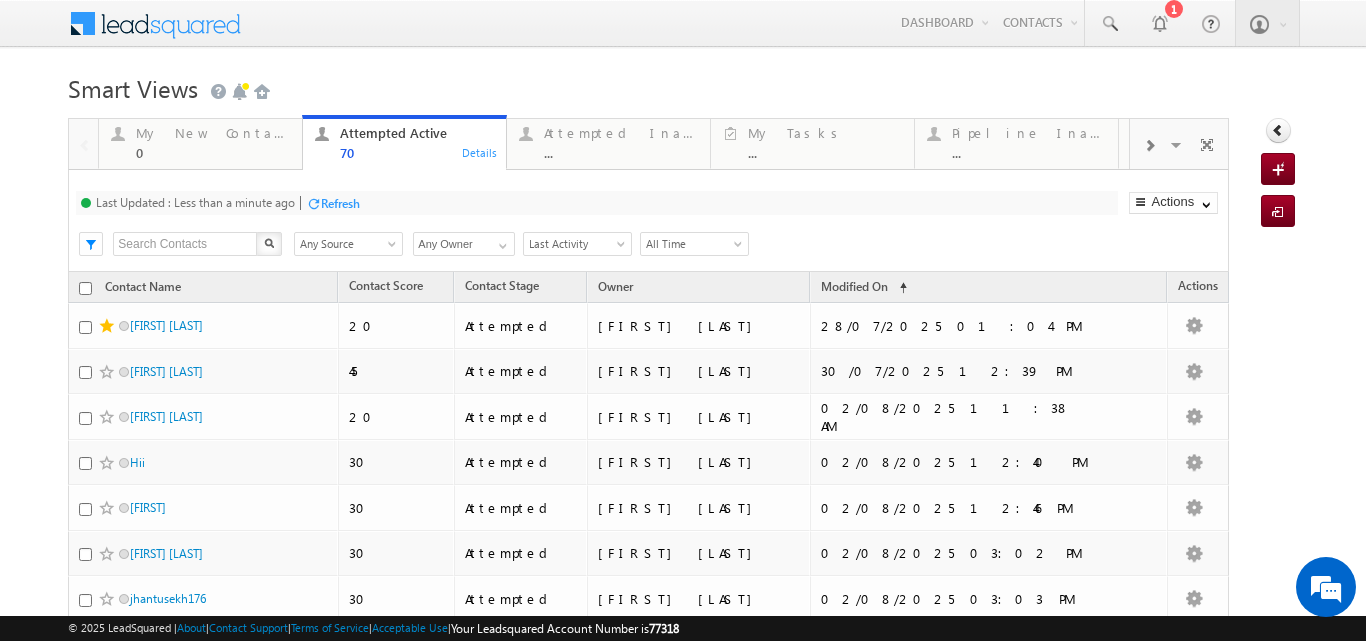 click on "Smart Views Getting Started" at bounding box center [682, 86] 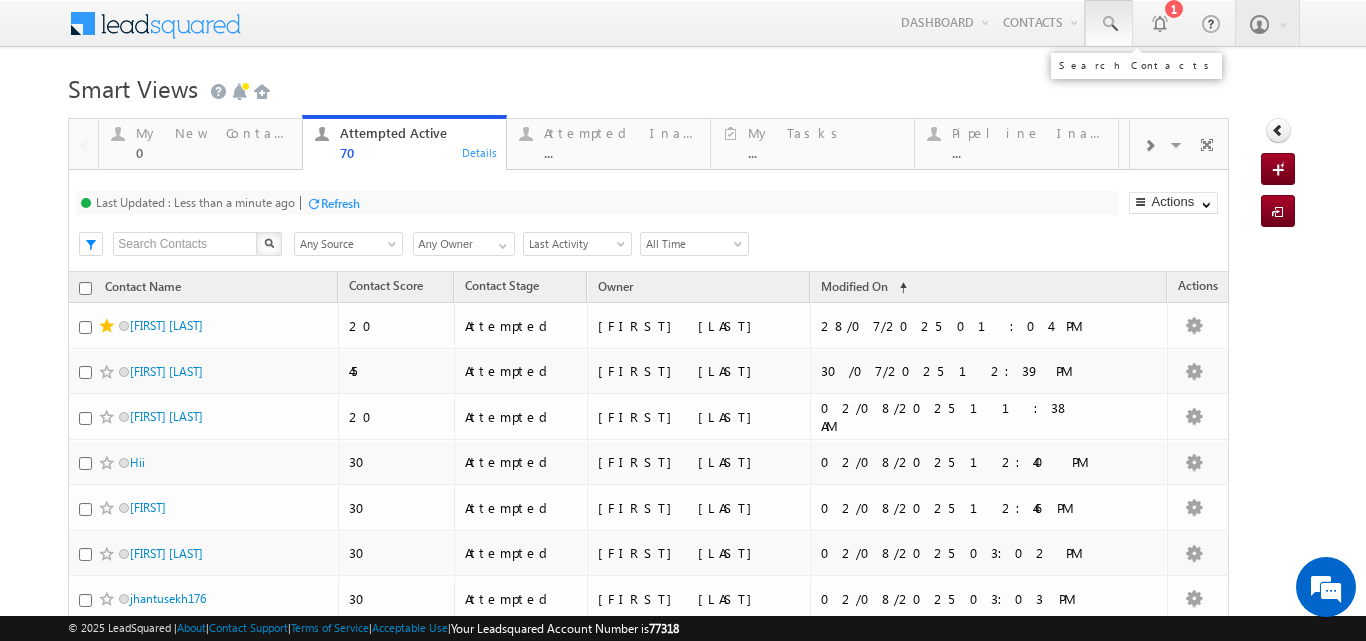 click at bounding box center [1109, 24] 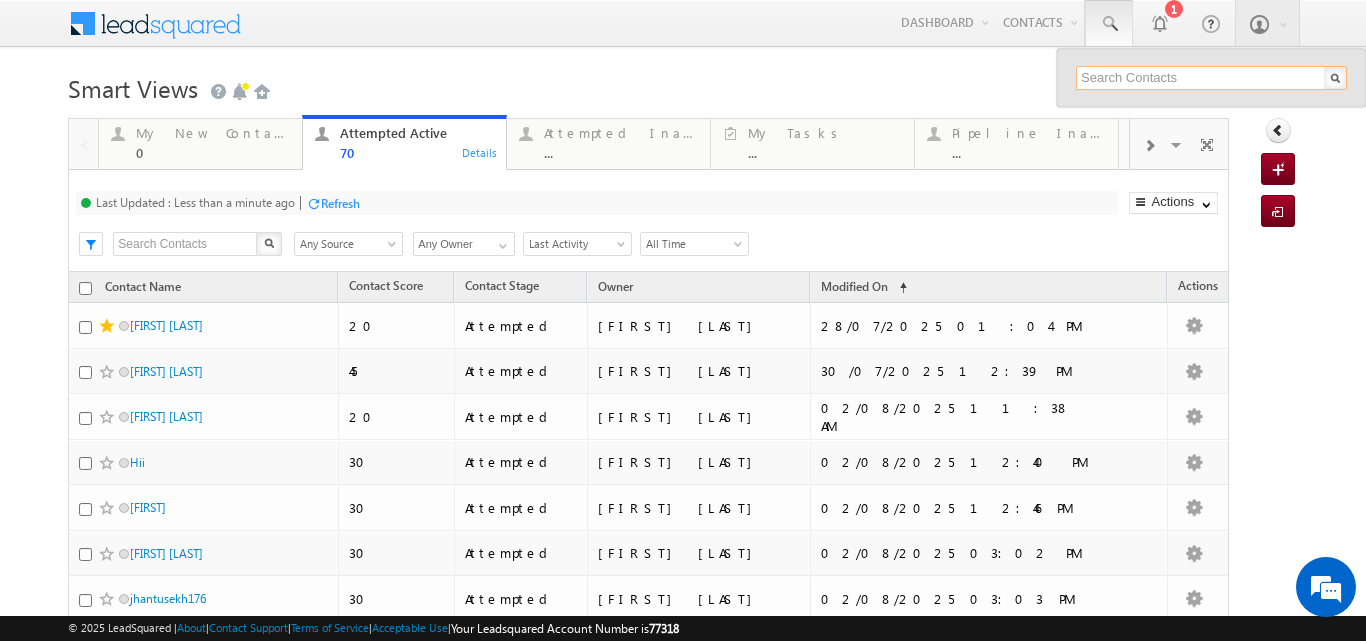 click at bounding box center [1211, 78] 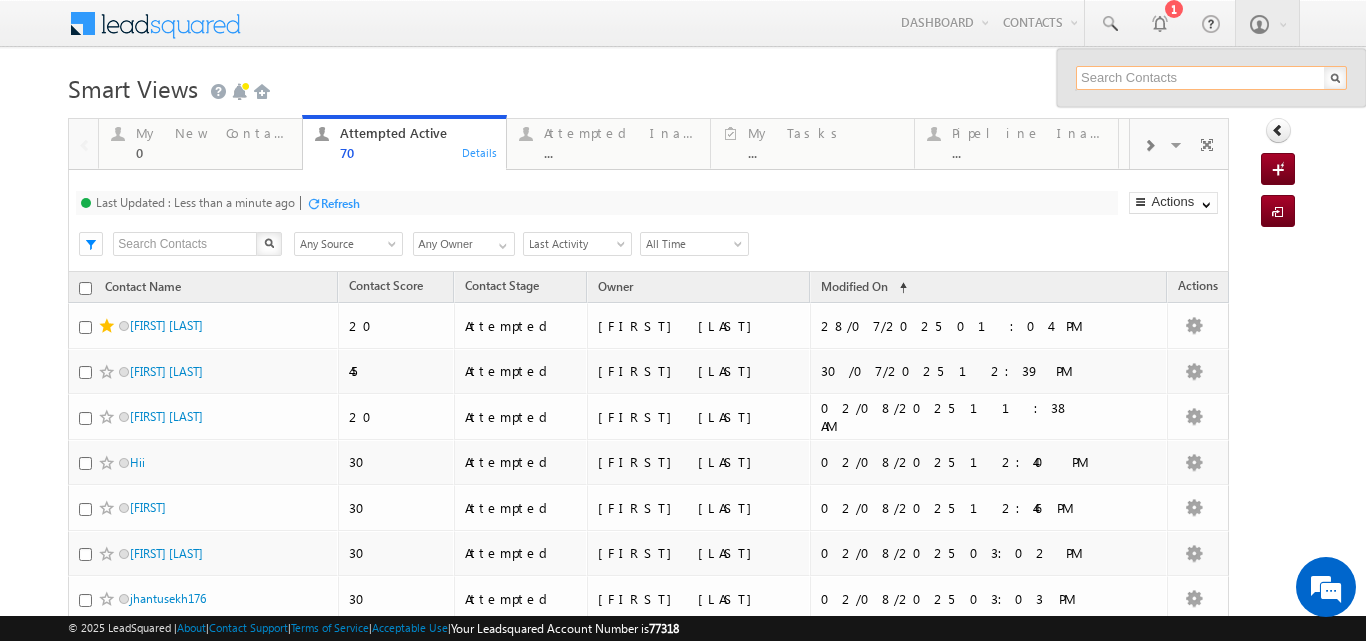 click at bounding box center (1211, 78) 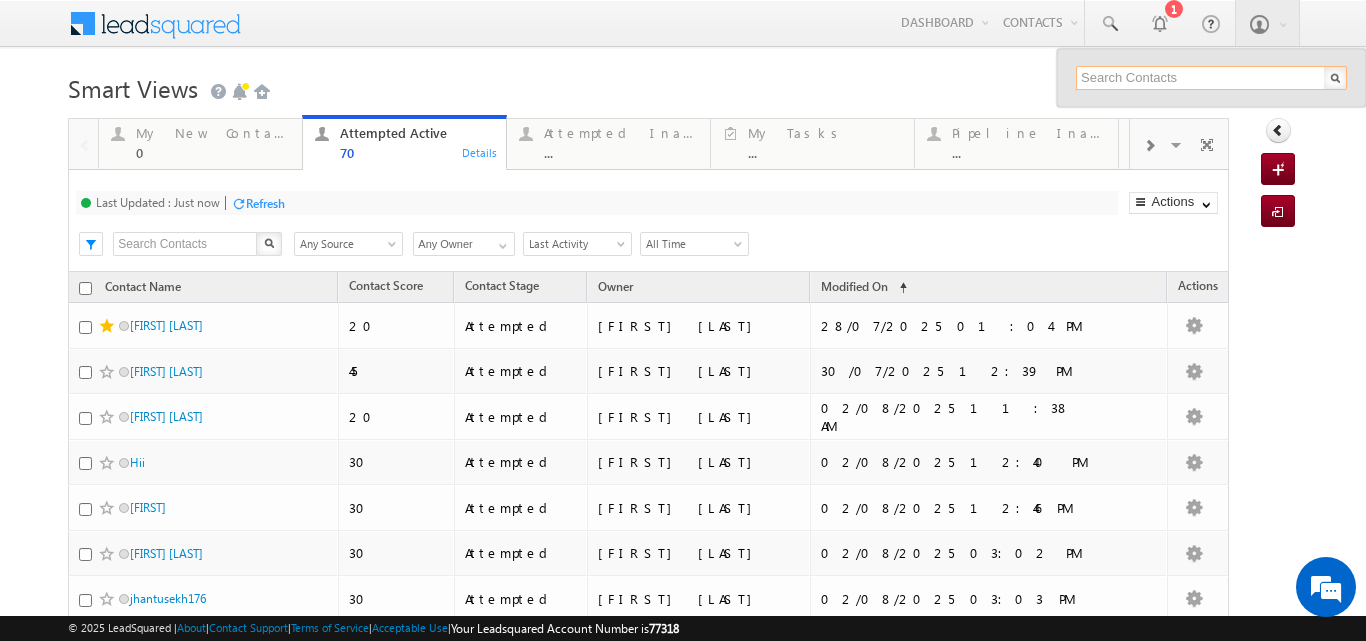 type on "Mrs" 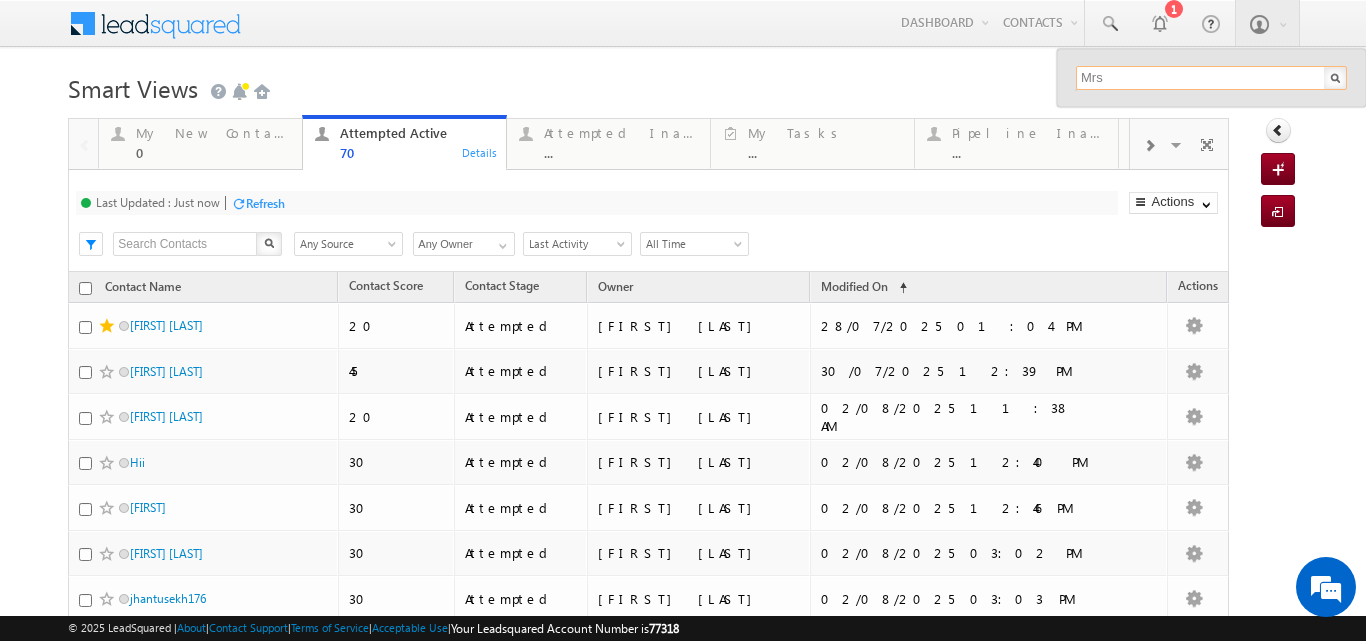 click on "Mrs" at bounding box center (1211, 78) 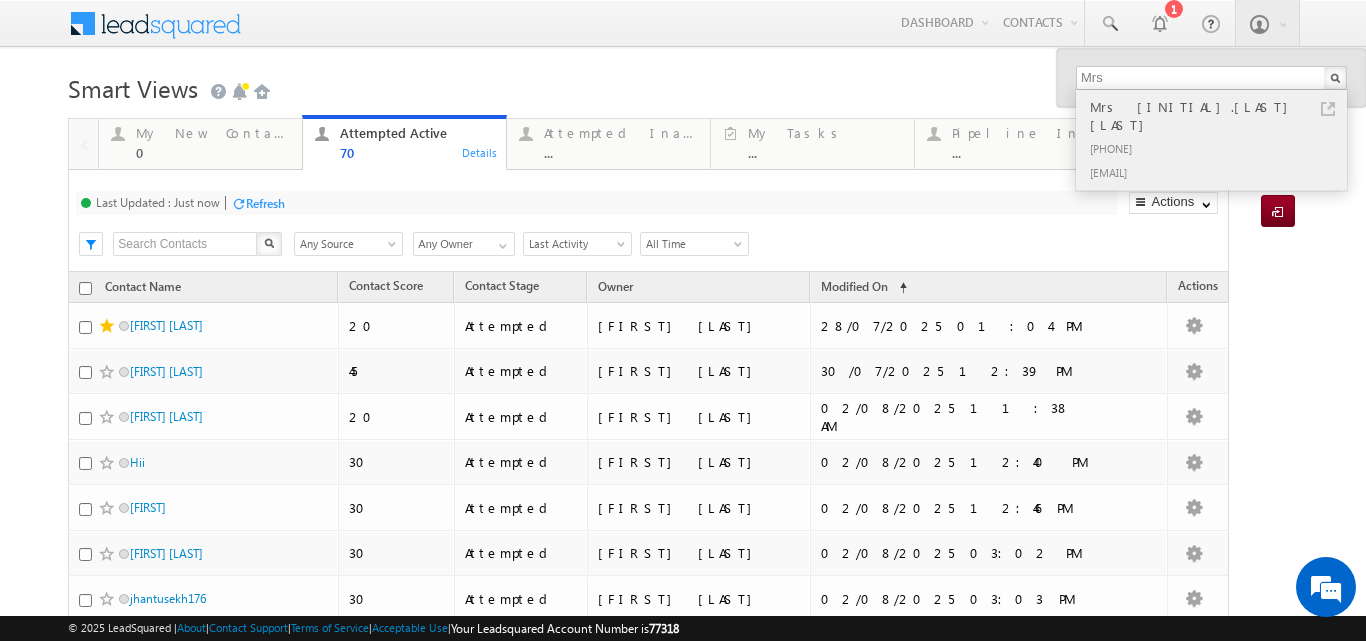 click on "[PHONE]" at bounding box center [1220, 148] 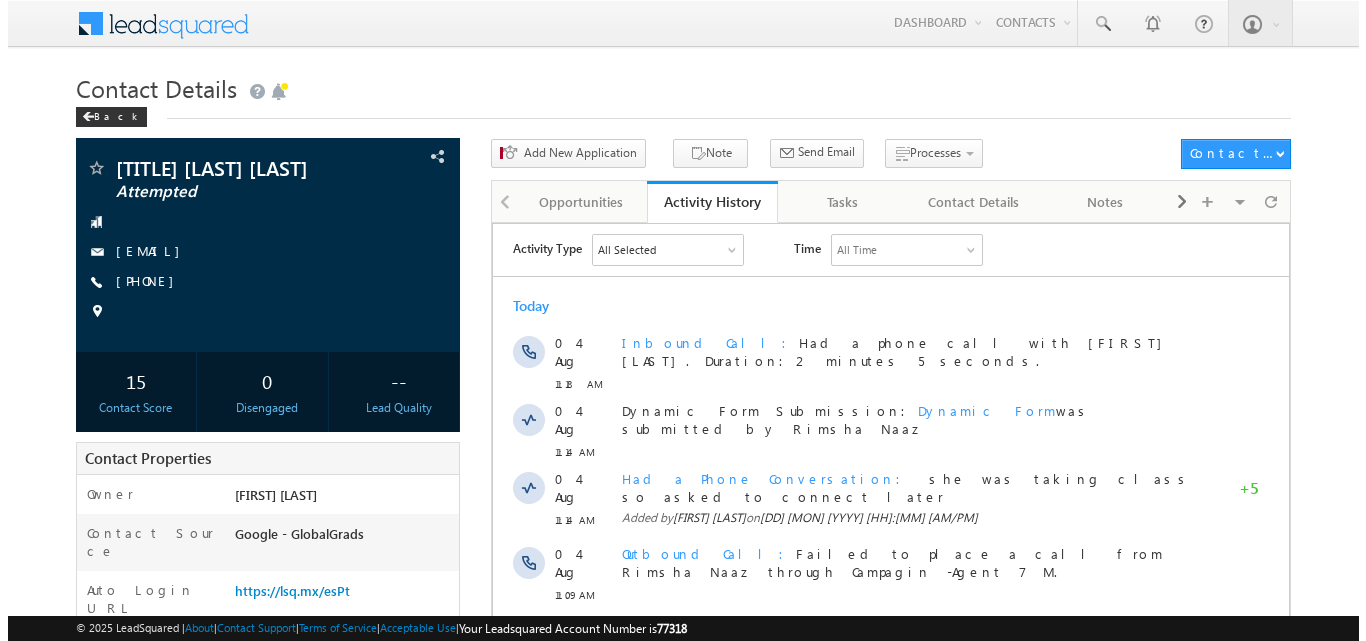 scroll, scrollTop: 0, scrollLeft: 0, axis: both 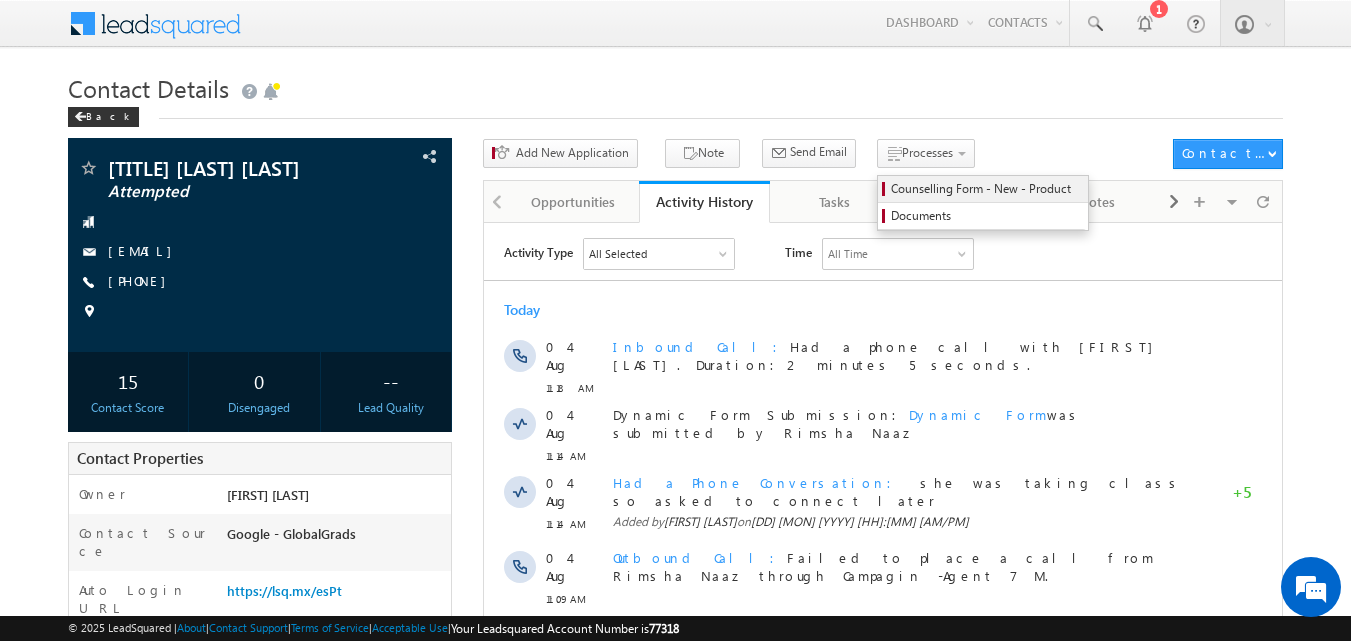 click on "Counselling Form - New - Product" at bounding box center (986, 189) 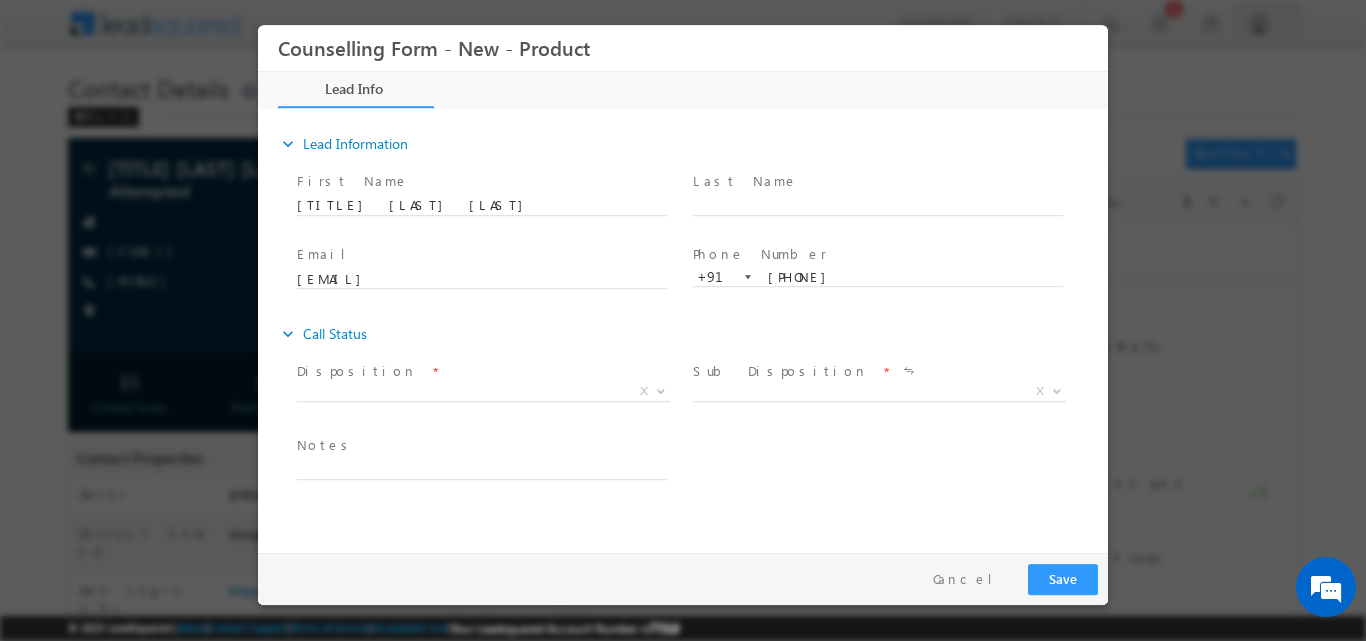 scroll, scrollTop: 0, scrollLeft: 0, axis: both 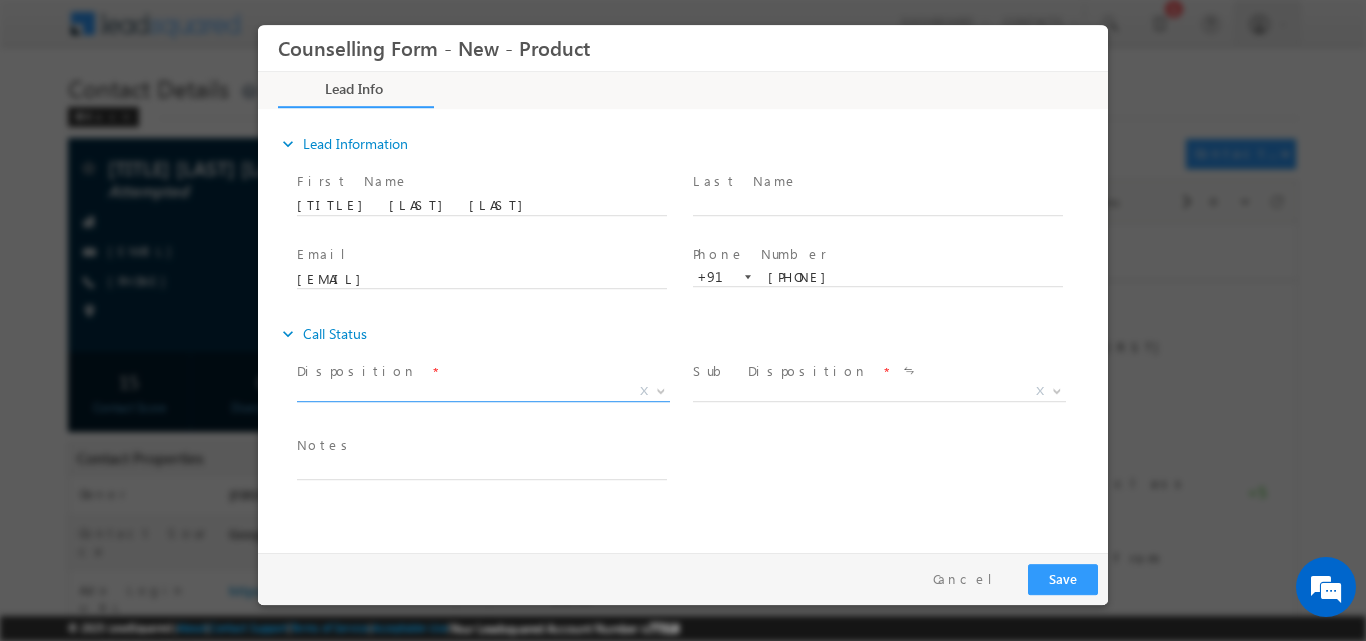 click at bounding box center (661, 389) 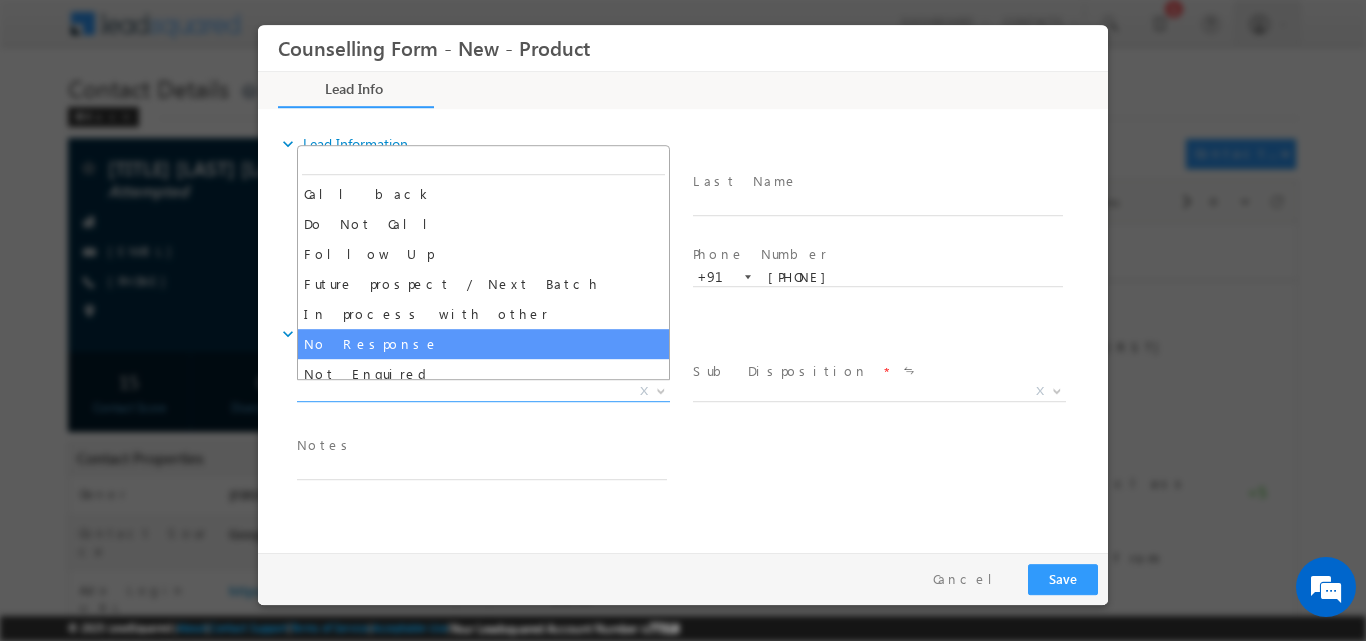 scroll, scrollTop: 0, scrollLeft: 0, axis: both 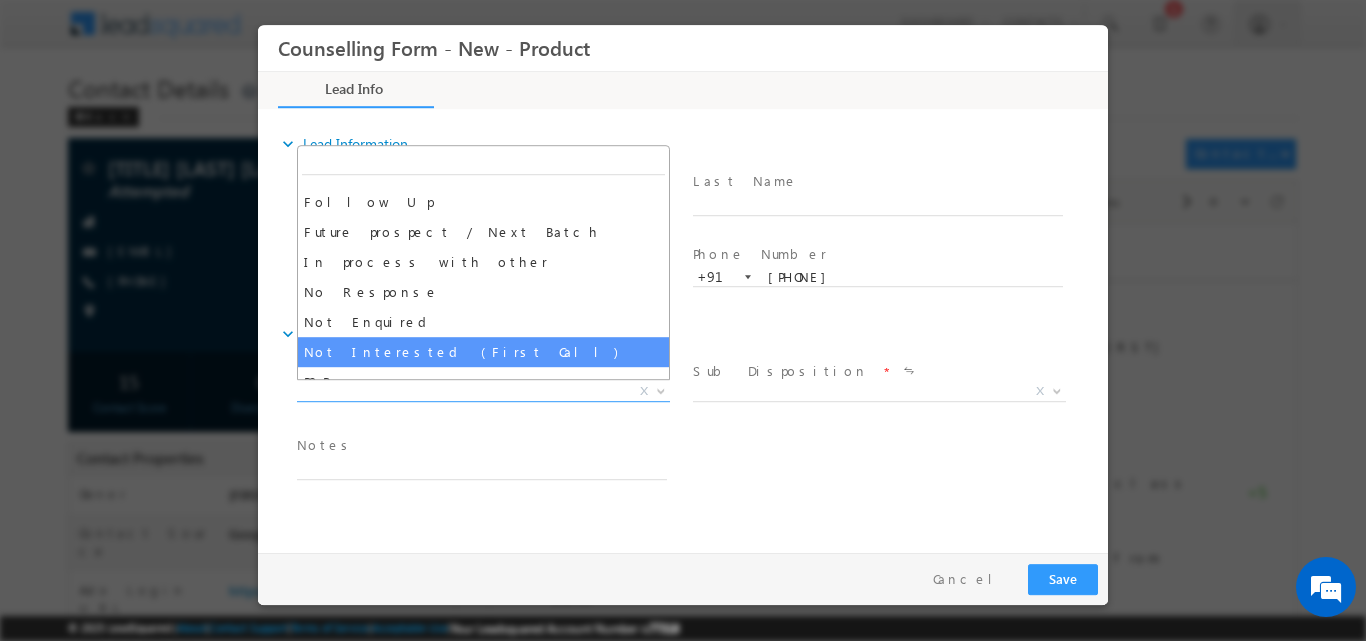 select on "Not Interested (First Call)" 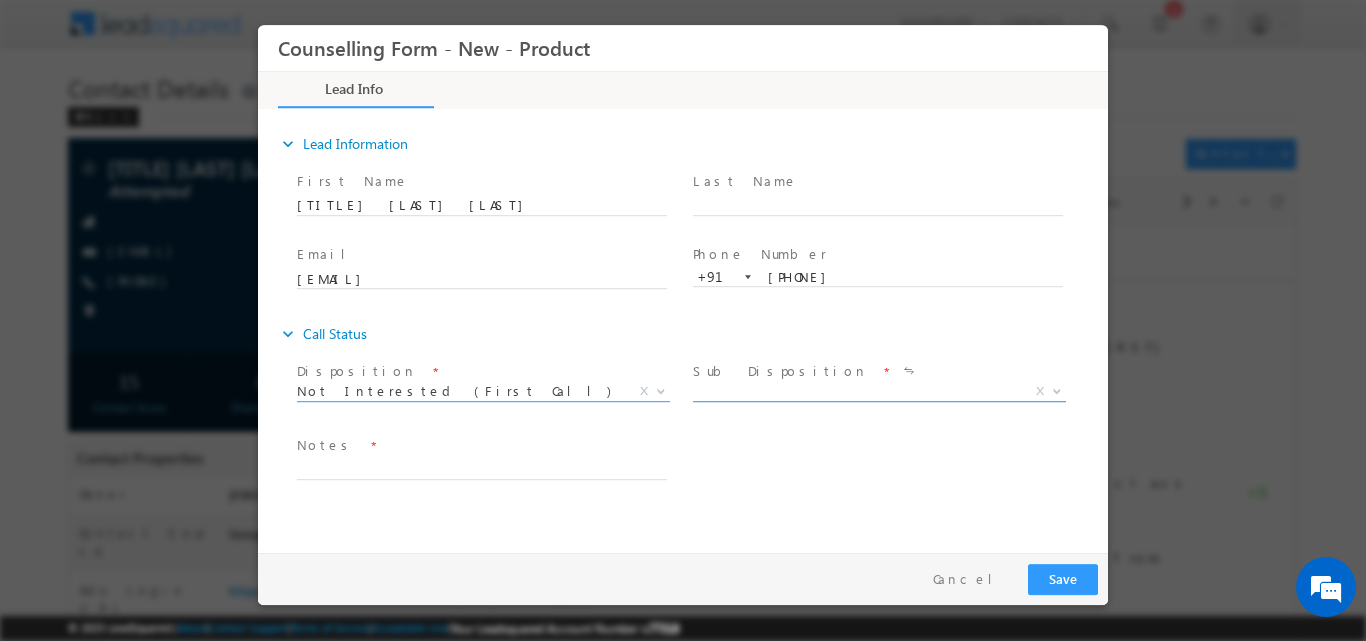 click at bounding box center [1057, 389] 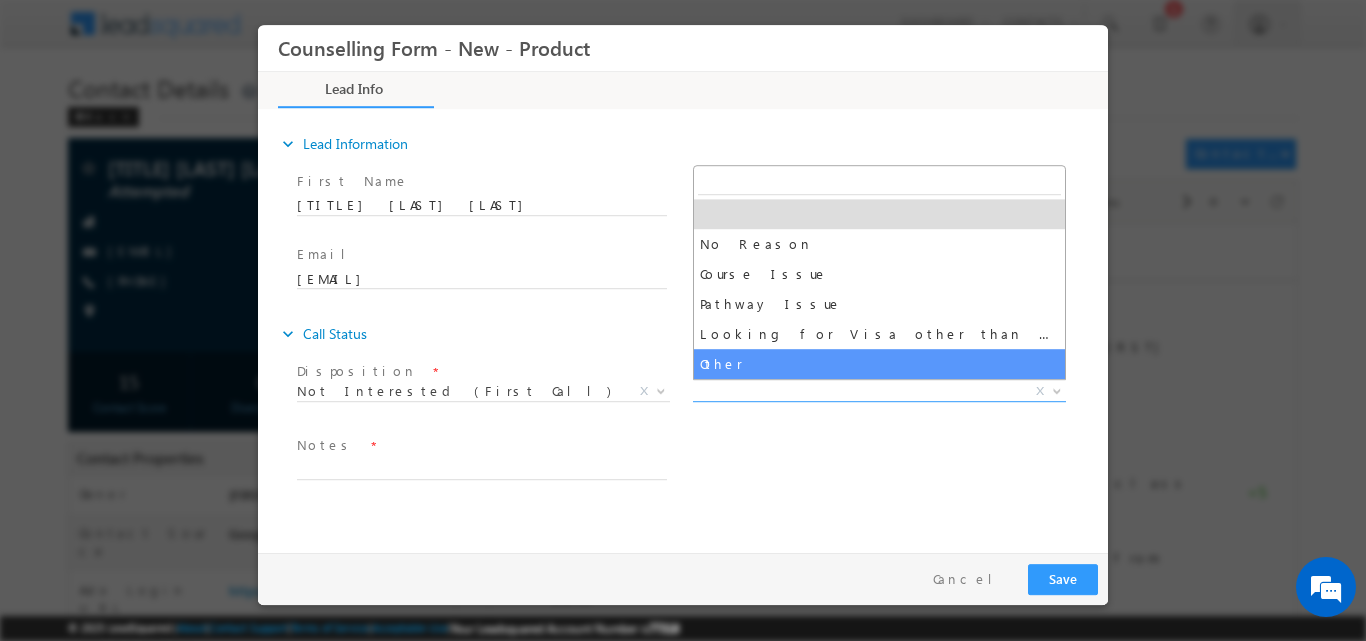 select on "Other" 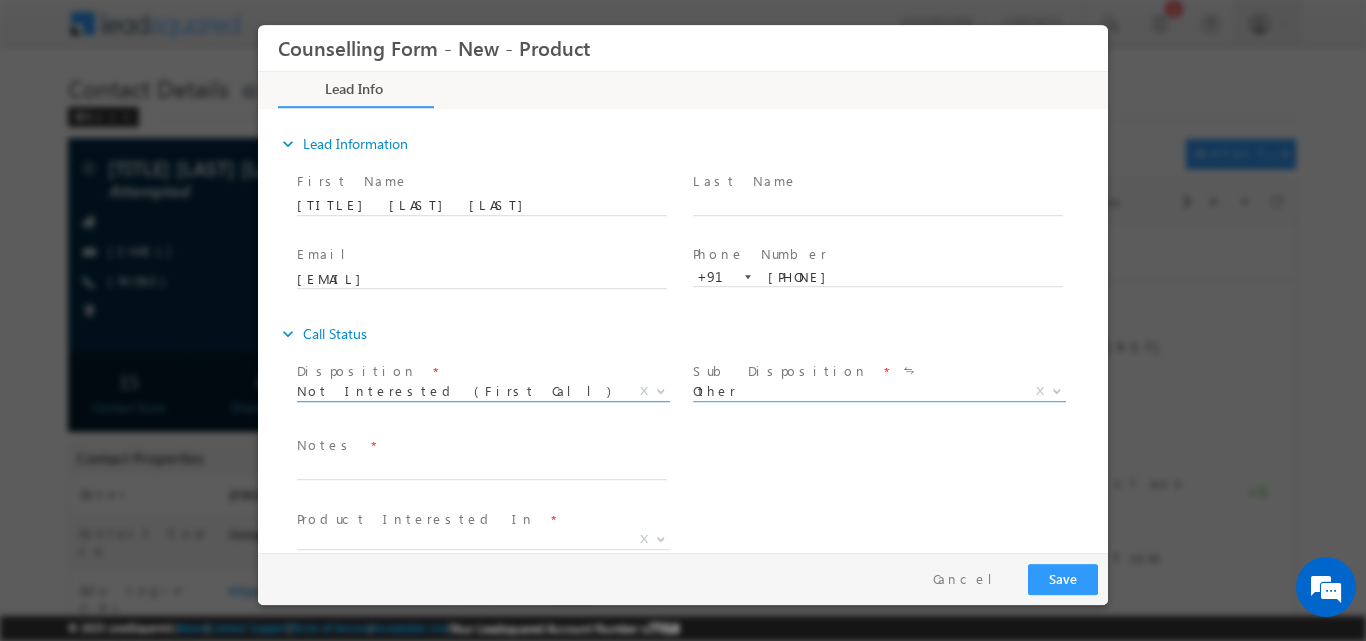 click at bounding box center [661, 389] 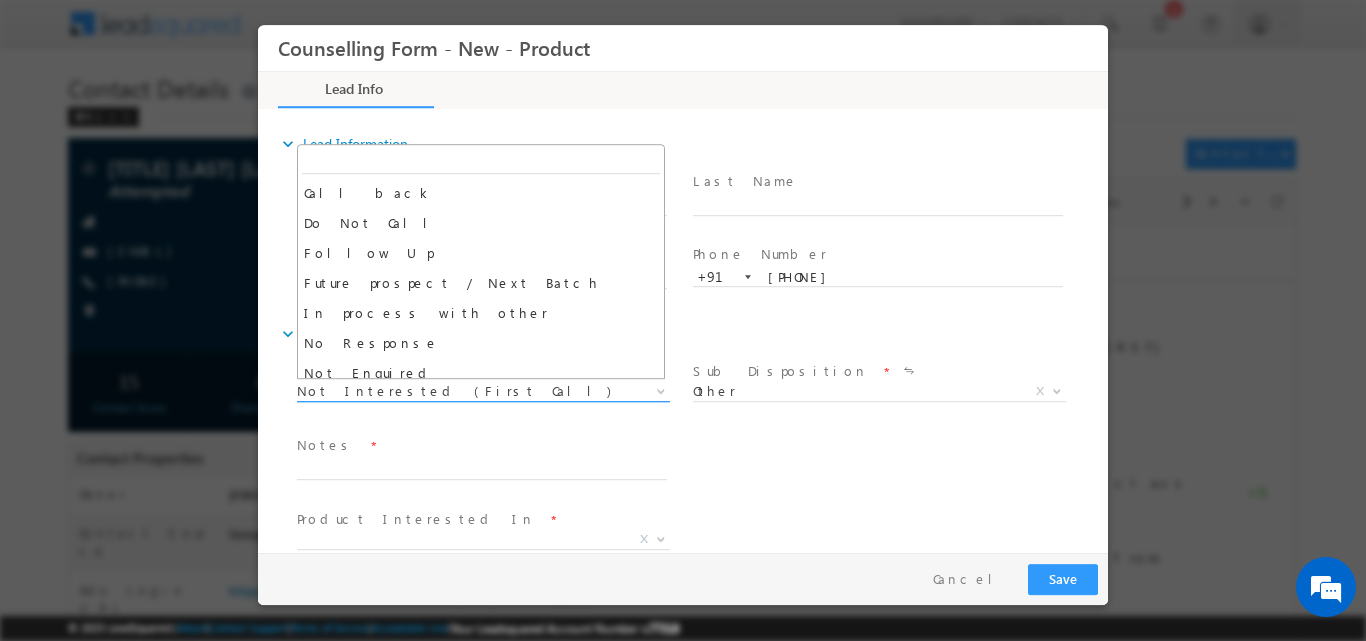 scroll, scrollTop: 130, scrollLeft: 0, axis: vertical 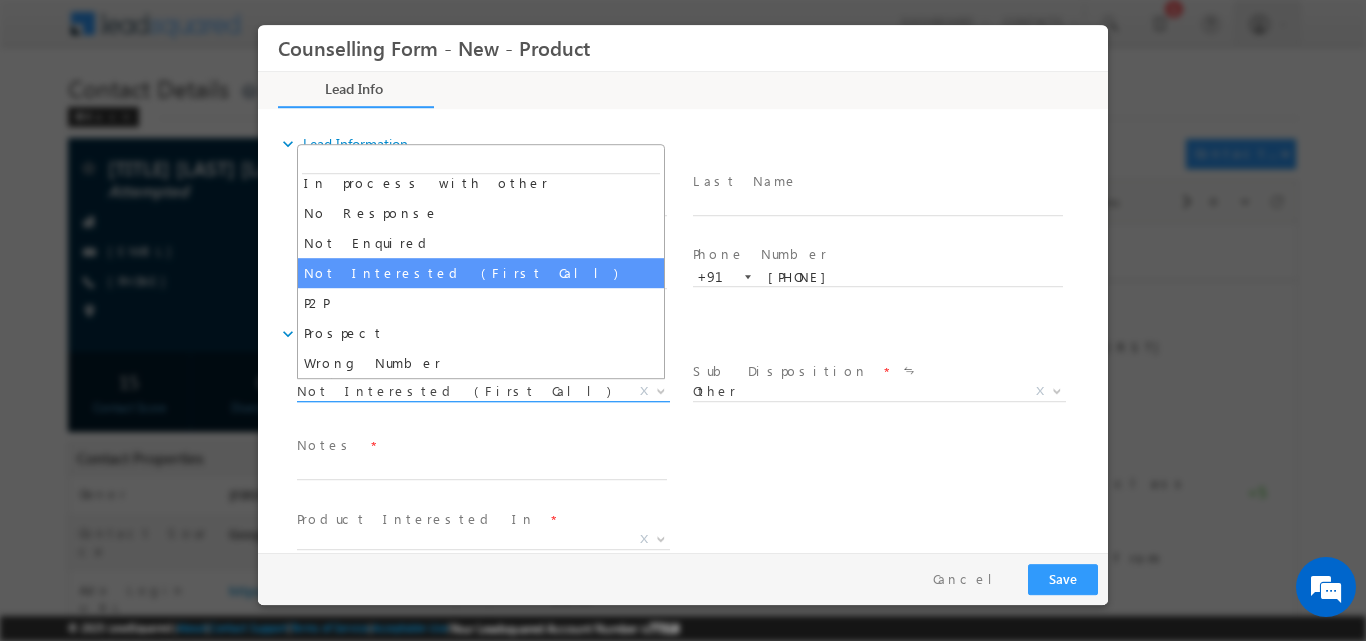 click at bounding box center (661, 389) 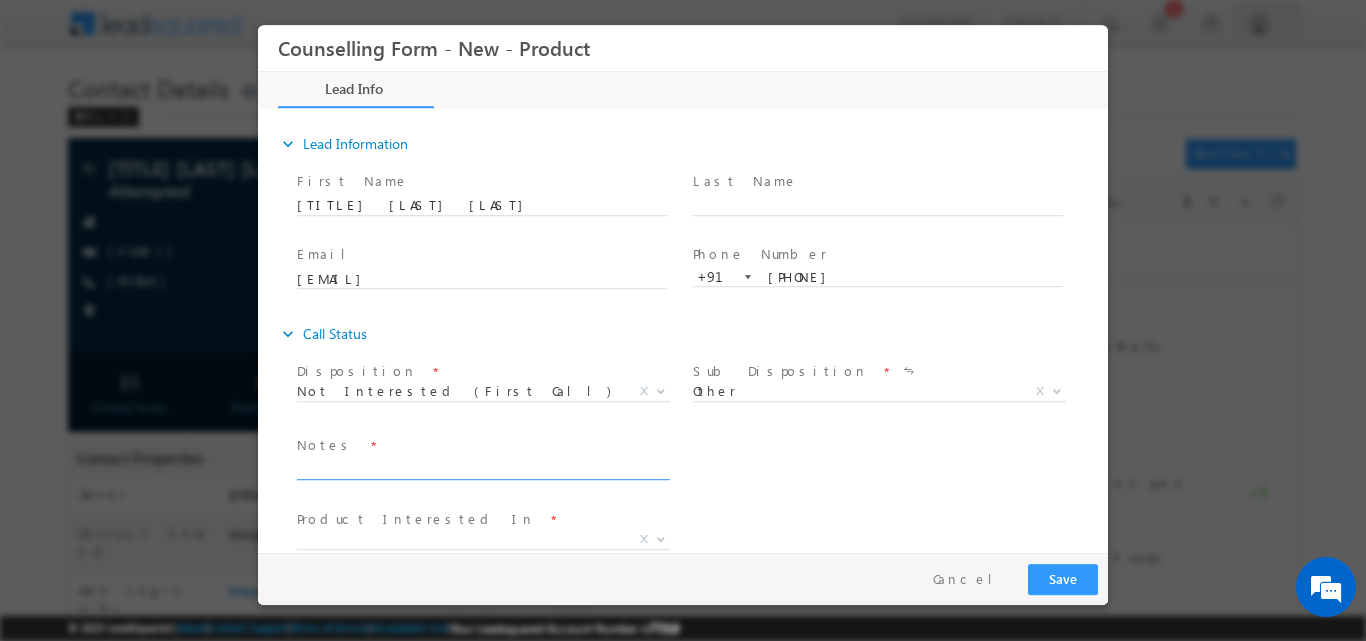 click at bounding box center [482, 467] 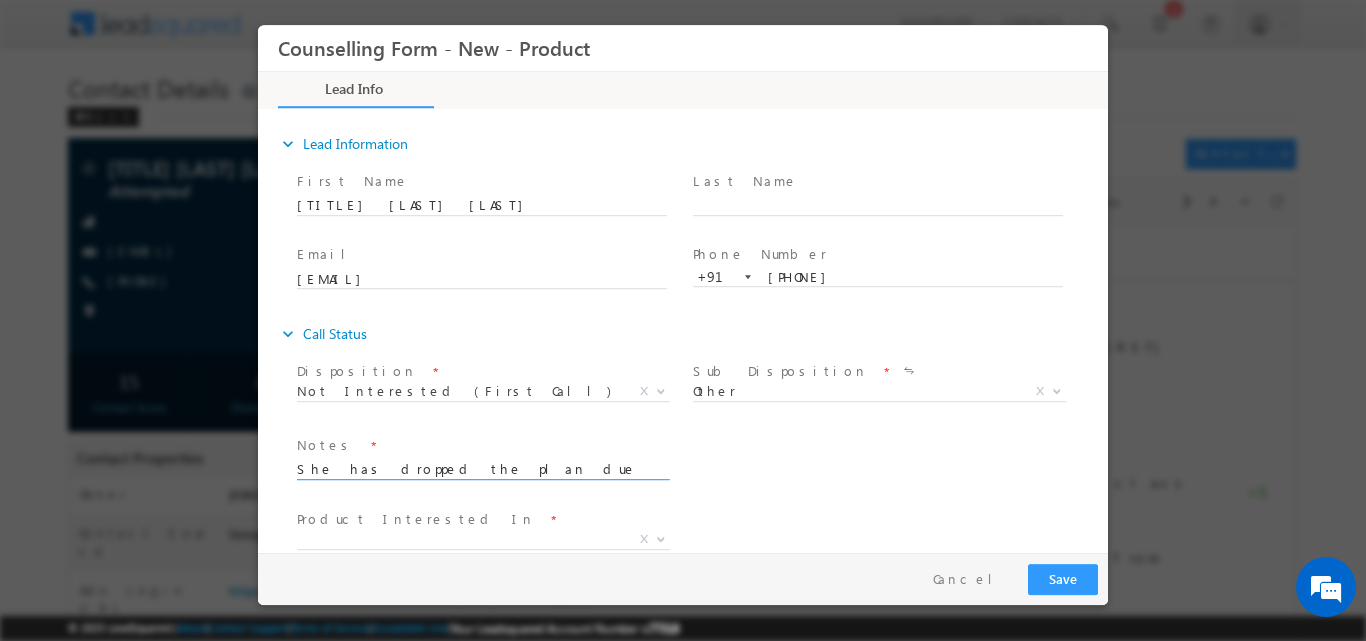 scroll, scrollTop: 4, scrollLeft: 0, axis: vertical 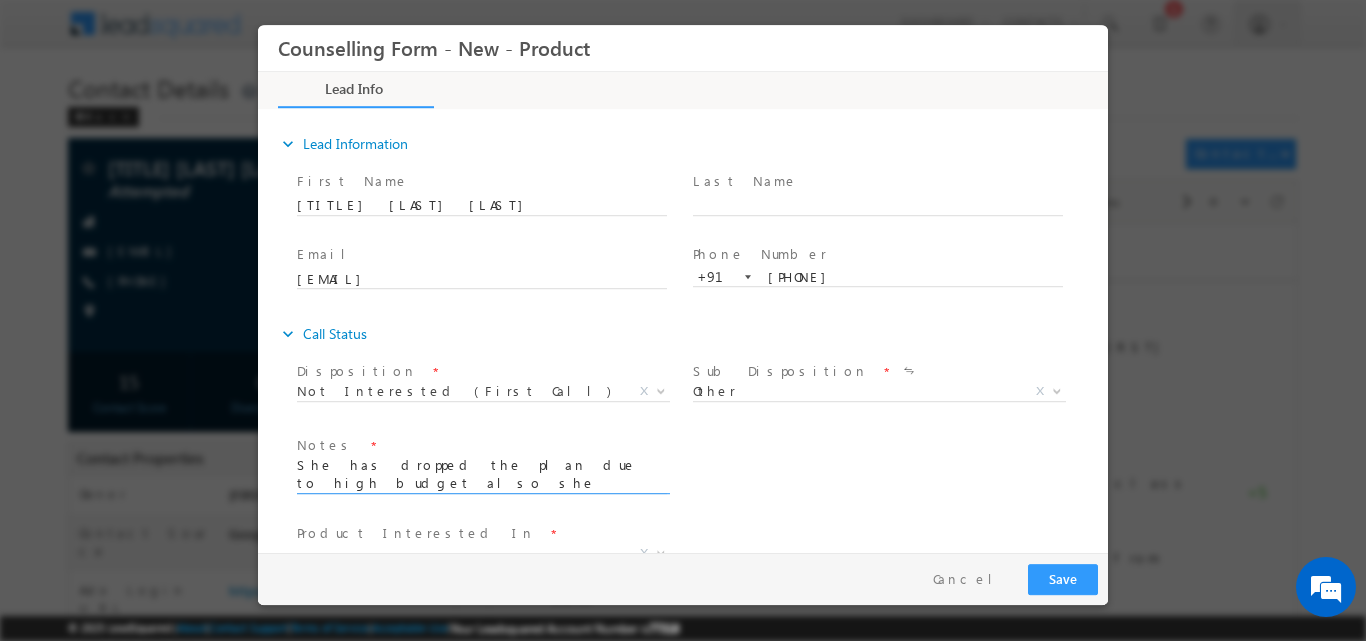 type on "She has dropped the plan due to high budget also she don't want to leave her daughter" 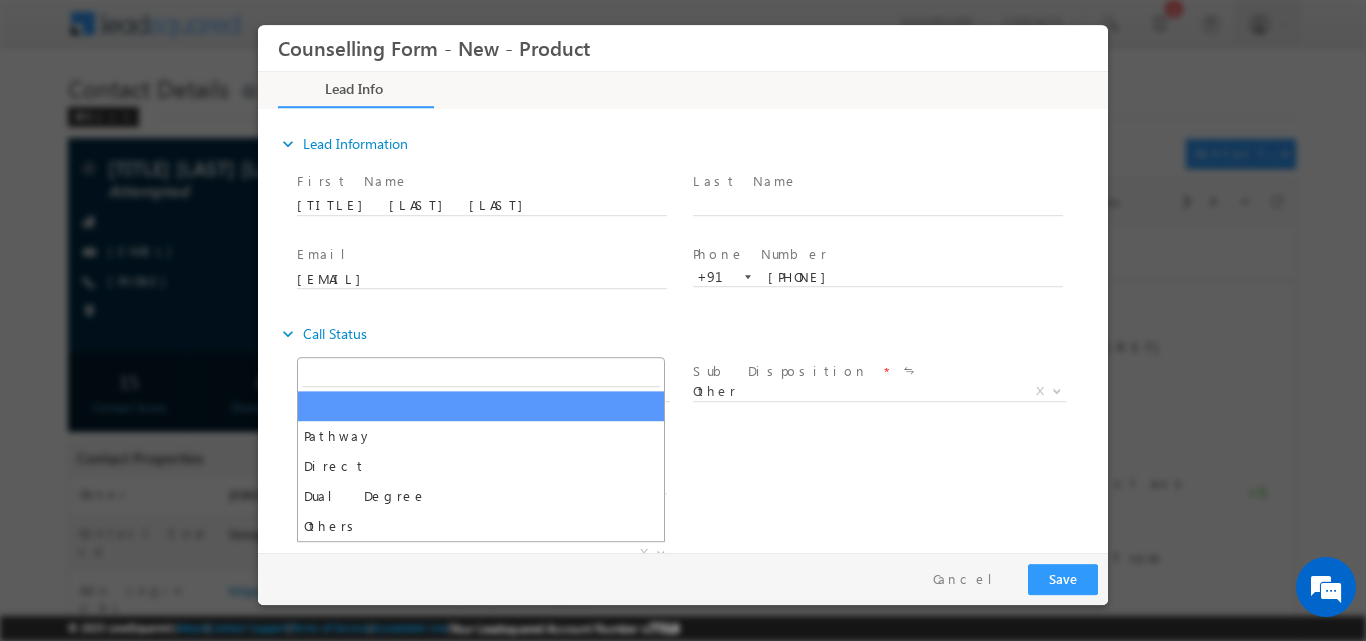 click at bounding box center [659, 552] 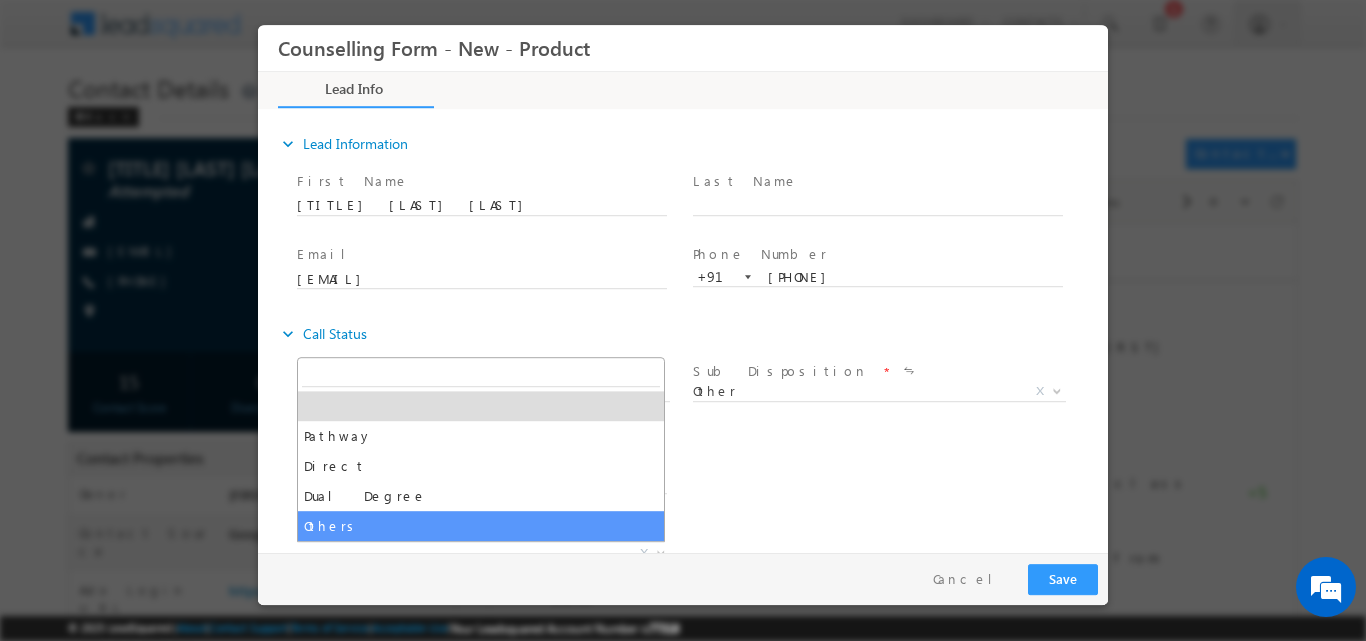 select on "Others" 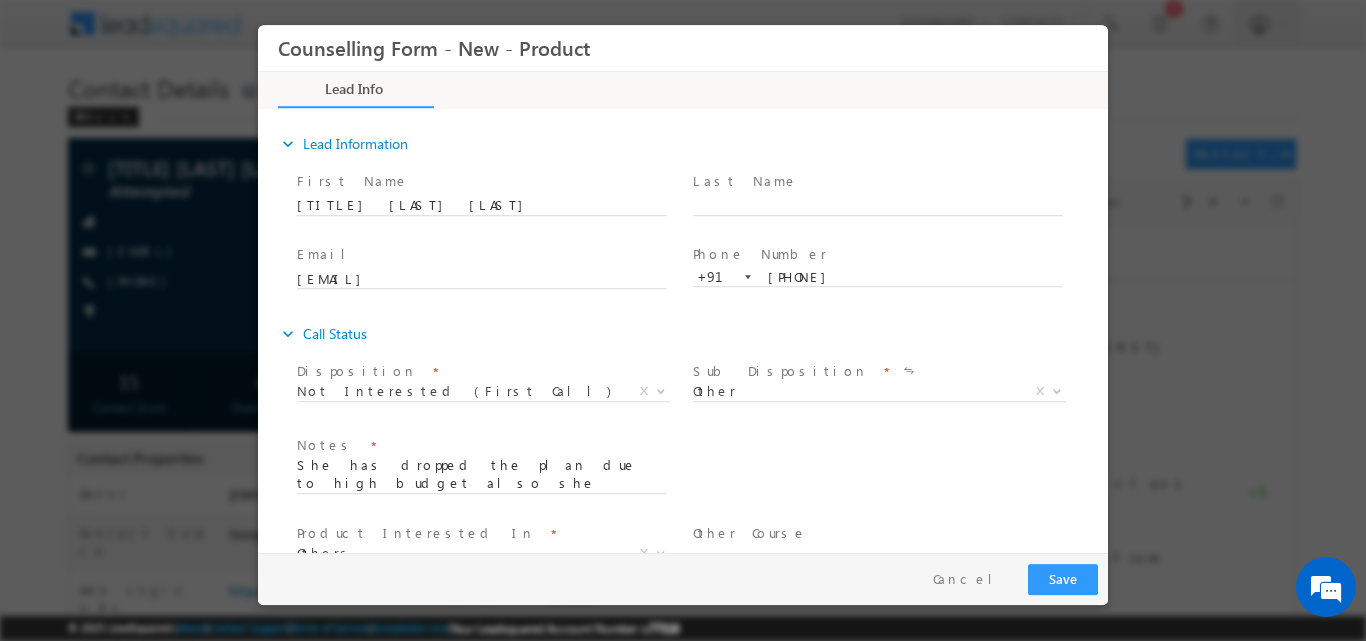 scroll, scrollTop: 11, scrollLeft: 0, axis: vertical 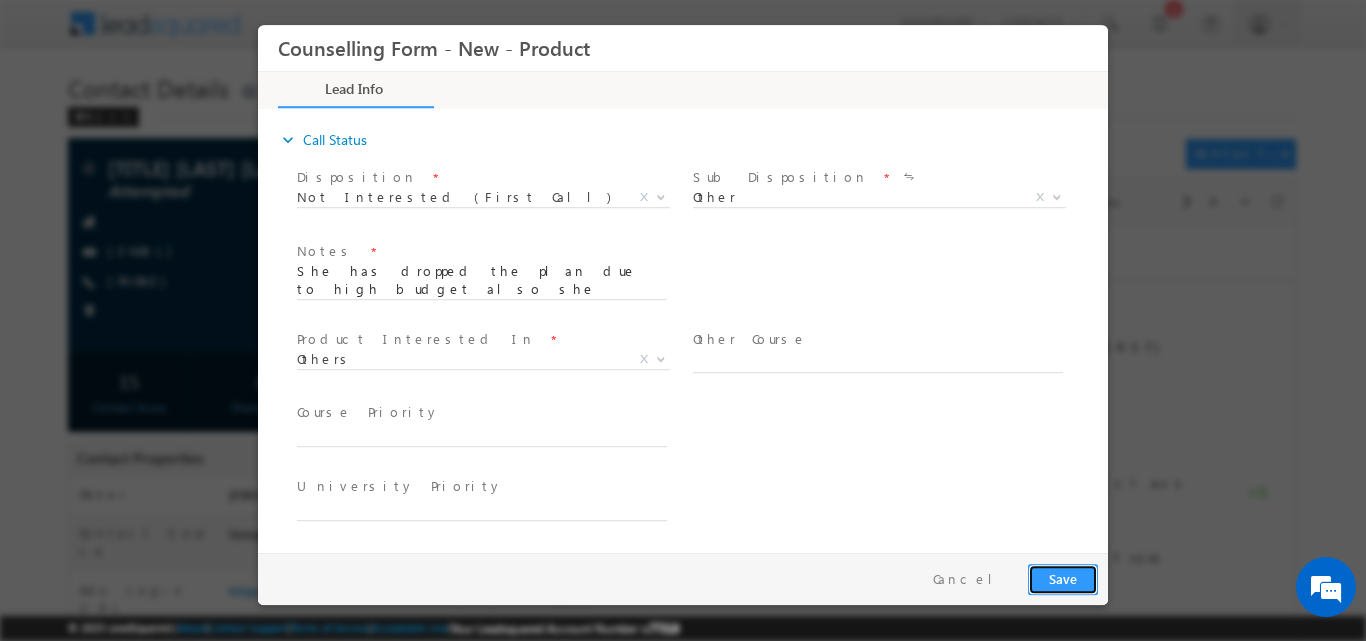 click on "Save" at bounding box center [1063, 578] 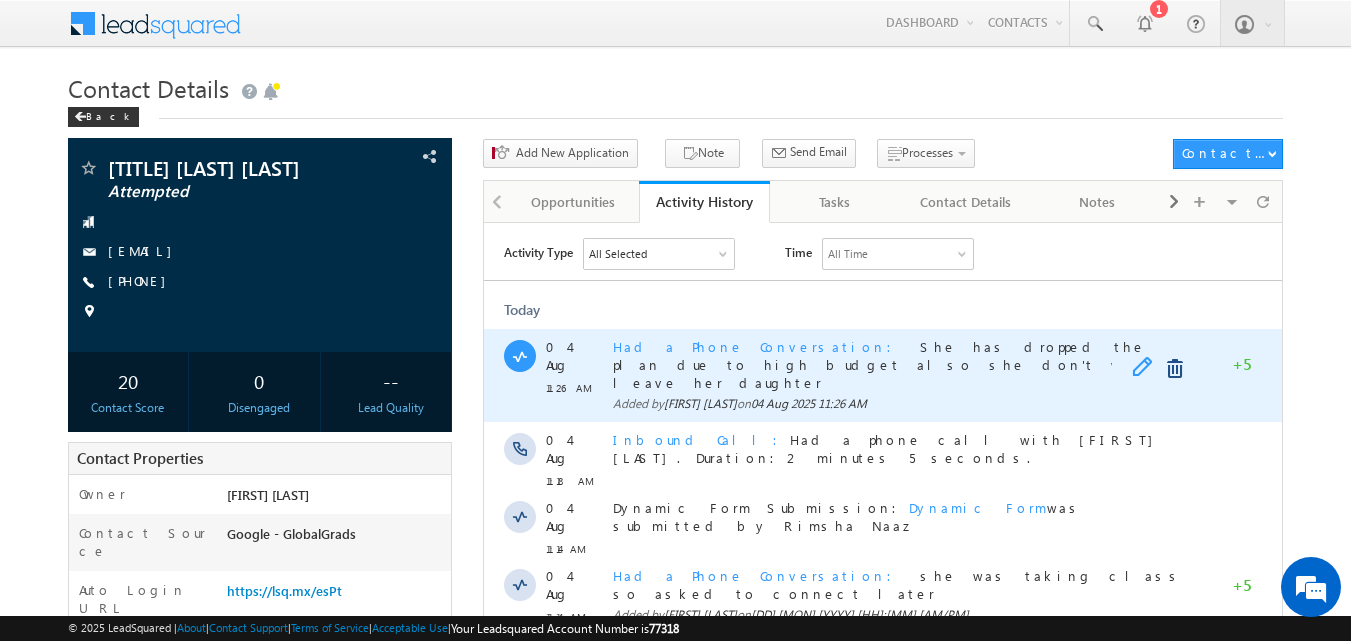 click at bounding box center (1147, 368) 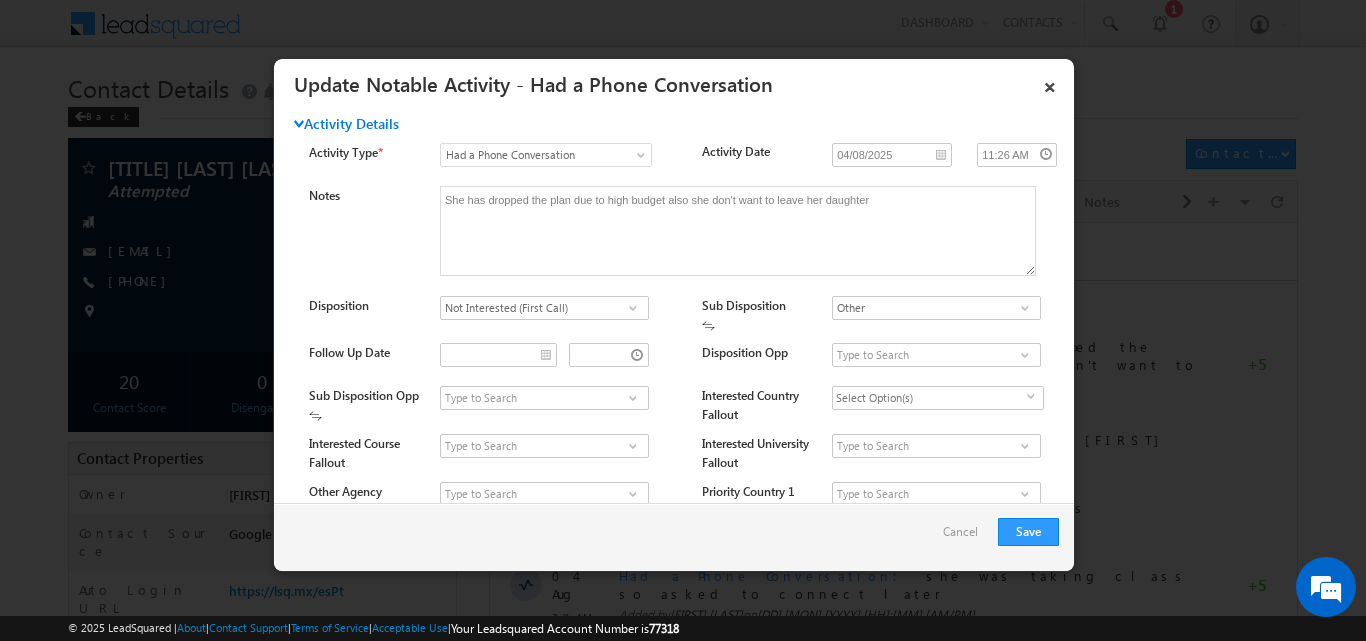 click at bounding box center [633, 308] 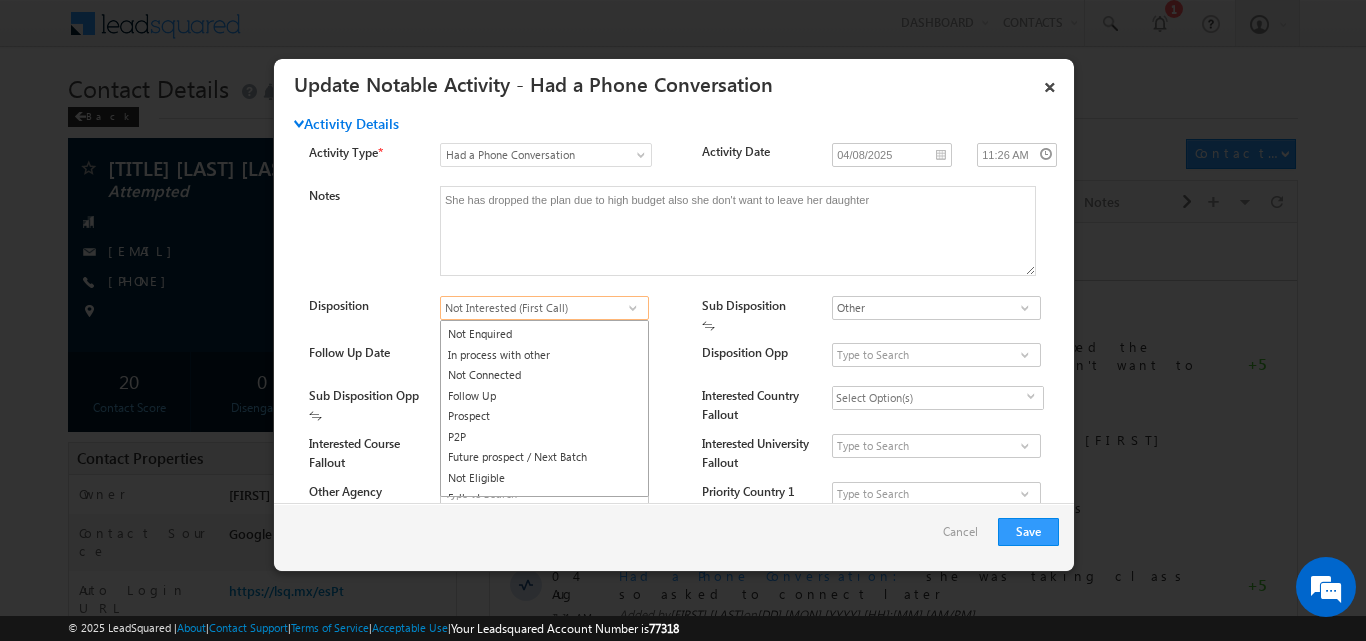 scroll, scrollTop: 104, scrollLeft: 0, axis: vertical 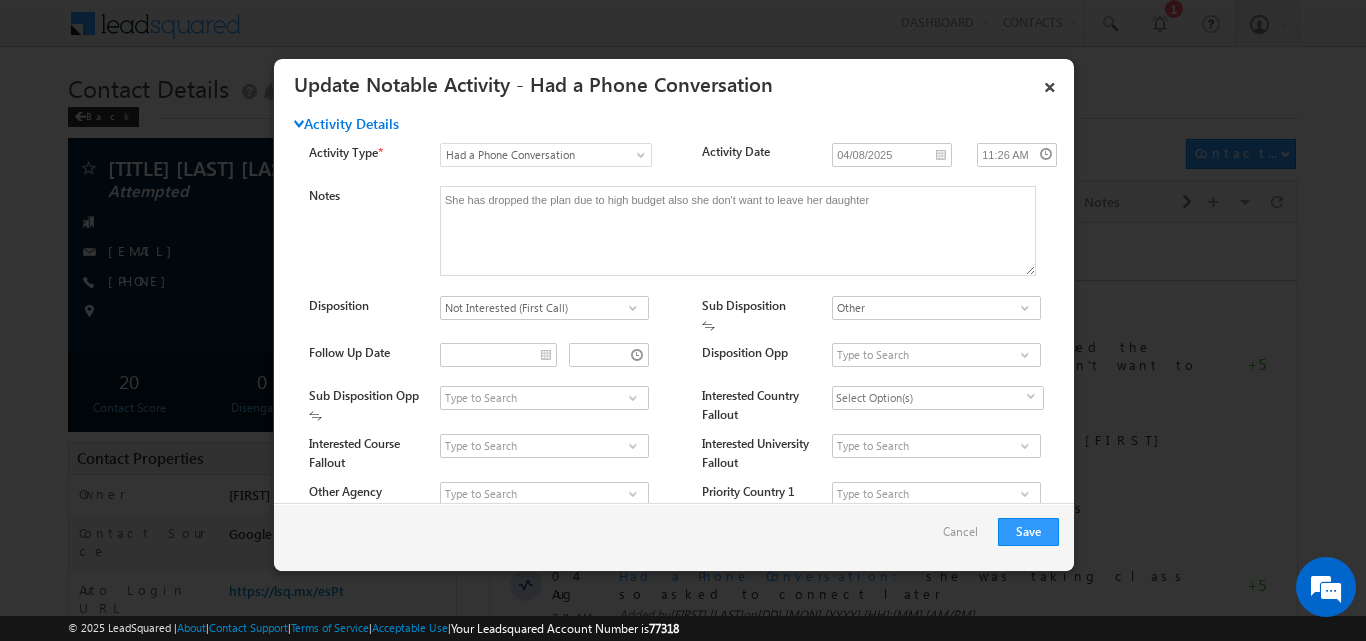 drag, startPoint x: 650, startPoint y: 449, endPoint x: 651, endPoint y: 463, distance: 14.035668 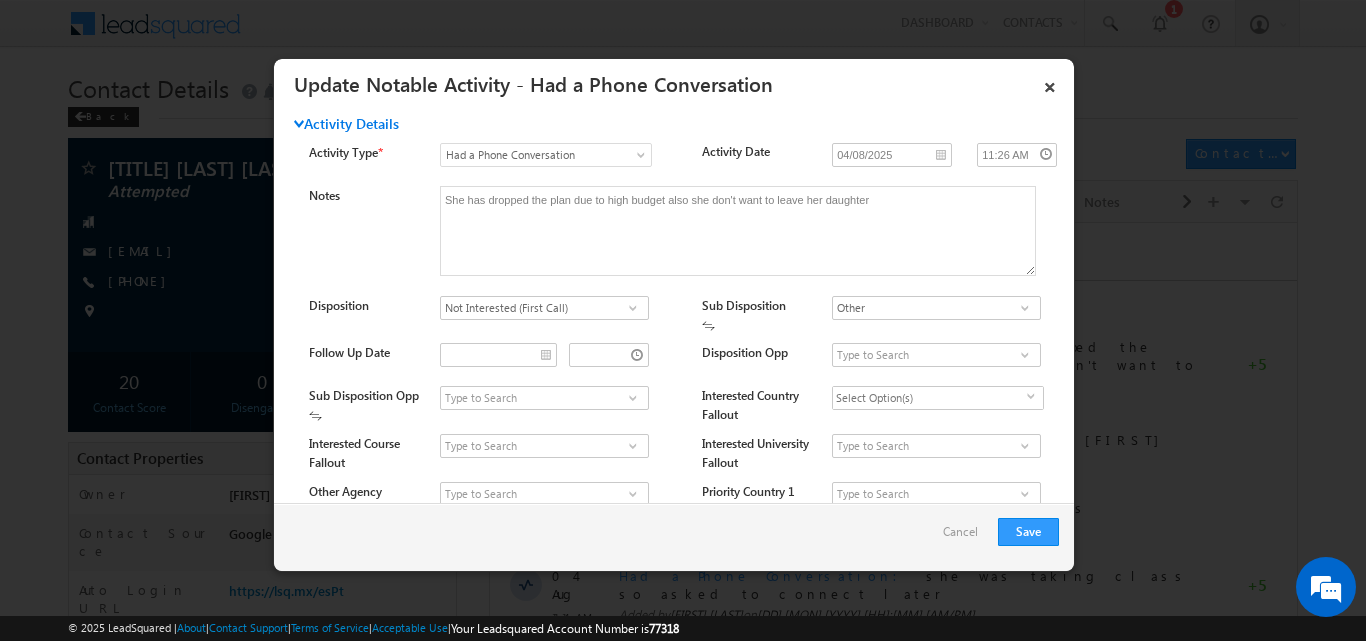 click on "Interested Course Fallout
1
2
3
4
Others
Interested University Fallout" at bounding box center (691, 453) 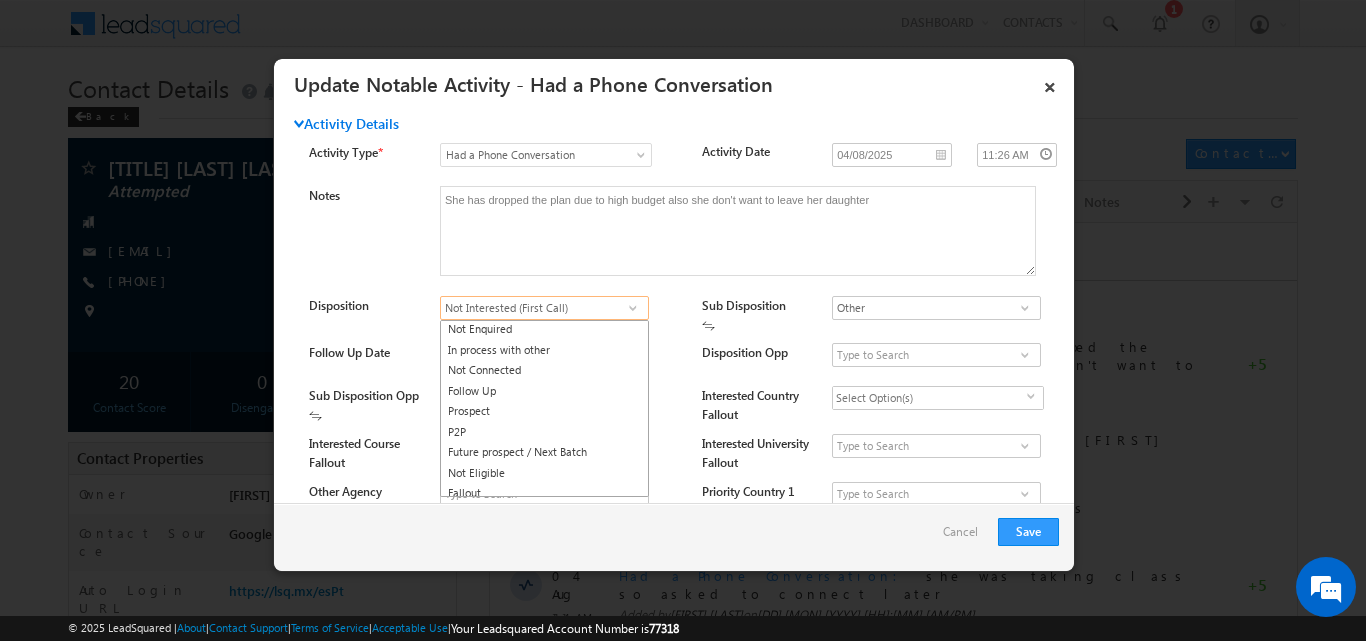 scroll, scrollTop: 153, scrollLeft: 0, axis: vertical 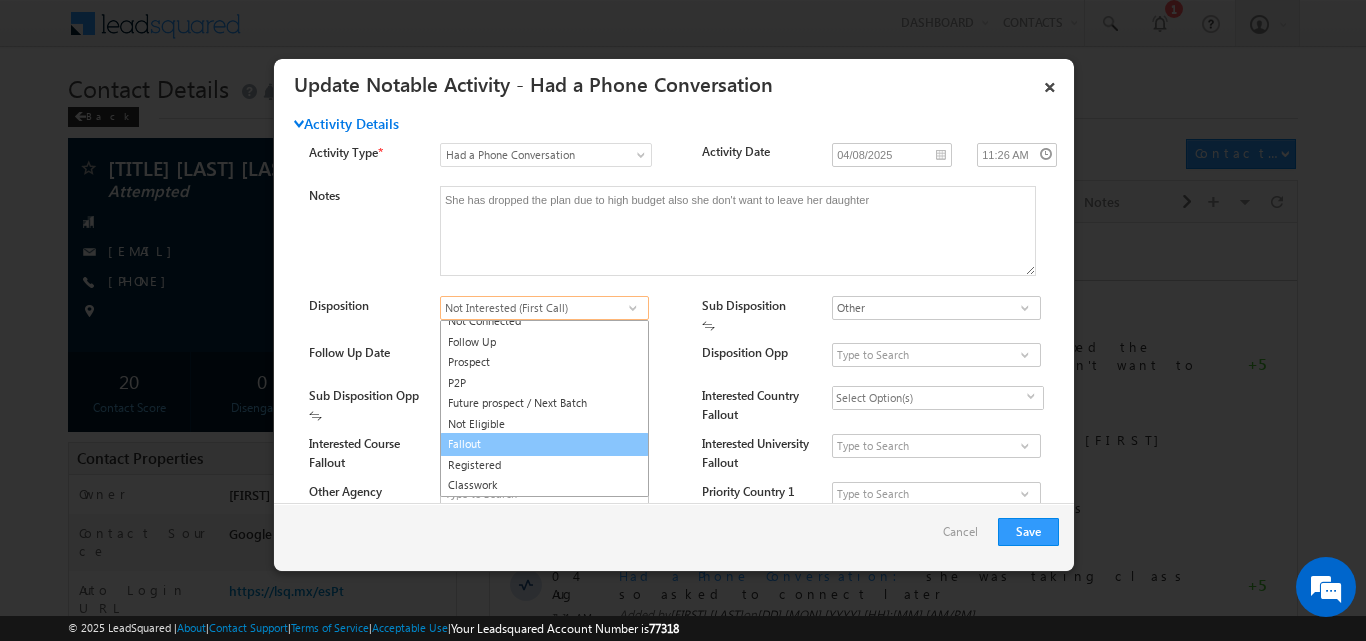 click on "Fallout" at bounding box center (544, 444) 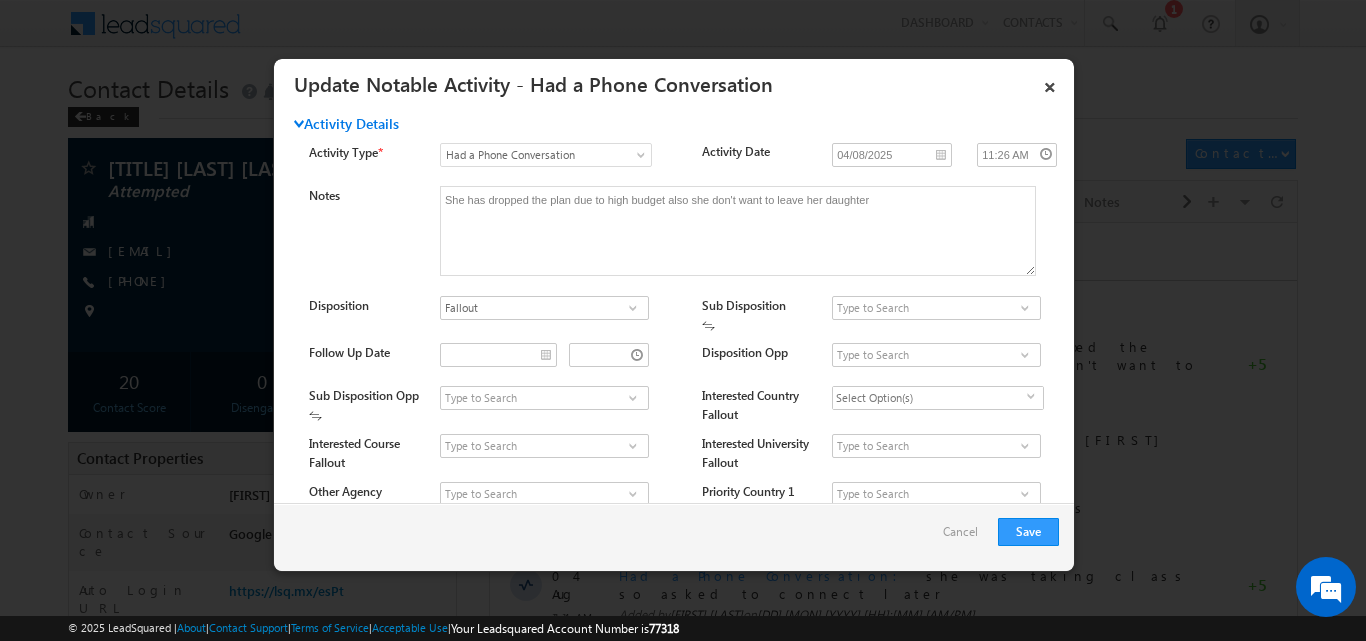 click at bounding box center (1025, 308) 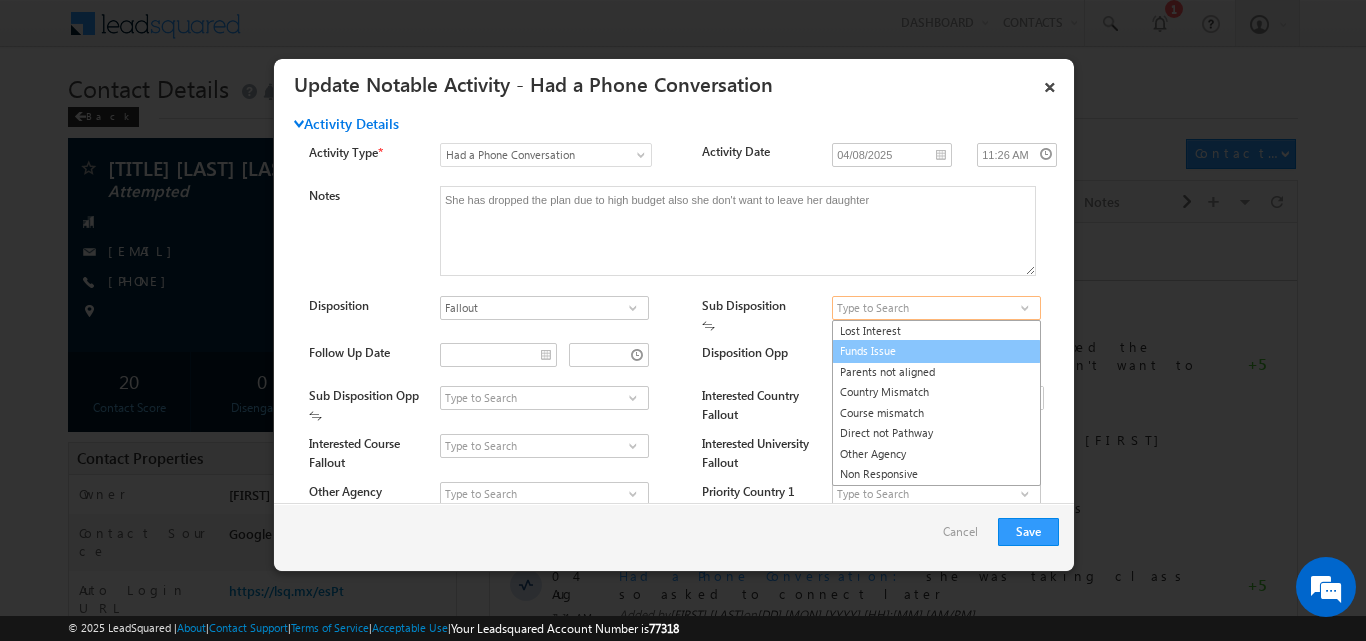 click on "Funds Issue" at bounding box center [936, 351] 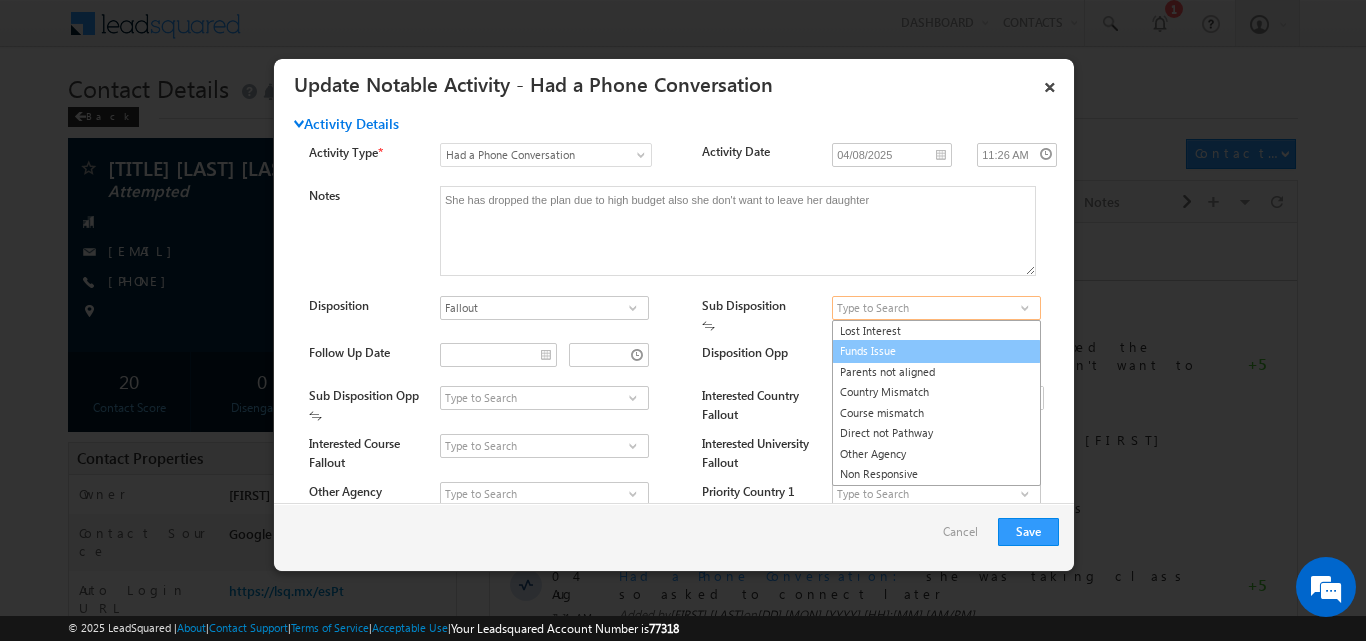 type on "Funds Issue" 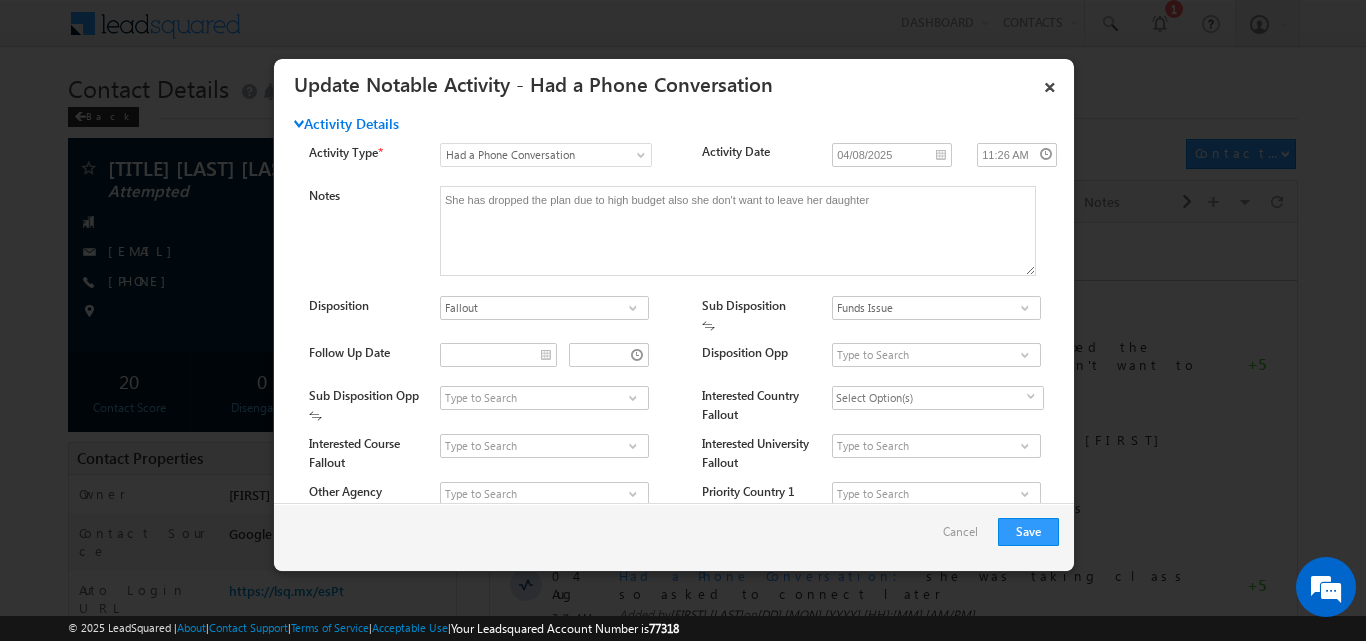 click at bounding box center (1025, 308) 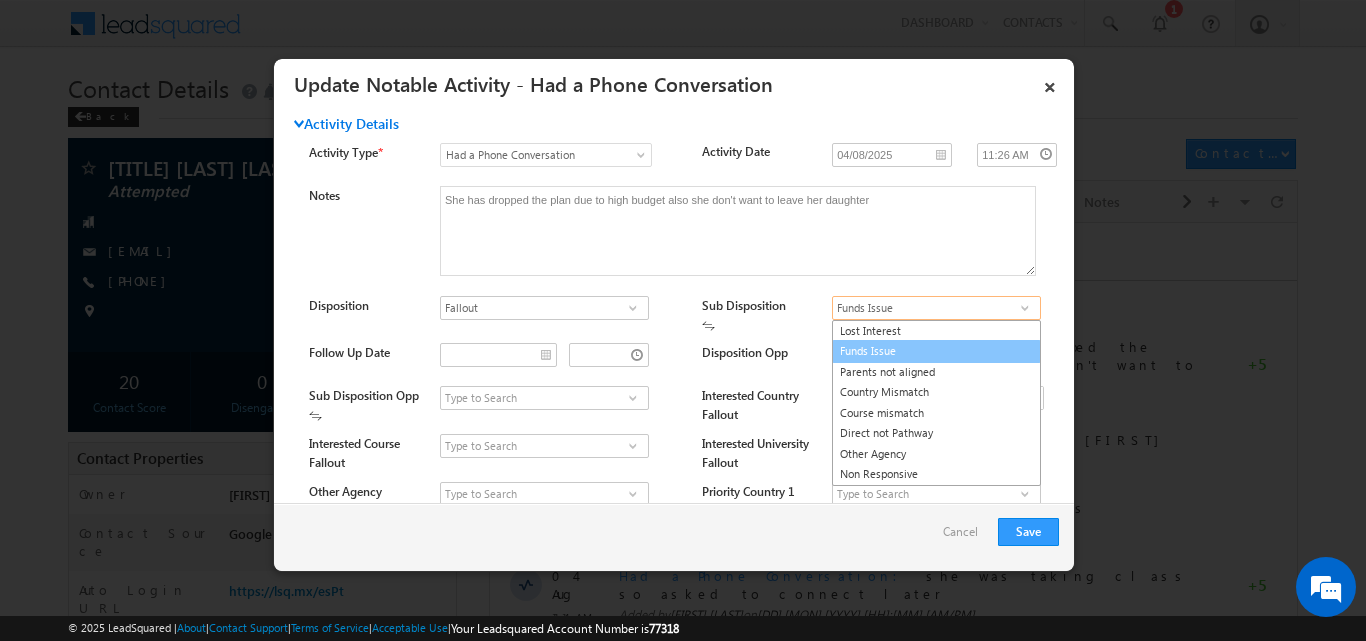 click on "Funds Issue" at bounding box center (936, 351) 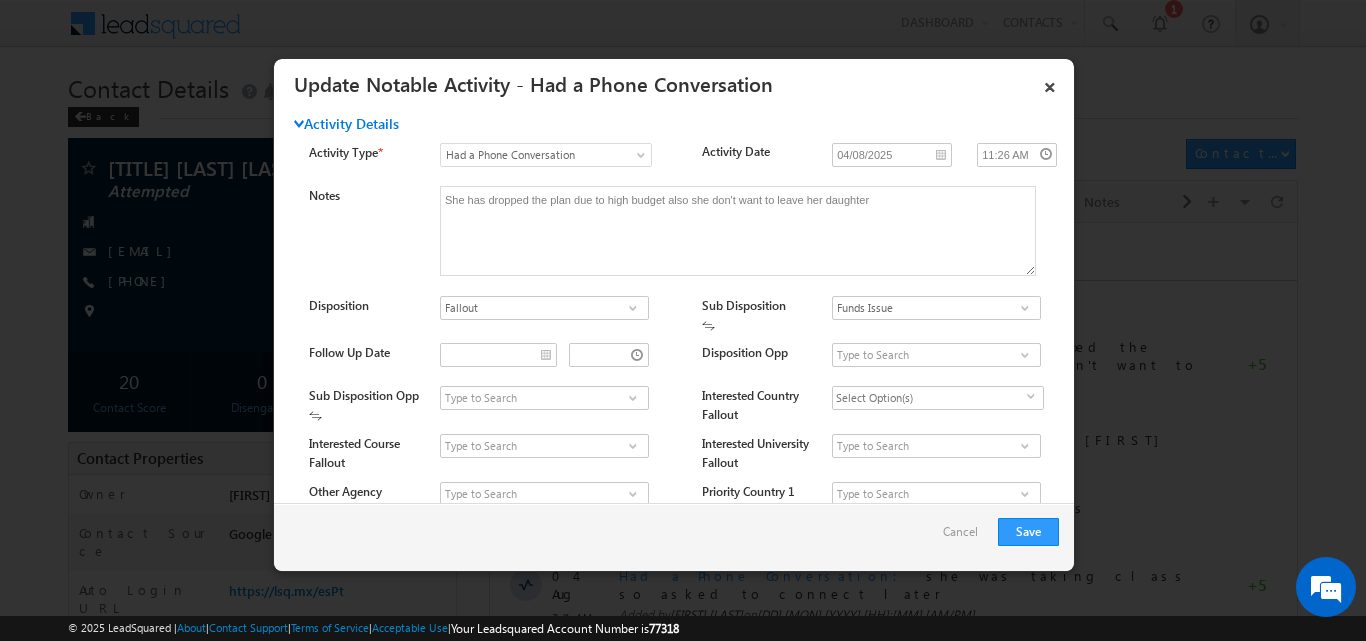 drag, startPoint x: 1109, startPoint y: 330, endPoint x: 1094, endPoint y: 388, distance: 59.908264 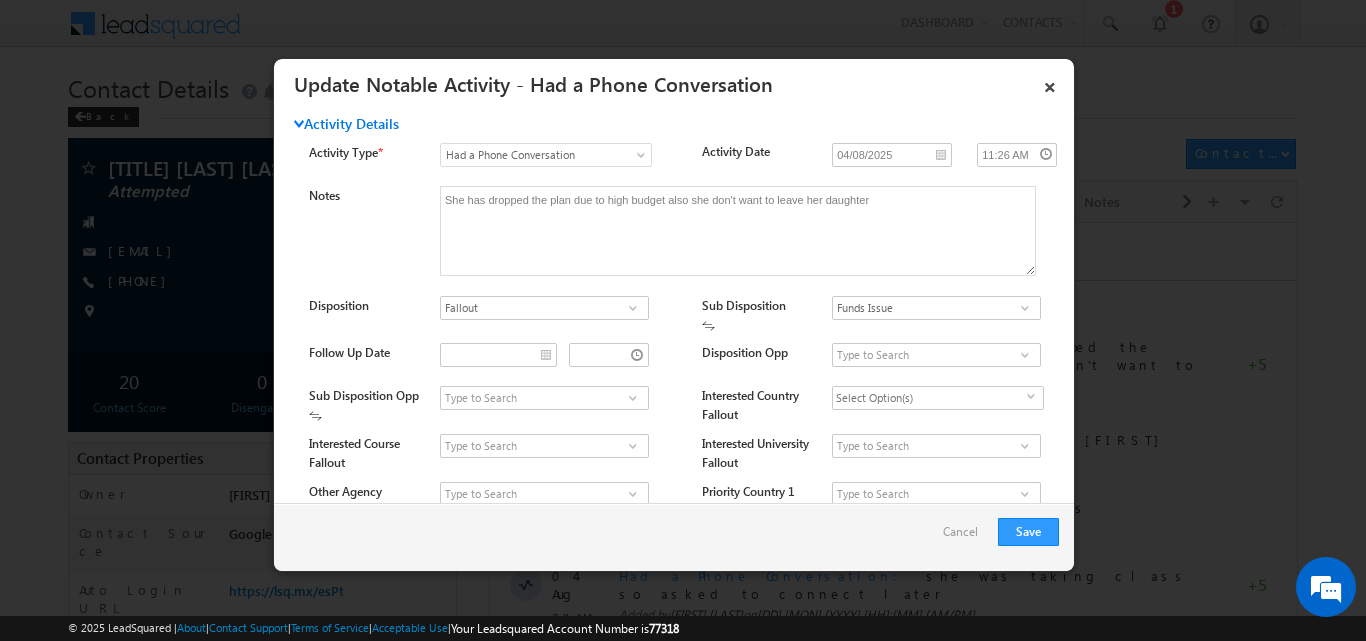 click at bounding box center [683, 320] 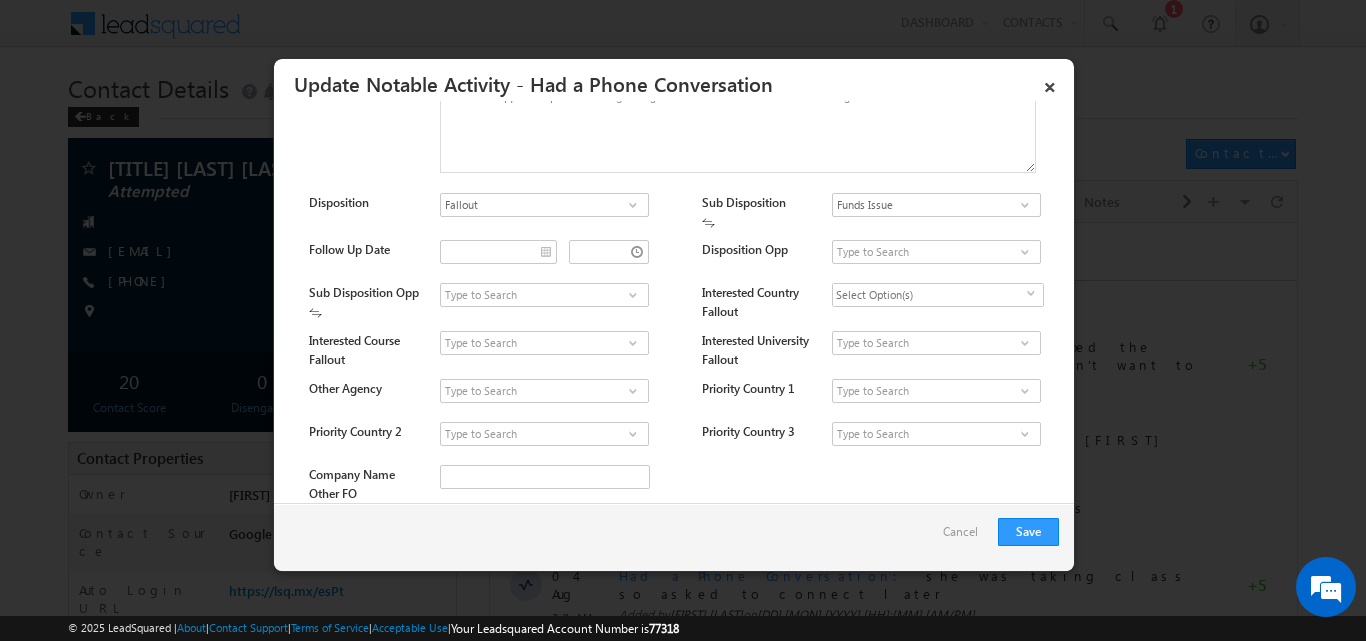 scroll, scrollTop: 113, scrollLeft: 0, axis: vertical 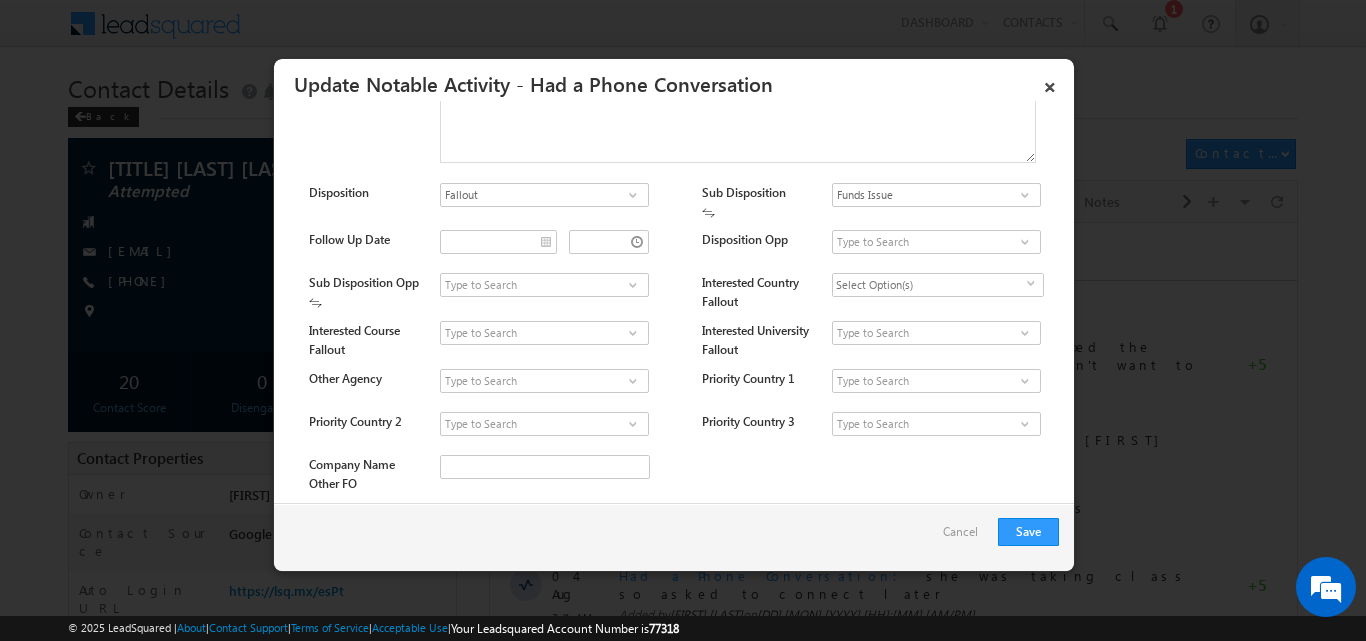 click at bounding box center [1025, 242] 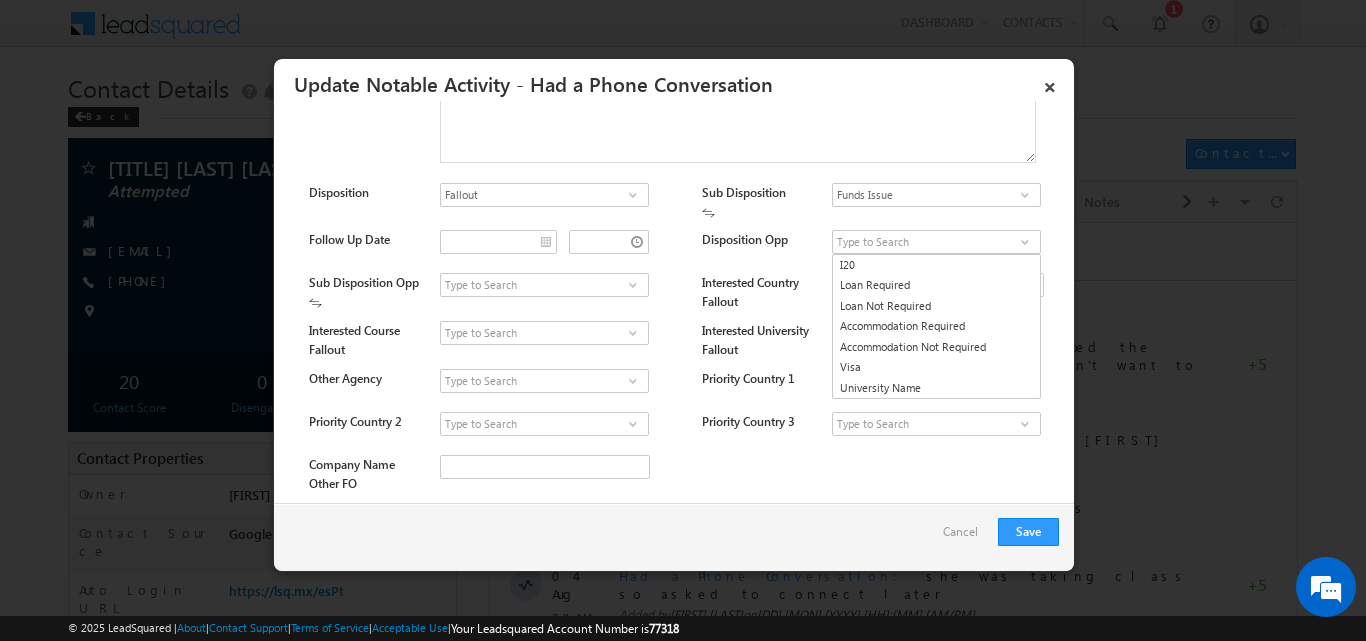 click at bounding box center [632, 285] 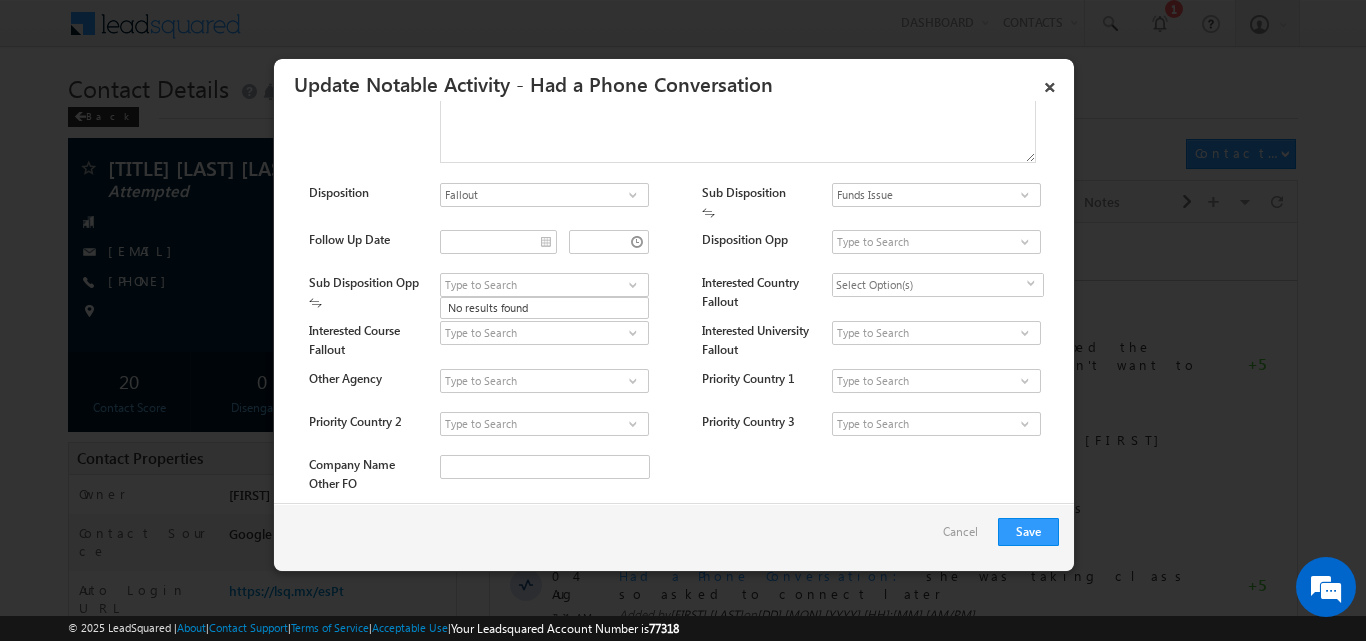 click at bounding box center [632, 285] 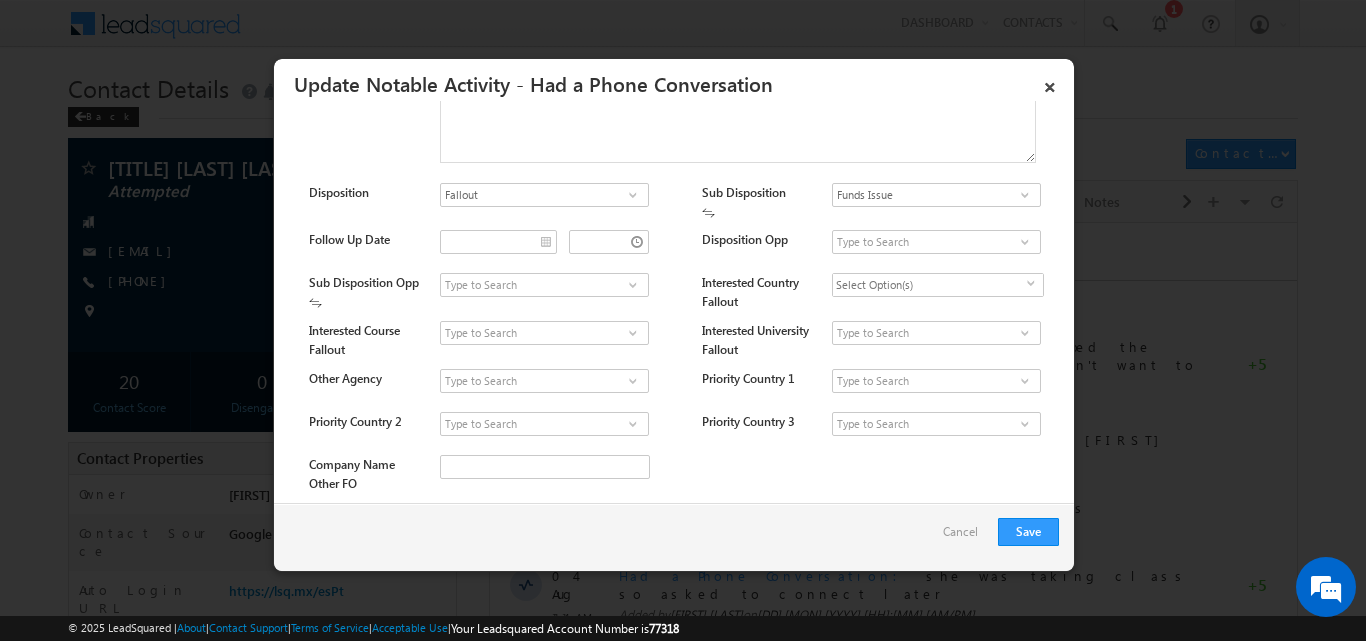 click at bounding box center [632, 285] 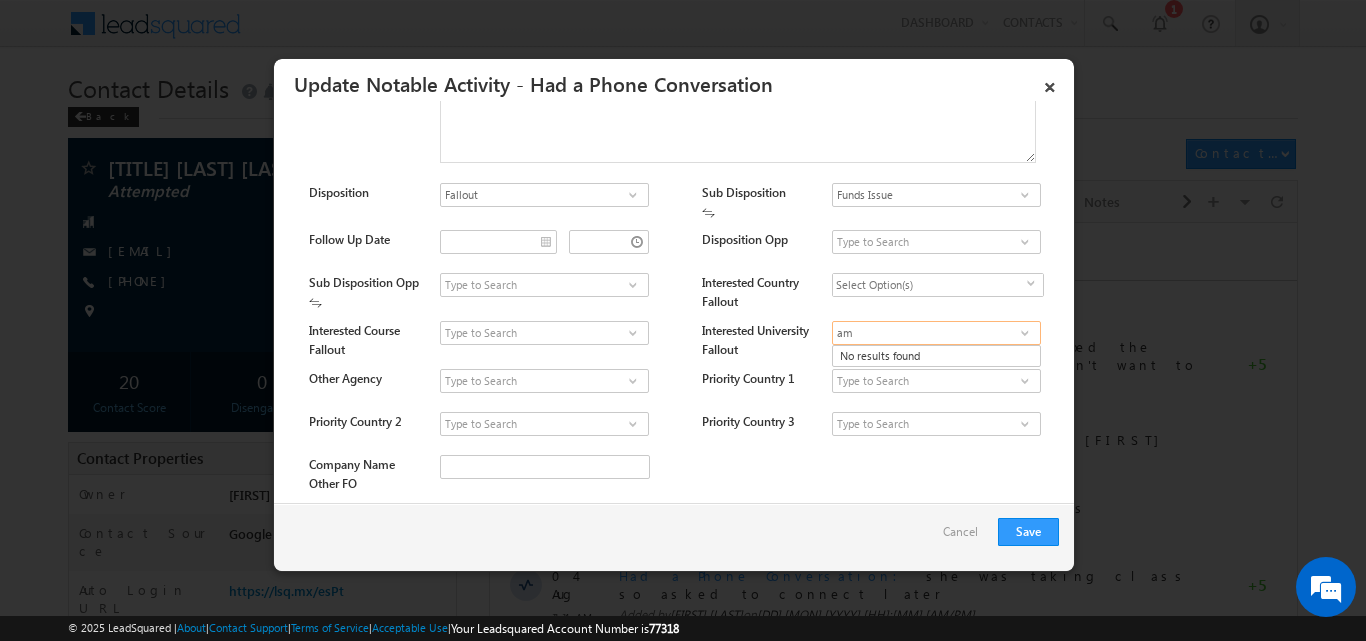 type on "a" 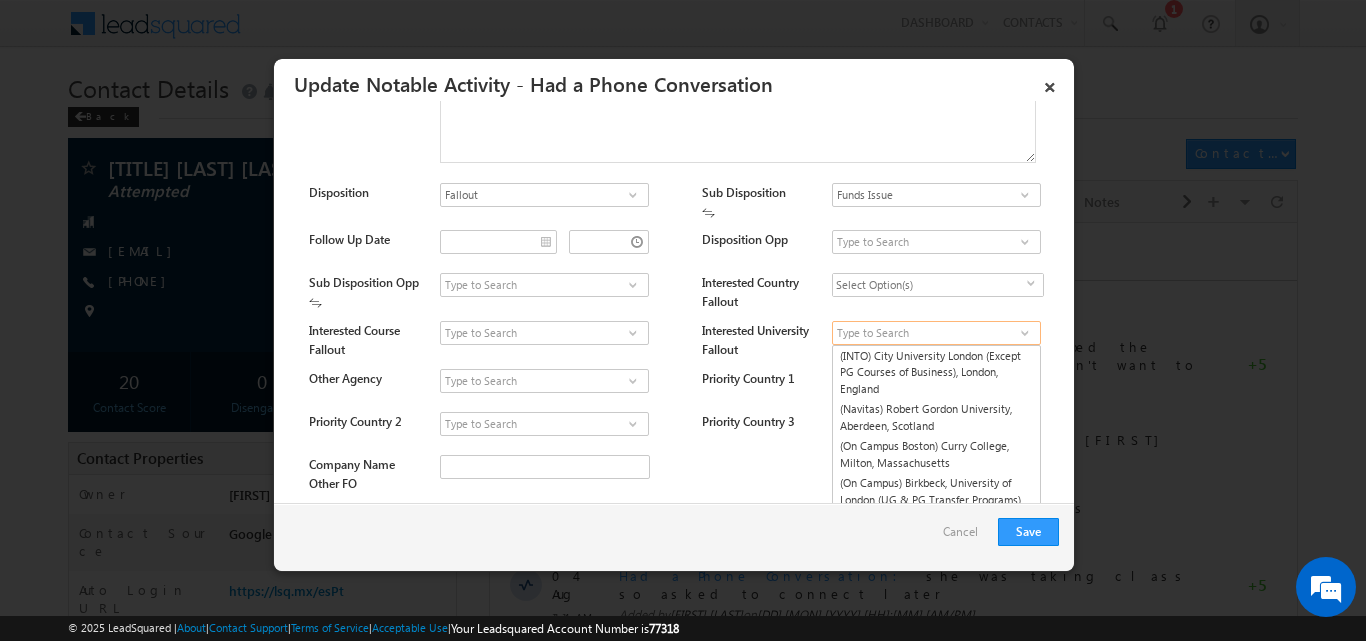 click at bounding box center [936, 333] 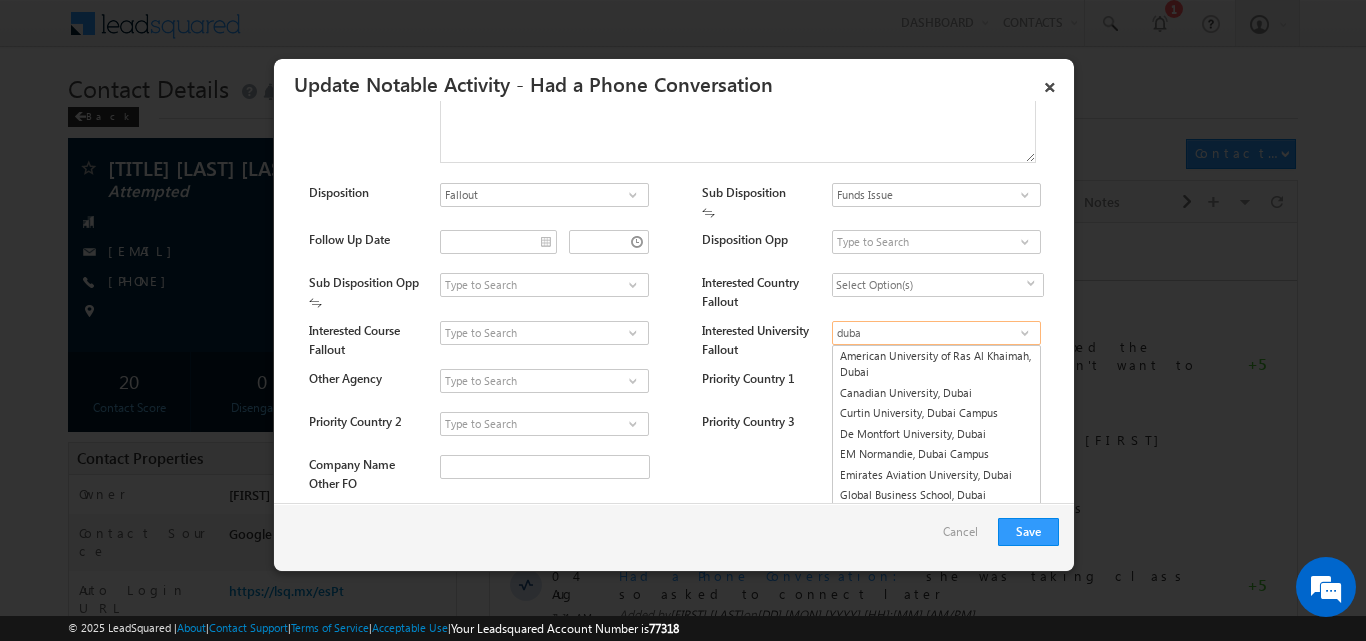 type on "dubai" 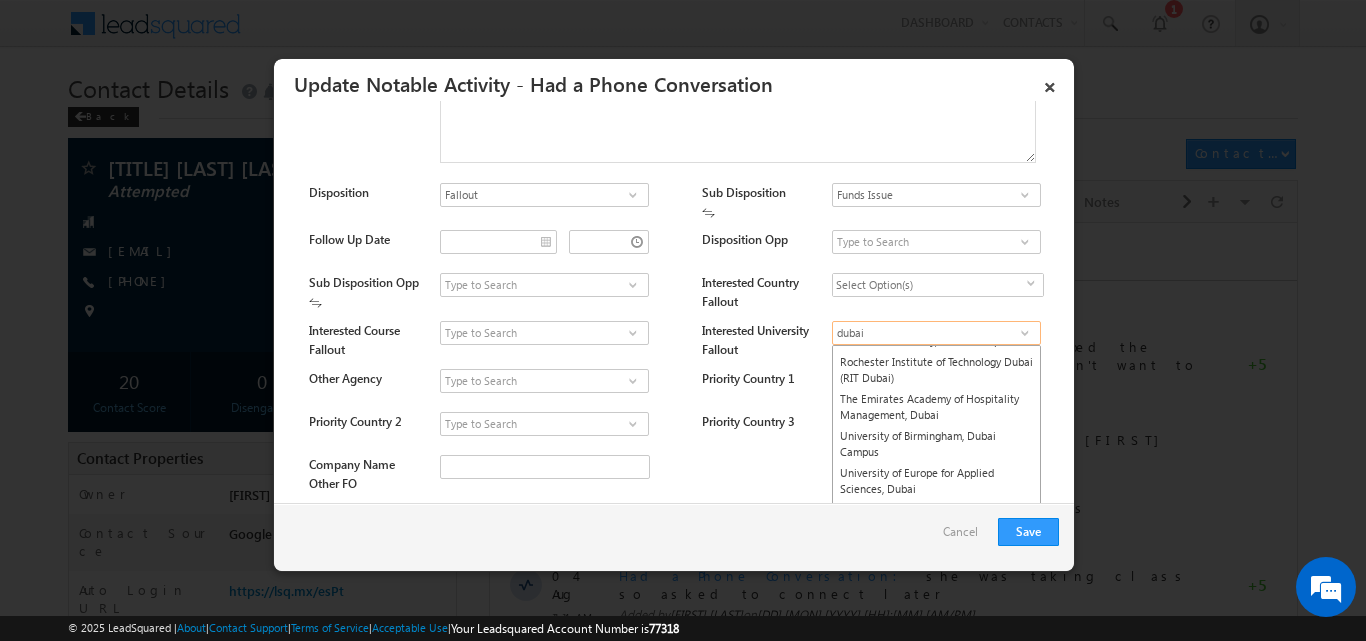 scroll, scrollTop: 400, scrollLeft: 0, axis: vertical 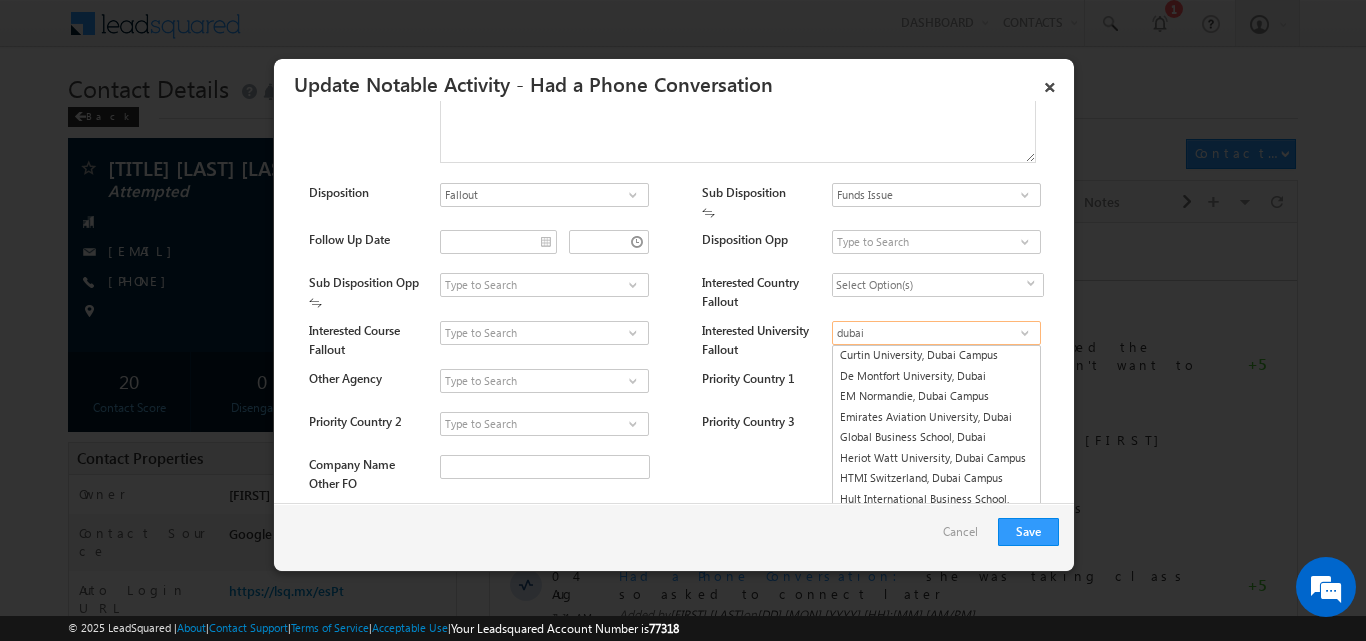 drag, startPoint x: 887, startPoint y: 330, endPoint x: 783, endPoint y: 330, distance: 104 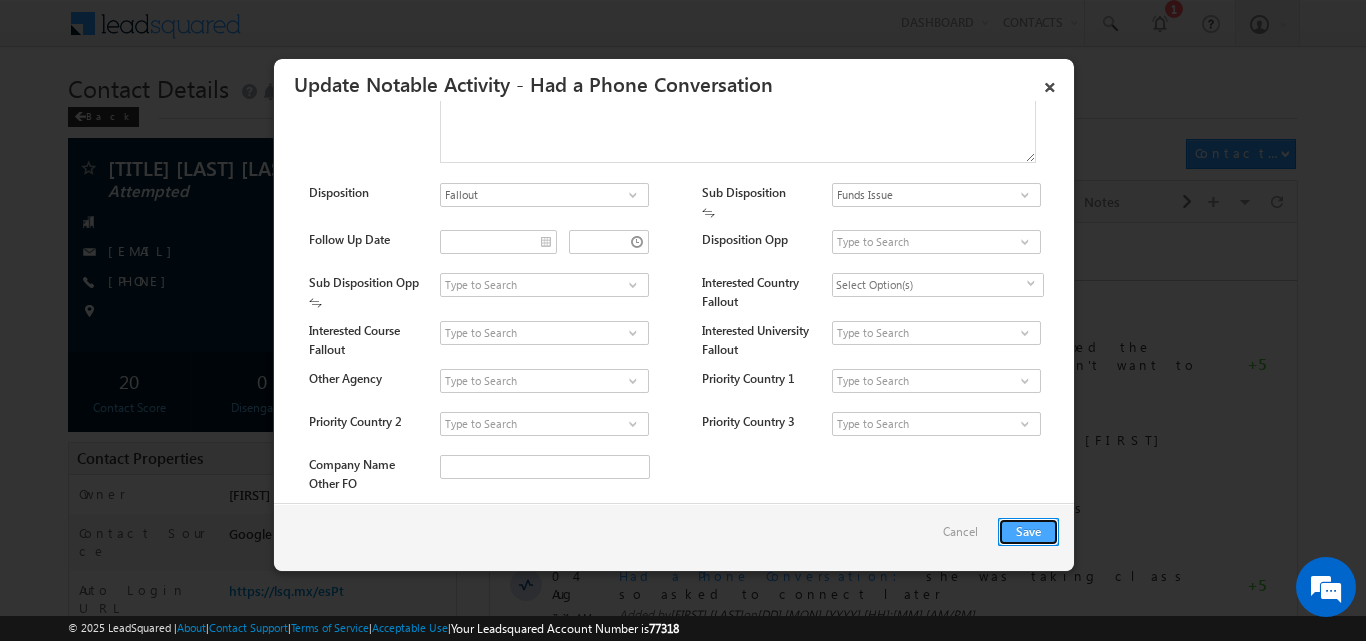 click on "Save" at bounding box center [1028, 532] 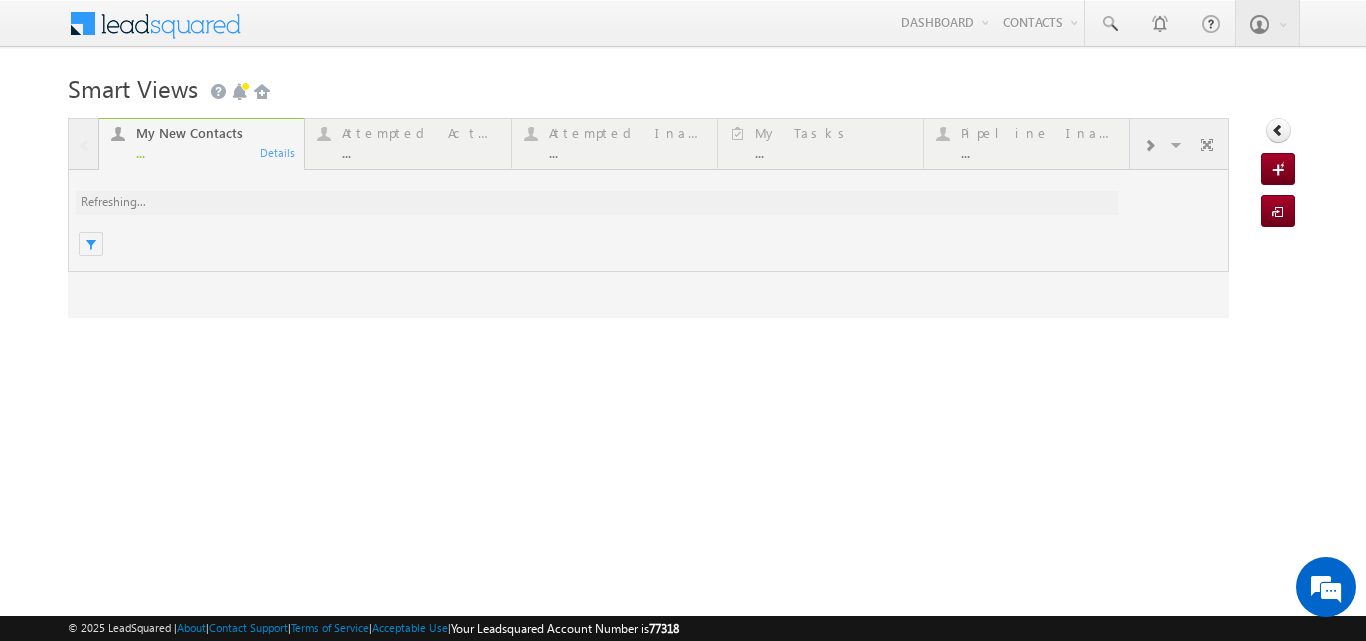 scroll, scrollTop: 0, scrollLeft: 0, axis: both 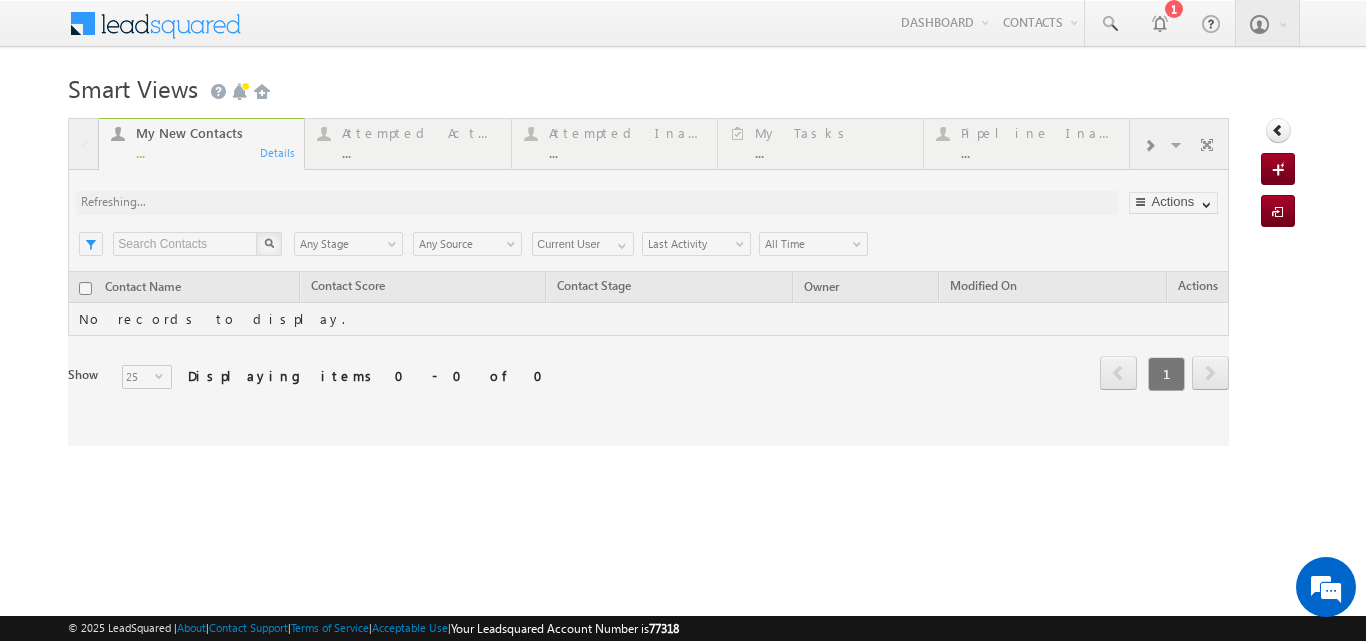 click at bounding box center (648, 282) 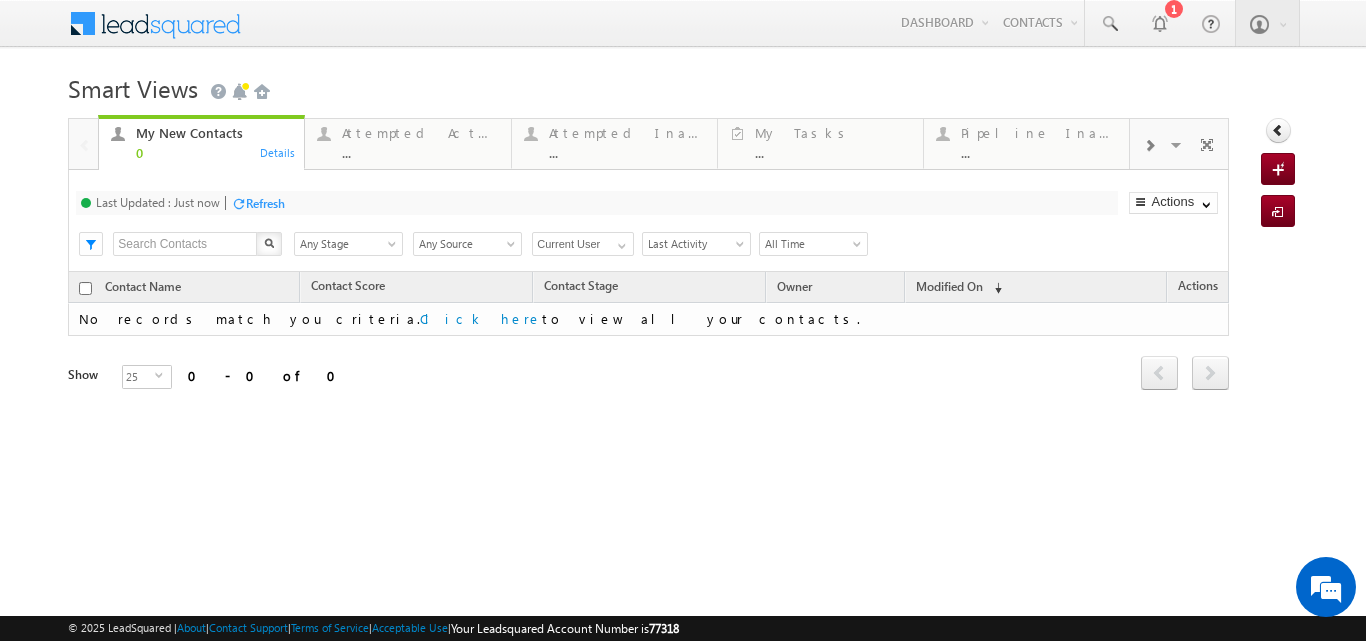 scroll, scrollTop: 0, scrollLeft: 0, axis: both 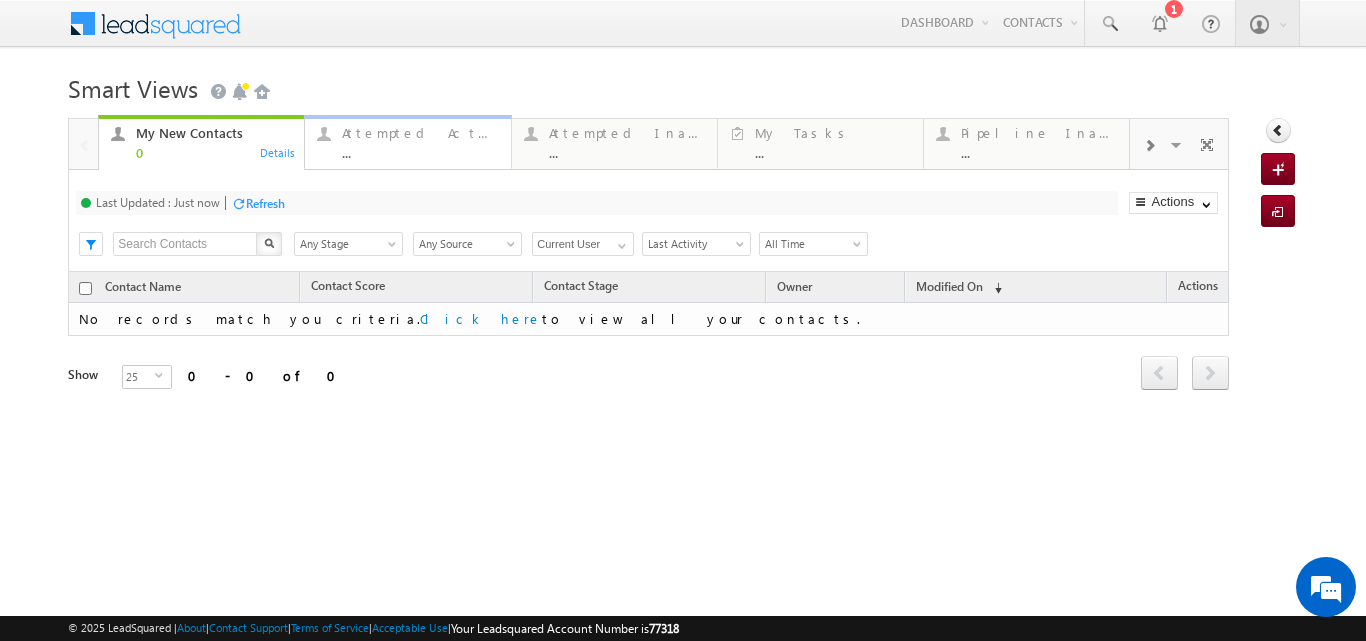 click on "Attempted Active" at bounding box center (420, 133) 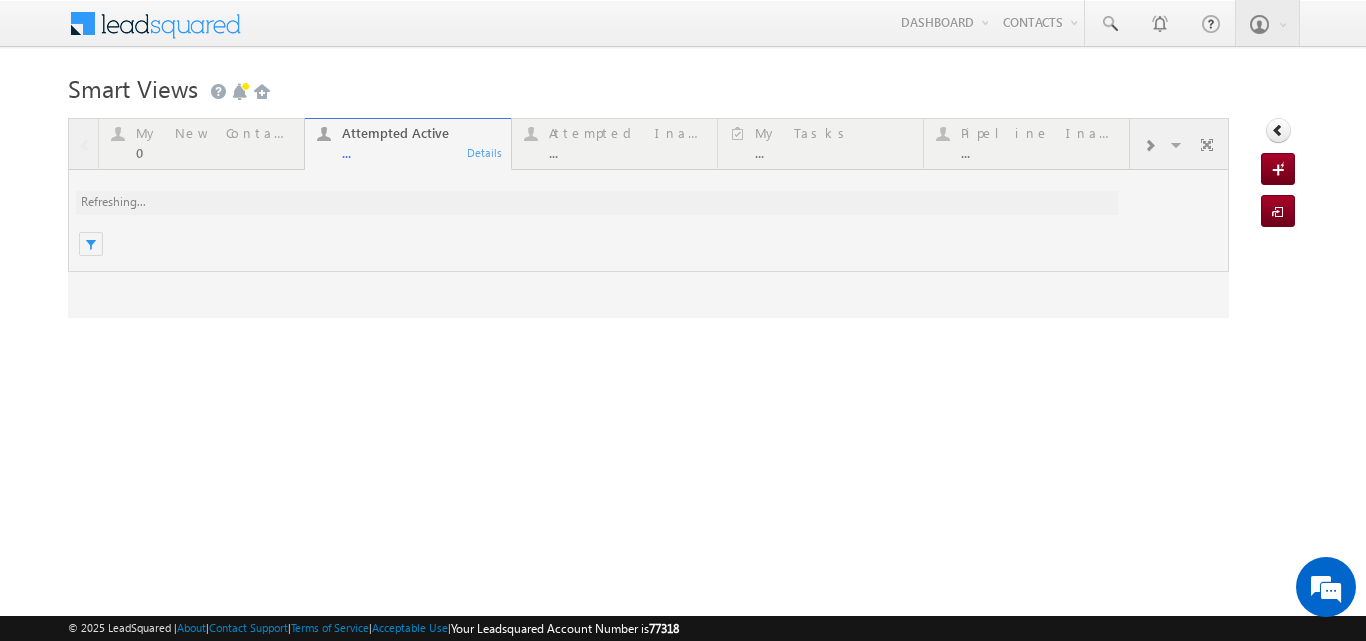 scroll, scrollTop: 0, scrollLeft: 0, axis: both 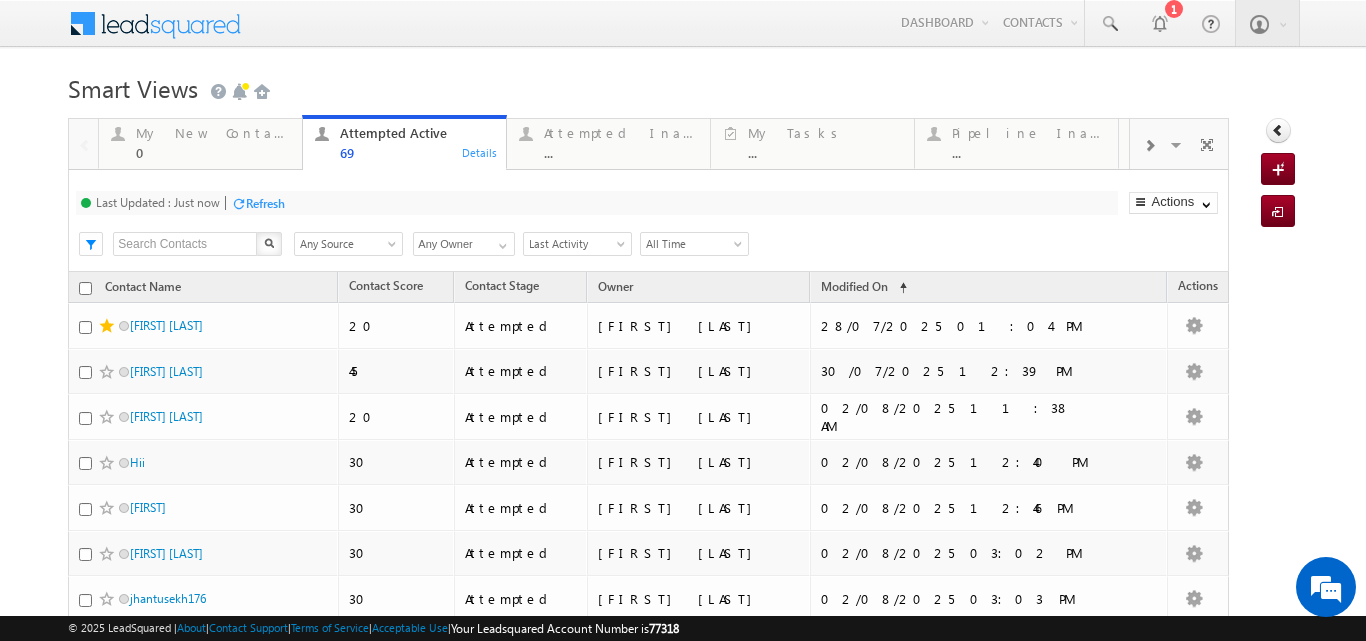 click on "Refresh" at bounding box center [265, 203] 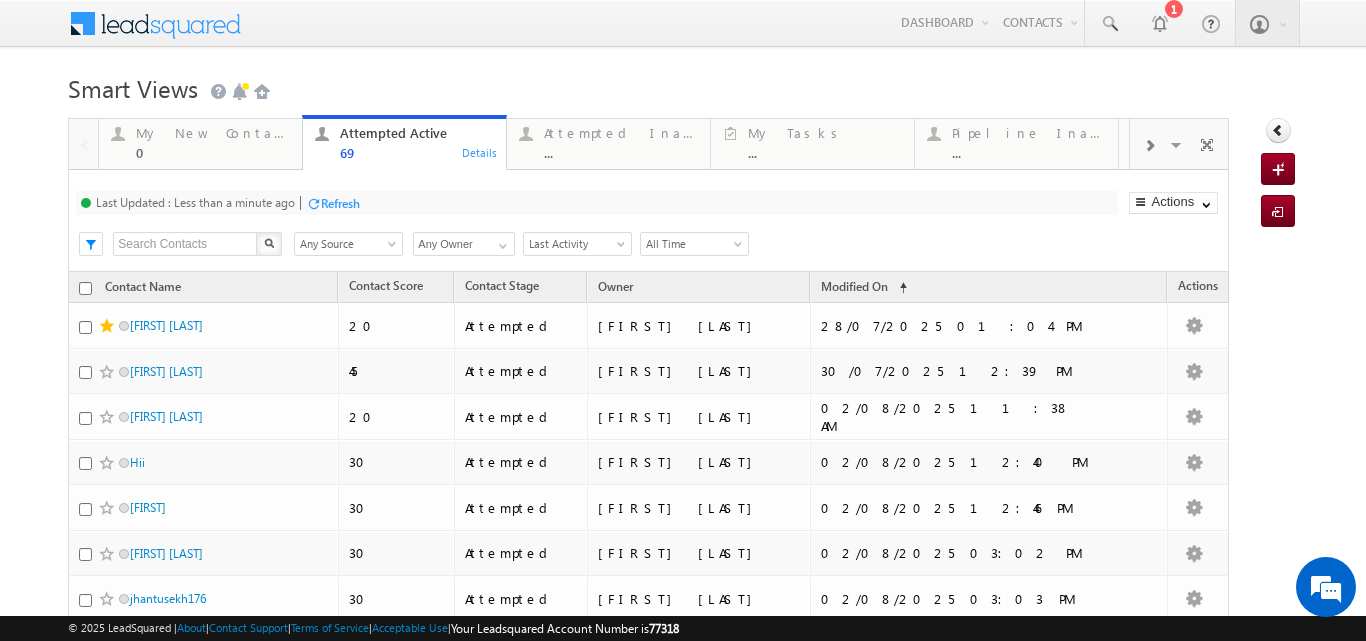 scroll, scrollTop: 42, scrollLeft: 0, axis: vertical 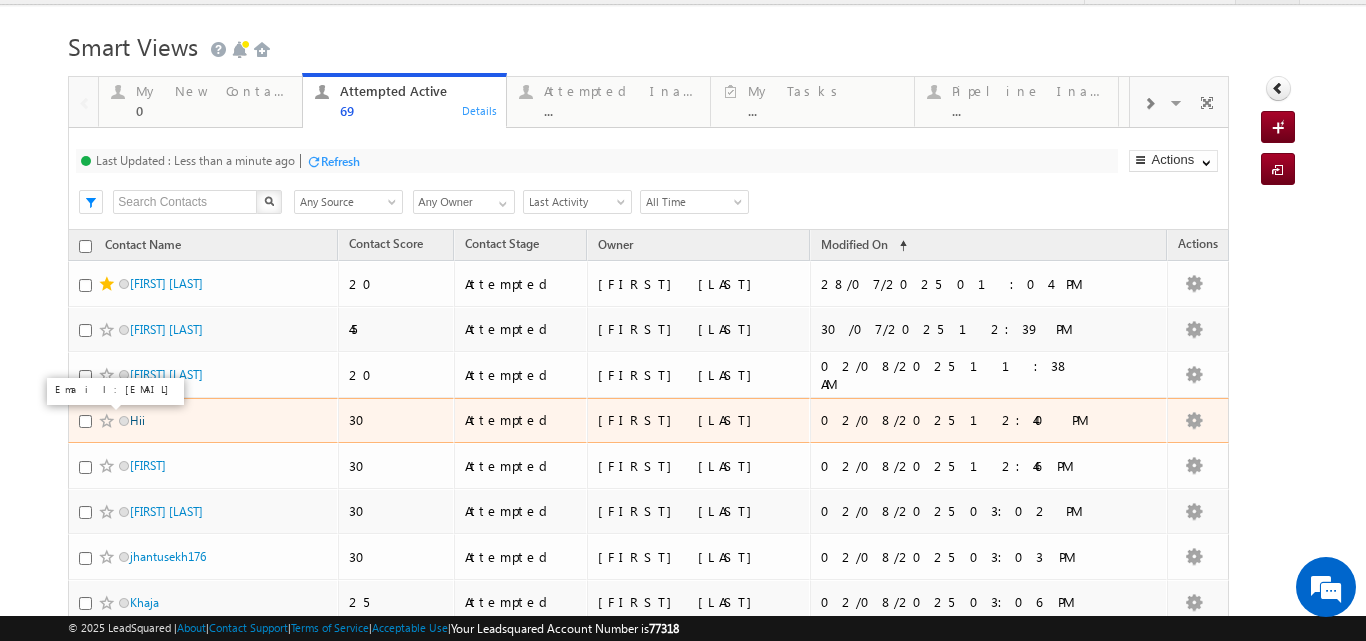 click on "Hii" at bounding box center (137, 420) 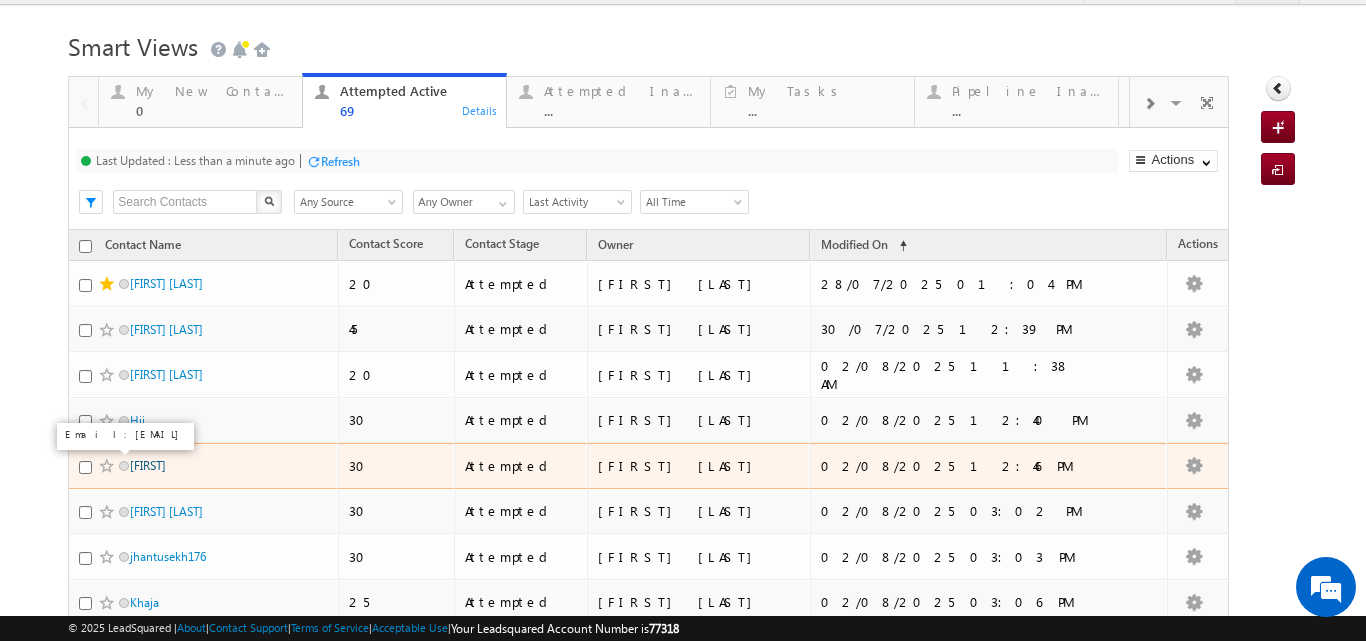 click on "[FIRST]" at bounding box center (148, 465) 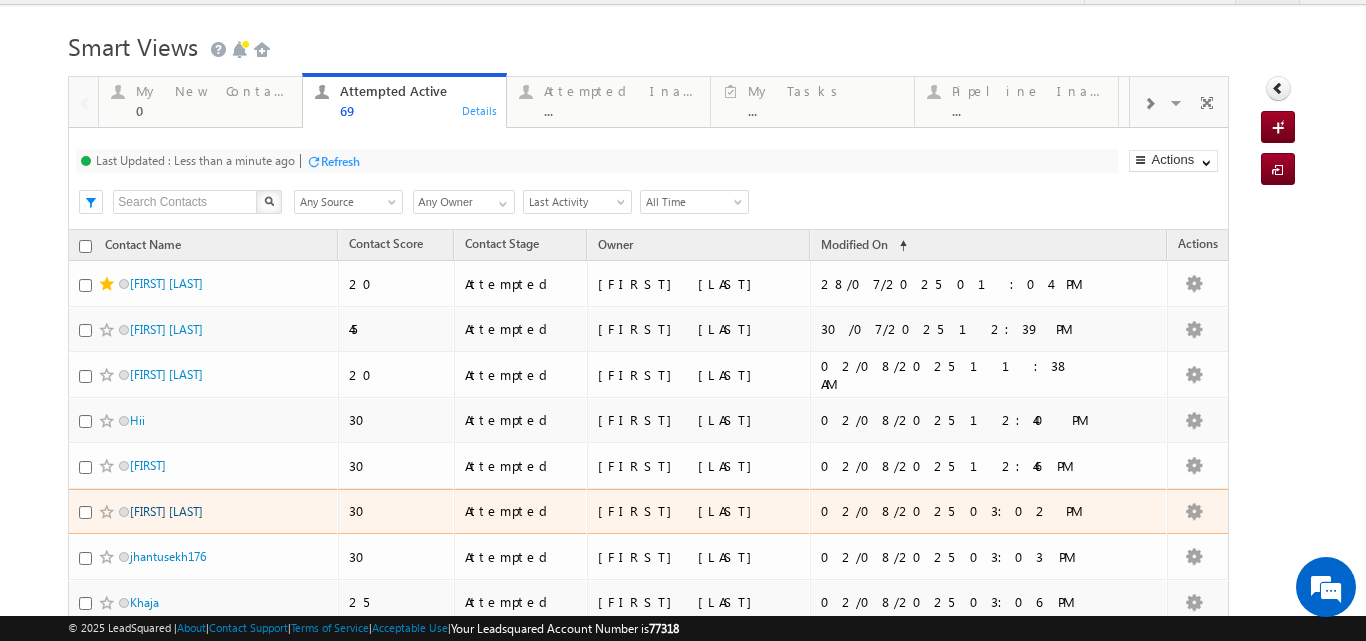 click on "Puspendr Kumar" at bounding box center [166, 511] 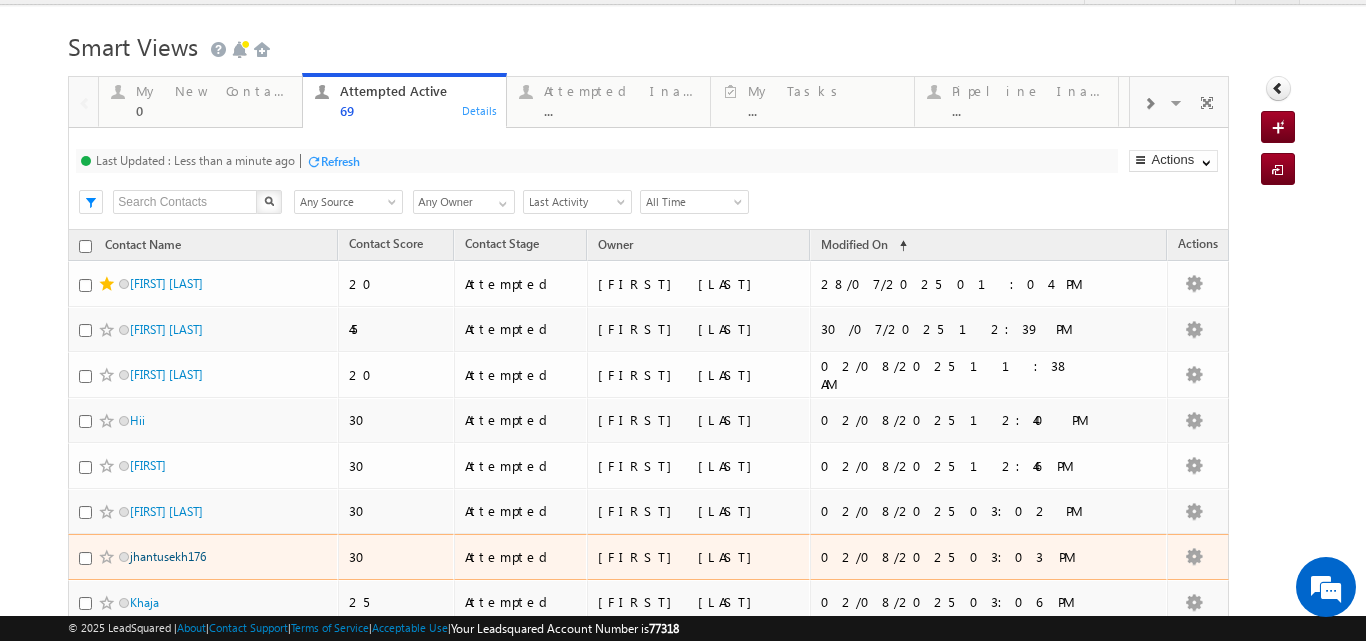 click on "jhantusekh176" at bounding box center [168, 556] 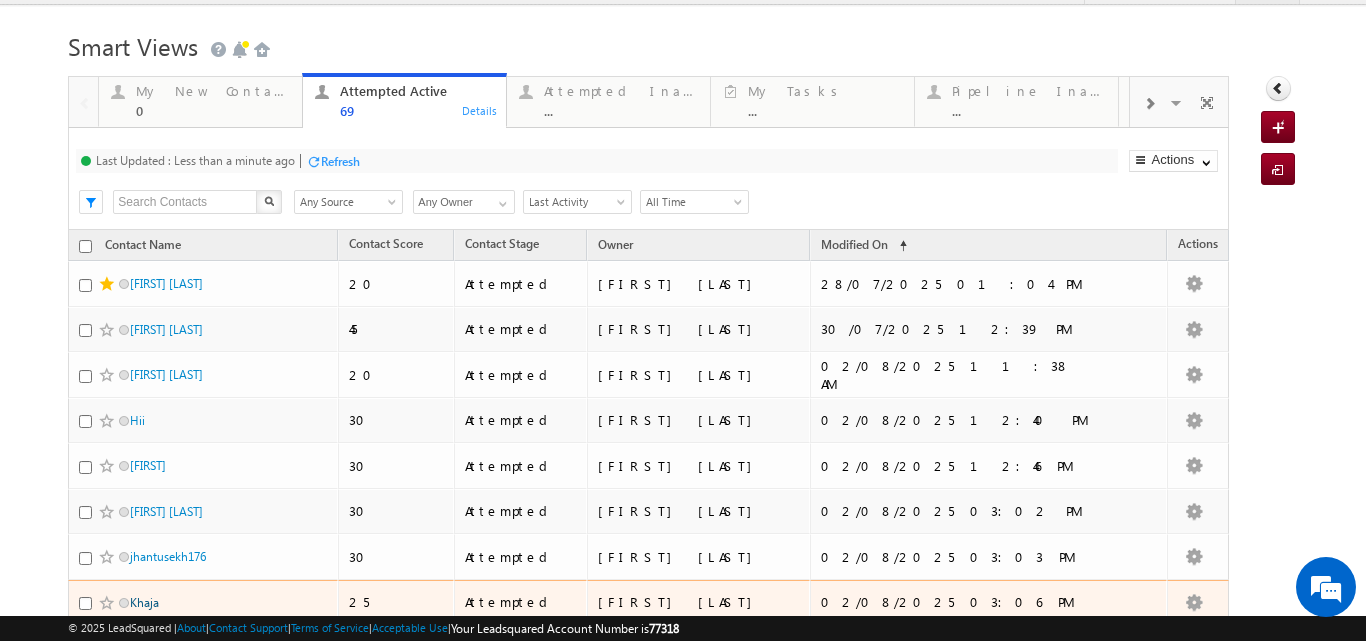 click on "Khaja" at bounding box center (144, 602) 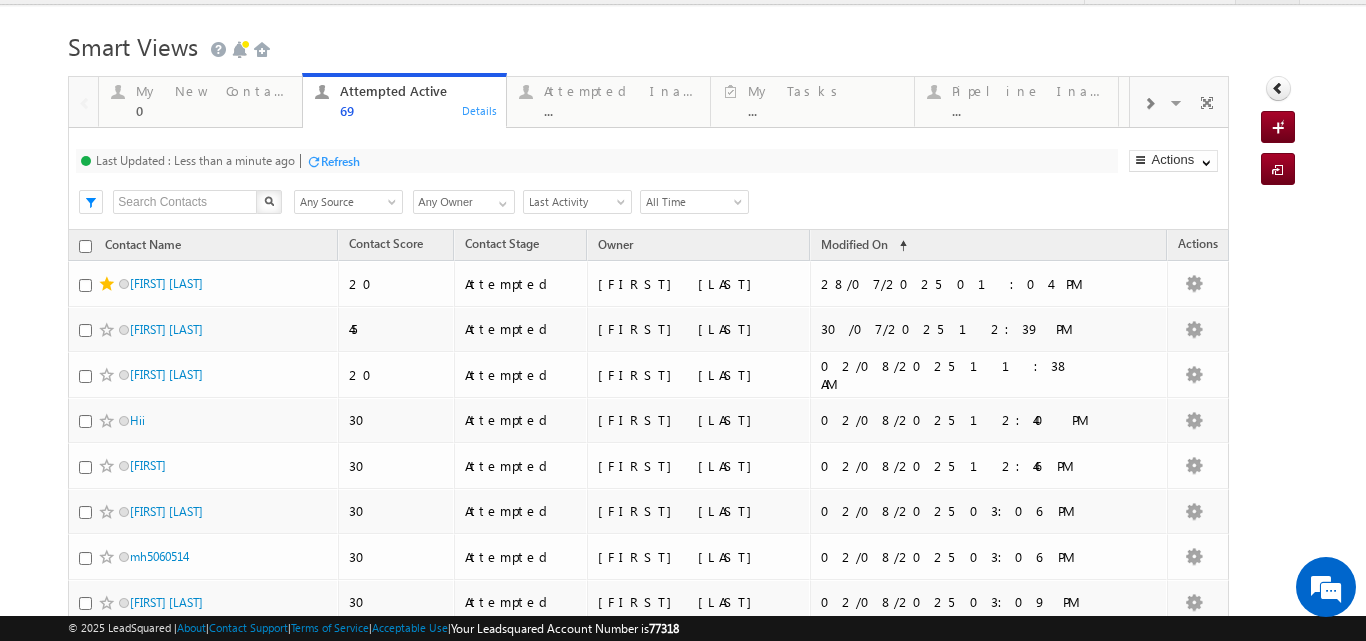 scroll, scrollTop: 0, scrollLeft: 0, axis: both 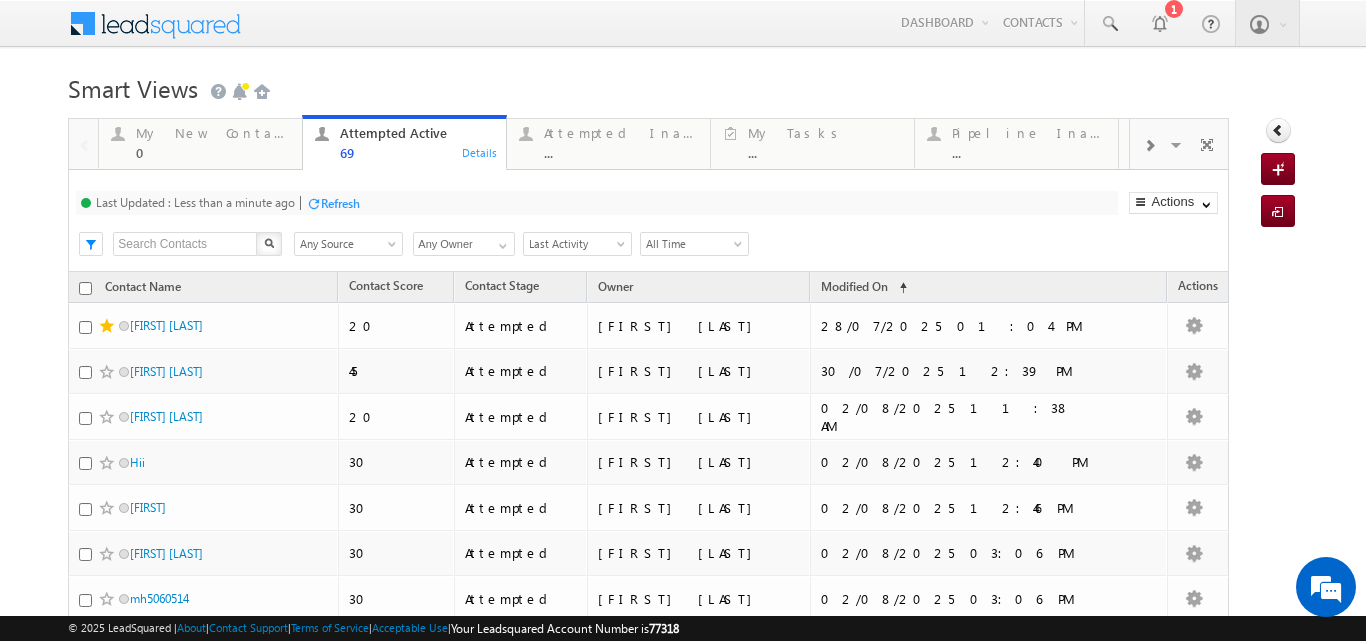 click on "Refresh" at bounding box center (340, 203) 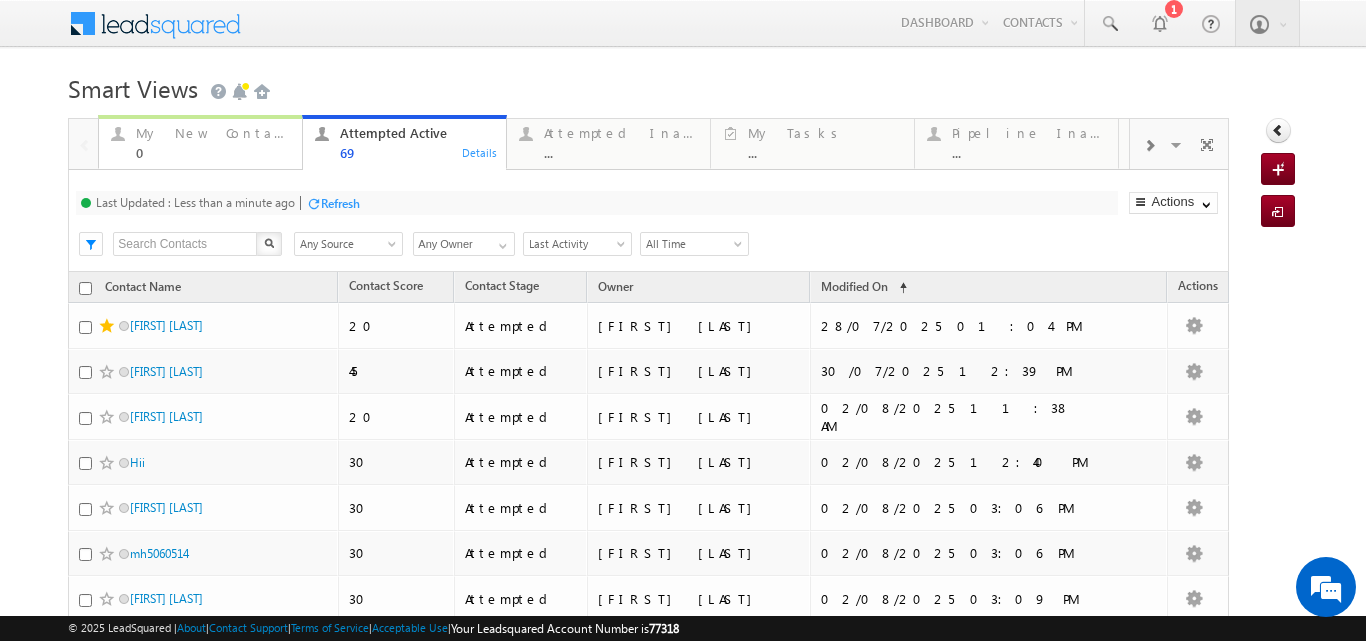 click on "My New Contact 0" at bounding box center [213, 140] 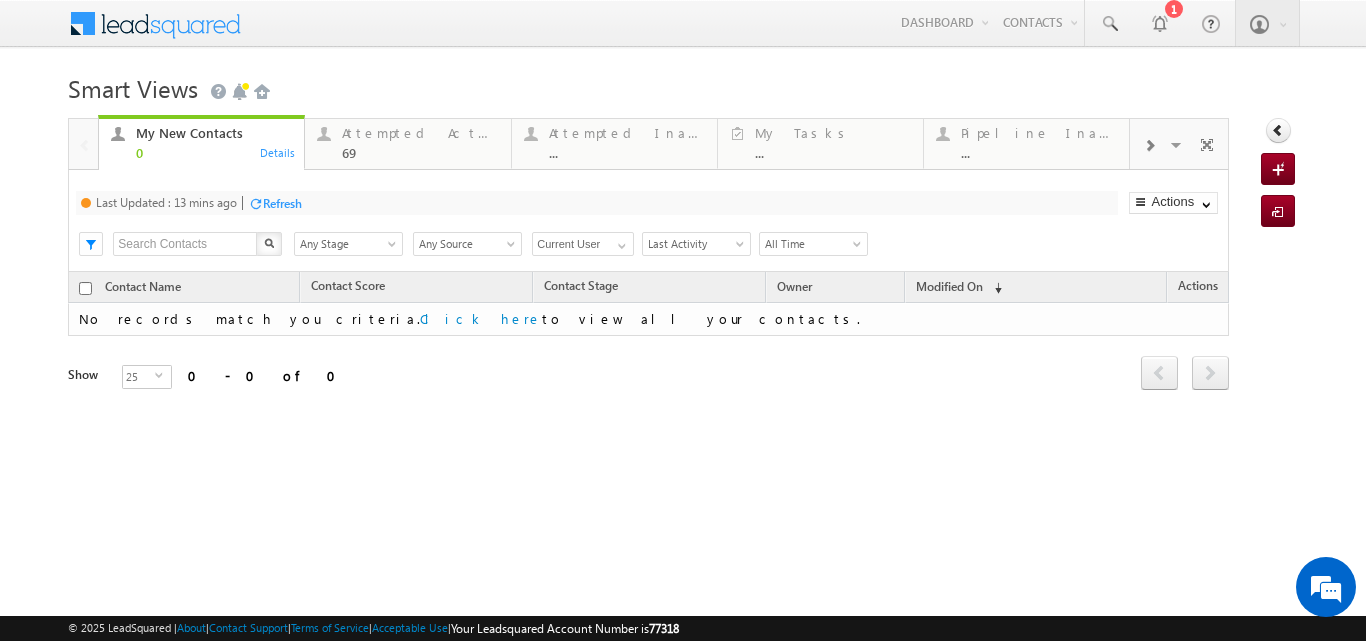 click on "Refresh" at bounding box center [282, 203] 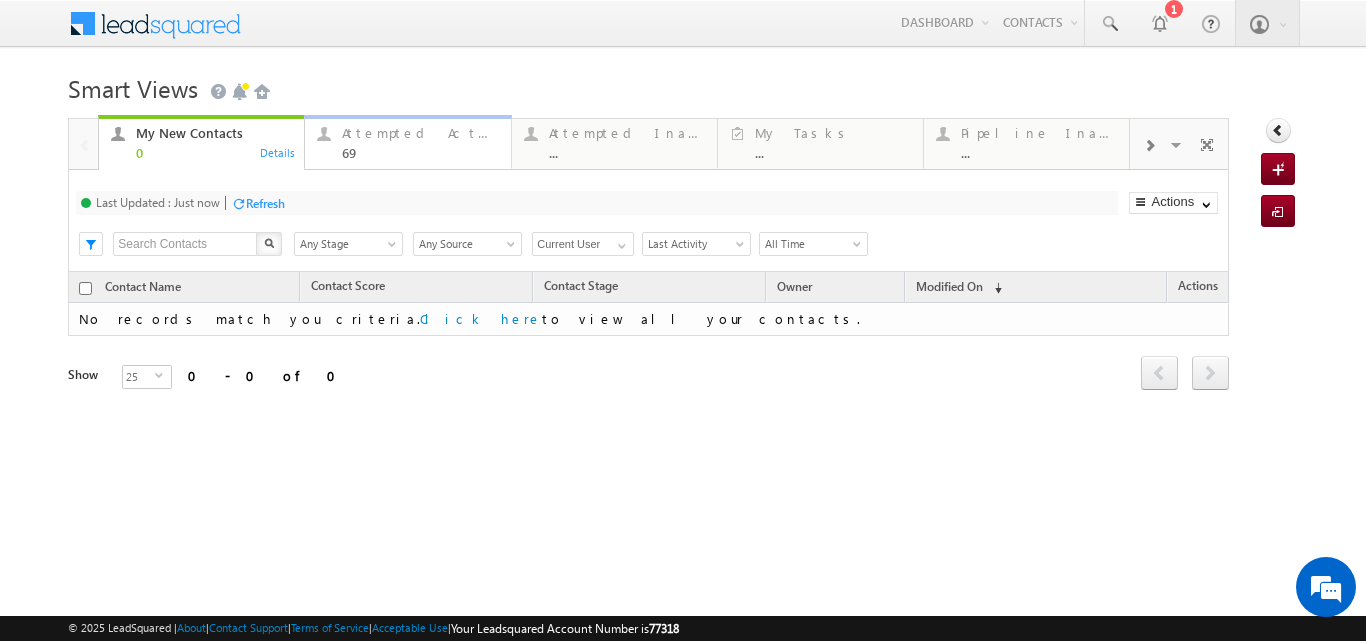 click on "Attempted Active" at bounding box center (420, 133) 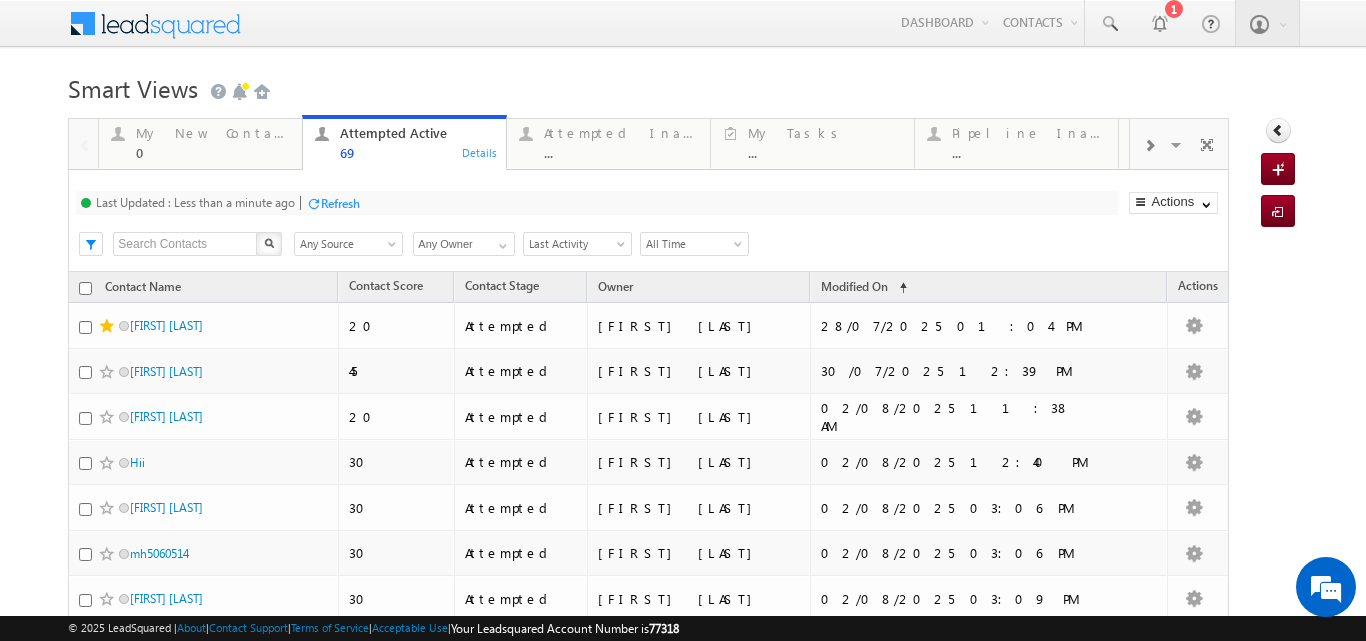 click on "Refresh" at bounding box center (340, 203) 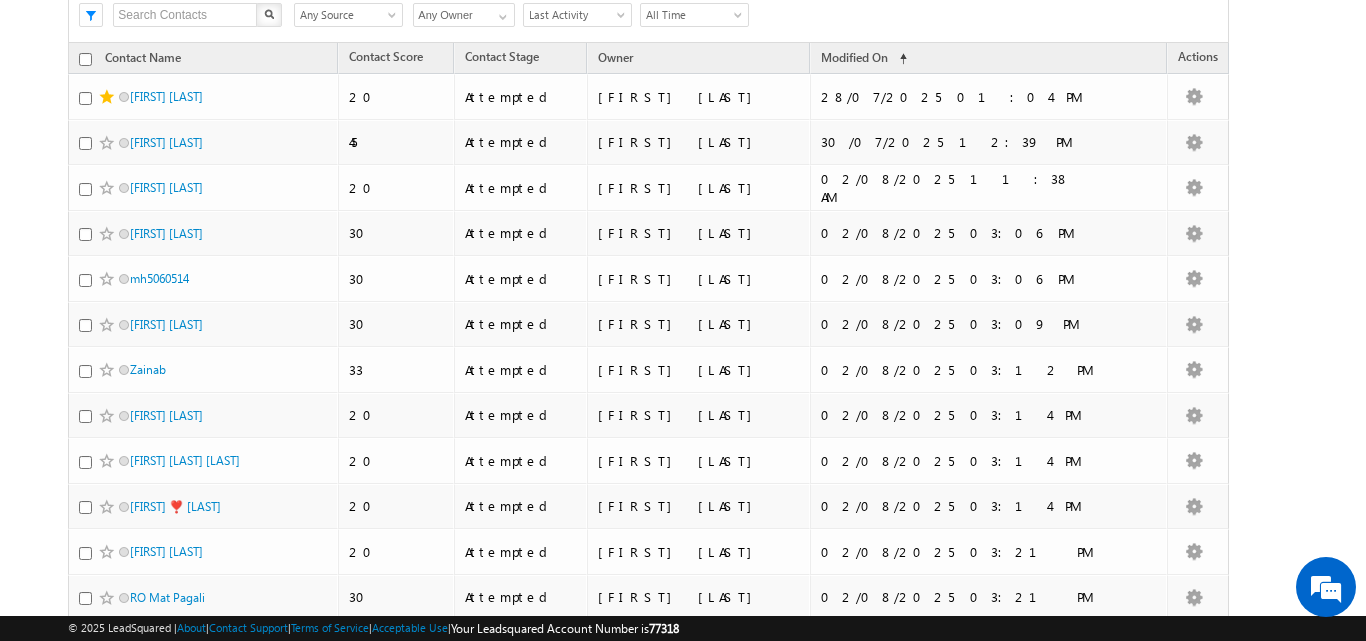 scroll, scrollTop: 235, scrollLeft: 0, axis: vertical 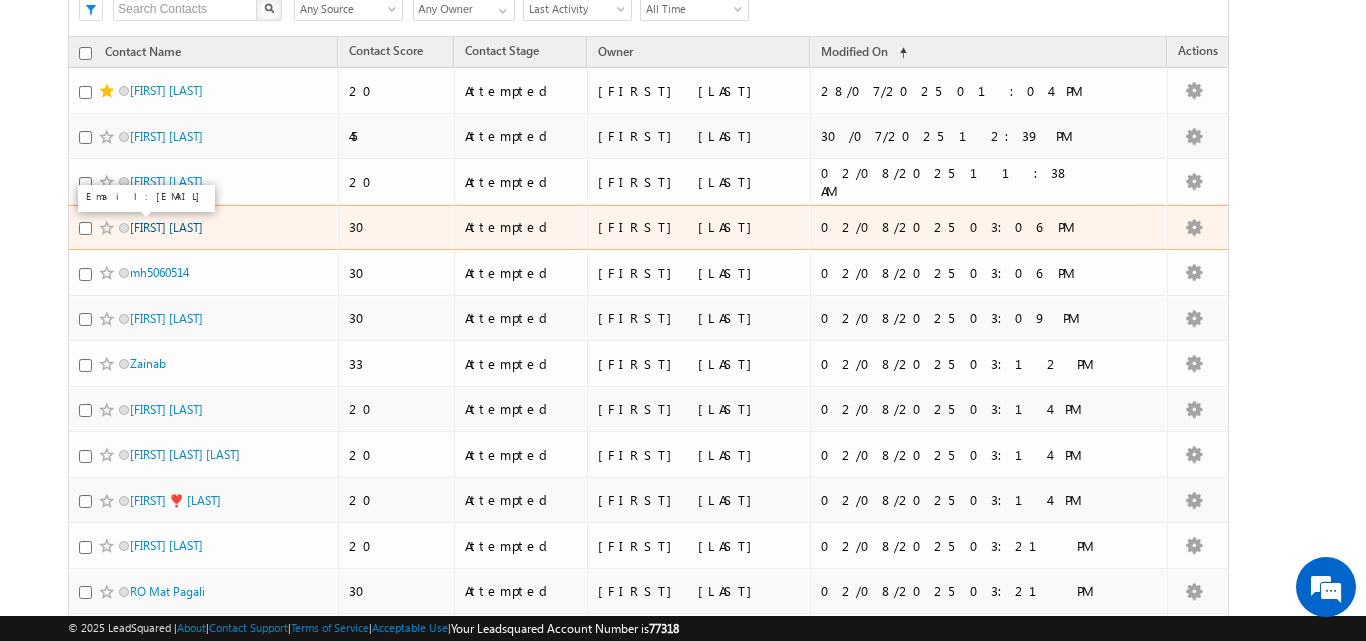 click on "Badal Kori" at bounding box center (166, 227) 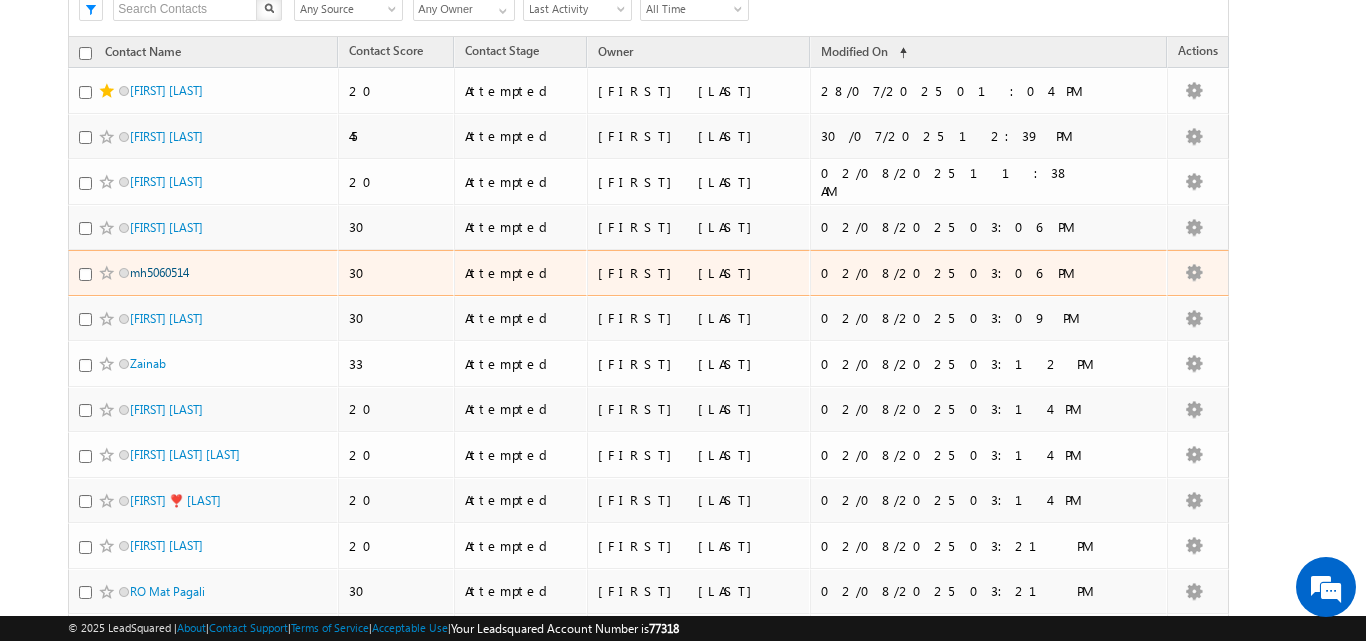 click on "mh5060514" at bounding box center (159, 272) 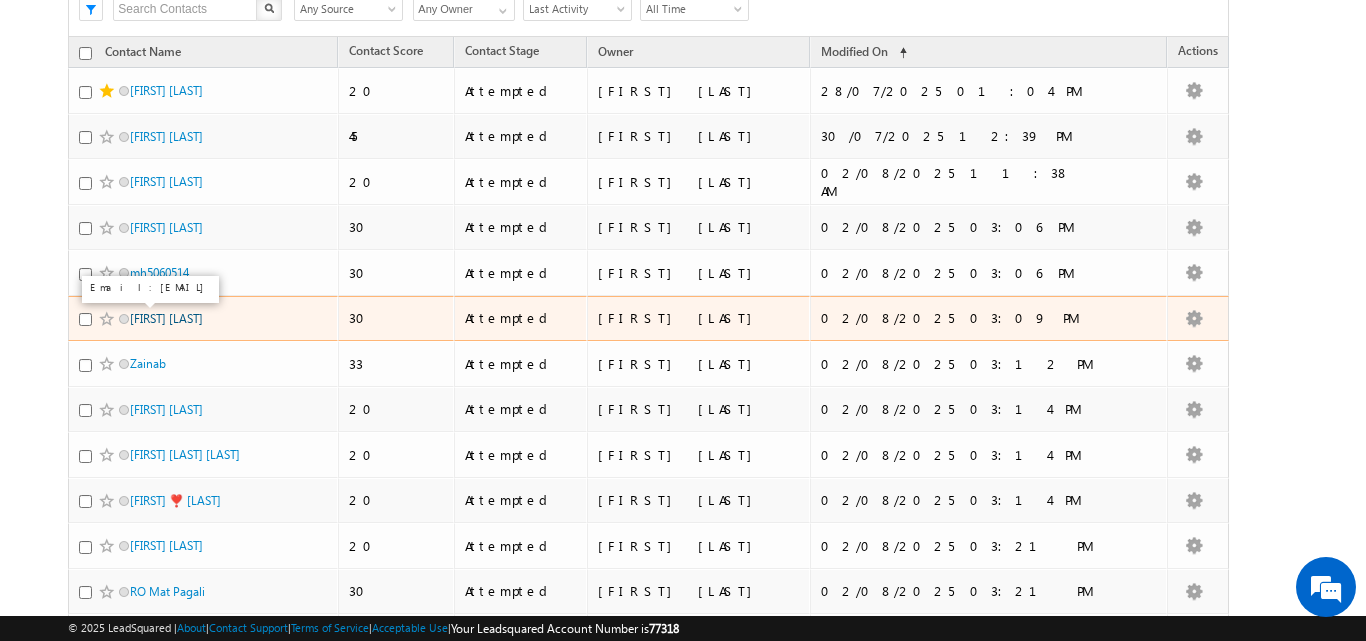 click on "Nisha Kulli" at bounding box center (166, 318) 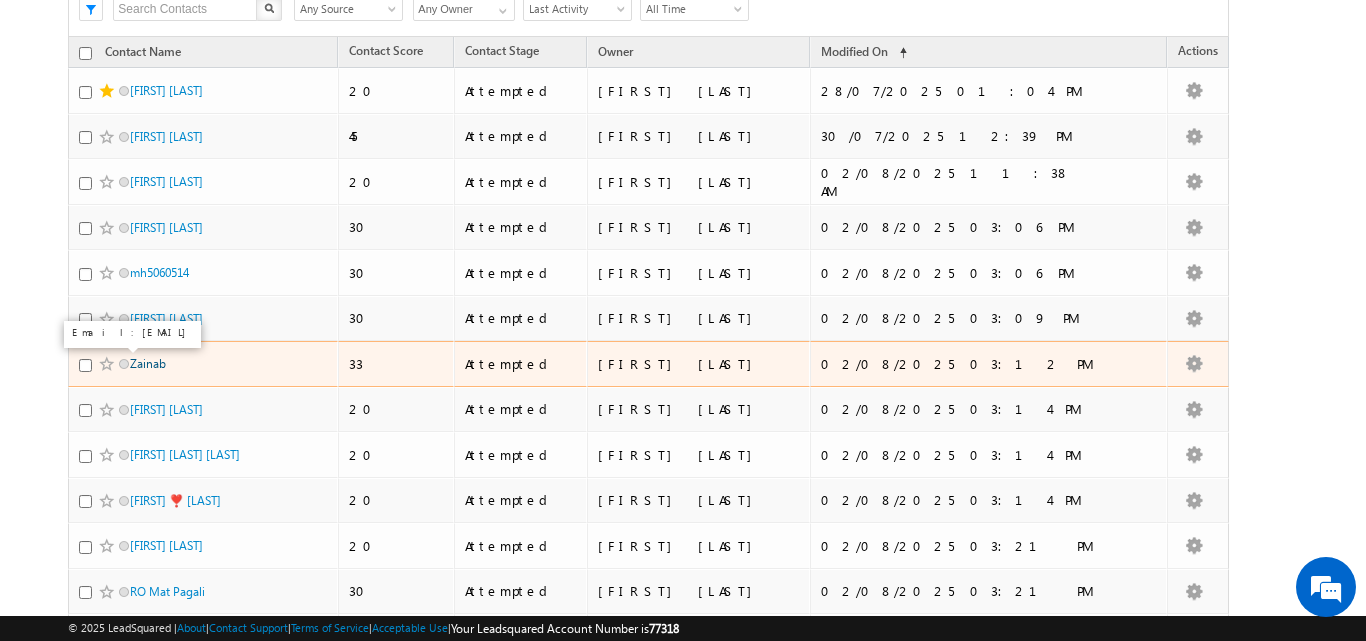 click on "Zainab" at bounding box center [148, 363] 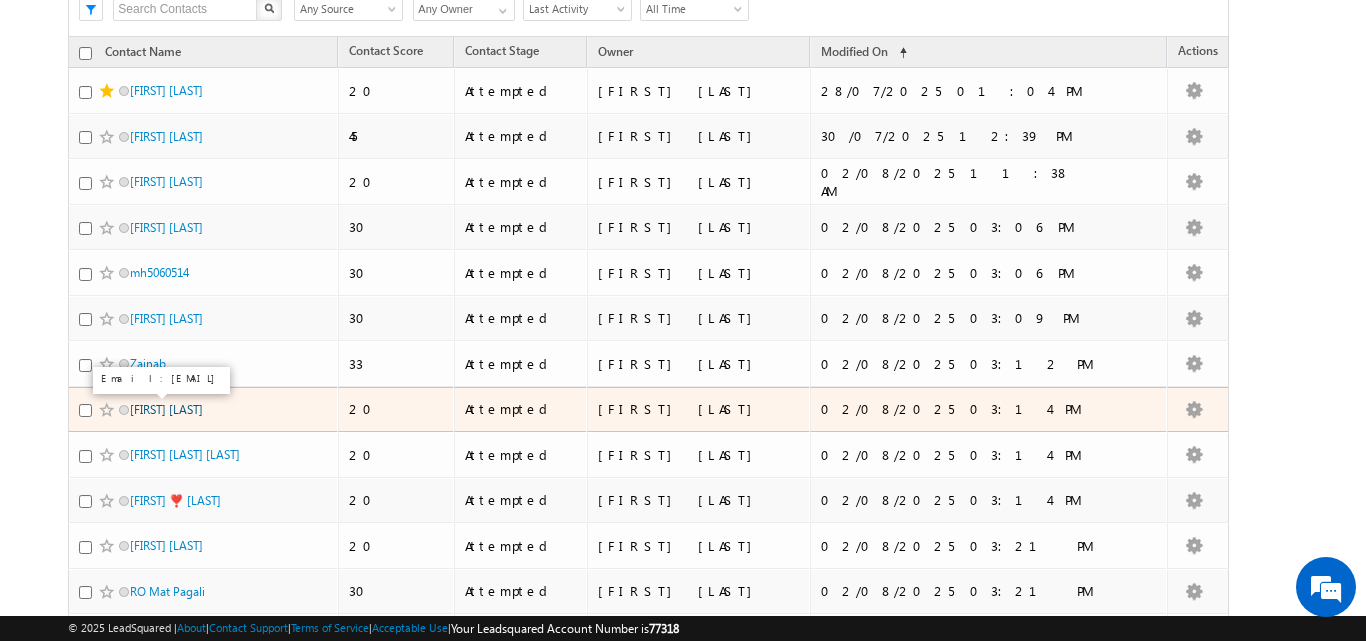 click on "MAITHILI BALE" at bounding box center [166, 409] 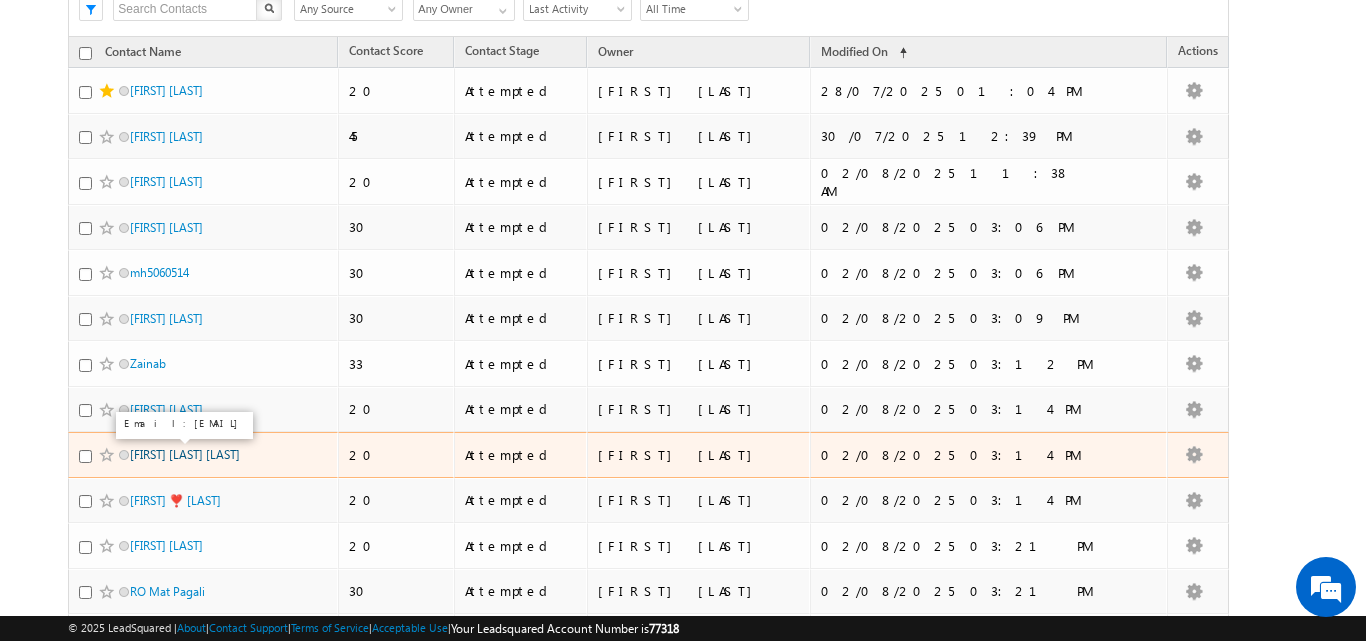 click on "Harpreet Singh Nagi" at bounding box center [185, 454] 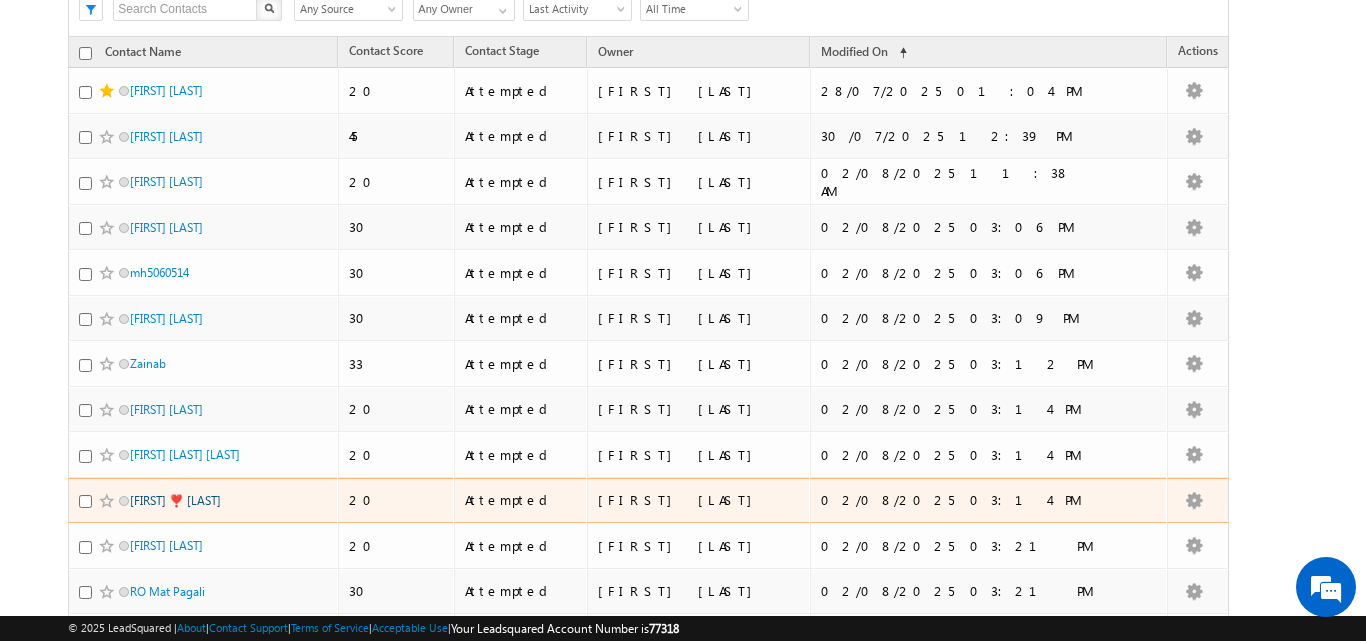 click on "Mithun ❣️ Kumar" at bounding box center (175, 500) 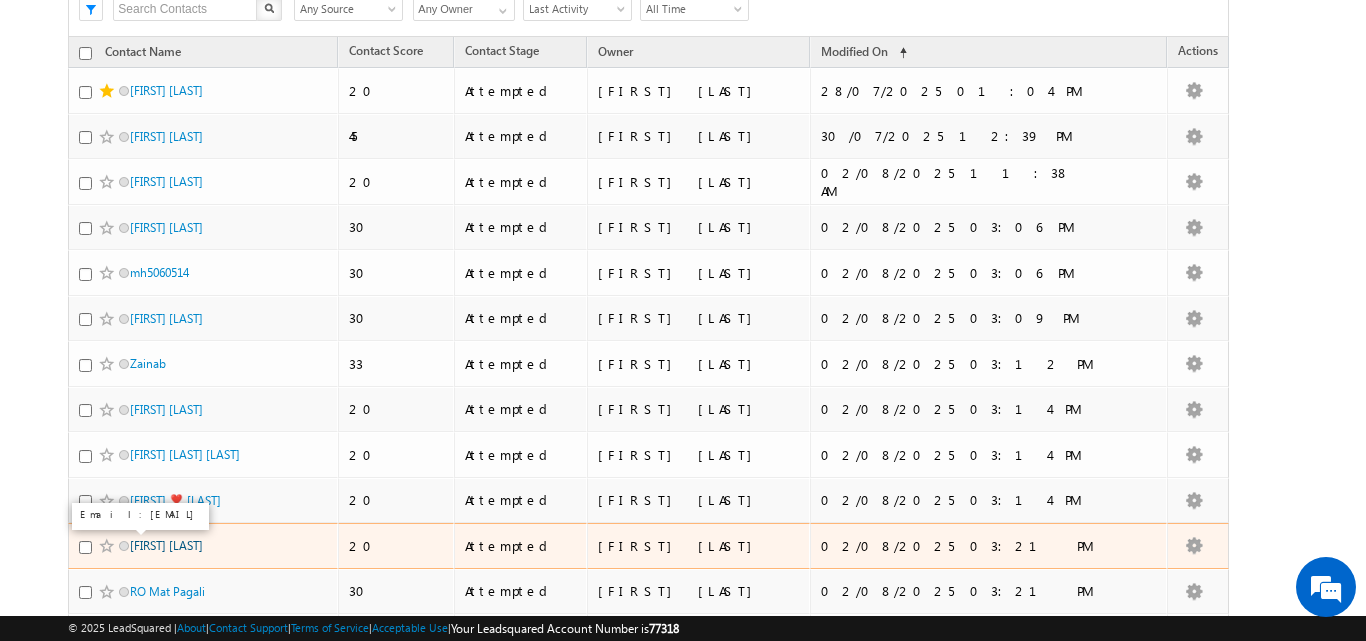 click on "Shruti Shah" at bounding box center (166, 545) 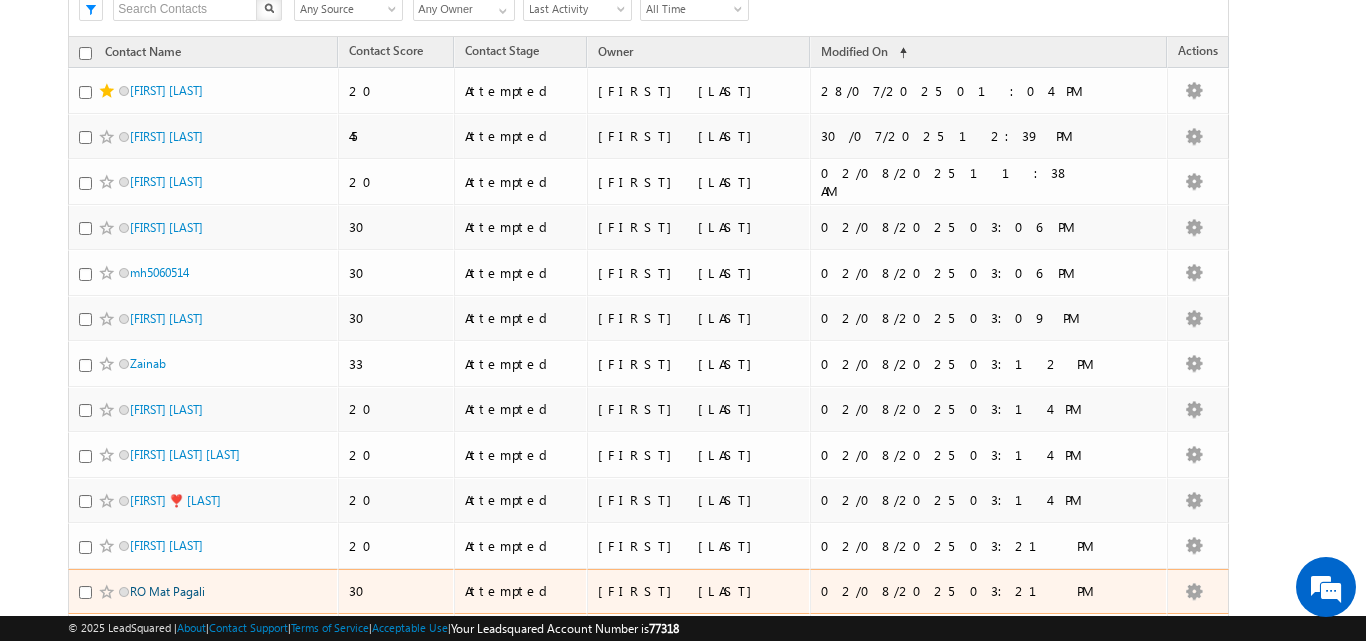 click on "RO Mat Pagali" at bounding box center [167, 591] 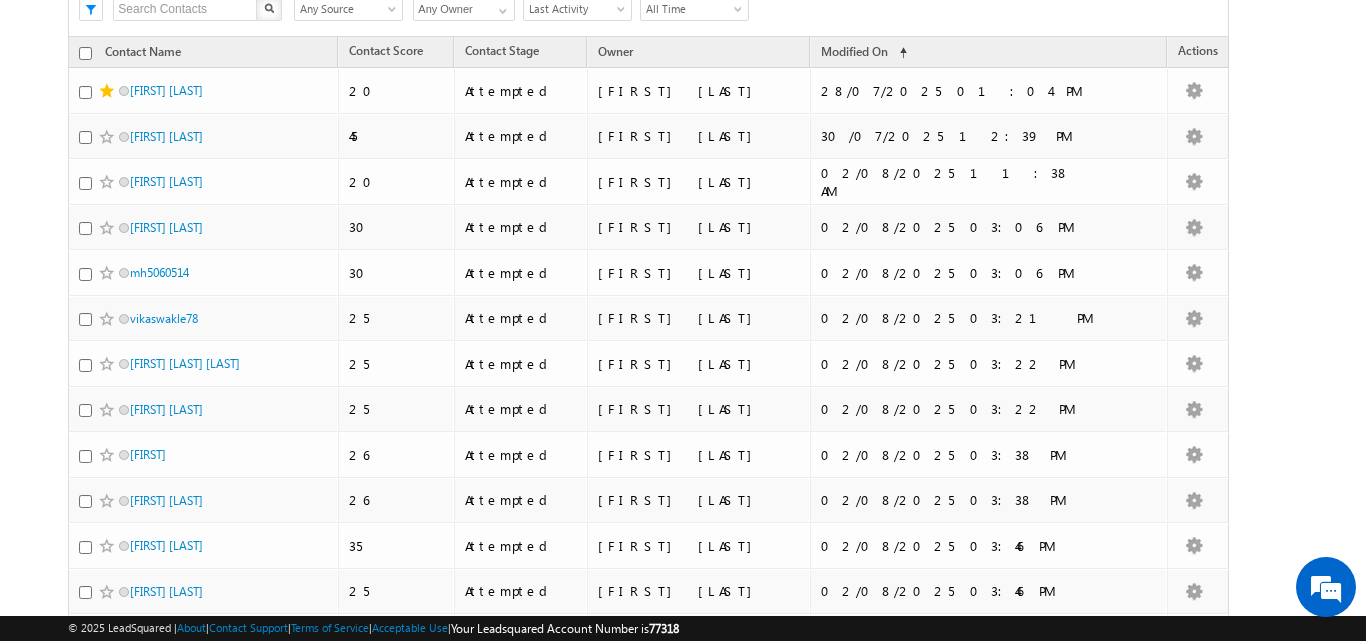scroll, scrollTop: 0, scrollLeft: 0, axis: both 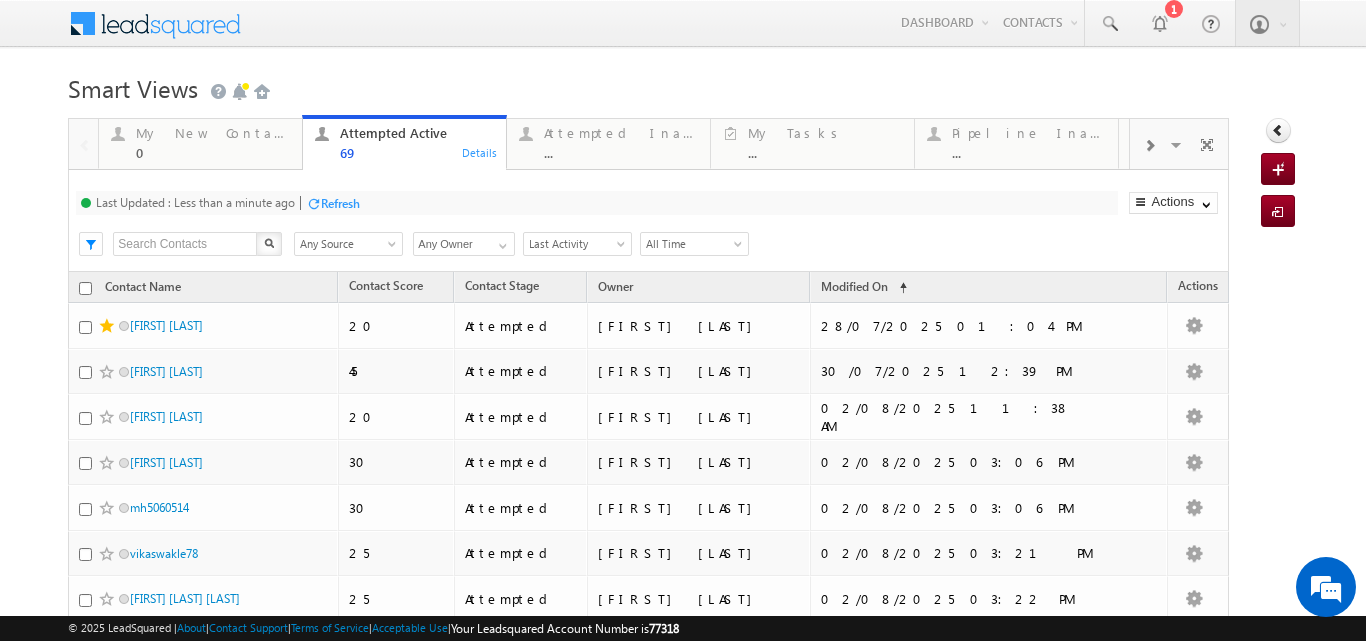 click on "Refresh" at bounding box center (340, 203) 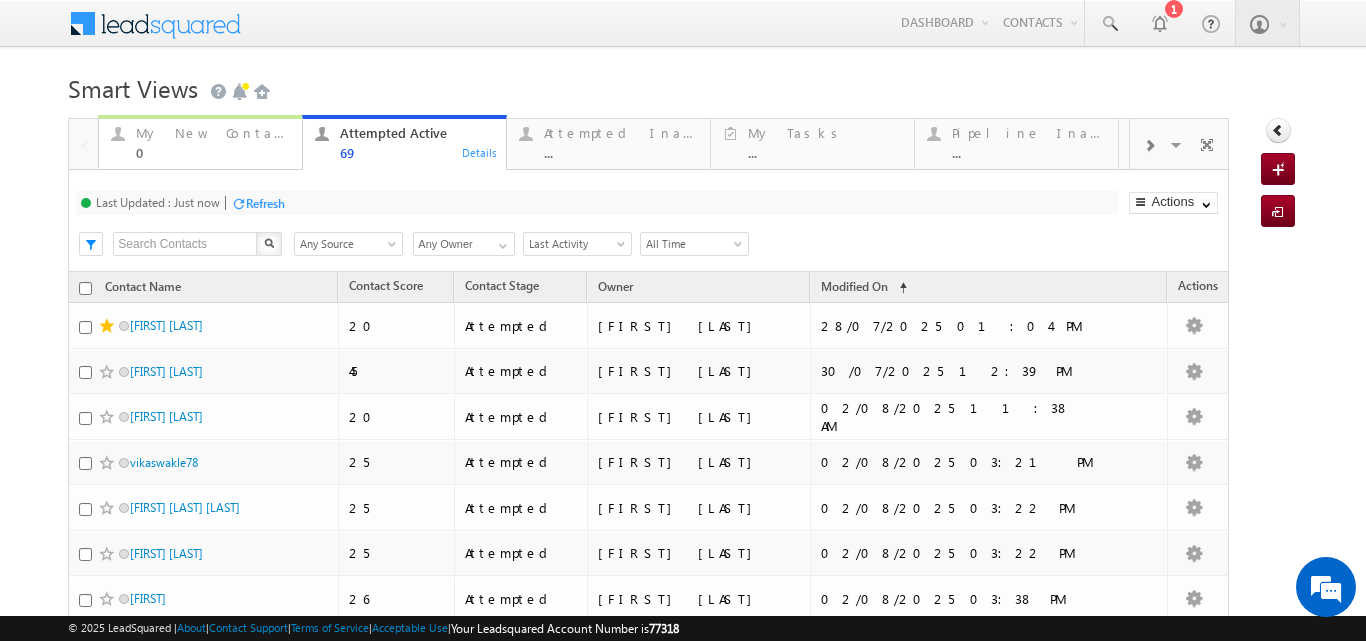 click on "My New Contacts" at bounding box center (213, 133) 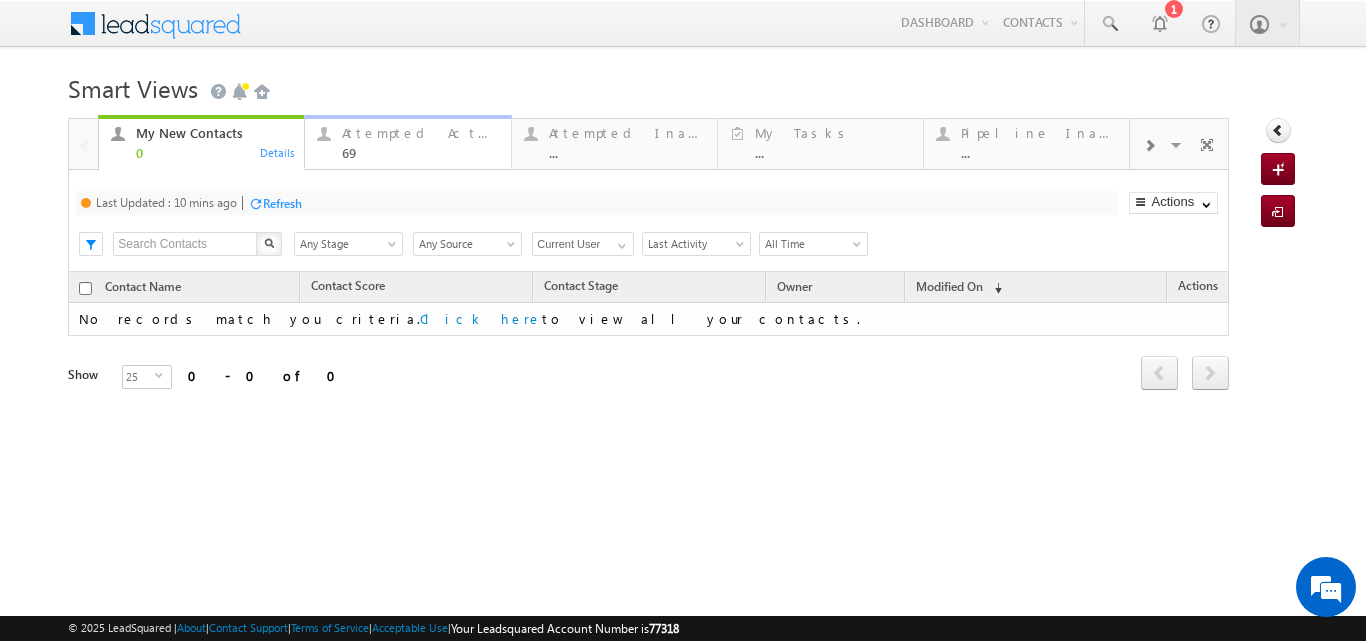 click on "Attempted Active" at bounding box center [420, 133] 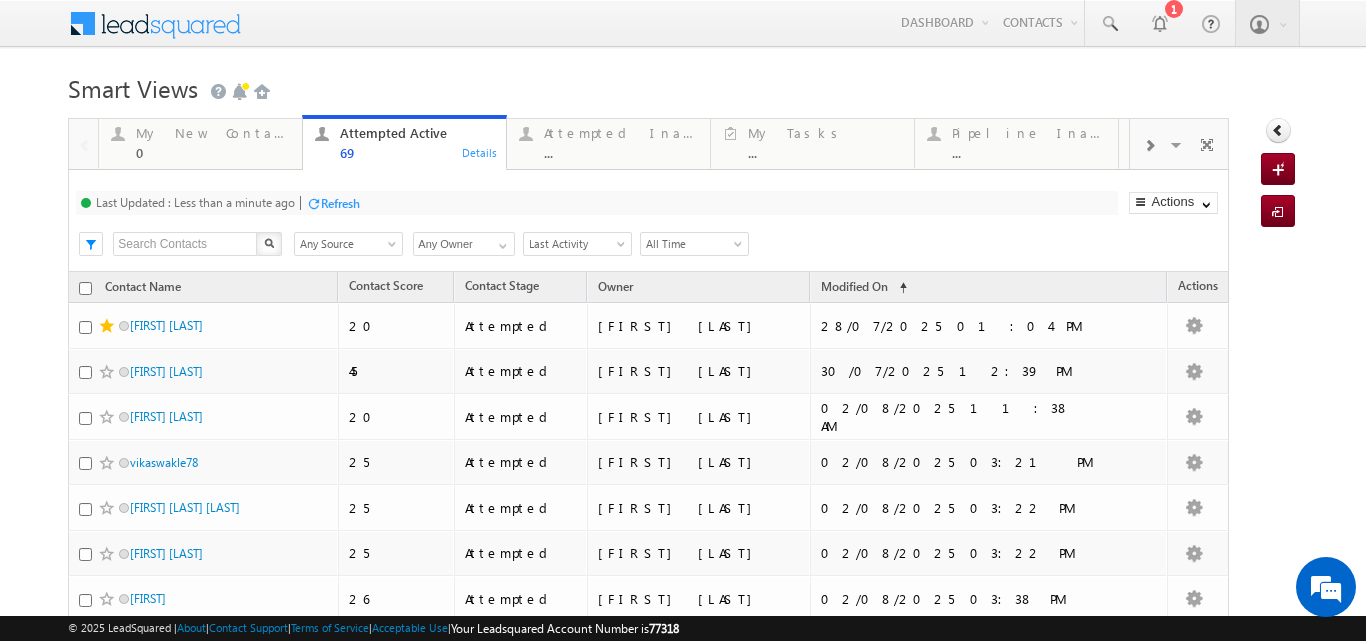 click on "Refresh" at bounding box center (333, 202) 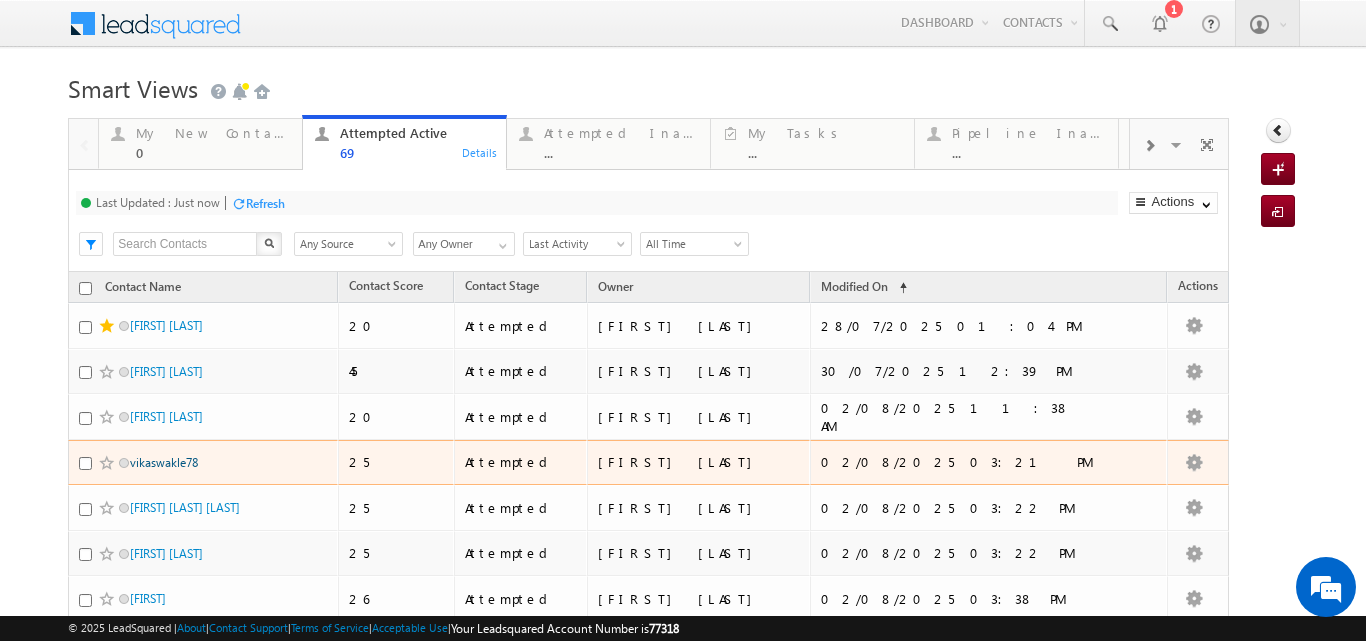 click on "vikaswakle78" at bounding box center [164, 462] 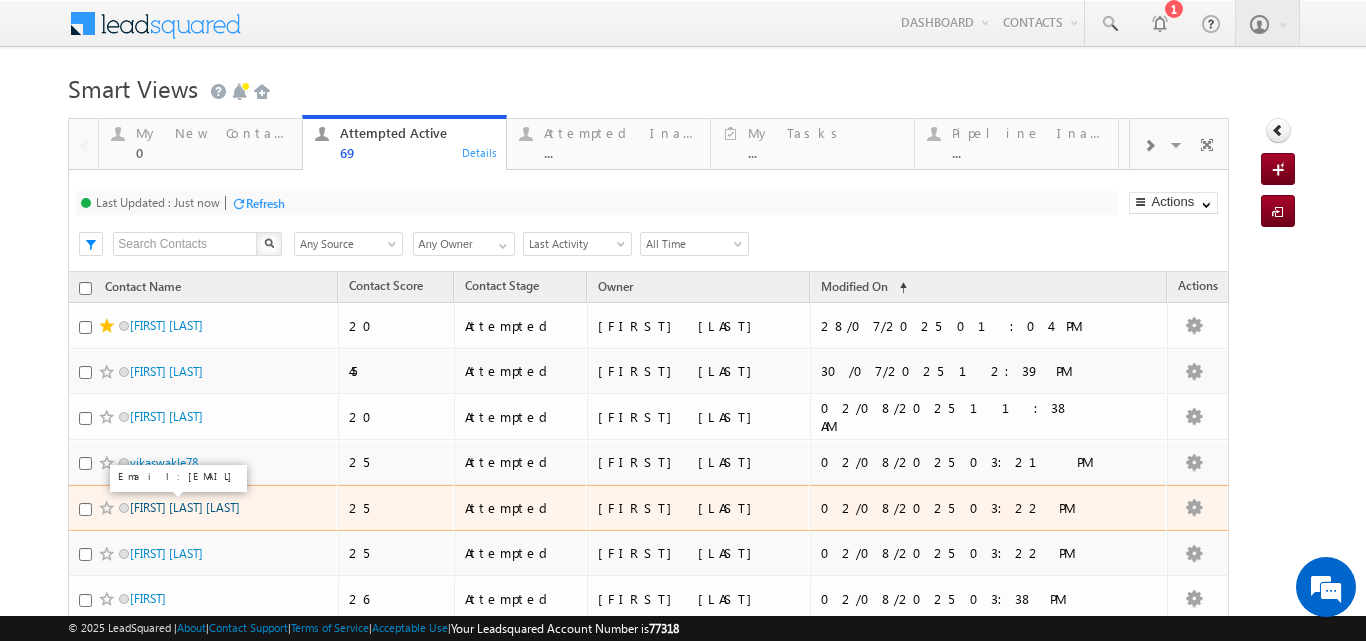 click on "SHUSHMA RAJENDRA UBALE" at bounding box center (185, 507) 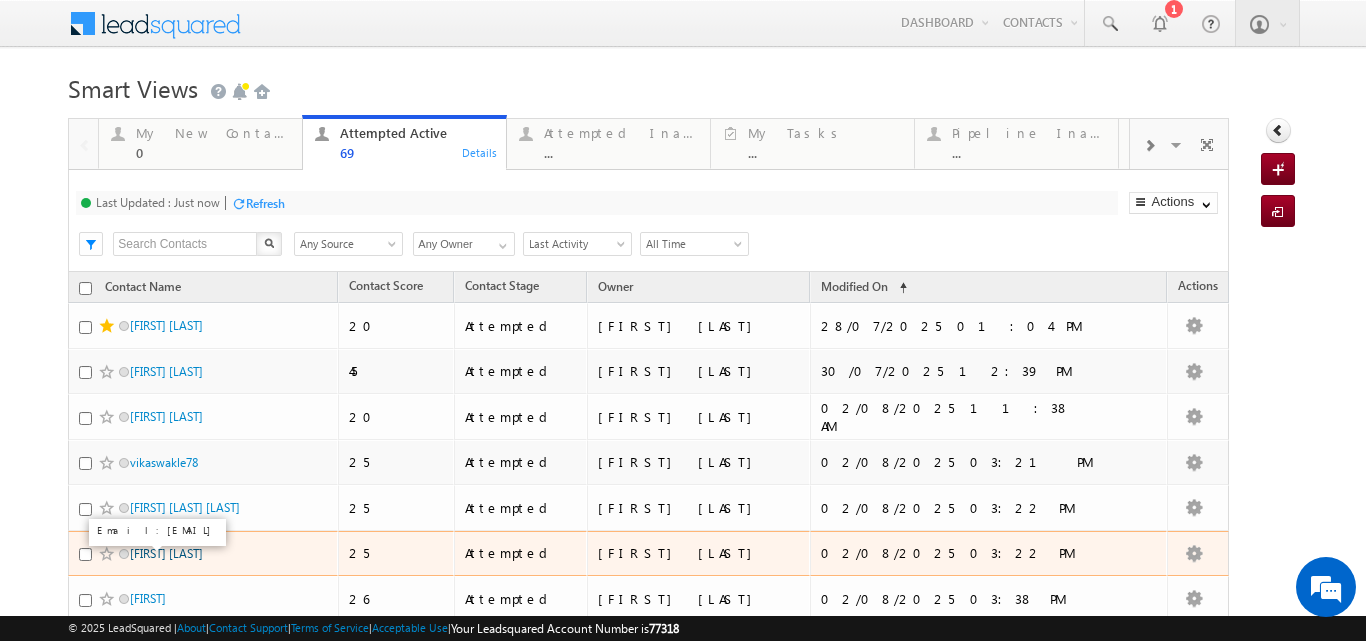 click on "Yembari saikumar" at bounding box center (166, 553) 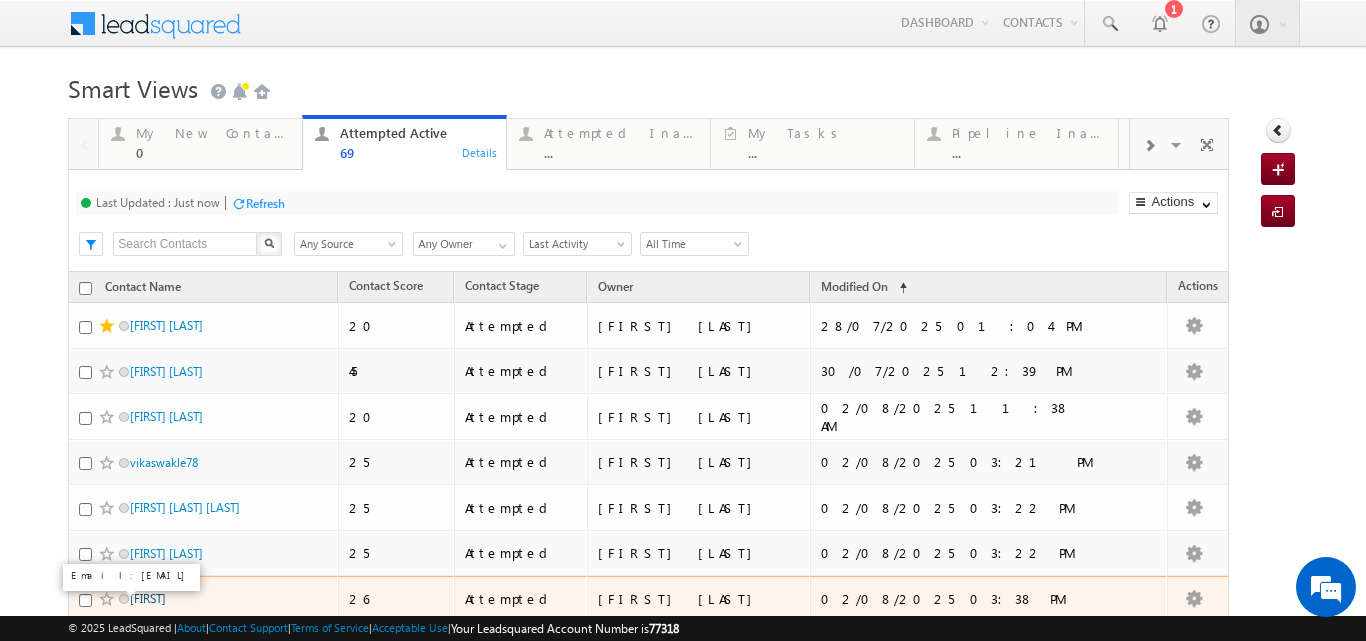 click on "Namrata" at bounding box center (148, 598) 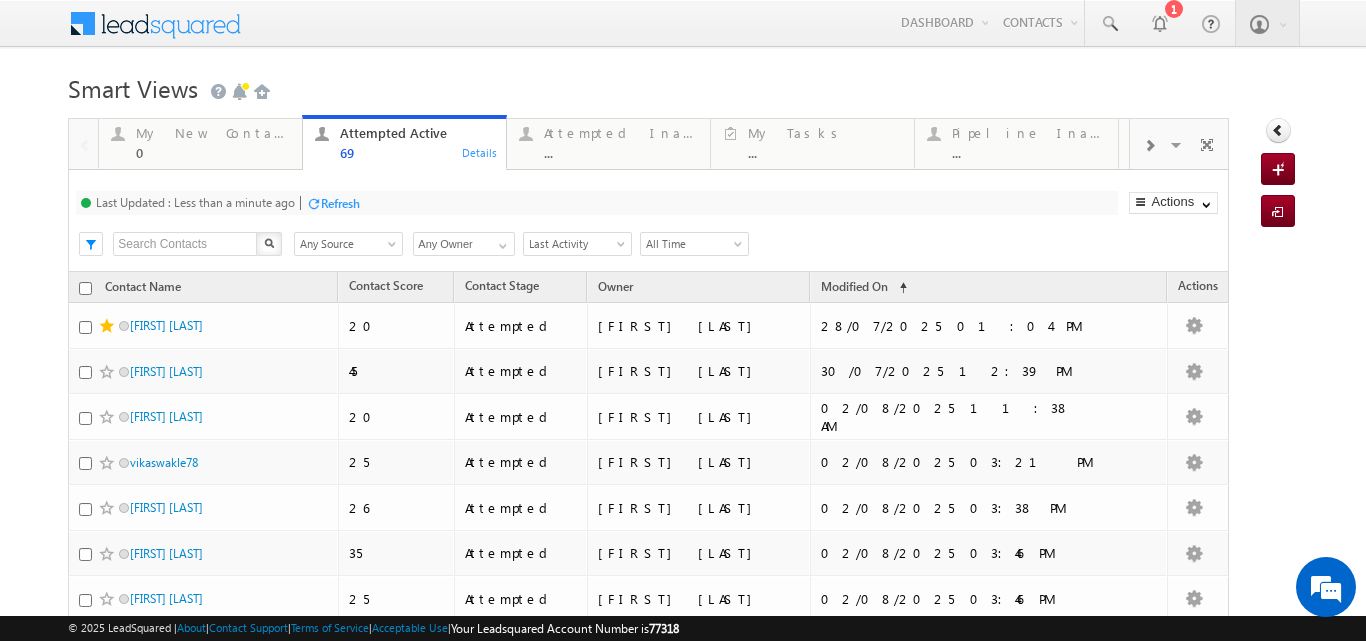 click on "Refresh" at bounding box center (333, 202) 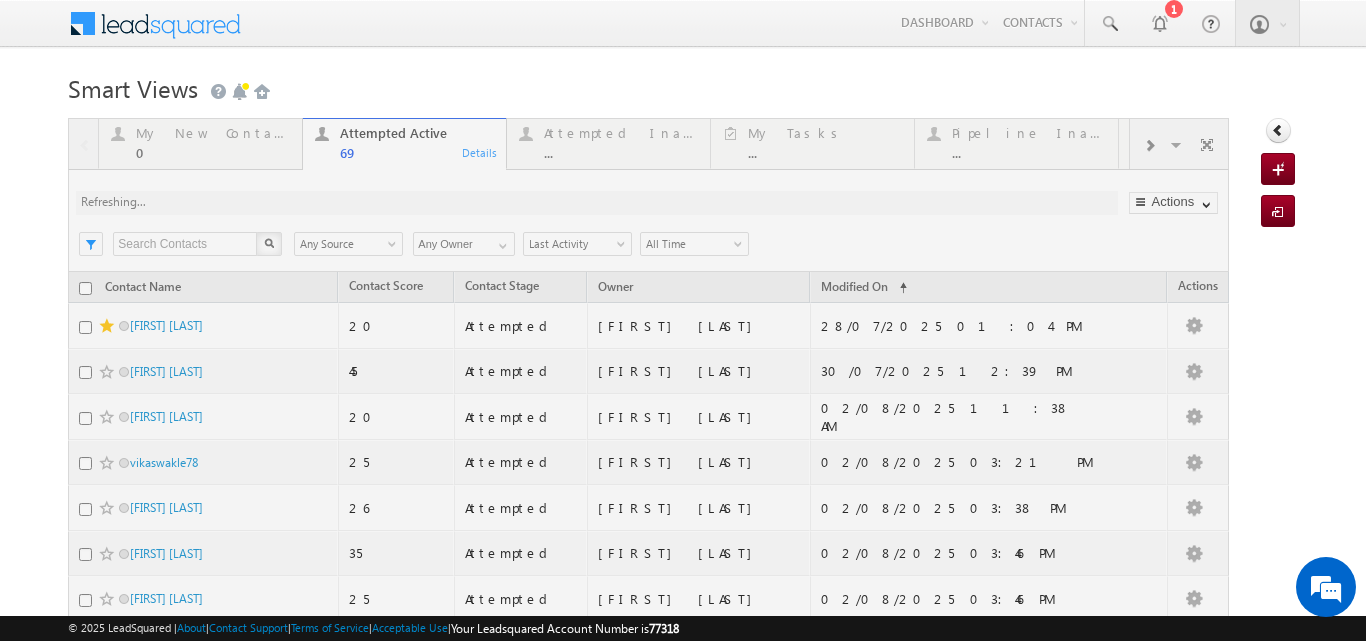 click at bounding box center (648, 1840) 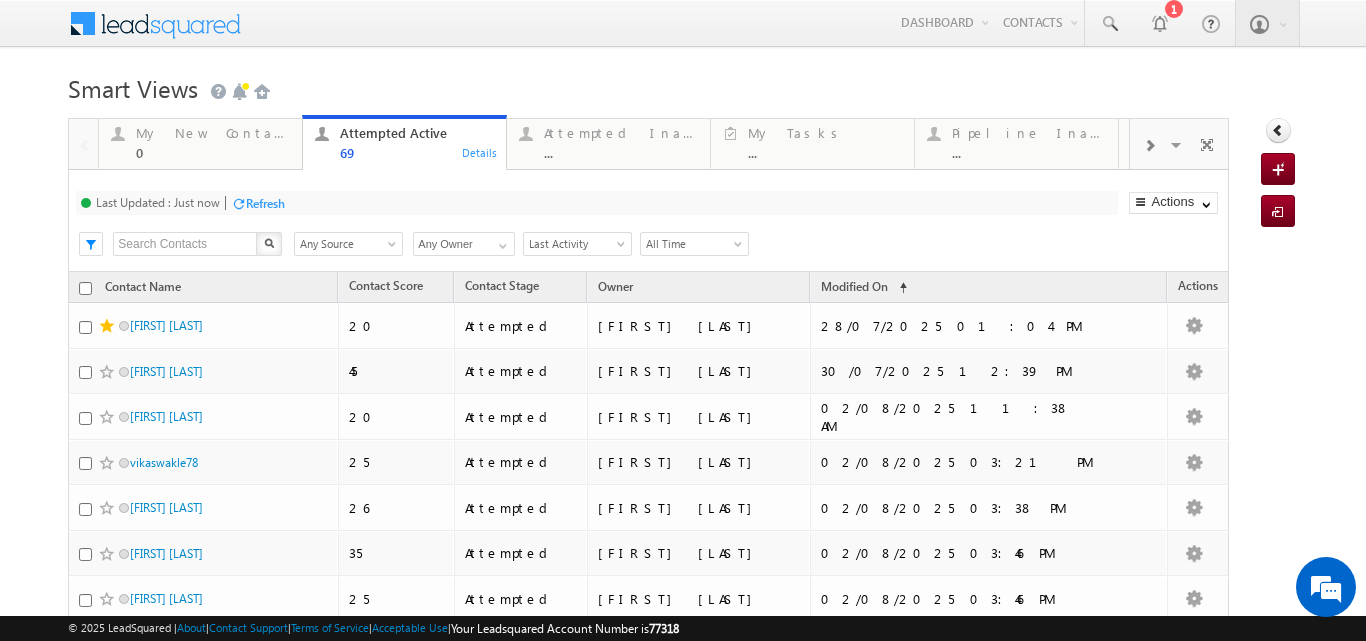 click on "Refresh" at bounding box center [265, 203] 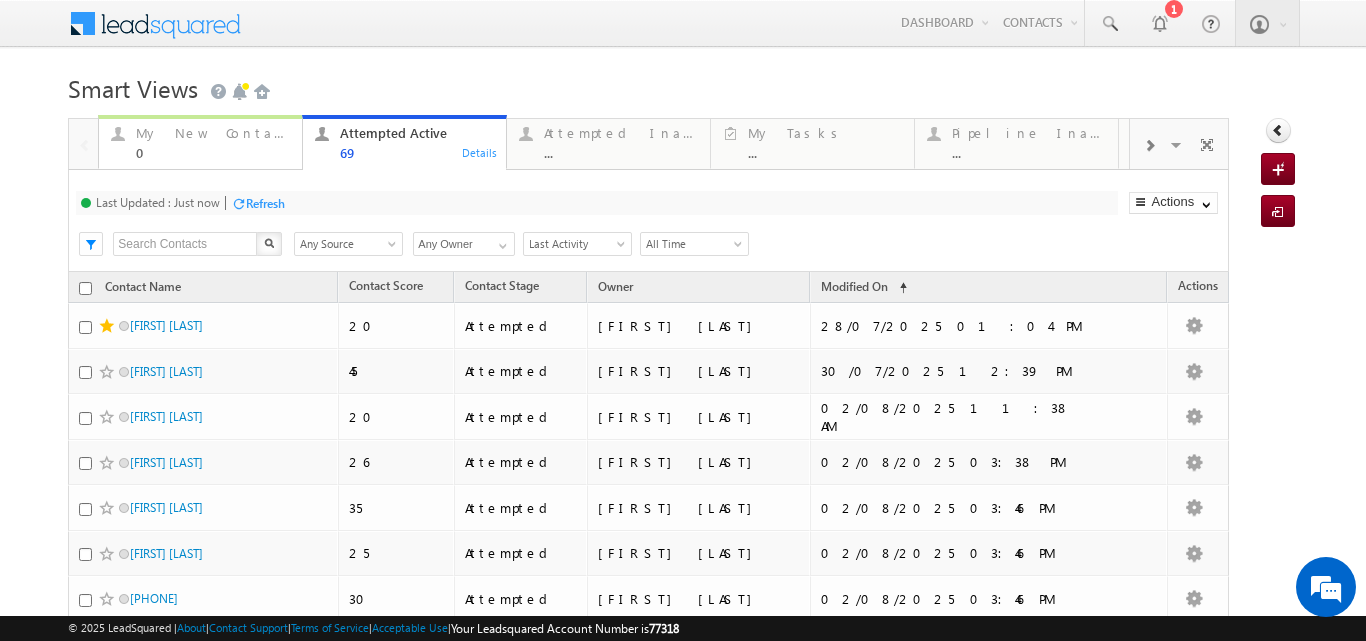 click on "My New Contacts" at bounding box center (213, 133) 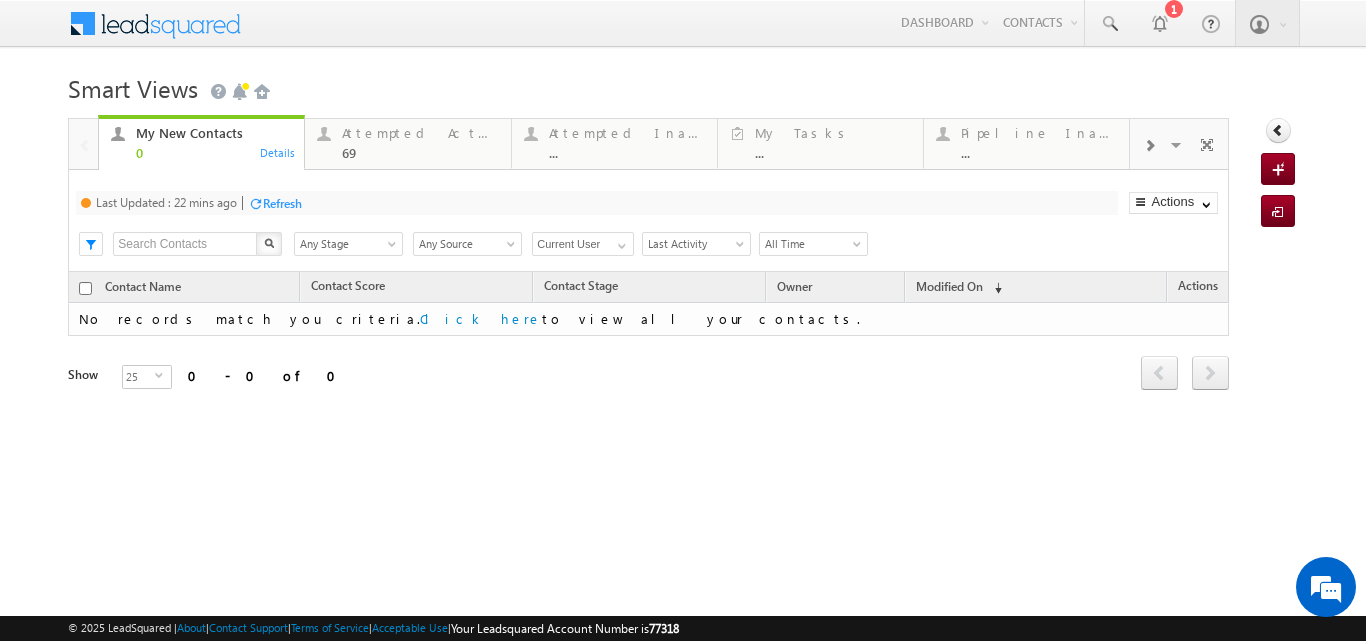 click on "Refresh" at bounding box center (282, 203) 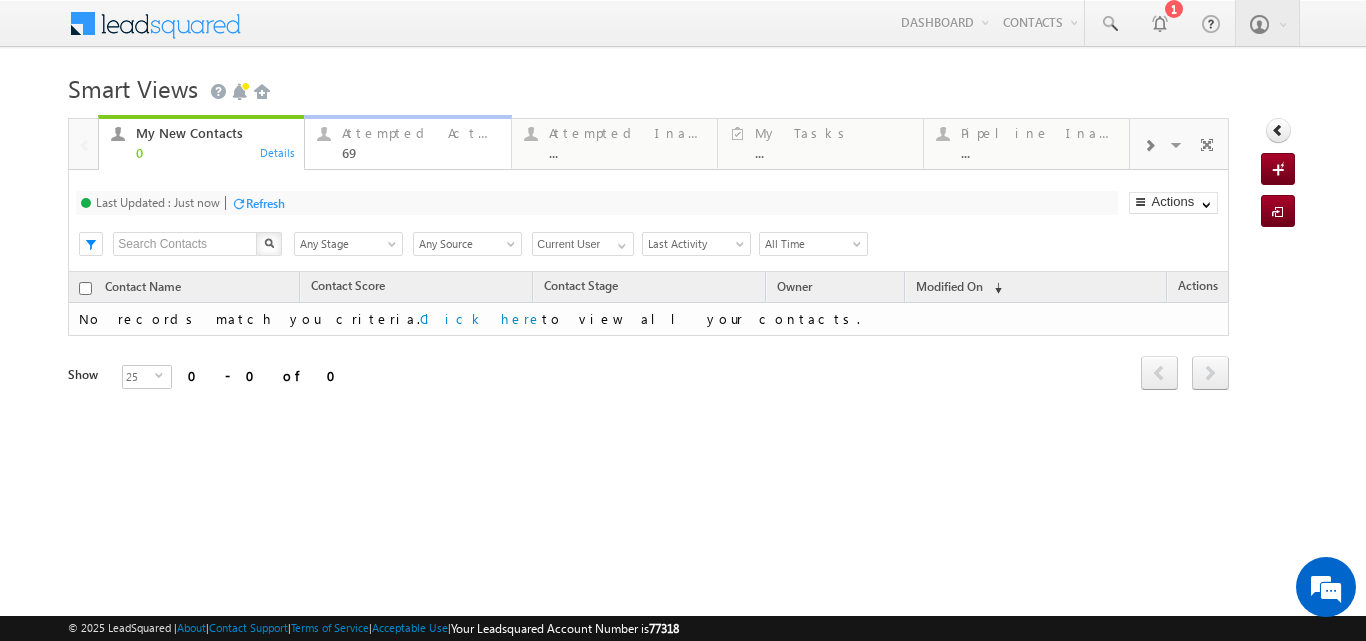 click on "Attempted Active 69" at bounding box center [420, 140] 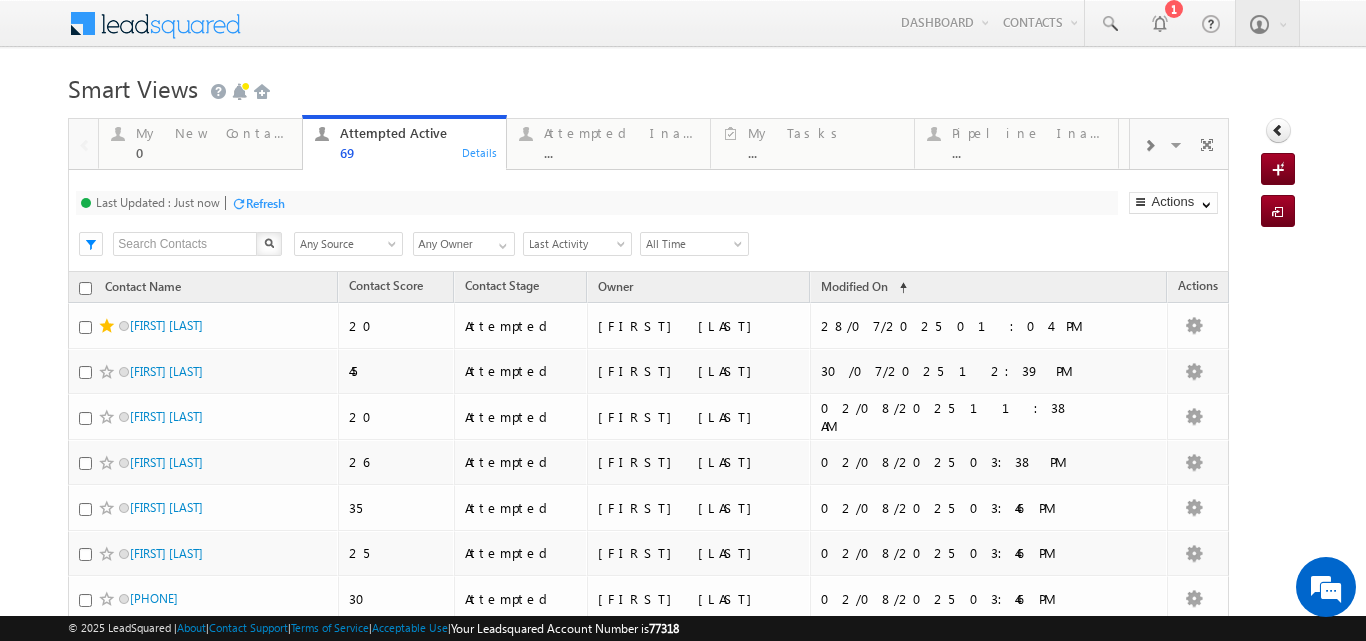 click on "Refresh" at bounding box center (265, 203) 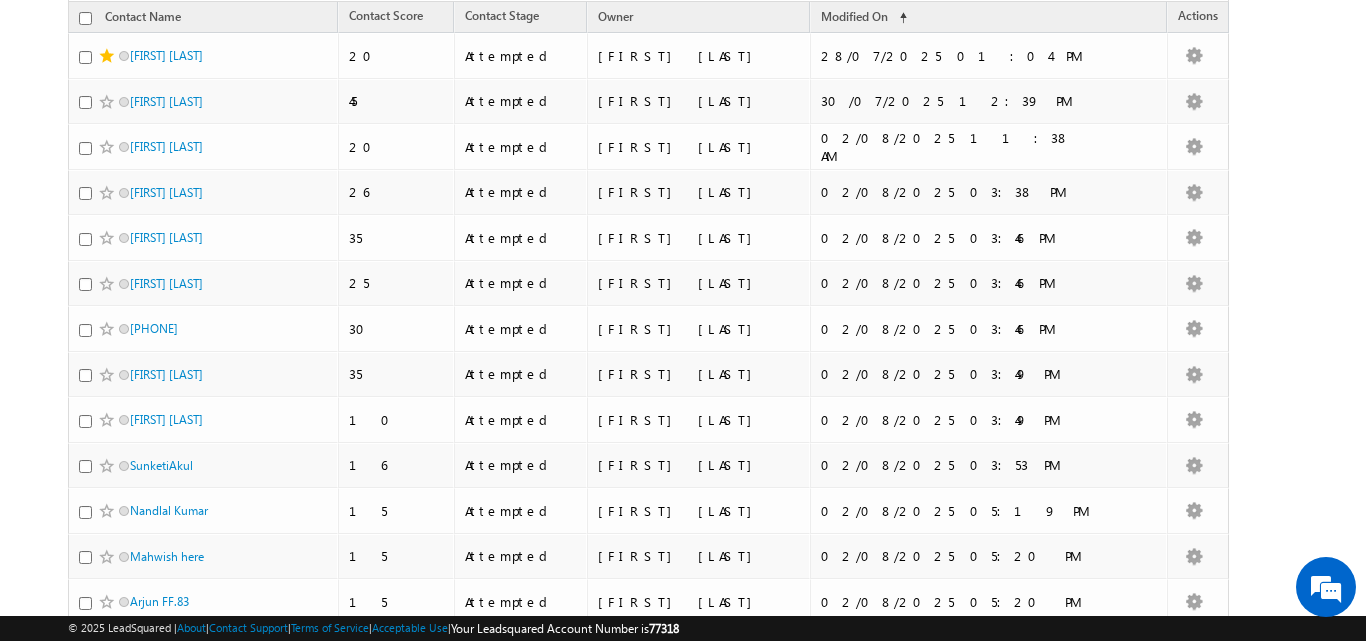 scroll, scrollTop: 228, scrollLeft: 0, axis: vertical 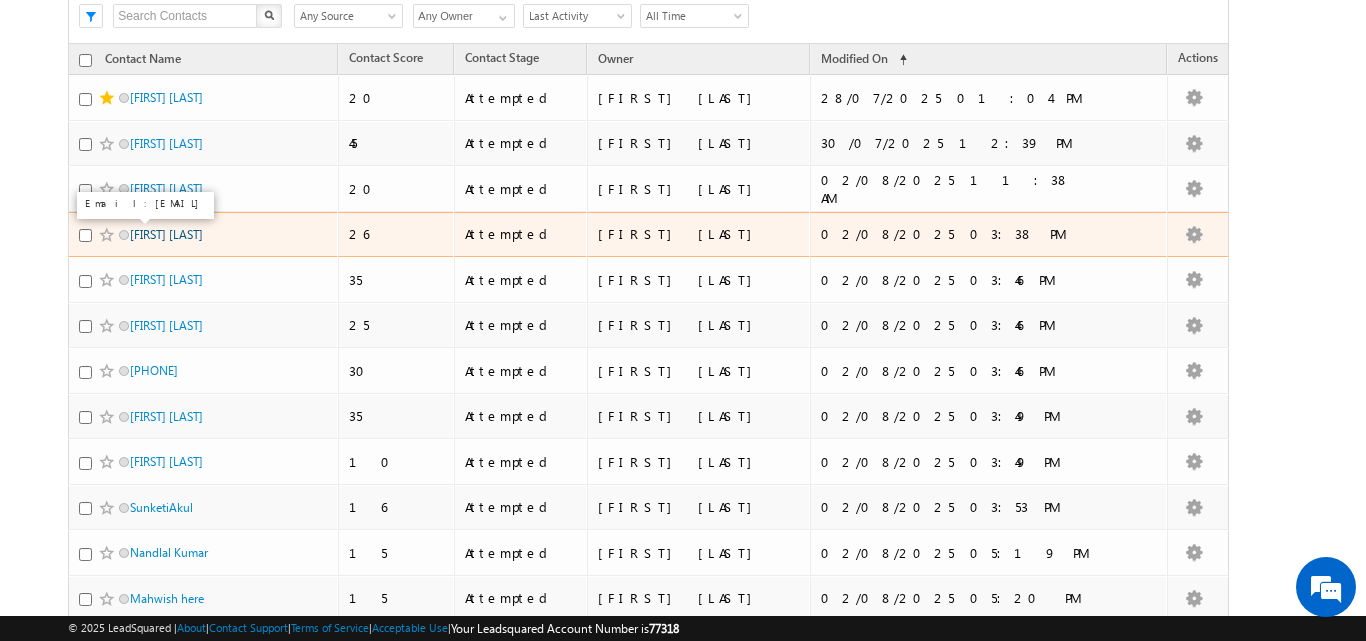 click on "Yashi Bafna" at bounding box center [166, 234] 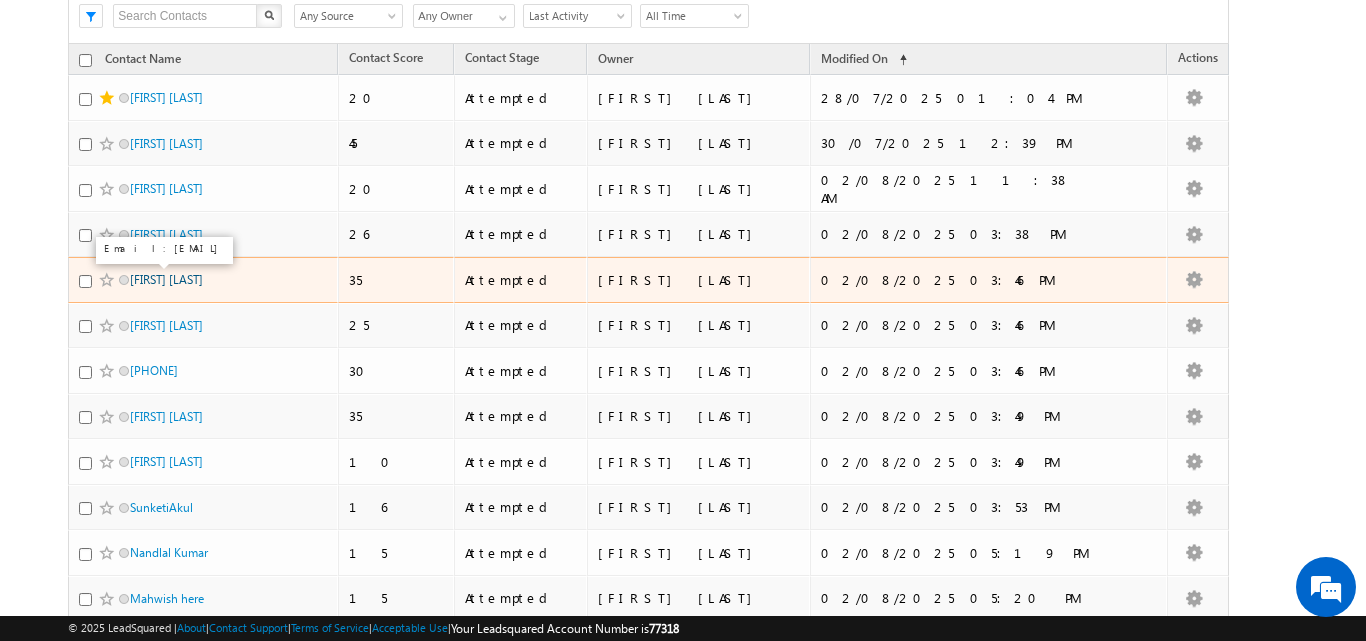 click on "Anushka Dwivedi" at bounding box center (166, 279) 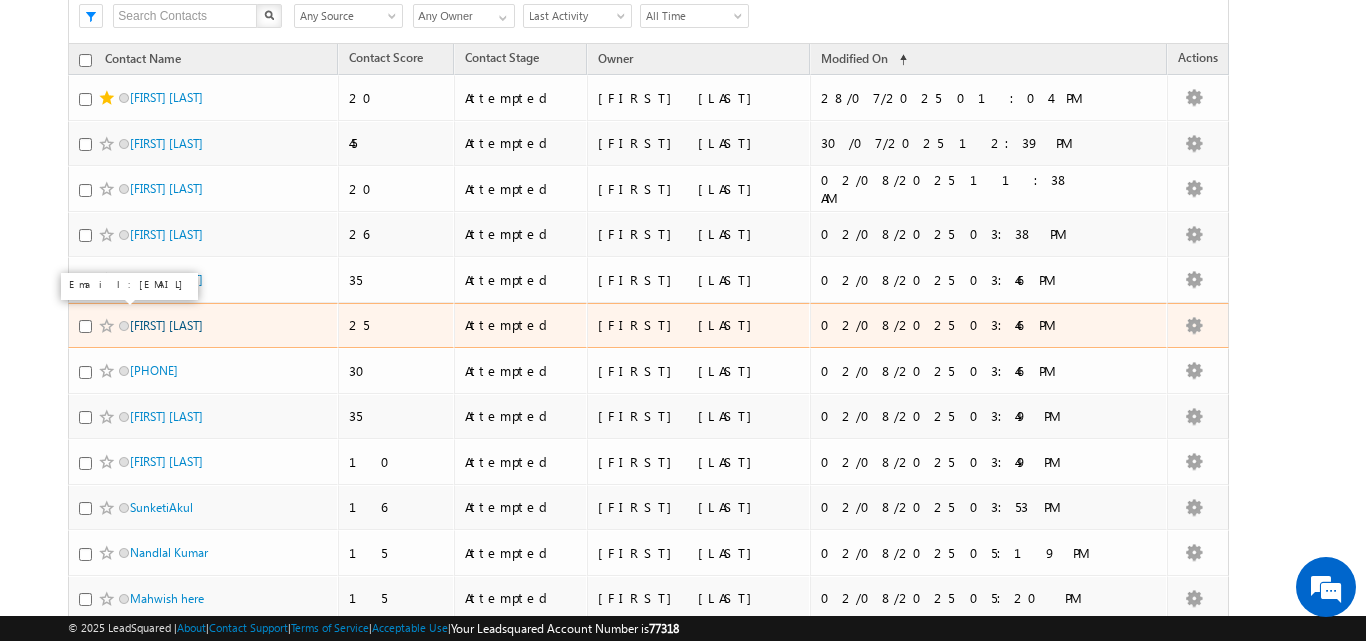 click on "Rajpratapsingh" at bounding box center [166, 325] 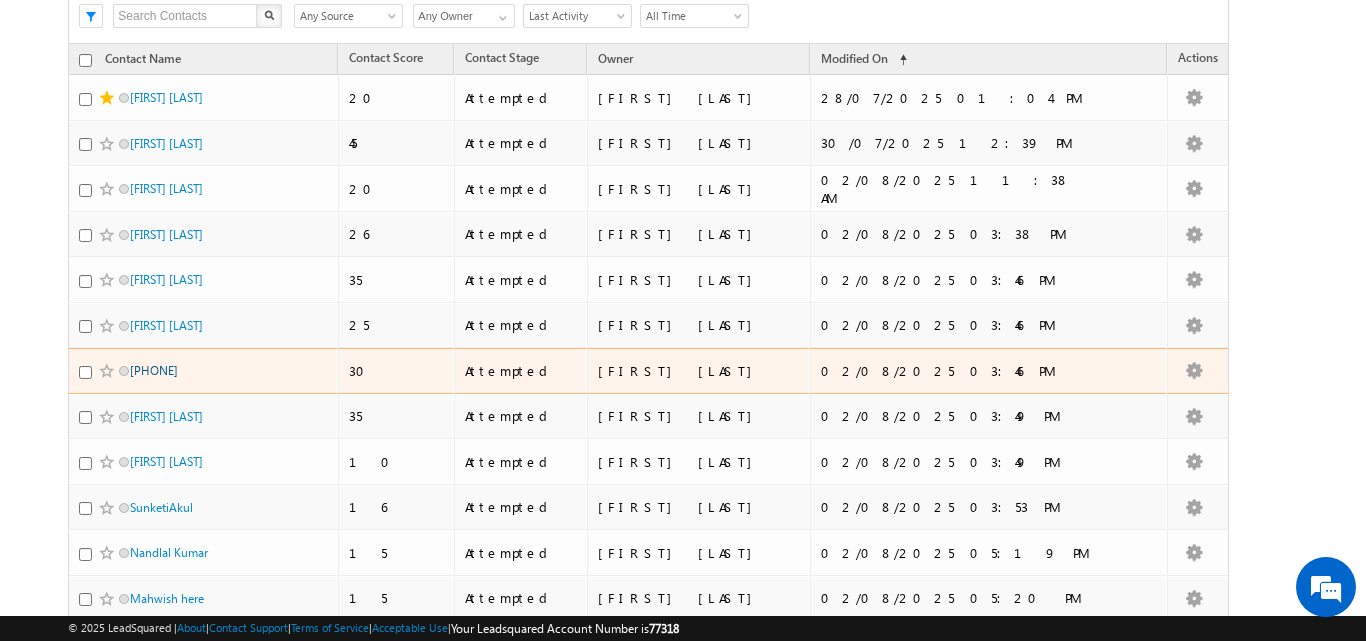 click on "+91-7226928377" at bounding box center (154, 370) 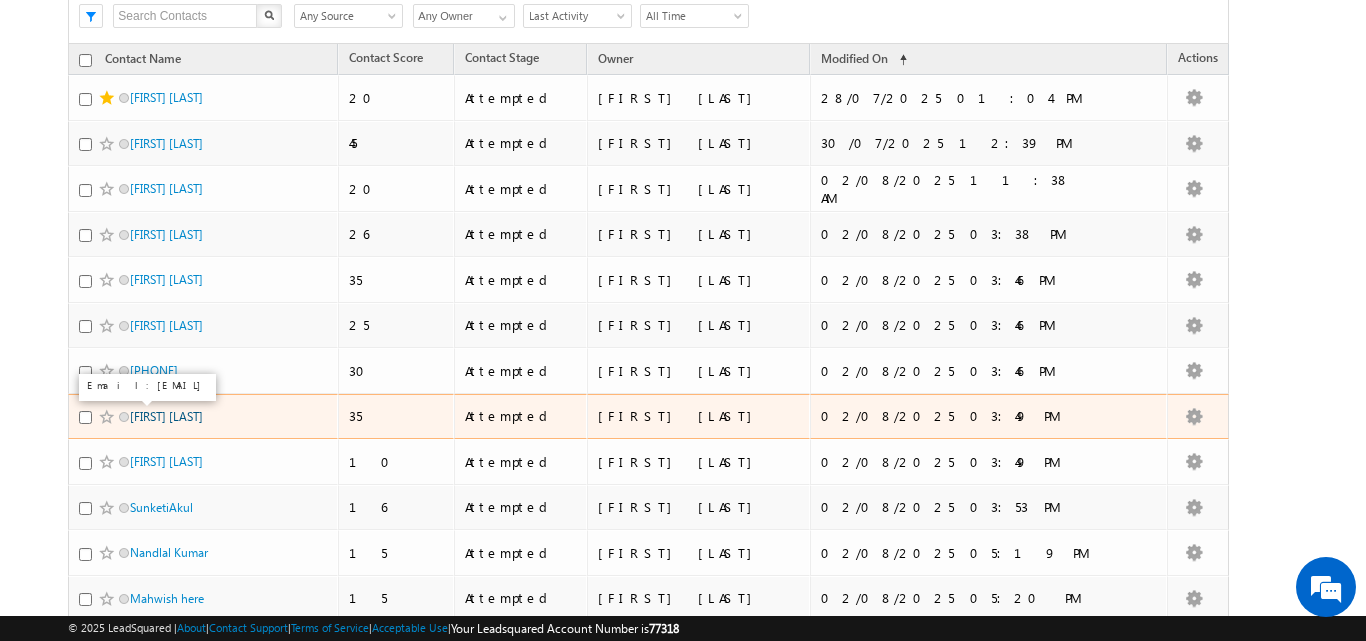 click on "Shreya Nangare" at bounding box center [166, 416] 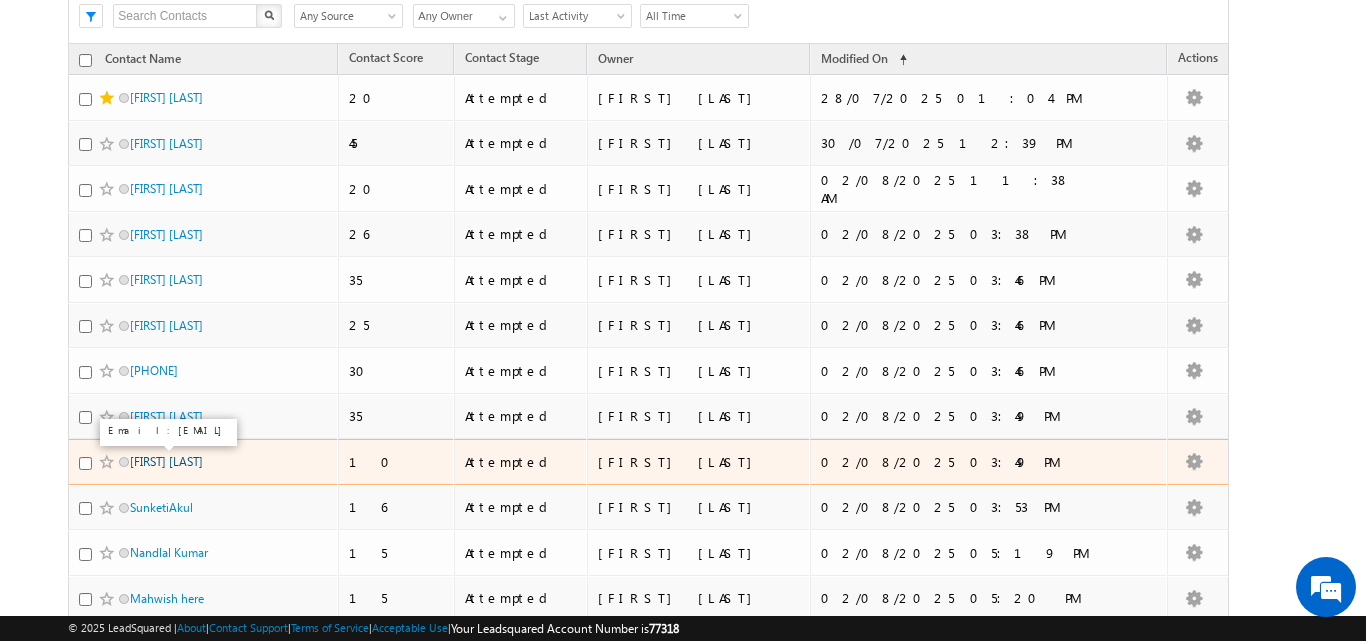 click on "Samanvitha chavan" at bounding box center [166, 461] 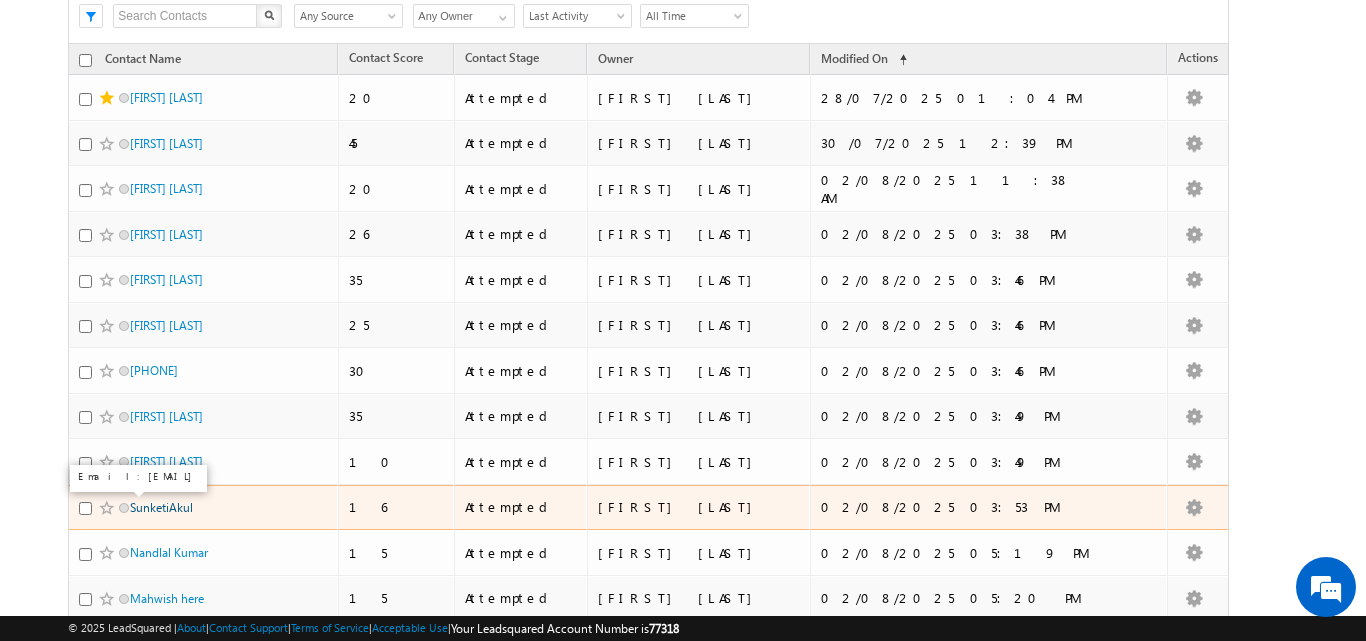 click on "SunketiAkul" at bounding box center [161, 507] 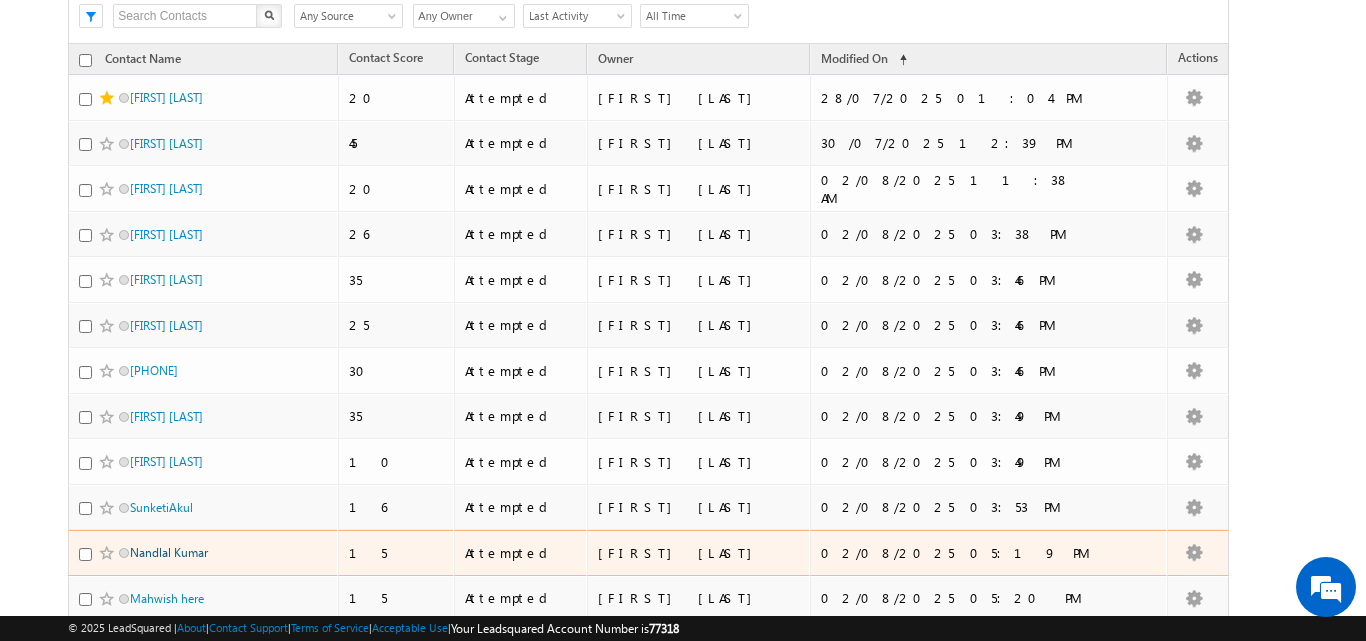 click on "Nandlal Kumar" at bounding box center (169, 552) 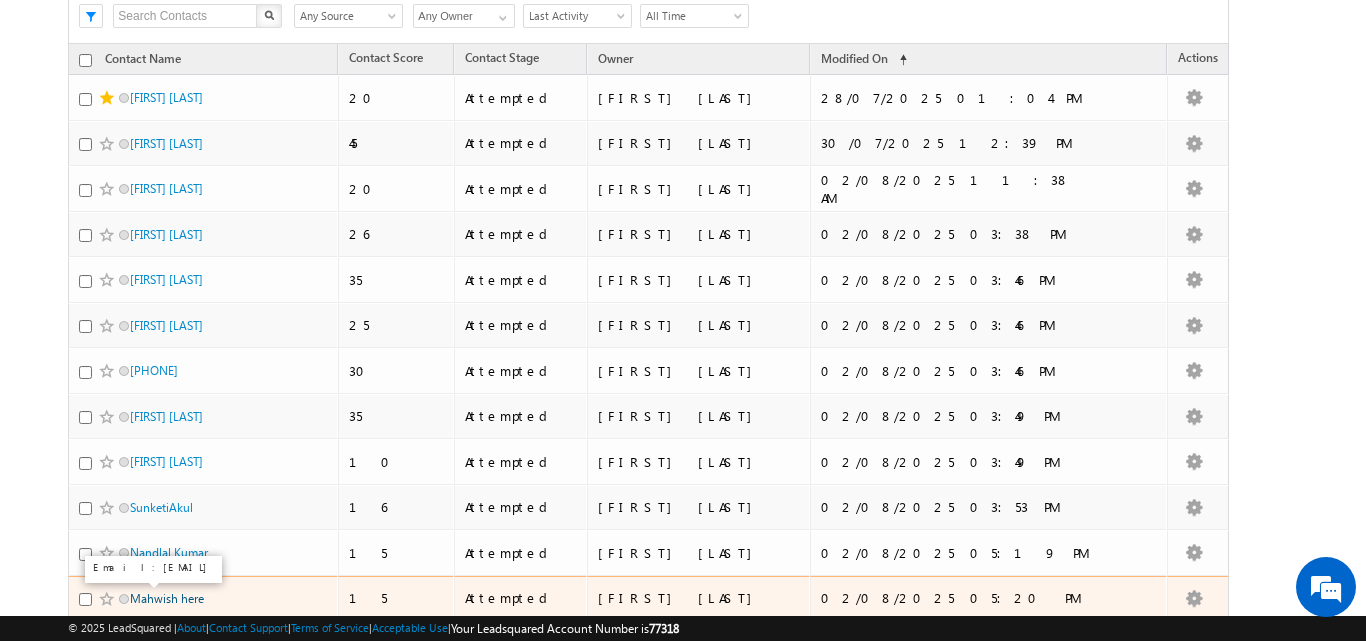 click on "Mahwish here" at bounding box center (167, 598) 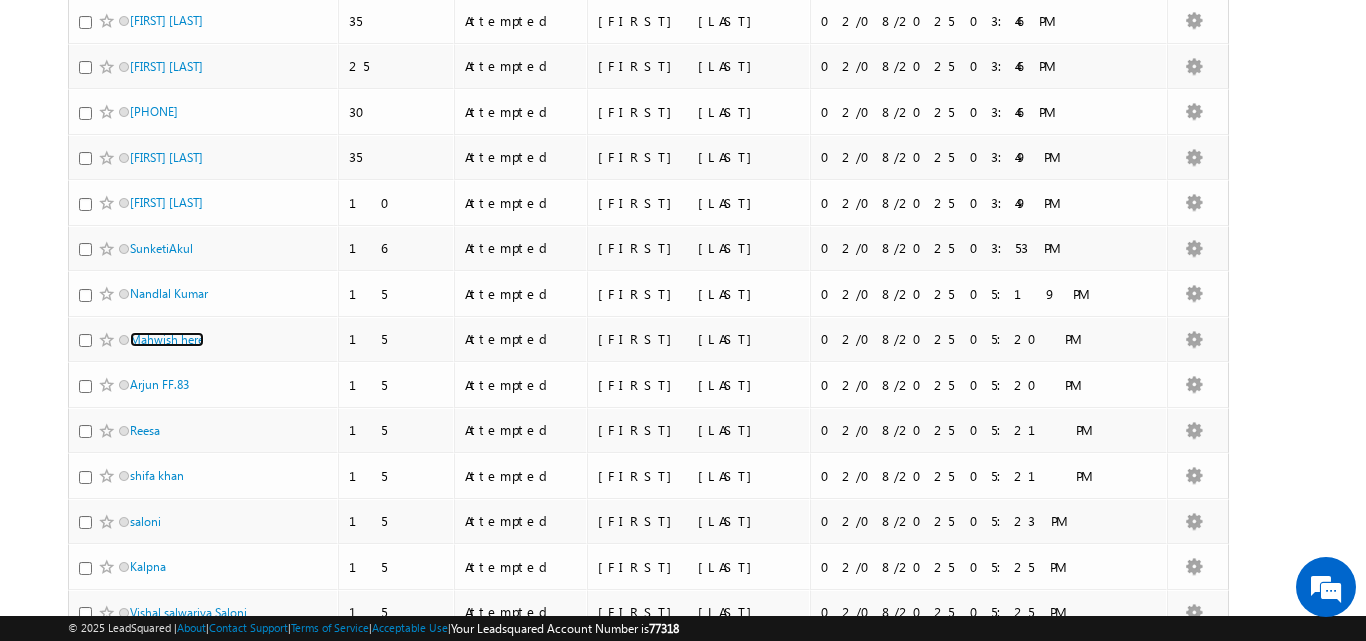 scroll, scrollTop: 493, scrollLeft: 0, axis: vertical 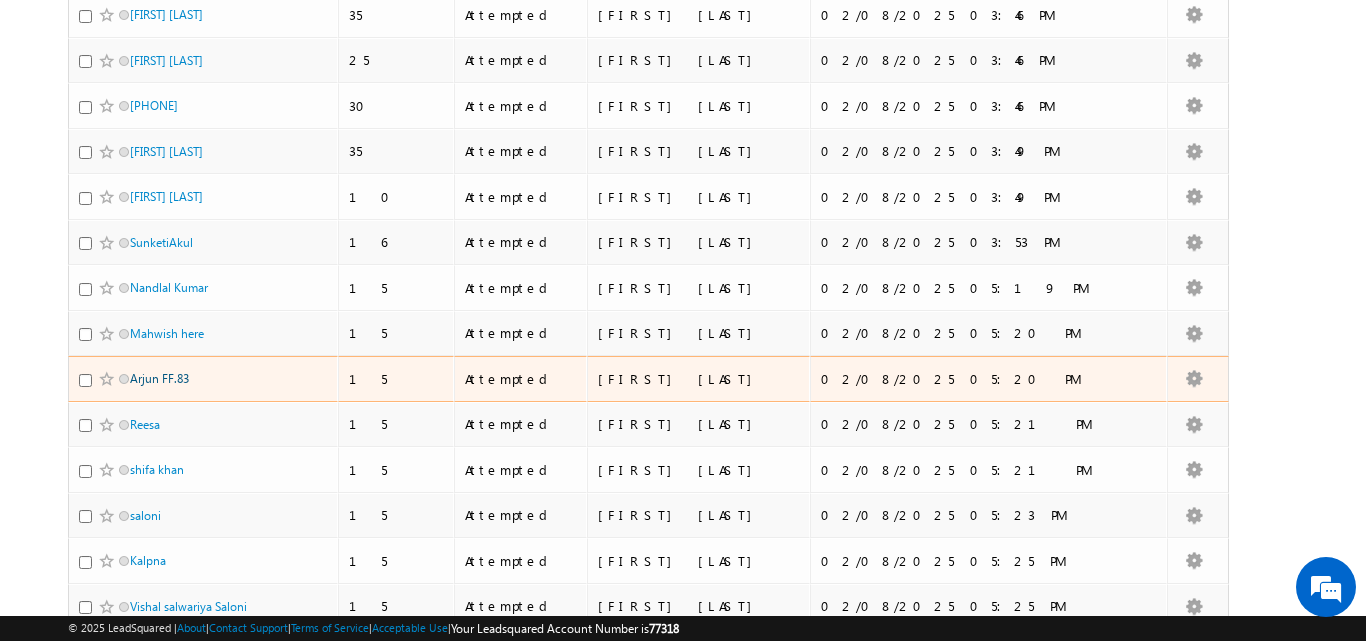 click on "Arjun FF.83" at bounding box center (159, 378) 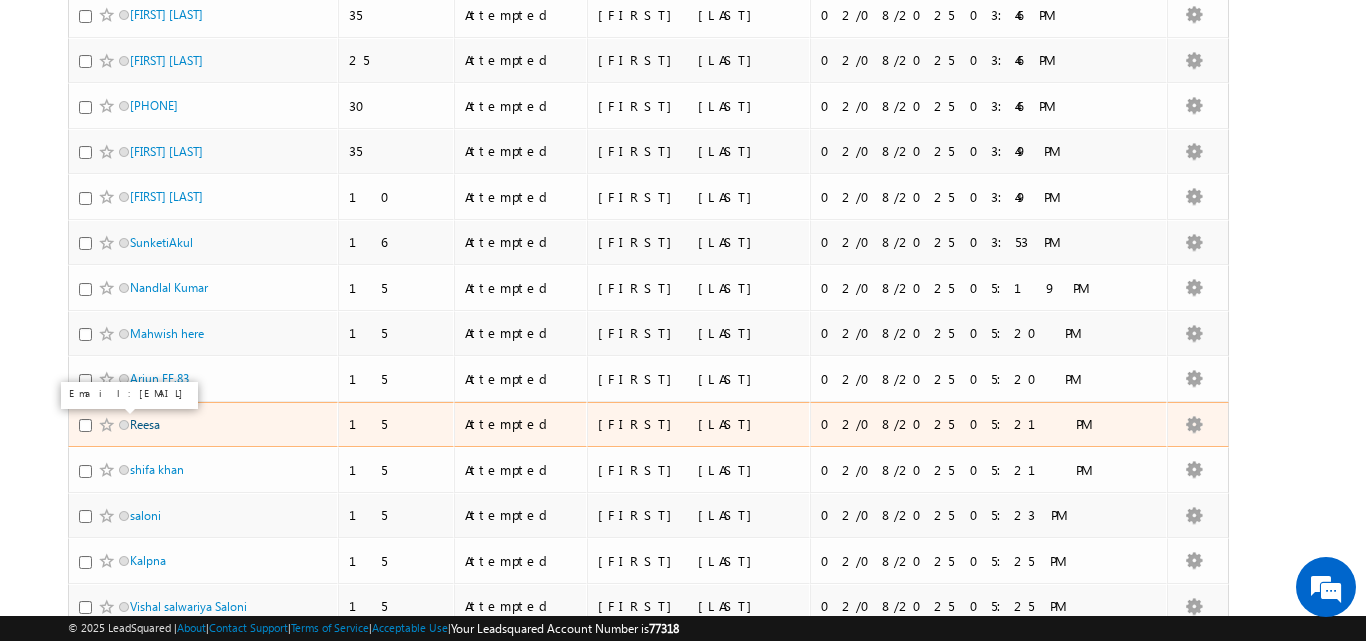 click on "Reesa" at bounding box center [145, 424] 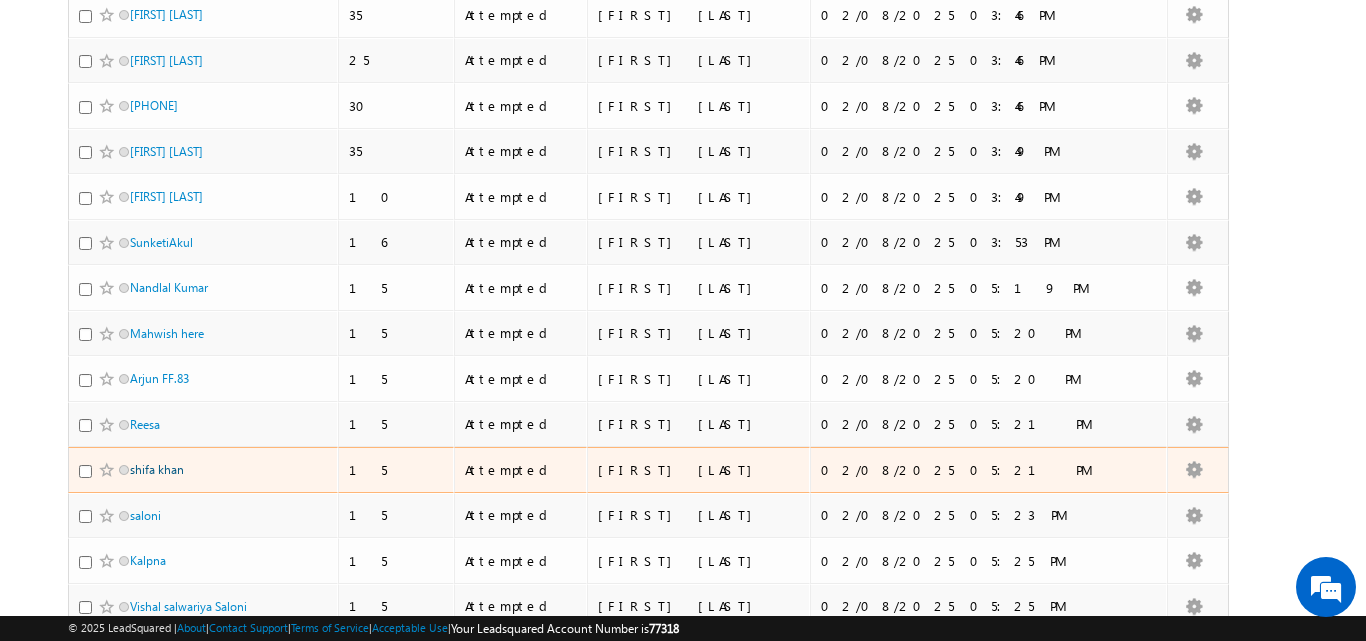 click on "shifa khan" at bounding box center [157, 469] 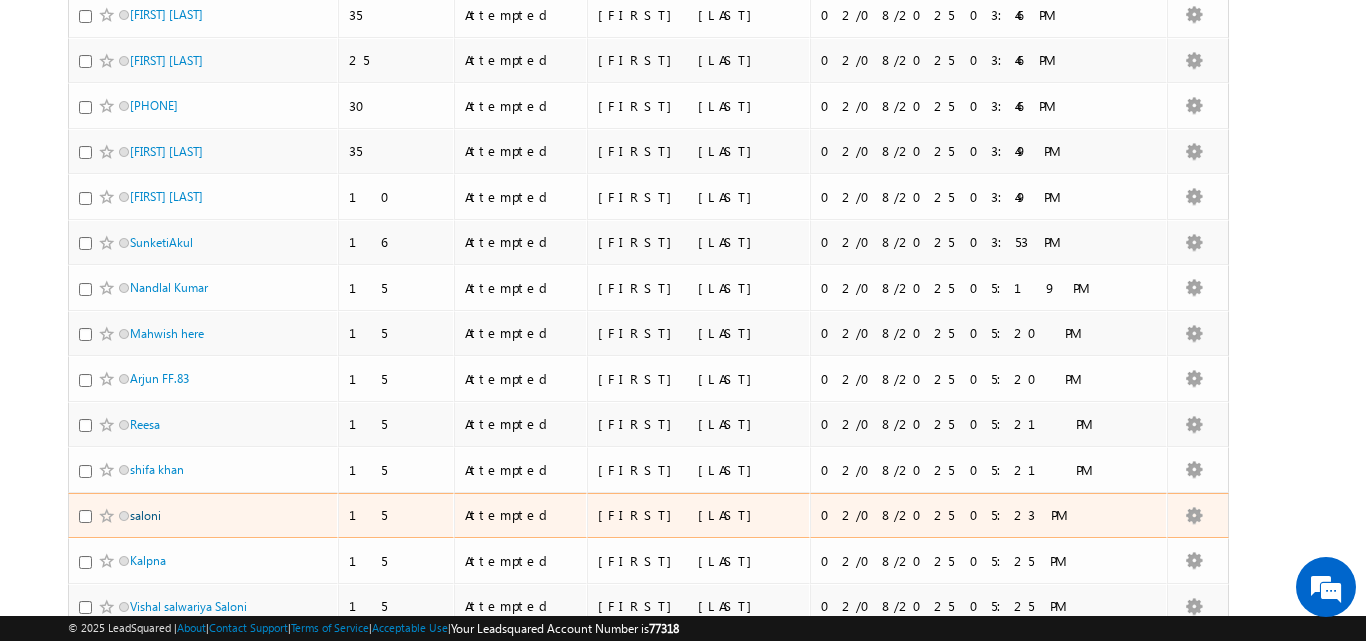 click on "saloni" at bounding box center [145, 515] 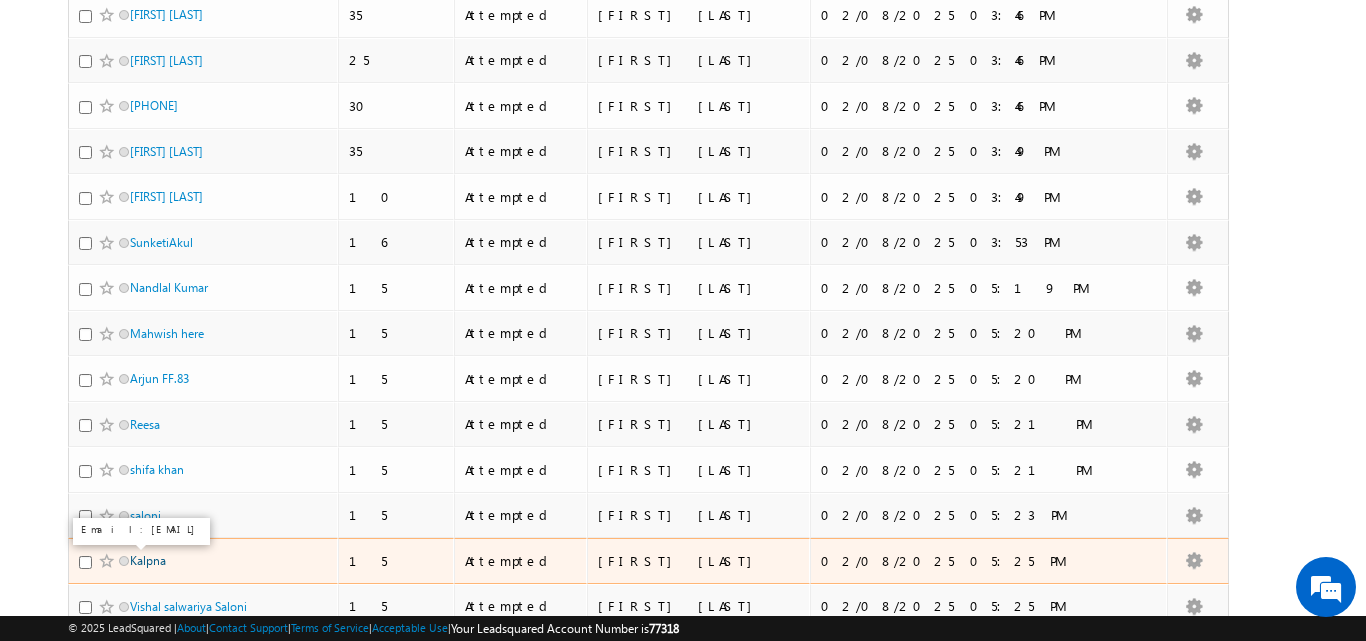 click on "Kalpna" at bounding box center (148, 560) 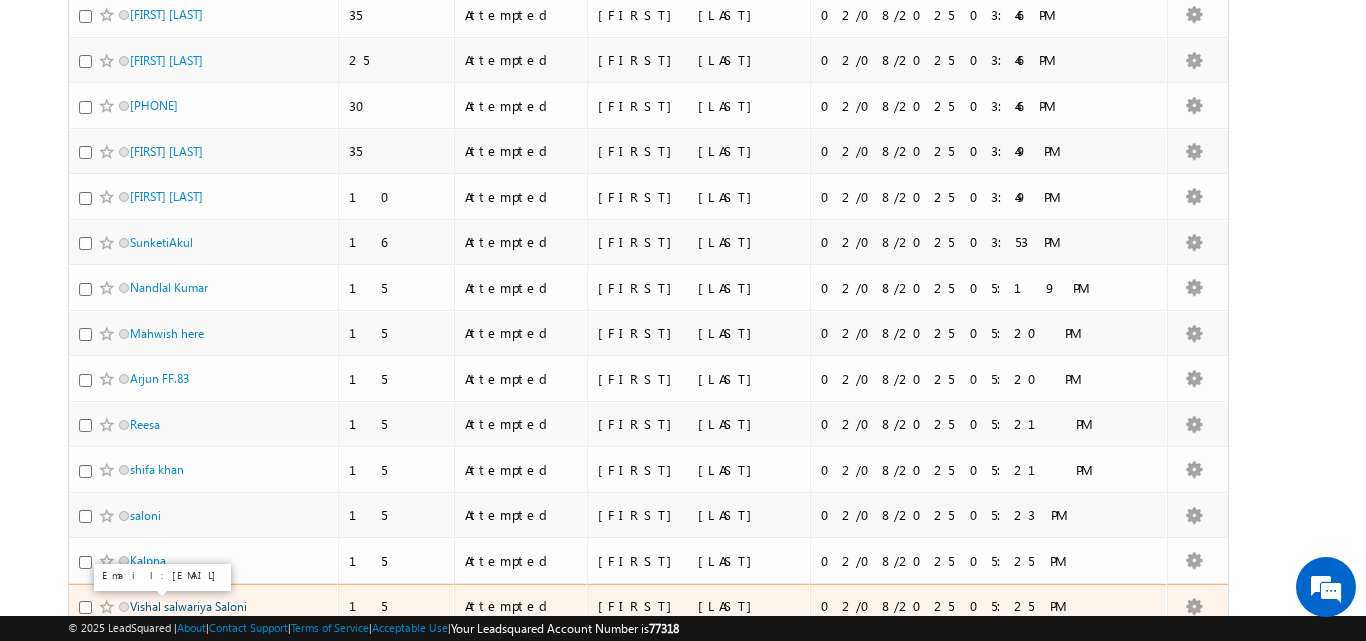 click on "Vishal salwariya Saloni" at bounding box center (188, 606) 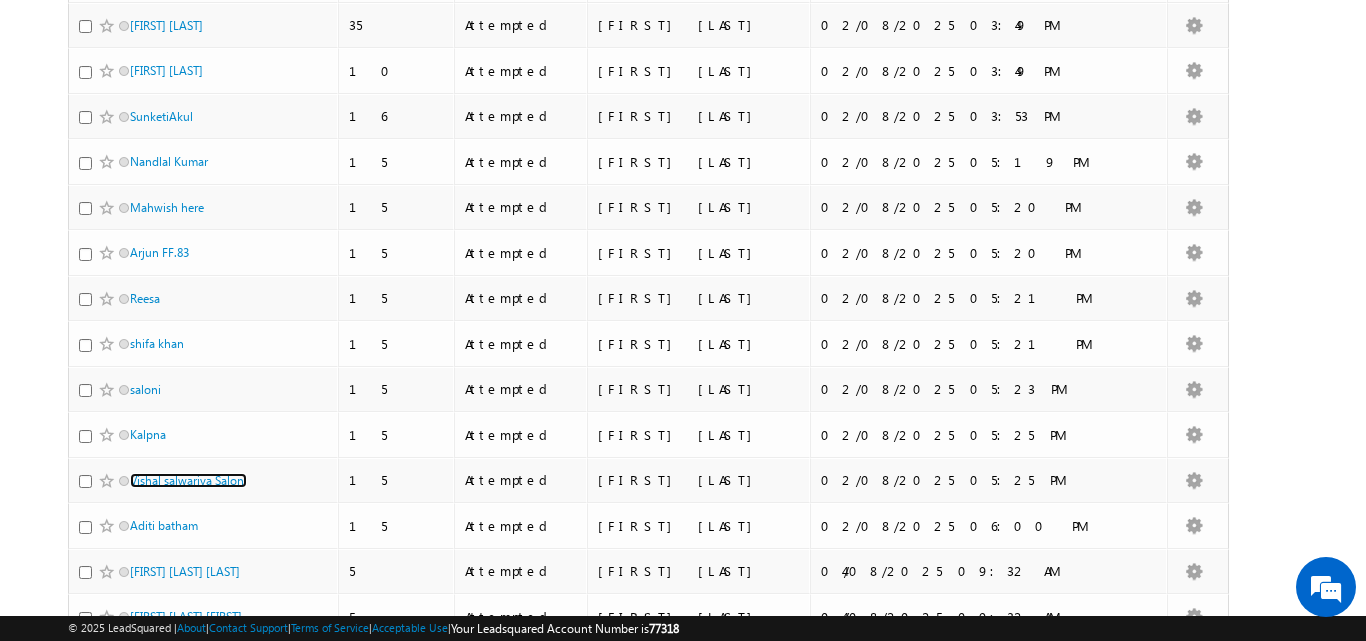 scroll, scrollTop: 631, scrollLeft: 0, axis: vertical 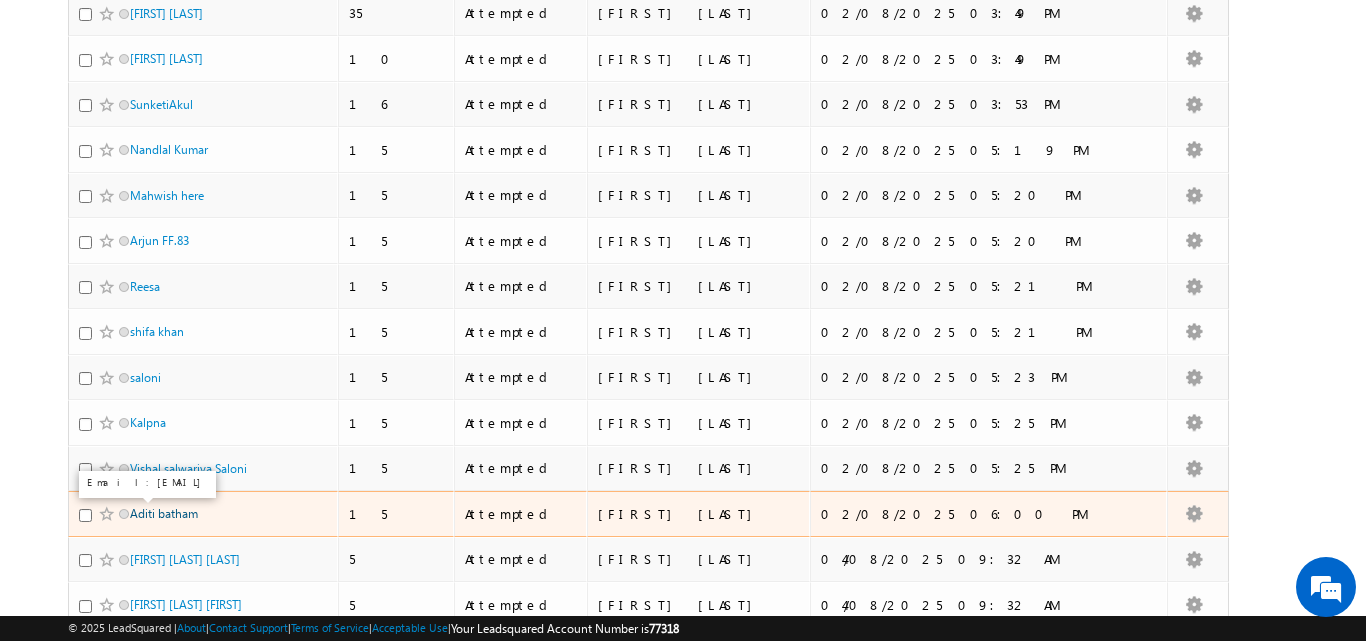 click on "Aditi batham" at bounding box center [164, 513] 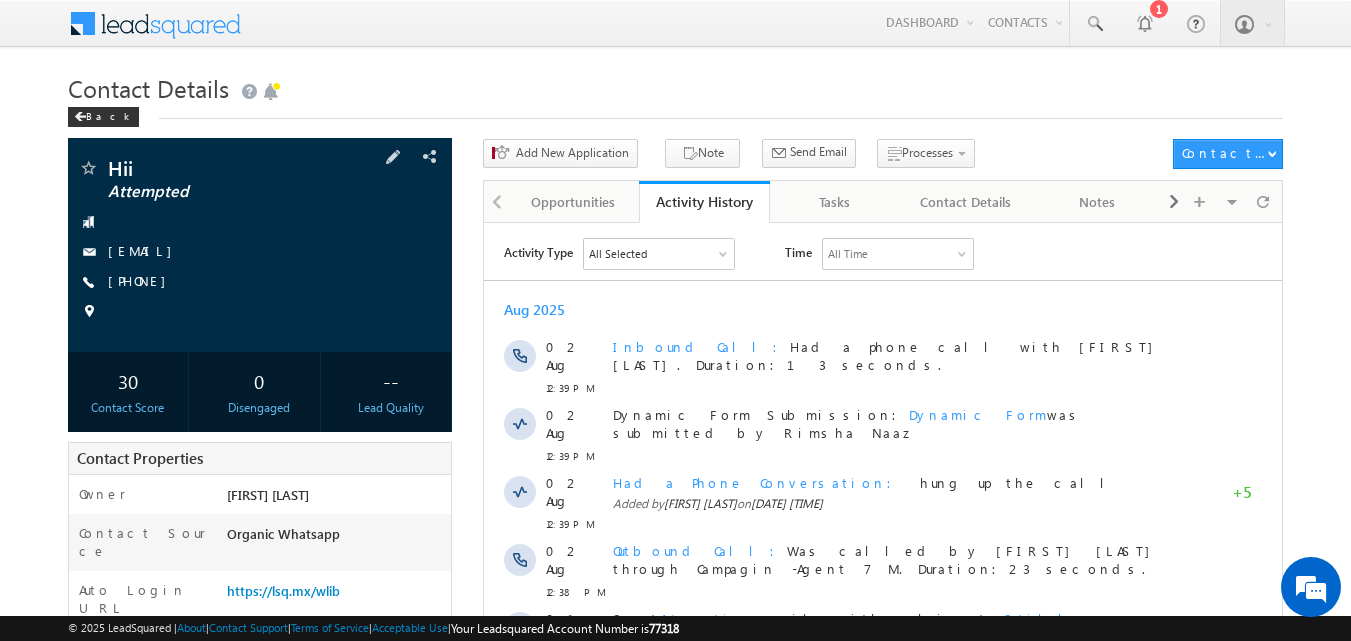 scroll, scrollTop: 0, scrollLeft: 0, axis: both 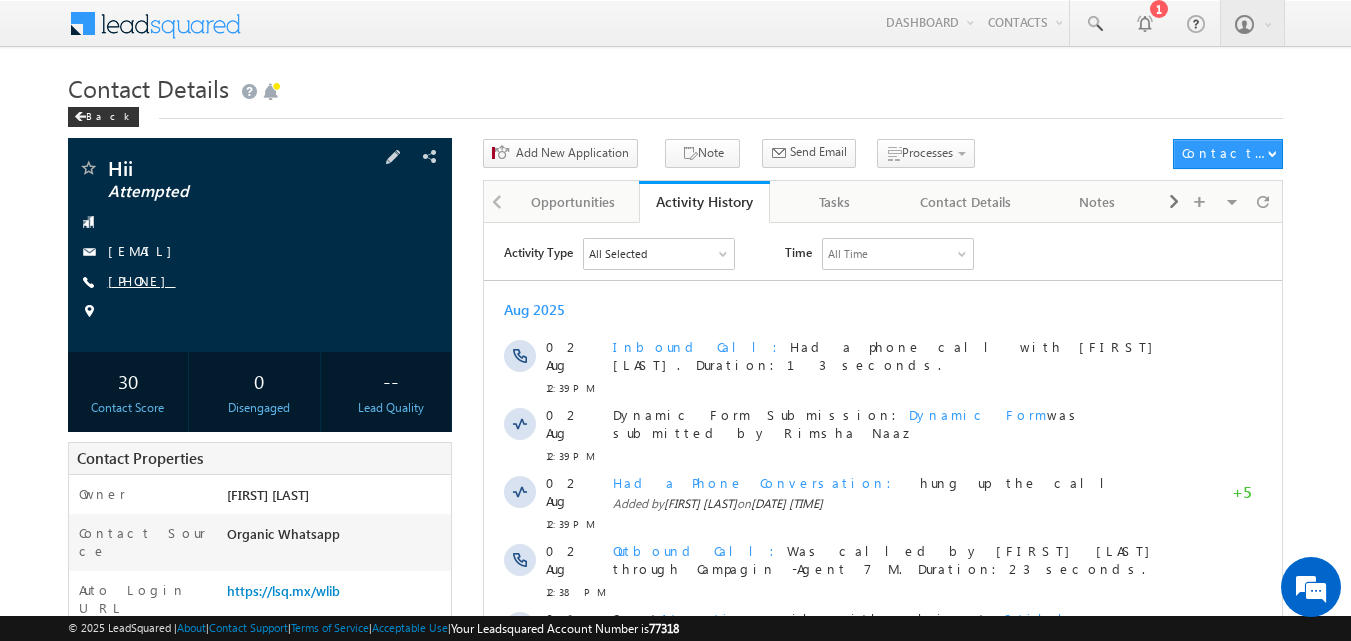 click on "[PHONE]" at bounding box center (142, 280) 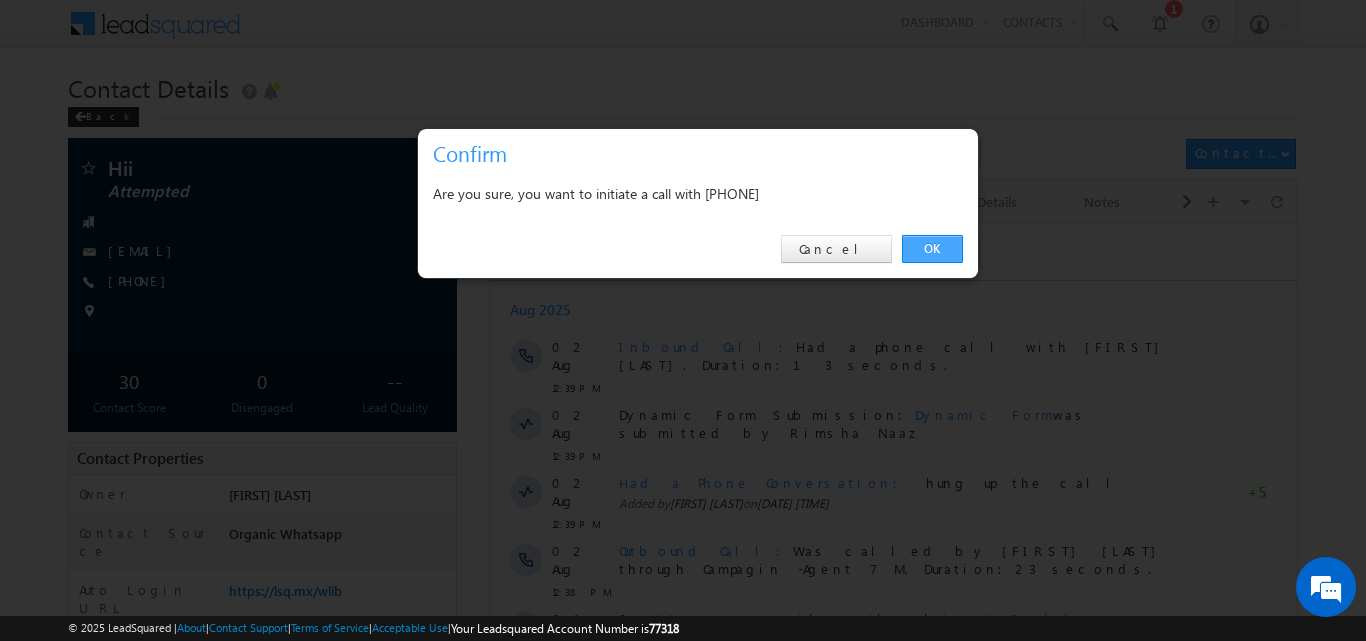 click on "OK" at bounding box center [932, 249] 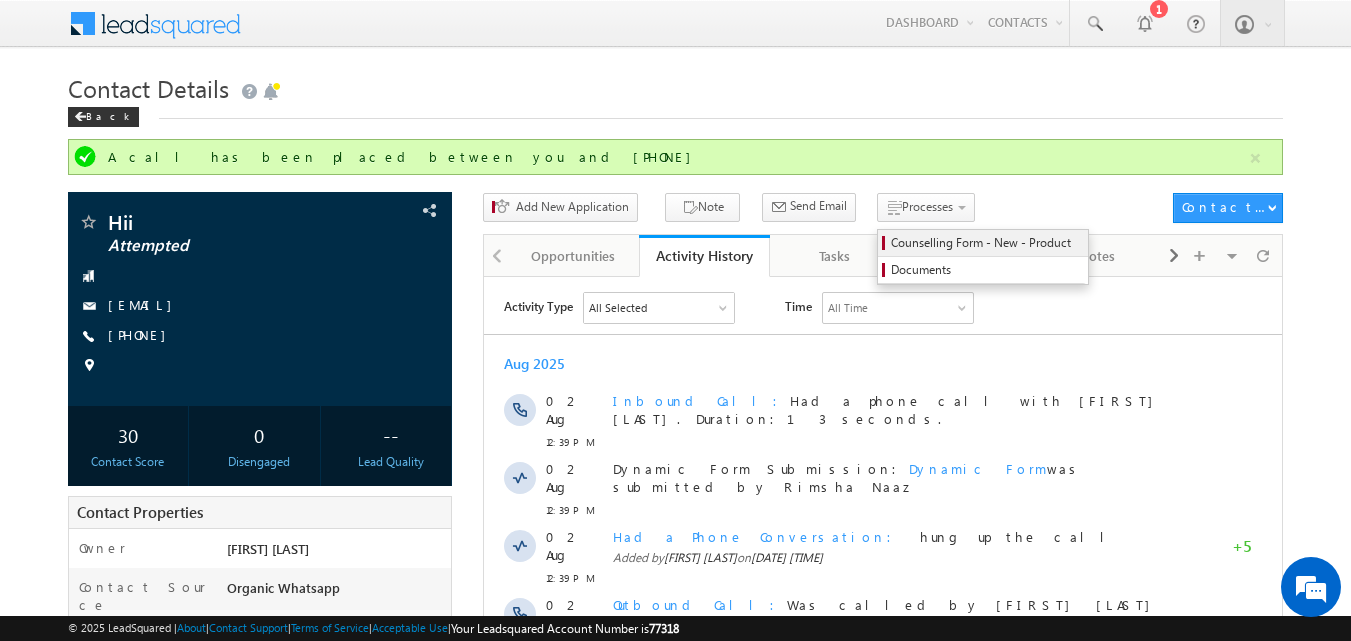 click on "Counselling Form - New - Product" at bounding box center (986, 243) 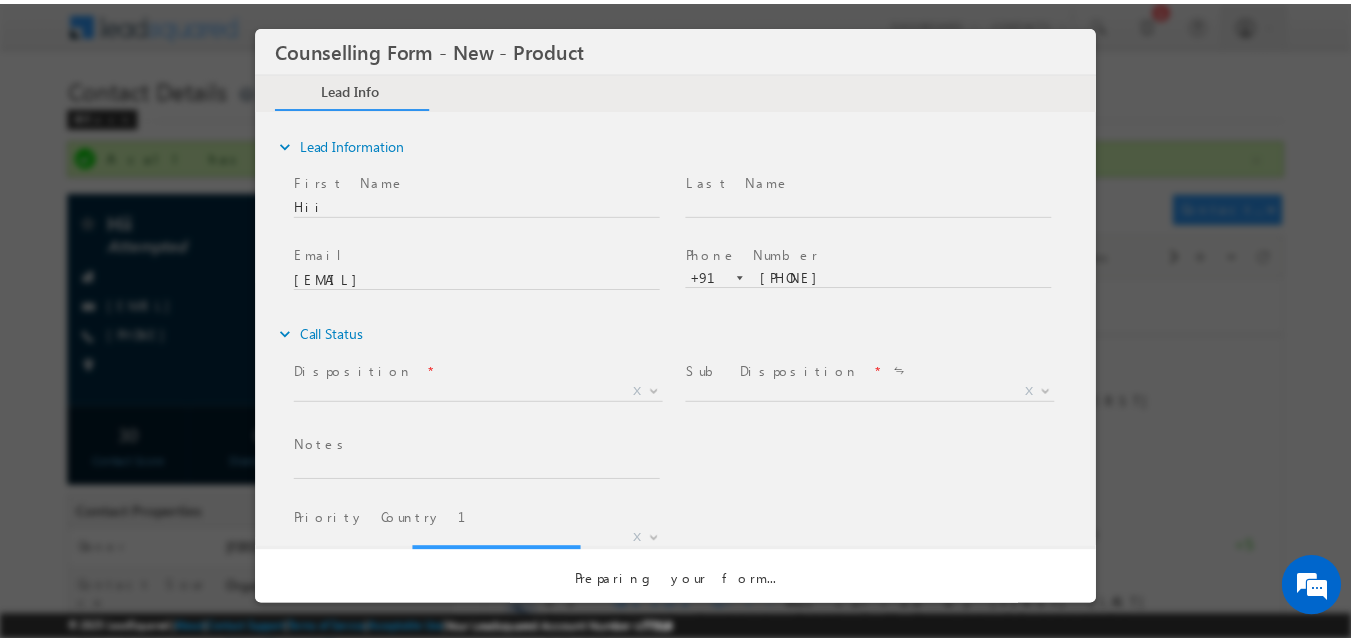 scroll, scrollTop: 0, scrollLeft: 0, axis: both 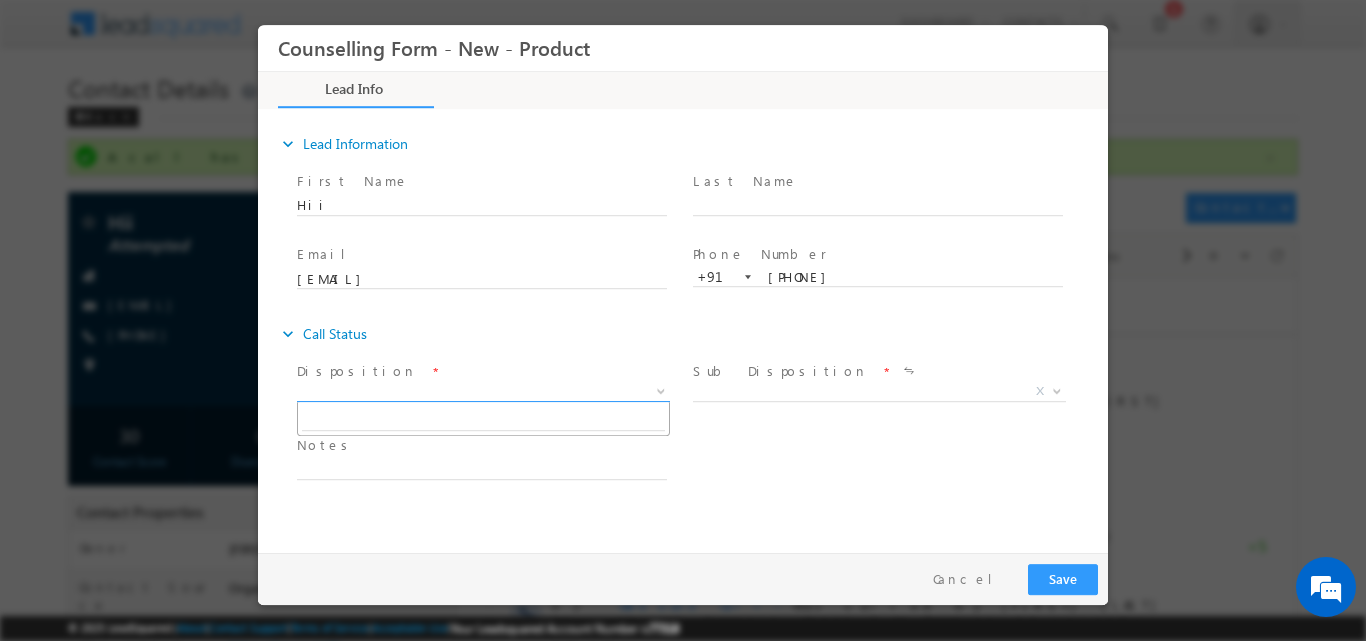 click at bounding box center (659, 390) 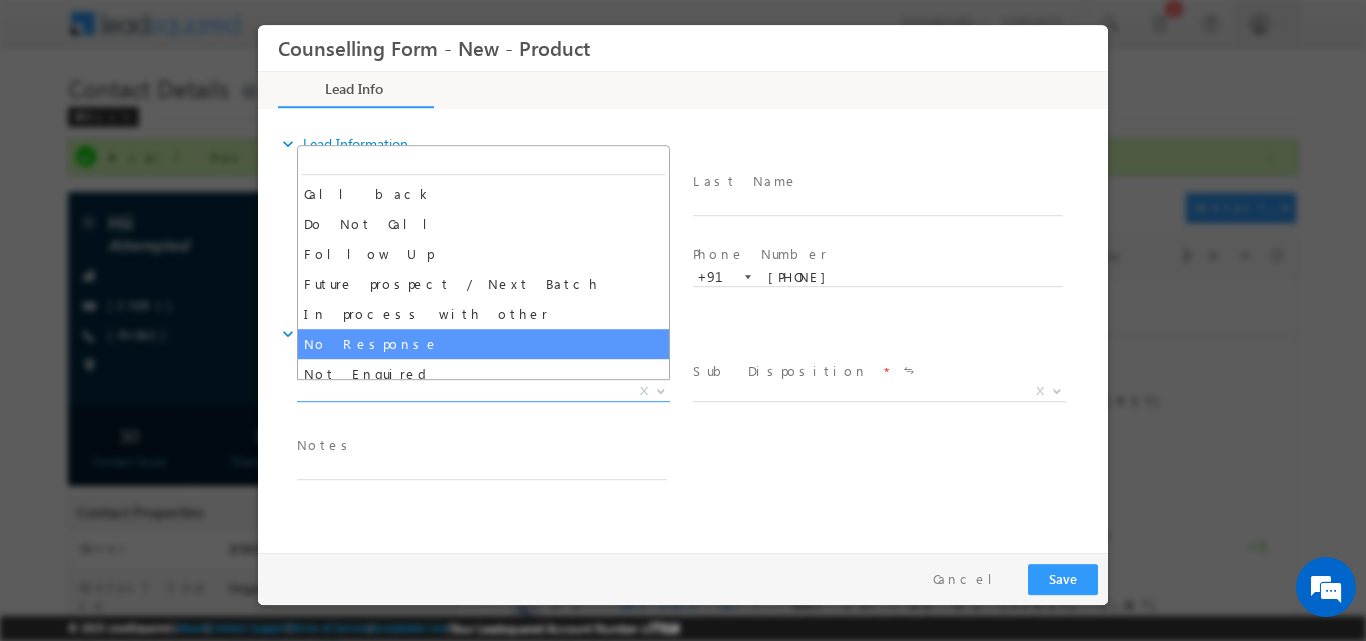 select on "No Response" 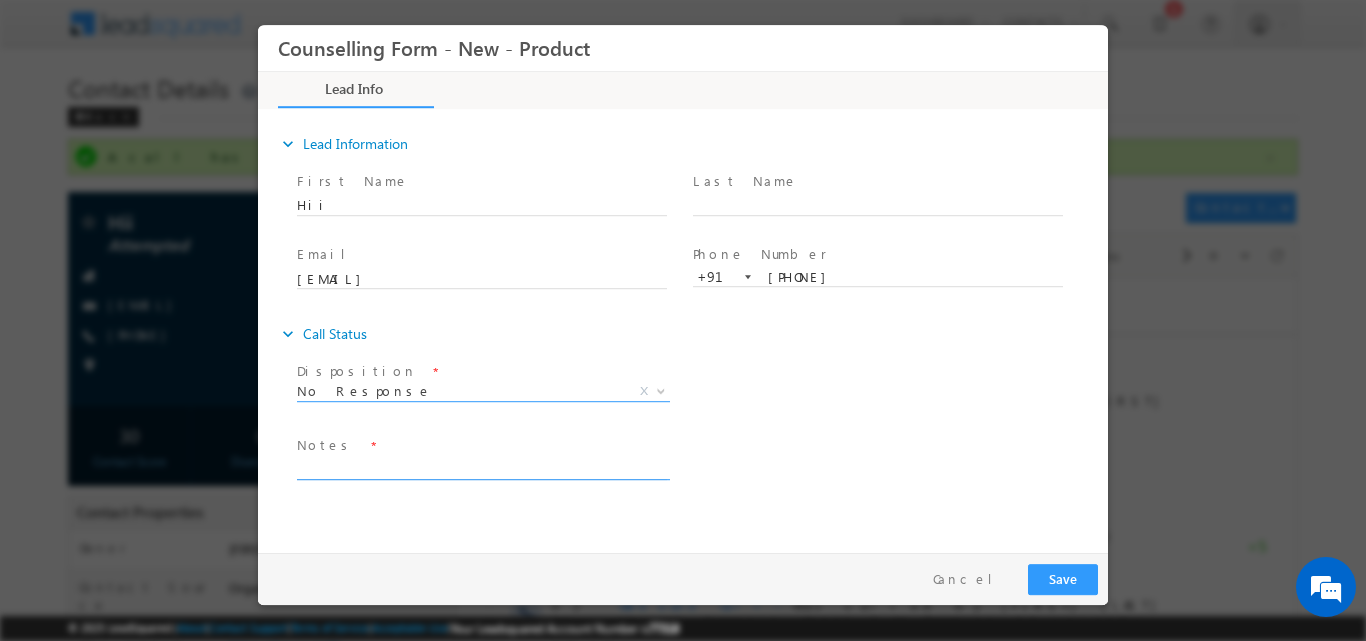 click at bounding box center (482, 467) 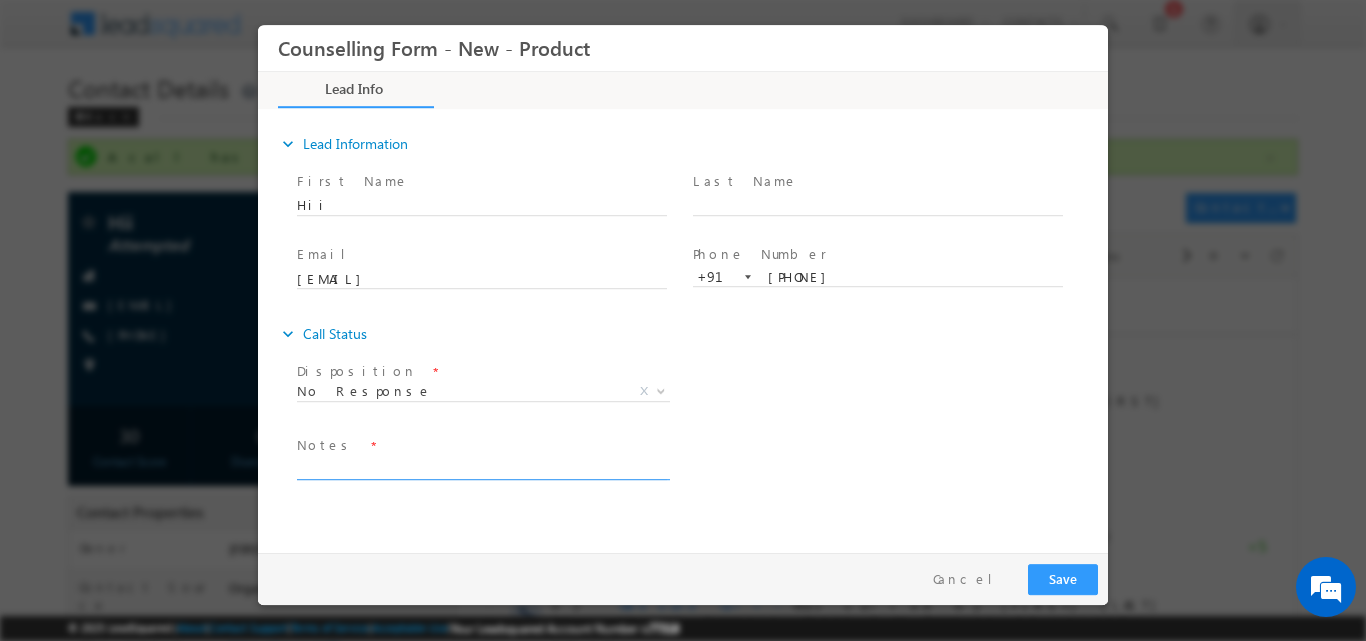 paste on "No response, dnp" 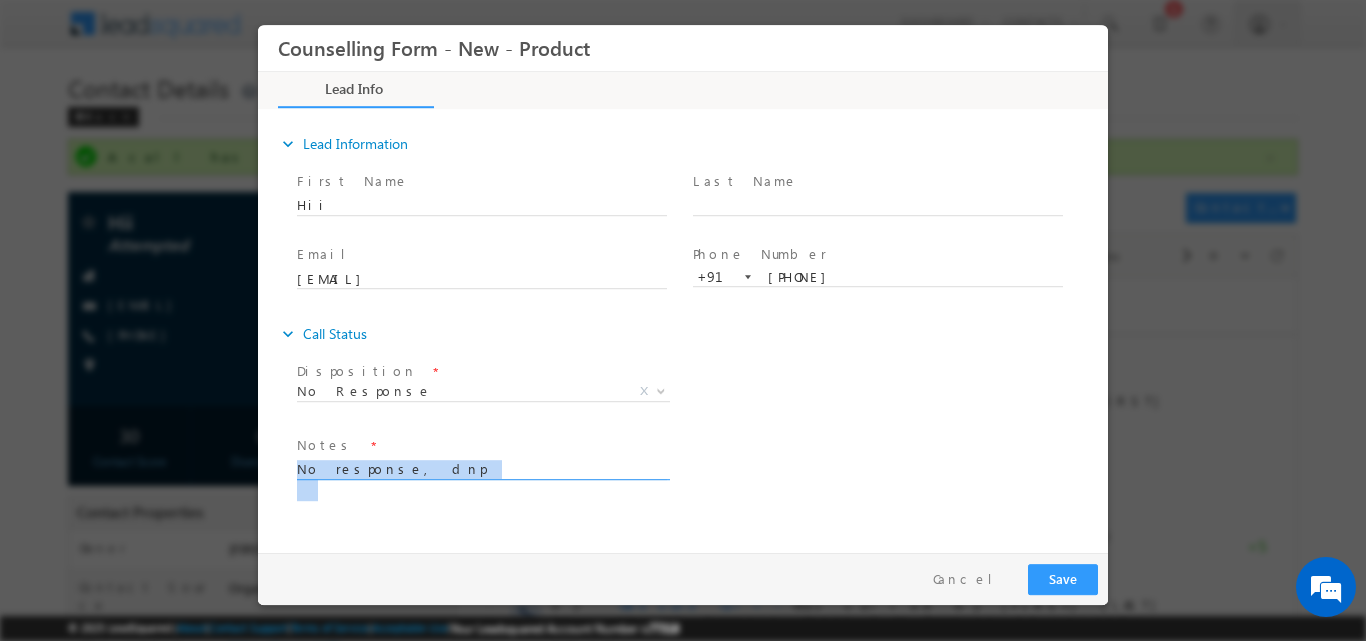 drag, startPoint x: 506, startPoint y: 454, endPoint x: 86, endPoint y: 503, distance: 422.84866 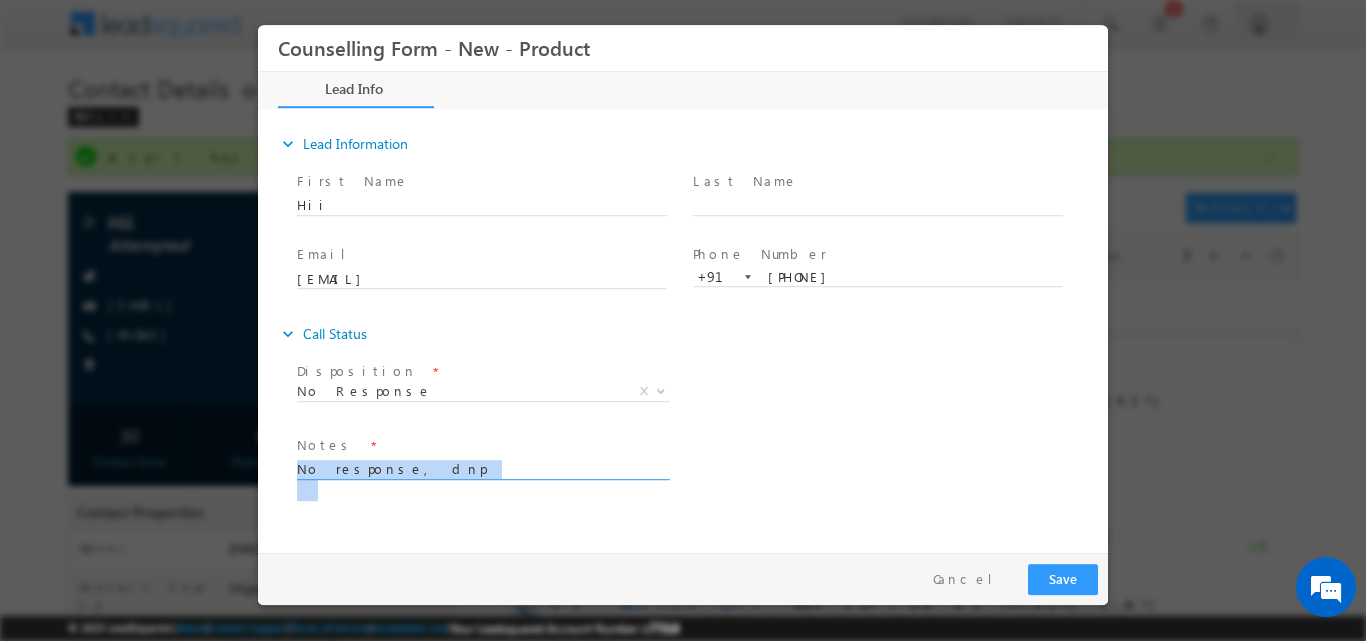 click on "Counselling Form - New - Product
Lead Info Documents" at bounding box center (683, 283) 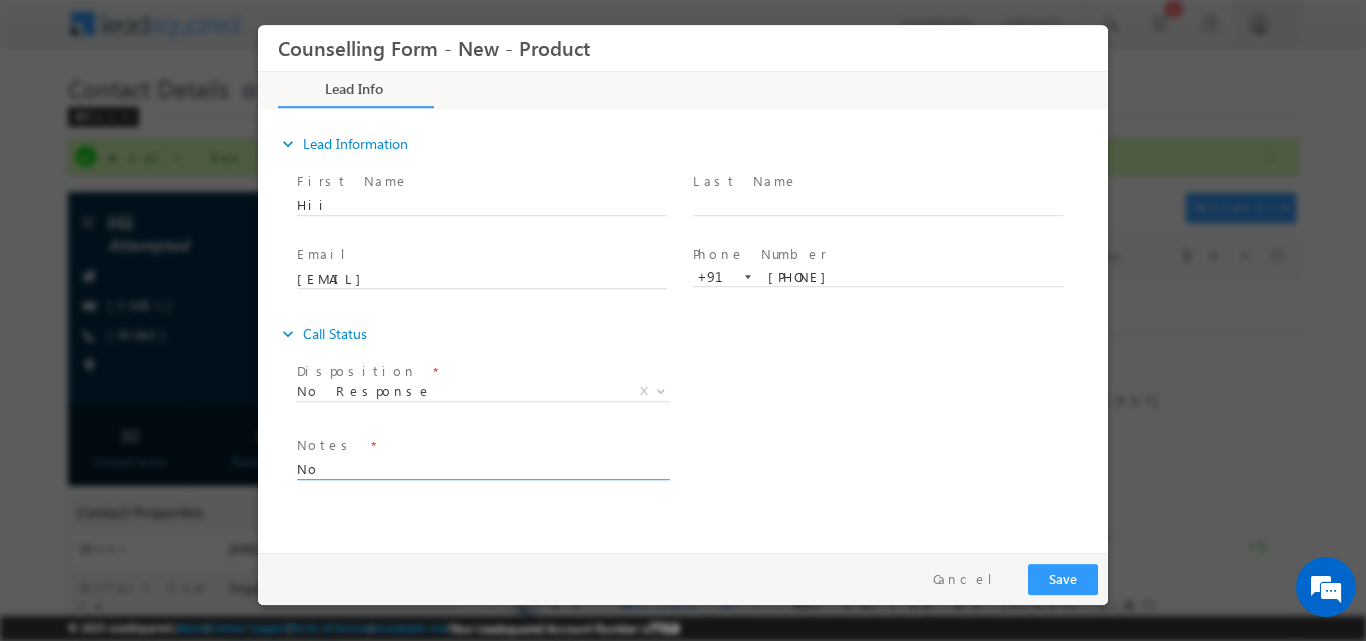 type on "N" 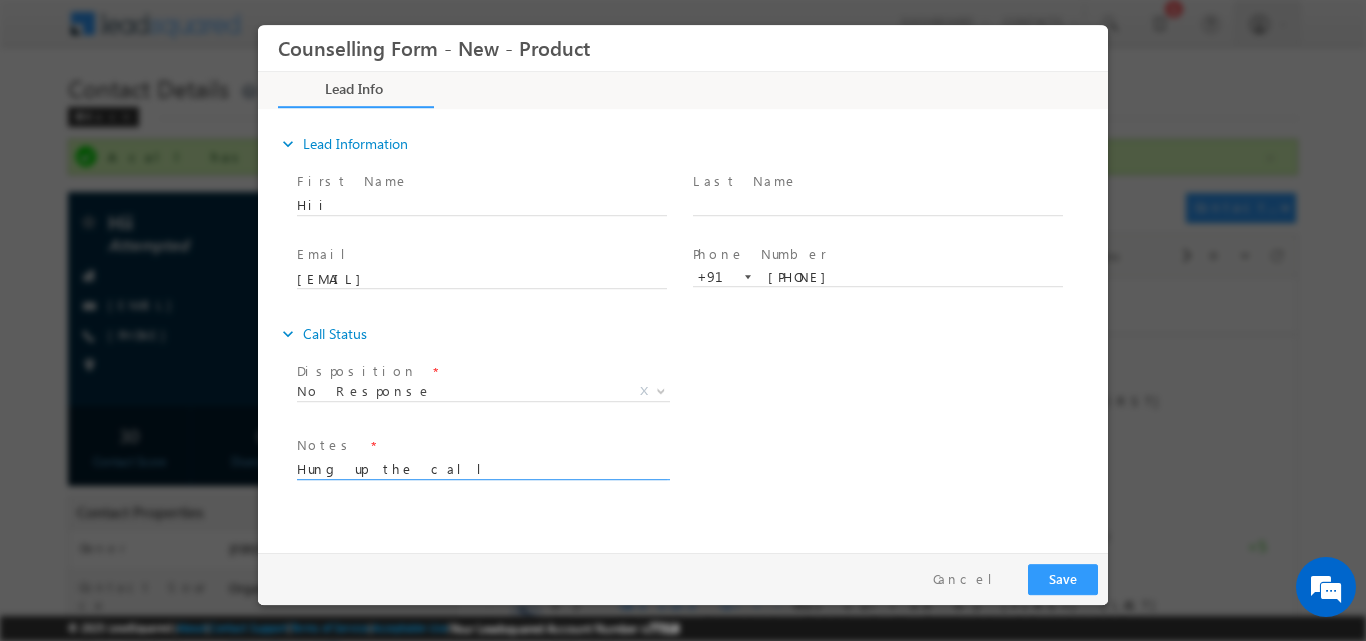 type on "Hung up the call" 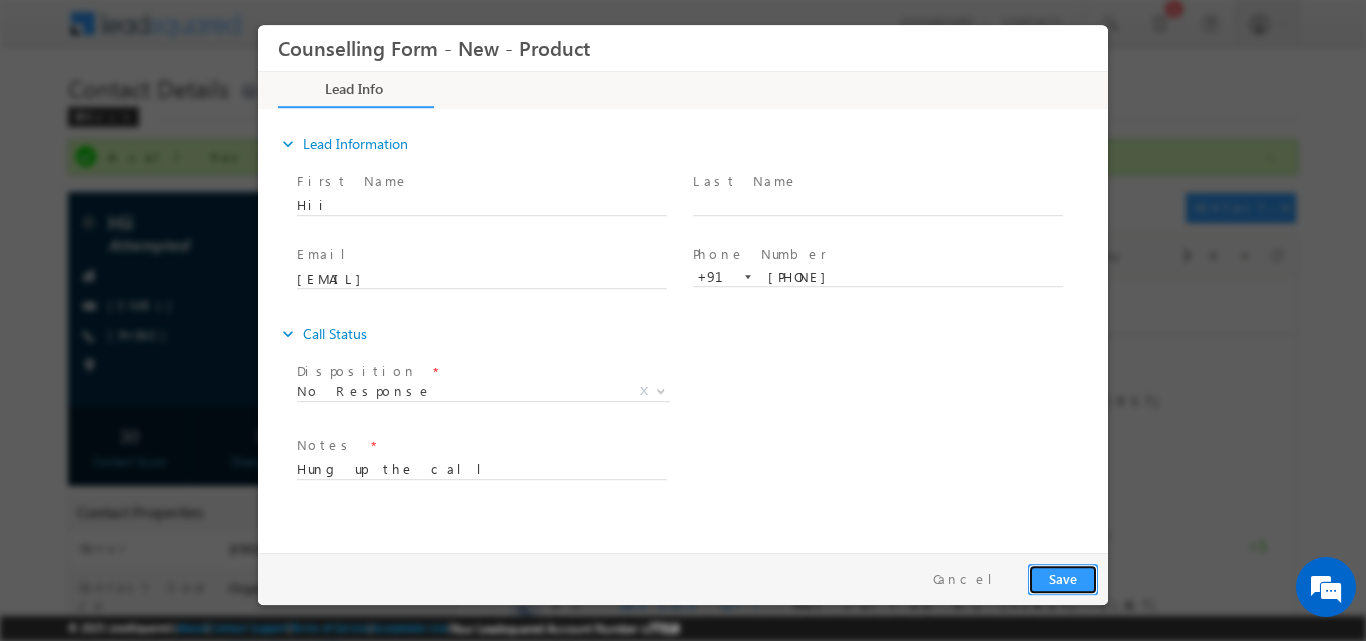 click on "Save" at bounding box center (1063, 578) 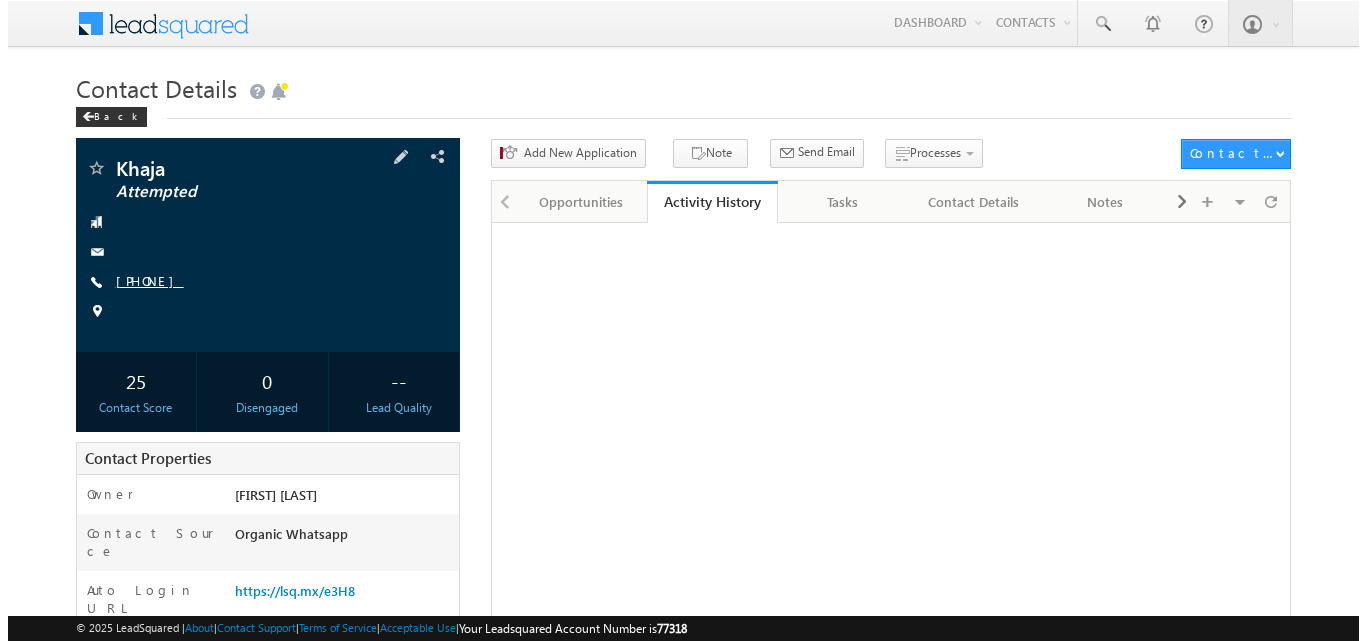 scroll, scrollTop: 0, scrollLeft: 0, axis: both 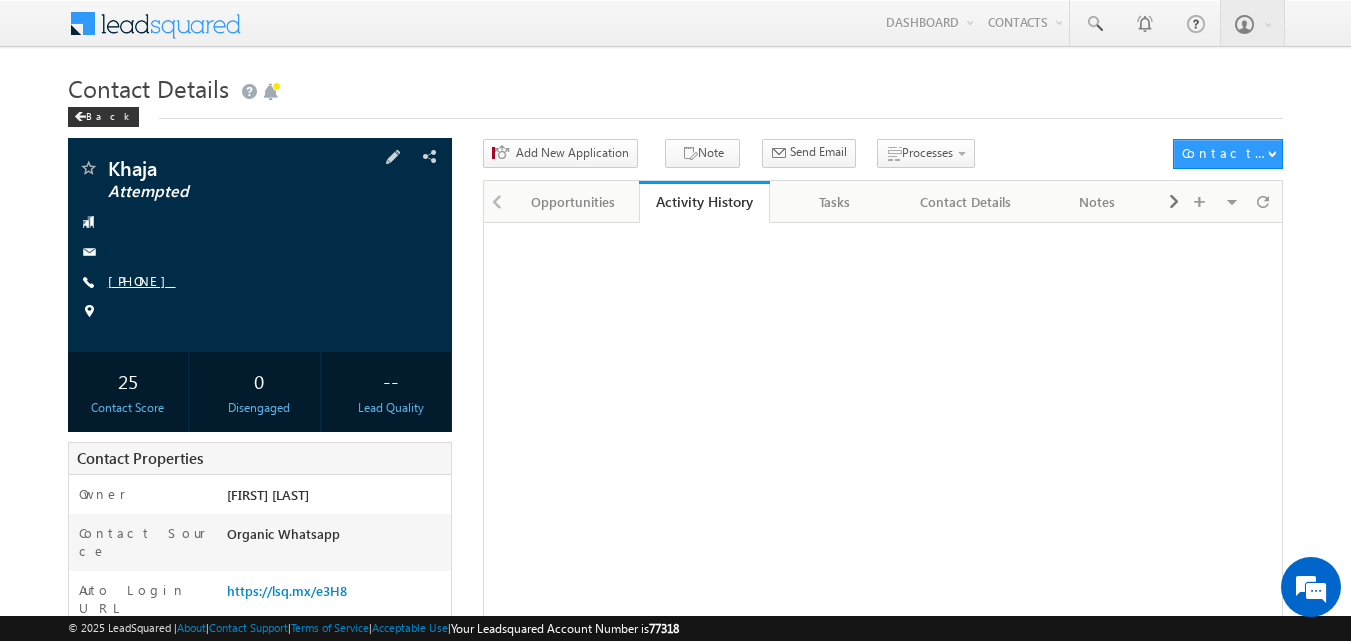 click on "[PHONE]" at bounding box center [142, 280] 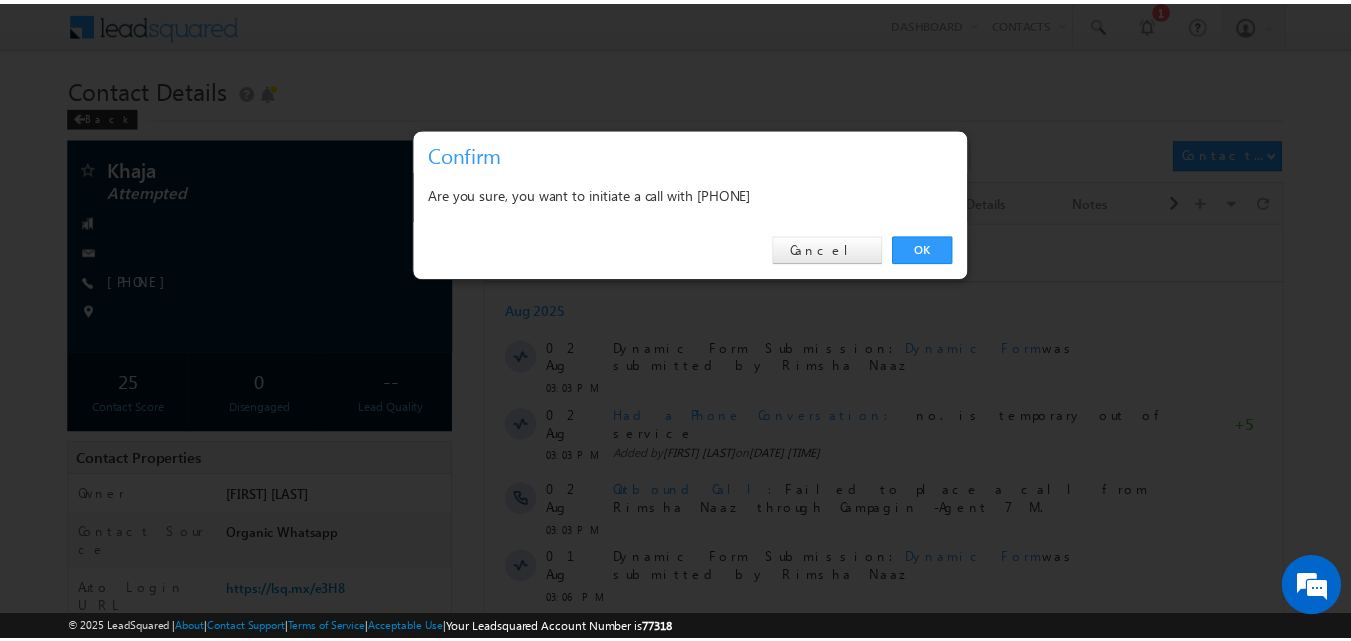 scroll, scrollTop: 0, scrollLeft: 0, axis: both 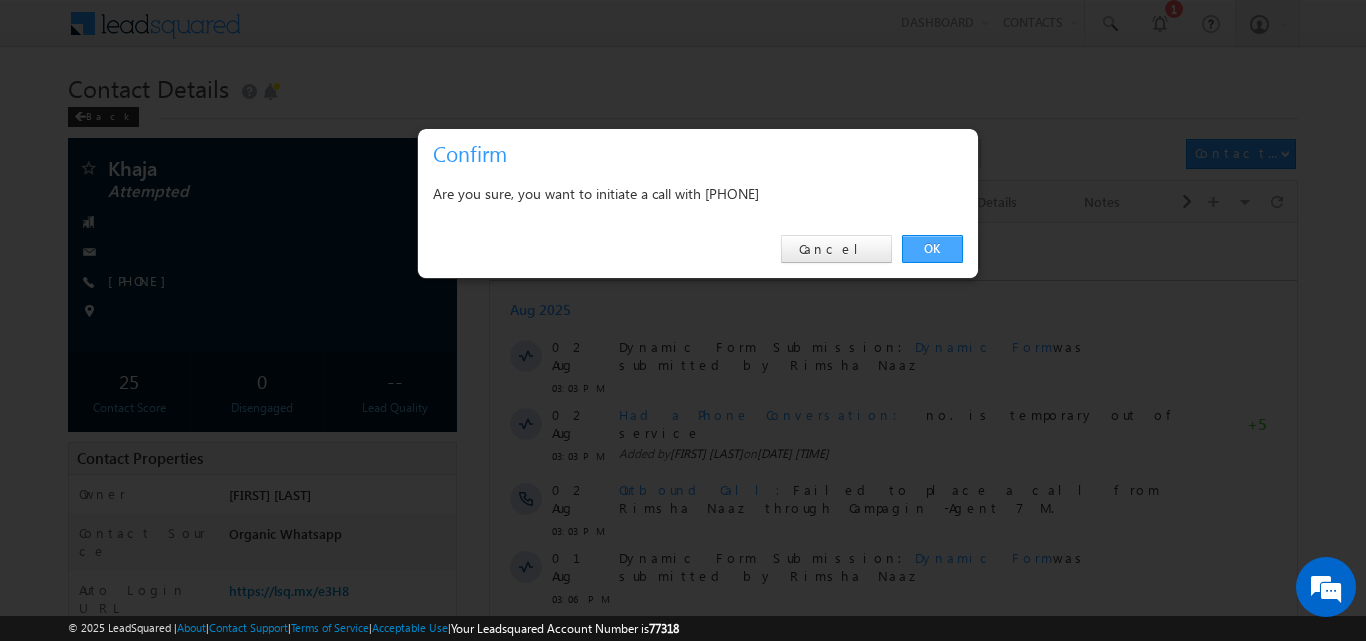 drag, startPoint x: 944, startPoint y: 255, endPoint x: 462, endPoint y: 14, distance: 538.8924 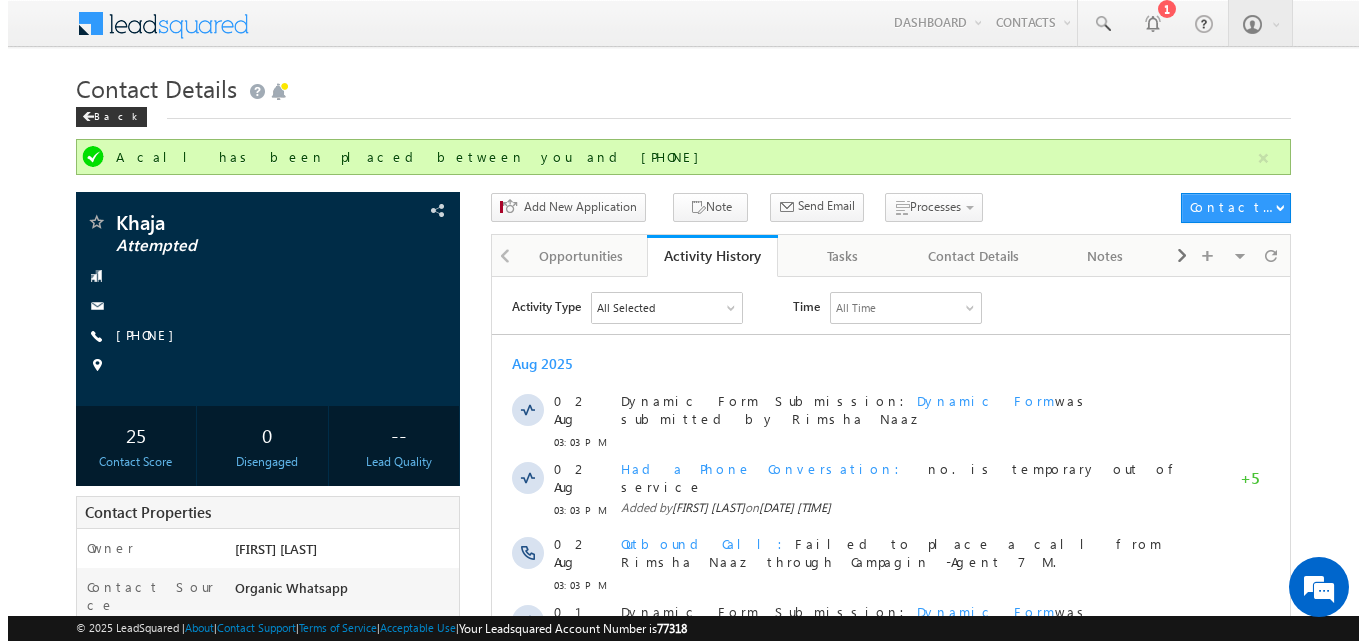 scroll, scrollTop: 0, scrollLeft: 0, axis: both 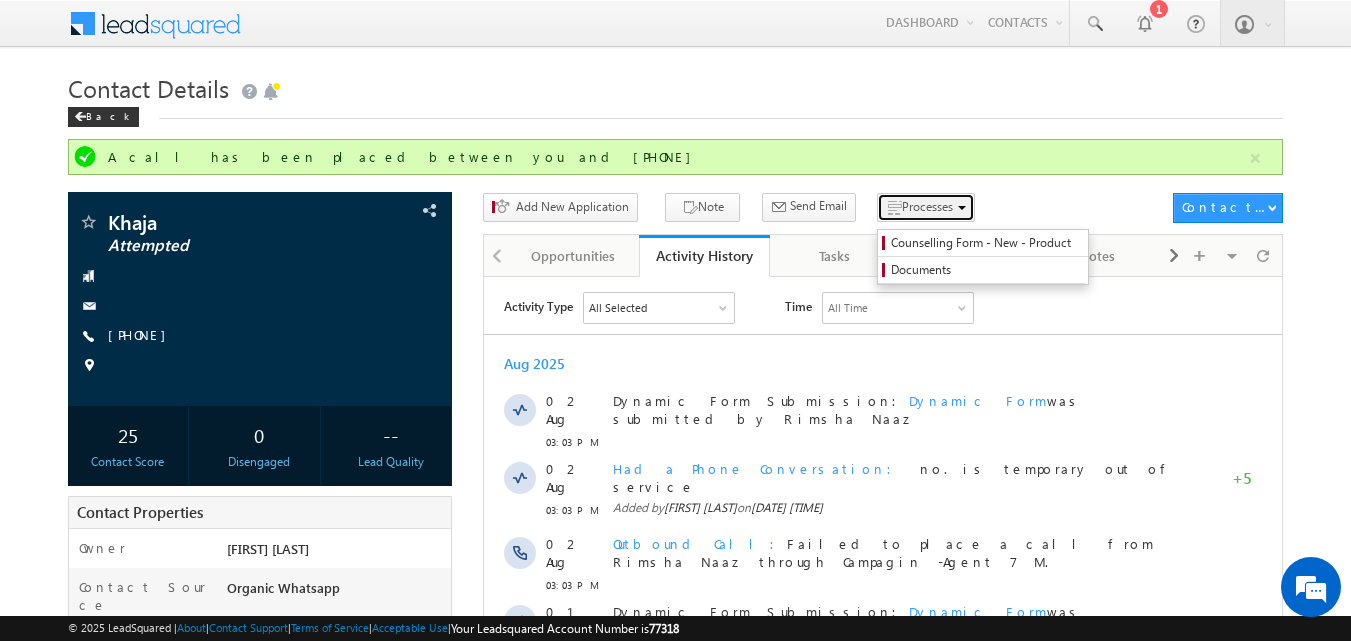 click on "Processes" at bounding box center [927, 206] 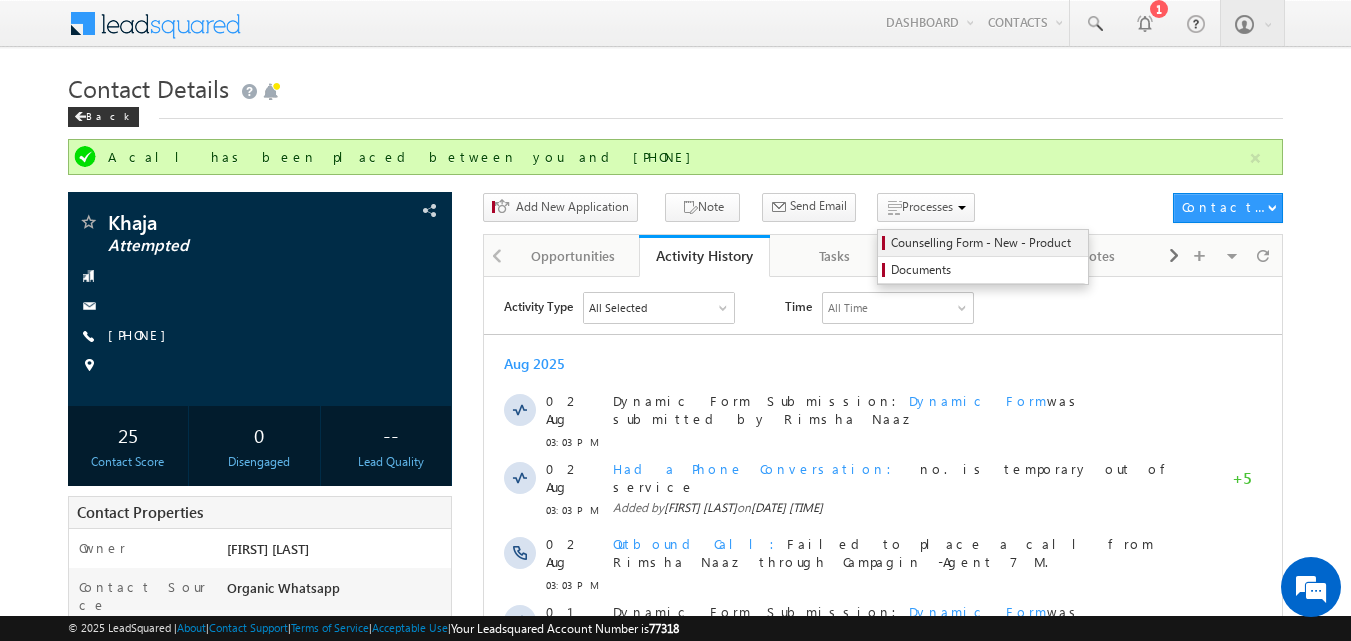 click on "Counselling Form - New - Product" at bounding box center [986, 243] 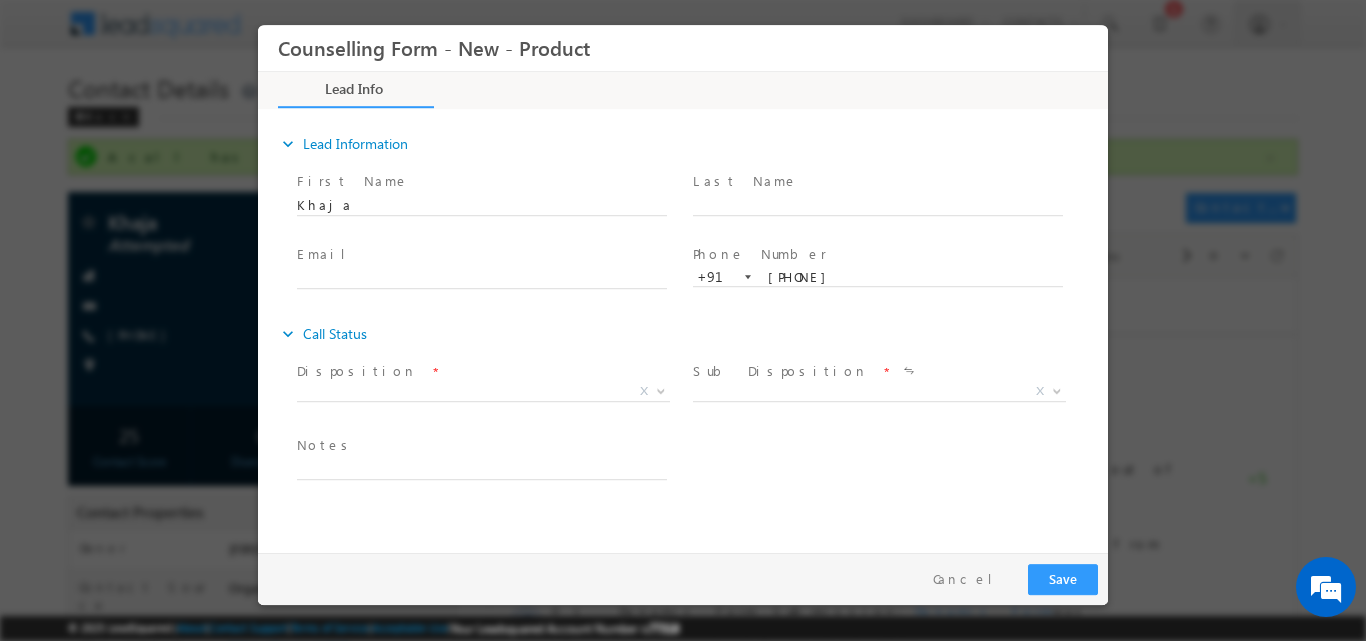 scroll, scrollTop: 0, scrollLeft: 0, axis: both 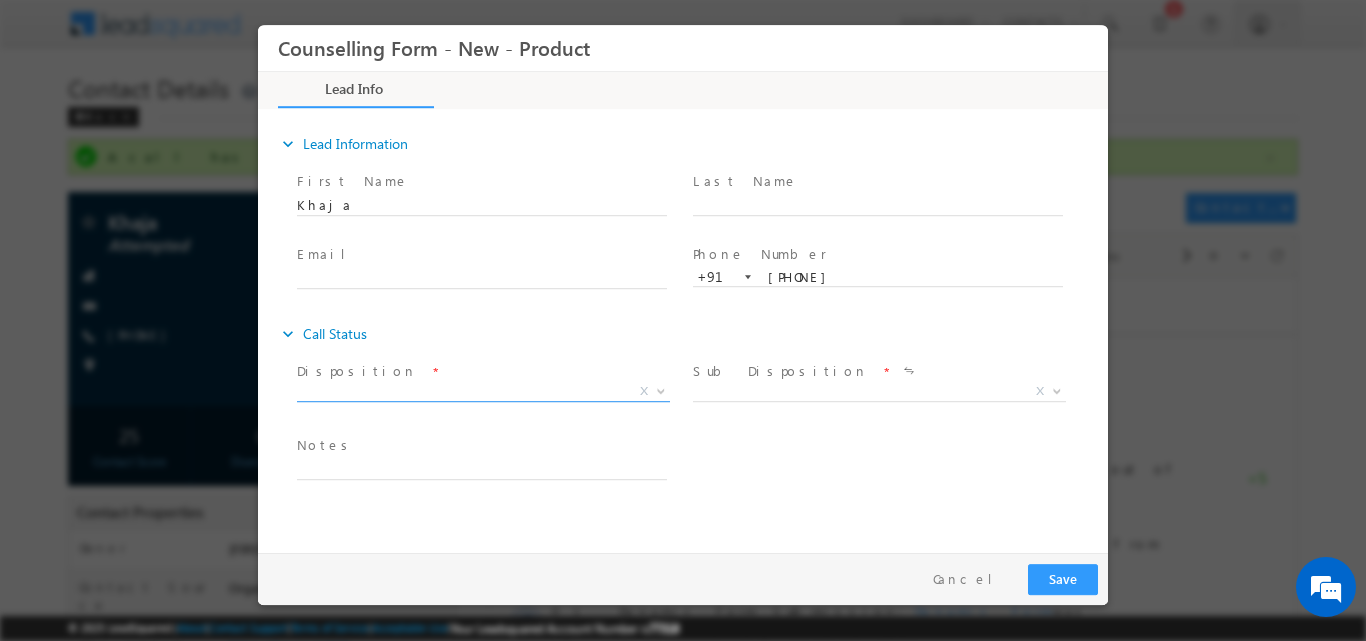 click at bounding box center [661, 389] 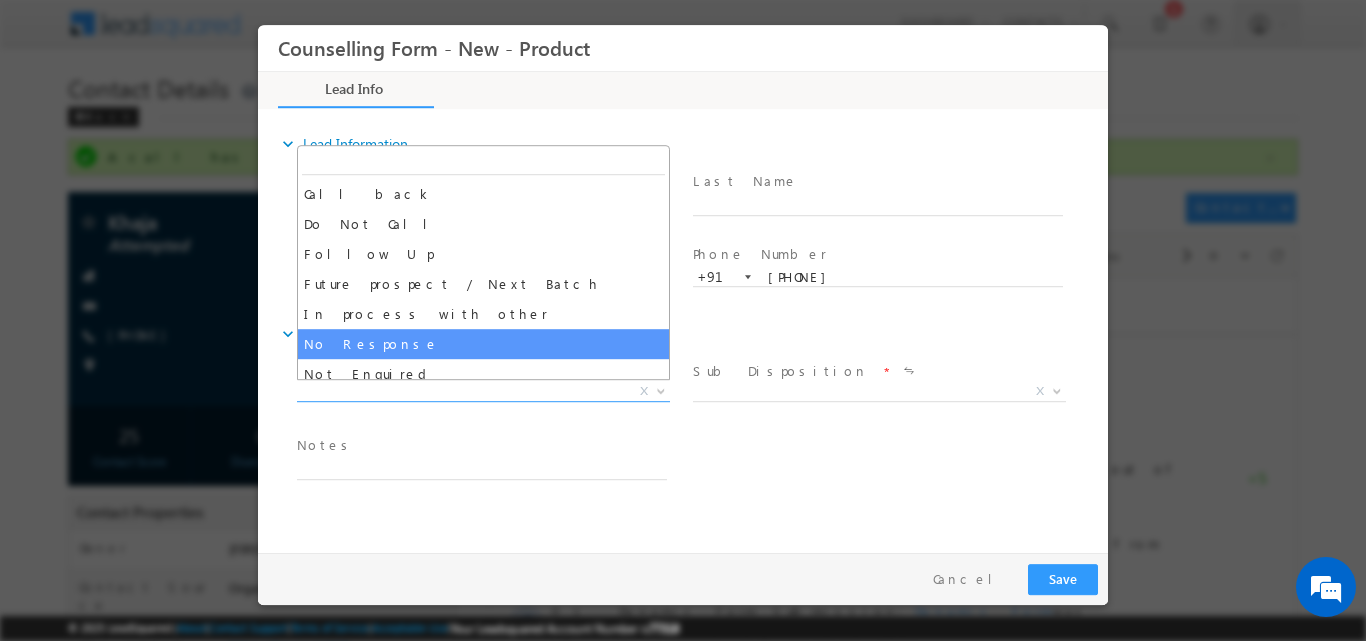 select on "No Response" 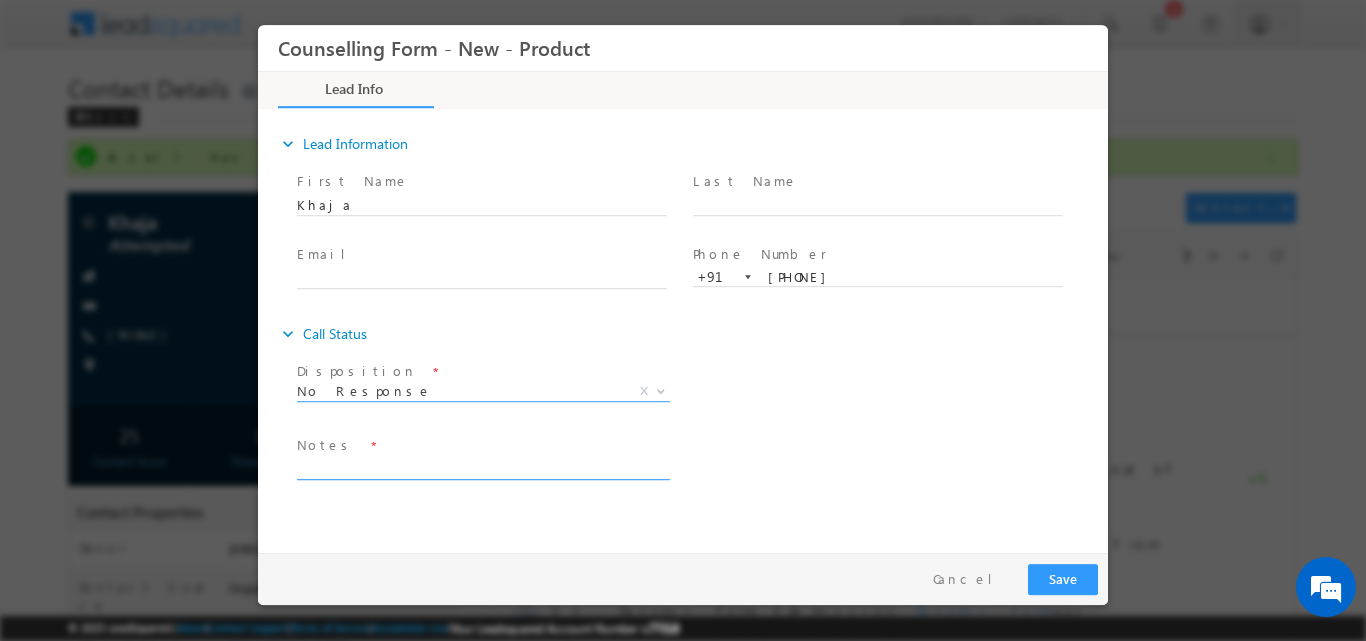 click at bounding box center [482, 467] 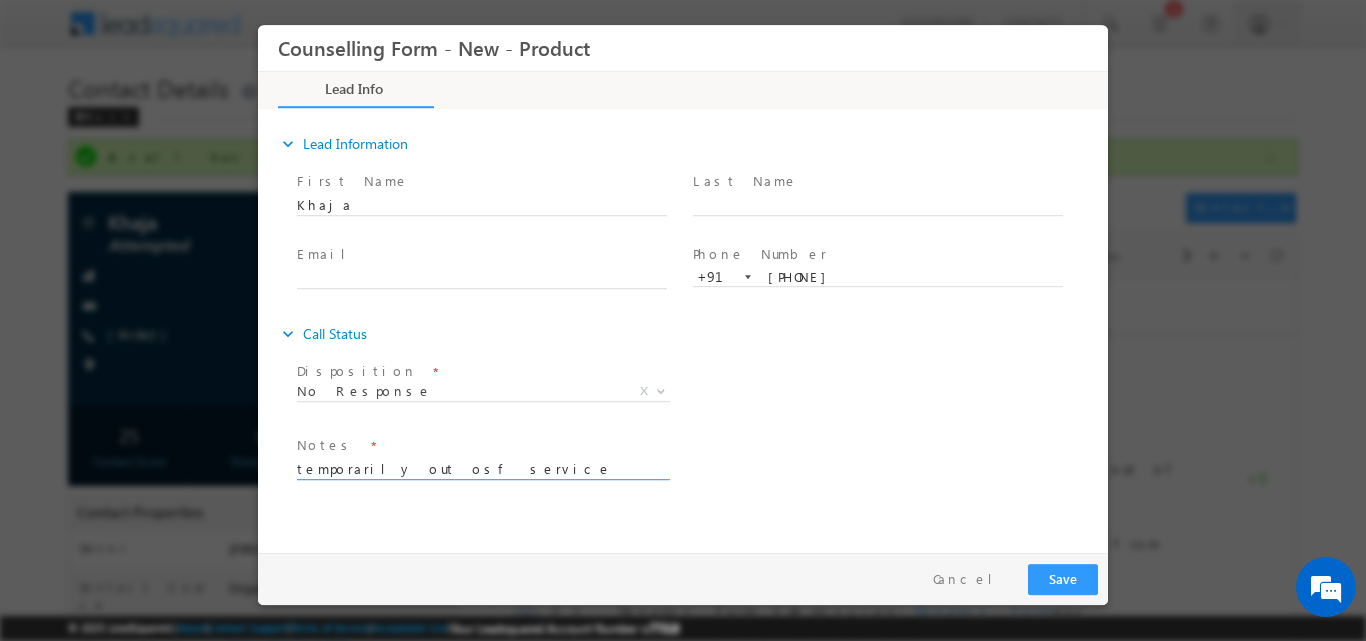 click on "temporarily out osf service" at bounding box center [482, 467] 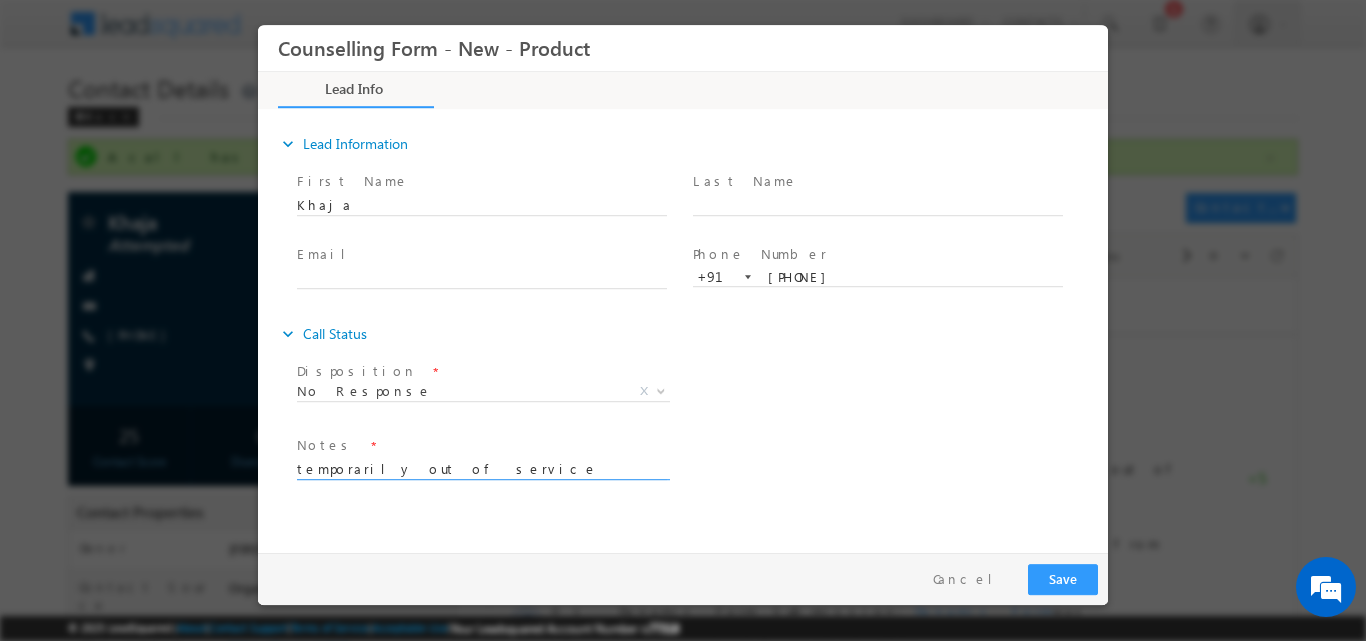 type on "temporarily out of service" 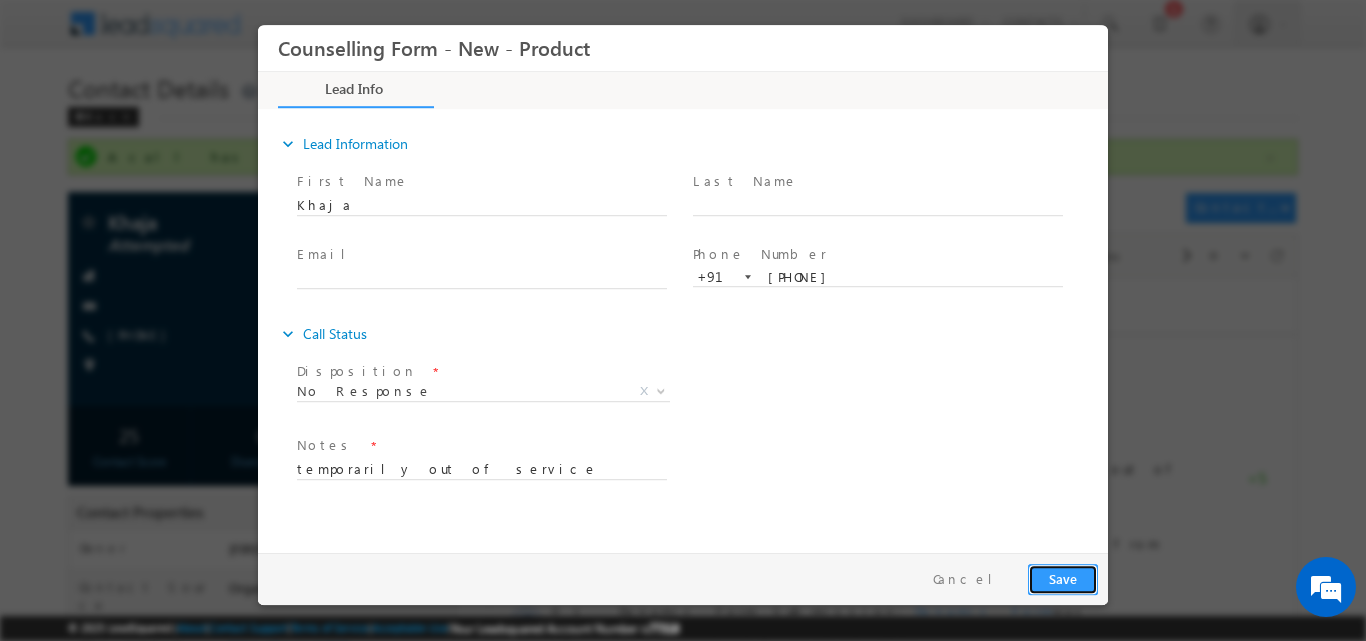 click on "Save" at bounding box center (1063, 578) 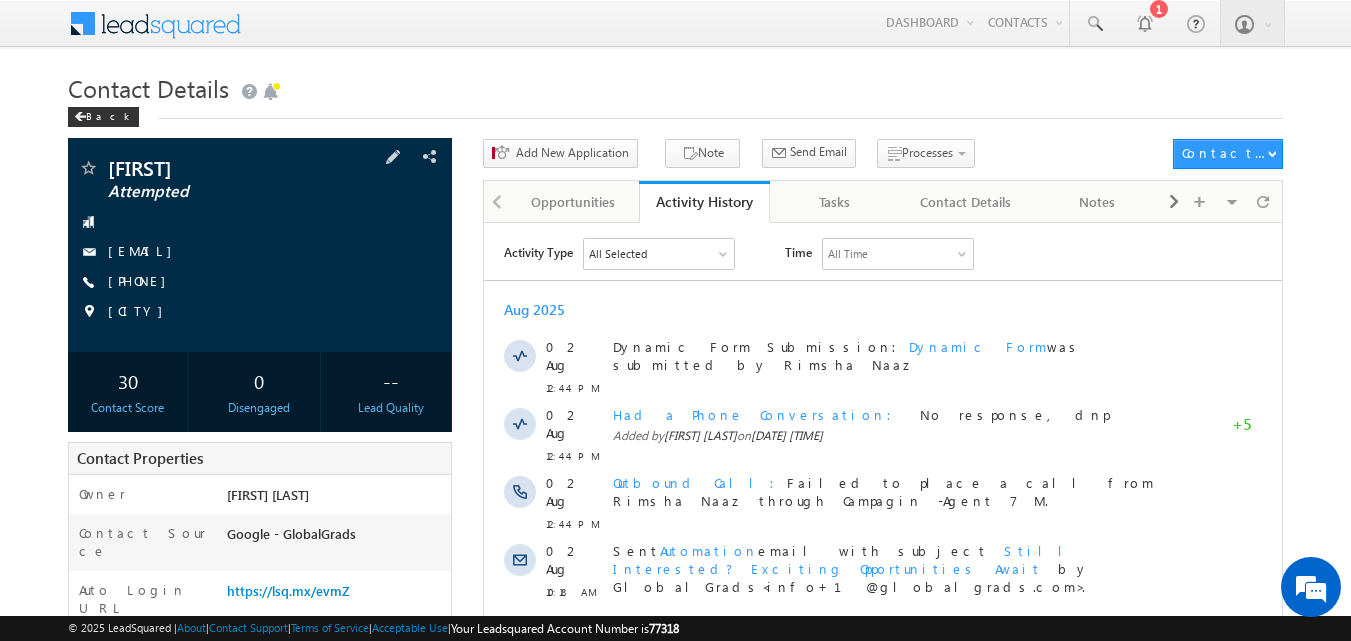 scroll, scrollTop: 0, scrollLeft: 0, axis: both 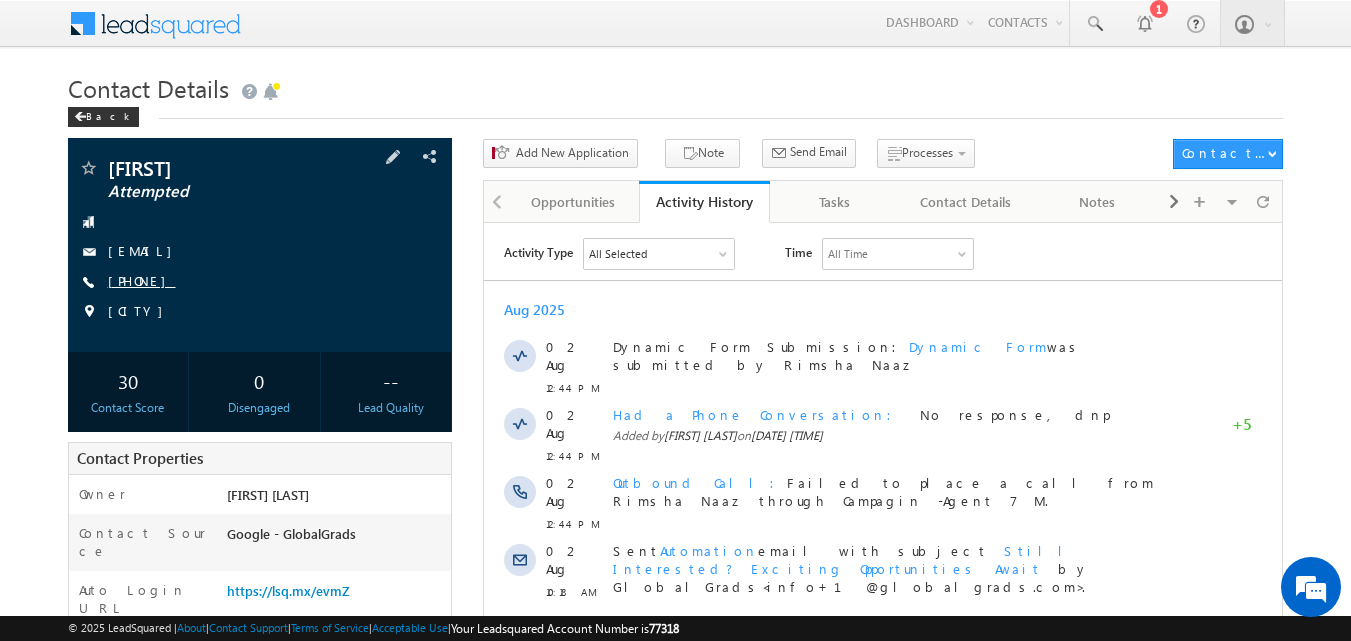 click on "[PHONE]" at bounding box center (142, 280) 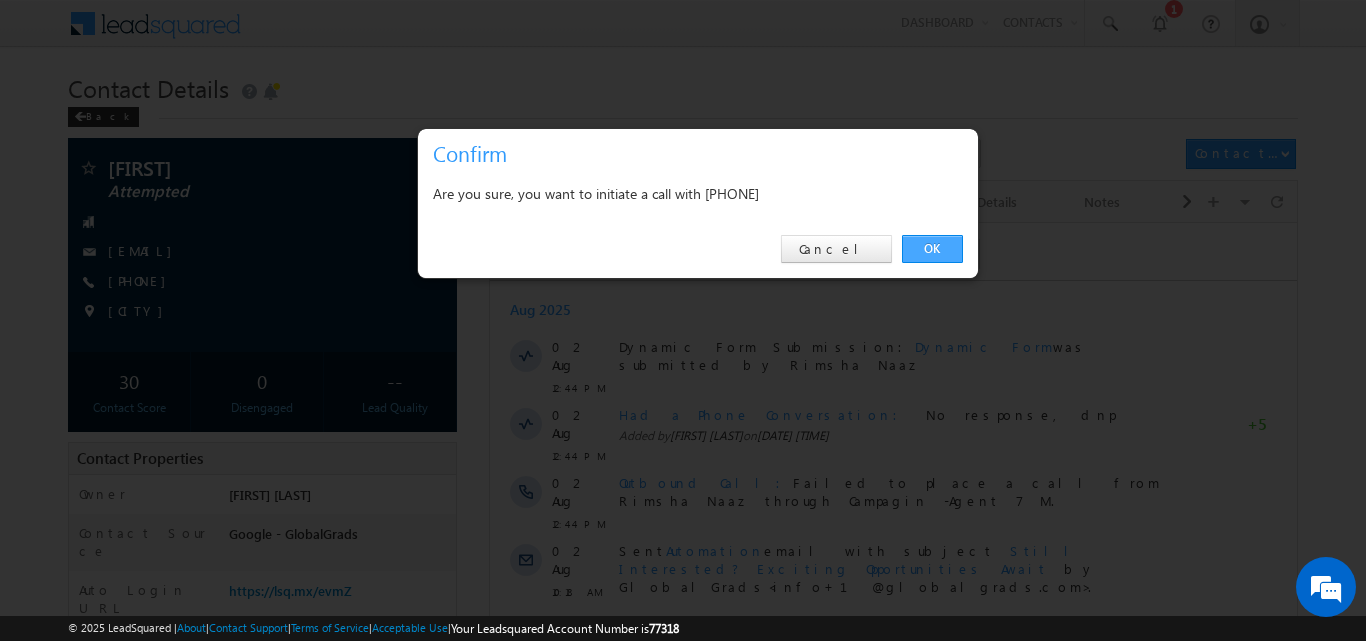 click on "OK" at bounding box center (932, 249) 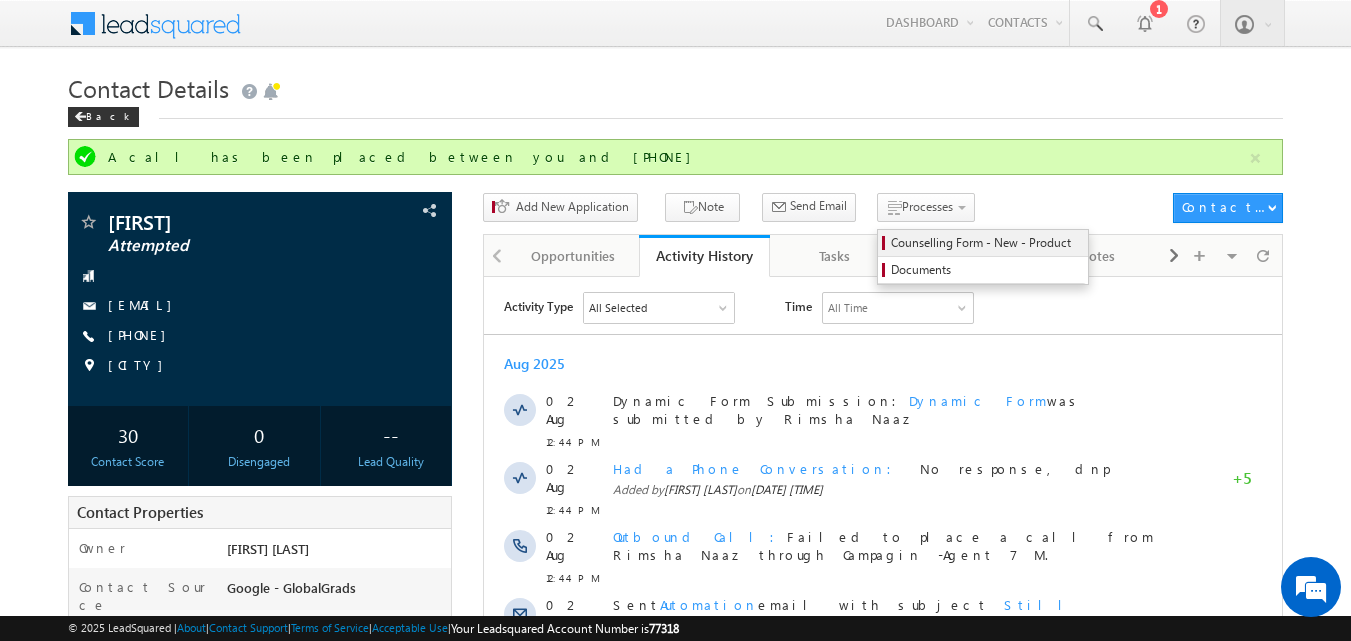 click on "Counselling Form - New - Product" at bounding box center [986, 243] 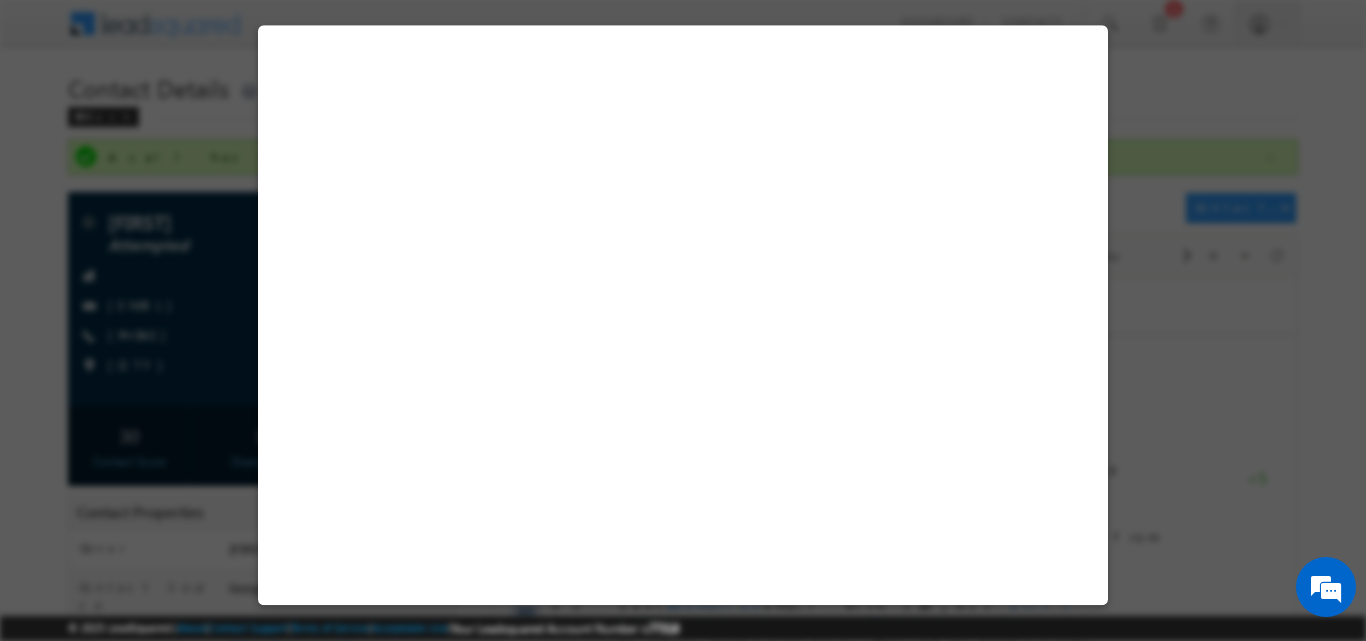 select on "Attempted" 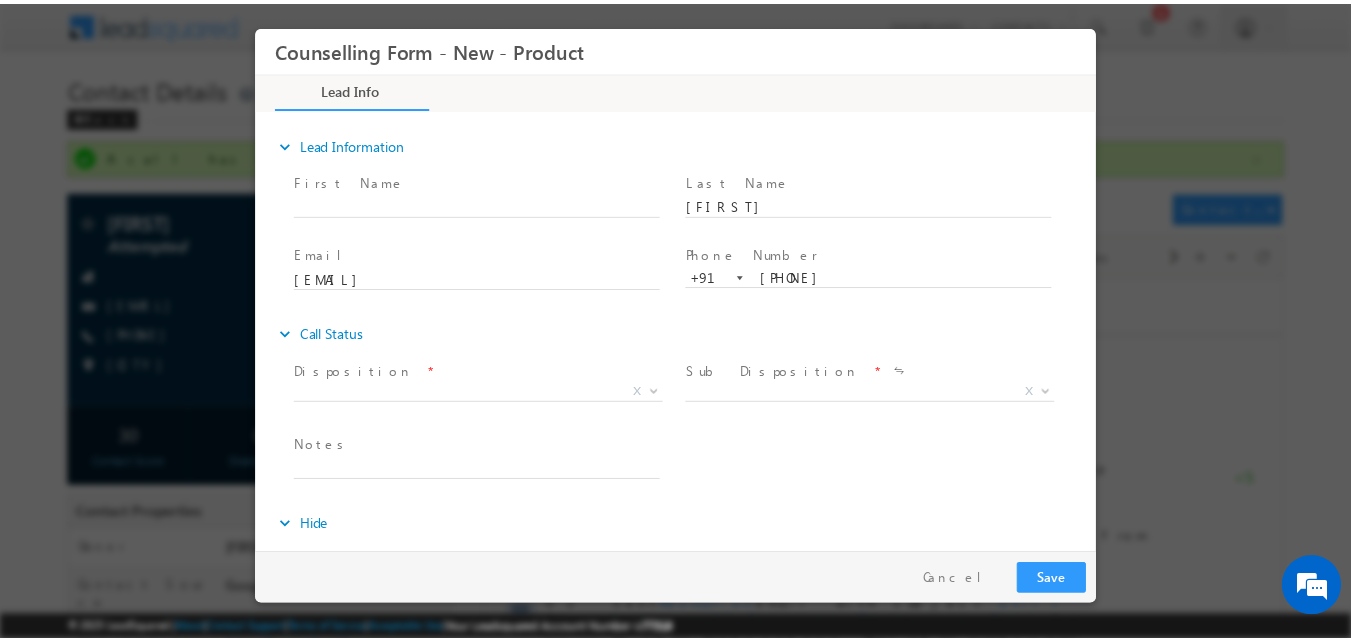 scroll, scrollTop: 0, scrollLeft: 0, axis: both 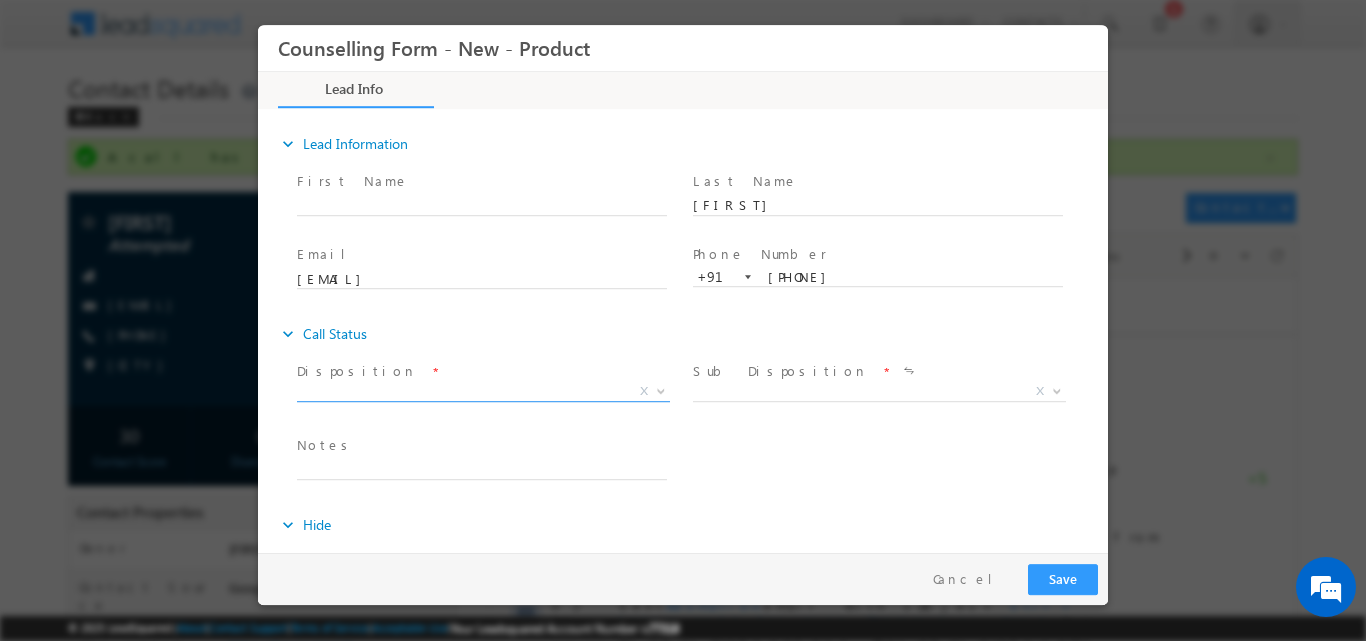 click at bounding box center (659, 390) 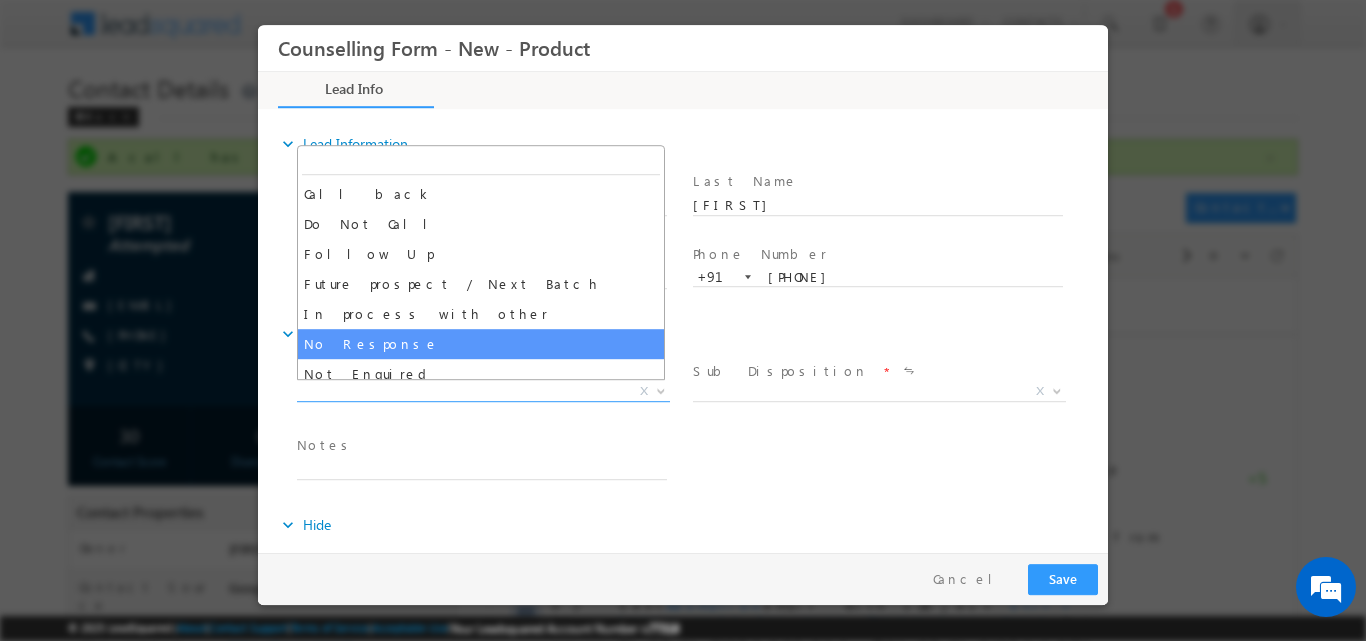 select on "No Response" 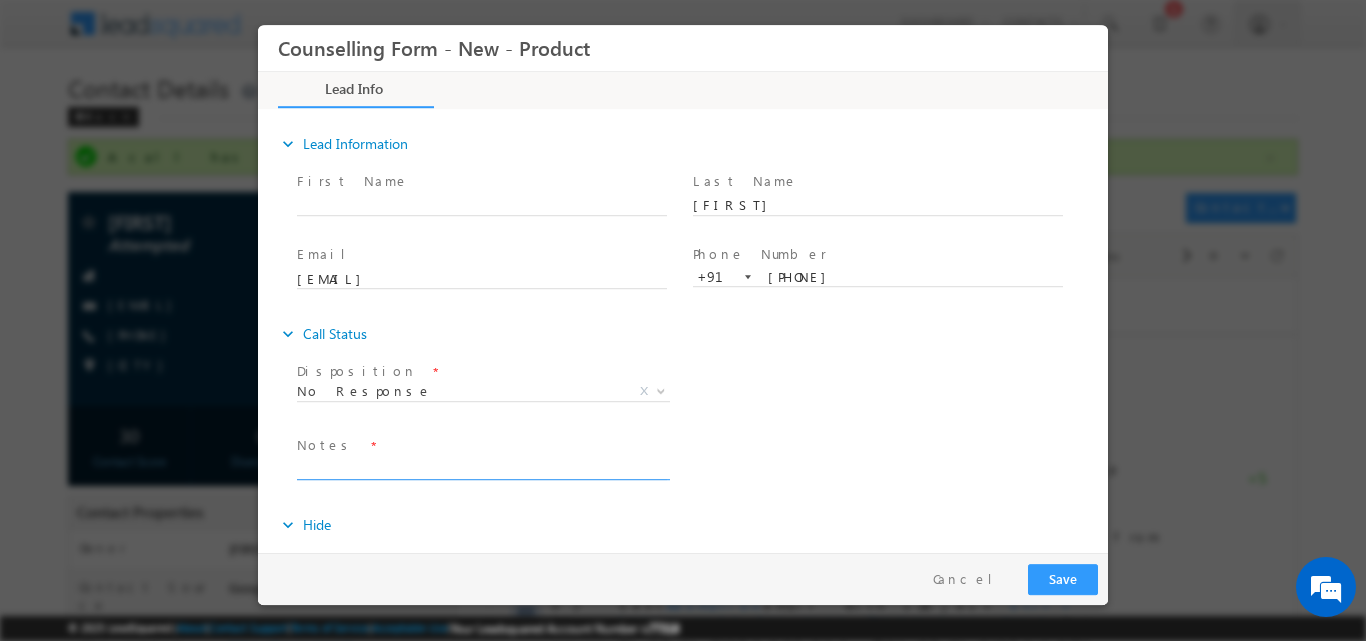 click at bounding box center [482, 467] 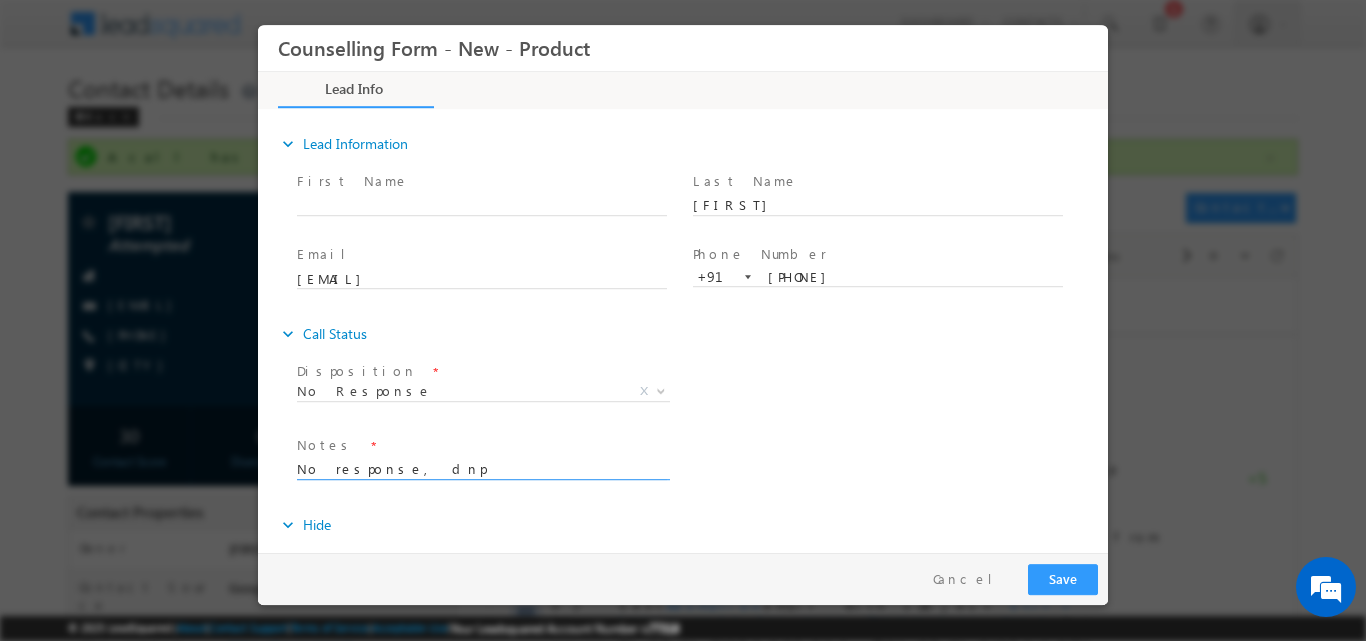type on "No response, dnp" 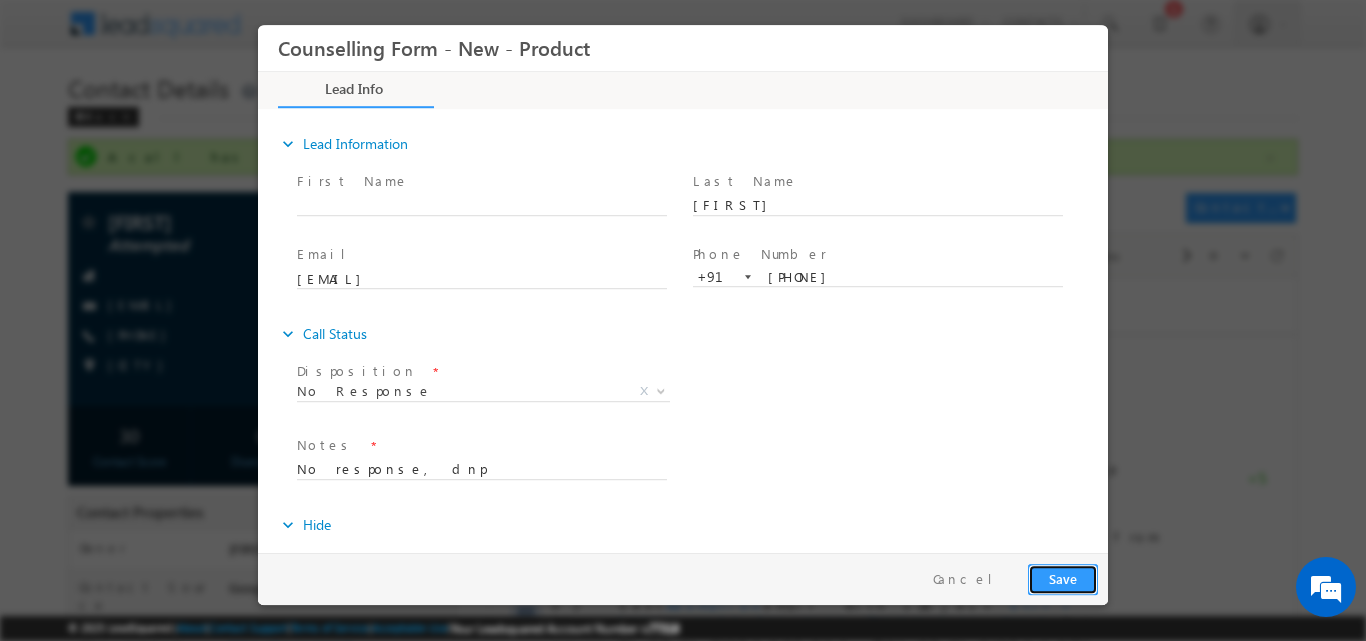 drag, startPoint x: 1055, startPoint y: 578, endPoint x: 1343, endPoint y: 38, distance: 612 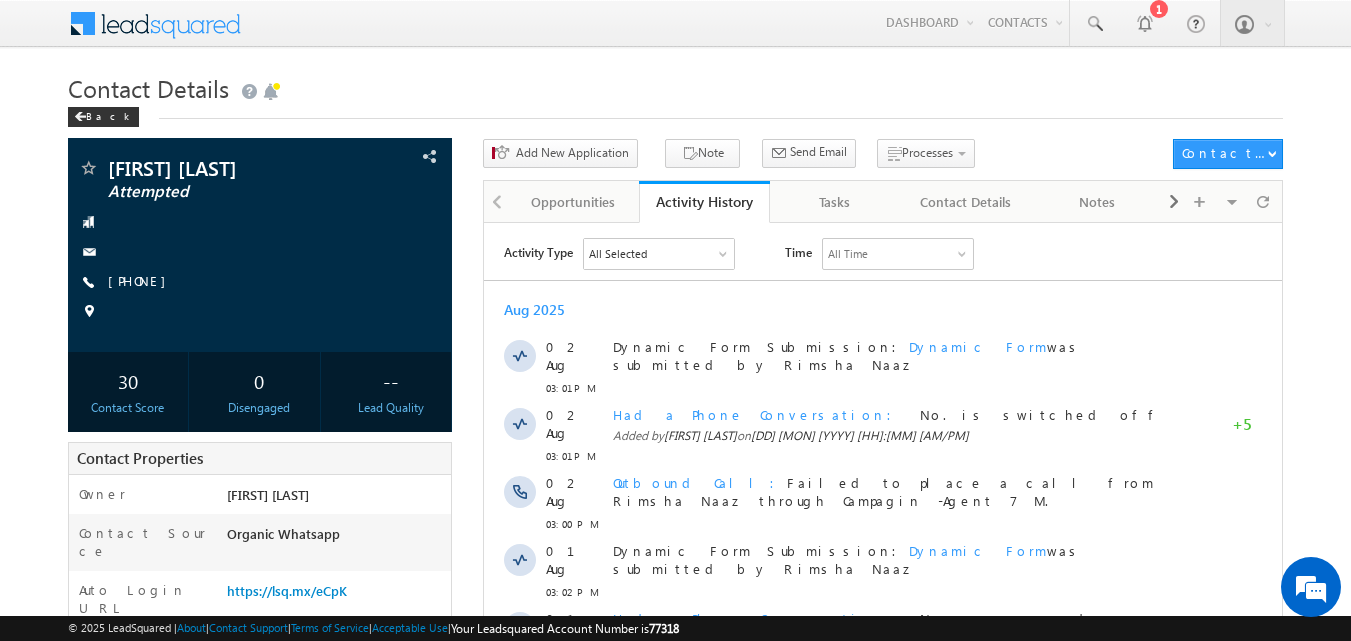 scroll, scrollTop: 0, scrollLeft: 0, axis: both 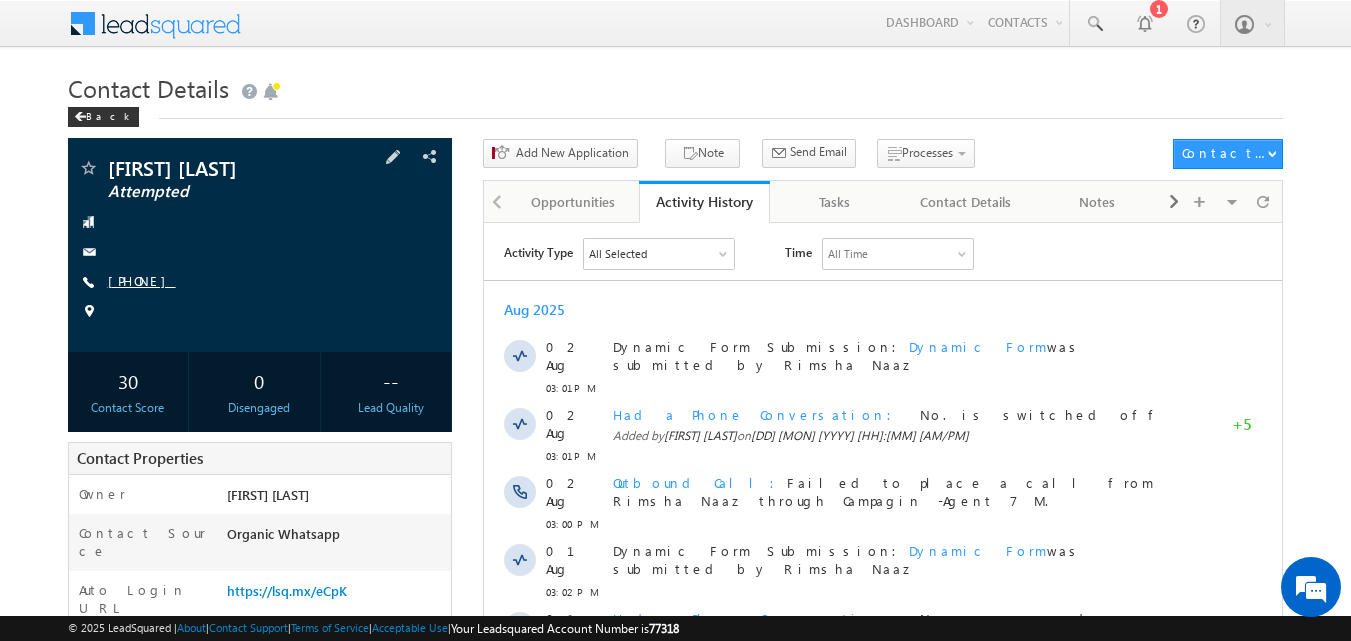 click on "+91-8427327636" at bounding box center [142, 280] 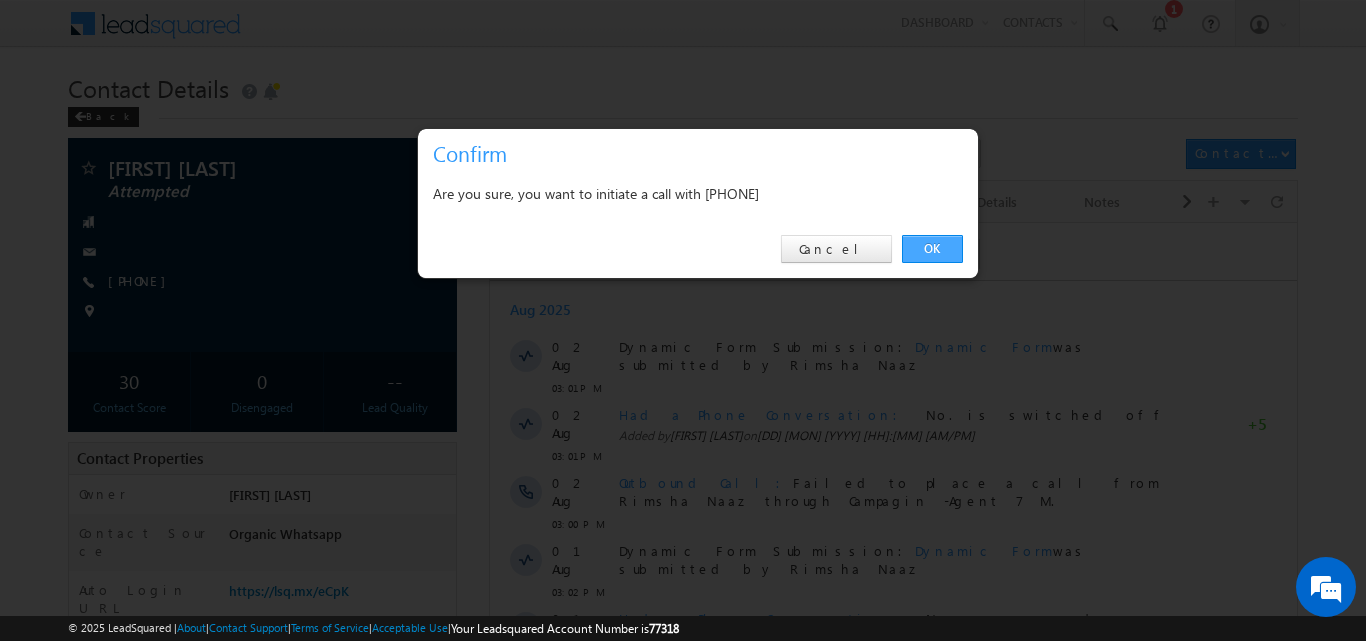 click on "OK" at bounding box center (932, 249) 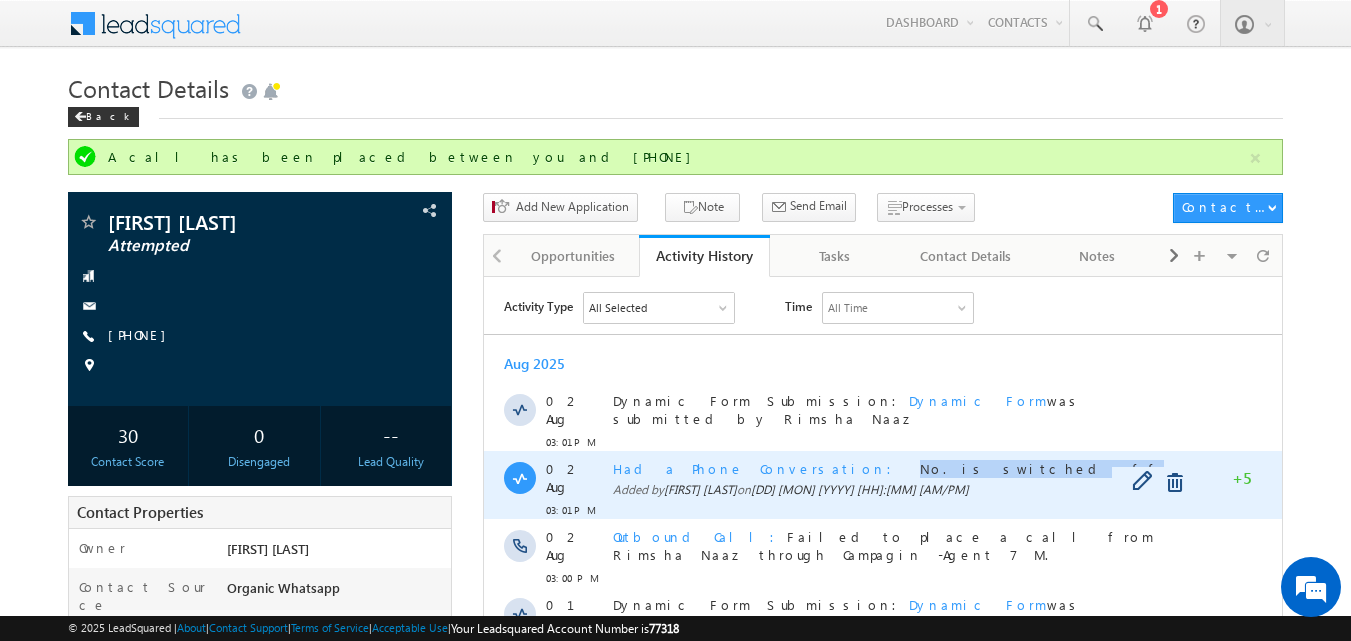 drag, startPoint x: 777, startPoint y: 457, endPoint x: 907, endPoint y: 454, distance: 130.0346 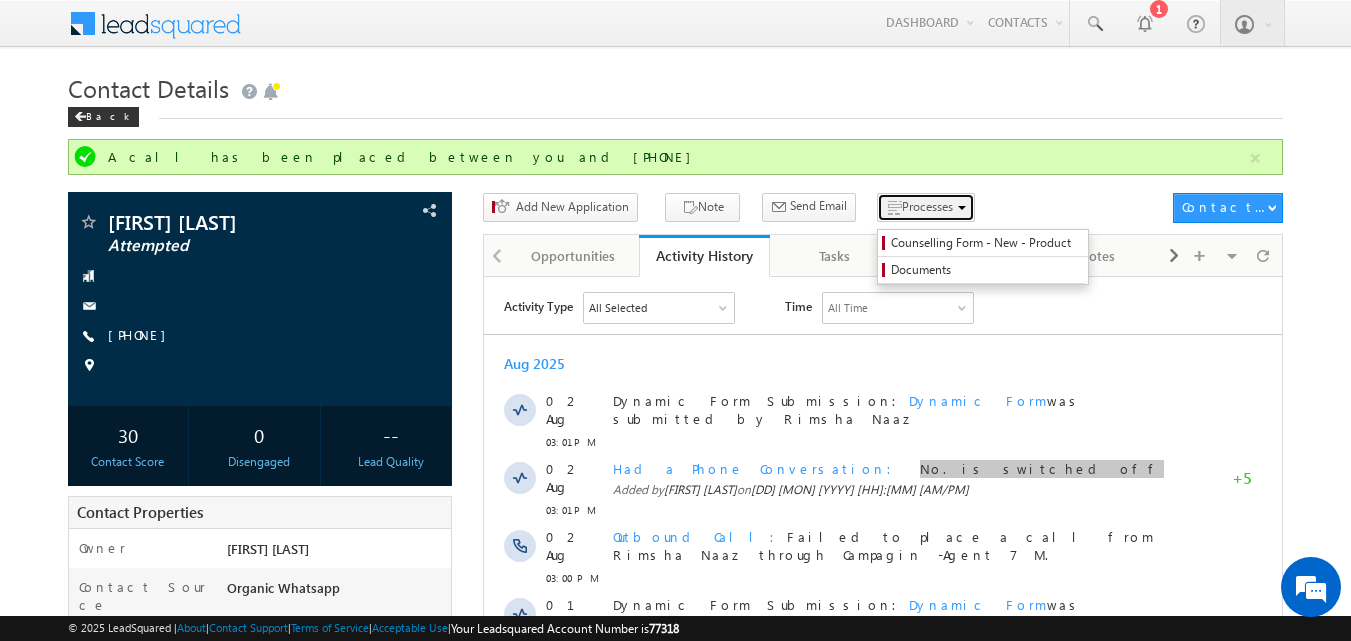 click on "Processes" at bounding box center (927, 206) 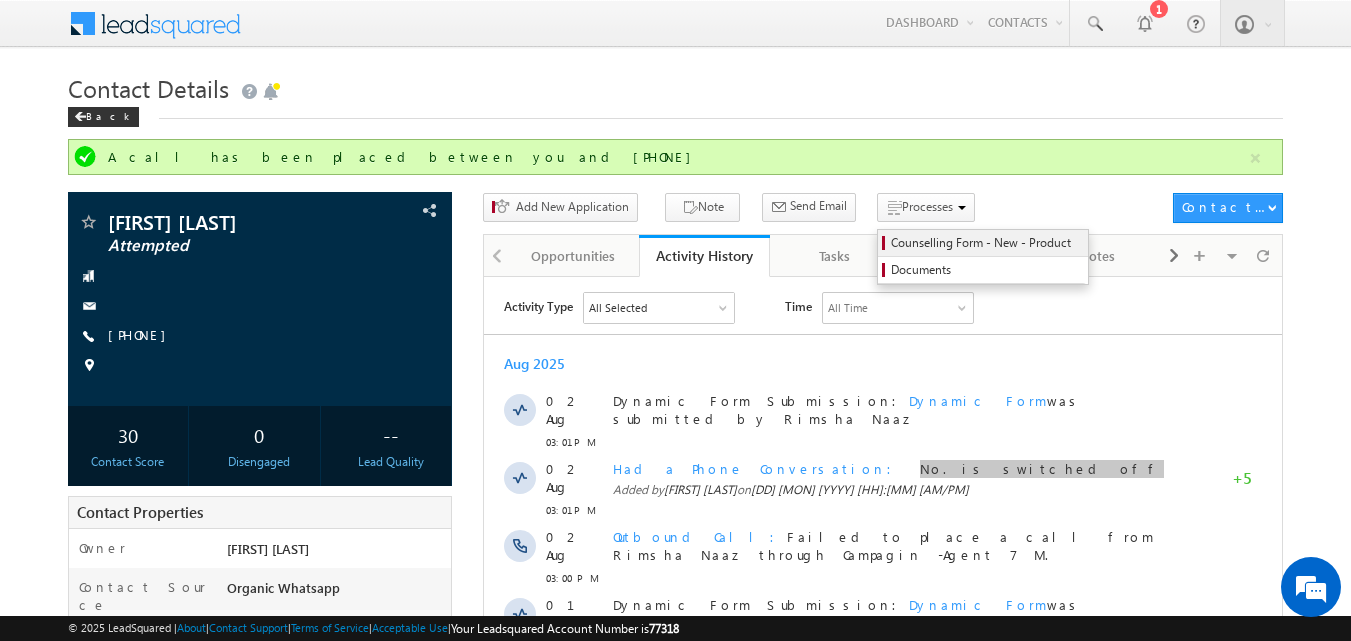 click on "Counselling Form - New - Product" at bounding box center (986, 243) 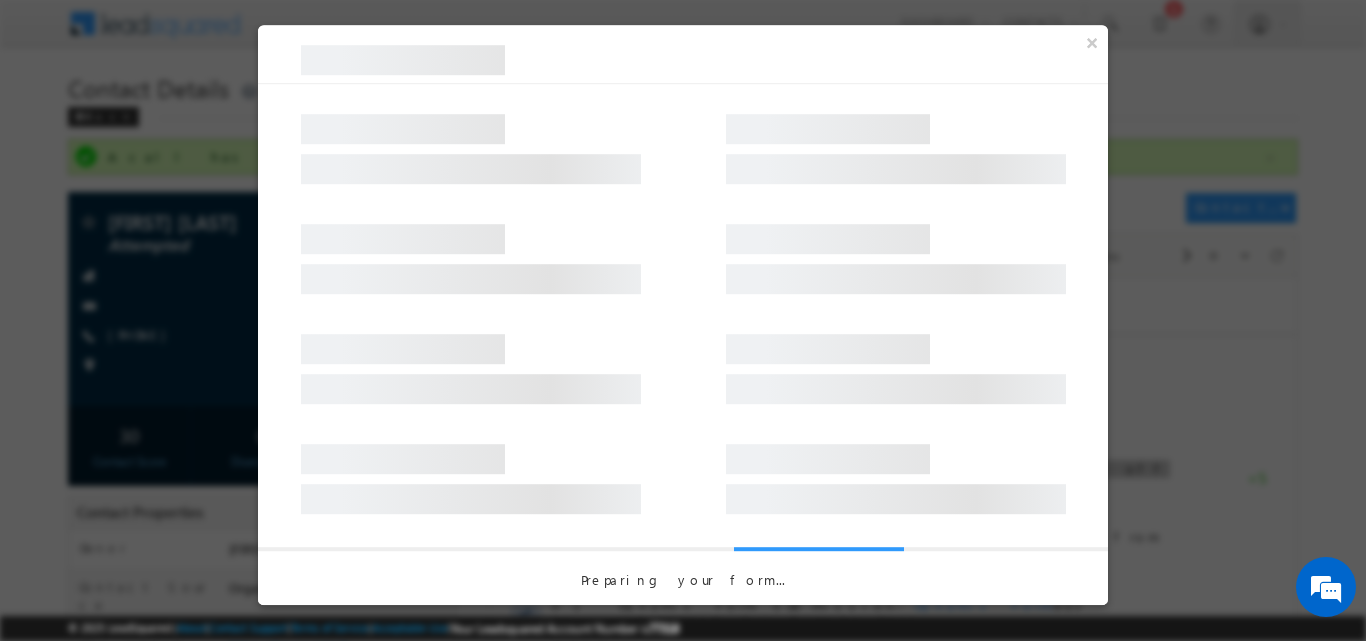 drag, startPoint x: 873, startPoint y: 234, endPoint x: 1078, endPoint y: -87, distance: 380.8753 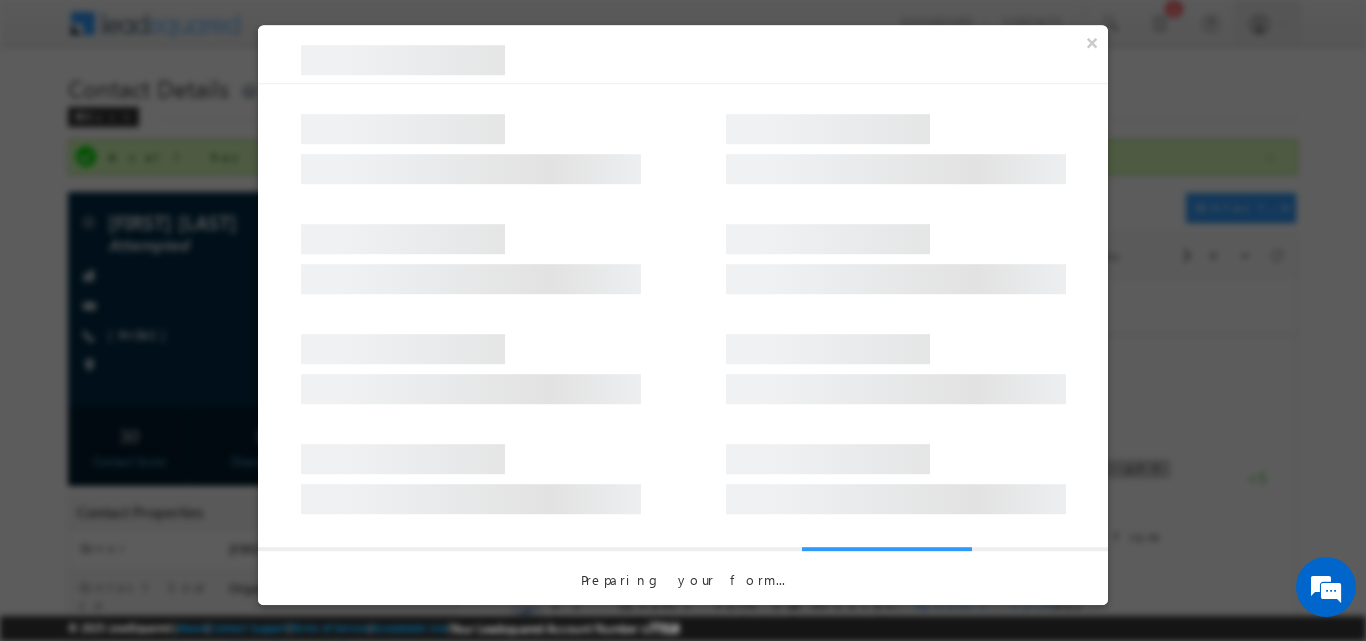 click on "Menu
Rimsha Naaz
rnaaz +1@am ity.e du" at bounding box center [683, 593] 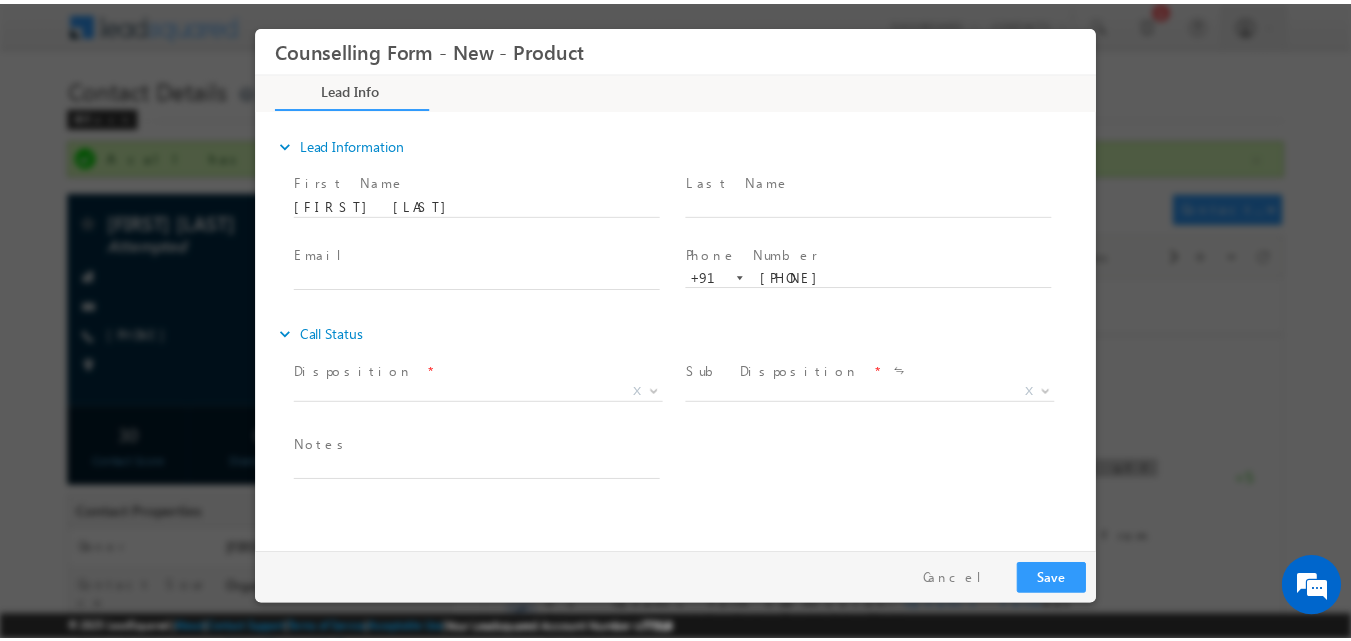 scroll, scrollTop: 0, scrollLeft: 0, axis: both 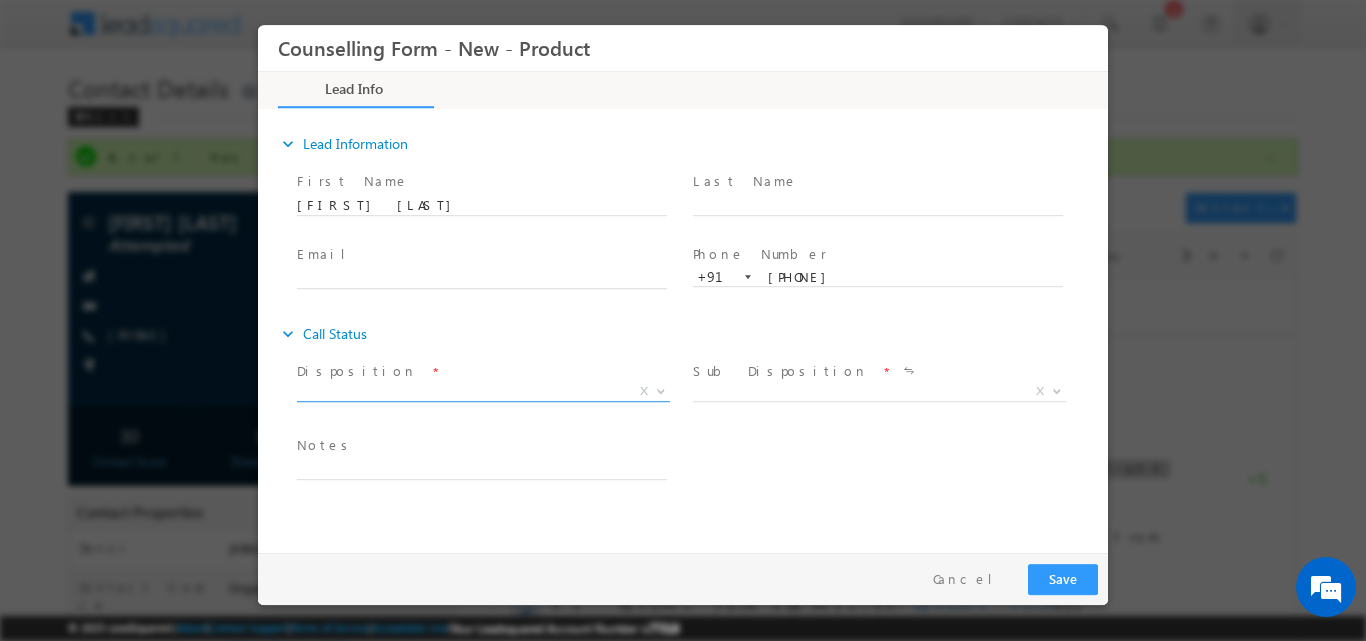 click at bounding box center (661, 389) 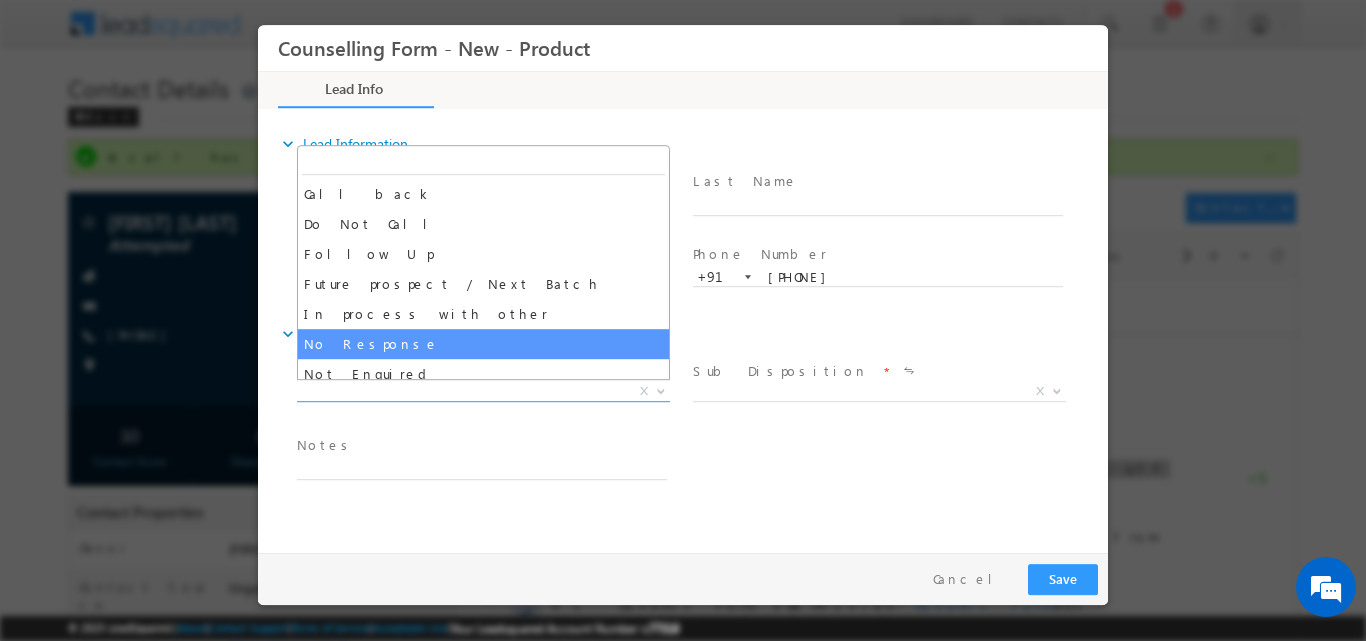 select on "No Response" 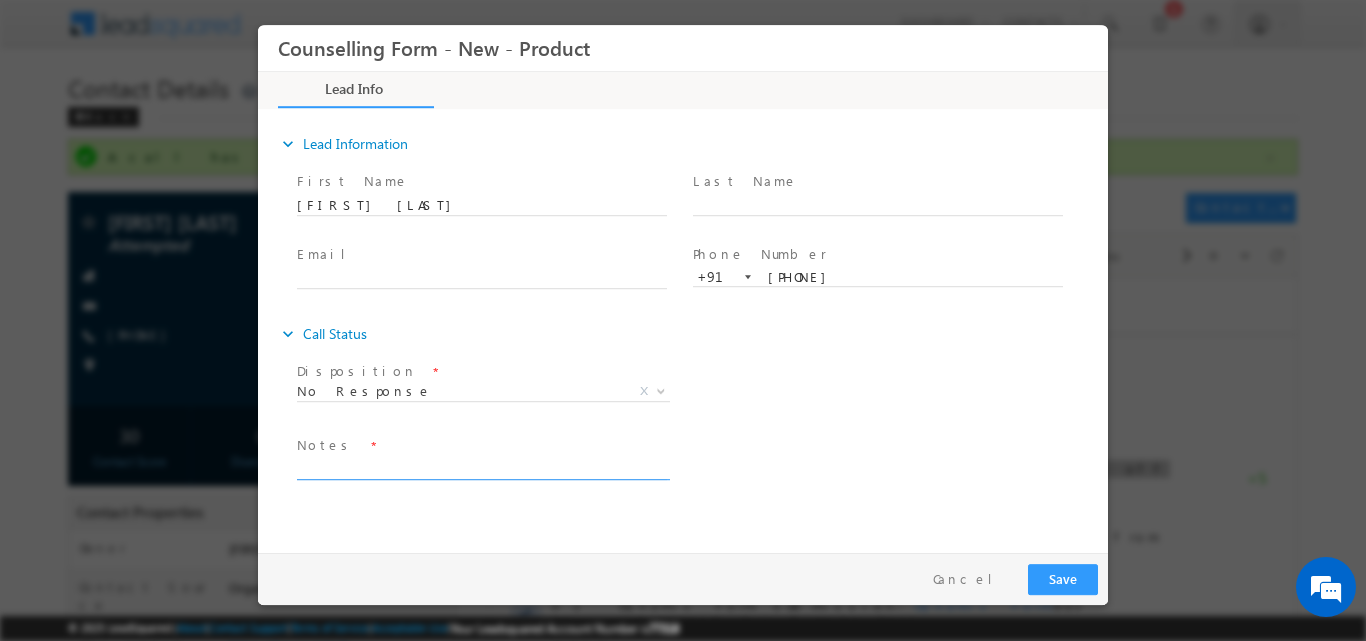 click at bounding box center [482, 467] 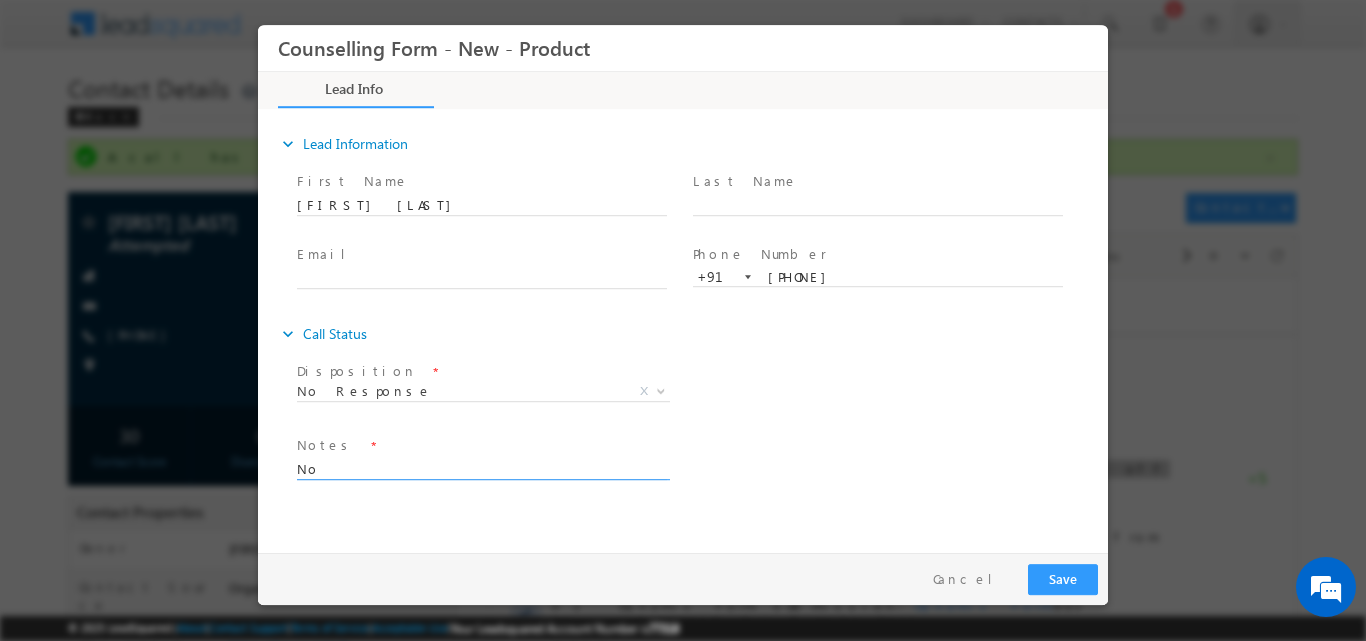 click on "No" at bounding box center [482, 467] 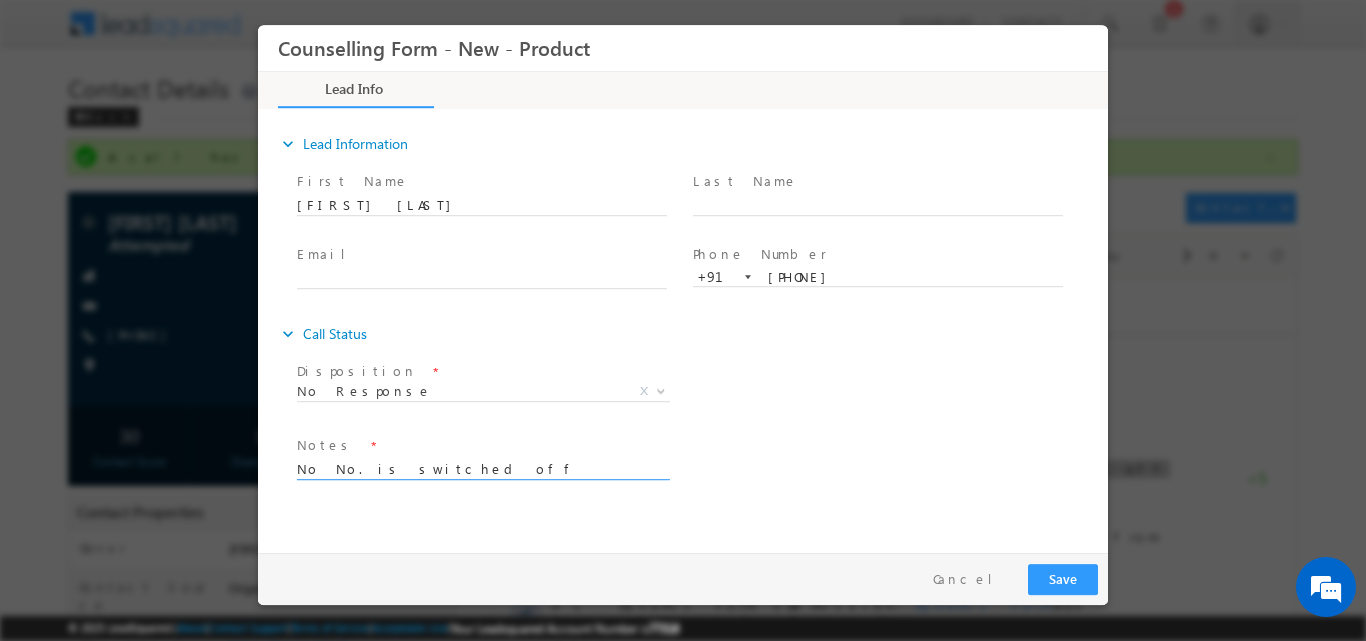 drag, startPoint x: 474, startPoint y: 465, endPoint x: 314, endPoint y: 463, distance: 160.0125 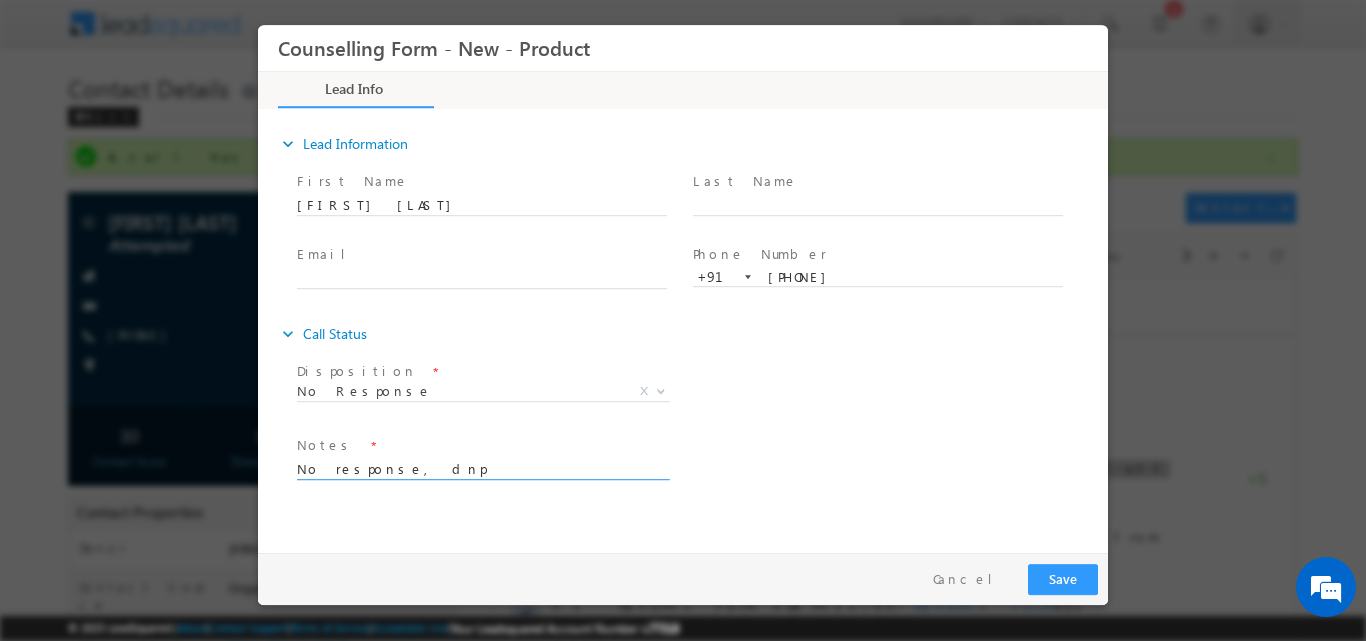 drag, startPoint x: 459, startPoint y: 474, endPoint x: 202, endPoint y: 473, distance: 257.00195 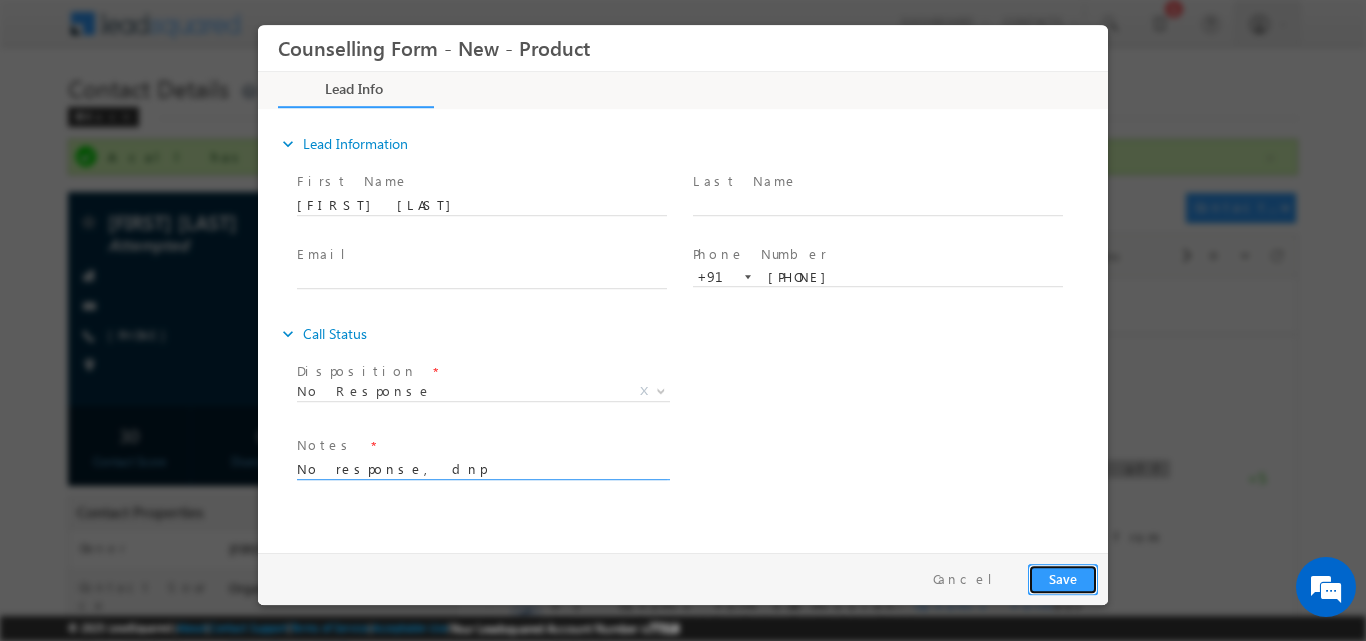 click on "Save" at bounding box center (1063, 578) 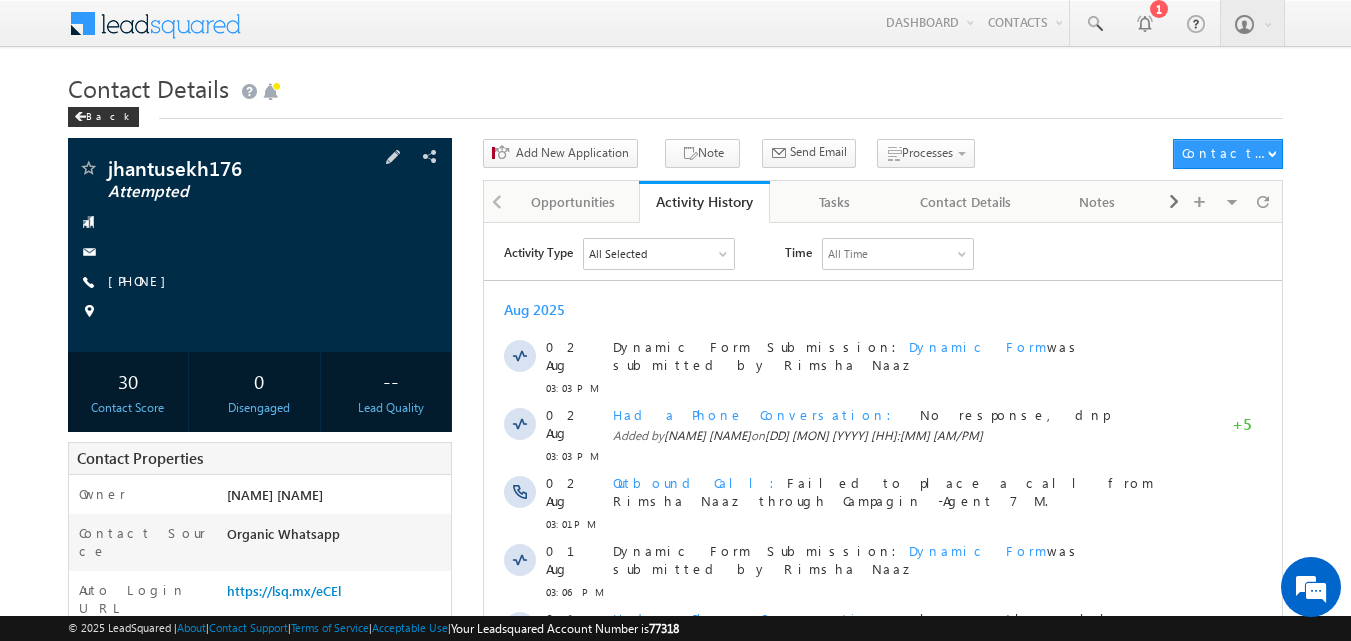 scroll, scrollTop: 0, scrollLeft: 0, axis: both 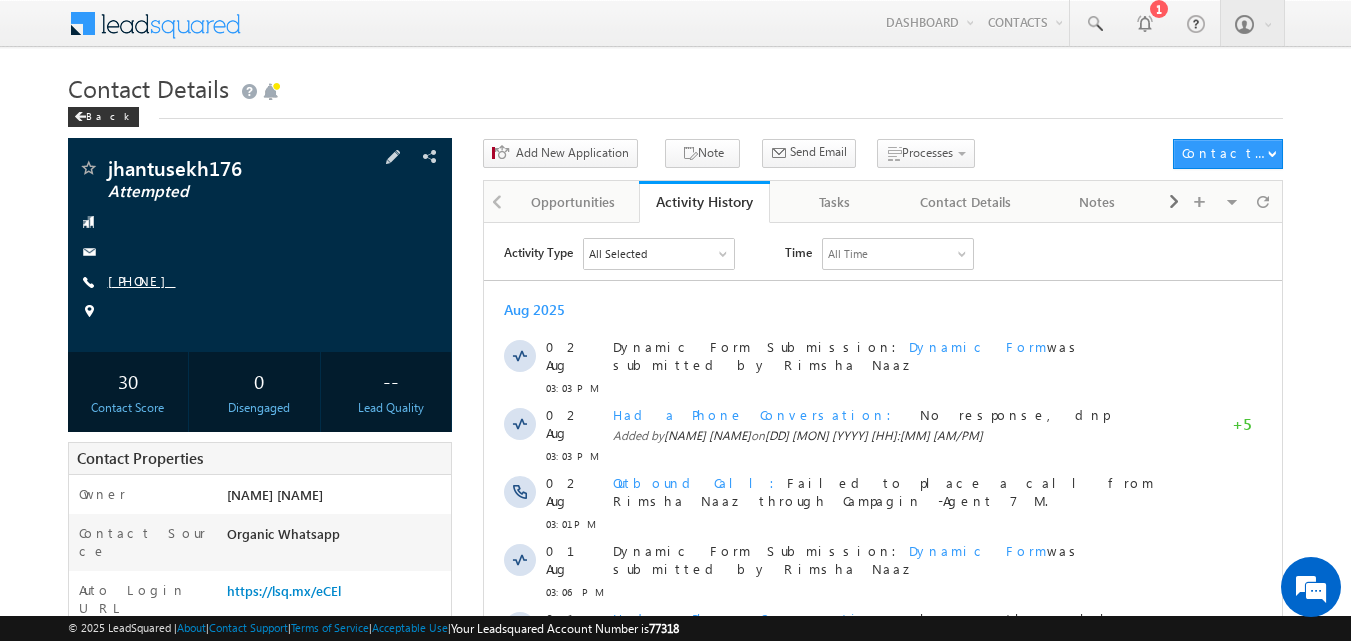 click on "[PHONE]" at bounding box center (142, 280) 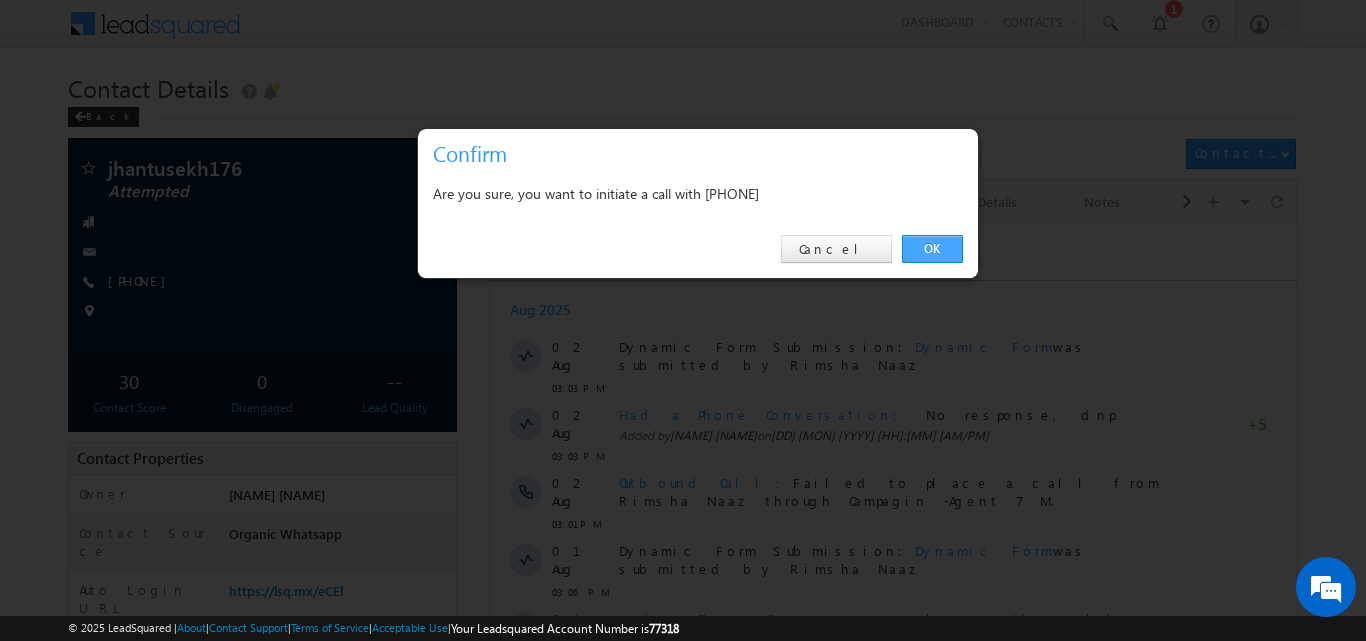 click on "OK" at bounding box center [932, 249] 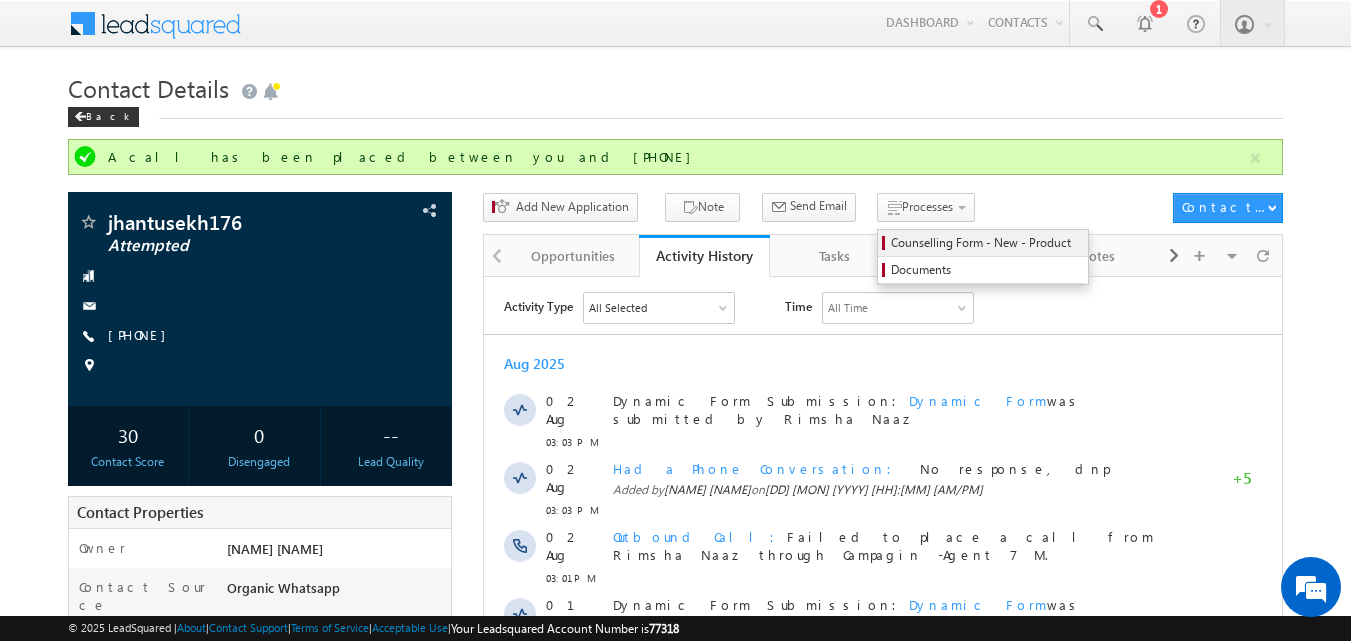 click on "Counselling Form - New - Product" at bounding box center [983, 243] 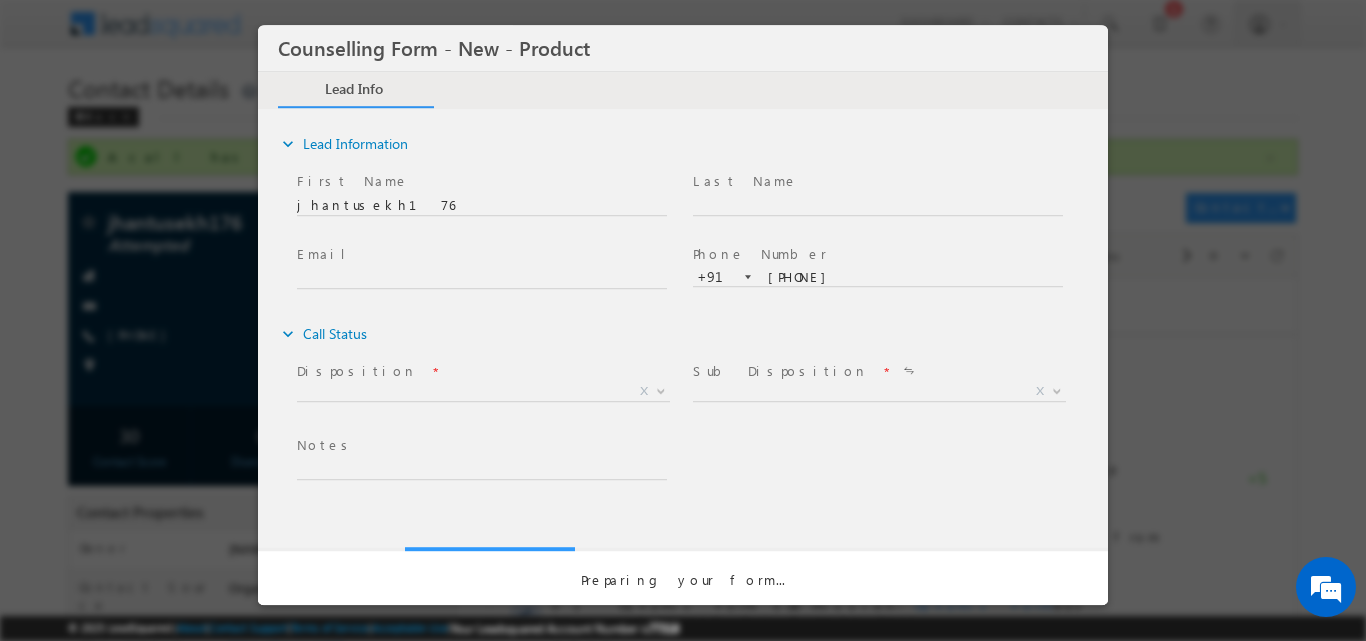 scroll, scrollTop: 0, scrollLeft: 0, axis: both 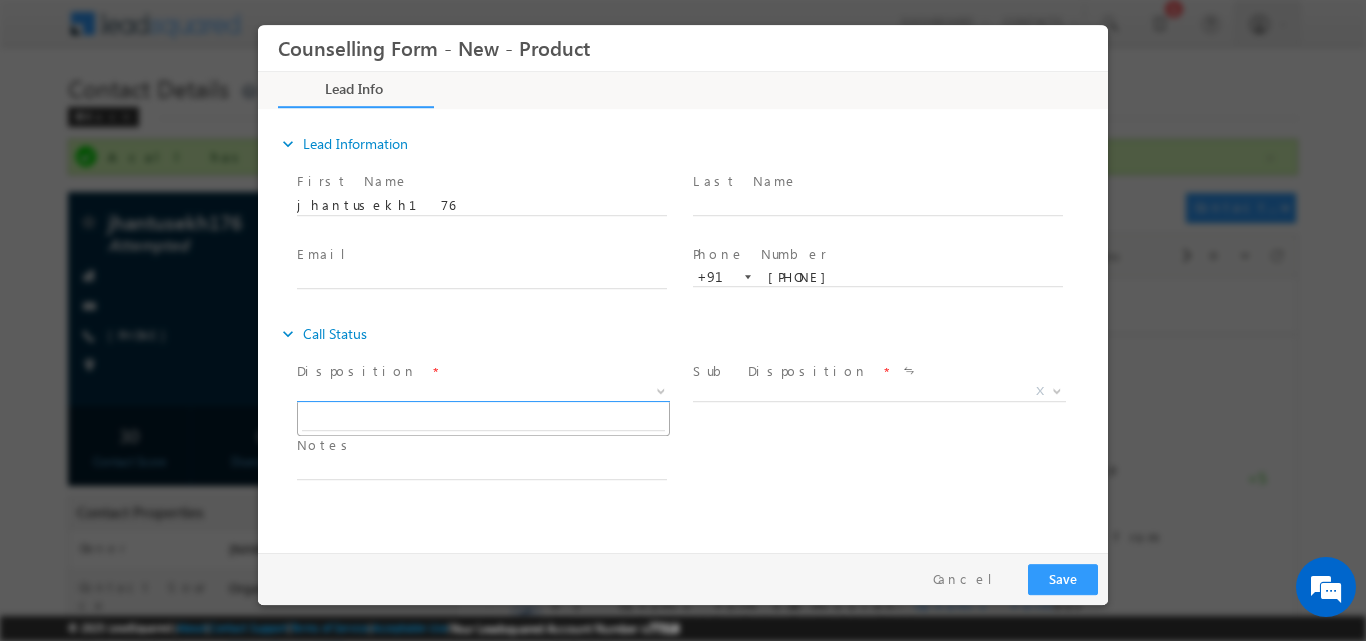 click at bounding box center (659, 390) 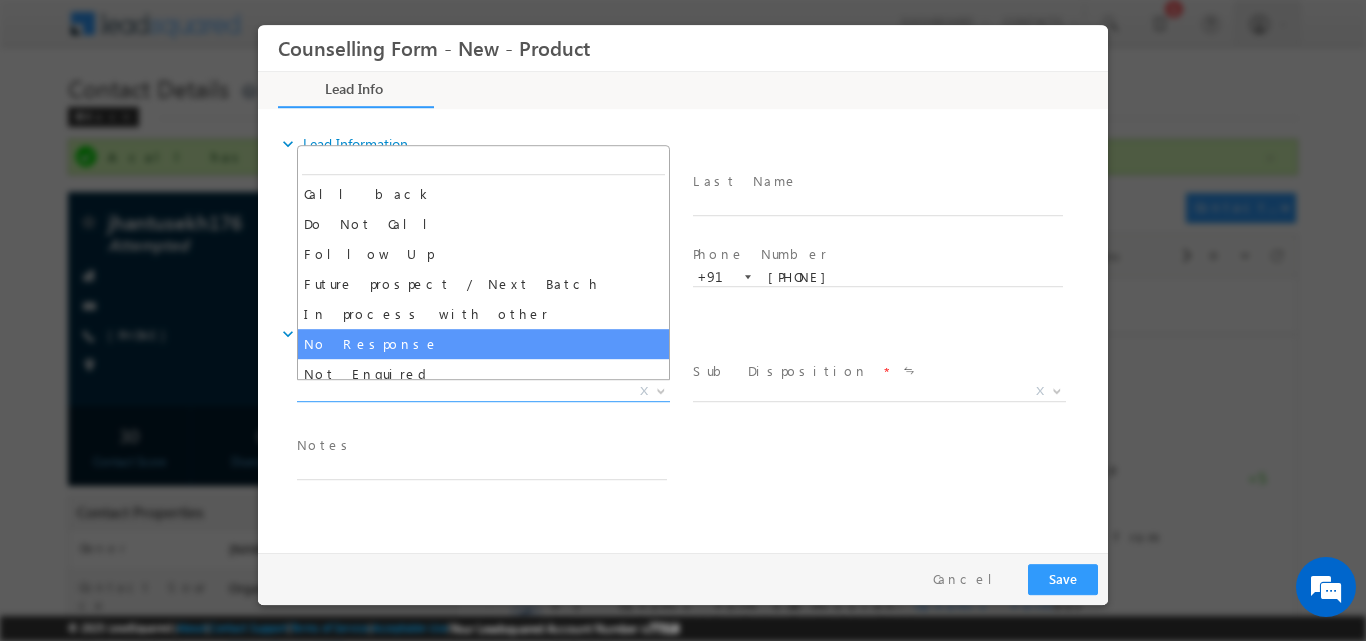 select on "No Response" 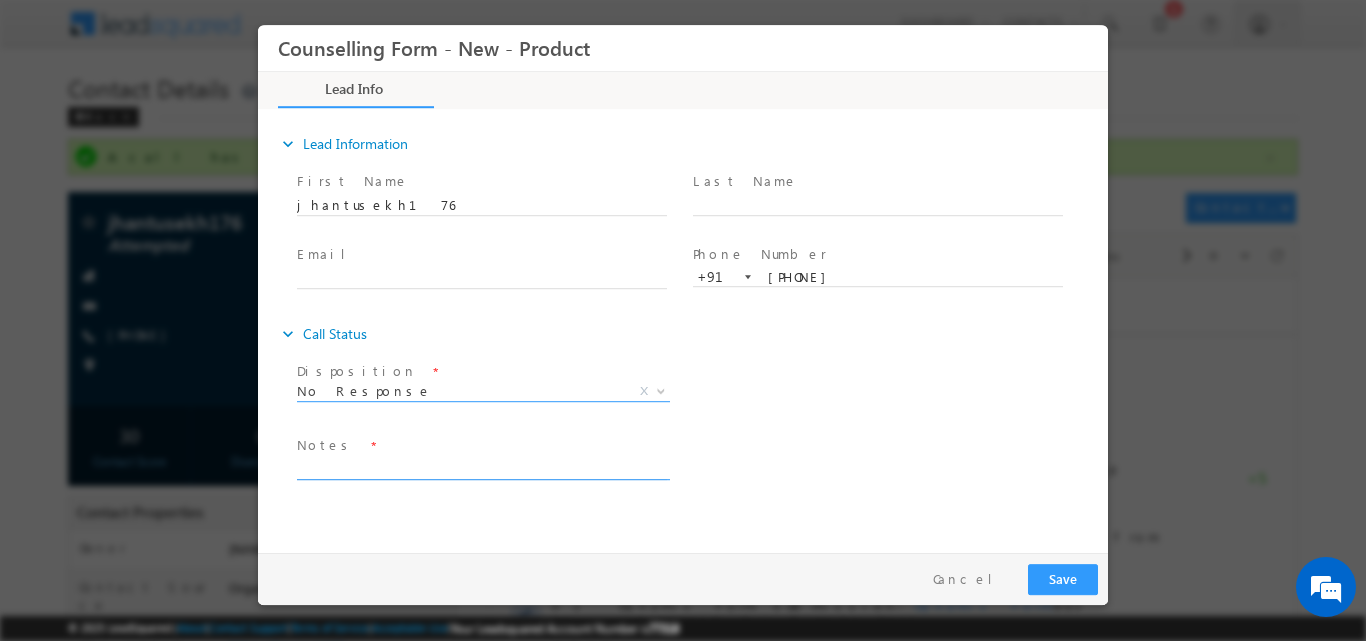 click at bounding box center (482, 467) 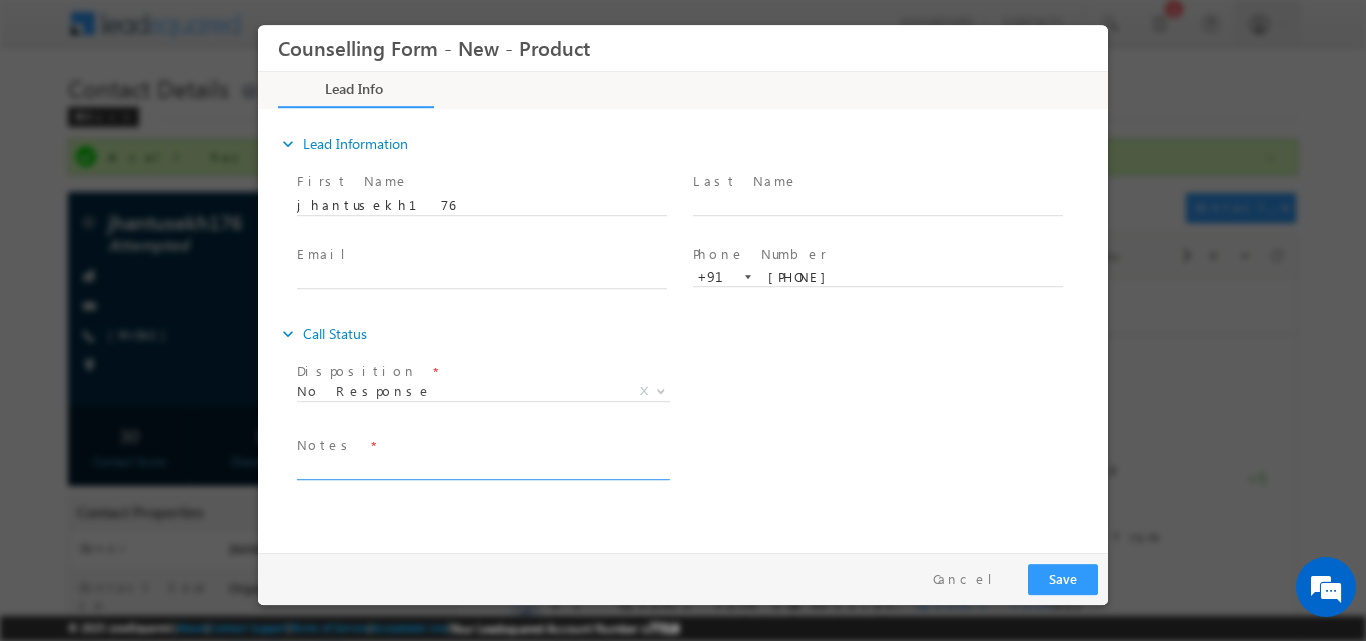 paste on "She has dropped the plan due to high budget also she don't want to leave her daughter" 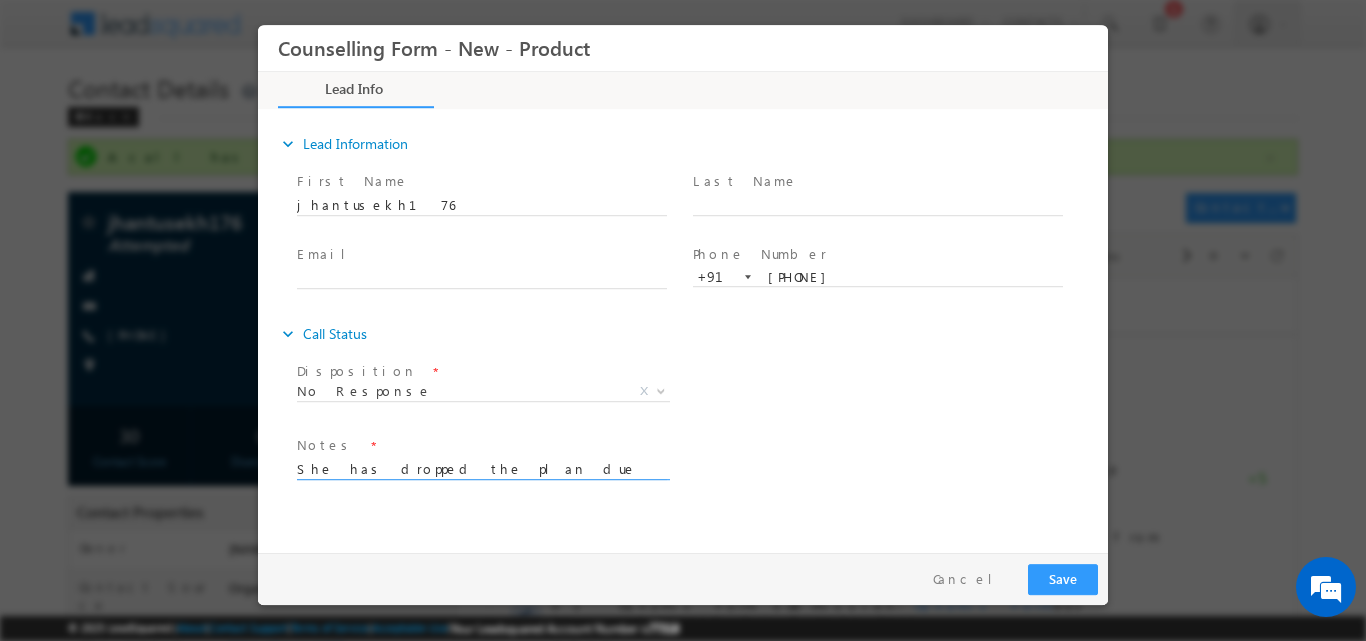 scroll, scrollTop: 4, scrollLeft: 0, axis: vertical 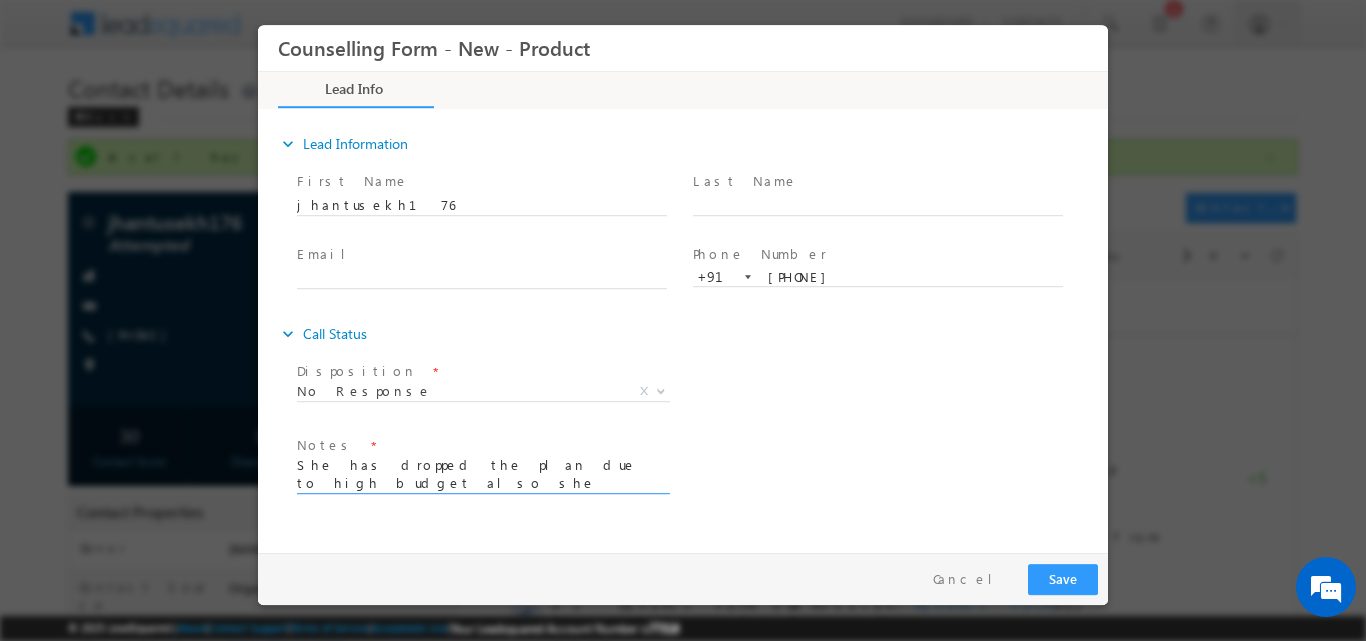 click on "She has dropped the plan due to high budget also she don't want to leave her daughter" at bounding box center [482, 474] 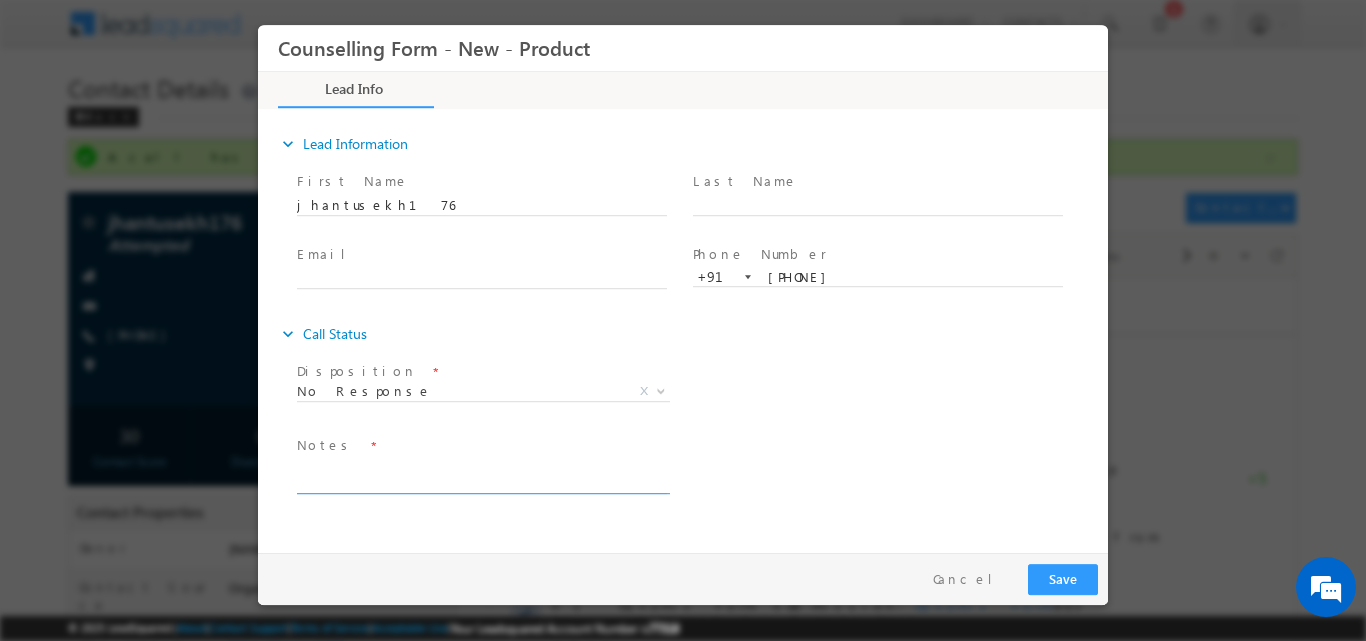 scroll, scrollTop: 0, scrollLeft: 0, axis: both 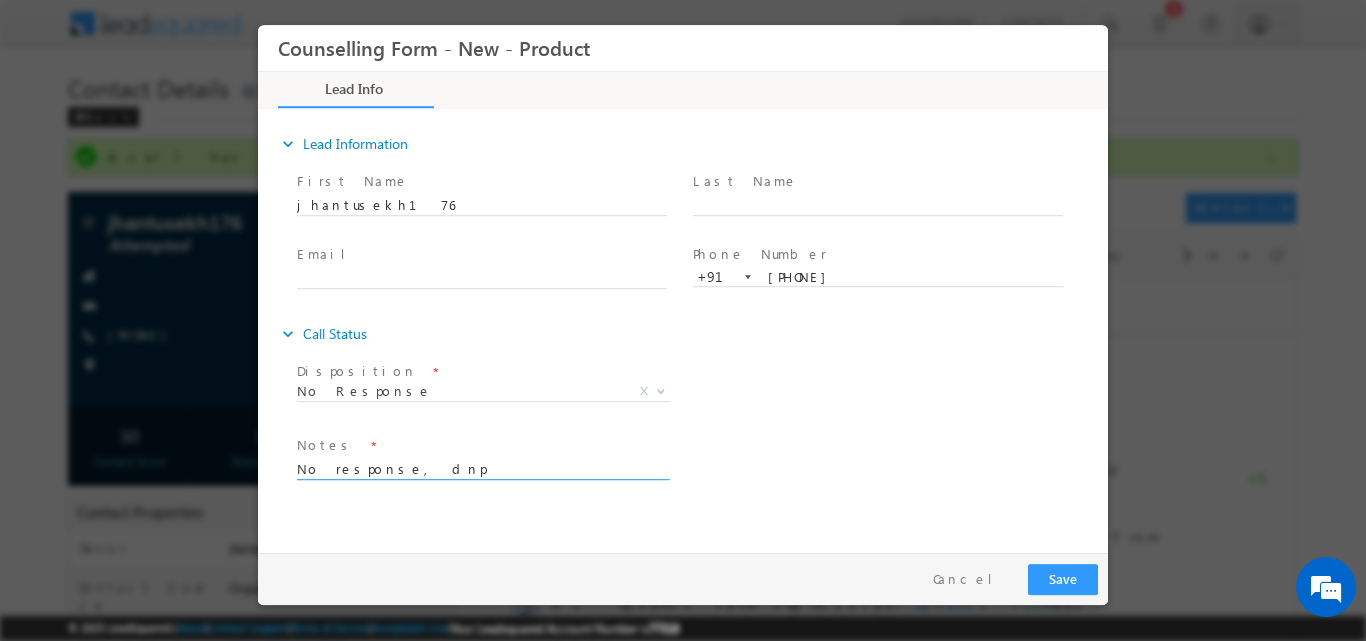 drag, startPoint x: 491, startPoint y: 472, endPoint x: 404, endPoint y: 514, distance: 96.60745 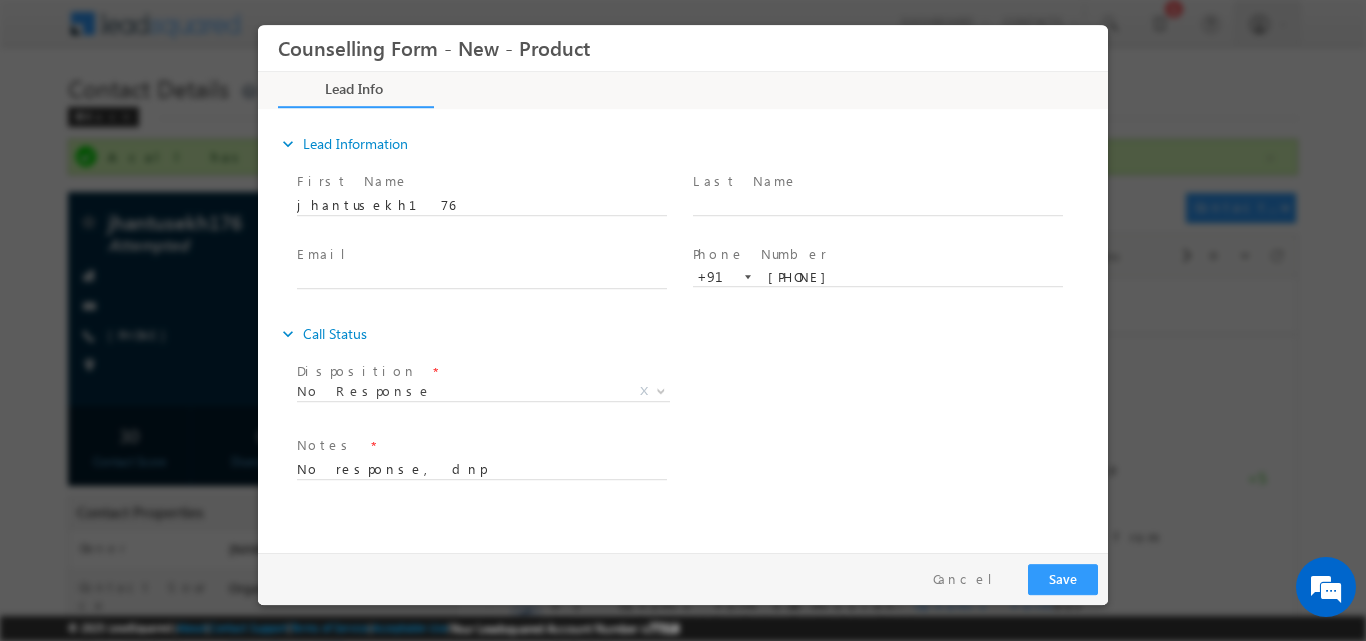 click on "Follow Up Date
*
Notes
*
No response, dnp" at bounding box center (700, 467) 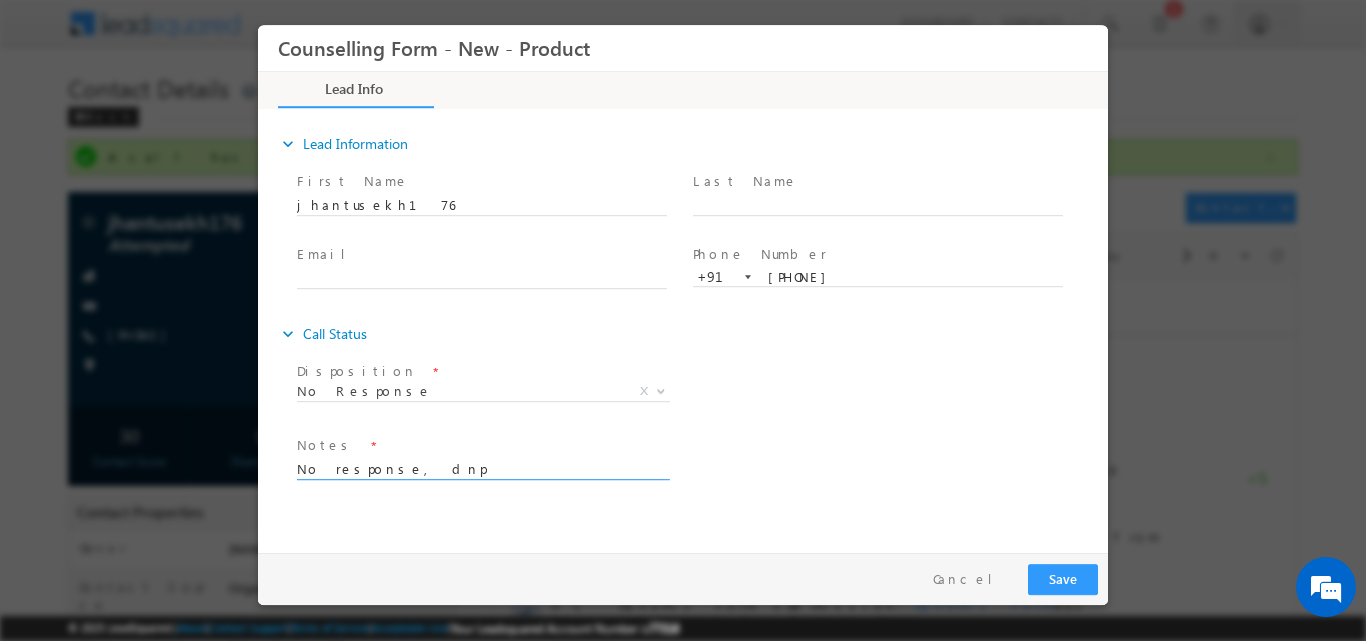 click on "No response, dnp" at bounding box center [482, 467] 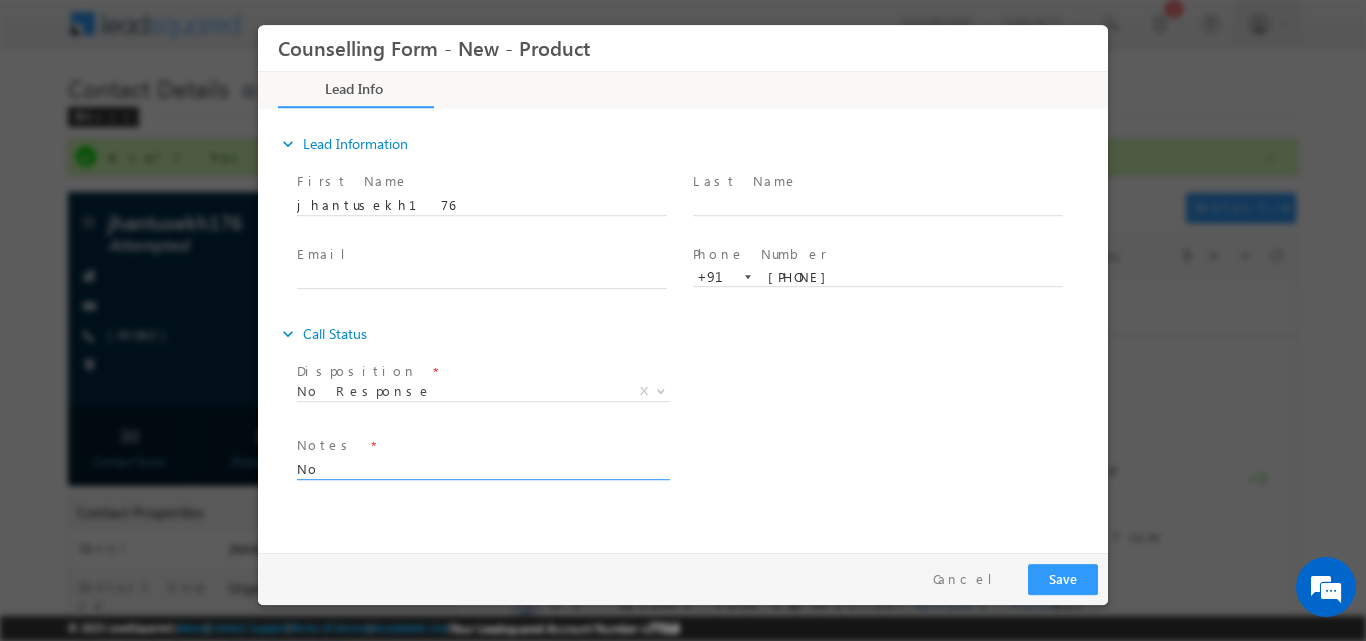 type on "N" 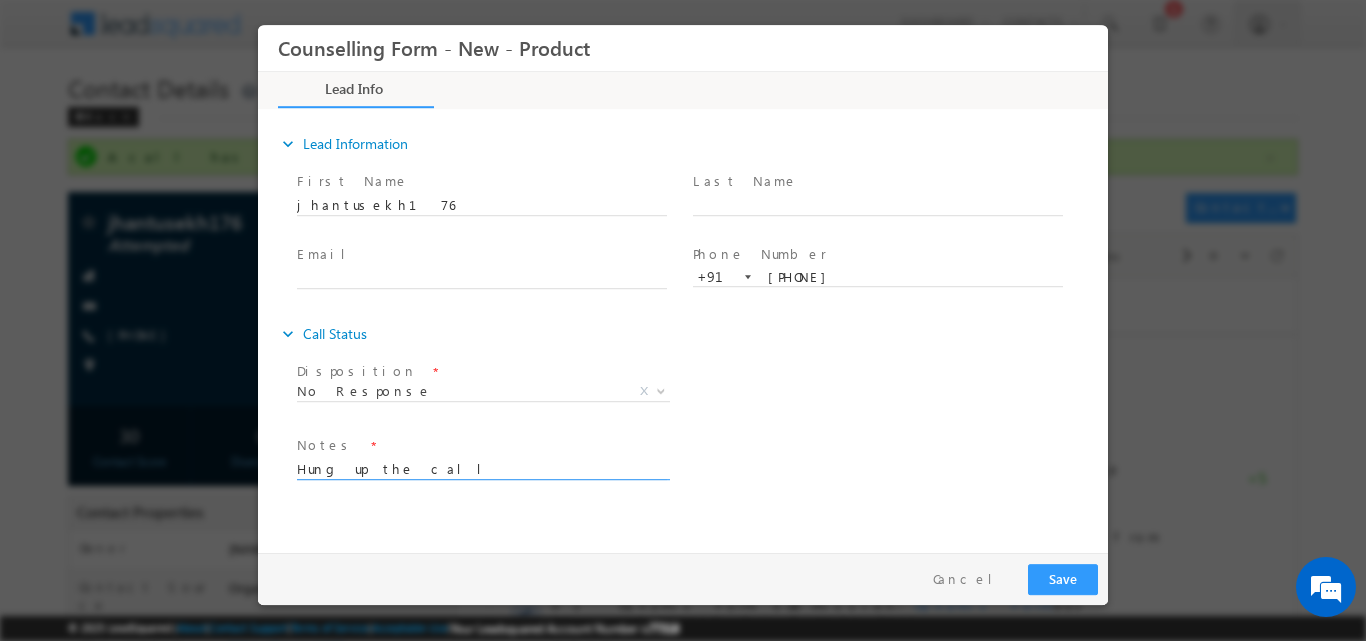 type on "Hung up the call" 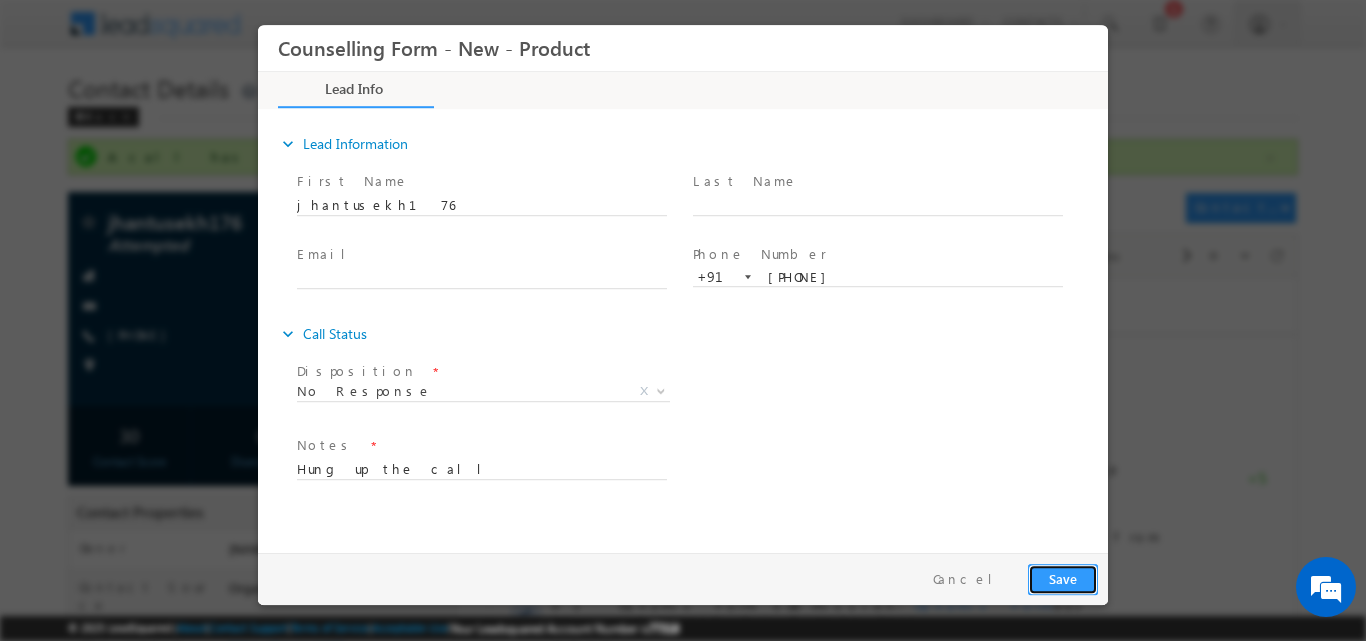 click on "Save" at bounding box center (1063, 578) 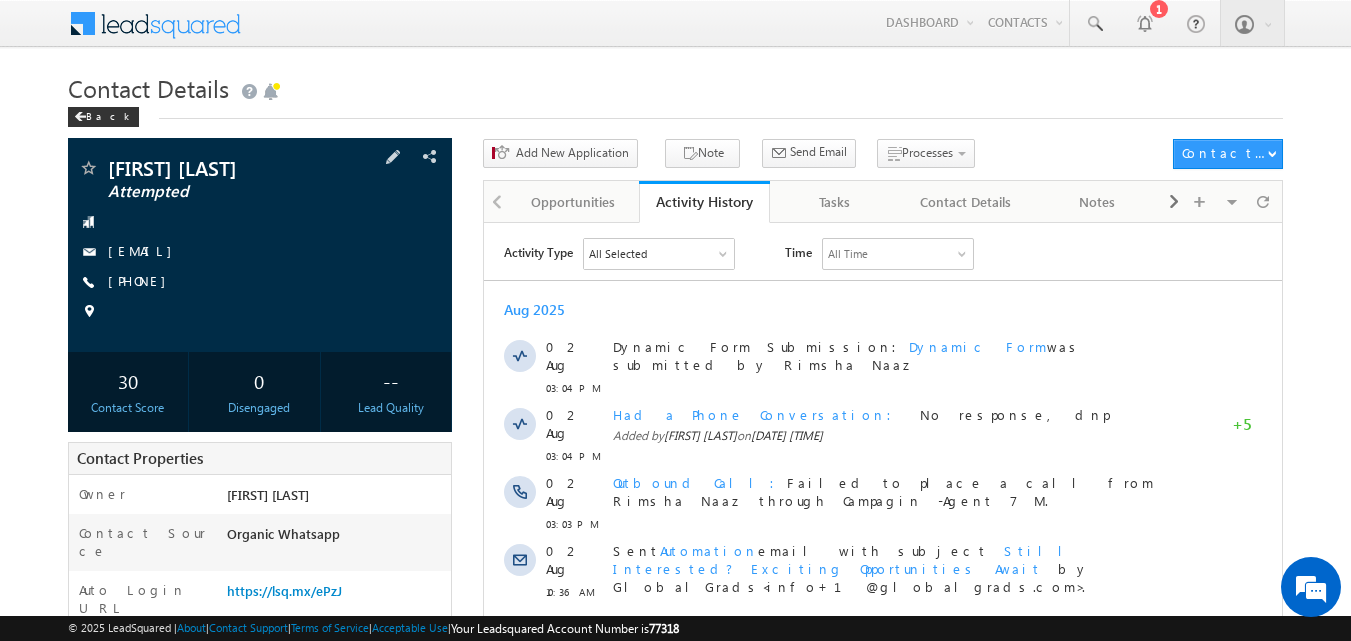 scroll, scrollTop: 0, scrollLeft: 0, axis: both 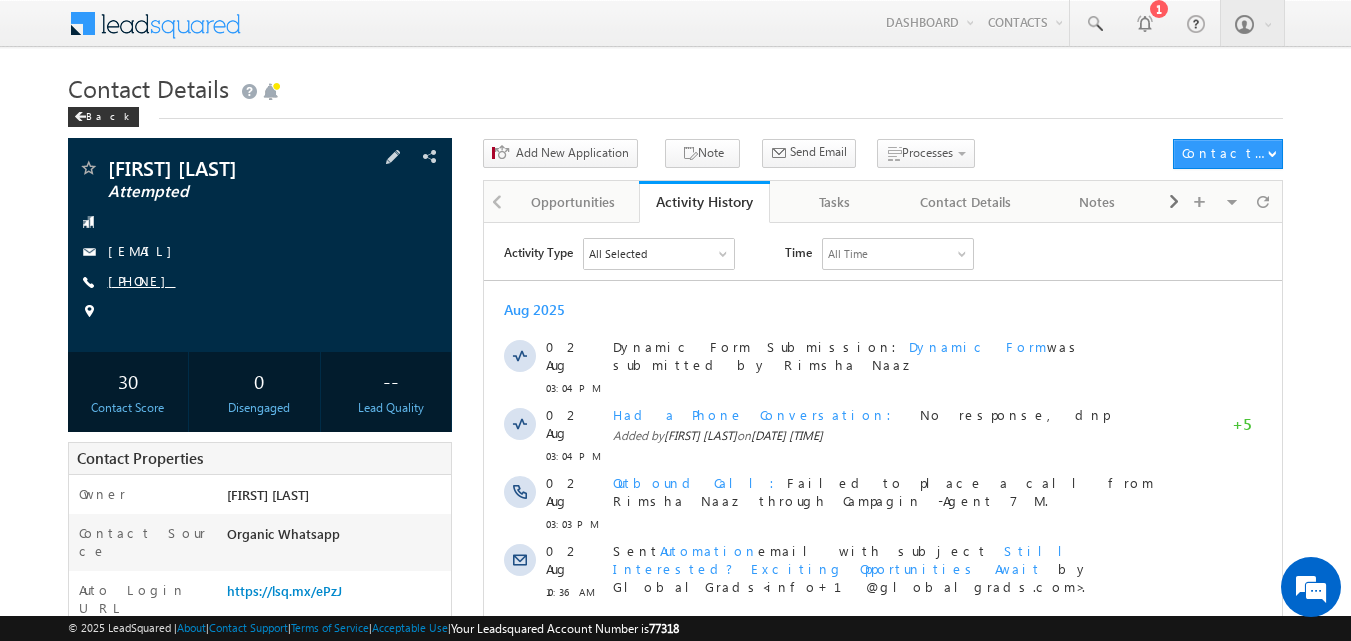 click on "[PHONE]" at bounding box center (142, 280) 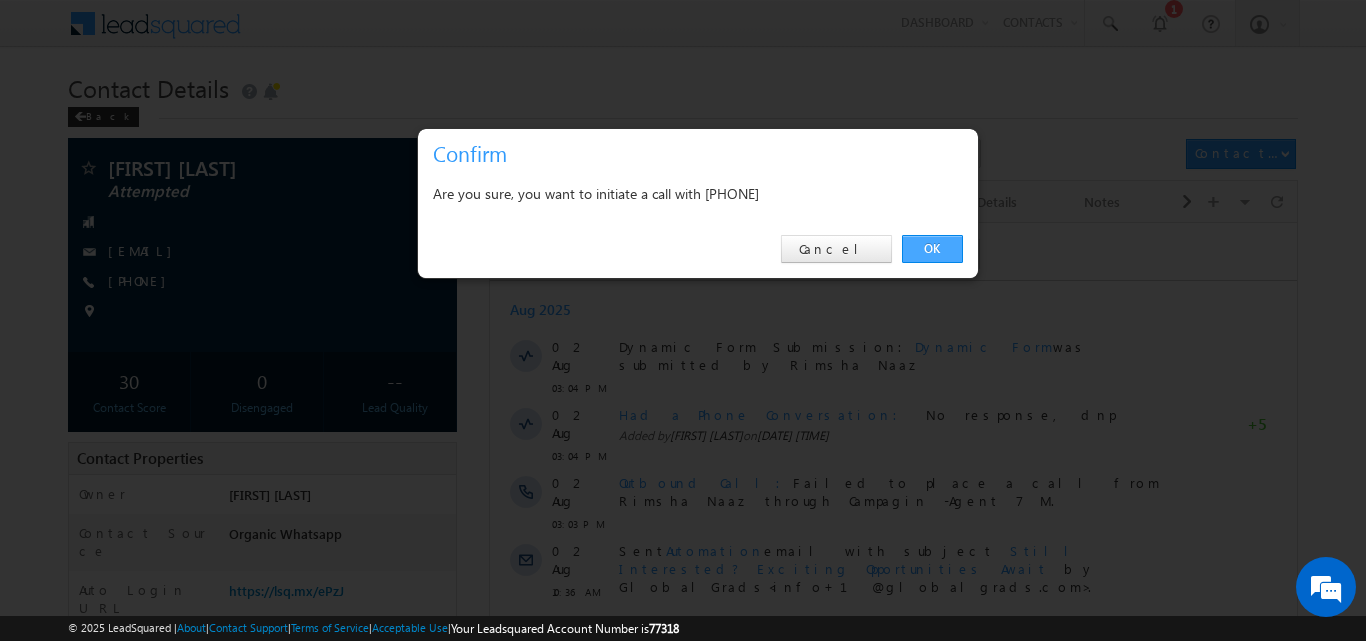 click on "OK" at bounding box center [932, 249] 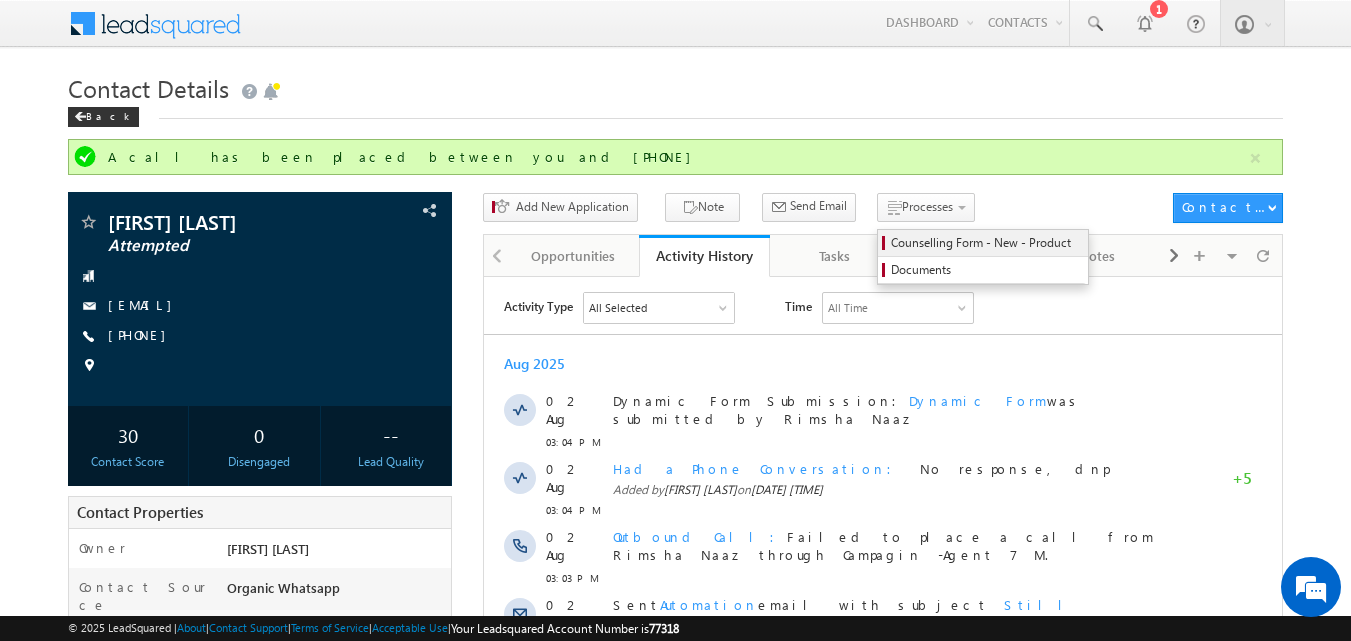 click on "Counselling Form - New - Product" at bounding box center [986, 243] 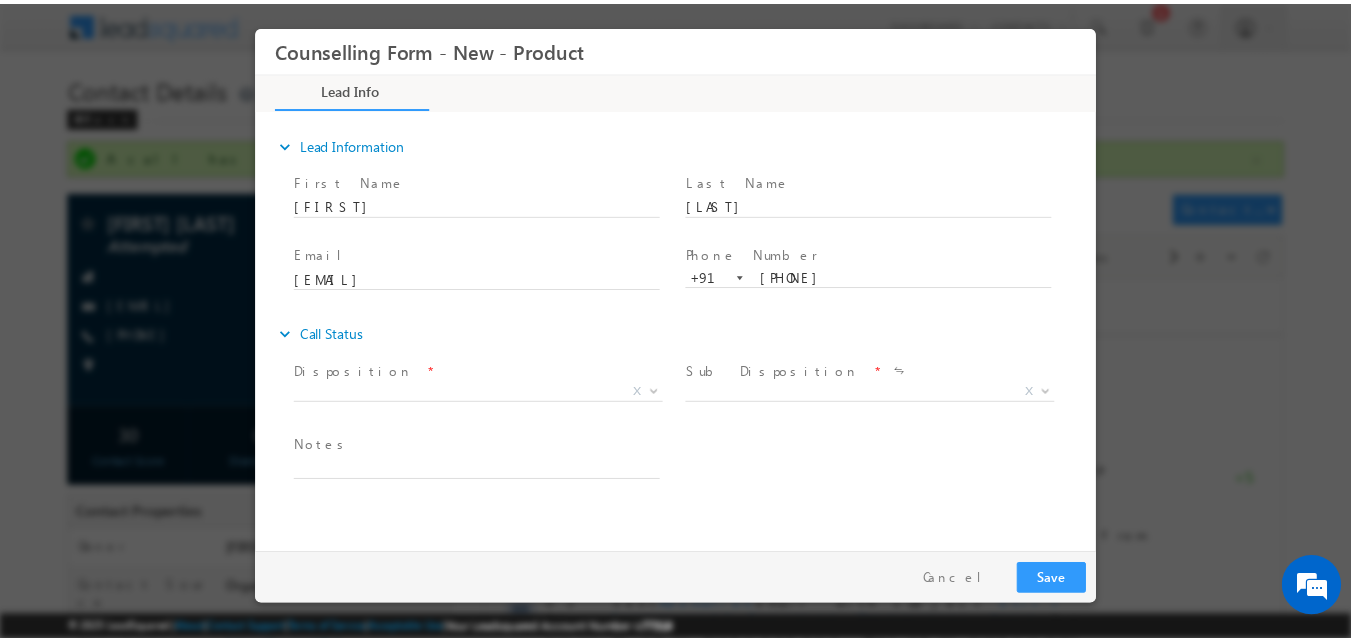 scroll, scrollTop: 0, scrollLeft: 0, axis: both 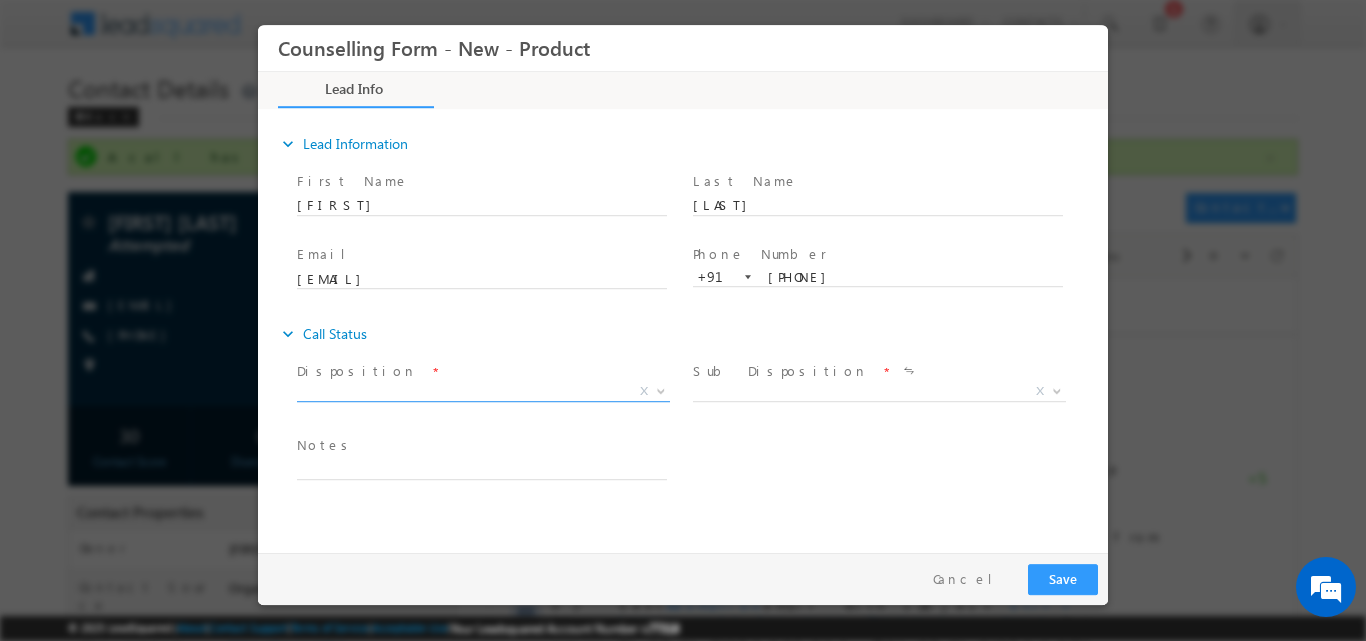 click at bounding box center [661, 389] 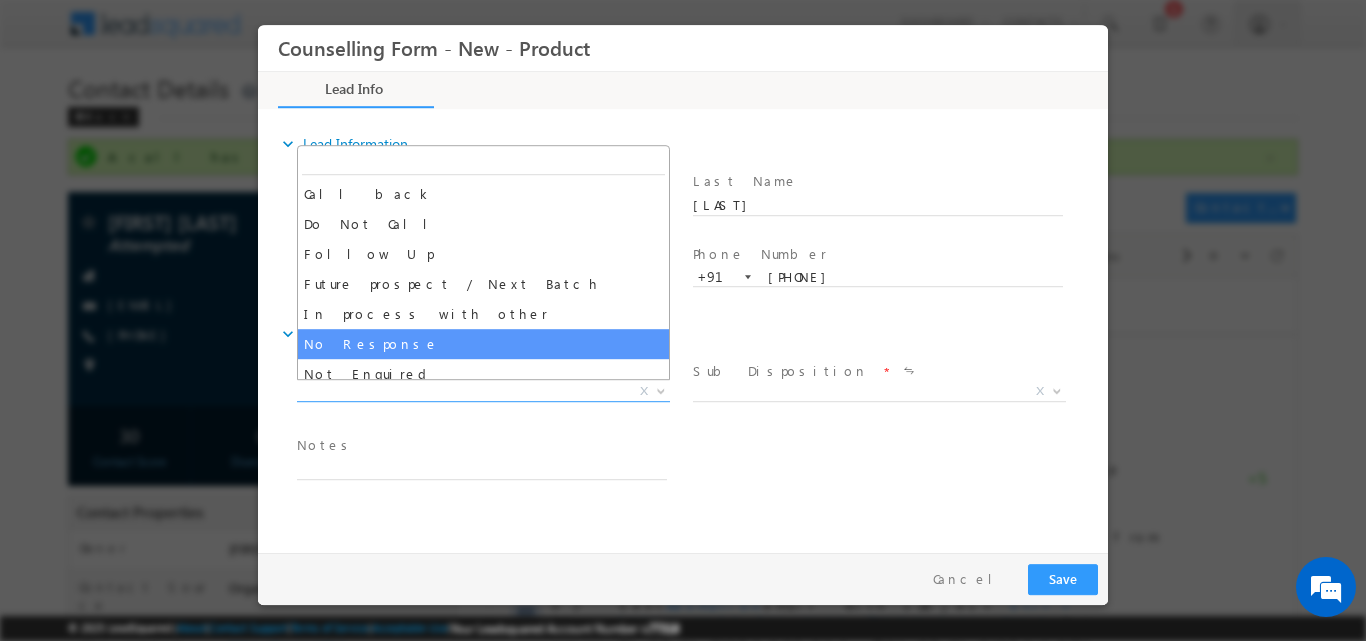 select on "No Response" 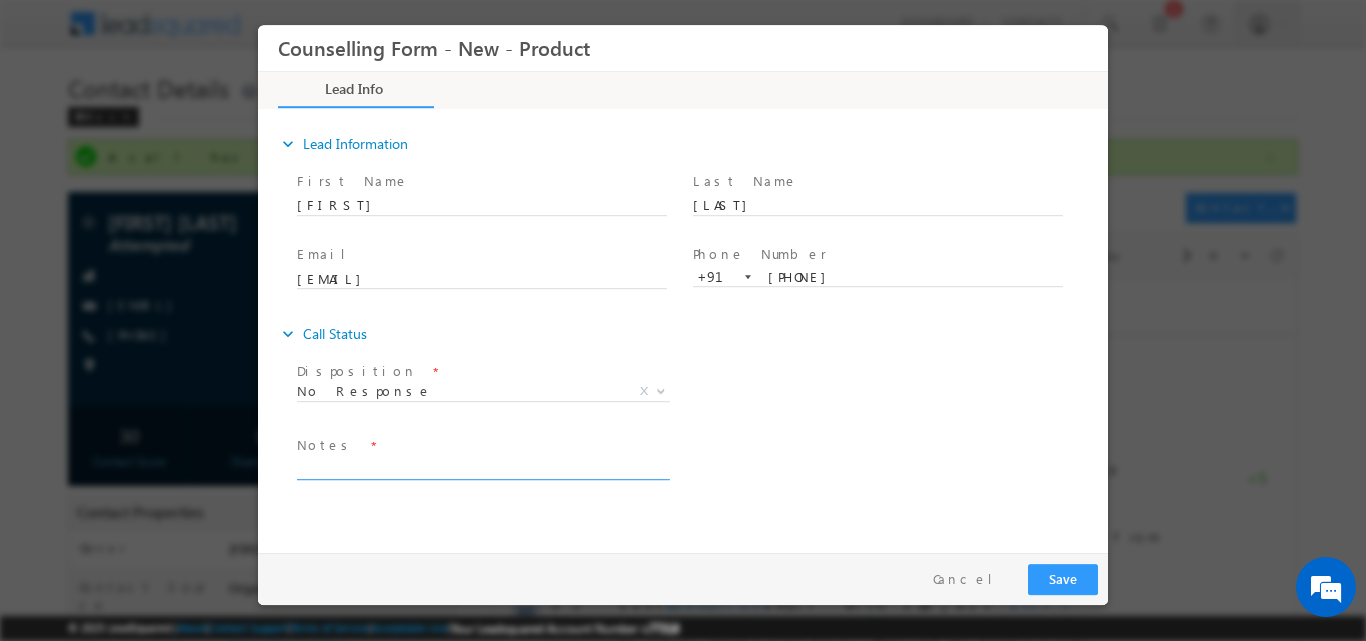 click at bounding box center (482, 467) 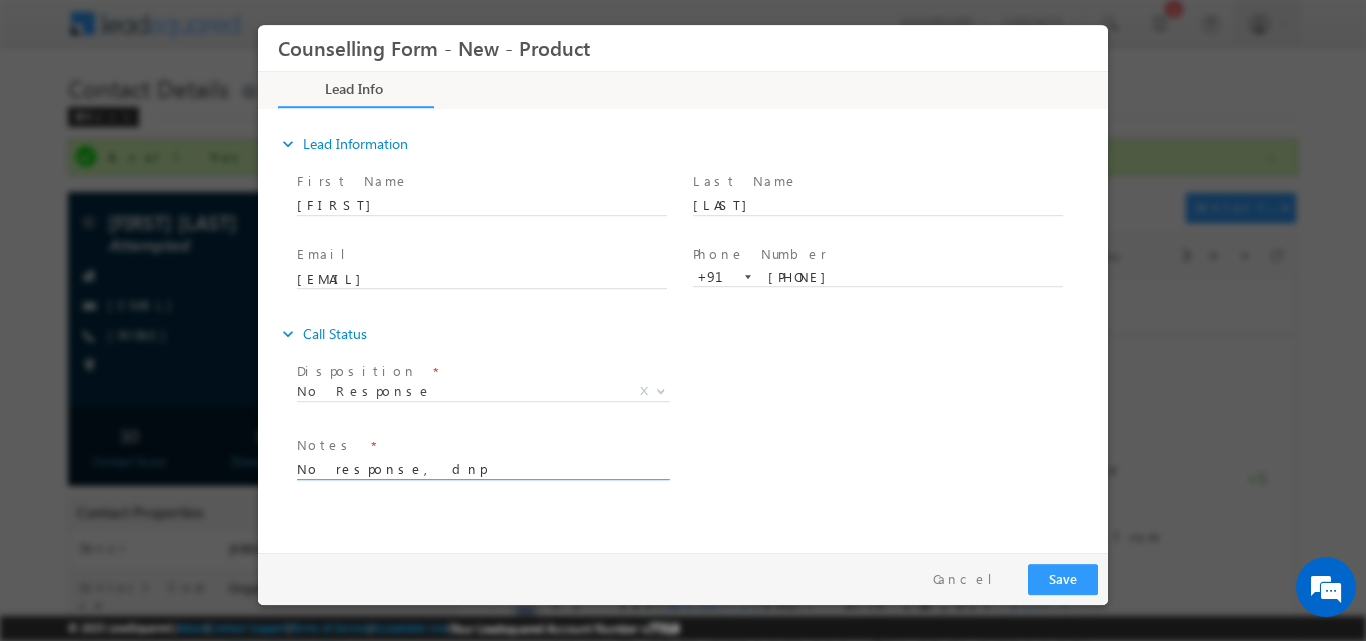 click on "No response, dnp" at bounding box center [482, 467] 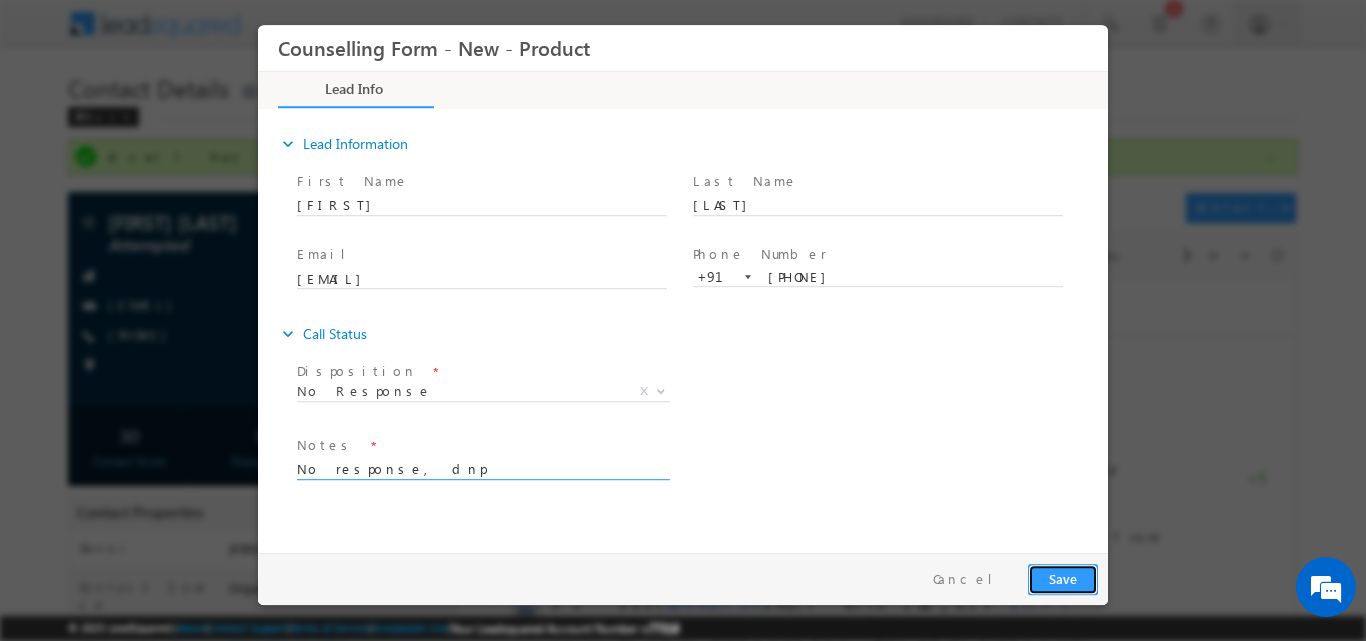 click on "Save" at bounding box center (1063, 578) 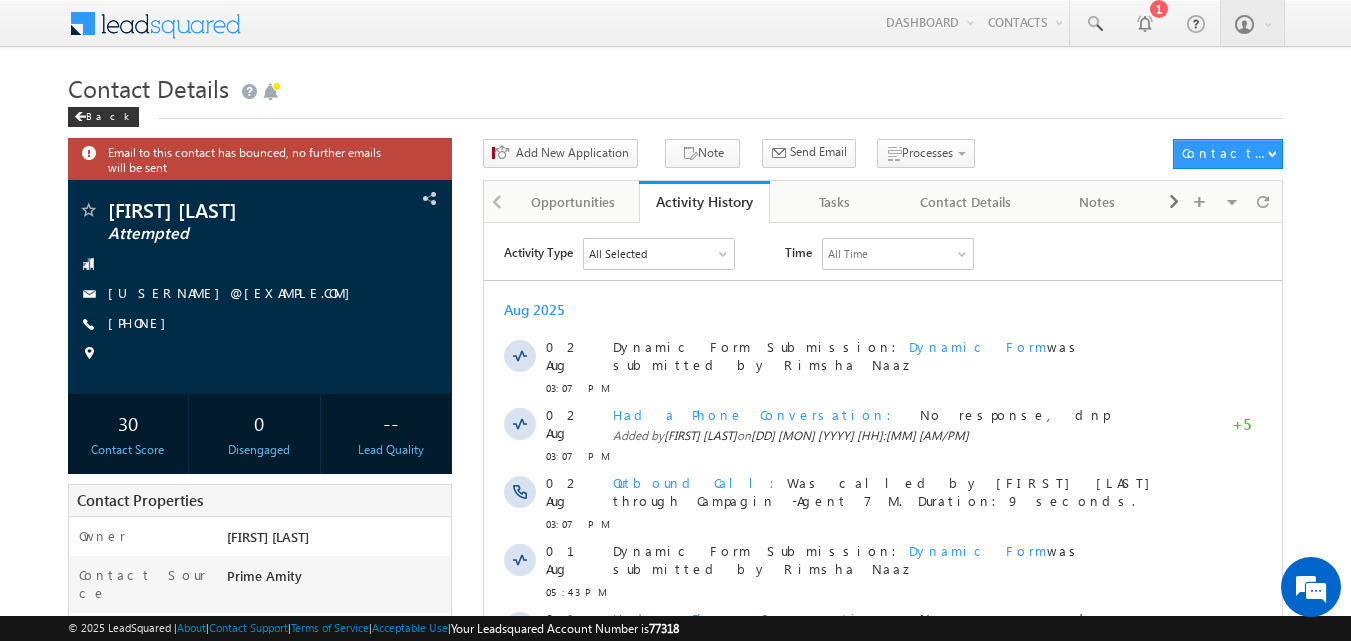 scroll, scrollTop: 0, scrollLeft: 0, axis: both 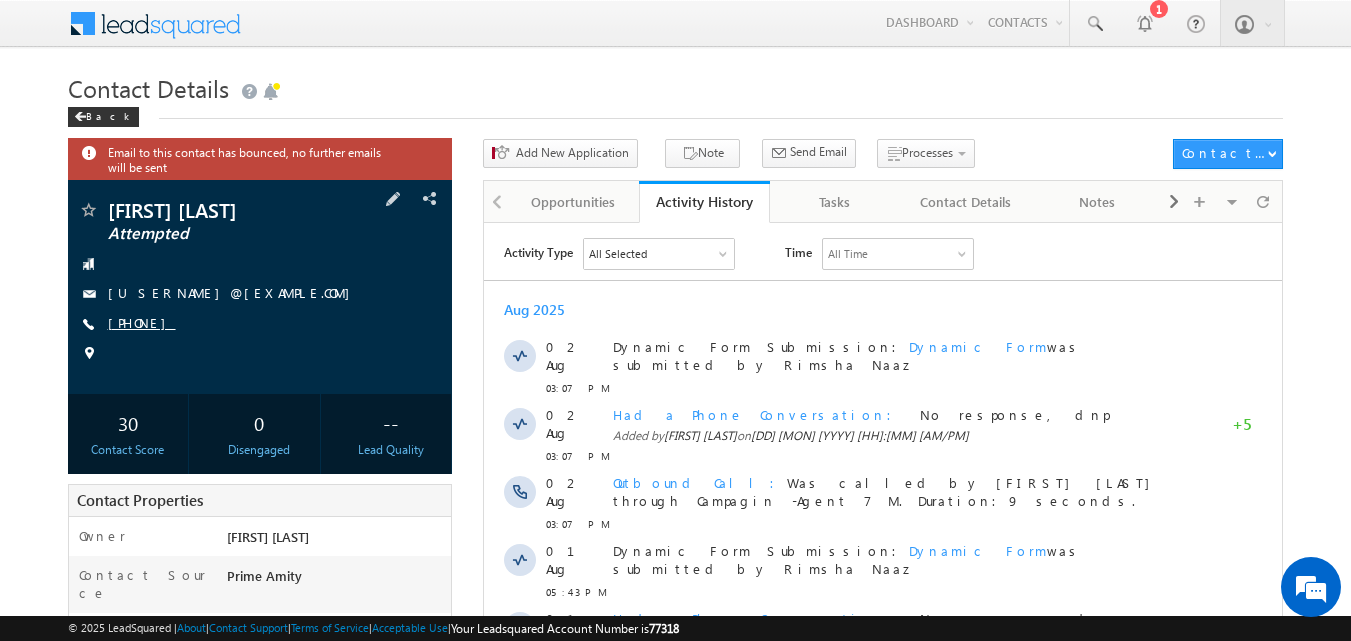 click on "+91-9146649821" at bounding box center [142, 322] 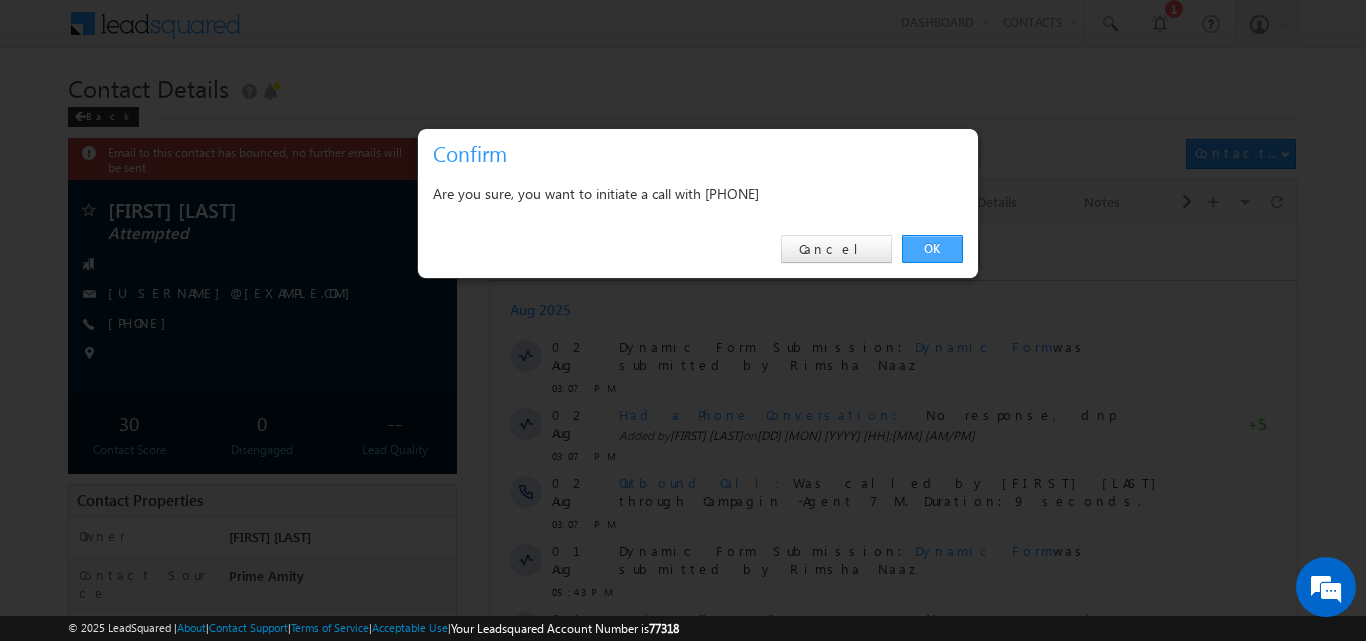 click on "OK" at bounding box center [932, 249] 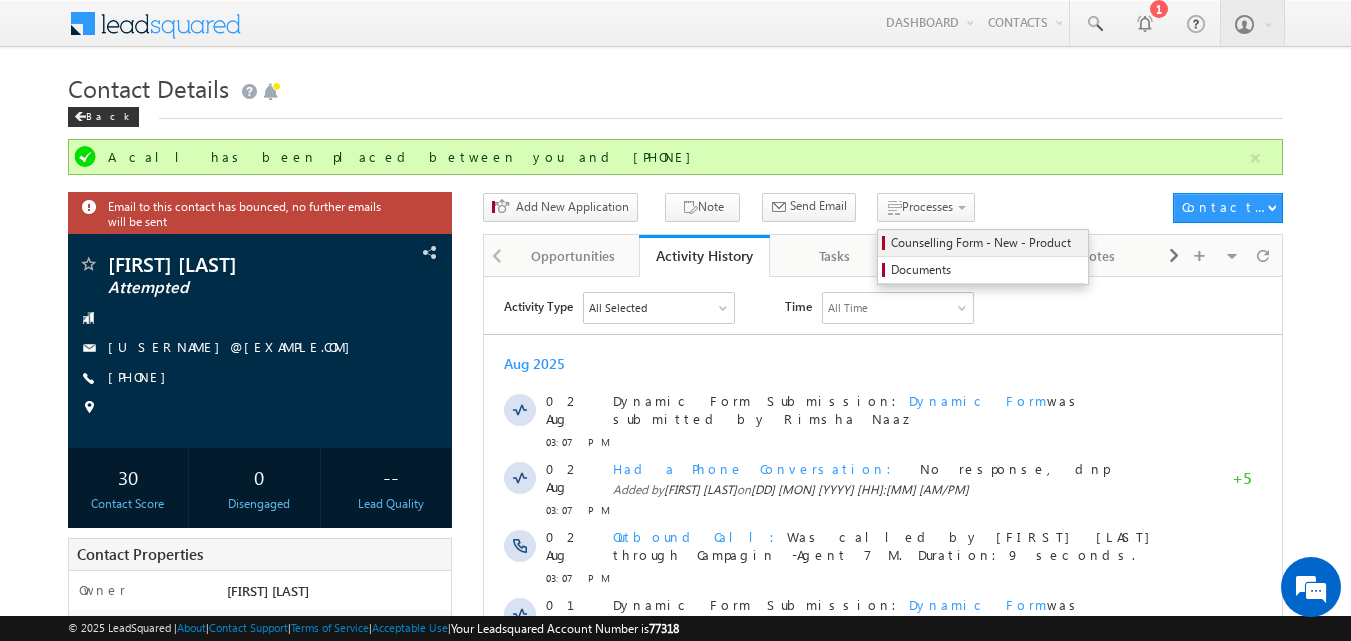 click on "Counselling Form - New - Product" at bounding box center (986, 243) 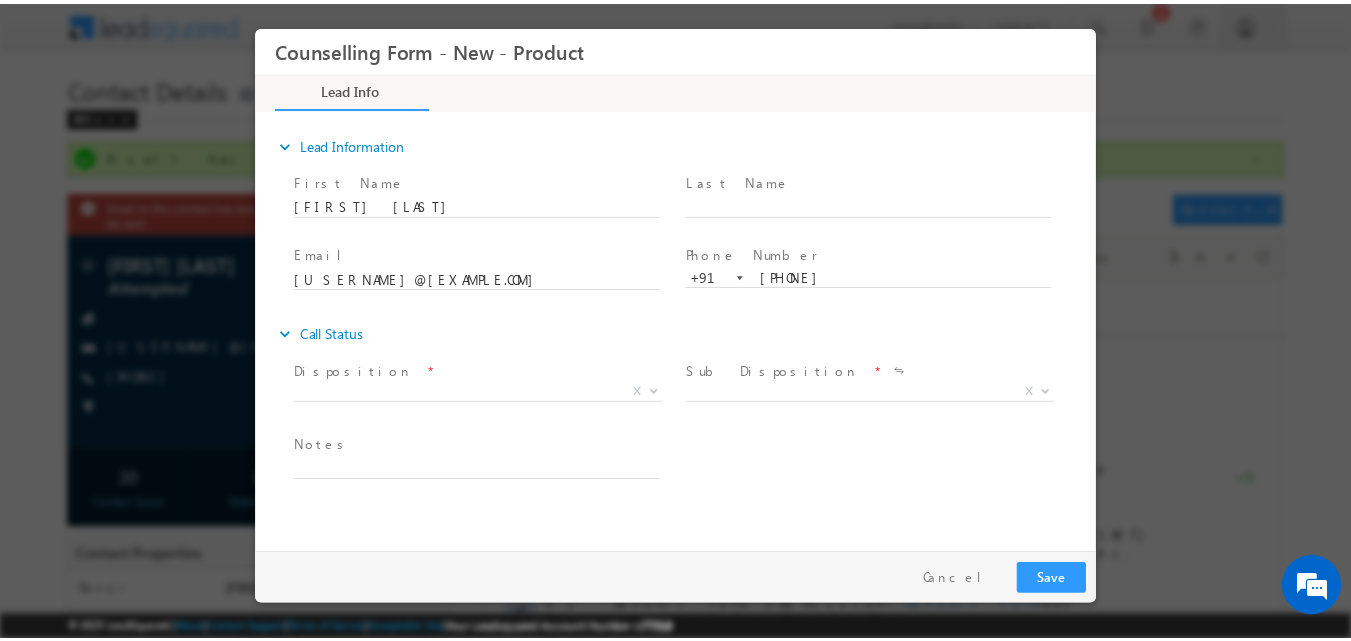 scroll, scrollTop: 0, scrollLeft: 0, axis: both 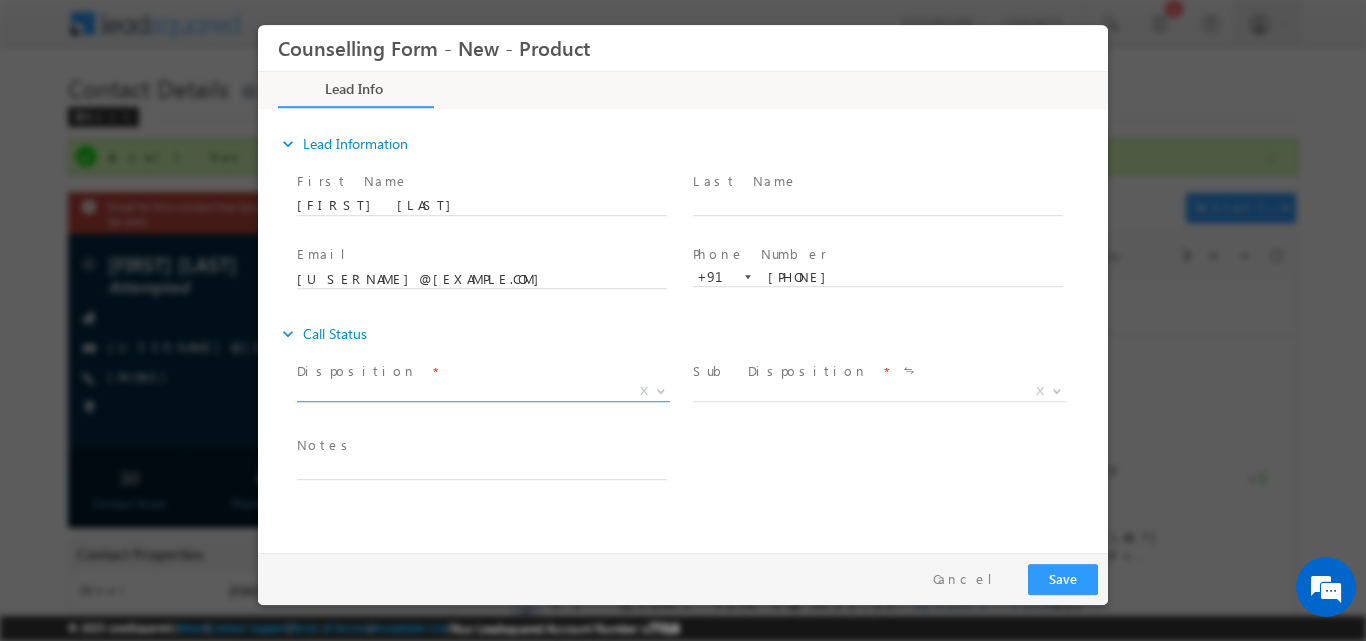 click at bounding box center [661, 389] 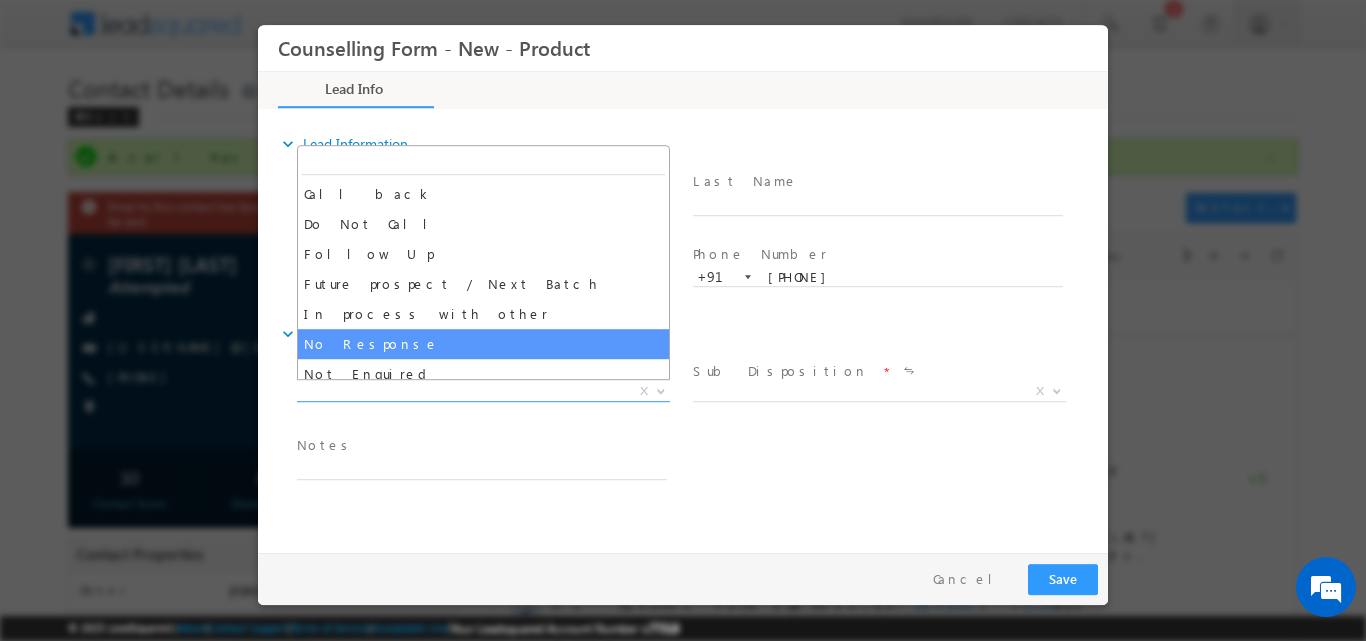 select on "No Response" 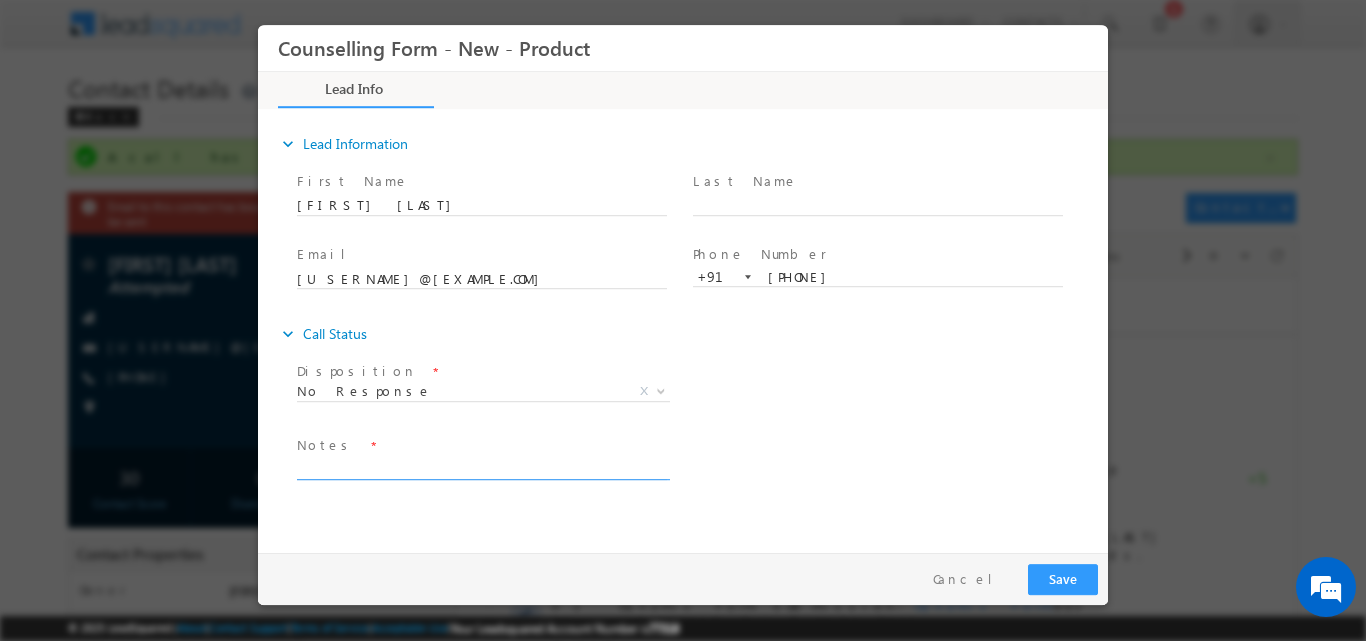 click at bounding box center (482, 467) 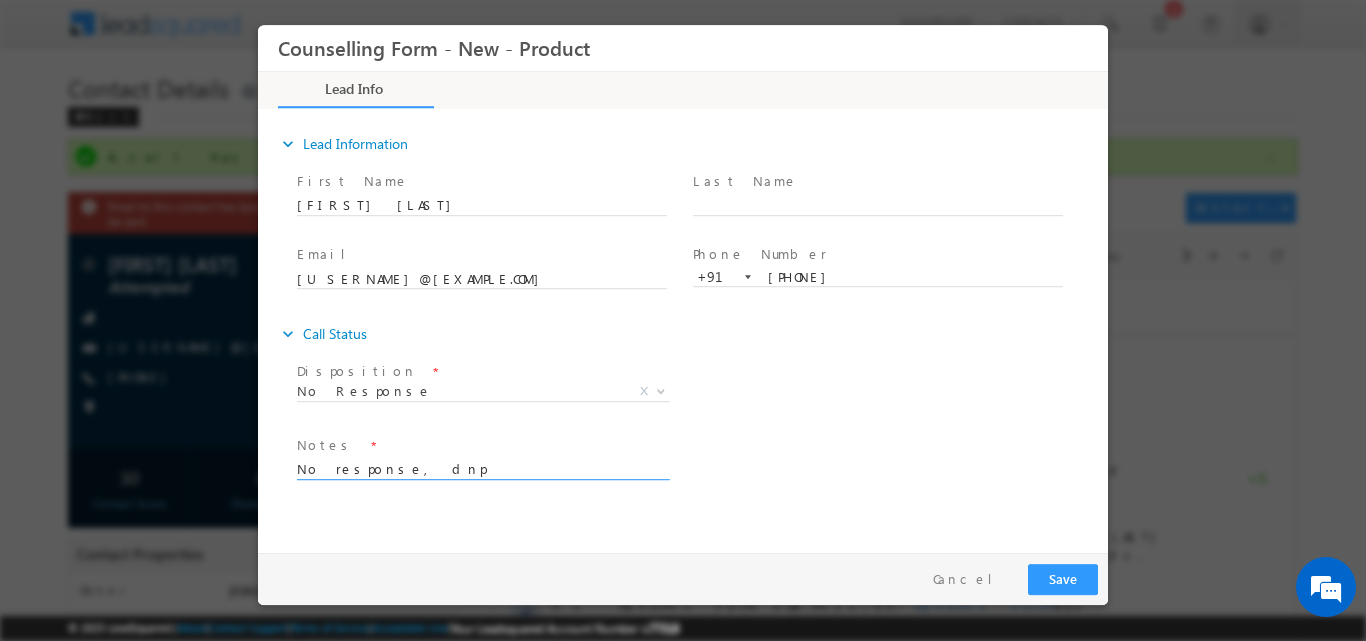 type on "No response, dnp" 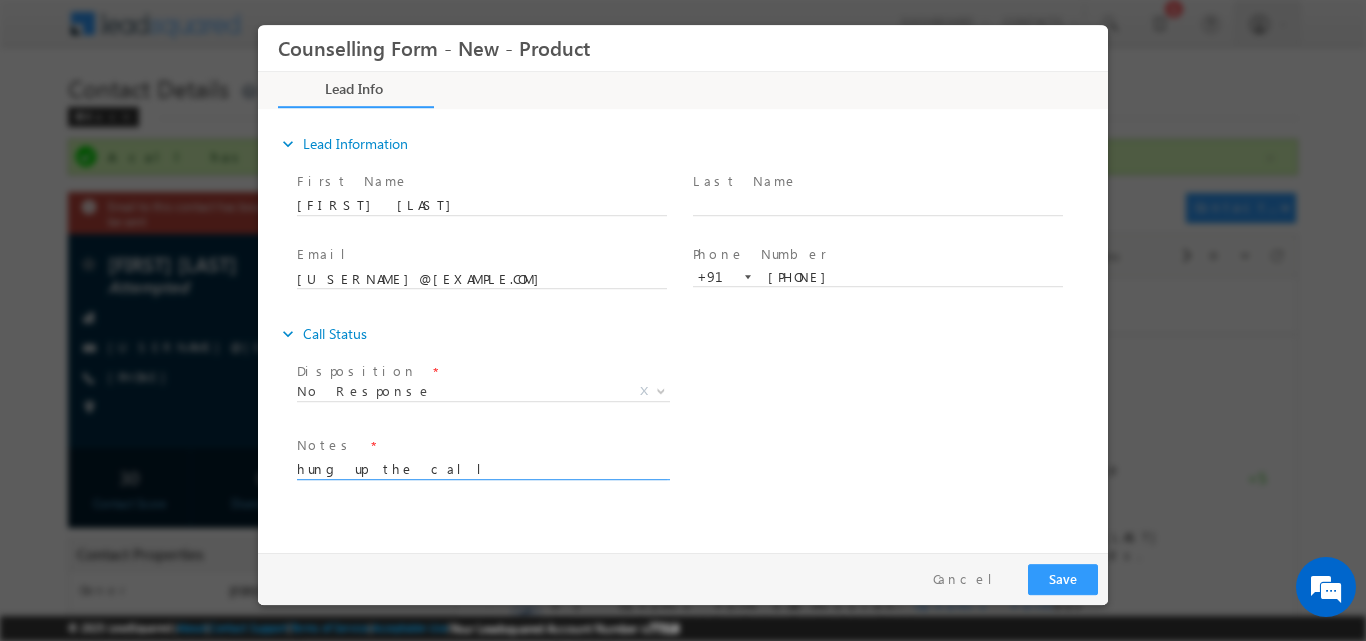 type on "hung up the call" 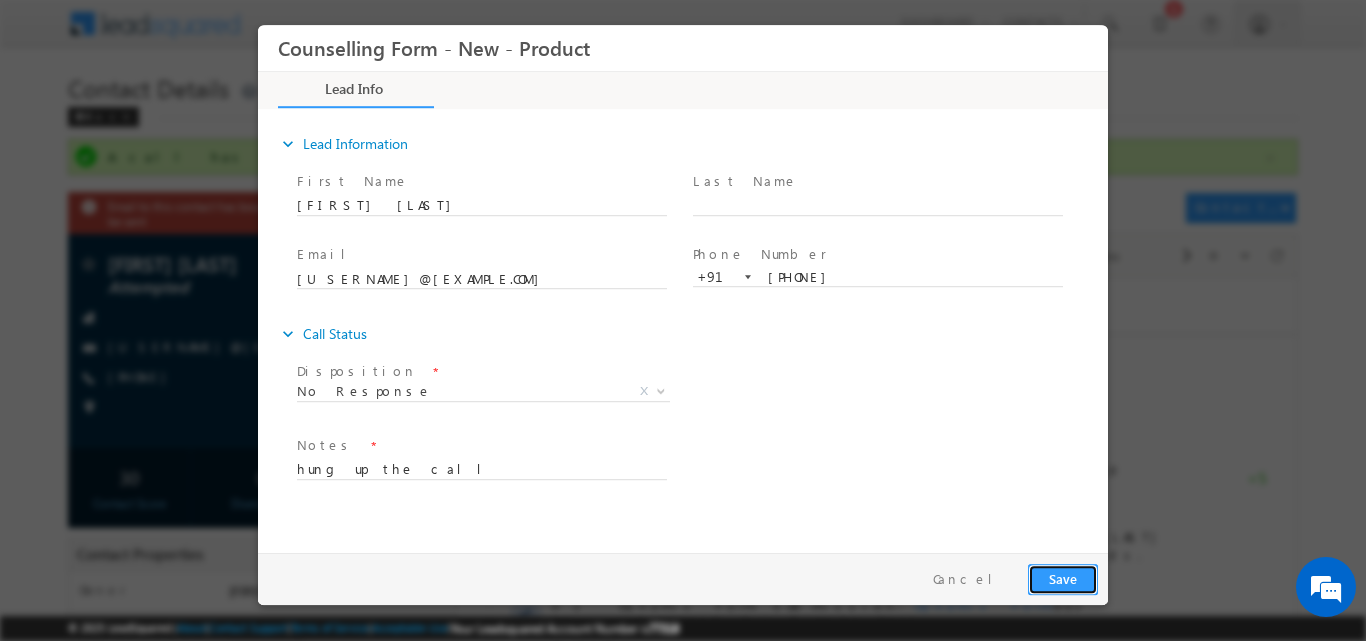 click on "Save" at bounding box center [1063, 578] 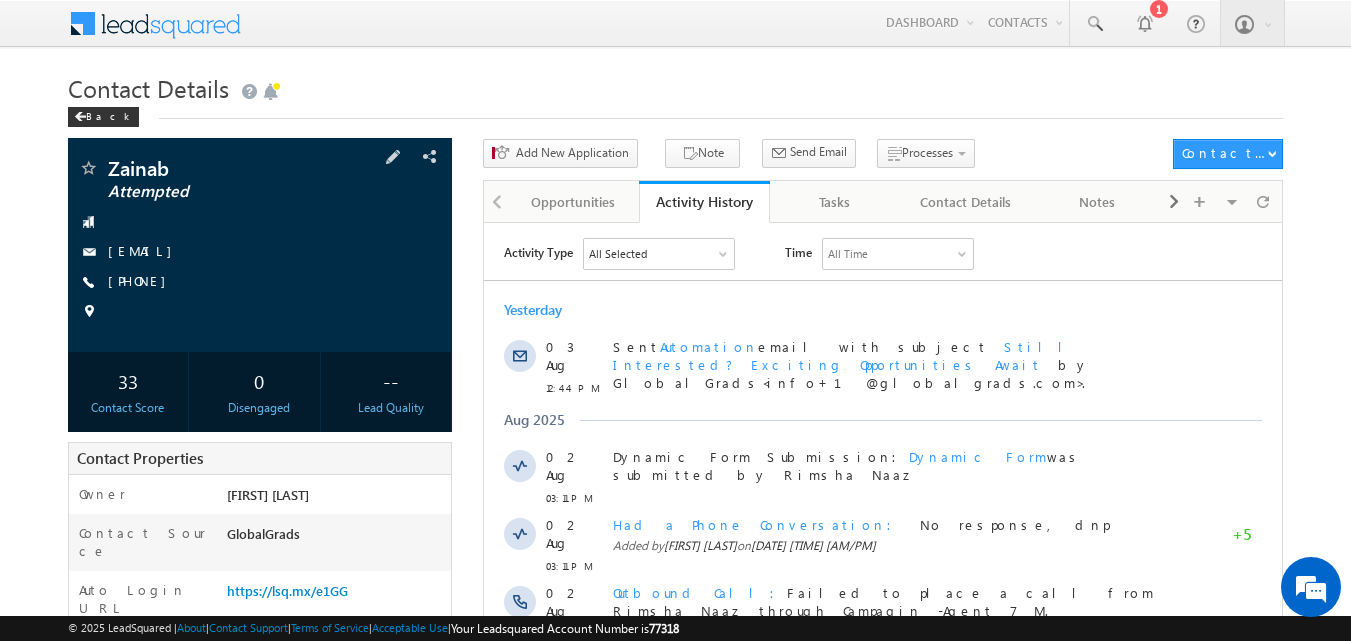 scroll, scrollTop: 0, scrollLeft: 0, axis: both 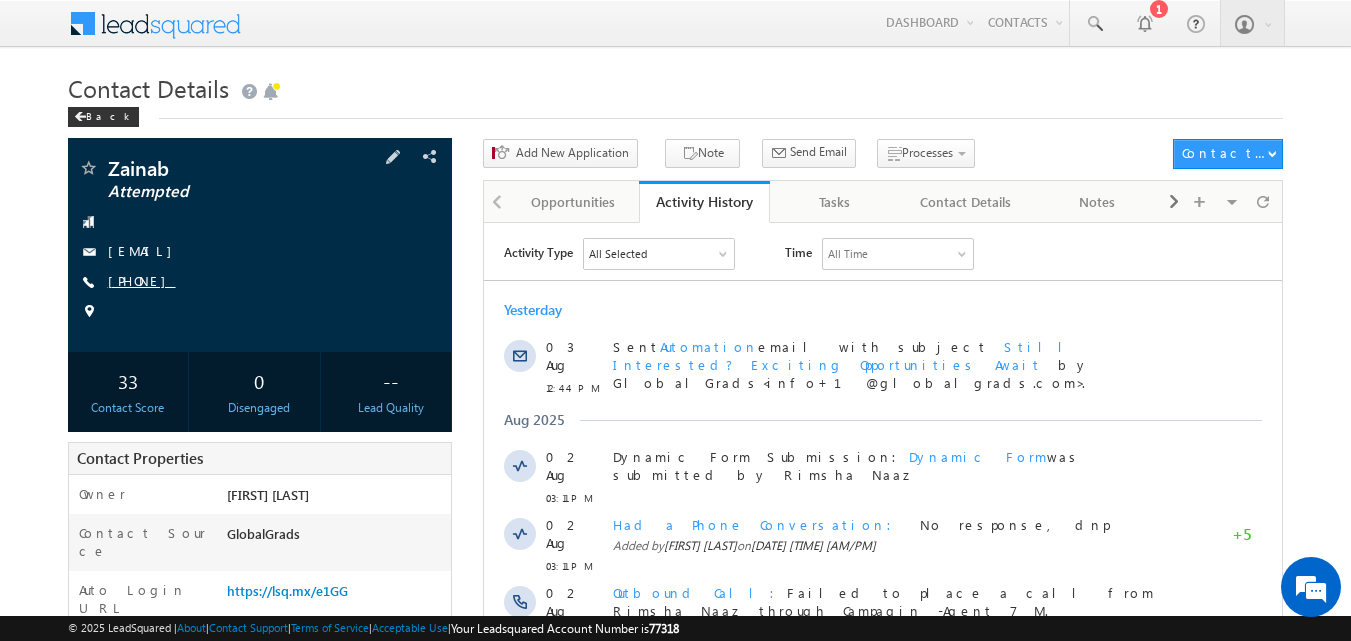 click on "[PHONE]" at bounding box center [142, 280] 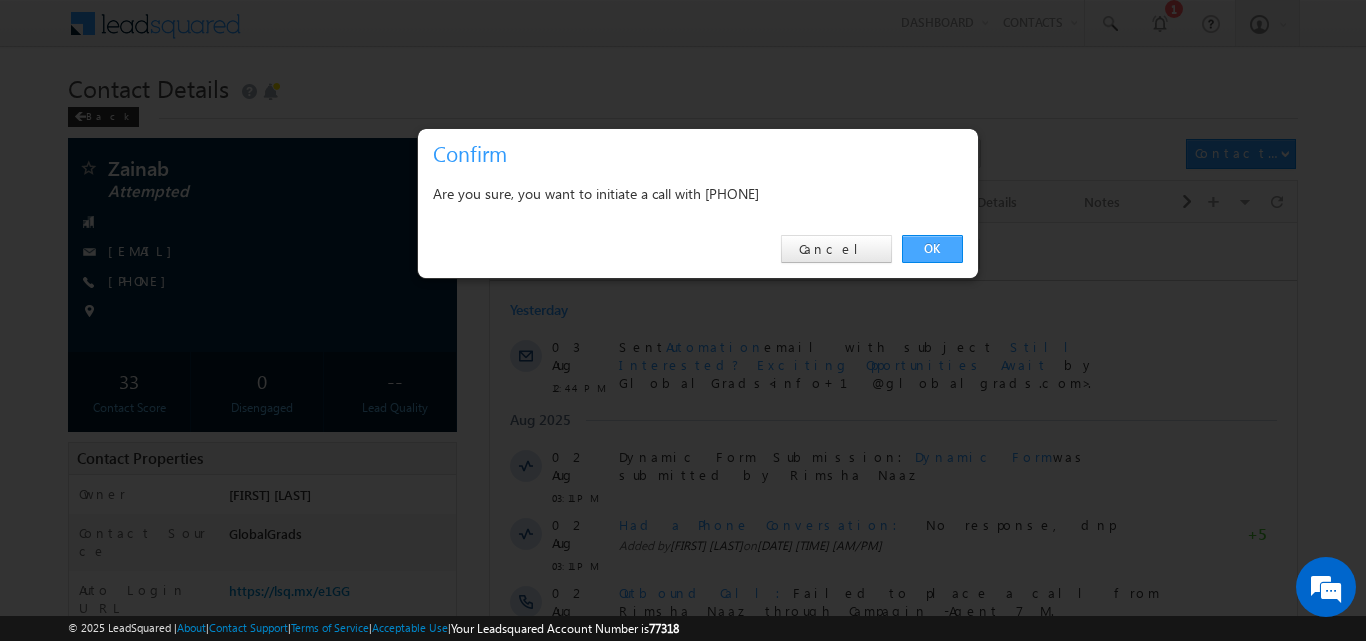 click on "OK" at bounding box center [932, 249] 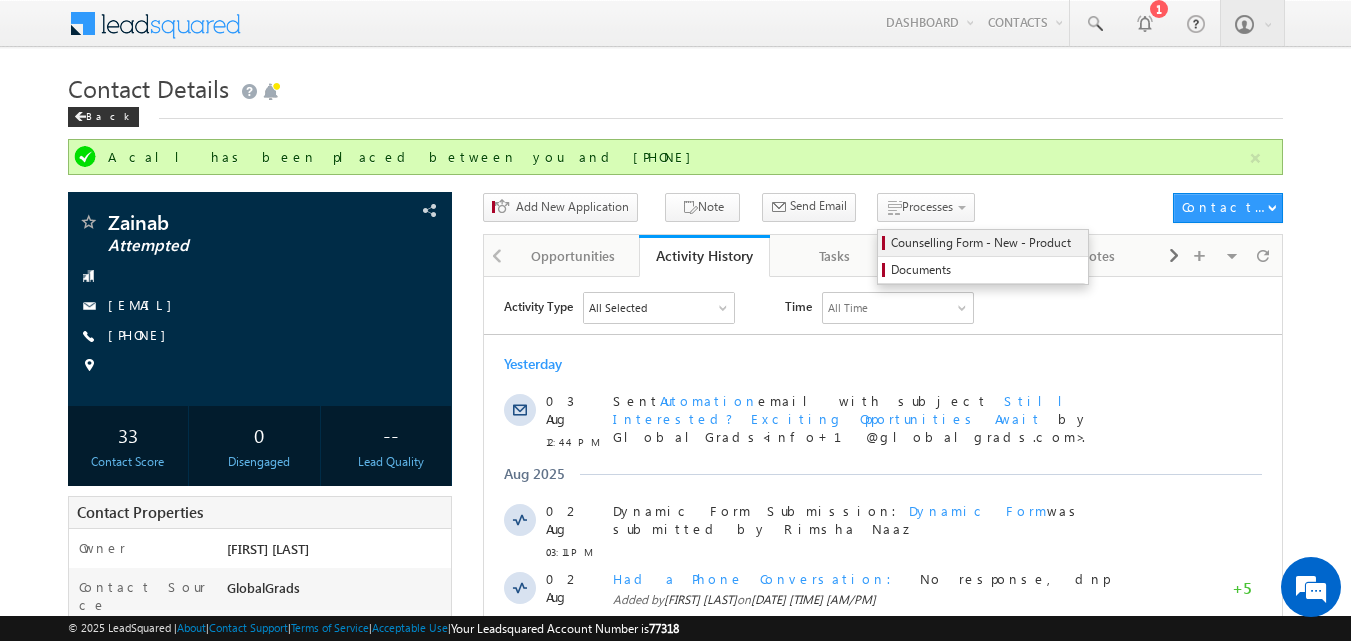 click on "Counselling Form - New - Product" at bounding box center (986, 243) 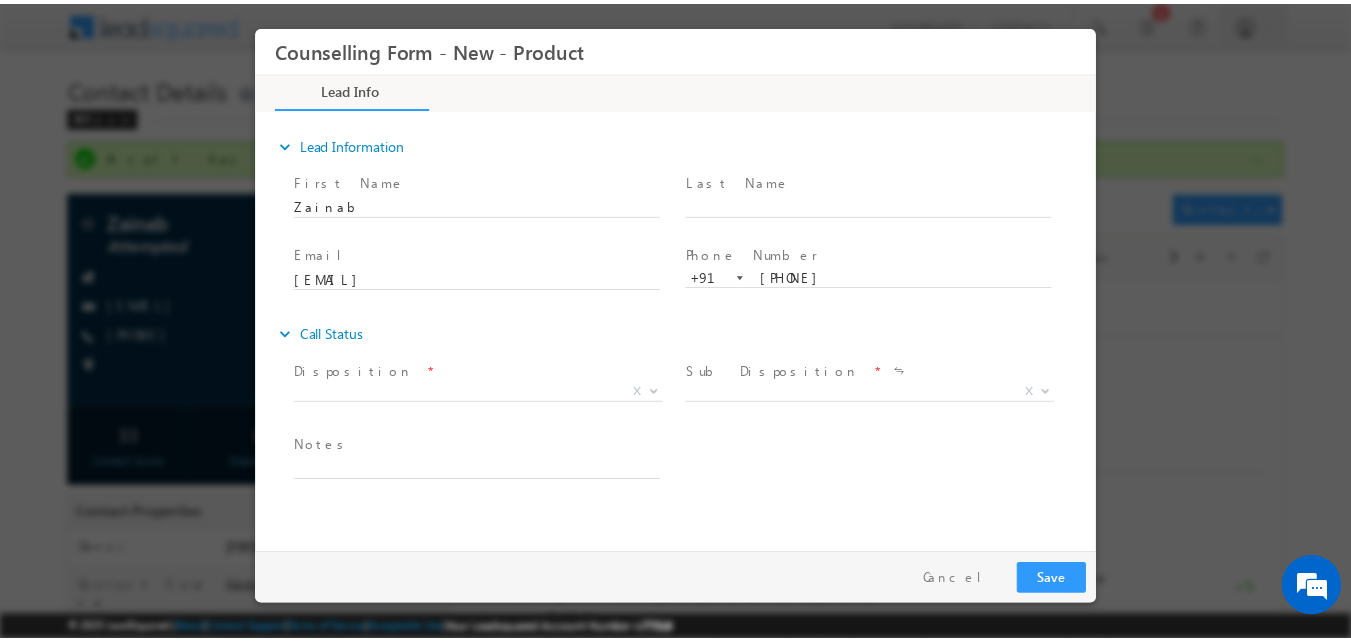 scroll, scrollTop: 0, scrollLeft: 0, axis: both 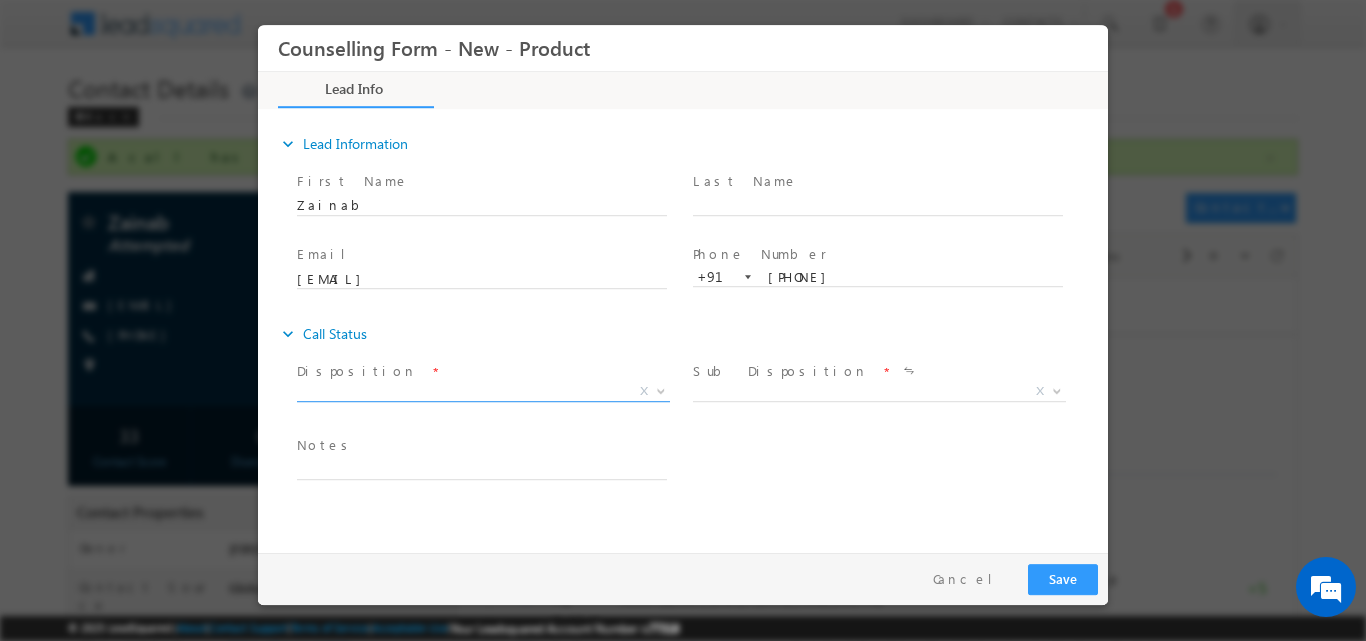 click at bounding box center (659, 390) 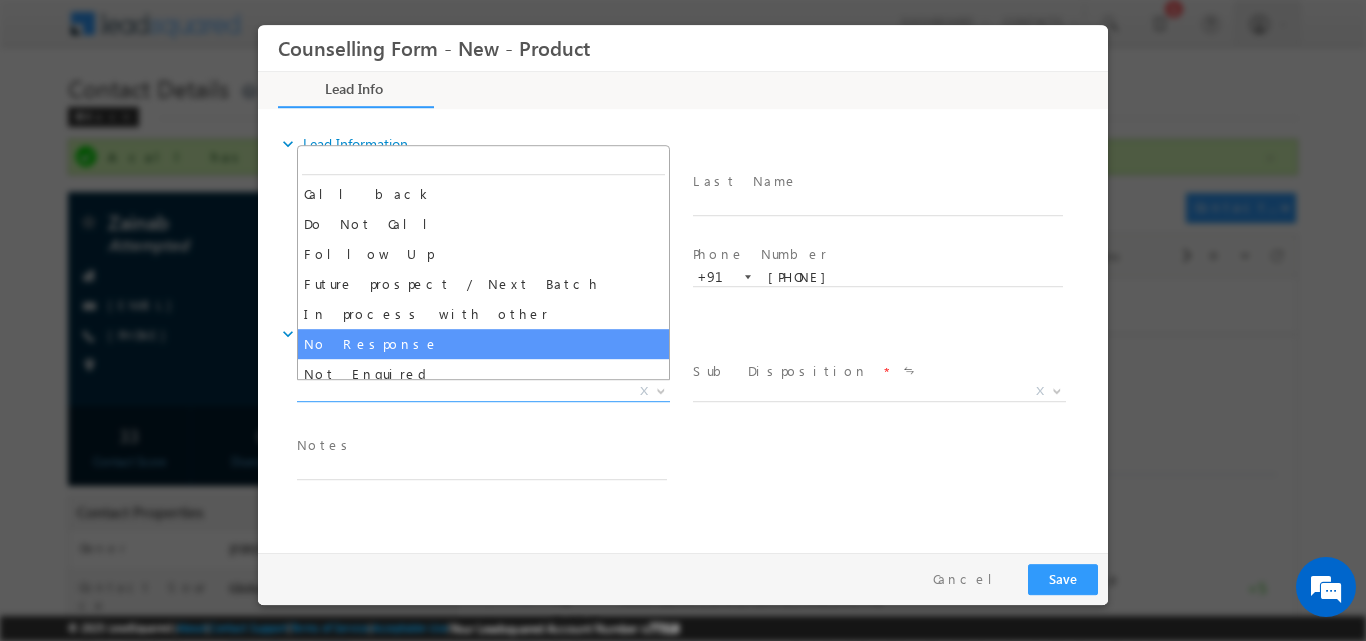 select on "No Response" 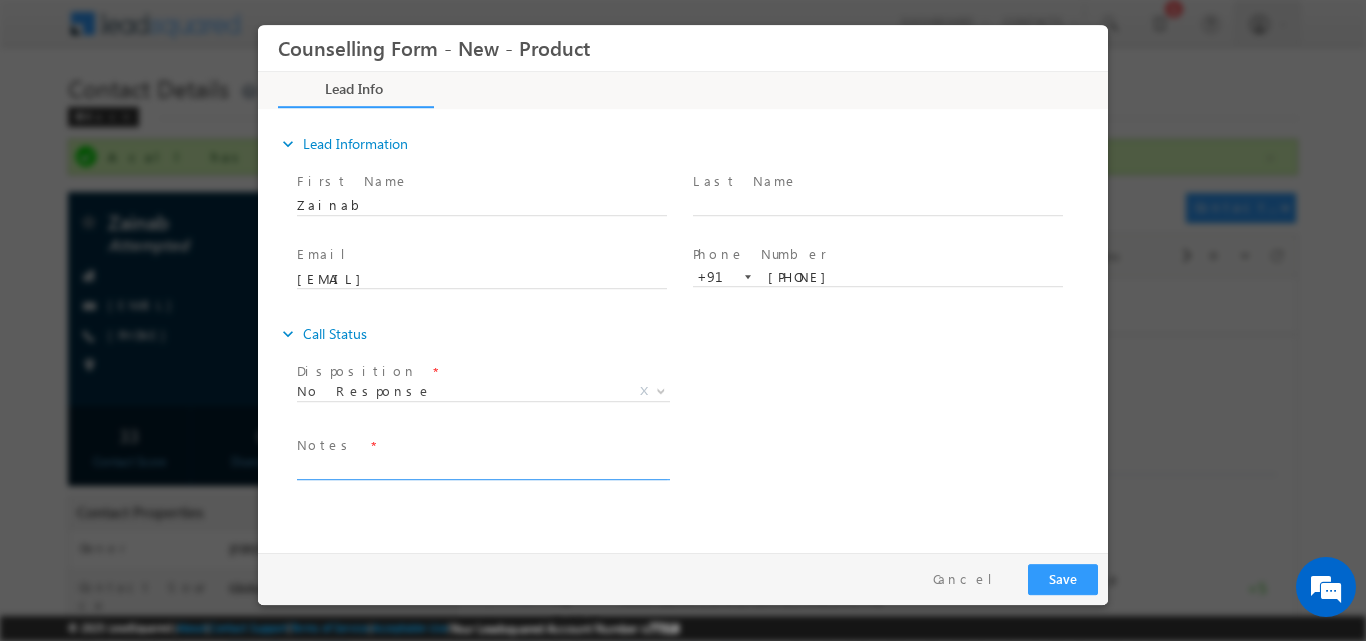 click at bounding box center (482, 467) 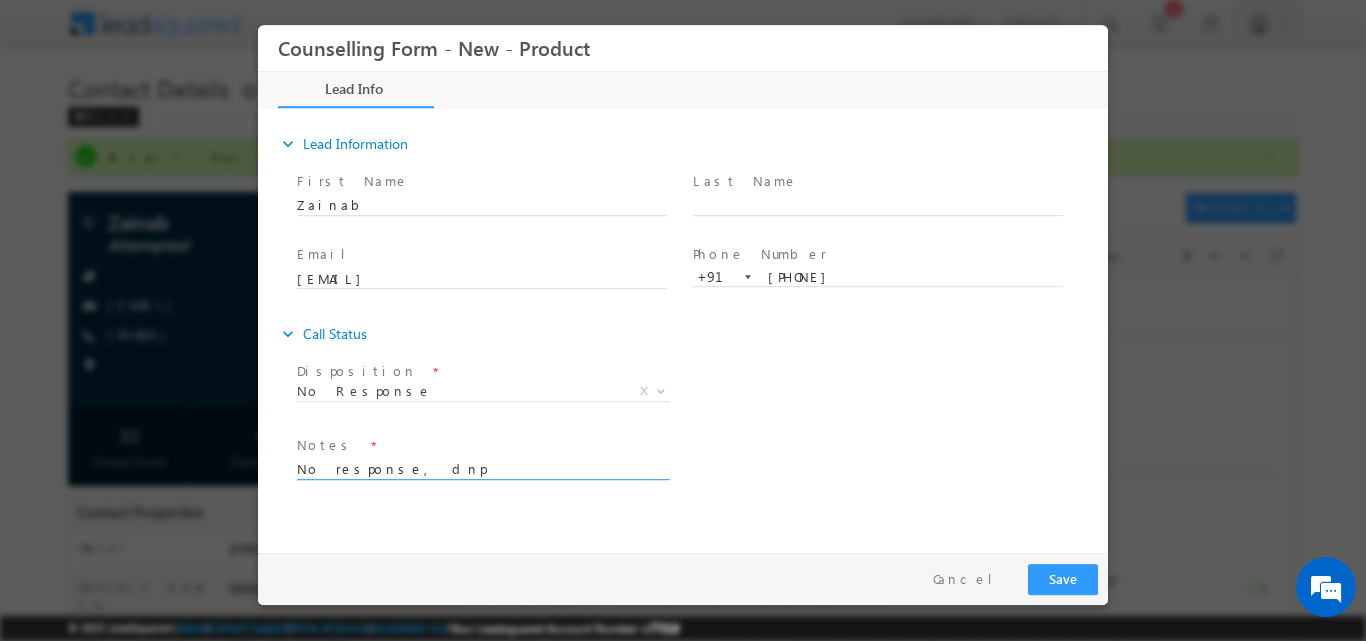 type on "No response, dnp" 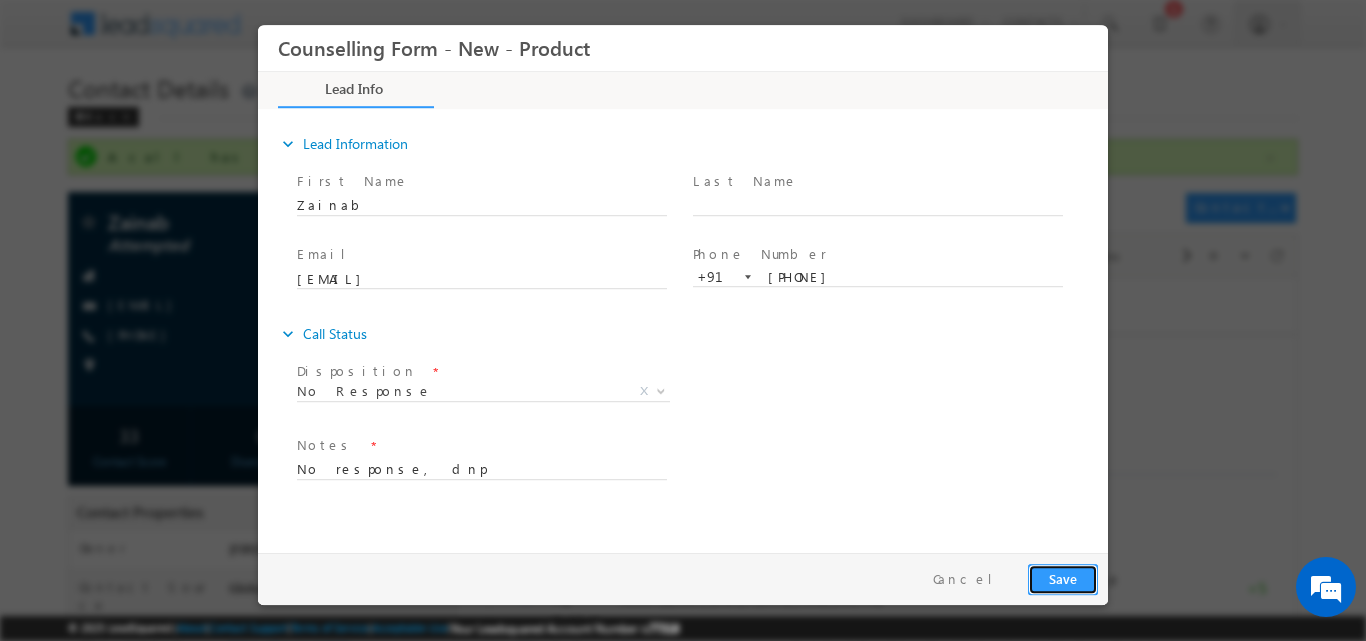 click on "Save" at bounding box center (1063, 578) 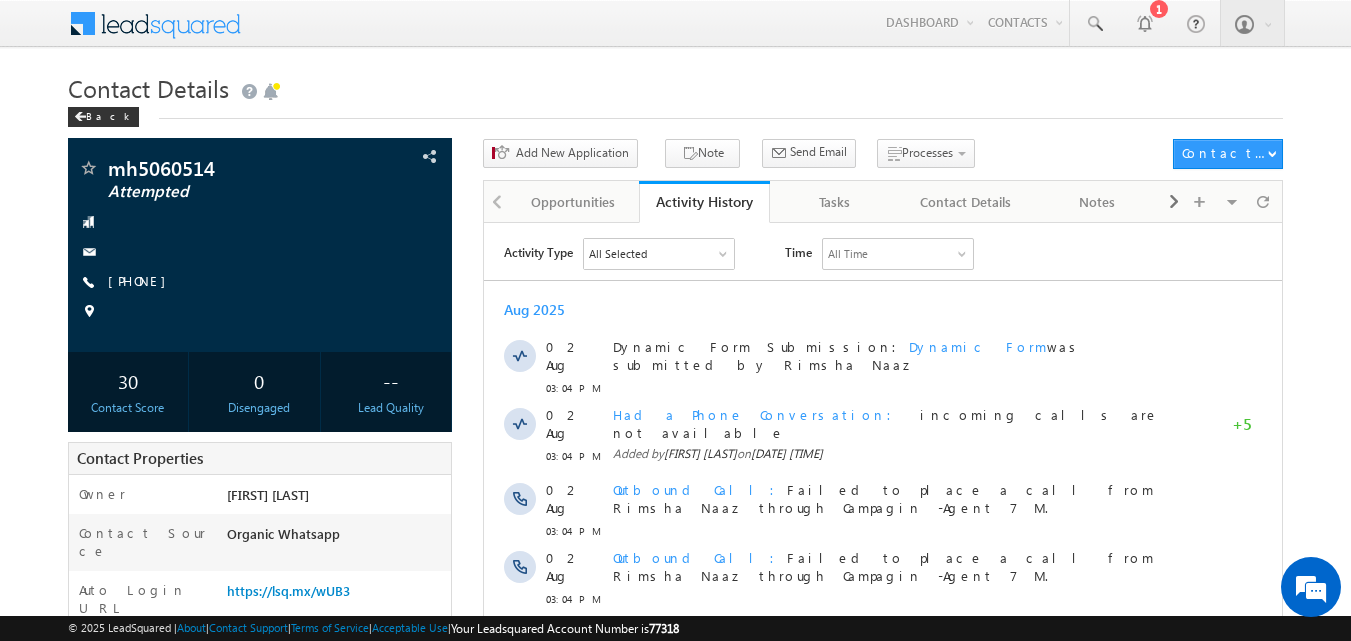 scroll, scrollTop: 0, scrollLeft: 0, axis: both 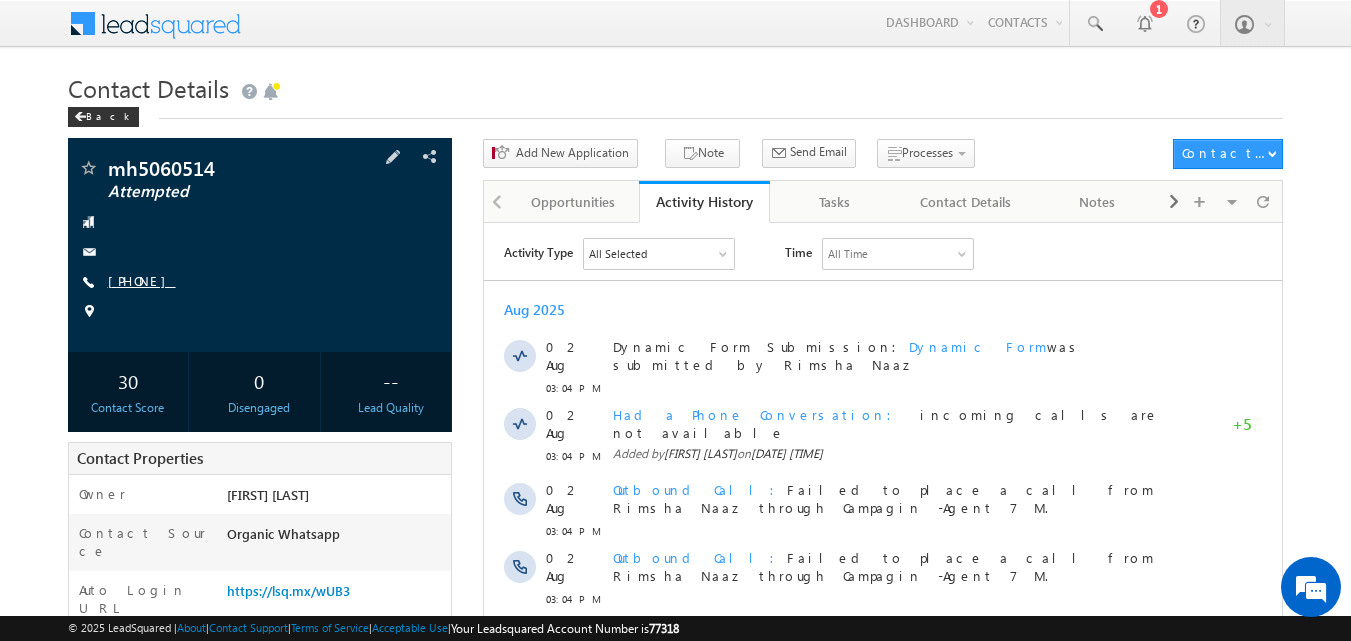 click on "[PHONE]" at bounding box center (142, 280) 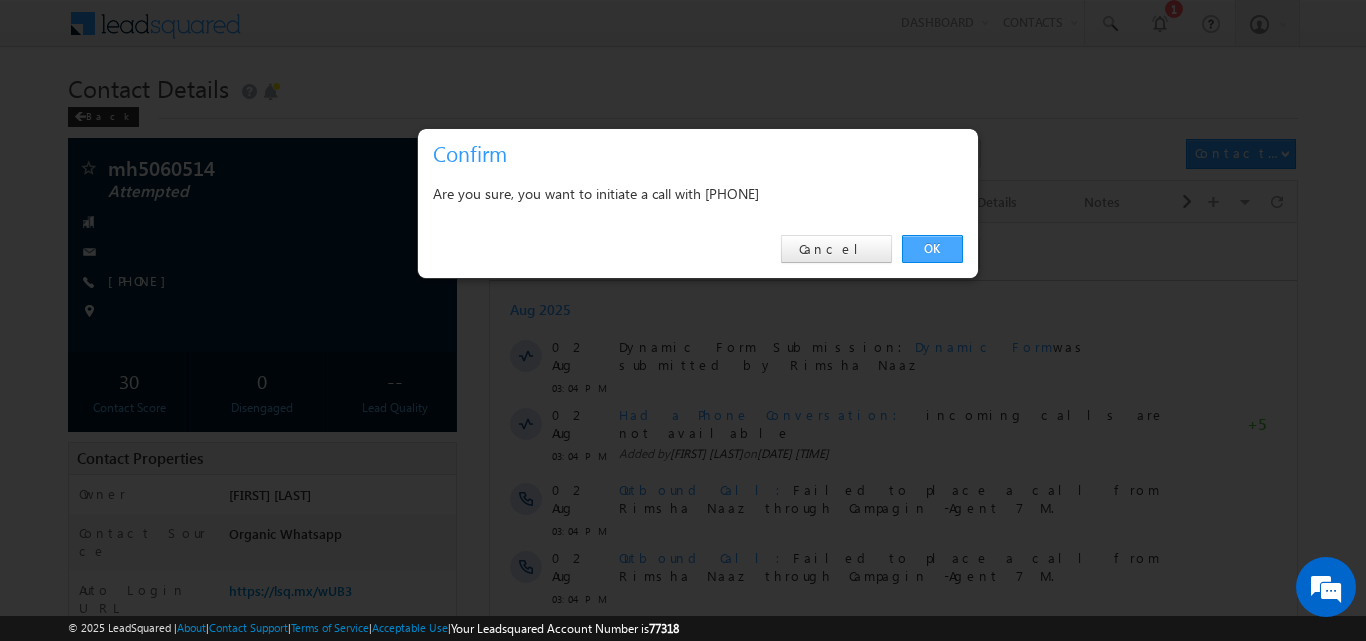 click on "OK" at bounding box center (932, 249) 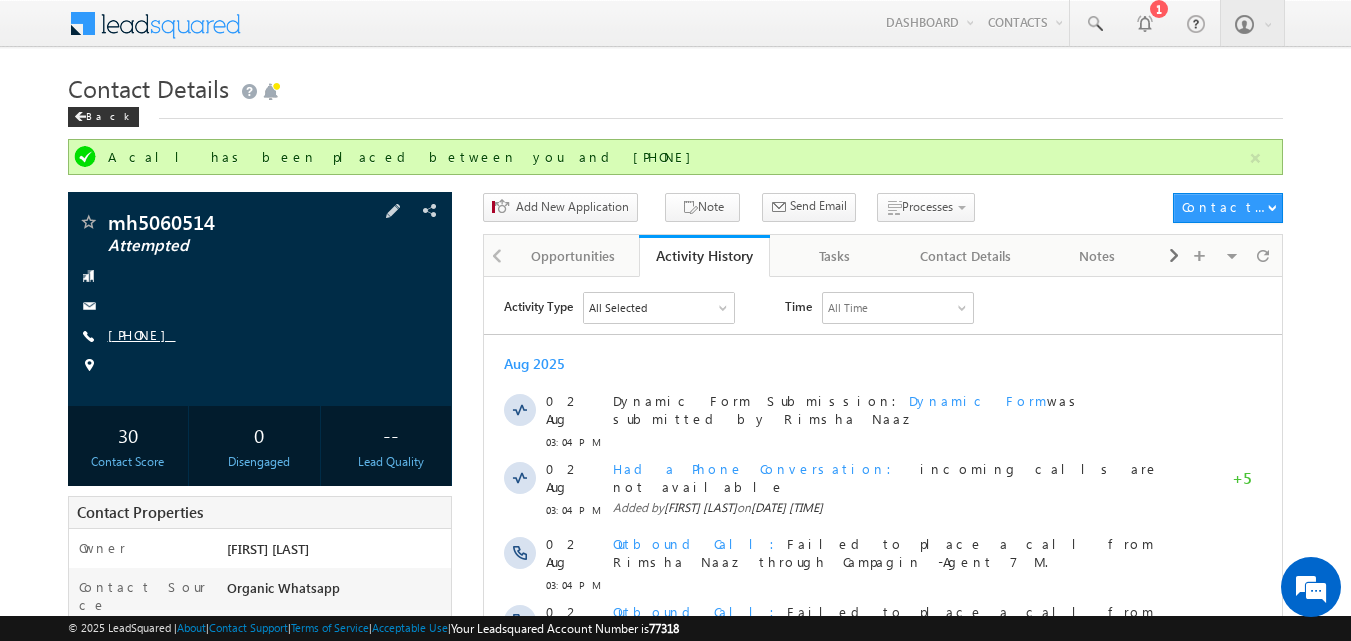 click on "[PHONE]" at bounding box center [142, 334] 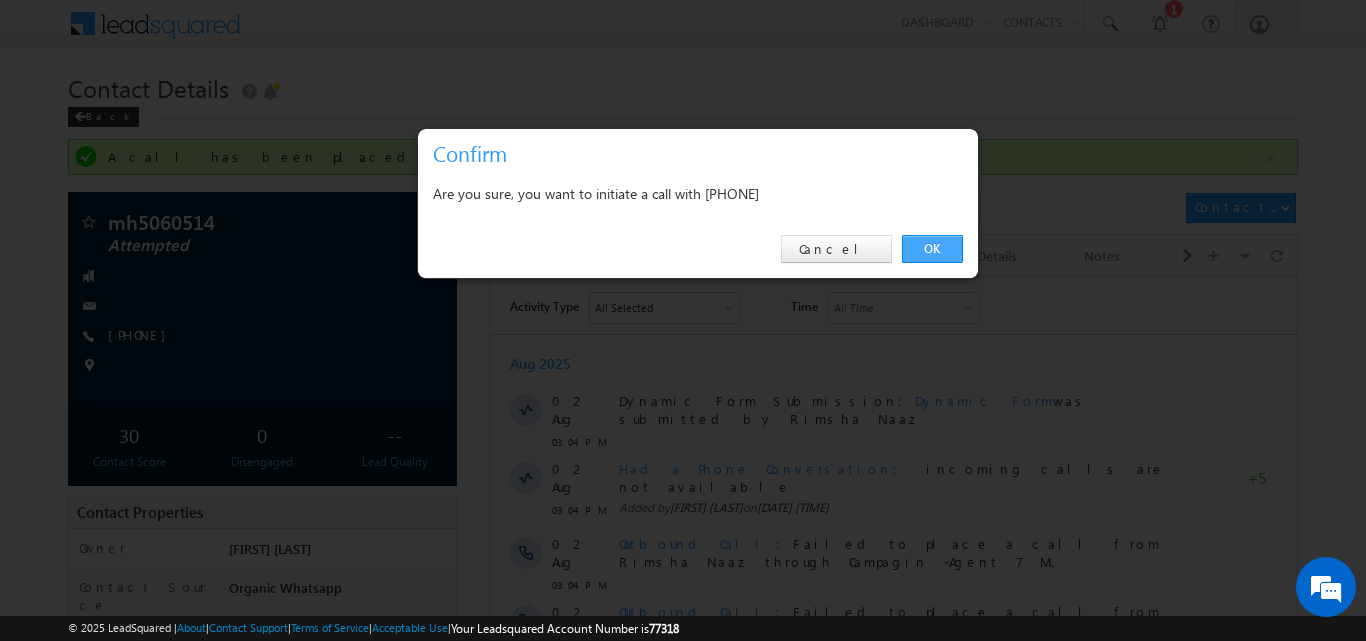 click on "OK" at bounding box center [932, 249] 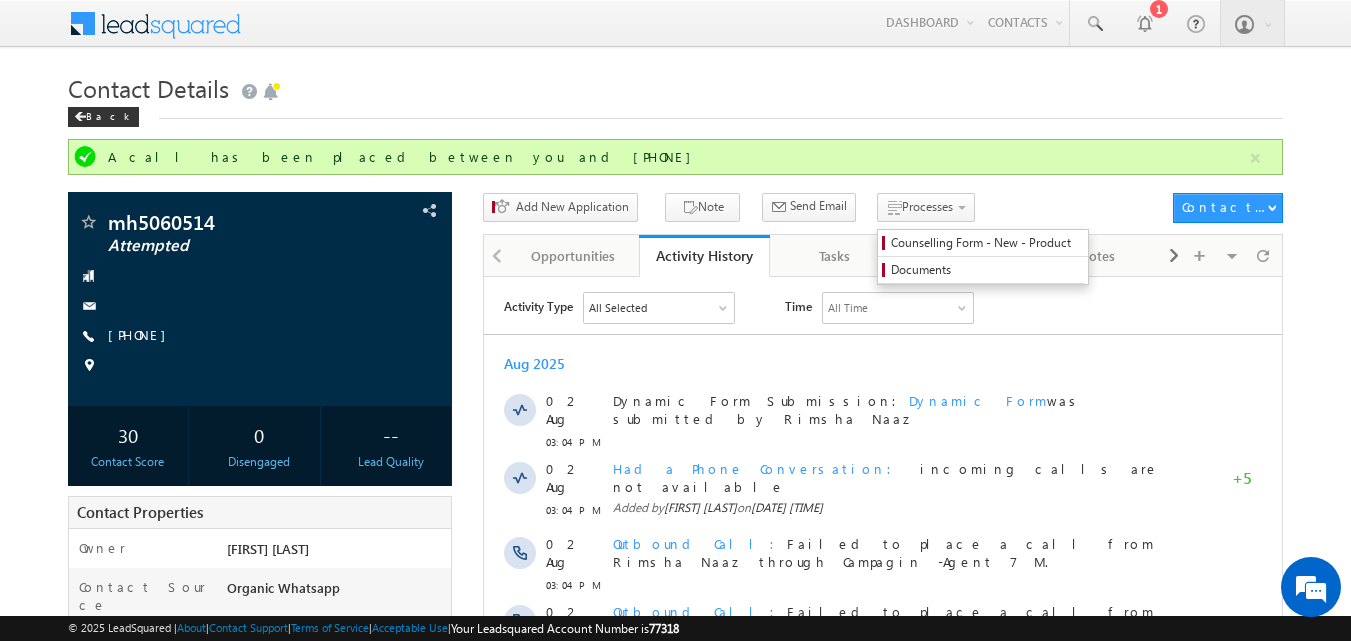 click on "Processes Counselling Form - New - Product Documents" at bounding box center [929, 211] 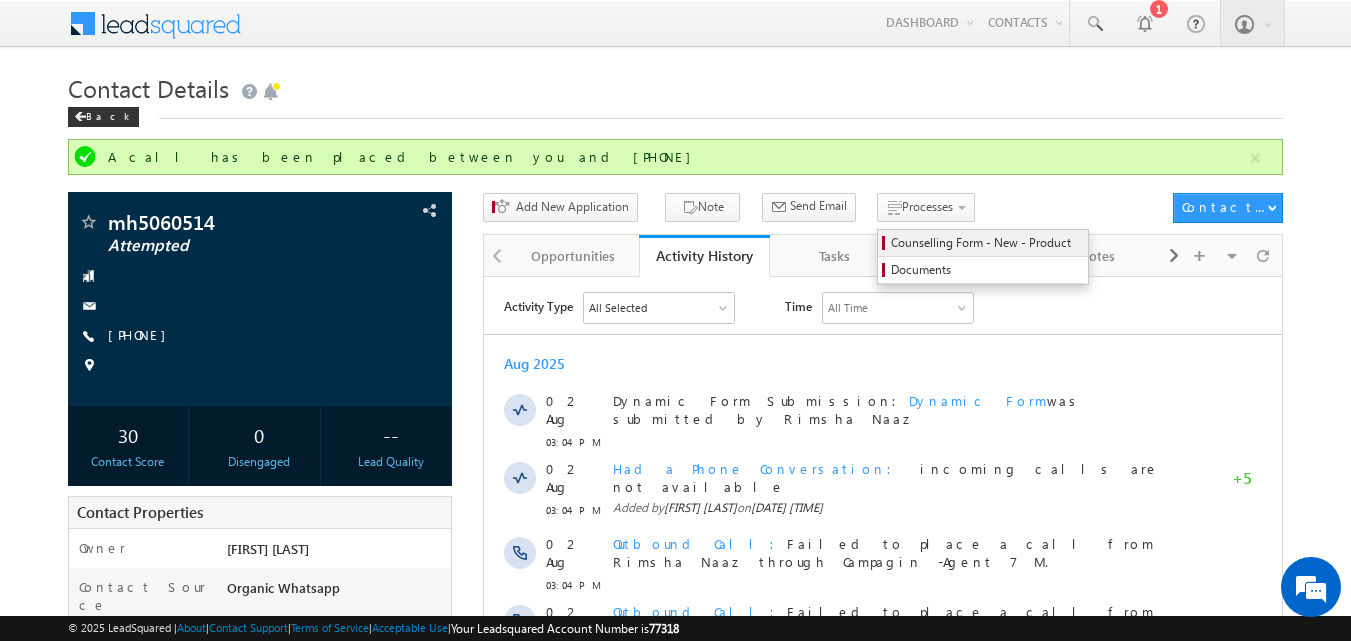 click on "Counselling Form - New - Product" at bounding box center [986, 243] 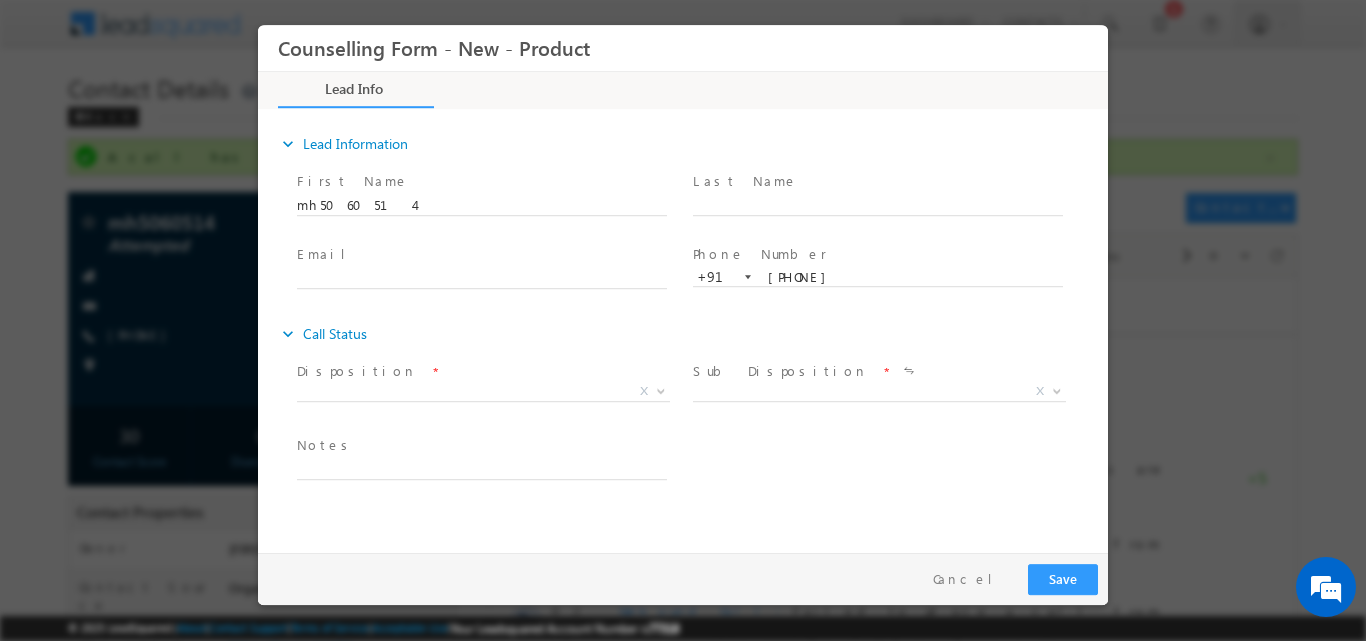scroll, scrollTop: 0, scrollLeft: 0, axis: both 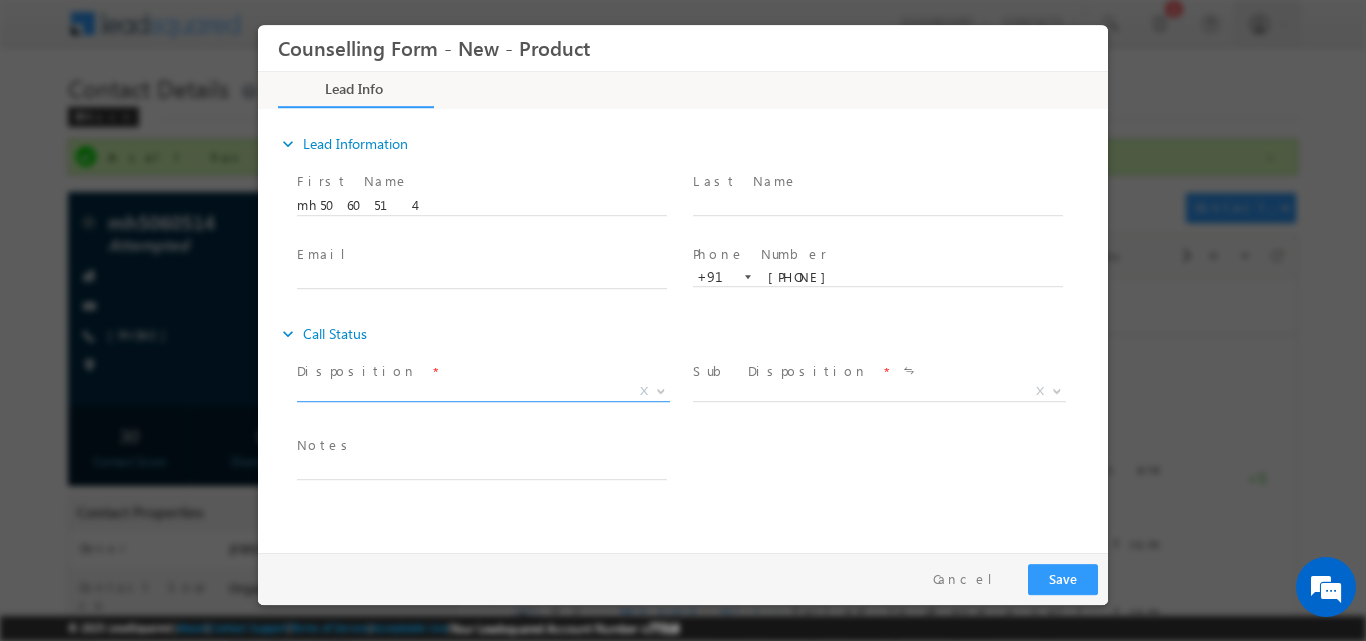 click at bounding box center [661, 389] 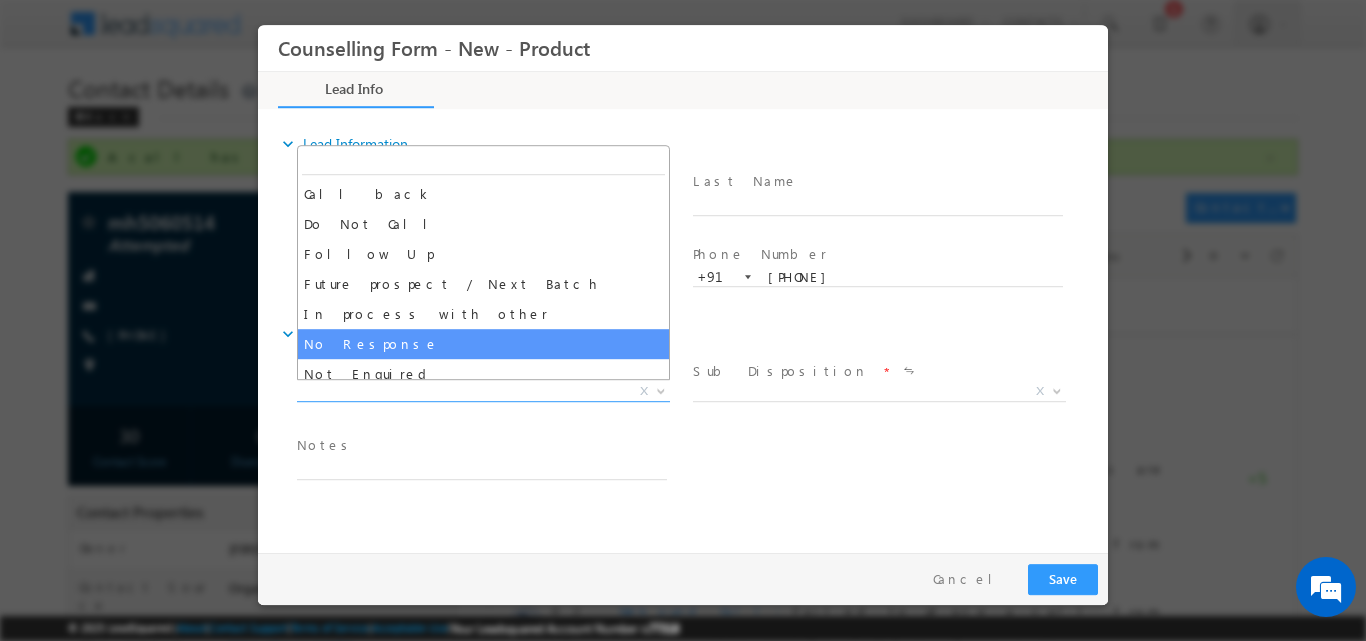 select on "No Response" 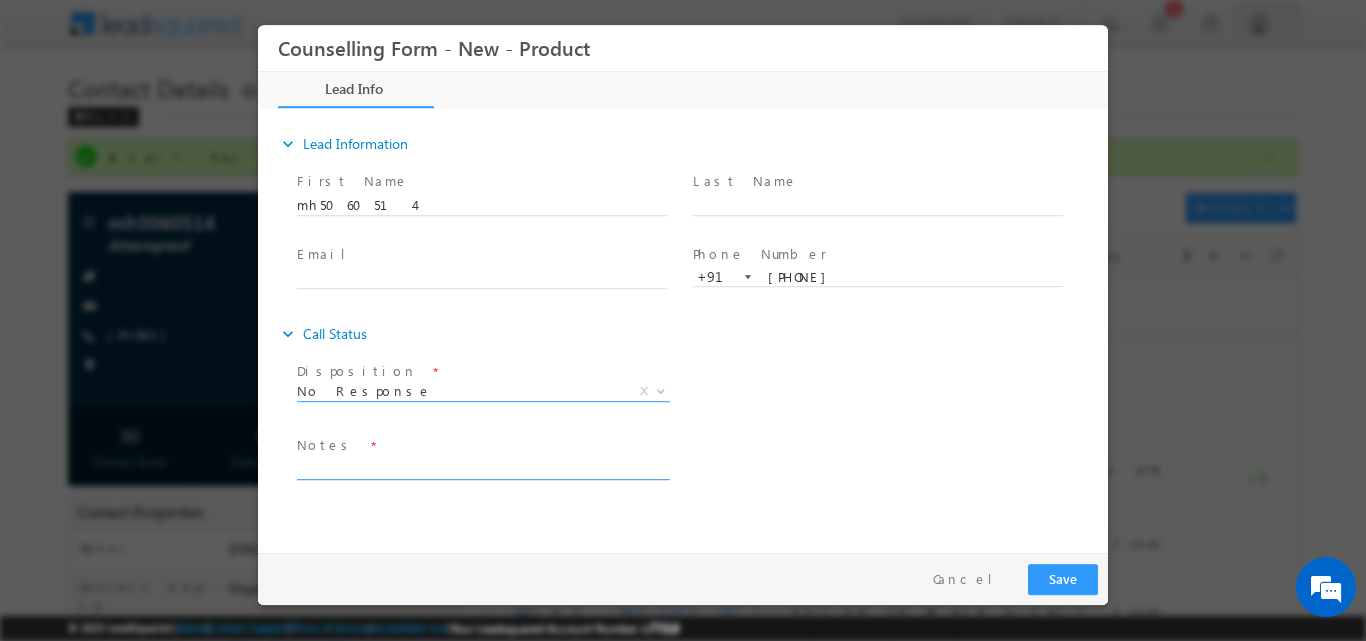 click at bounding box center (482, 467) 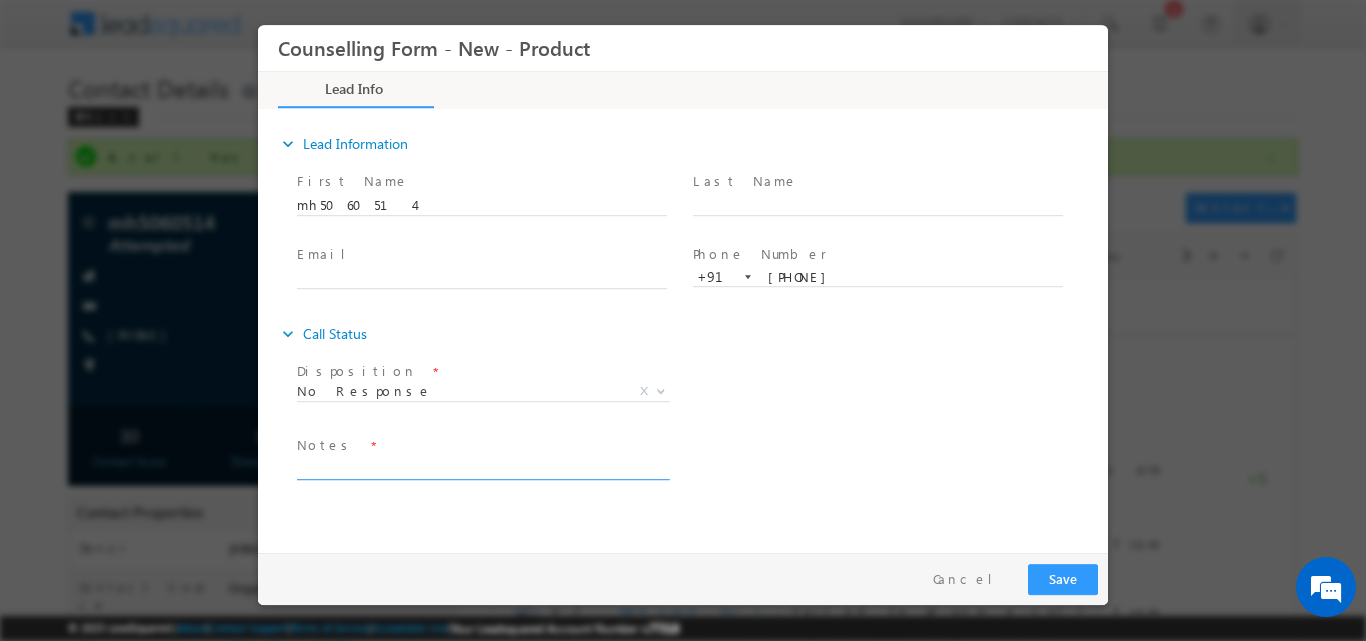 paste on "No response, dnp" 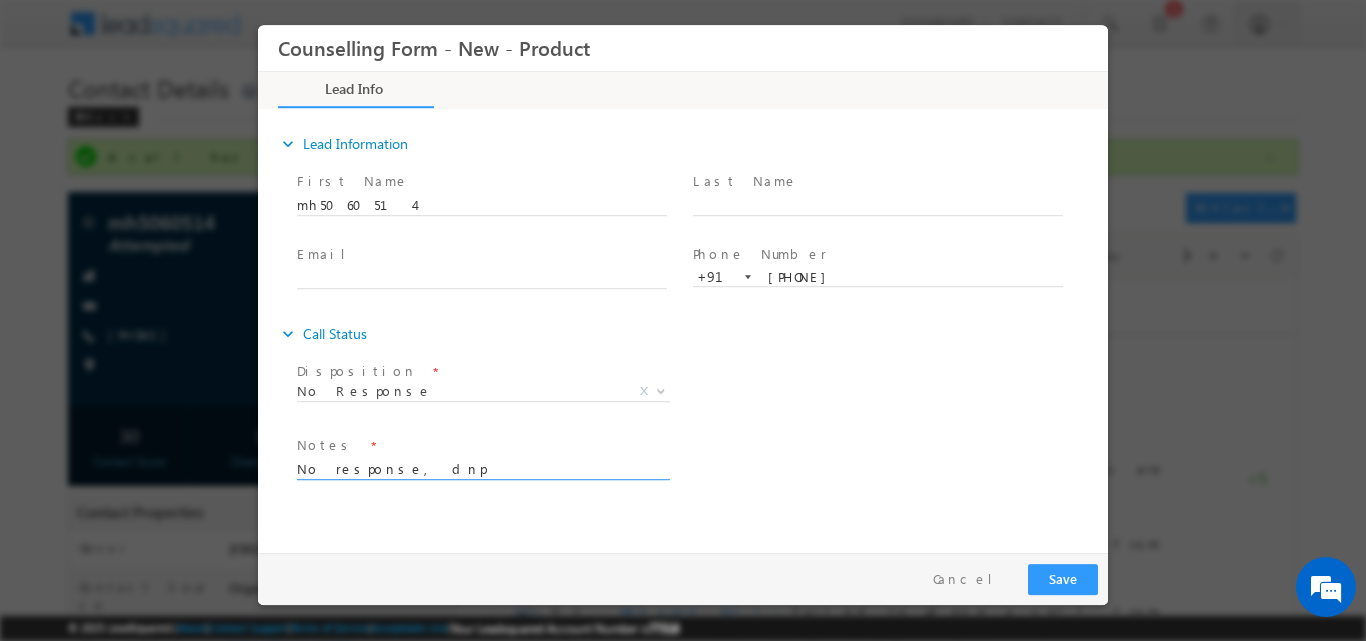 type on "No response, dnp" 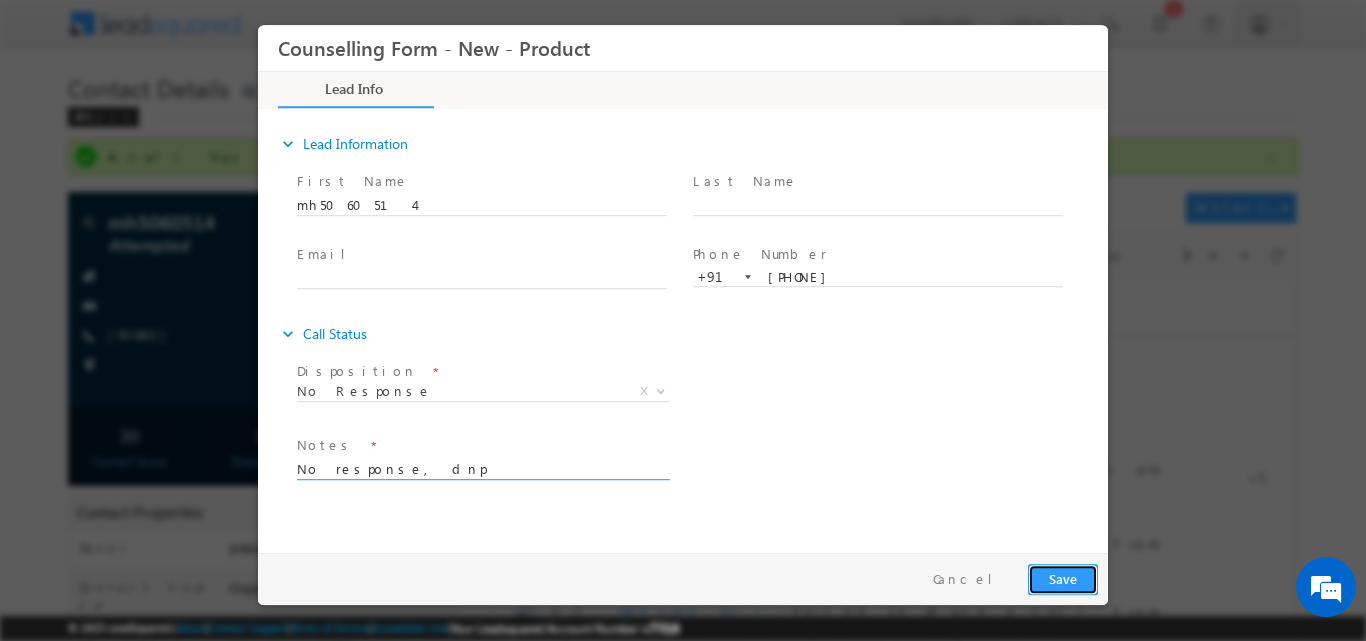 click on "Save" at bounding box center [1063, 578] 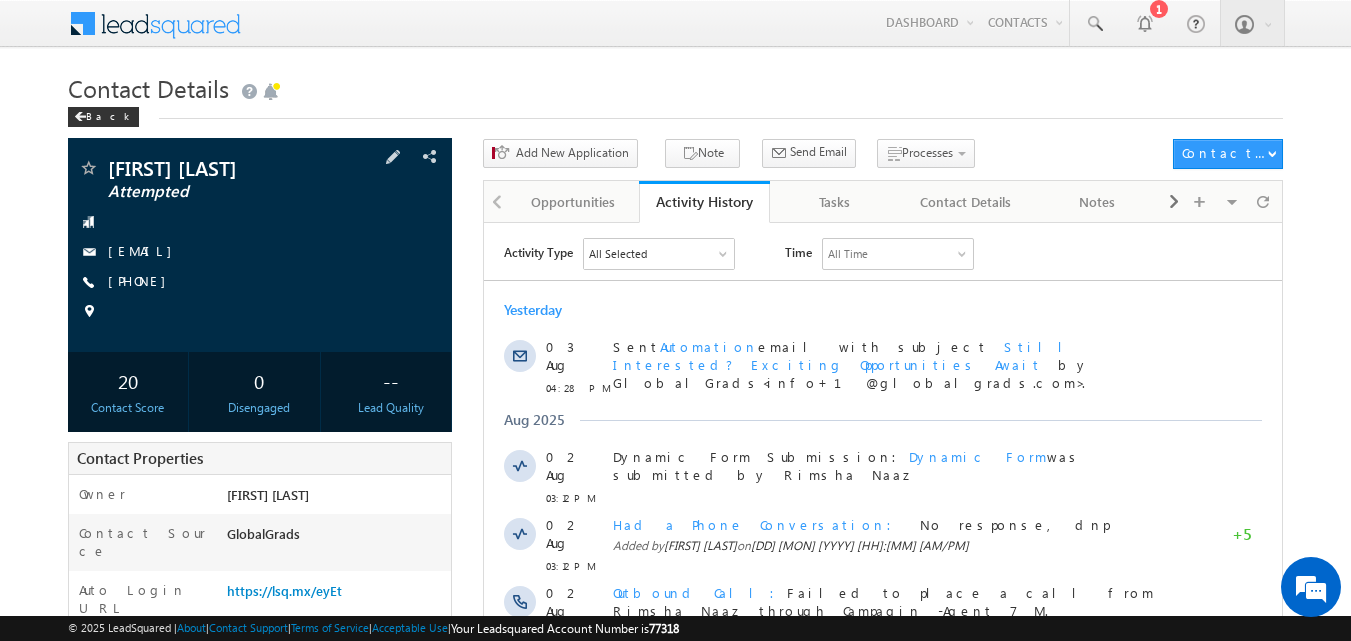 scroll, scrollTop: 0, scrollLeft: 0, axis: both 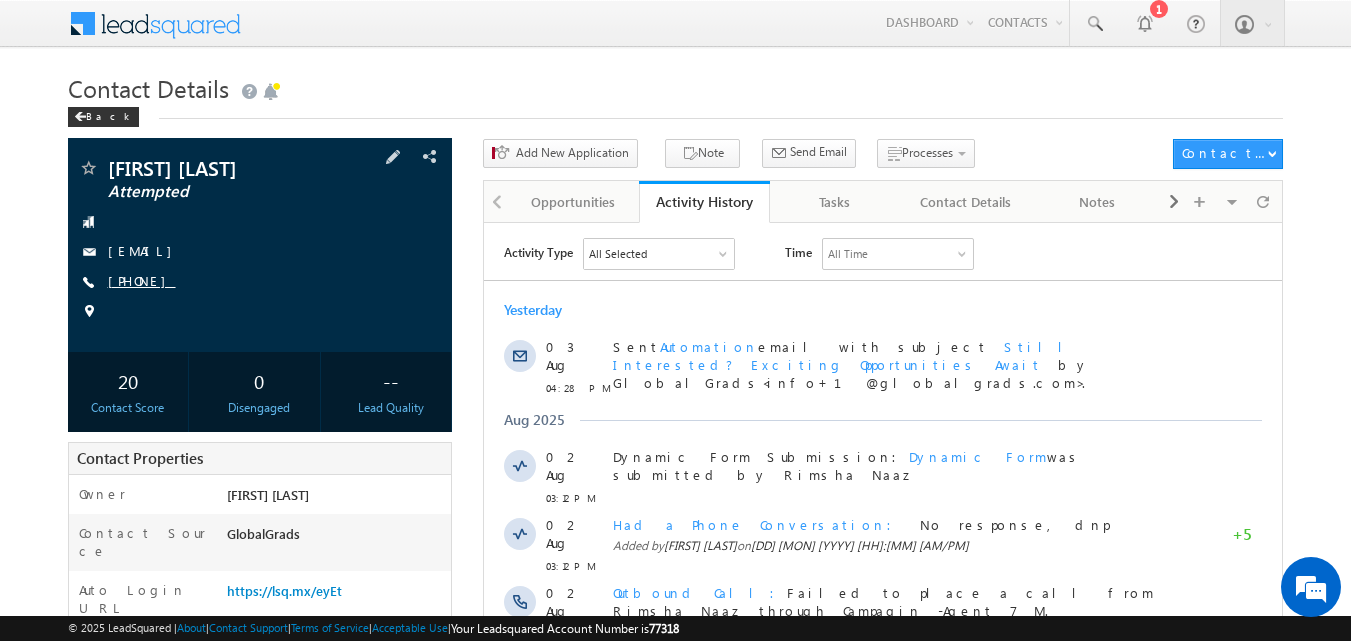 click on "[PHONE]" at bounding box center (142, 280) 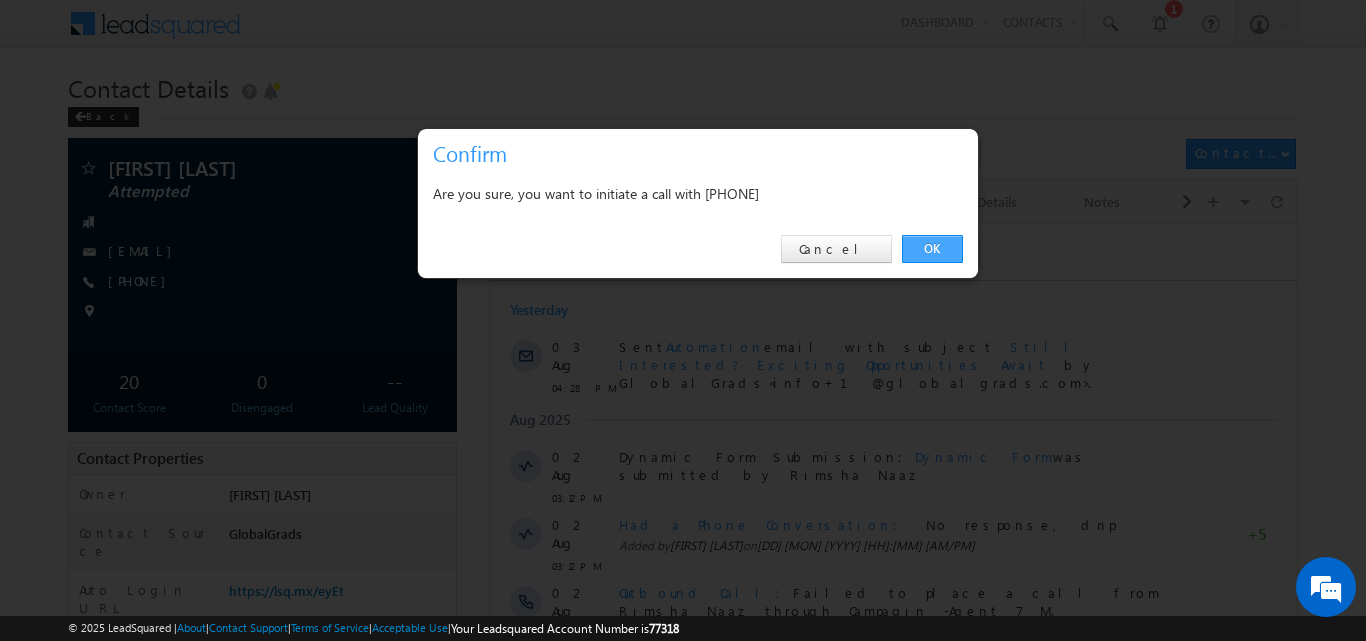 click on "OK" at bounding box center (932, 249) 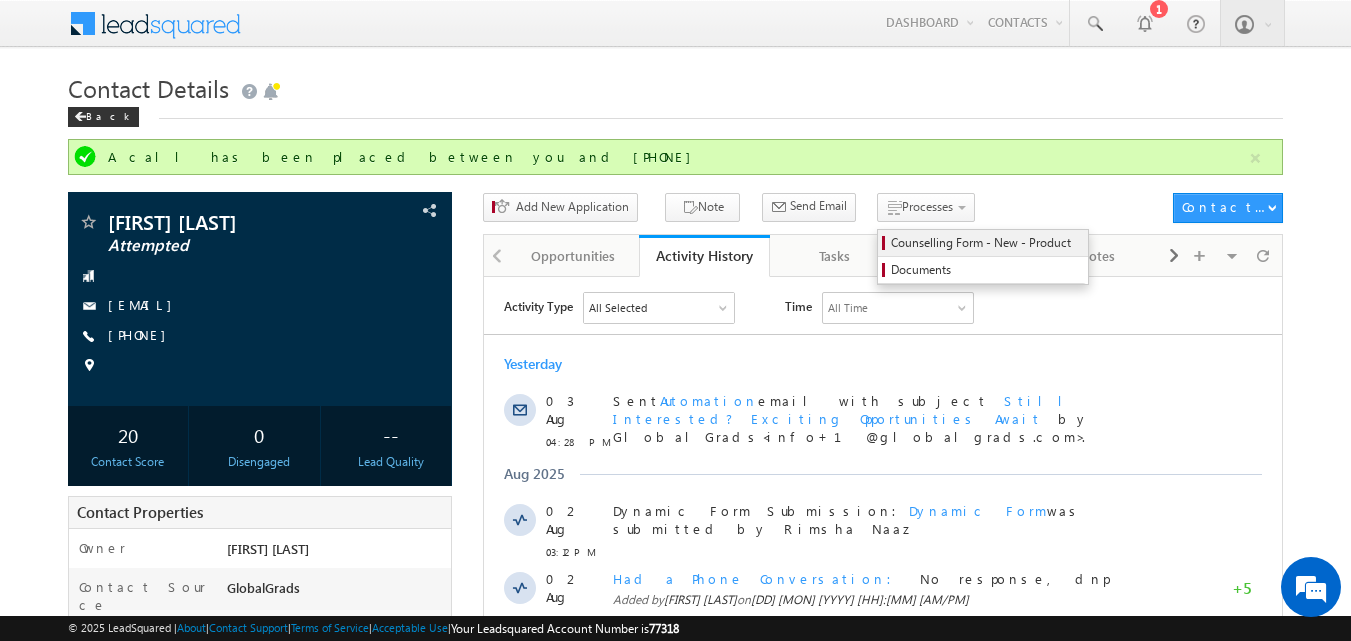 click on "Counselling Form - New - Product" at bounding box center [986, 243] 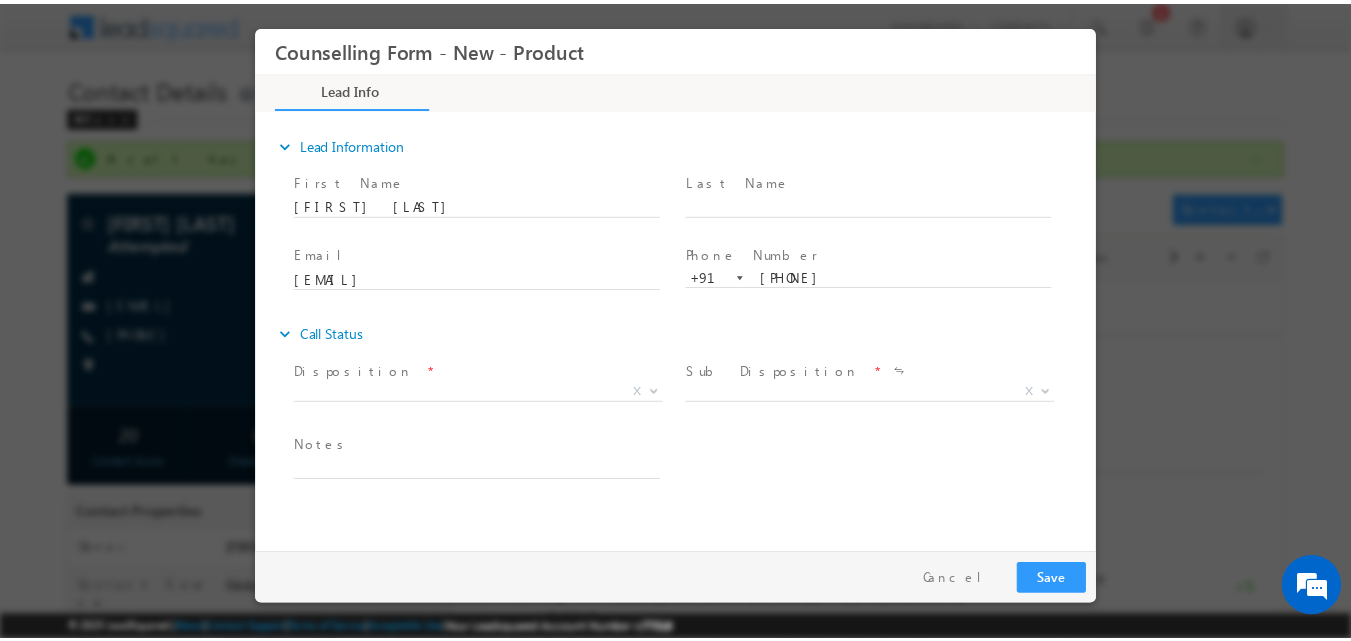 scroll, scrollTop: 0, scrollLeft: 0, axis: both 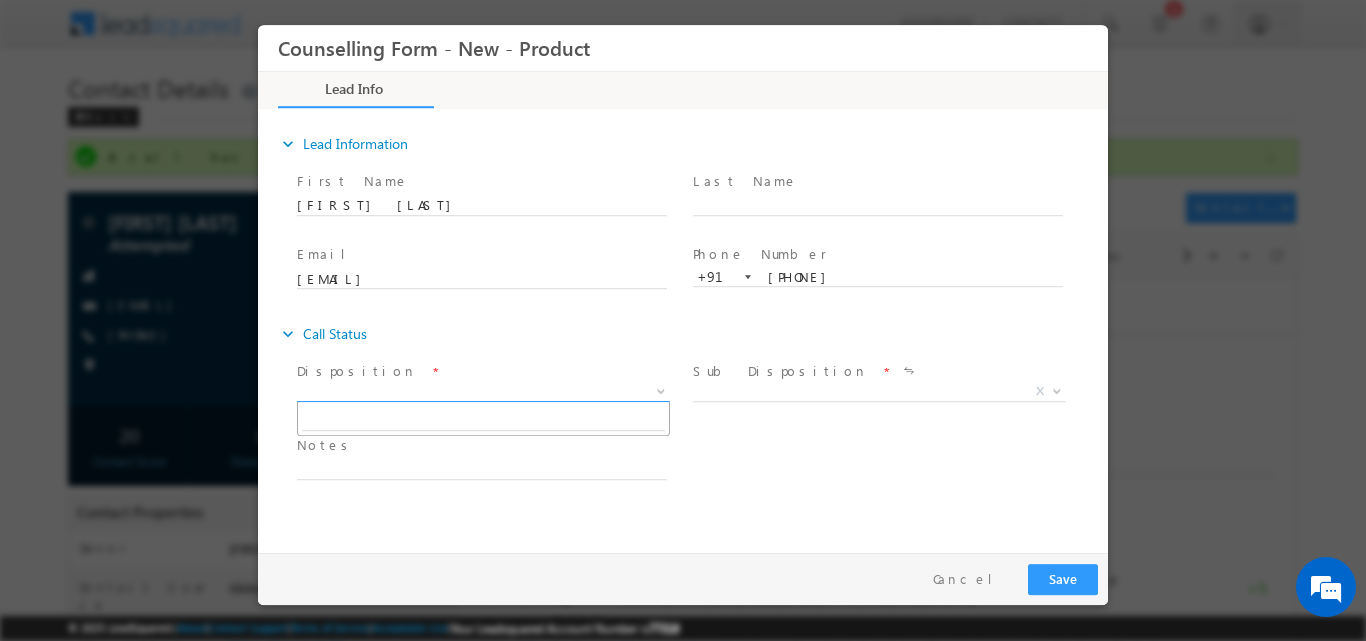 click at bounding box center (661, 389) 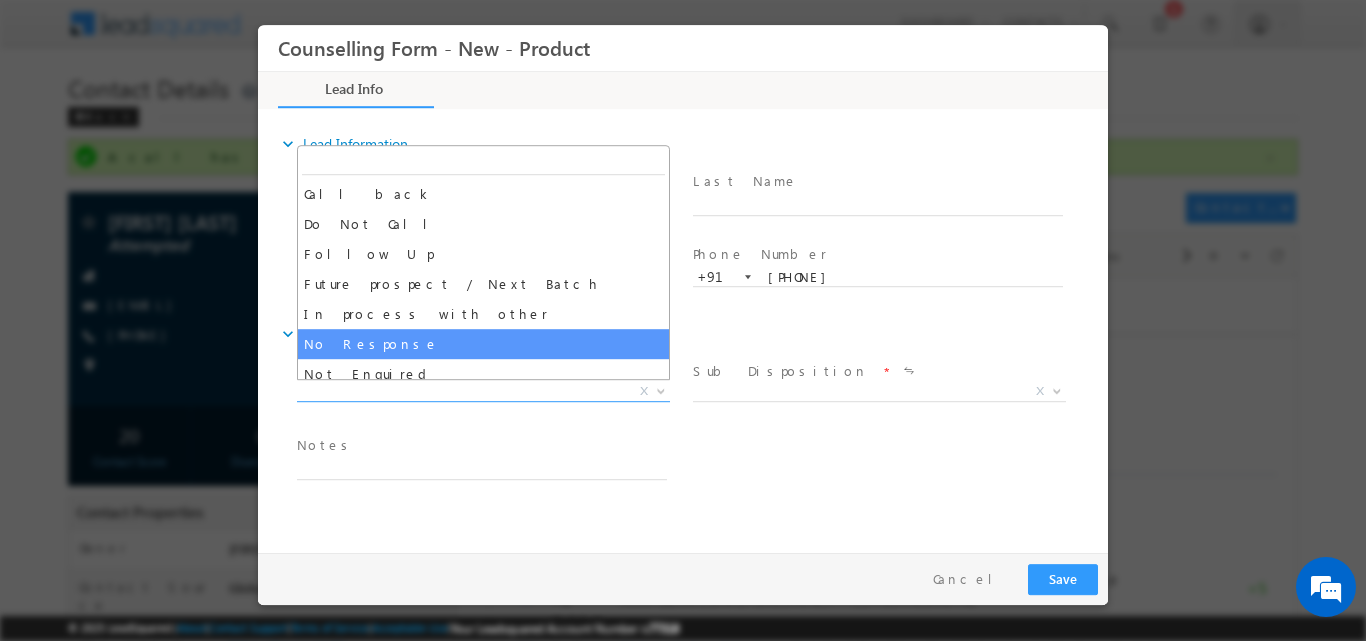 select on "No Response" 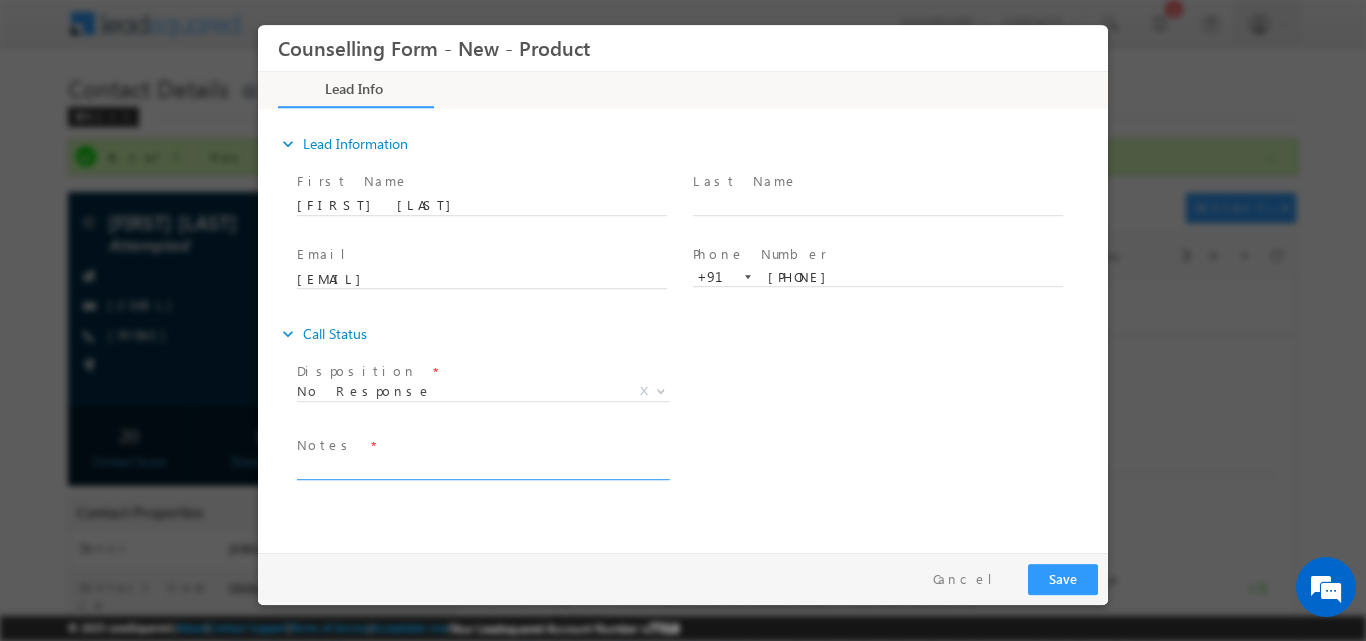 click at bounding box center [482, 467] 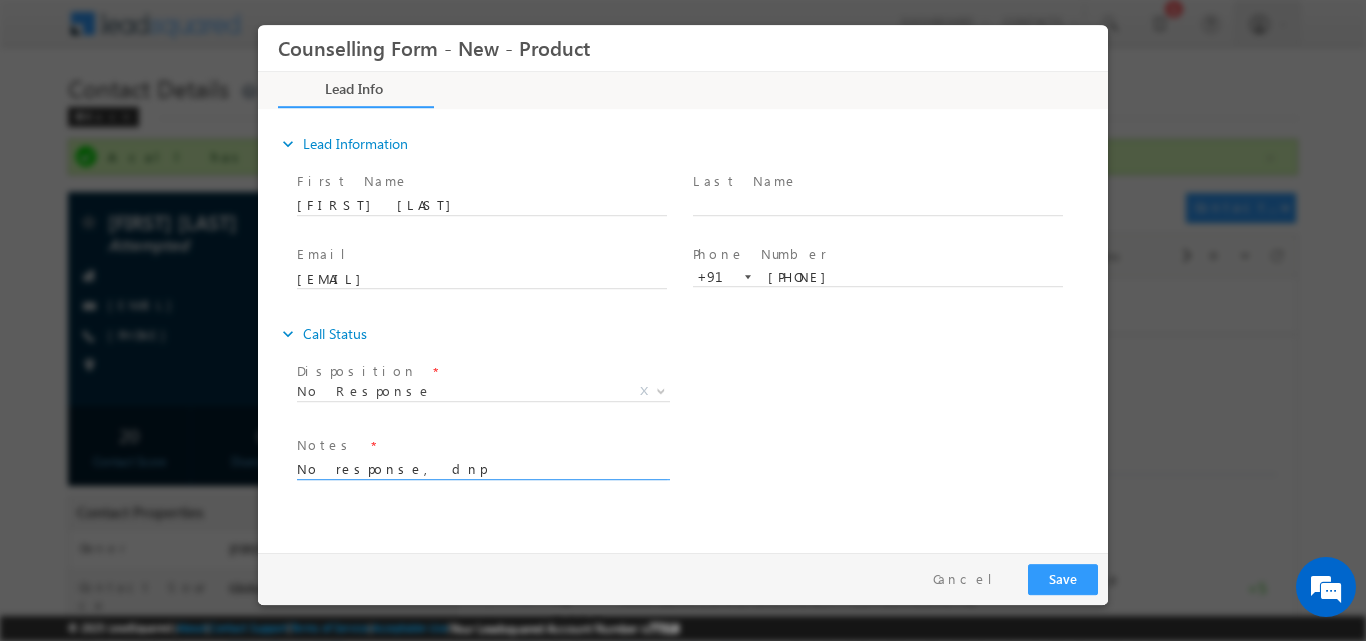 type on "No response, dnp" 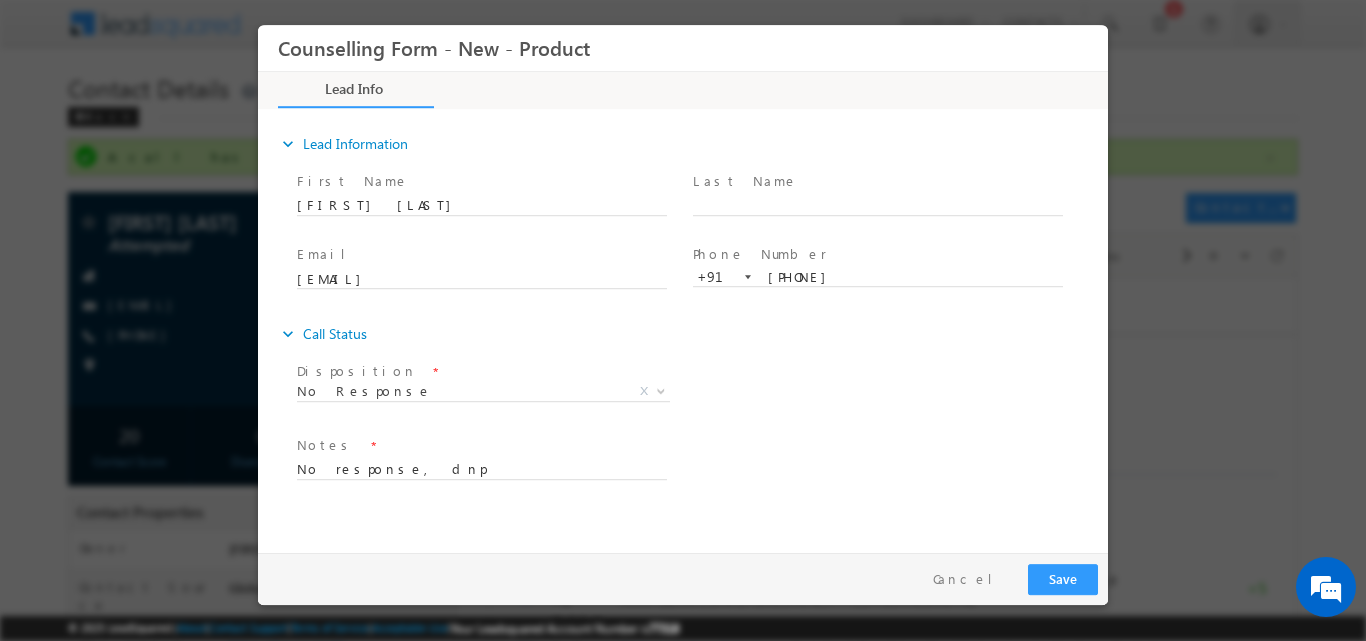 click on "Follow Up Date
*
Notes
*
No response, dnp" at bounding box center [700, 467] 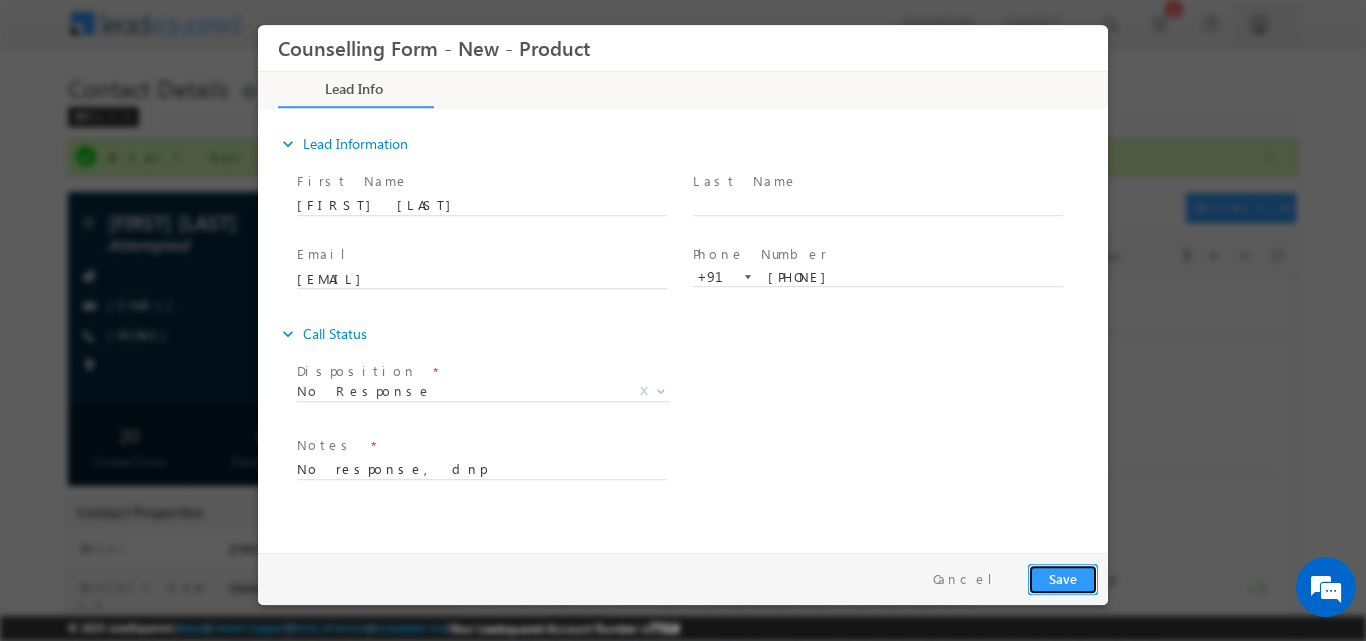 click on "Save" at bounding box center [1063, 578] 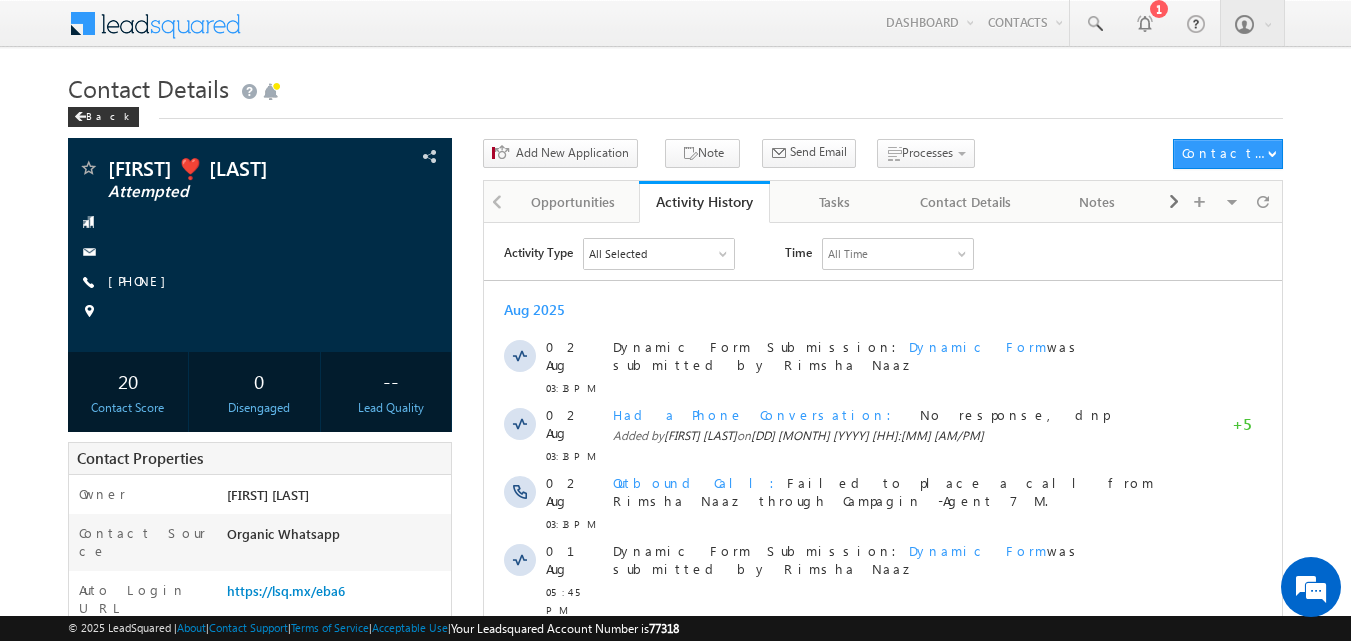 scroll, scrollTop: 0, scrollLeft: 0, axis: both 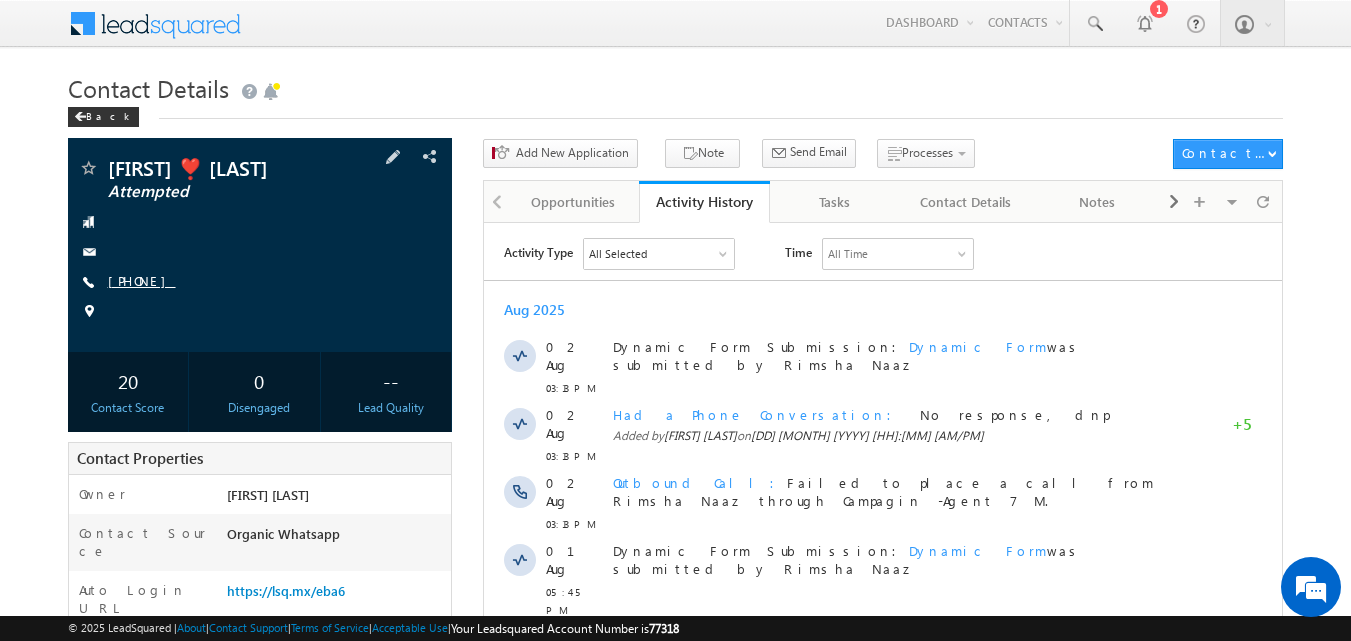 click on "+91-7364912283" at bounding box center (142, 280) 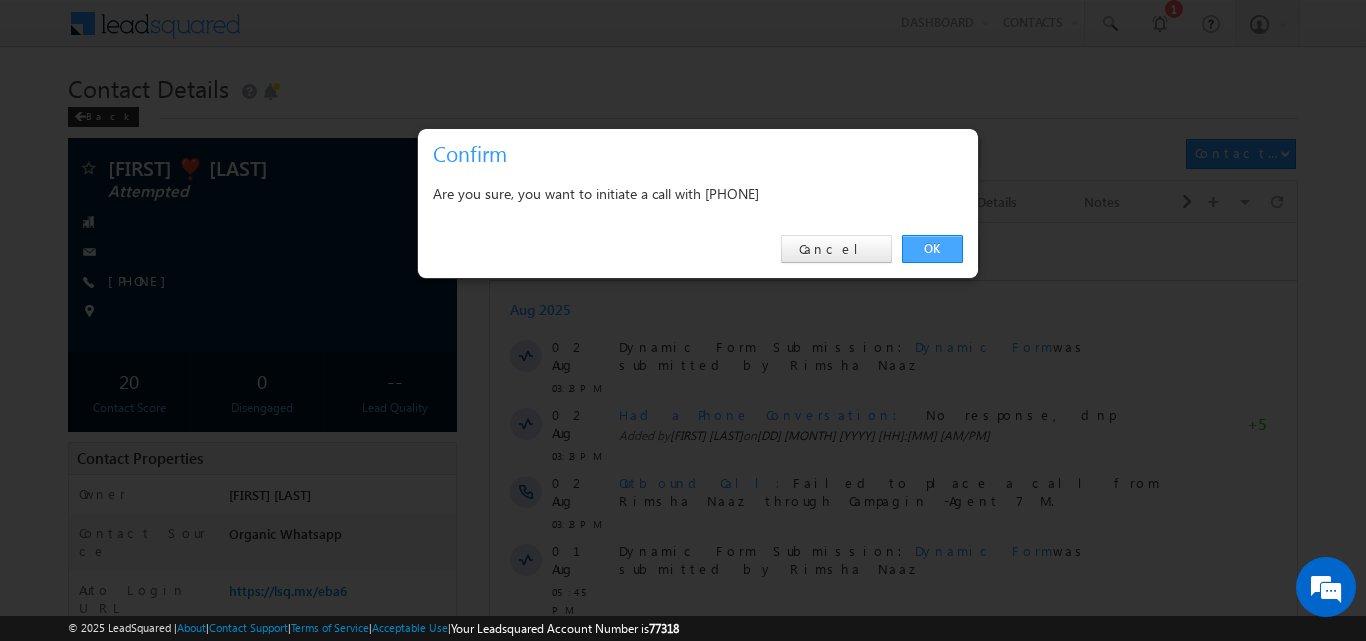 click on "OK" at bounding box center (932, 249) 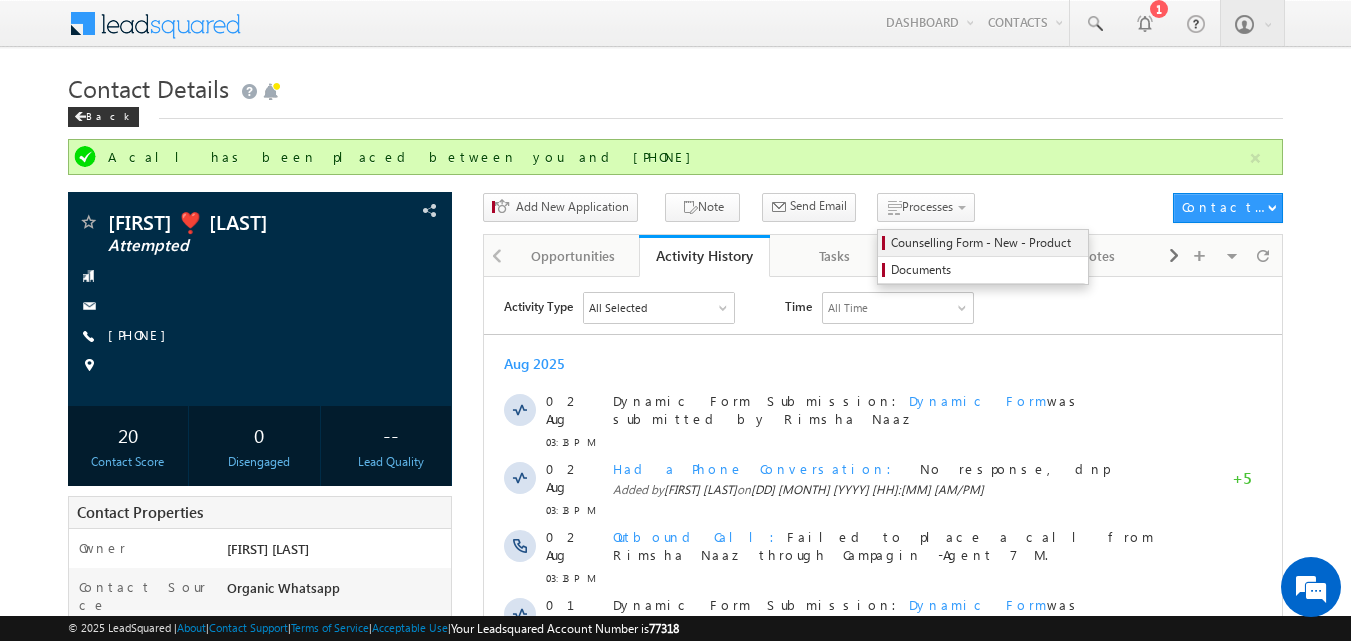 click on "Counselling Form - New - Product" at bounding box center (986, 243) 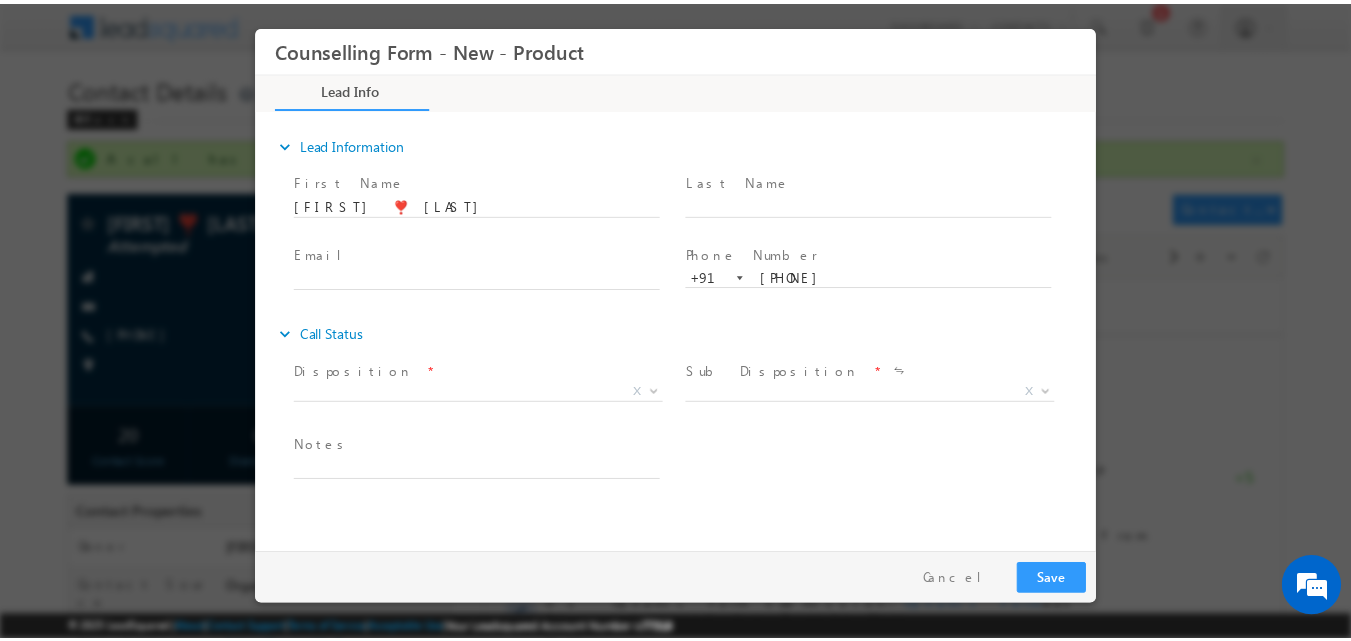 scroll, scrollTop: 0, scrollLeft: 0, axis: both 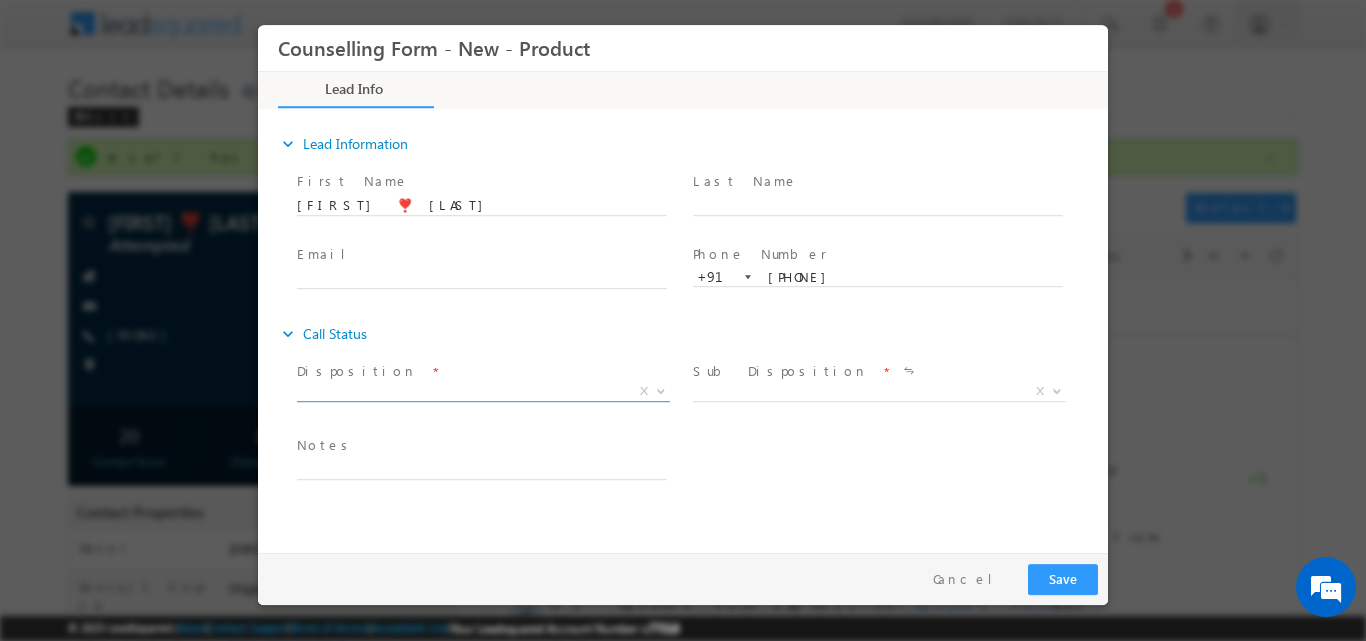 click at bounding box center [659, 390] 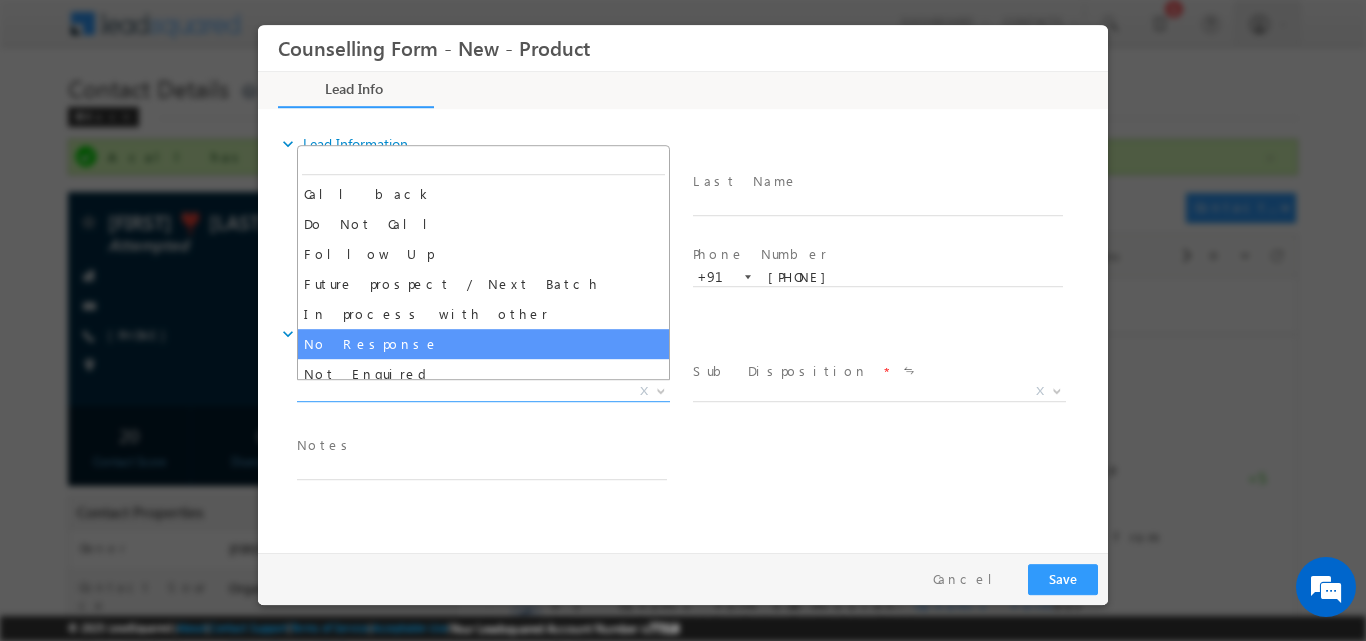 select on "No Response" 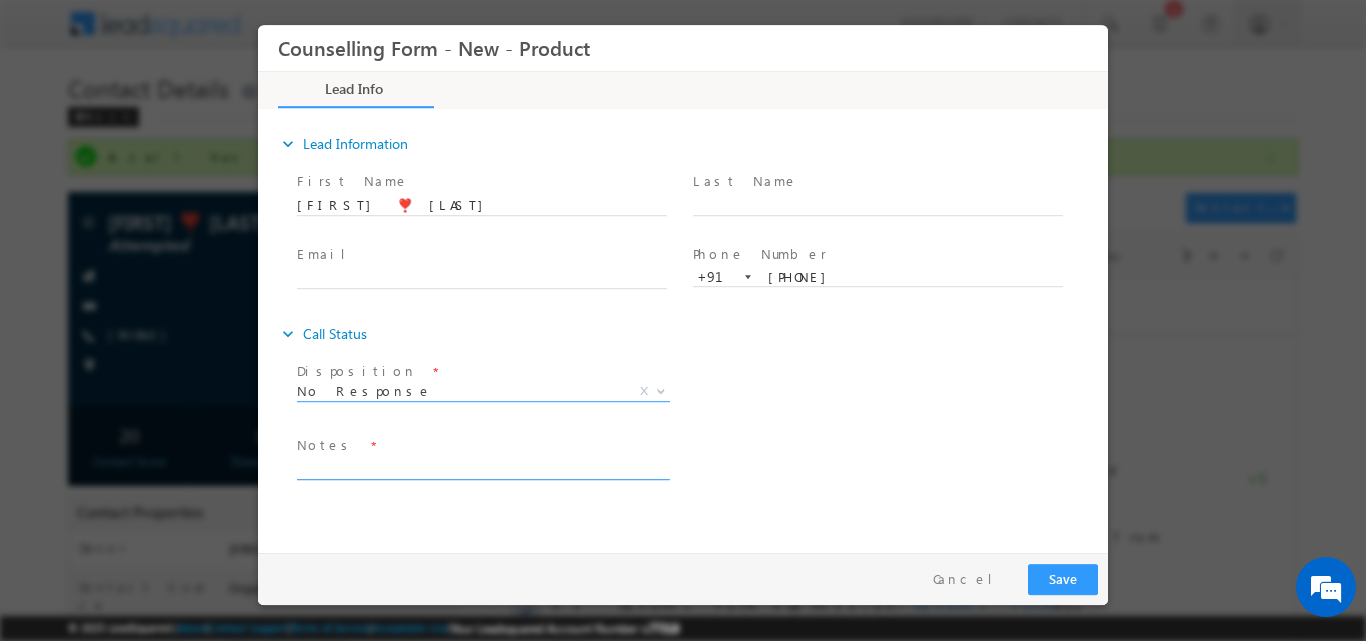 click at bounding box center [482, 467] 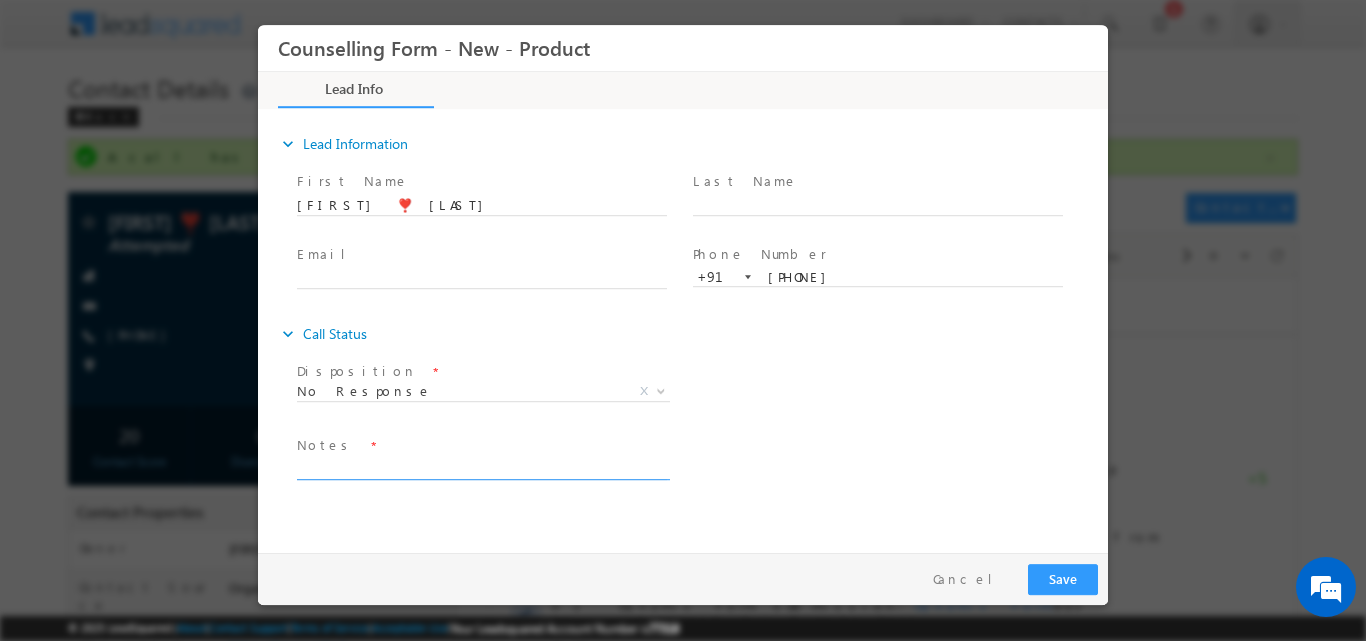 paste on "No response, dnp" 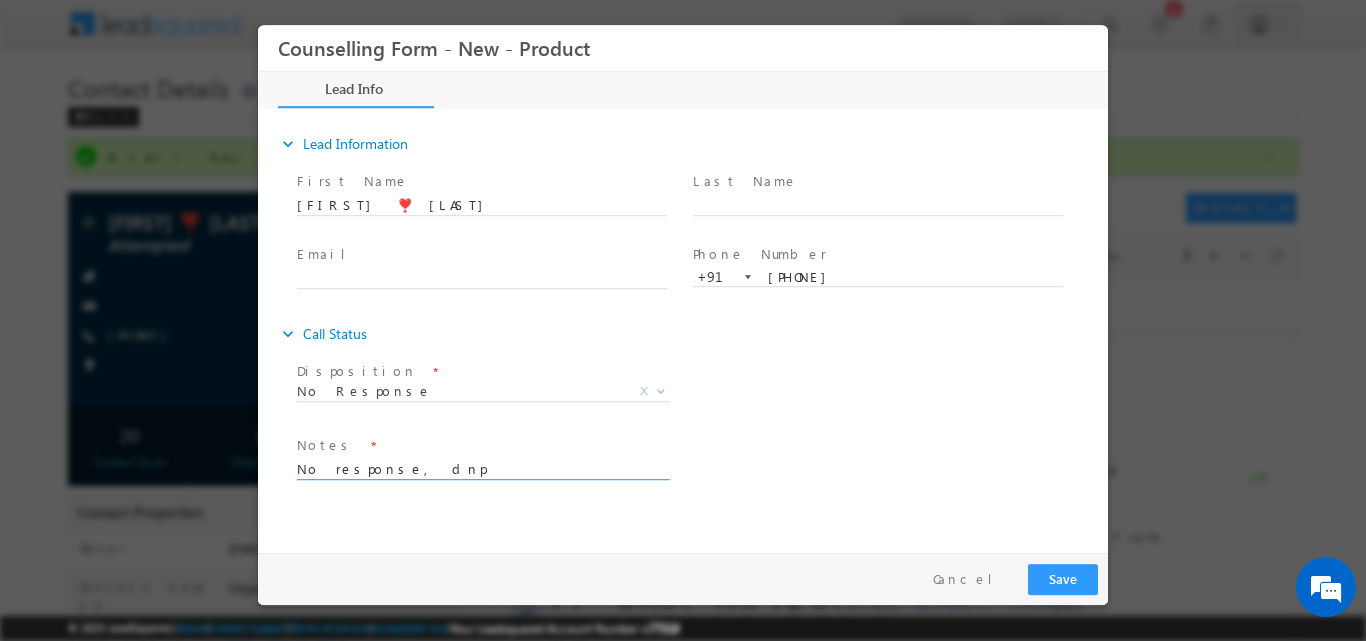 type on "No response, dnp" 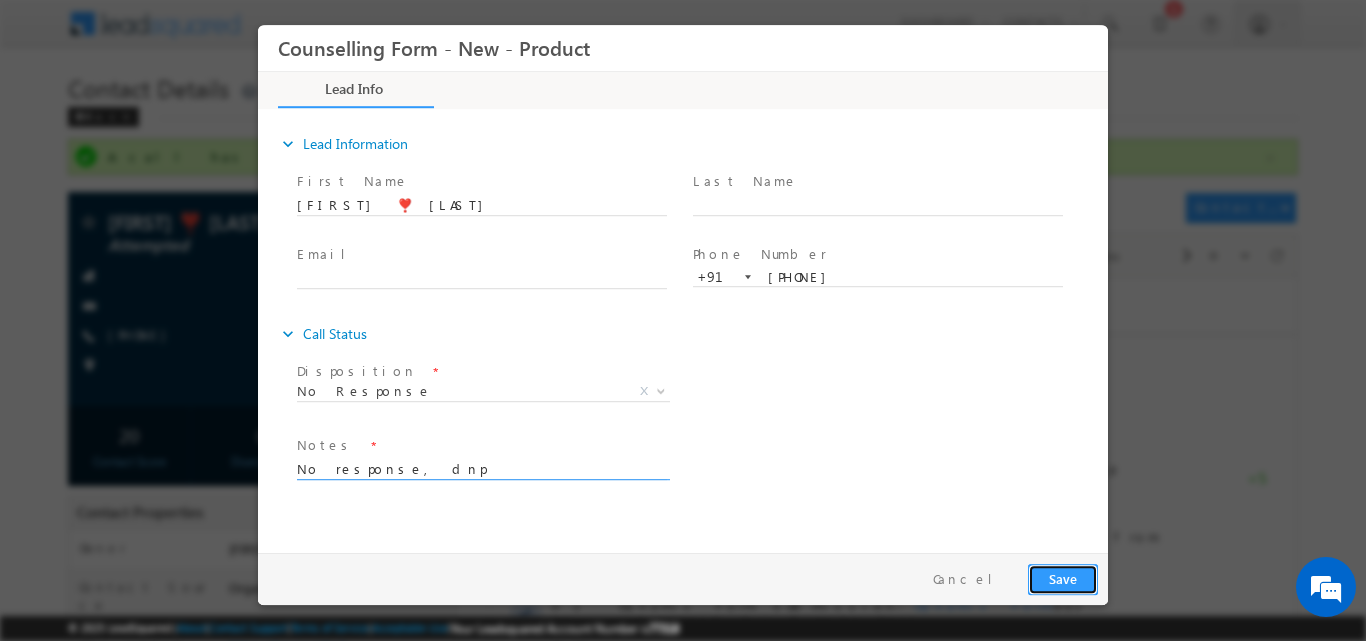 click on "Save" at bounding box center [1063, 578] 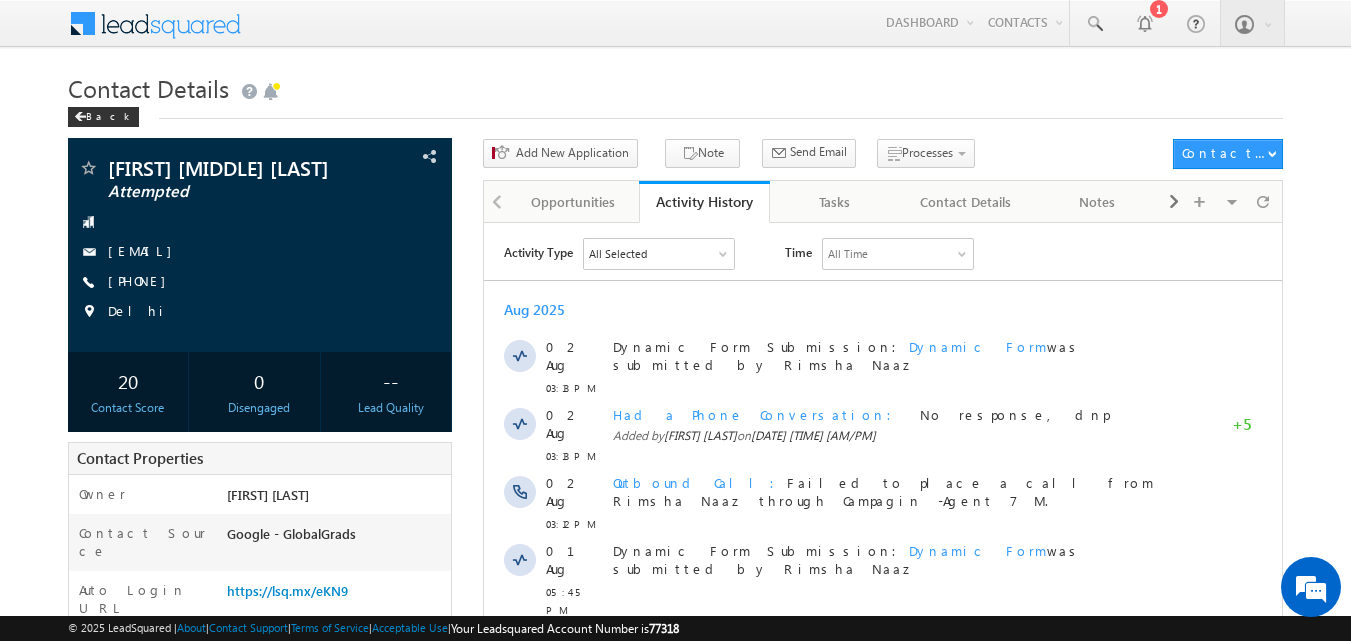 scroll, scrollTop: 0, scrollLeft: 0, axis: both 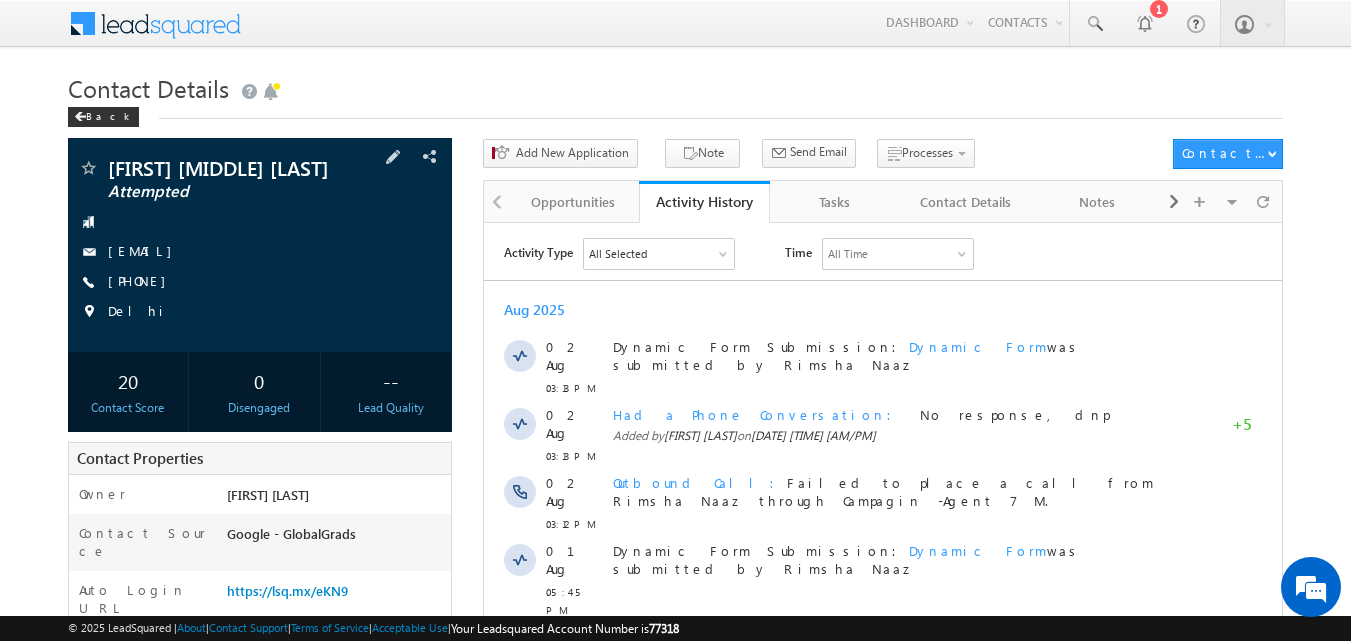 click on "[FIRST] [MIDDLE] [LAST]
Attempted
[EMAIL]
[PHONE]
[CITY]" at bounding box center [260, 245] 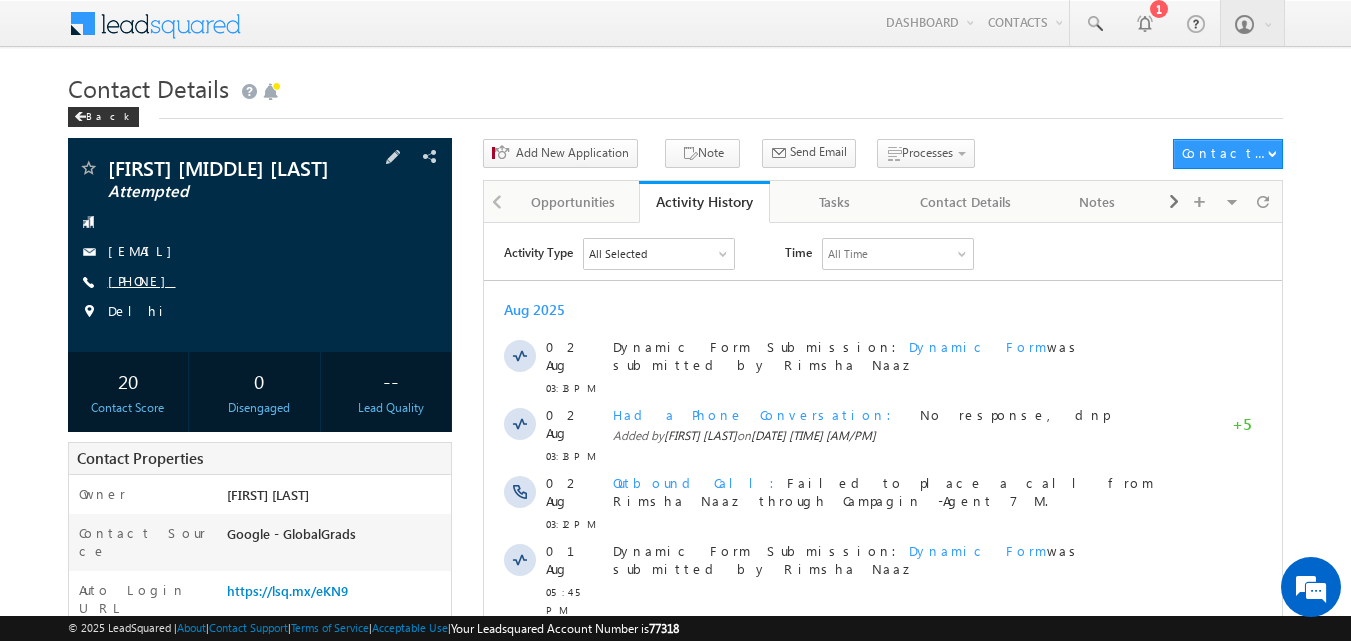 click on "[PHONE]" at bounding box center (142, 280) 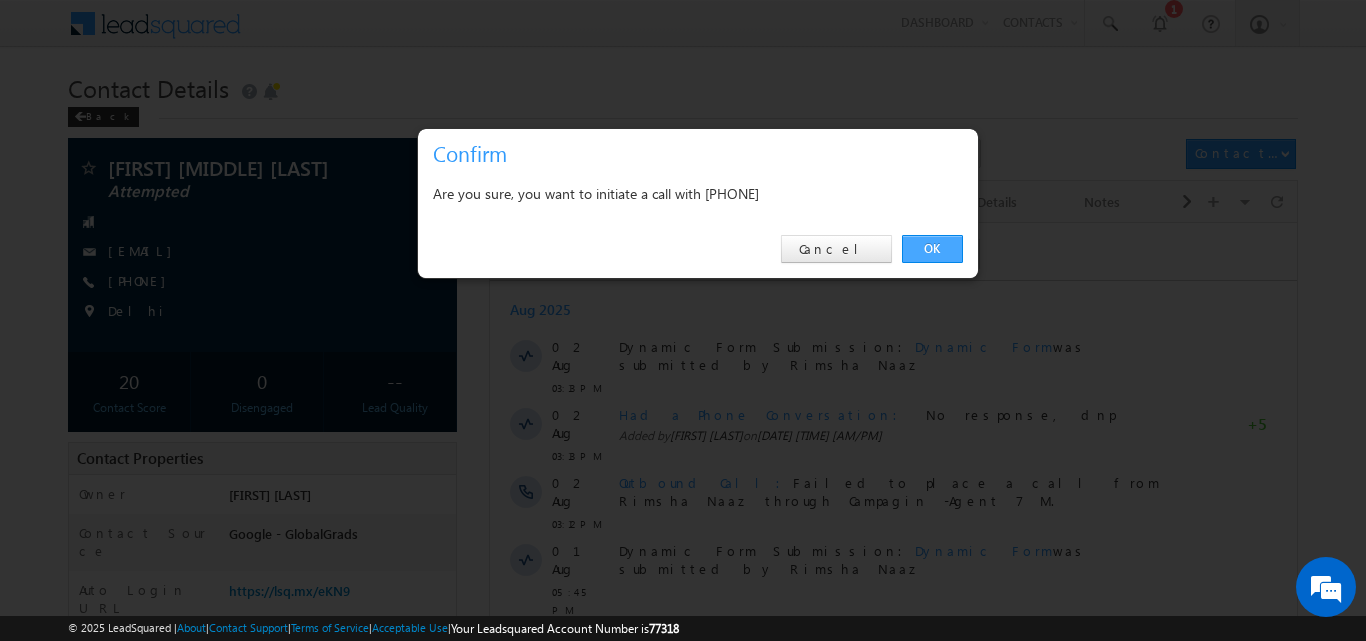 click on "OK" at bounding box center [932, 249] 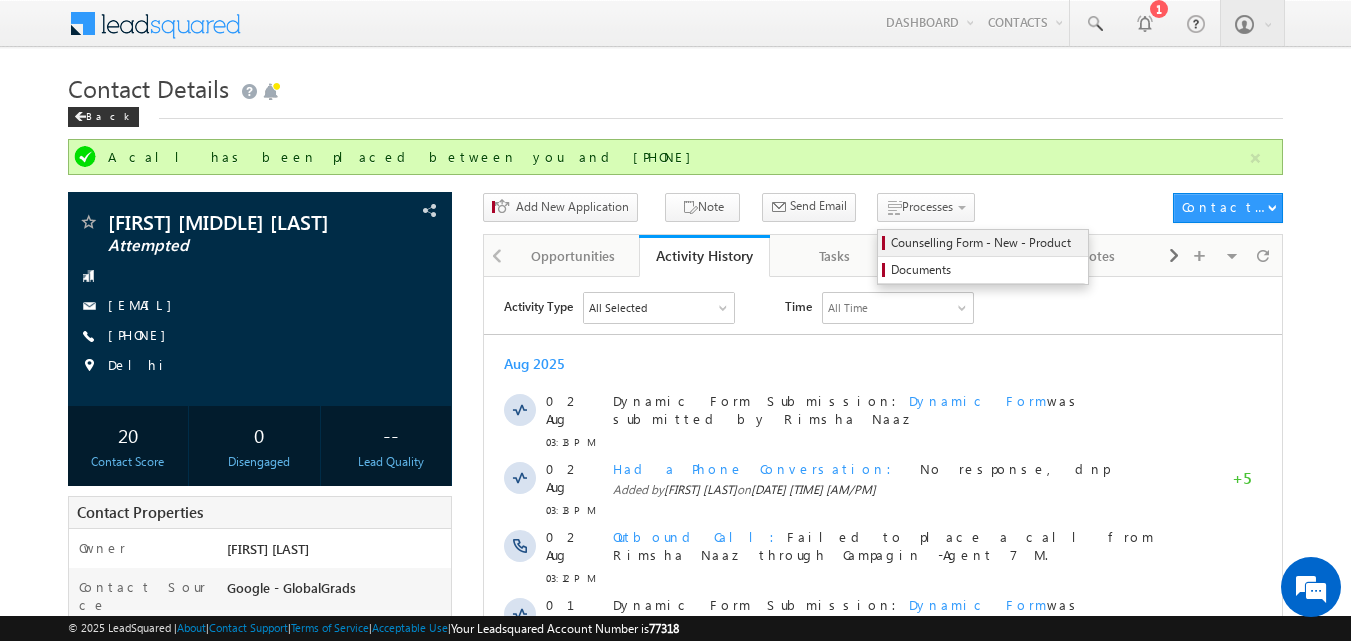 click on "Counselling Form - New - Product" at bounding box center [986, 243] 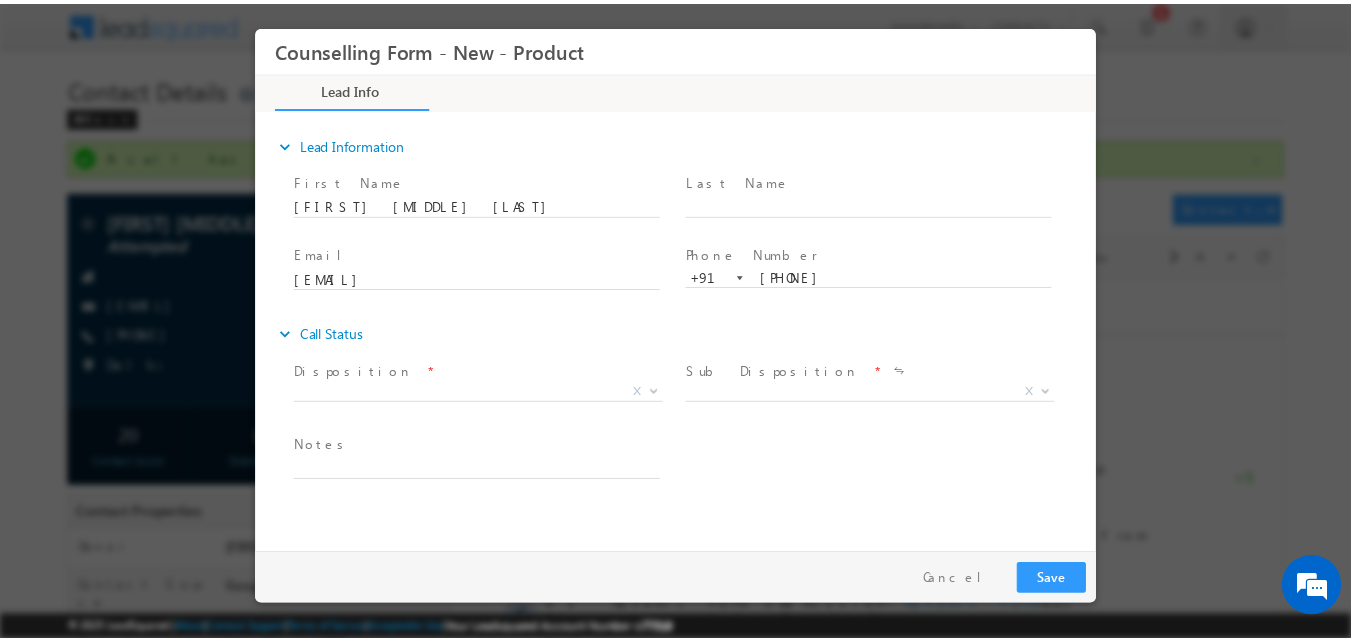 scroll, scrollTop: 0, scrollLeft: 0, axis: both 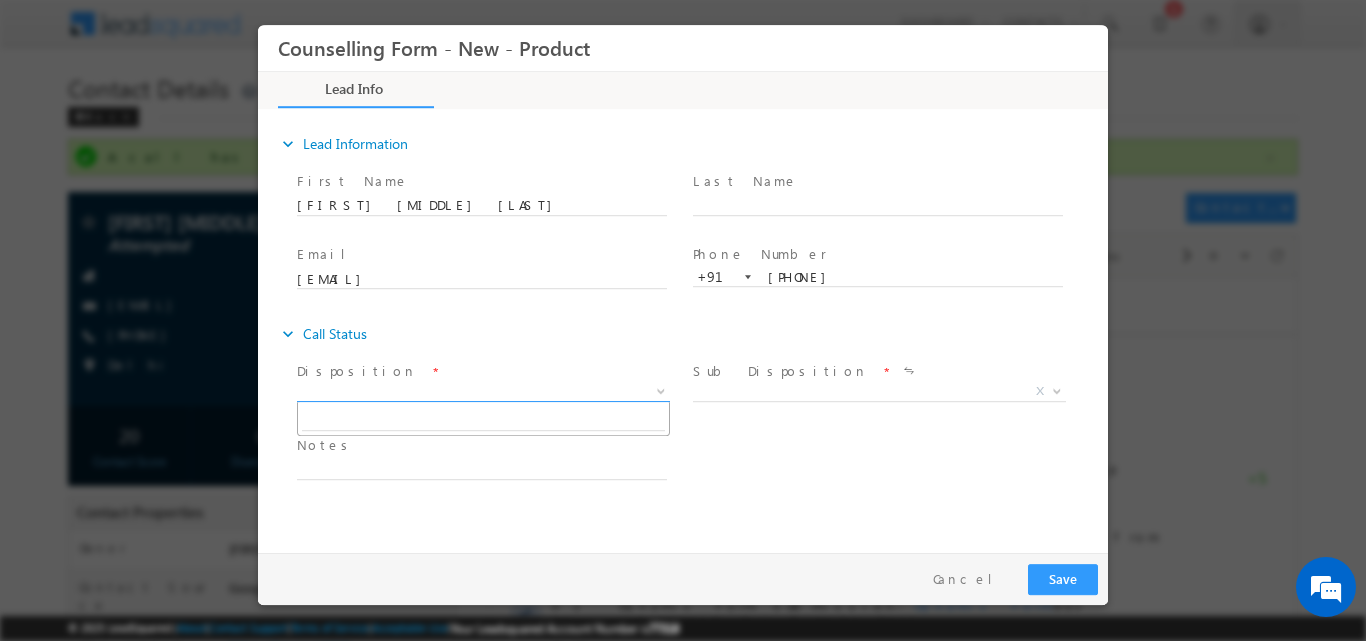 click at bounding box center [659, 390] 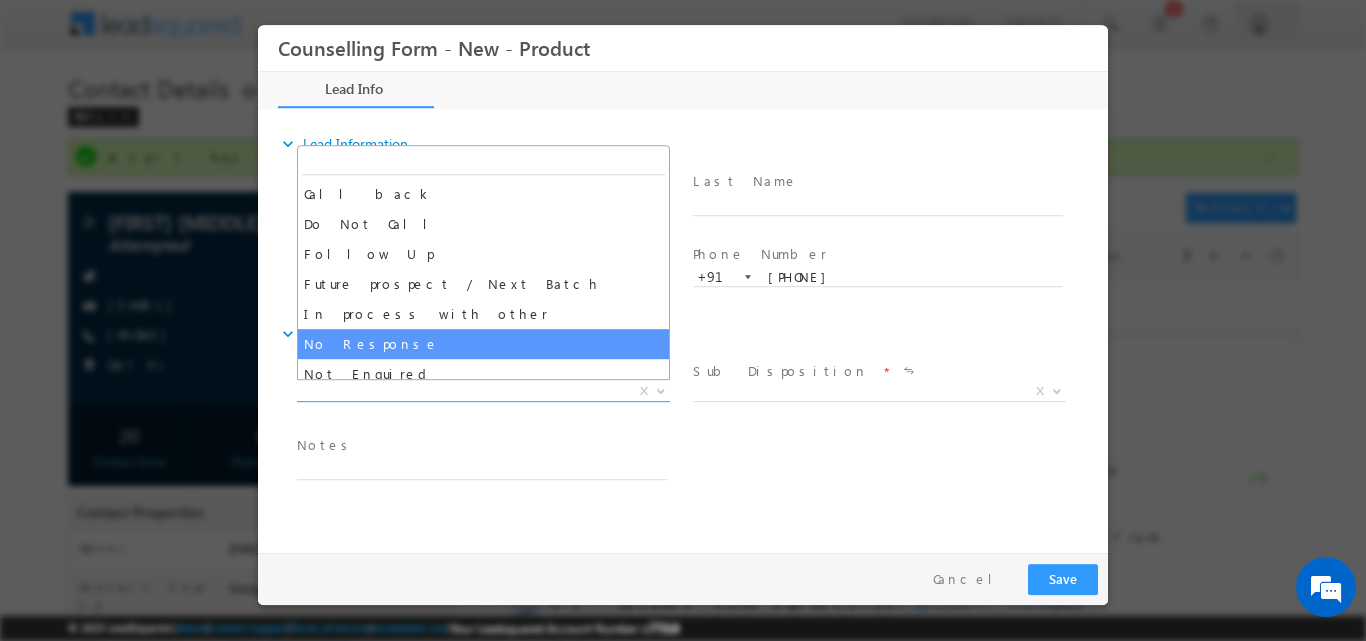 select on "No Response" 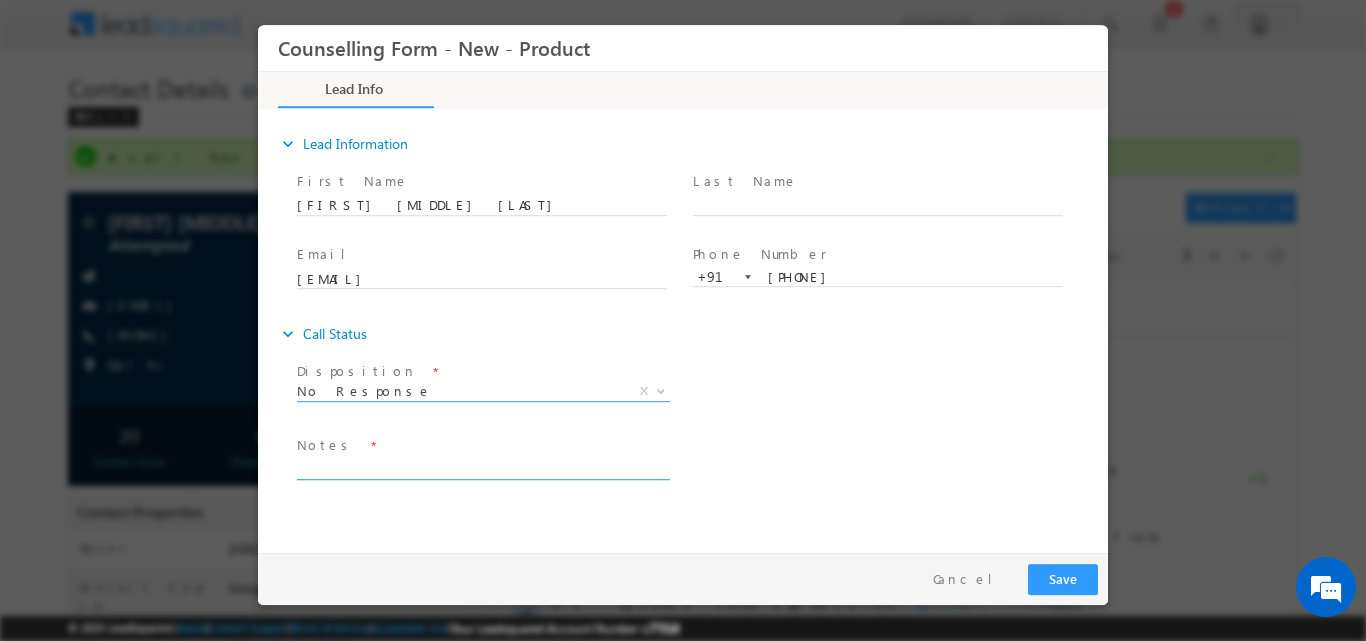 click at bounding box center (482, 467) 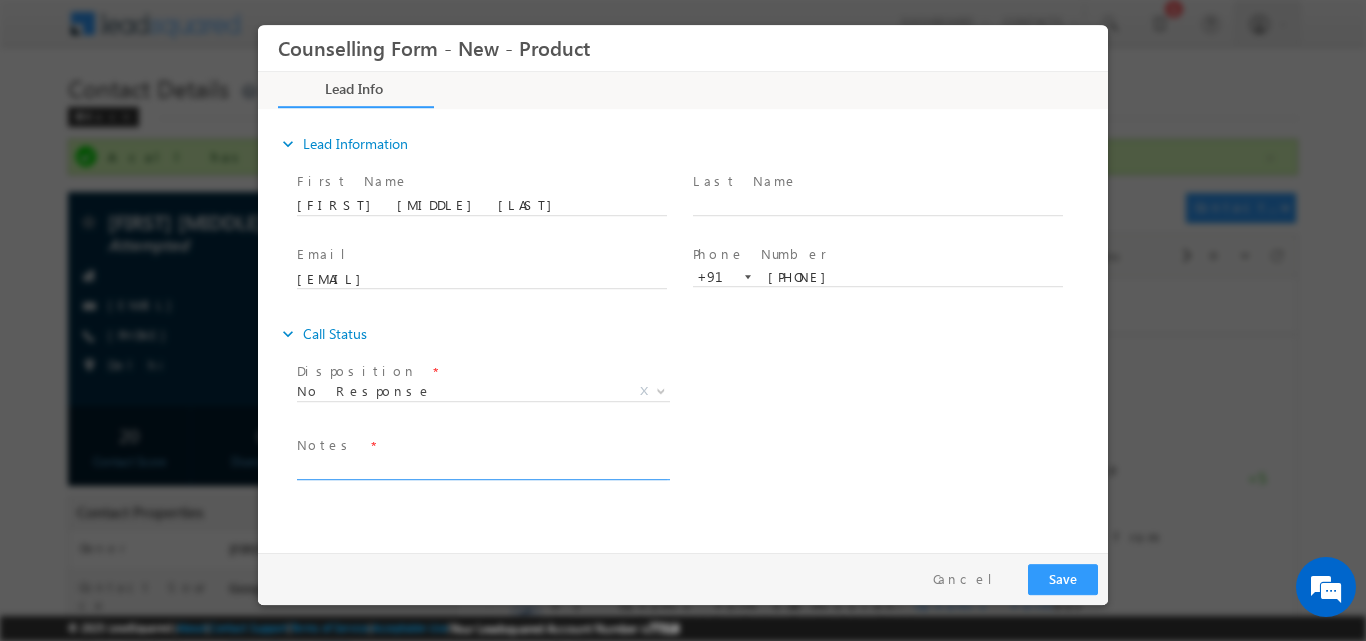 paste on "No response, dnp" 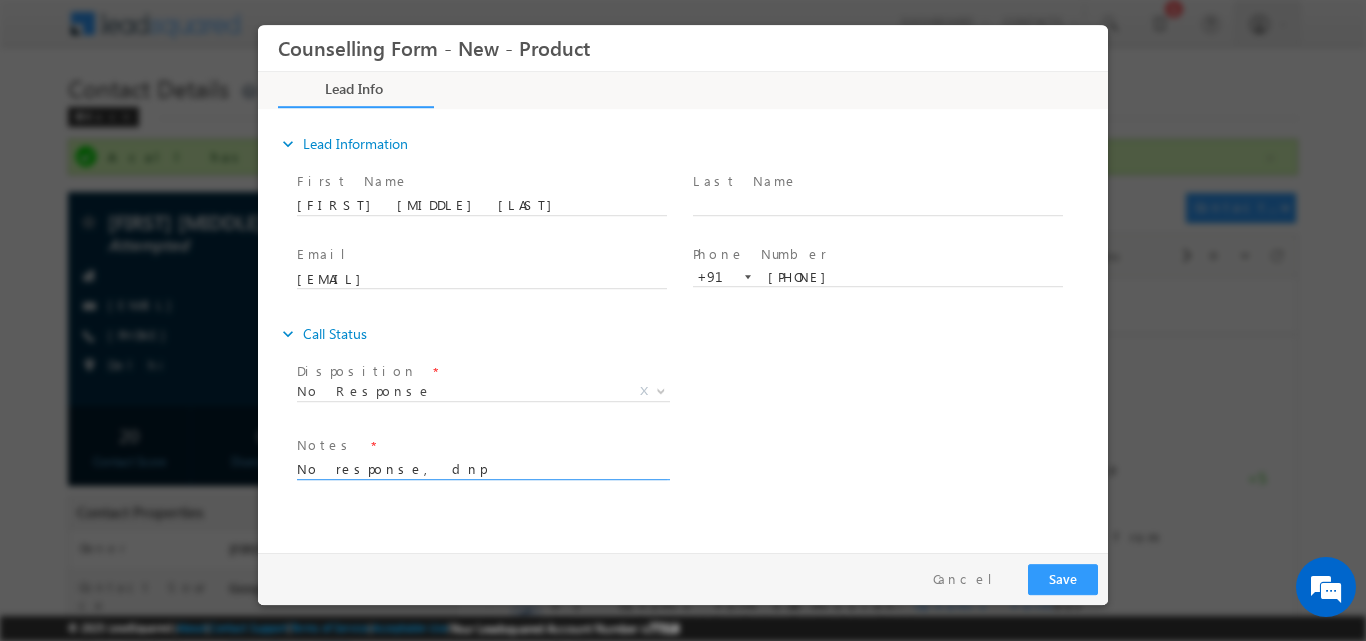 type on "No response, dnp" 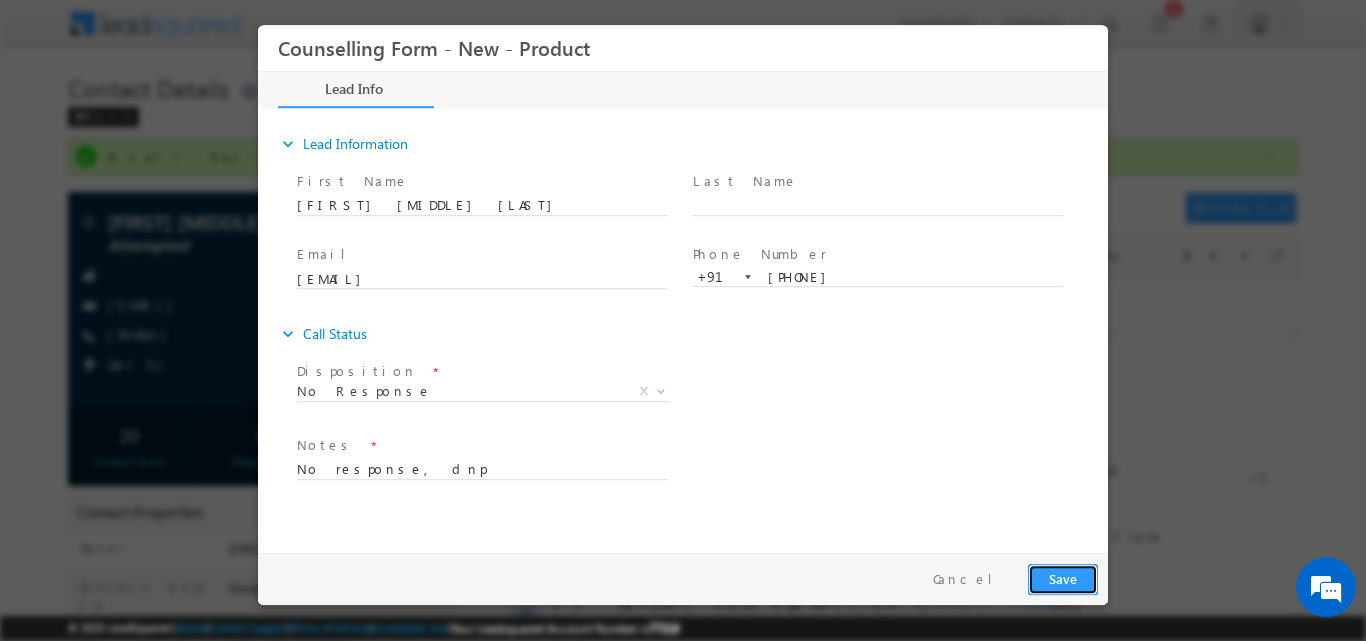 click on "Save" at bounding box center [1063, 578] 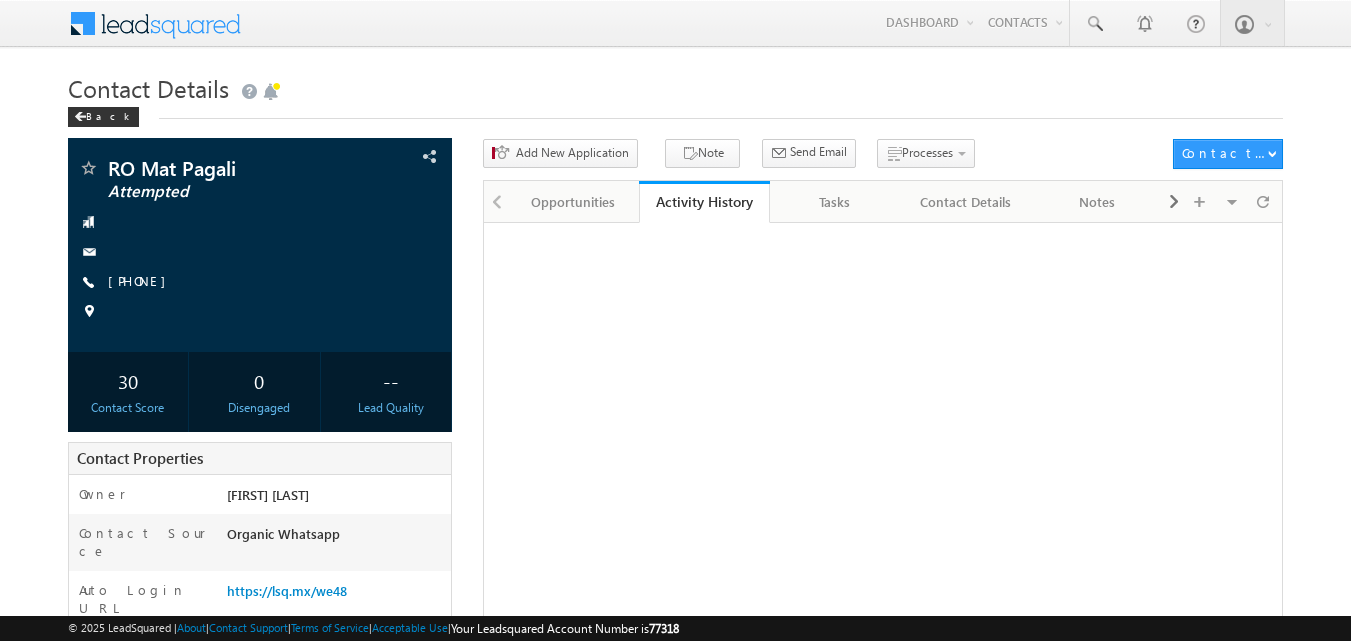 click on "[PHONE]" at bounding box center (142, 280) 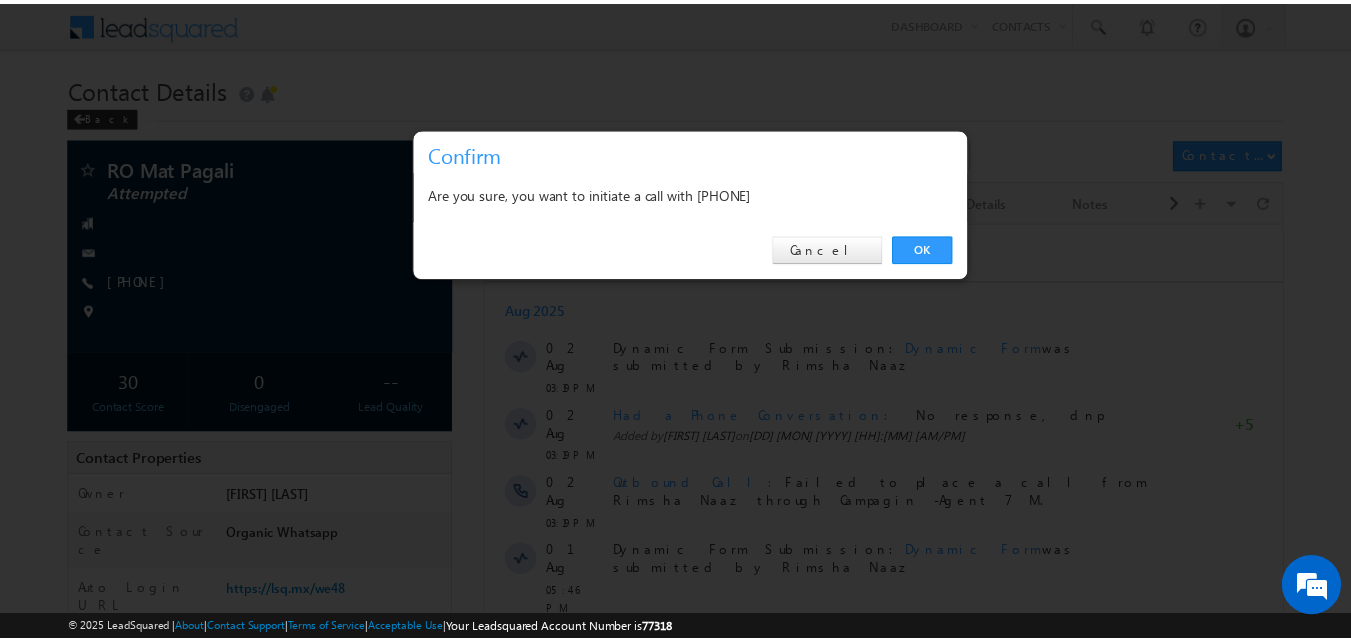 scroll, scrollTop: 0, scrollLeft: 0, axis: both 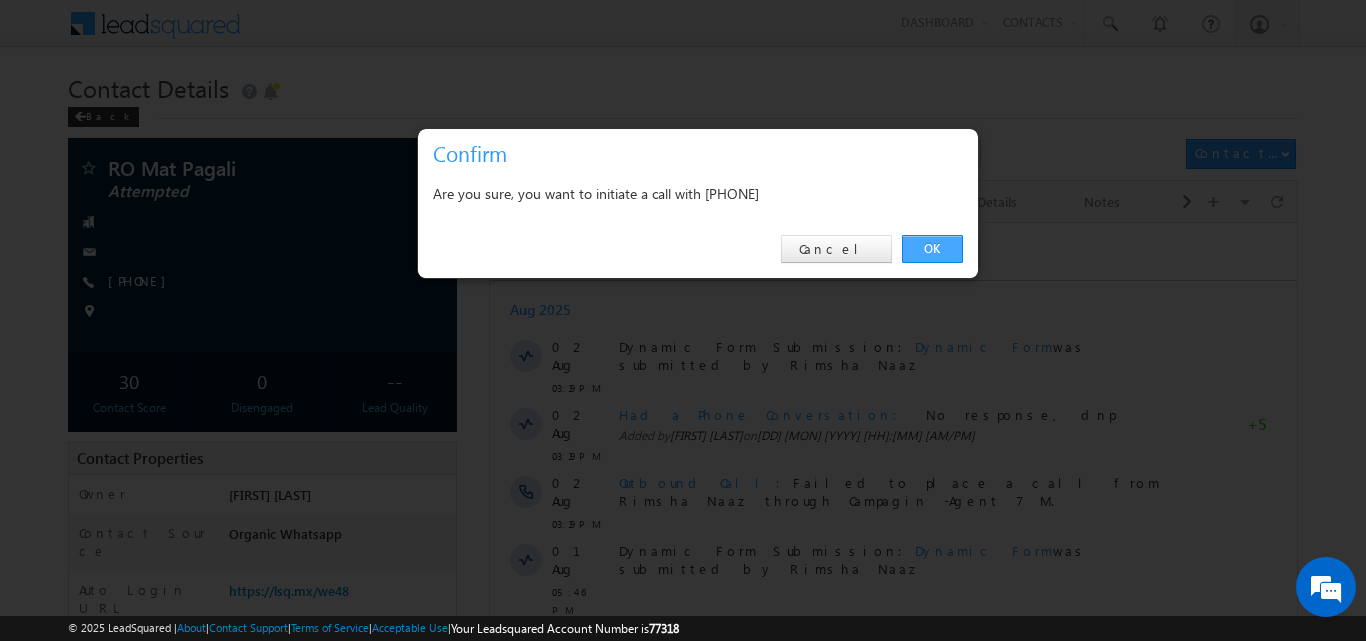 click on "OK" at bounding box center [932, 249] 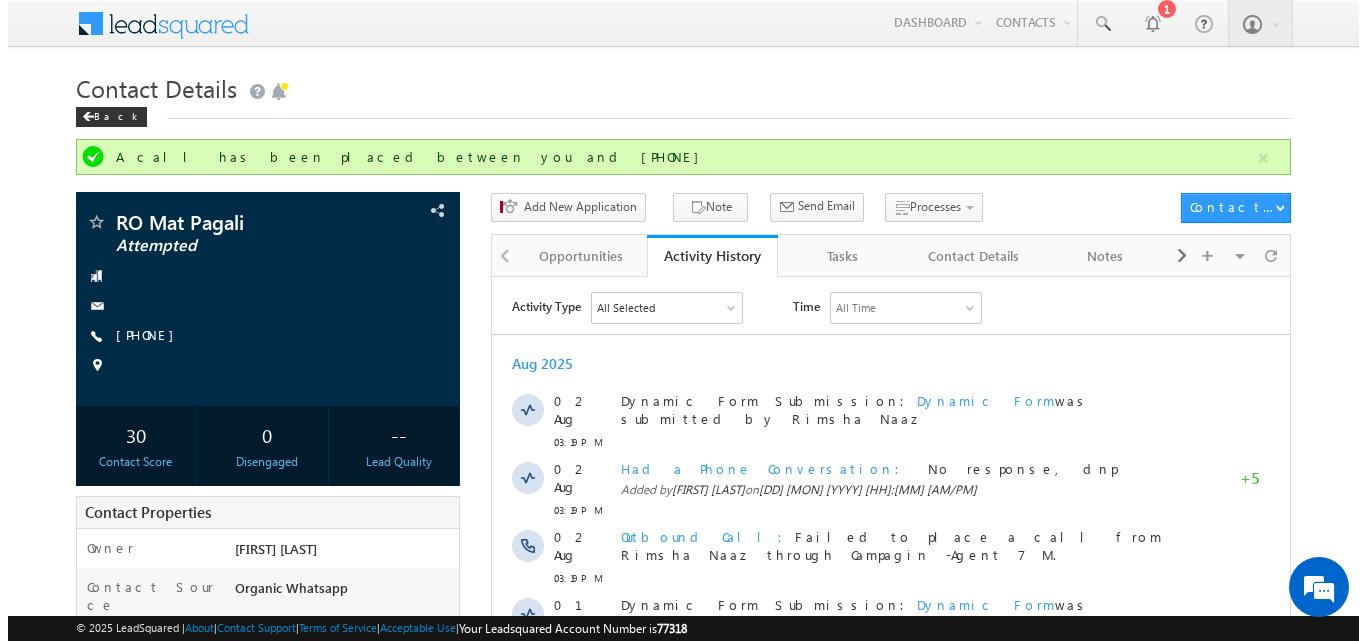 scroll, scrollTop: 0, scrollLeft: 0, axis: both 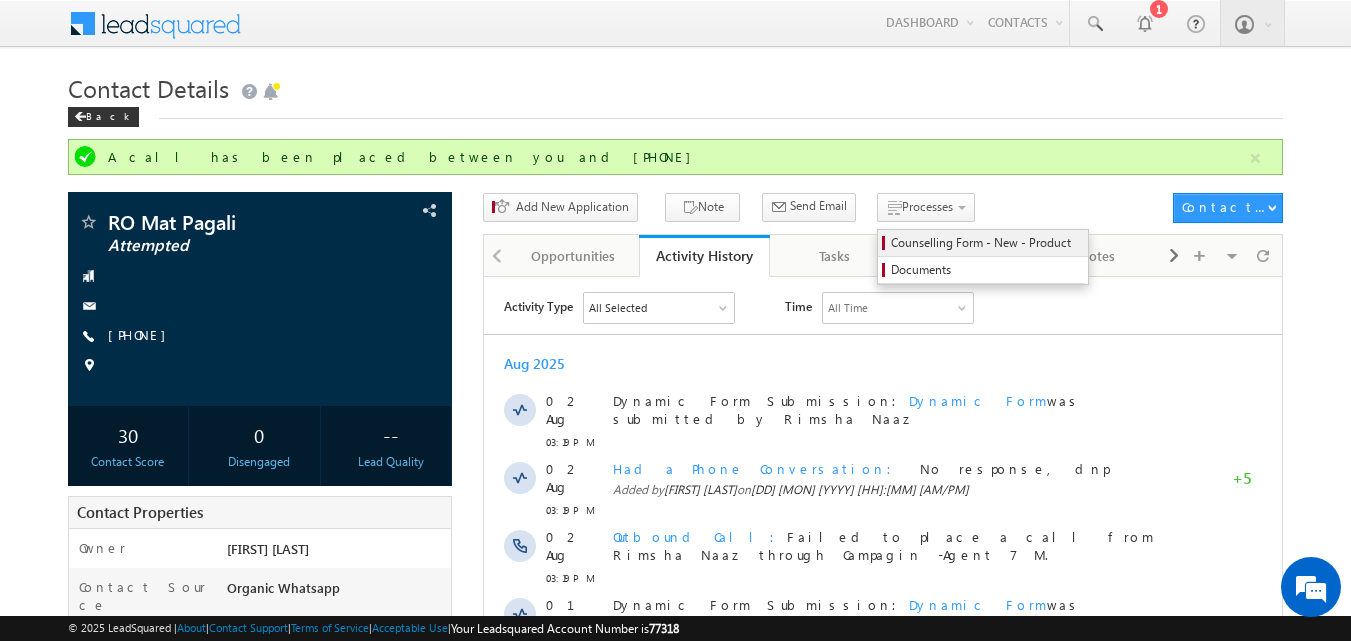 click on "Counselling Form - New - Product" at bounding box center (986, 243) 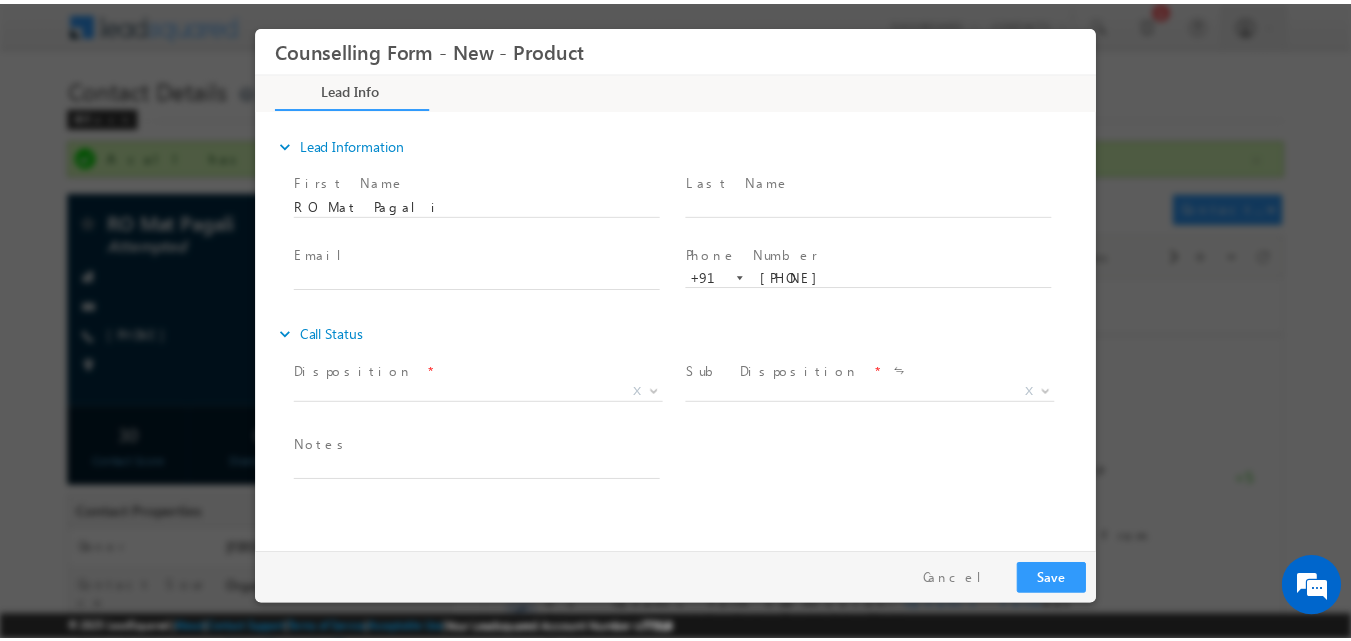 scroll, scrollTop: 0, scrollLeft: 0, axis: both 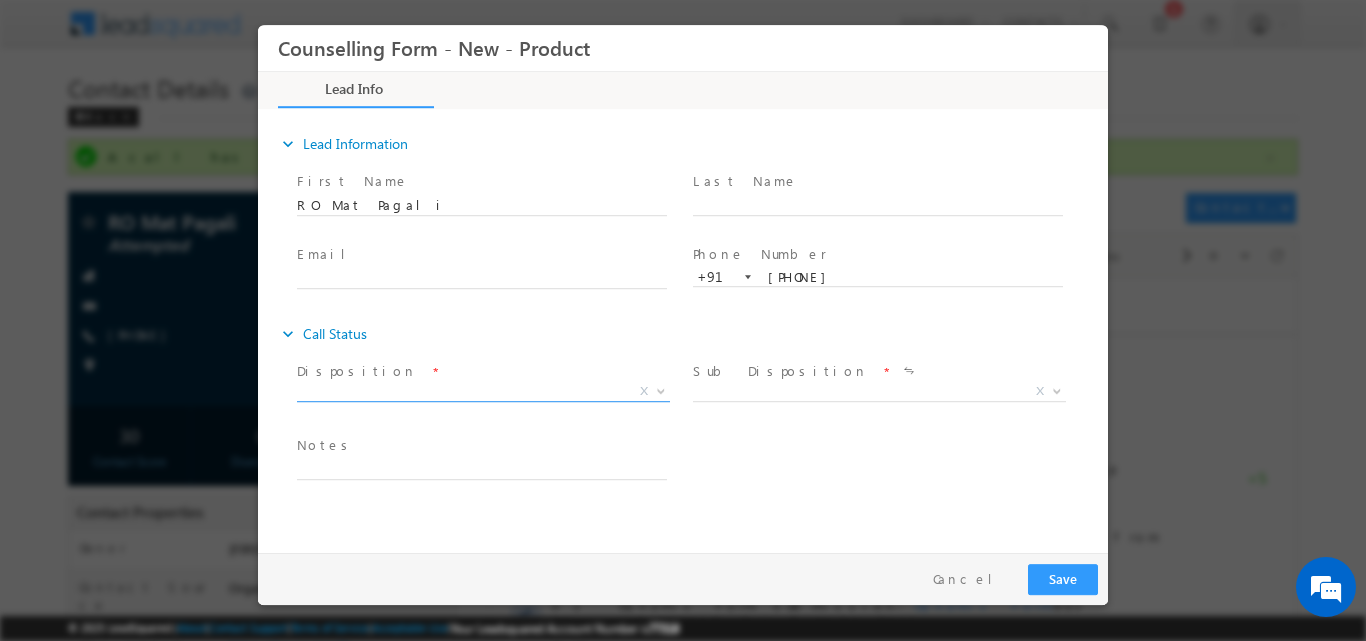 click at bounding box center [659, 390] 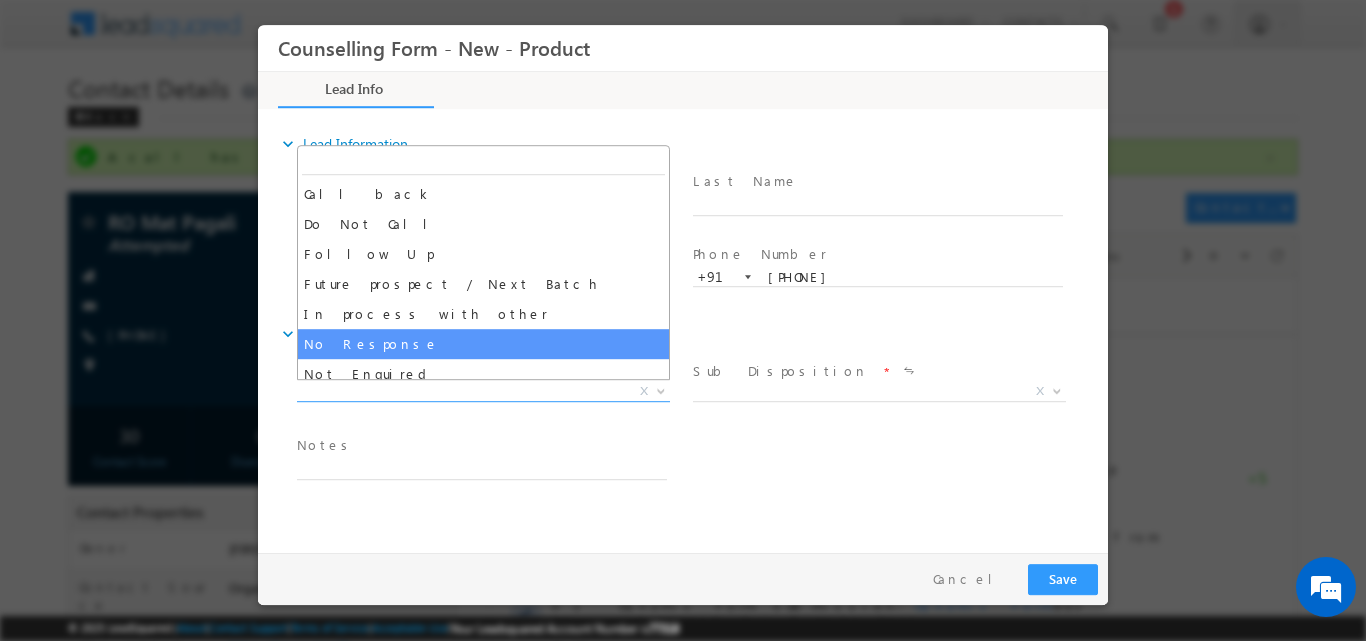 select on "No Response" 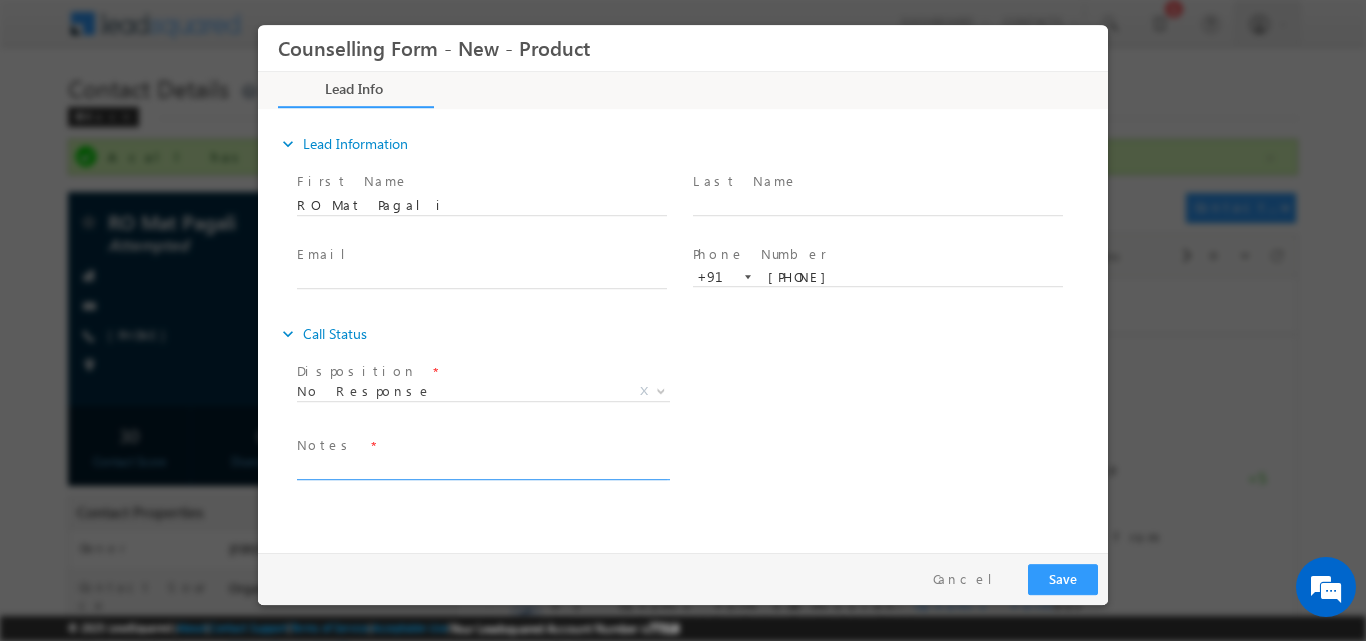 click at bounding box center (482, 467) 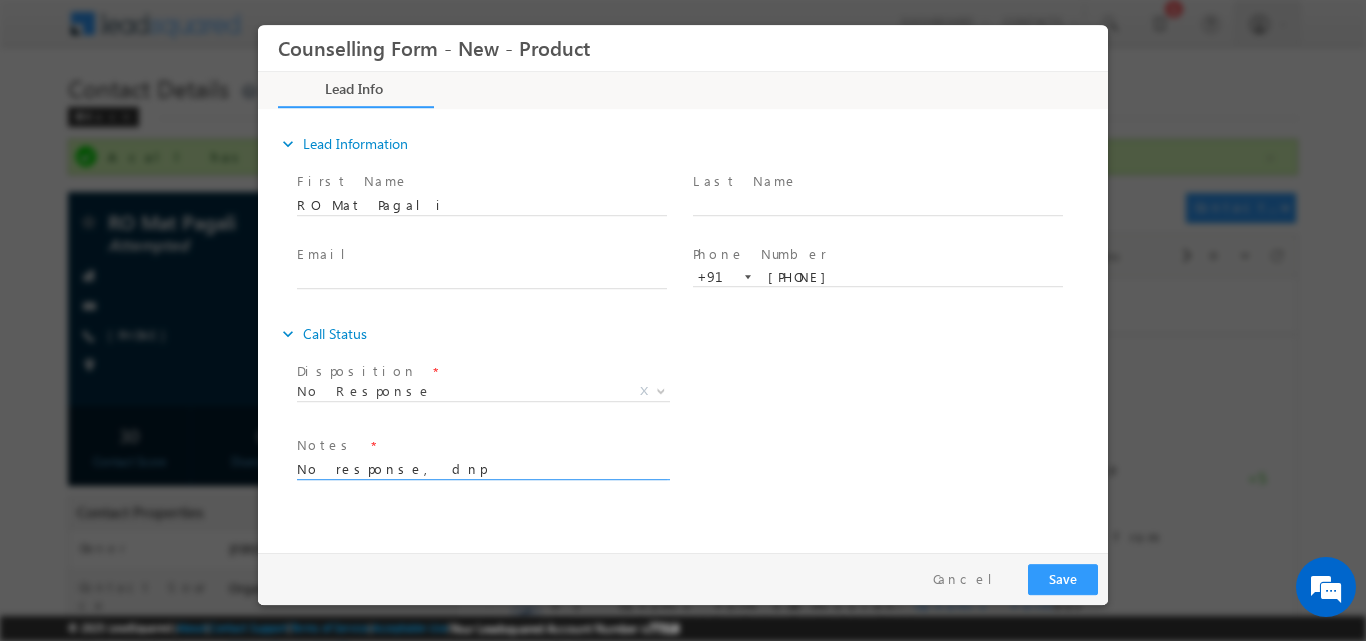 type on "No response, dnp" 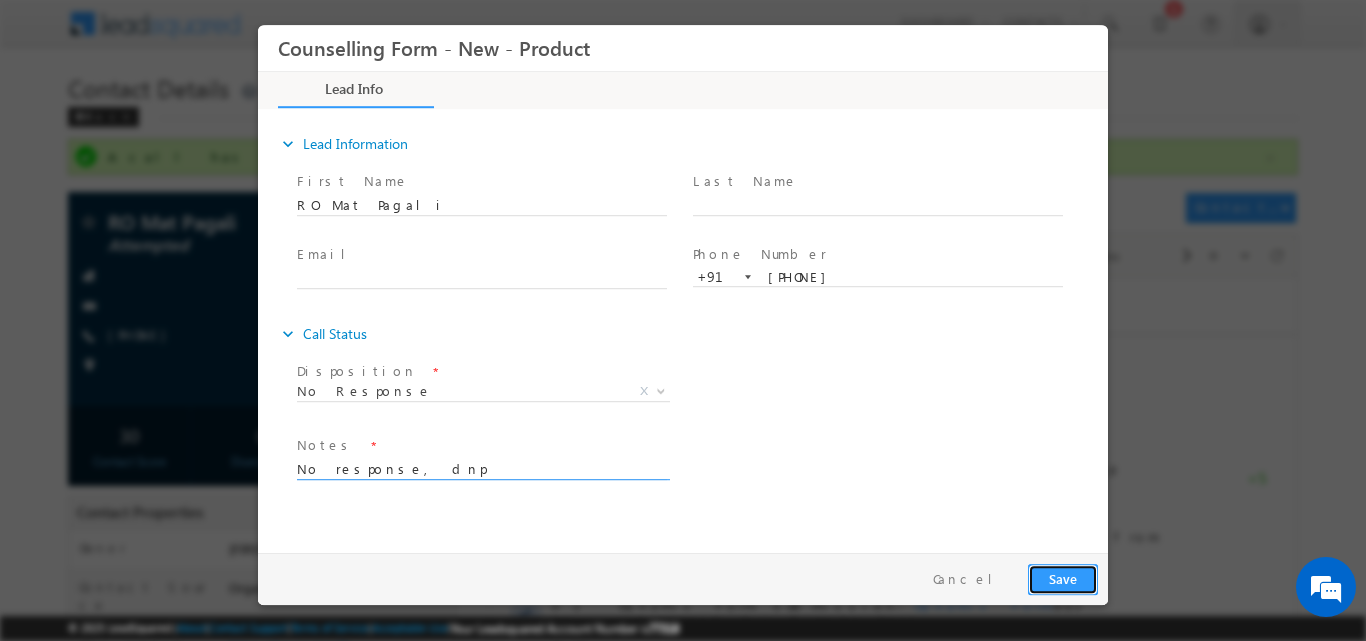 click on "Save" at bounding box center [1063, 578] 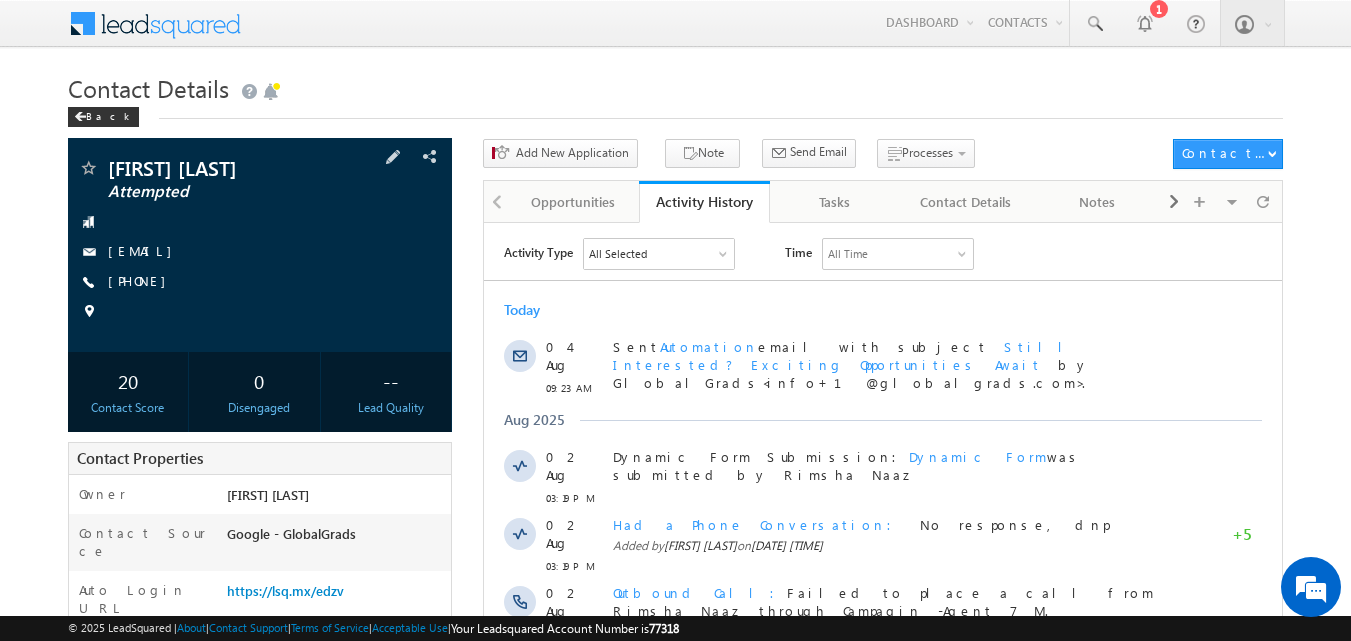 scroll, scrollTop: 0, scrollLeft: 0, axis: both 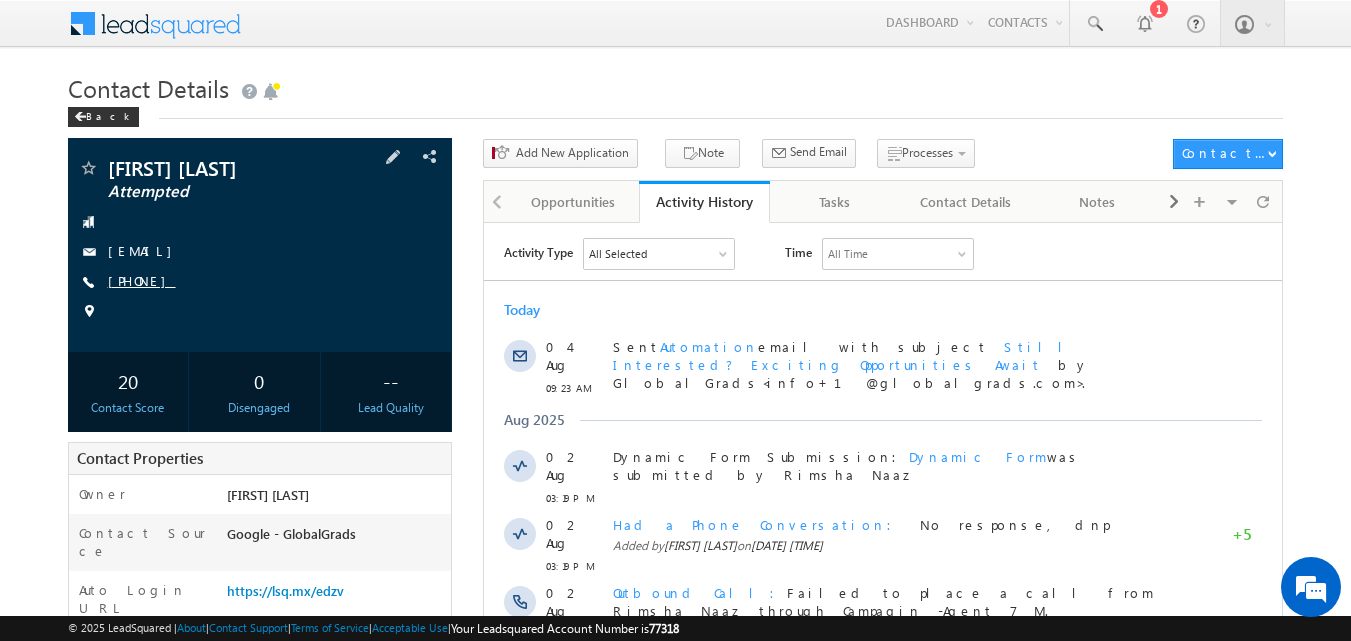 click on "+91-9911166811" at bounding box center [142, 280] 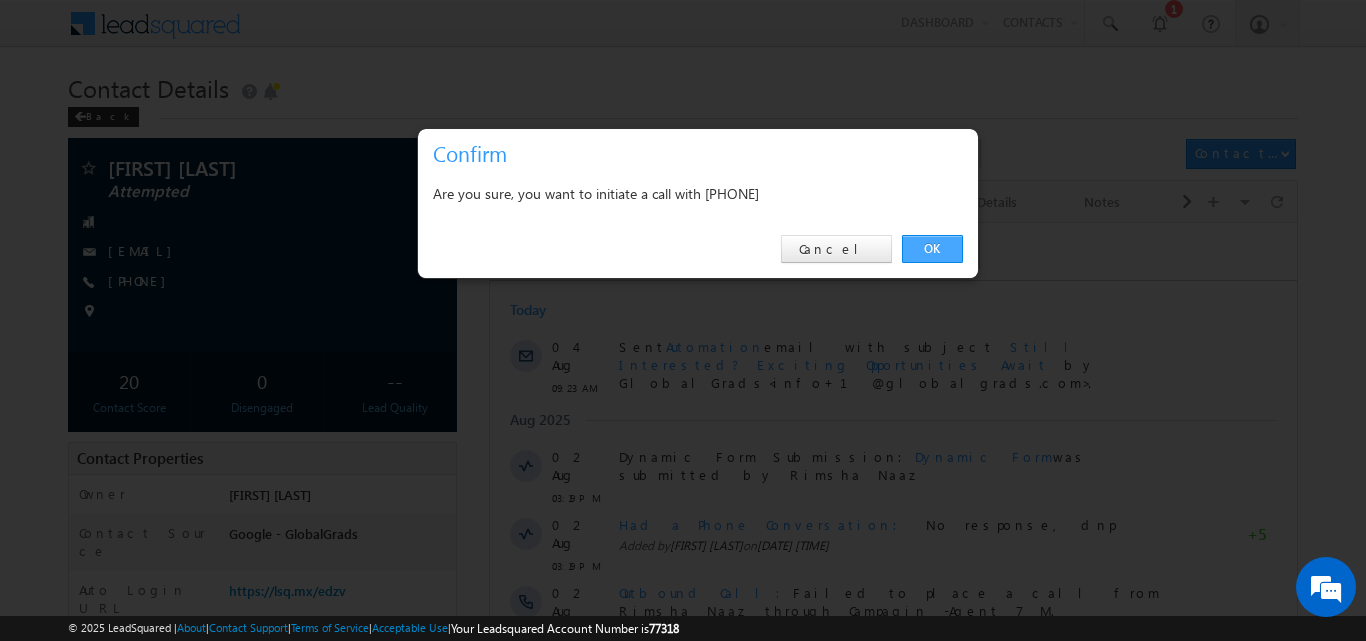 click on "OK" at bounding box center (932, 249) 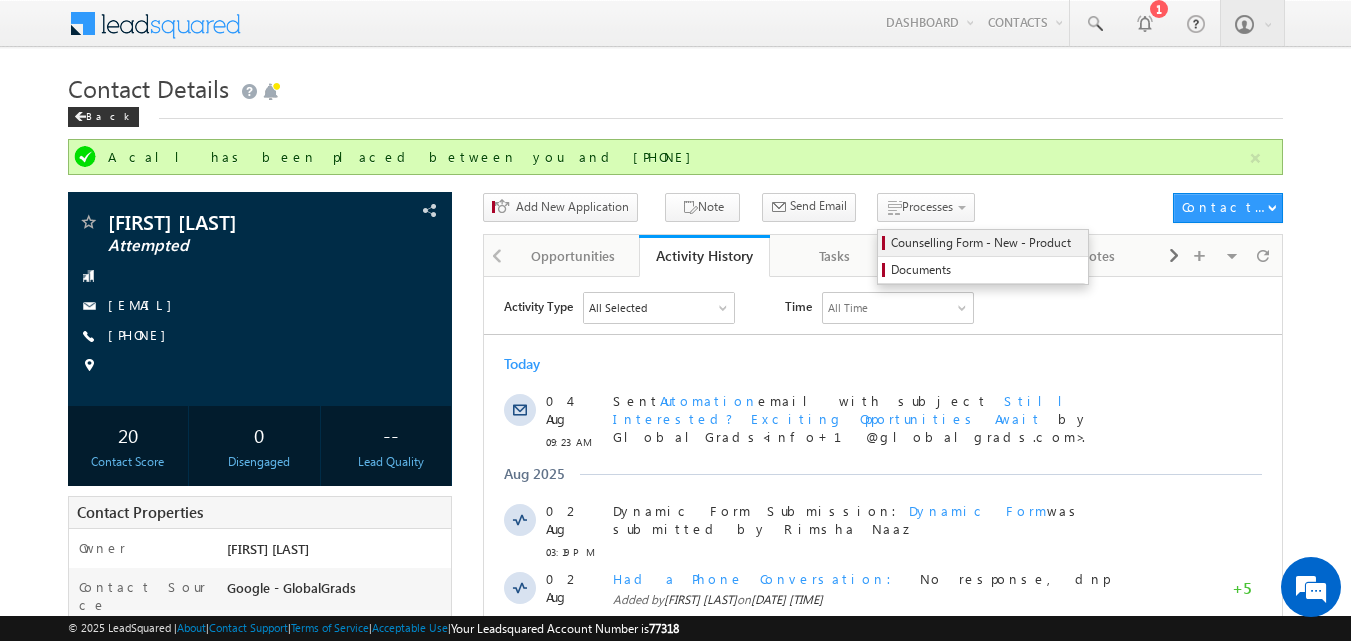 click on "Counselling Form - New - Product" at bounding box center [986, 243] 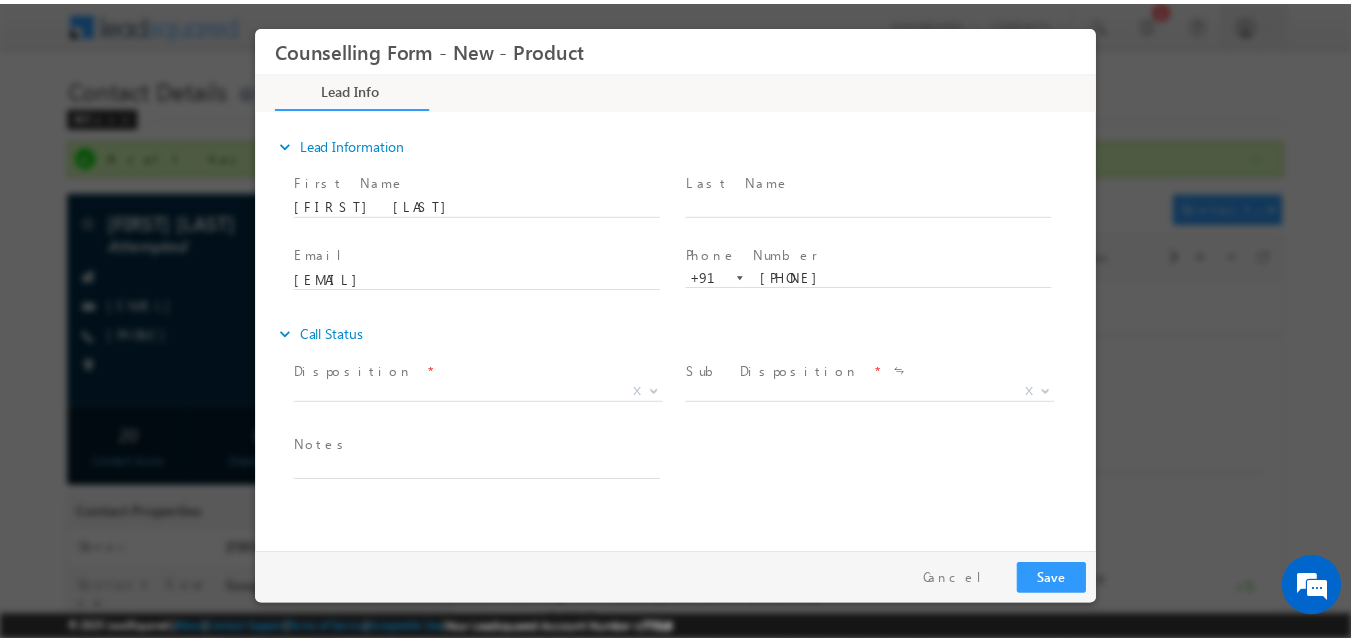 scroll, scrollTop: 0, scrollLeft: 0, axis: both 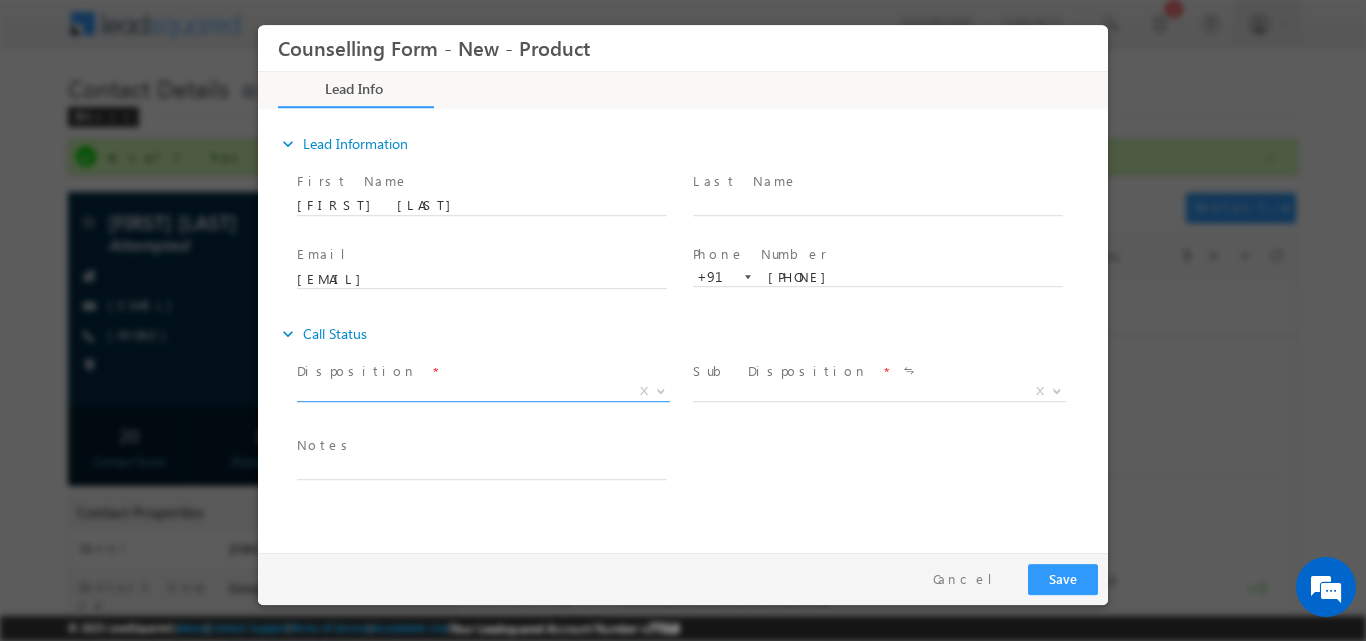 click at bounding box center (659, 390) 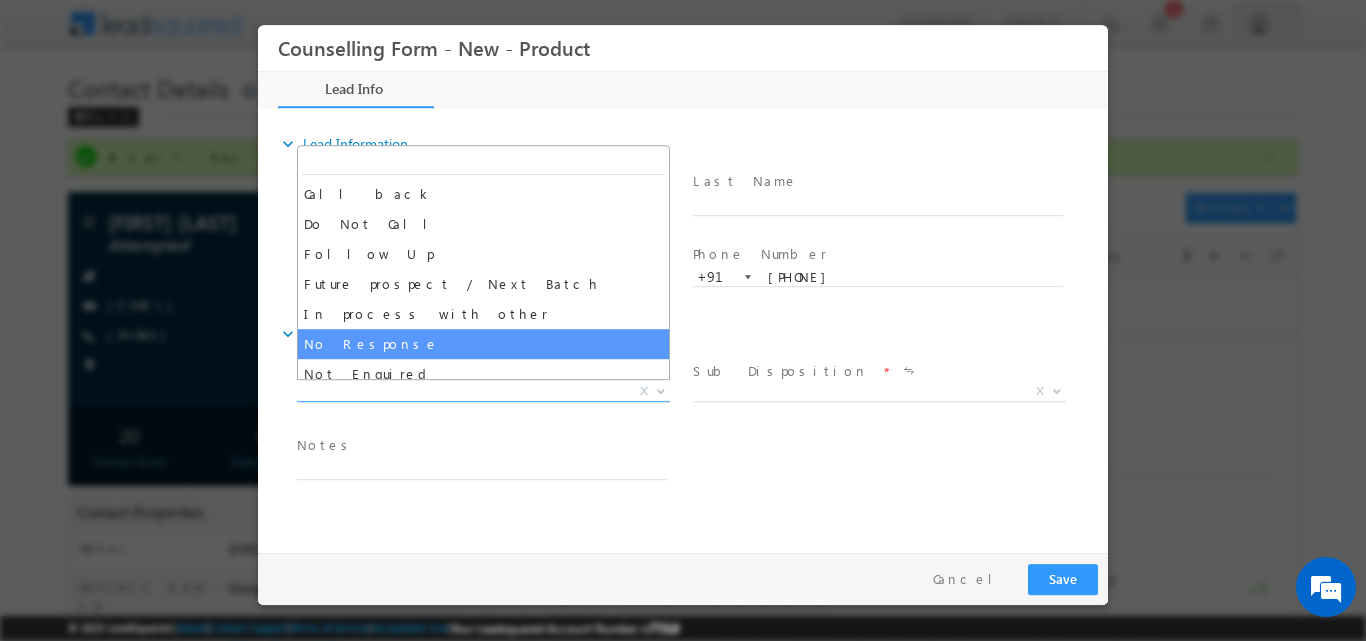 select on "No Response" 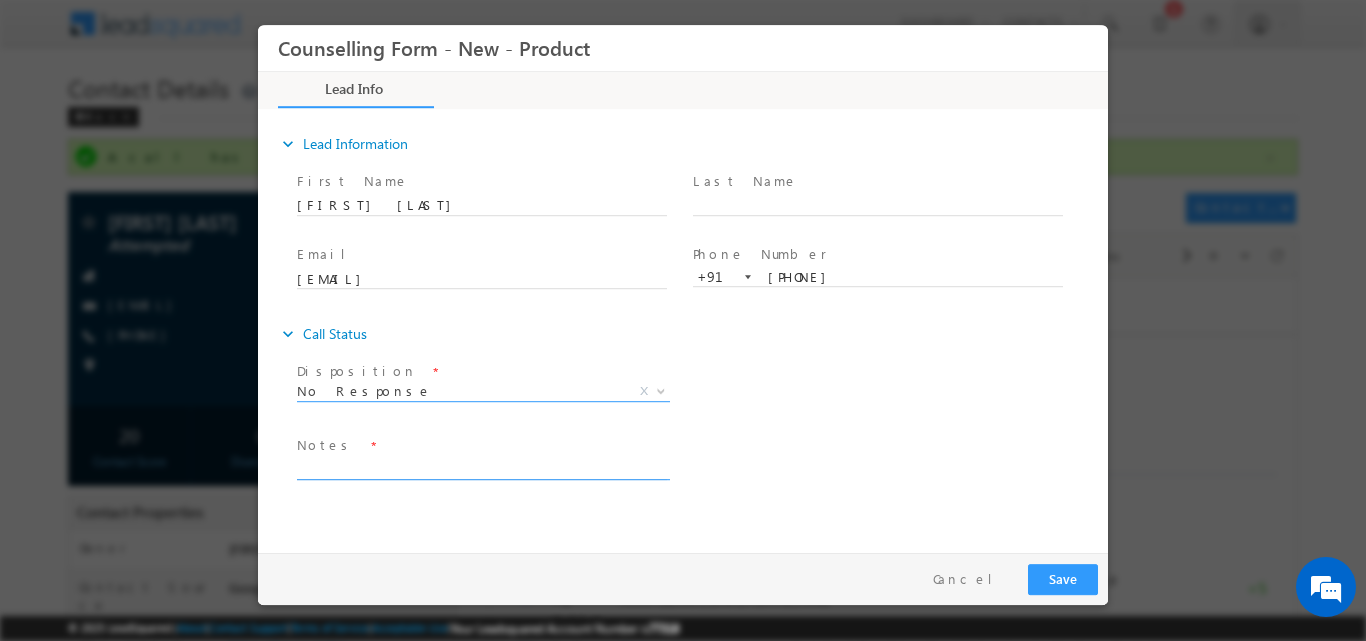 click at bounding box center (482, 467) 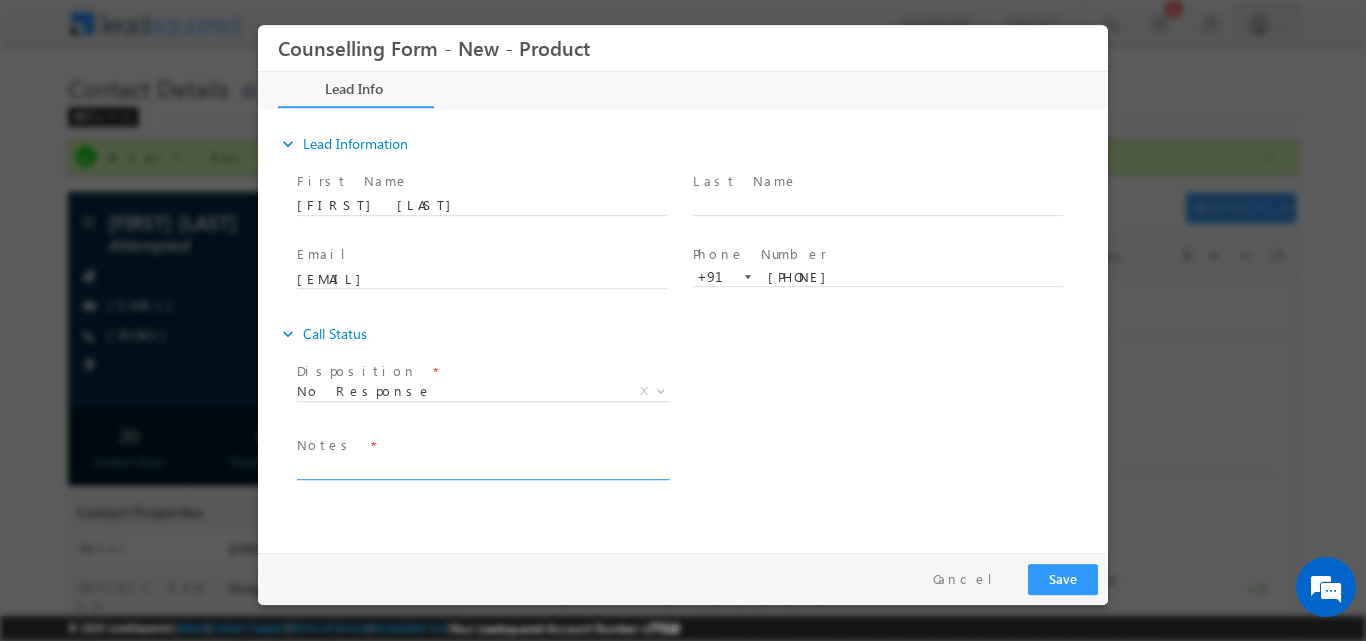 paste on "No response, dnp" 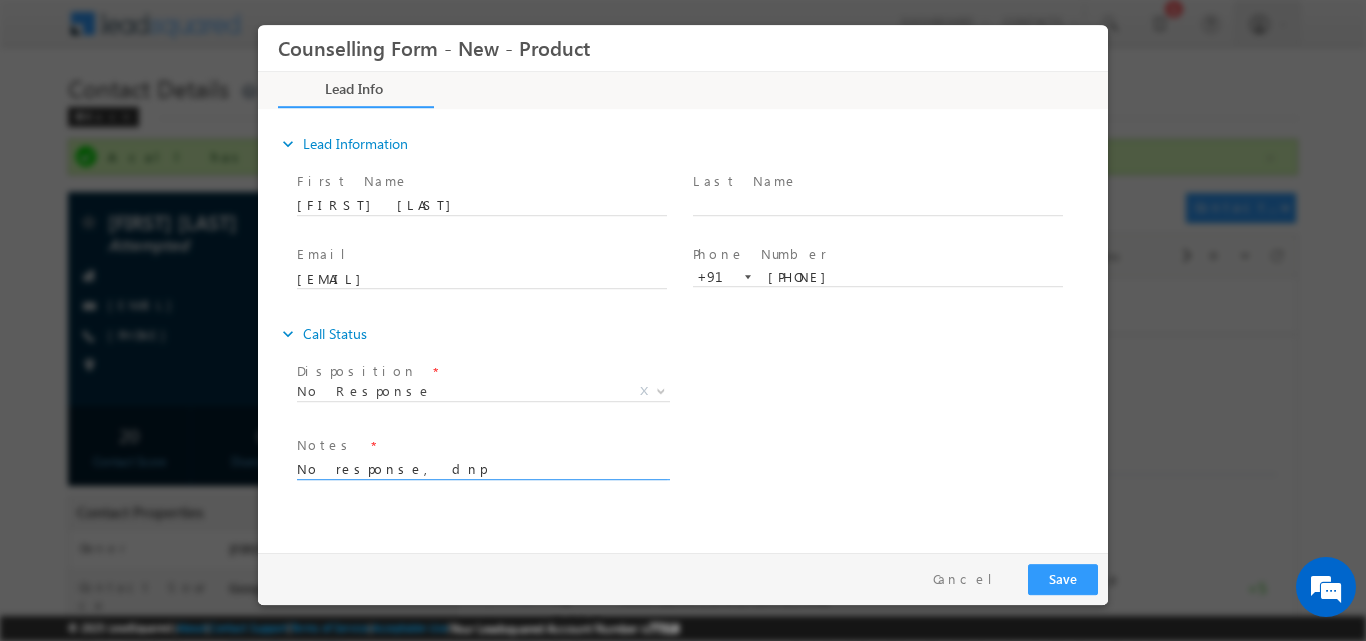 type on "No response, dnp" 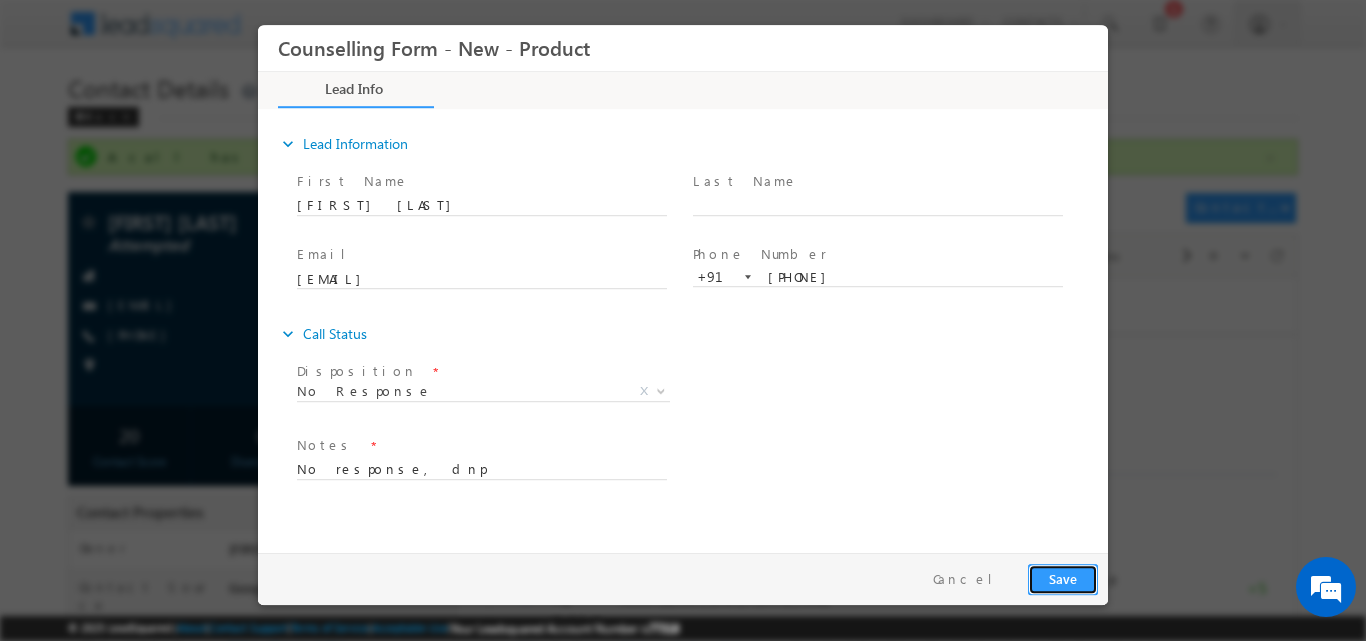 click on "Save" at bounding box center (1063, 578) 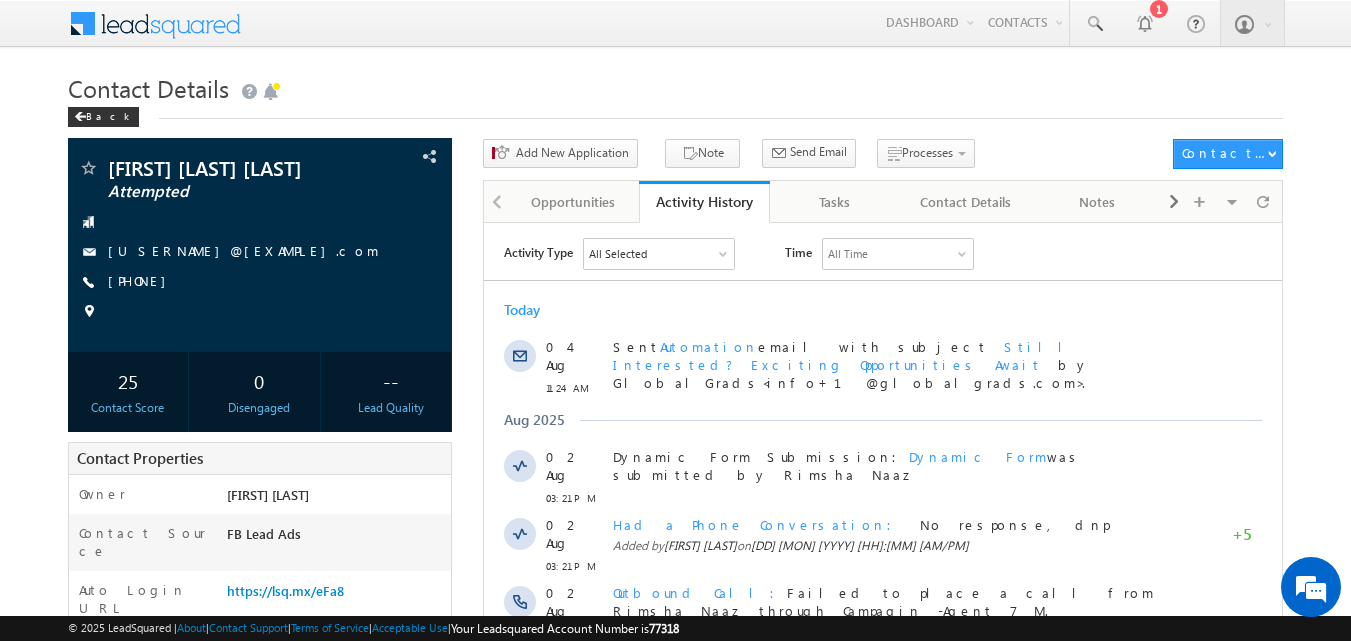 scroll, scrollTop: 0, scrollLeft: 0, axis: both 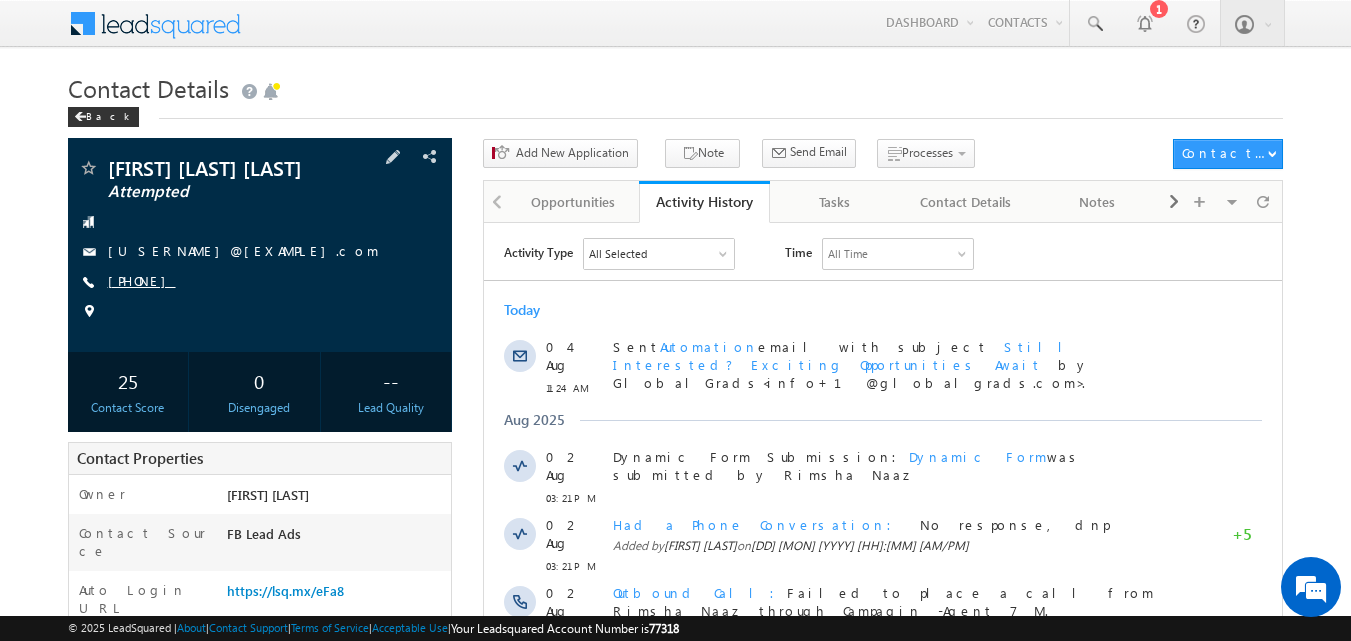 click on "[PHONE]" at bounding box center (142, 280) 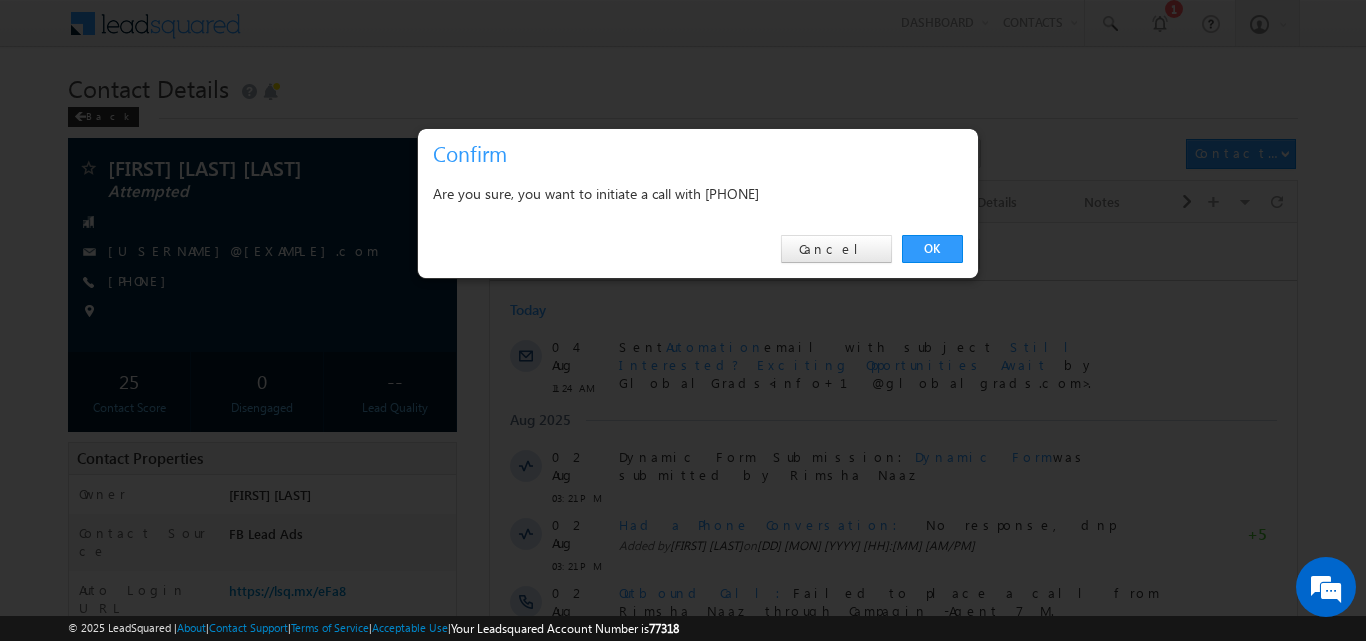 click on "OK Cancel" at bounding box center [698, 249] 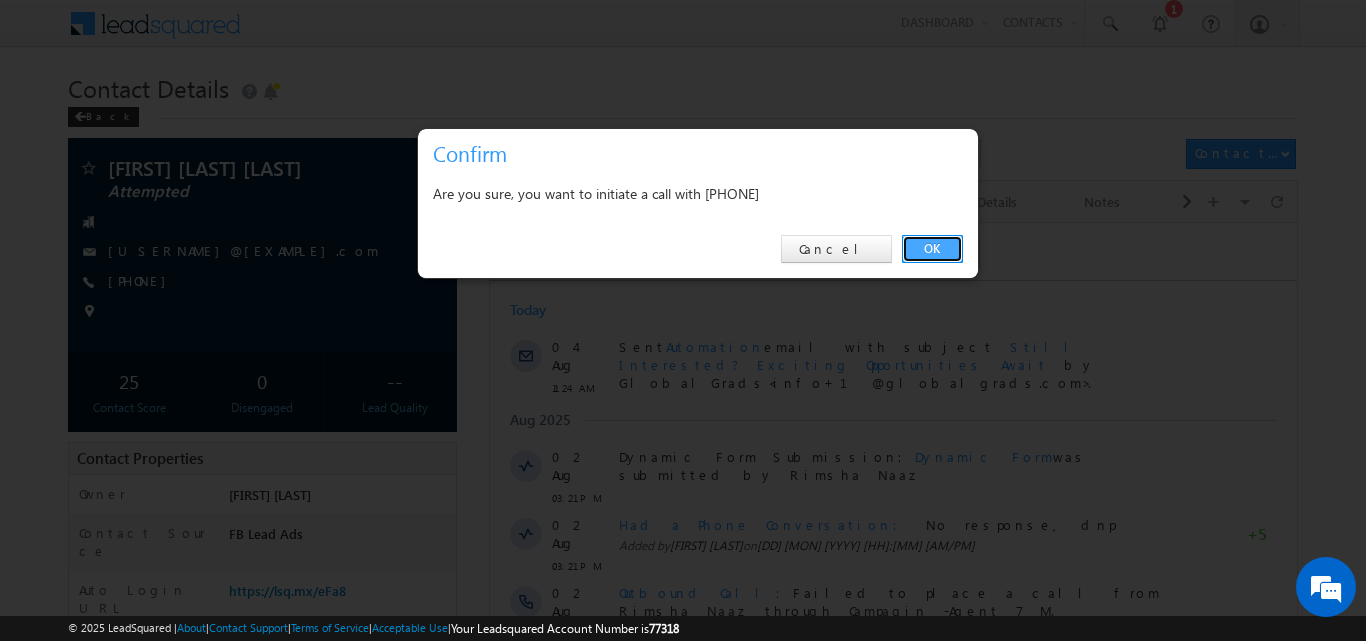 click on "OK" at bounding box center (932, 249) 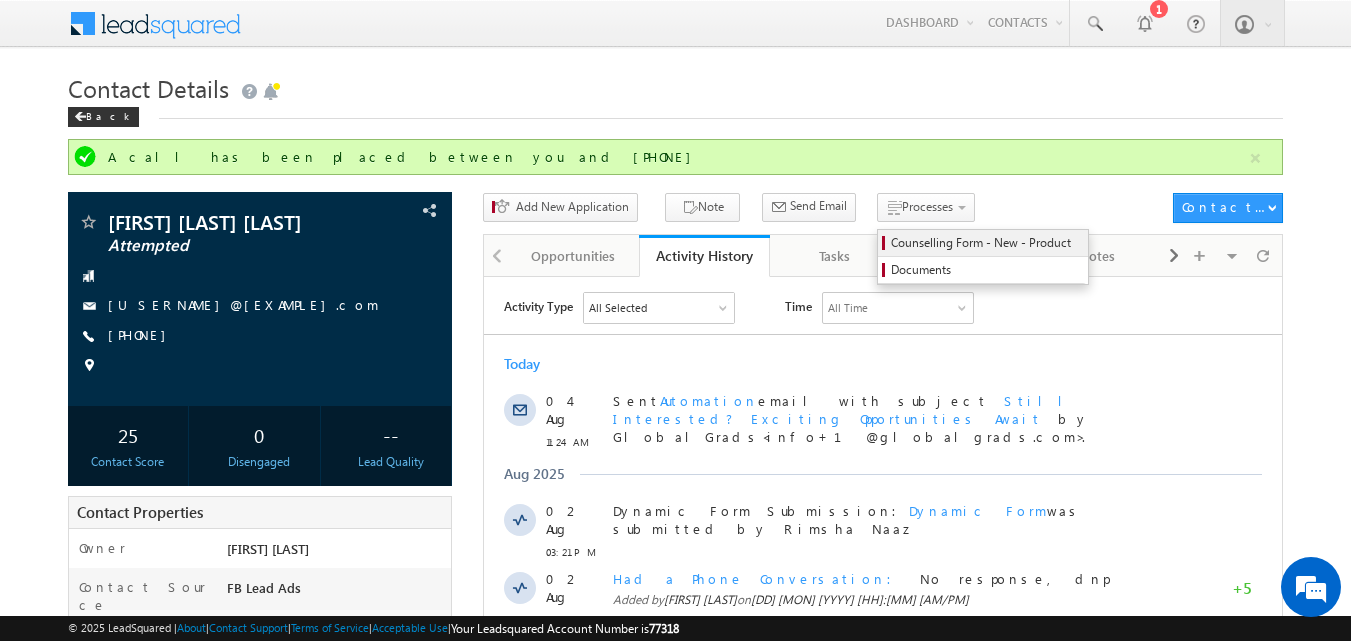 click on "Counselling Form - New - Product" at bounding box center (986, 243) 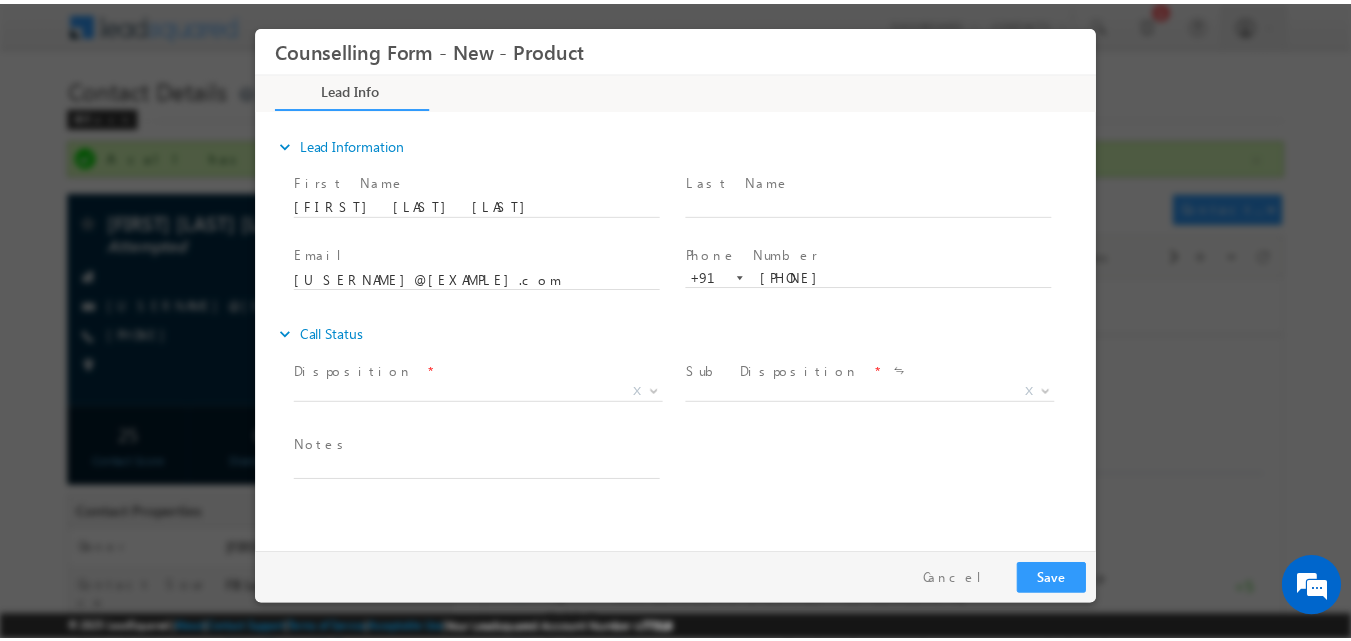 scroll, scrollTop: 0, scrollLeft: 0, axis: both 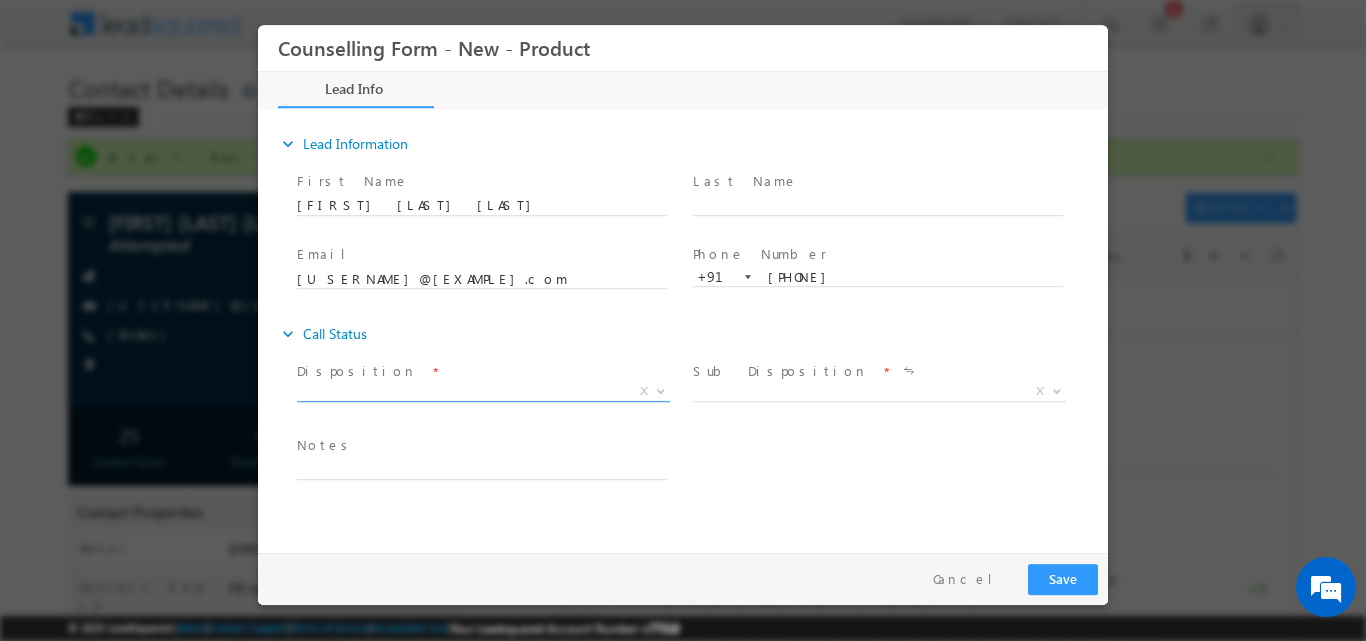 click at bounding box center (661, 389) 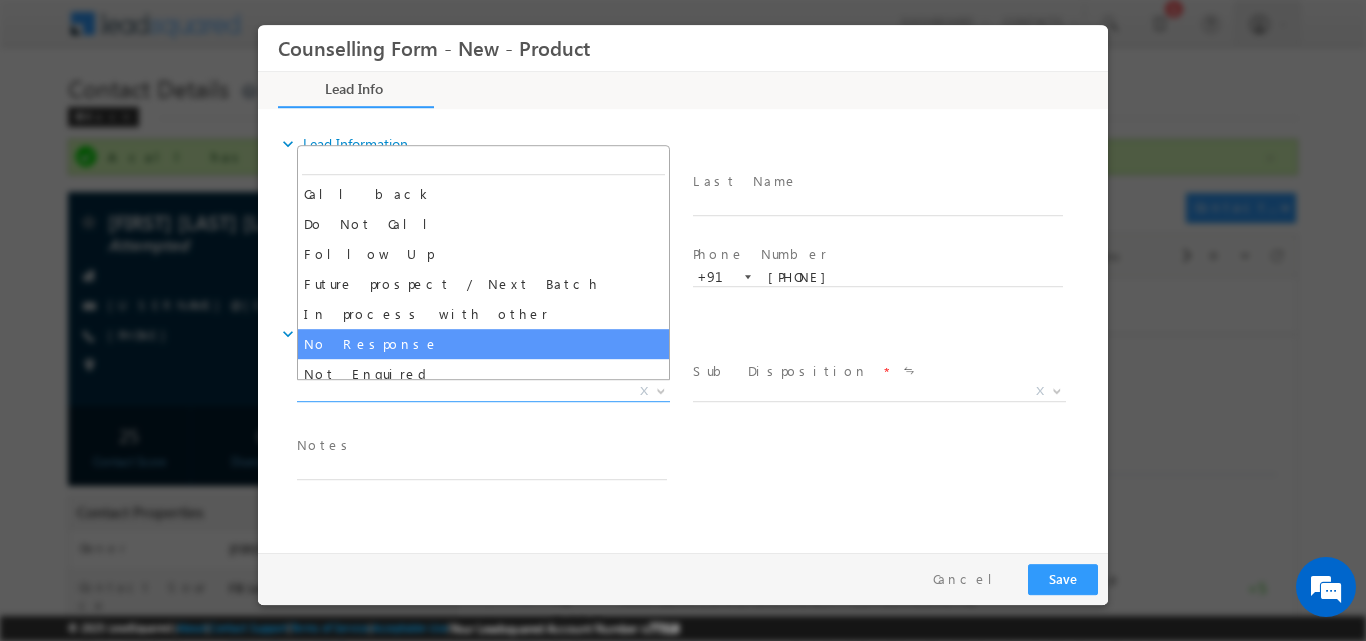 select on "No Response" 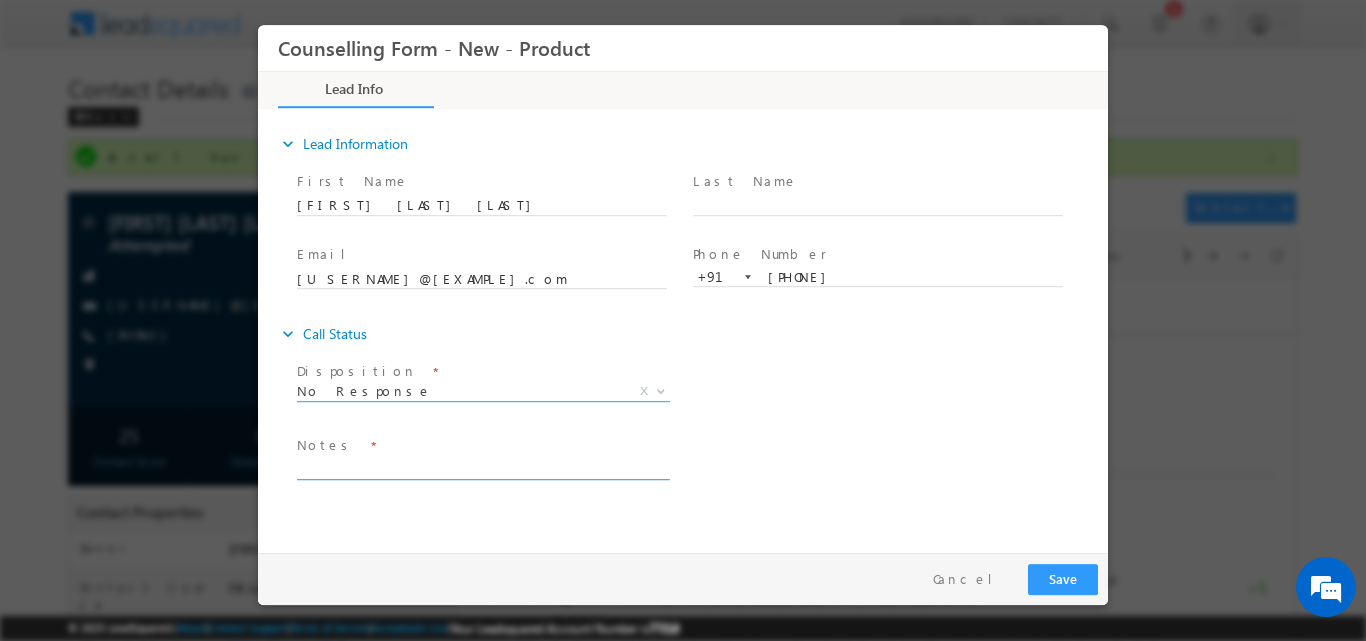 click at bounding box center [482, 467] 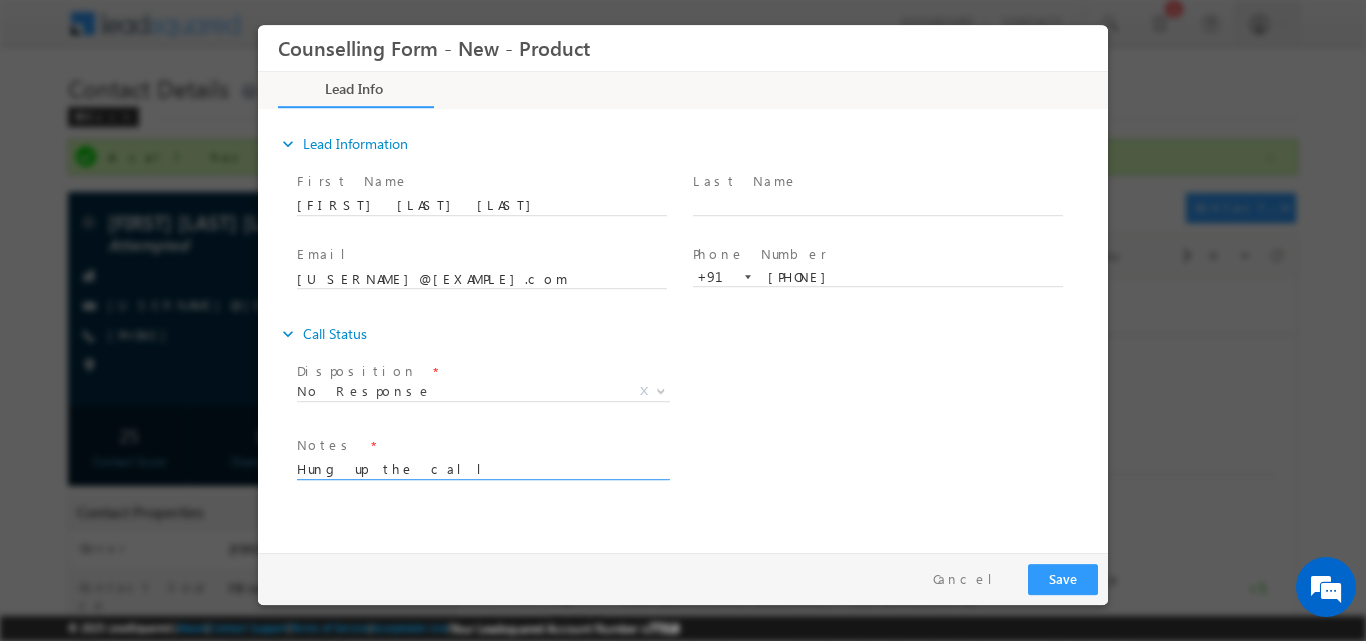 type on "Hung up the call" 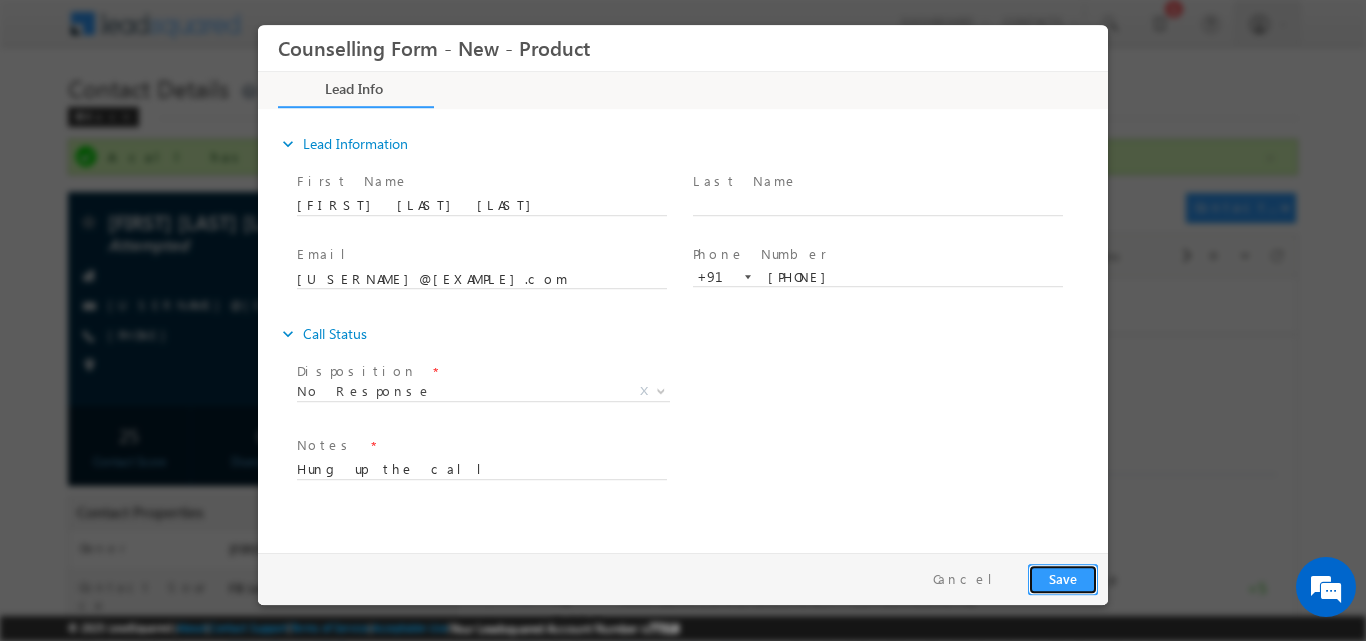drag, startPoint x: 1083, startPoint y: 562, endPoint x: 1082, endPoint y: 581, distance: 19.026299 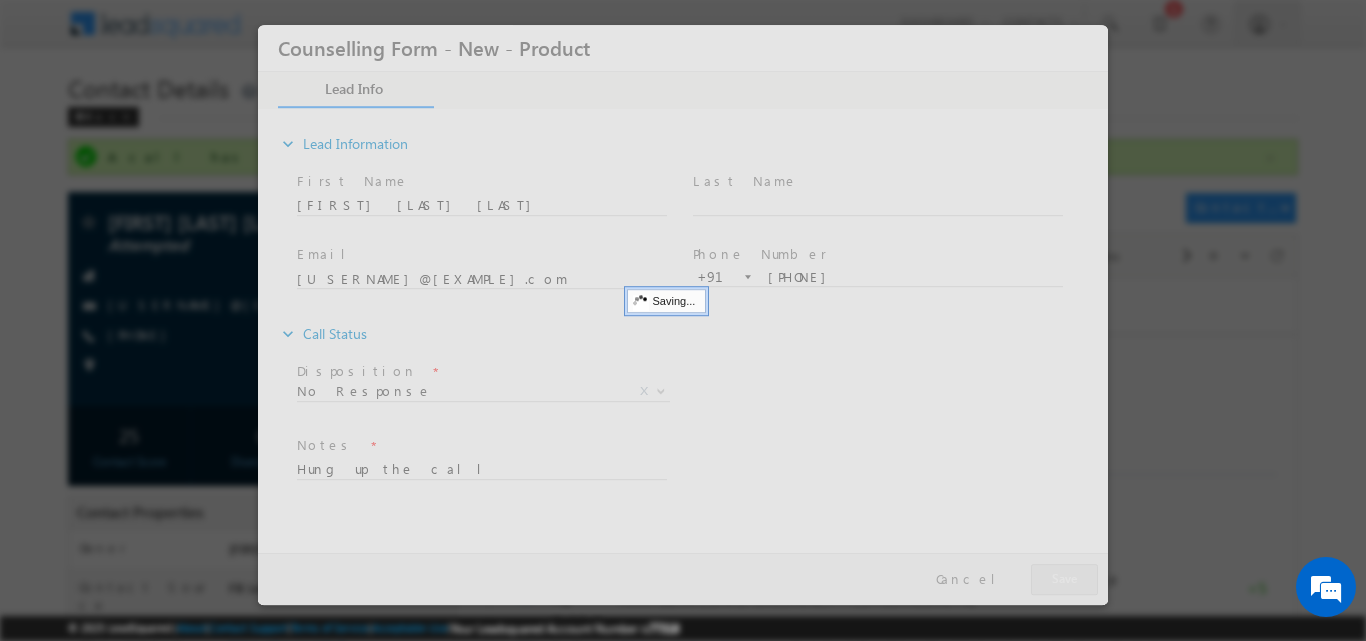 click at bounding box center (683, 314) 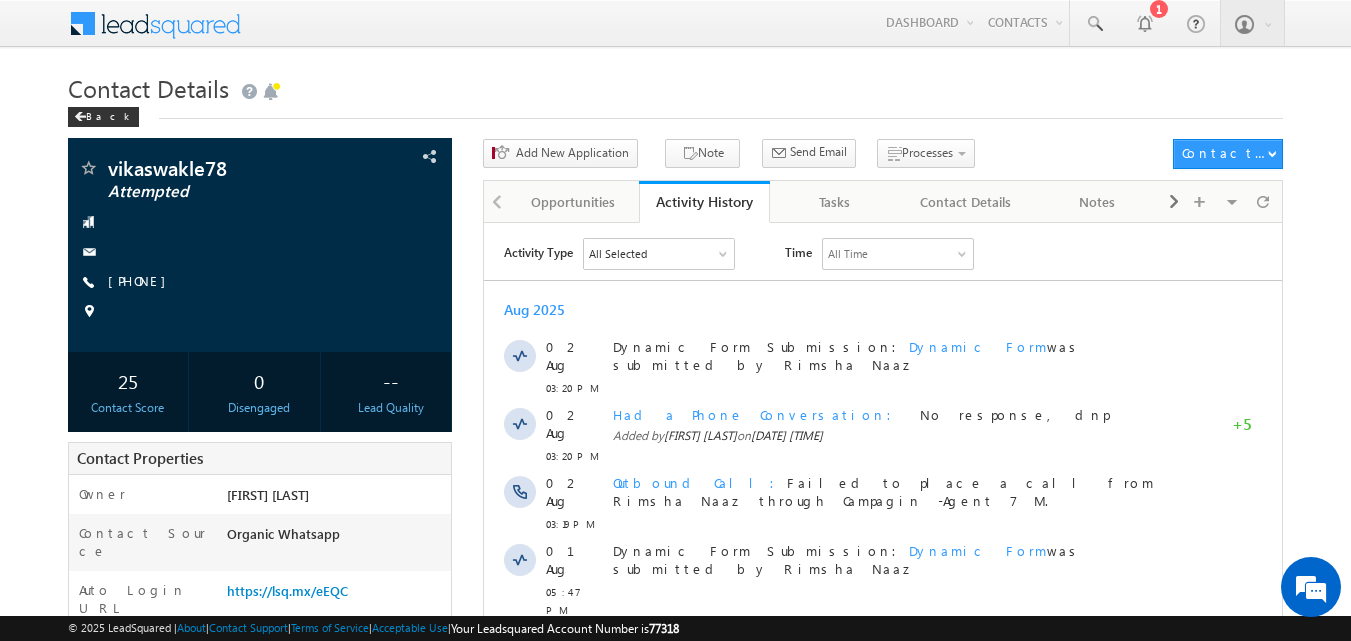 scroll, scrollTop: 0, scrollLeft: 0, axis: both 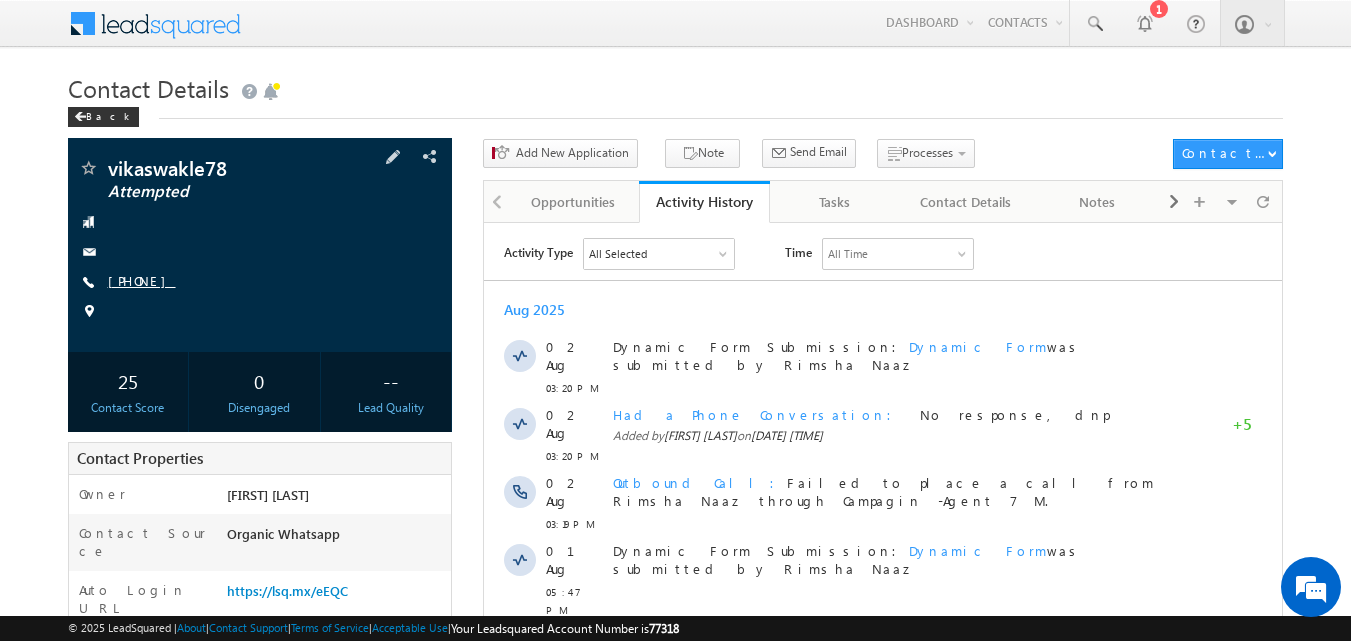 click on "[PHONE]" at bounding box center (142, 280) 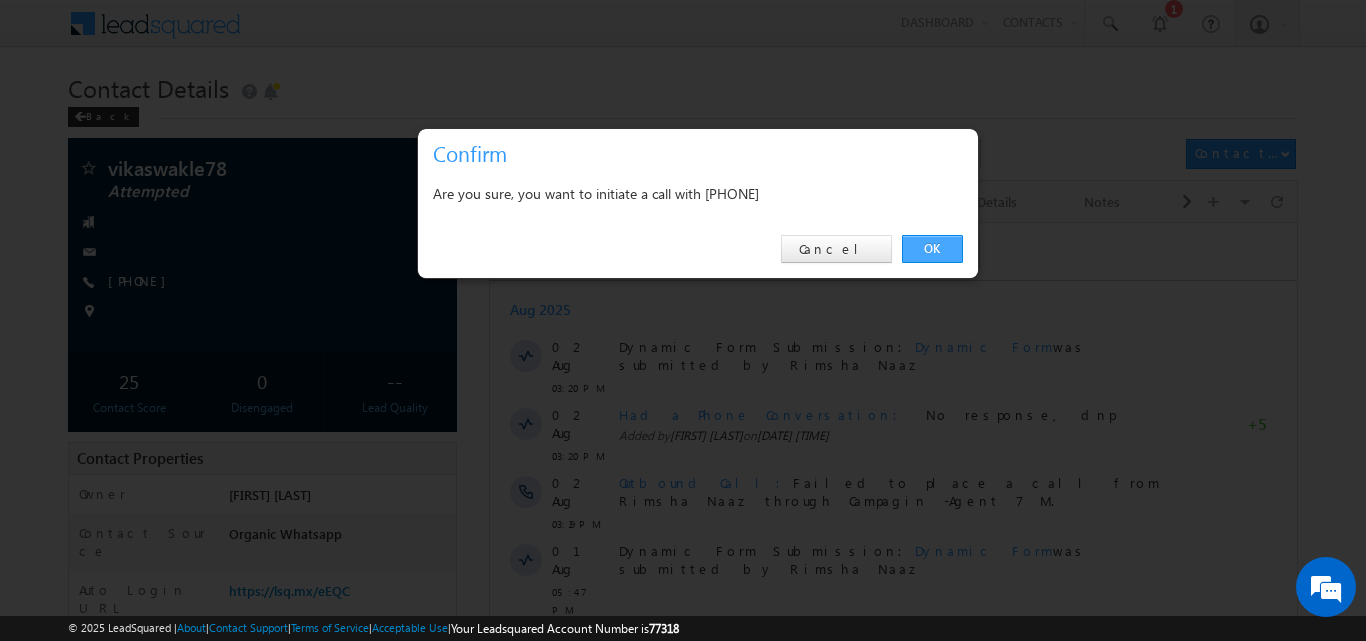 click on "OK" at bounding box center (932, 249) 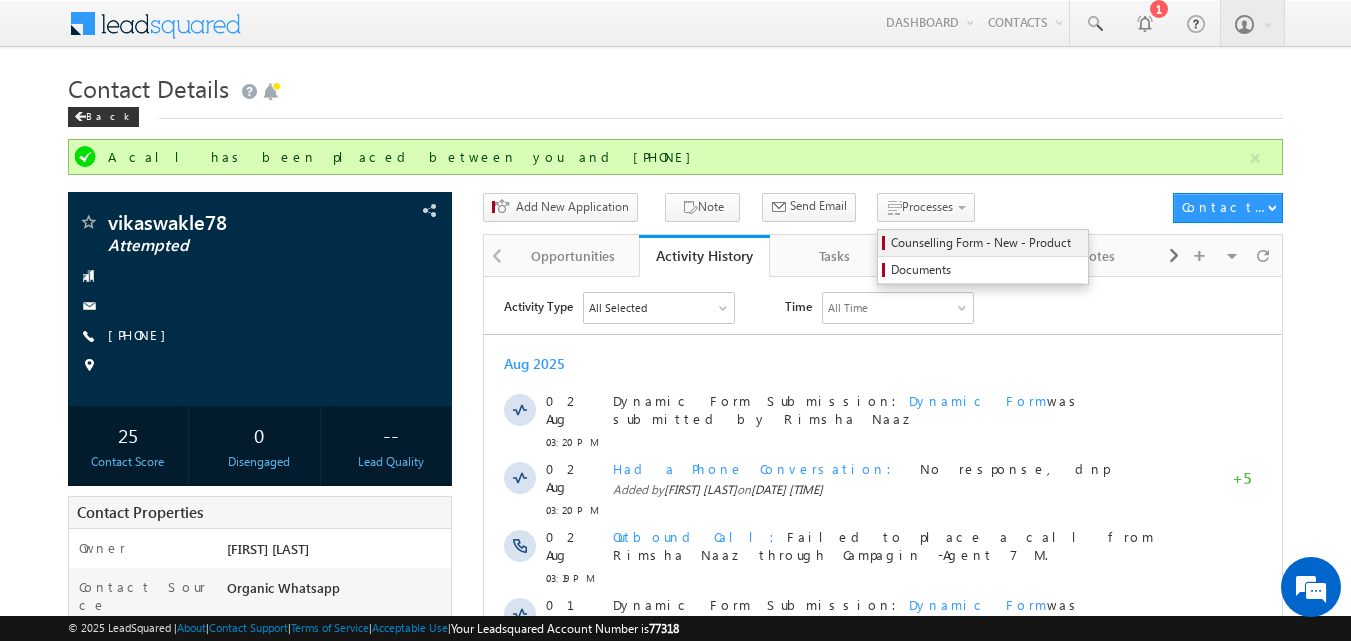 click on "Counselling Form - New - Product" at bounding box center (986, 243) 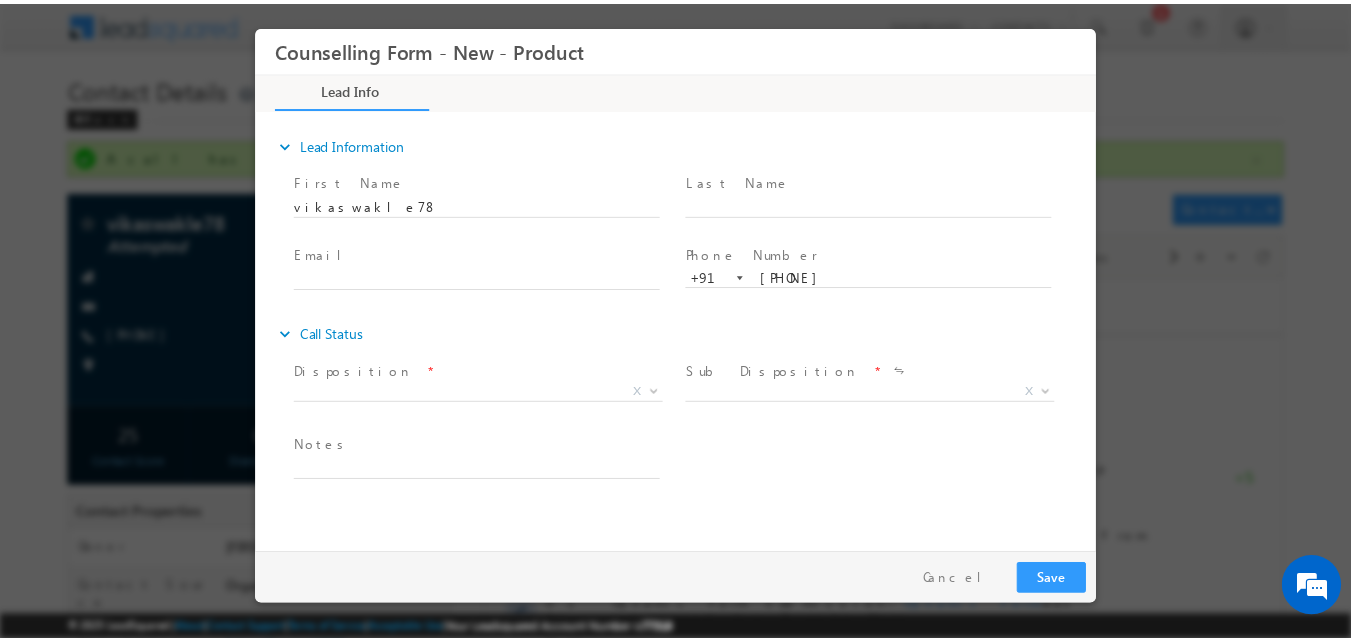 scroll, scrollTop: 0, scrollLeft: 0, axis: both 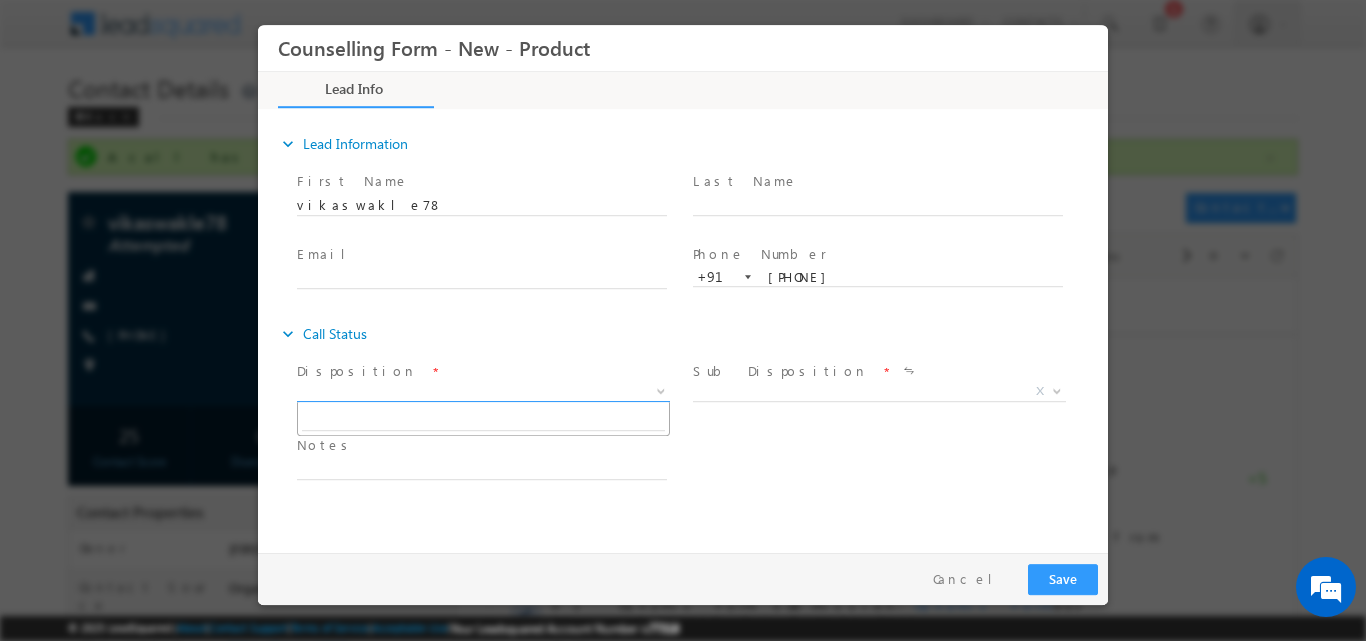click at bounding box center [659, 390] 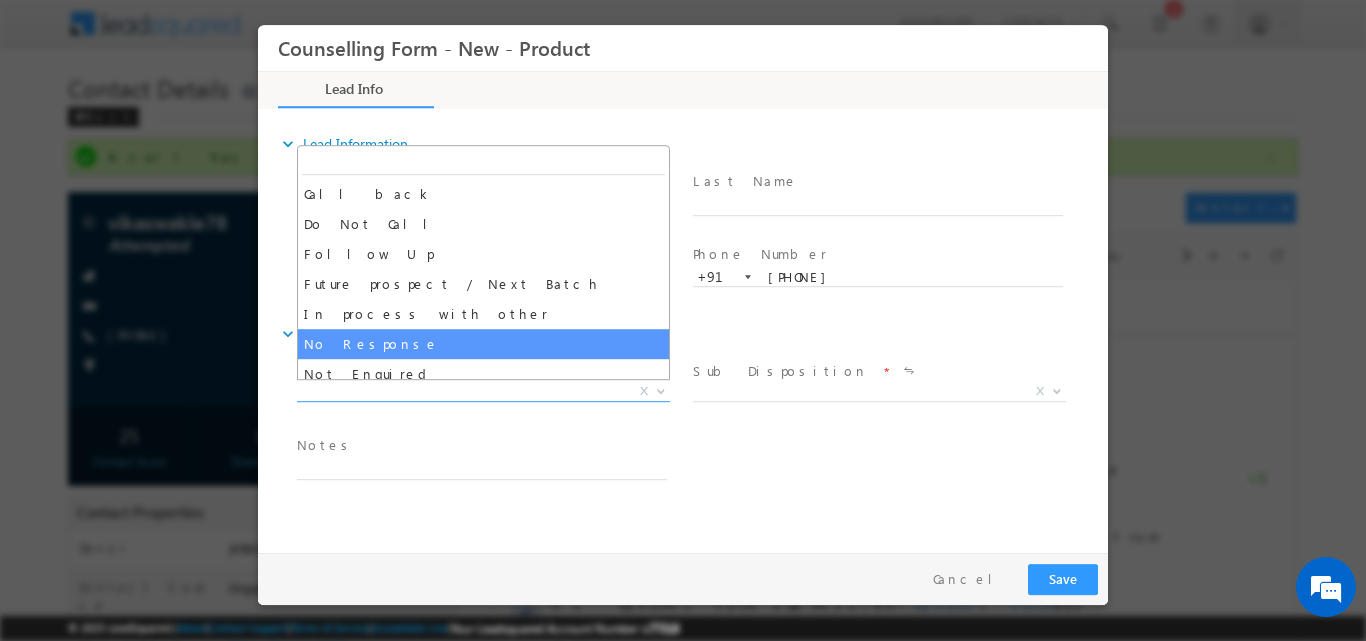 select on "No Response" 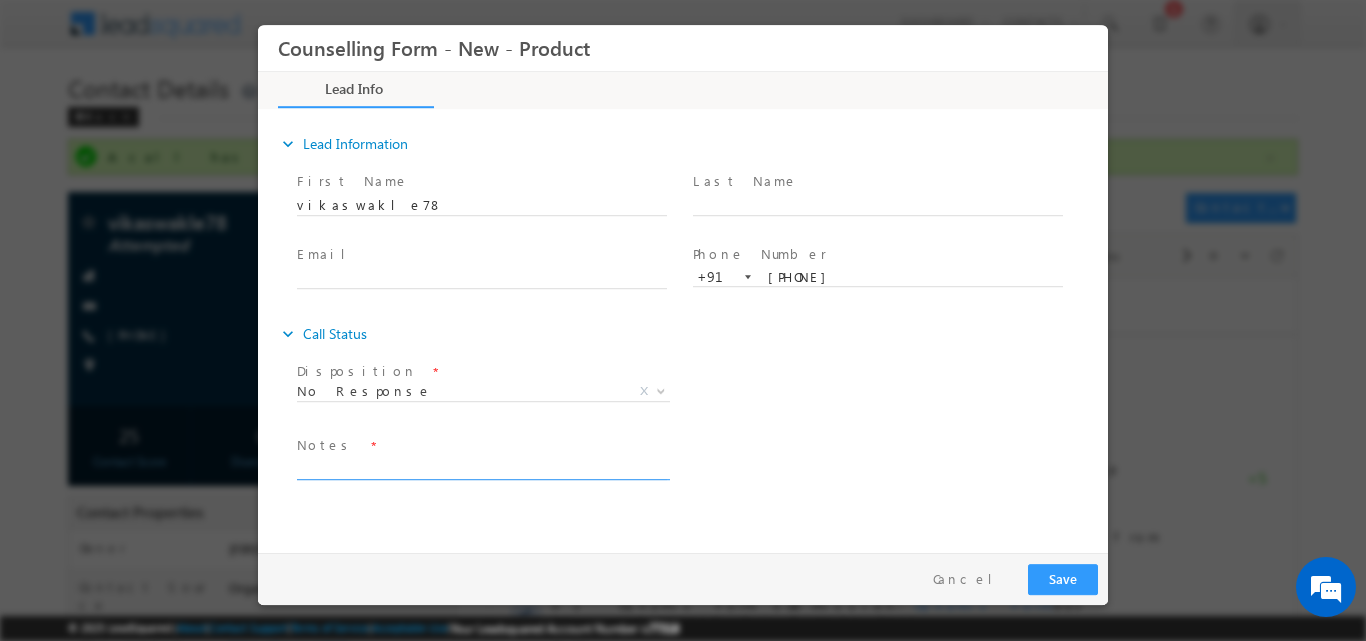 click at bounding box center (482, 467) 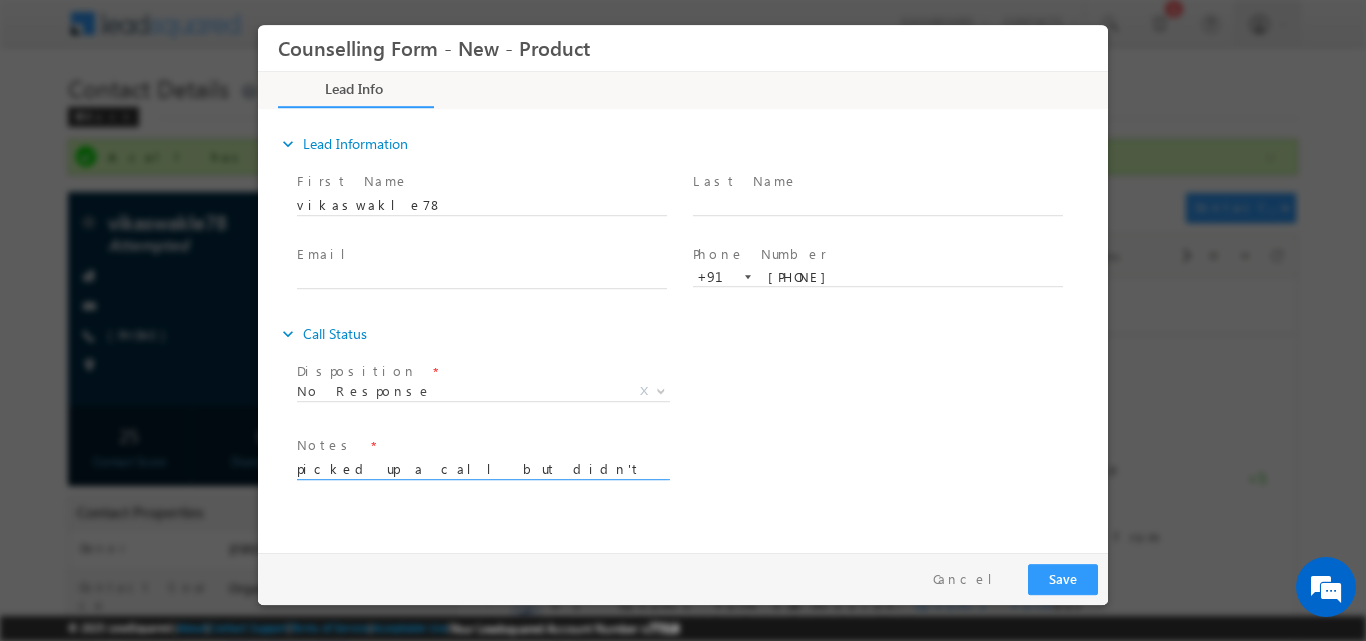 type on "picked up a call but didn't say a word" 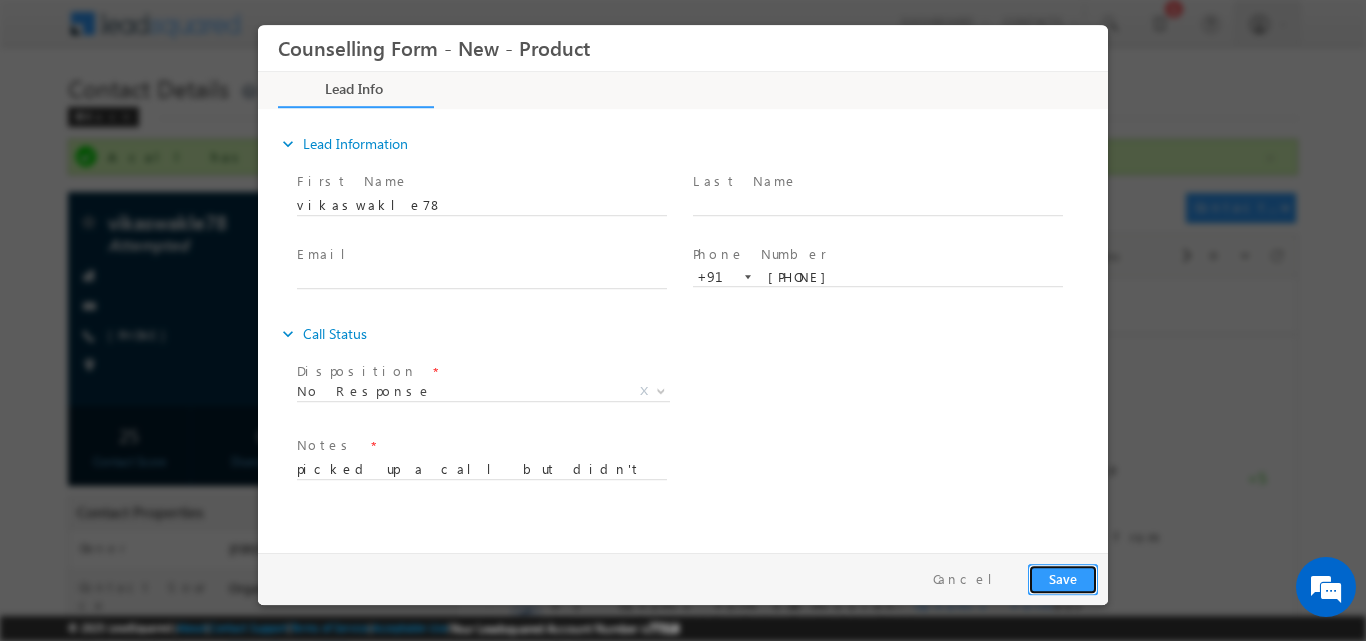 click on "Save" at bounding box center (1063, 578) 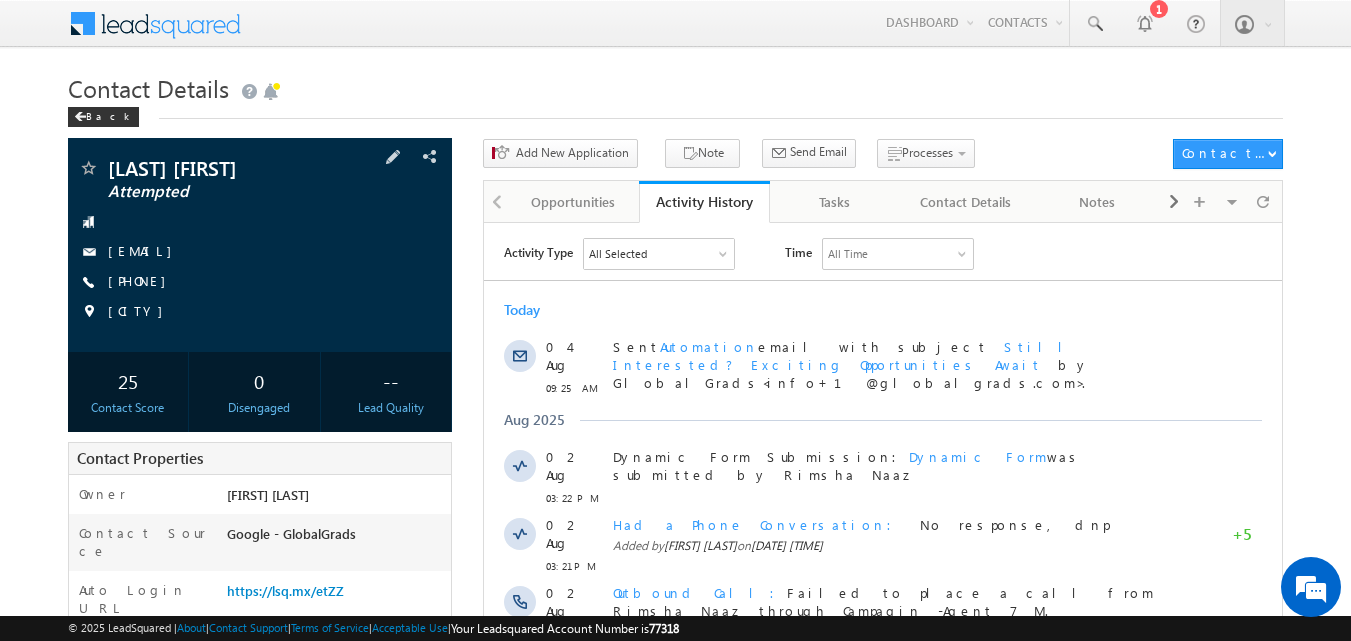 scroll, scrollTop: 0, scrollLeft: 0, axis: both 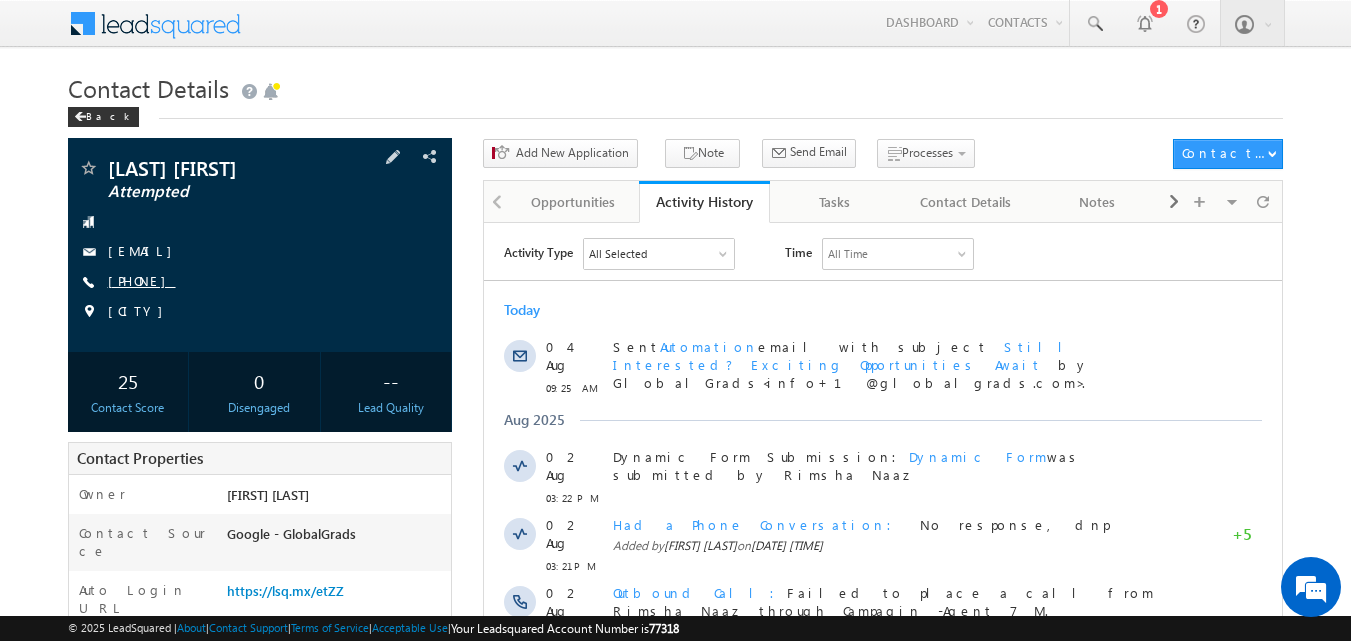 click on "[PHONE]" at bounding box center [142, 280] 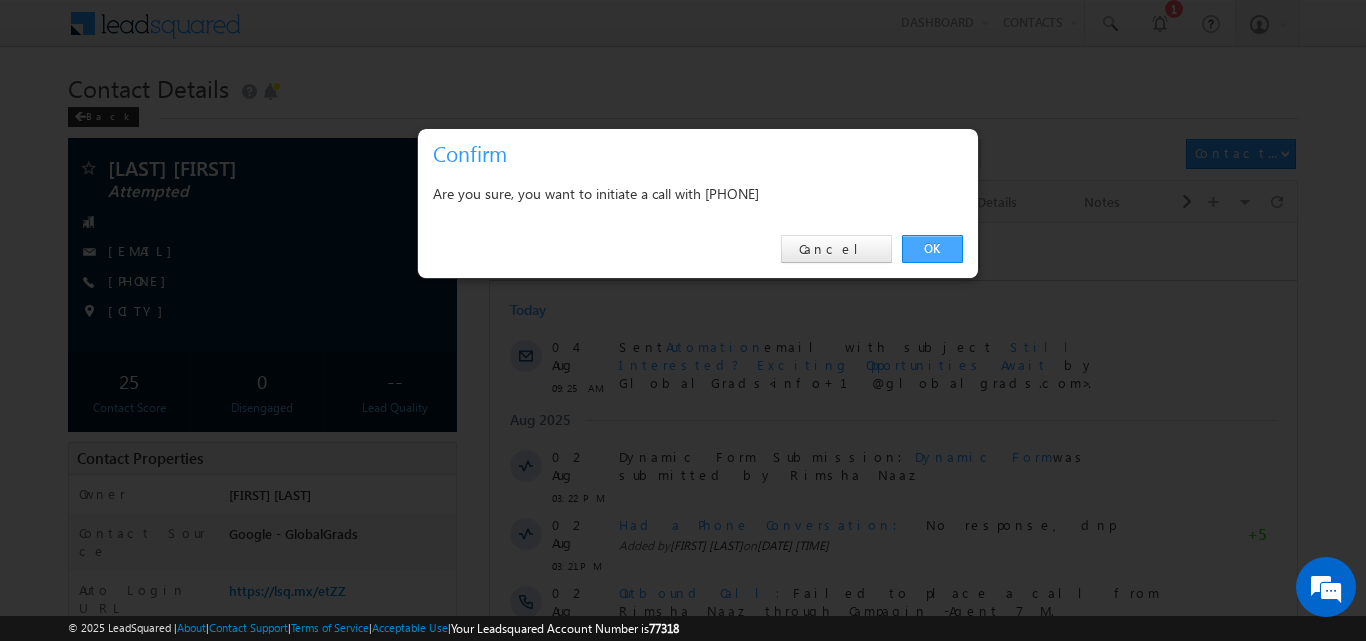click on "OK" at bounding box center (932, 249) 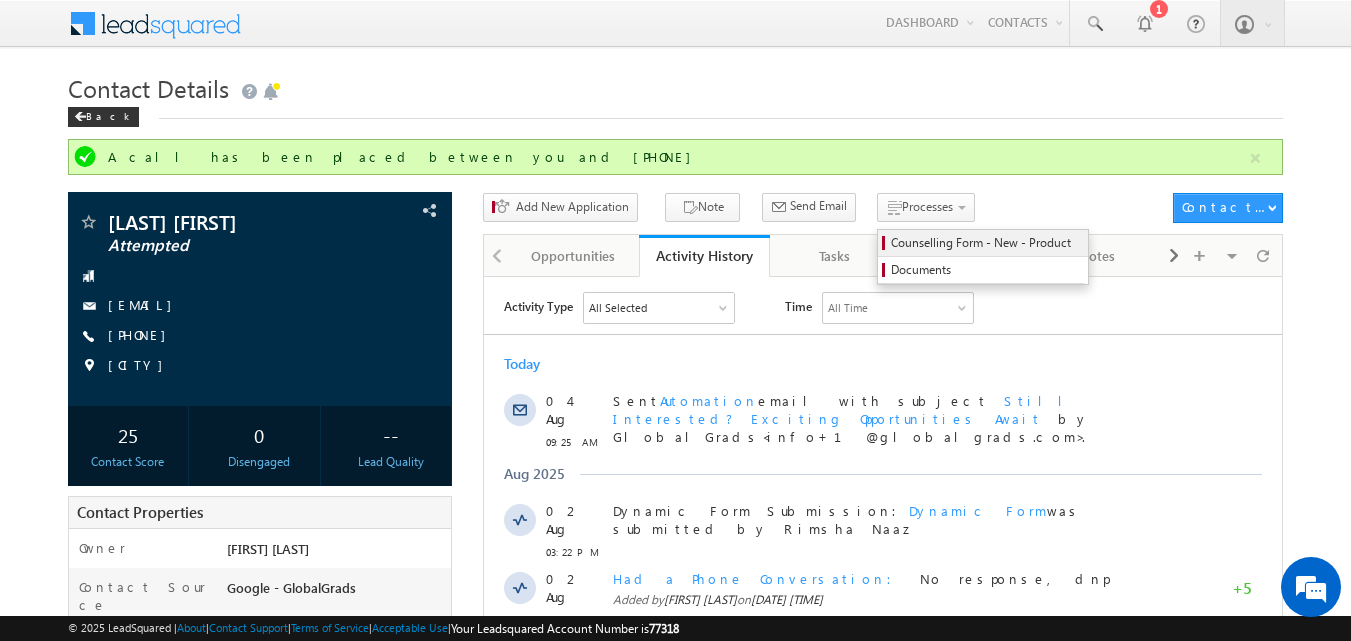 click on "Counselling Form - New - Product" at bounding box center [986, 243] 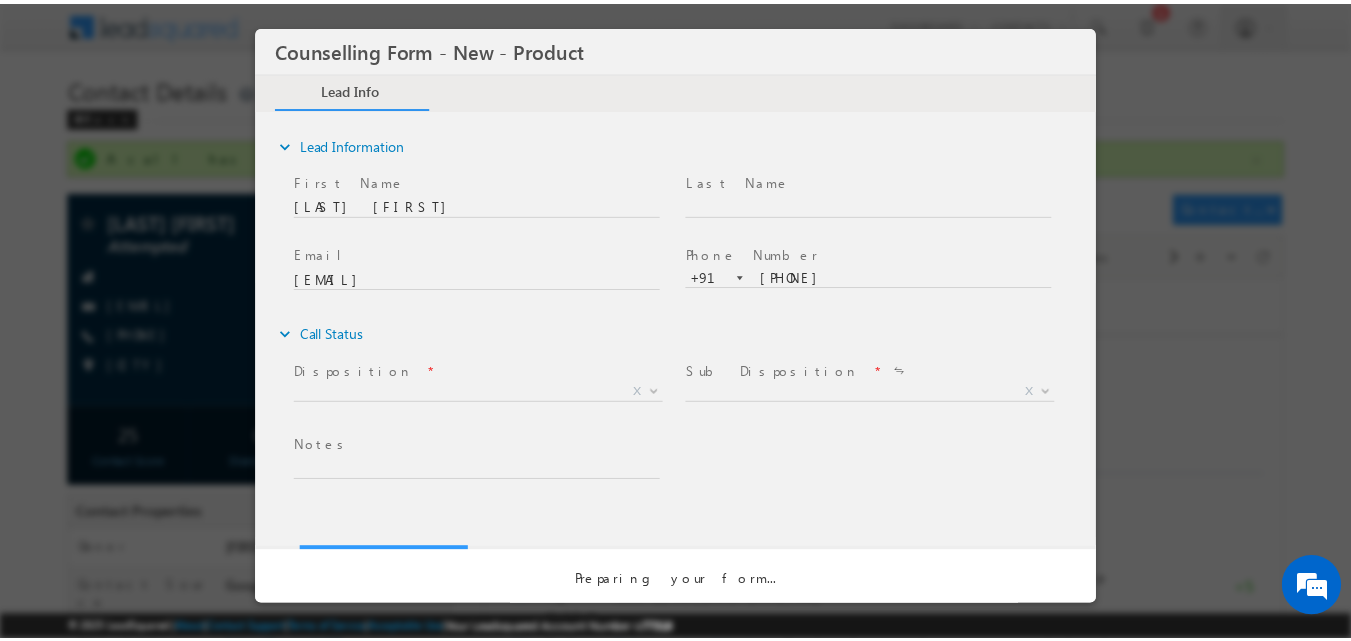 scroll, scrollTop: 0, scrollLeft: 0, axis: both 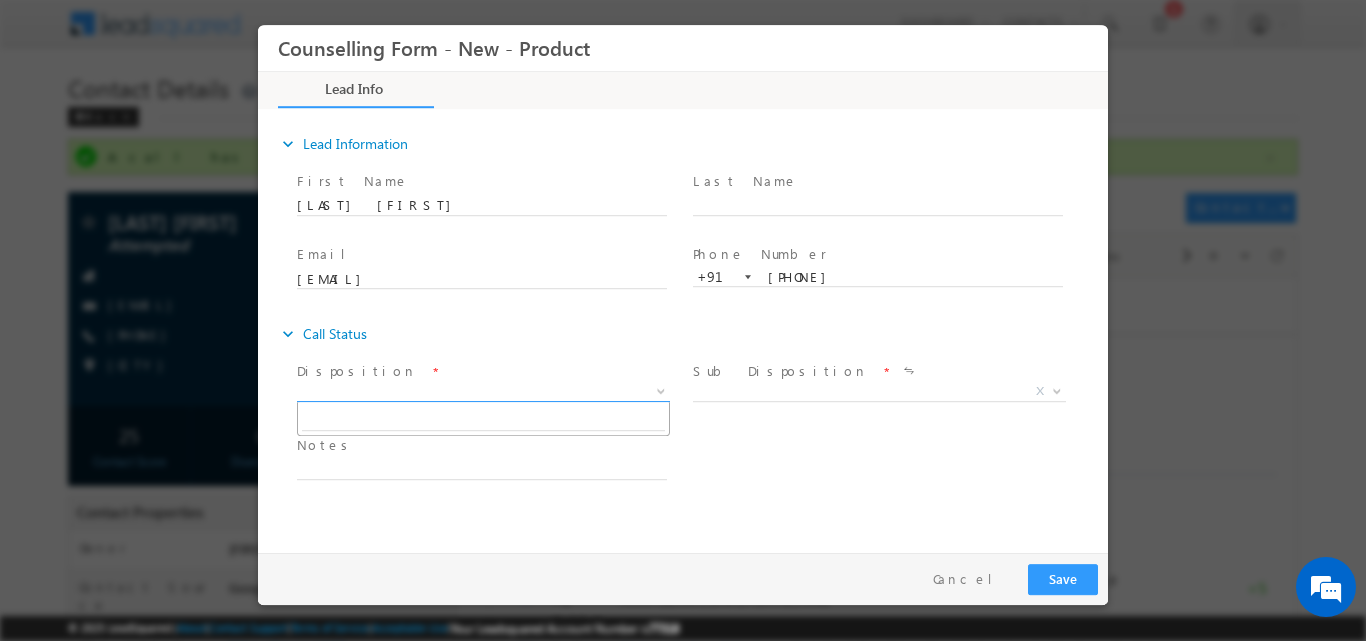 click at bounding box center (661, 389) 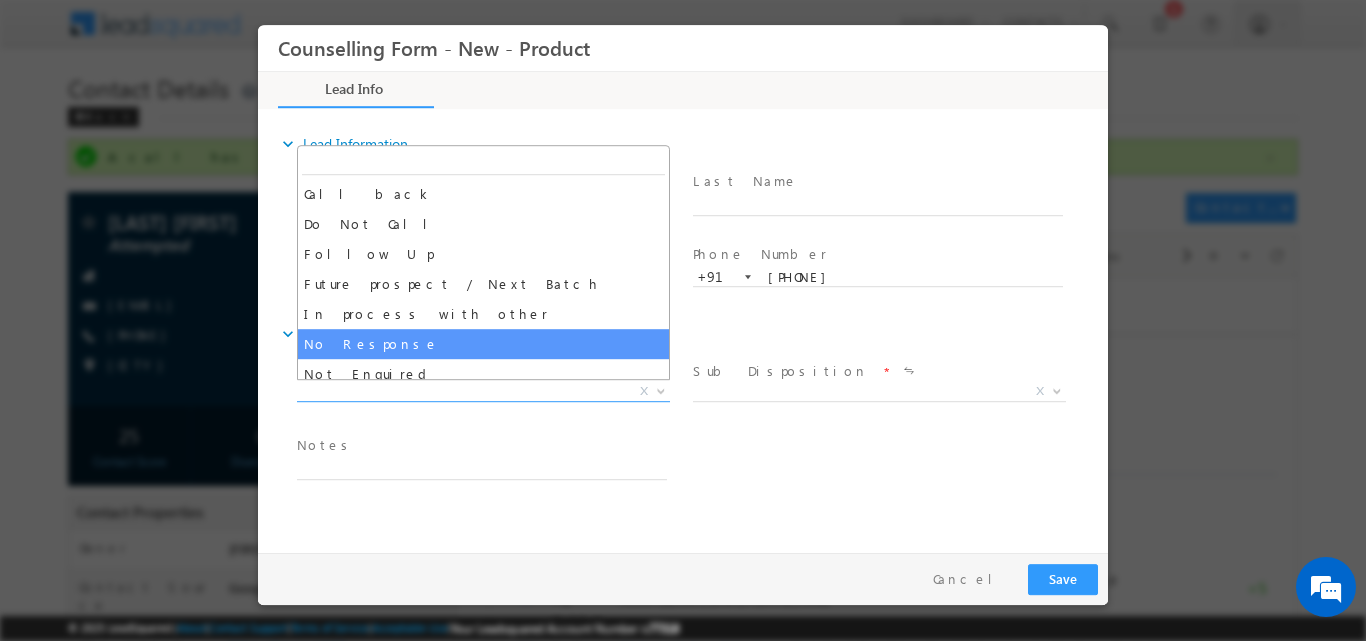 select on "No Response" 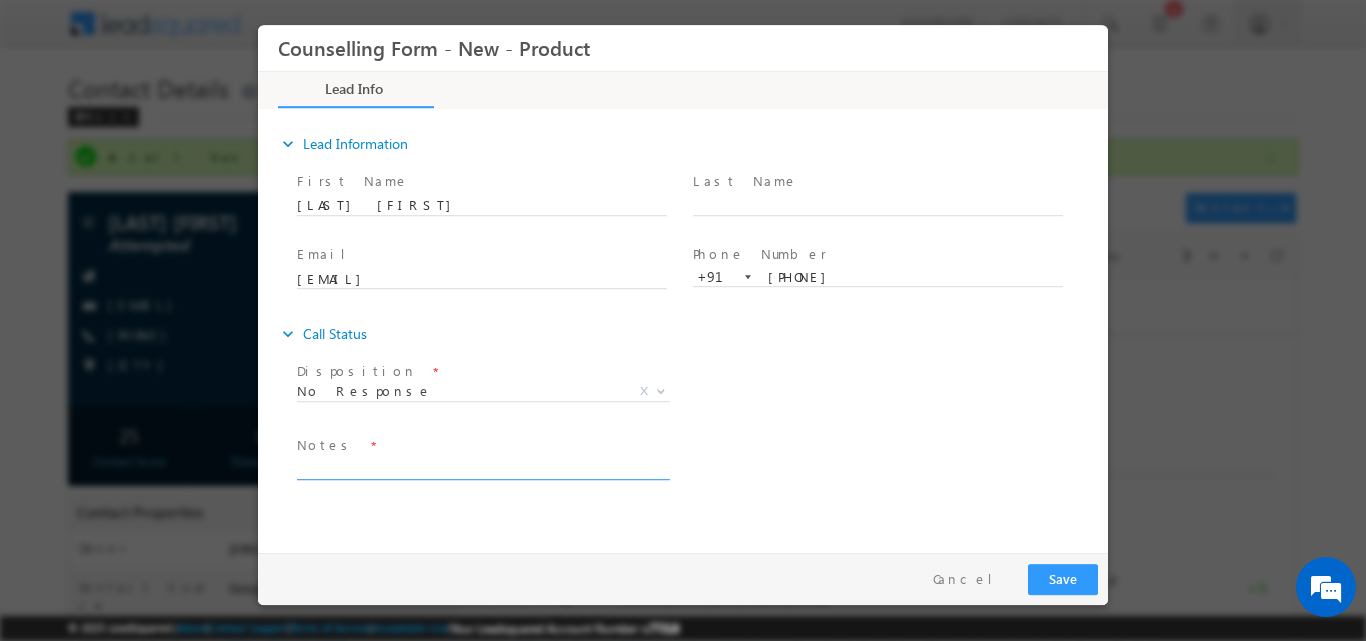 click at bounding box center (482, 467) 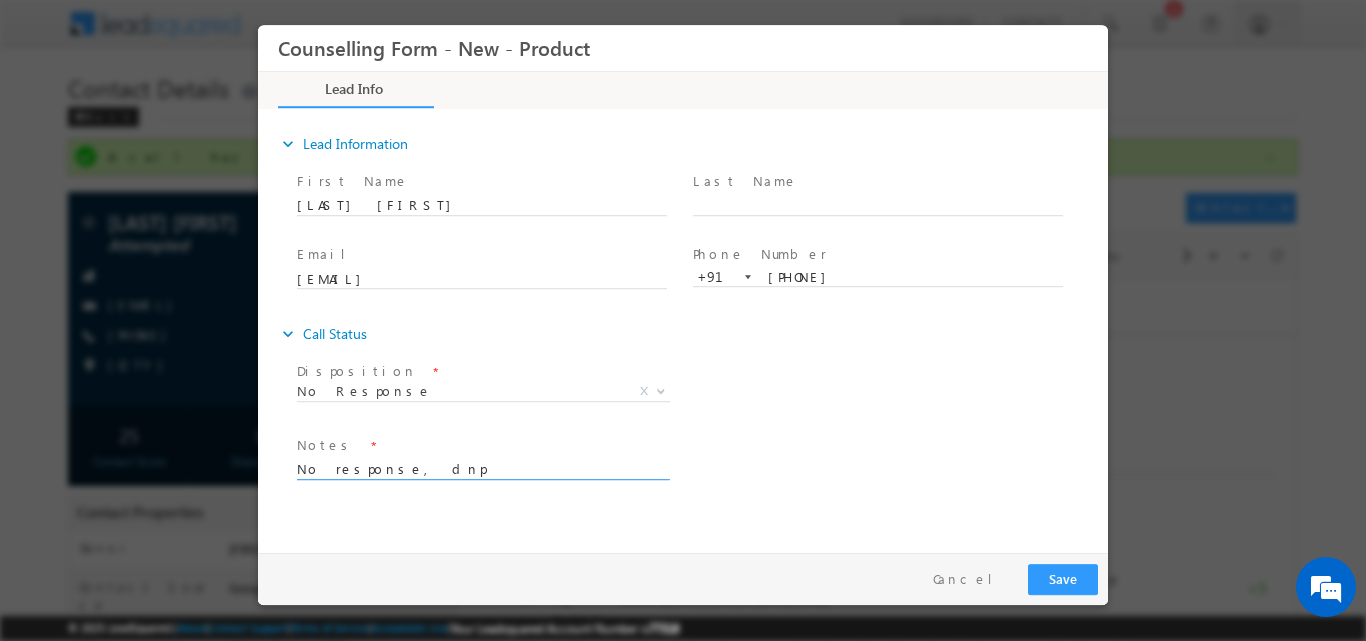 type on "No response, dnp" 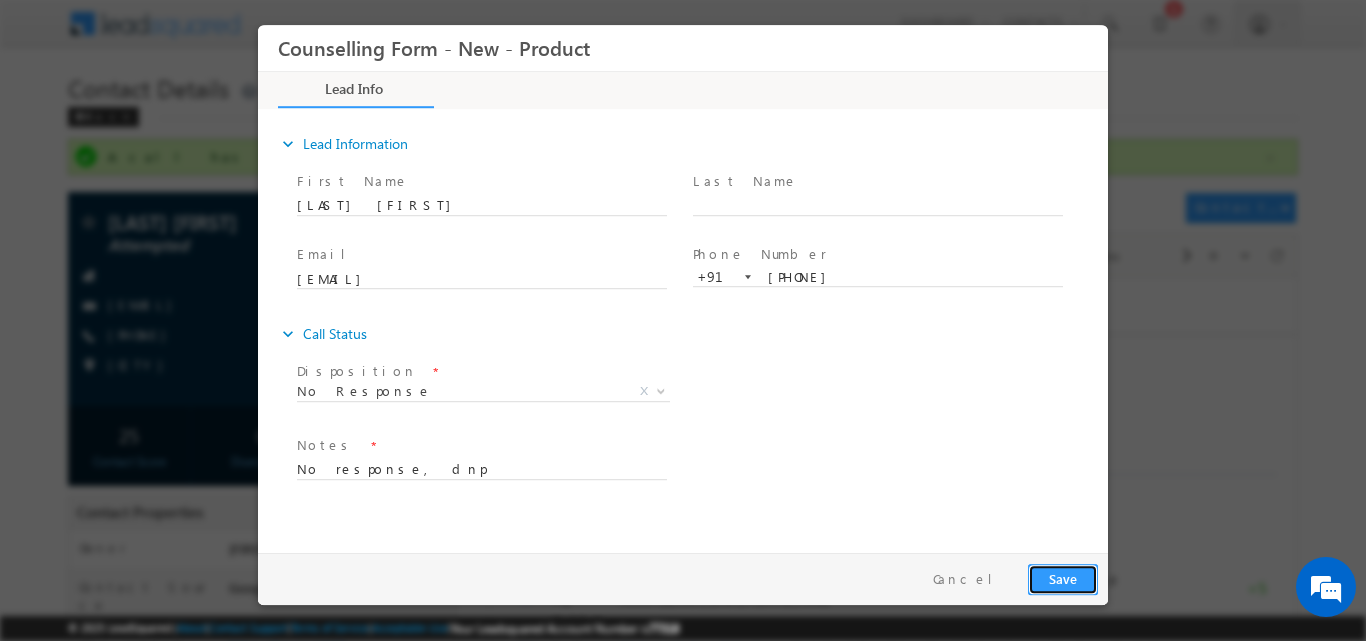 click on "Save" at bounding box center [1063, 578] 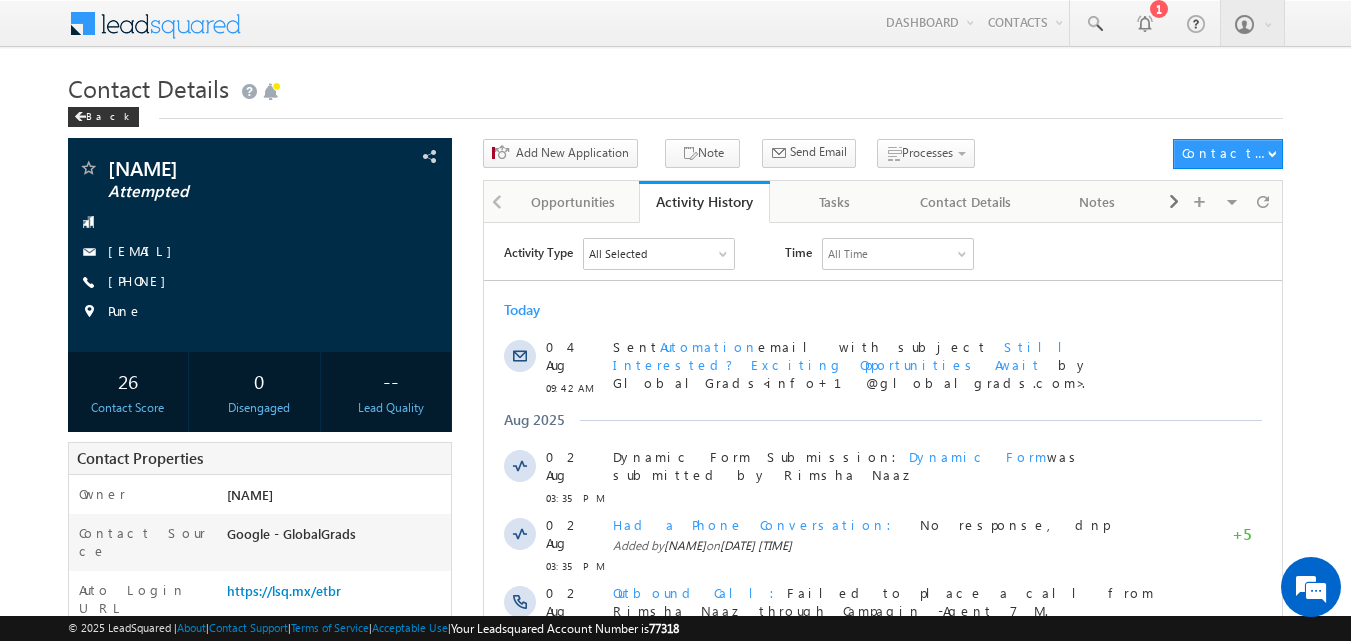 scroll, scrollTop: 0, scrollLeft: 0, axis: both 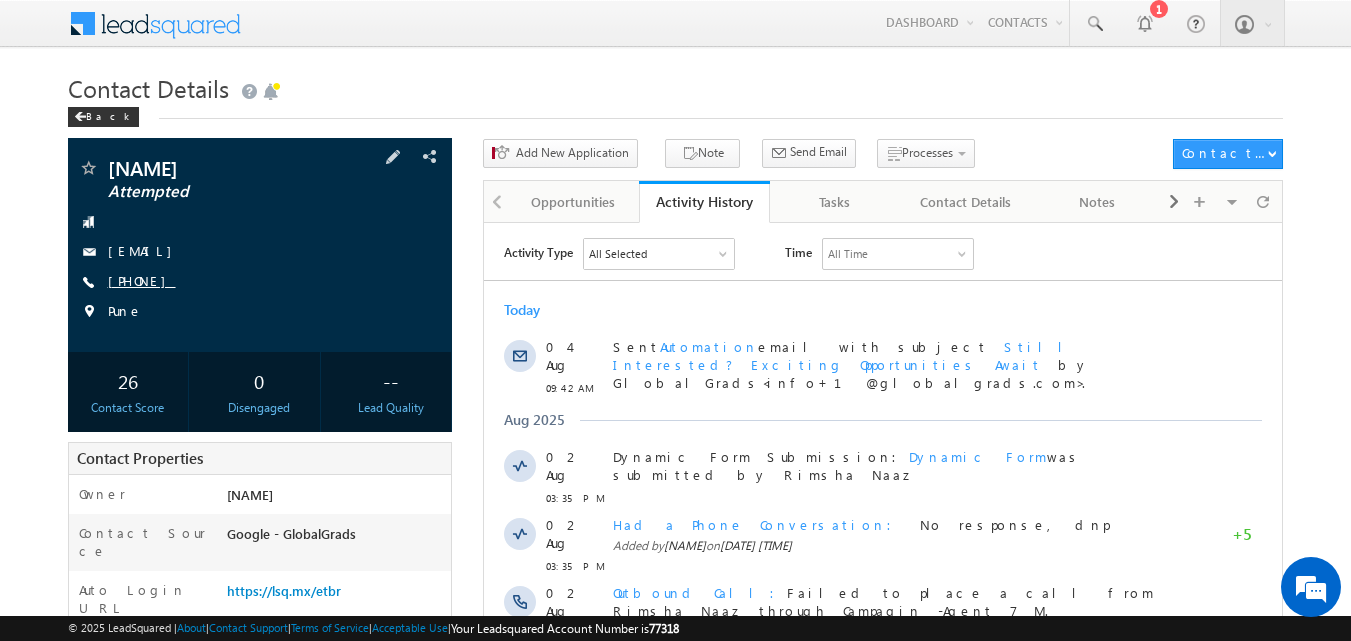 click on "[PHONE]" at bounding box center (142, 280) 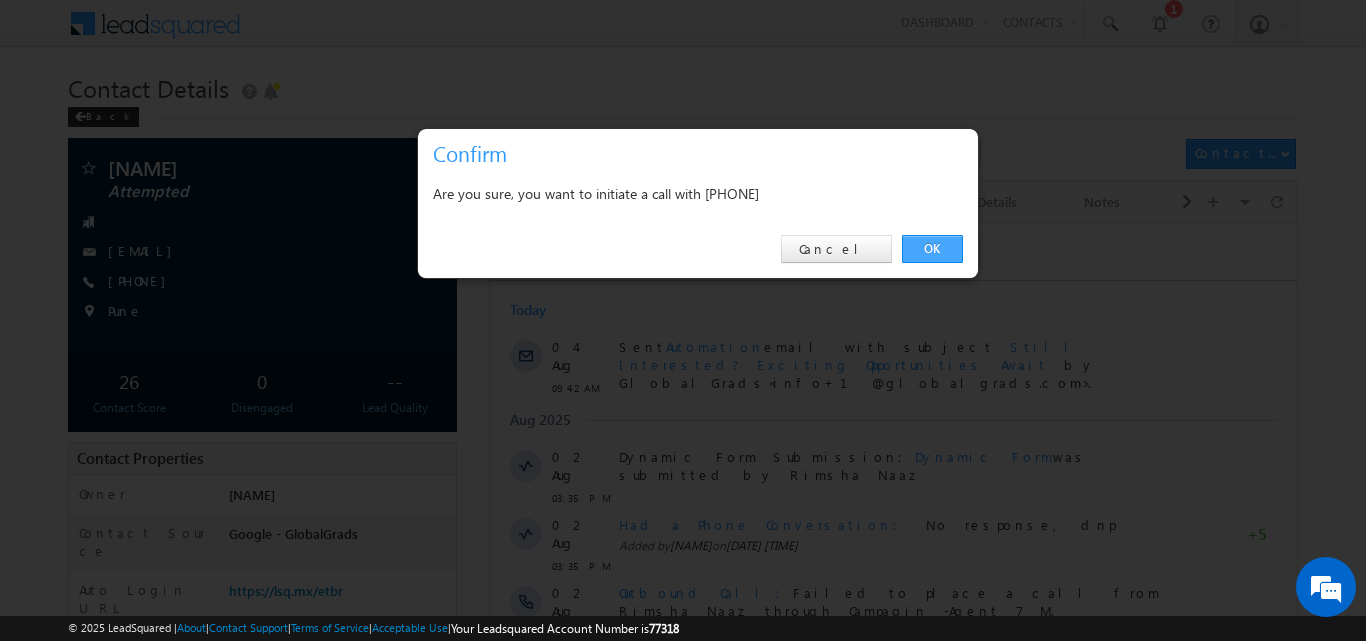 click on "OK" at bounding box center (932, 249) 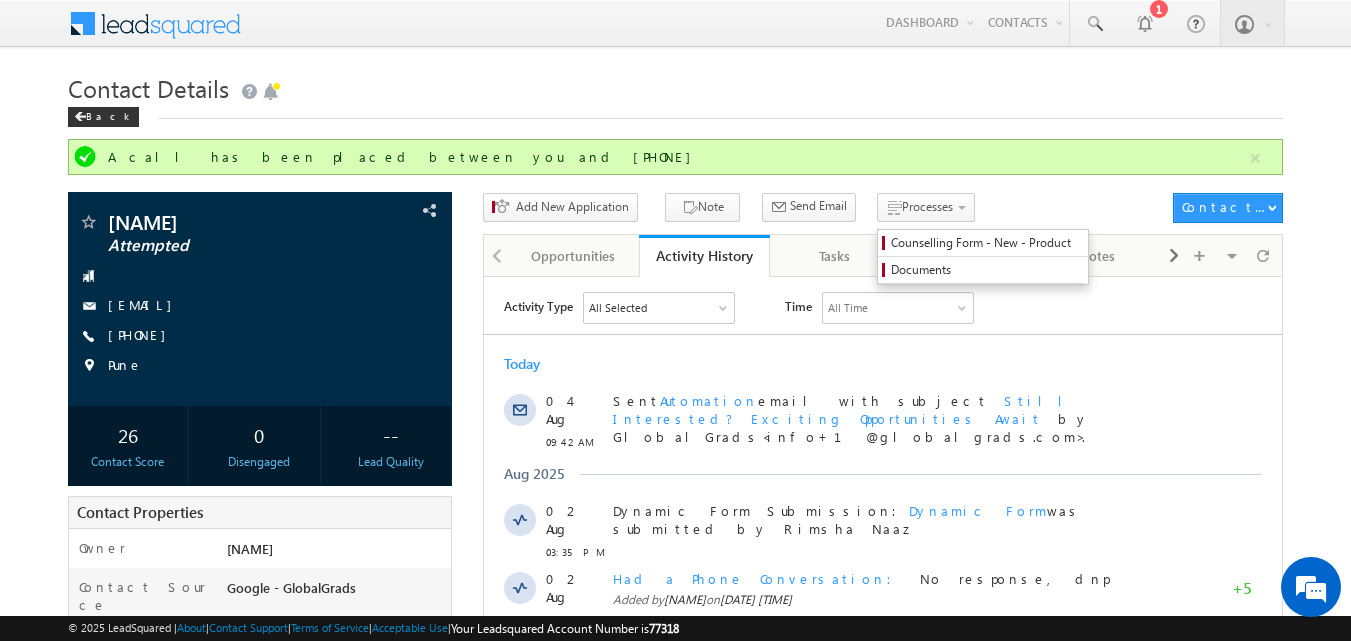click on "Processes Counselling Form - New - Product Documents" at bounding box center (929, 211) 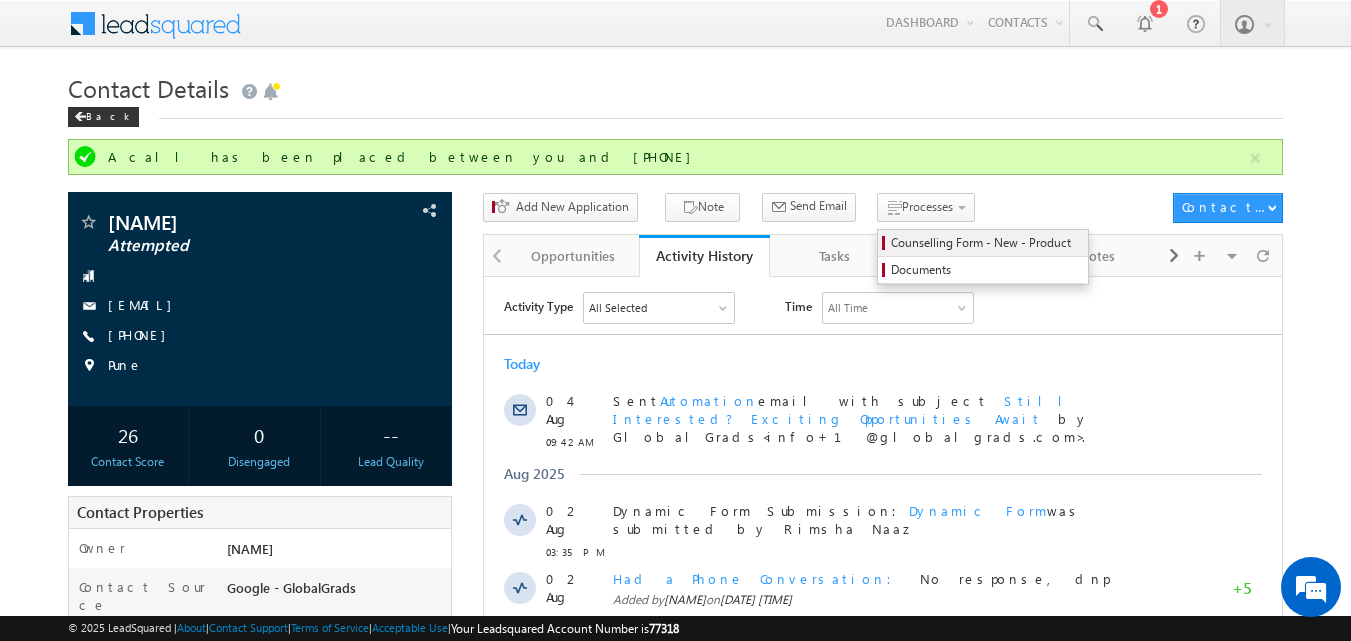 click on "Counselling Form - New - Product" at bounding box center (986, 243) 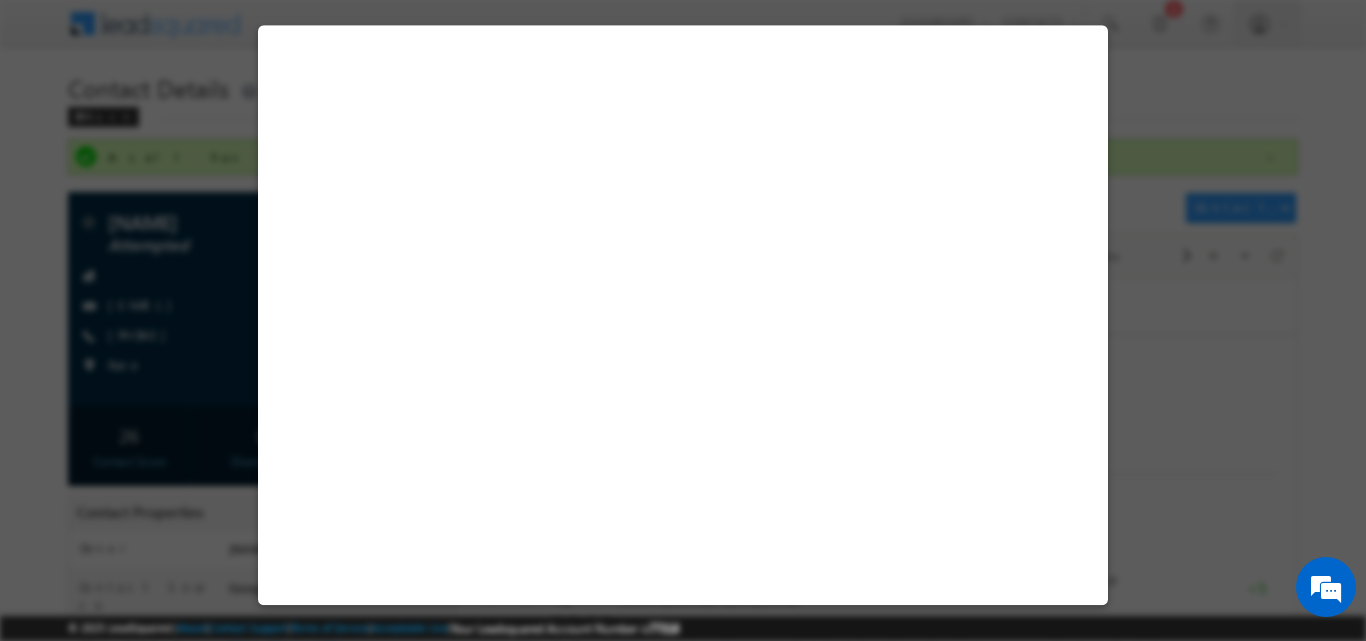 select on "Attempted" 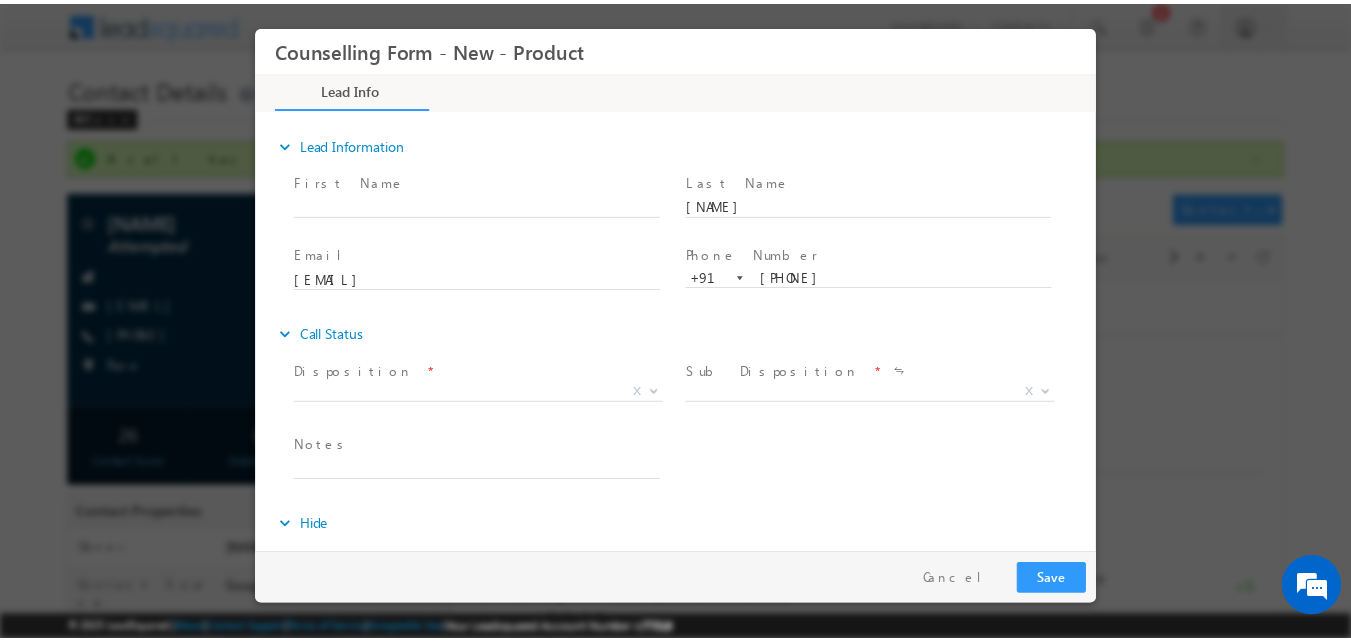 scroll, scrollTop: 0, scrollLeft: 0, axis: both 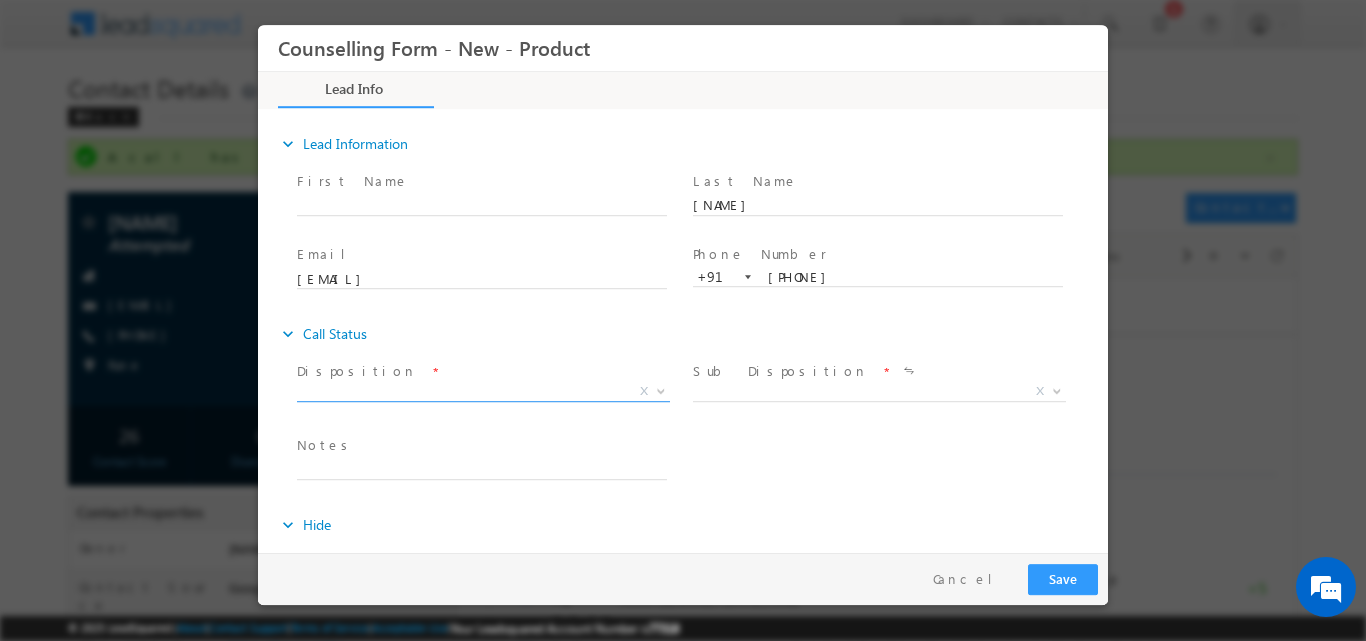 click at bounding box center [661, 389] 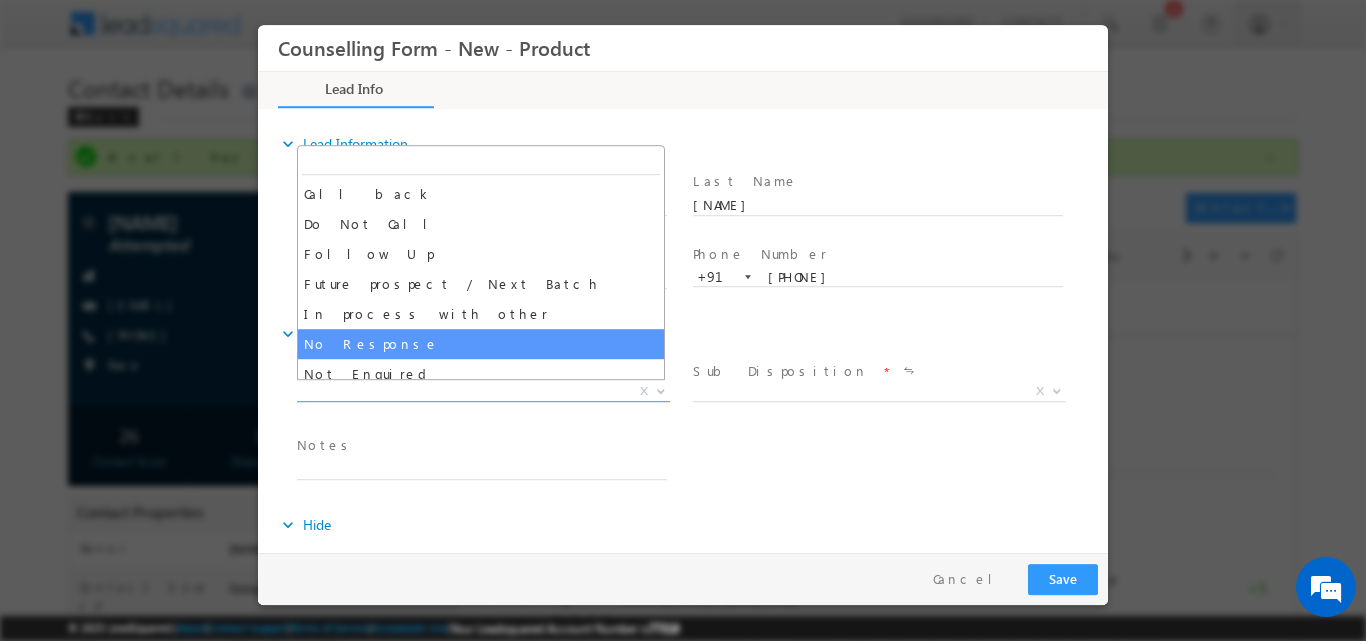 select on "No Response" 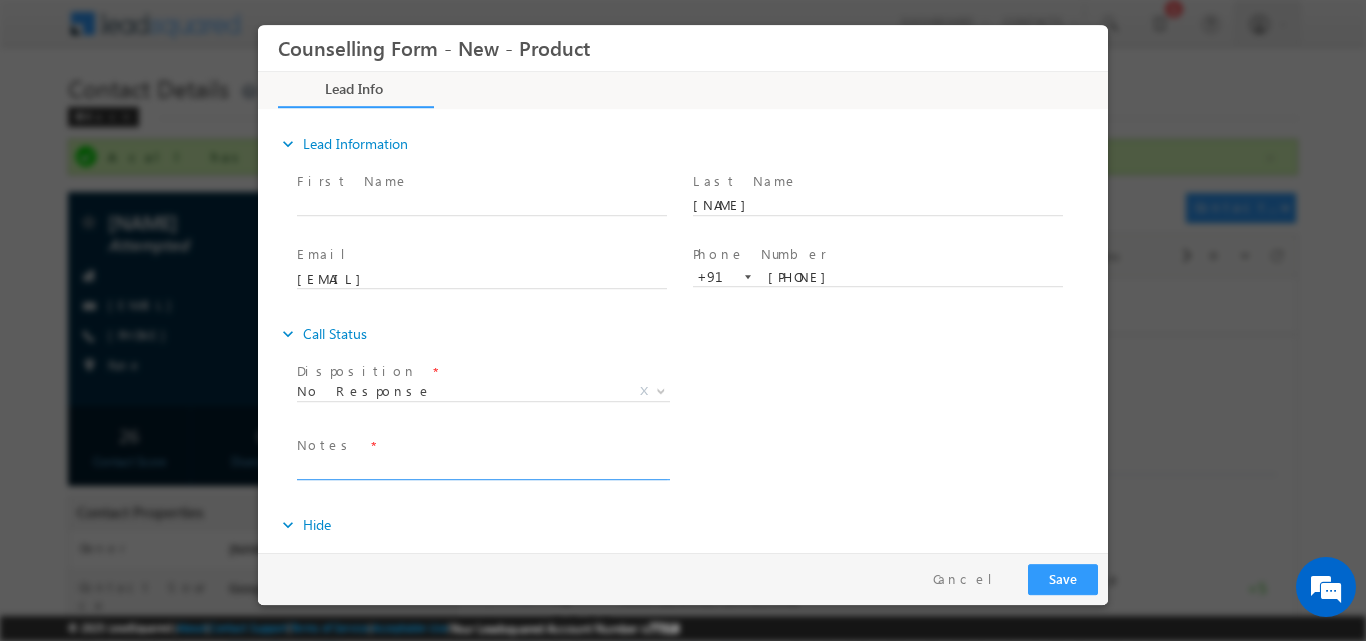 click at bounding box center [482, 467] 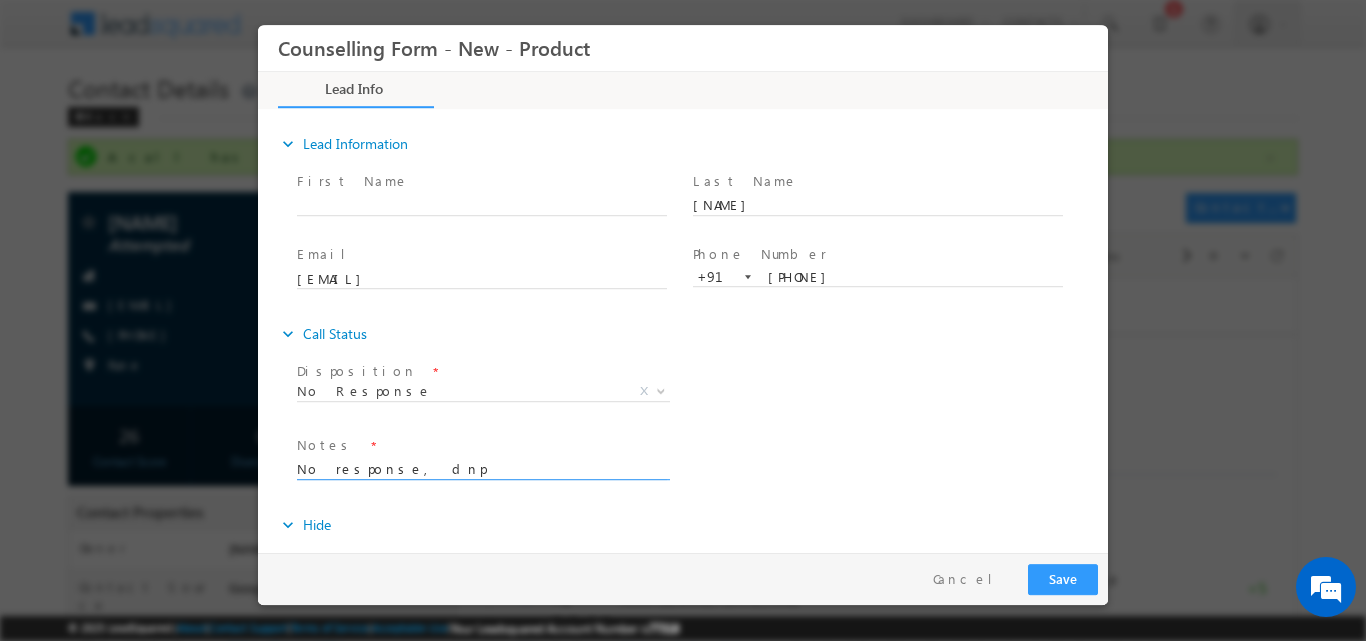 type on "No response, dnp" 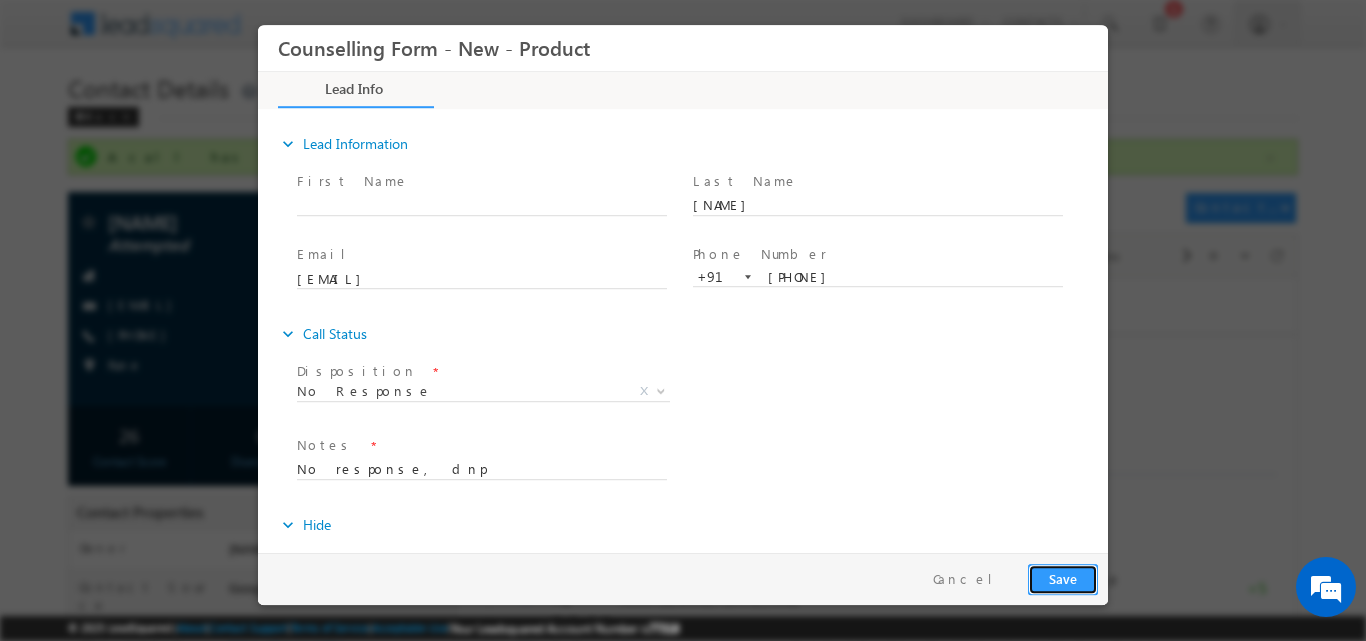 click on "Save" at bounding box center (1063, 578) 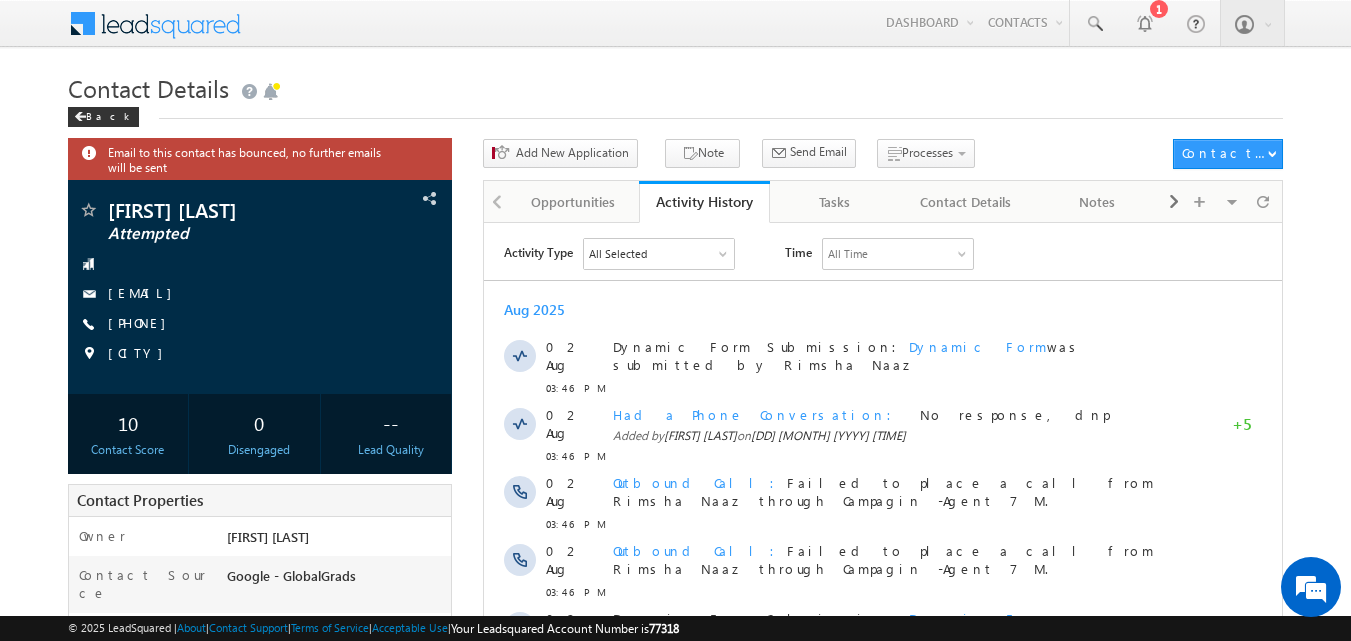 scroll, scrollTop: 0, scrollLeft: 0, axis: both 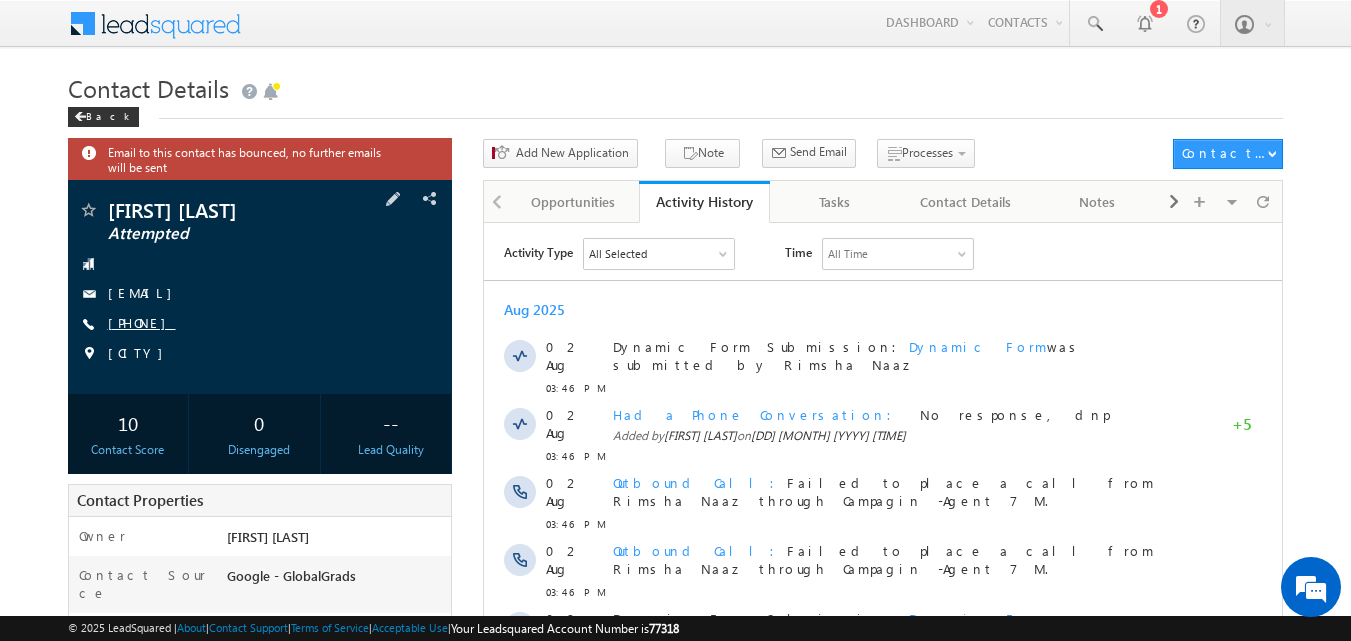 click on "+91-6360153432" at bounding box center [142, 322] 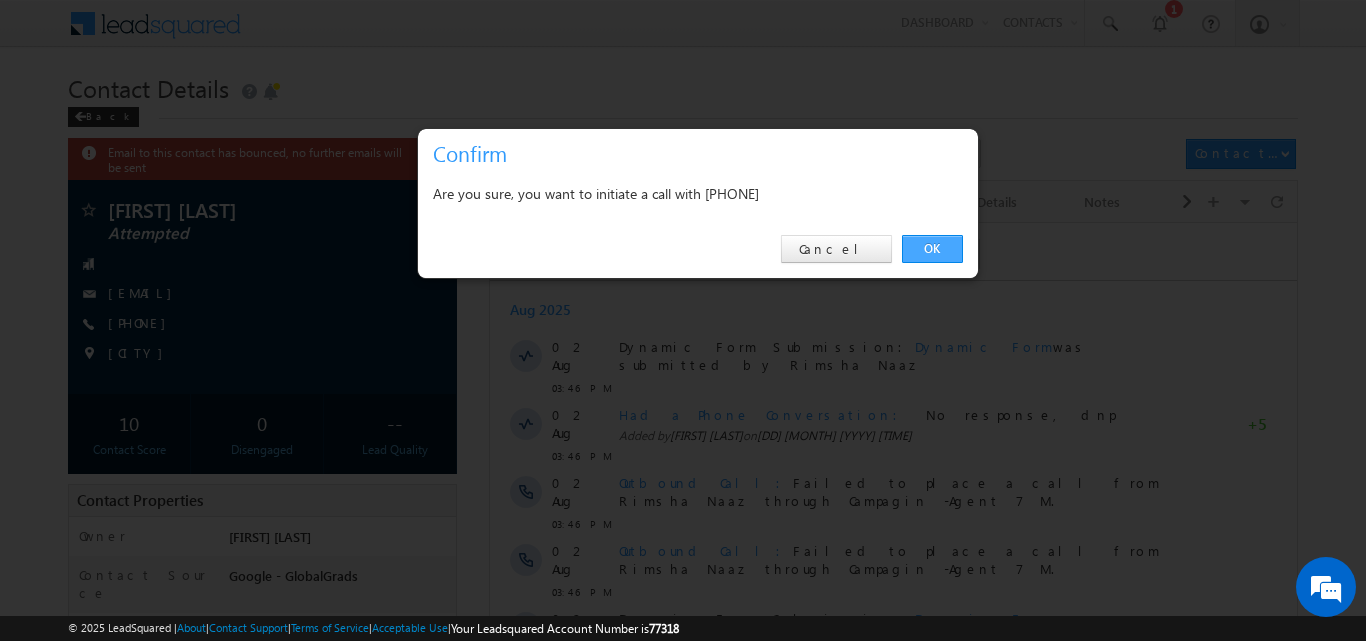 click on "OK" at bounding box center [932, 249] 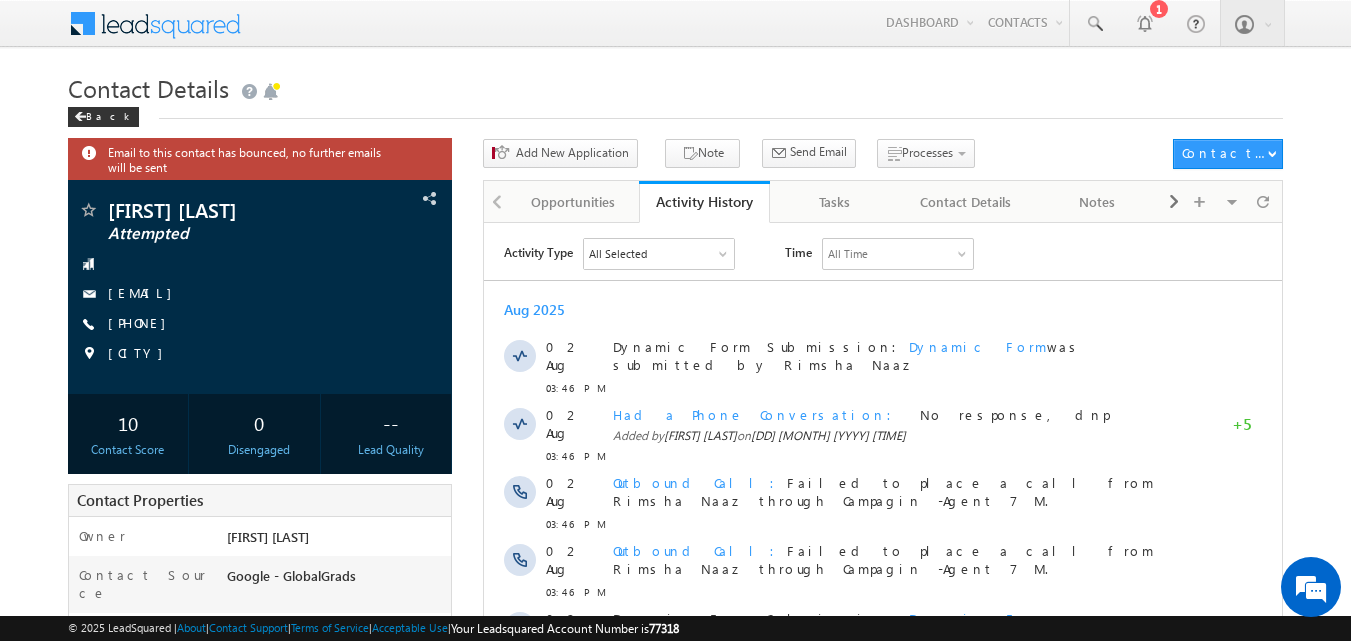 click on "All Time" at bounding box center (898, 253) 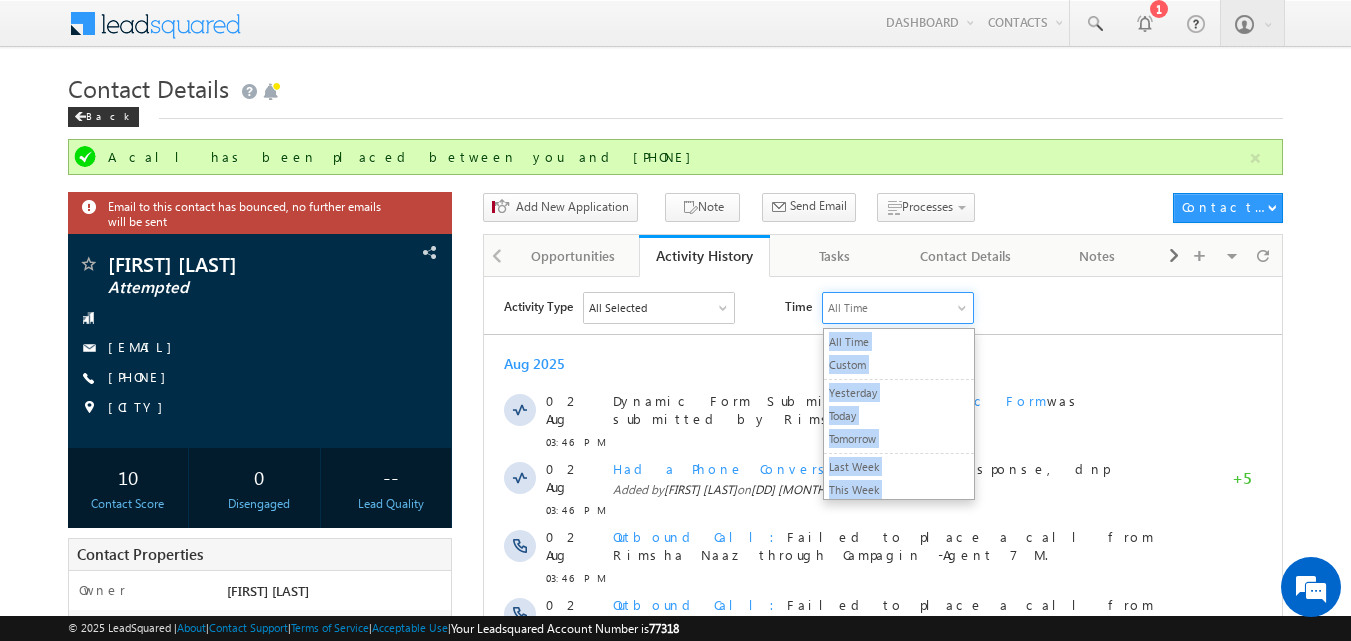 click on "Activity Type
All Selected
Select All Sales Activities 1 Sales Activity Opportunities 1 University Application Email Activities 18 Email Bounced Email Link Clicked Email Marked Spam Email Opened Inbound Contact through Email Mailing preference link clicked Negative Response to Email Neutral Response to Email Positive Response to Email Resubscribed Subscribed To Newsletter Subscribed To Promotional Emails Unsubscribe Link Clicked Unsubscribed Unsubscribed From Newsletter Unsubscribed From Promotional Emails View in browser link Clicked Email Sent Web Activities 5 Conversion Button Clicked Converted to Contact Form Submitted on Website Page Visited on Website Tracking URL Clicked Contact Capture Activities 1 Contact Capture Phone Call Activities 2 Inbound Phone Call Activity Outbound Phone Call Activity Other Activities 20 Application Form Document Generation Facebook Lead Ads Submissions Meeting 5" at bounding box center [893, 307] 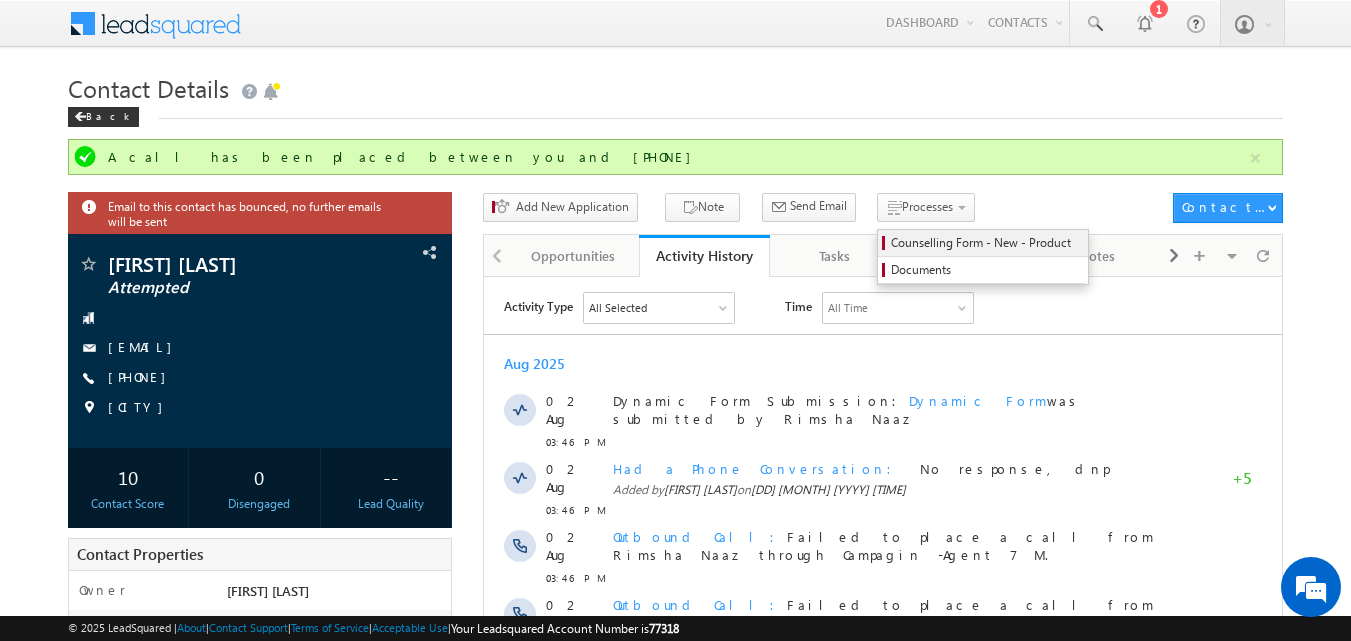 click on "Counselling Form - New - Product" at bounding box center [986, 243] 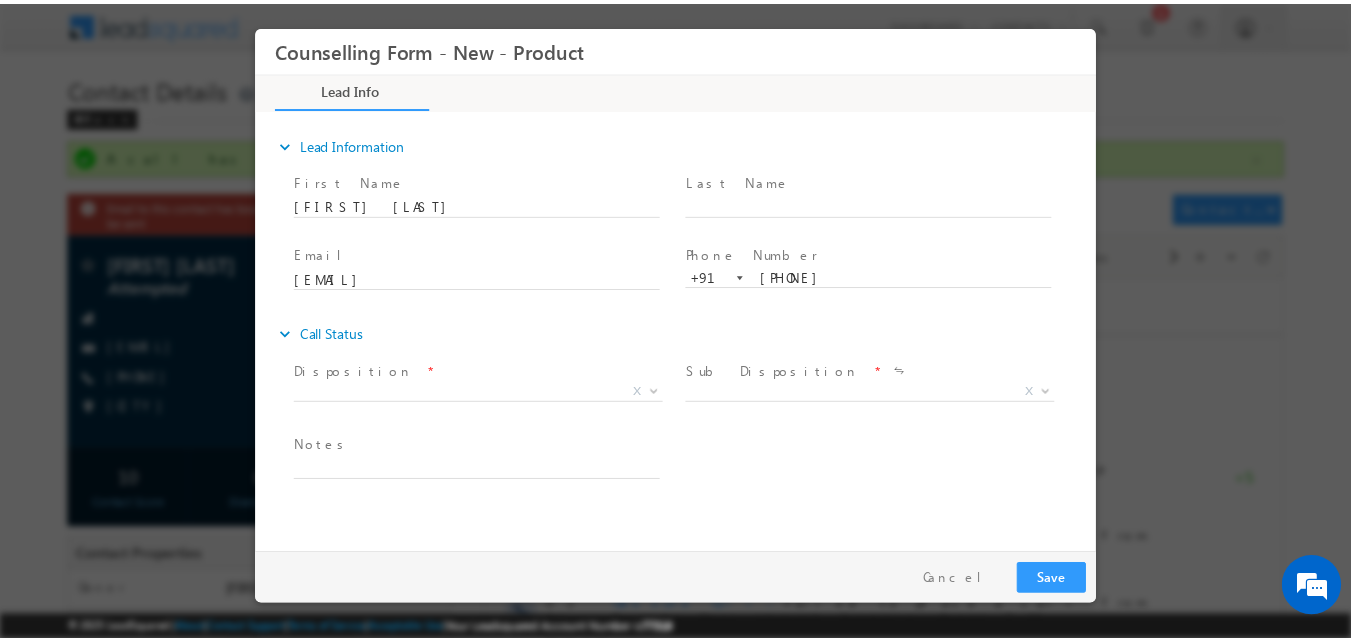 scroll, scrollTop: 0, scrollLeft: 0, axis: both 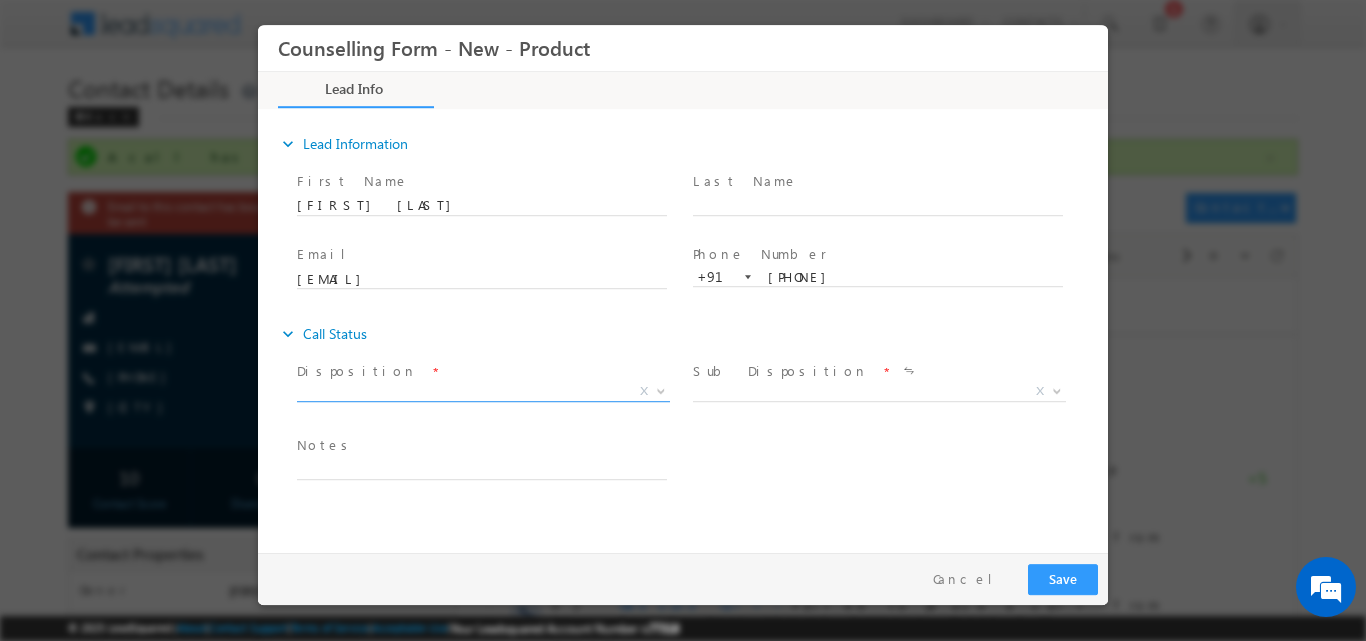 click at bounding box center [659, 390] 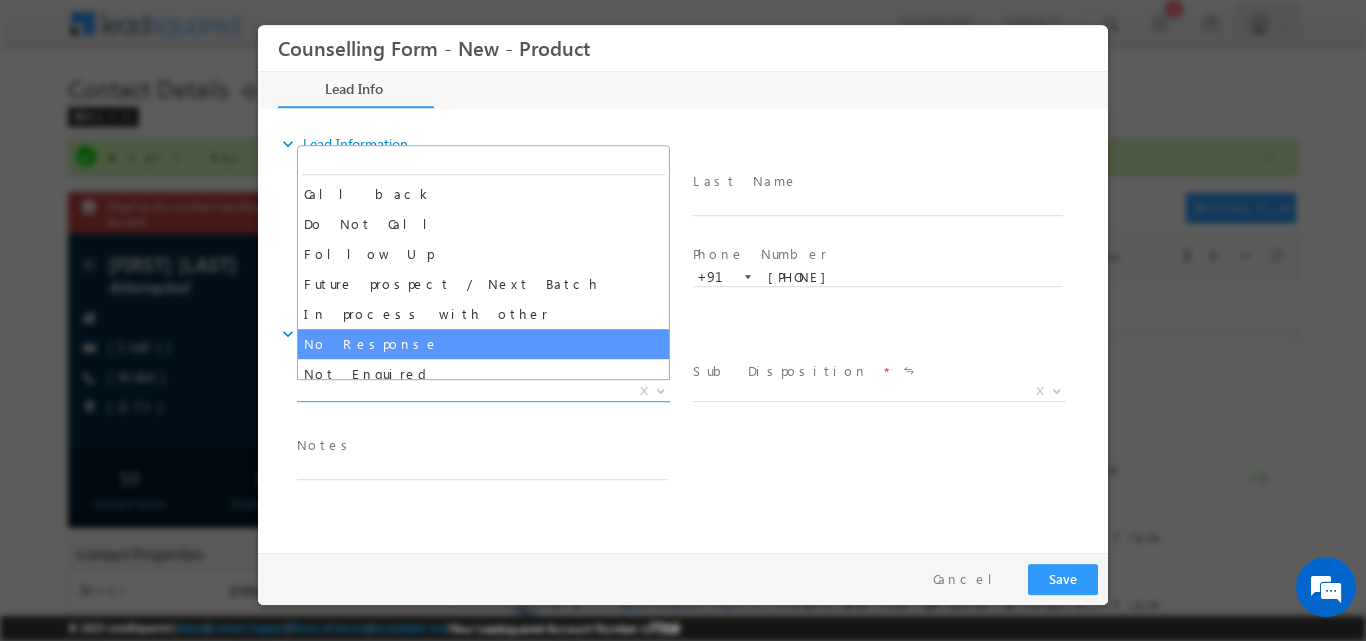 select on "No Response" 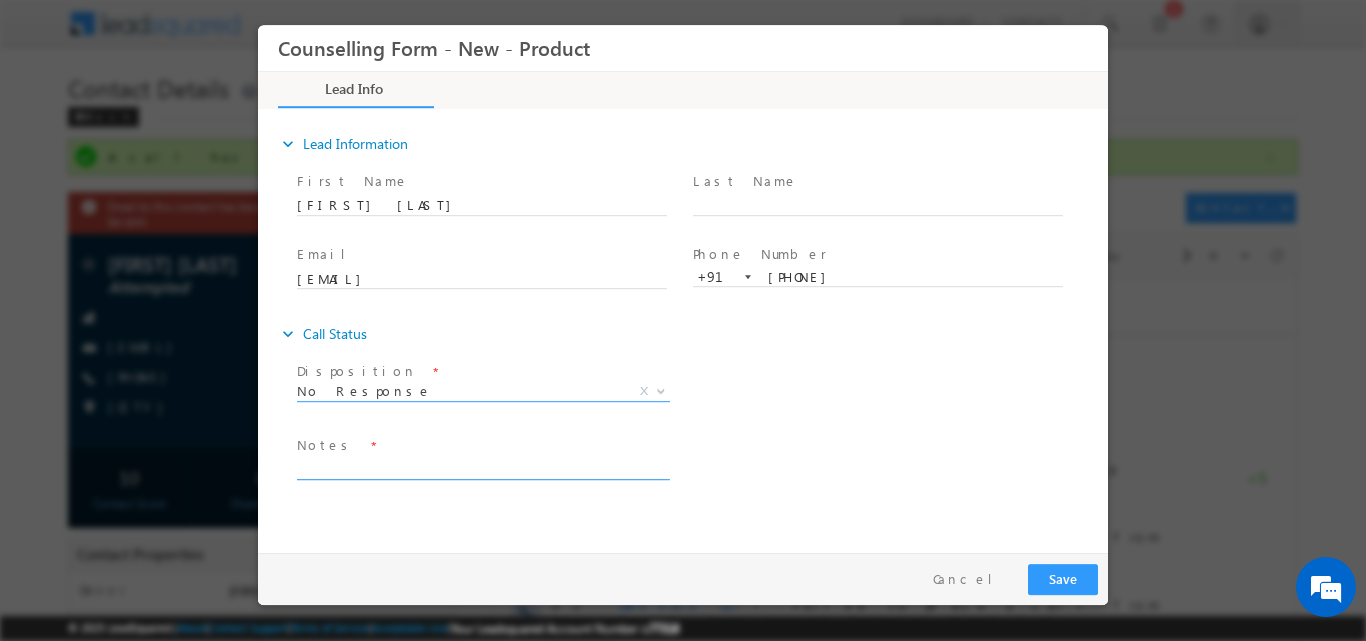 click at bounding box center [482, 467] 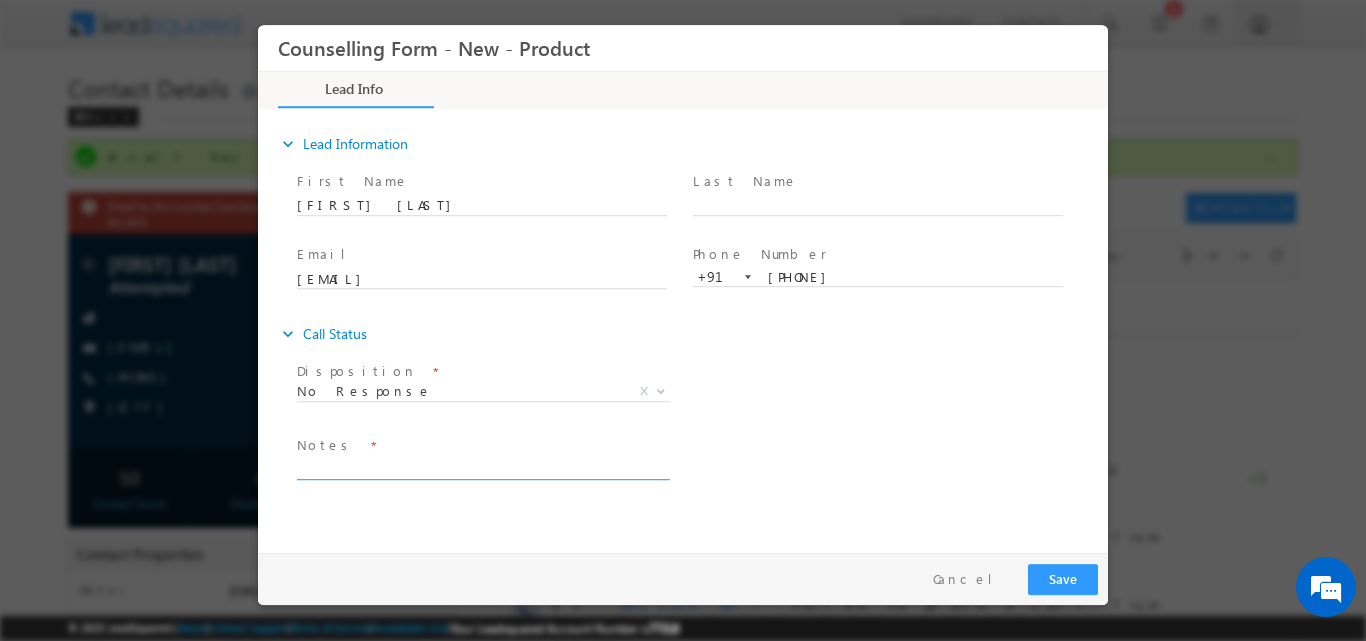 paste on "No response, dnp" 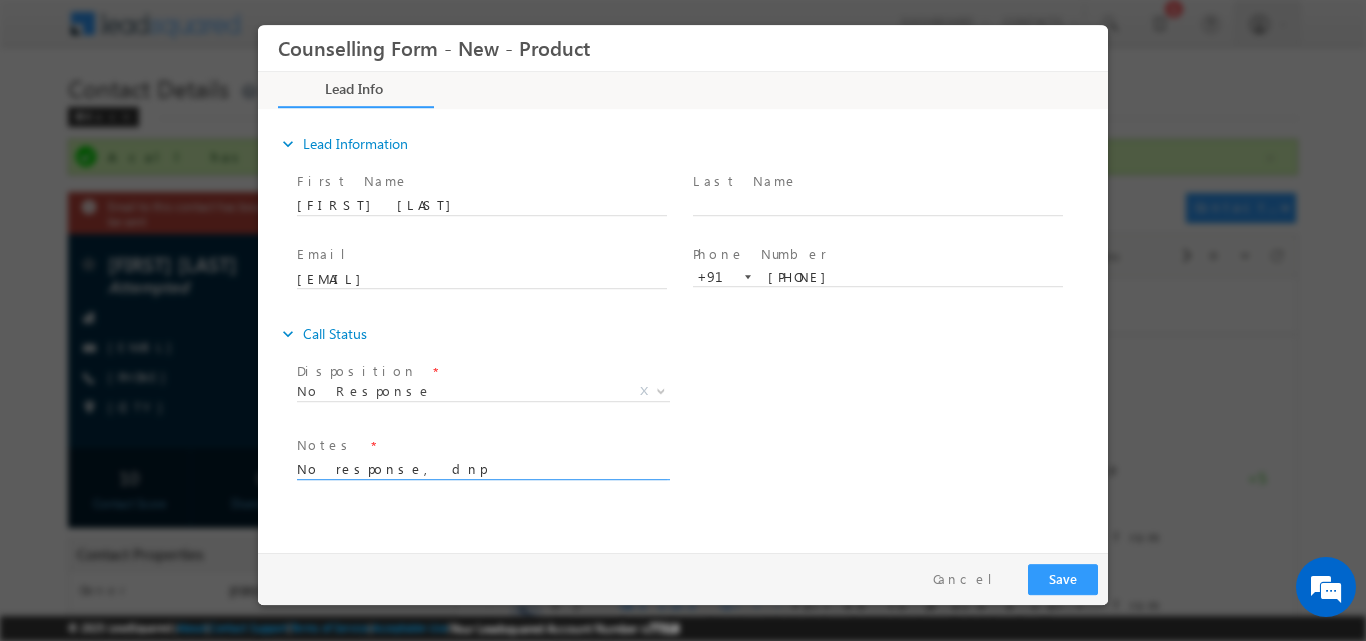 type on "No response, dnp" 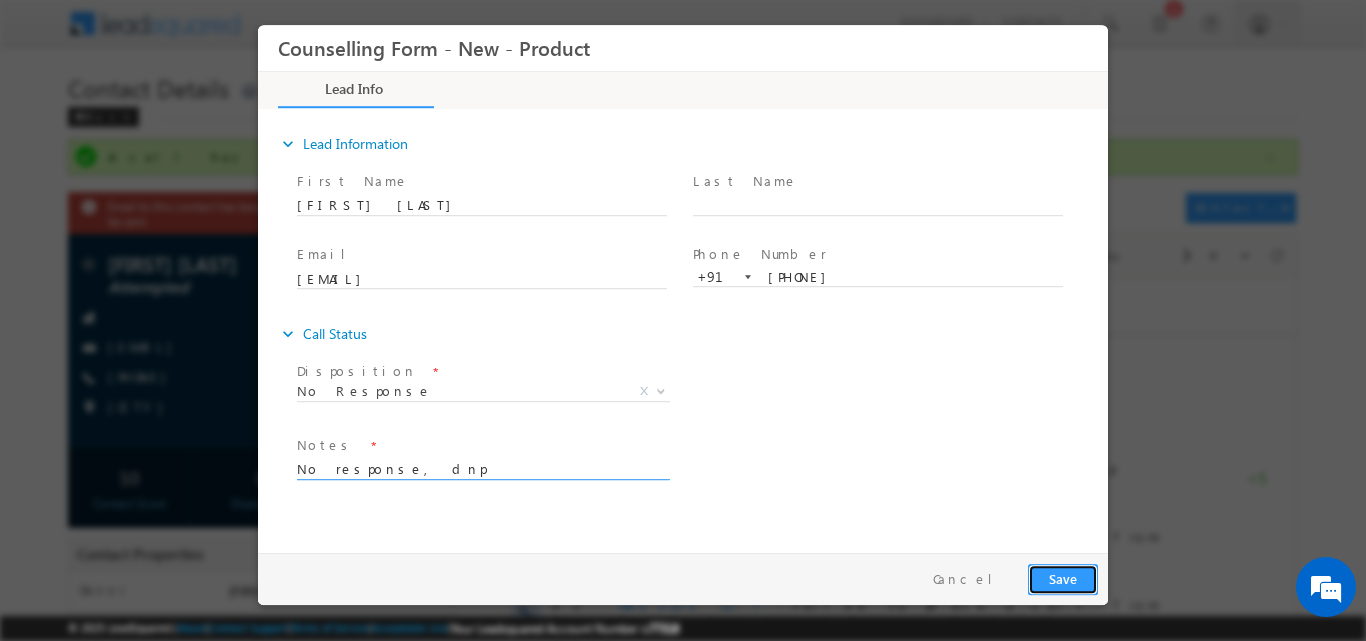 click on "Save" at bounding box center (1063, 578) 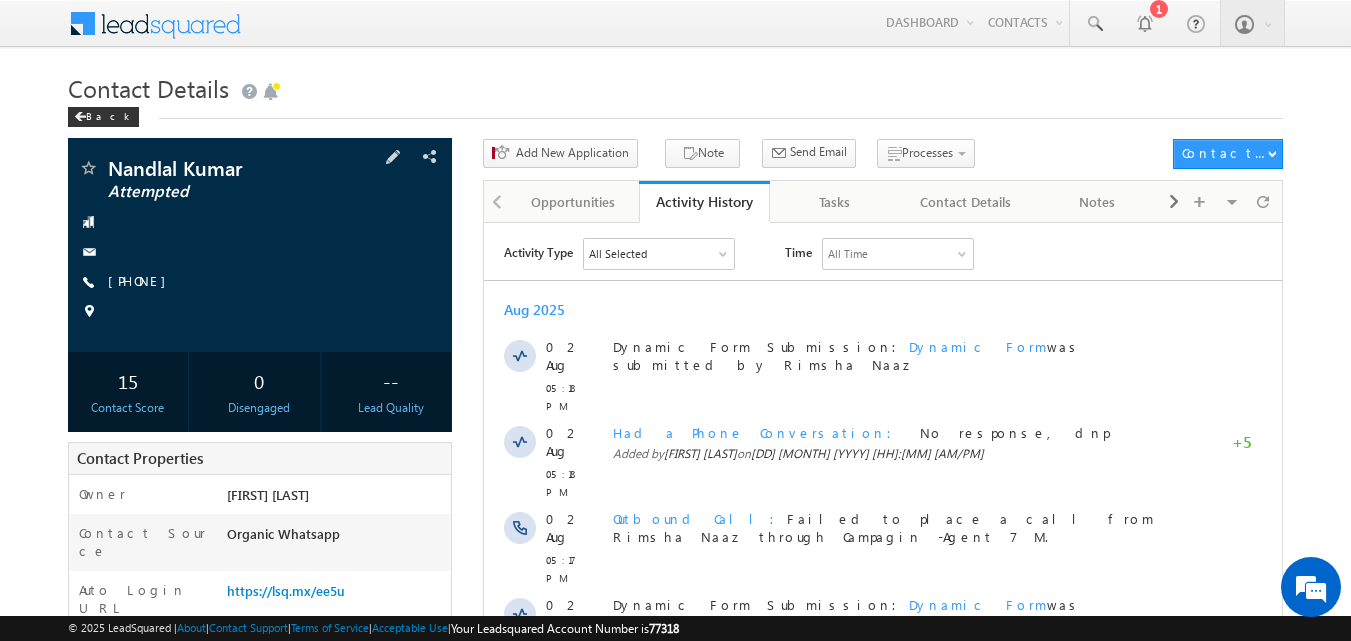 scroll, scrollTop: 0, scrollLeft: 0, axis: both 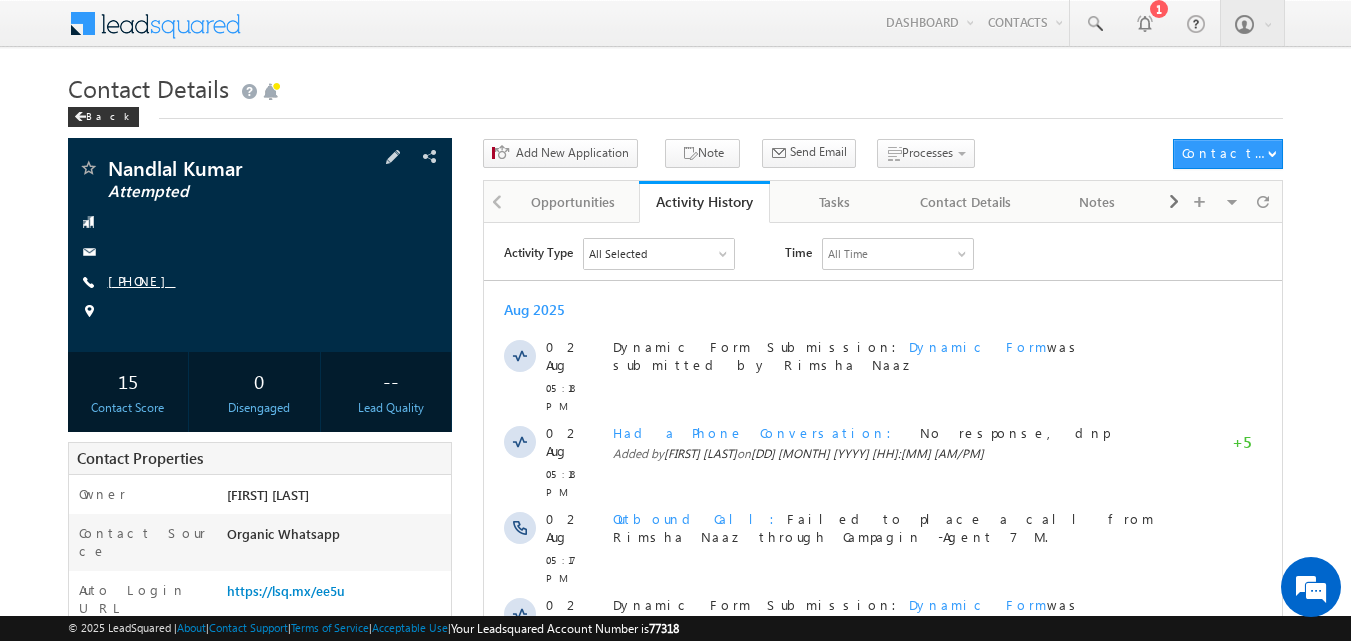 click on "+91-8176848761" at bounding box center [142, 280] 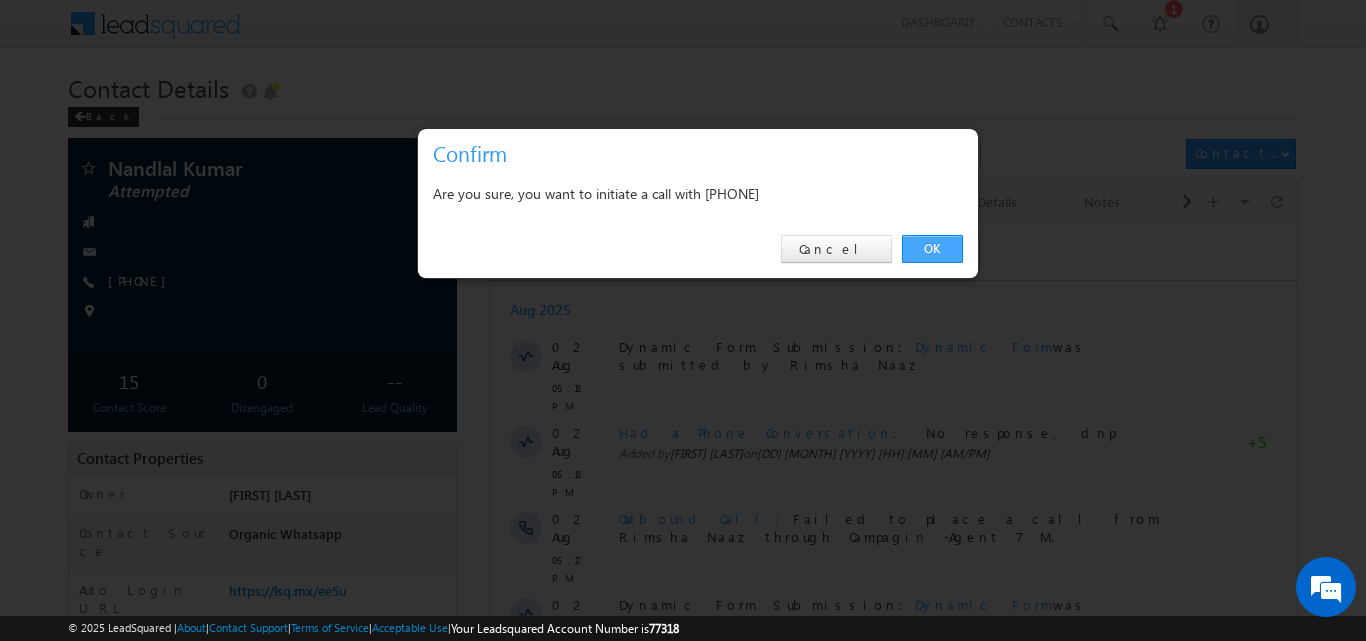 click on "OK" at bounding box center [932, 249] 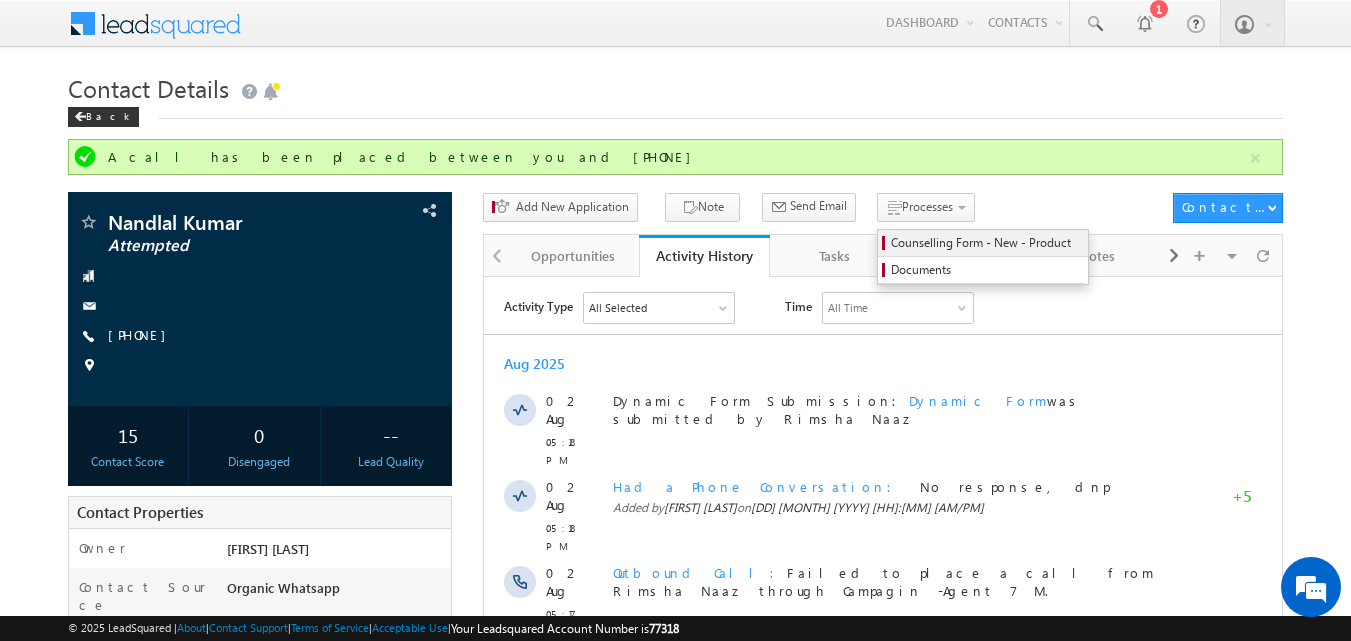 click on "Counselling Form - New - Product" at bounding box center [986, 243] 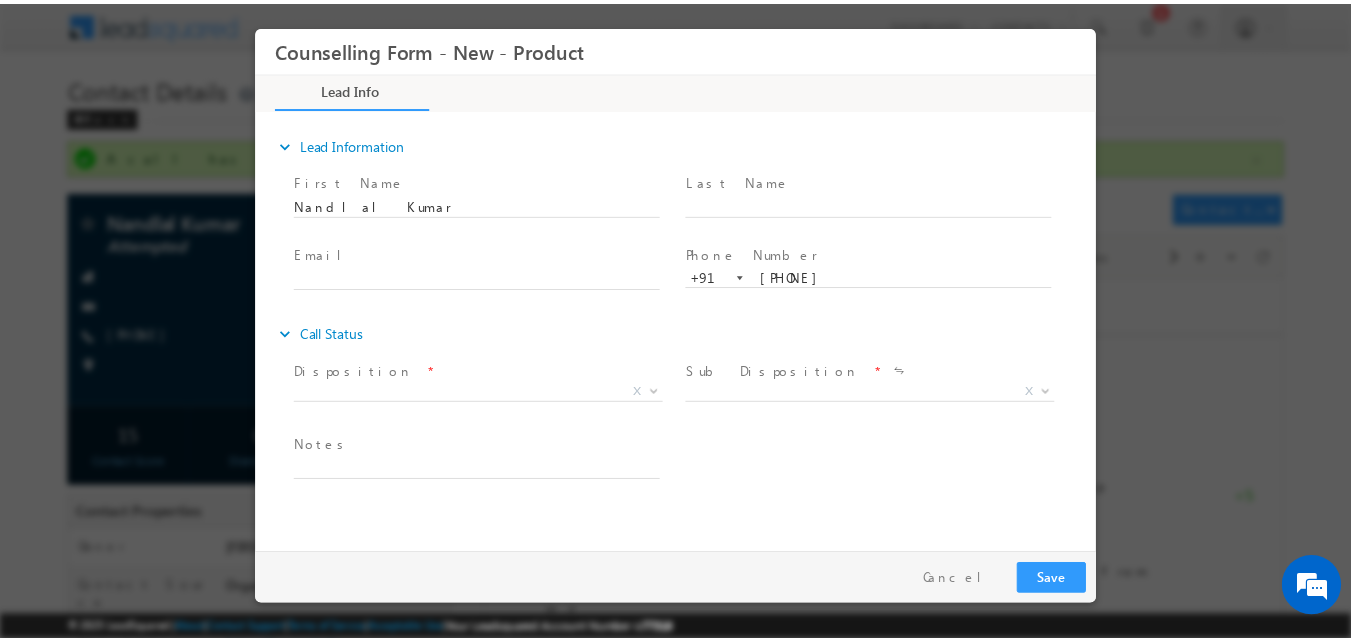 scroll, scrollTop: 0, scrollLeft: 0, axis: both 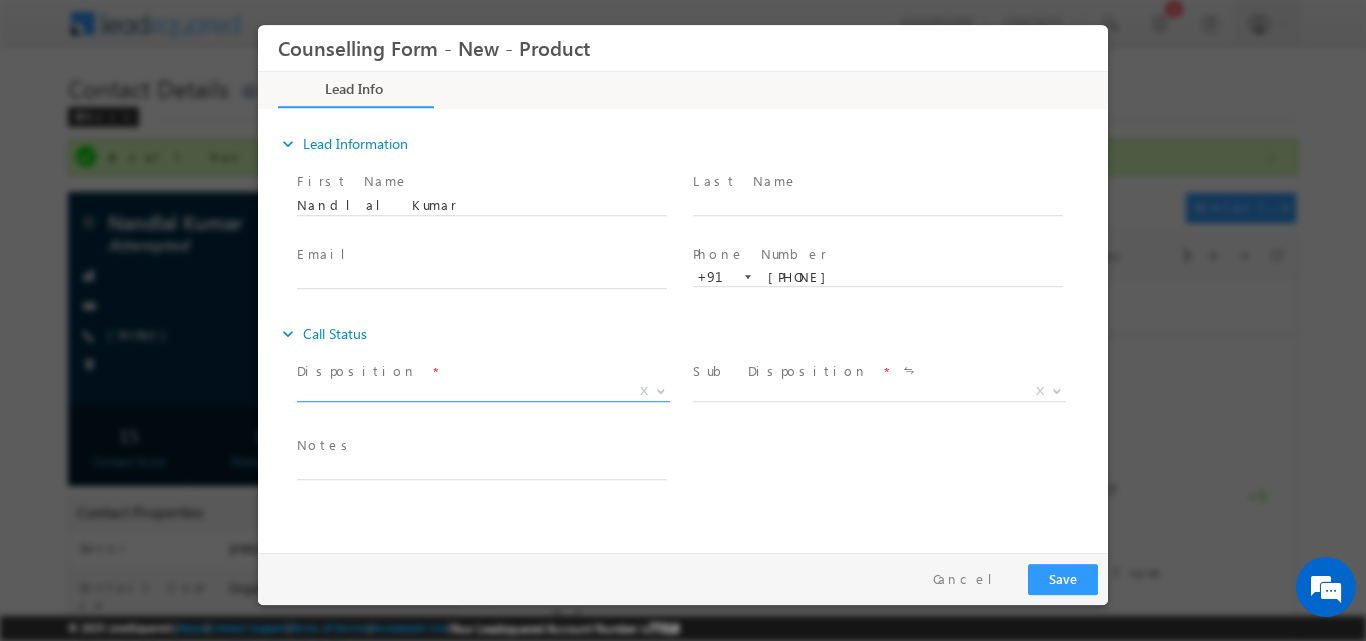 click at bounding box center (659, 390) 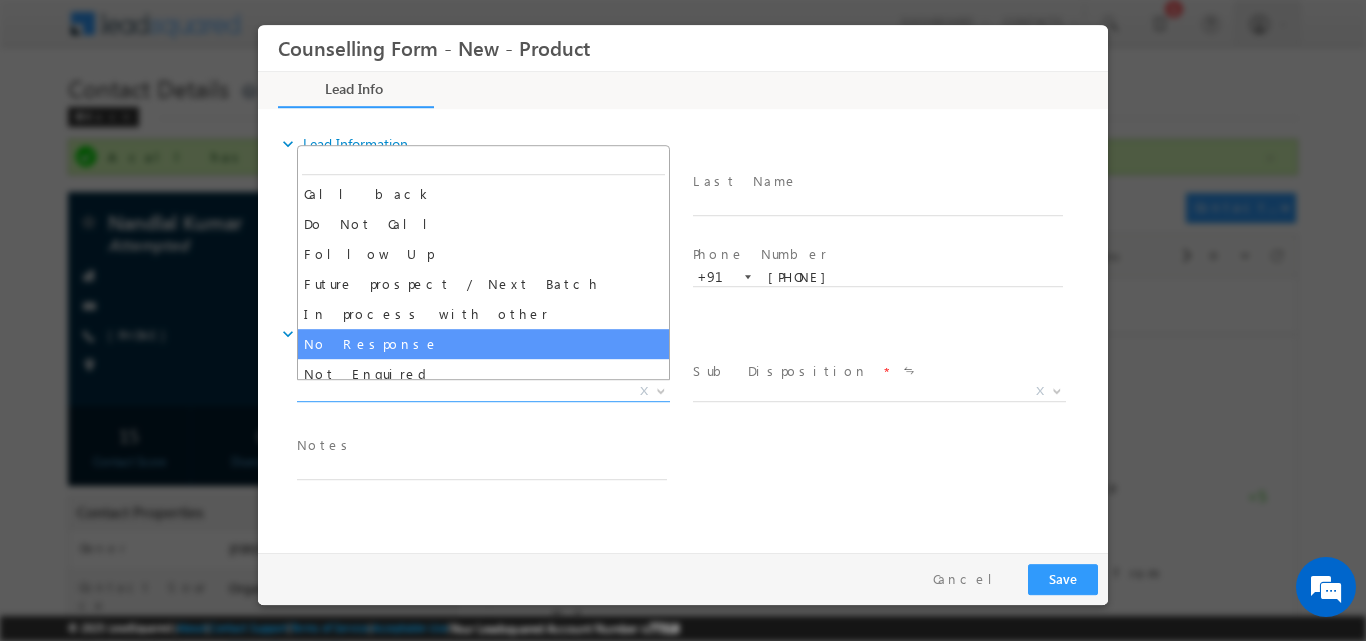 select on "No Response" 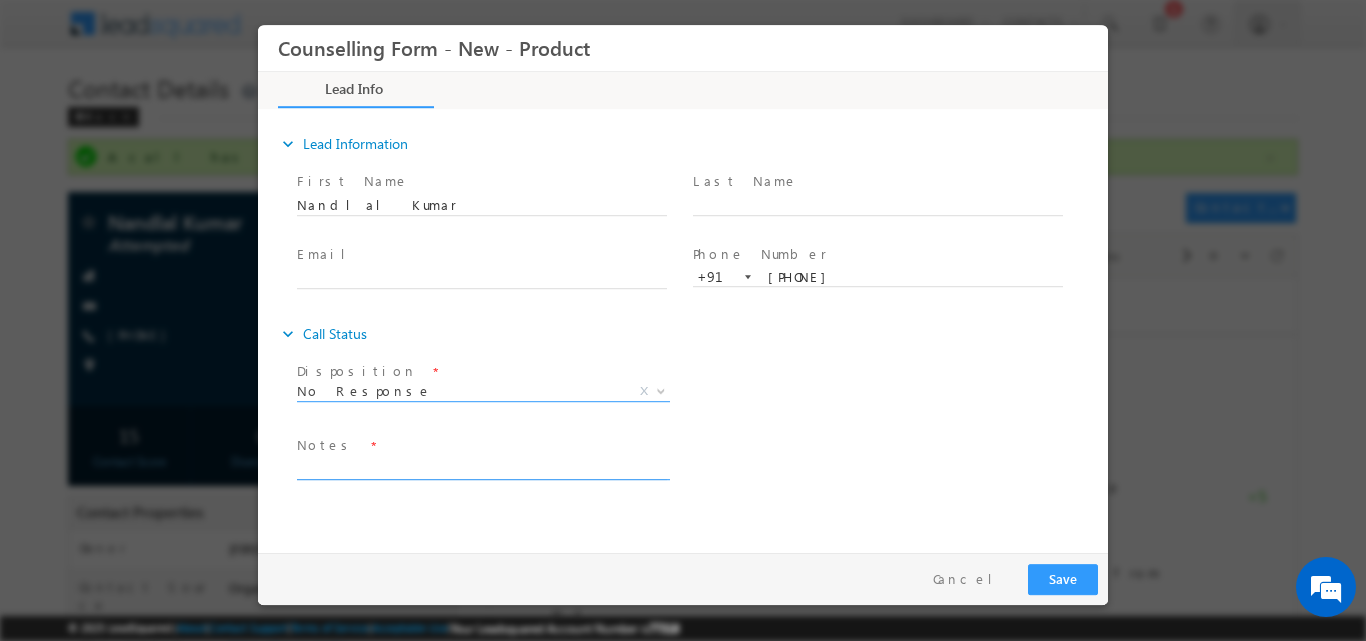 click at bounding box center (482, 467) 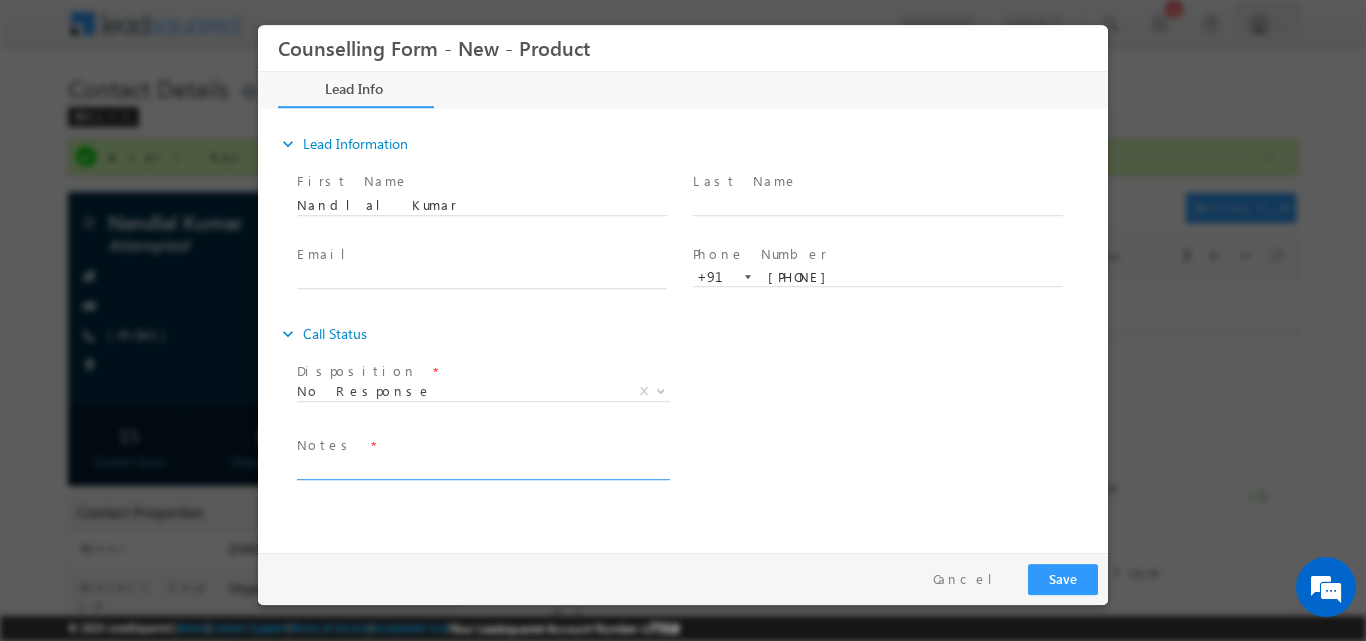 paste on "N" 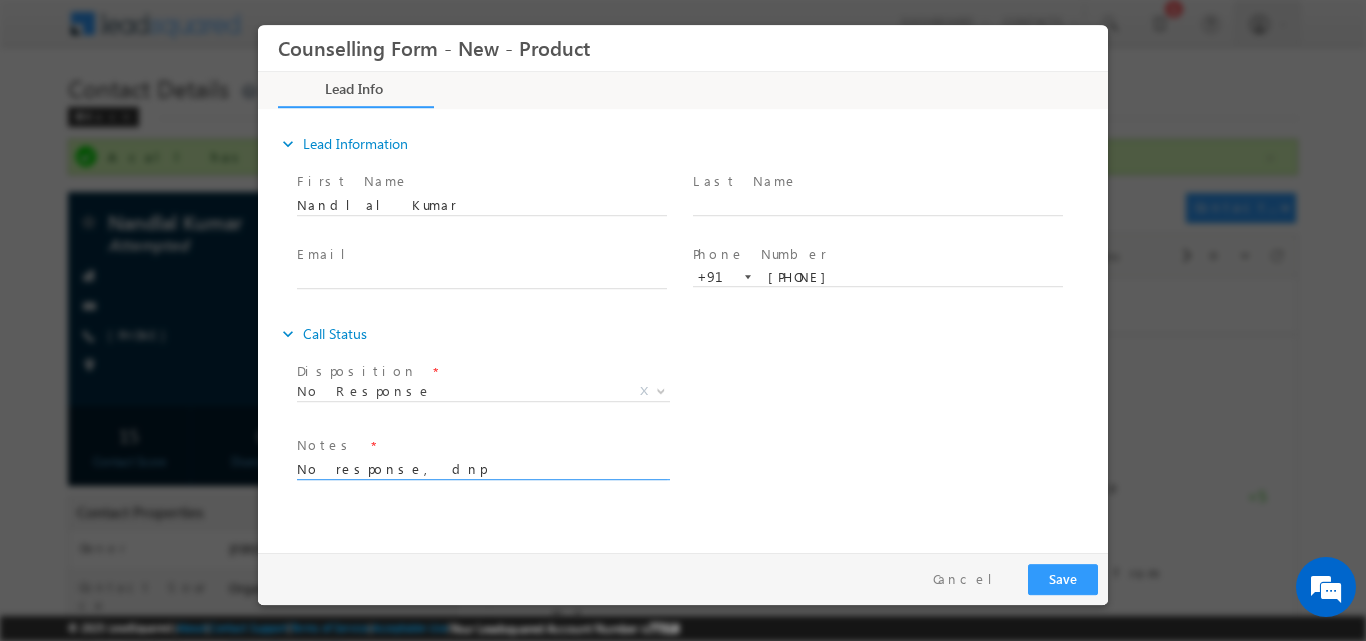 drag, startPoint x: 436, startPoint y: 470, endPoint x: 195, endPoint y: 475, distance: 241.05186 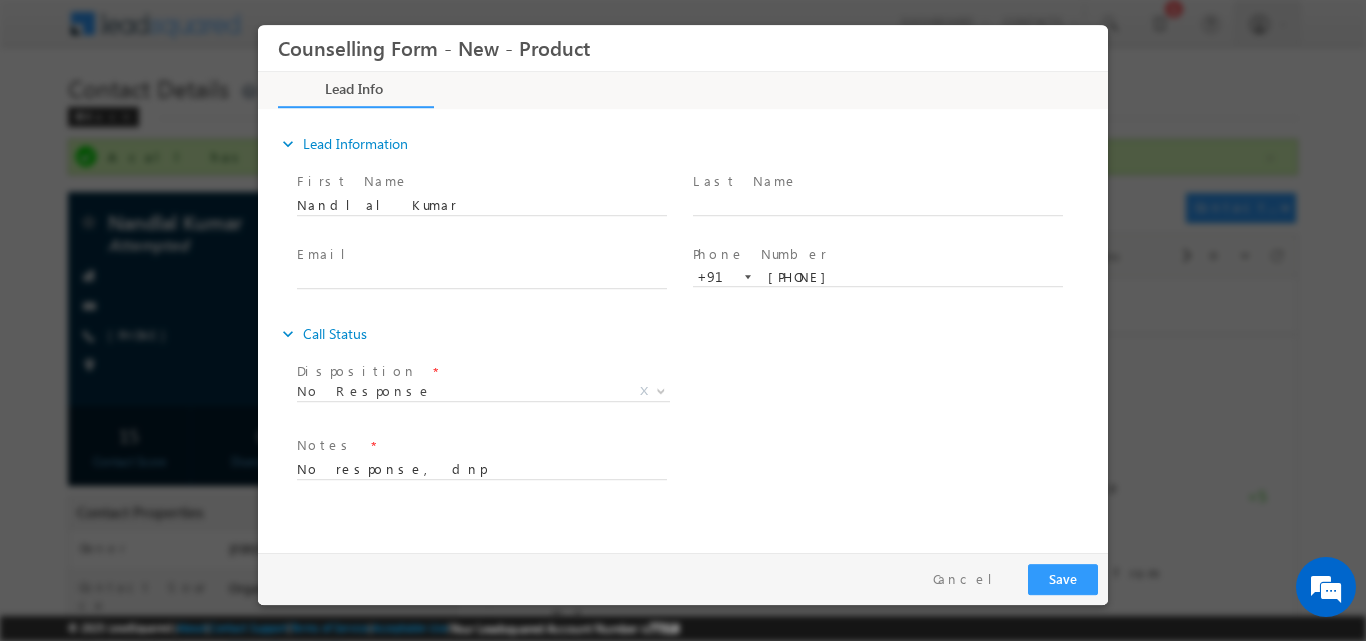 click at bounding box center (683, 320) 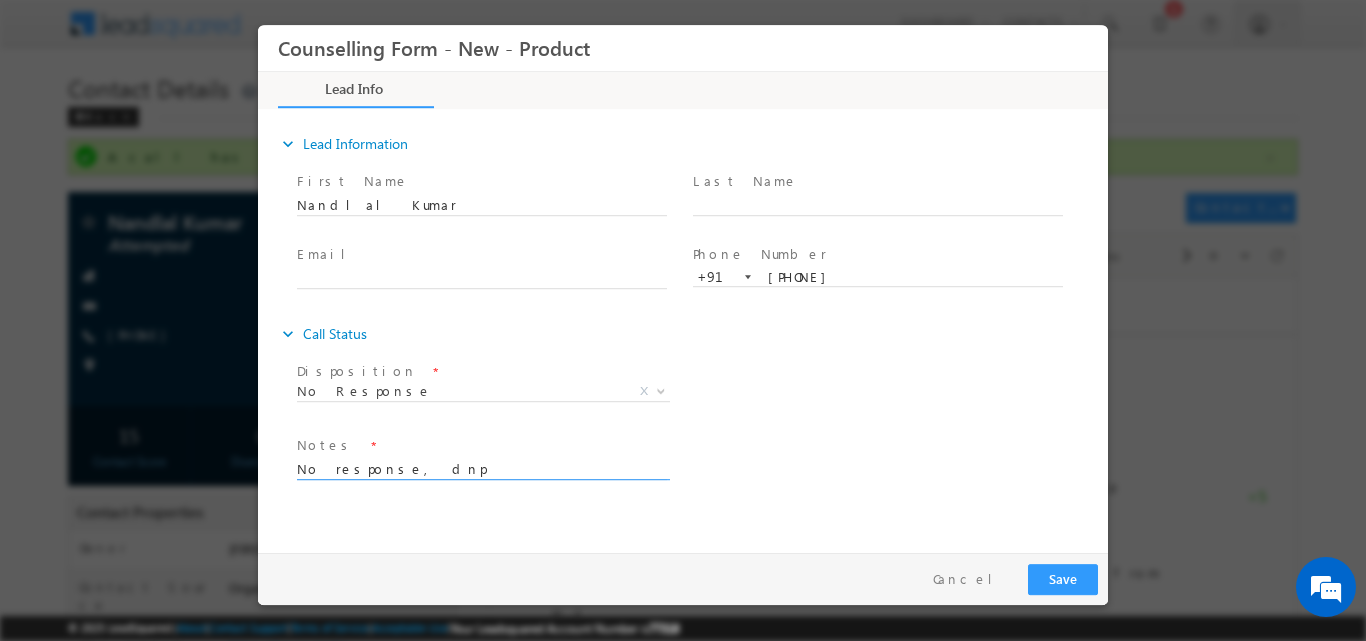 click on "Follow Up Date
*
Notes
*
No response, dnp" at bounding box center (700, 467) 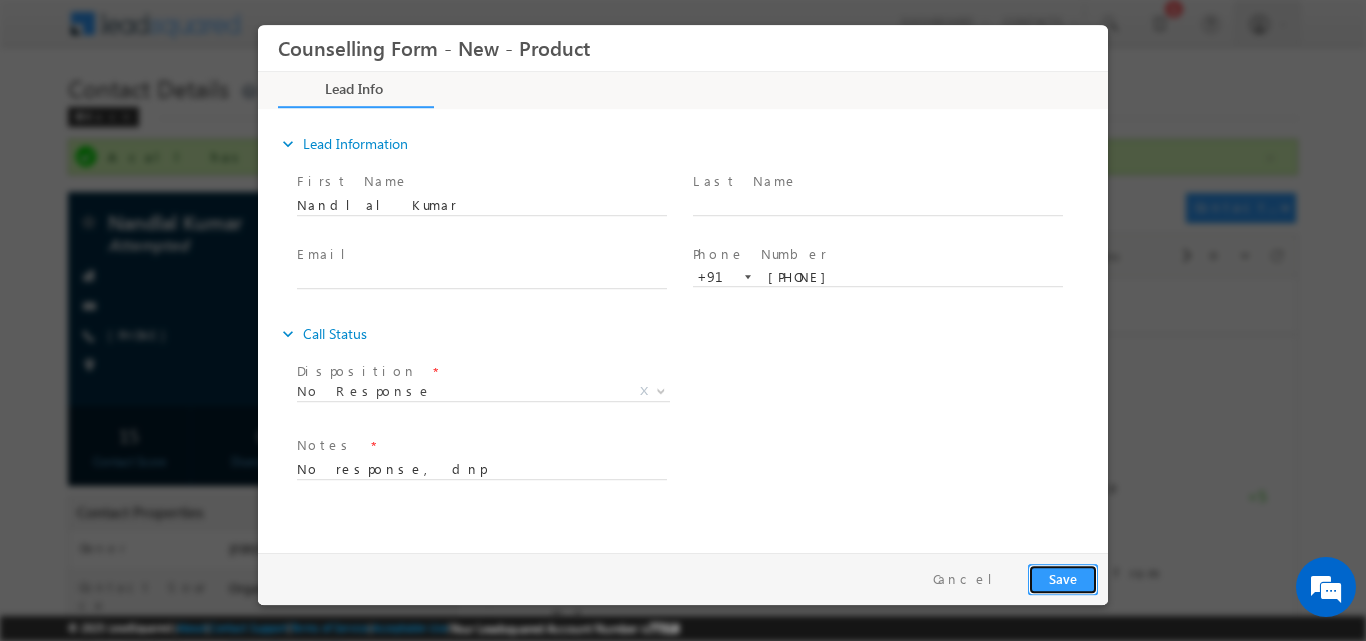 click on "Save" at bounding box center (1063, 578) 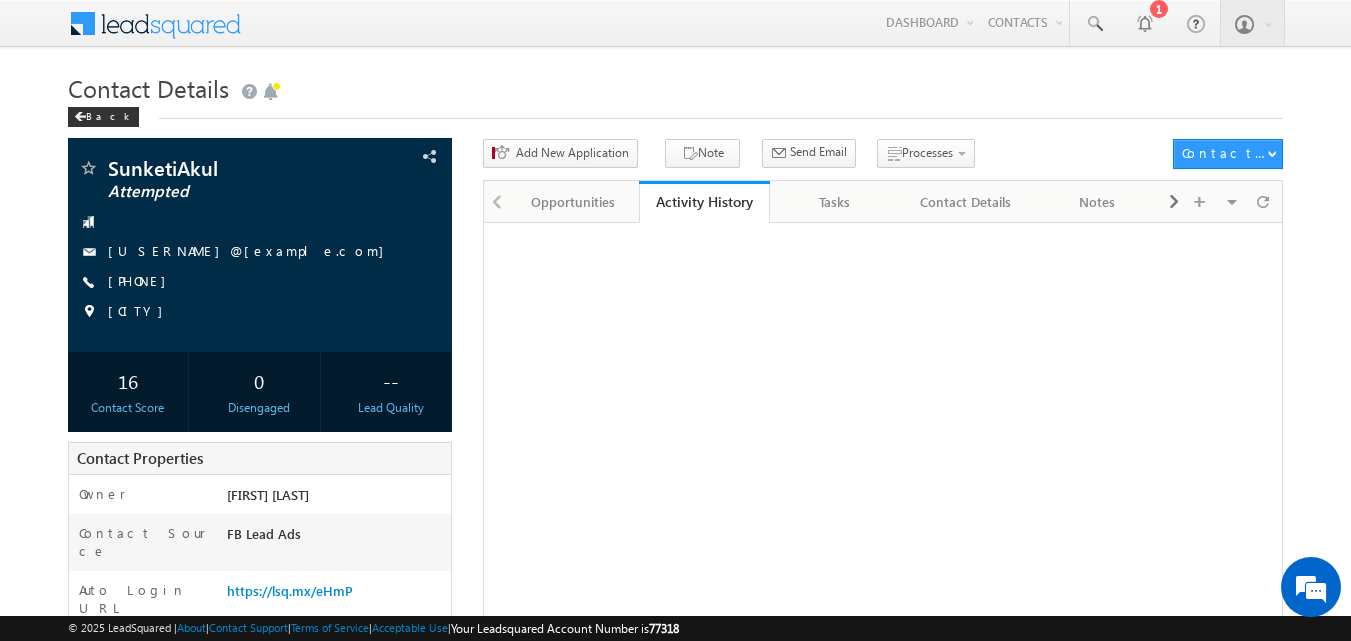 scroll, scrollTop: 0, scrollLeft: 0, axis: both 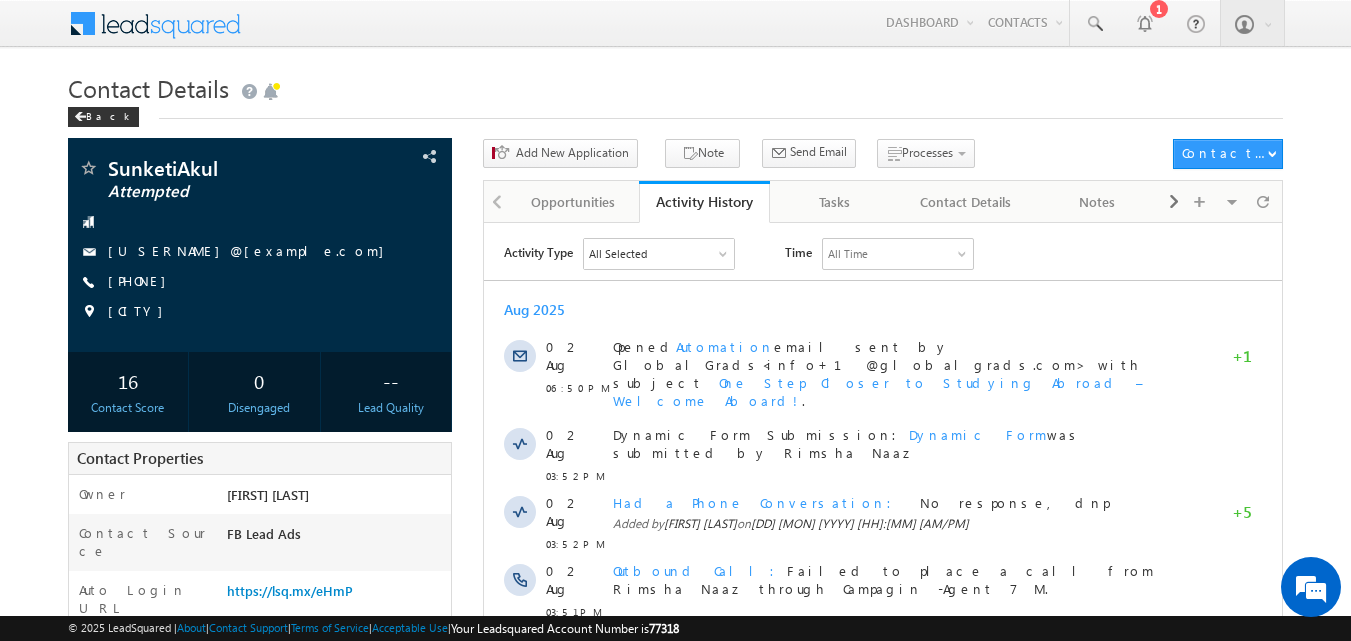 click on "Contact Details" at bounding box center [676, 86] 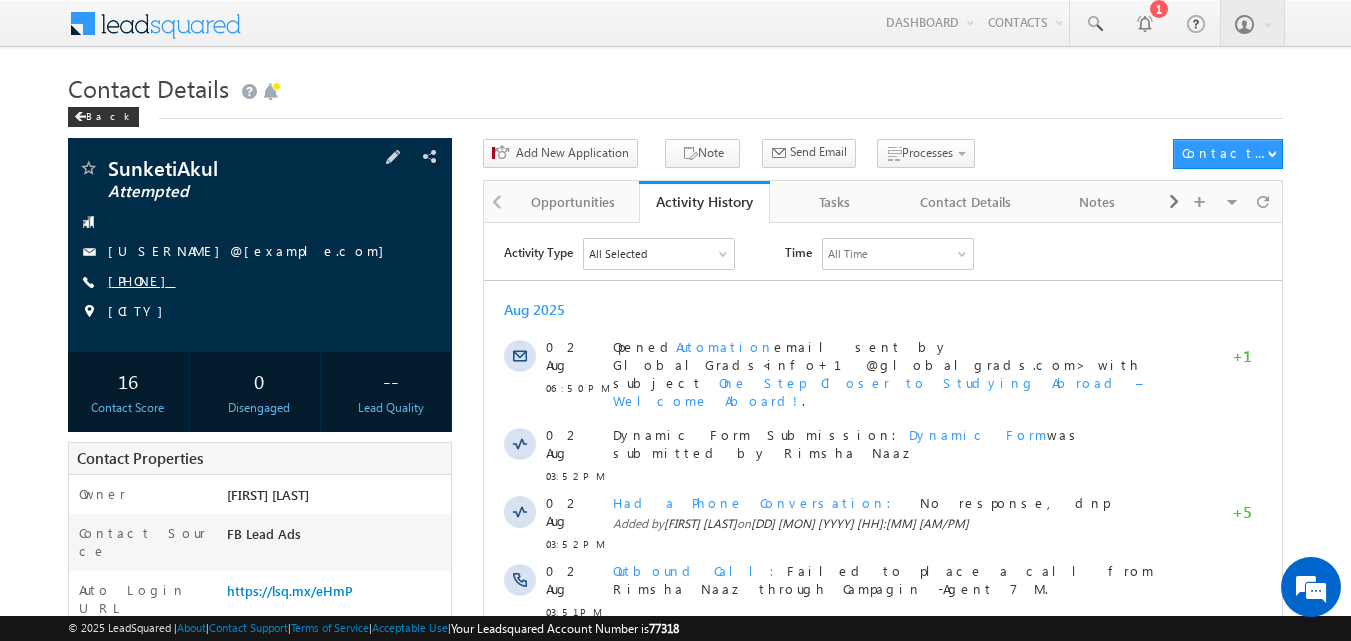 click on "+91-7671068152" at bounding box center (142, 280) 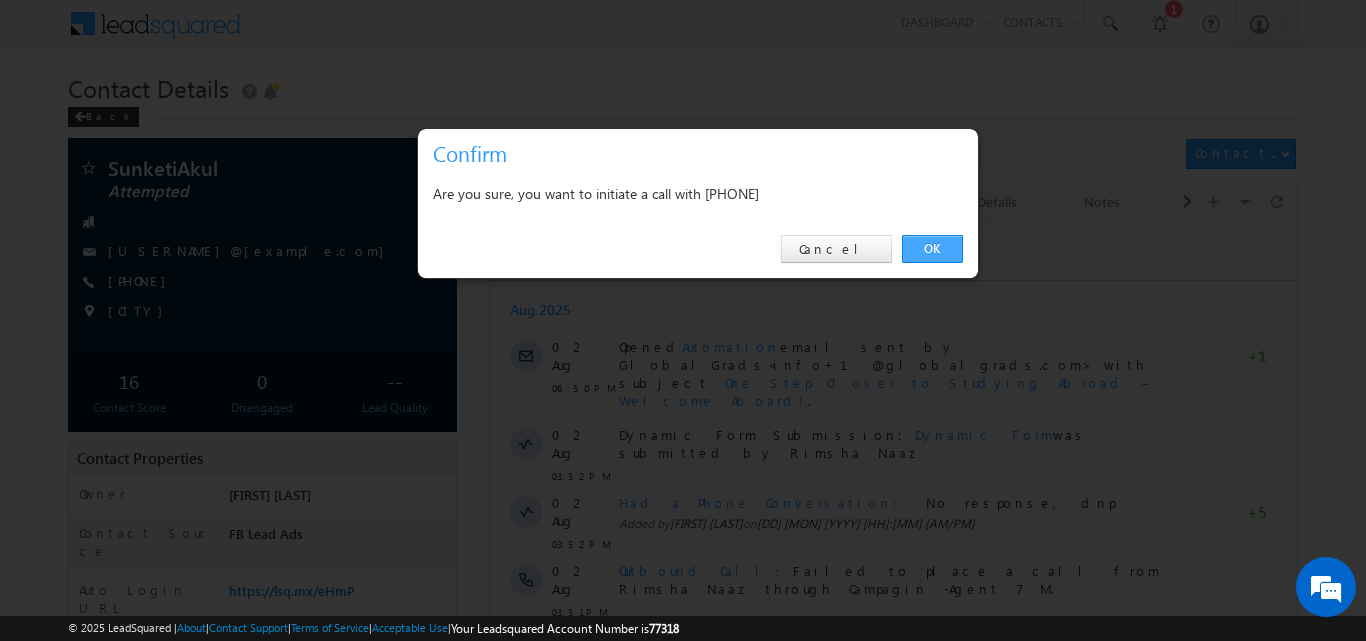 click on "OK" at bounding box center (932, 249) 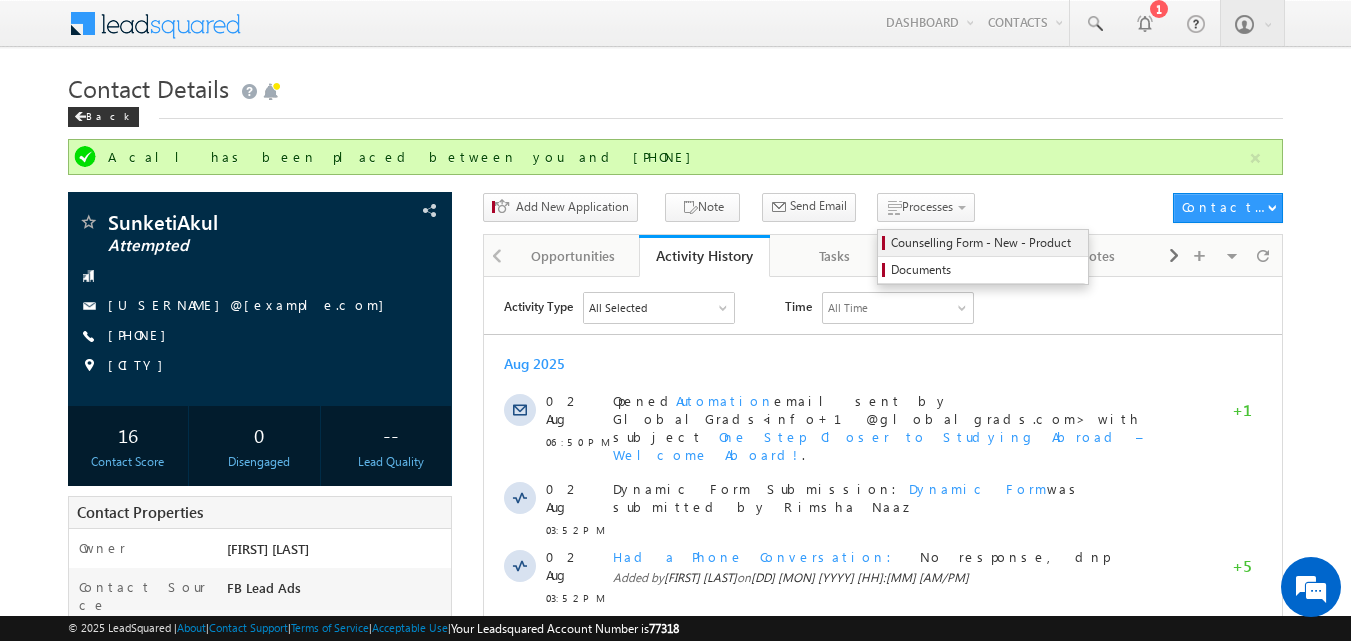 click on "Counselling Form - New - Product" at bounding box center (986, 243) 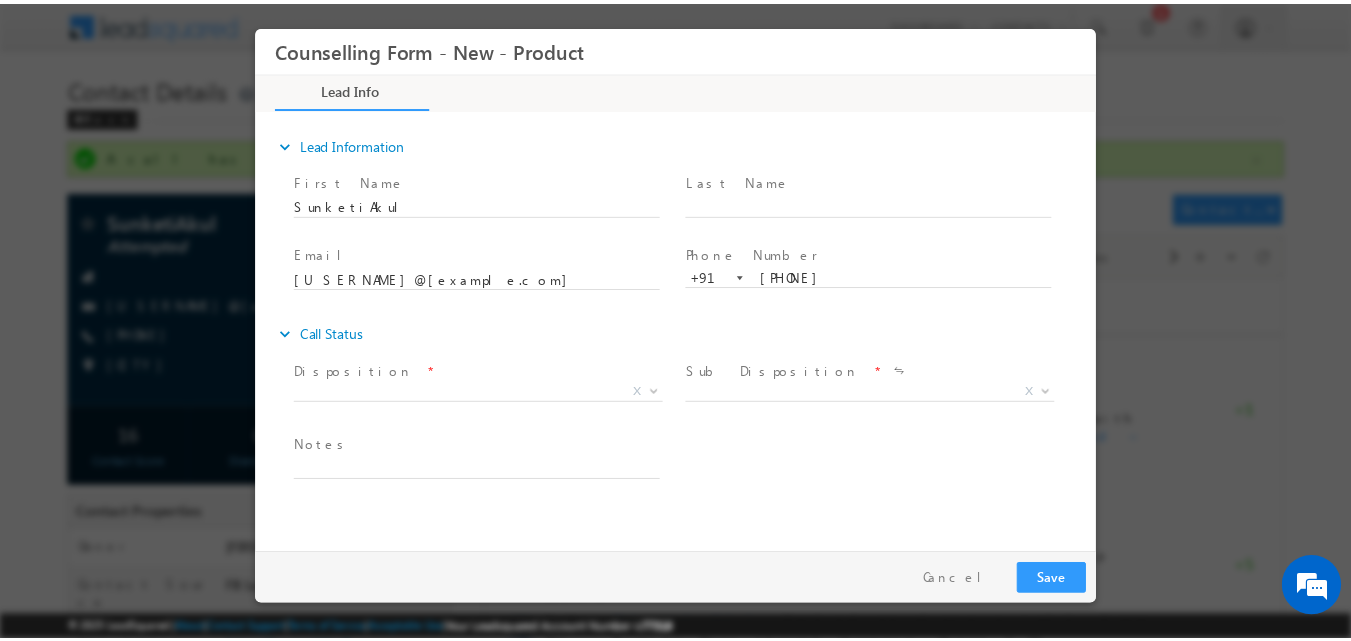 scroll, scrollTop: 0, scrollLeft: 0, axis: both 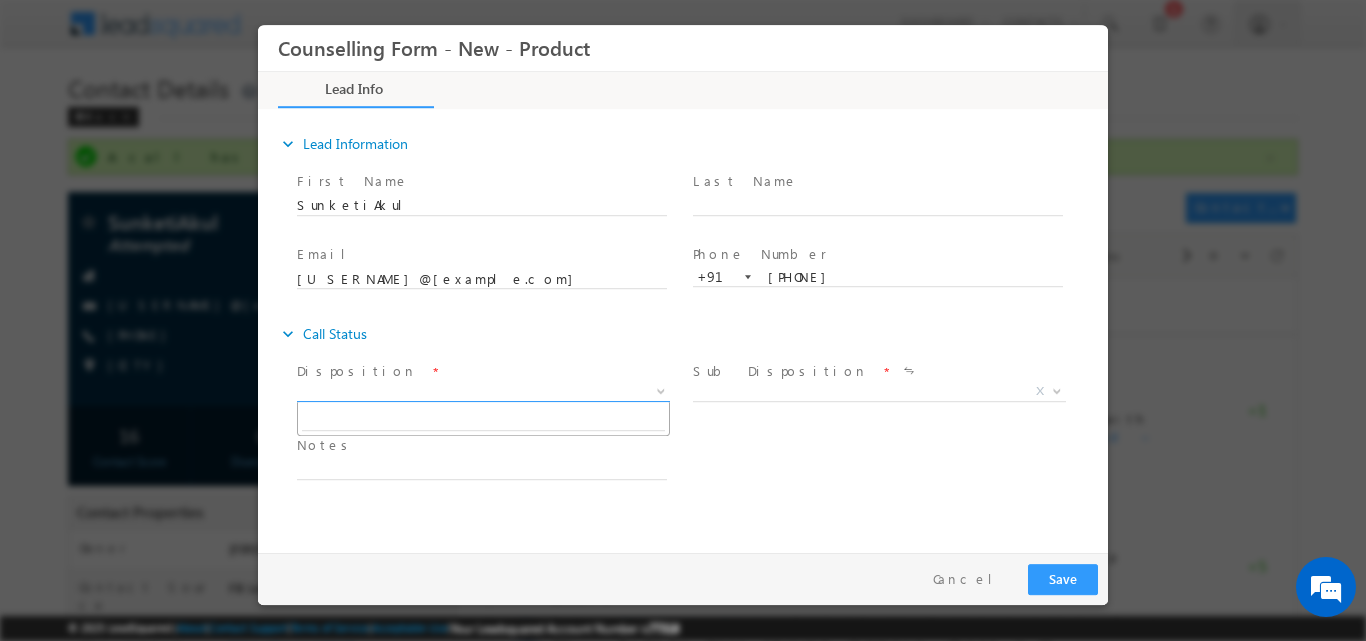 click at bounding box center [659, 390] 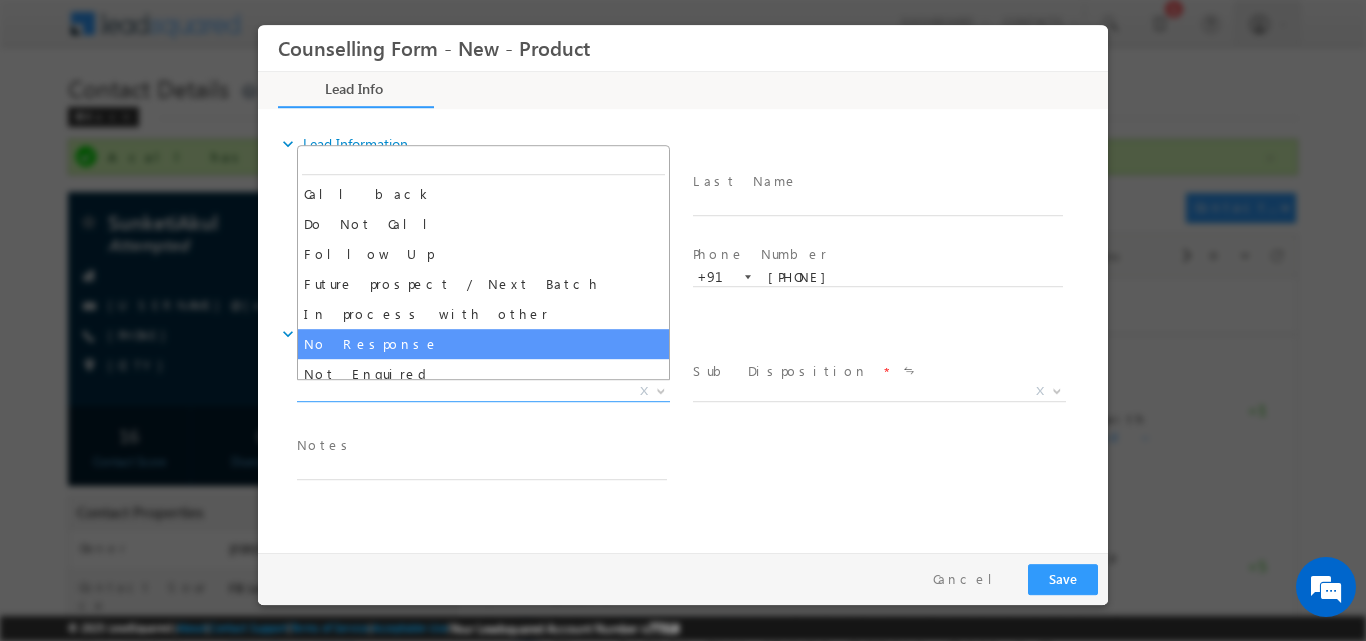select on "No Response" 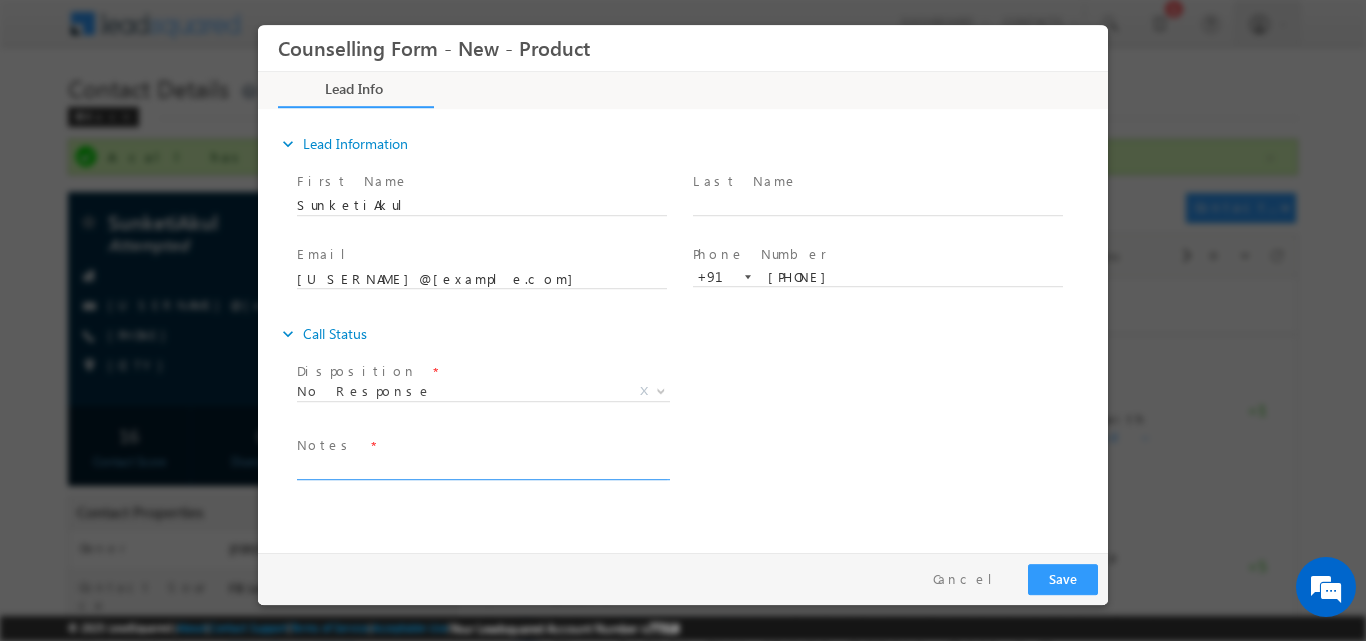 click at bounding box center [482, 467] 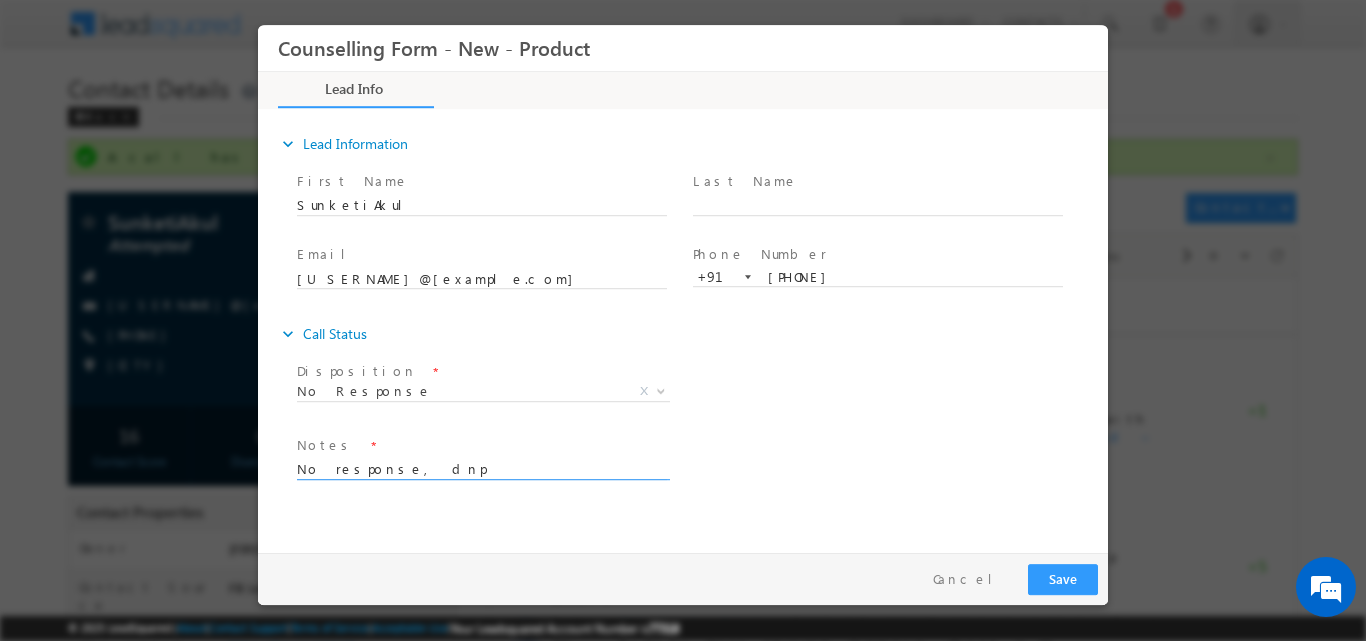 type on "No response, dnp" 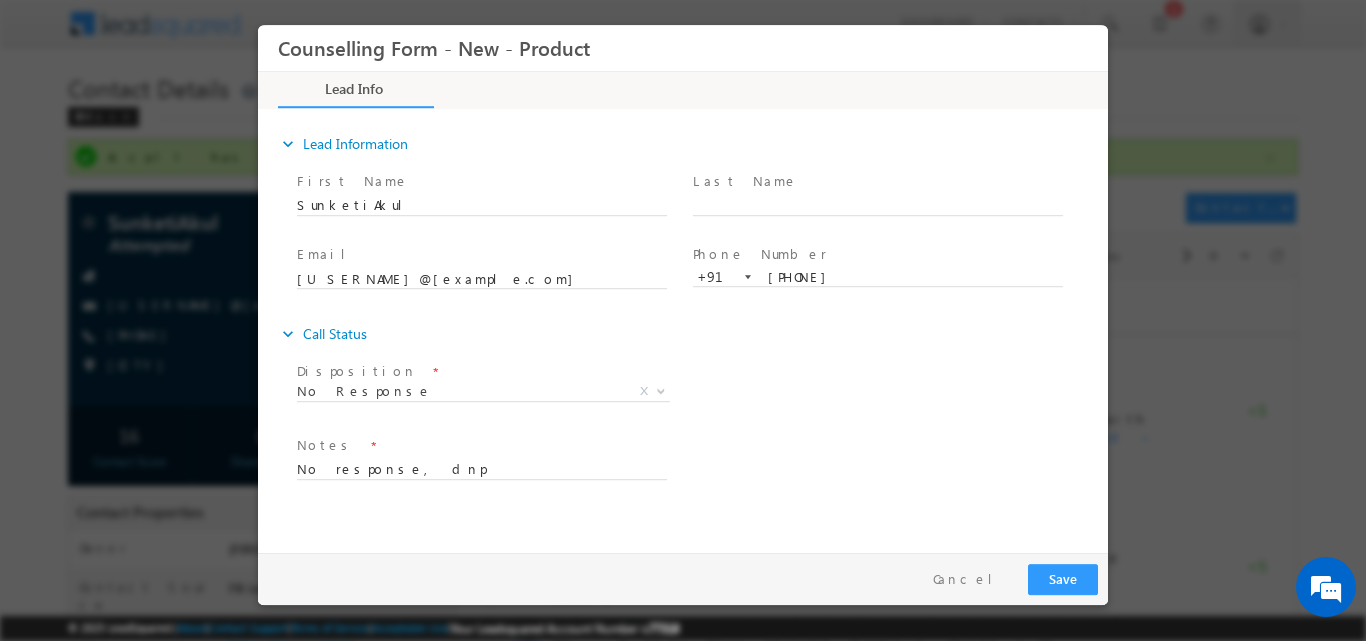 click on "Follow Up Date
*
Notes
*
No response, dnp" at bounding box center (700, 467) 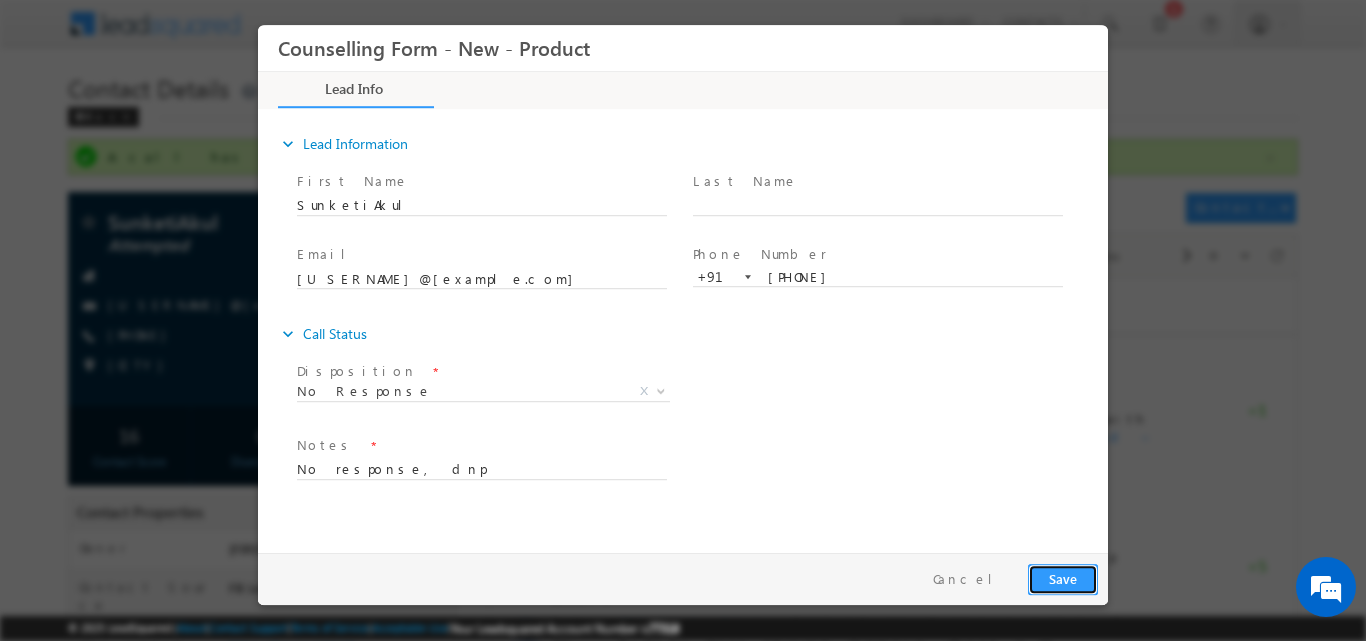 click on "Save" at bounding box center [1063, 578] 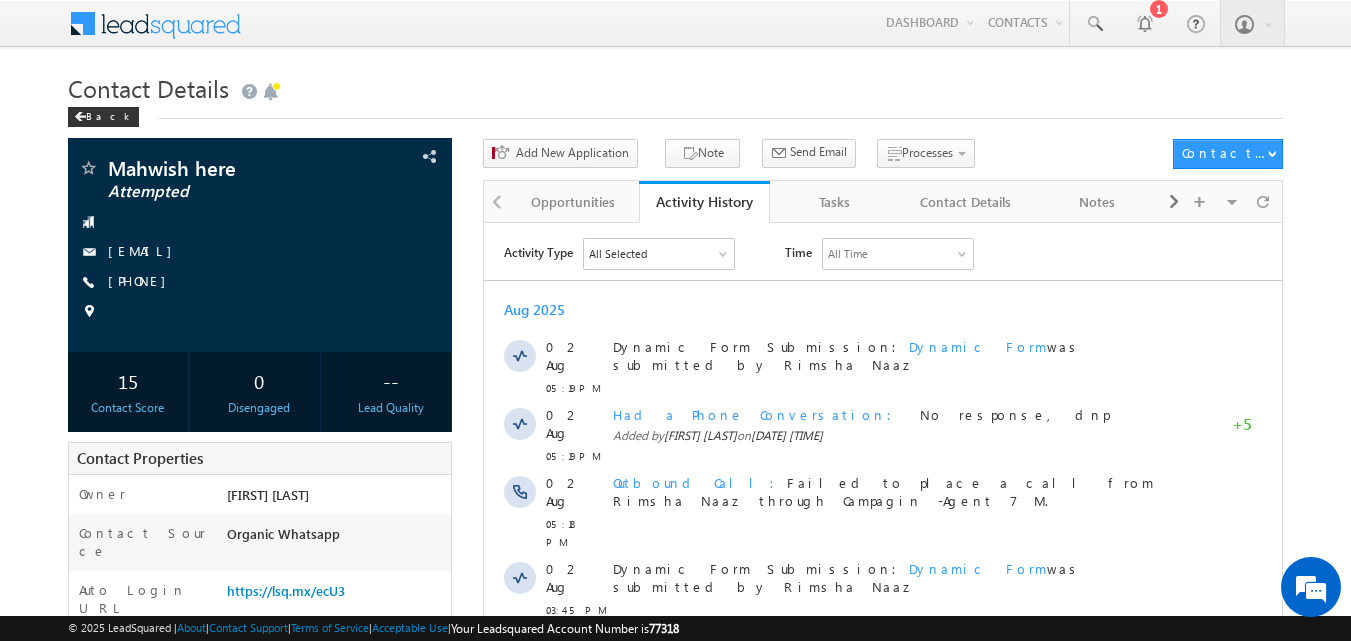 scroll, scrollTop: 0, scrollLeft: 0, axis: both 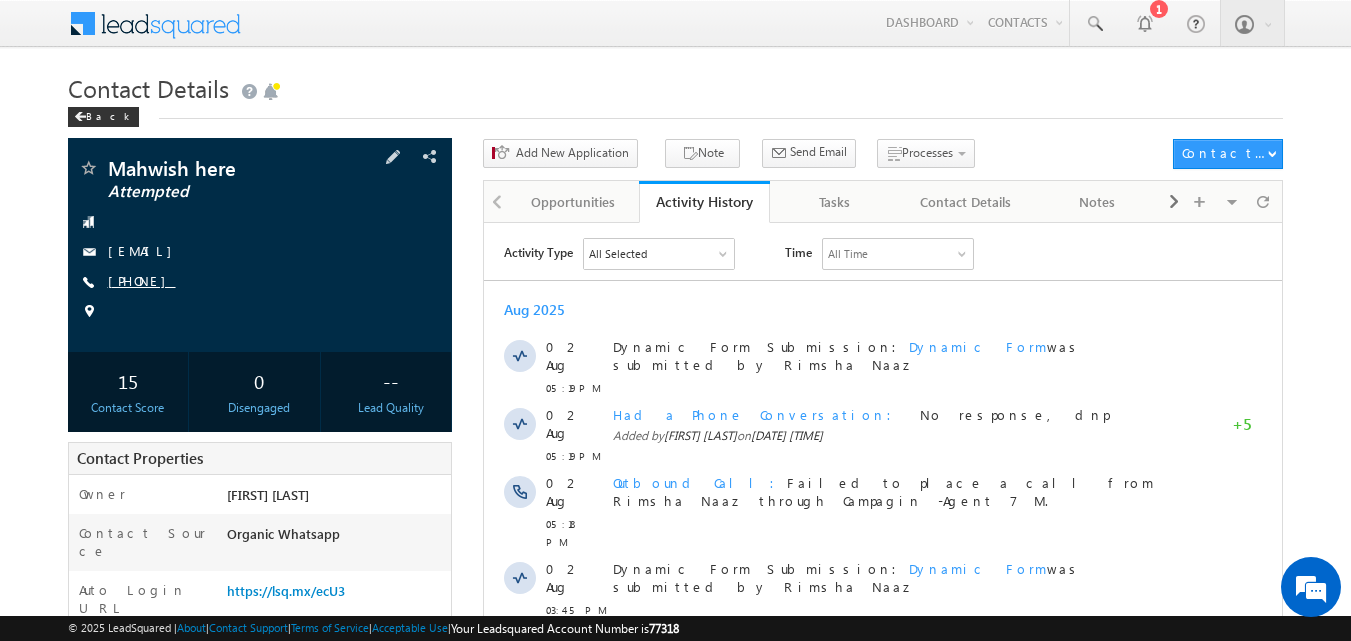 click on "[PHONE]" at bounding box center [142, 280] 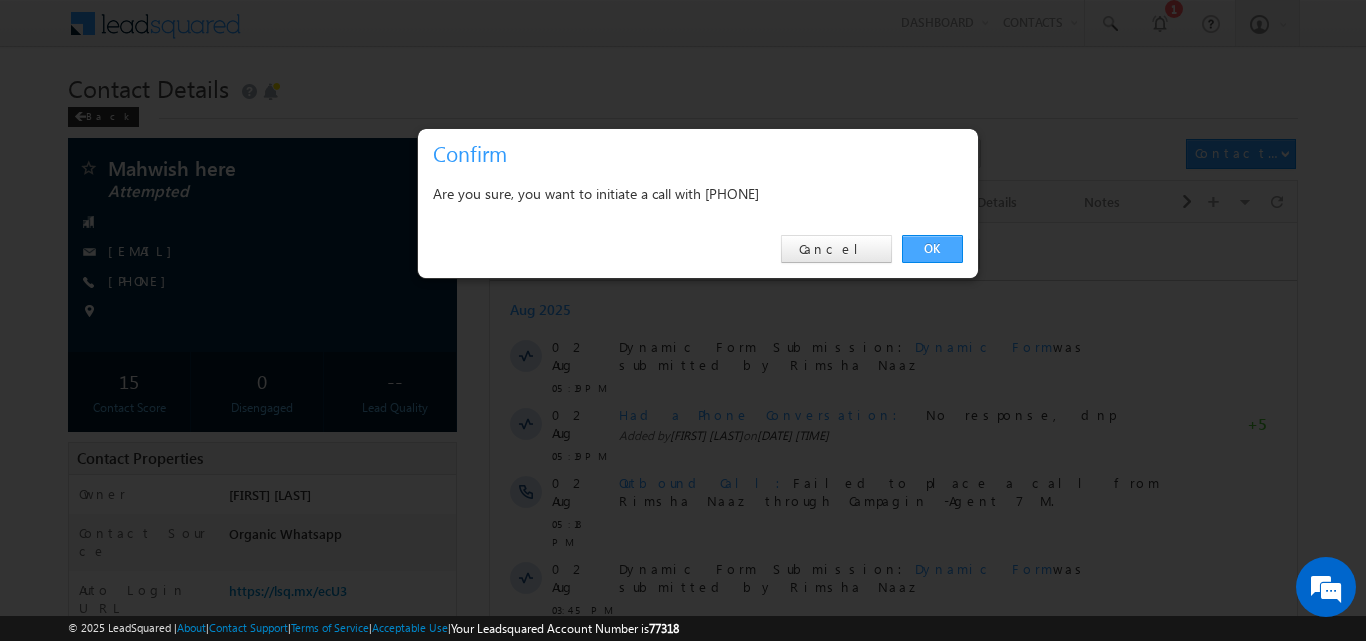 click on "OK" at bounding box center [932, 249] 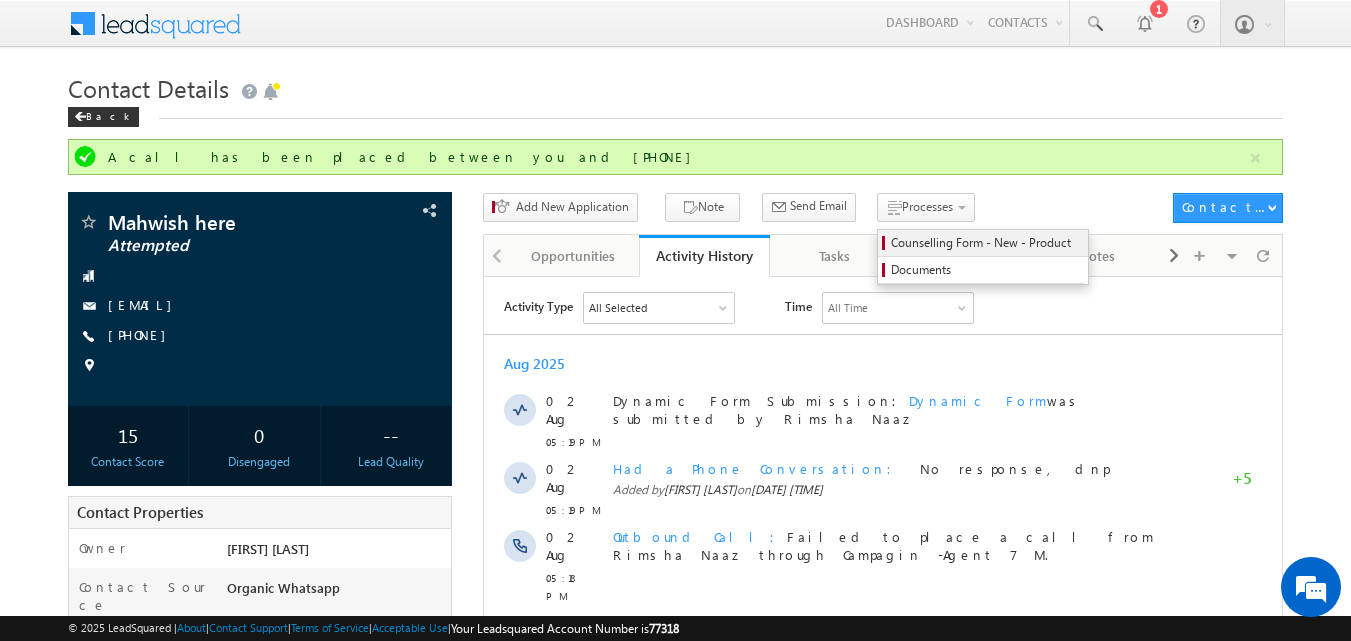 click on "Counselling Form - New - Product" at bounding box center [986, 243] 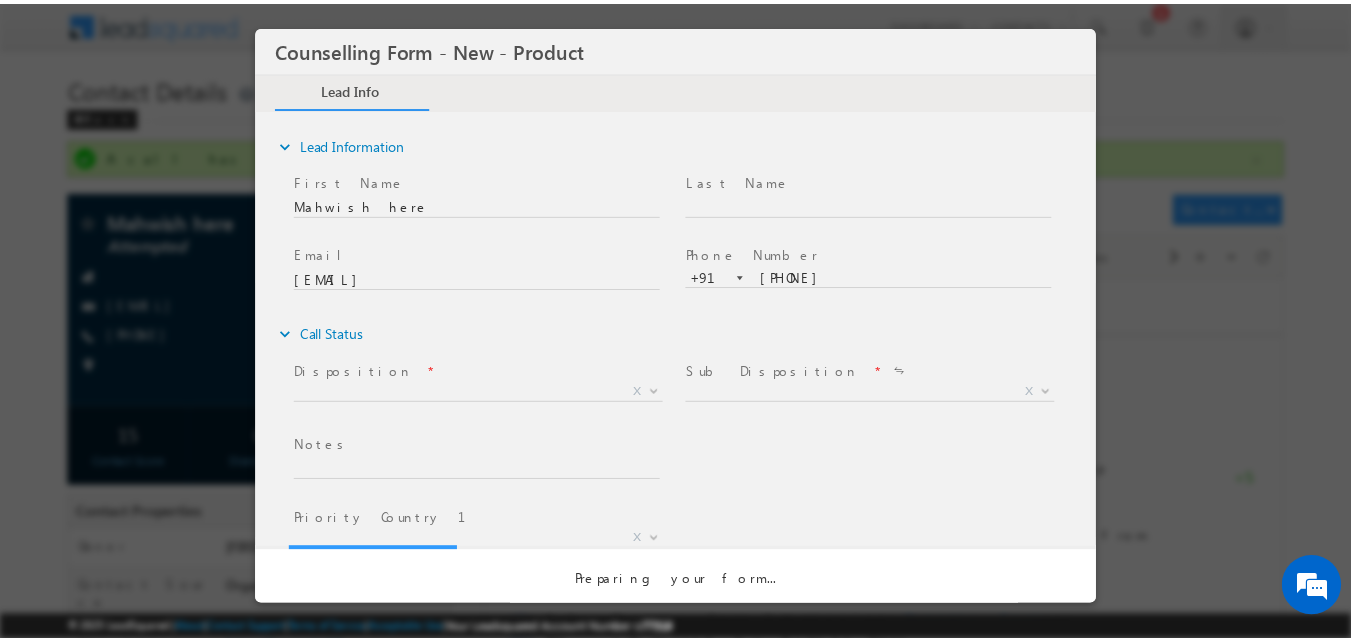 scroll, scrollTop: 0, scrollLeft: 0, axis: both 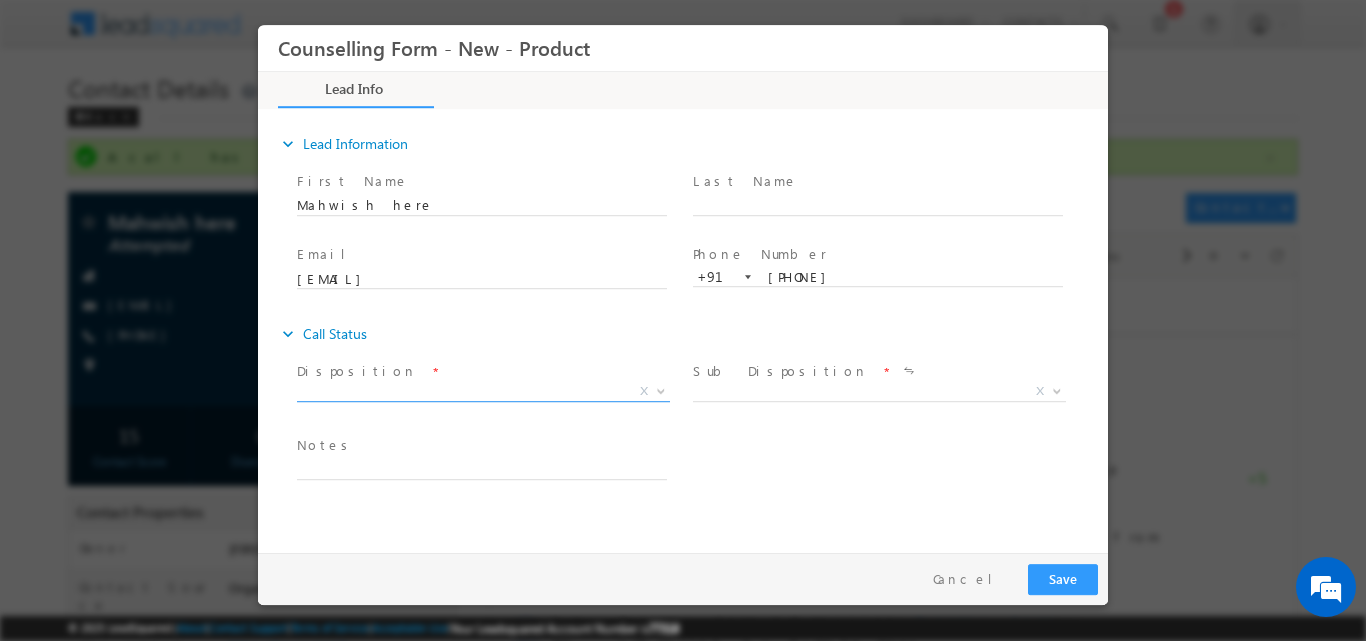click at bounding box center [661, 389] 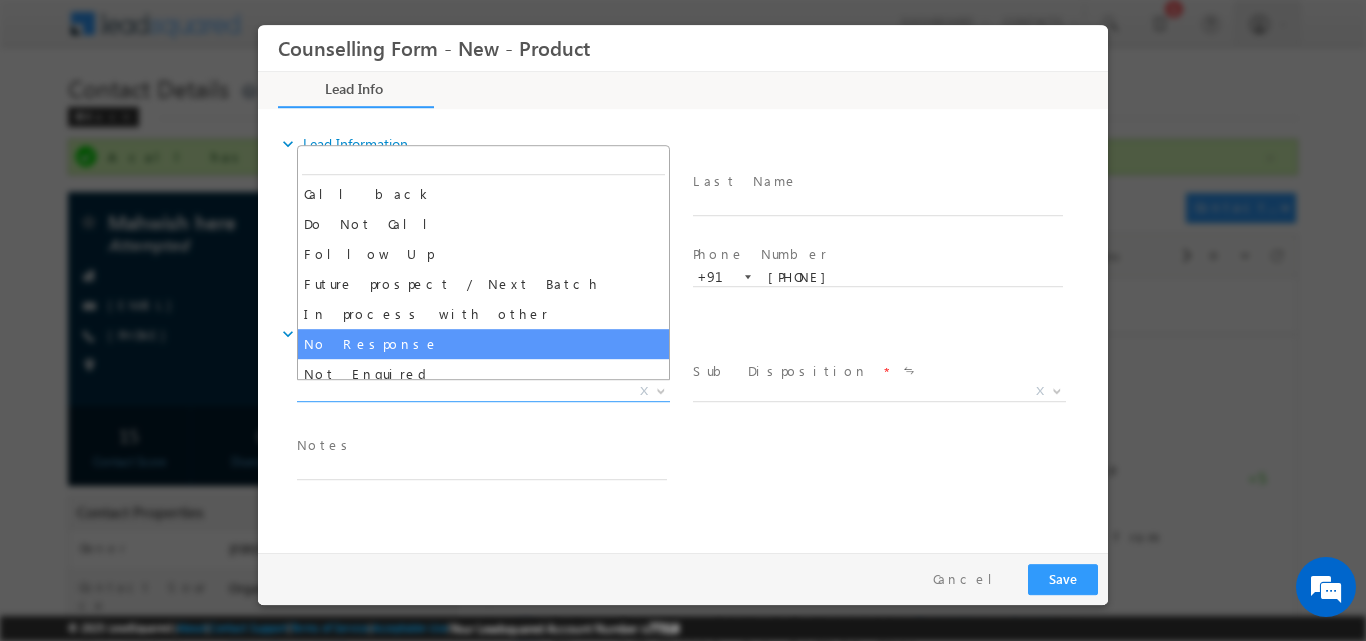 select on "No Response" 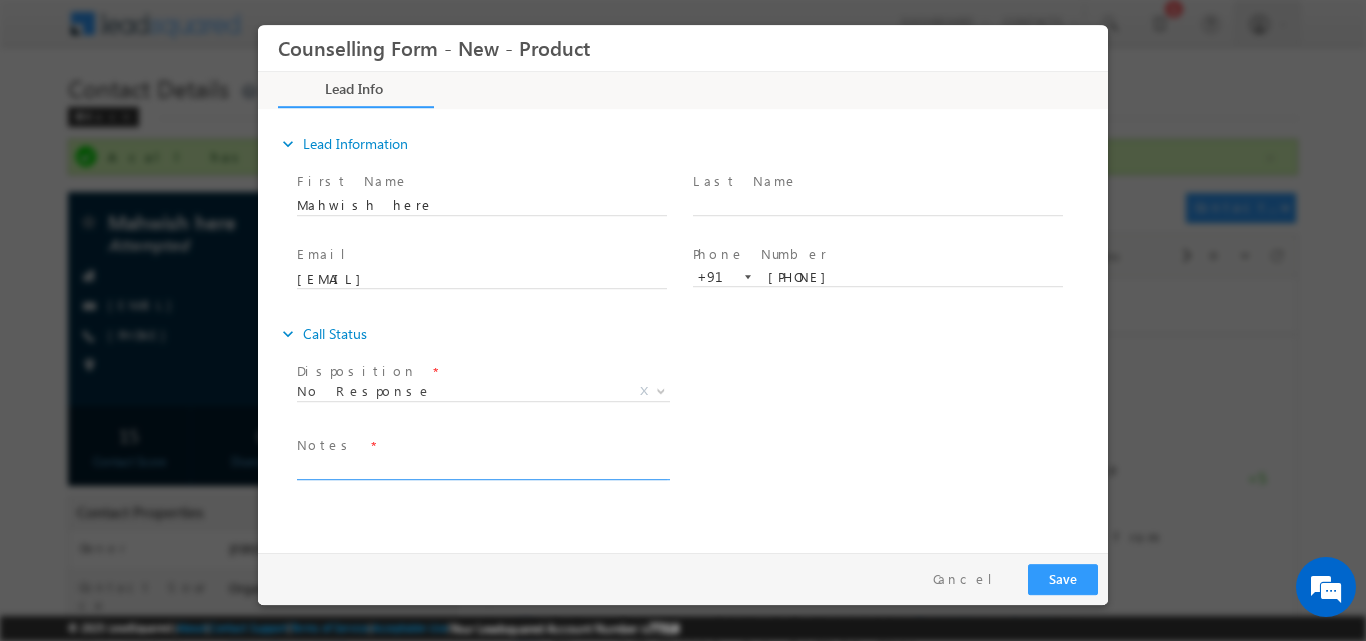 click at bounding box center (482, 467) 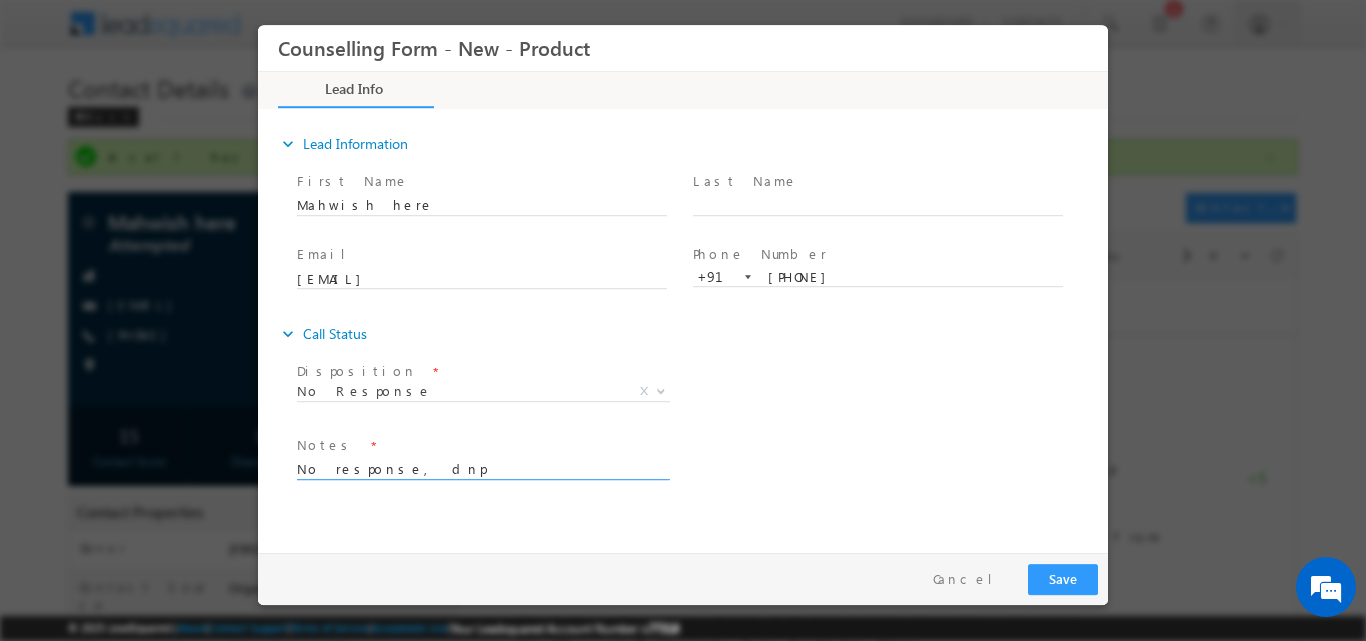 type on "No response, dnp" 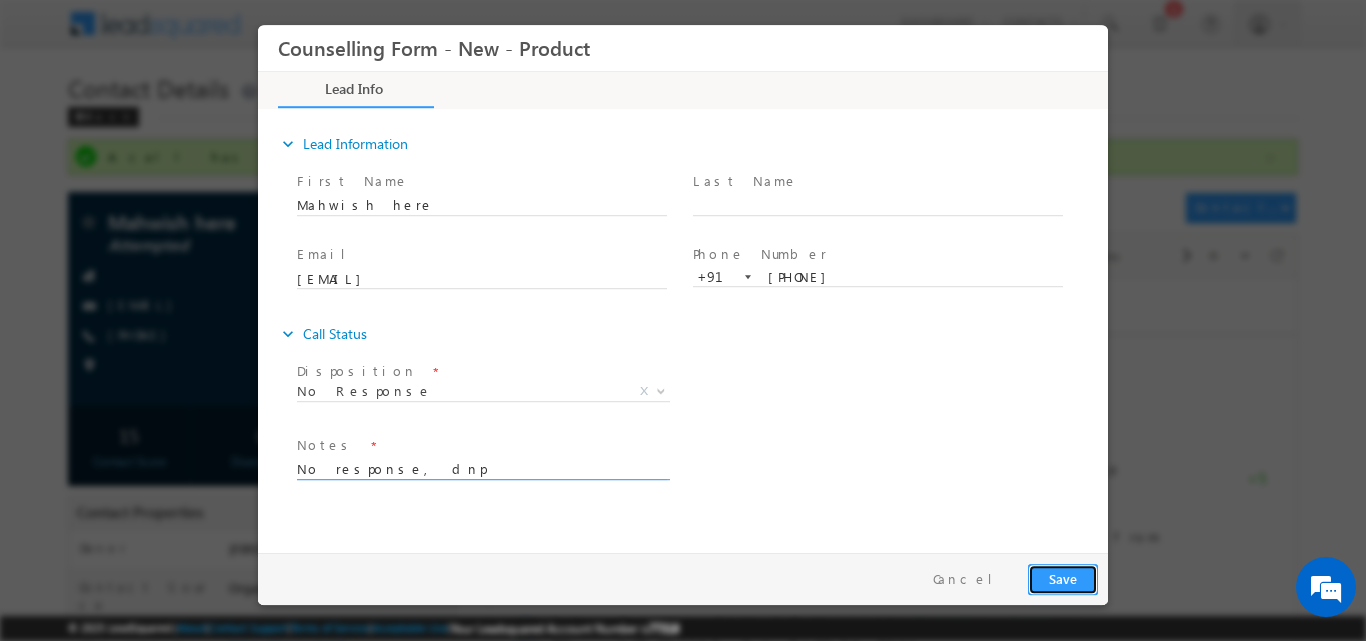 click on "Save" at bounding box center (1063, 578) 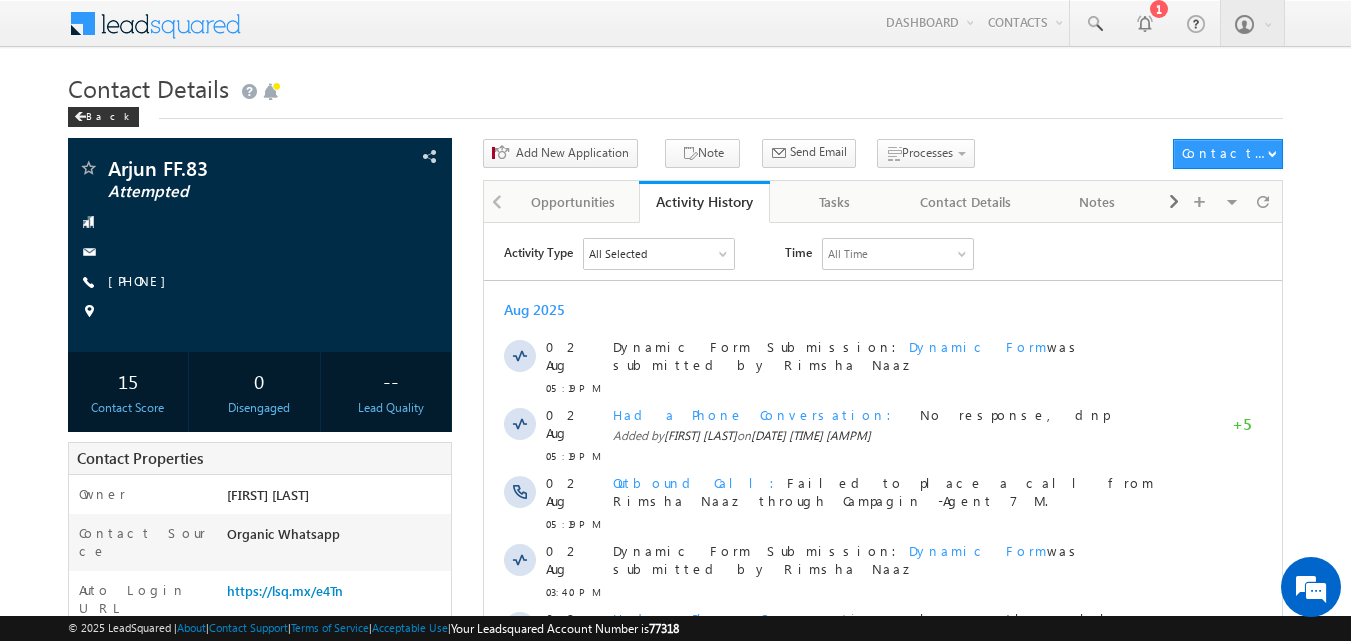 scroll, scrollTop: 0, scrollLeft: 0, axis: both 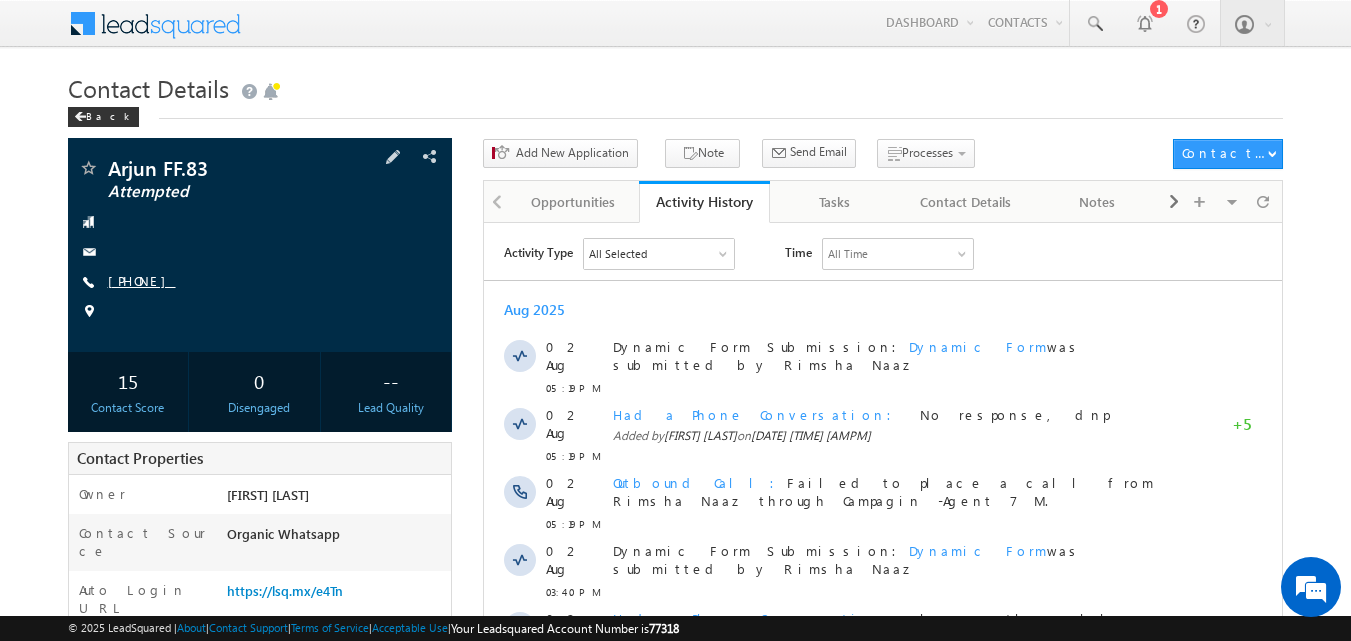 click on "+91-6309678538" at bounding box center [142, 280] 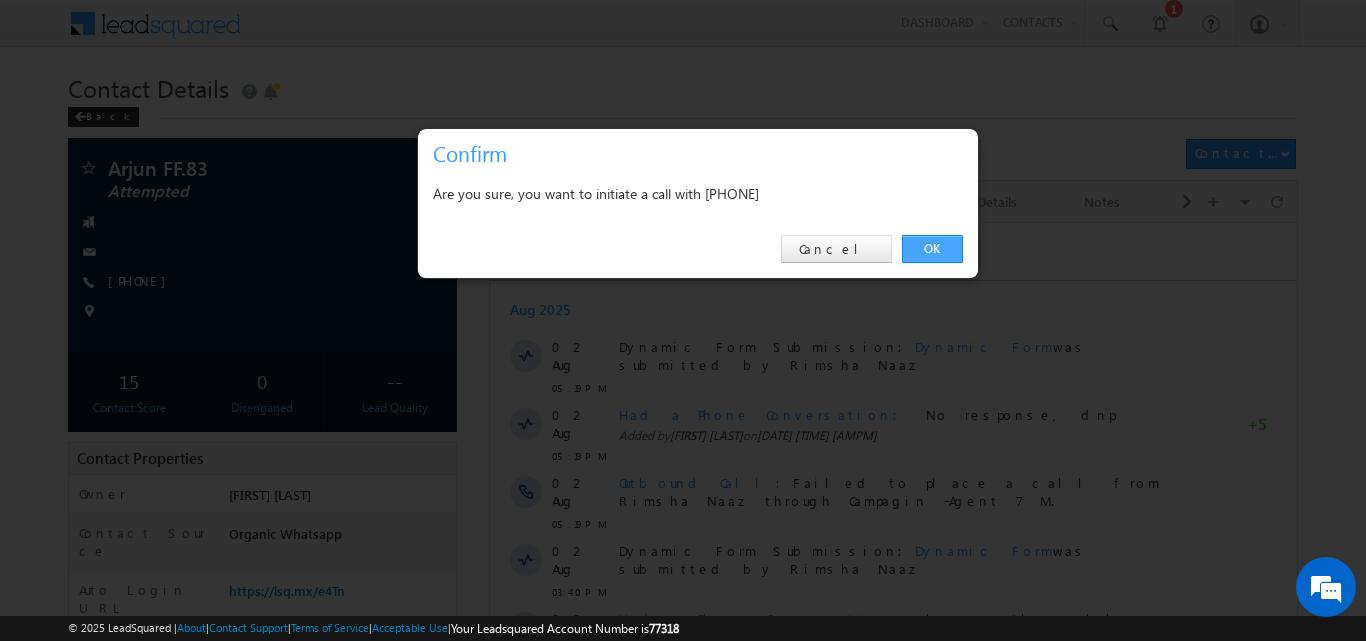 click on "OK" at bounding box center (932, 249) 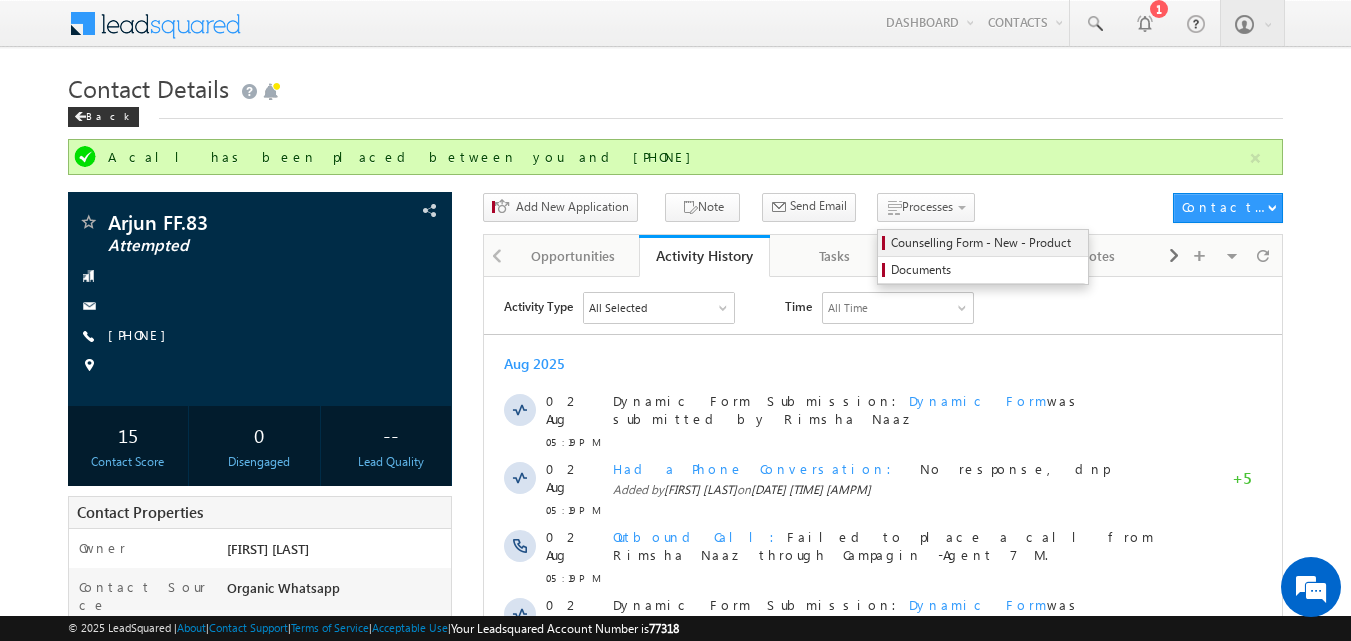 click on "Counselling Form - New - Product" at bounding box center (986, 243) 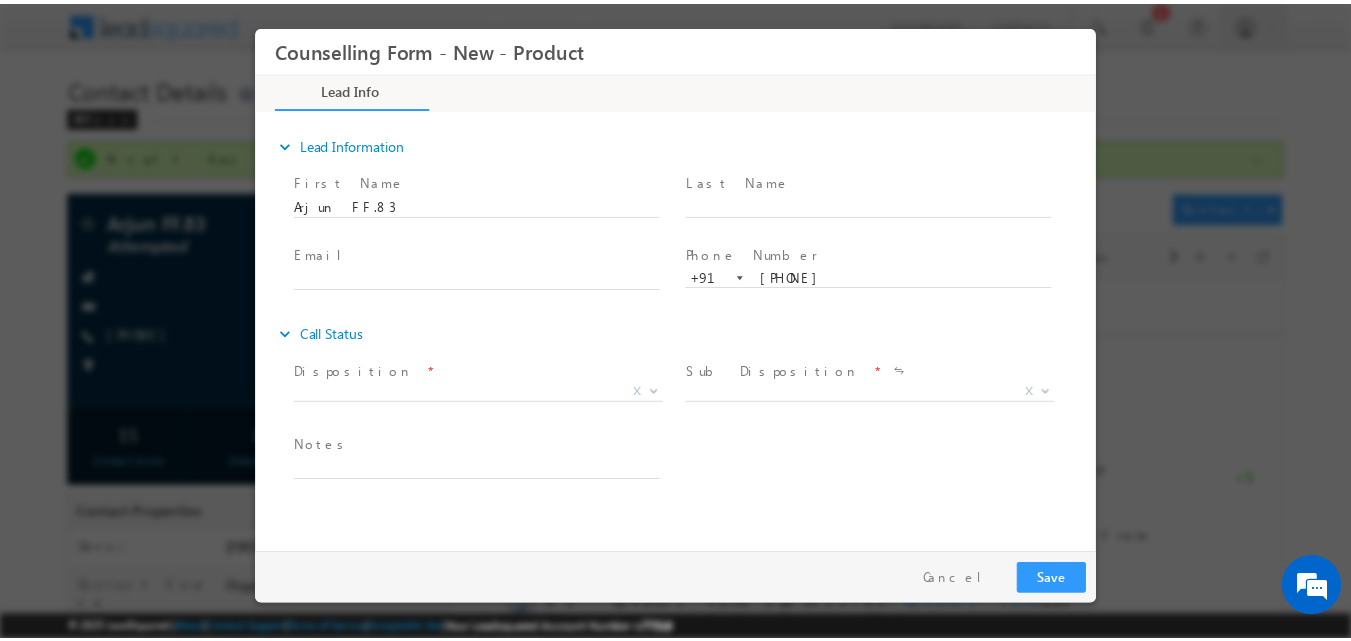 scroll, scrollTop: 0, scrollLeft: 0, axis: both 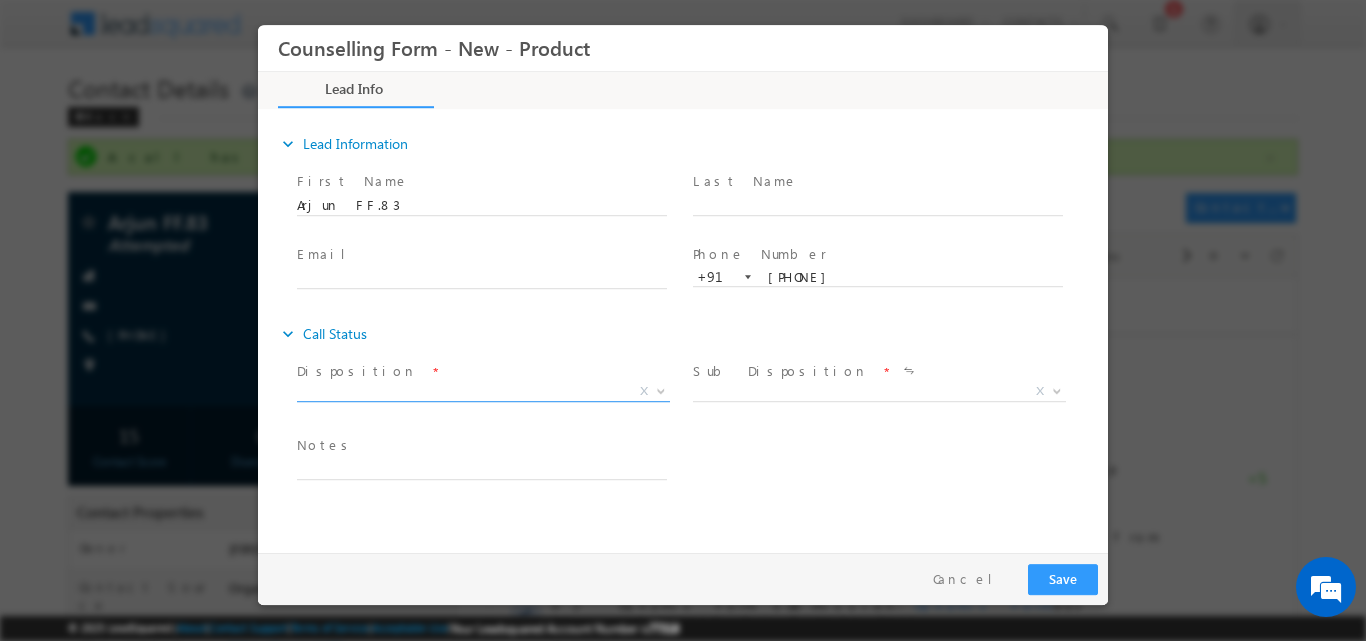 click at bounding box center (661, 389) 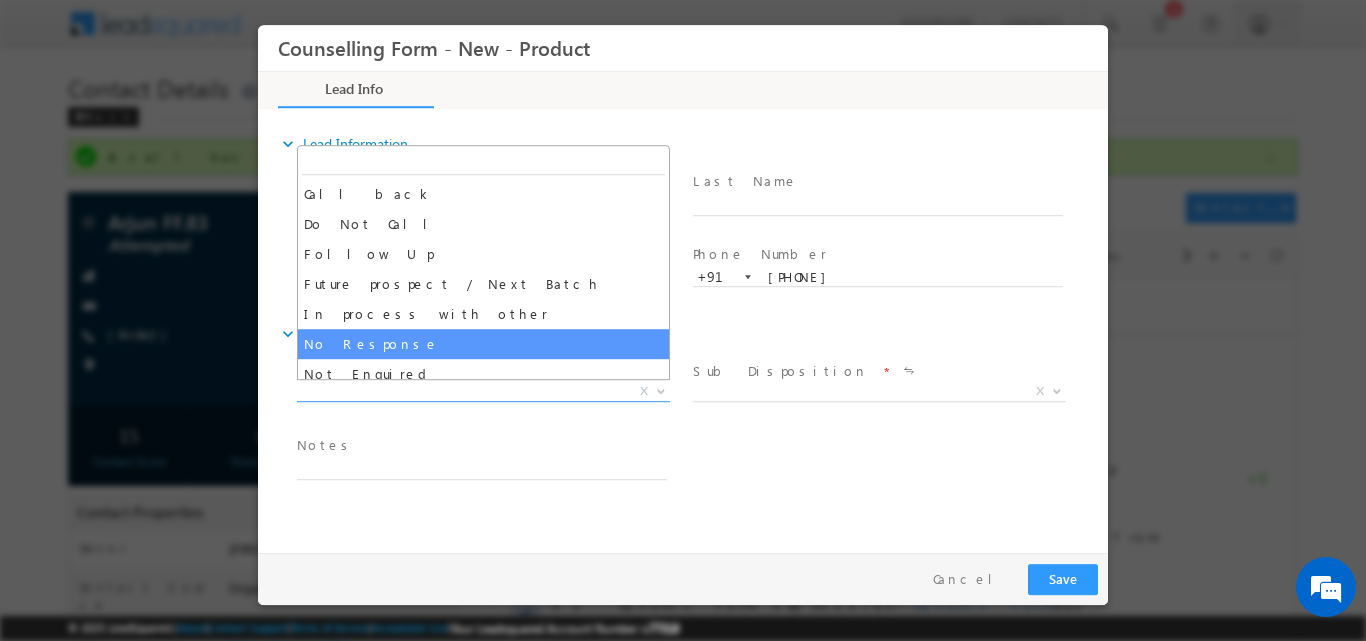 select on "No Response" 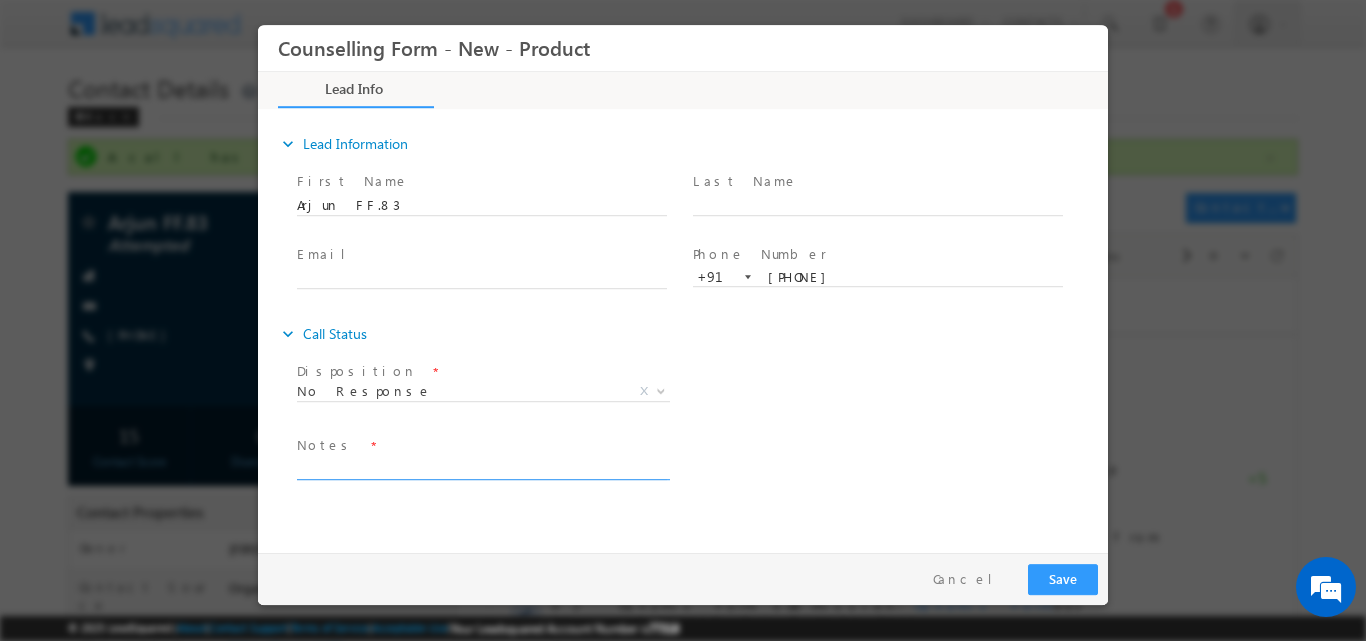 click at bounding box center (482, 467) 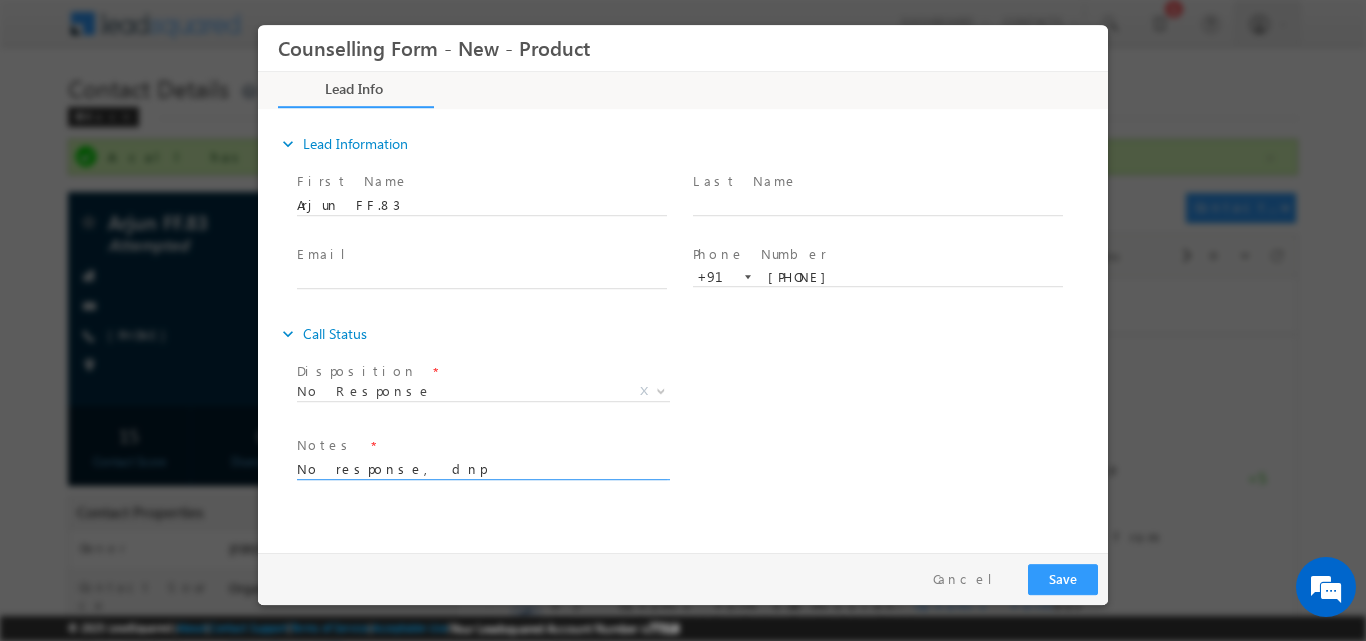 type on "No response, dnp" 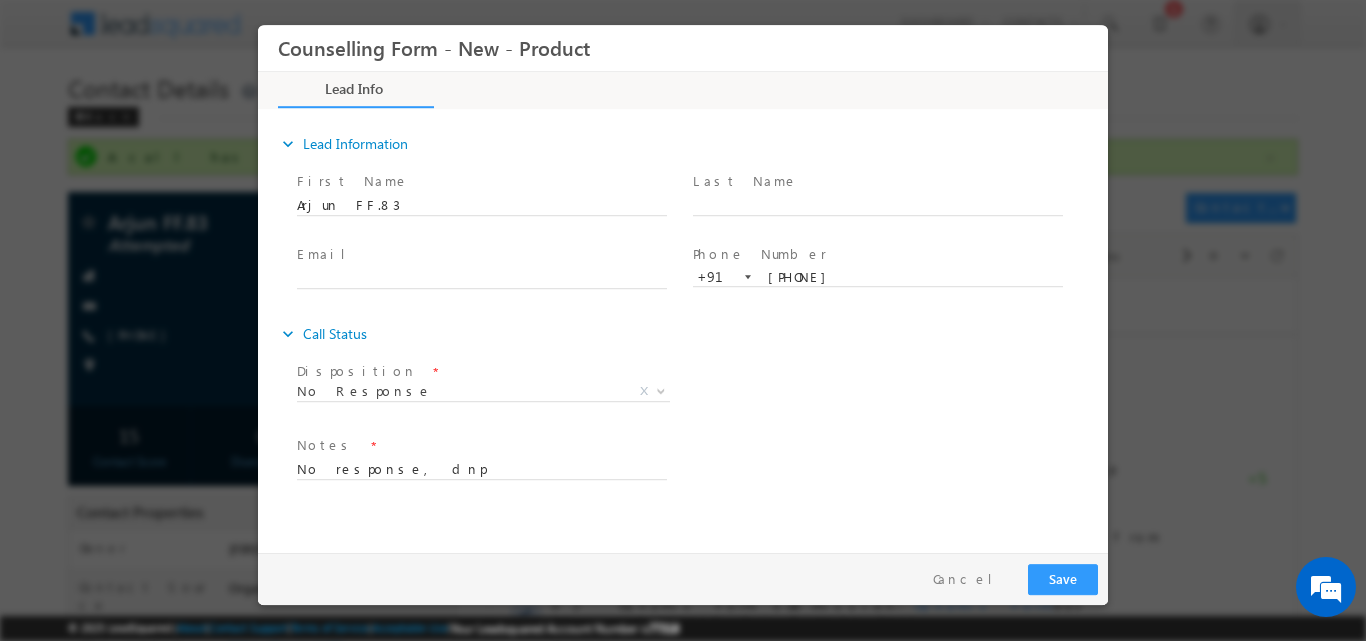 click on "Follow Up Date
*
Notes
*
No response, dnp" at bounding box center [700, 467] 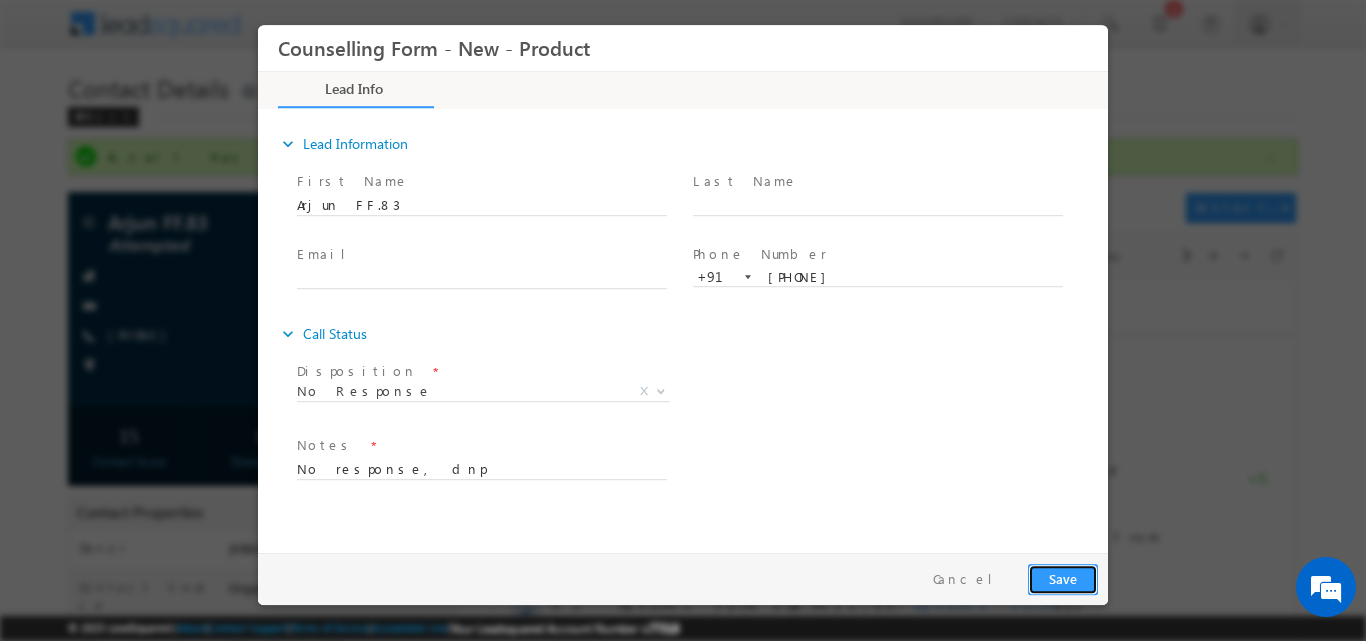 click on "Save" at bounding box center [1063, 578] 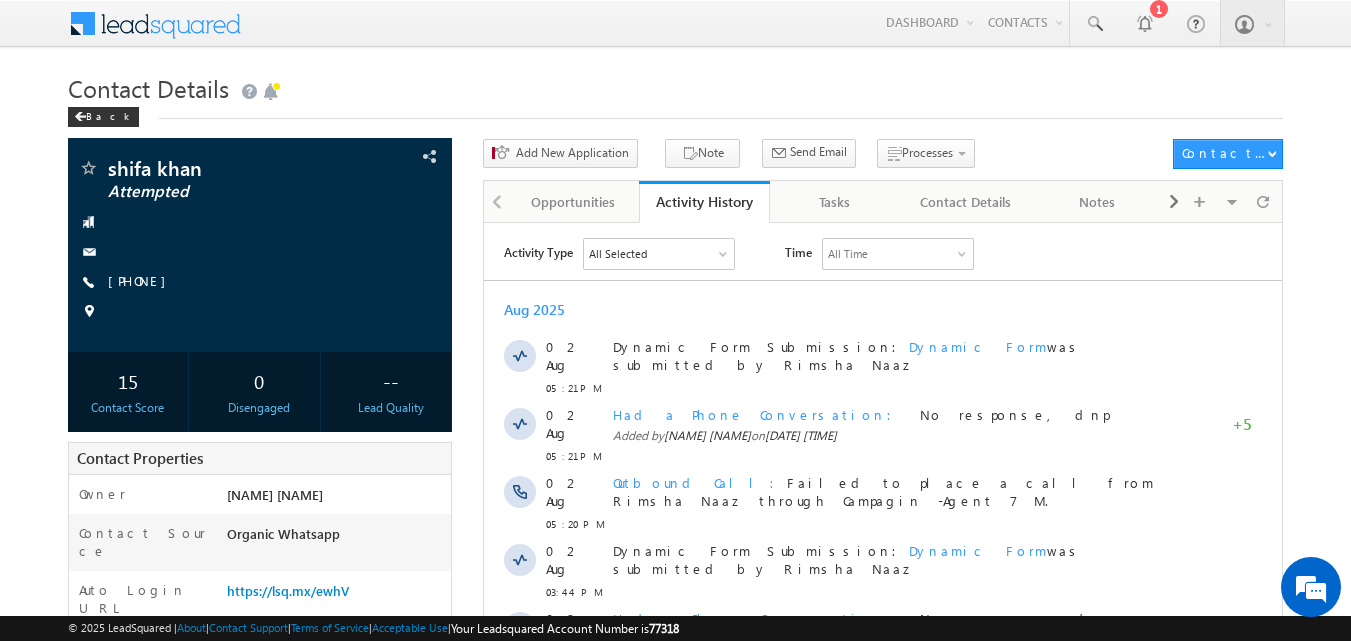 scroll, scrollTop: 0, scrollLeft: 0, axis: both 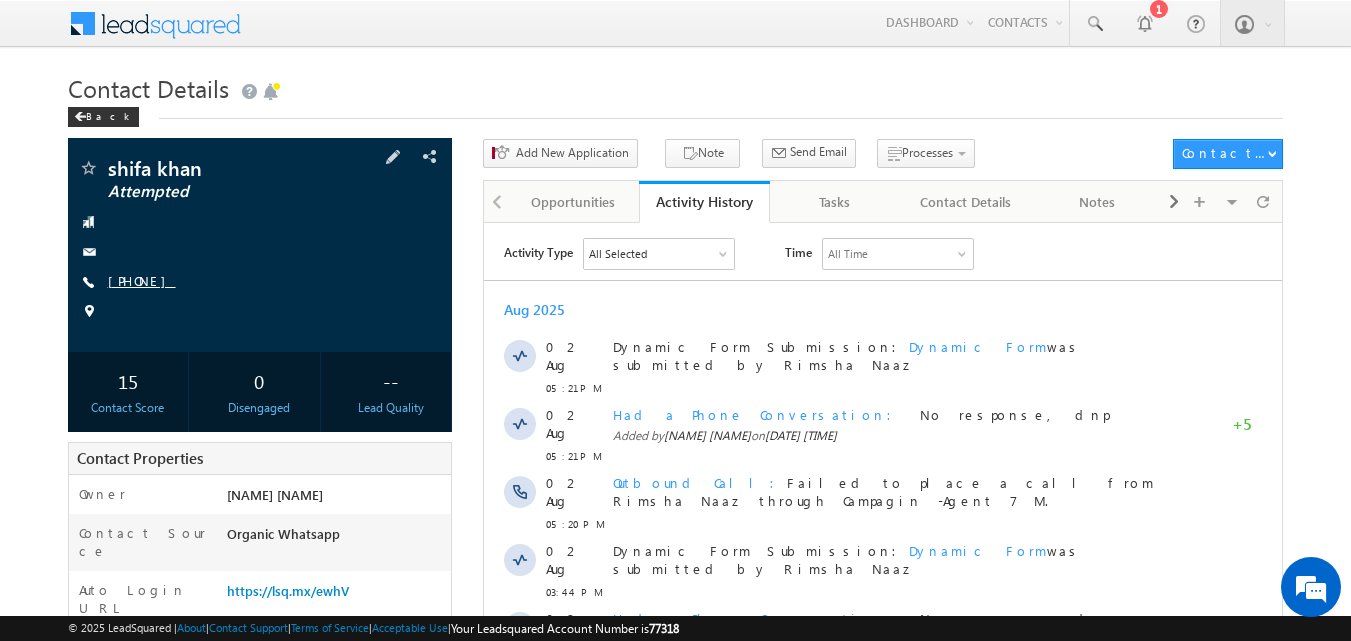 click on "[PHONE]" at bounding box center (142, 280) 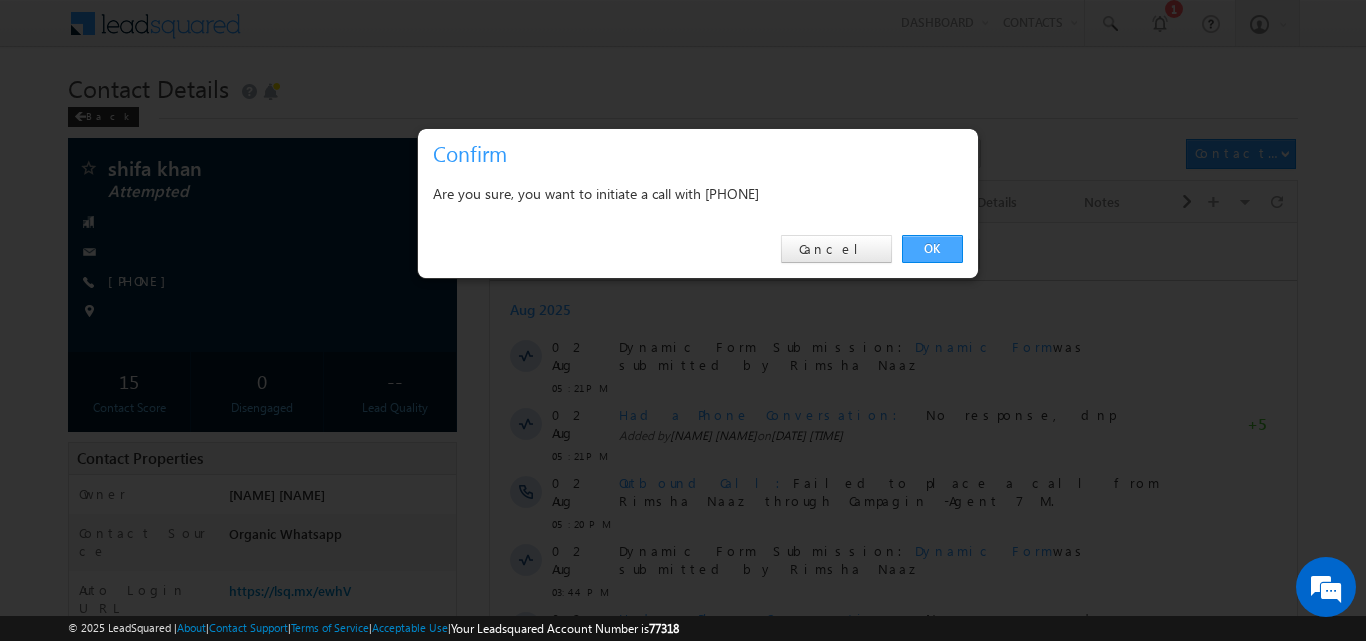 click on "OK" at bounding box center [932, 249] 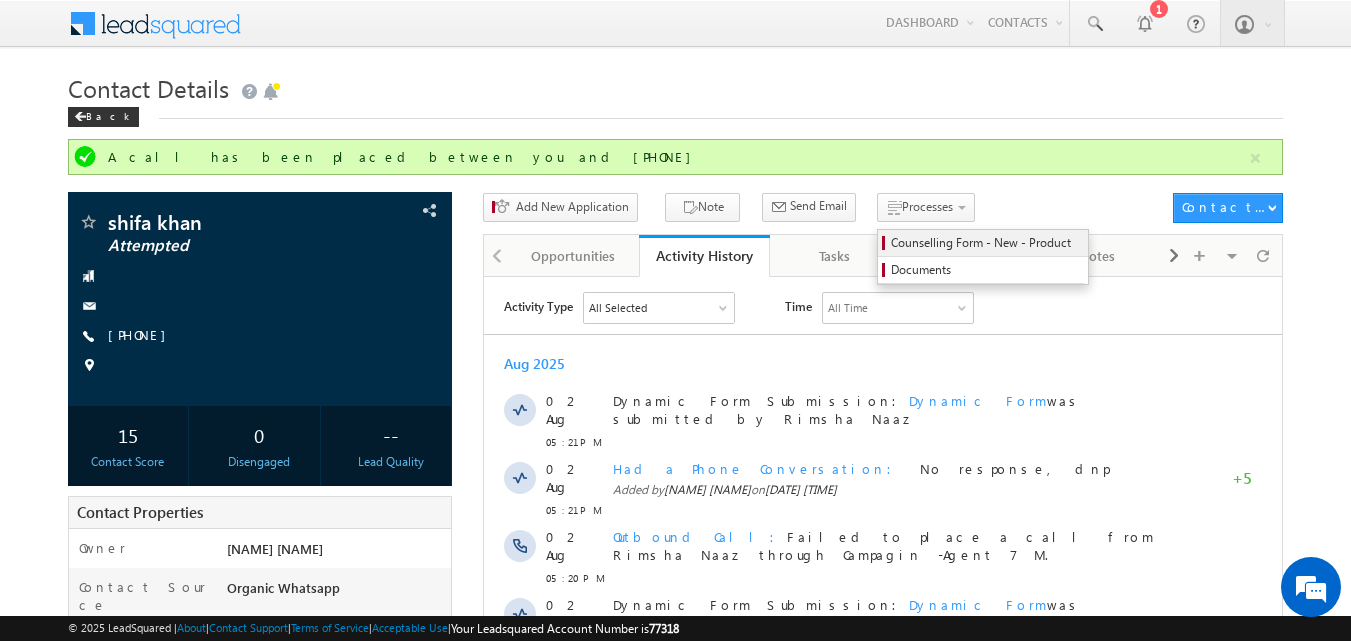 click on "Counselling Form - New - Product" at bounding box center (986, 243) 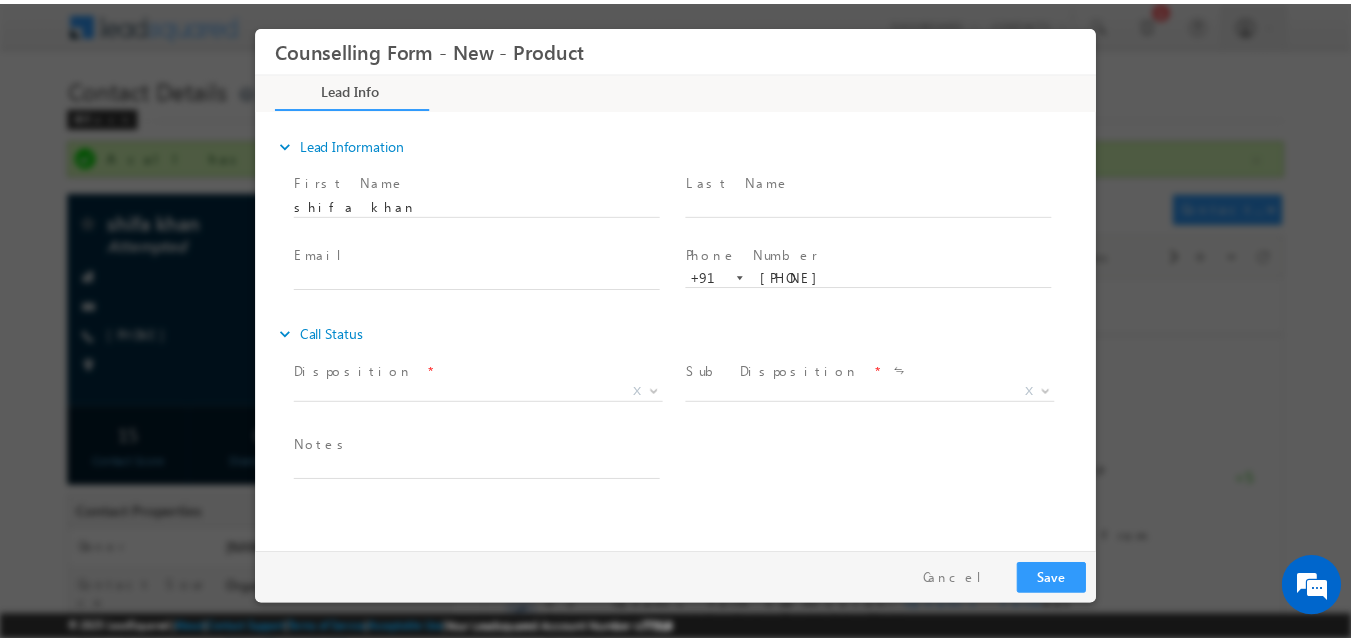 scroll, scrollTop: 0, scrollLeft: 0, axis: both 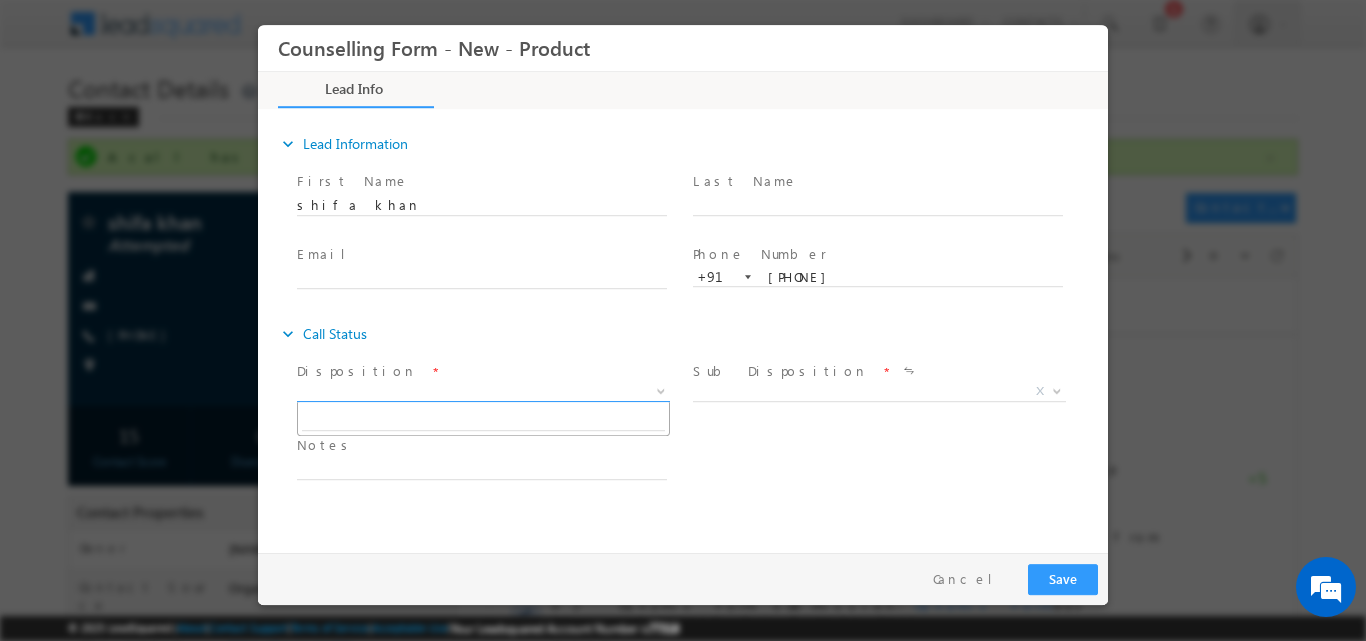 click at bounding box center (659, 390) 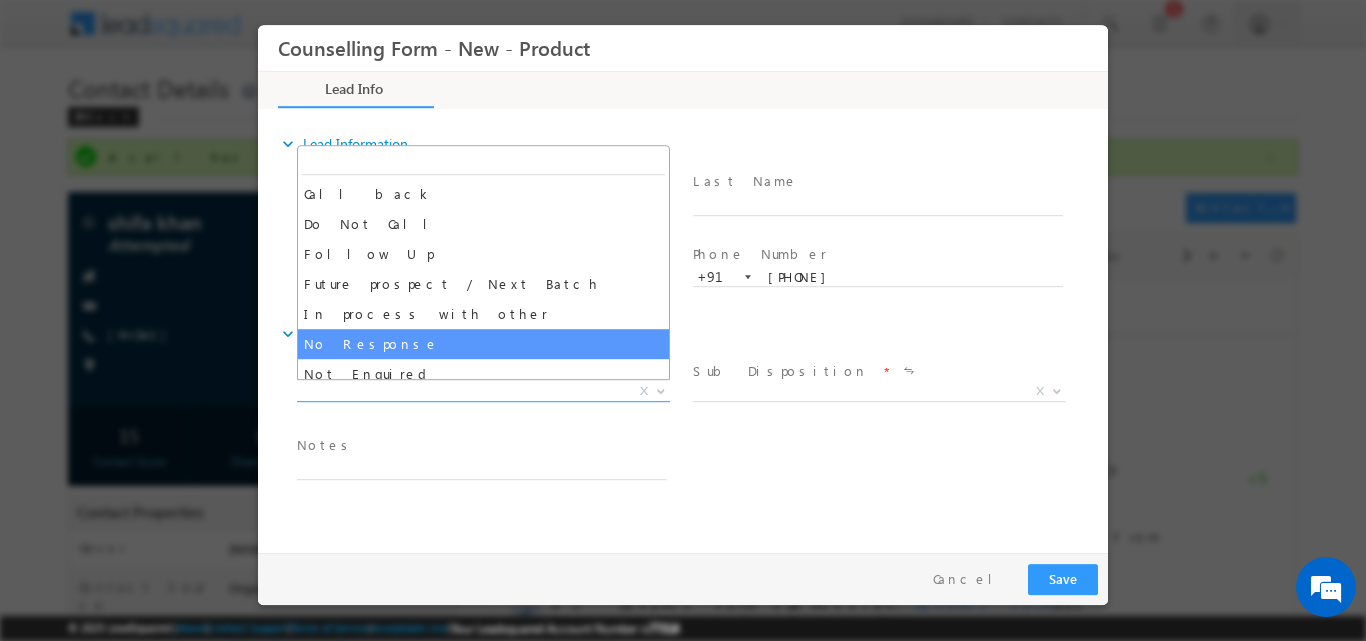 select on "No Response" 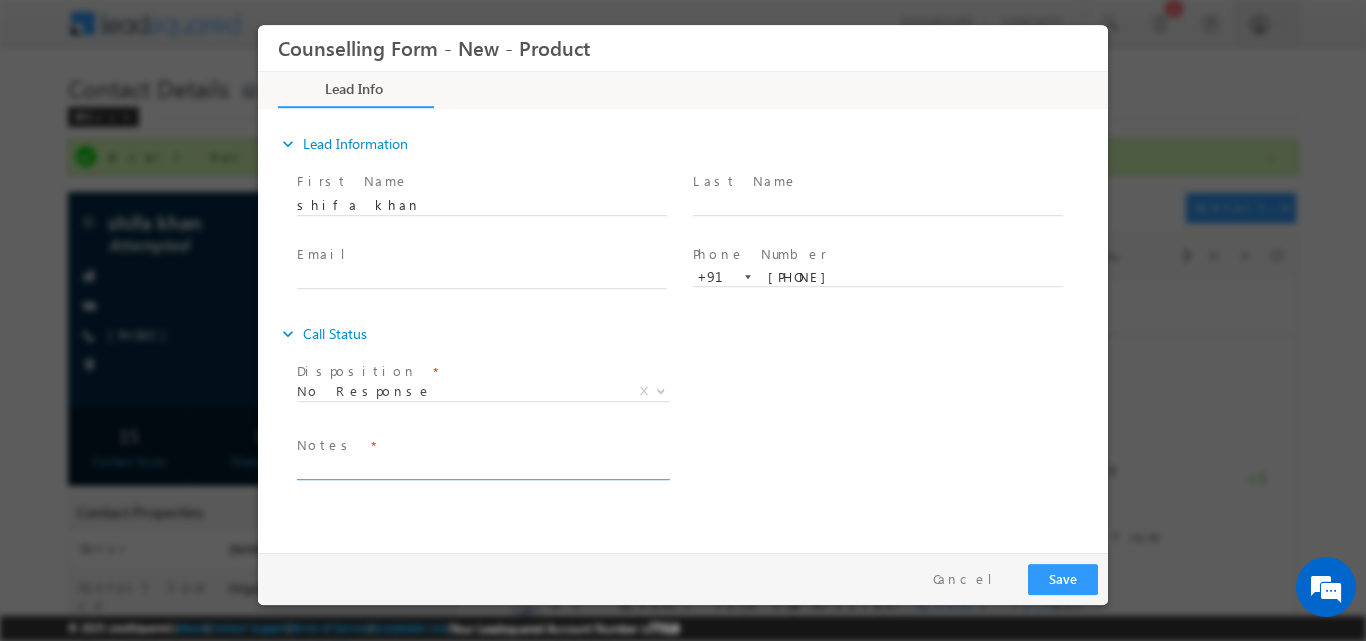 click at bounding box center (482, 467) 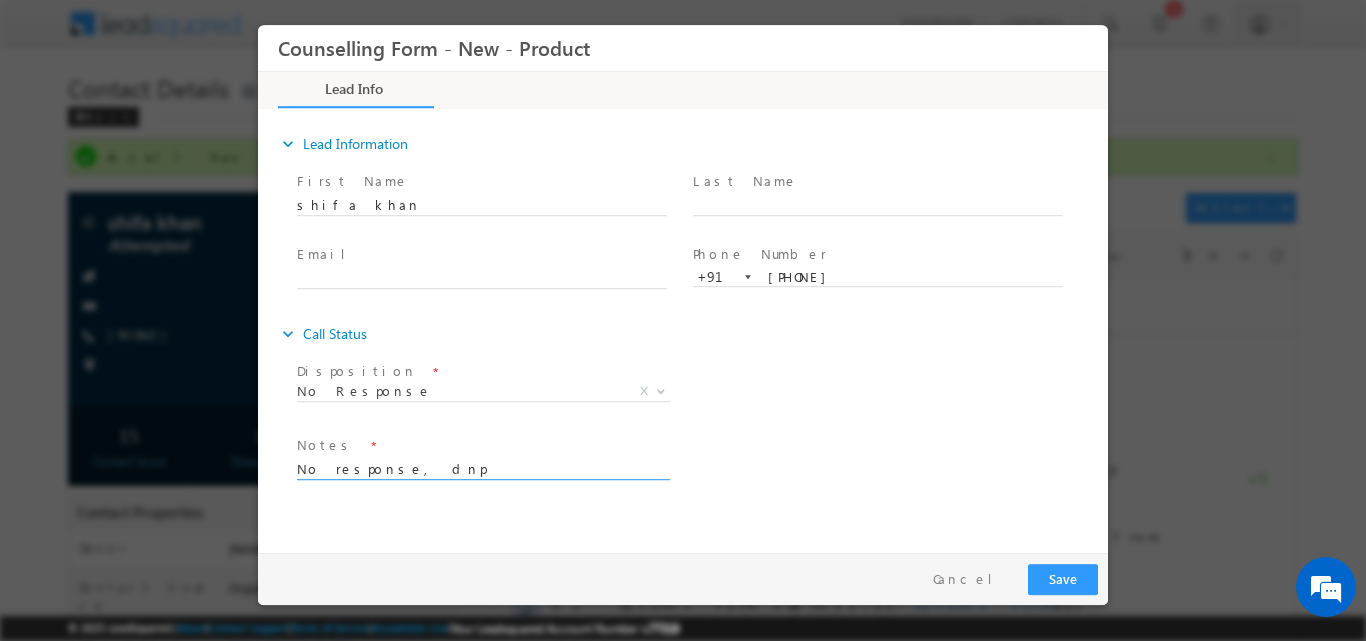 type on "No response, dnp" 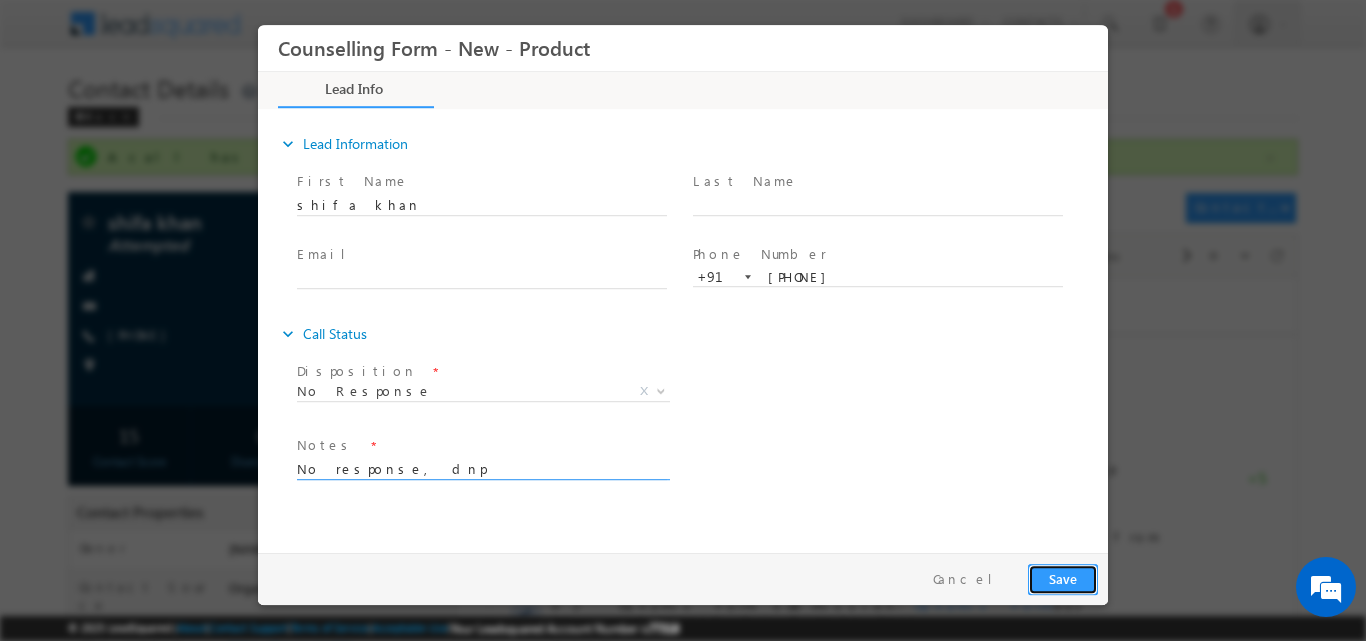 click on "Save" at bounding box center (1063, 578) 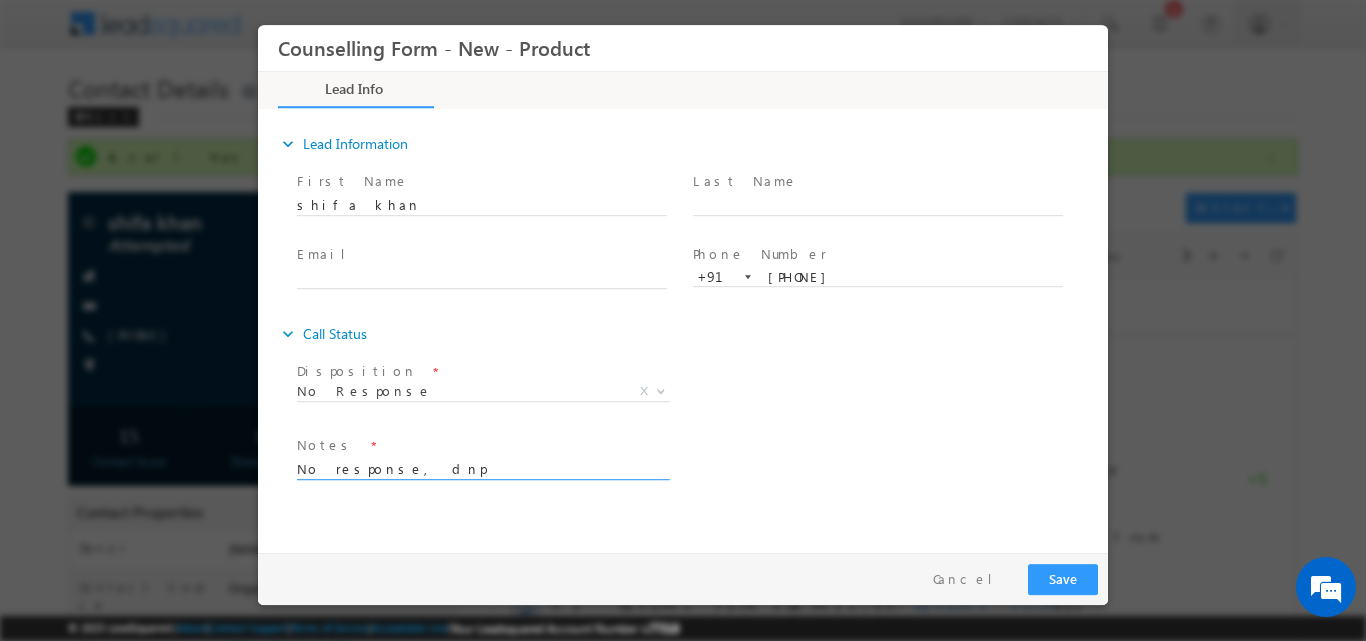 click on "Counselling Form - New - Product
Lead Info Documents" at bounding box center [683, 283] 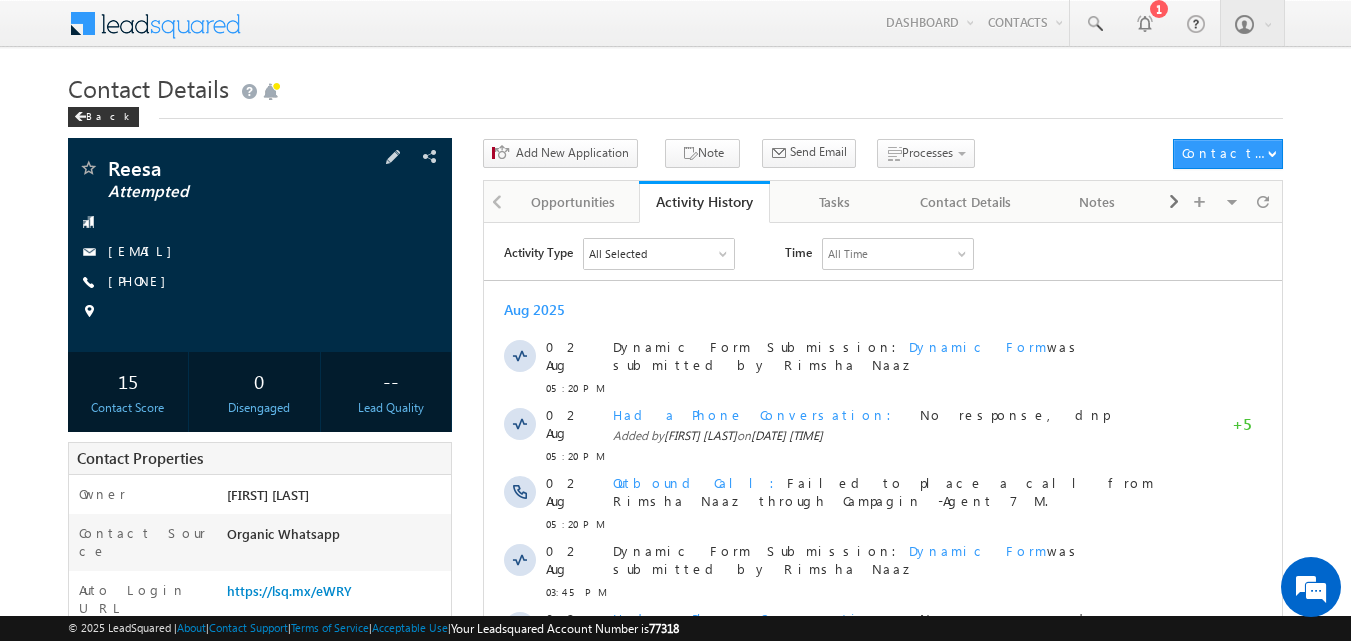 scroll, scrollTop: 0, scrollLeft: 0, axis: both 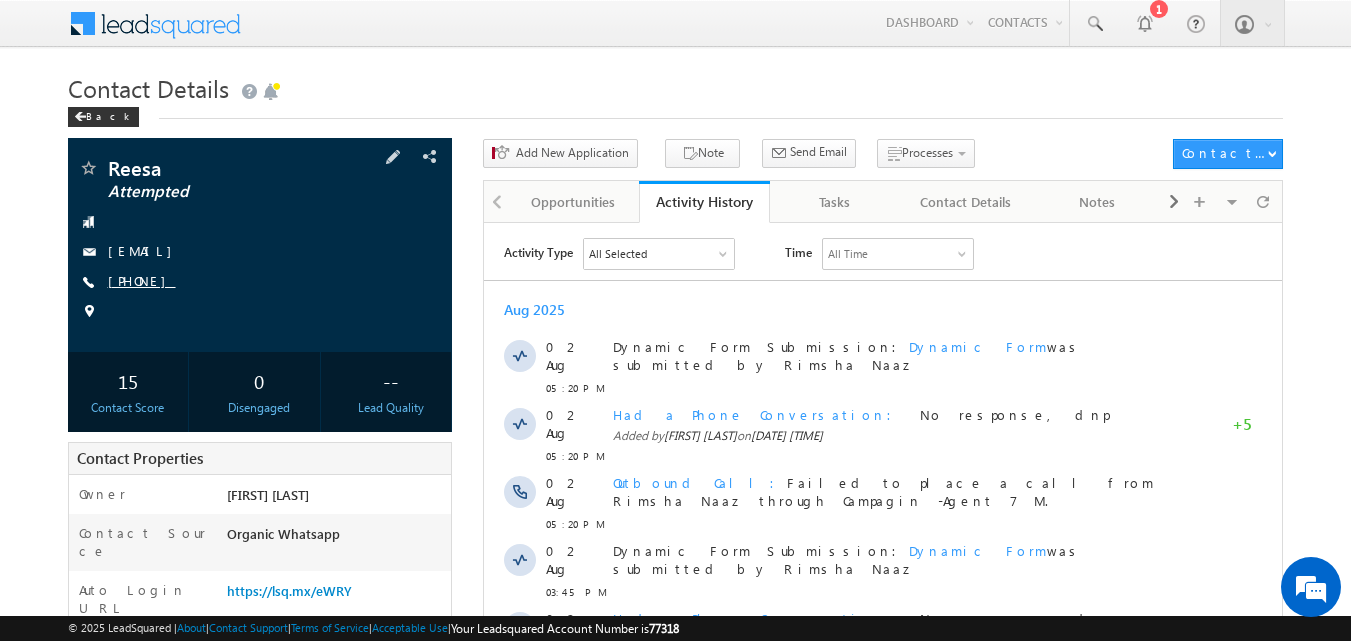 click on "[PHONE]" at bounding box center [142, 280] 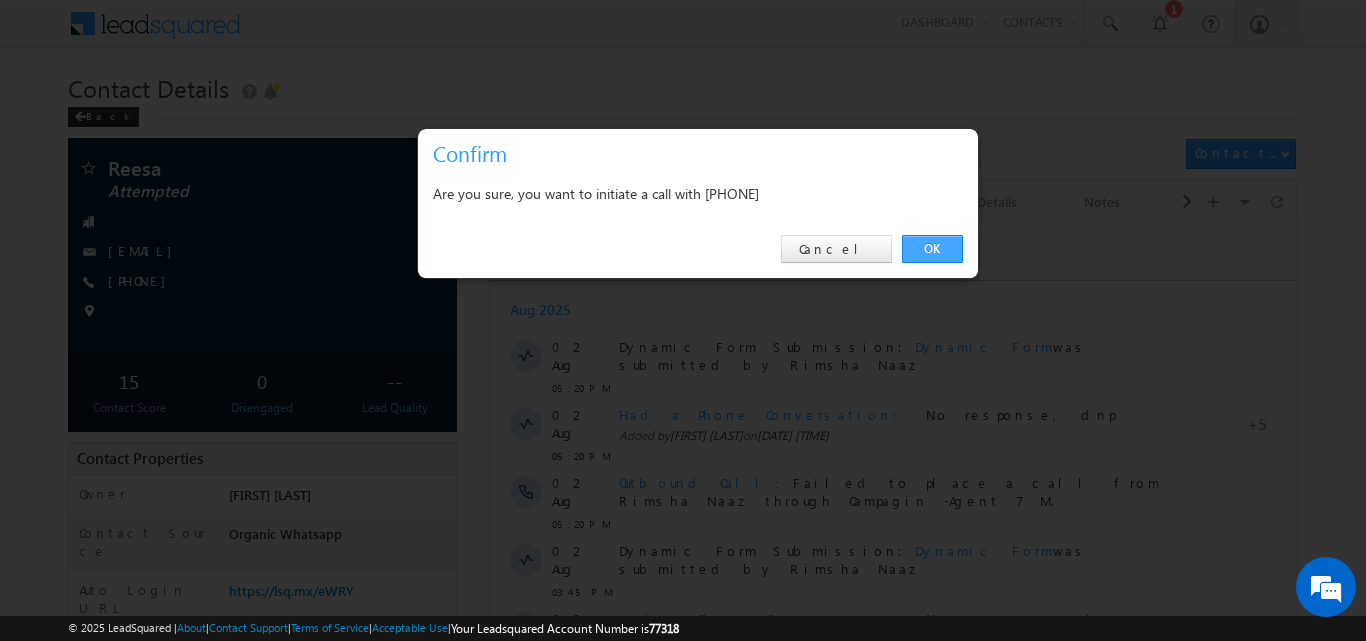 click on "OK" at bounding box center (932, 249) 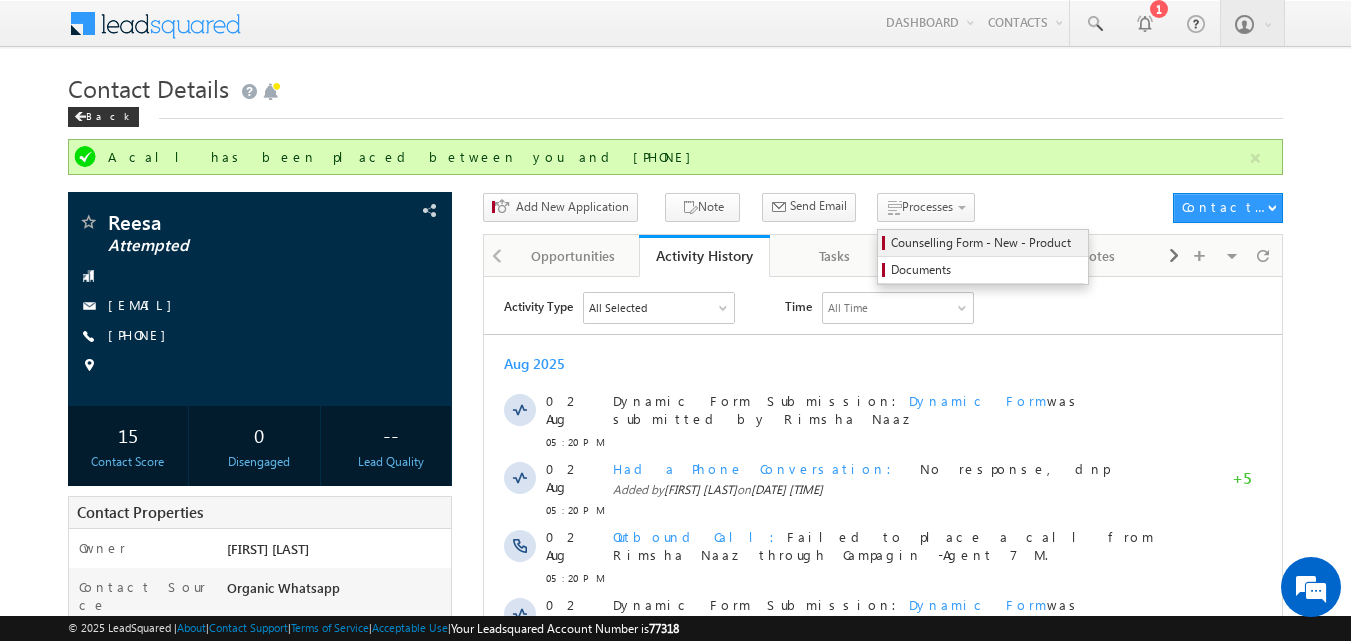 click on "Counselling Form - New - Product" at bounding box center [986, 243] 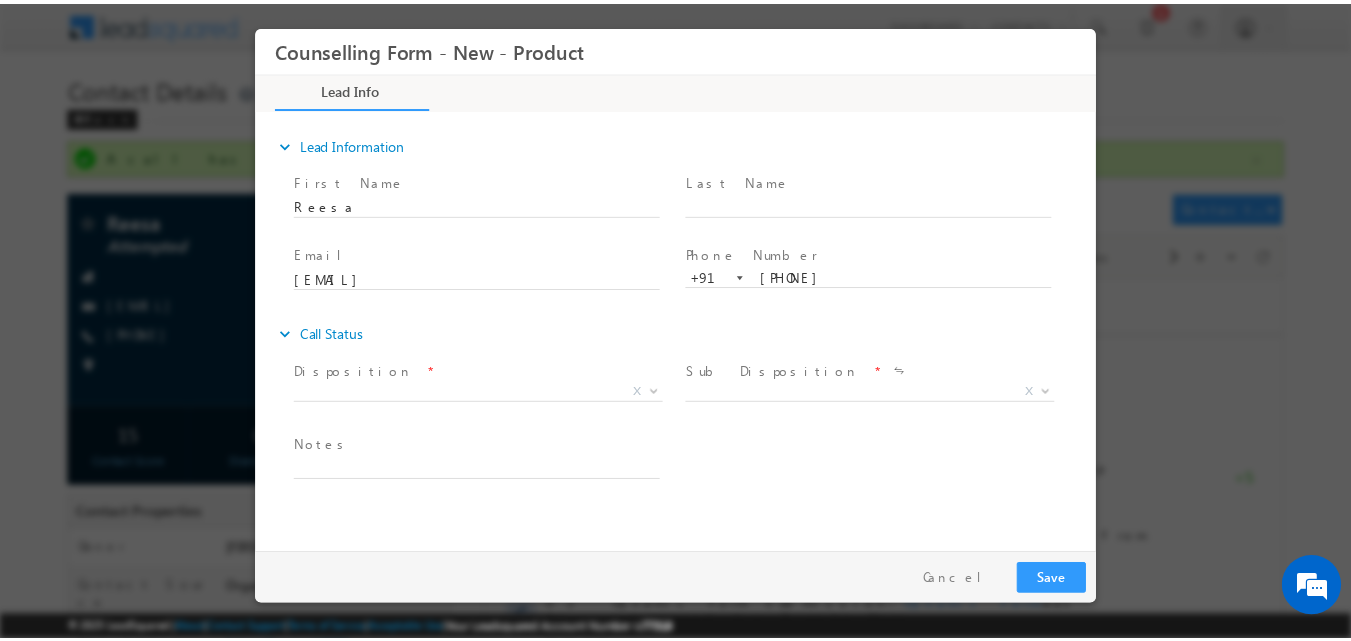 scroll, scrollTop: 0, scrollLeft: 0, axis: both 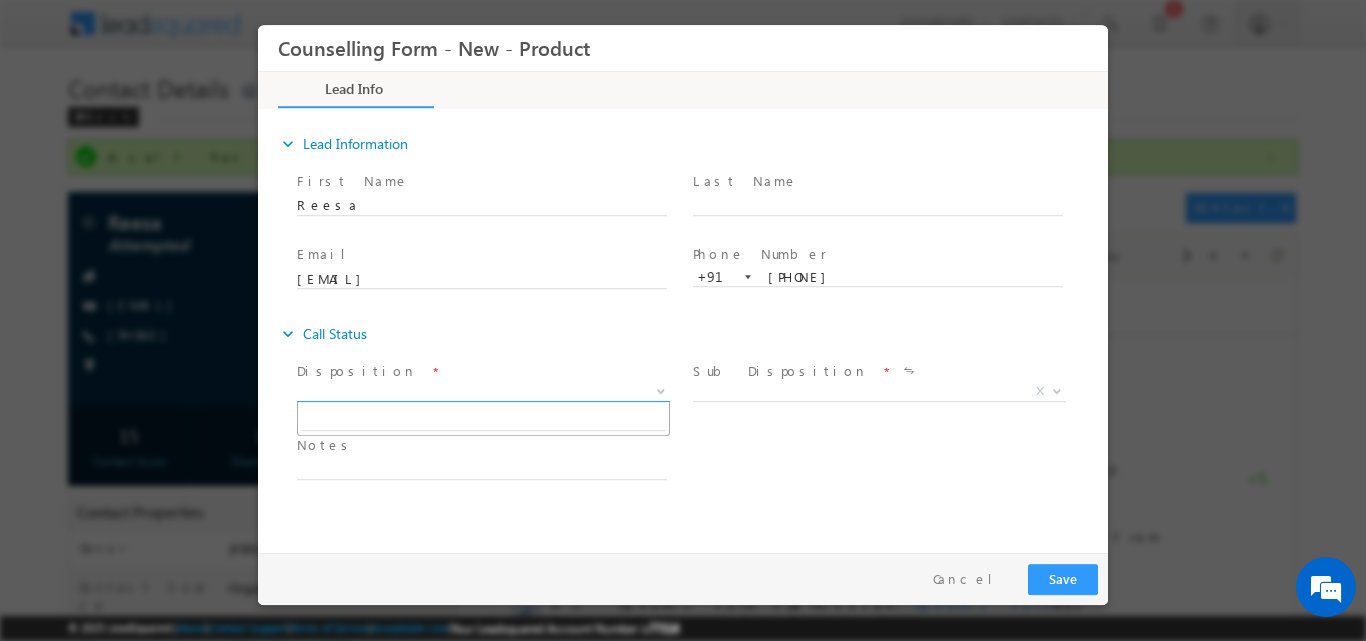 click at bounding box center [661, 389] 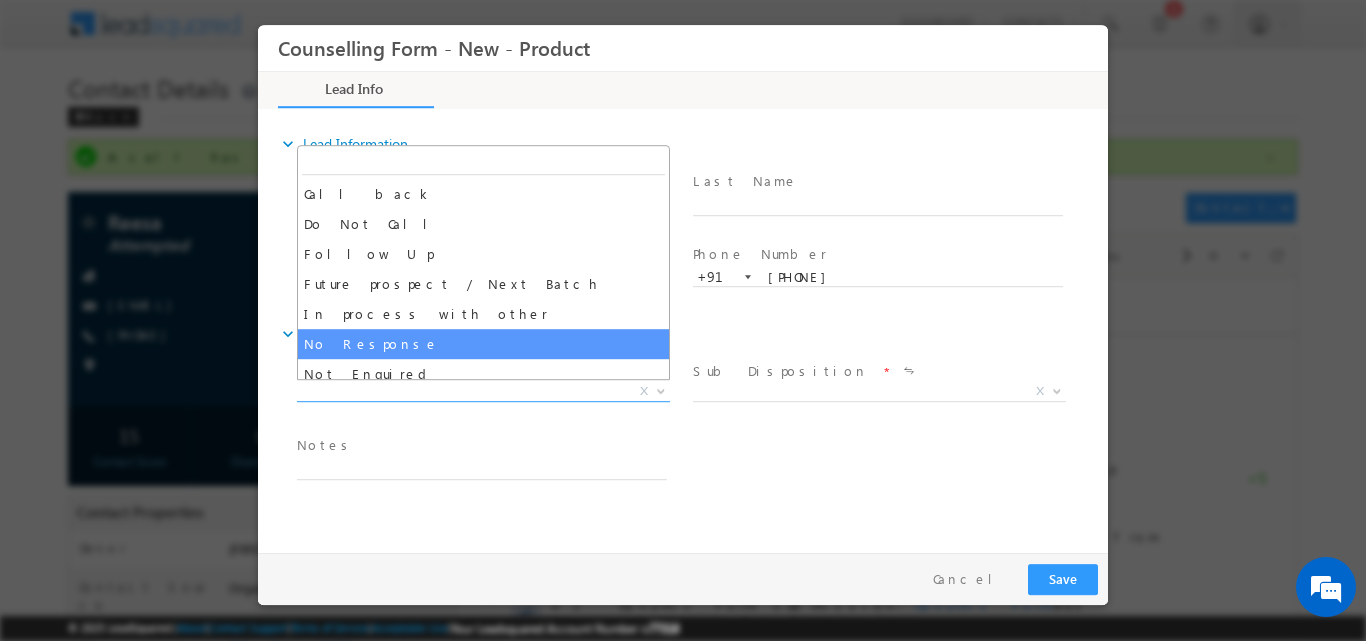 drag, startPoint x: 520, startPoint y: 326, endPoint x: 523, endPoint y: 345, distance: 19.235384 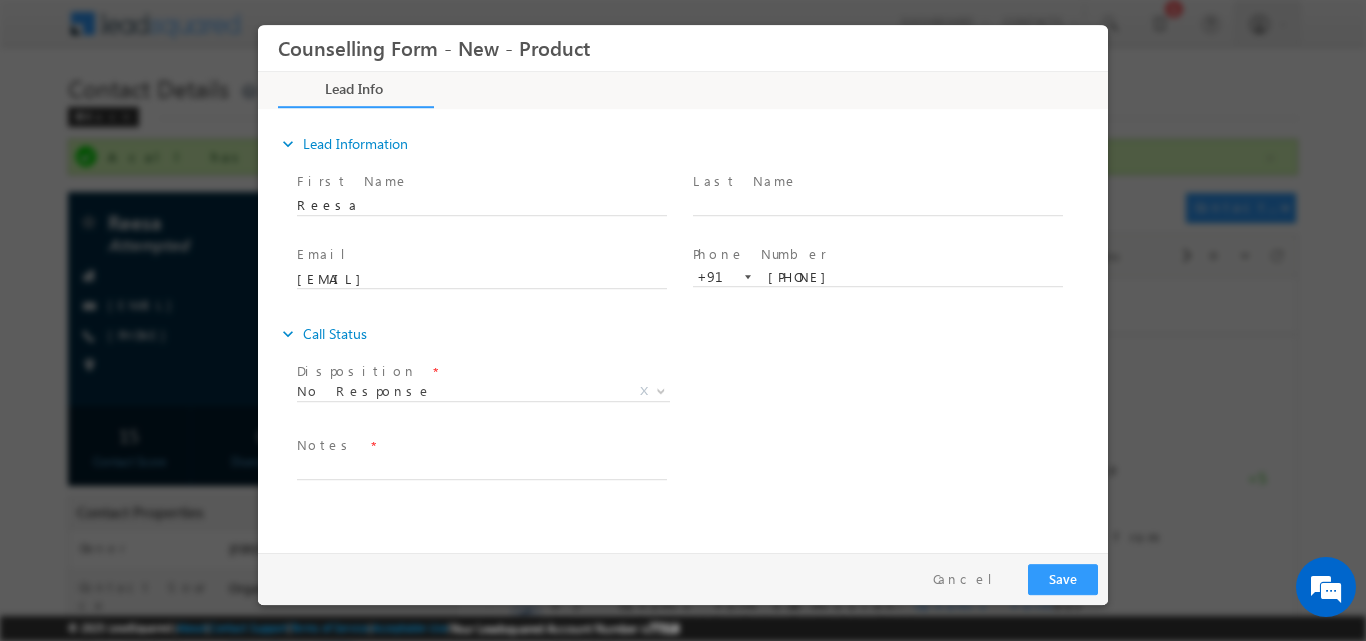 click on "expand_more Call Status" at bounding box center [693, 333] 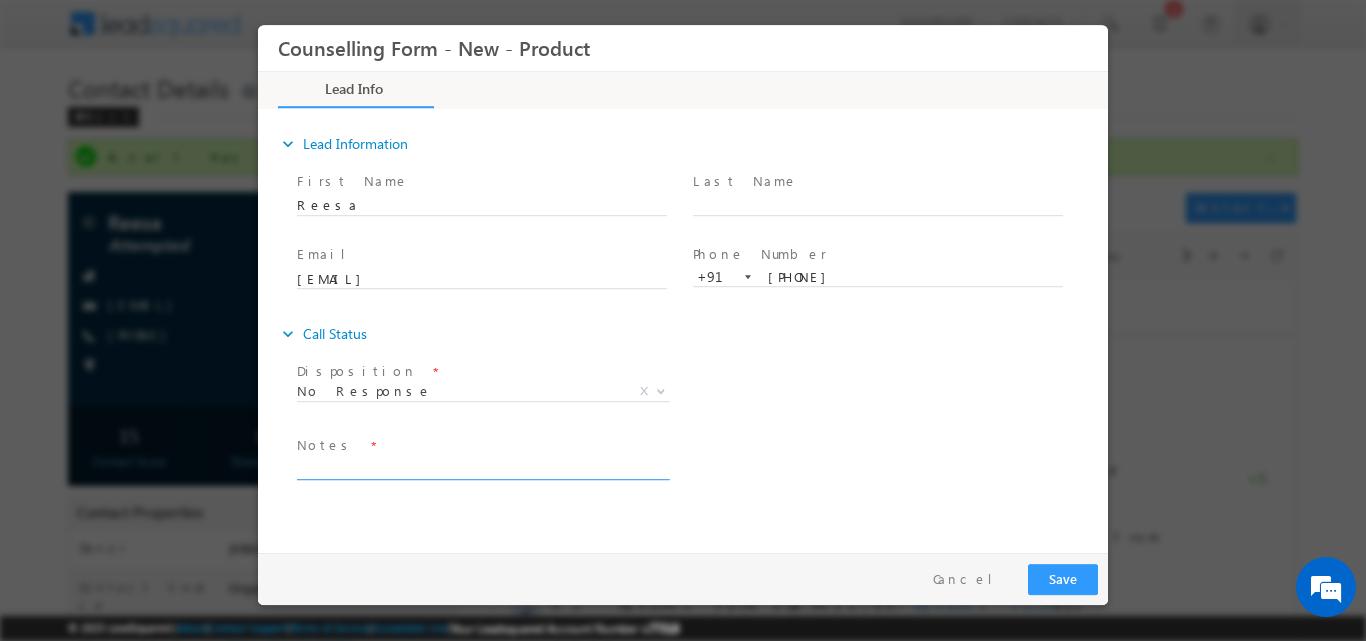 click at bounding box center (482, 467) 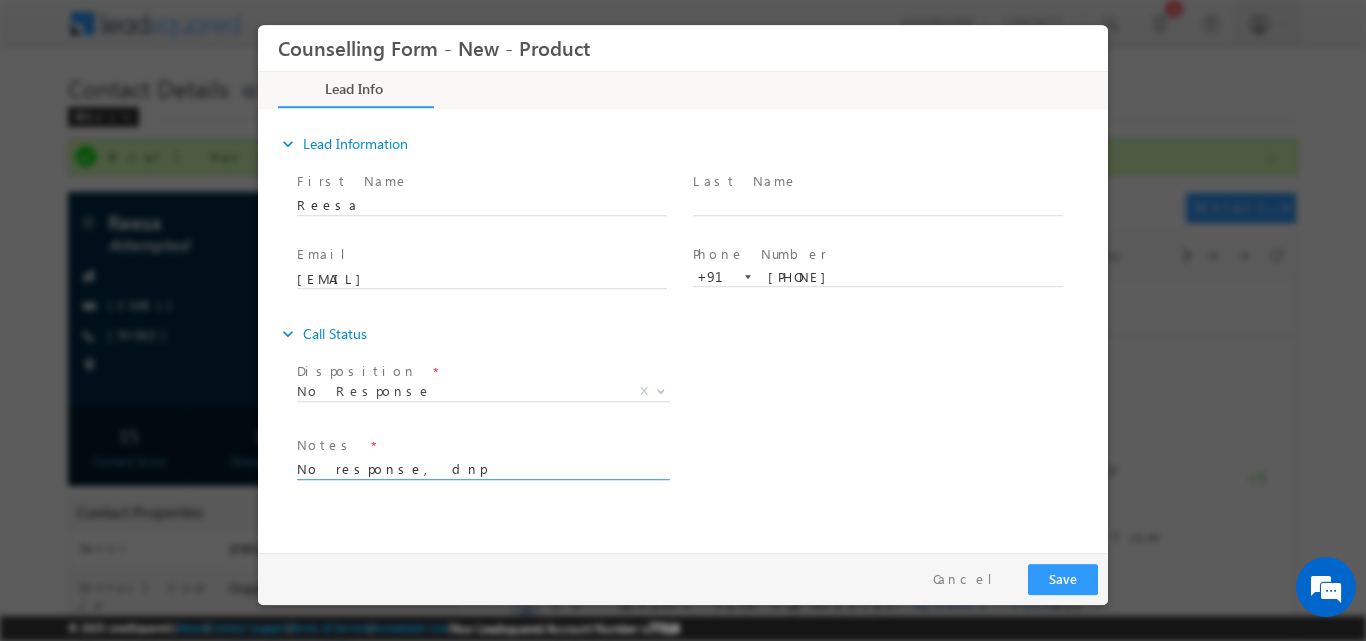type on "No response, dnp" 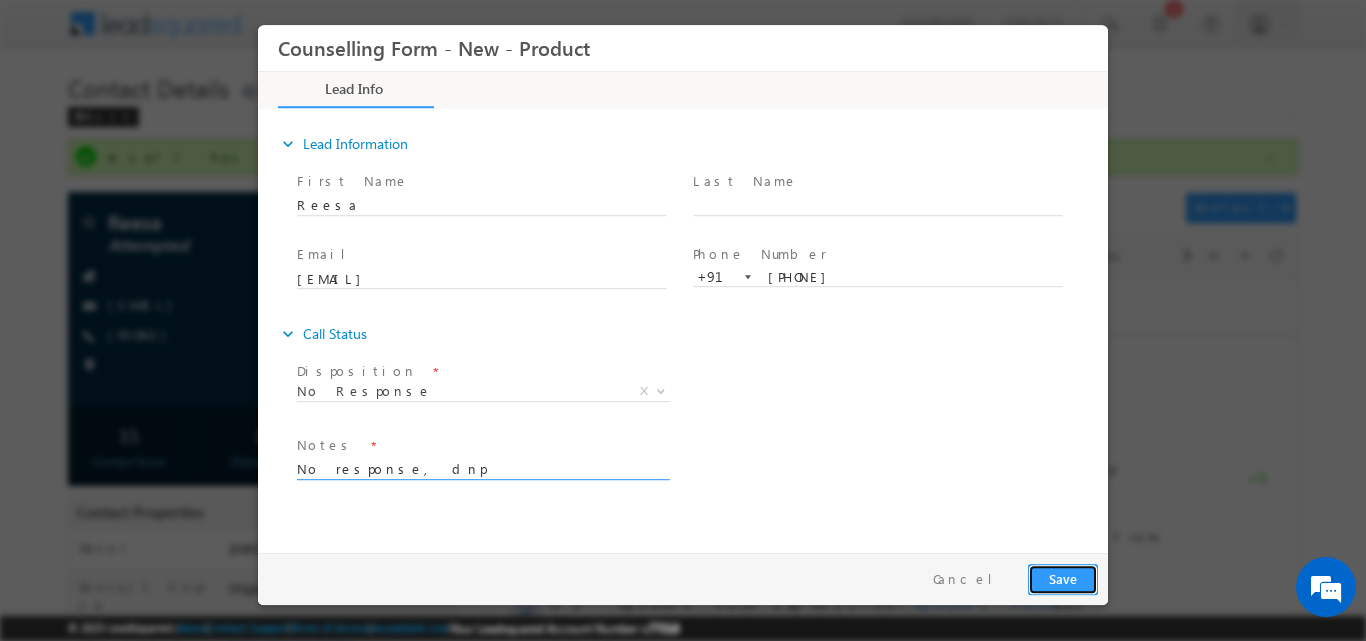 click on "Save" at bounding box center (1063, 578) 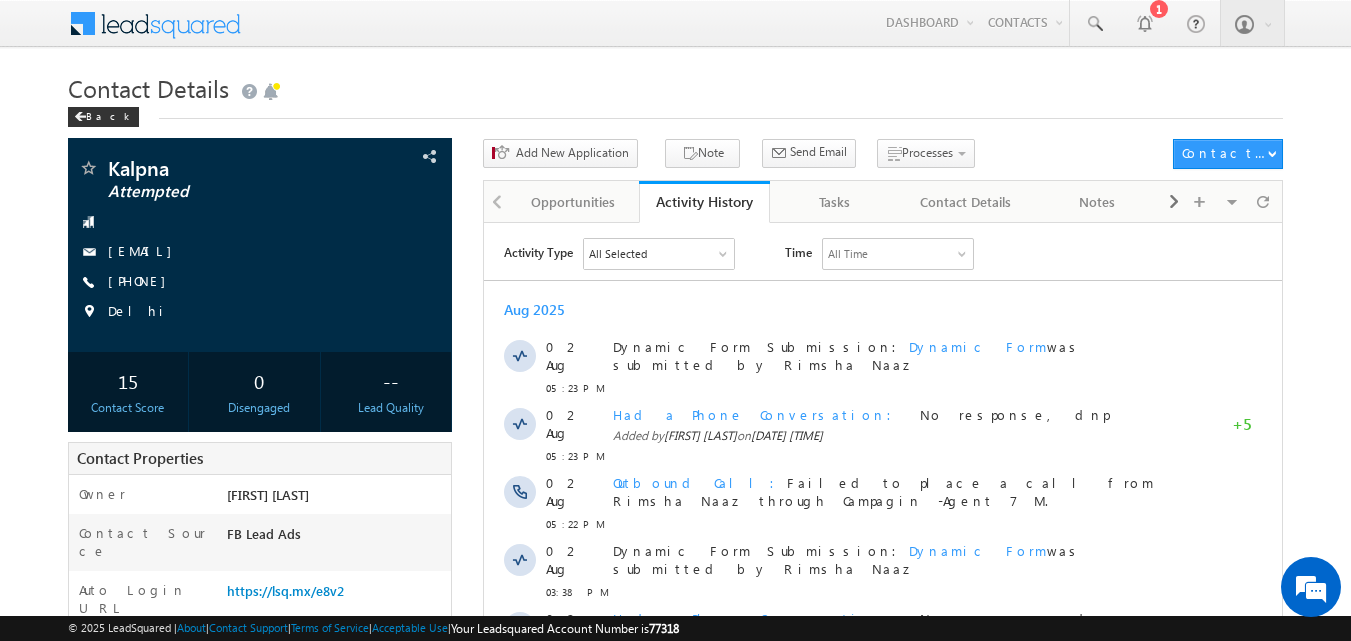 scroll, scrollTop: 0, scrollLeft: 0, axis: both 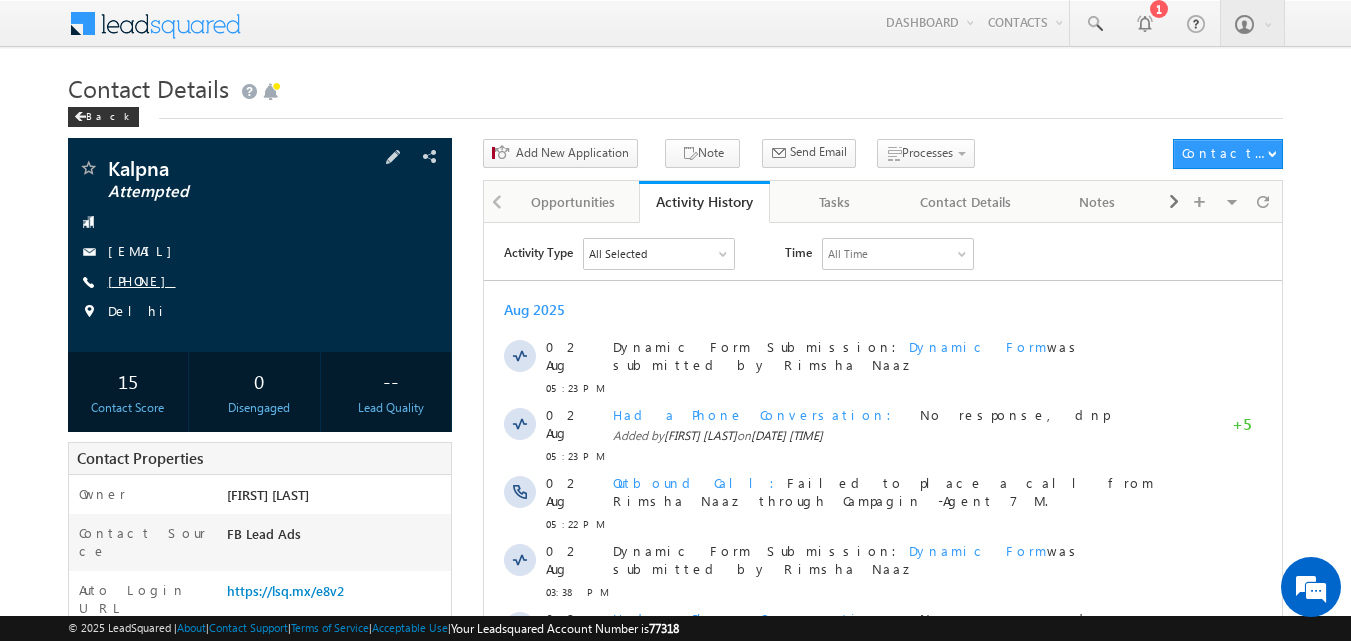 click on "+91-8178707042" at bounding box center (142, 280) 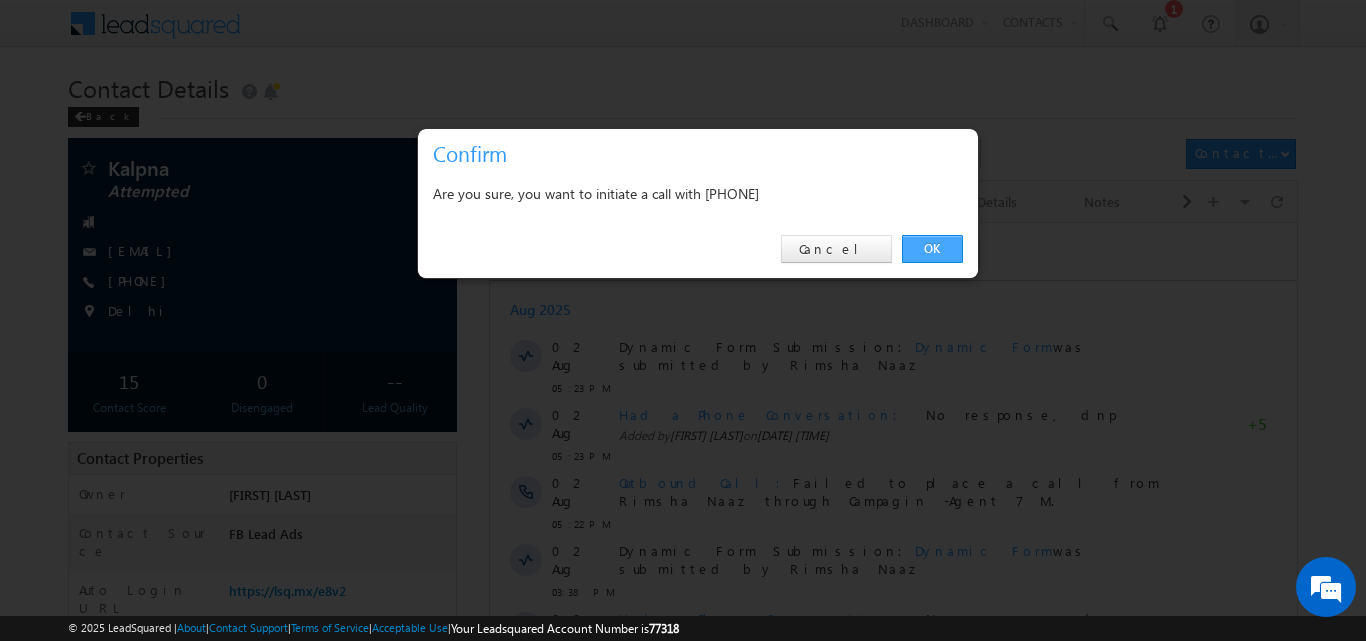 click on "OK" at bounding box center [932, 249] 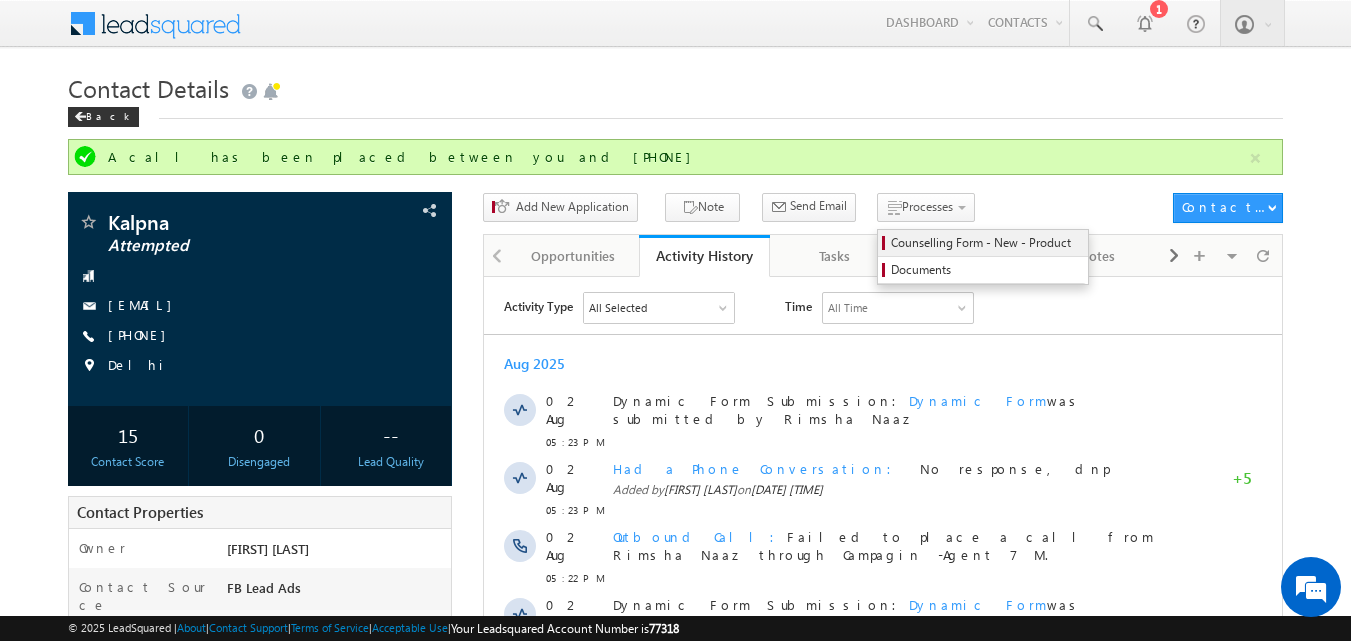 click on "Counselling Form - New - Product" at bounding box center (986, 243) 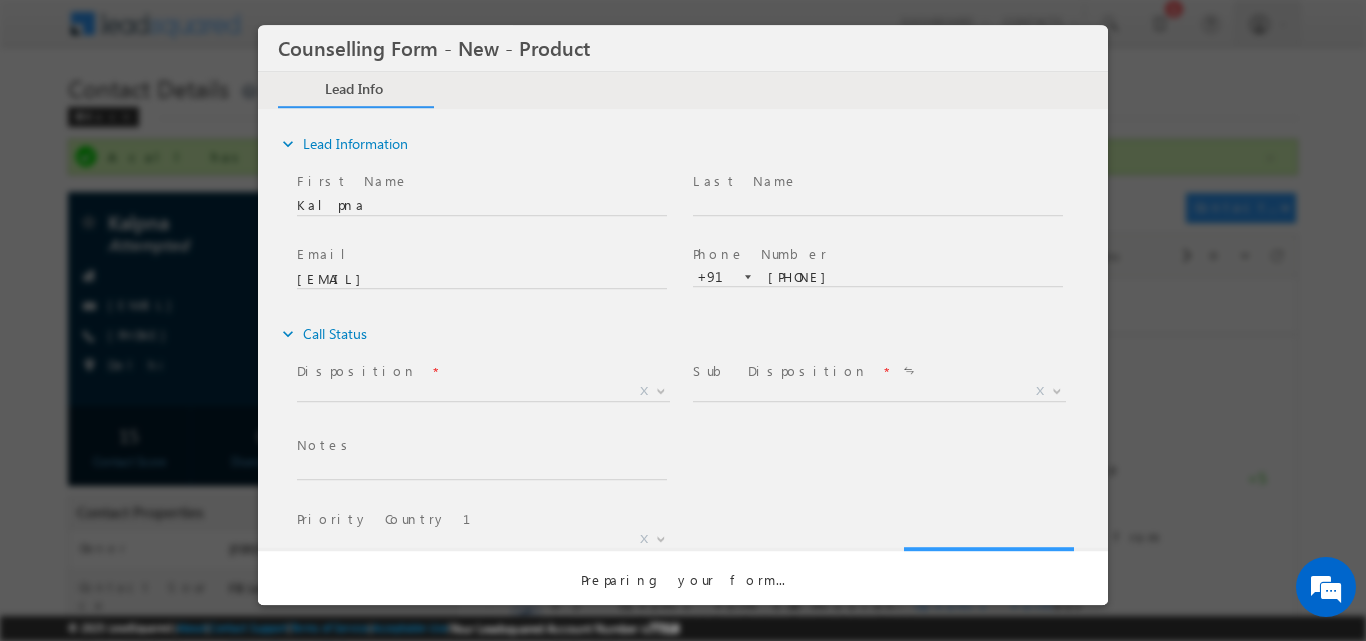 scroll, scrollTop: 0, scrollLeft: 0, axis: both 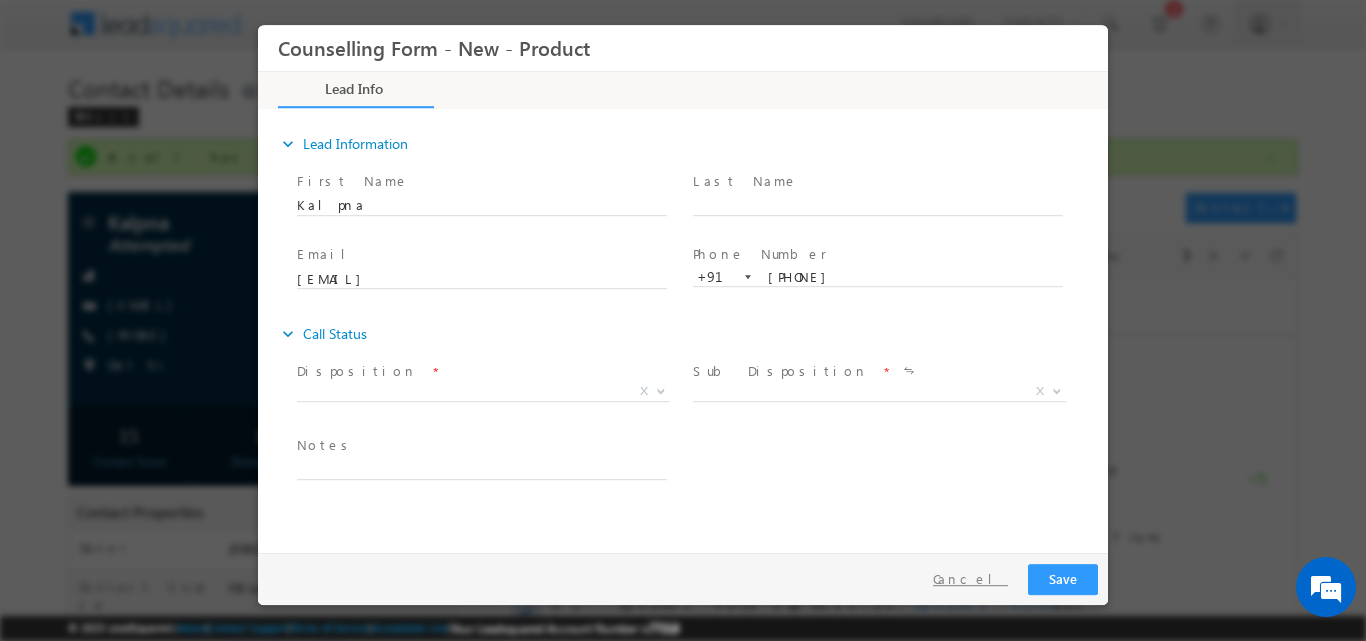 click on "Cancel" at bounding box center [970, 578] 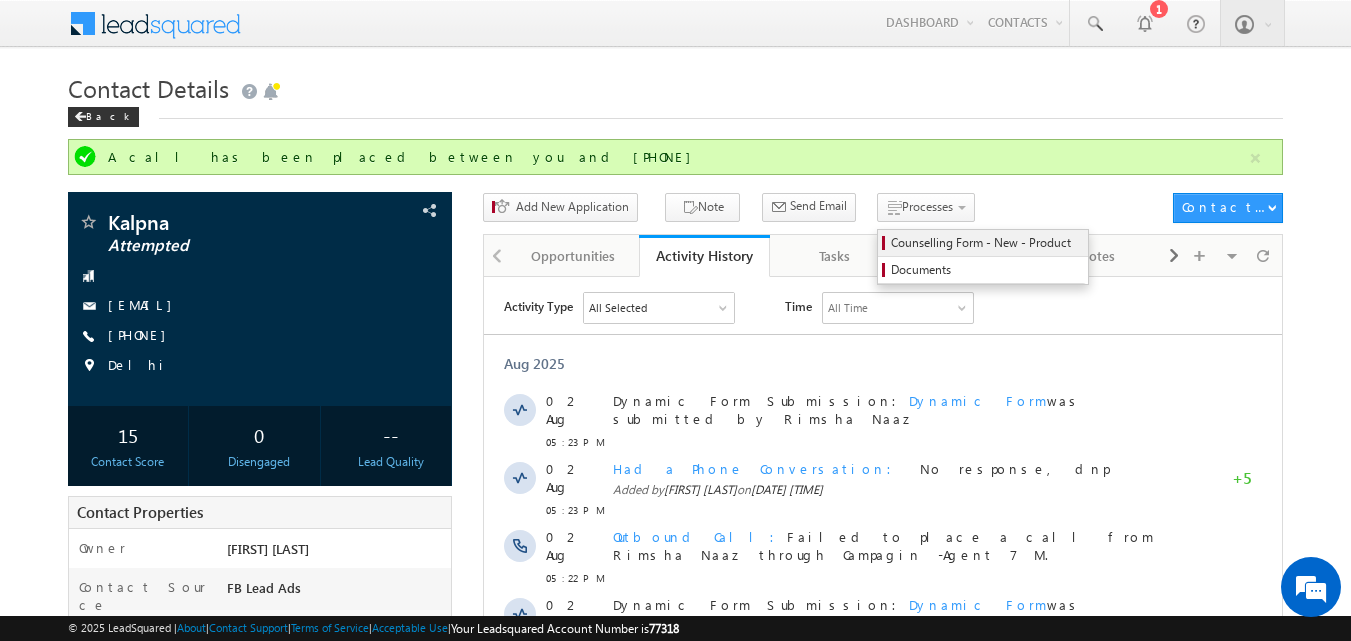 click on "Counselling Form - New - Product" at bounding box center [986, 243] 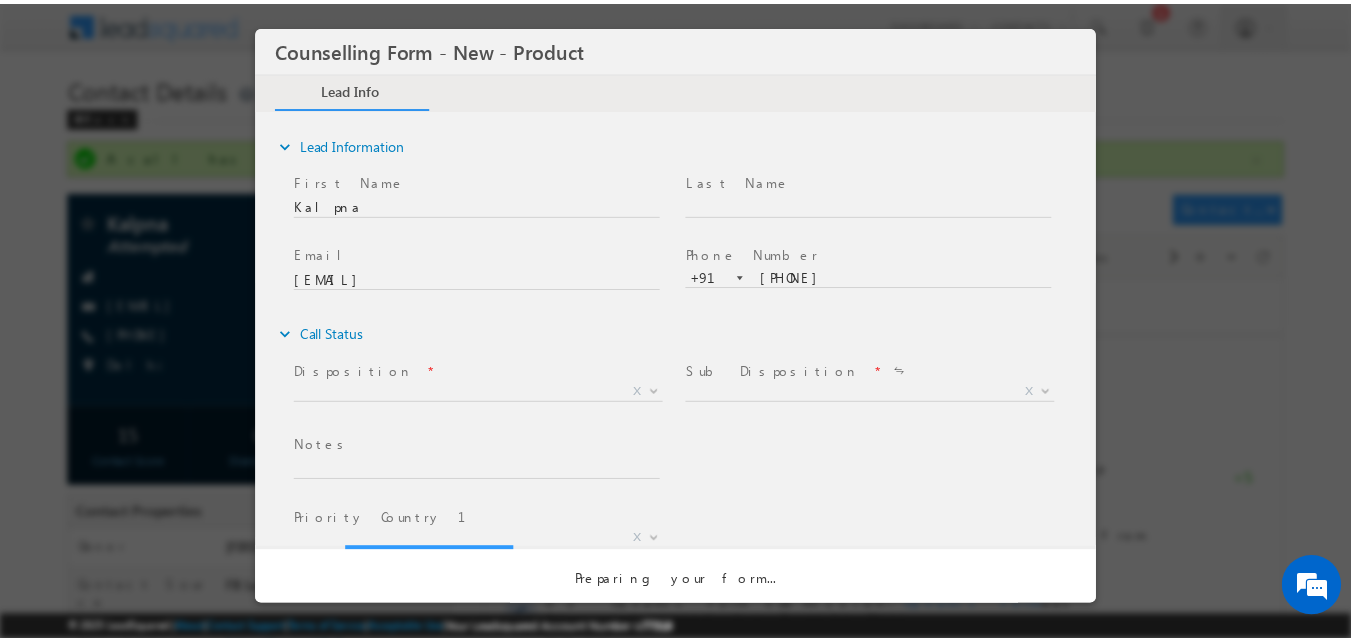 scroll, scrollTop: 0, scrollLeft: 0, axis: both 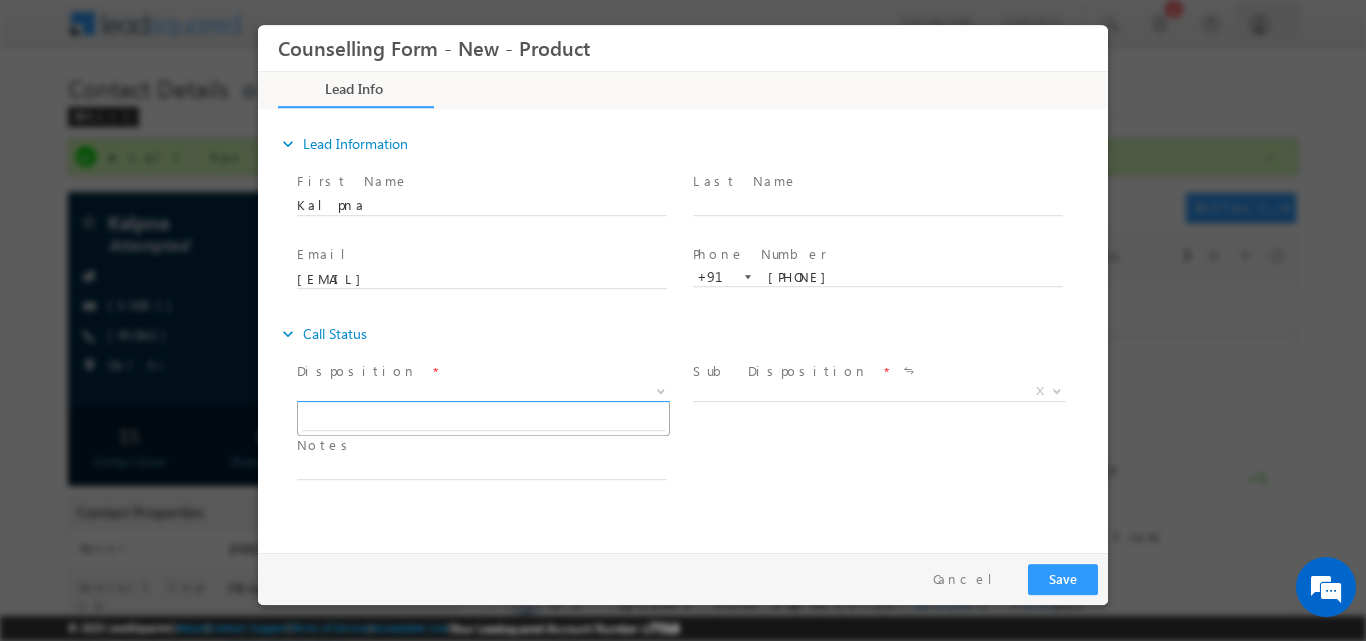 click at bounding box center [661, 389] 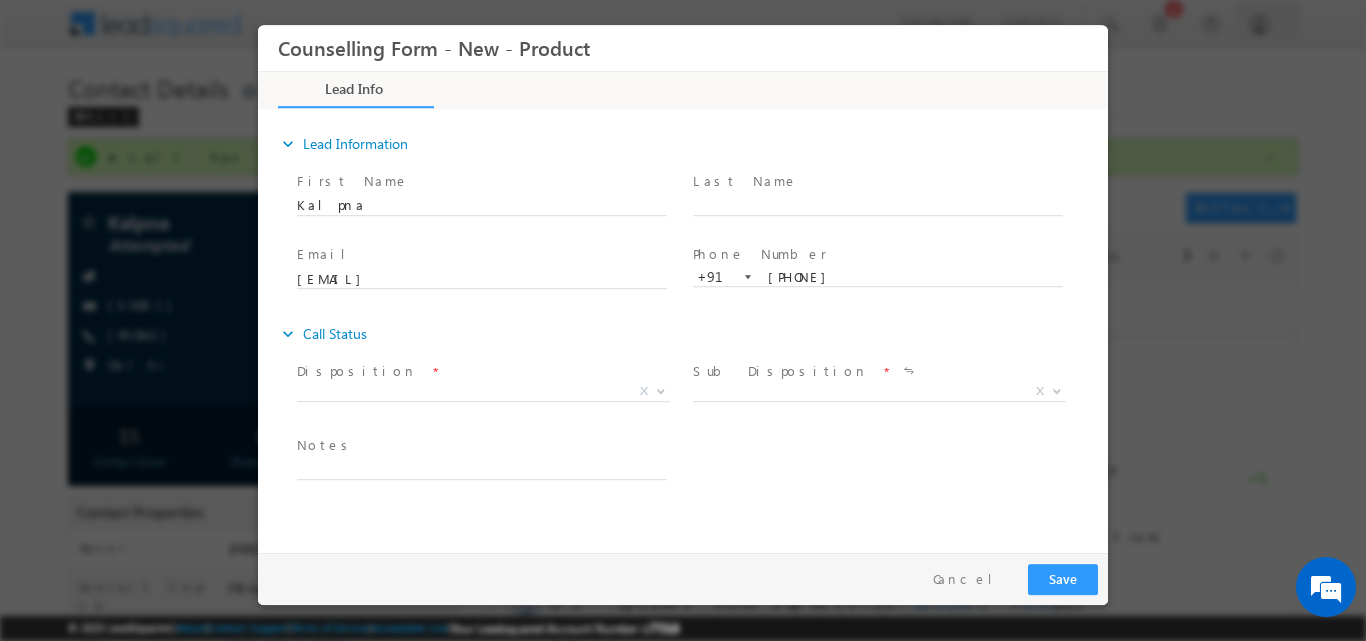 click on "Kalpna" at bounding box center [491, 205] 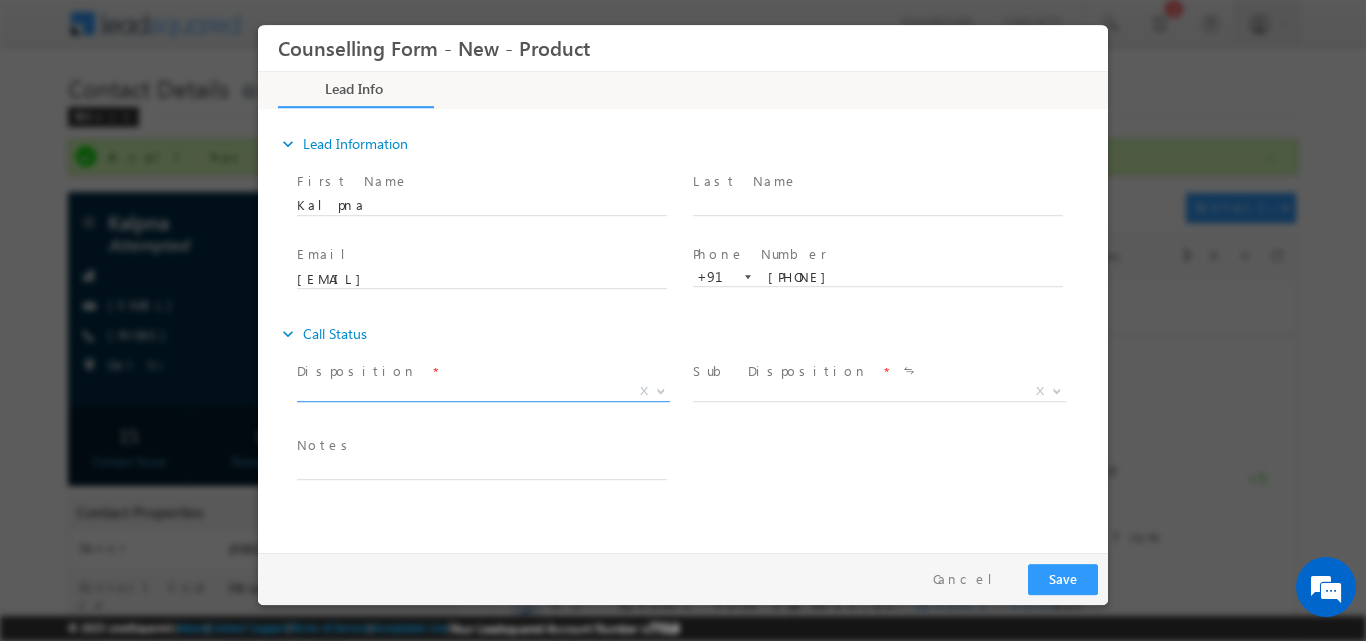 click at bounding box center (661, 389) 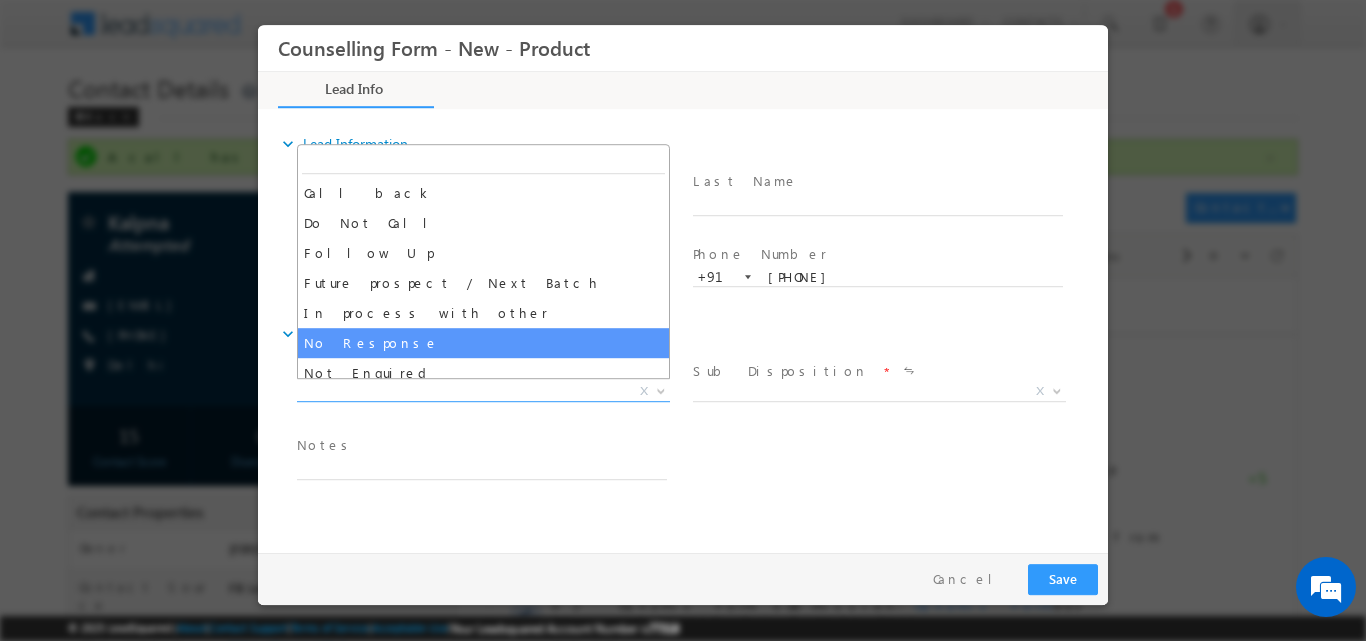 select on "No Response" 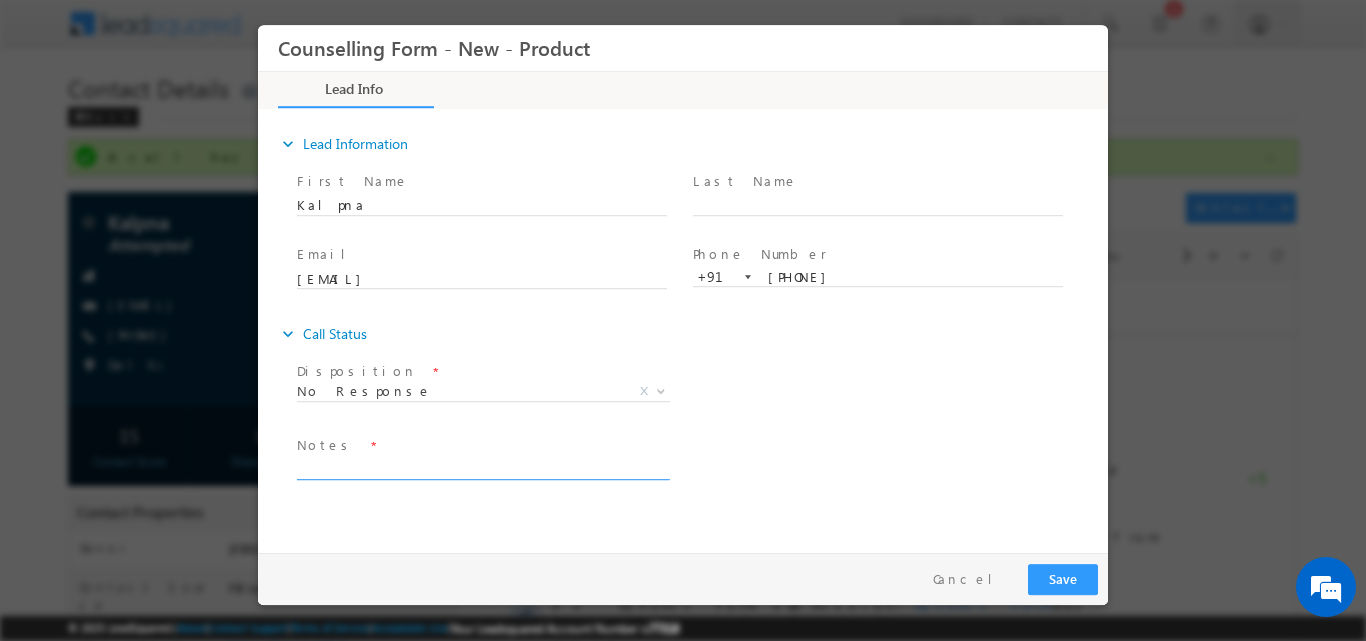 click at bounding box center (482, 467) 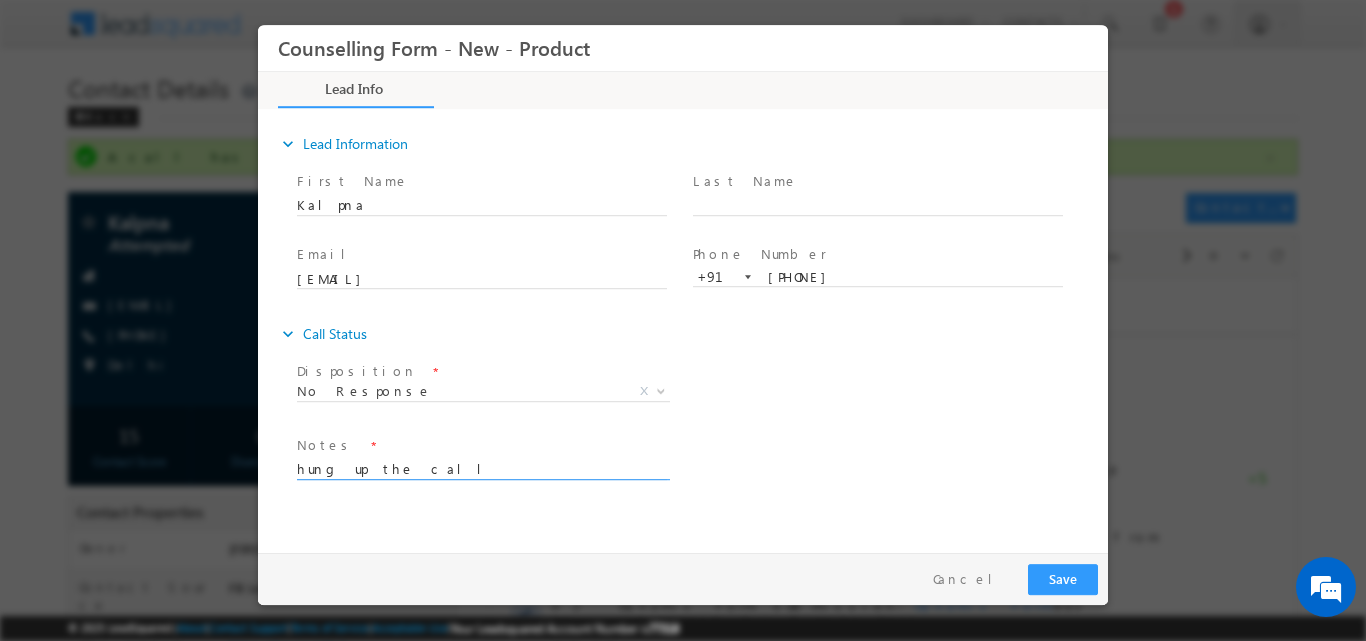 type on "hung up the call" 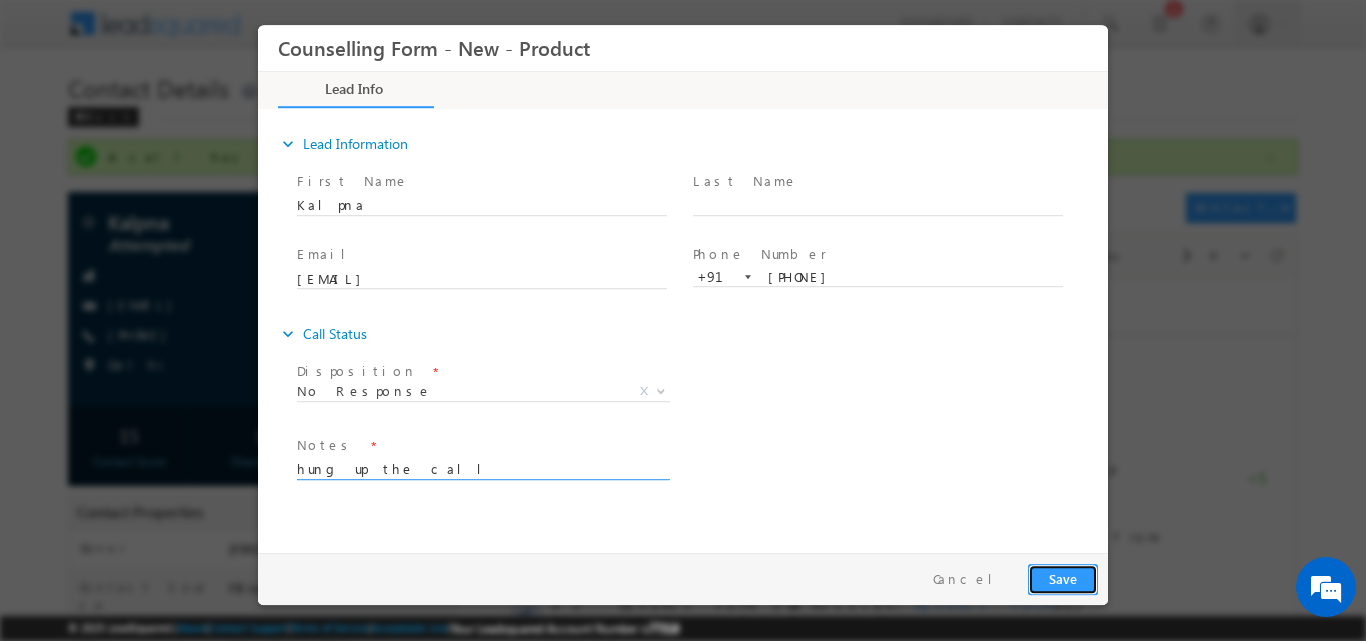click on "Save" at bounding box center [1063, 578] 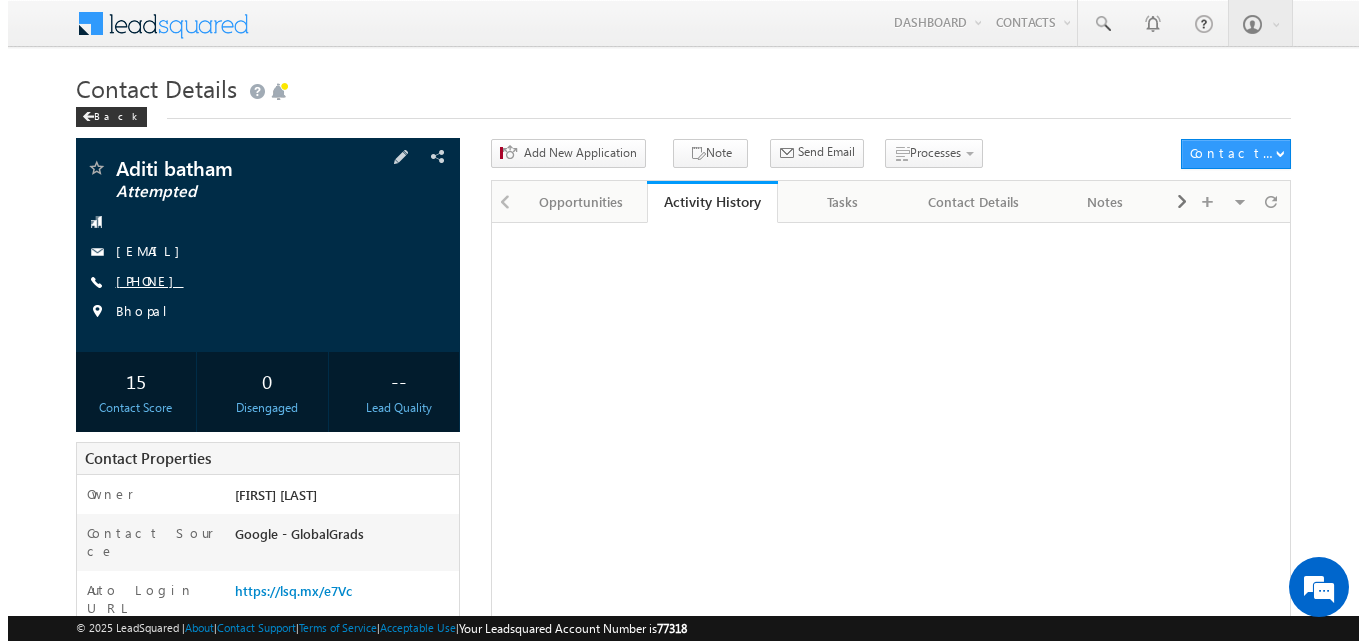 scroll, scrollTop: 0, scrollLeft: 0, axis: both 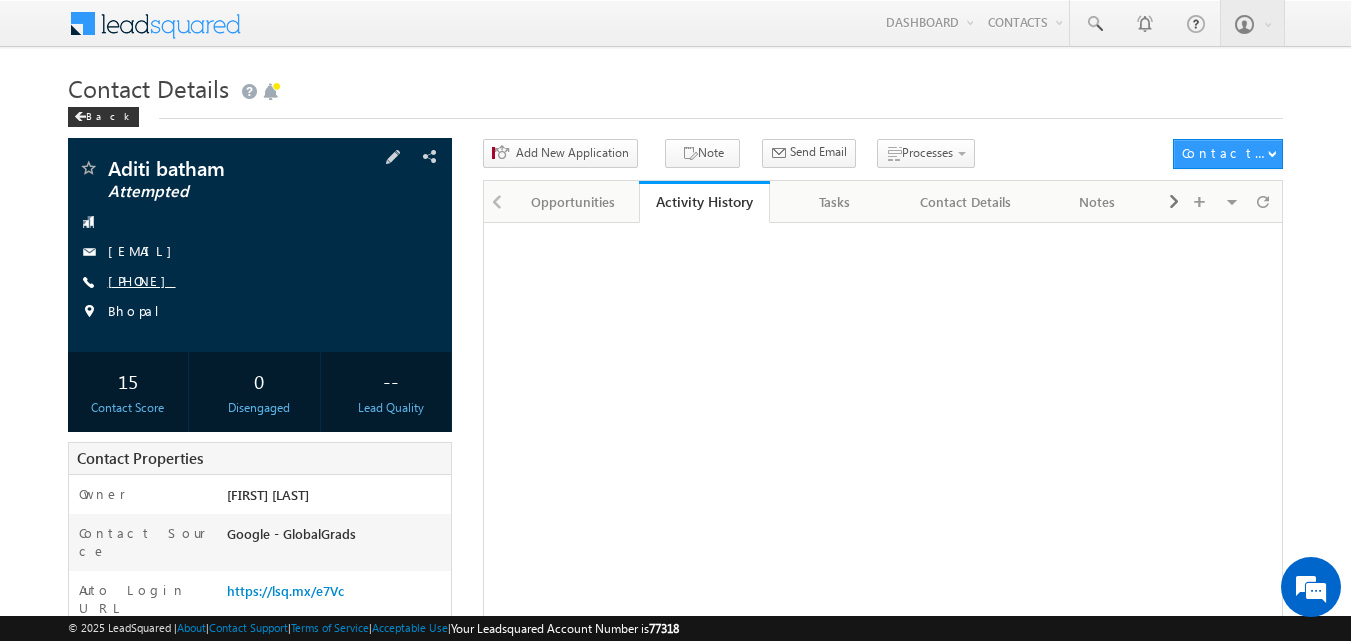 click on "[PHONE]" at bounding box center [142, 280] 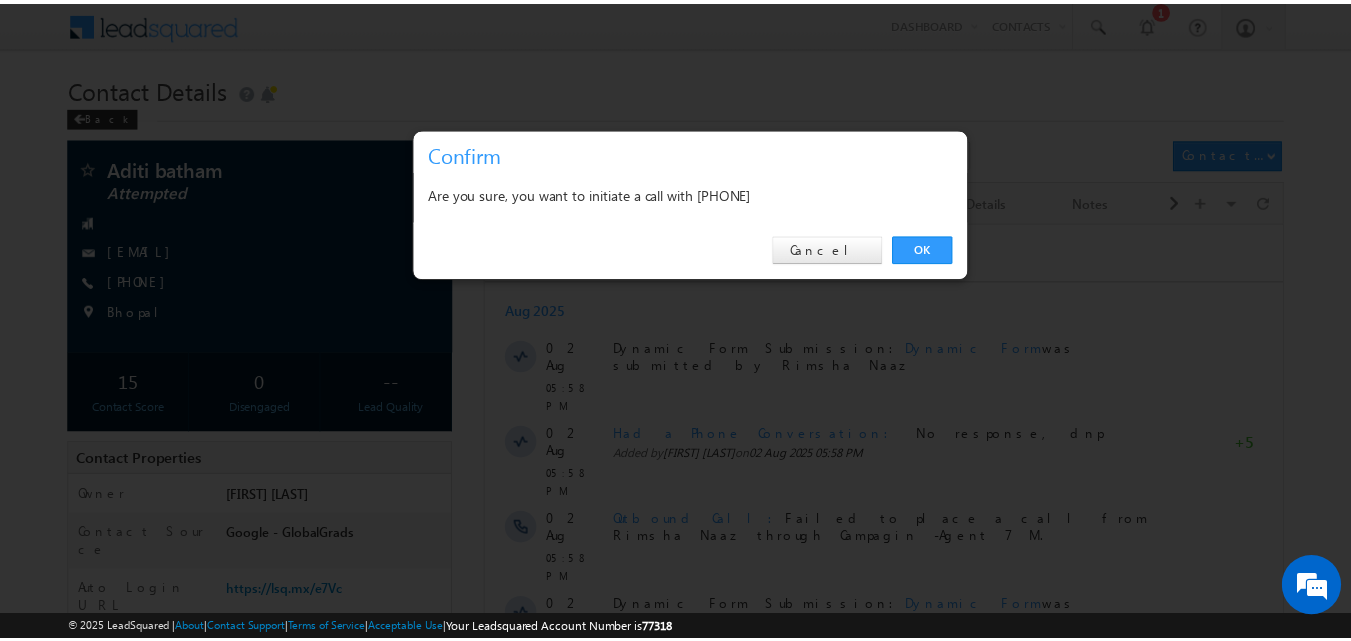 scroll, scrollTop: 0, scrollLeft: 0, axis: both 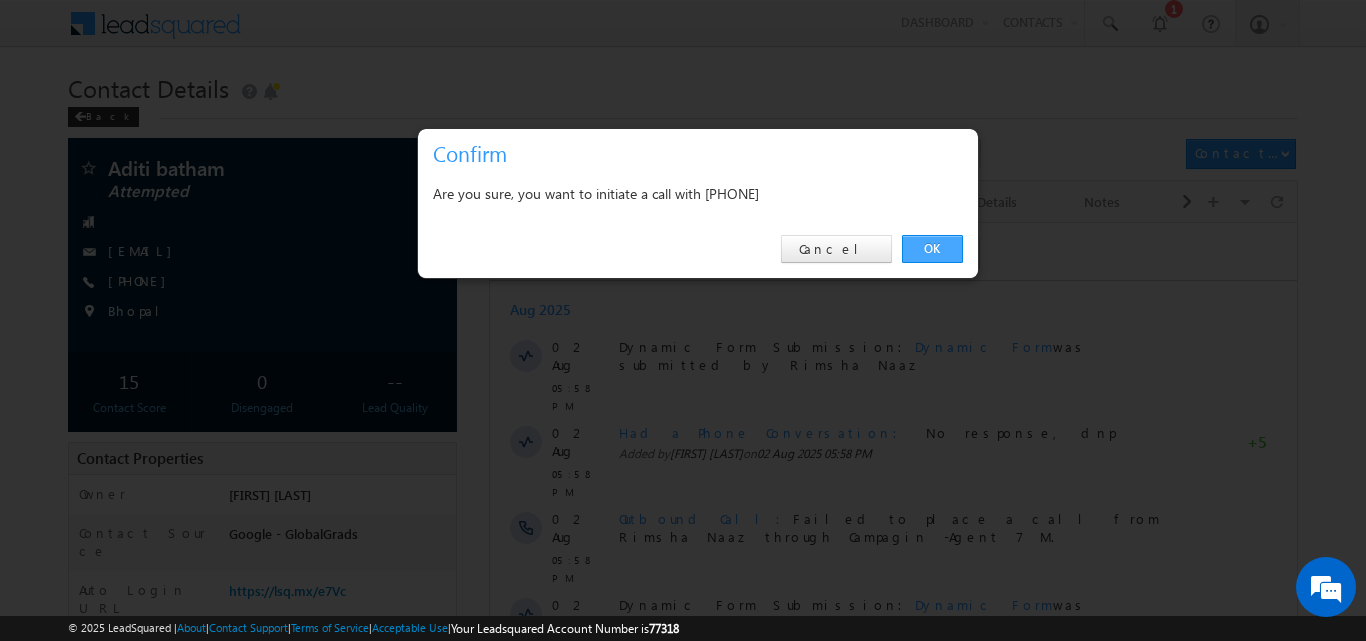 click on "OK" at bounding box center [932, 249] 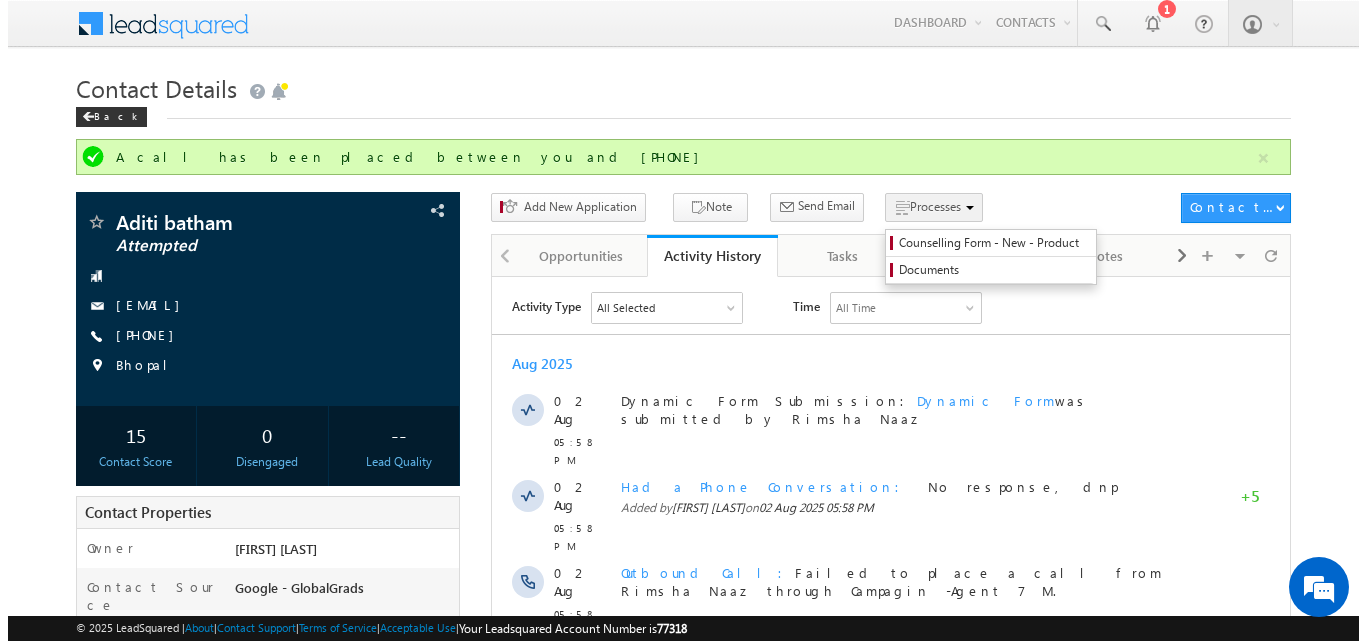 scroll, scrollTop: 0, scrollLeft: 0, axis: both 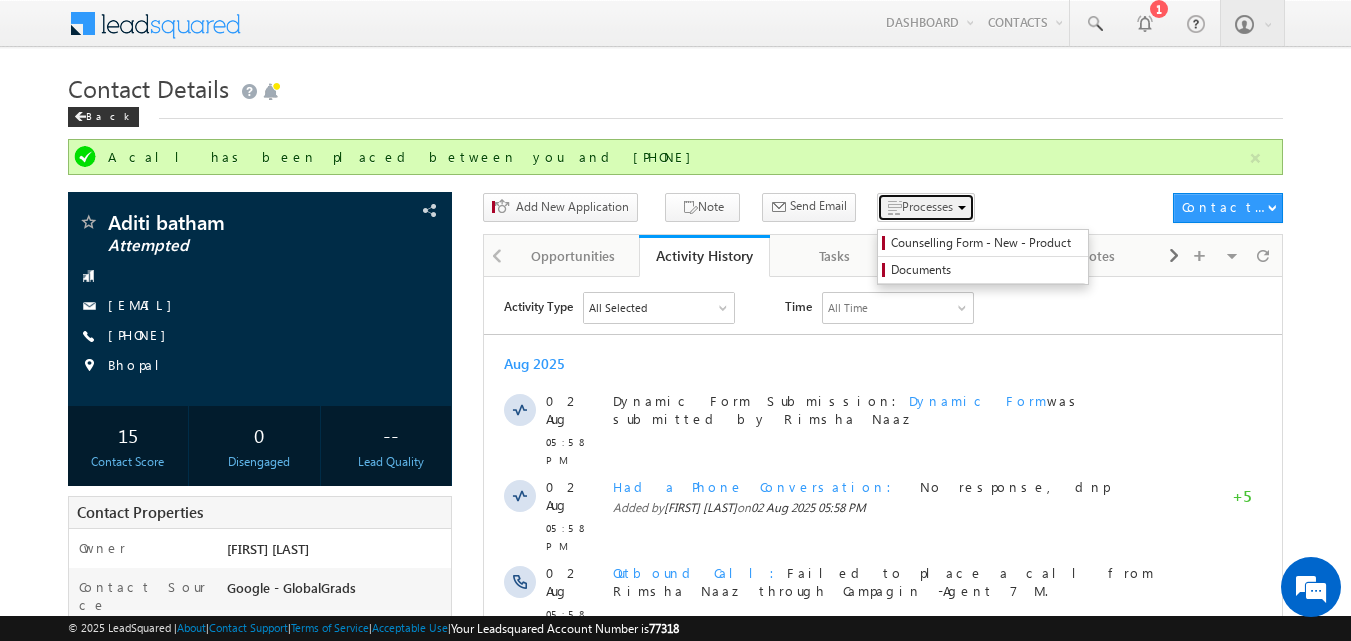 click on "Processes" at bounding box center (927, 206) 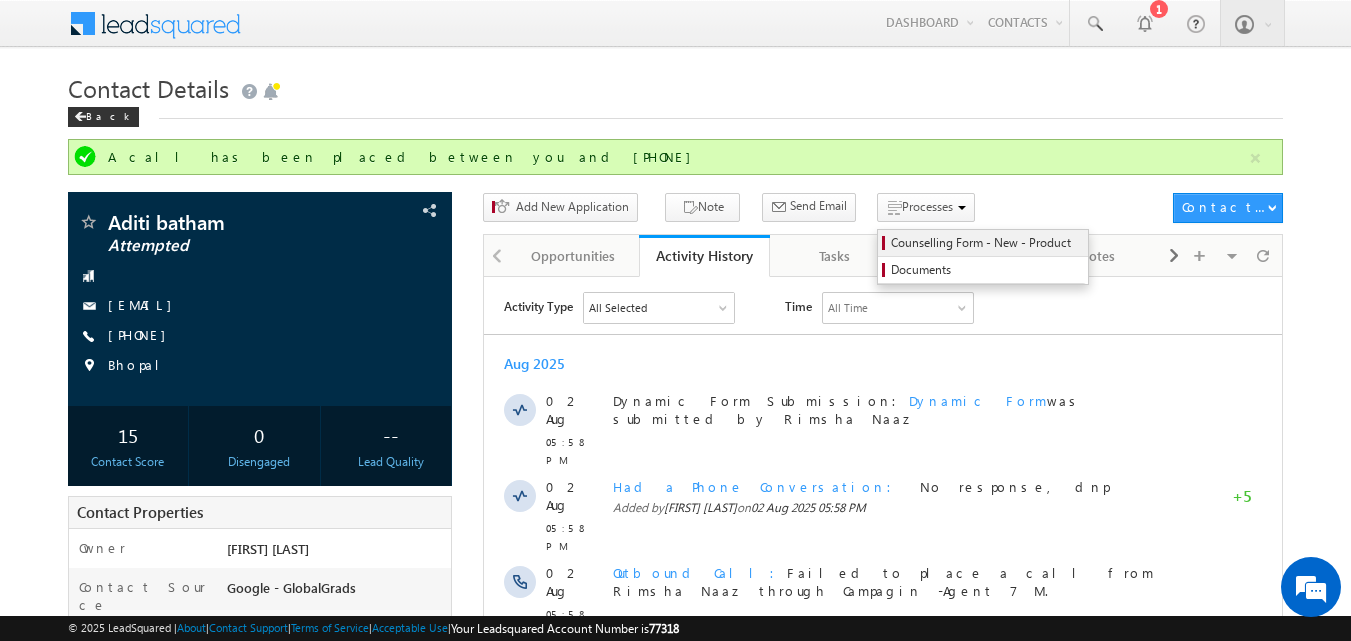 click on "Counselling Form - New - Product" at bounding box center [986, 243] 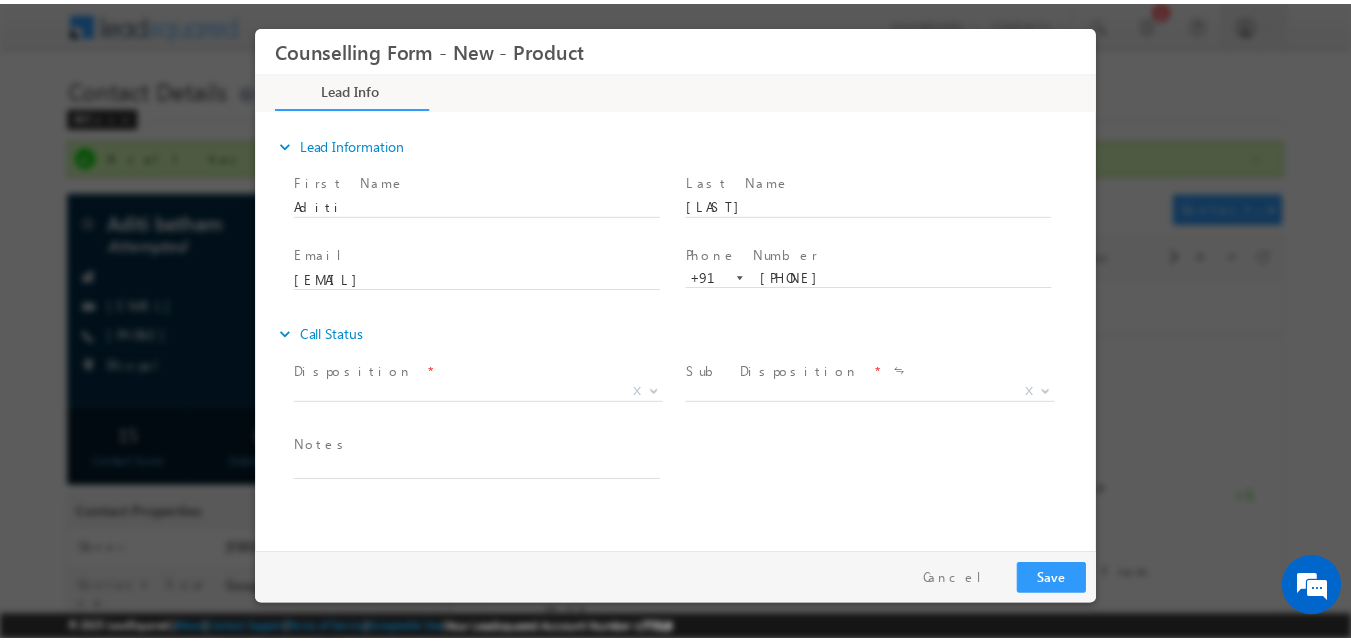 scroll, scrollTop: 0, scrollLeft: 0, axis: both 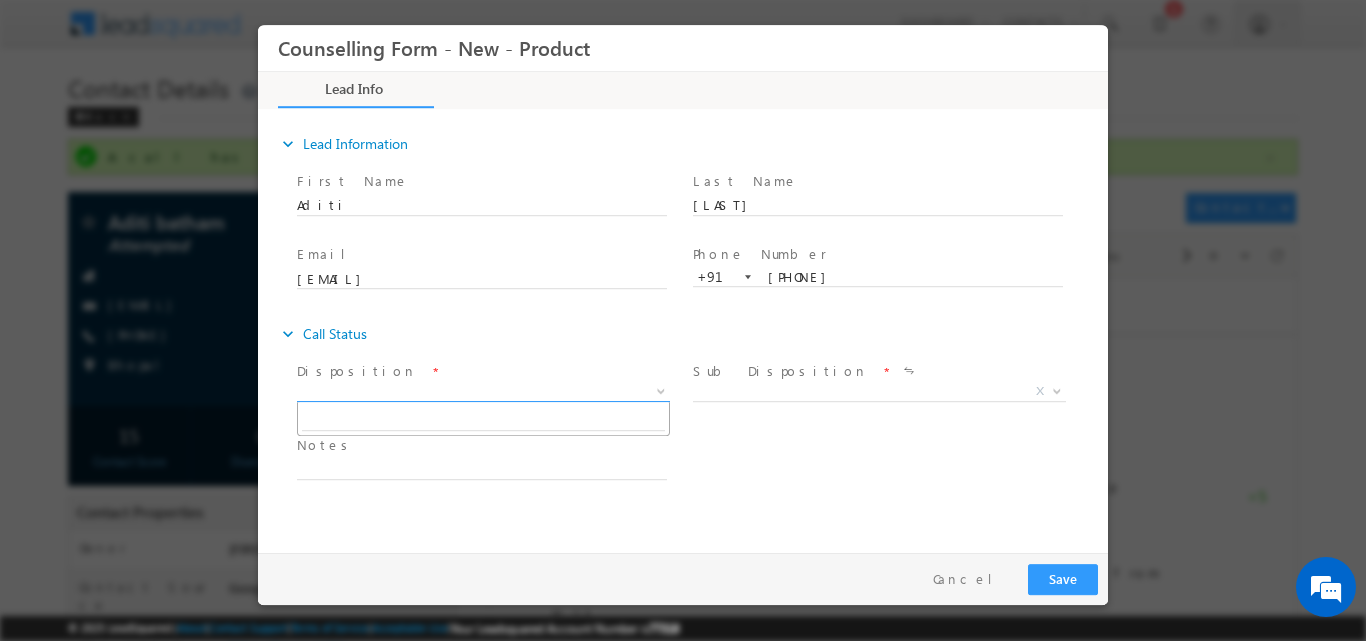 click at bounding box center (659, 390) 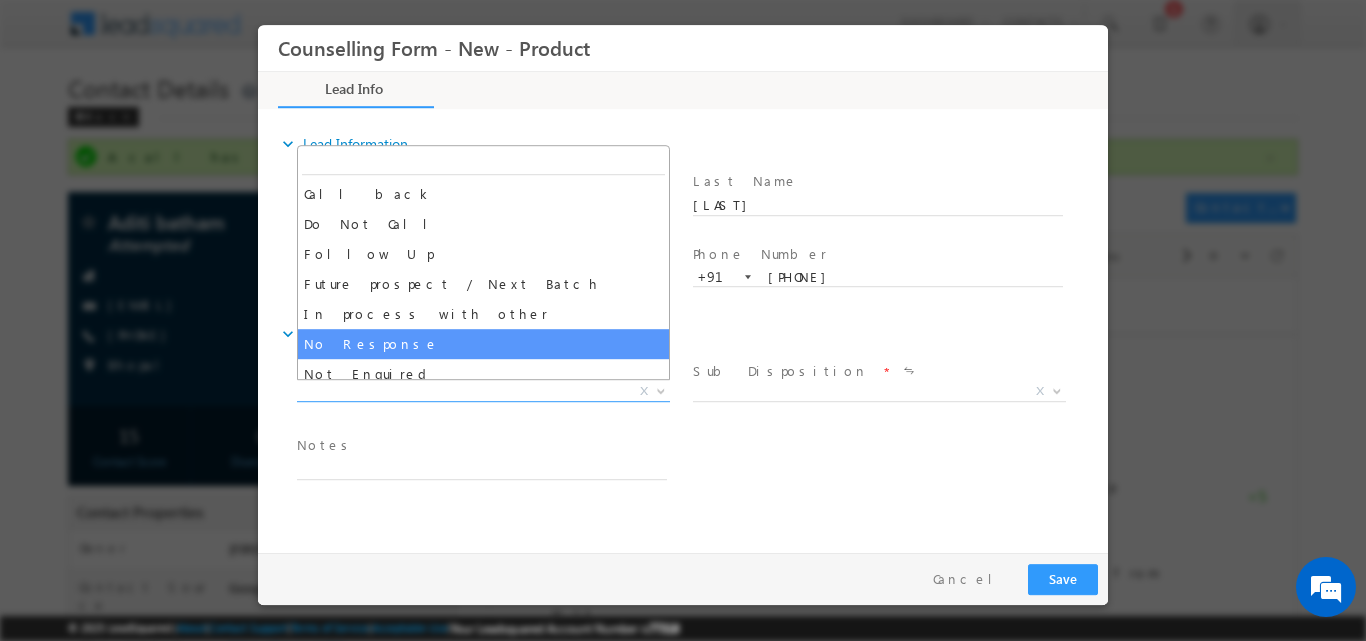 select on "No Response" 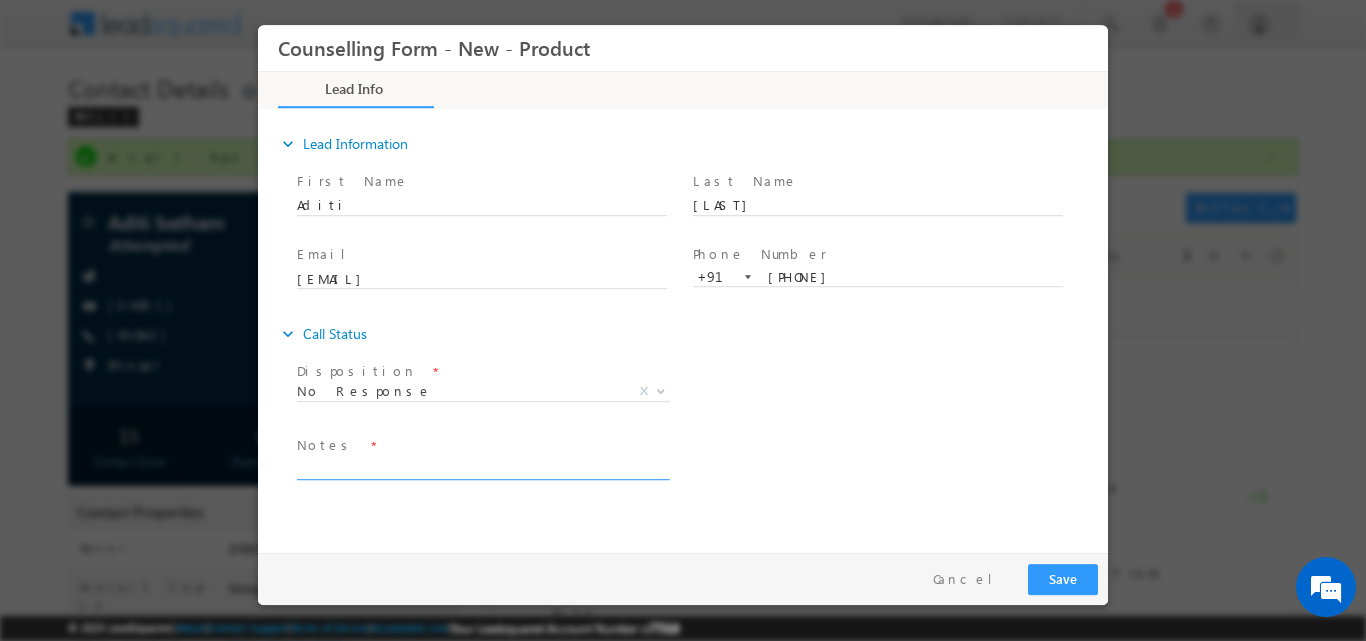 click at bounding box center [482, 467] 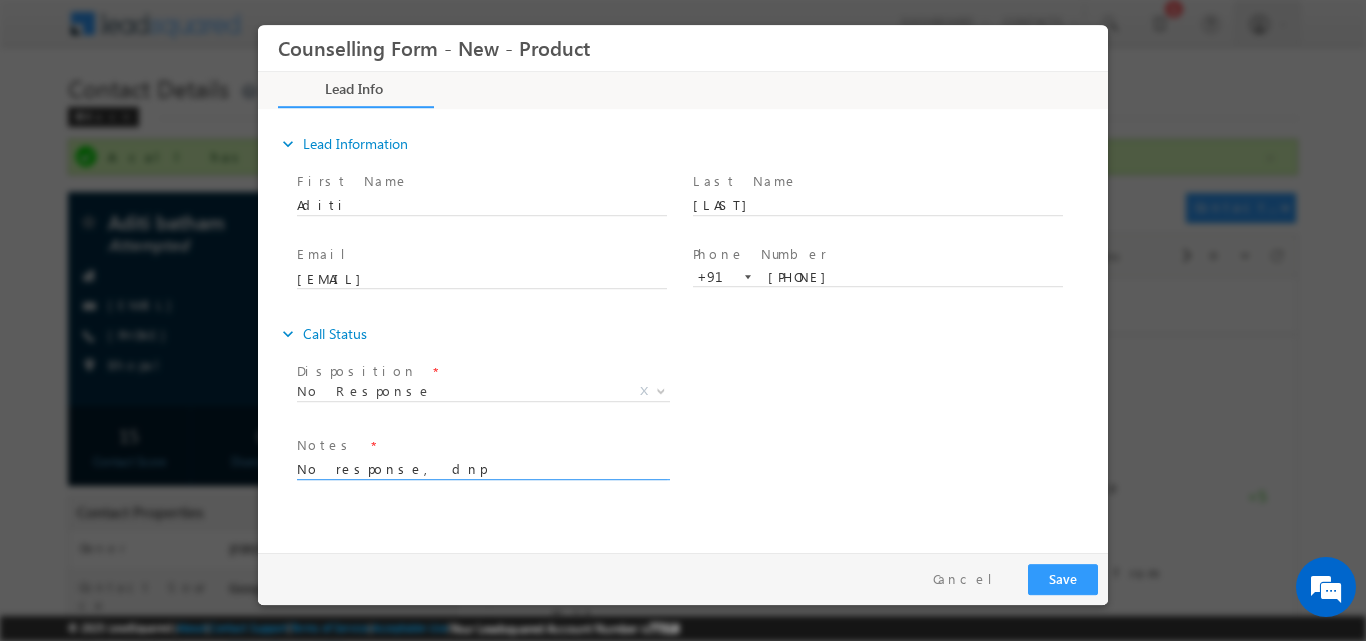 type on "No response, dnp" 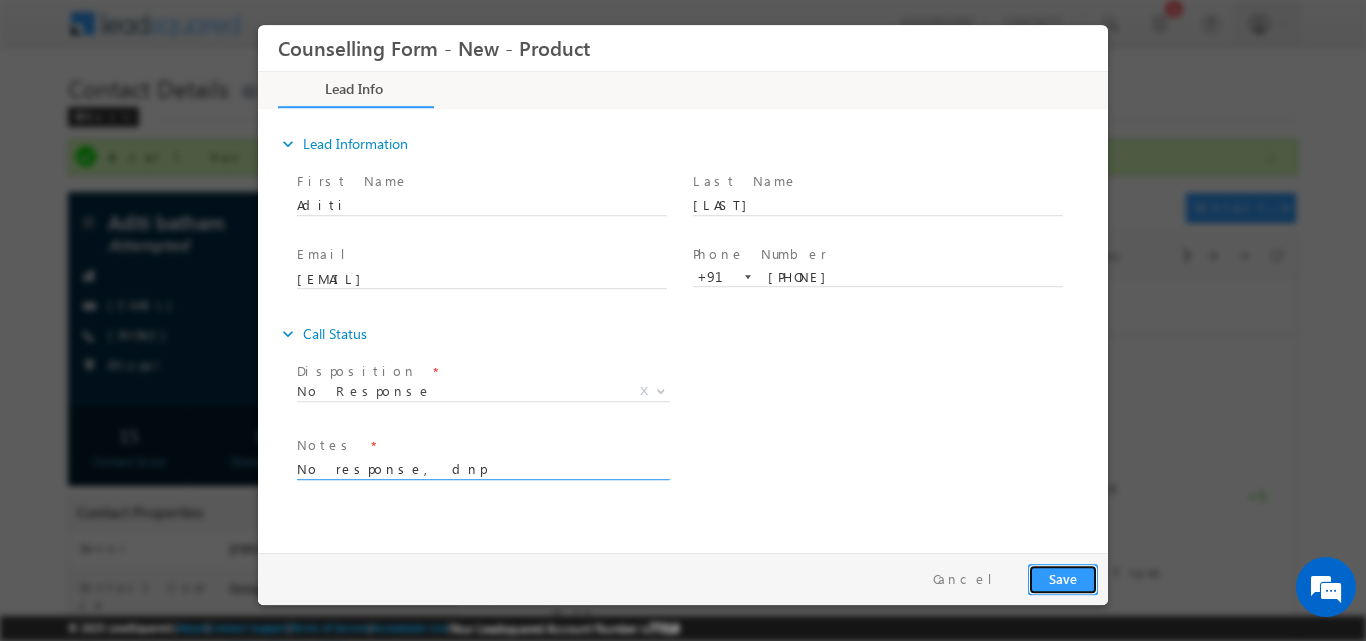 click on "Save" at bounding box center [1063, 578] 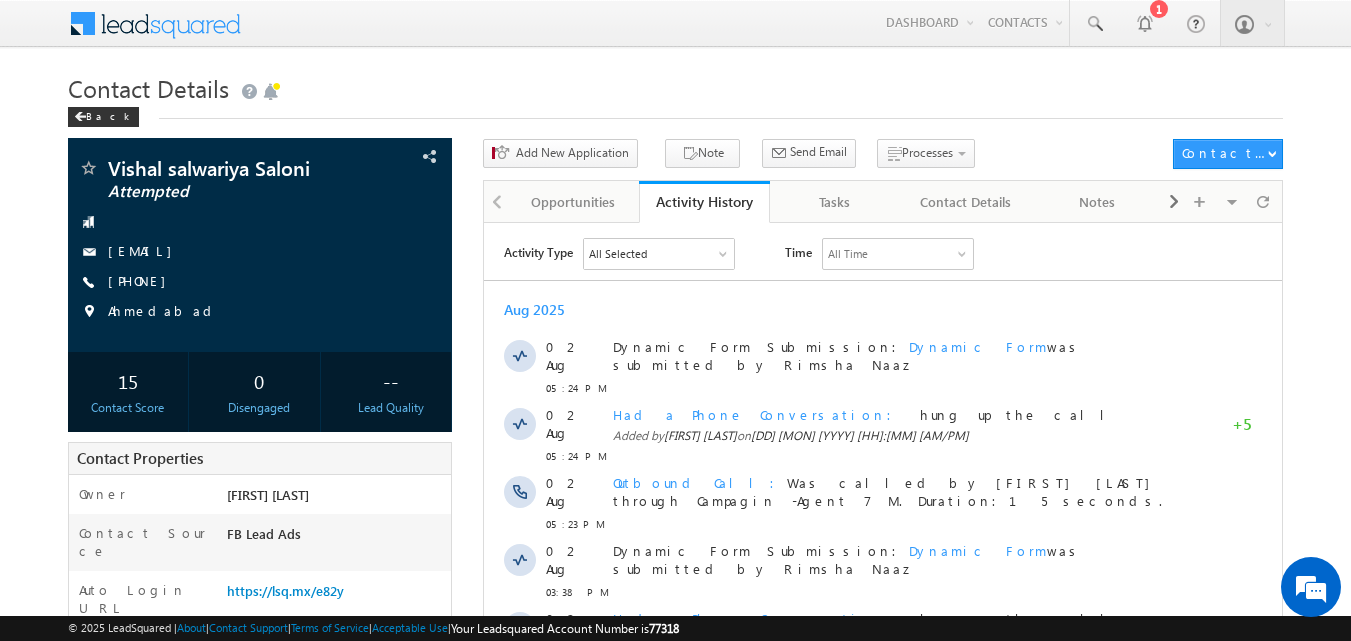 scroll, scrollTop: 0, scrollLeft: 0, axis: both 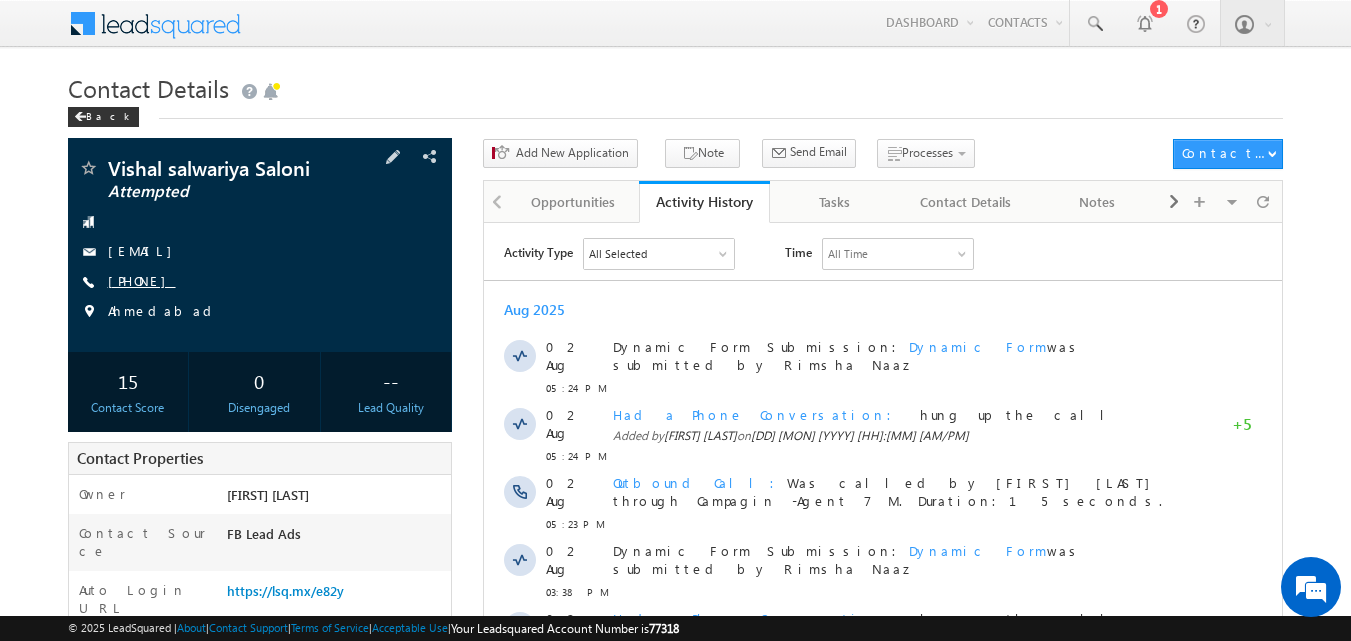 click on "[PHONE]" at bounding box center [142, 280] 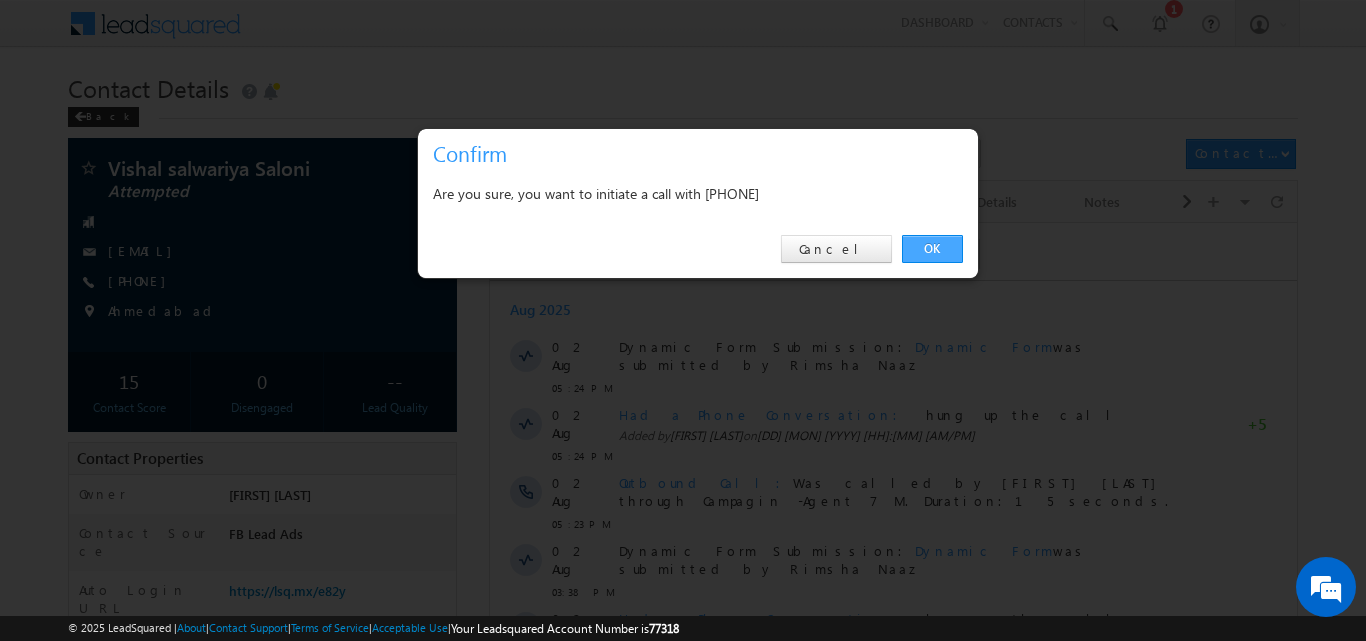 click on "OK" at bounding box center [932, 249] 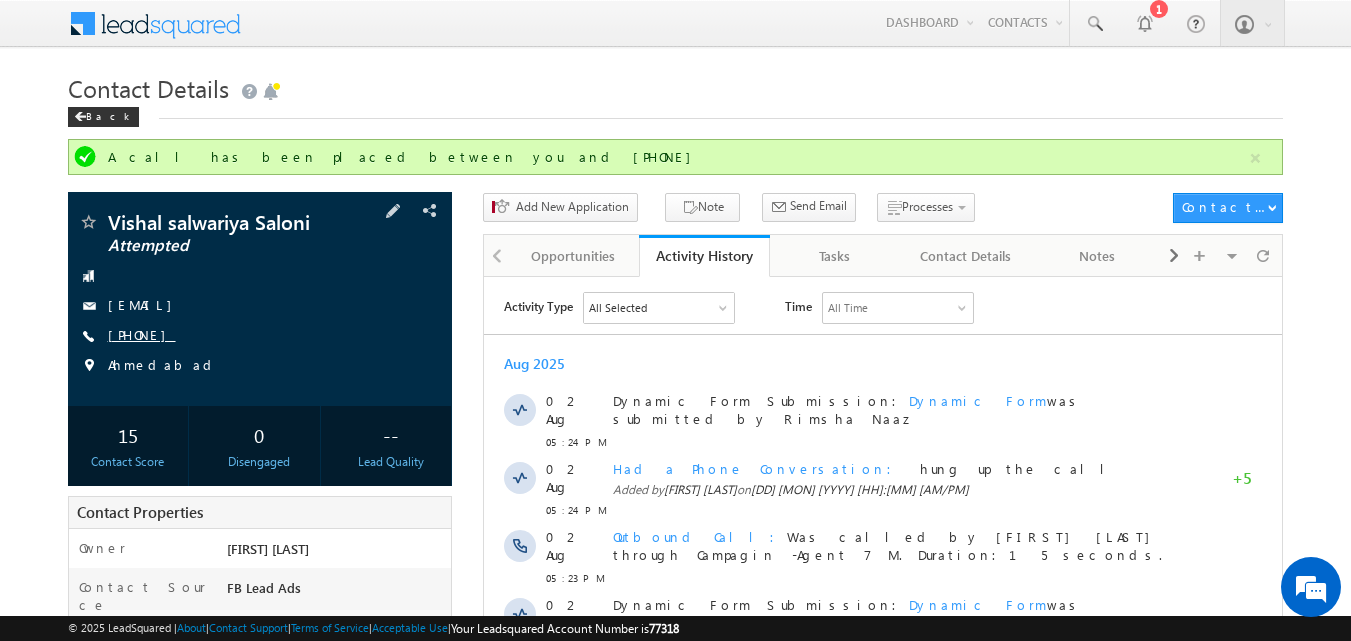 click on "[PHONE]" at bounding box center (142, 334) 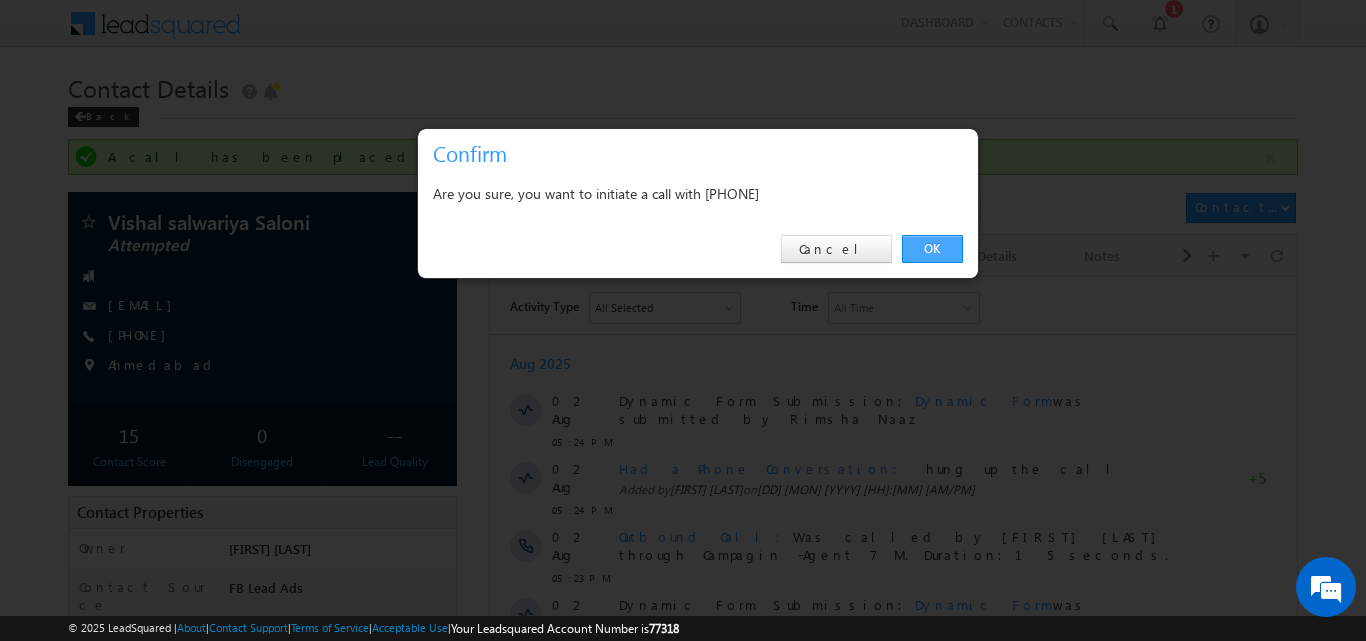 click on "OK" at bounding box center (932, 249) 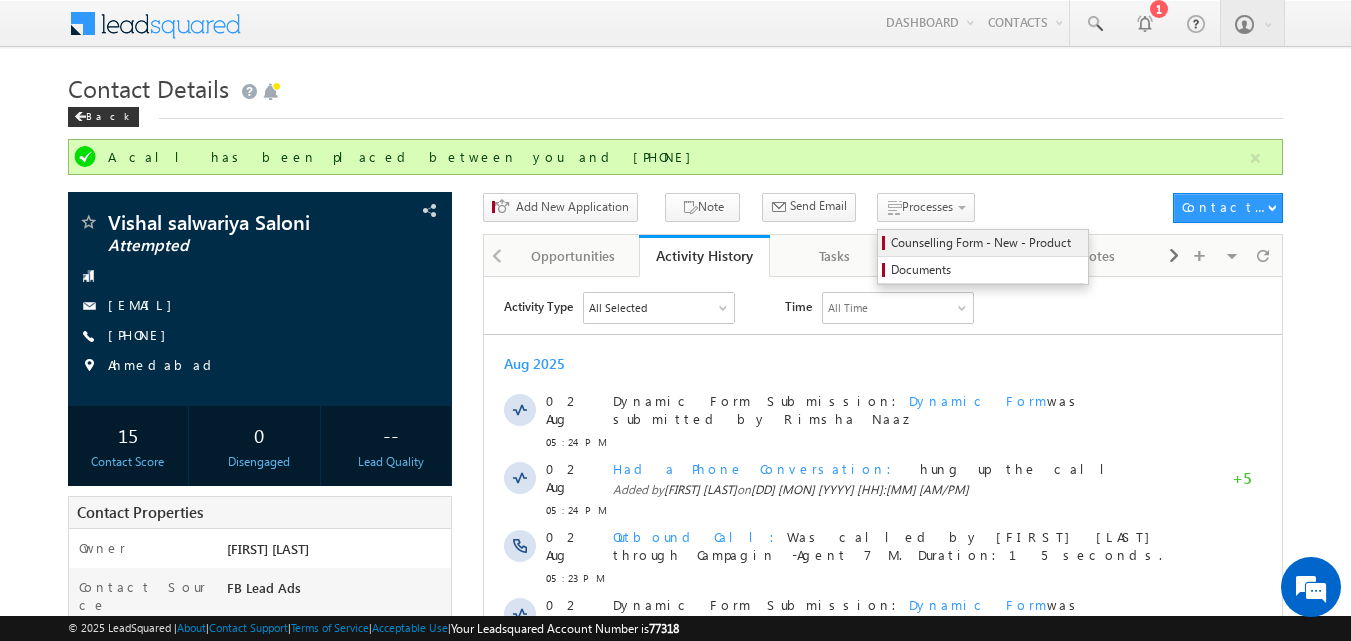 click on "Counselling Form - New - Product" at bounding box center [986, 243] 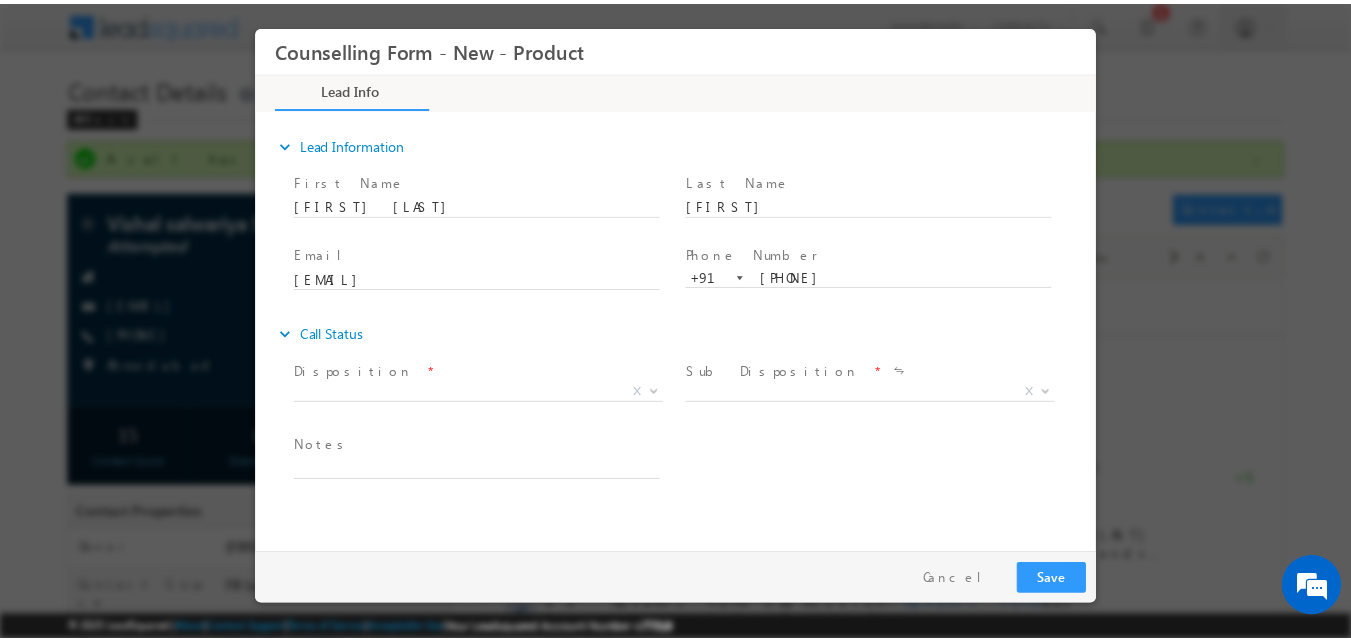 scroll, scrollTop: 0, scrollLeft: 0, axis: both 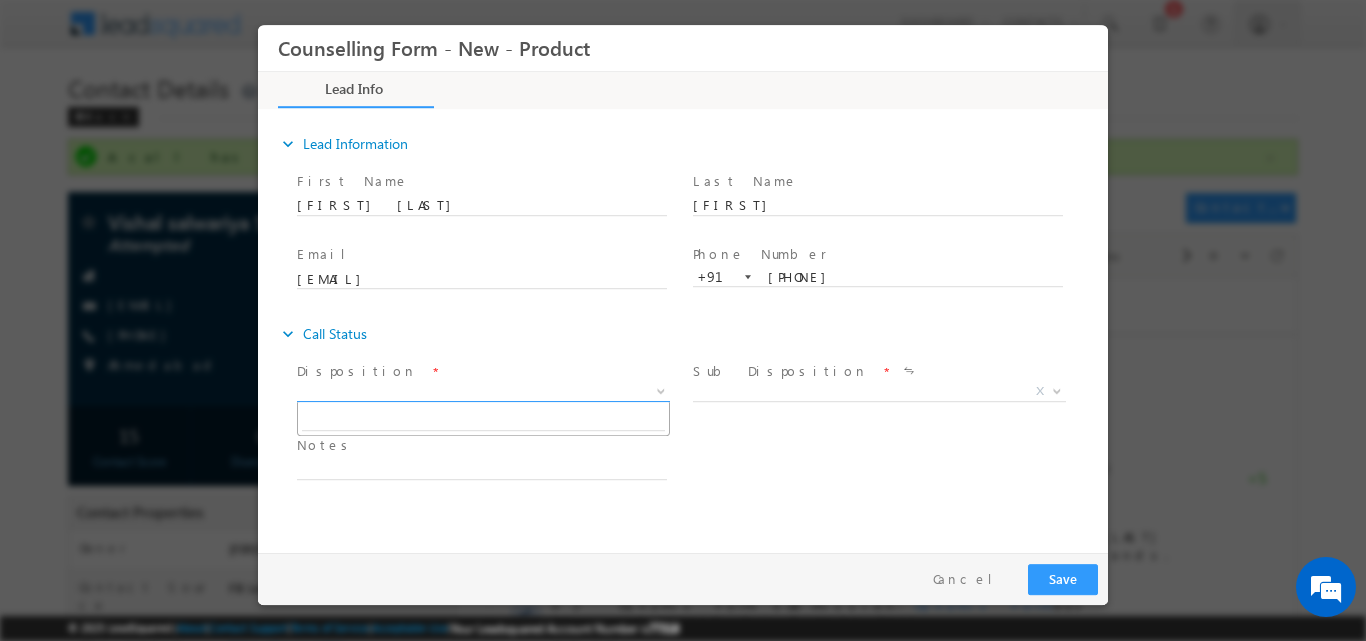 click at bounding box center (661, 389) 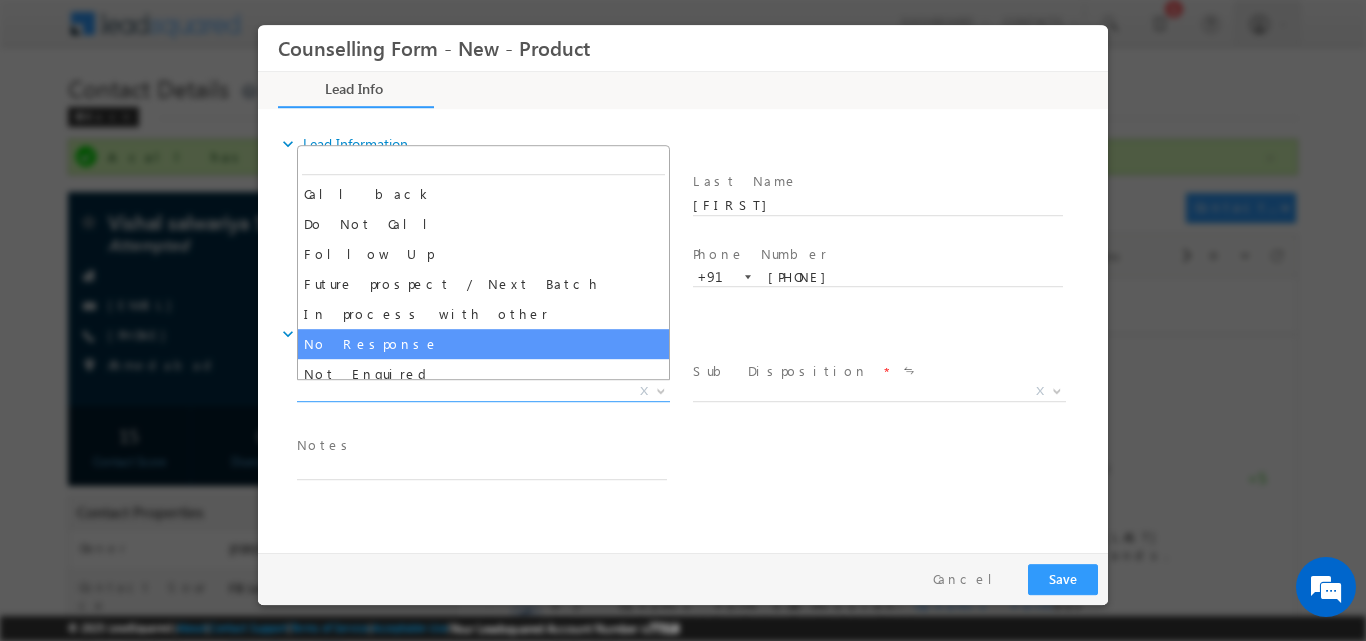 select on "No Response" 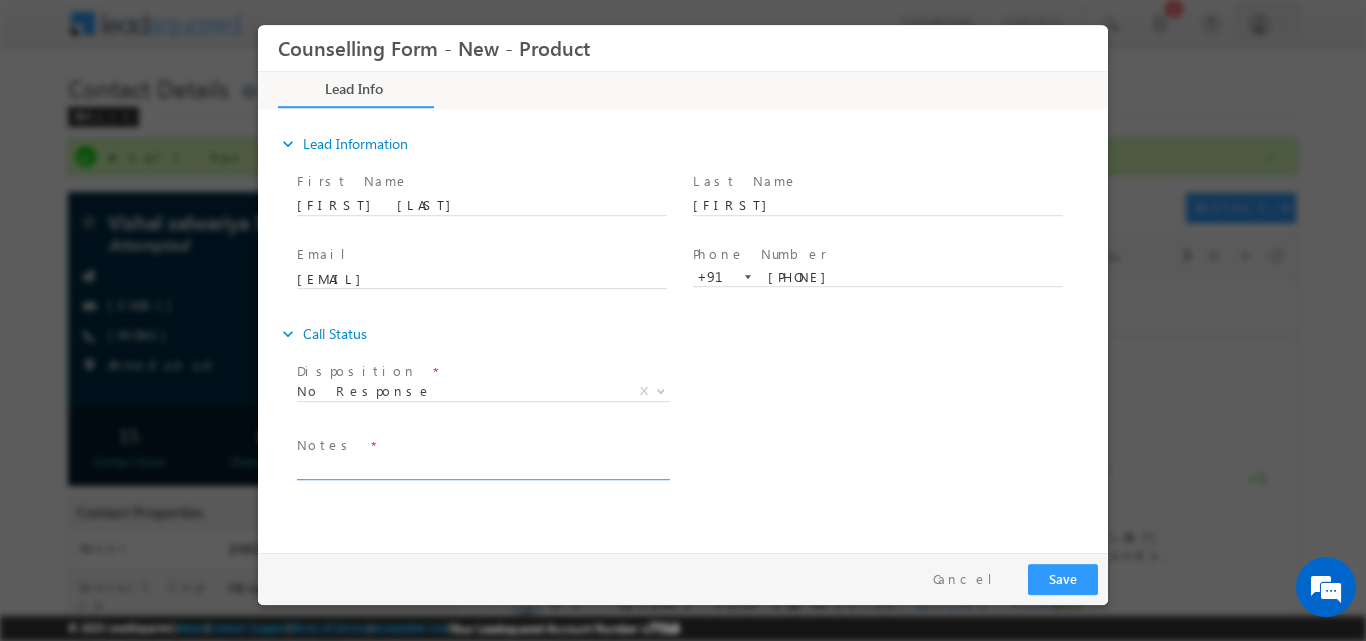 click at bounding box center [482, 467] 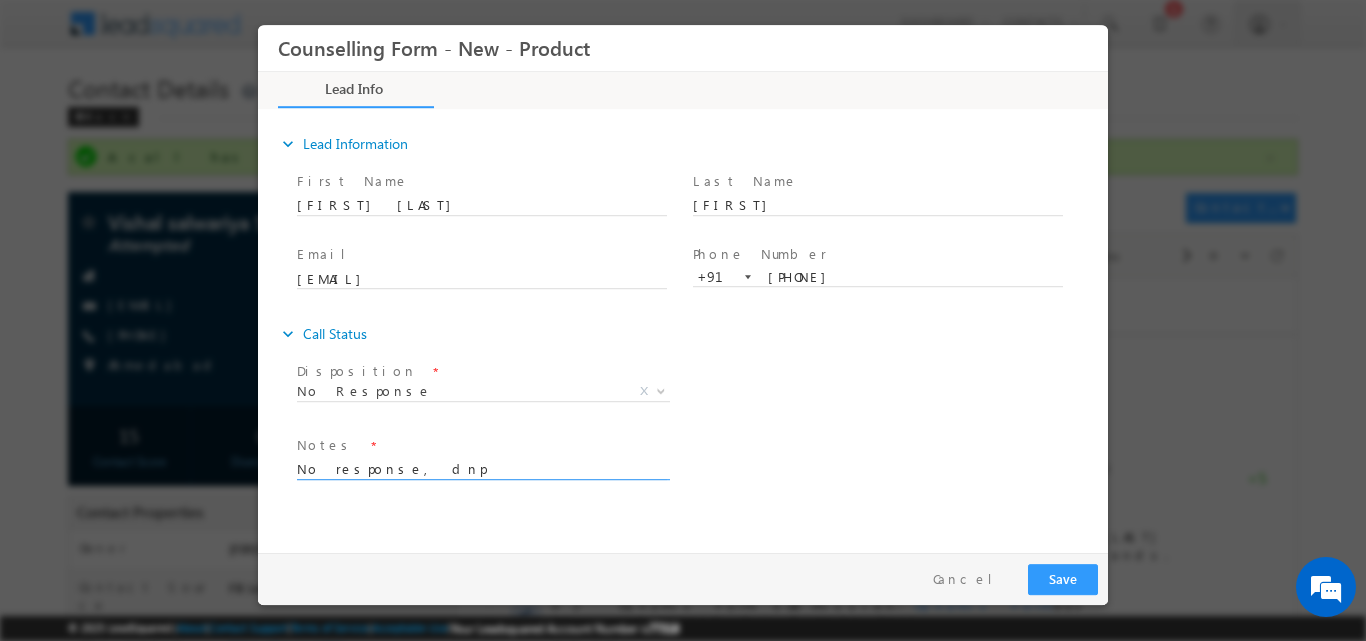 click on "No response, dnp" at bounding box center [482, 467] 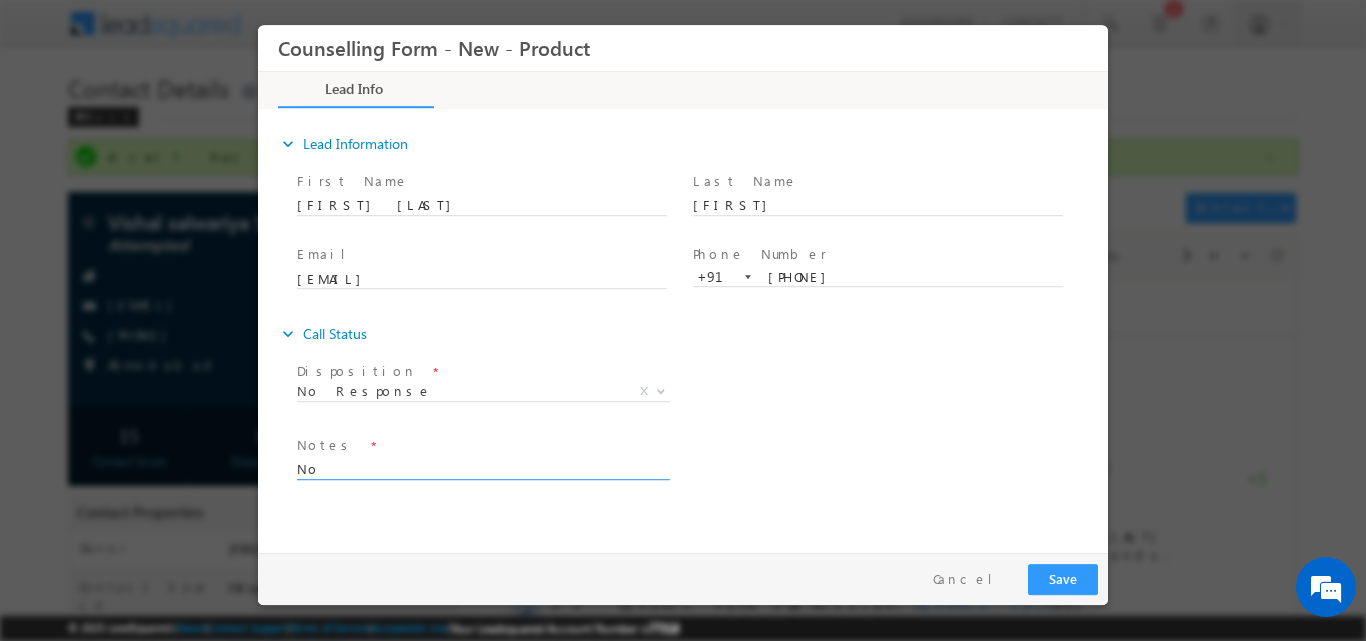 type on "N" 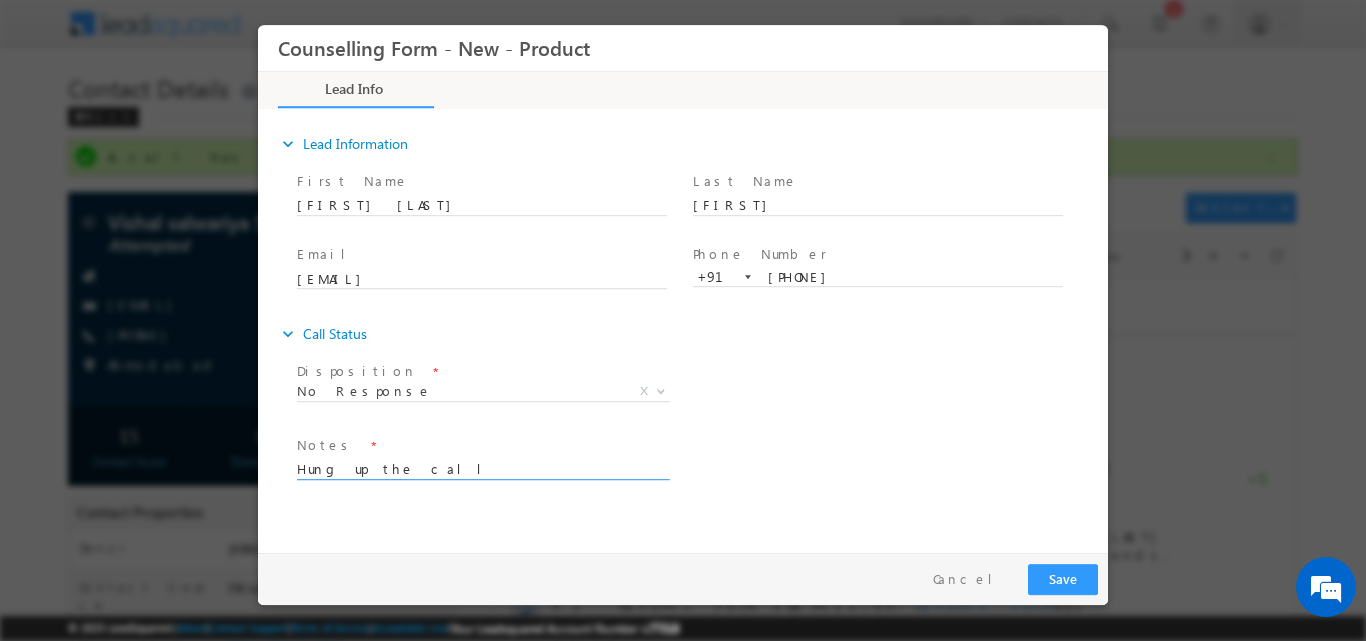 type on "Hung up the call" 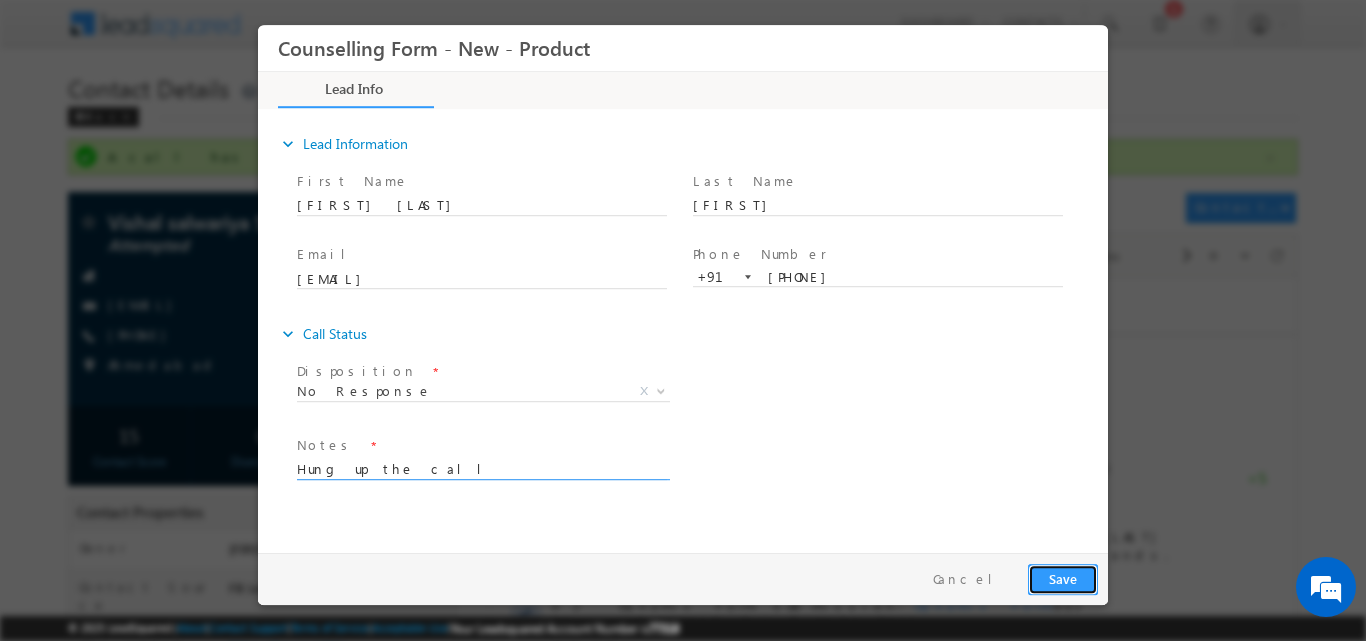 click on "Save" at bounding box center (1063, 578) 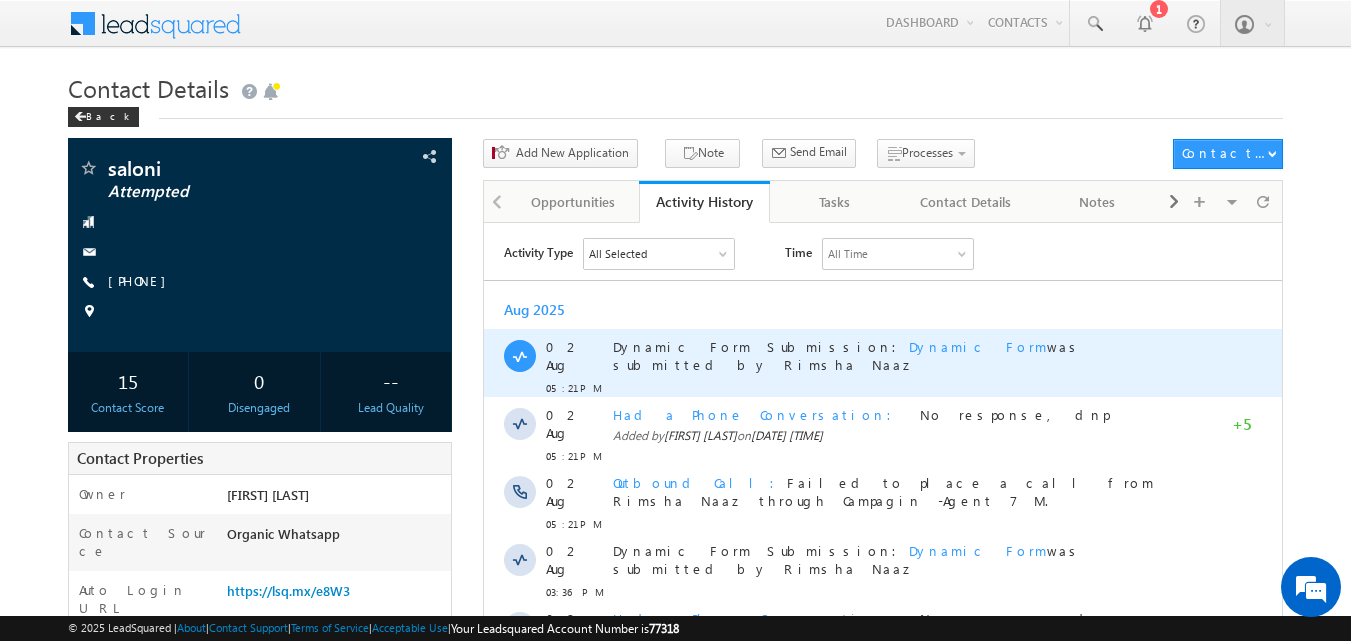 scroll, scrollTop: 0, scrollLeft: 0, axis: both 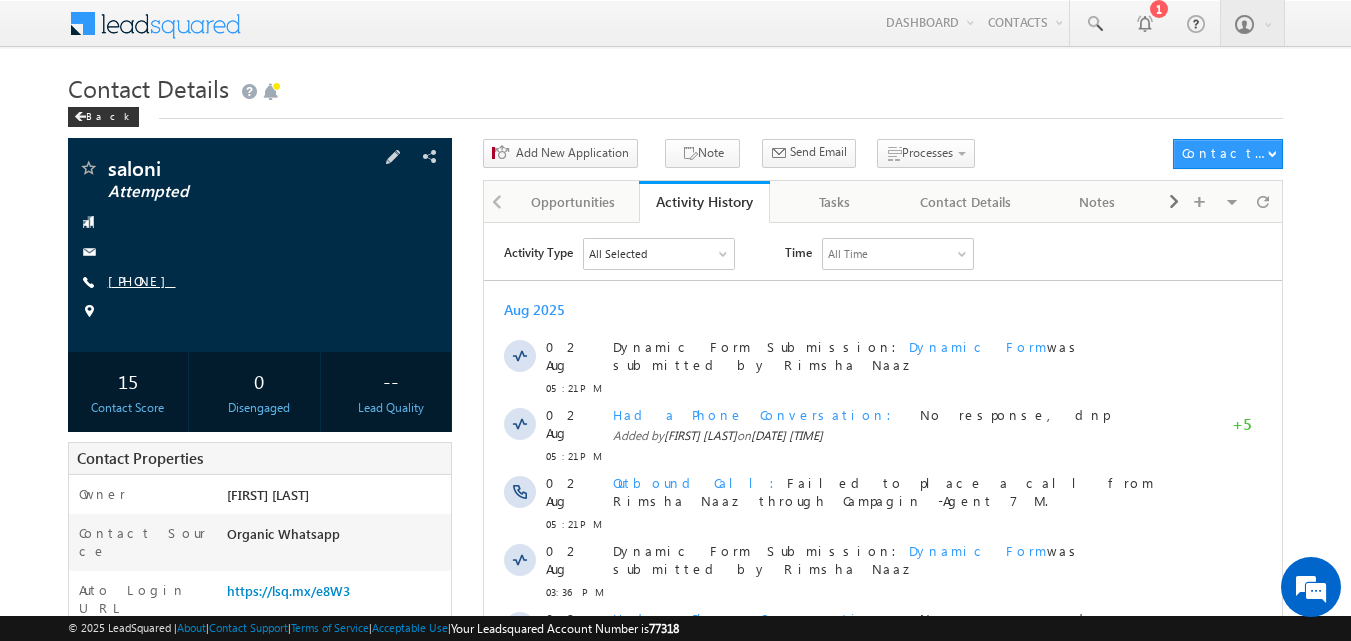click on "[PHONE]" at bounding box center (142, 280) 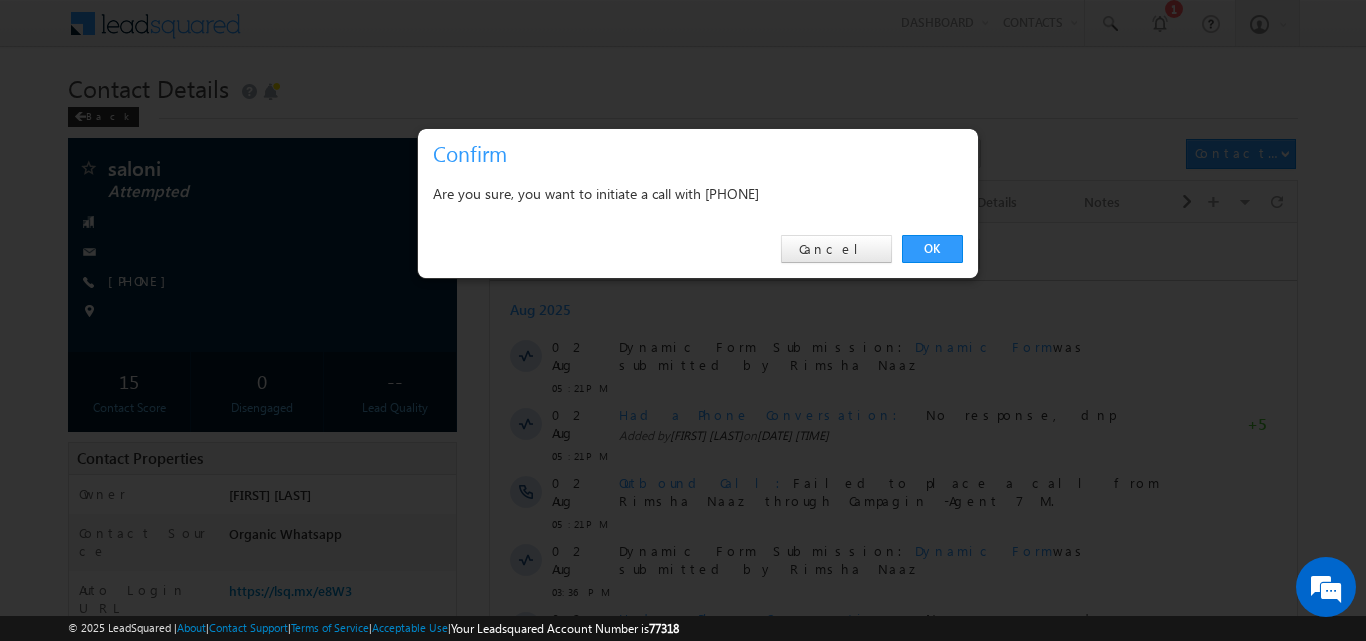 click on "OK Cancel" at bounding box center (698, 249) 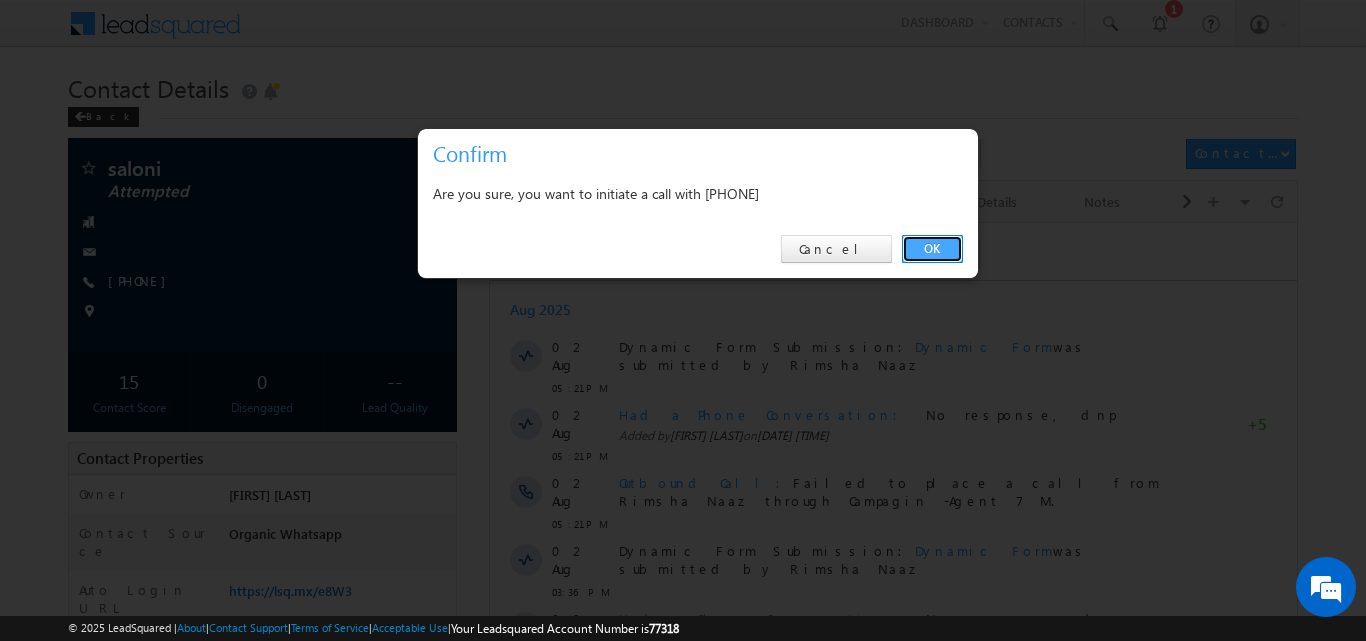 click on "OK" at bounding box center (932, 249) 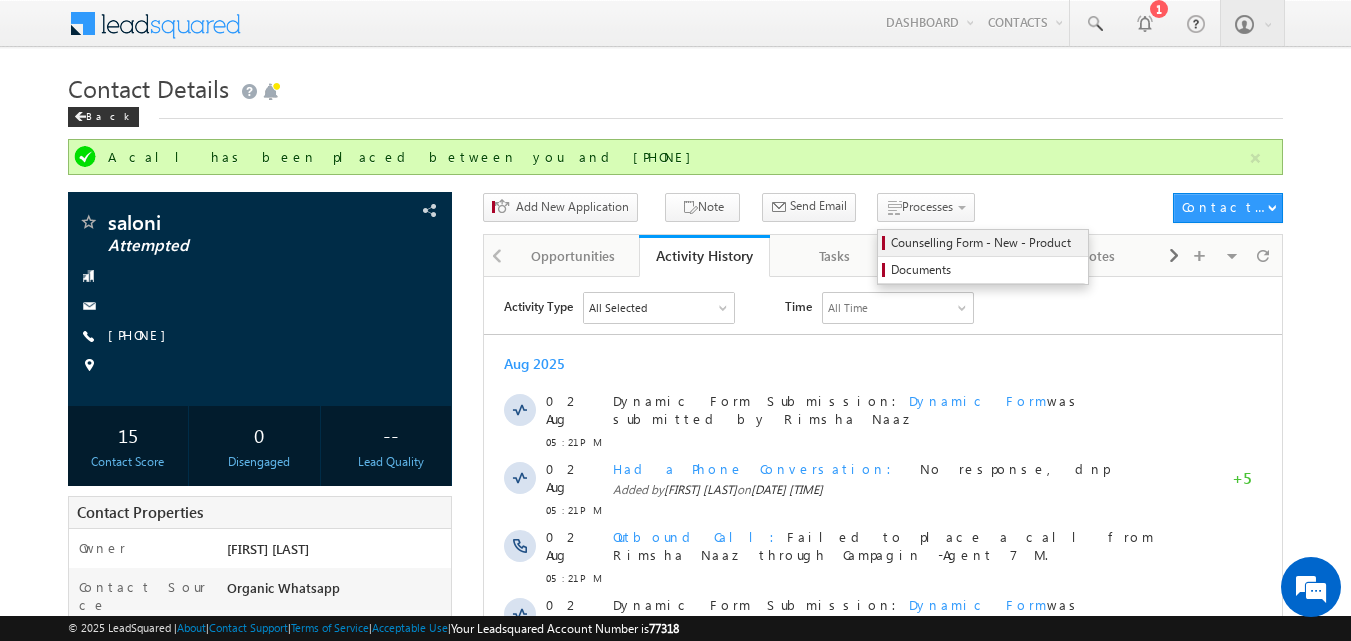 click on "Counselling Form - New - Product" at bounding box center (986, 243) 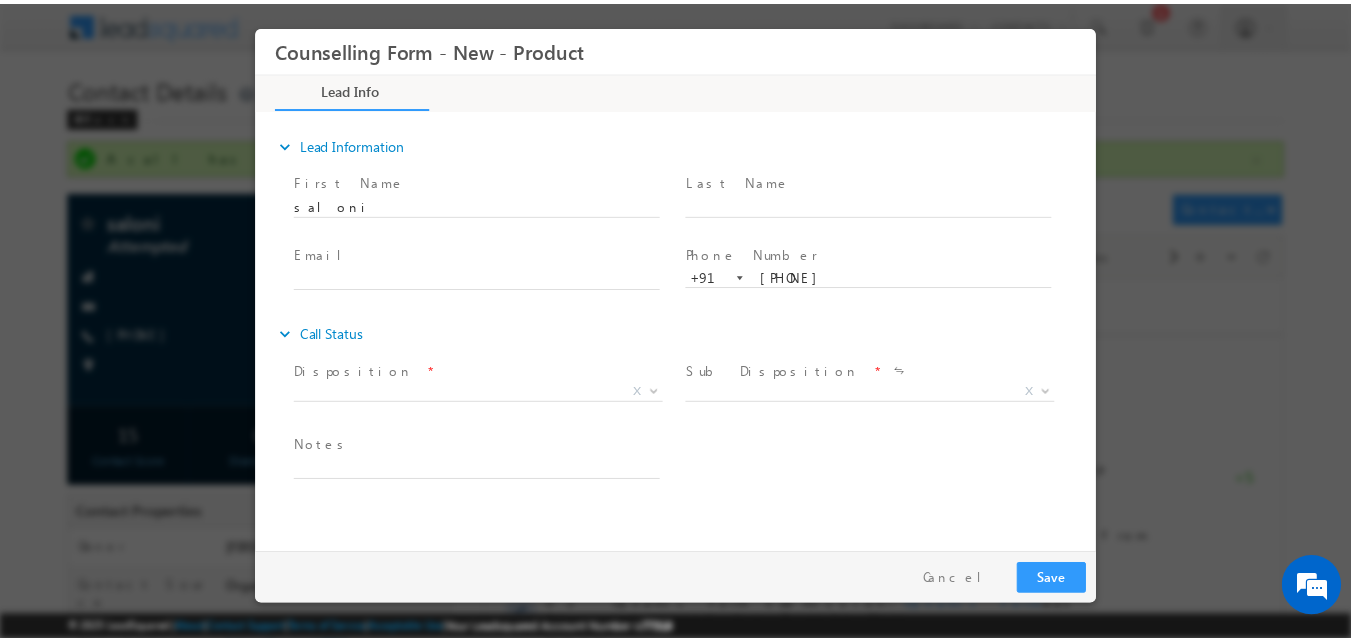 scroll, scrollTop: 0, scrollLeft: 0, axis: both 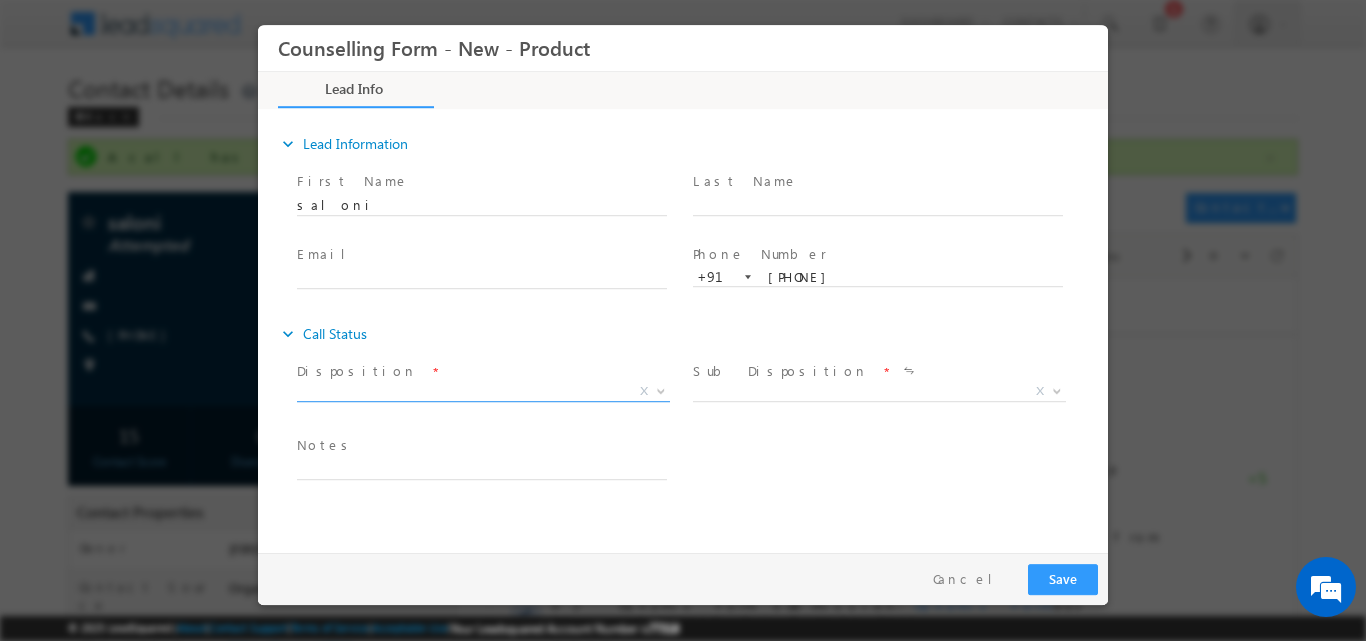 click at bounding box center (661, 389) 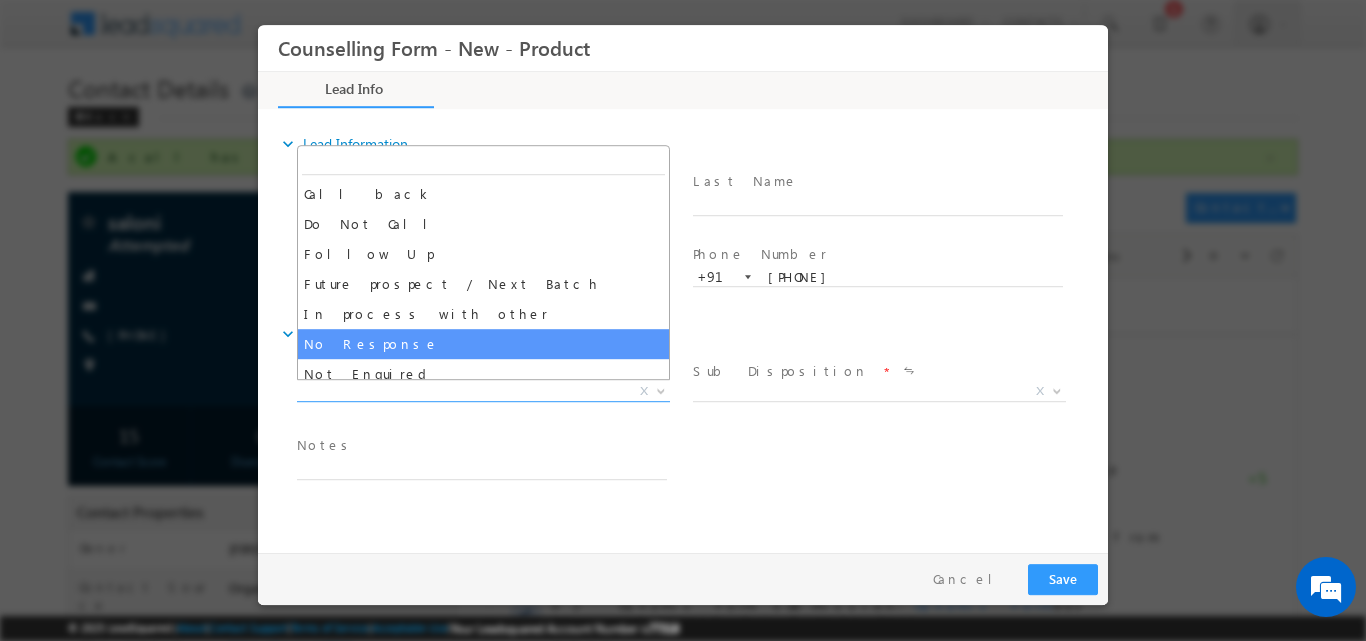 select on "No Response" 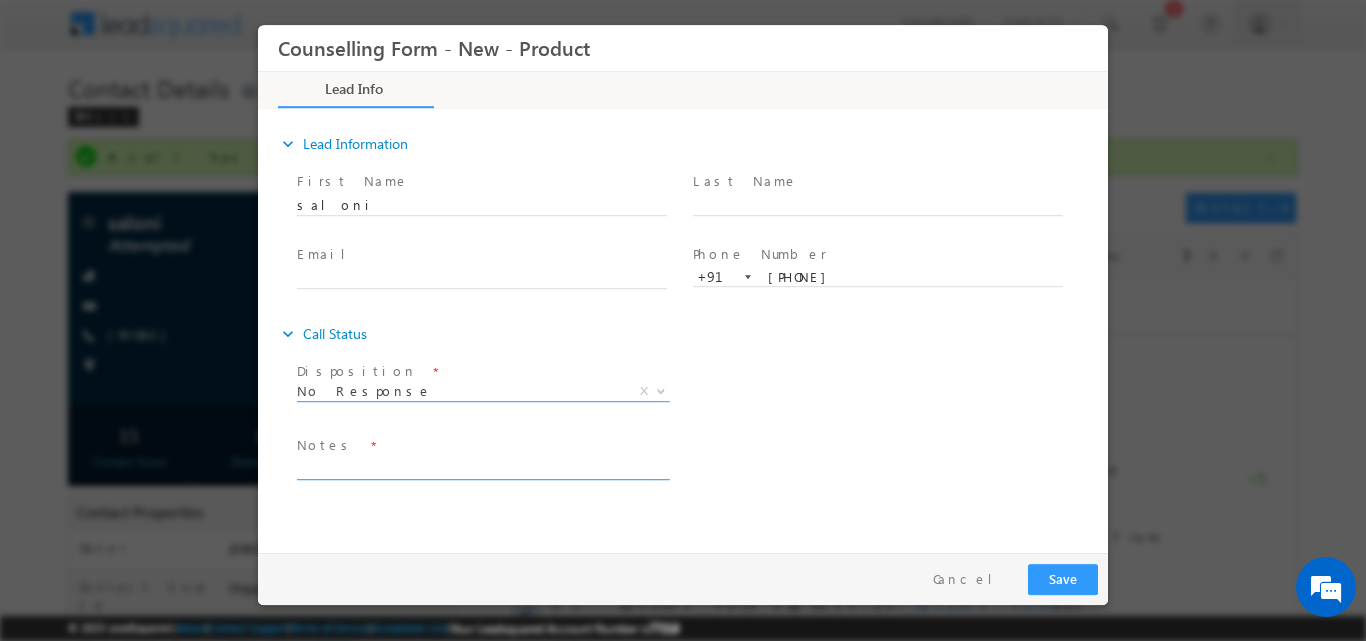 click at bounding box center [482, 467] 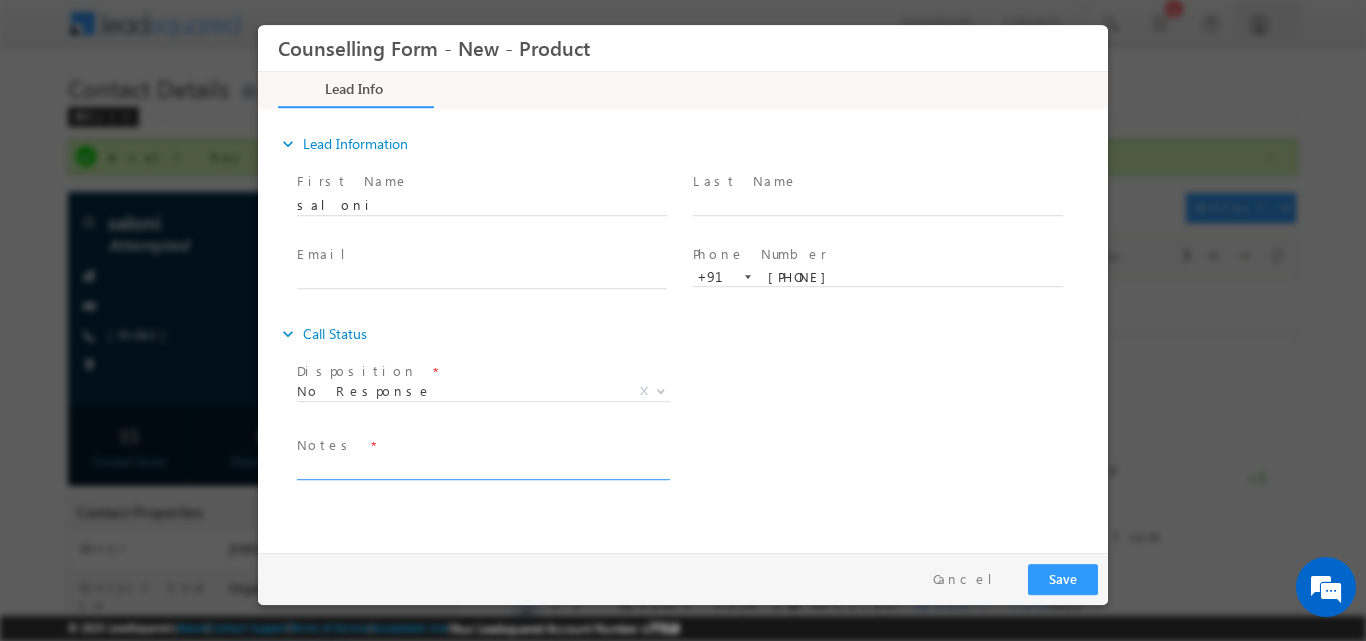 paste on "No response, dnp" 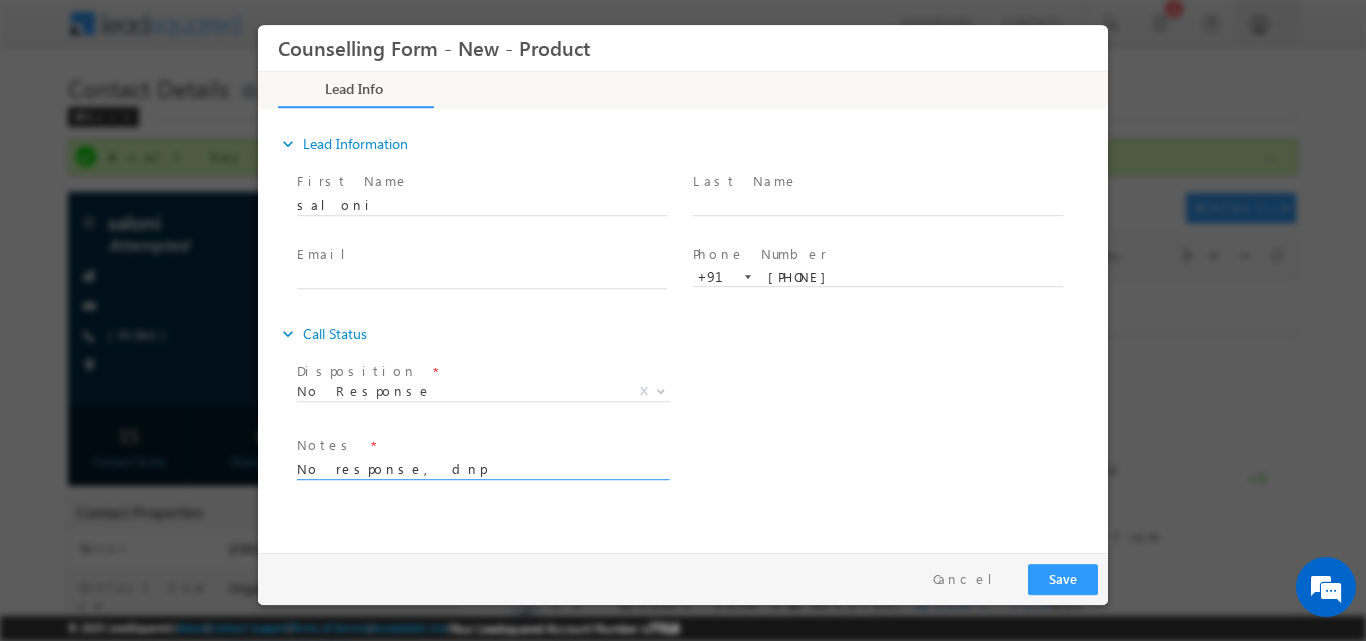 type on "No response, dnp" 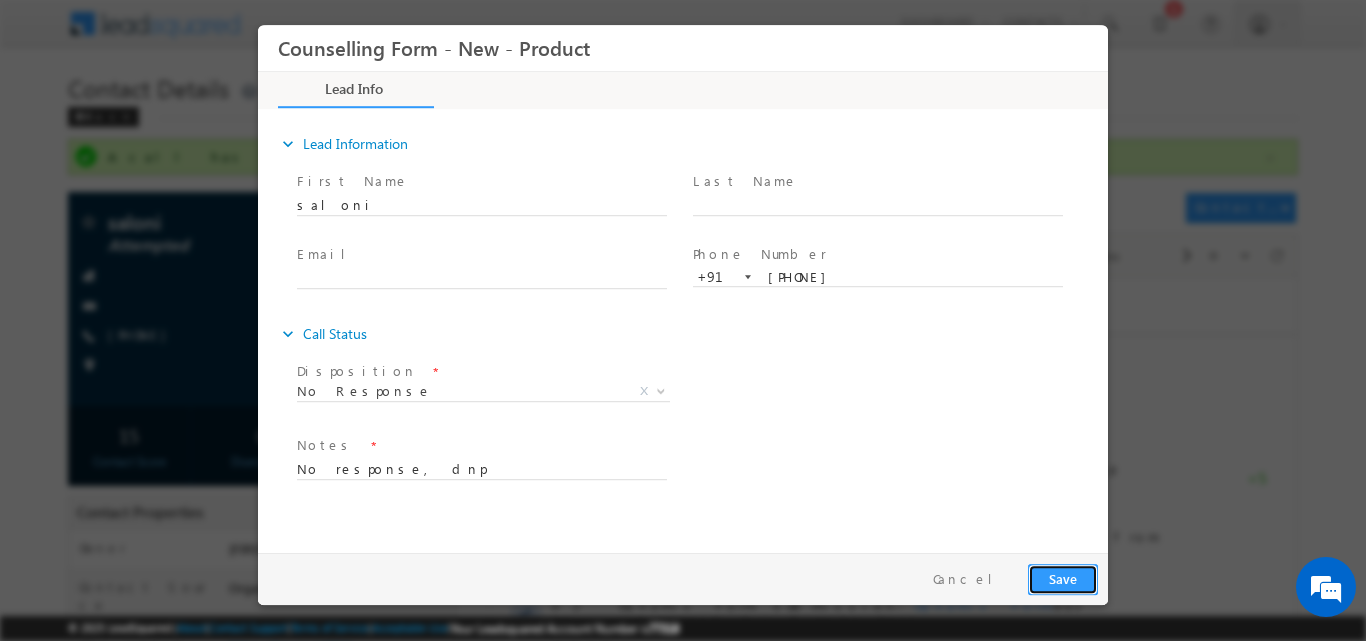 click on "Save" at bounding box center (1063, 578) 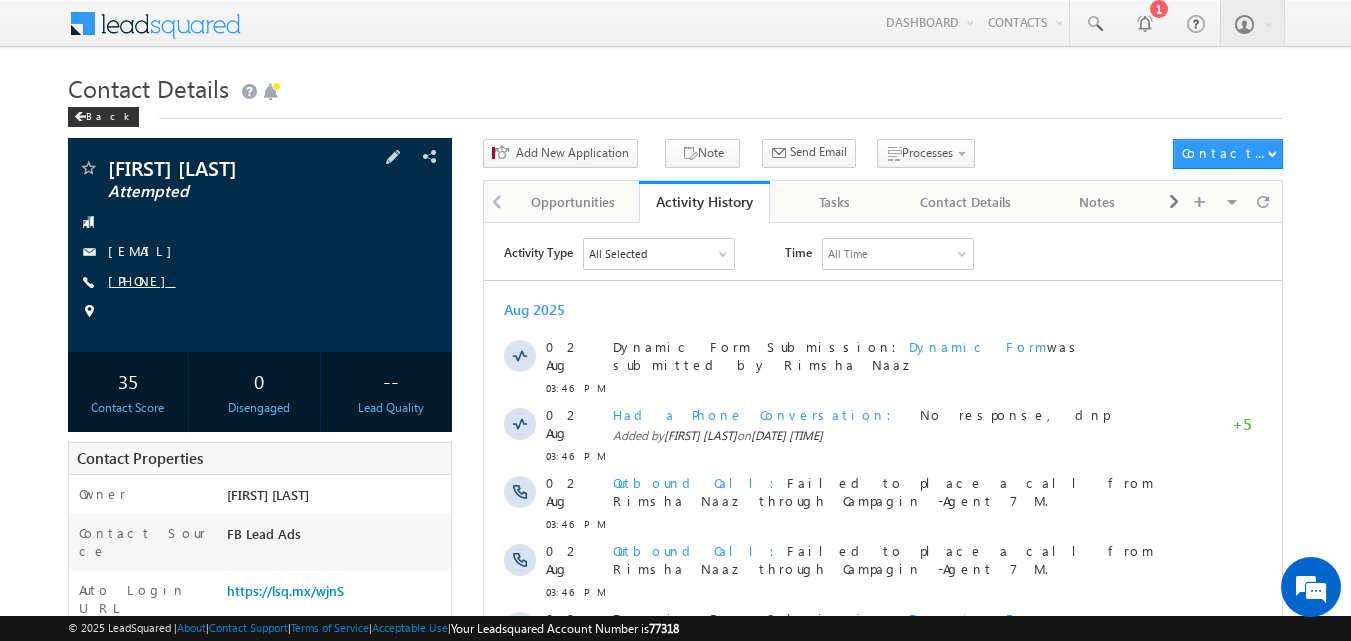 scroll, scrollTop: 0, scrollLeft: 0, axis: both 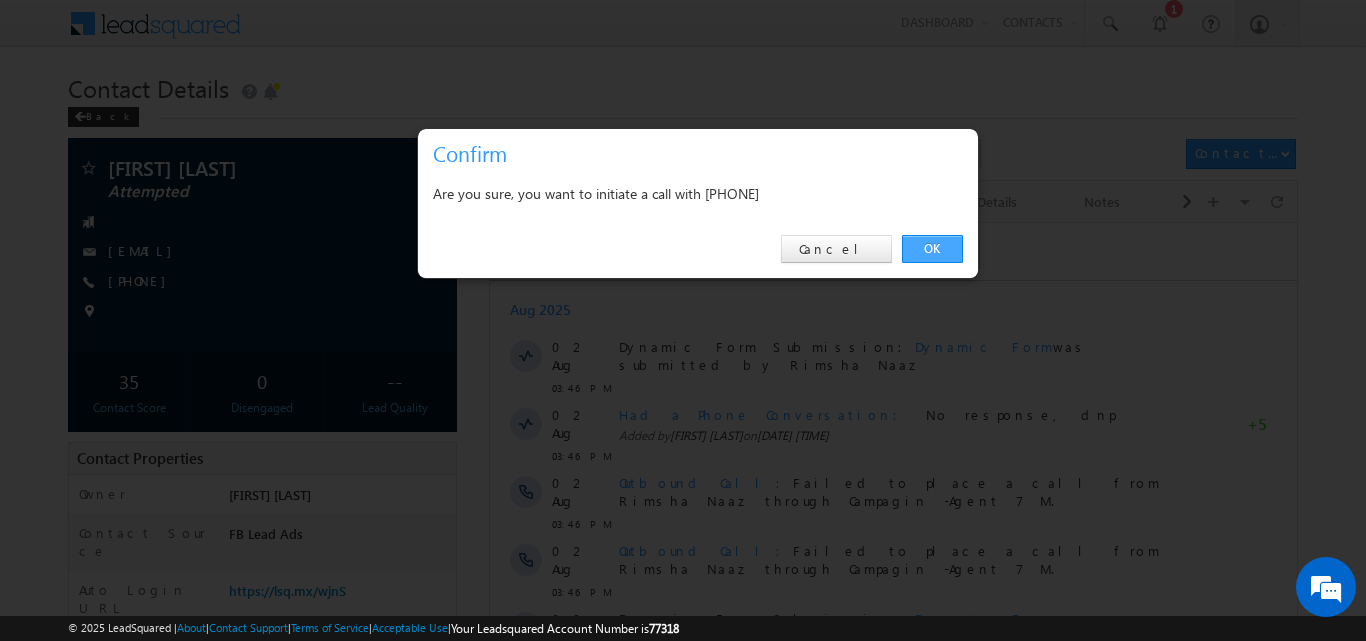 click on "OK" at bounding box center (932, 249) 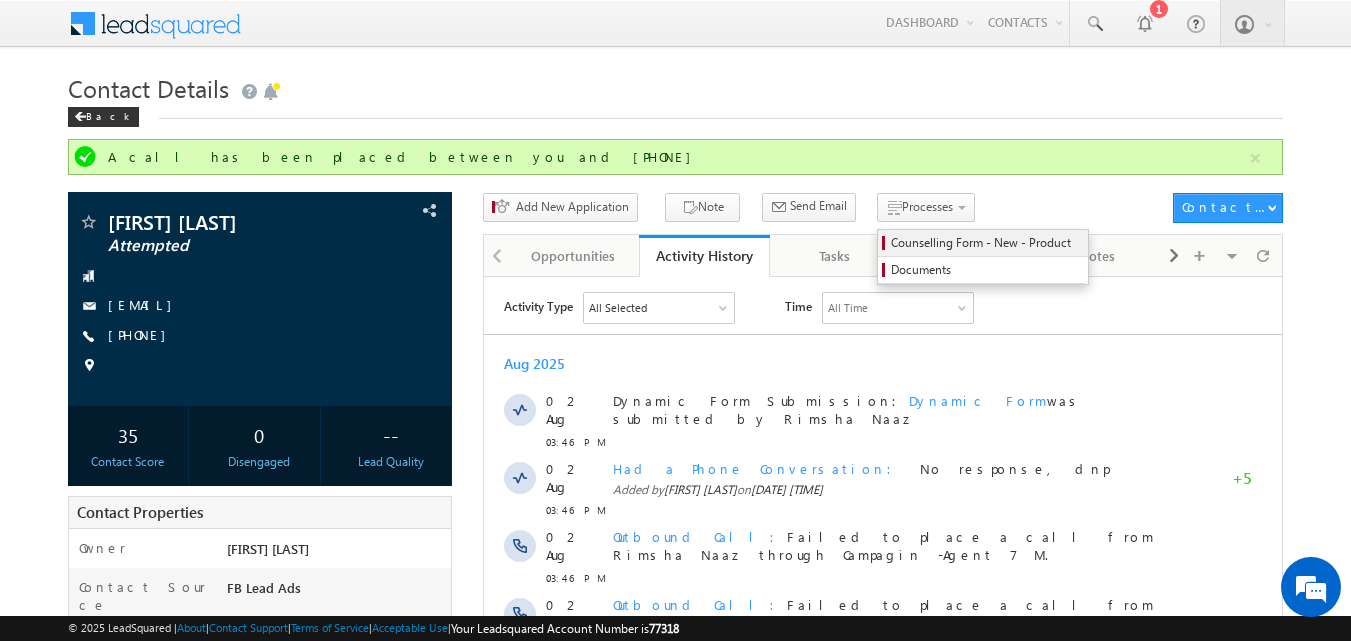 click on "Counselling Form - New - Product" at bounding box center [983, 243] 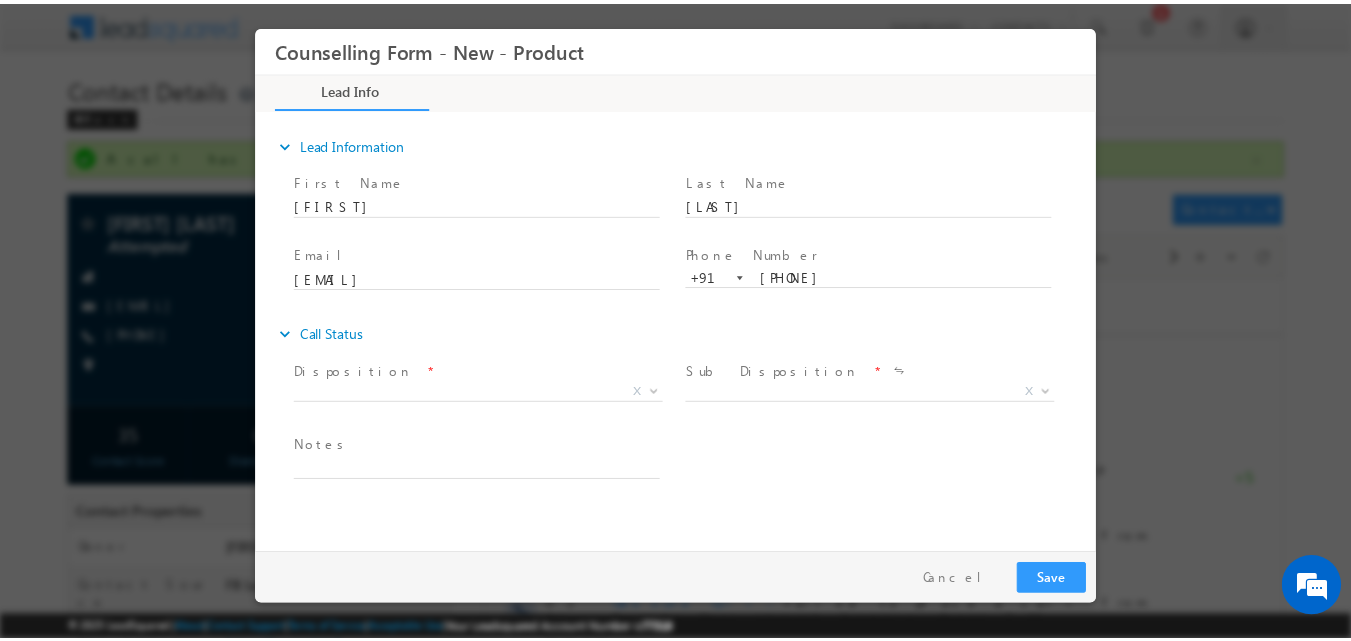 scroll, scrollTop: 0, scrollLeft: 0, axis: both 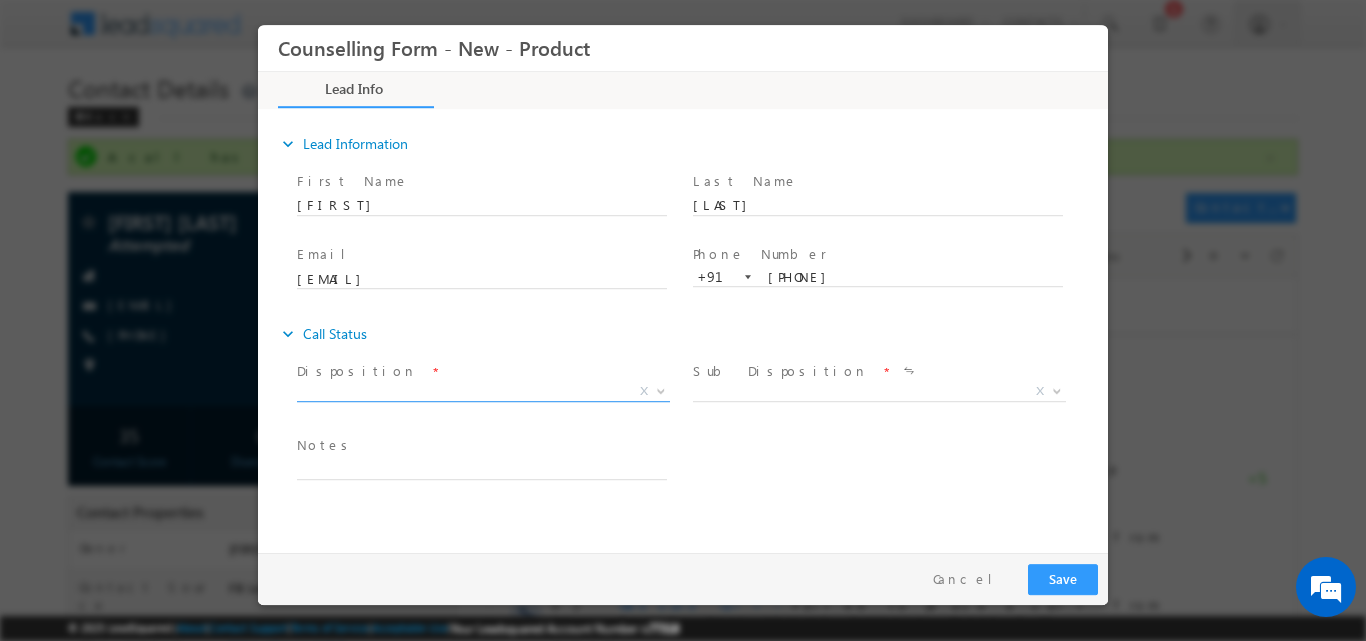 click at bounding box center (661, 389) 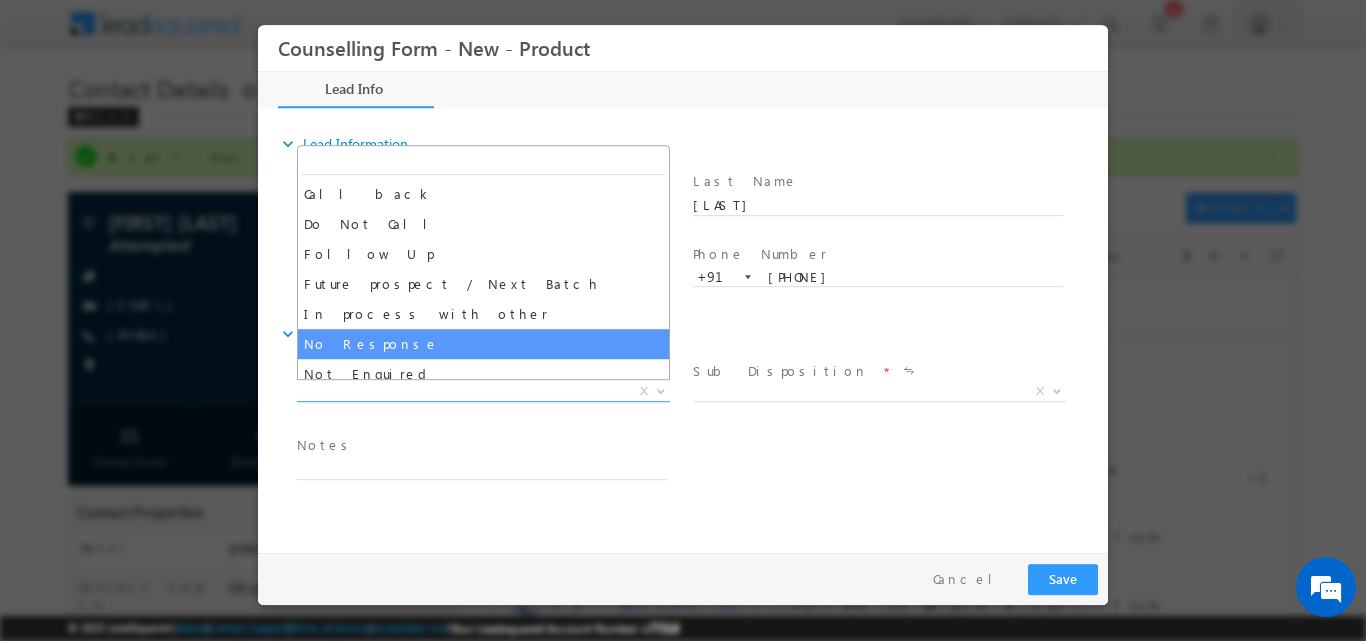 select on "No Response" 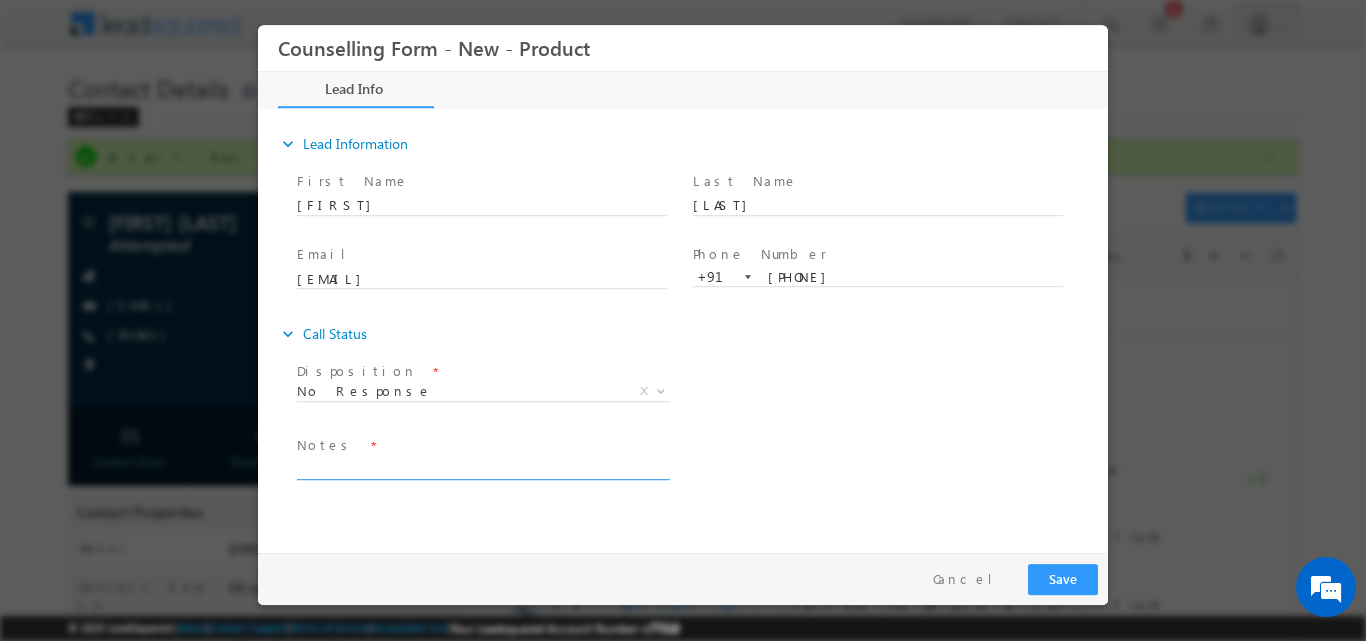 click at bounding box center [482, 467] 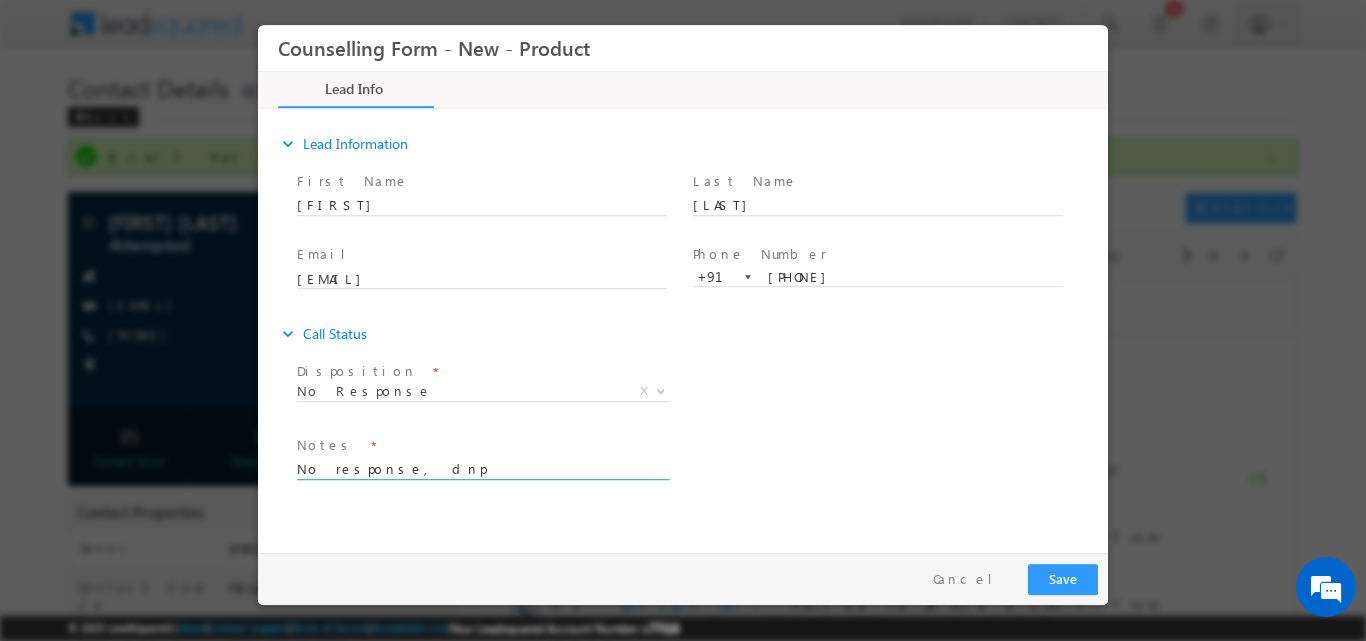 type on "No response, dnp" 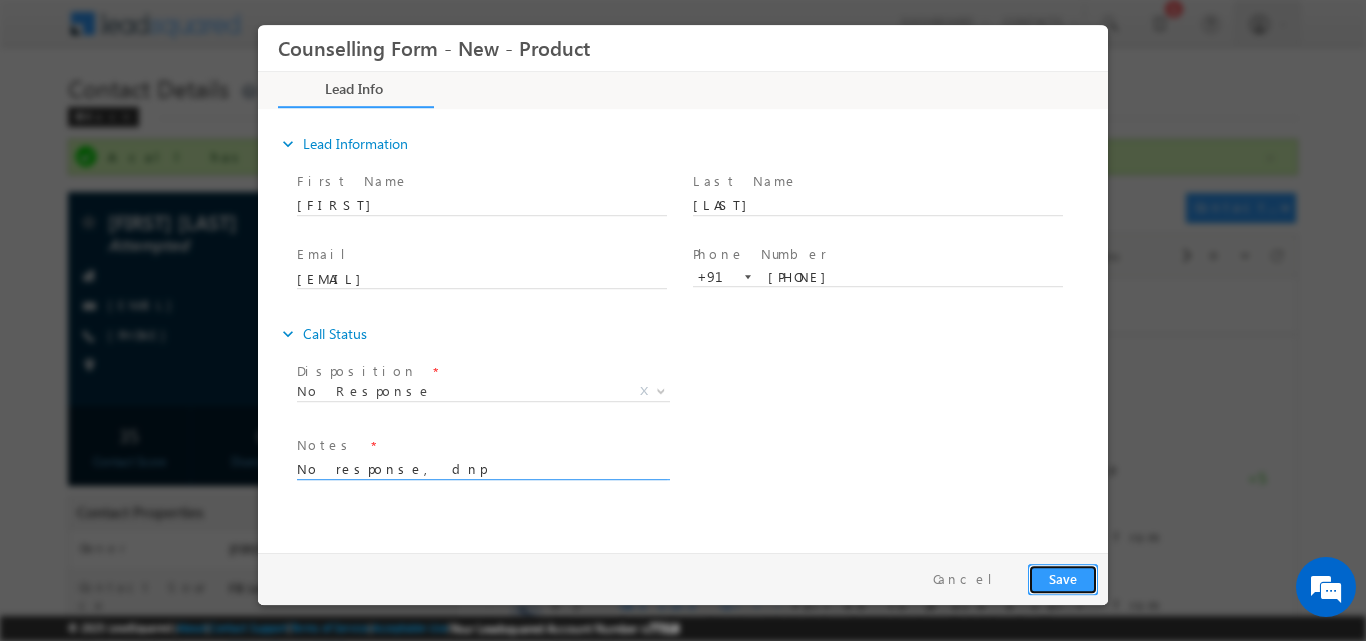 click on "Save" at bounding box center [1063, 578] 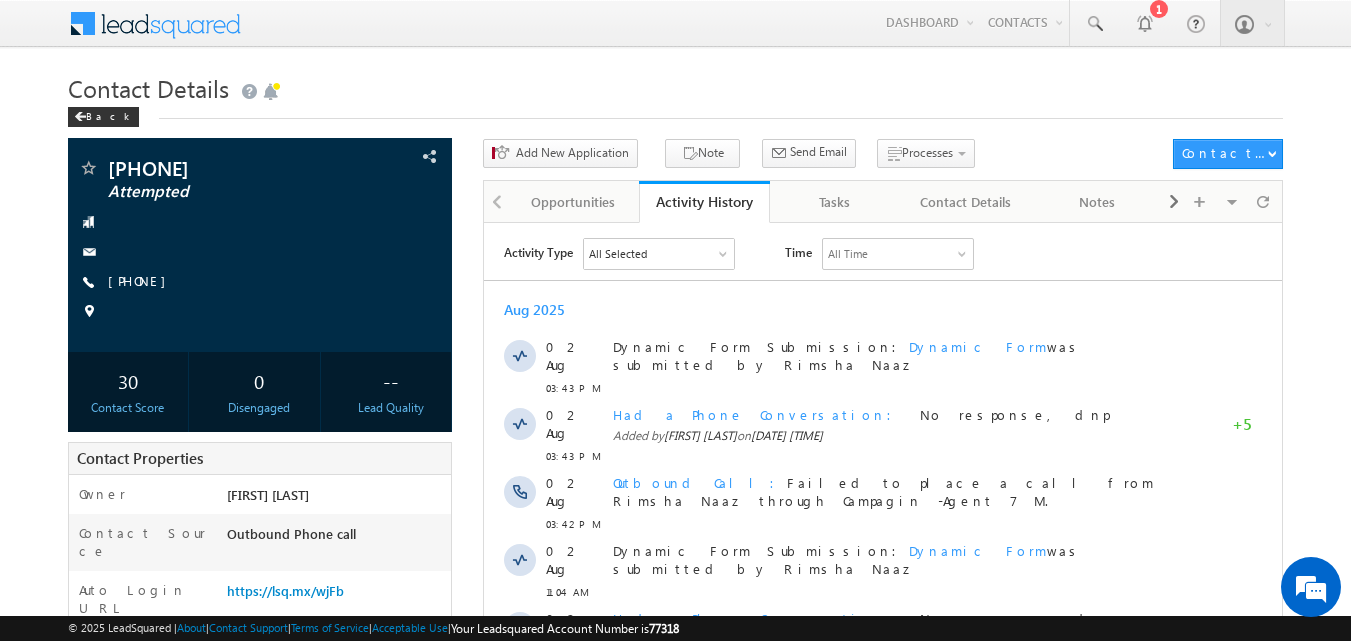 scroll, scrollTop: 0, scrollLeft: 0, axis: both 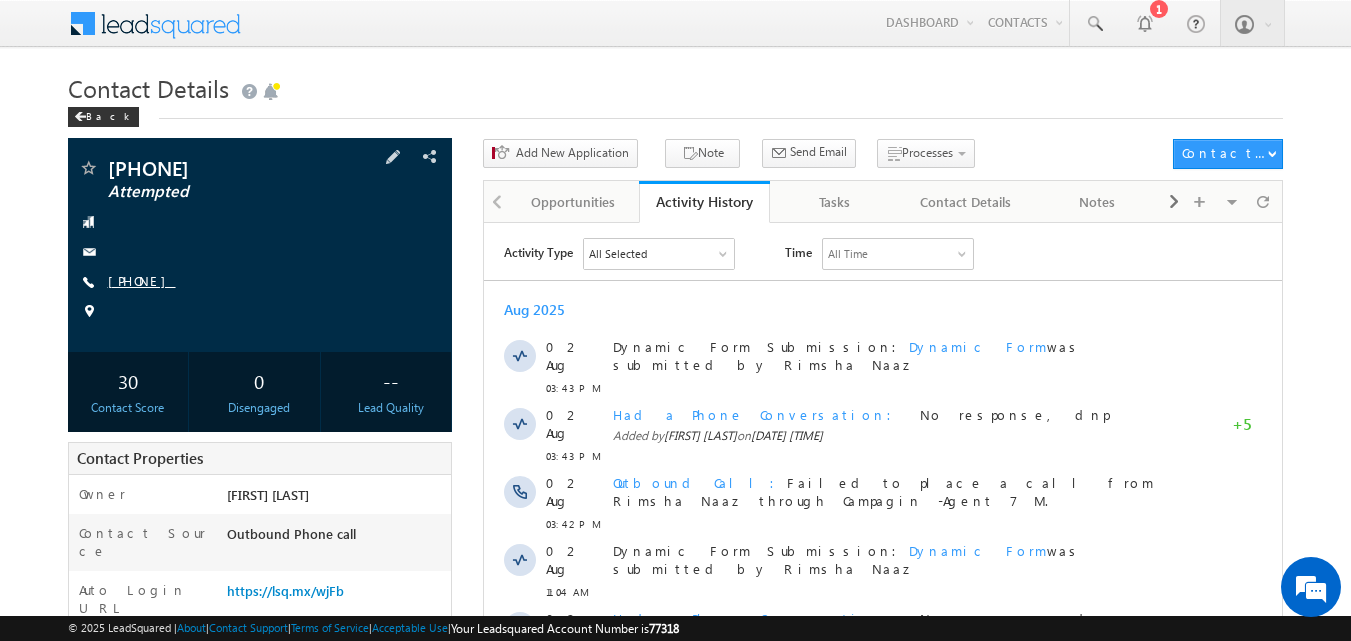 click on "[PHONE]" at bounding box center [142, 280] 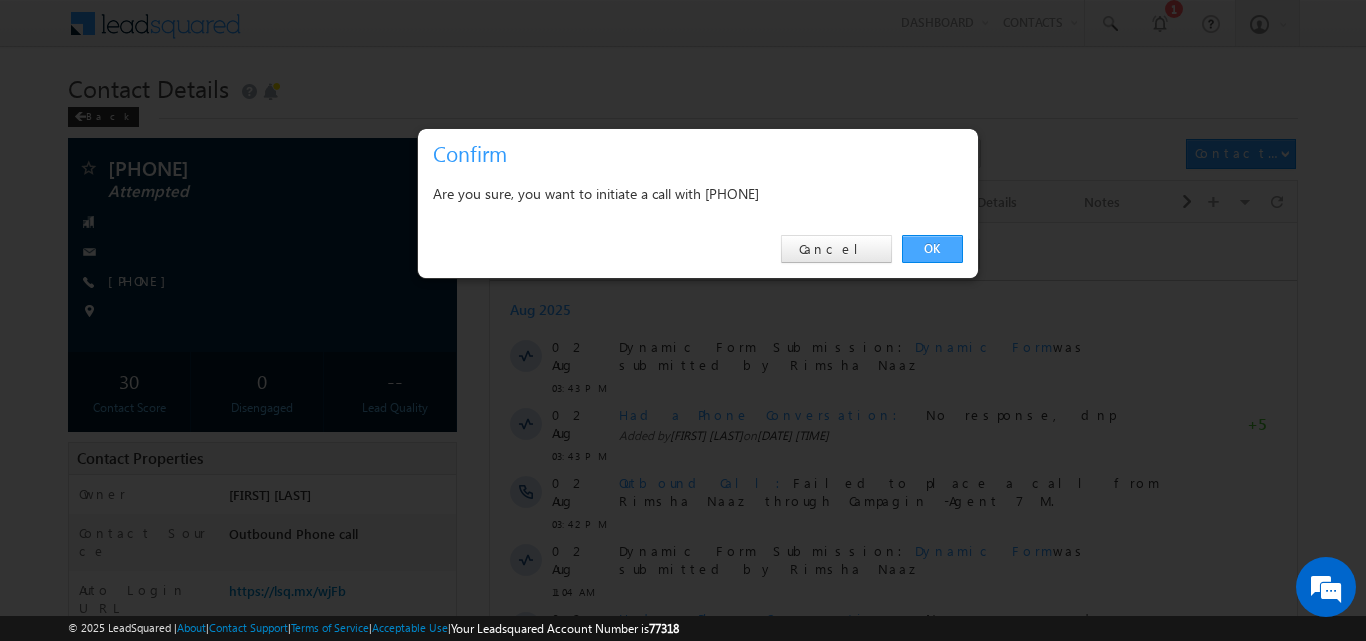 click on "OK" at bounding box center (932, 249) 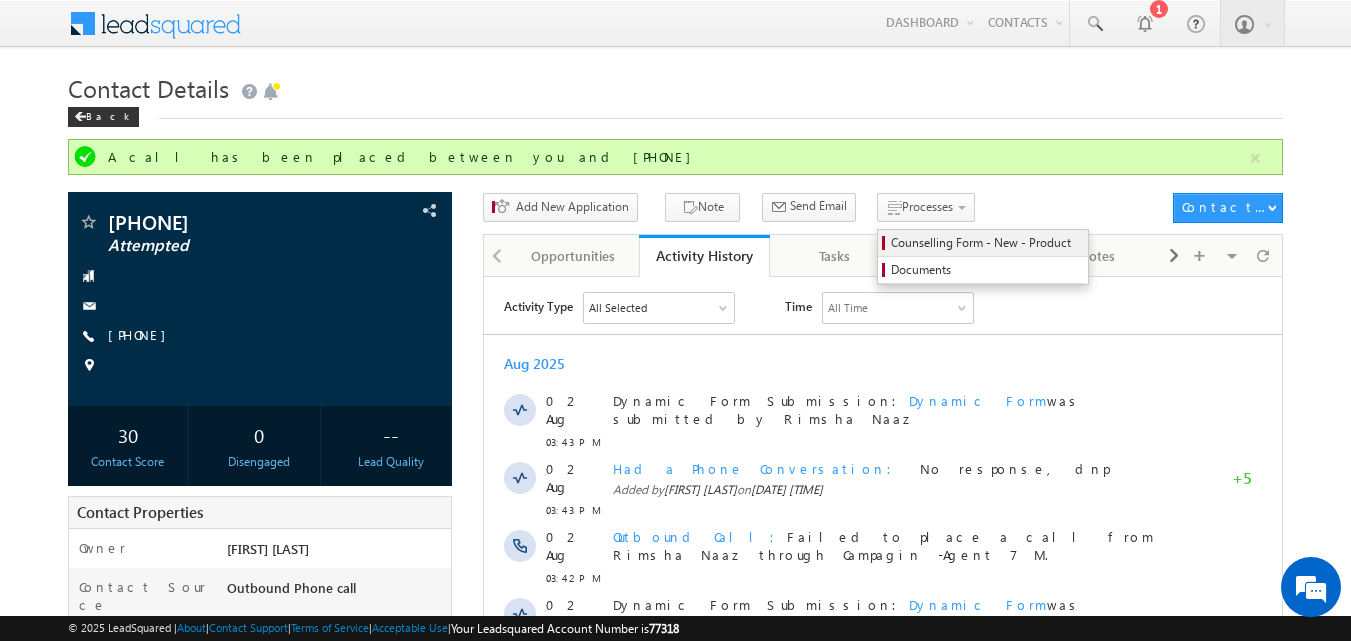 click on "Counselling Form - New - Product" at bounding box center [986, 243] 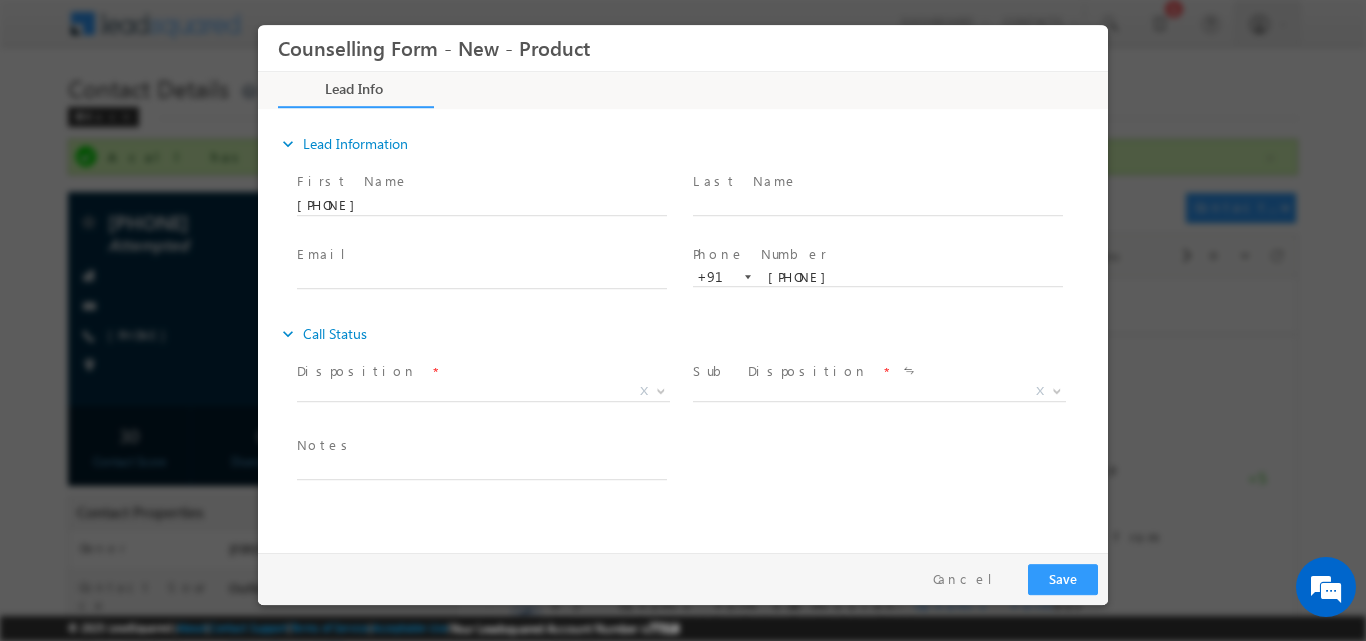 scroll, scrollTop: 0, scrollLeft: 0, axis: both 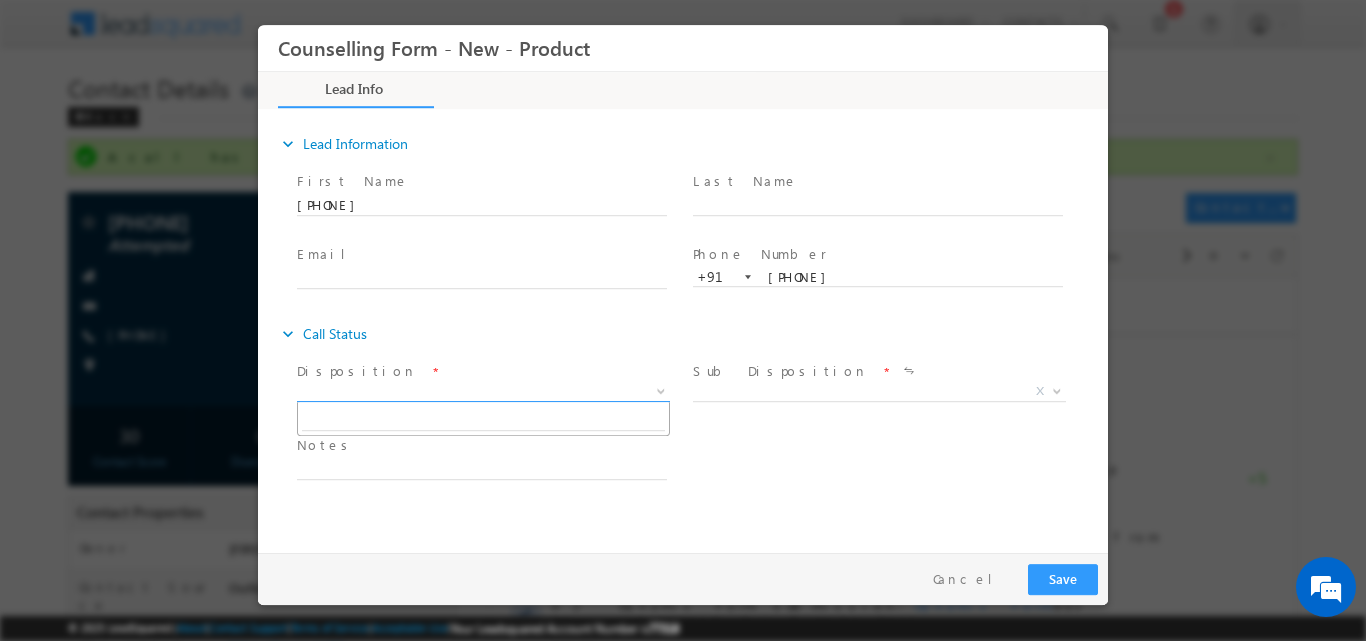 click at bounding box center (661, 389) 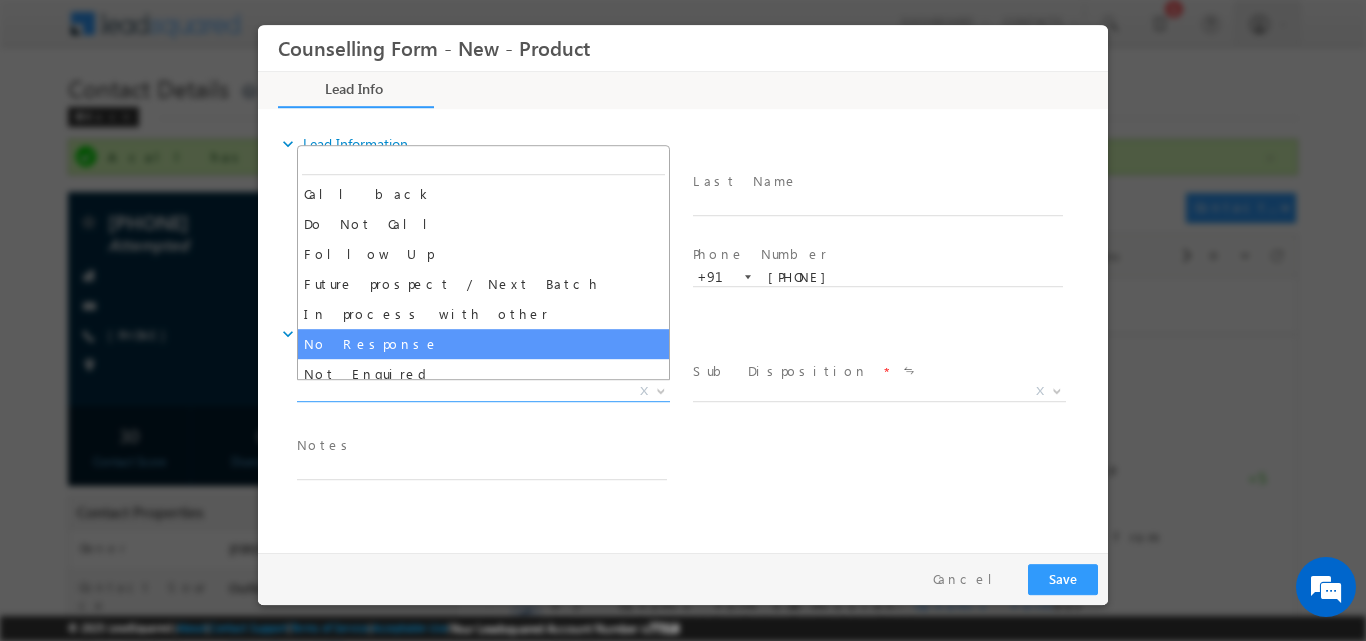 select on "No Response" 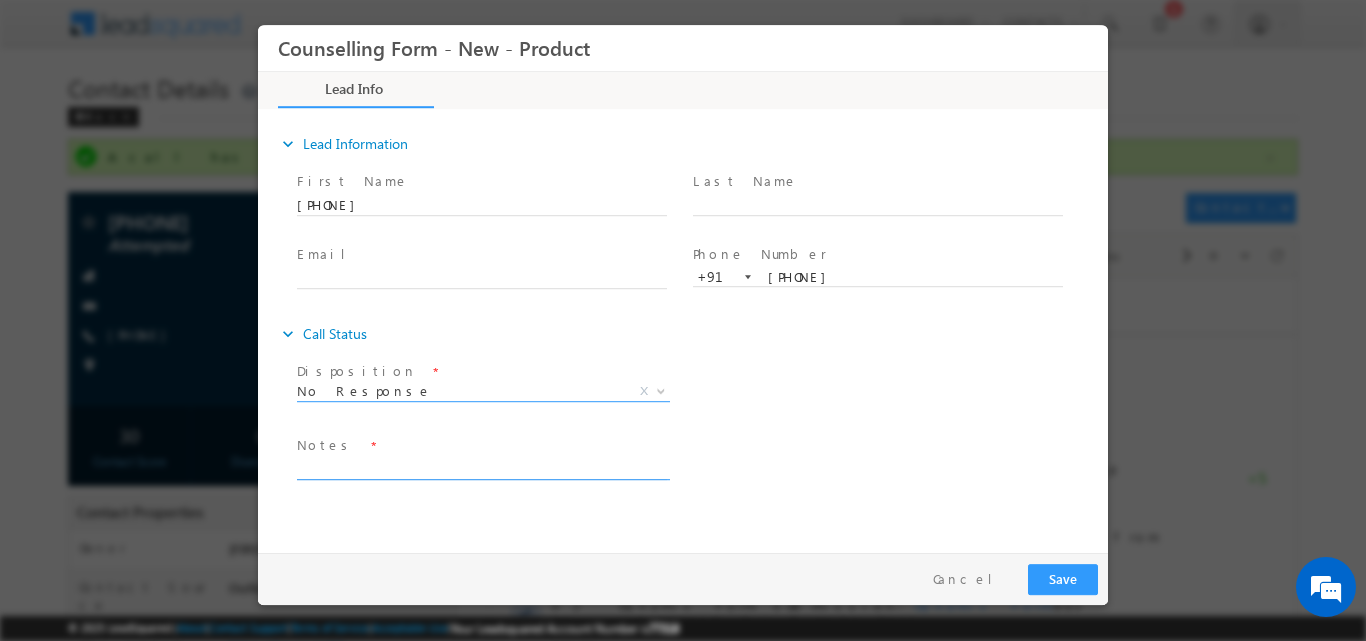 click at bounding box center [482, 467] 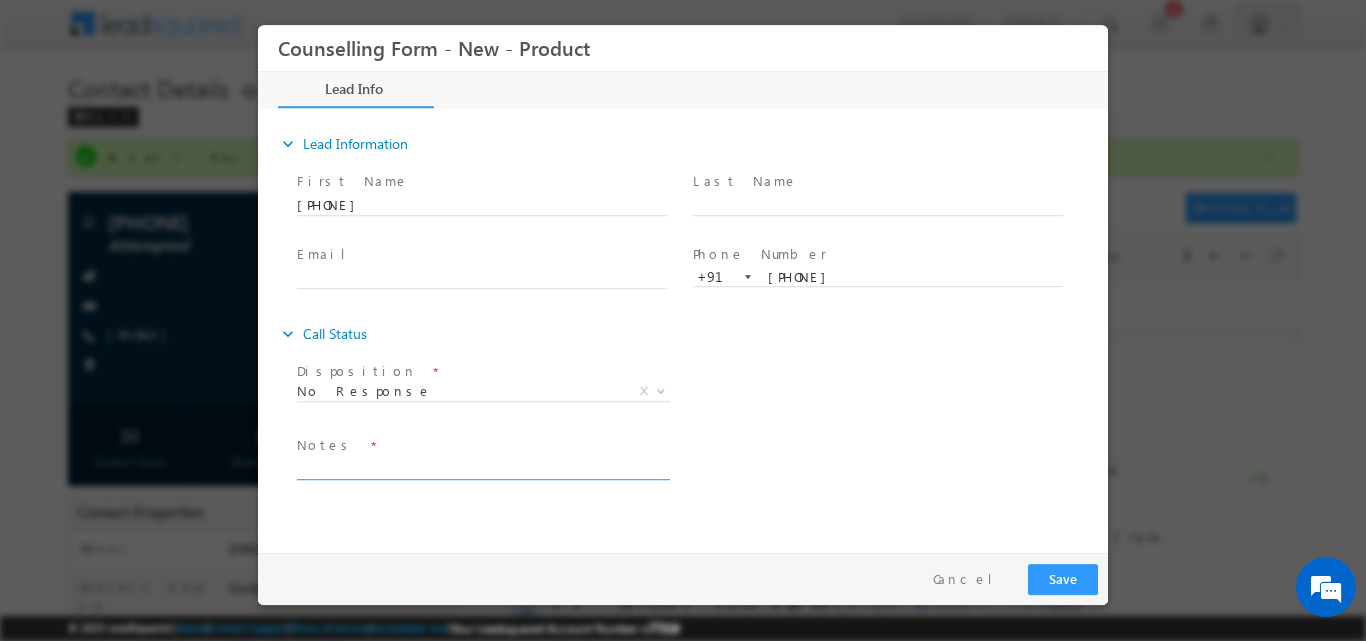 paste on "No response, dnp" 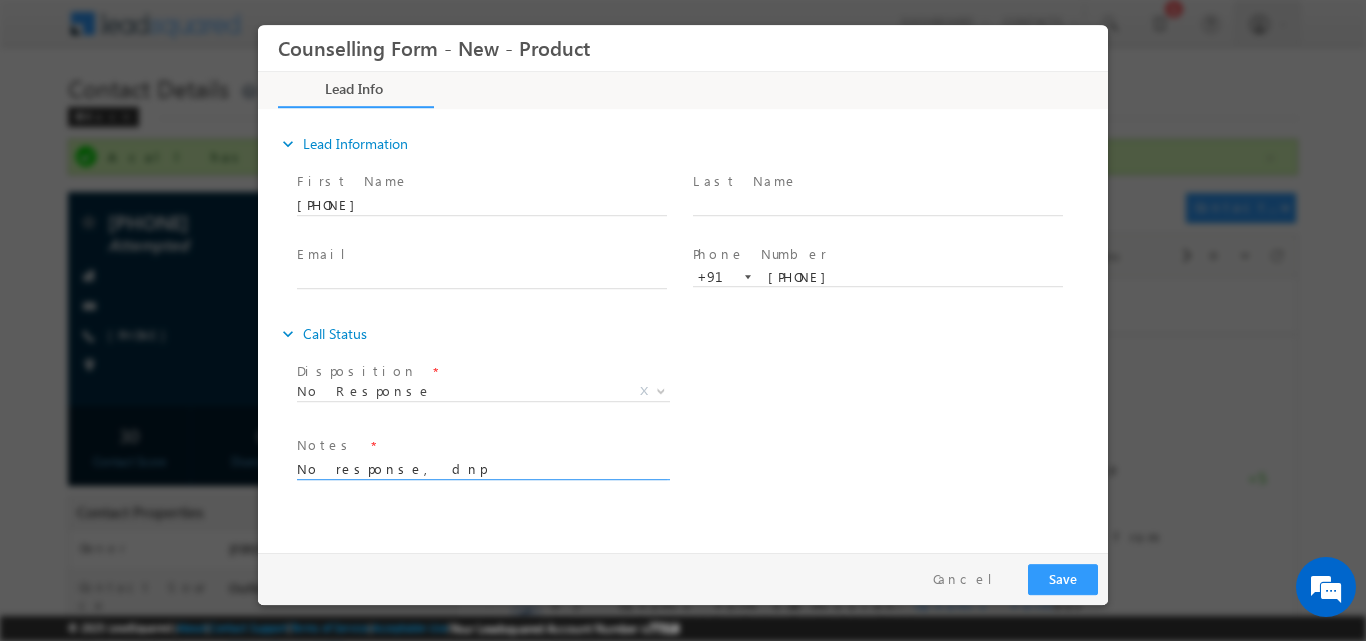 type on "No response, dnp" 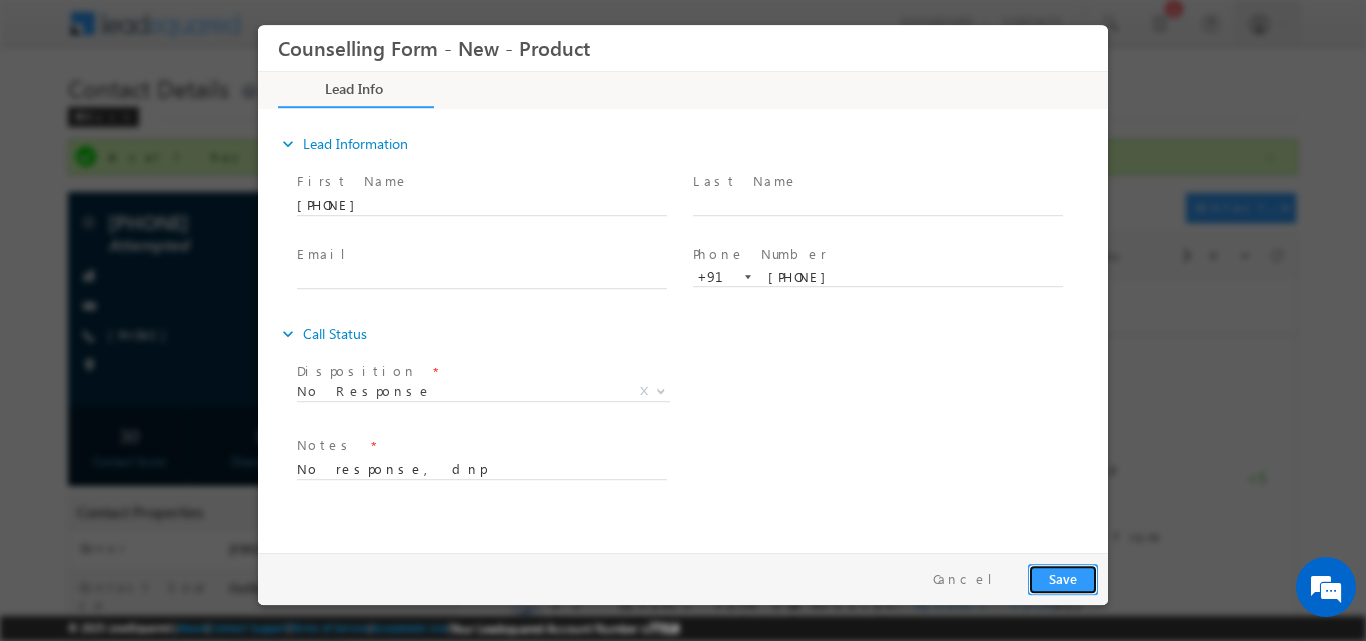 click on "Save" at bounding box center (1063, 578) 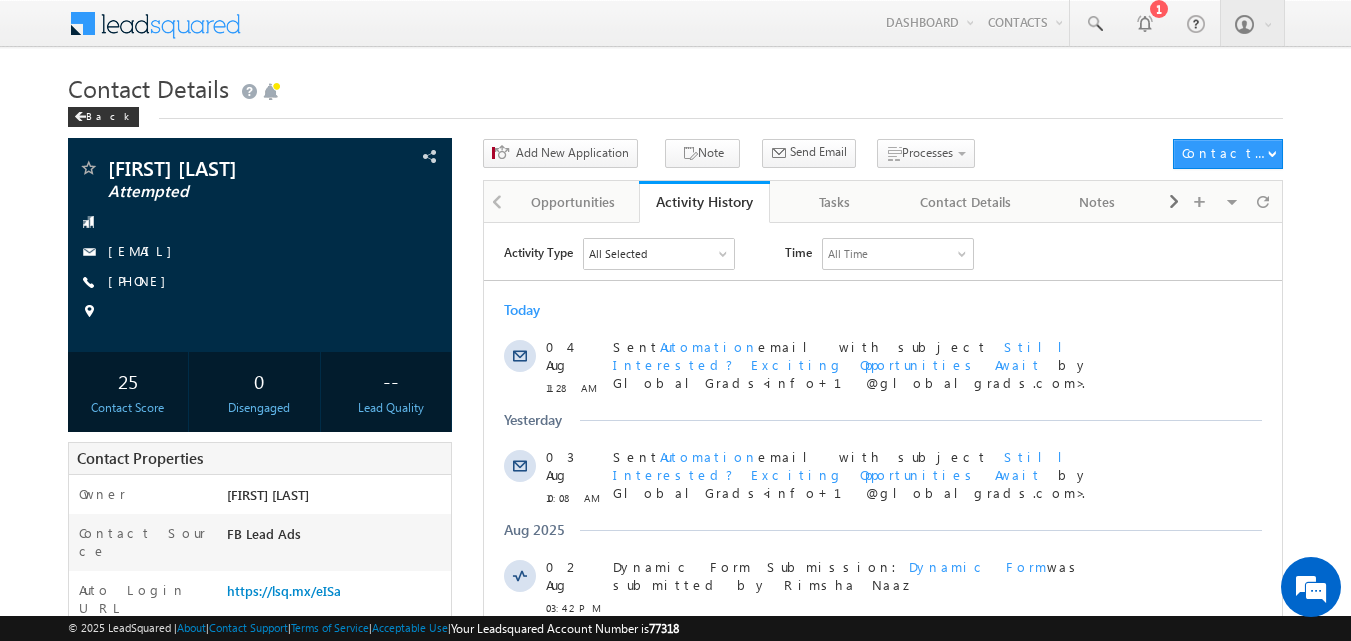 scroll, scrollTop: 0, scrollLeft: 0, axis: both 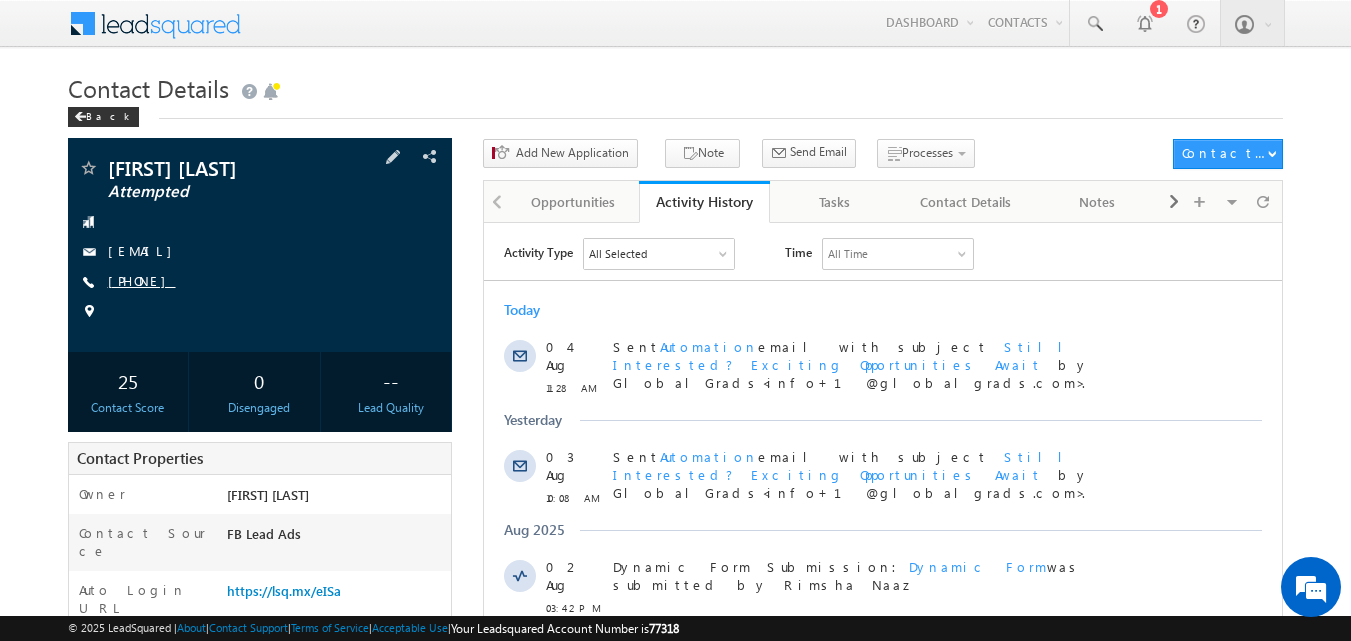 click on "[PHONE]" at bounding box center (142, 280) 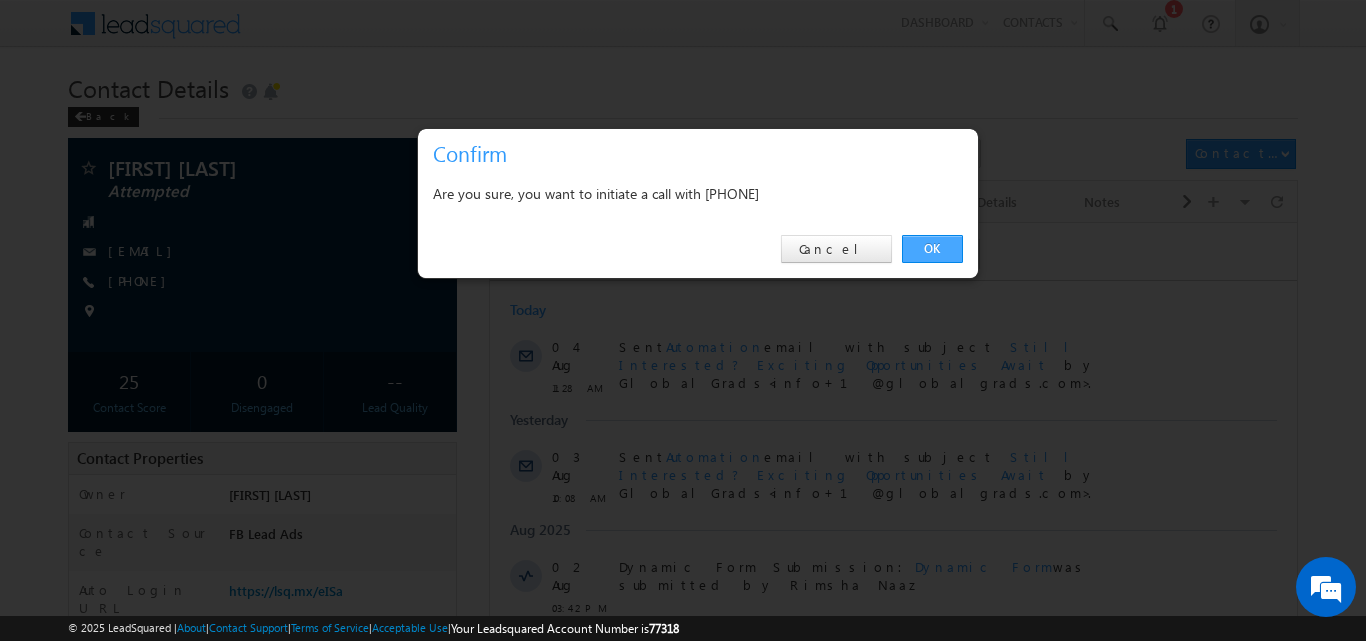 click on "OK" at bounding box center (932, 249) 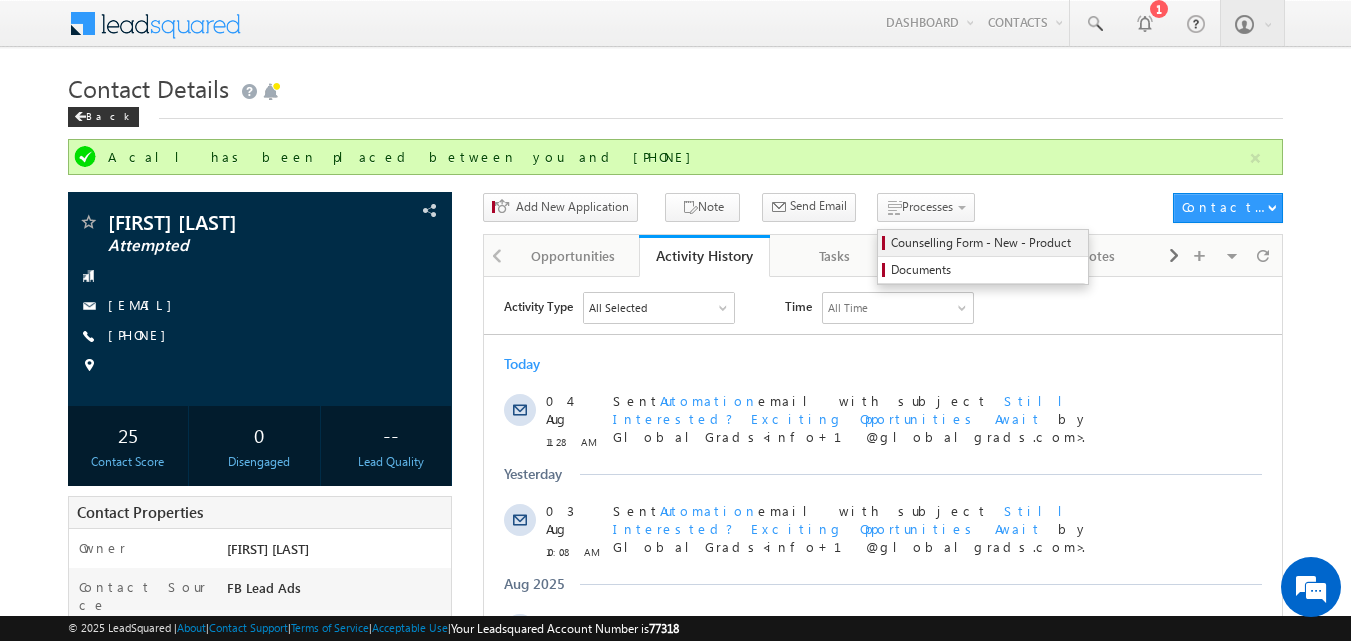 click on "Counselling Form - New - Product" at bounding box center [986, 243] 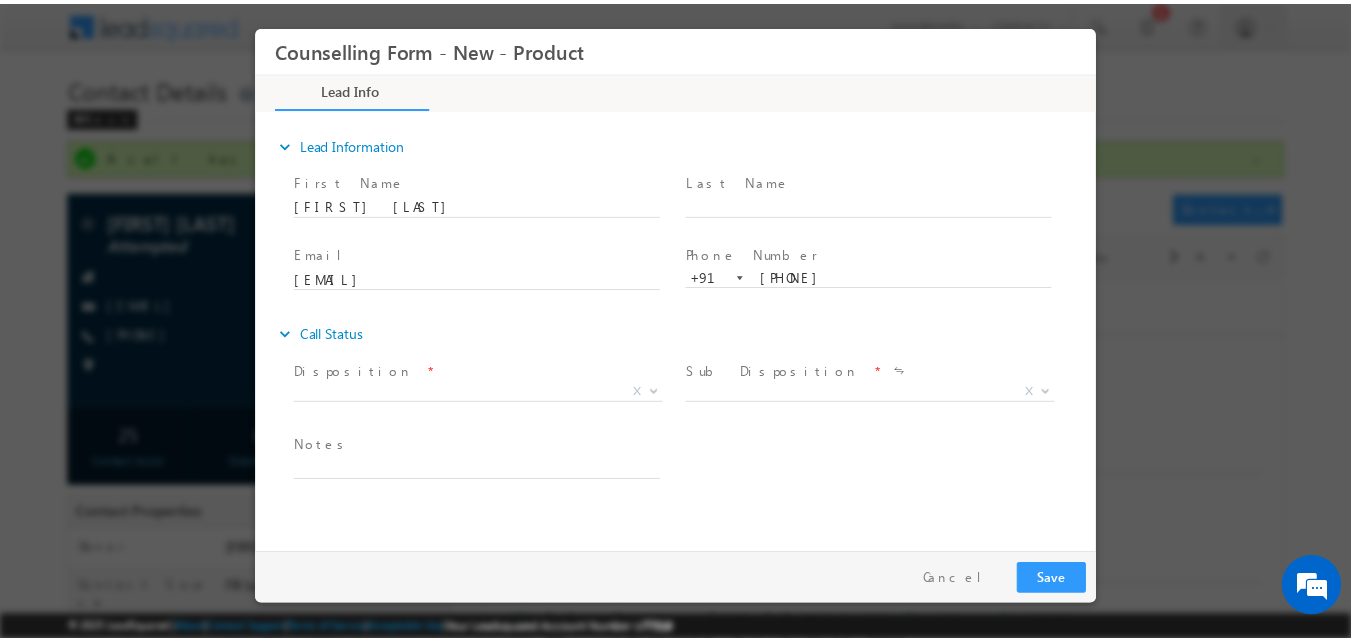 scroll, scrollTop: 0, scrollLeft: 0, axis: both 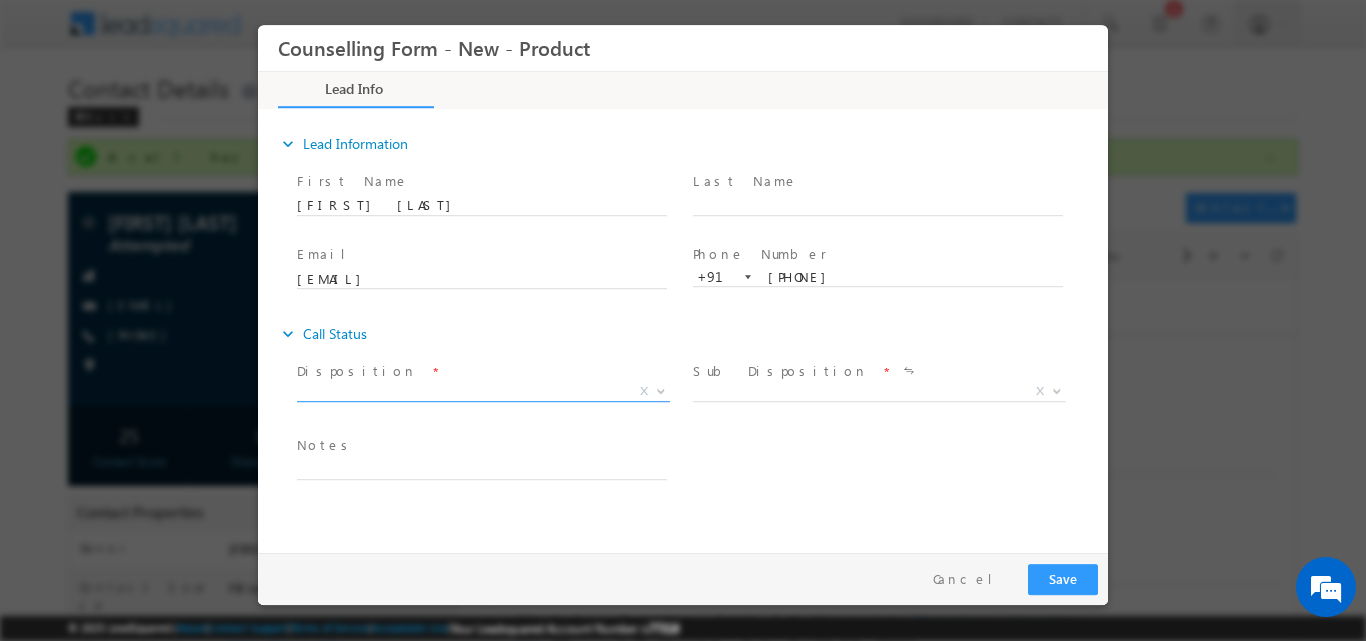 click at bounding box center [661, 389] 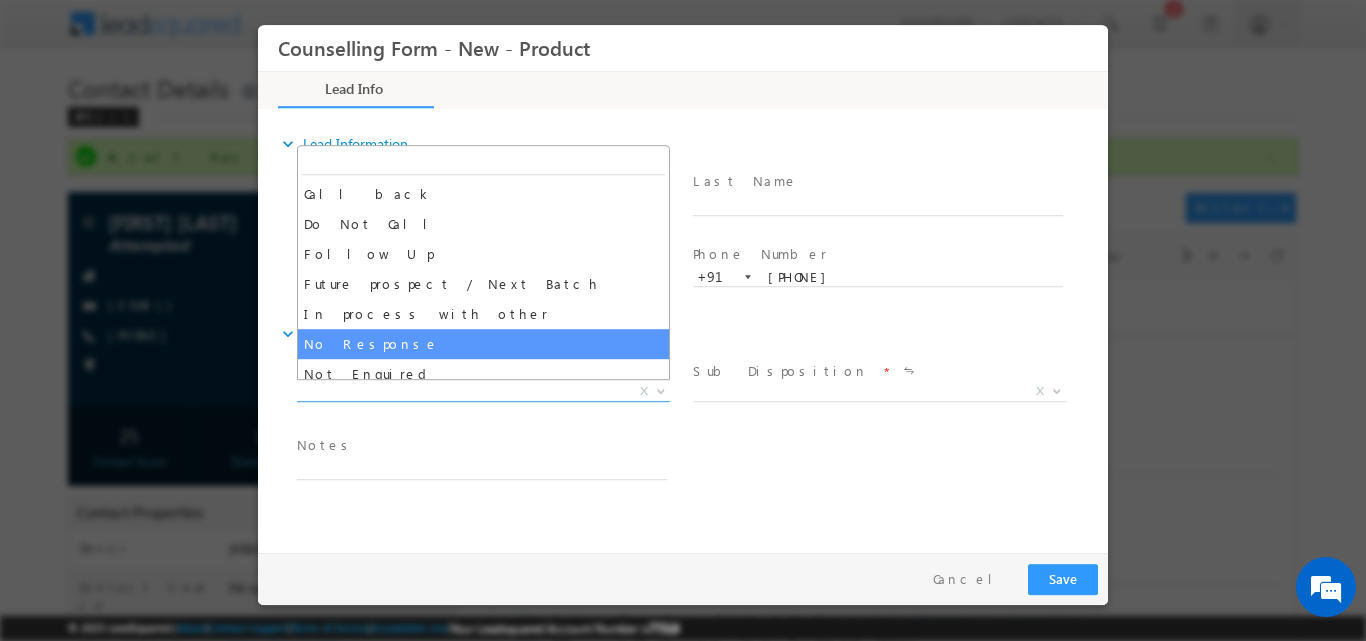 select on "No Response" 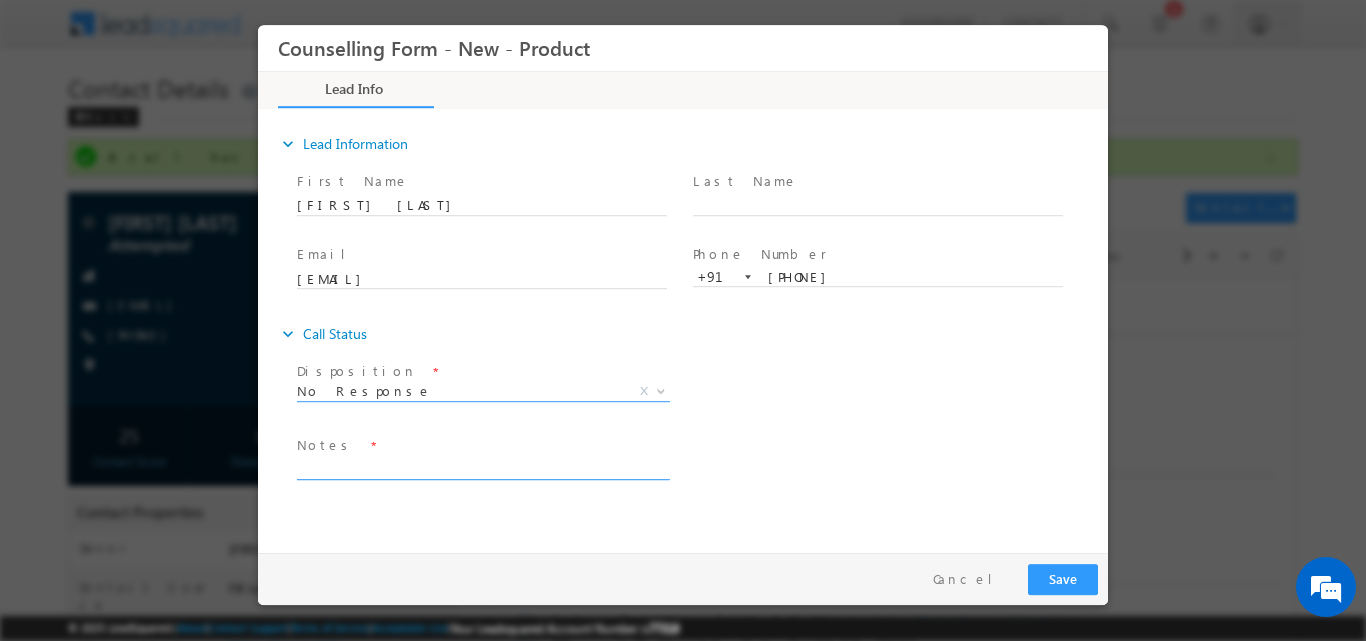 click at bounding box center [482, 467] 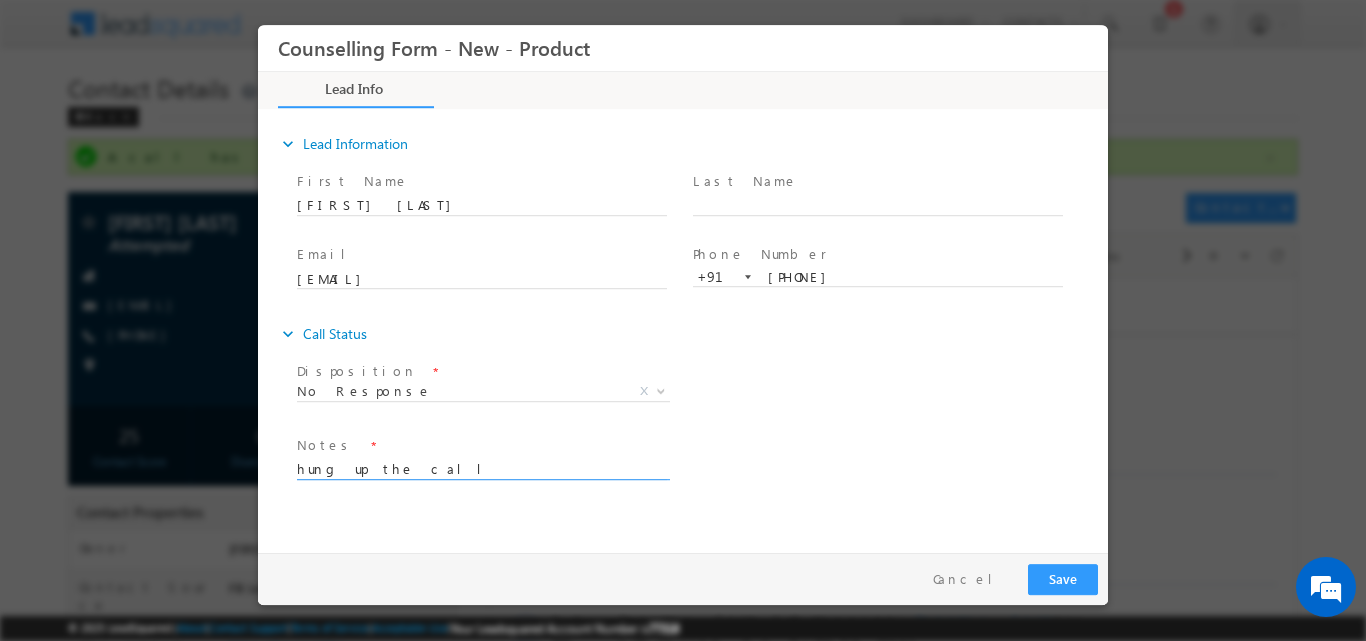 type on "hung up the call" 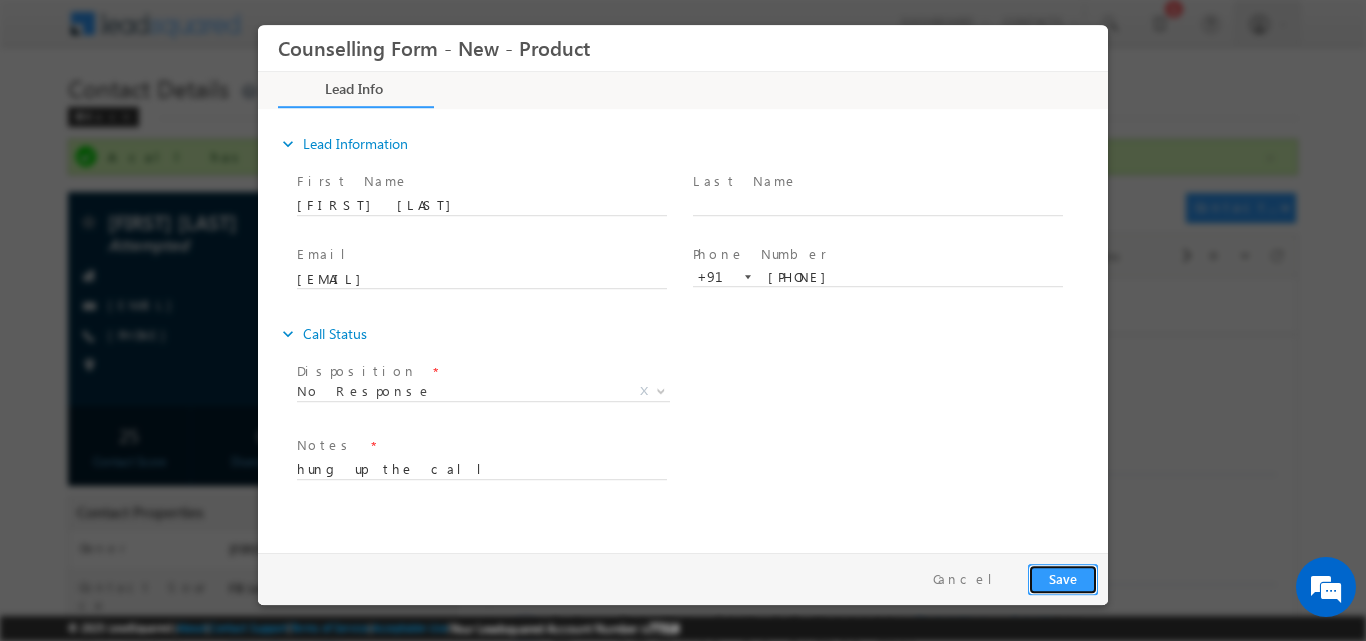 drag, startPoint x: 1069, startPoint y: 567, endPoint x: 1095, endPoint y: 35, distance: 532.63495 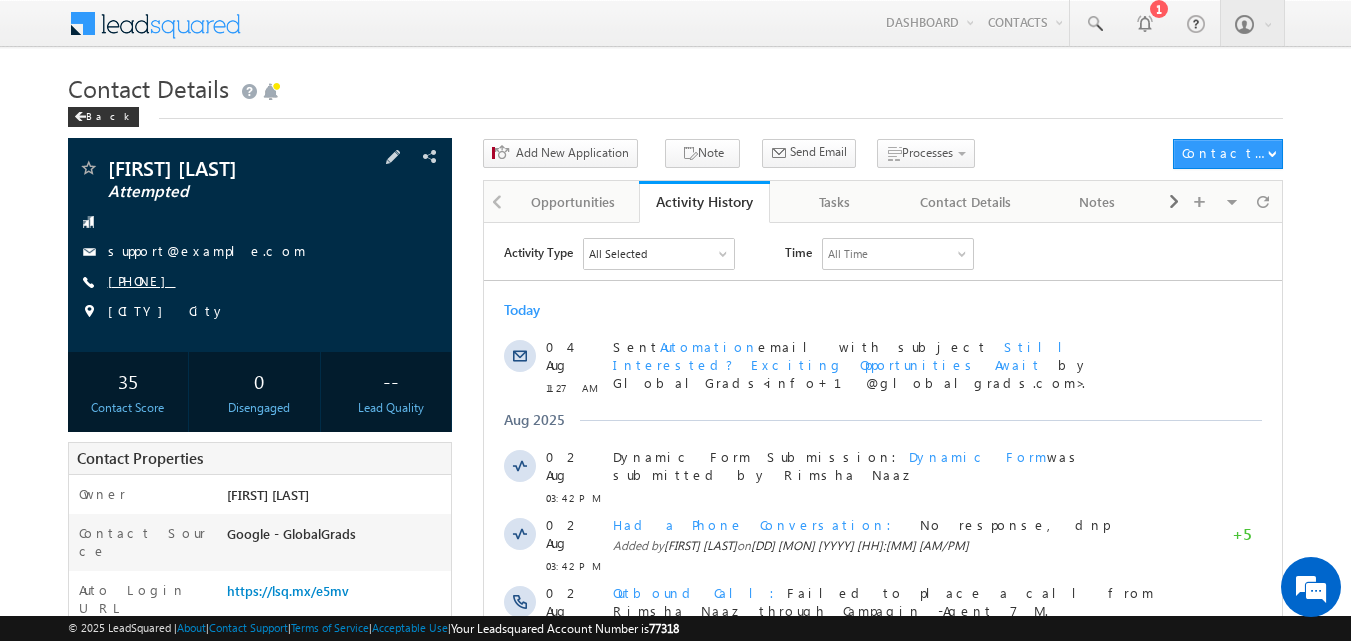 scroll, scrollTop: 0, scrollLeft: 0, axis: both 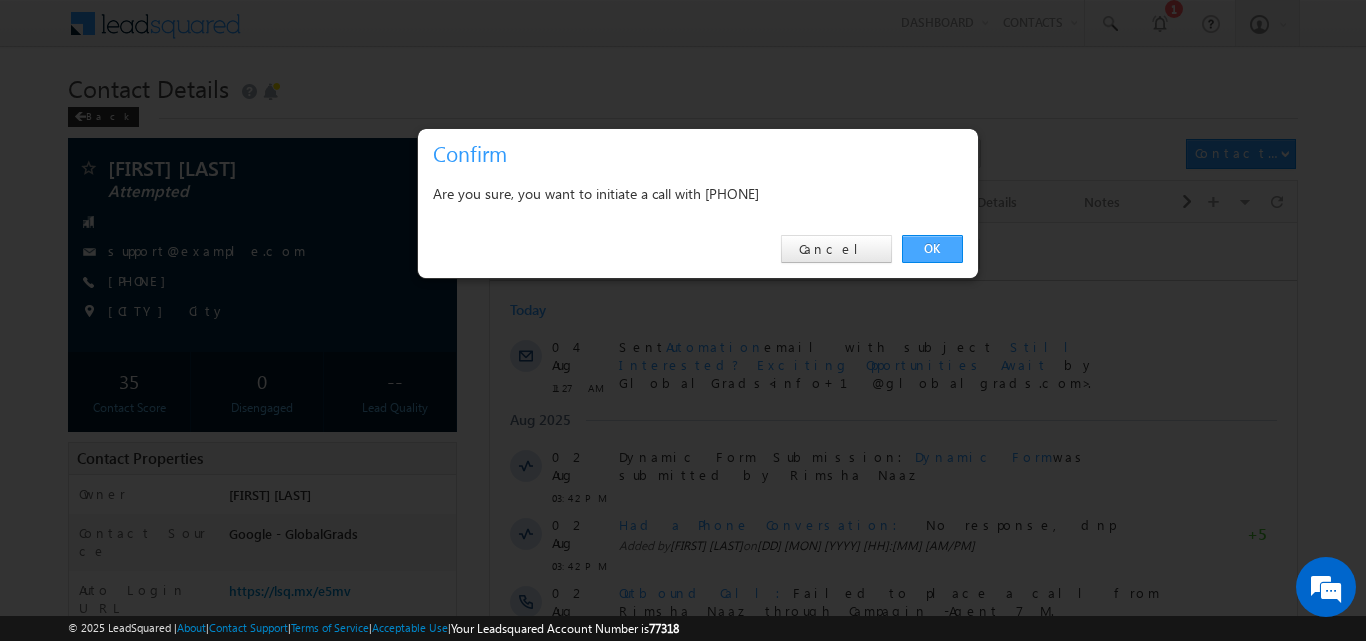 click on "OK" at bounding box center [932, 249] 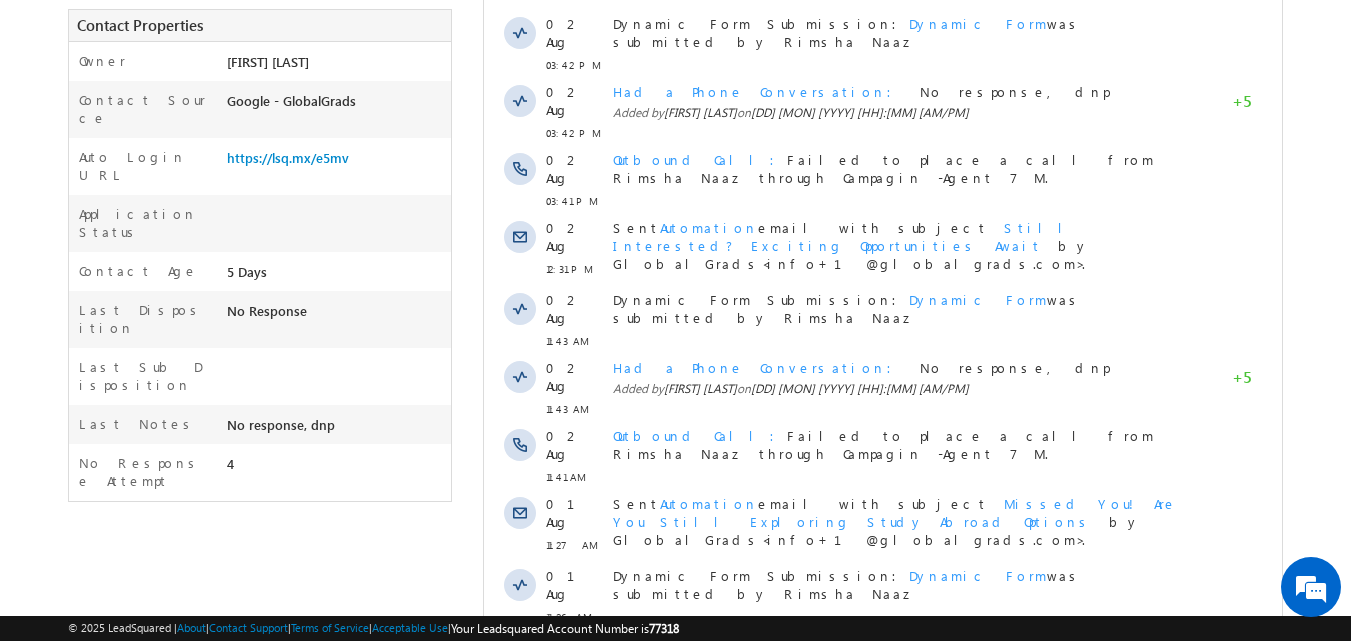 scroll, scrollTop: 546, scrollLeft: 0, axis: vertical 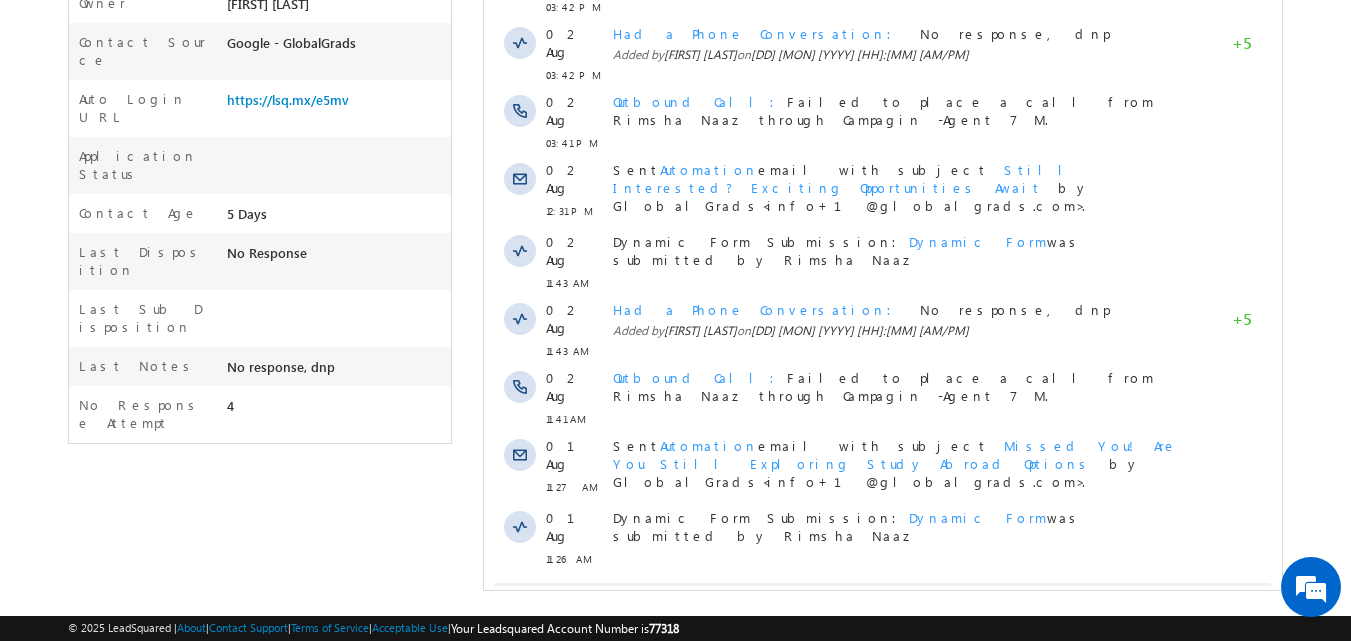 click on "Show More" at bounding box center [883, 603] 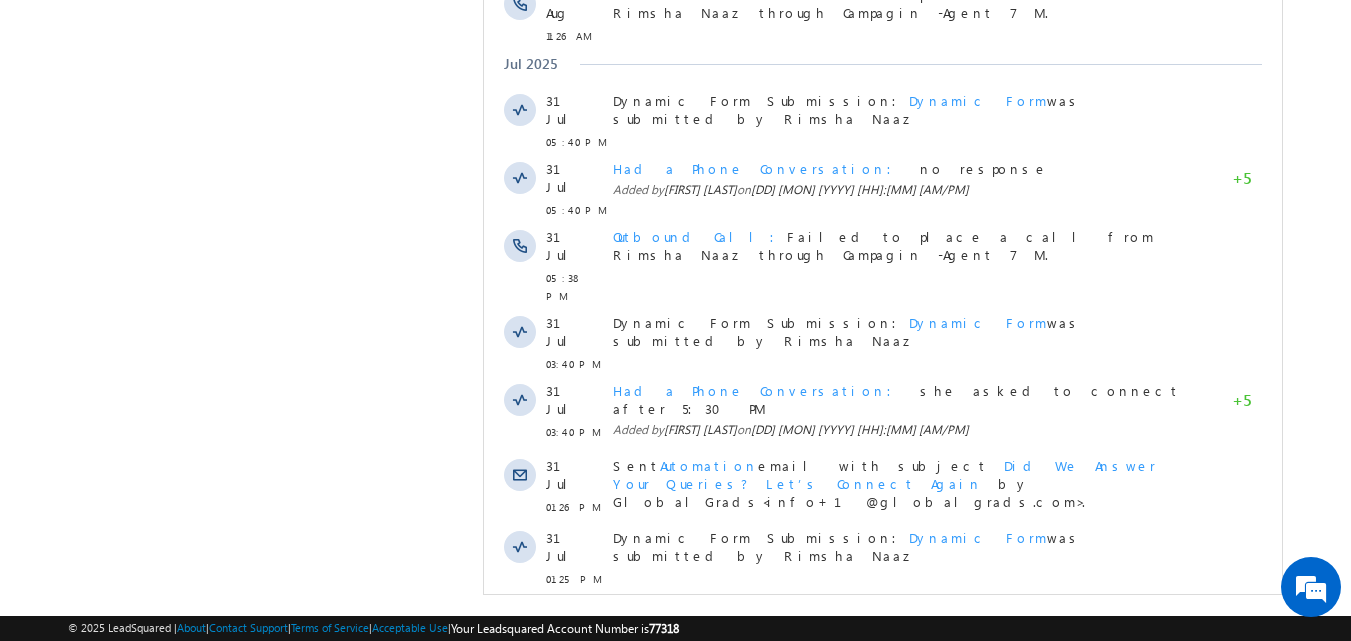 scroll, scrollTop: 1209, scrollLeft: 0, axis: vertical 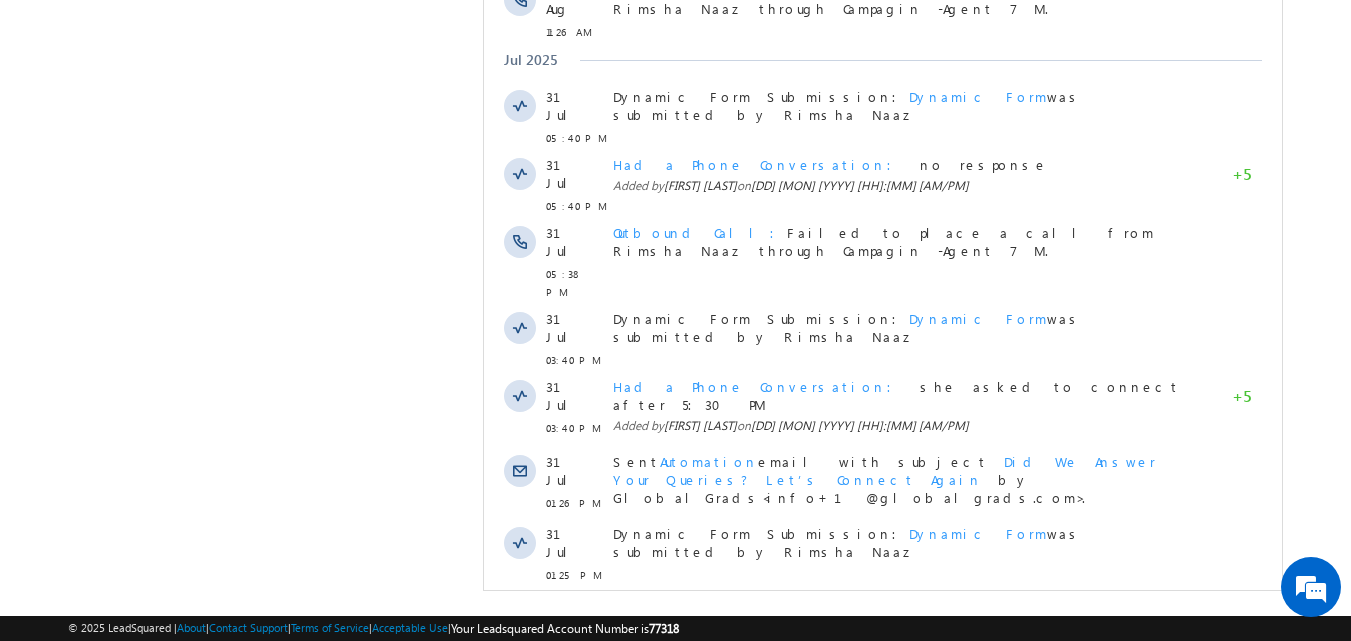 click on "Show More" at bounding box center (883, 732) 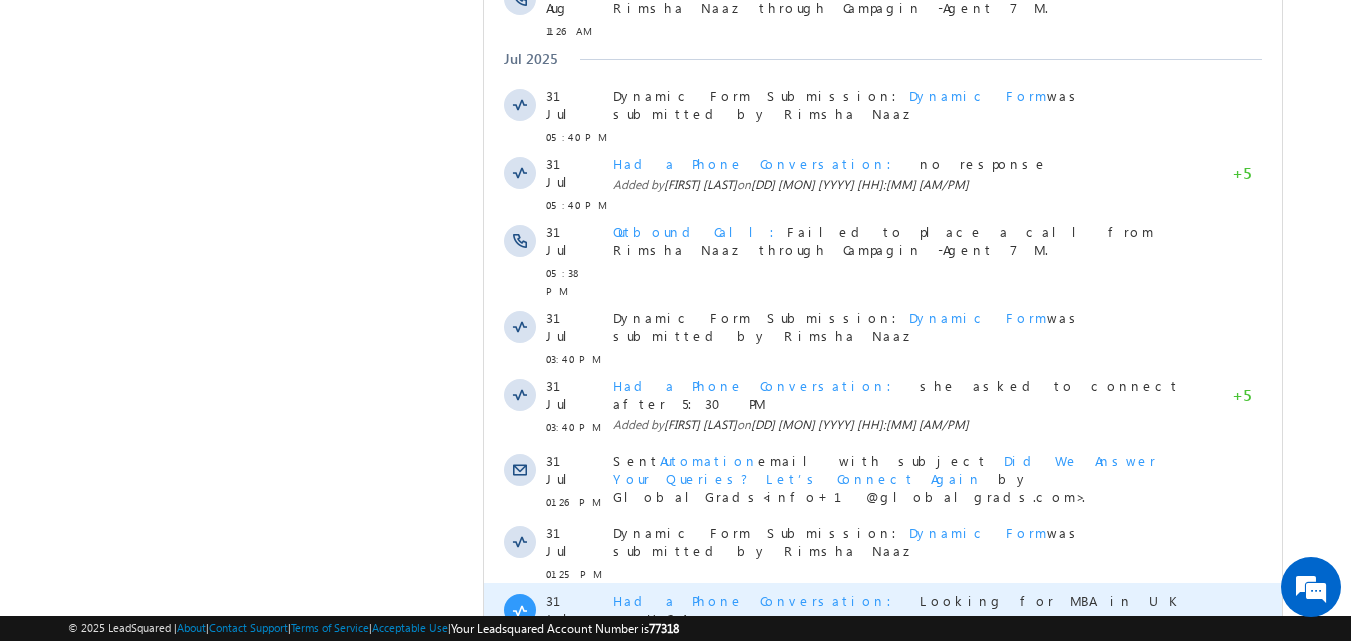 click on "View more" at bounding box center [666, 676] 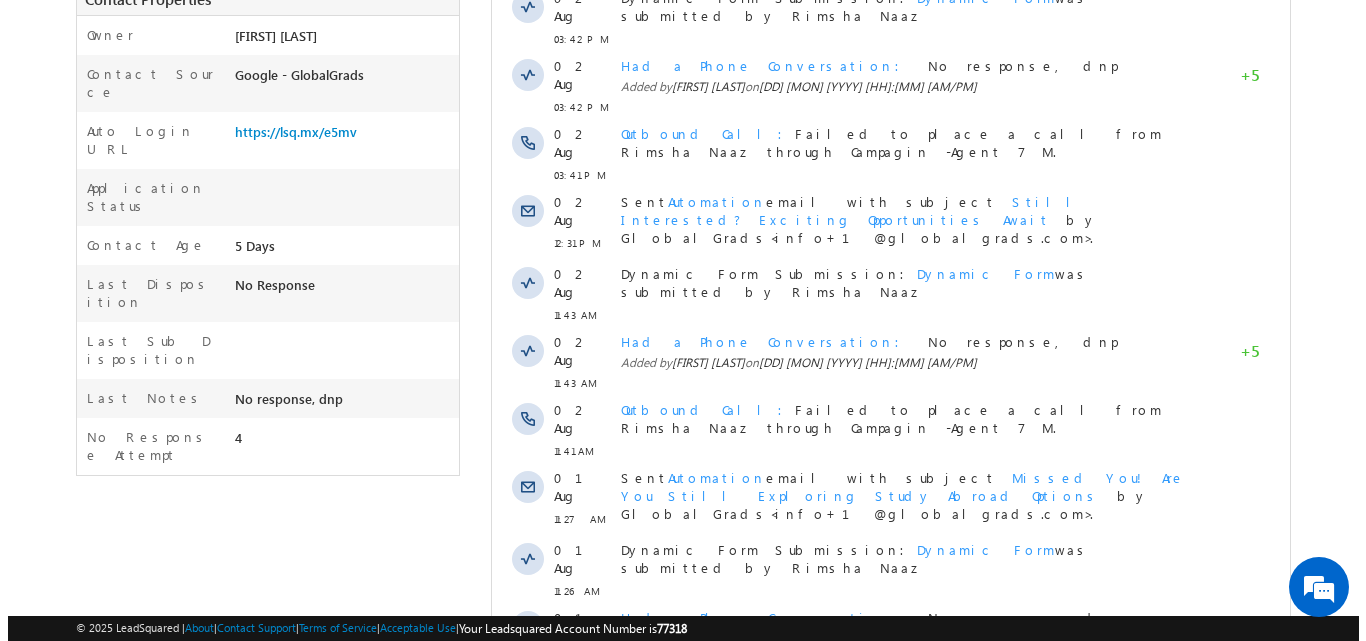 scroll, scrollTop: 0, scrollLeft: 0, axis: both 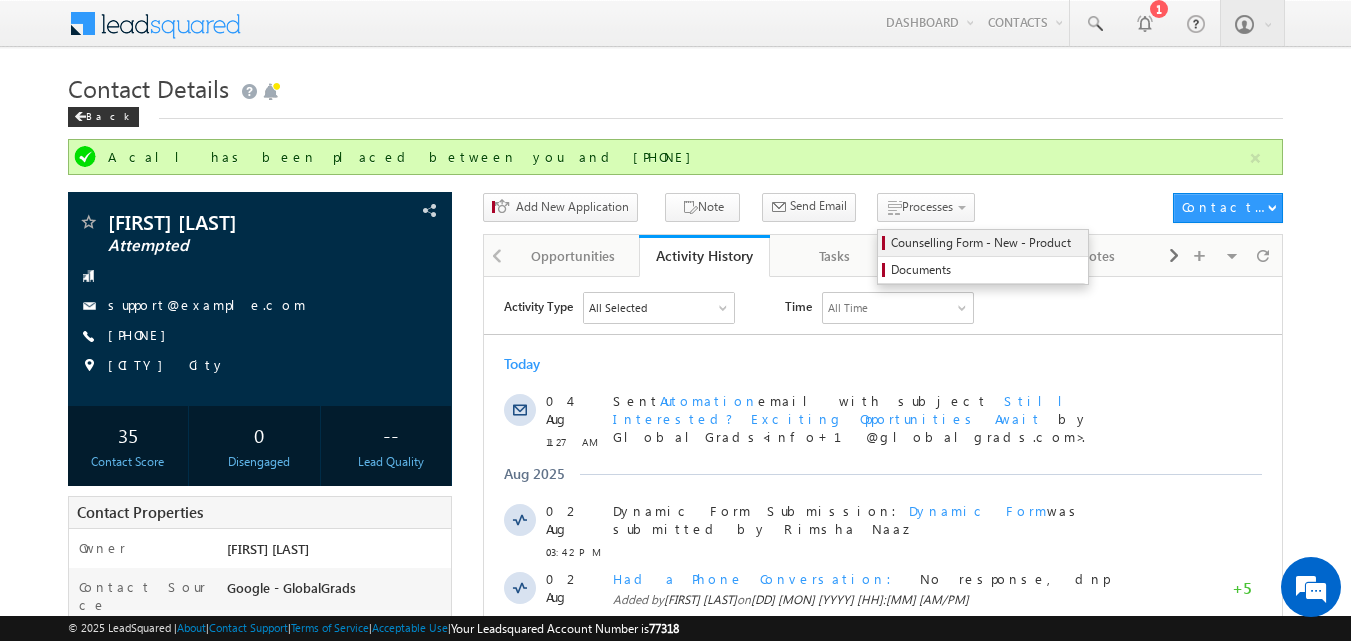click on "Counselling Form - New - Product" at bounding box center (986, 243) 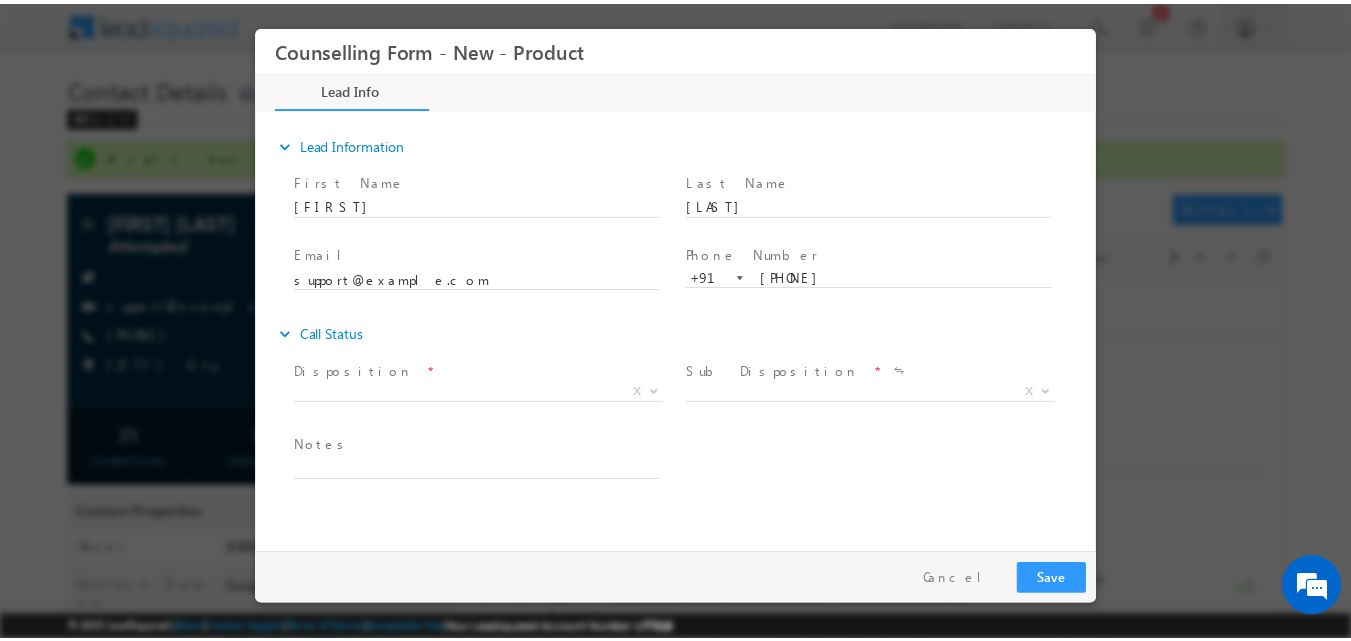 scroll, scrollTop: 0, scrollLeft: 0, axis: both 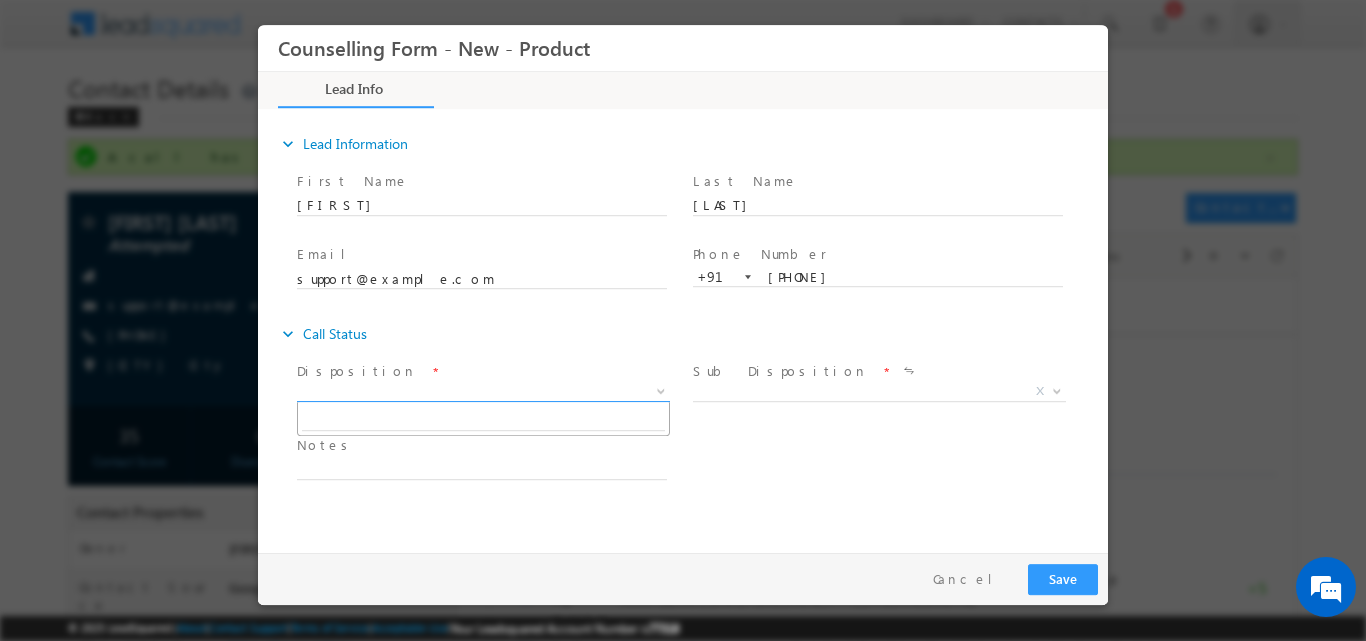 click at bounding box center (661, 389) 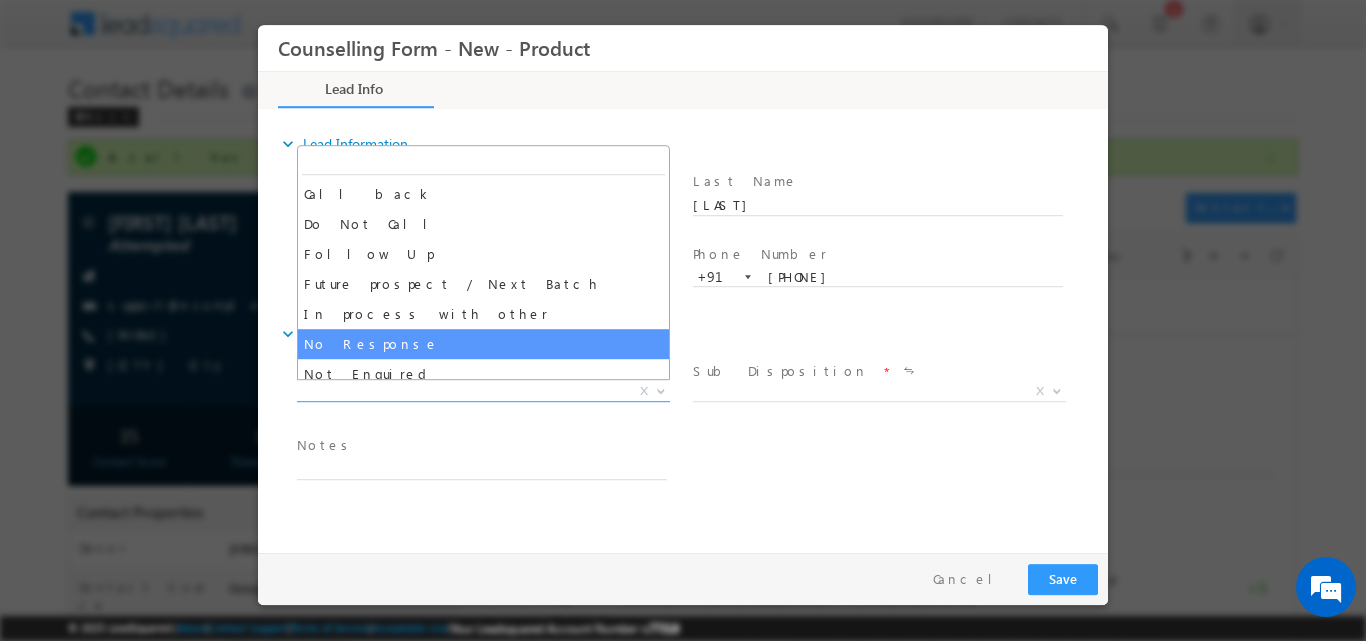 select on "No Response" 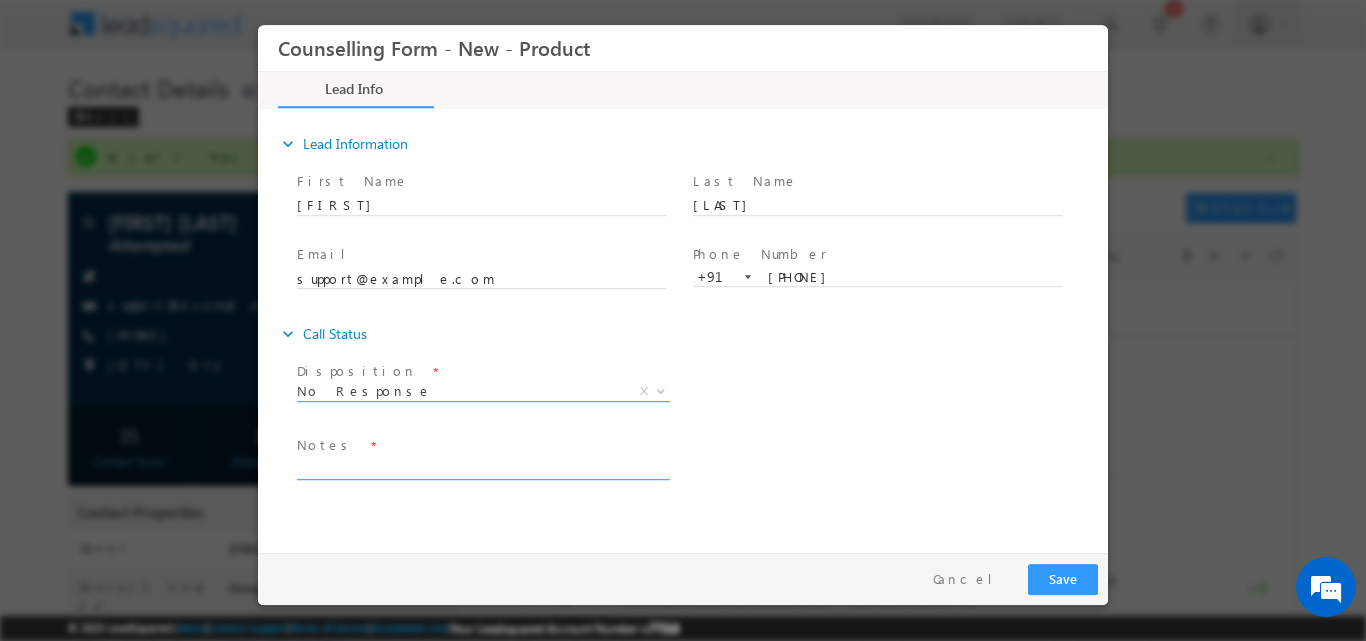 click at bounding box center [482, 467] 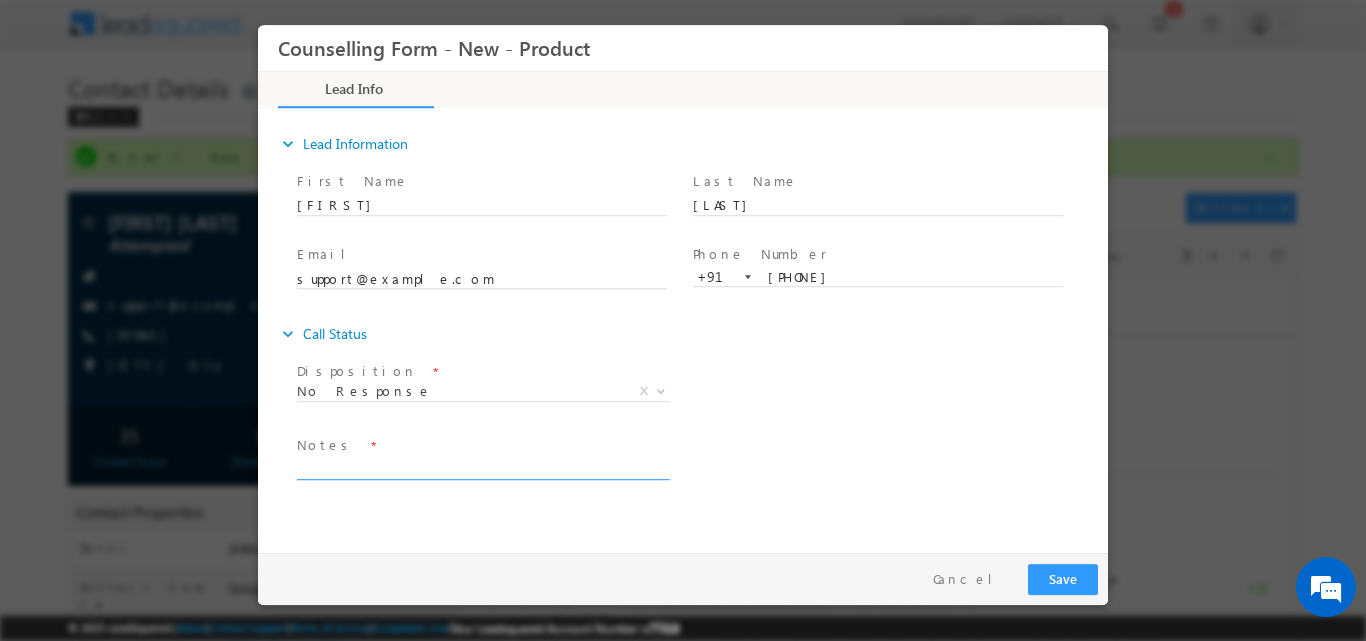 paste on "No response, dnp" 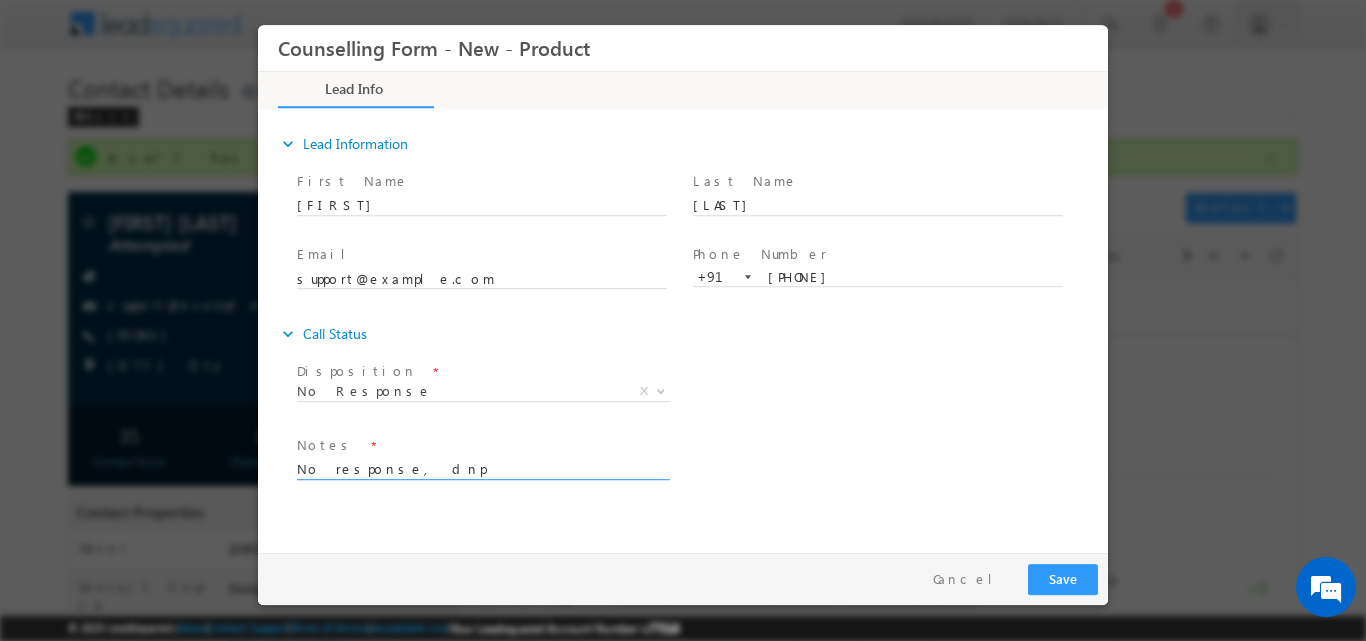 type on "No response, dnp" 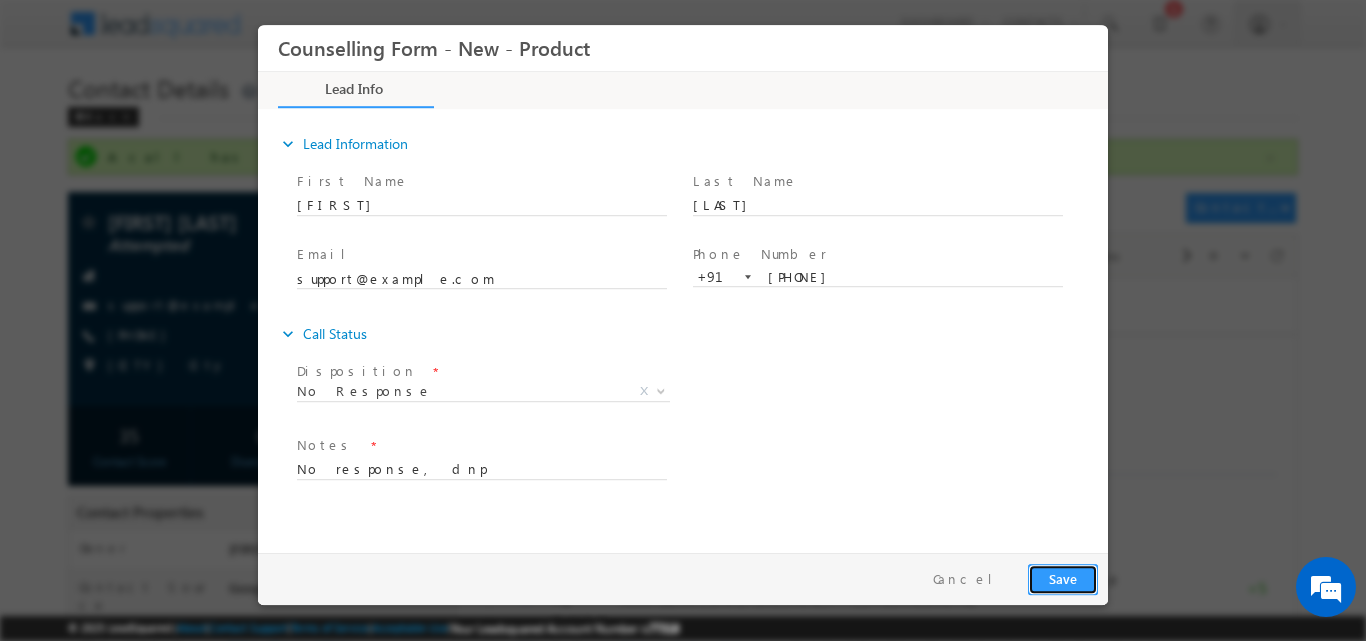 click on "Save" at bounding box center [1063, 578] 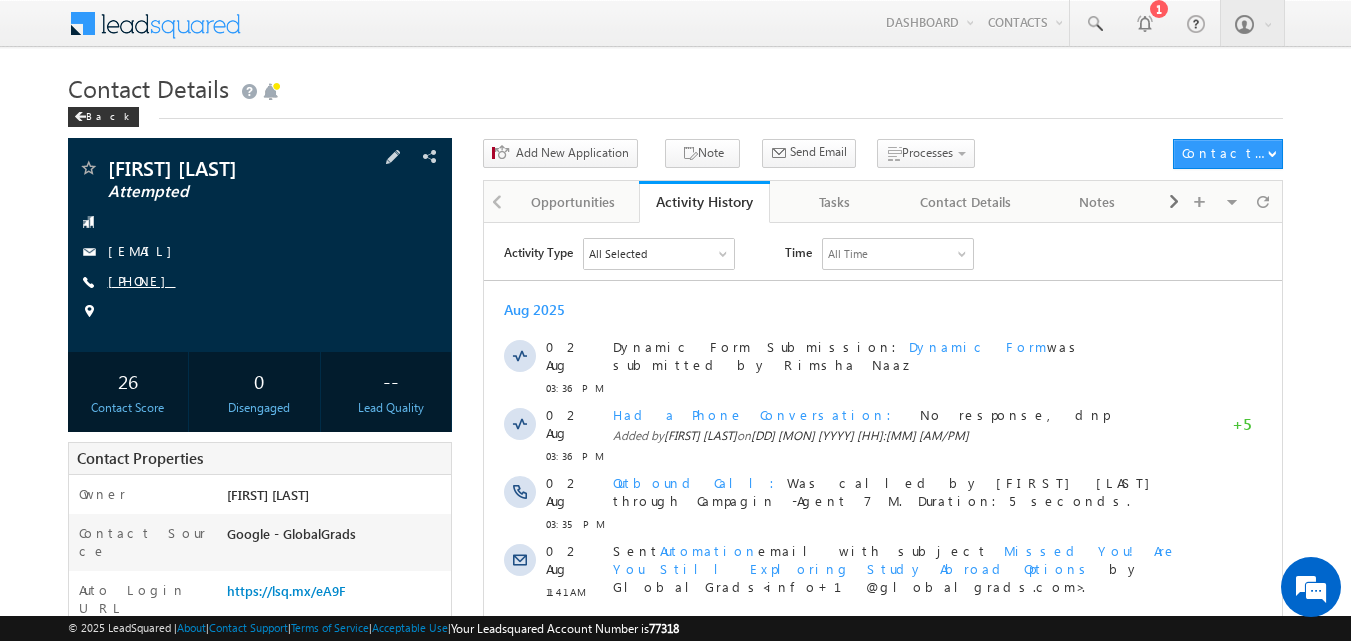 scroll, scrollTop: 0, scrollLeft: 0, axis: both 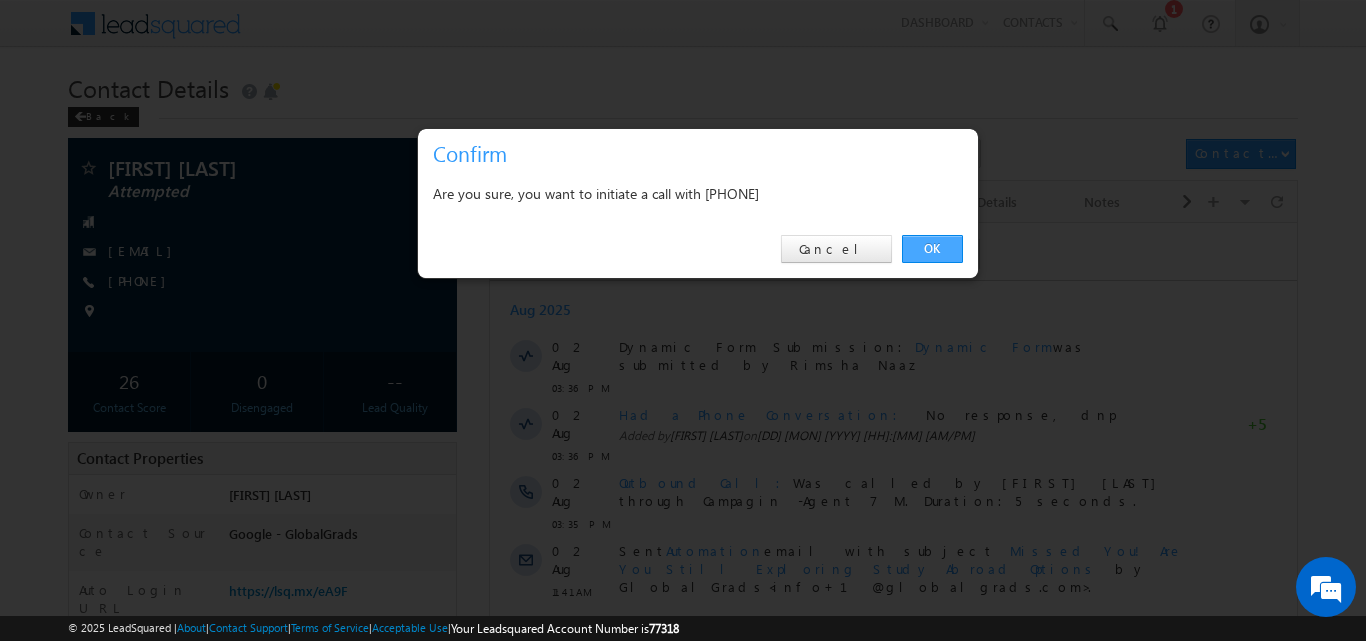 click on "OK" at bounding box center (932, 249) 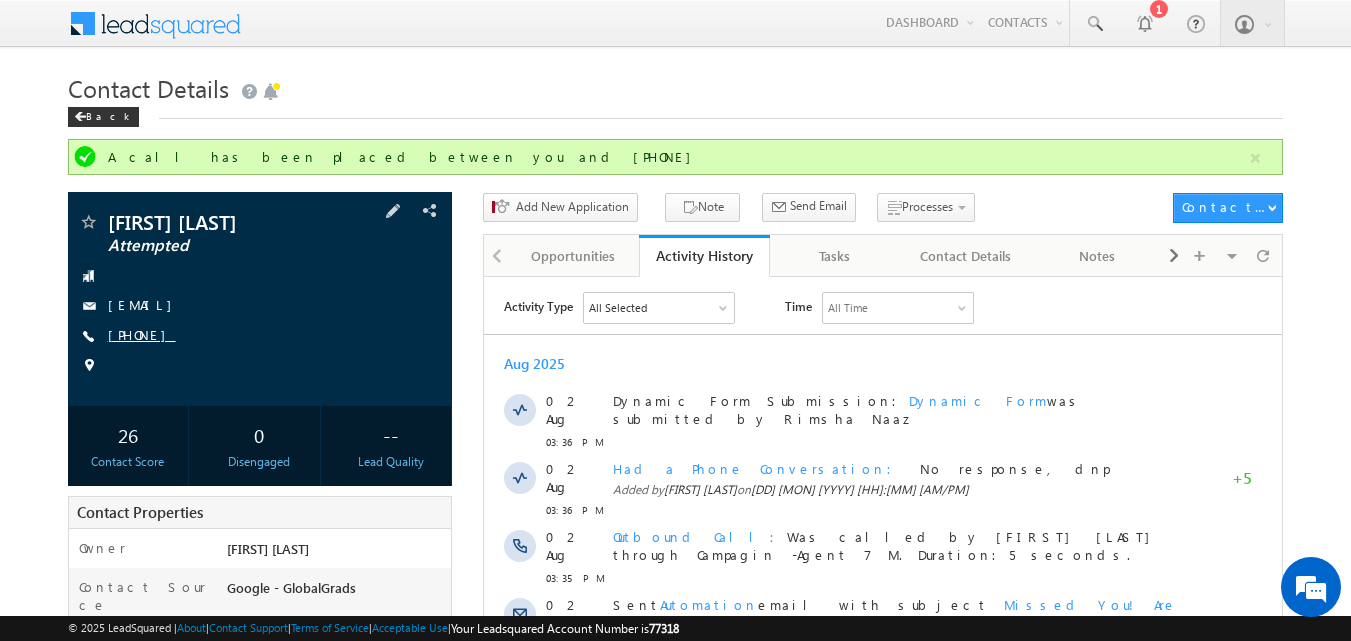 click on "[PHONE]" at bounding box center (142, 334) 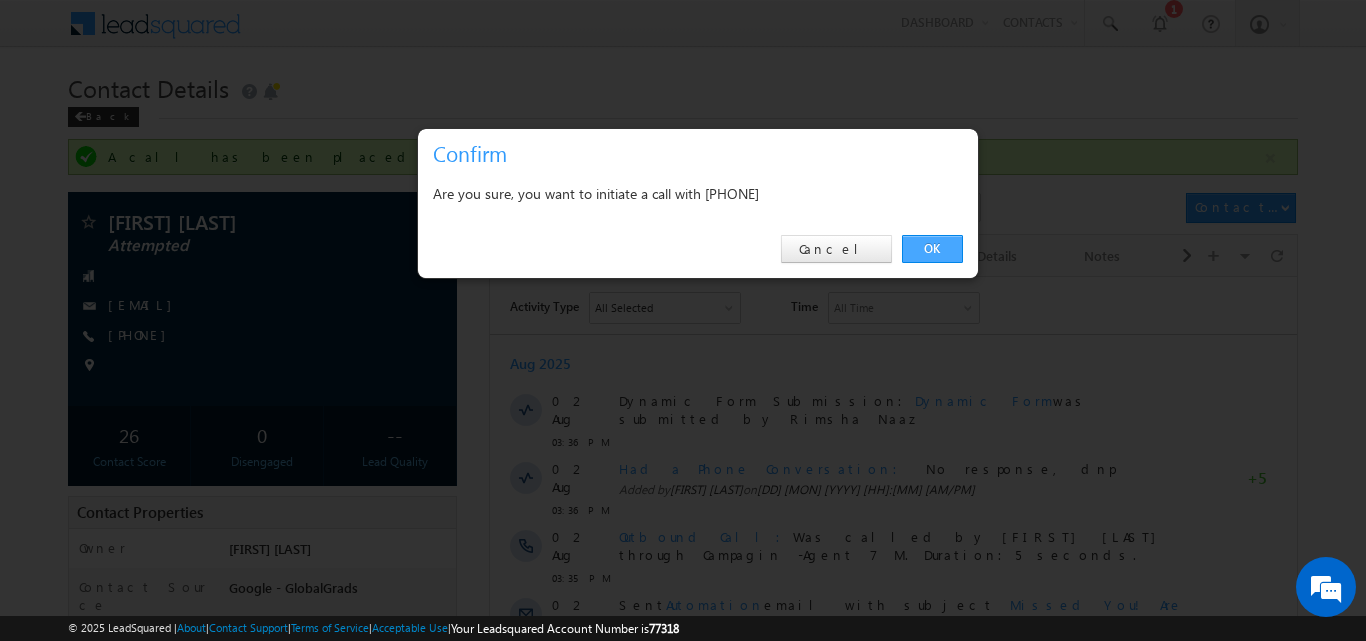 click on "OK" at bounding box center [932, 249] 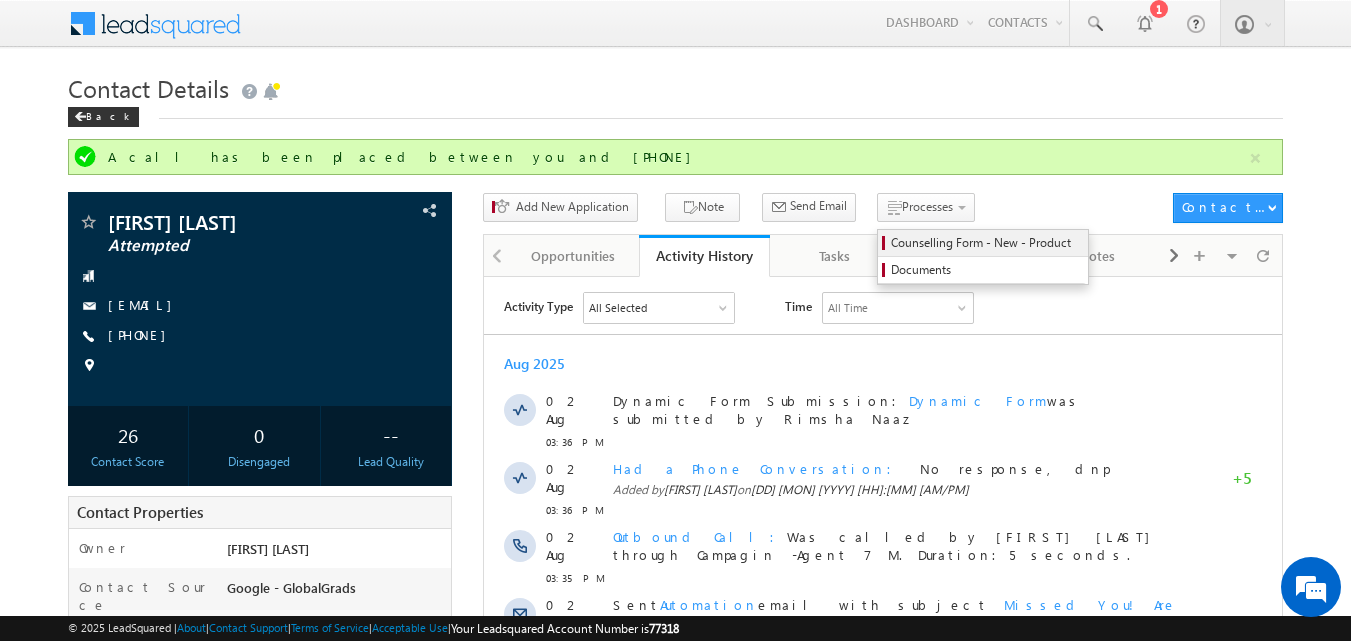 click on "Counselling Form - New - Product" at bounding box center (986, 243) 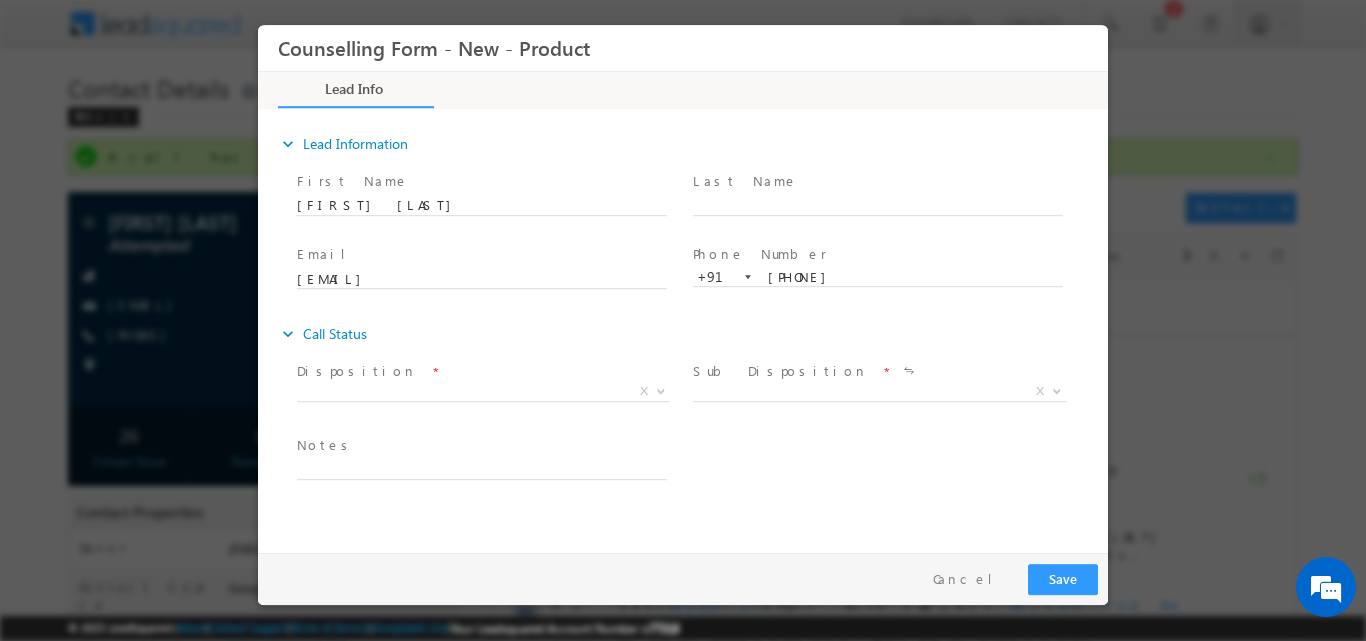 scroll, scrollTop: 0, scrollLeft: 0, axis: both 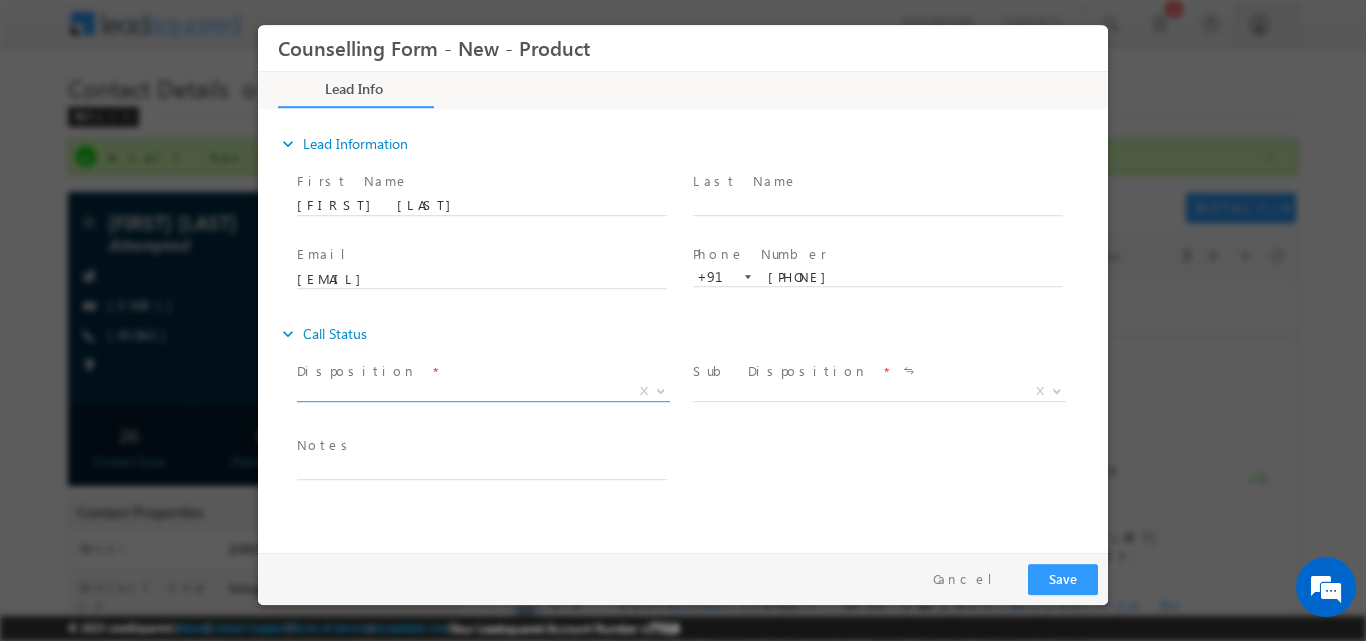 click at bounding box center [661, 389] 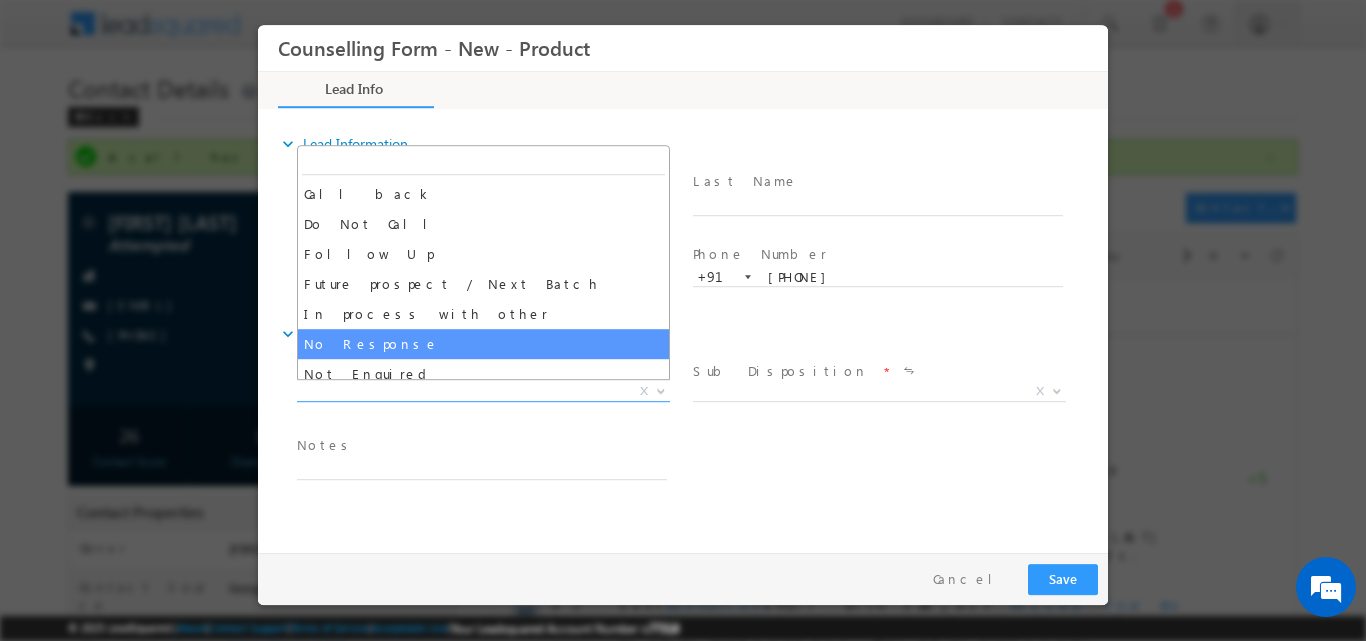 select on "No Response" 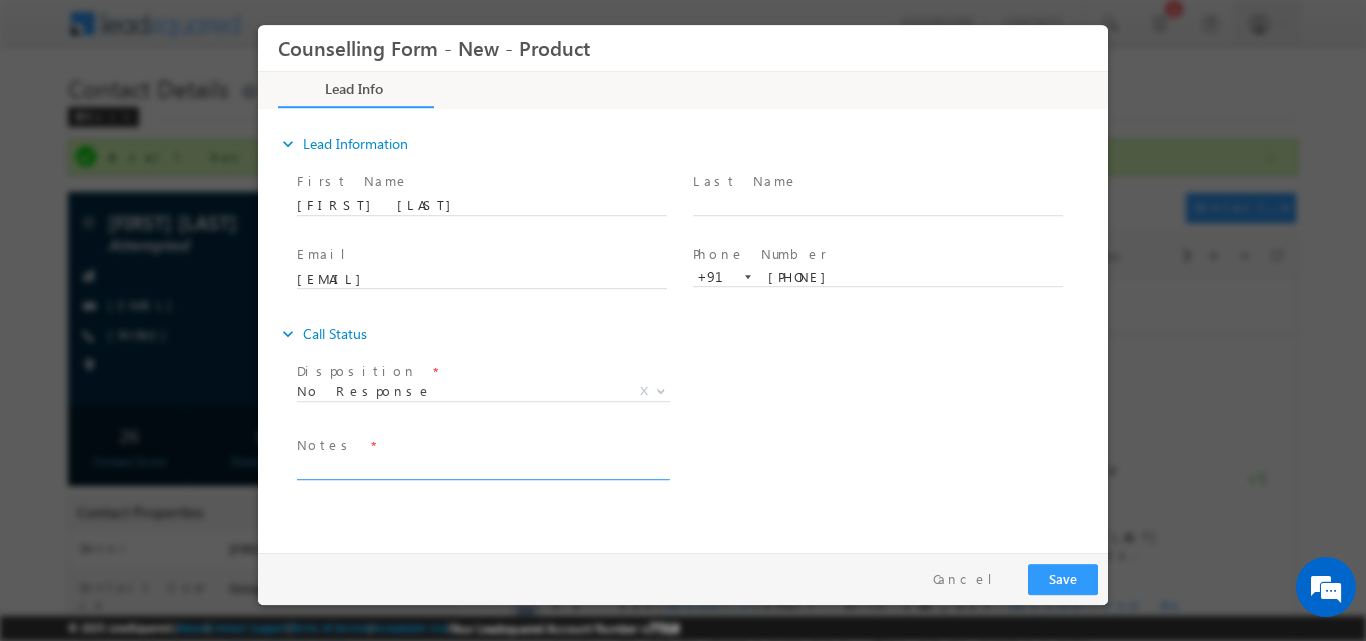 click at bounding box center (482, 467) 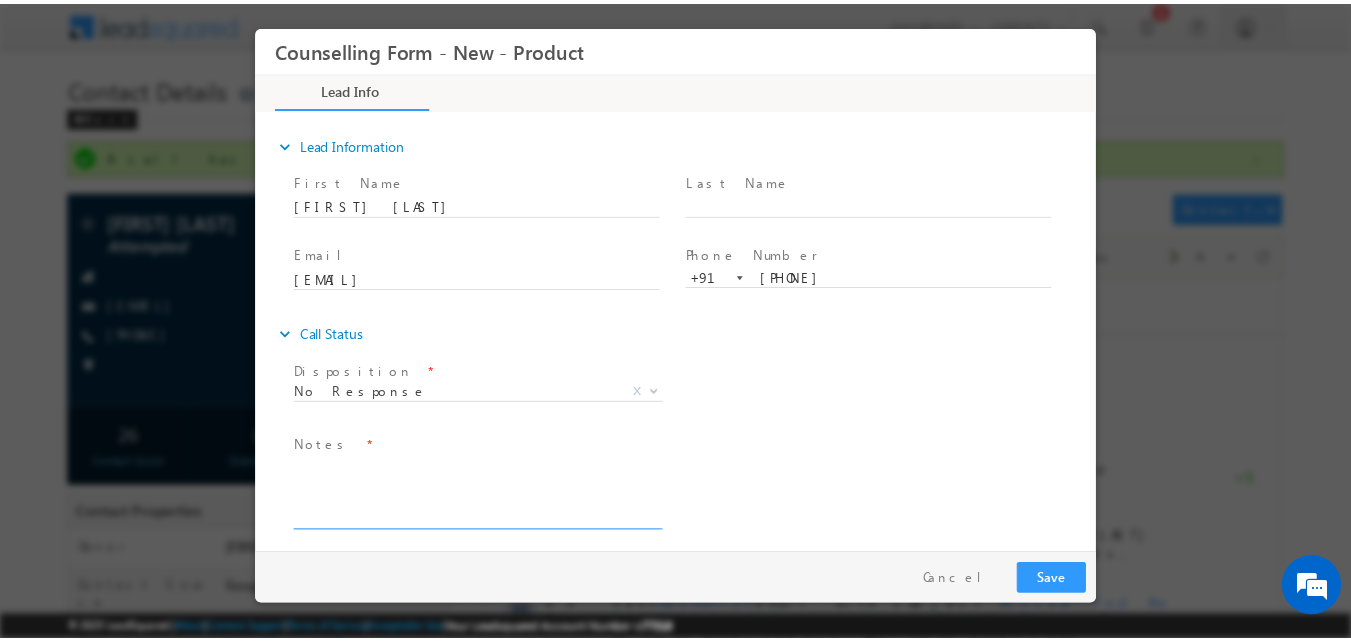 scroll, scrollTop: 0, scrollLeft: 0, axis: both 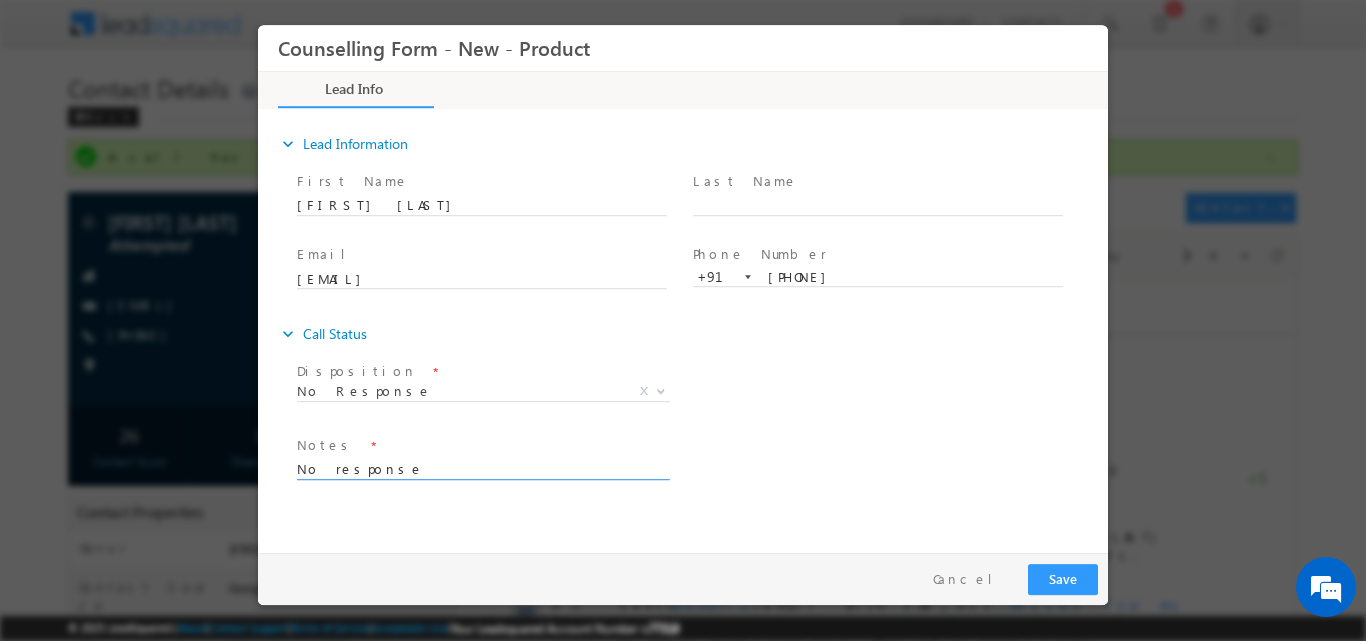 type on "No response" 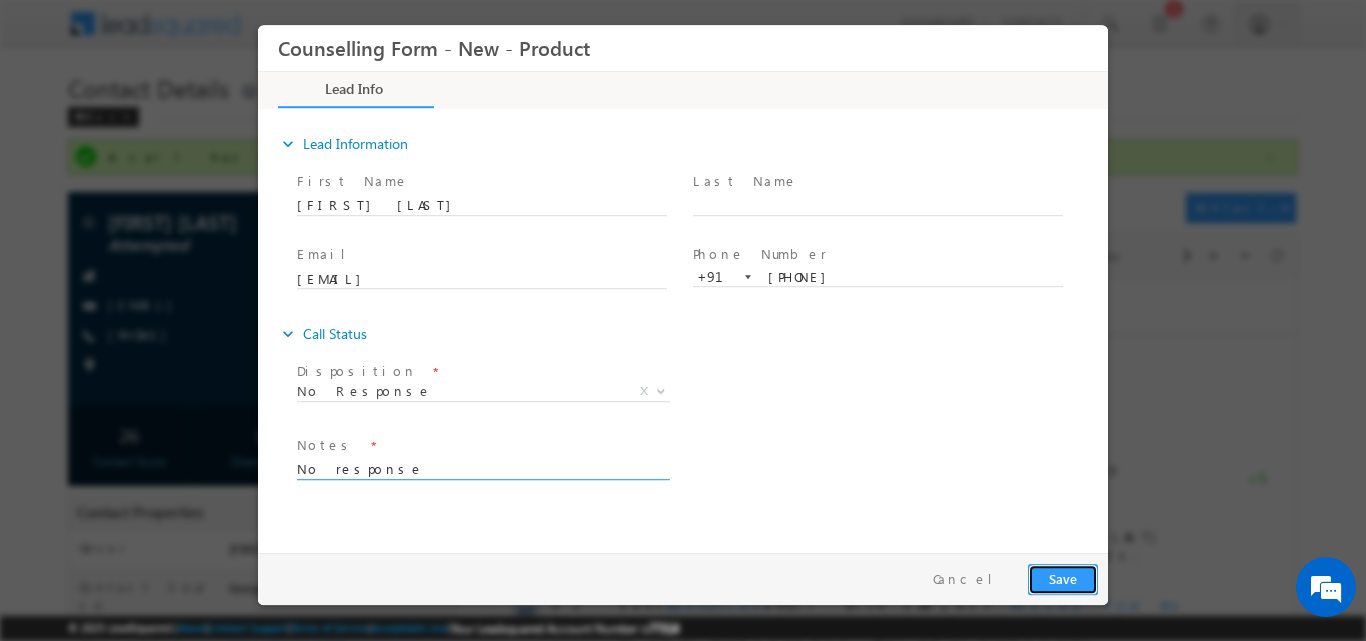 click on "Save" at bounding box center (1063, 578) 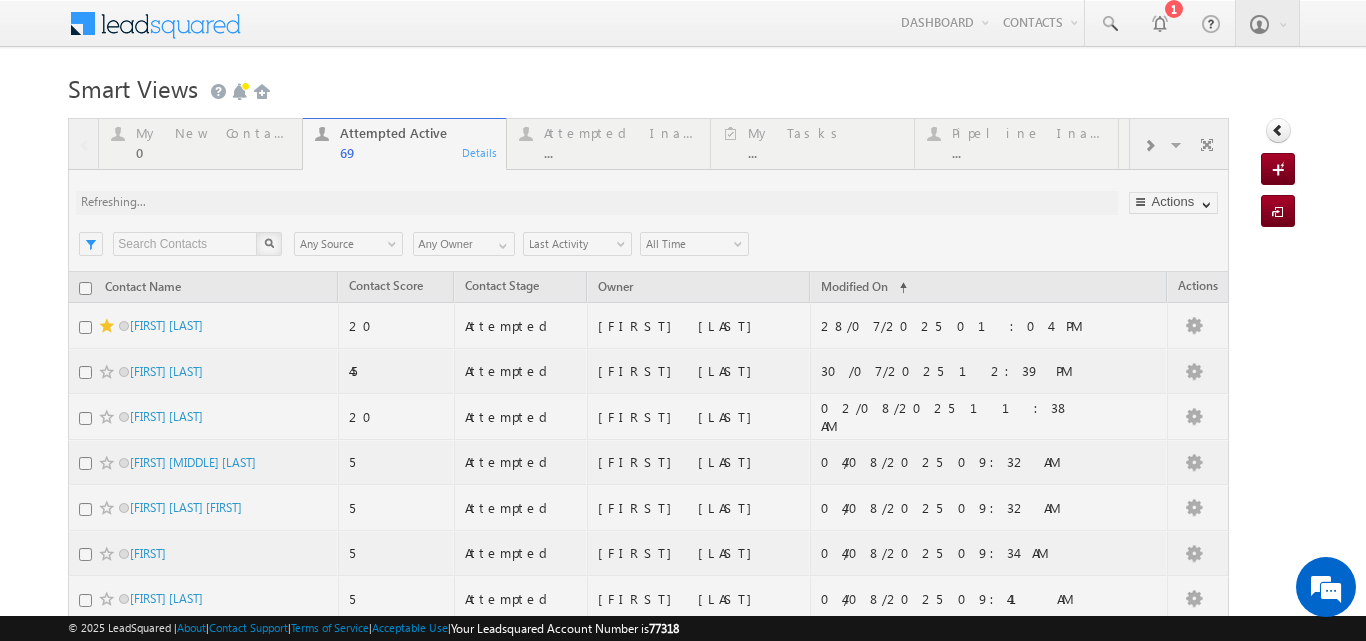 scroll, scrollTop: 0, scrollLeft: 0, axis: both 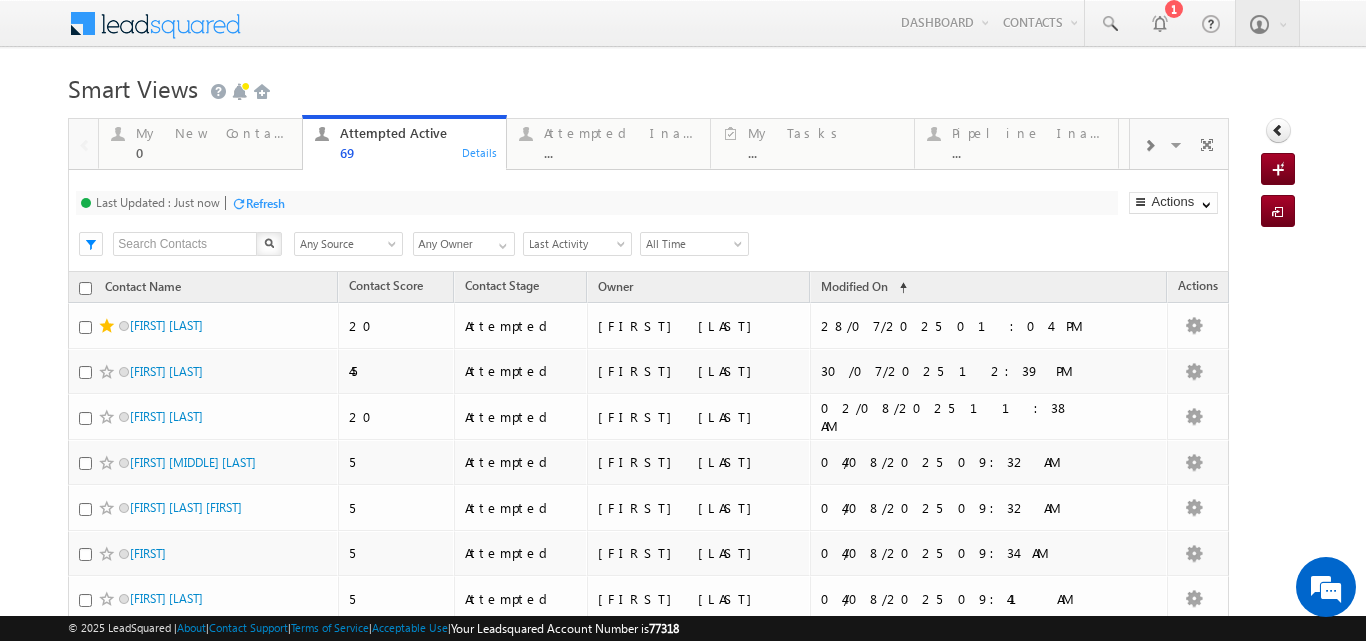 click on "Smart Views Getting Started" at bounding box center [682, 86] 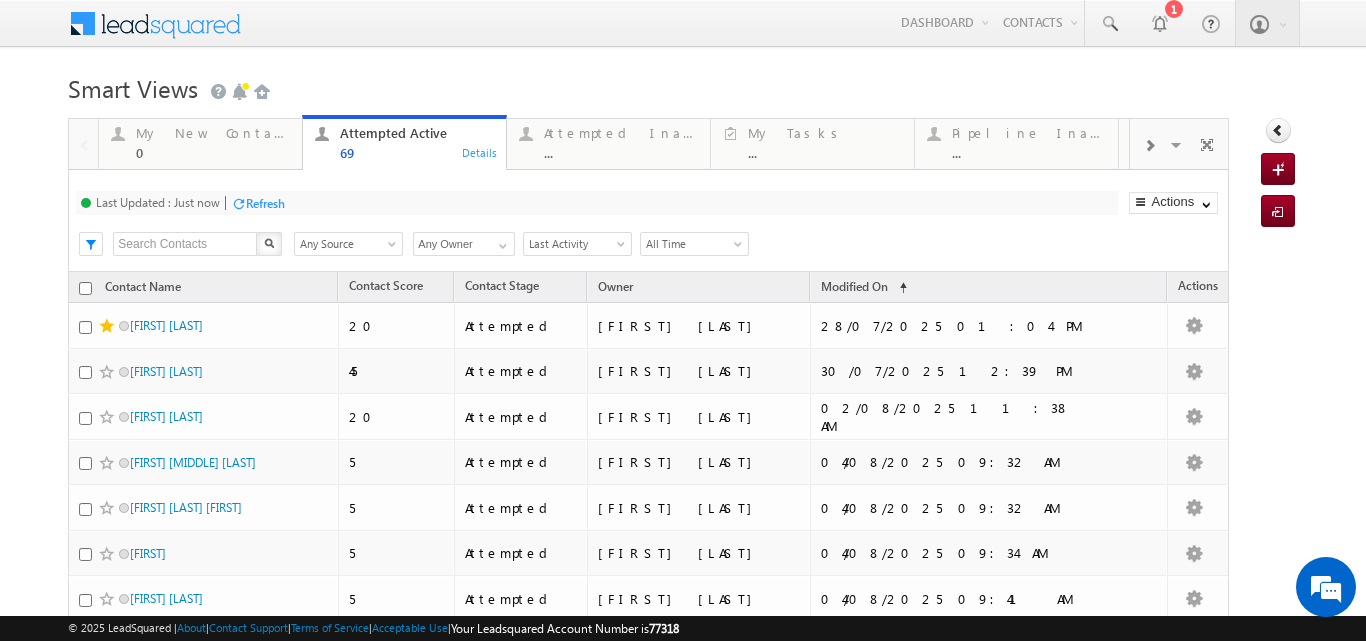 scroll, scrollTop: 198, scrollLeft: 0, axis: vertical 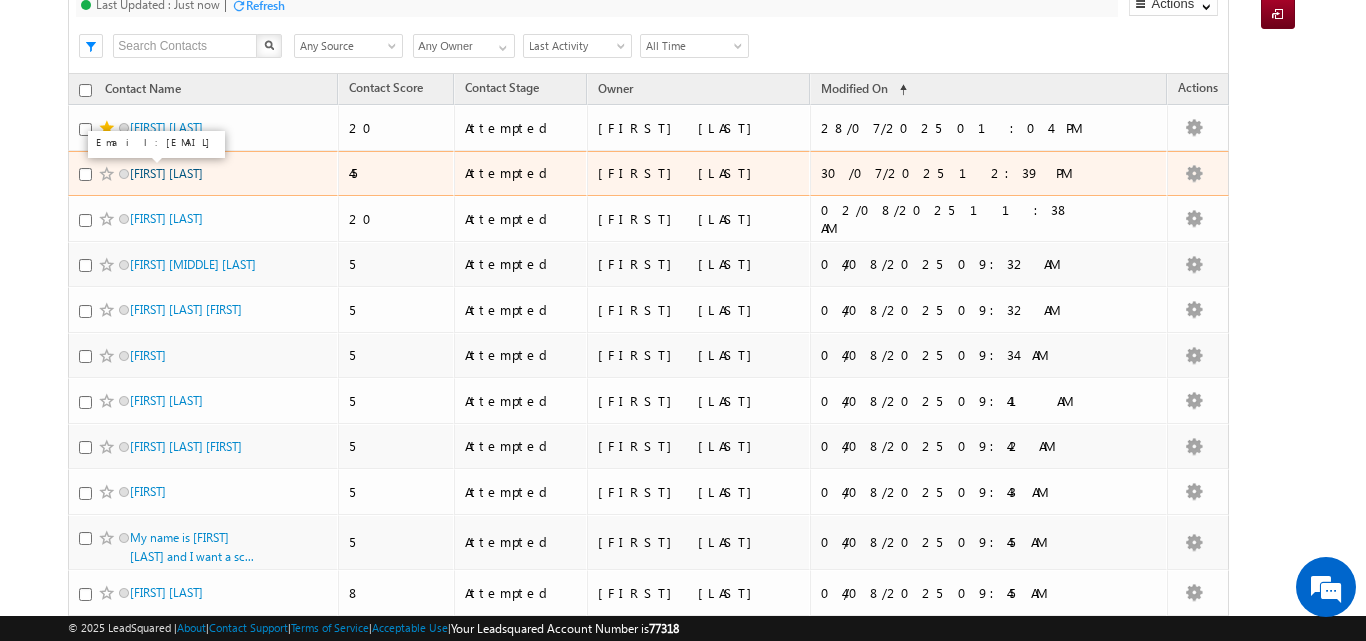 click on "Rajul Golchha" at bounding box center [166, 173] 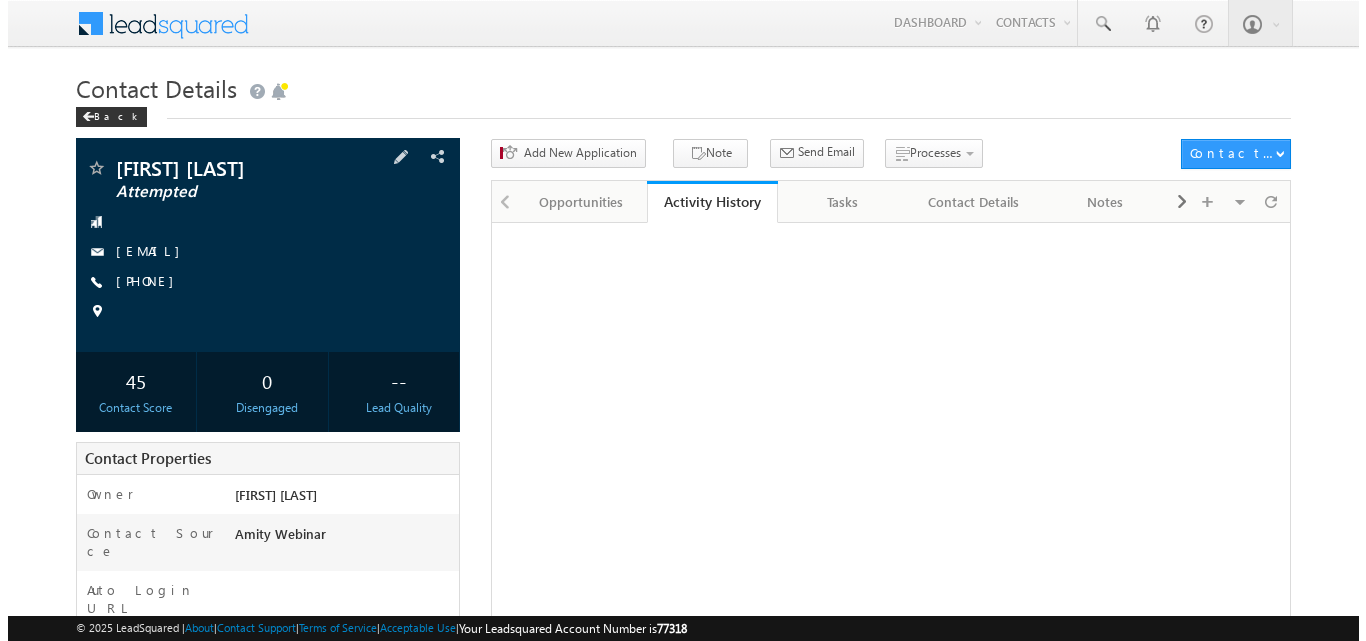 scroll, scrollTop: 0, scrollLeft: 0, axis: both 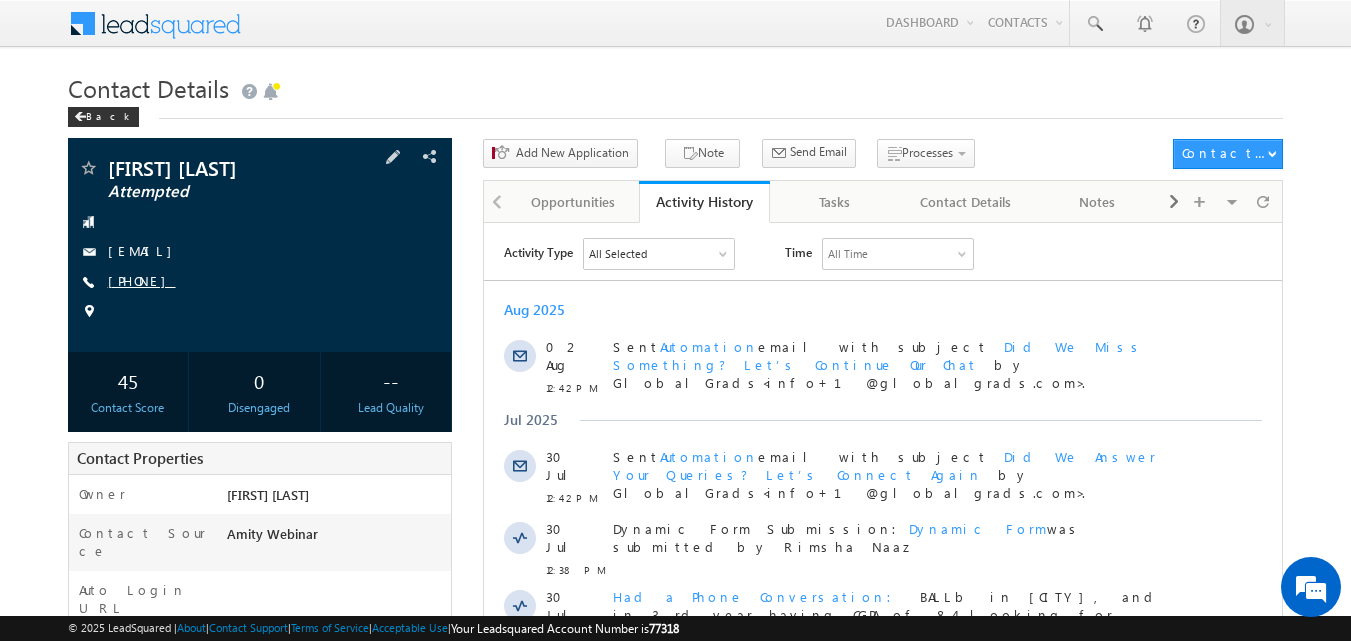 click on "[PHONE]" at bounding box center [142, 280] 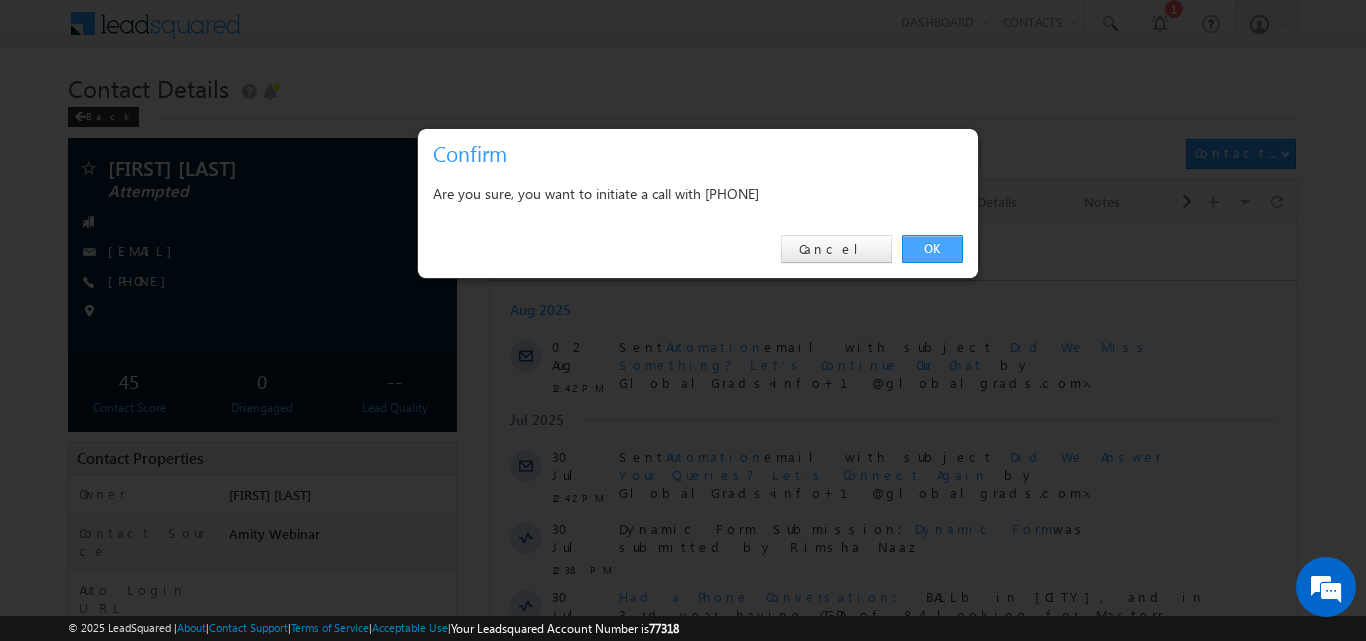 click on "OK" at bounding box center [932, 249] 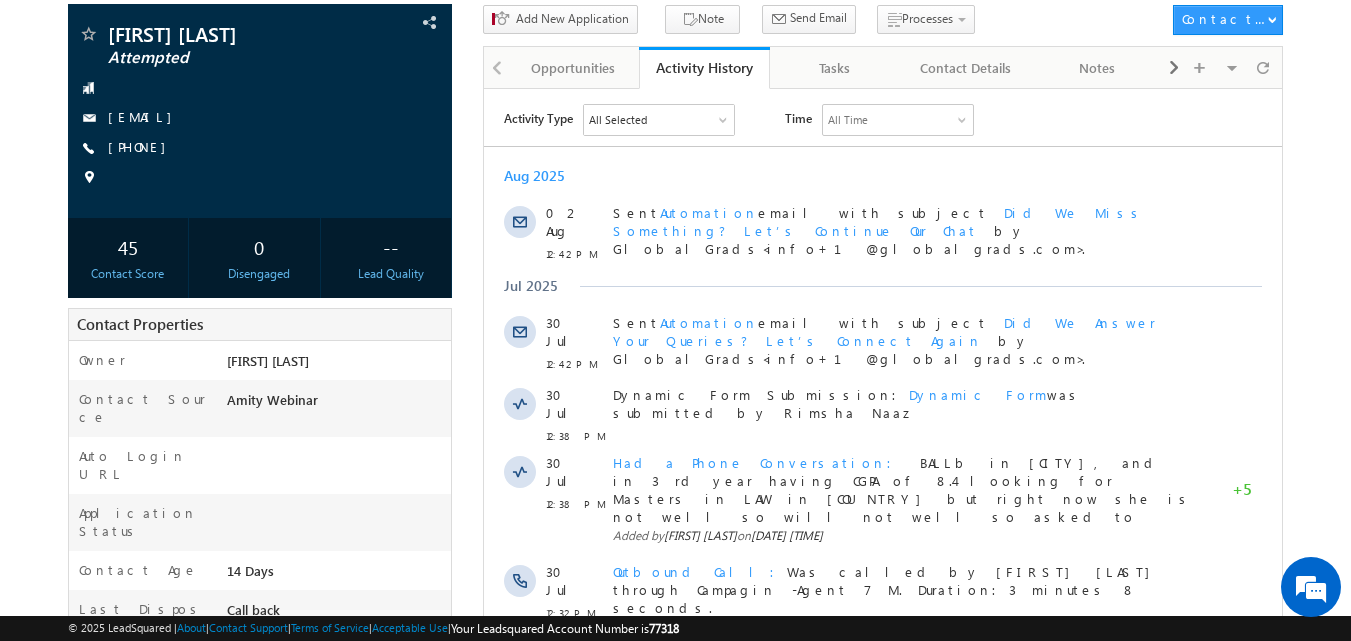 scroll, scrollTop: 204, scrollLeft: 0, axis: vertical 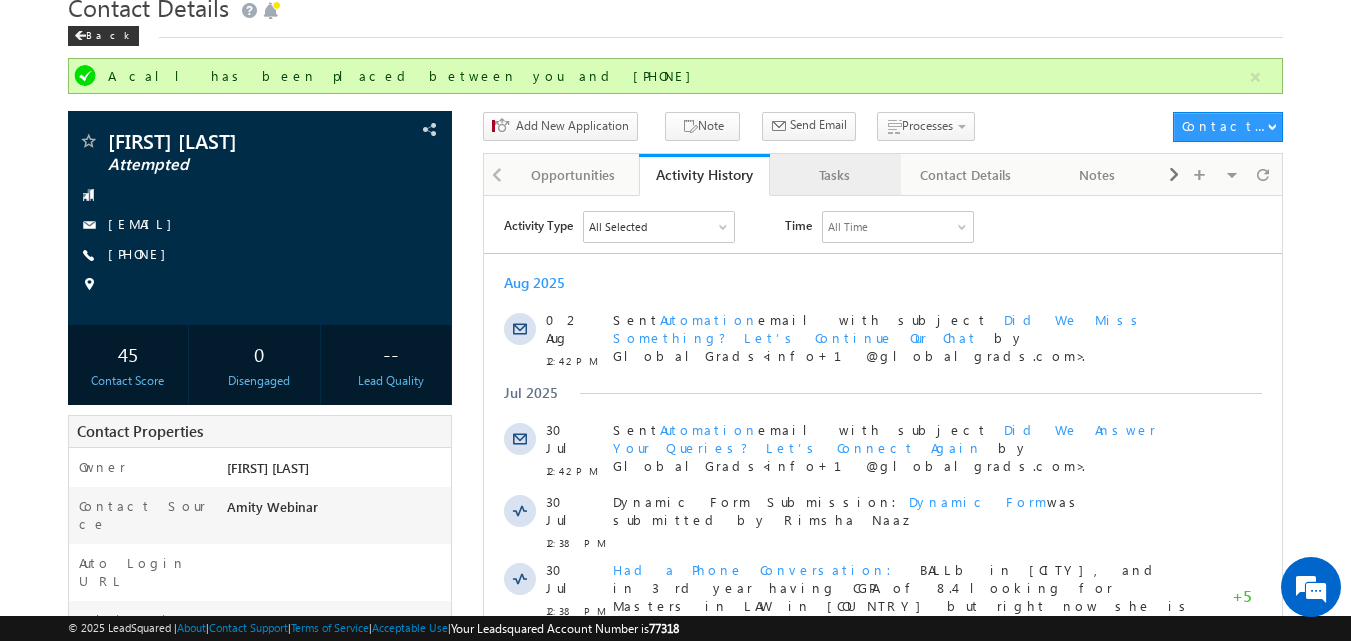 click on "Tasks" at bounding box center (834, 175) 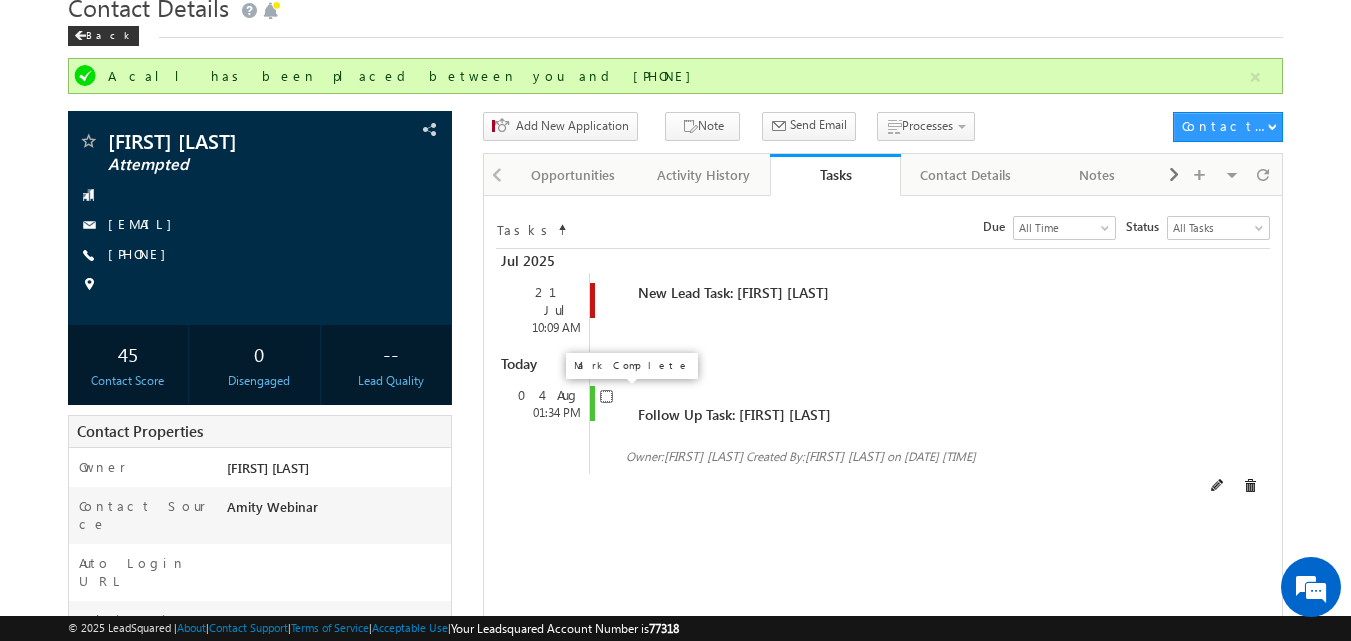 click at bounding box center (606, 396) 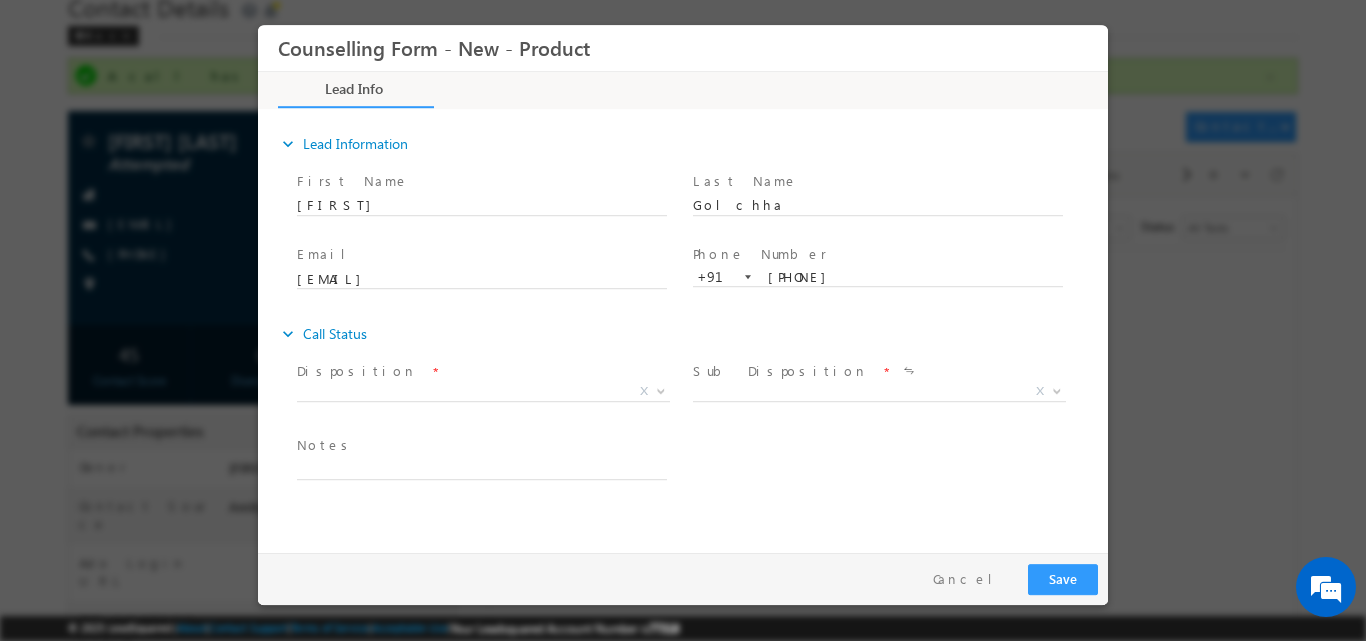 scroll, scrollTop: 0, scrollLeft: 0, axis: both 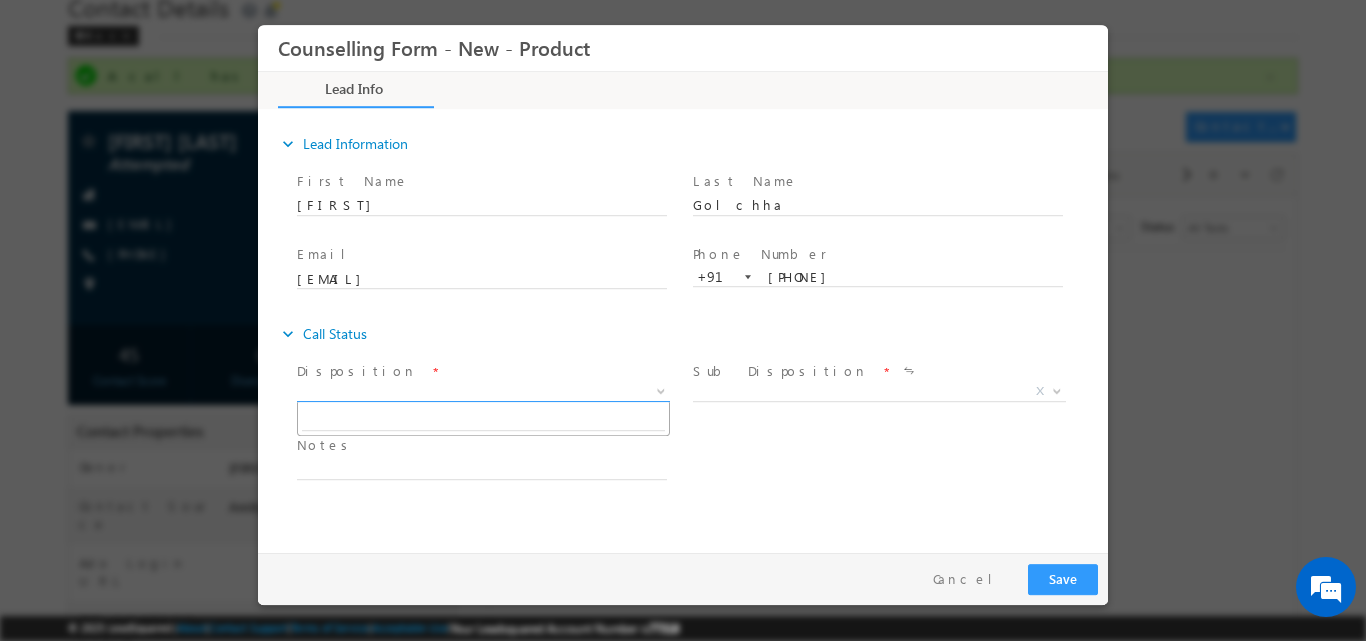 click at bounding box center (659, 390) 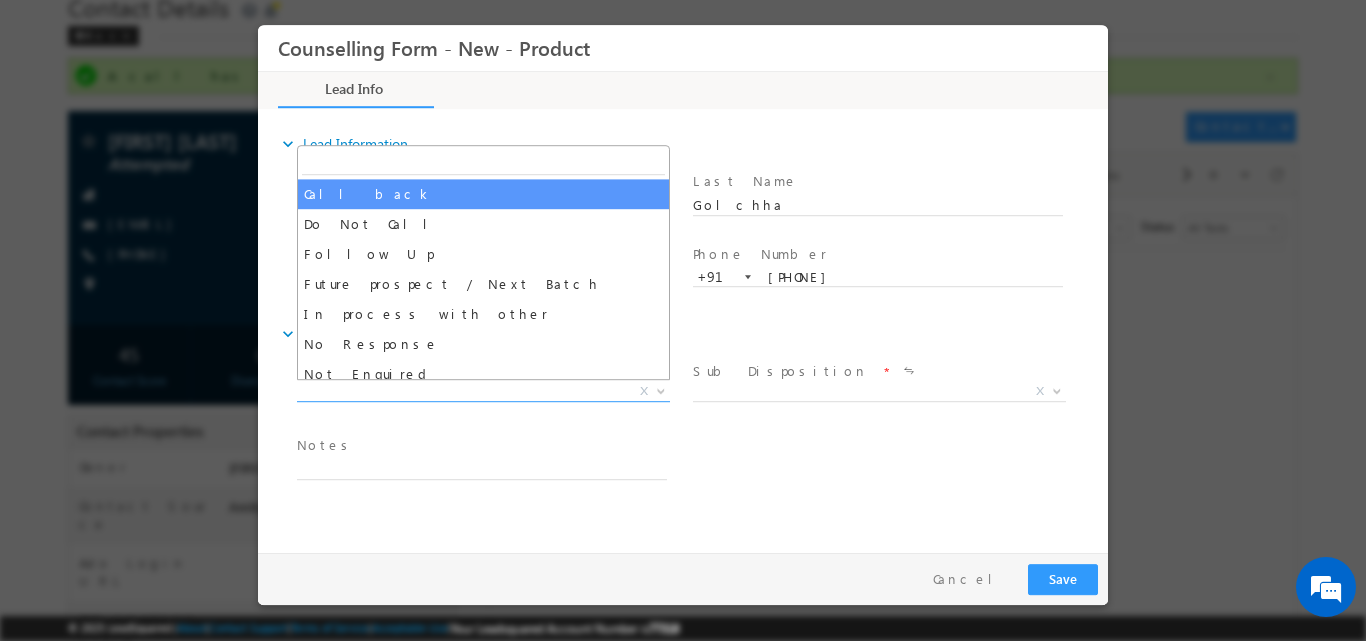select on "Call back" 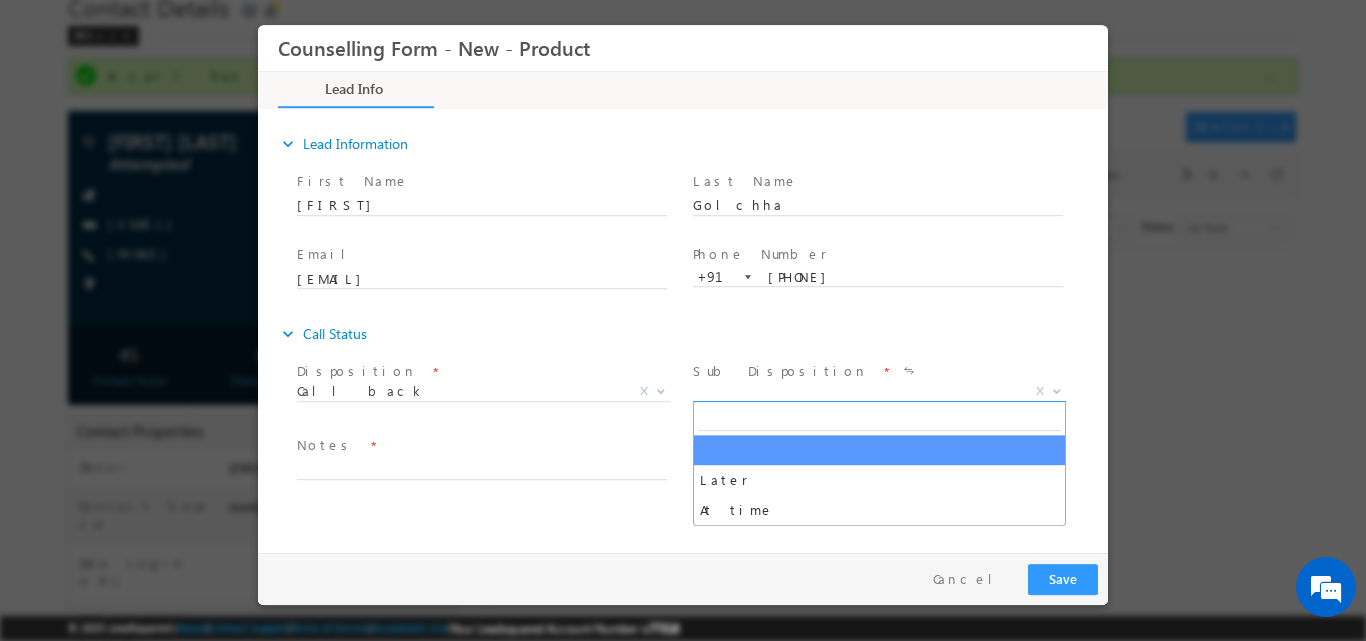 click at bounding box center (1055, 390) 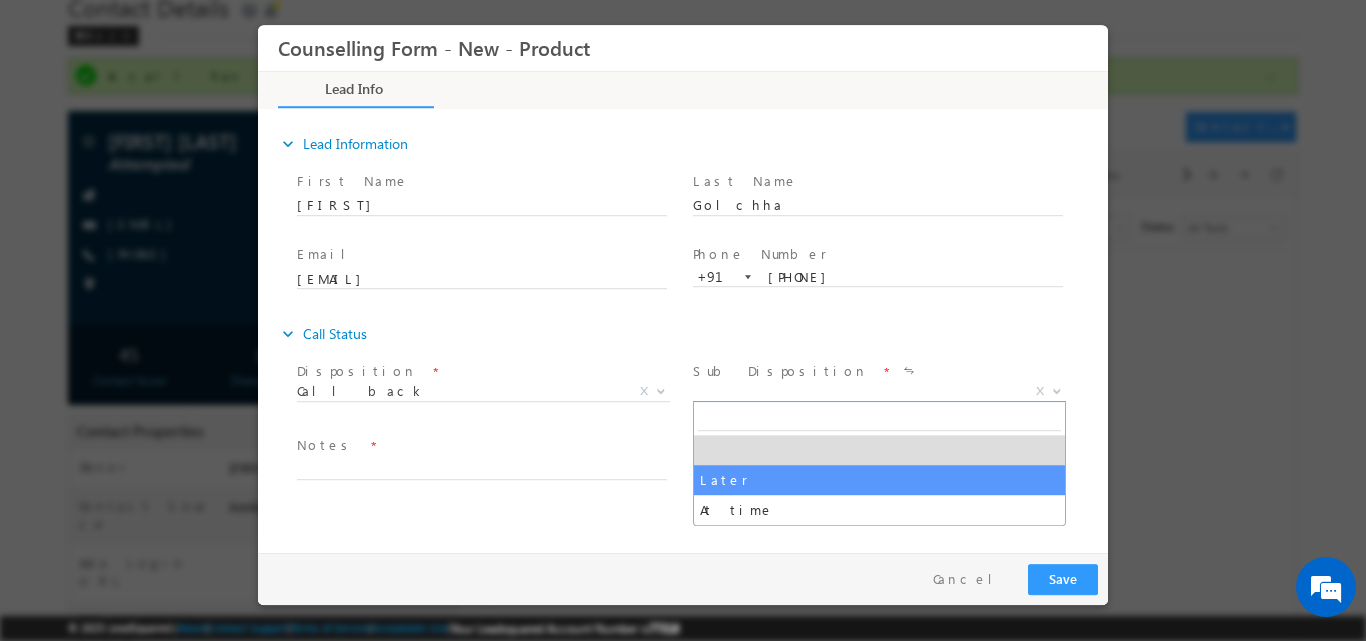 select on "Later" 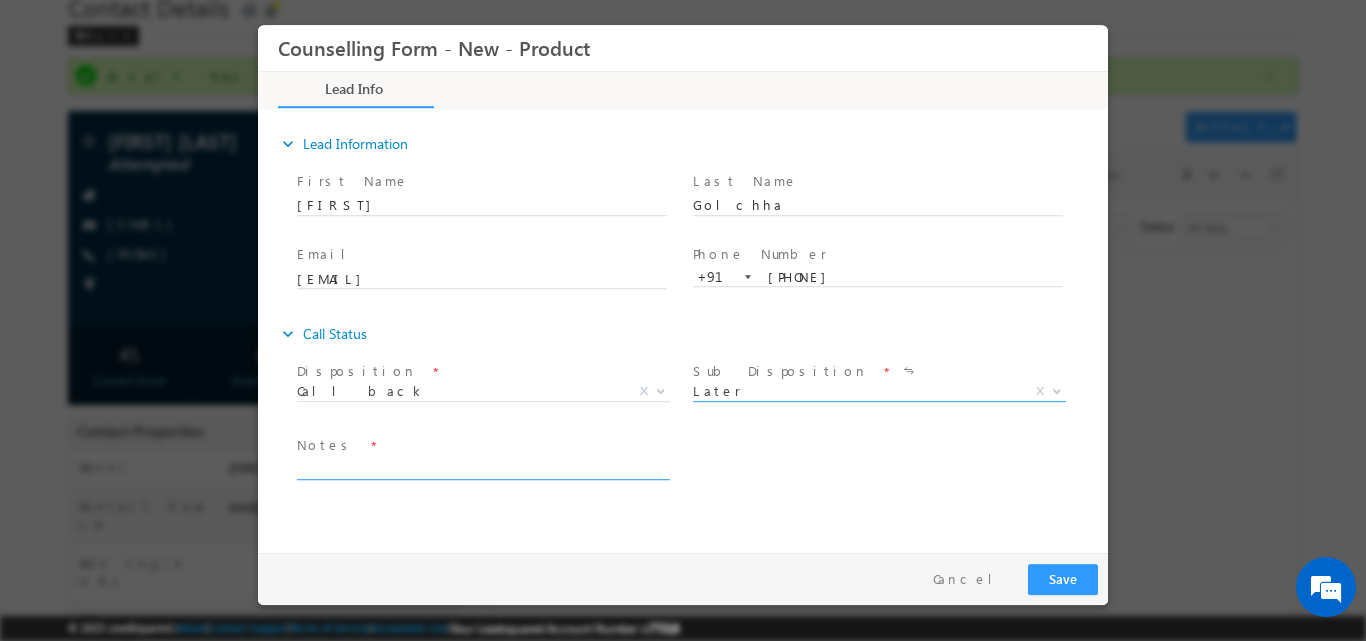 click at bounding box center (482, 467) 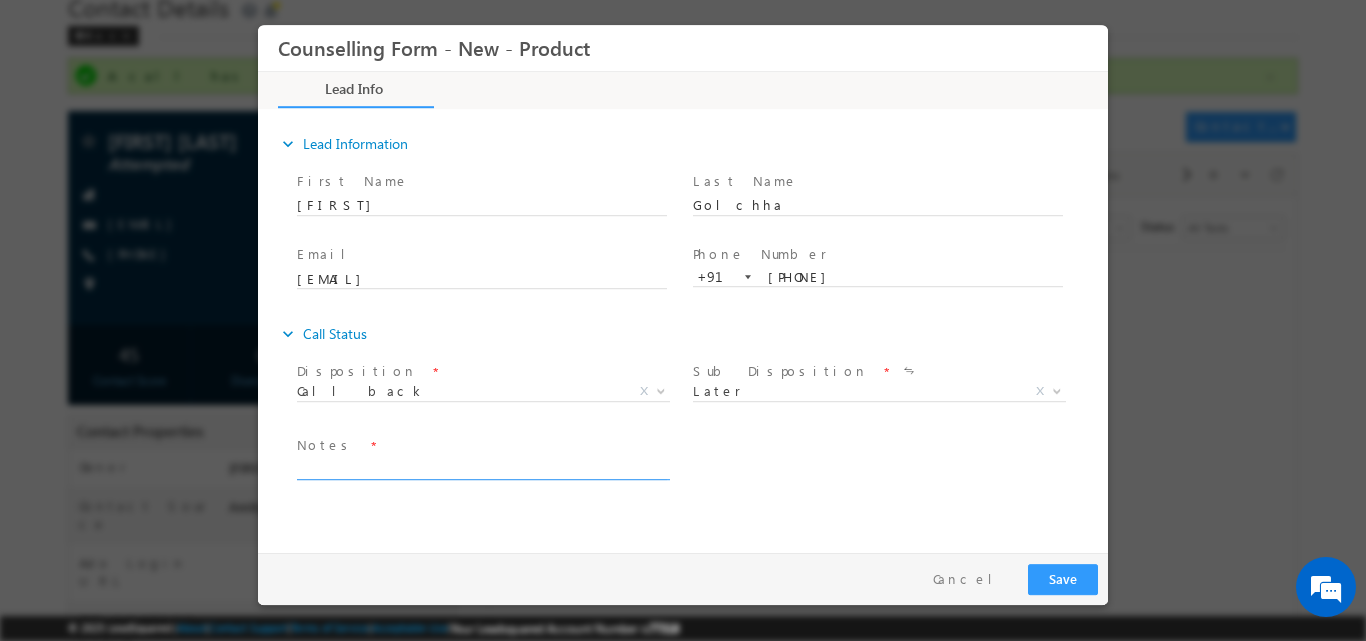 click at bounding box center (482, 467) 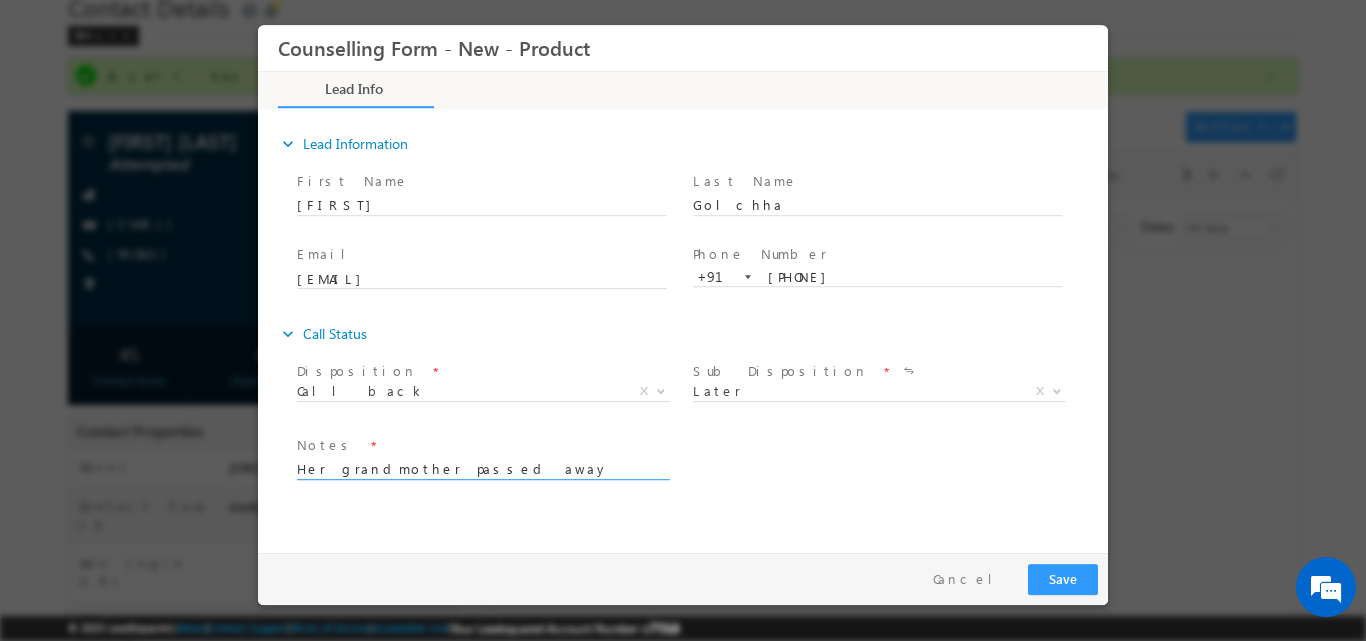 type on "Her grandmother passed away so asked to connect later" 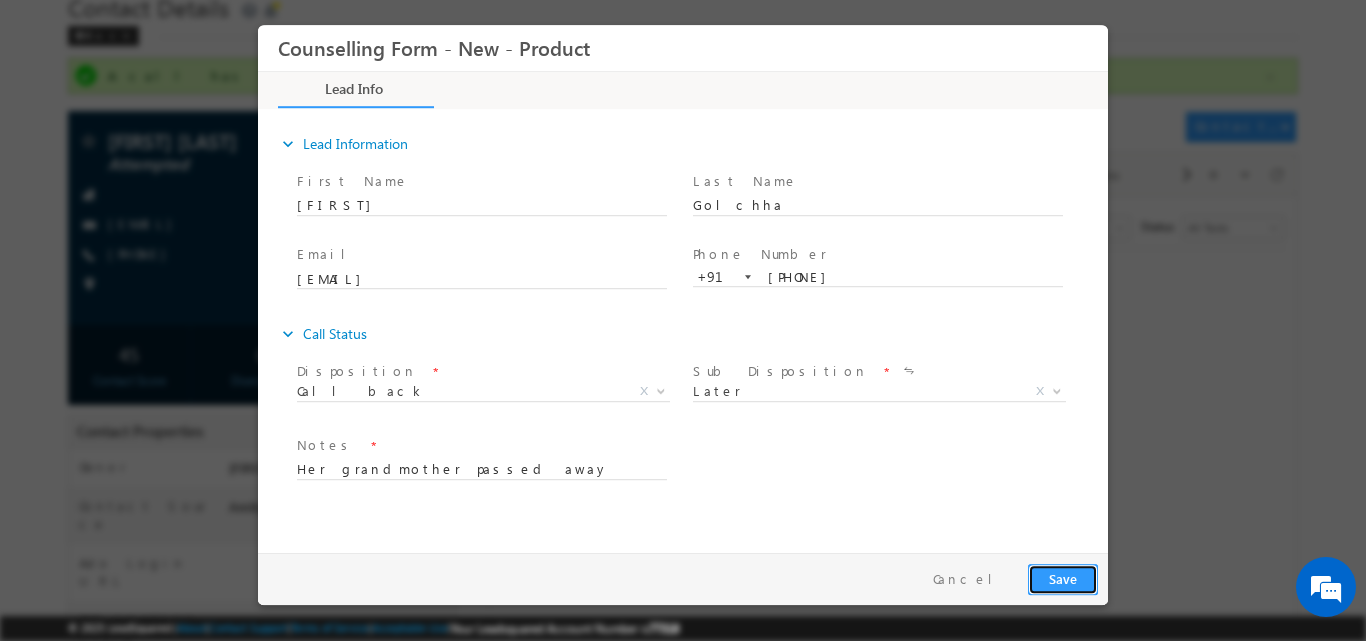 click on "Save" at bounding box center [1063, 578] 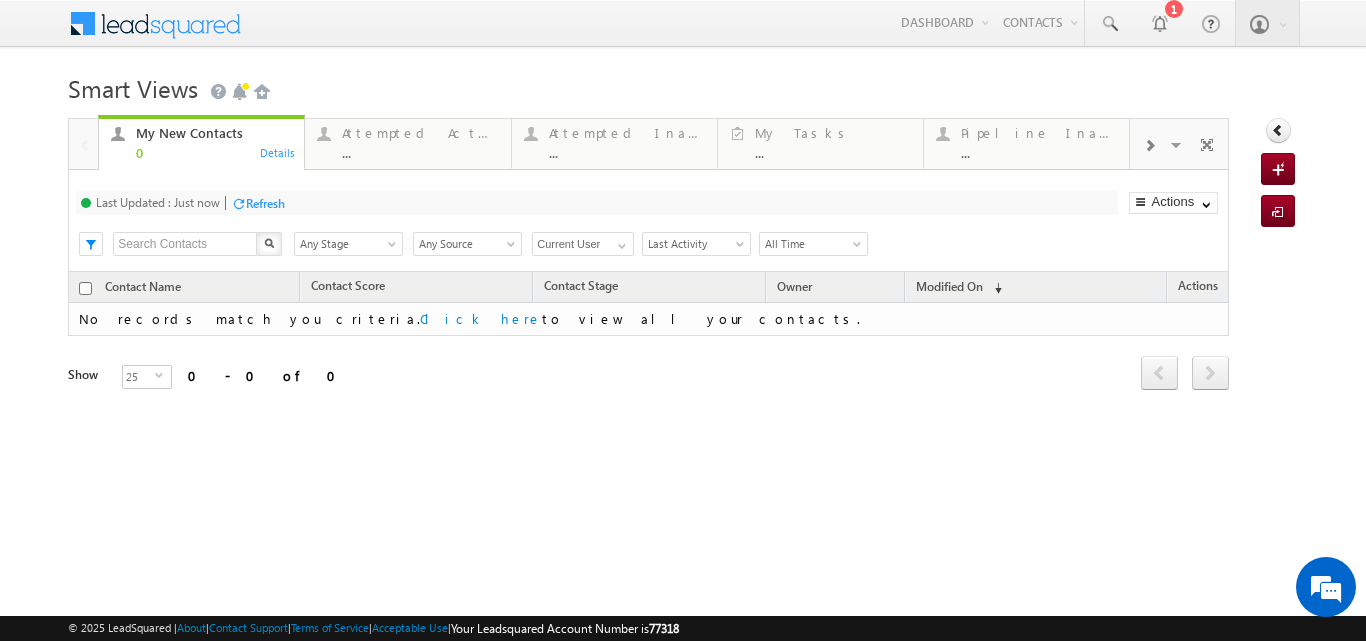 scroll, scrollTop: 0, scrollLeft: 0, axis: both 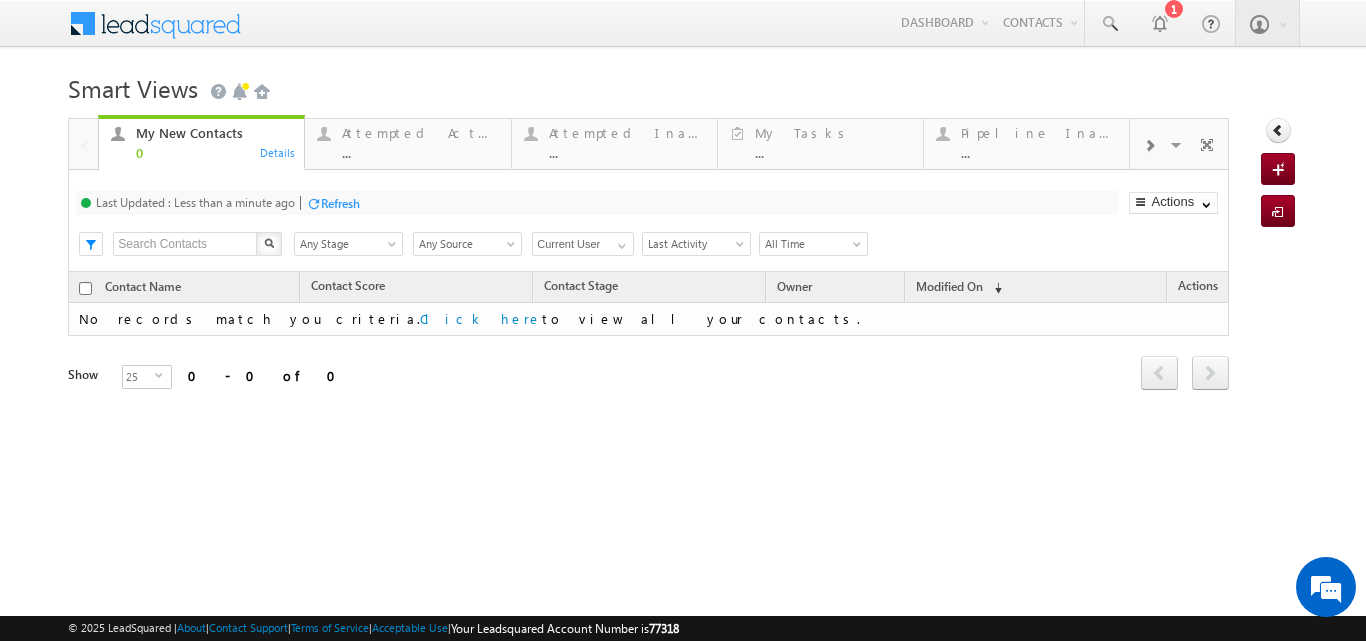 click on "Refresh" at bounding box center (340, 203) 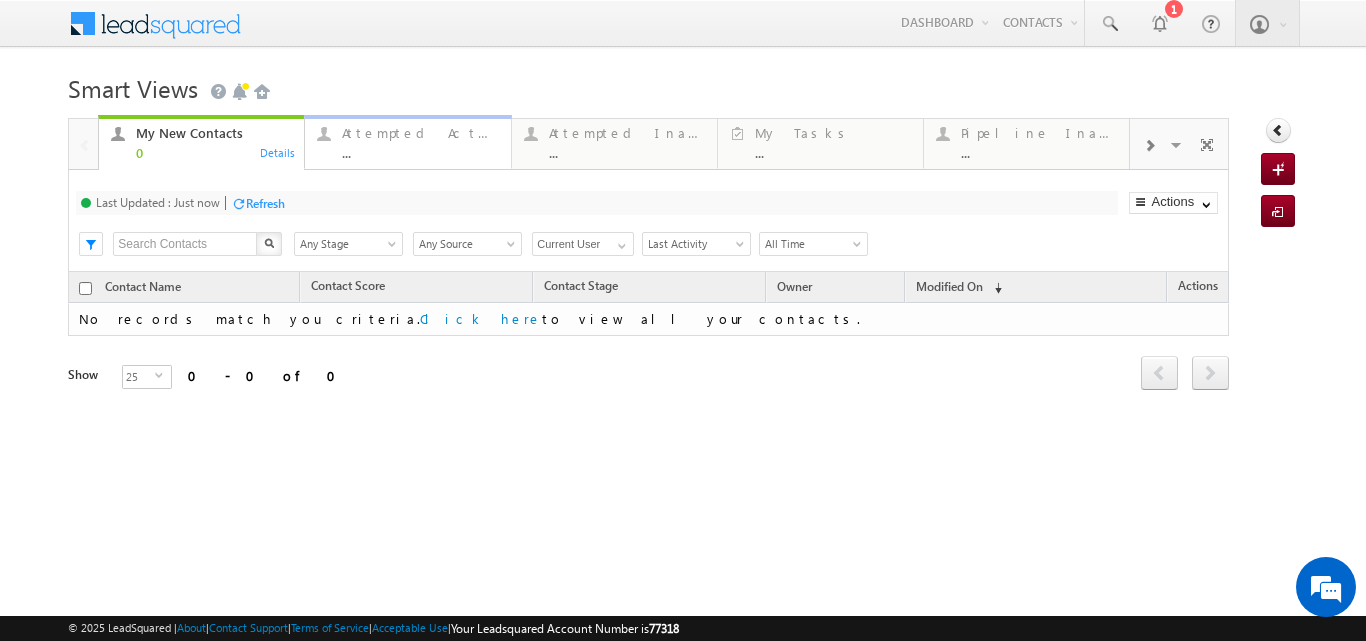 click on "Attempted Active ..." at bounding box center (420, 140) 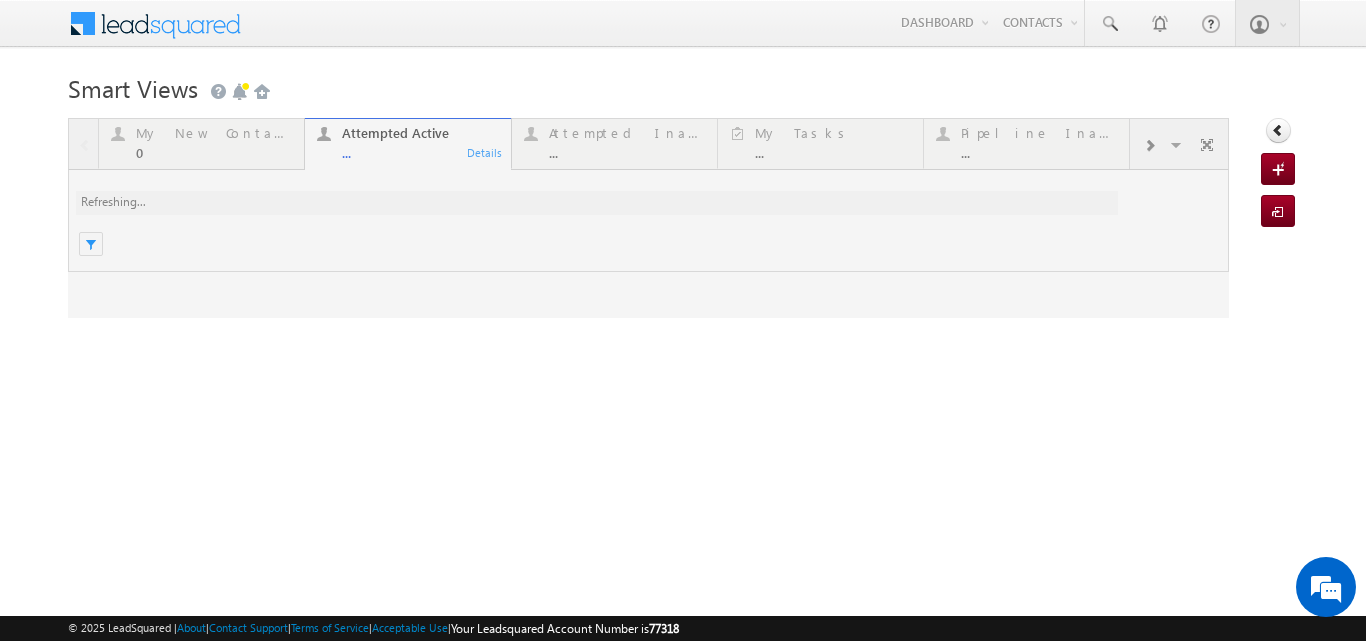 scroll, scrollTop: 0, scrollLeft: 0, axis: both 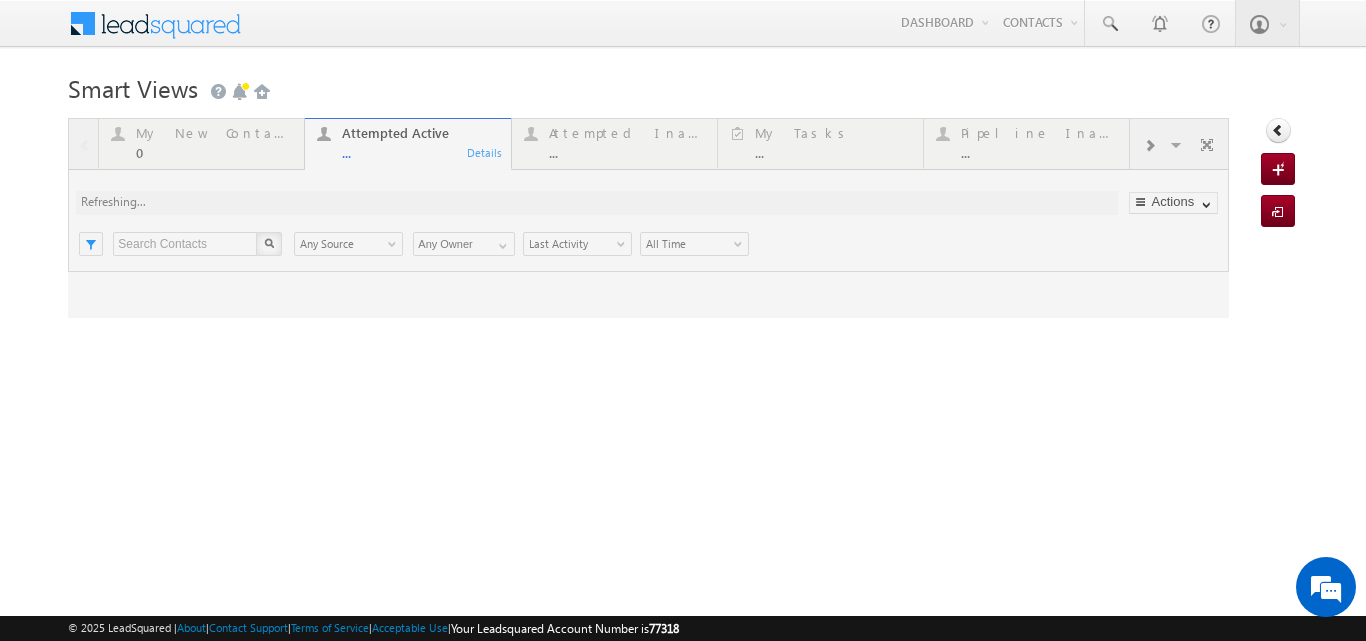 click on "Smart Views Getting Started" at bounding box center (682, 86) 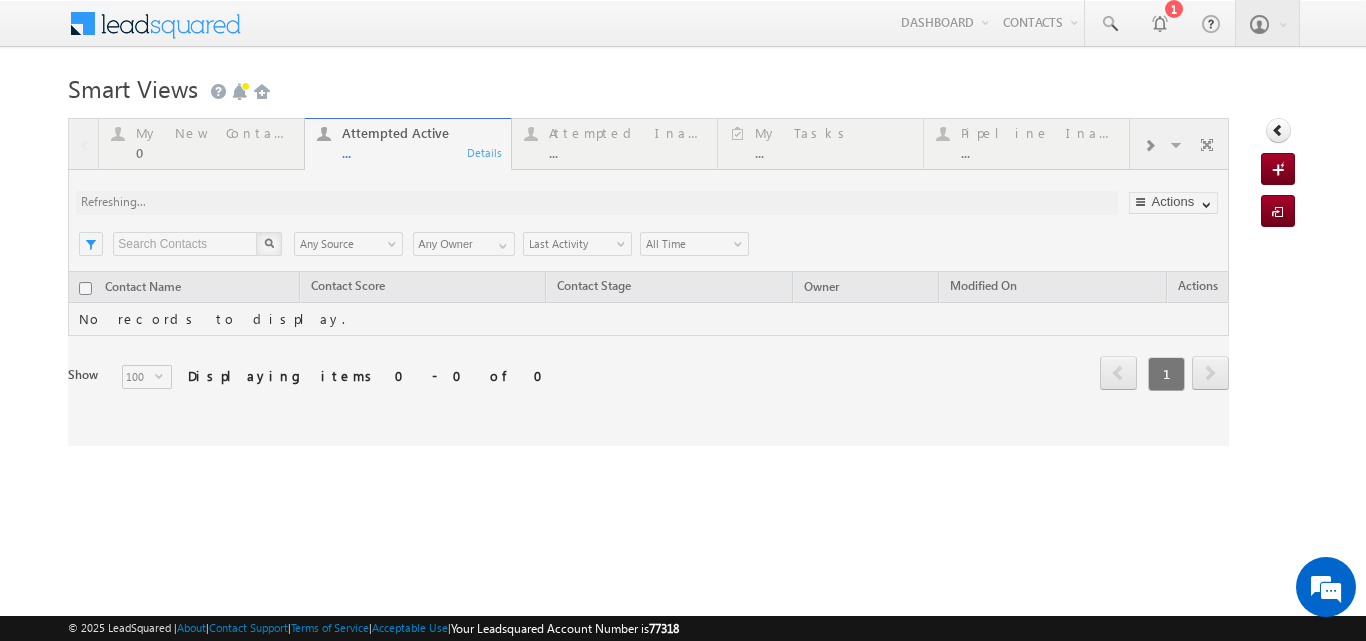 click on "Smart Views Getting Started" at bounding box center [682, 86] 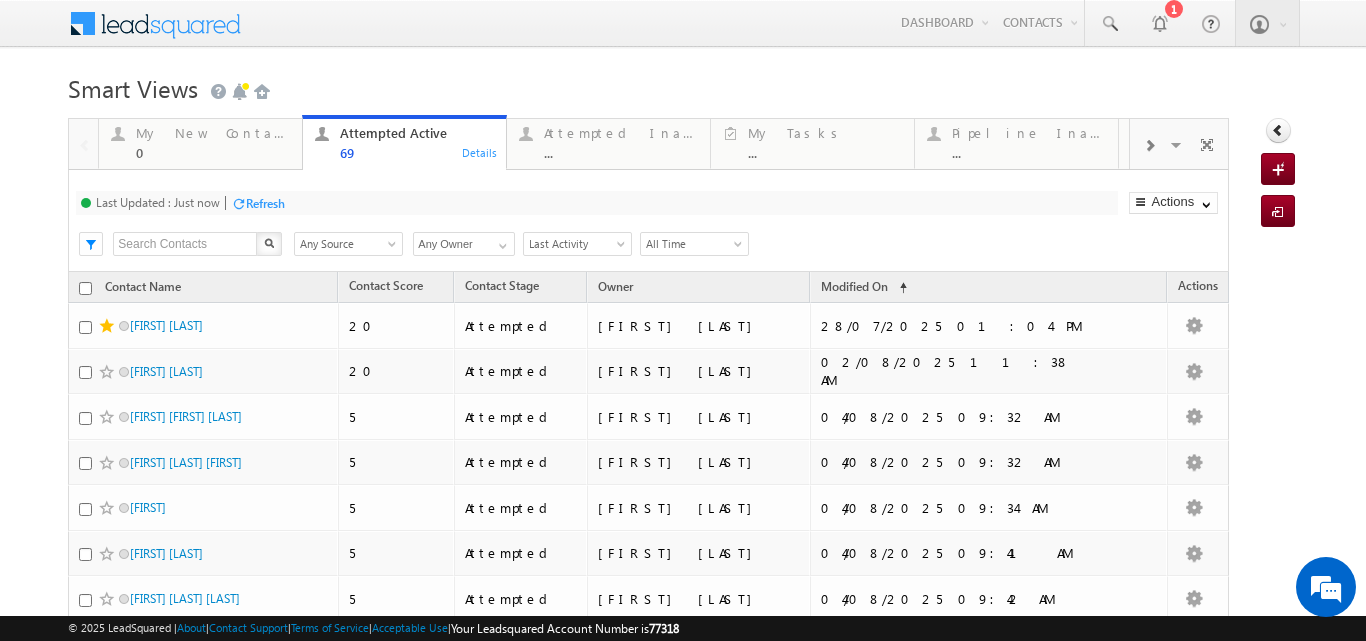 click on "Refresh" at bounding box center [265, 203] 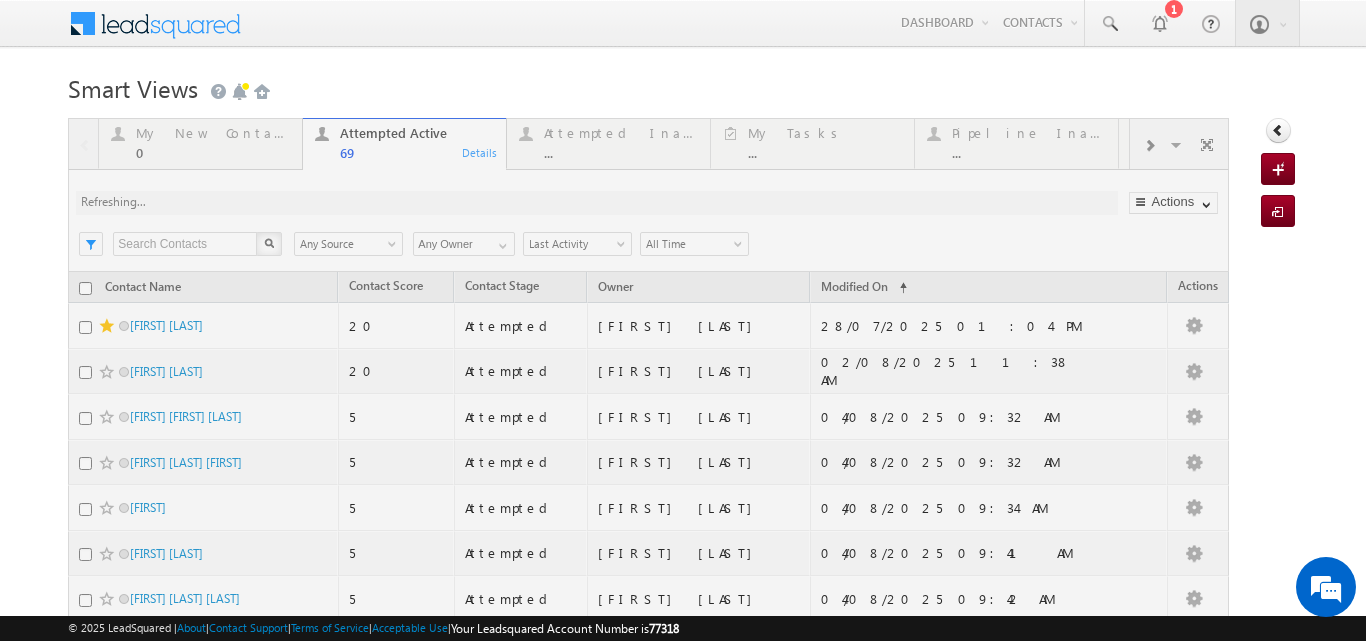 click on "Smart Views Getting Started" at bounding box center (682, 86) 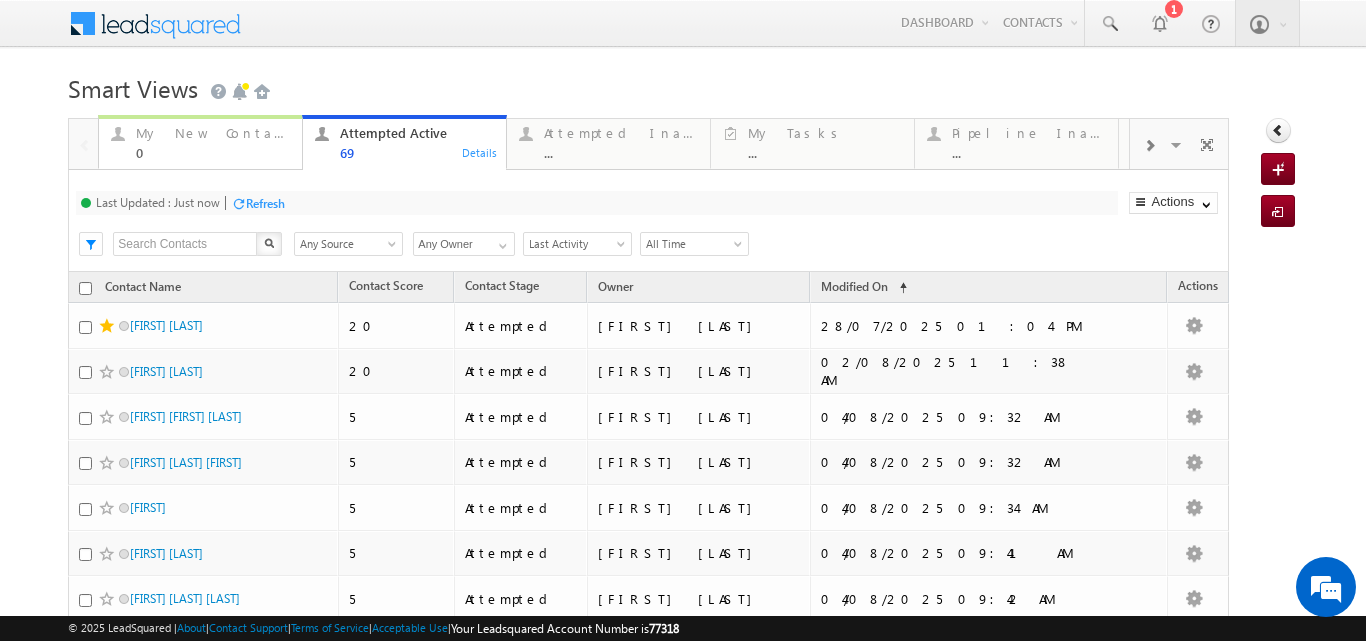 click on "My New Contact" at bounding box center (213, 133) 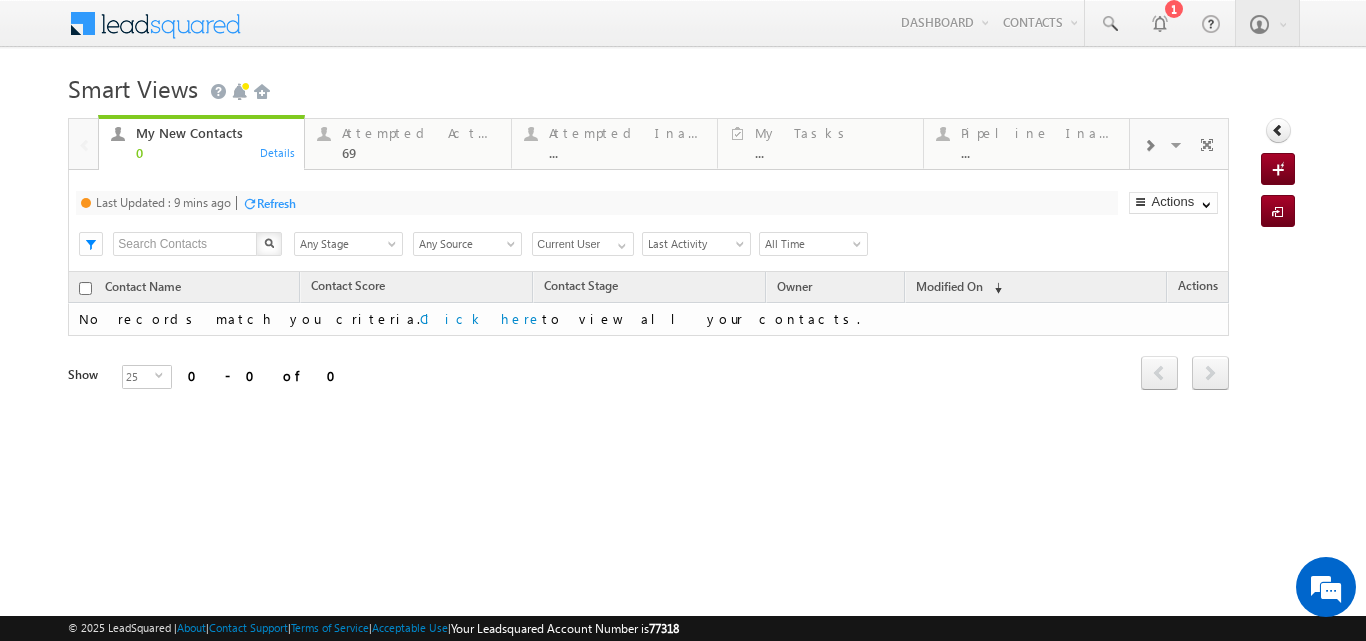 click on "Refresh" at bounding box center [276, 203] 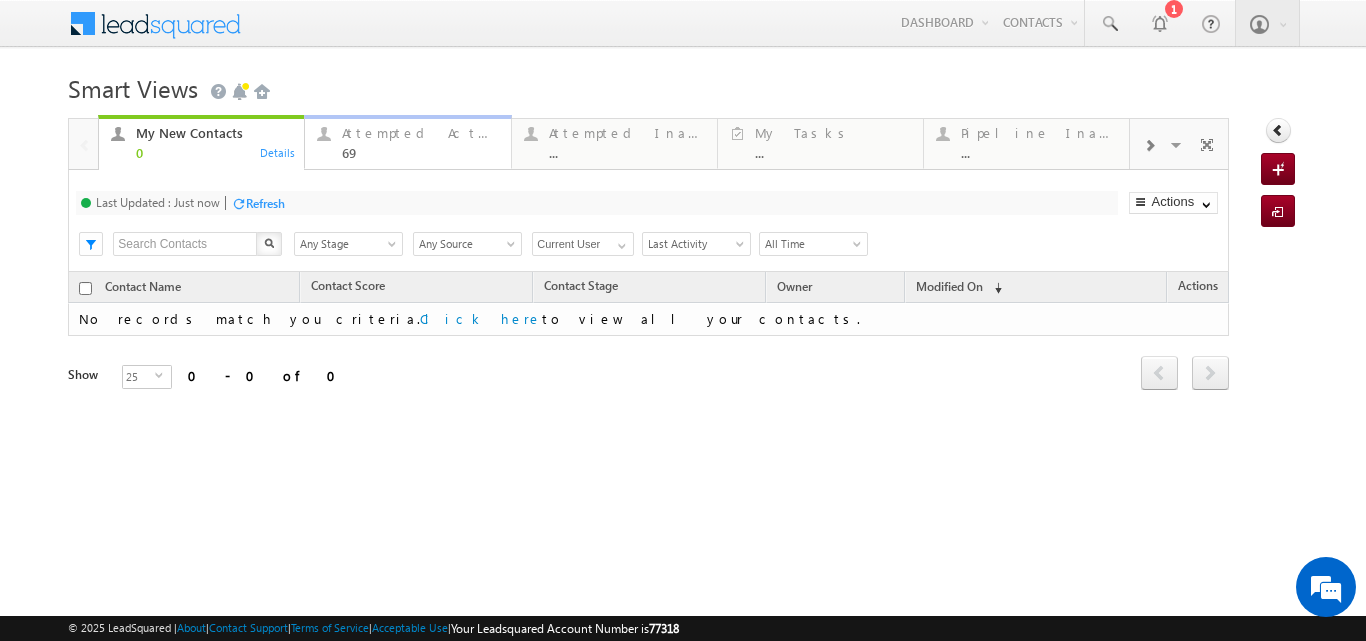 click on "Attempted Active 69" at bounding box center (420, 140) 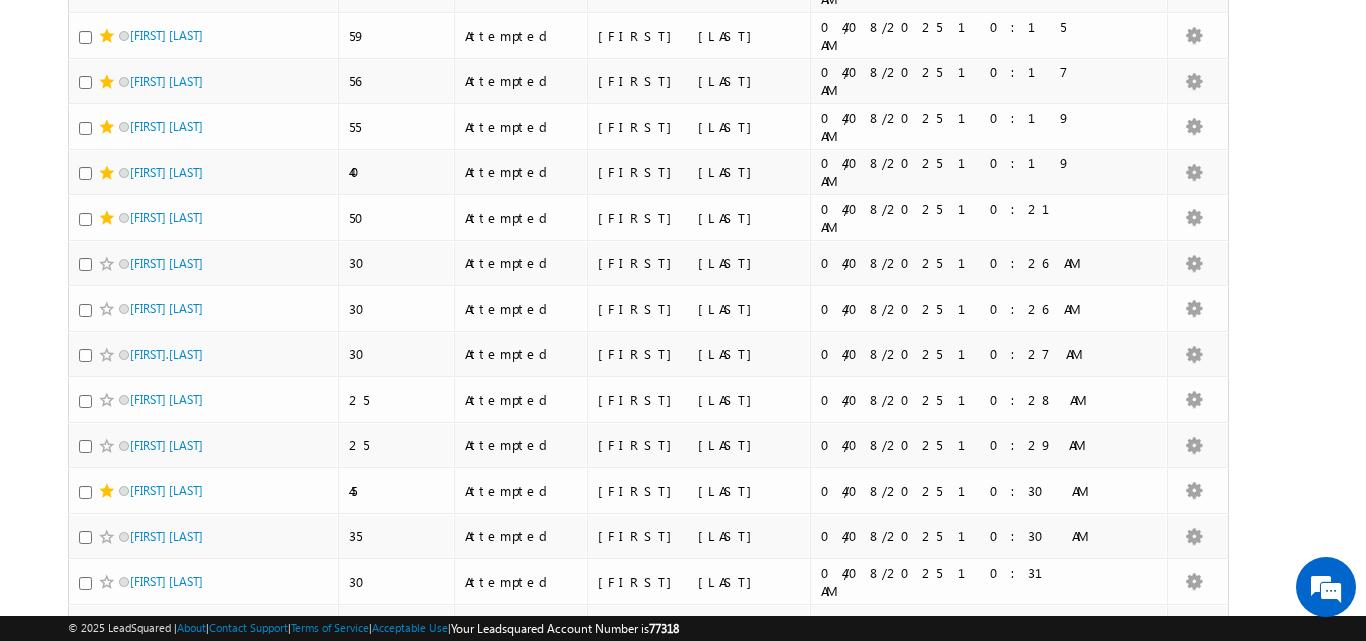 scroll, scrollTop: 0, scrollLeft: 0, axis: both 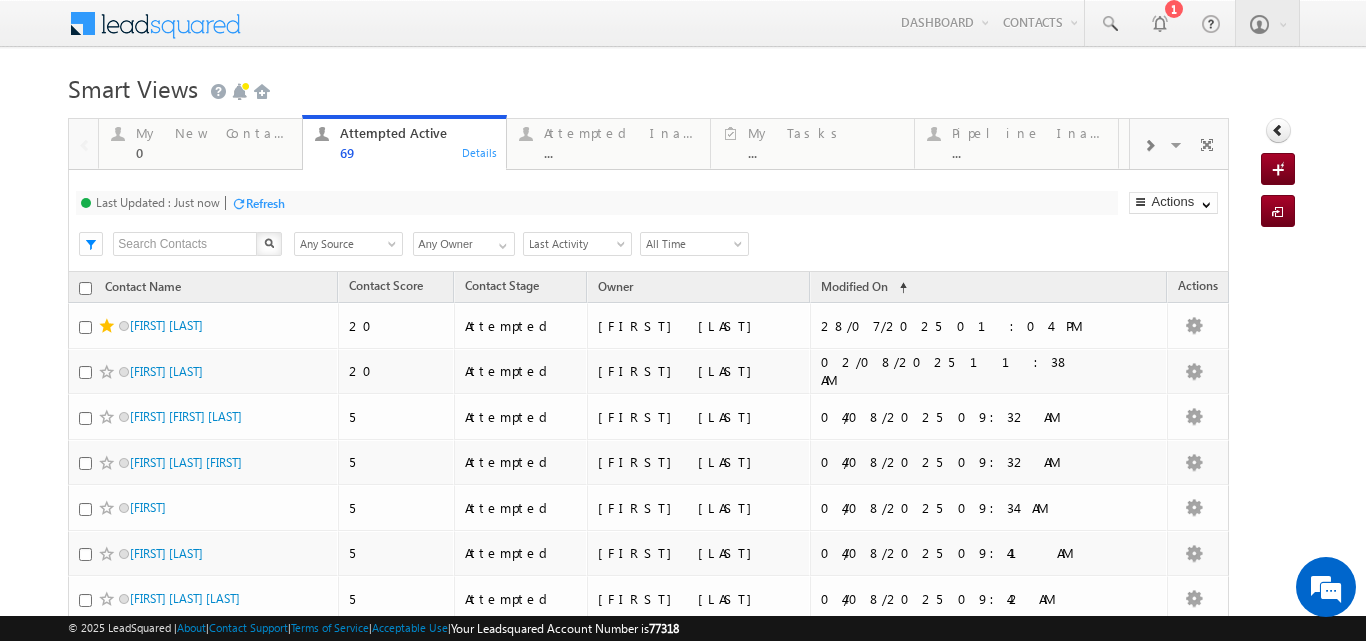 click at bounding box center [1149, 146] 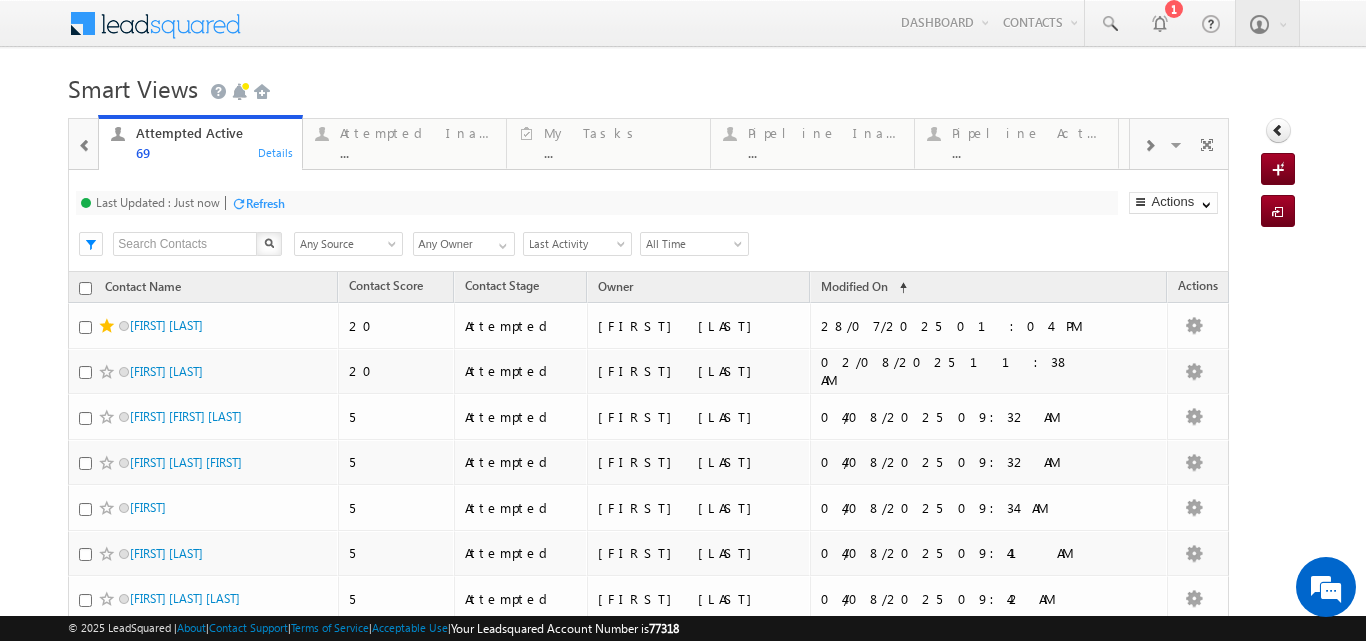 click at bounding box center (1149, 146) 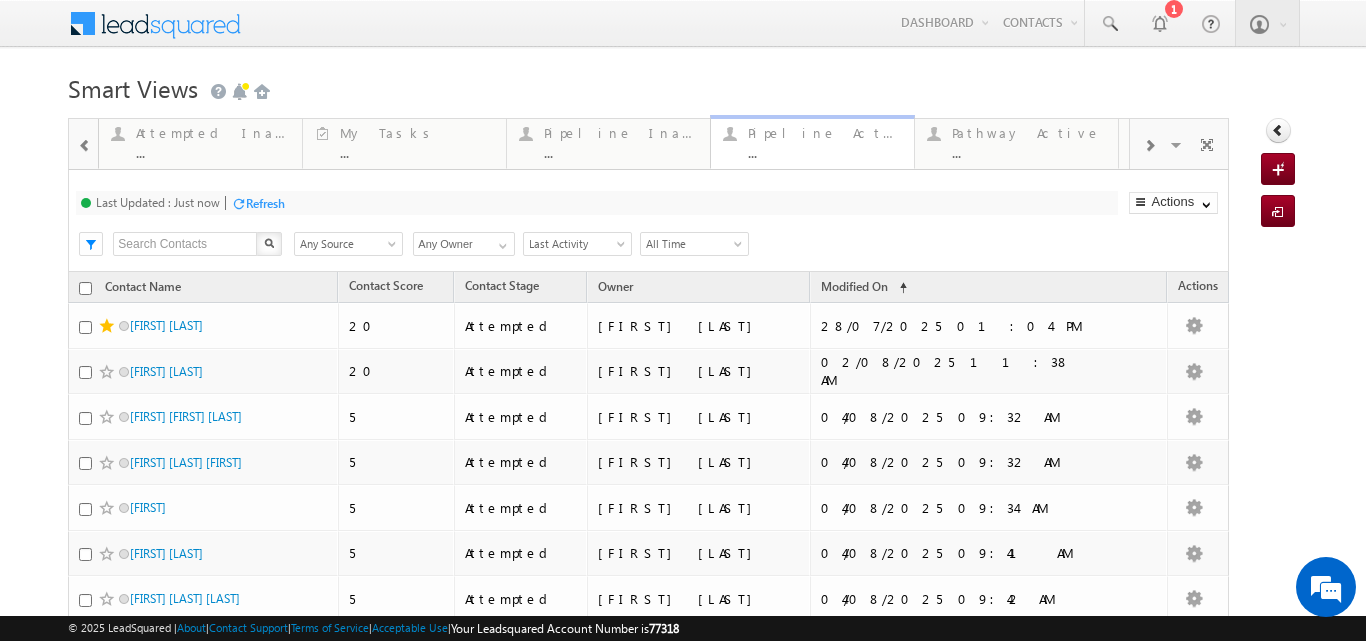 click on "..." at bounding box center (825, 152) 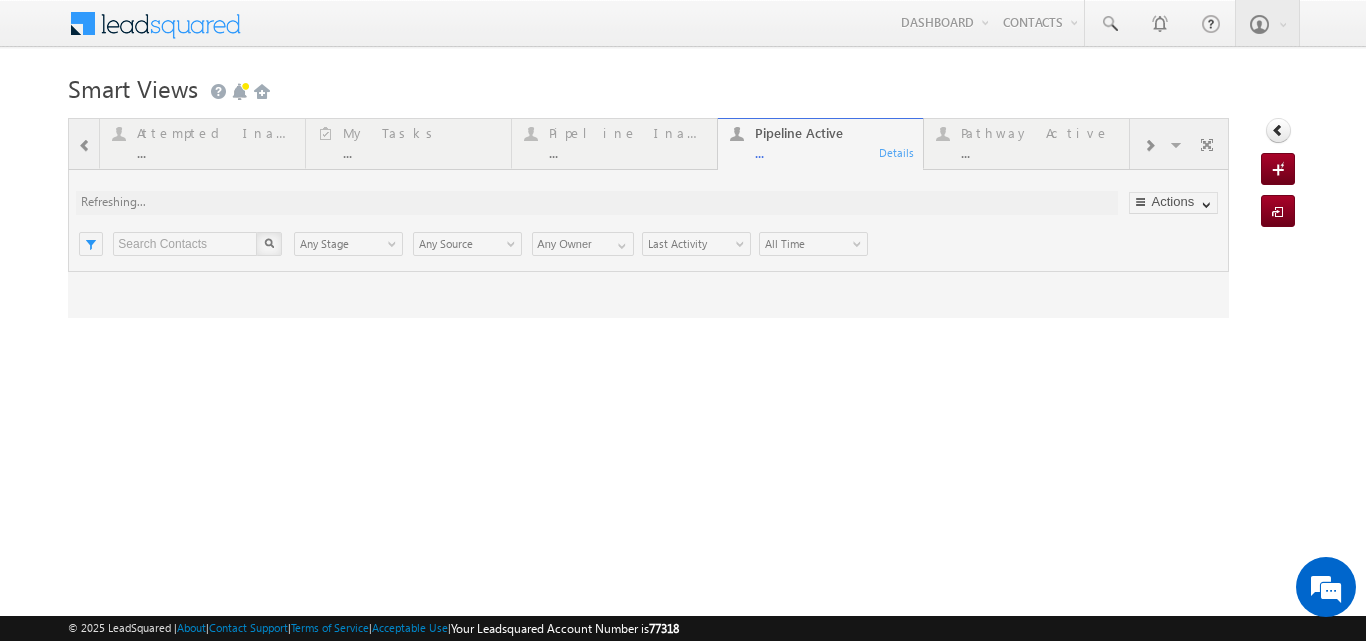 scroll, scrollTop: 0, scrollLeft: 0, axis: both 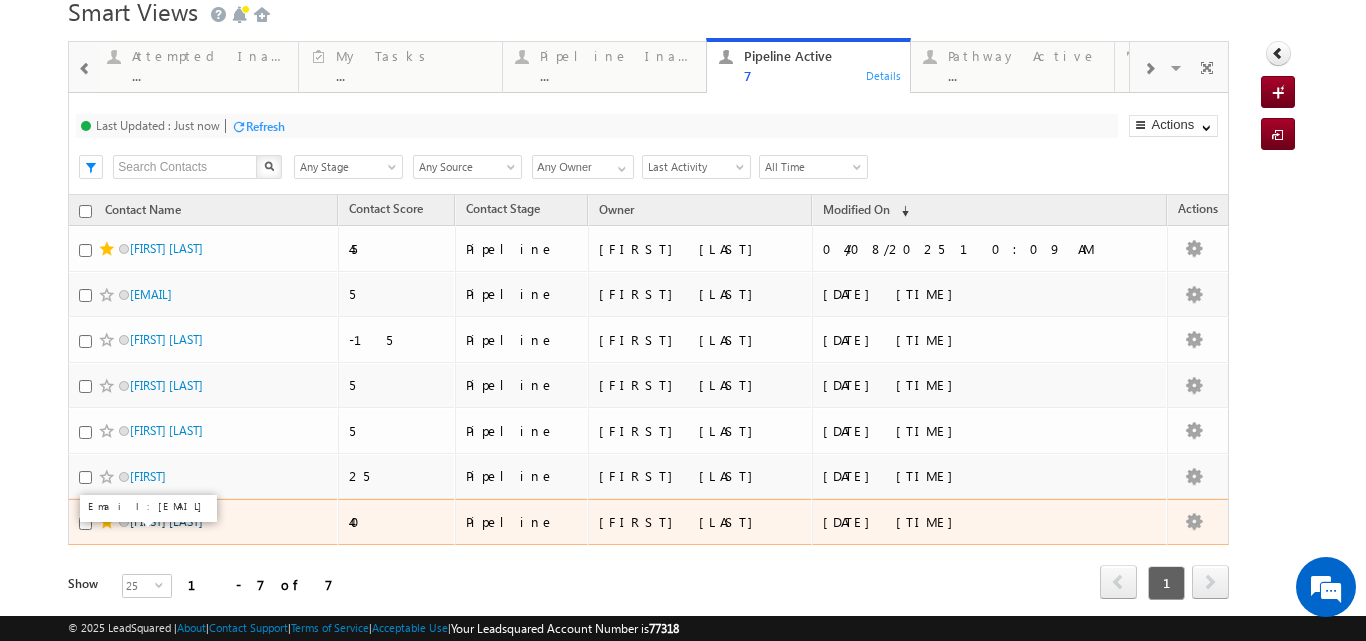 click on "HIYA KHANNA" at bounding box center (166, 521) 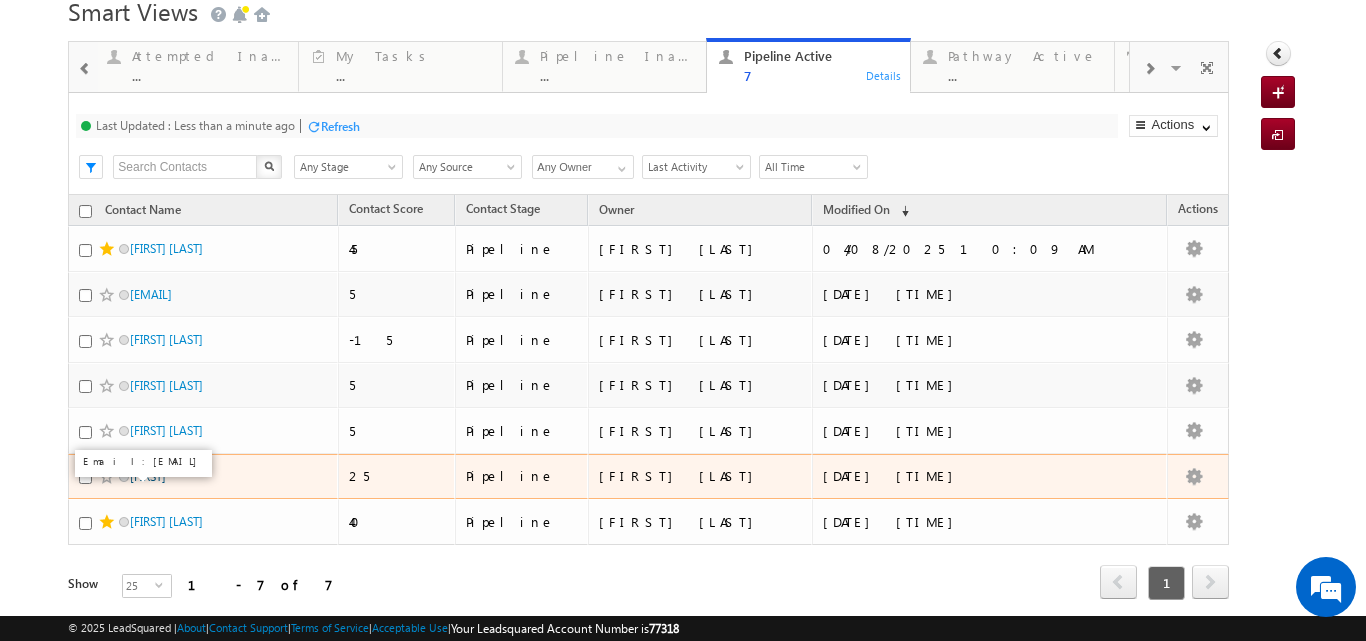 click on "Akkuk" at bounding box center [148, 476] 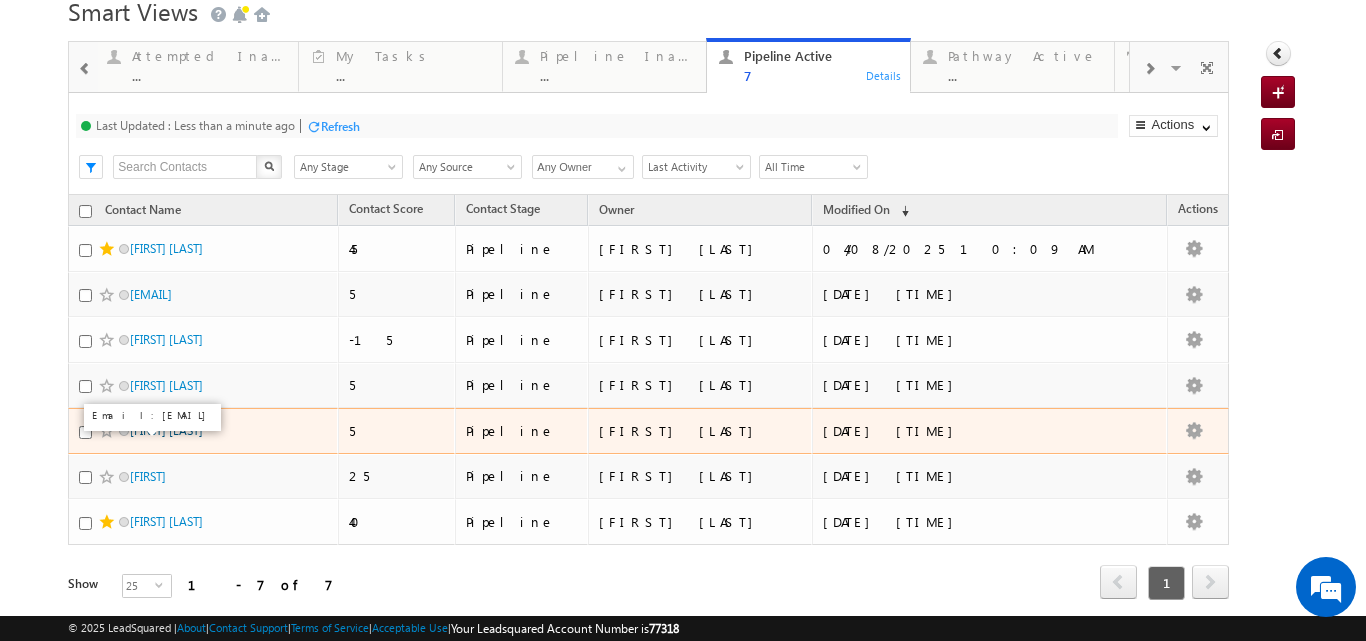 click on "Varun Mandhani" at bounding box center (166, 430) 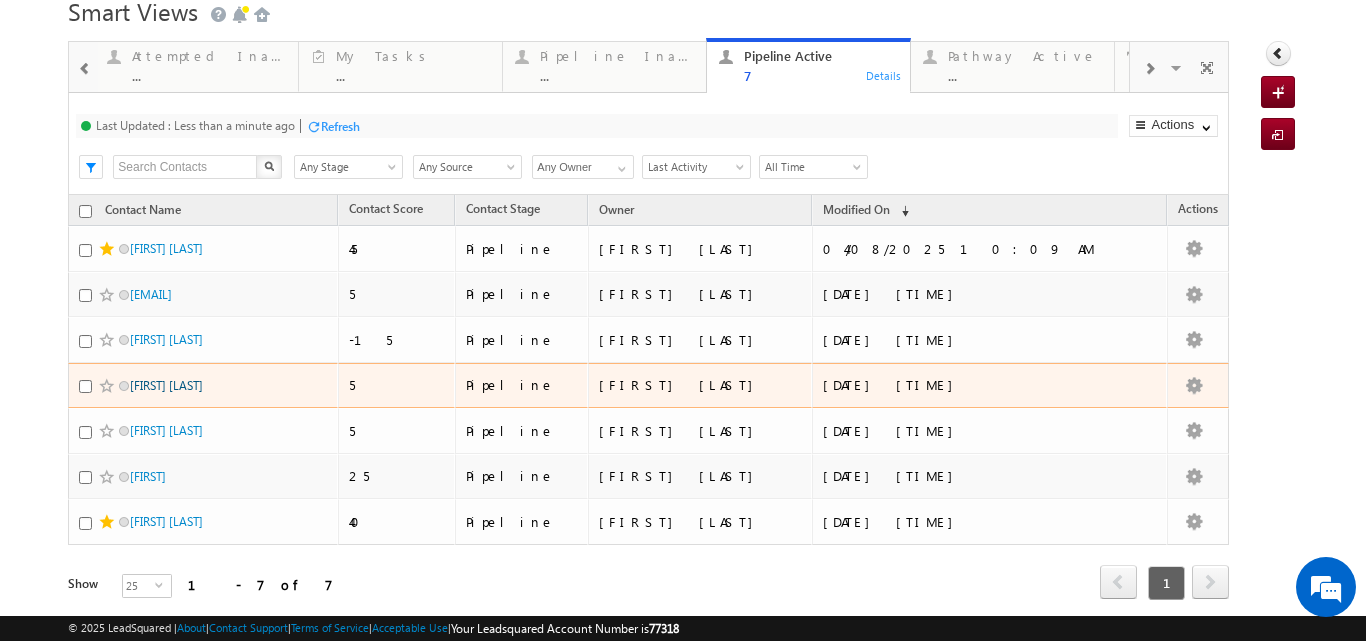 click on "Pushpendra kowthavarapu" at bounding box center (166, 385) 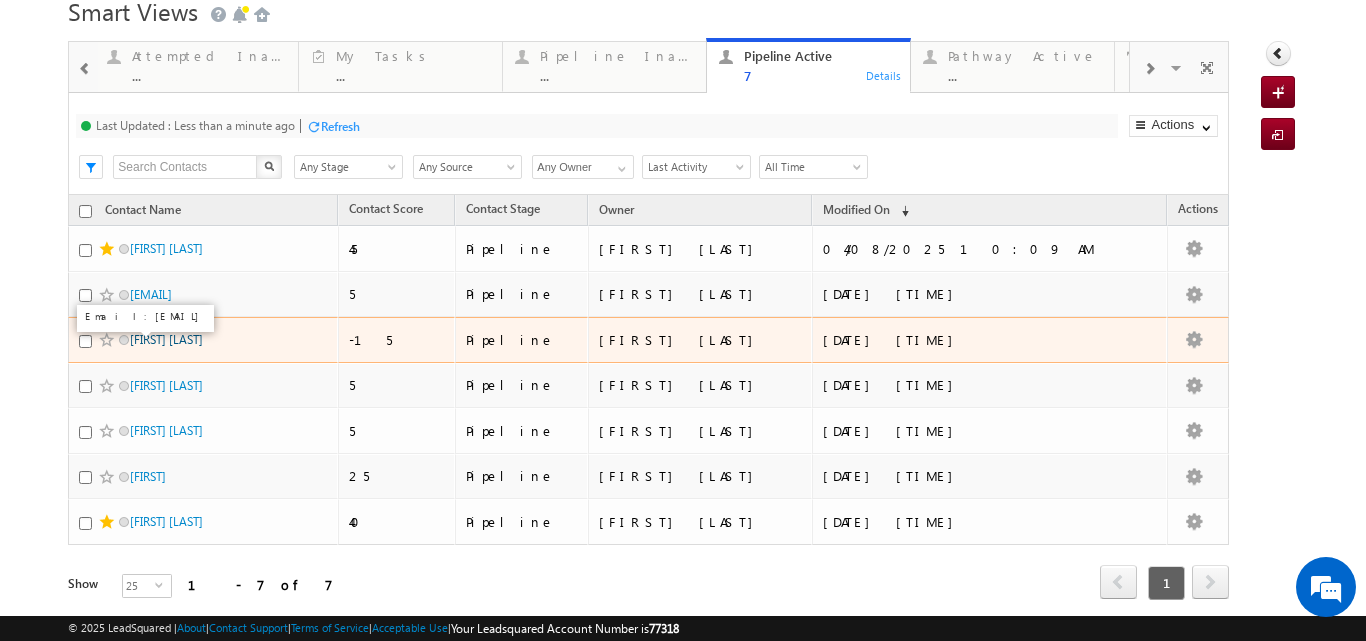 click on "Amlan Mitra" at bounding box center (166, 339) 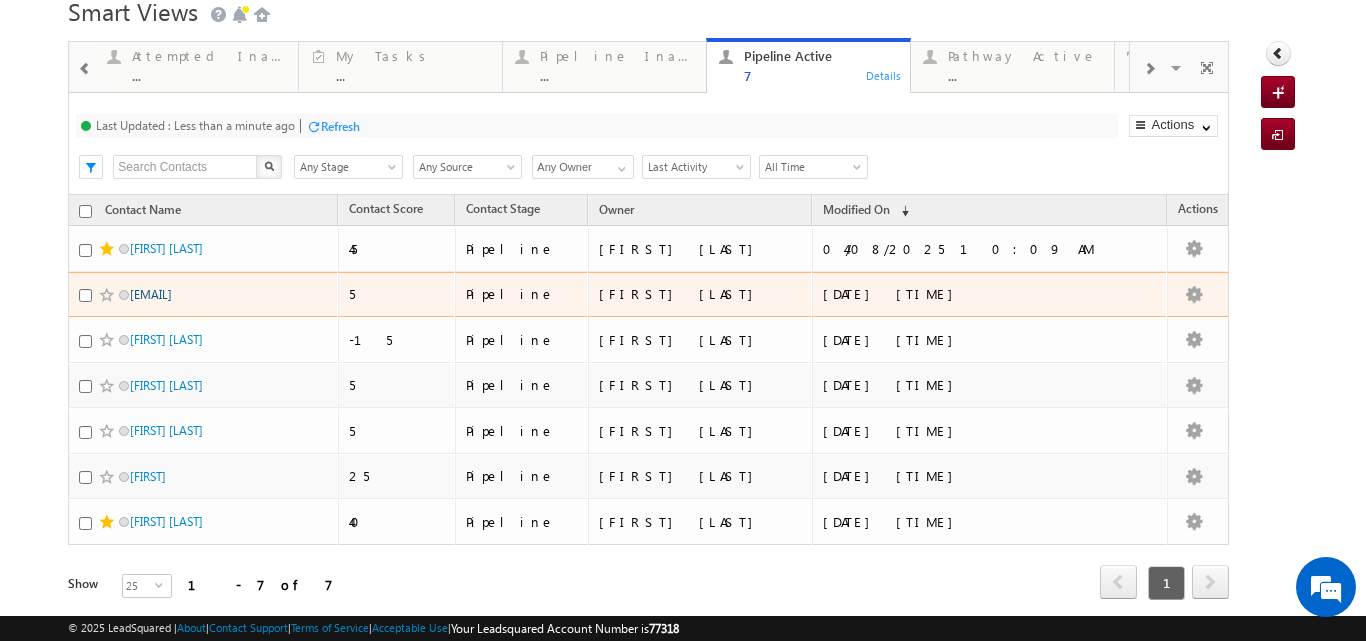 click on "aridass46nslover@gmail.com" at bounding box center [151, 294] 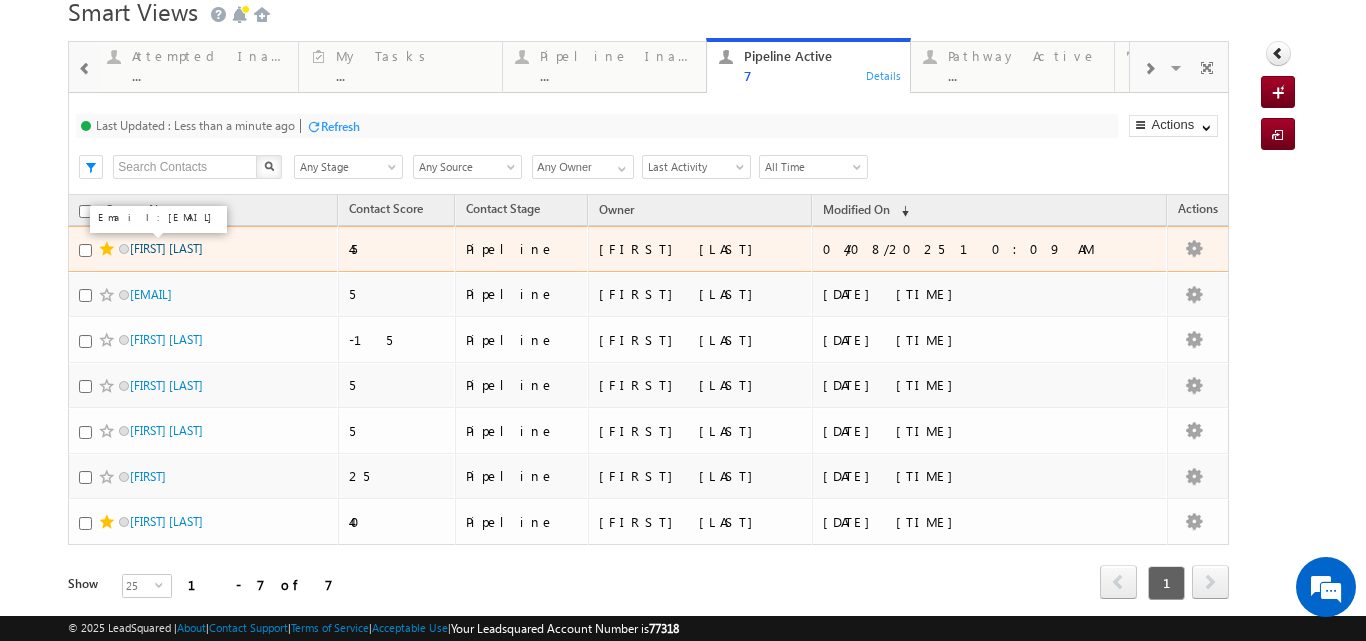 click on "Shubhada Gandhi" at bounding box center [166, 248] 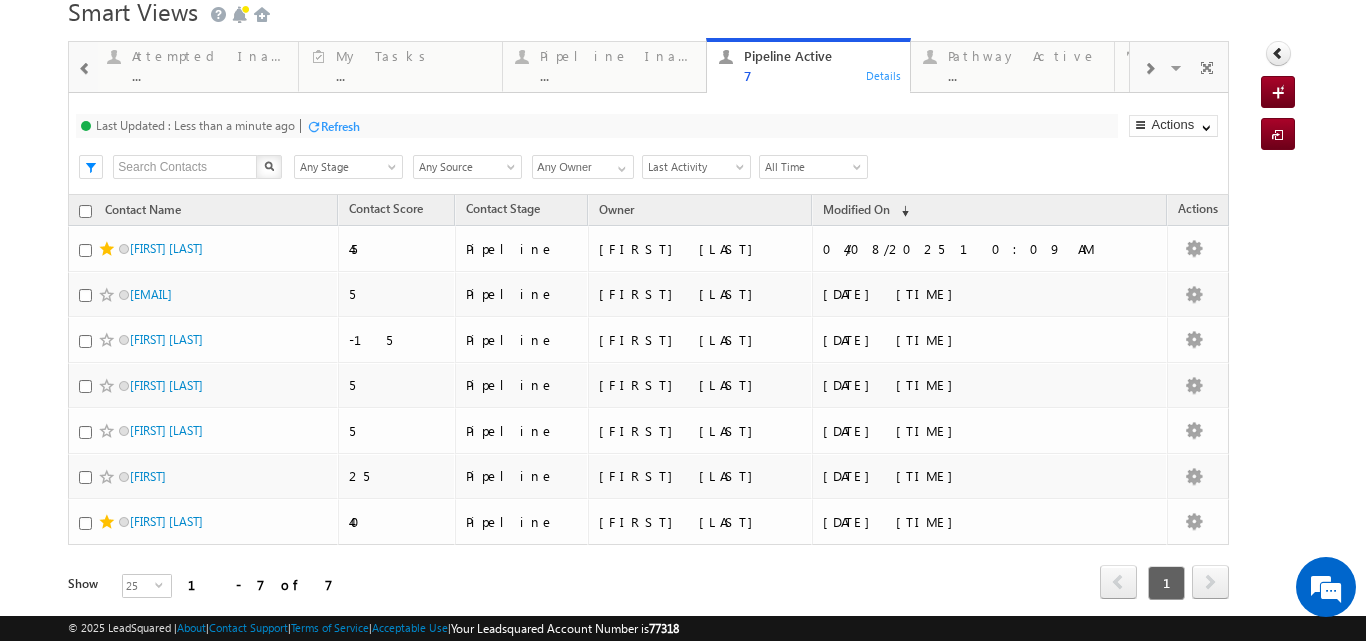 scroll, scrollTop: 0, scrollLeft: 0, axis: both 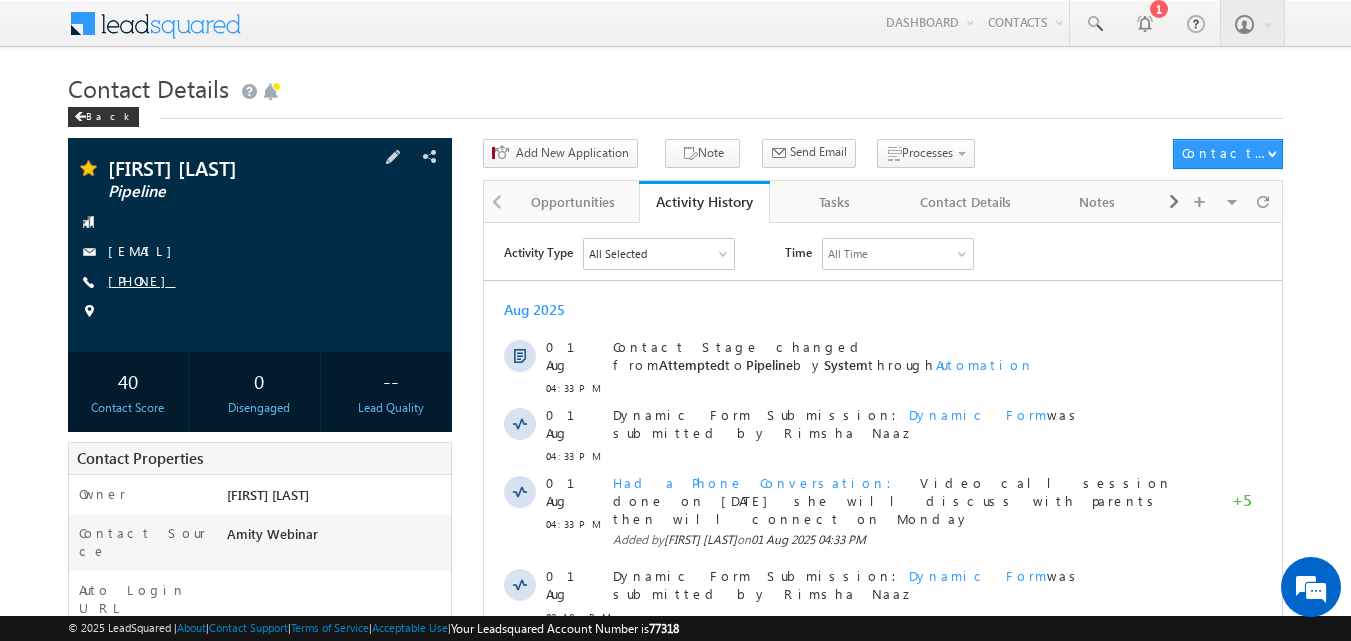 click on "[PHONE]" at bounding box center [142, 280] 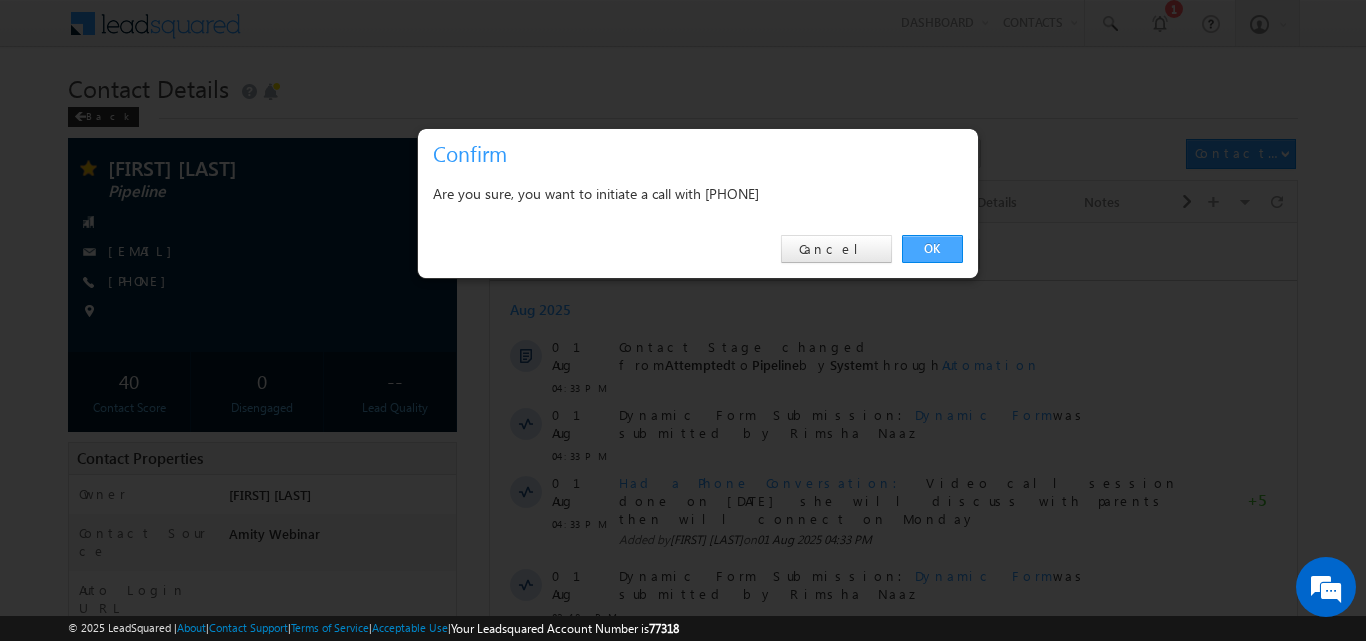 click on "OK" at bounding box center [932, 249] 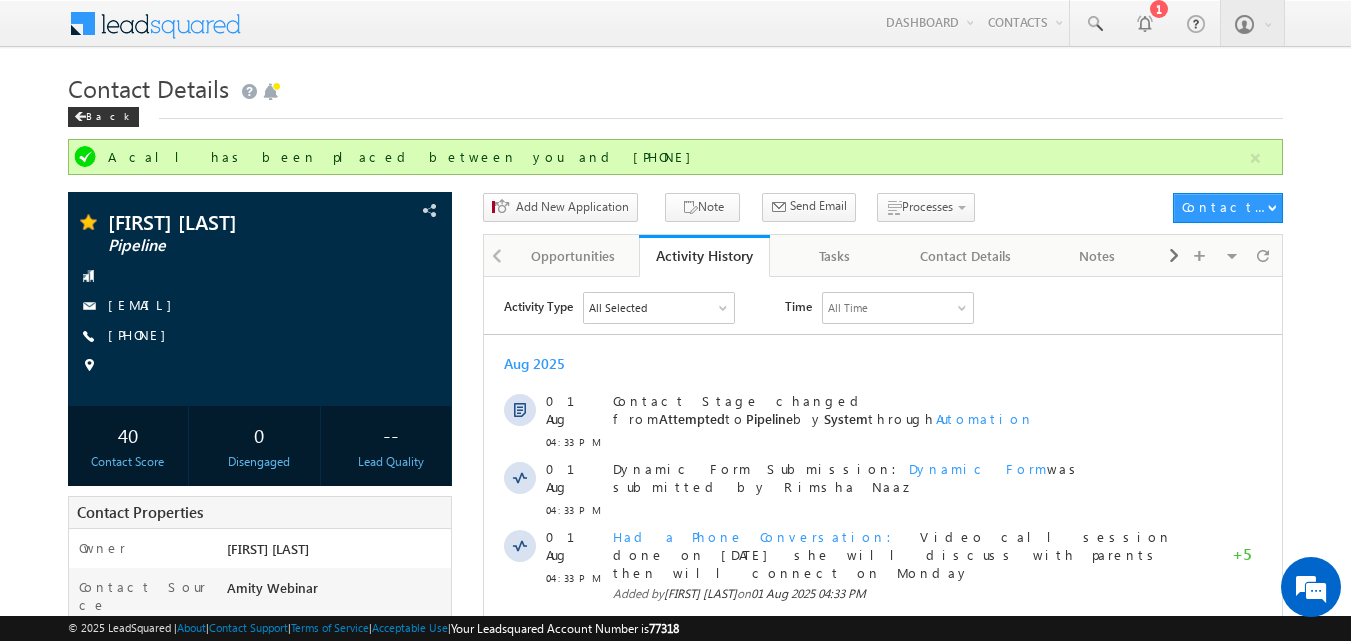 scroll, scrollTop: 0, scrollLeft: 0, axis: both 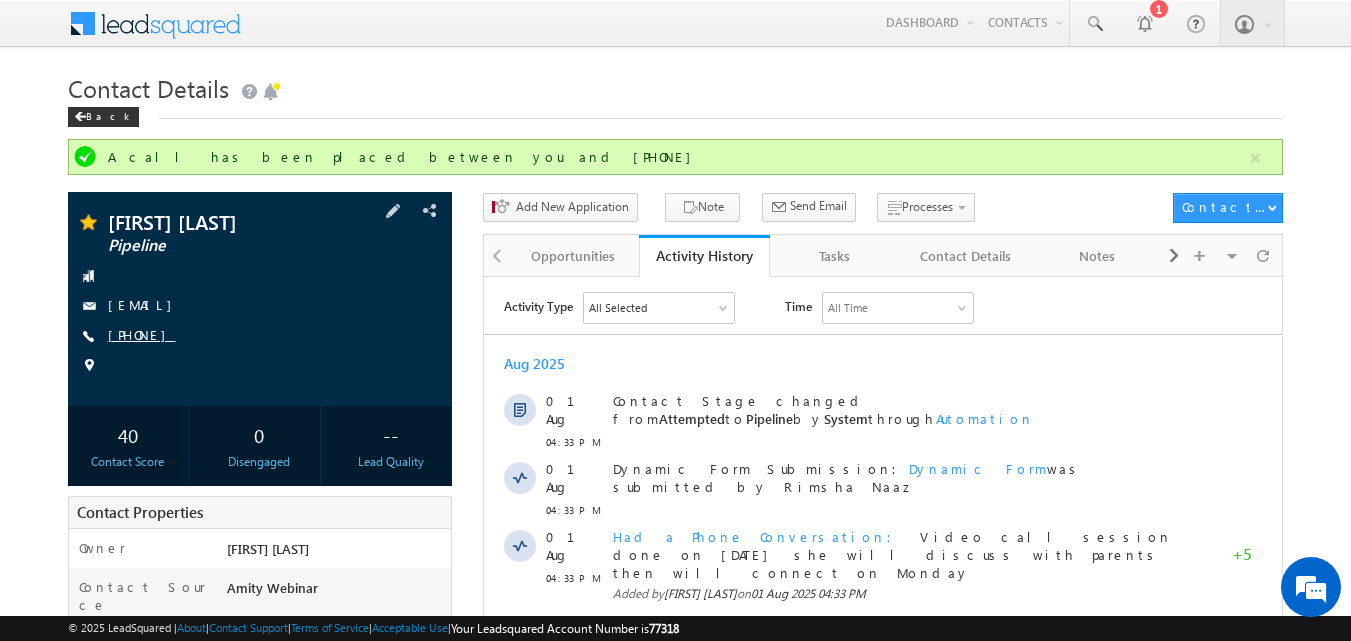 click on "[PHONE]" at bounding box center (142, 334) 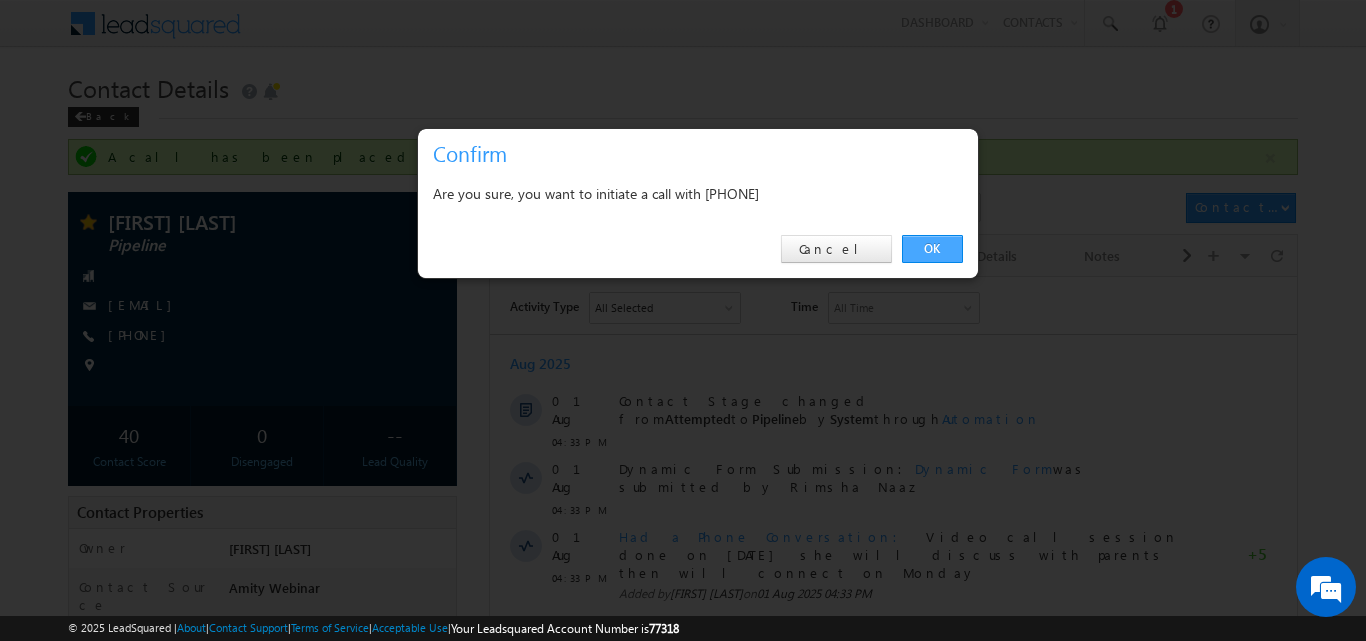 click on "OK" at bounding box center [932, 249] 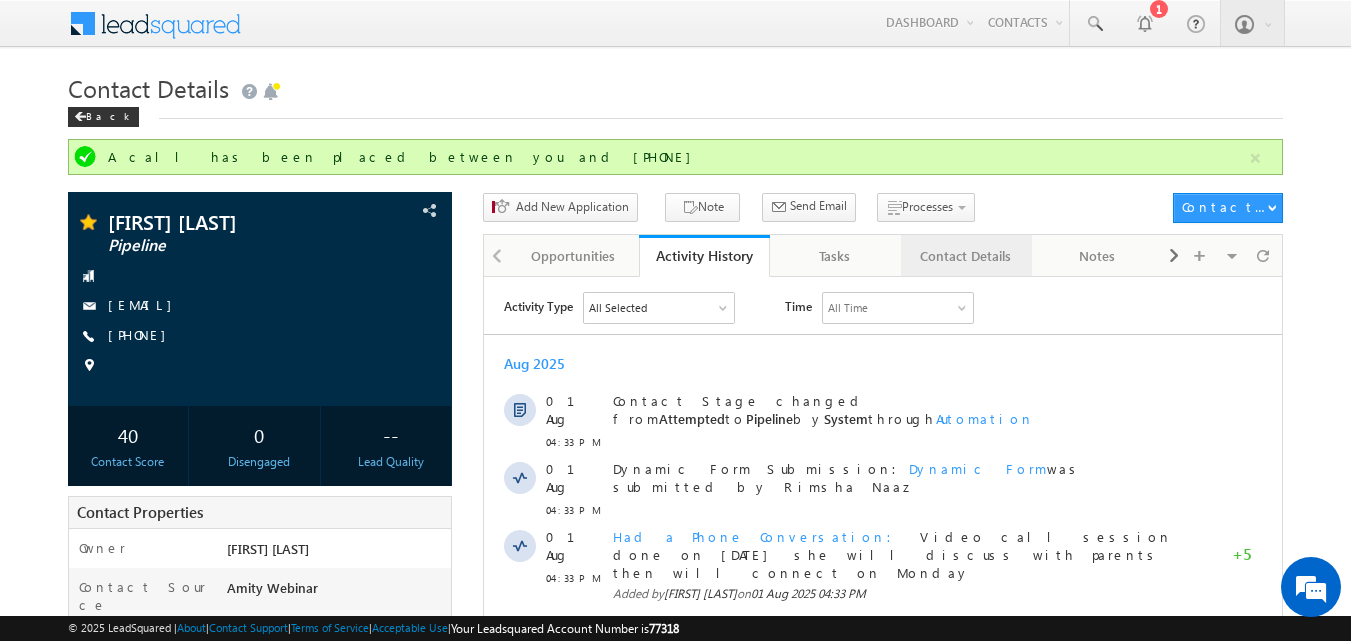 click on "Contact Details" at bounding box center (965, 256) 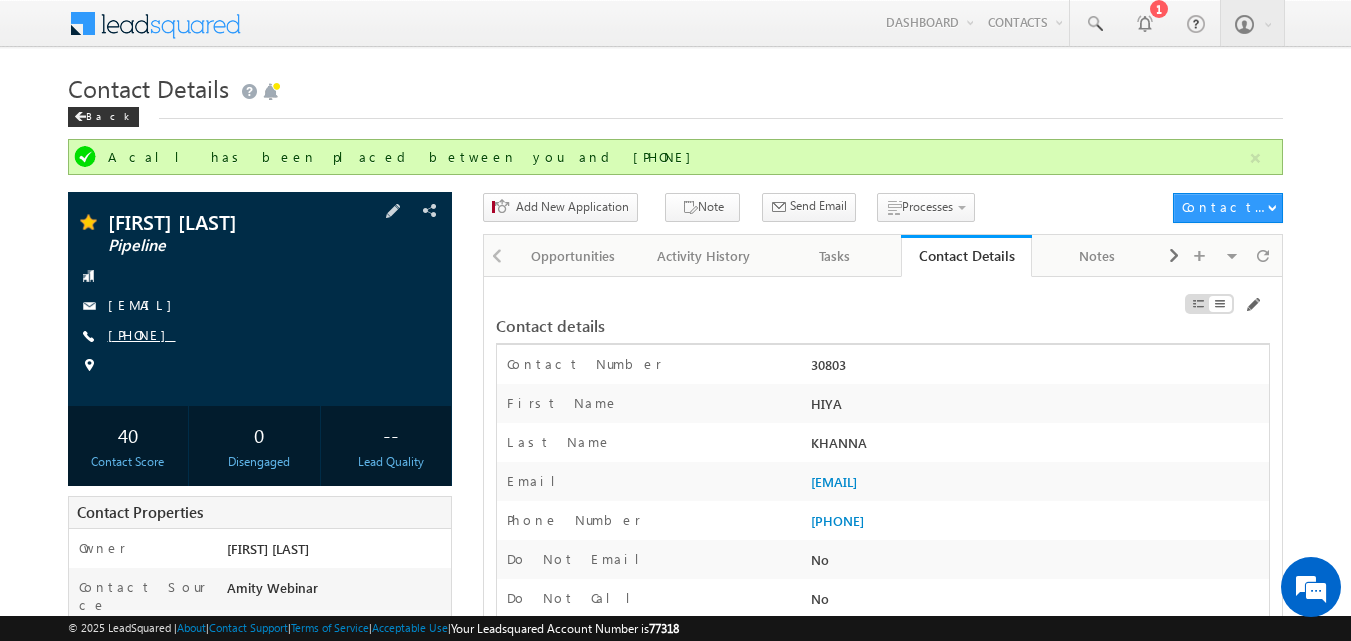 click on "[PHONE]" at bounding box center (142, 334) 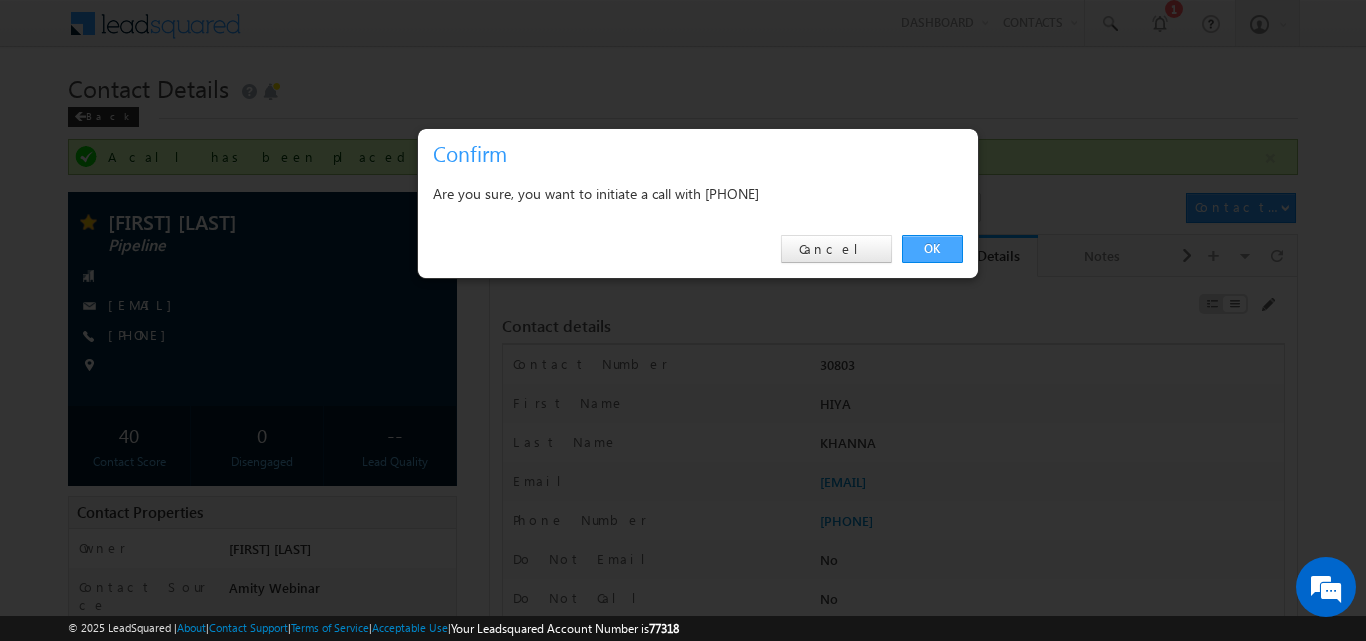 click on "OK" at bounding box center (932, 249) 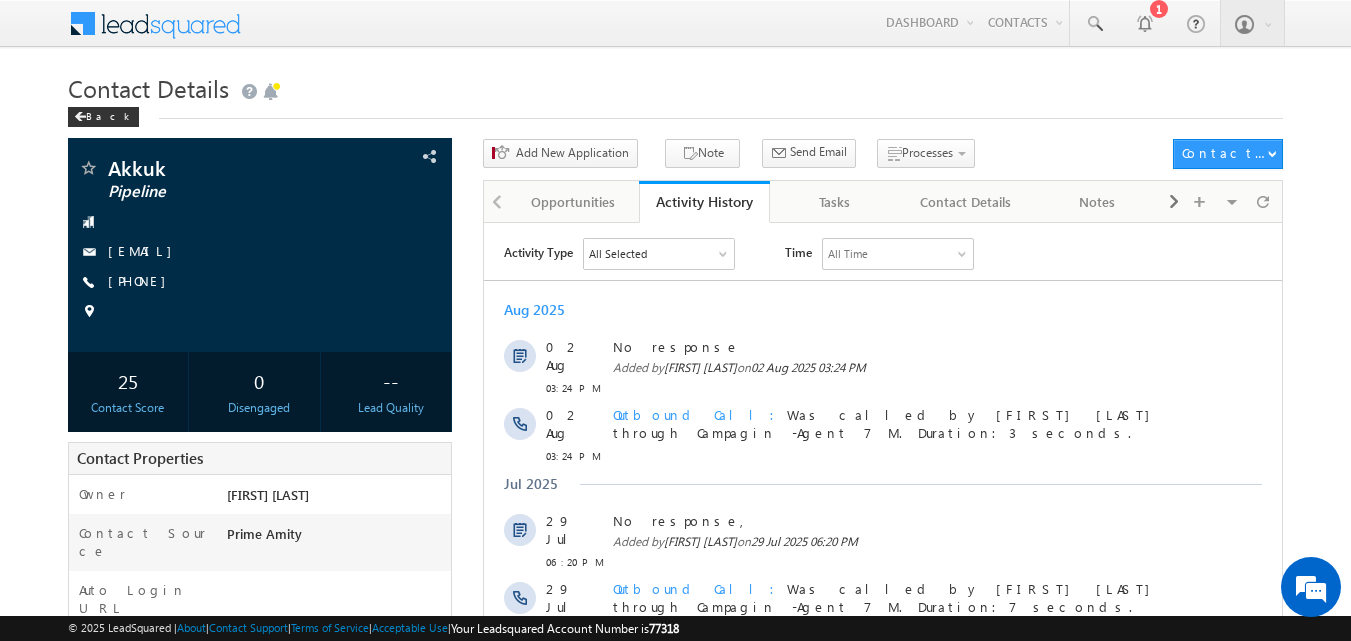 scroll, scrollTop: 0, scrollLeft: 0, axis: both 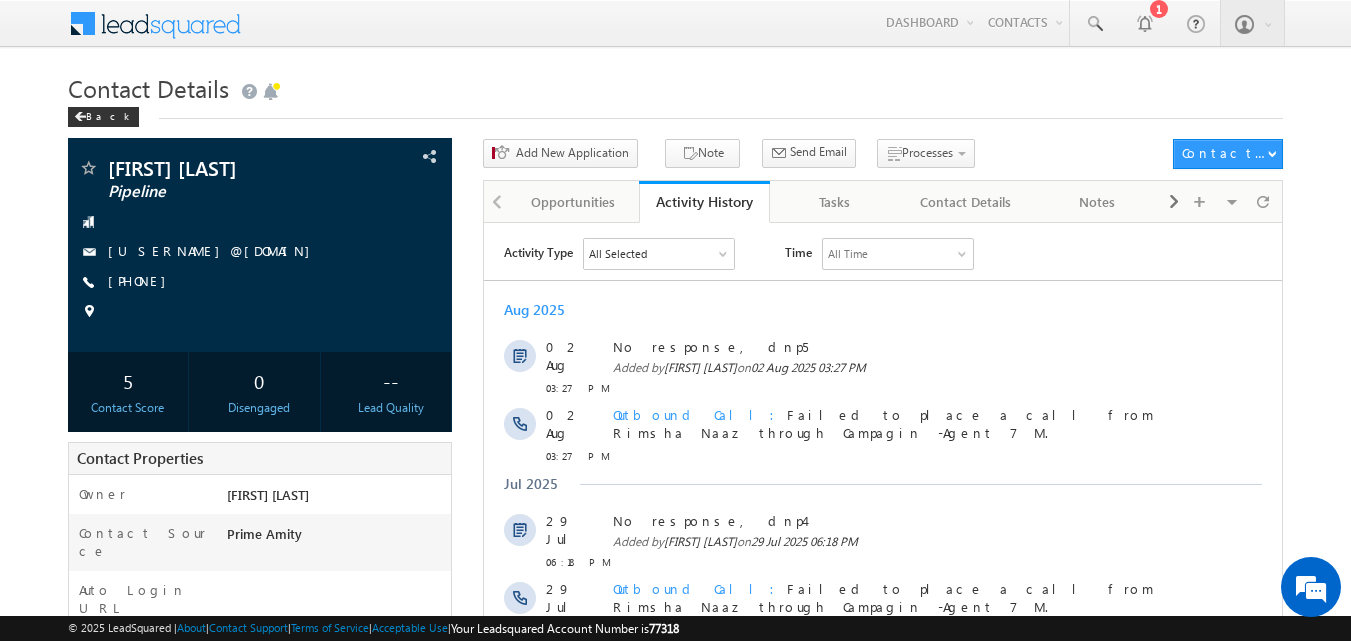 click on "Contact Details" at bounding box center [676, 86] 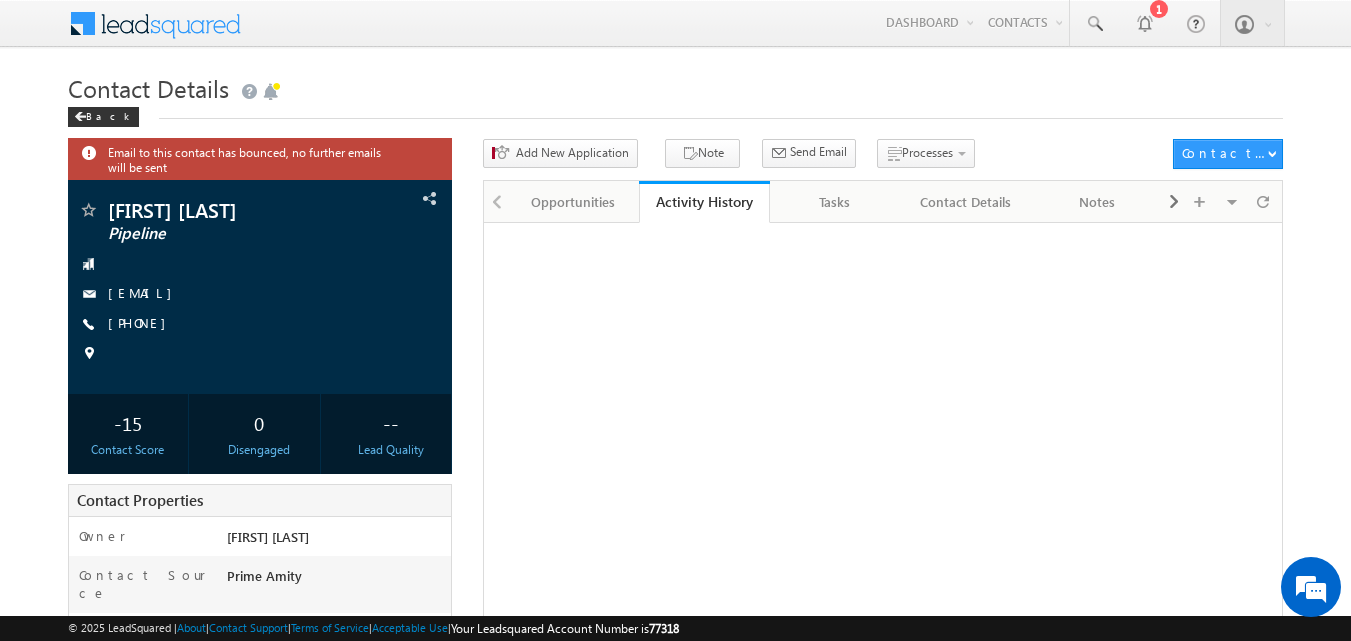 scroll, scrollTop: 0, scrollLeft: 0, axis: both 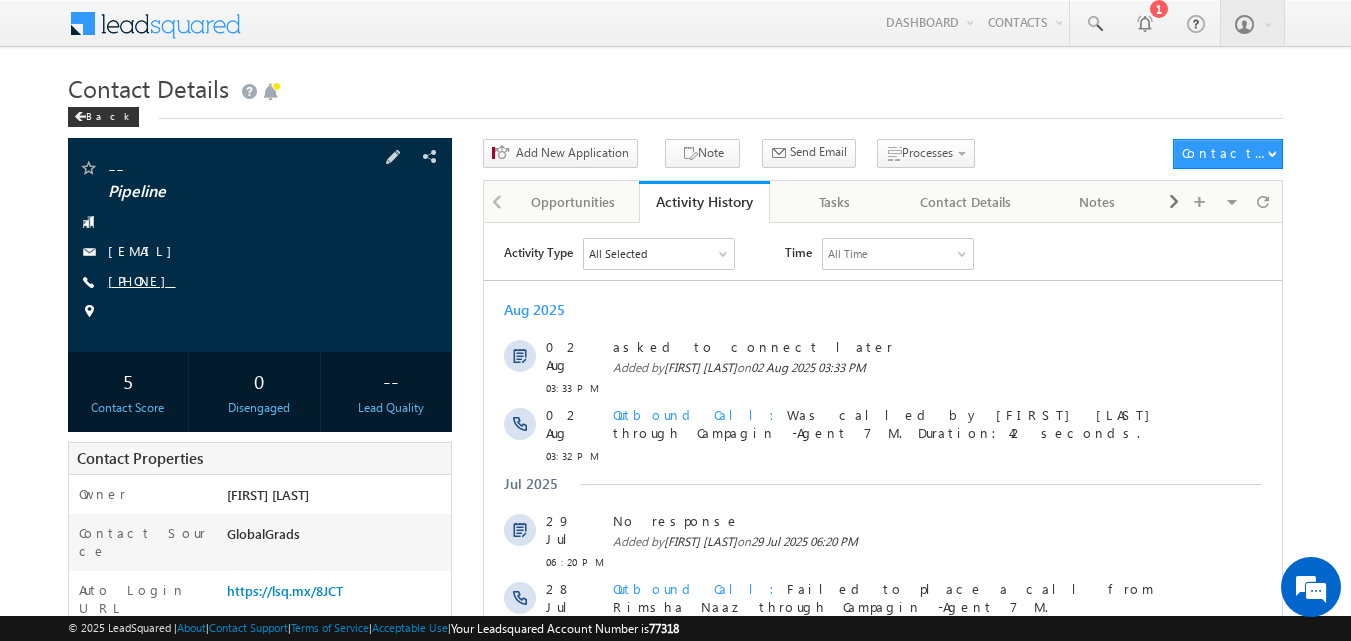 click on "[PHONE]" at bounding box center (142, 280) 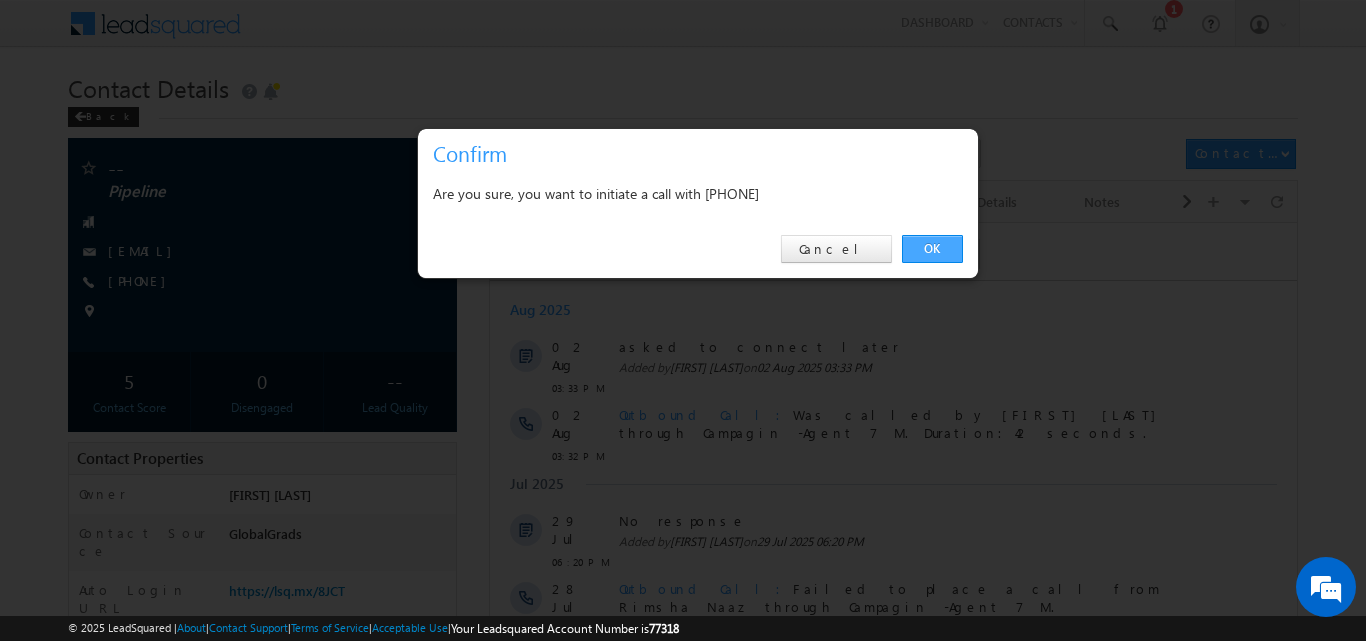 click on "OK" at bounding box center (932, 249) 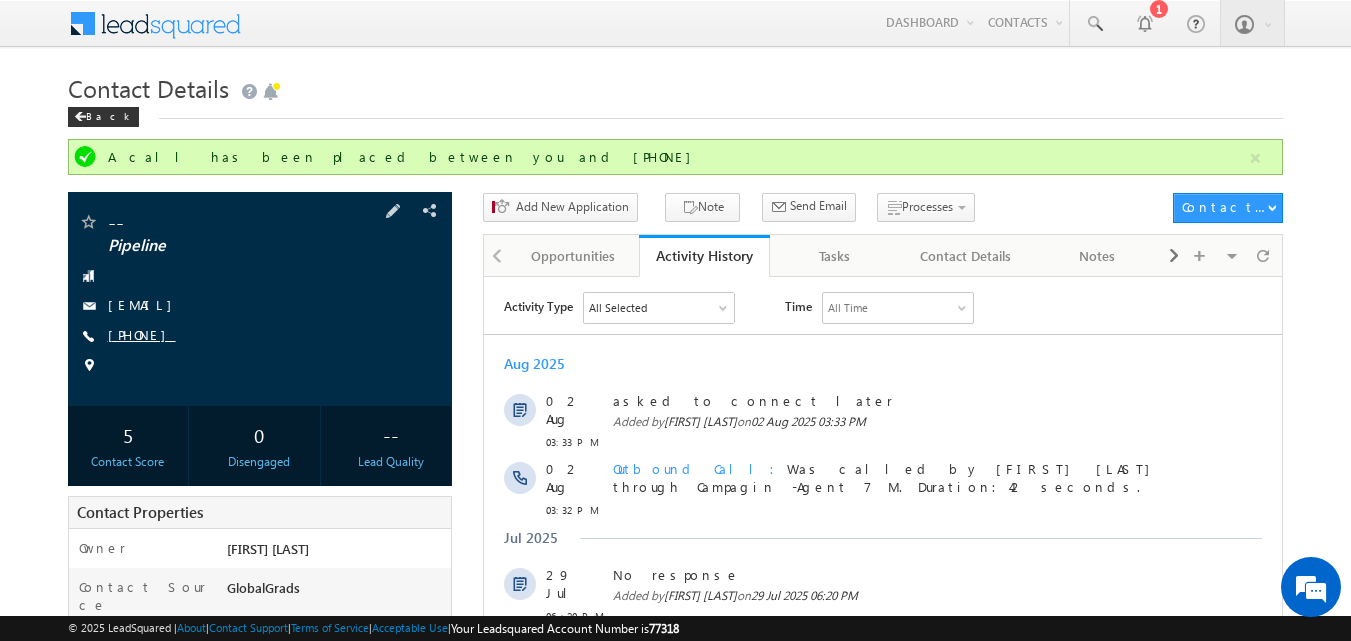 click on "[PHONE]" at bounding box center (142, 334) 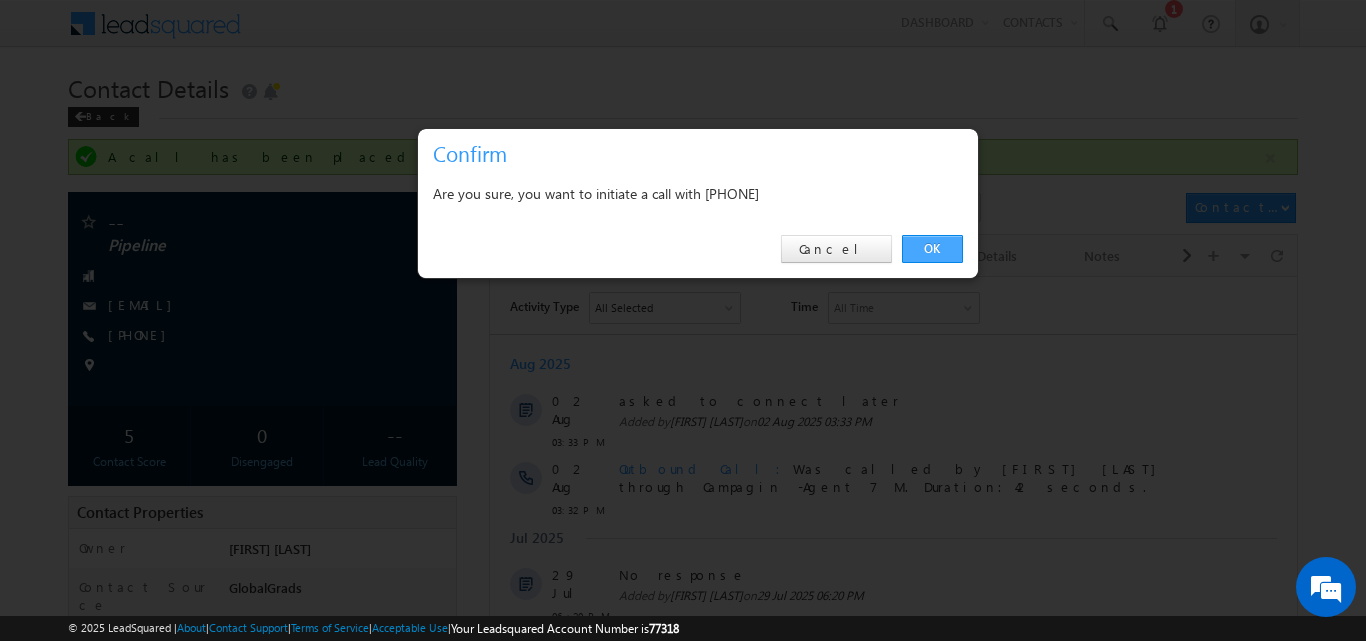 click on "OK" at bounding box center [932, 249] 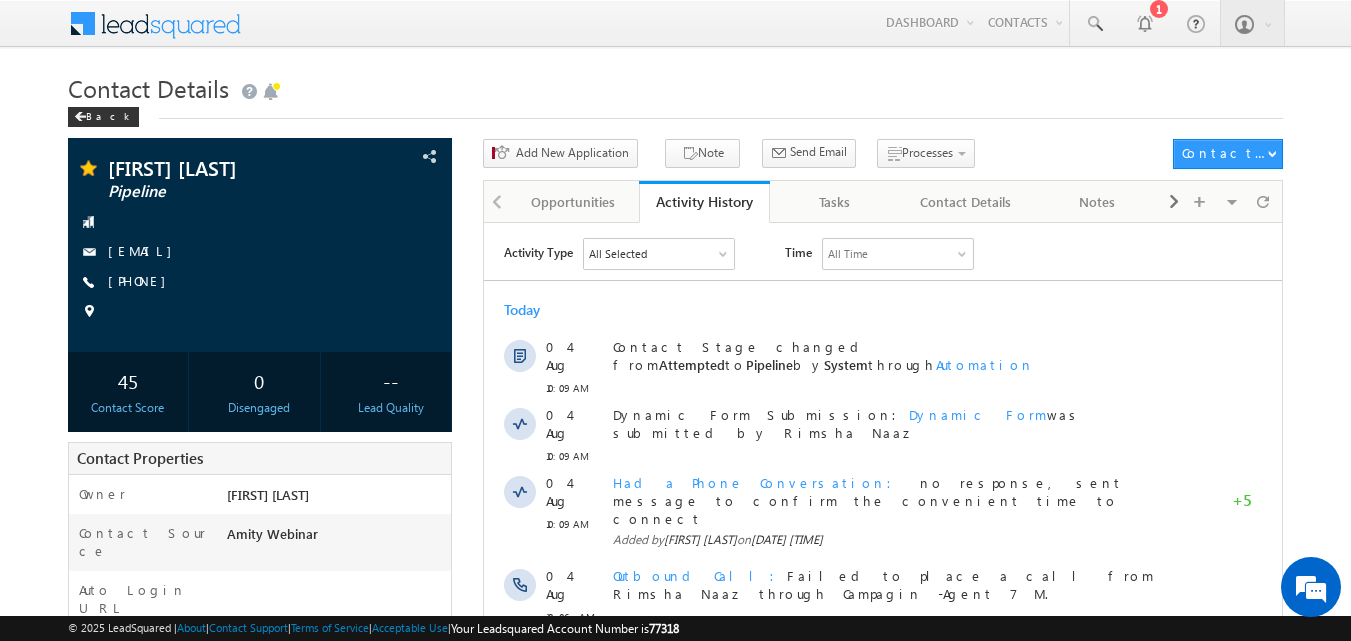 scroll, scrollTop: 0, scrollLeft: 0, axis: both 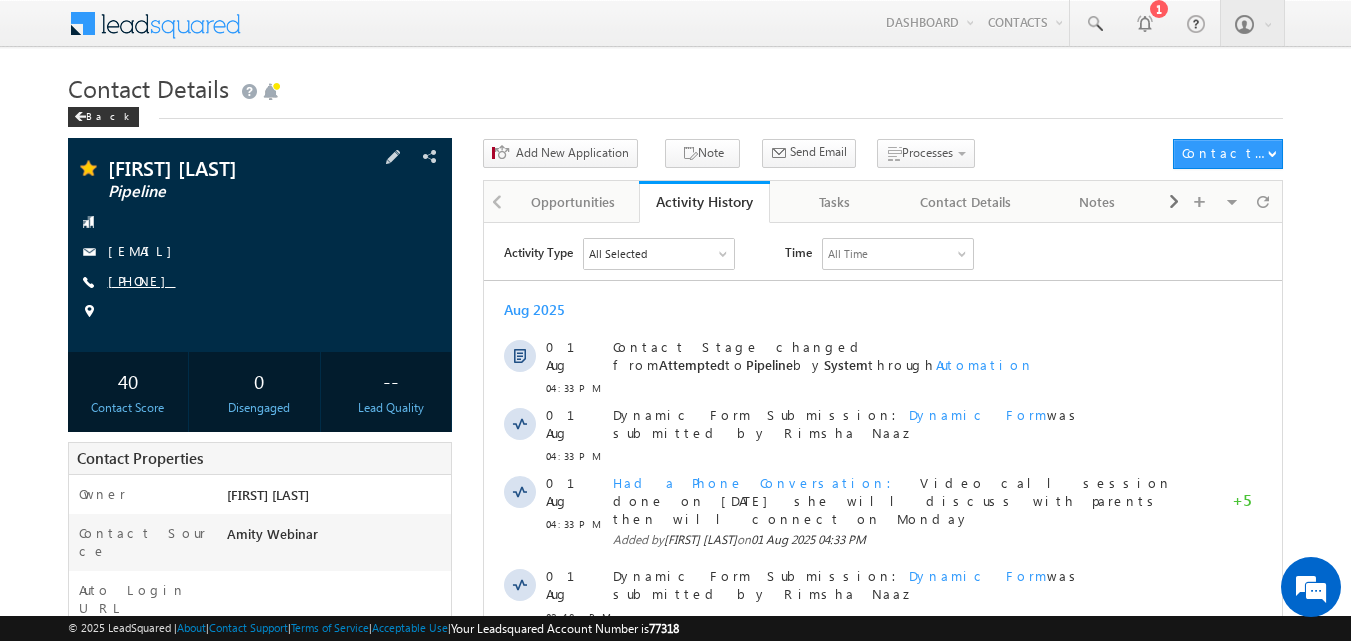 click on "[PHONE]" at bounding box center [142, 280] 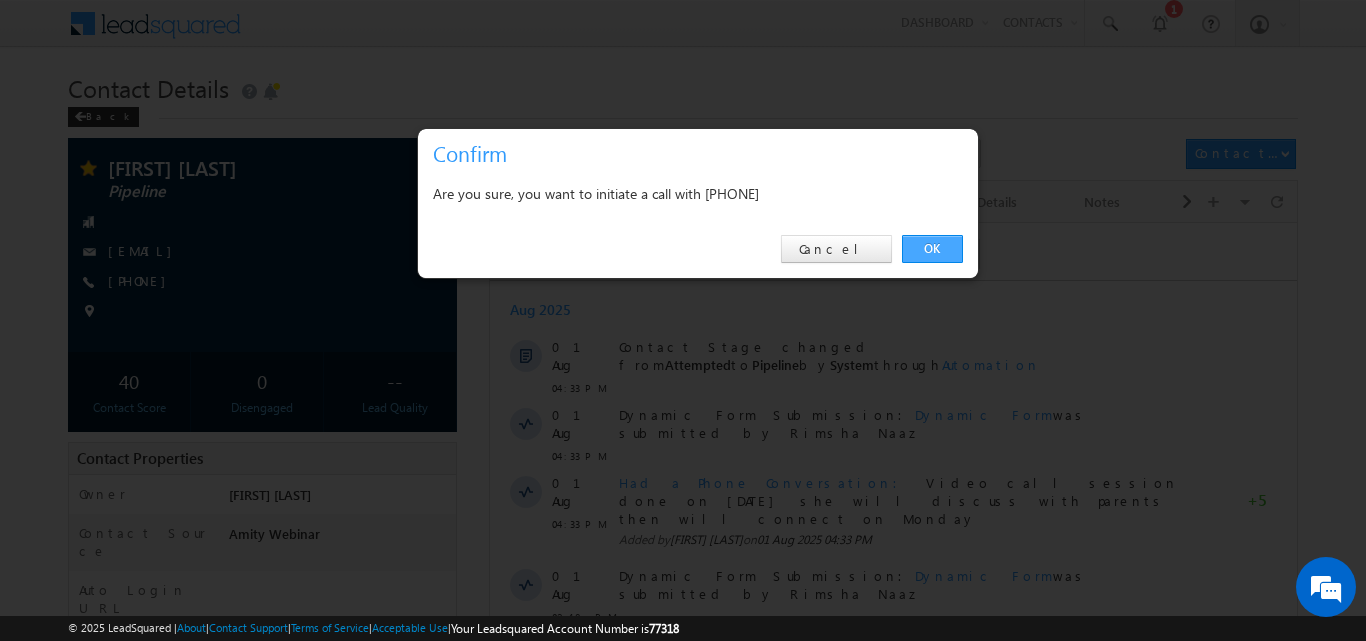 click on "OK" at bounding box center (932, 249) 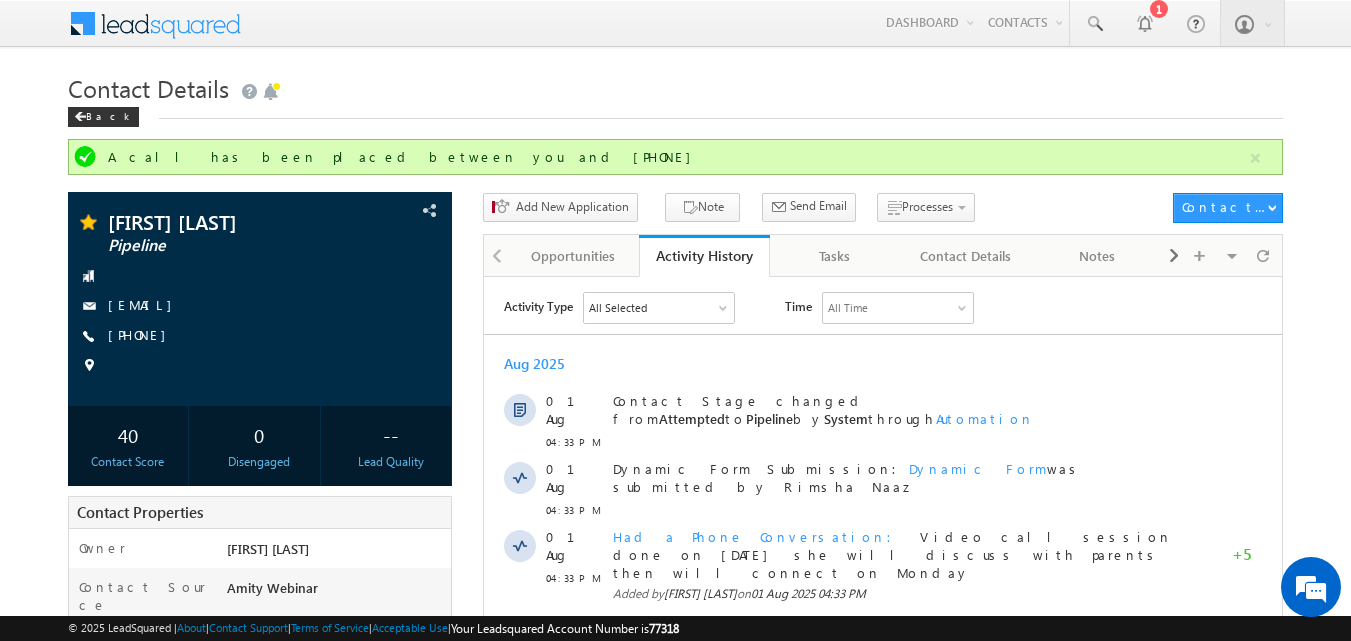 scroll, scrollTop: 0, scrollLeft: 0, axis: both 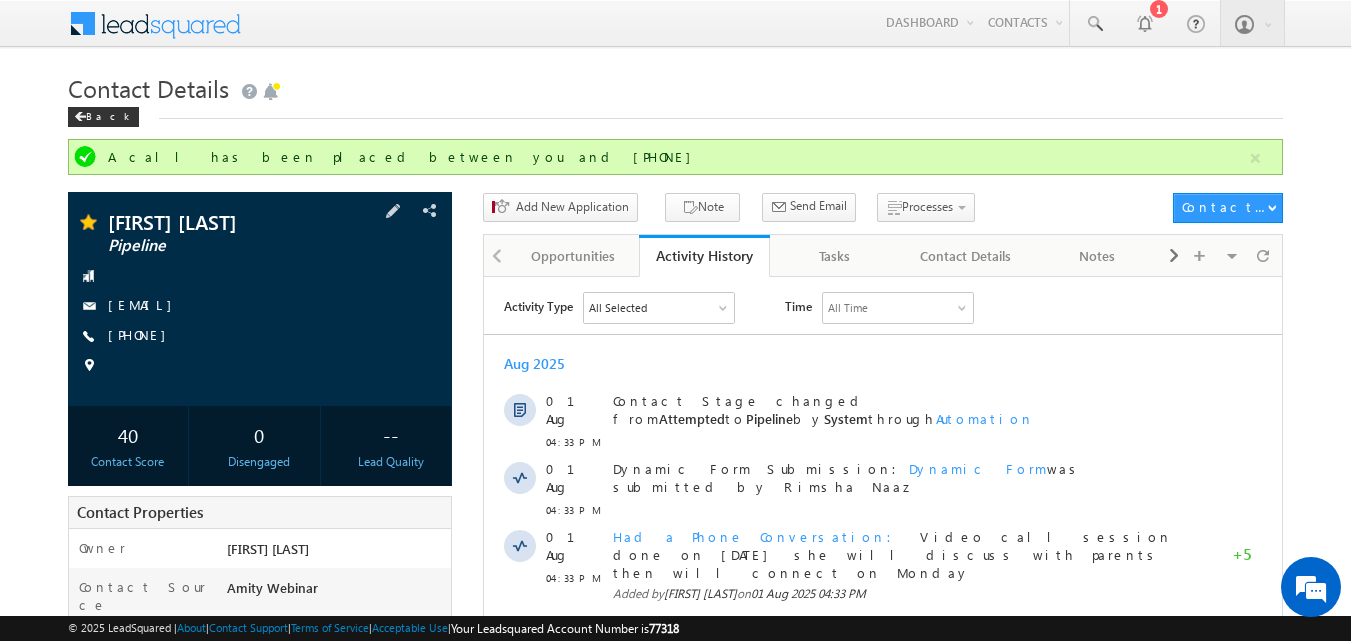 click on "[FIRST] [LAST]
Pipeline
[EMAIL]
[PHONE]" at bounding box center [260, 299] 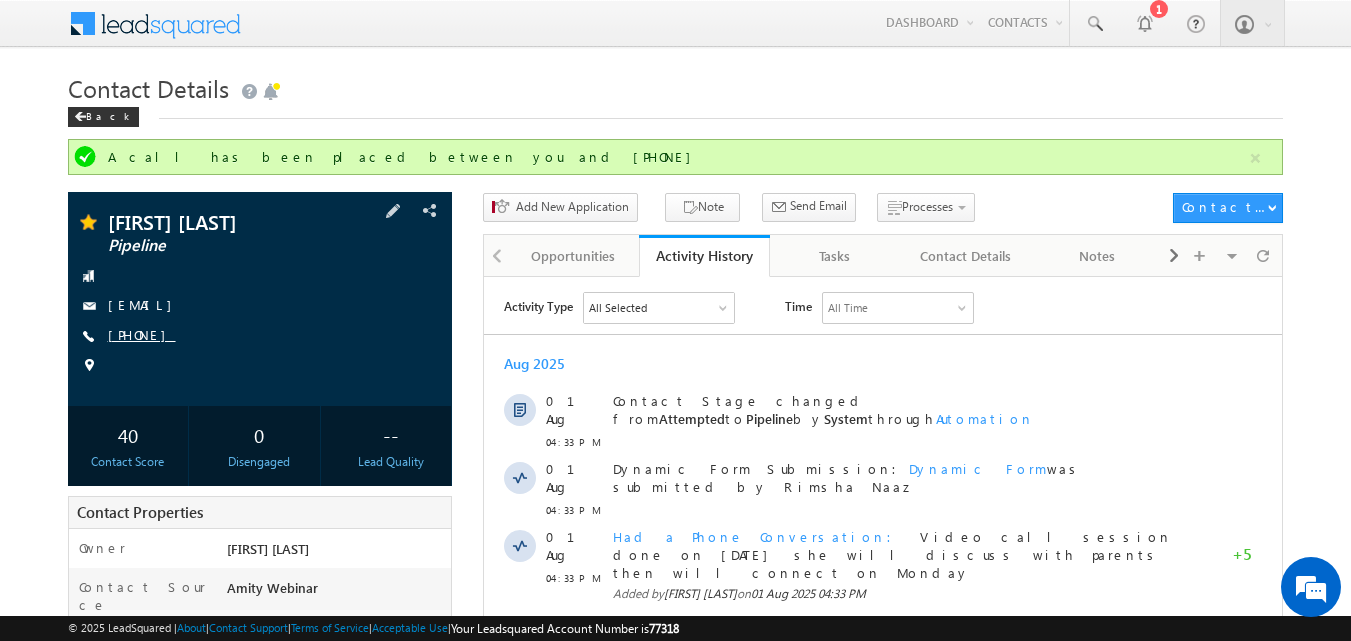 click on "[PHONE]" at bounding box center [142, 334] 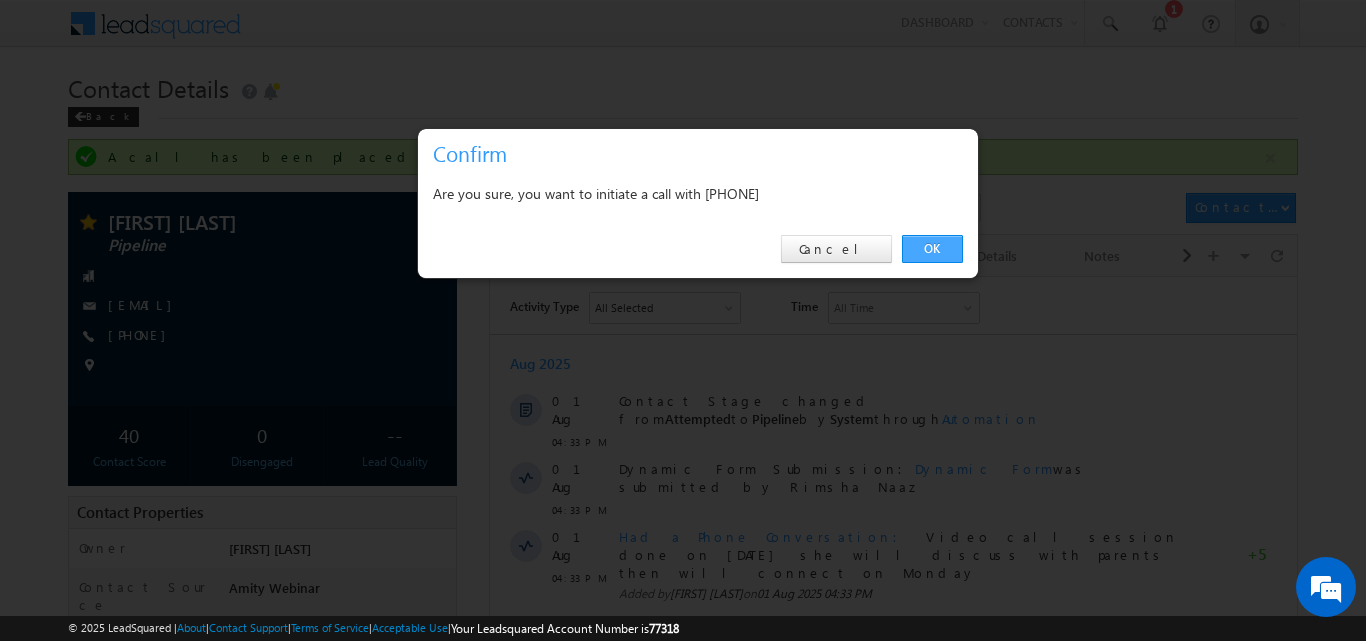 click on "OK" at bounding box center (932, 249) 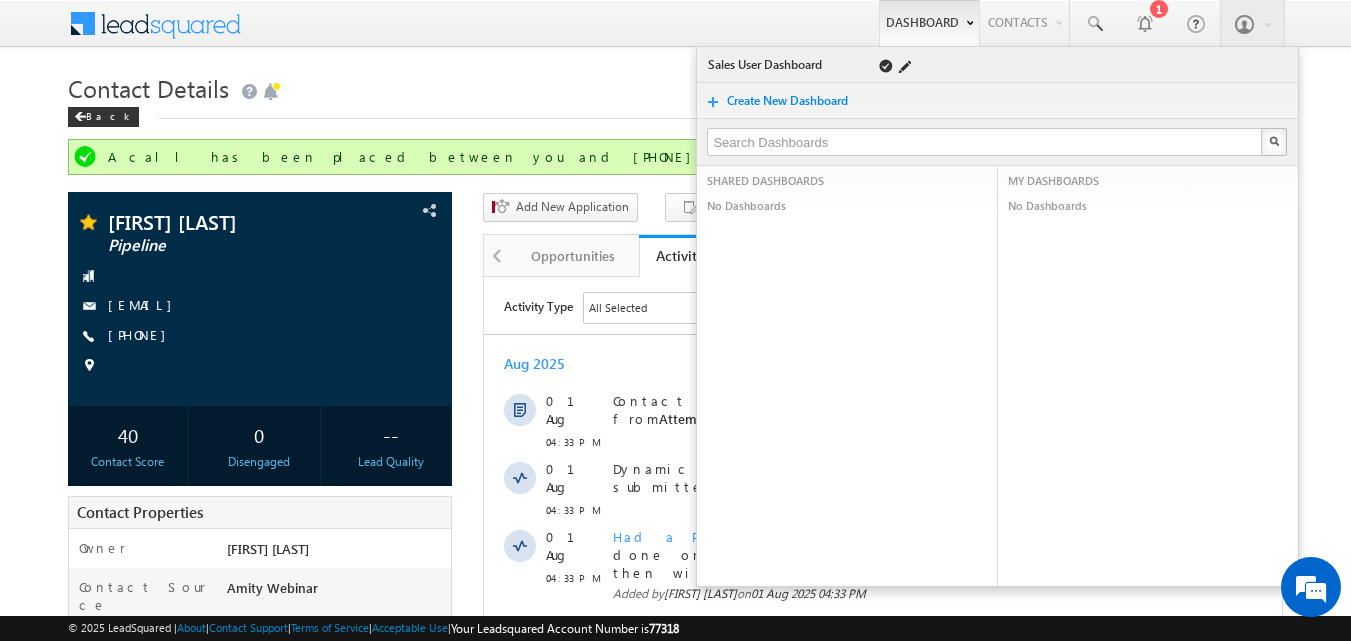 click on "Sales User Dashboard" at bounding box center [997, 64] 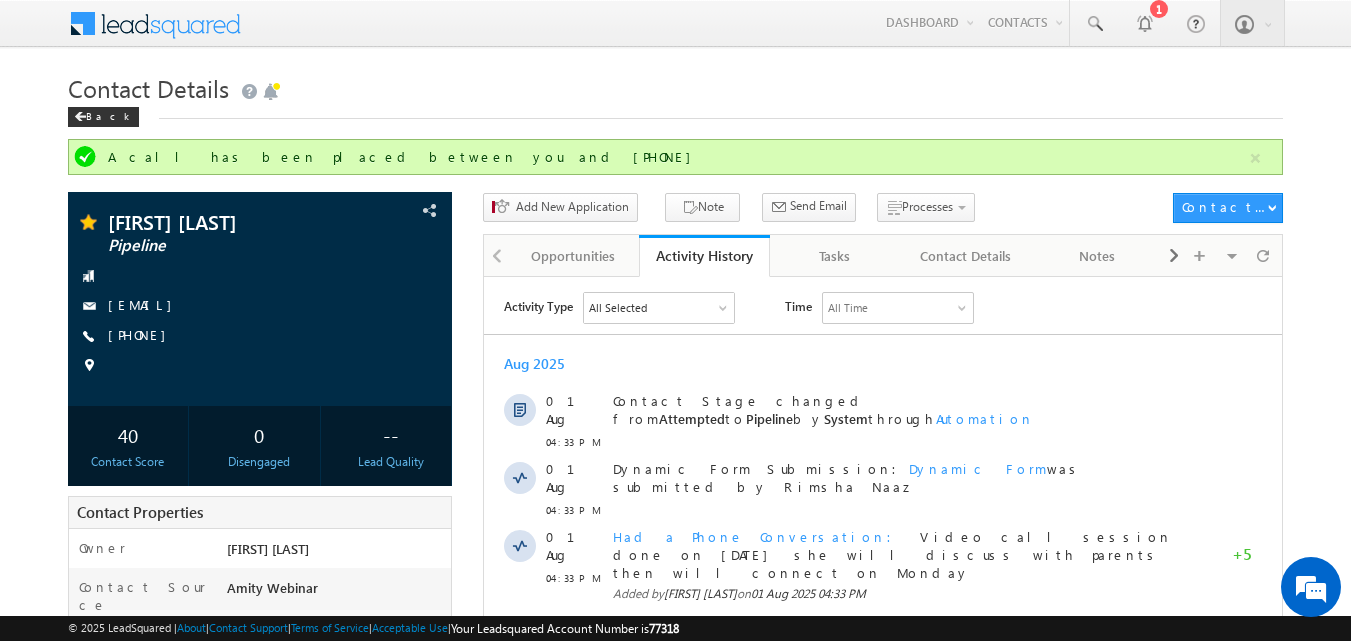 click on "Contact Details" at bounding box center (676, 86) 